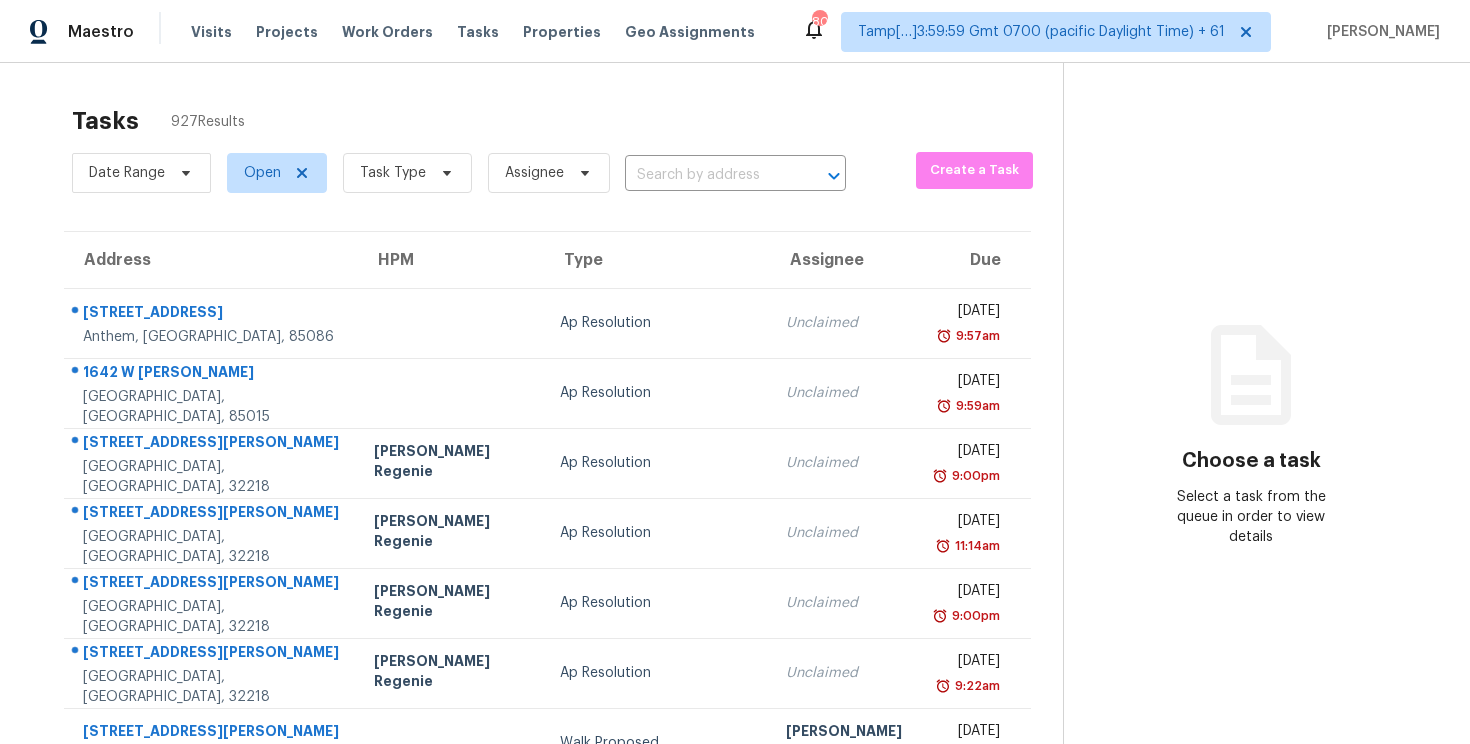 scroll, scrollTop: 0, scrollLeft: 0, axis: both 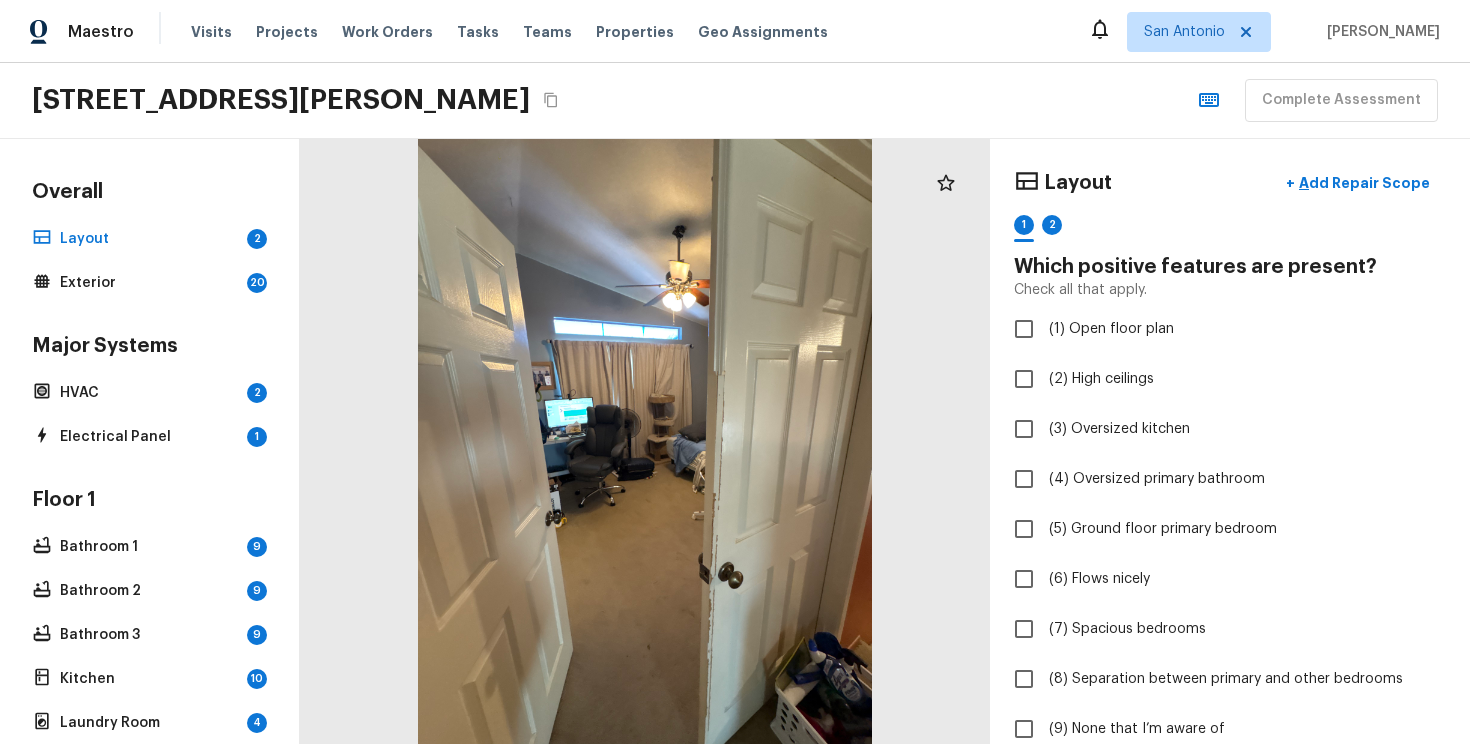 click at bounding box center (645, 441) 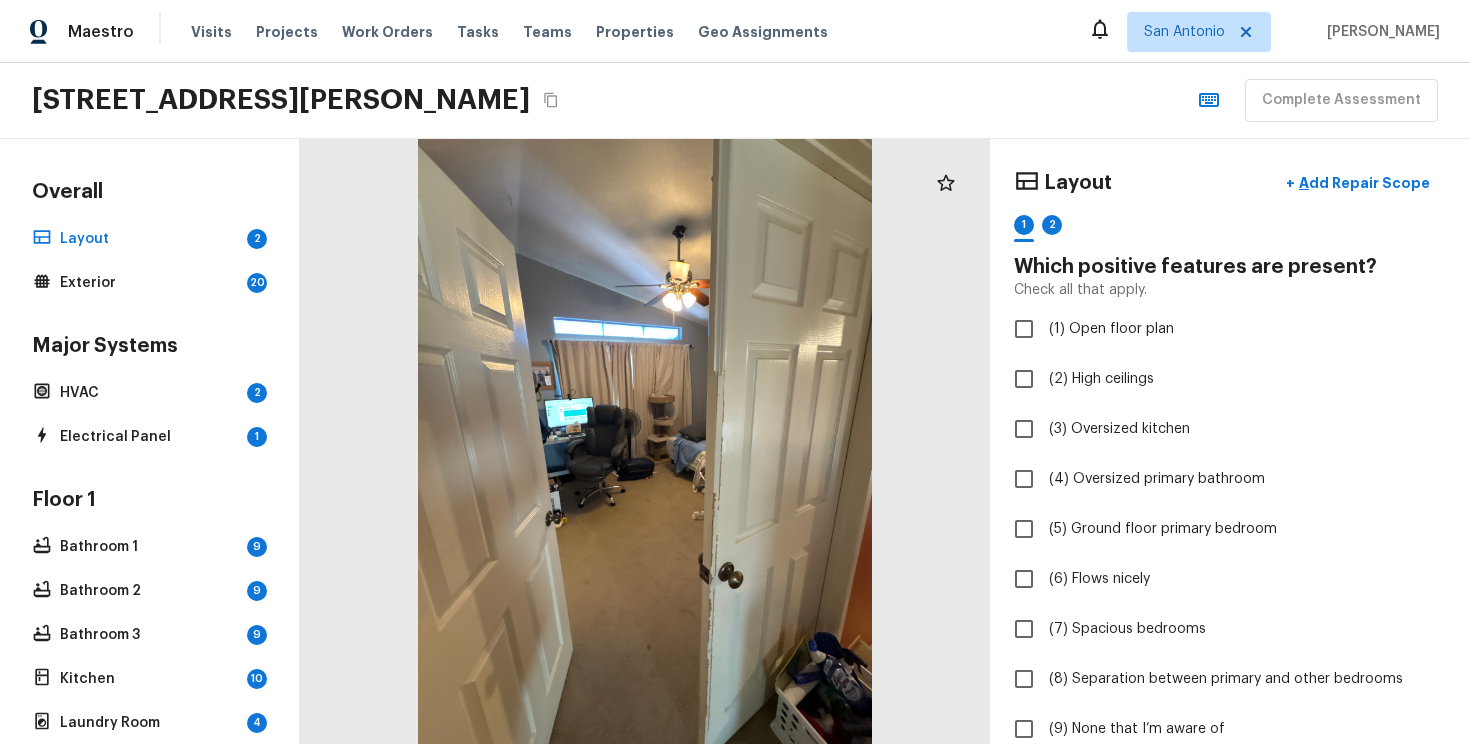 click at bounding box center [645, 441] 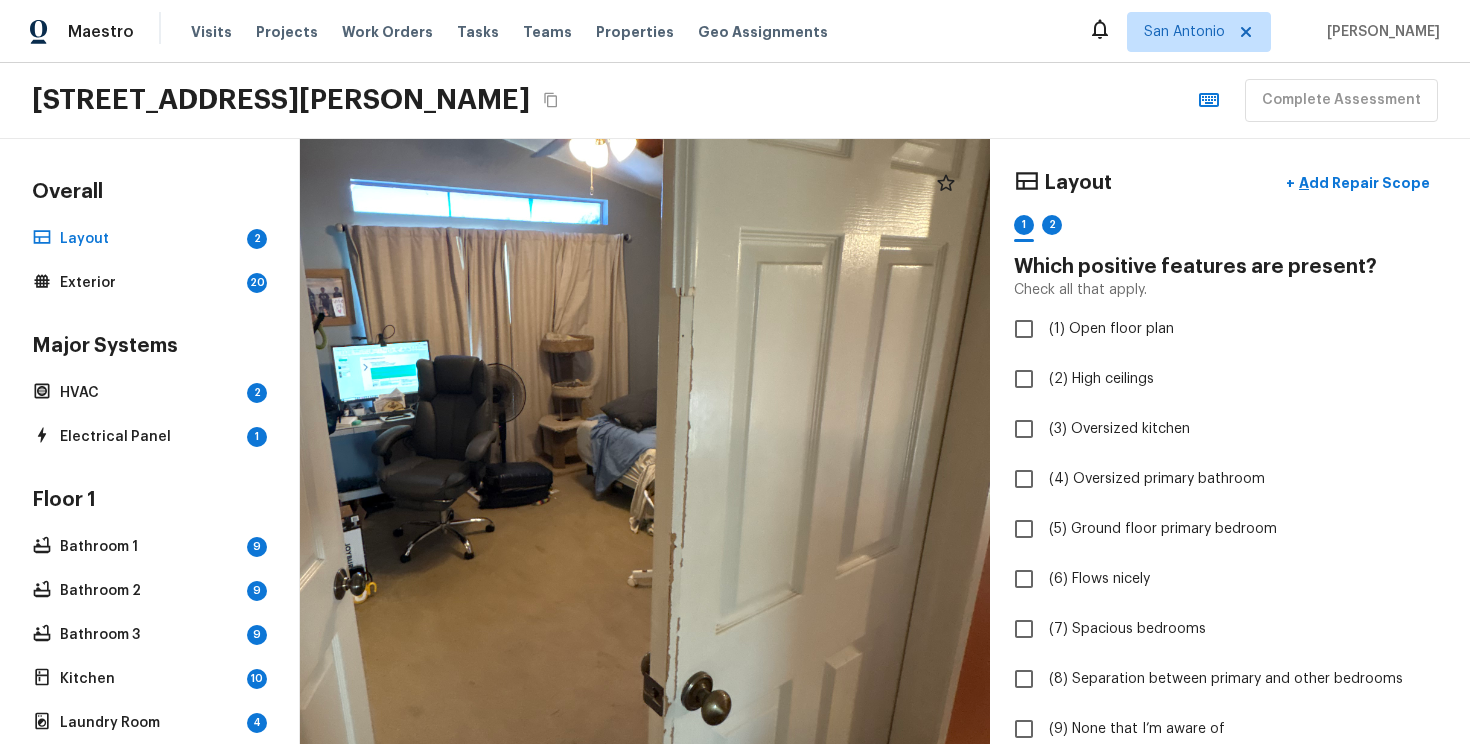 click at bounding box center (533, 429) 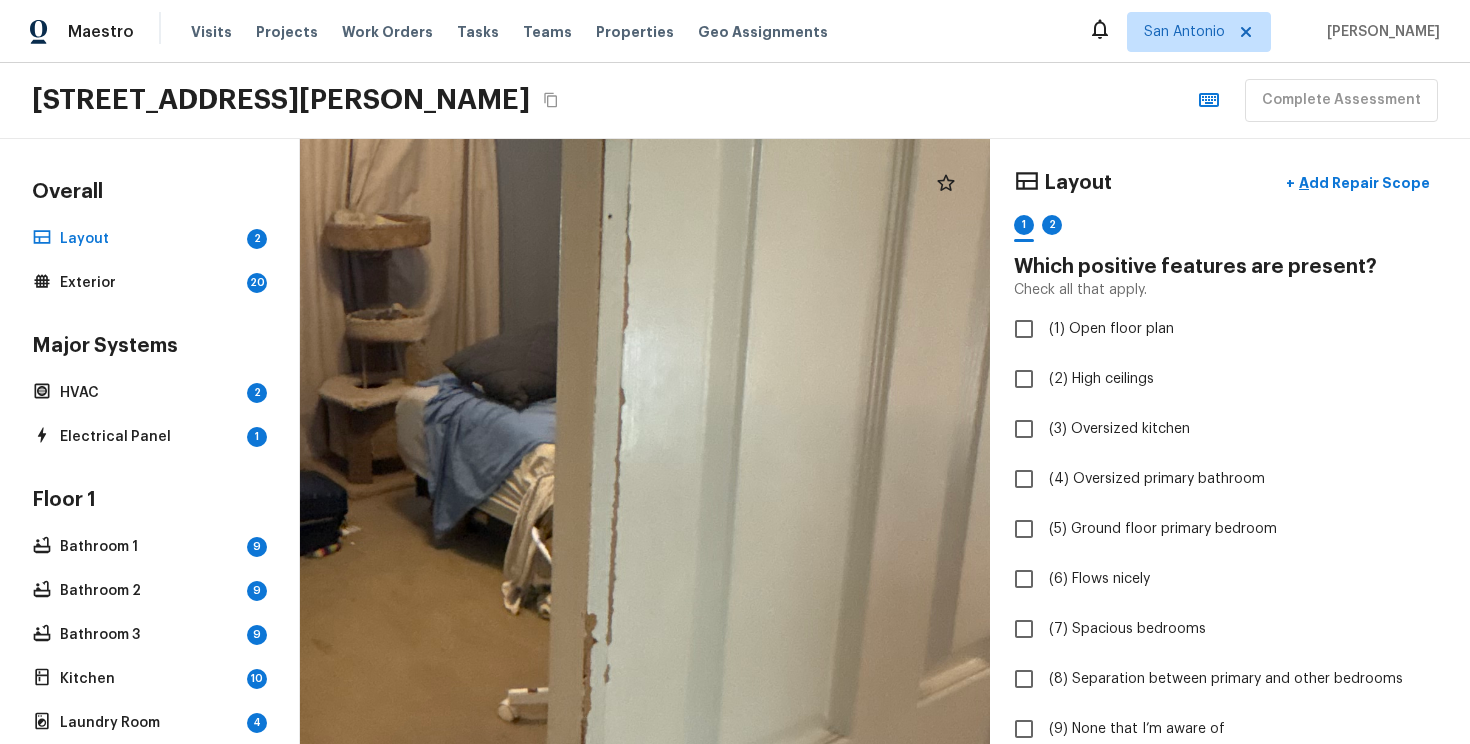 click at bounding box center [309, 404] 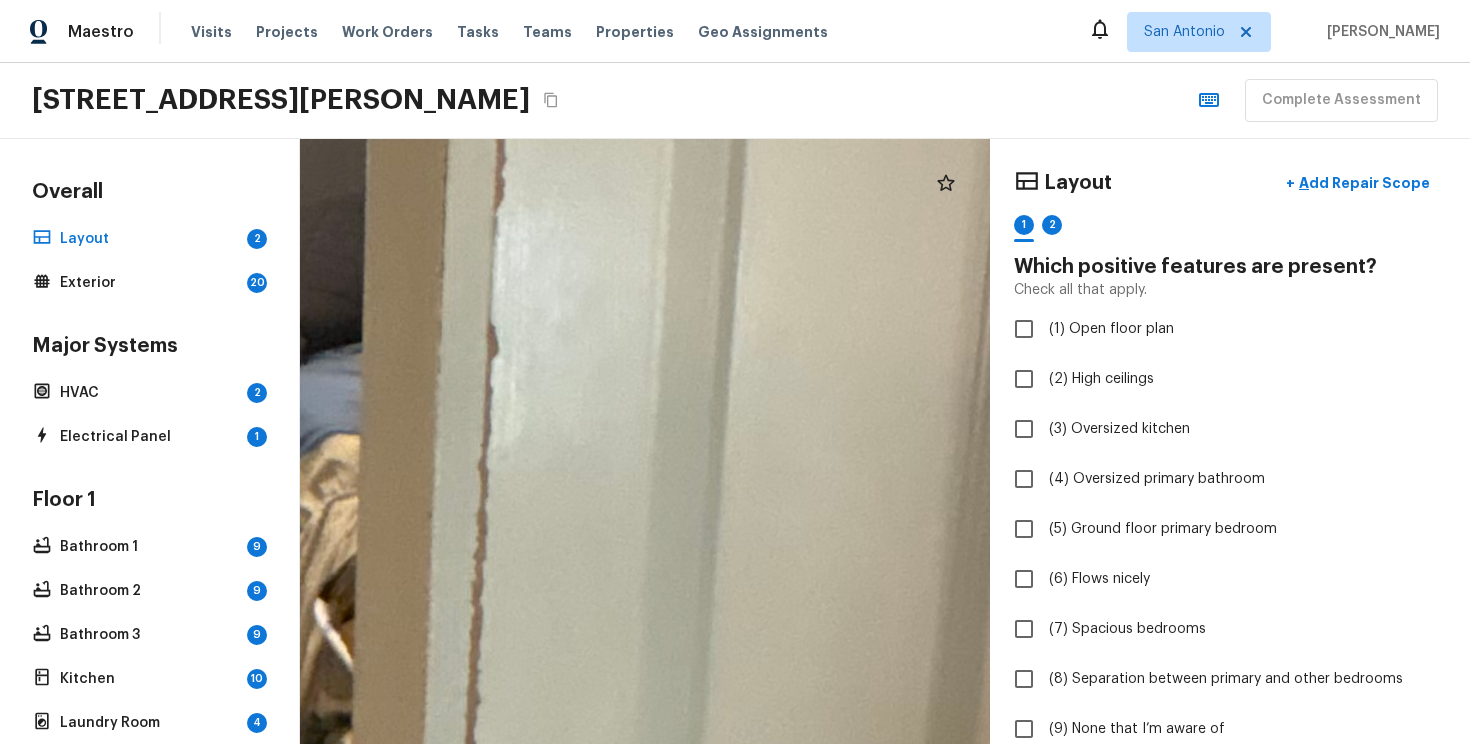 click at bounding box center (-125, 357) 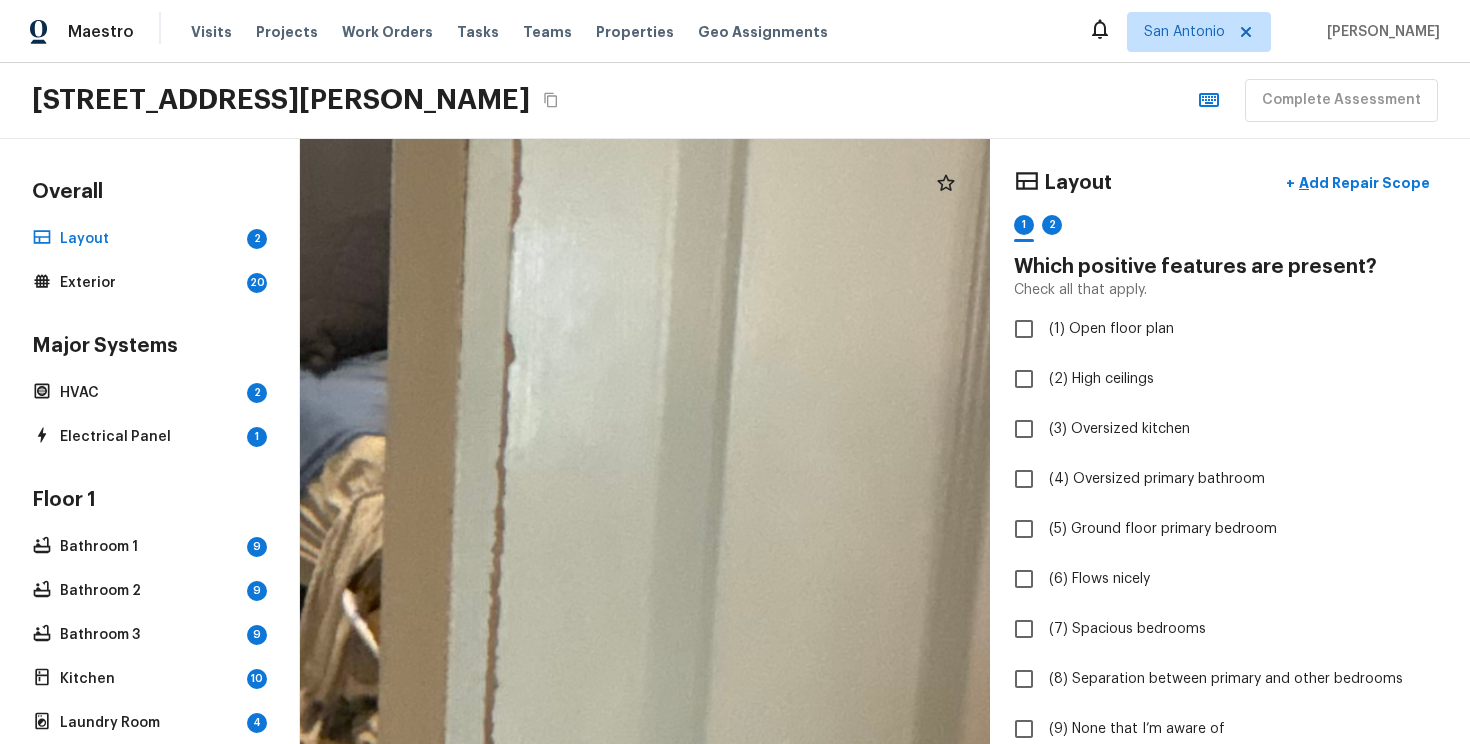 click at bounding box center [-68, 364] 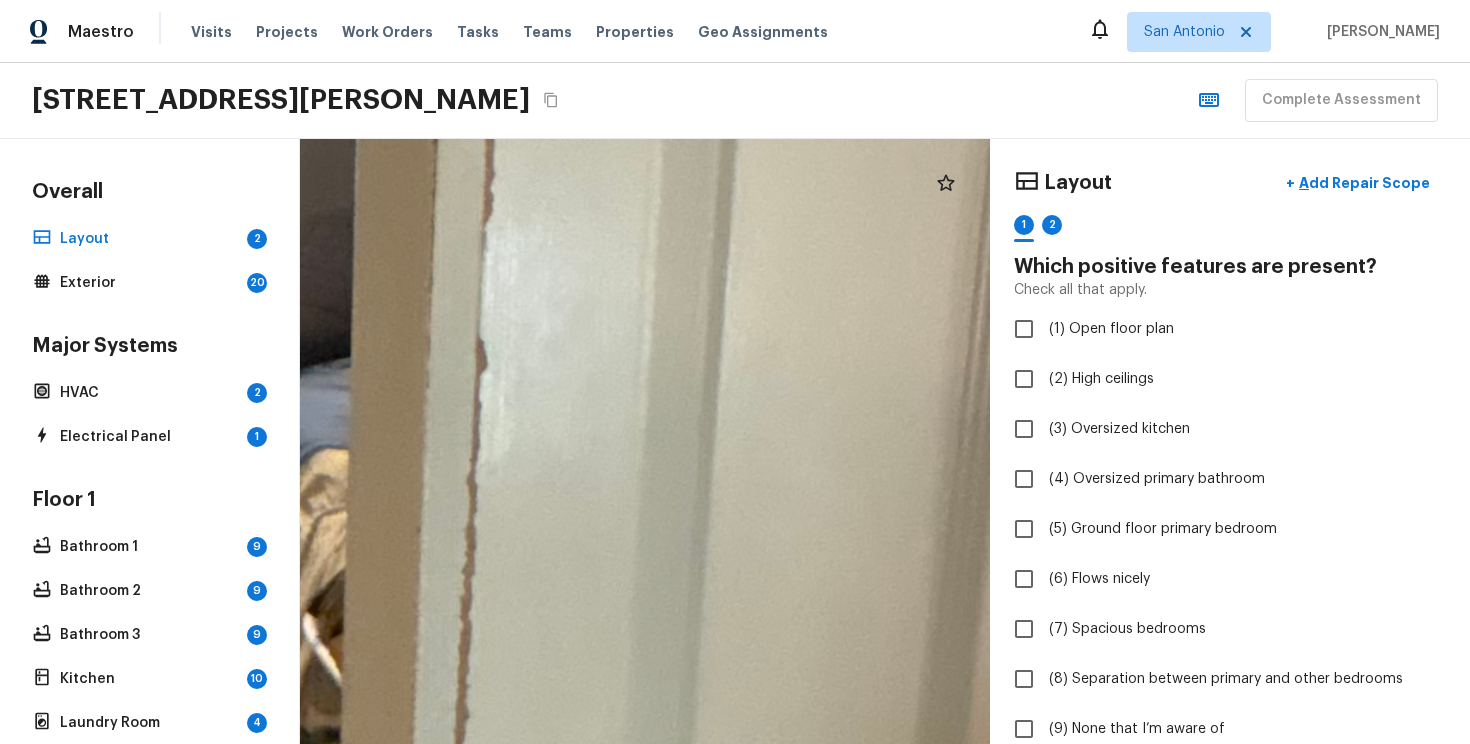 click at bounding box center [-136, 372] 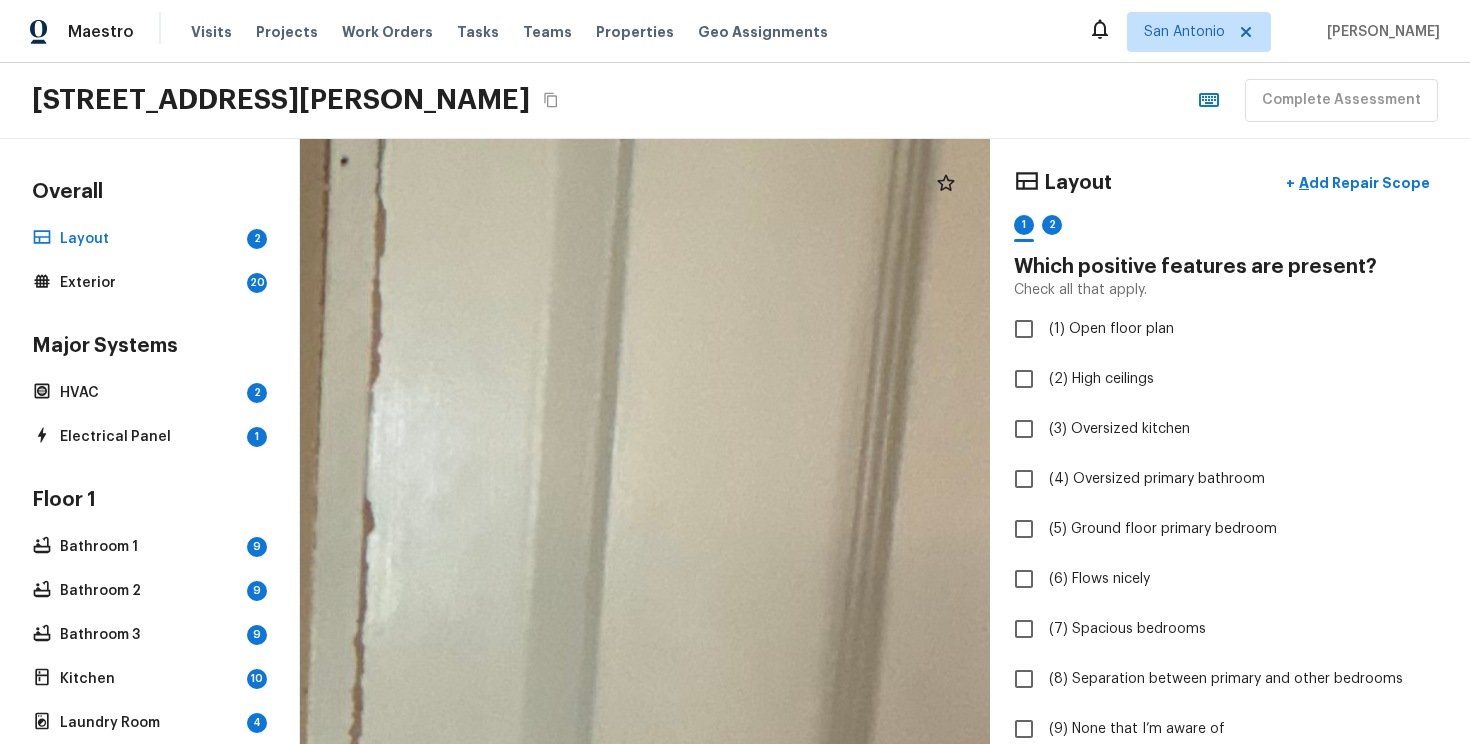 drag, startPoint x: 654, startPoint y: 365, endPoint x: 541, endPoint y: 526, distance: 196.69774 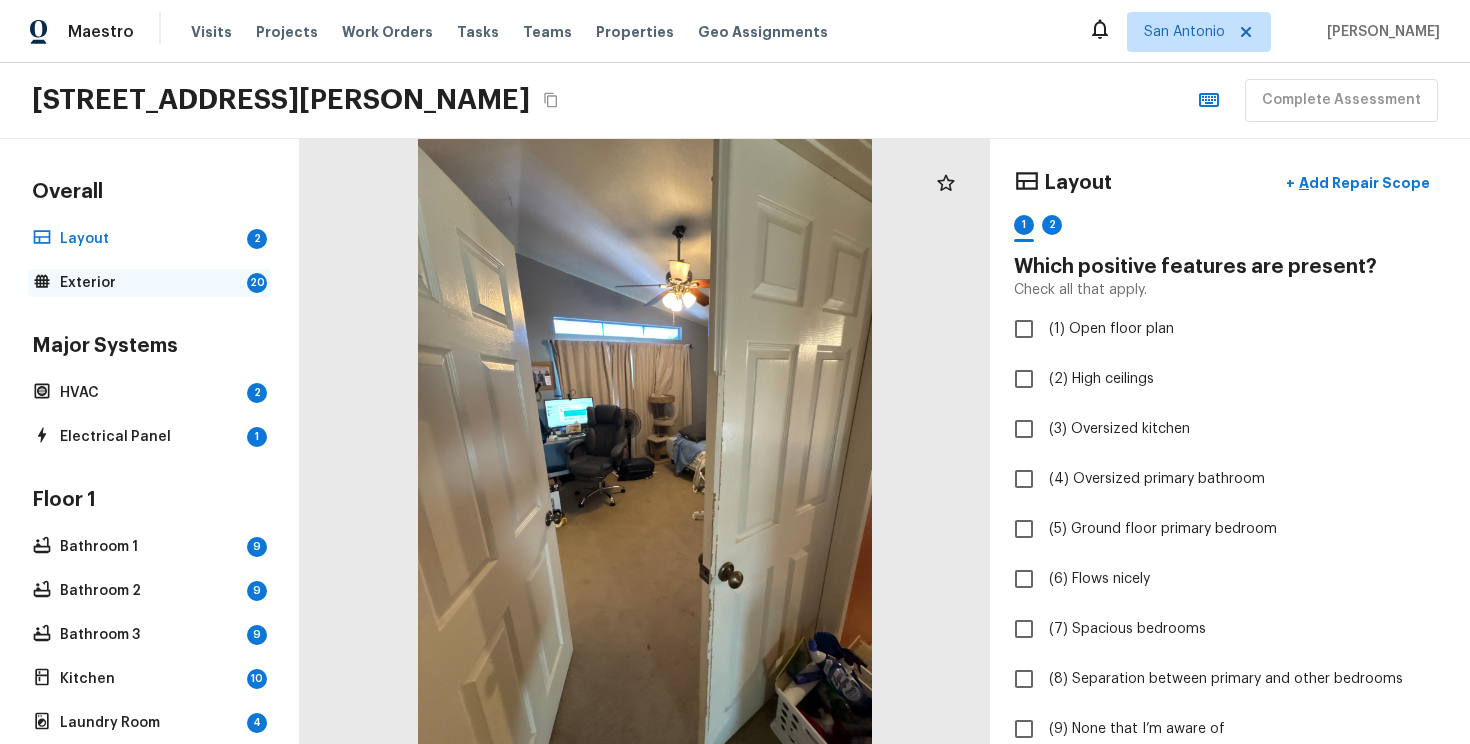 click on "Exterior" at bounding box center [149, 283] 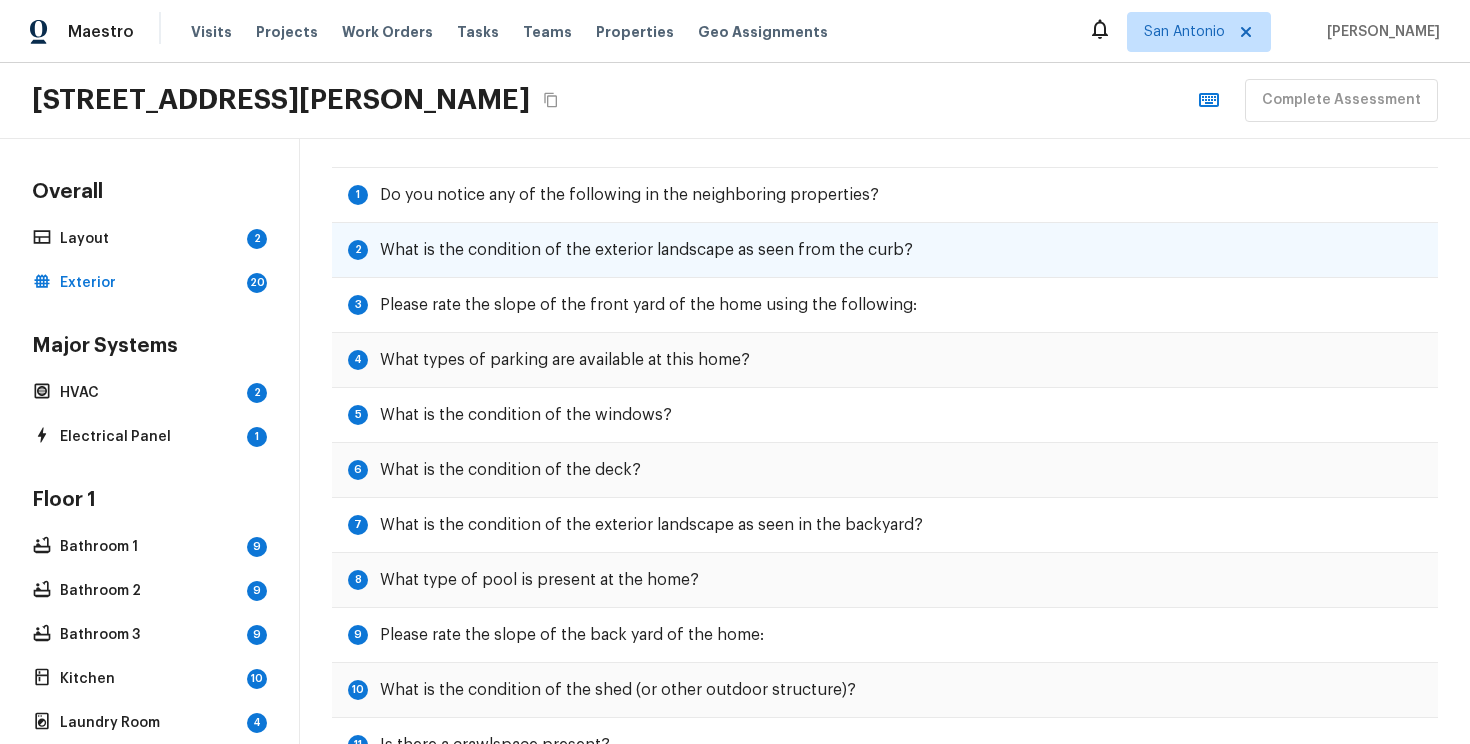 scroll, scrollTop: 0, scrollLeft: 0, axis: both 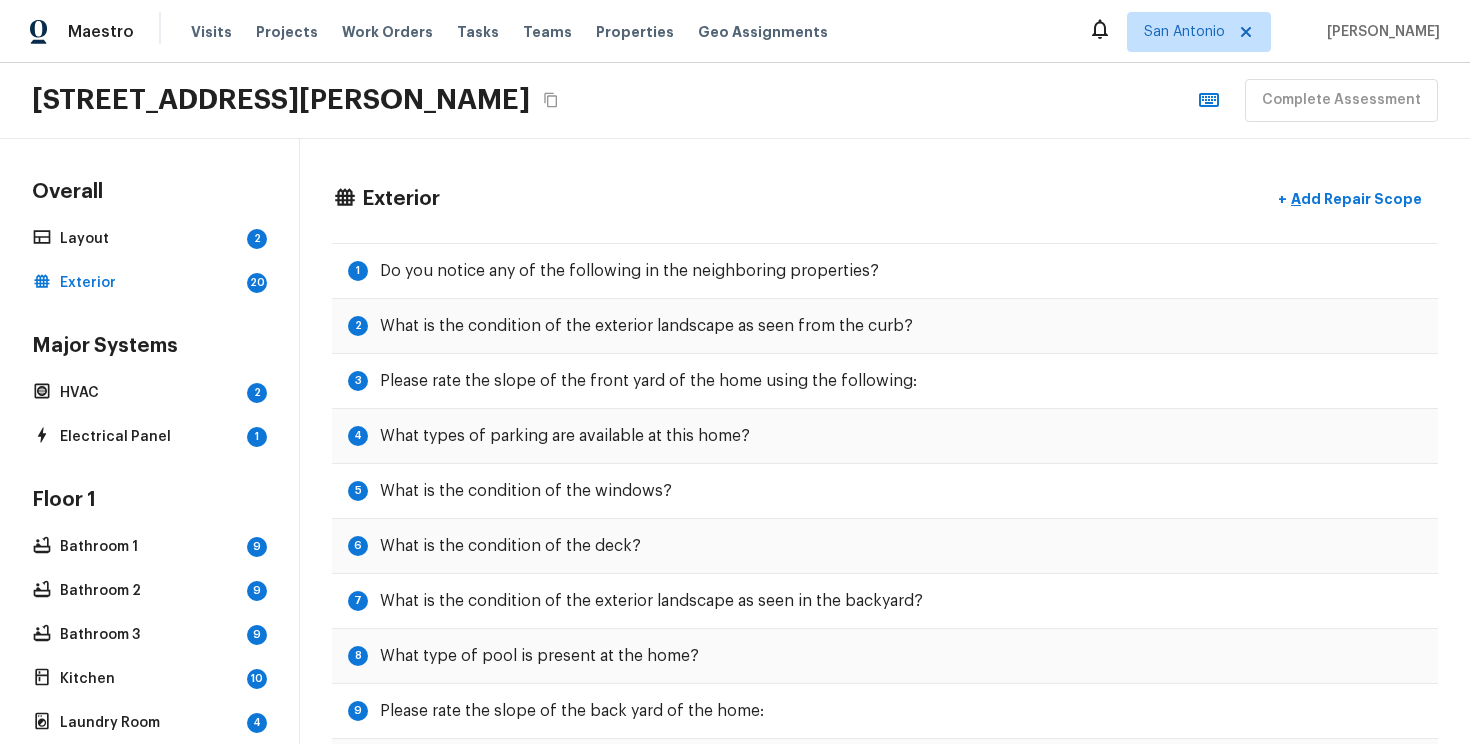 click on "Overall" at bounding box center (149, 194) 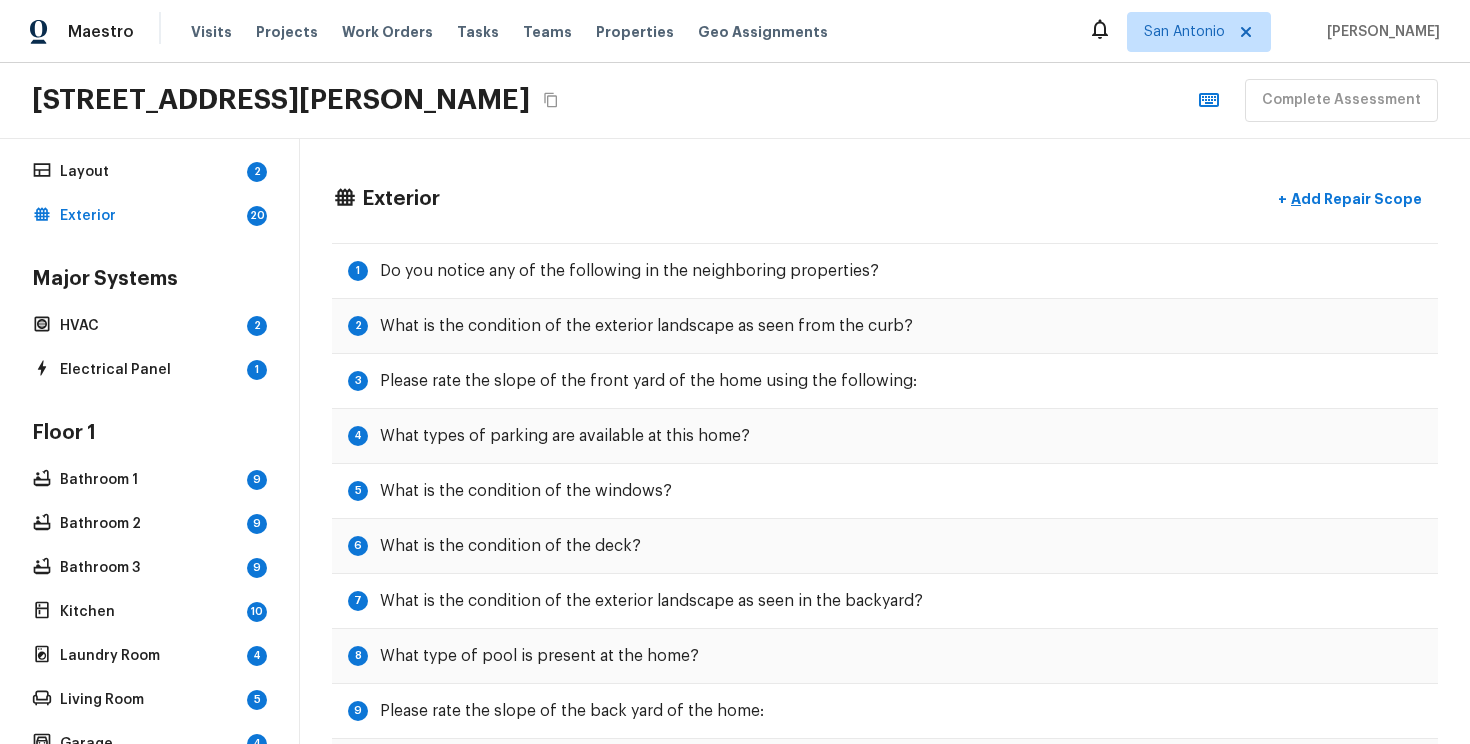 scroll, scrollTop: 76, scrollLeft: 0, axis: vertical 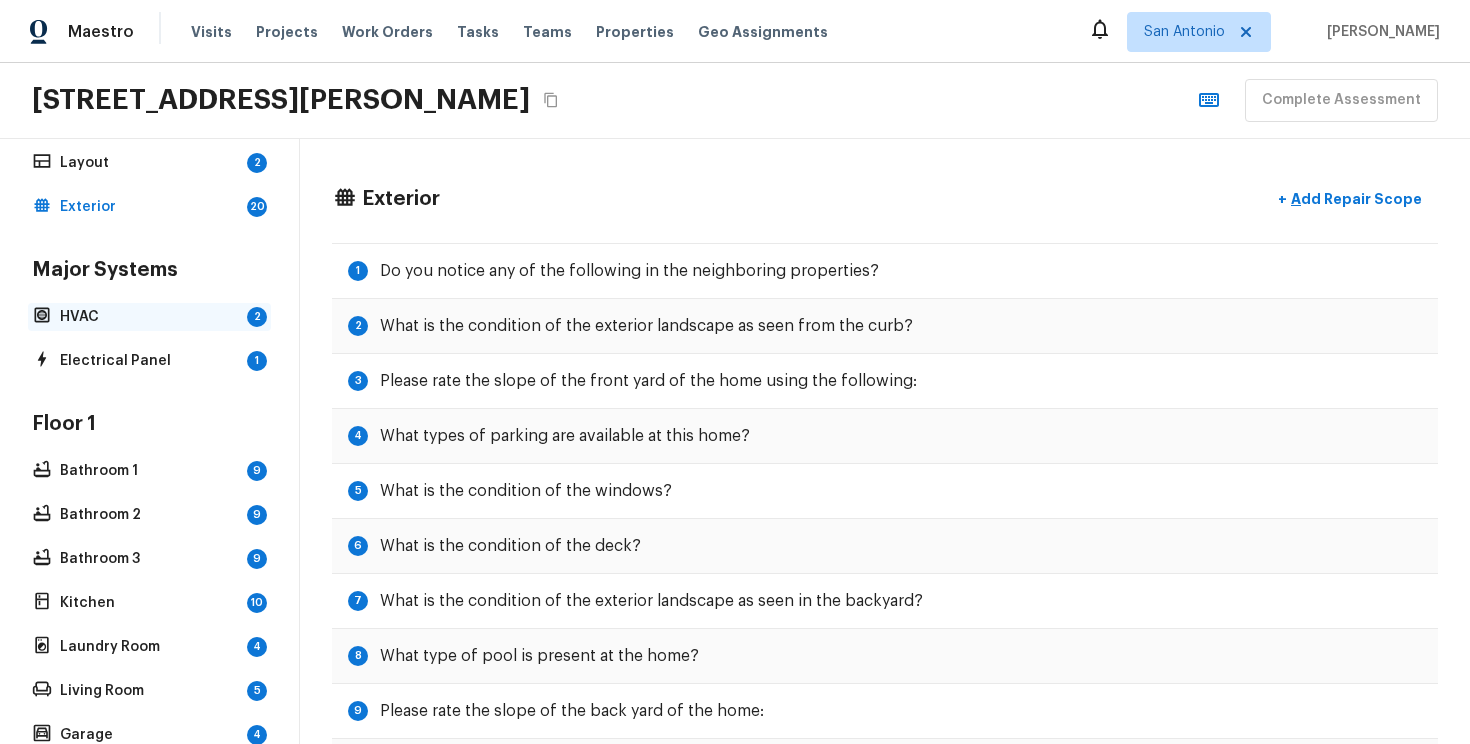 click on "HVAC" at bounding box center (149, 317) 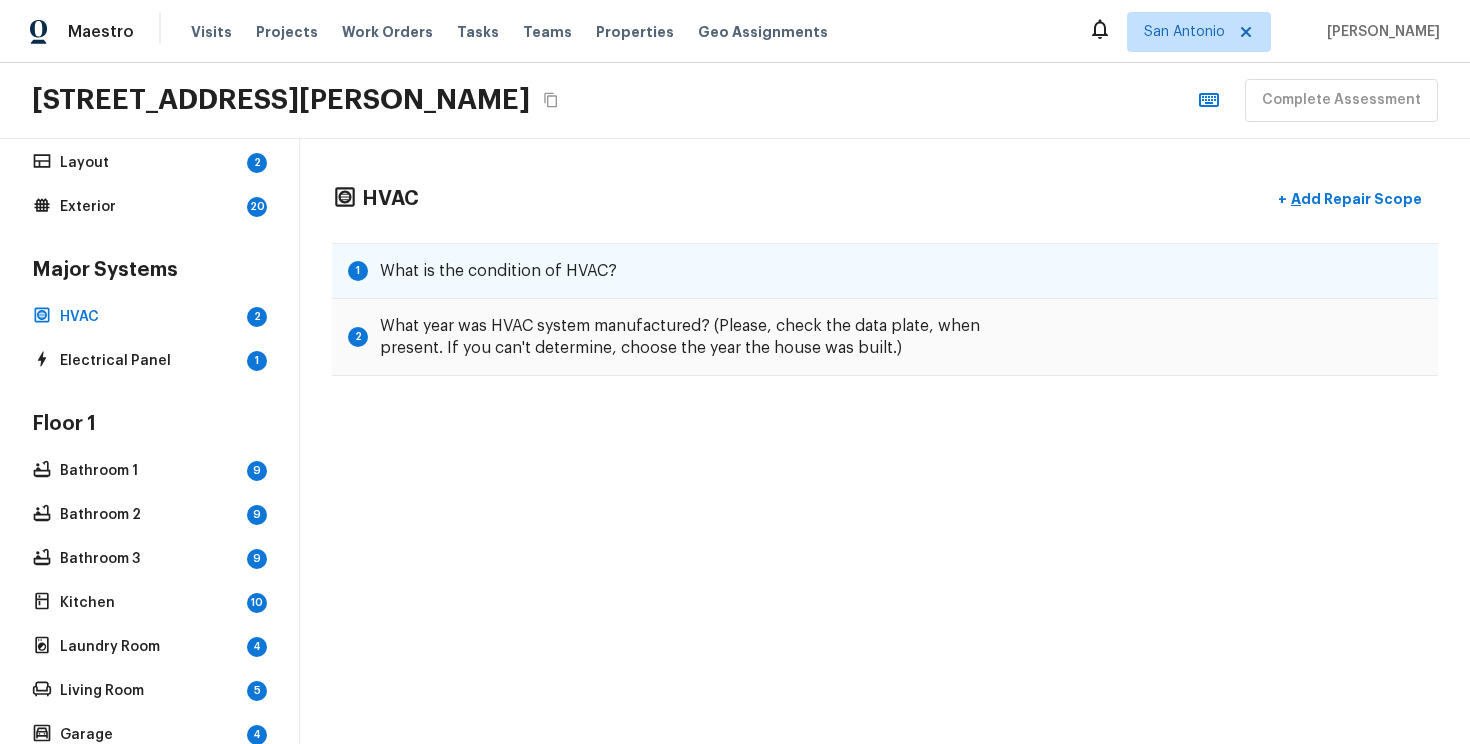 click on "What is the condition of HVAC?" at bounding box center [498, 271] 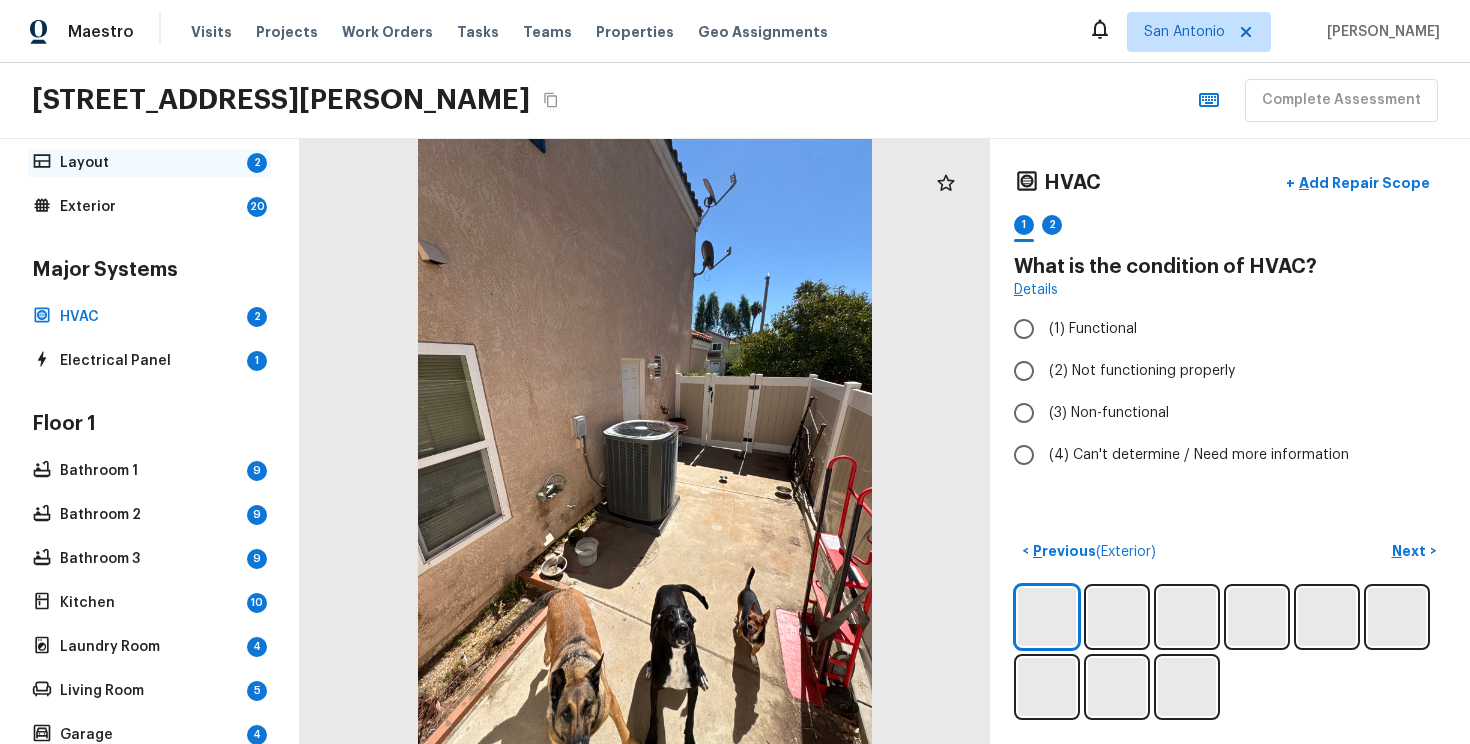 click on "Layout 2" at bounding box center (149, 163) 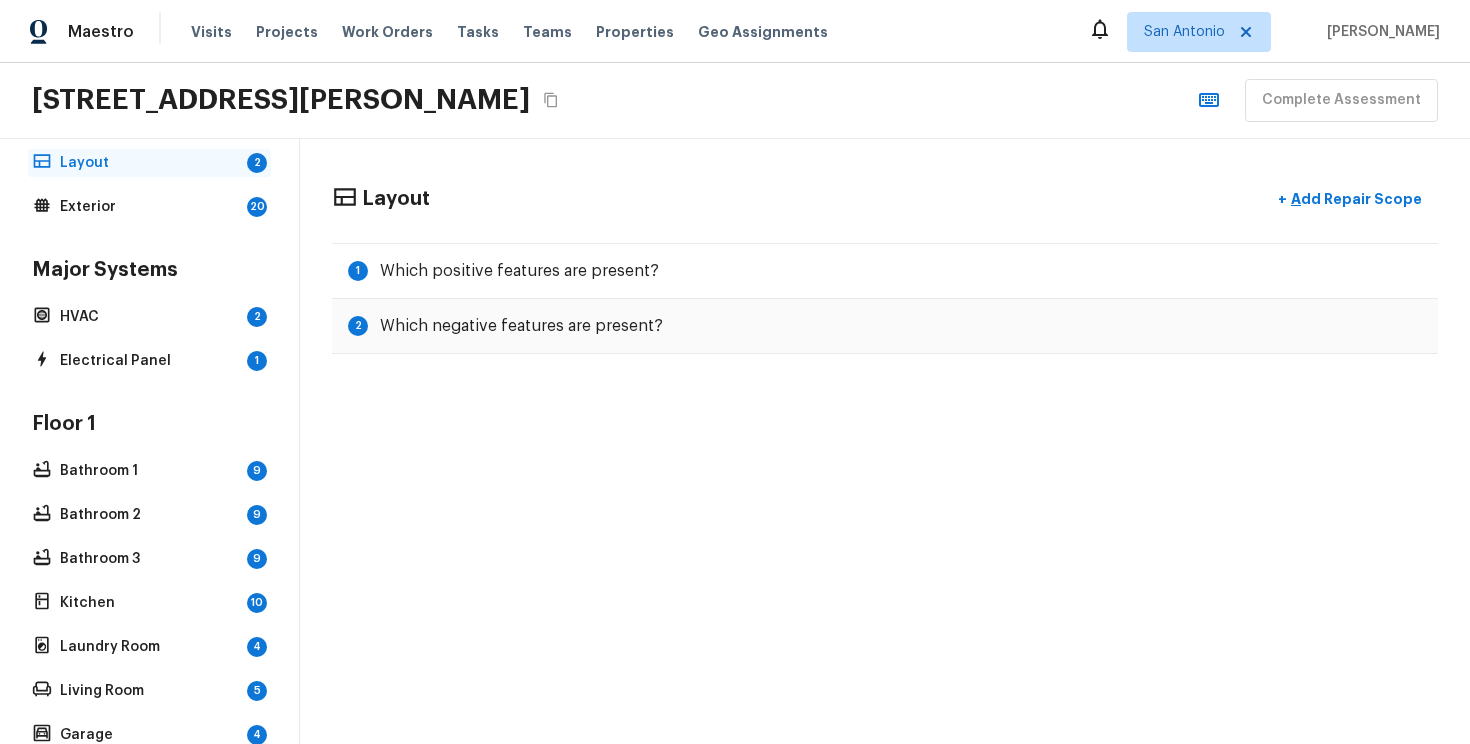 click on "Layout" at bounding box center (149, 163) 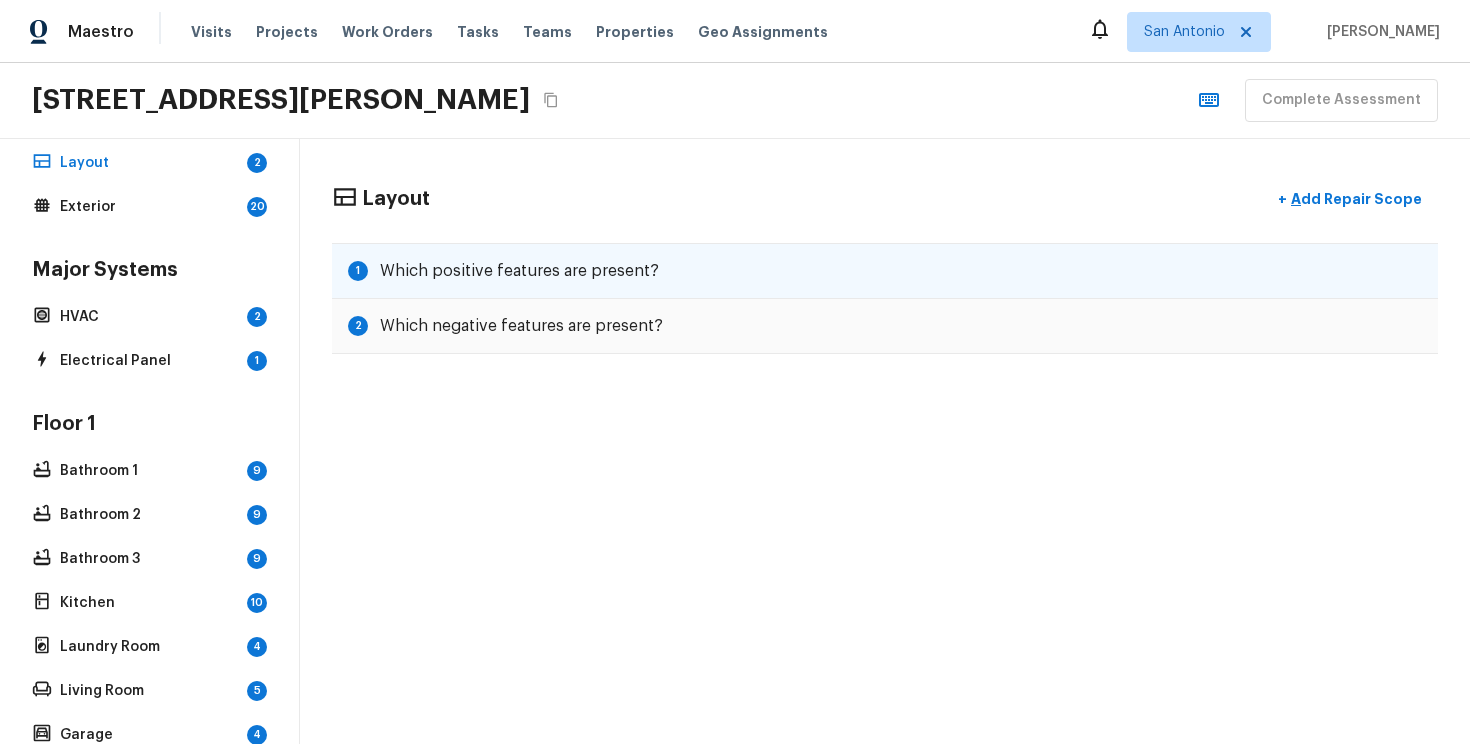 click on "Which positive features are present?" at bounding box center [519, 271] 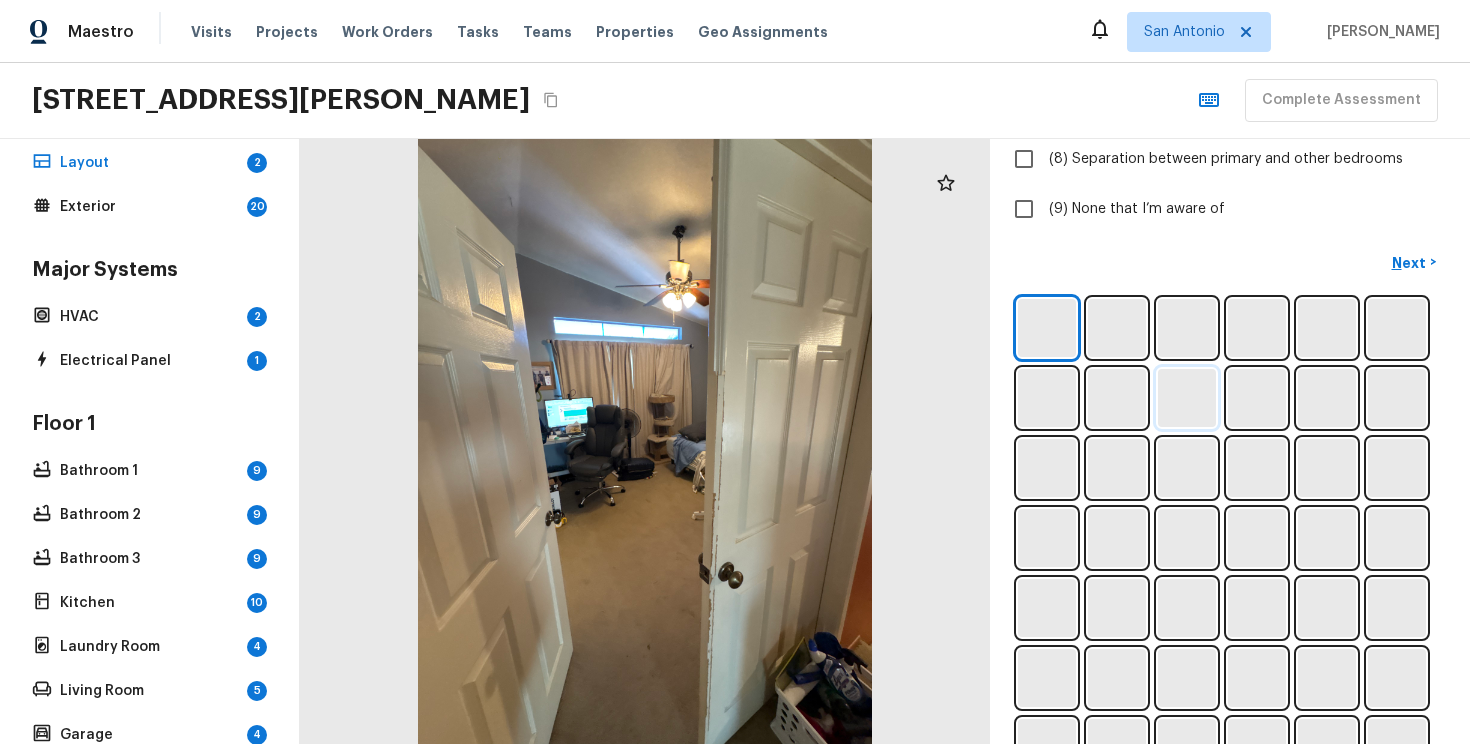 scroll, scrollTop: 517, scrollLeft: 0, axis: vertical 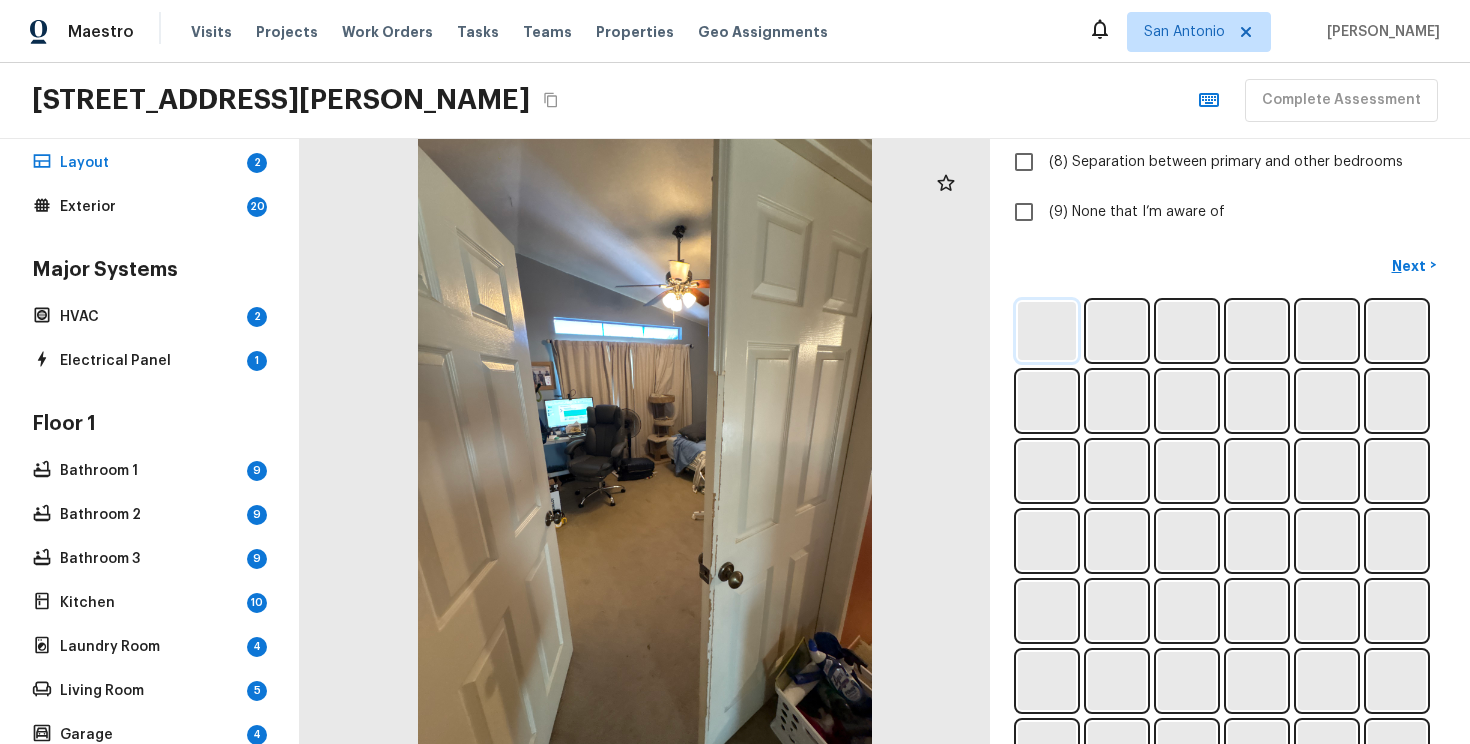 click at bounding box center (1047, 331) 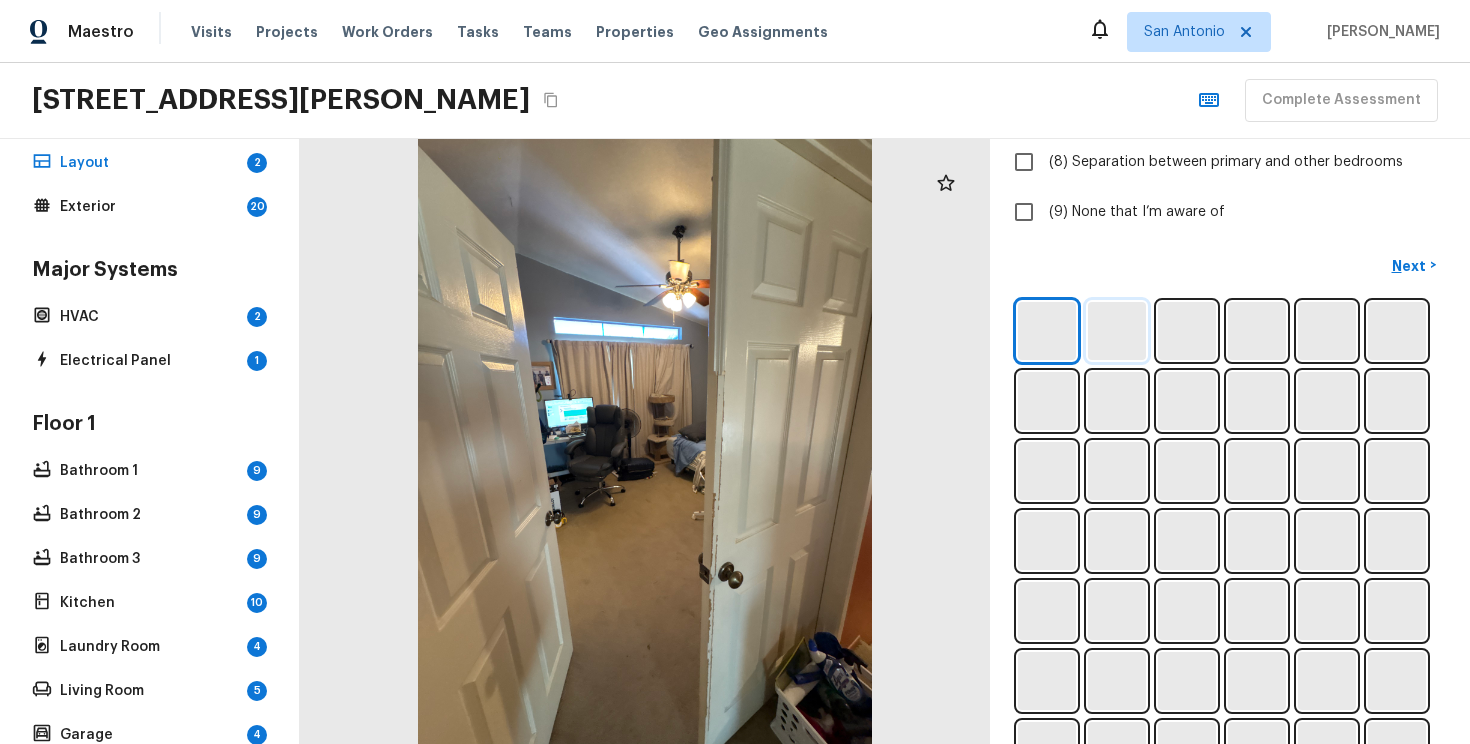 click at bounding box center [1117, 331] 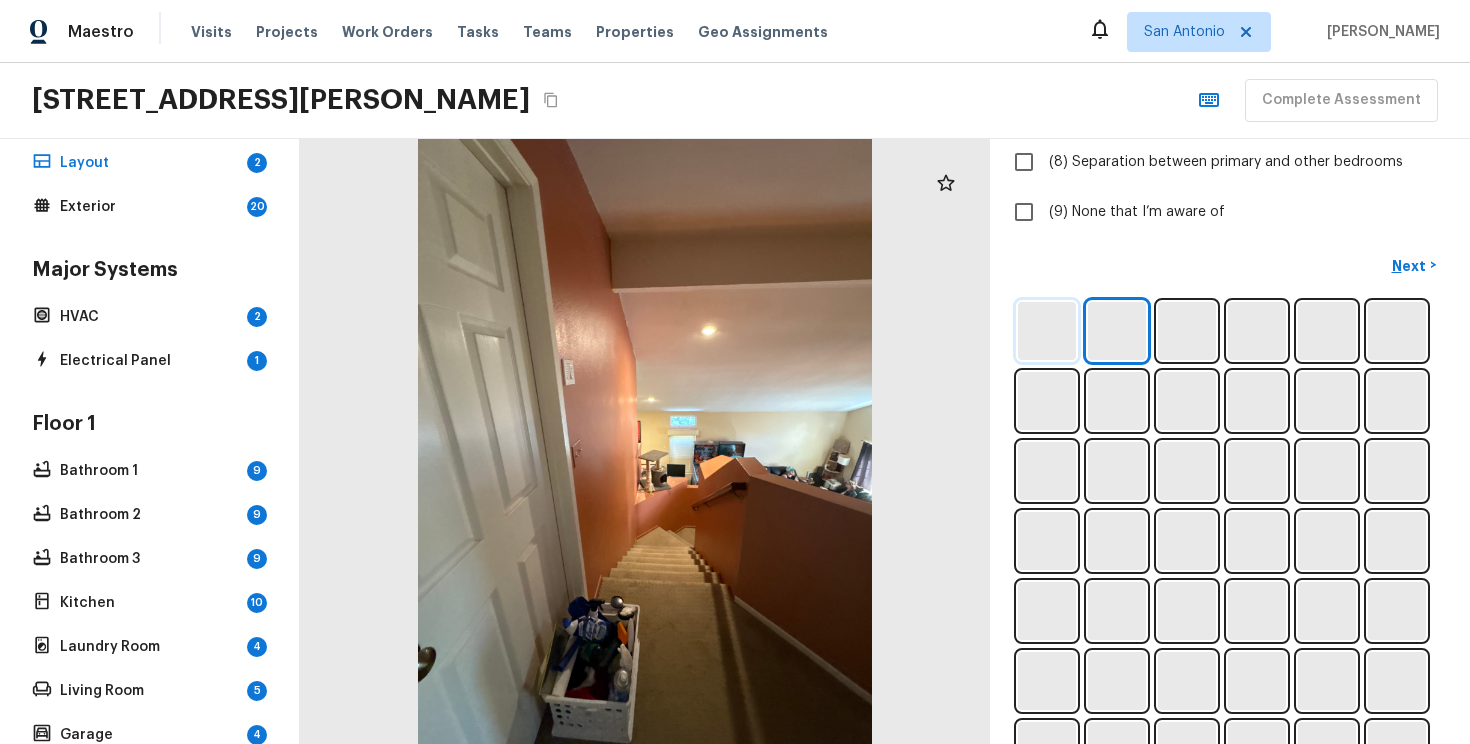 click at bounding box center (1047, 331) 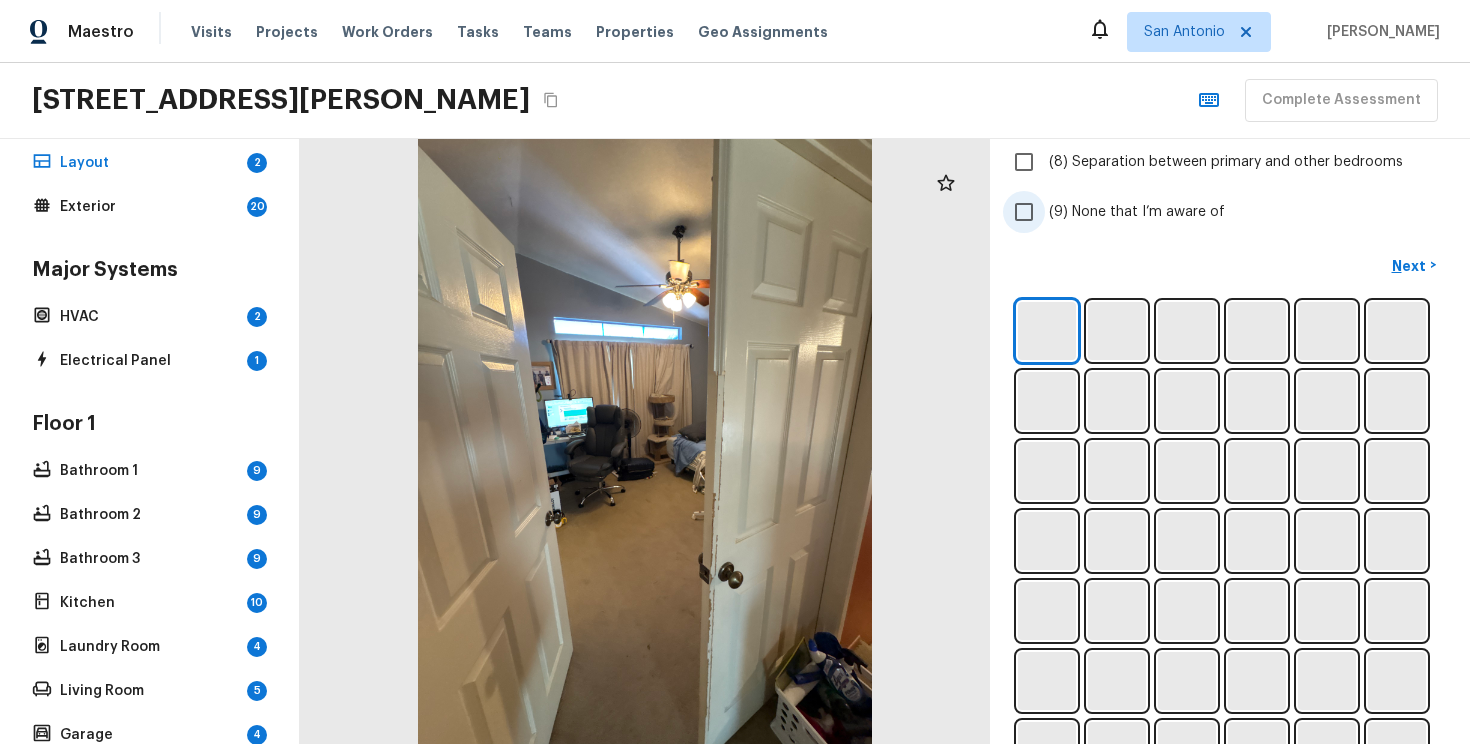 click on "(9) None that I’m aware of" at bounding box center [1216, 212] 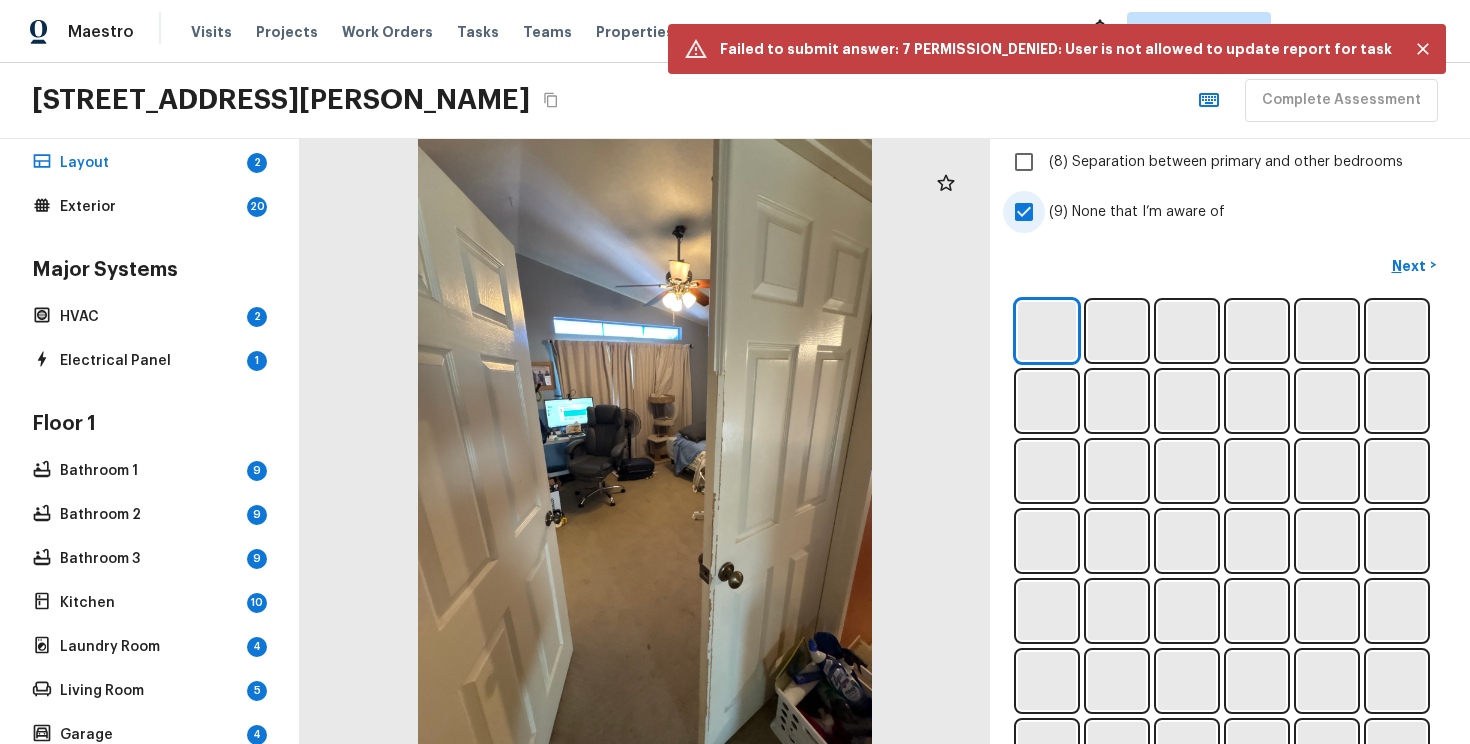 click on "(9) None that I’m aware of" at bounding box center [1137, 212] 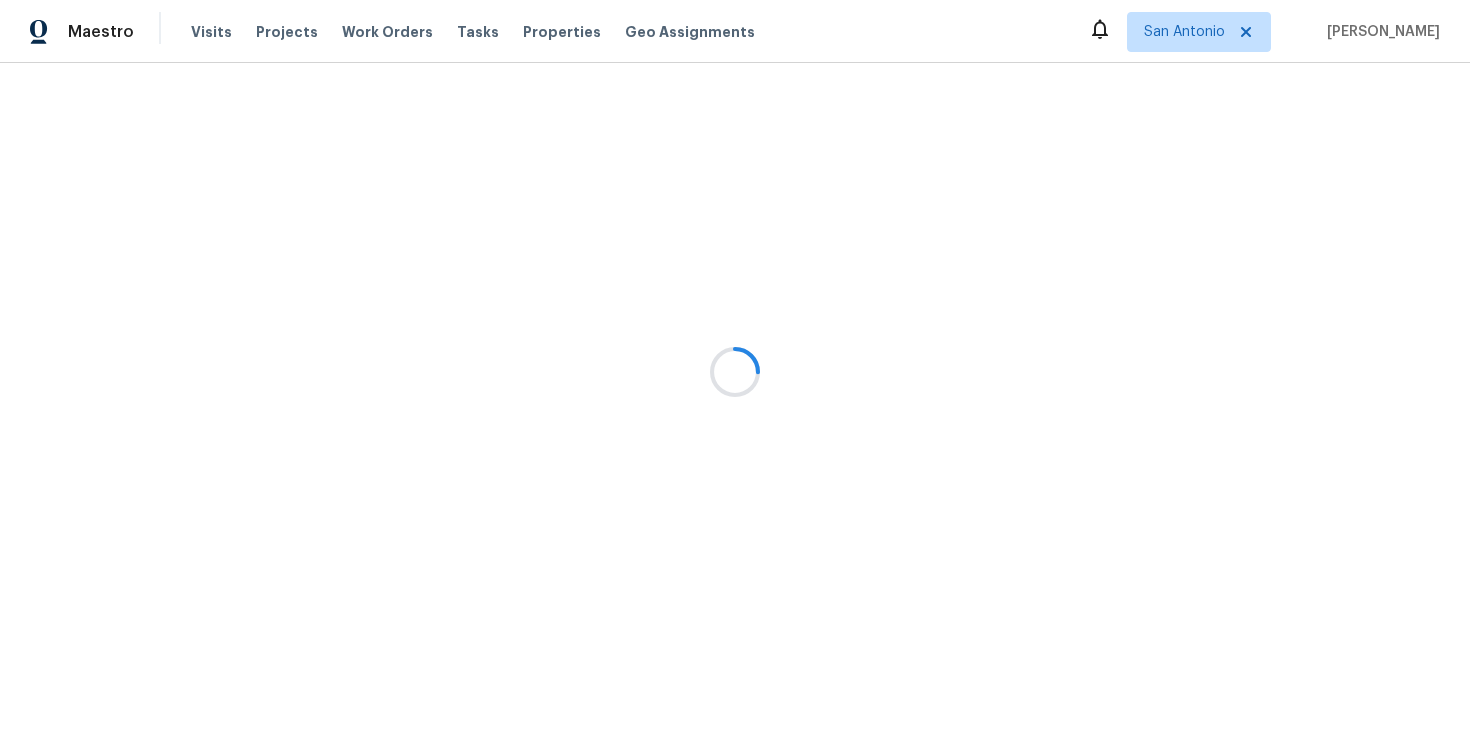 scroll, scrollTop: 0, scrollLeft: 0, axis: both 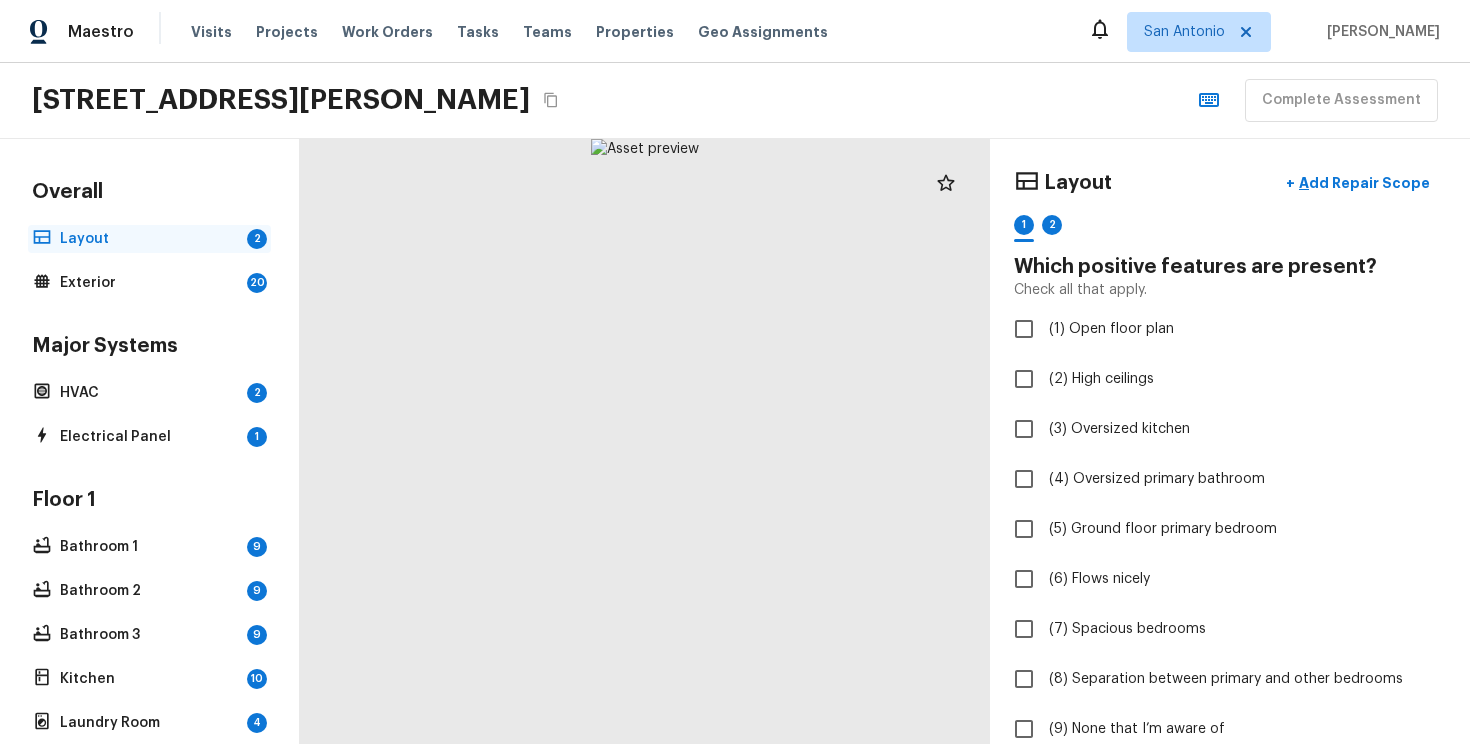 click on "Layout" at bounding box center (149, 239) 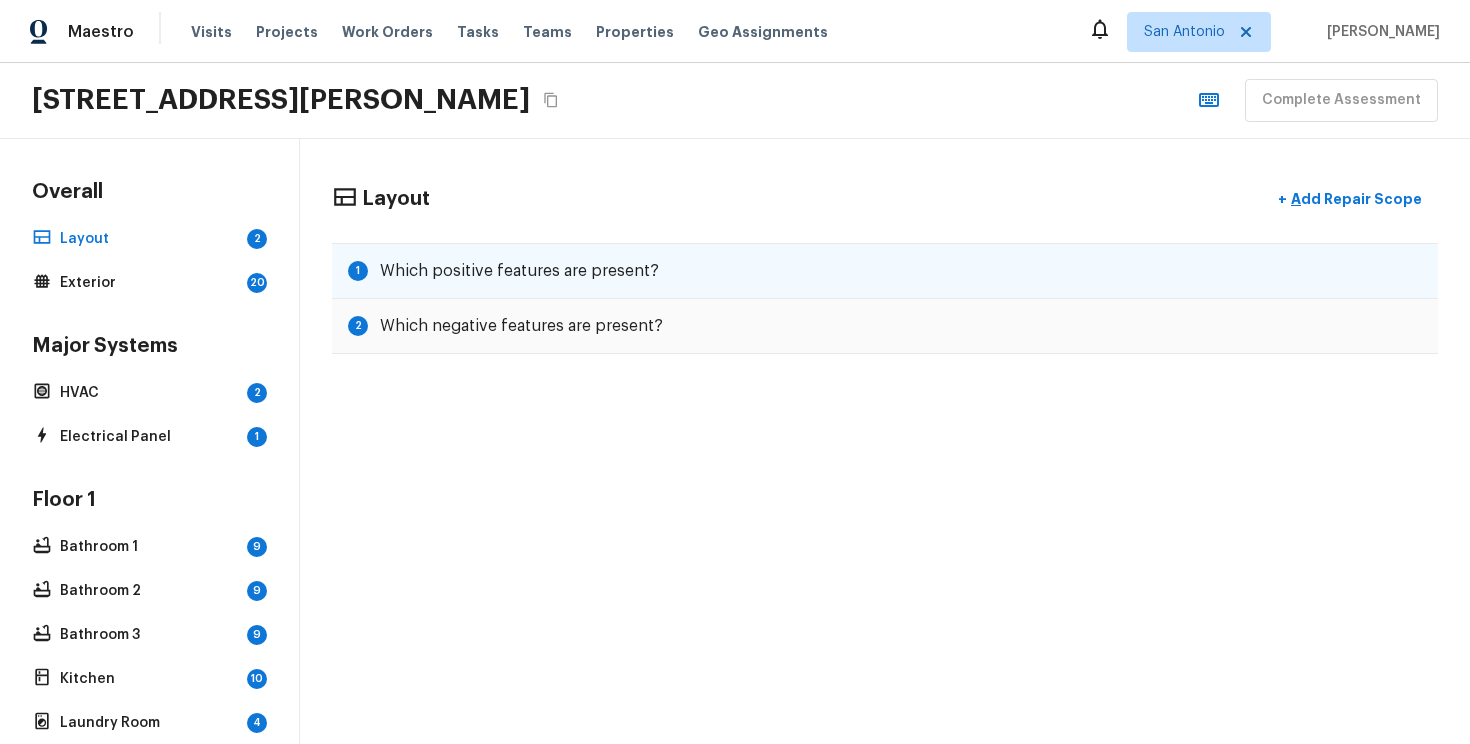 click on "Which positive features are present?" at bounding box center (519, 271) 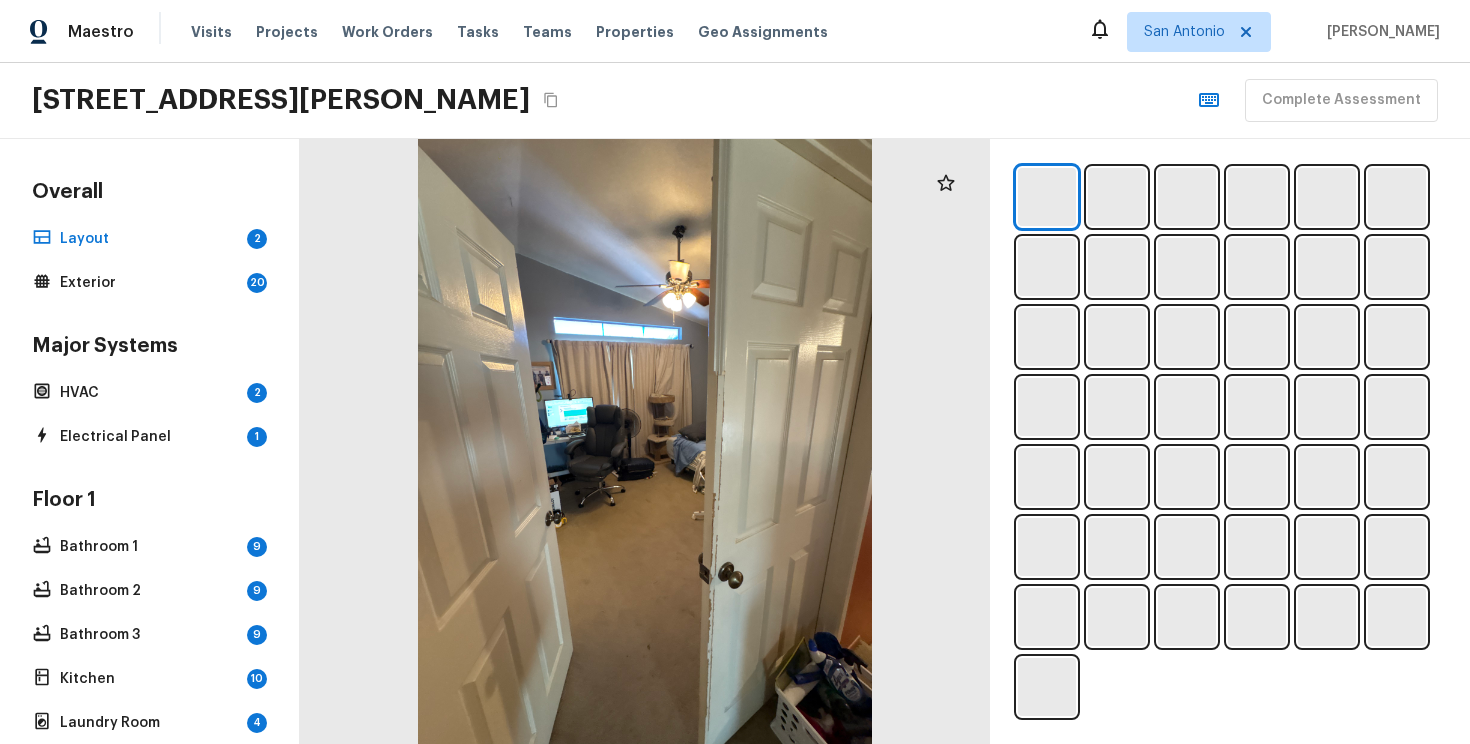 scroll, scrollTop: 569, scrollLeft: 0, axis: vertical 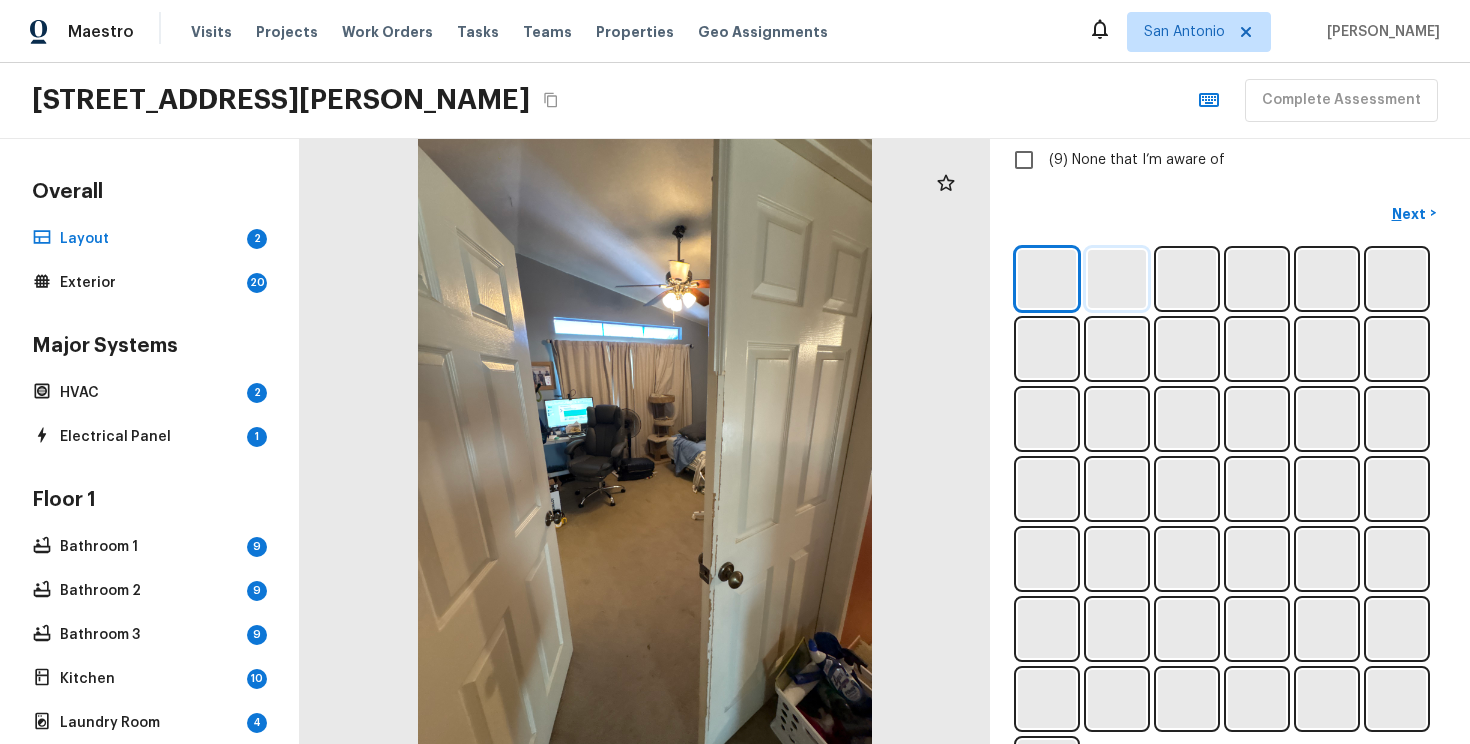 click at bounding box center (1117, 279) 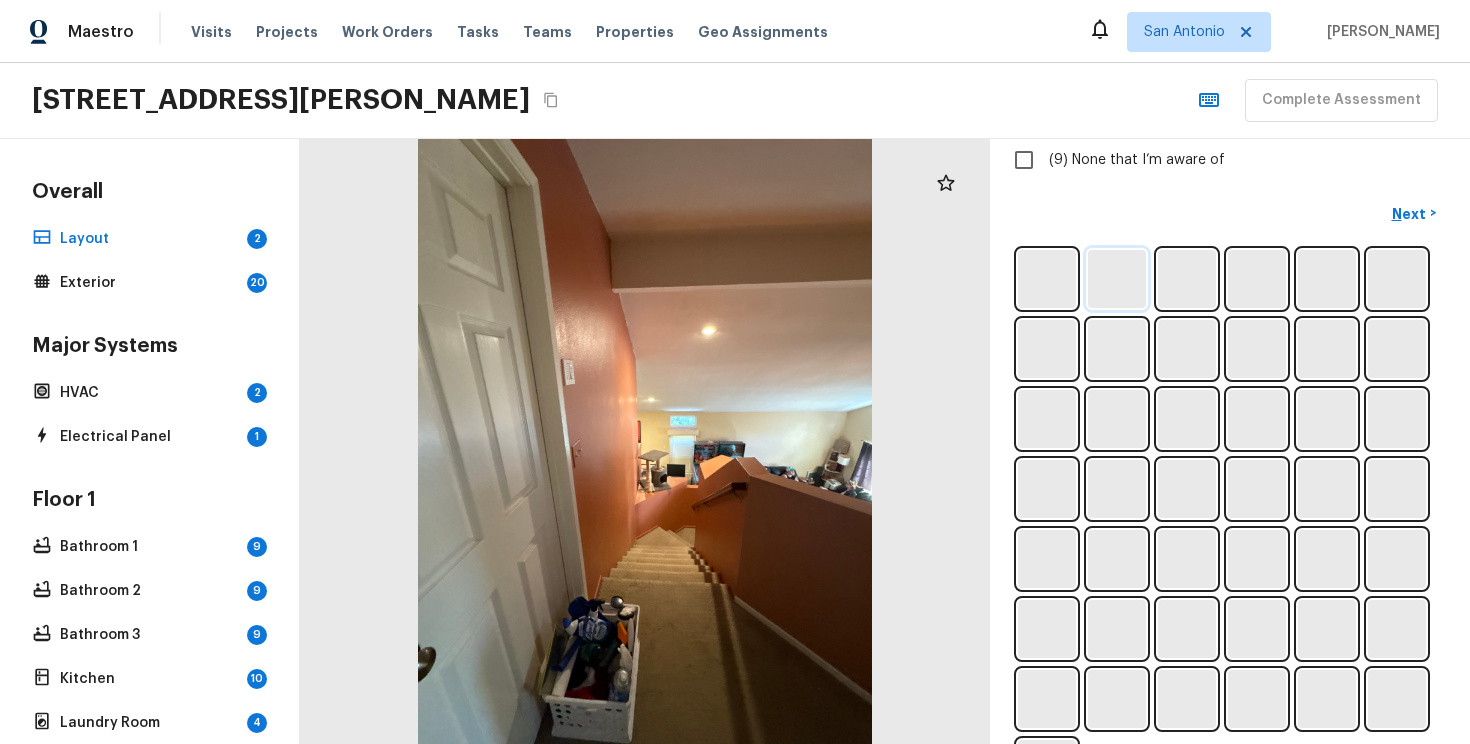 click at bounding box center (1117, 279) 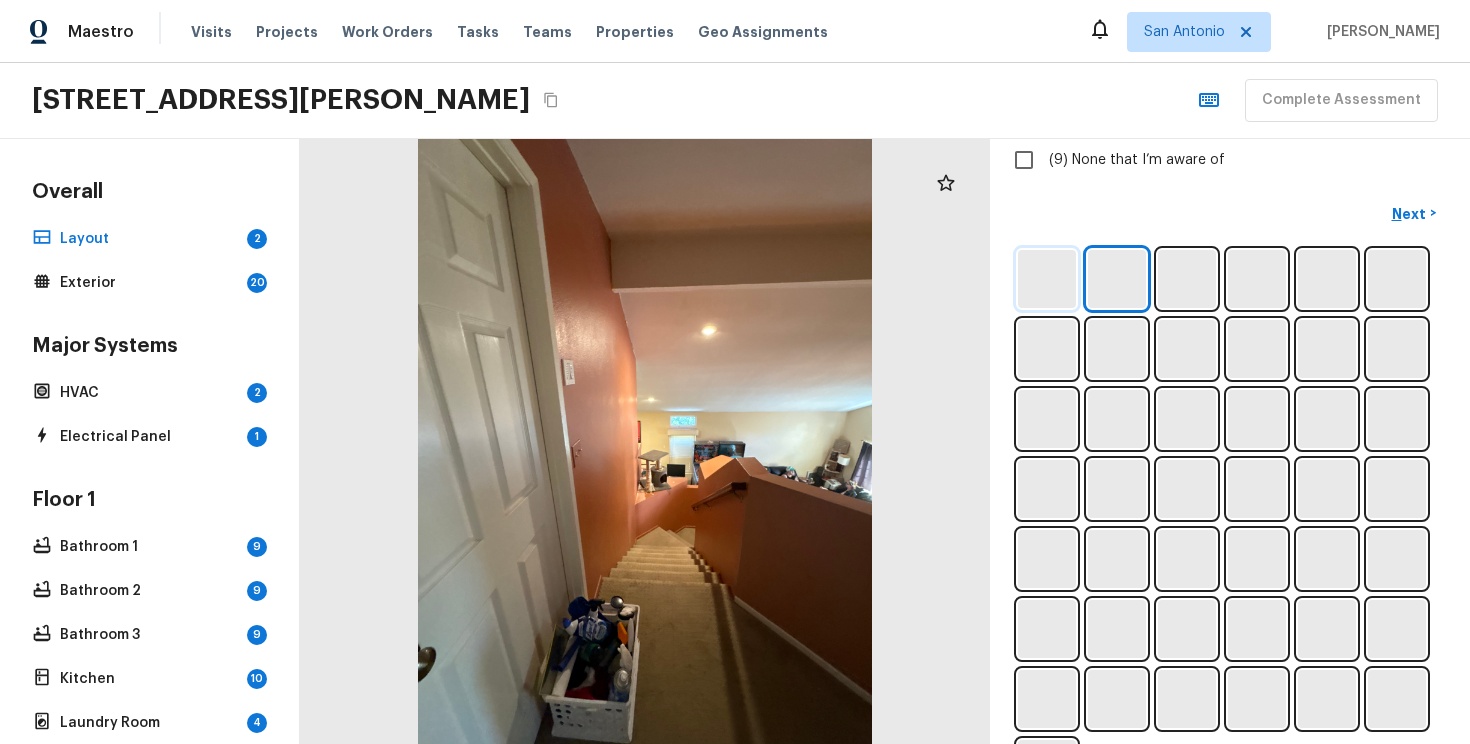 click at bounding box center [1047, 279] 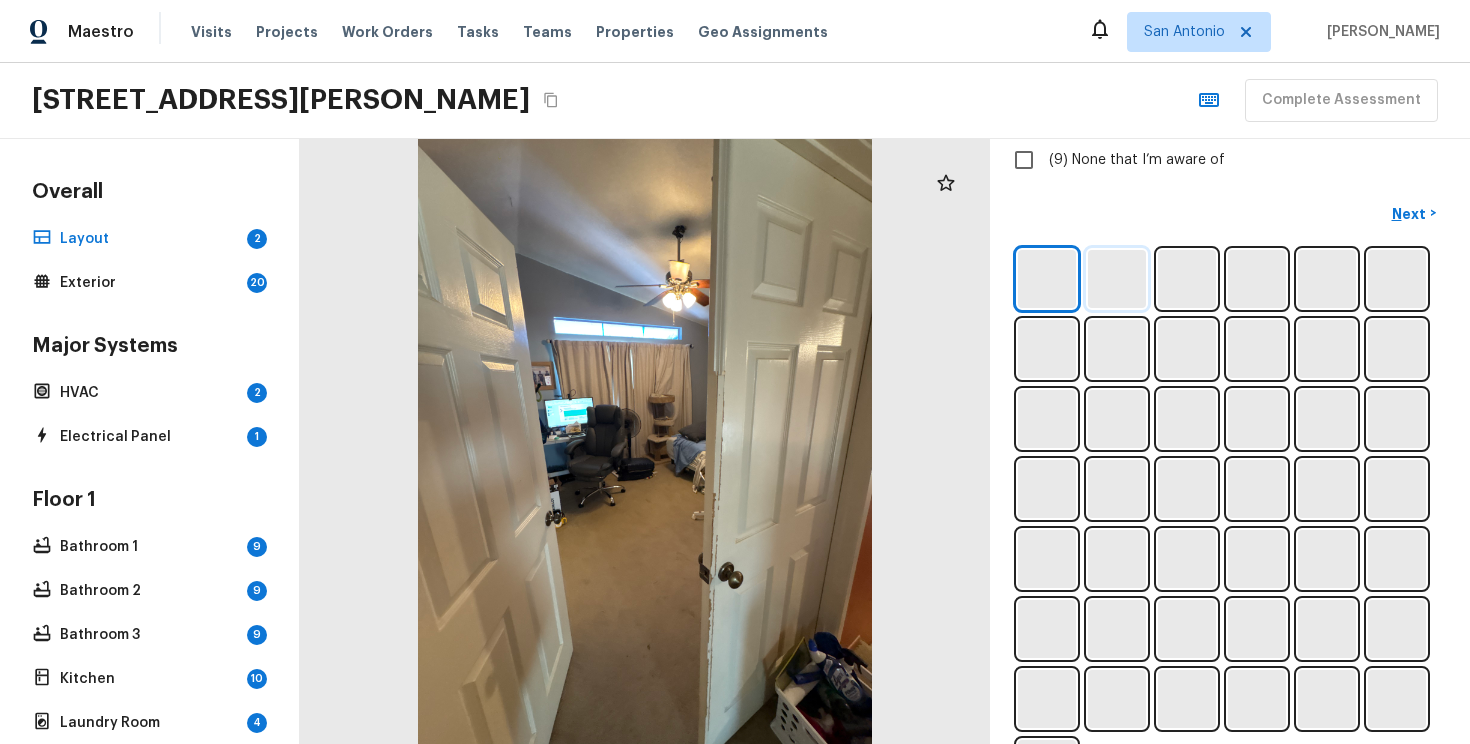 click at bounding box center (1117, 279) 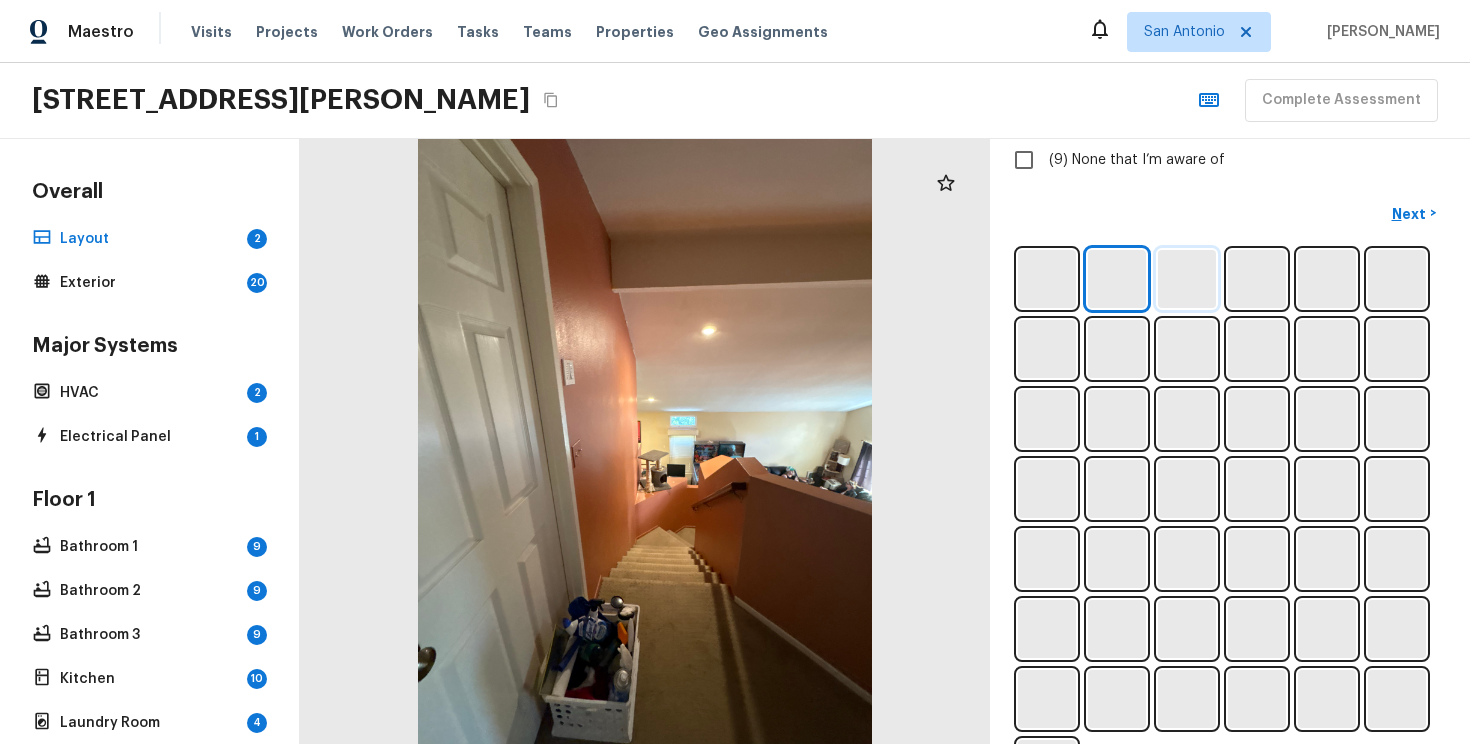 click at bounding box center (1187, 279) 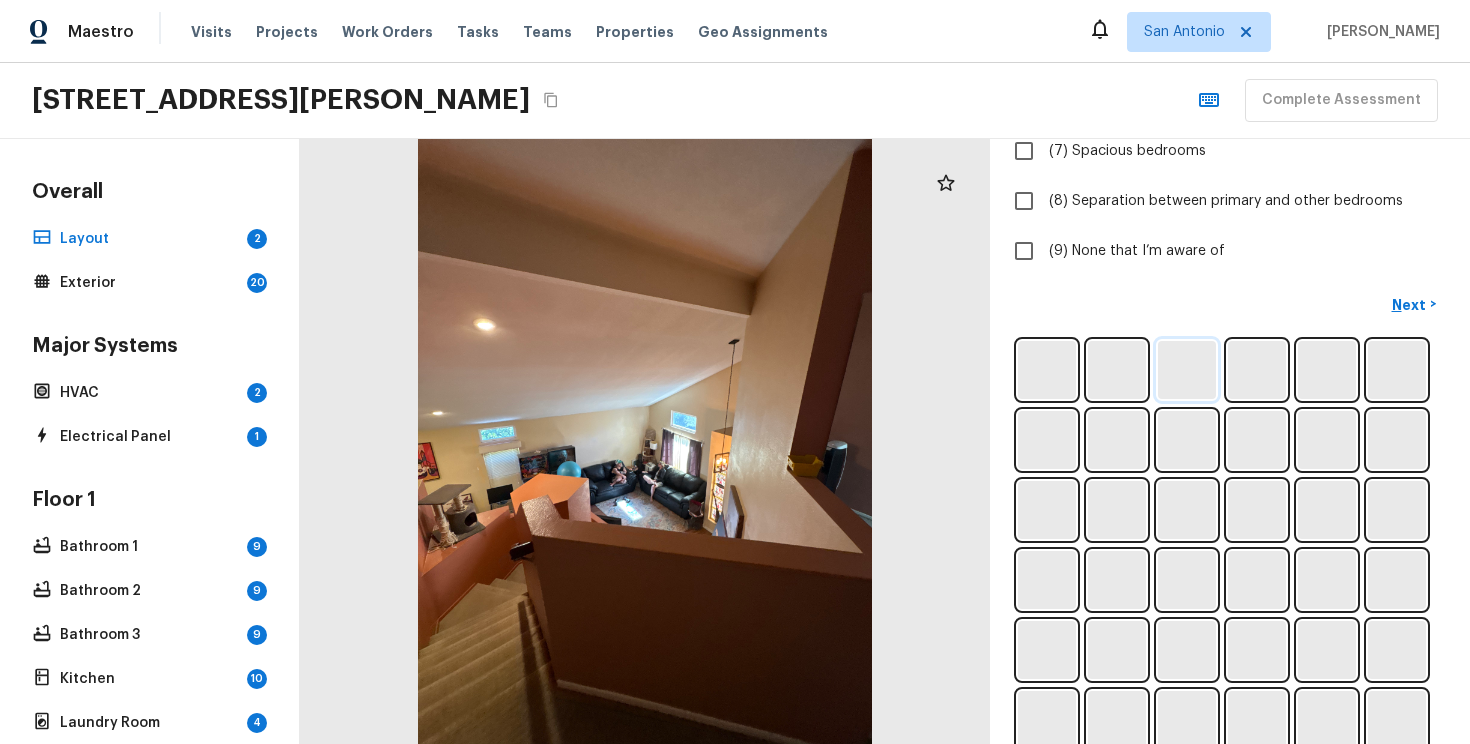 scroll, scrollTop: 491, scrollLeft: 0, axis: vertical 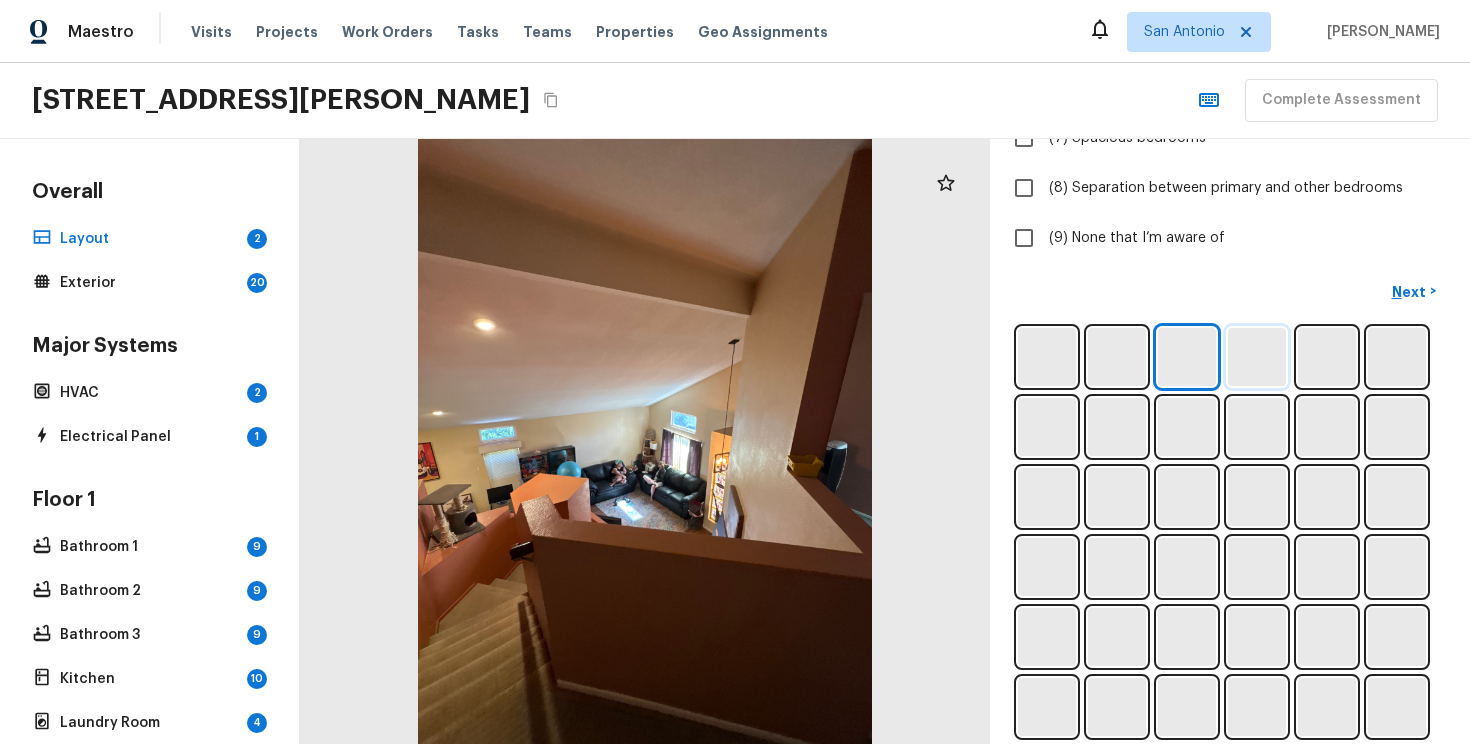 click at bounding box center (1257, 357) 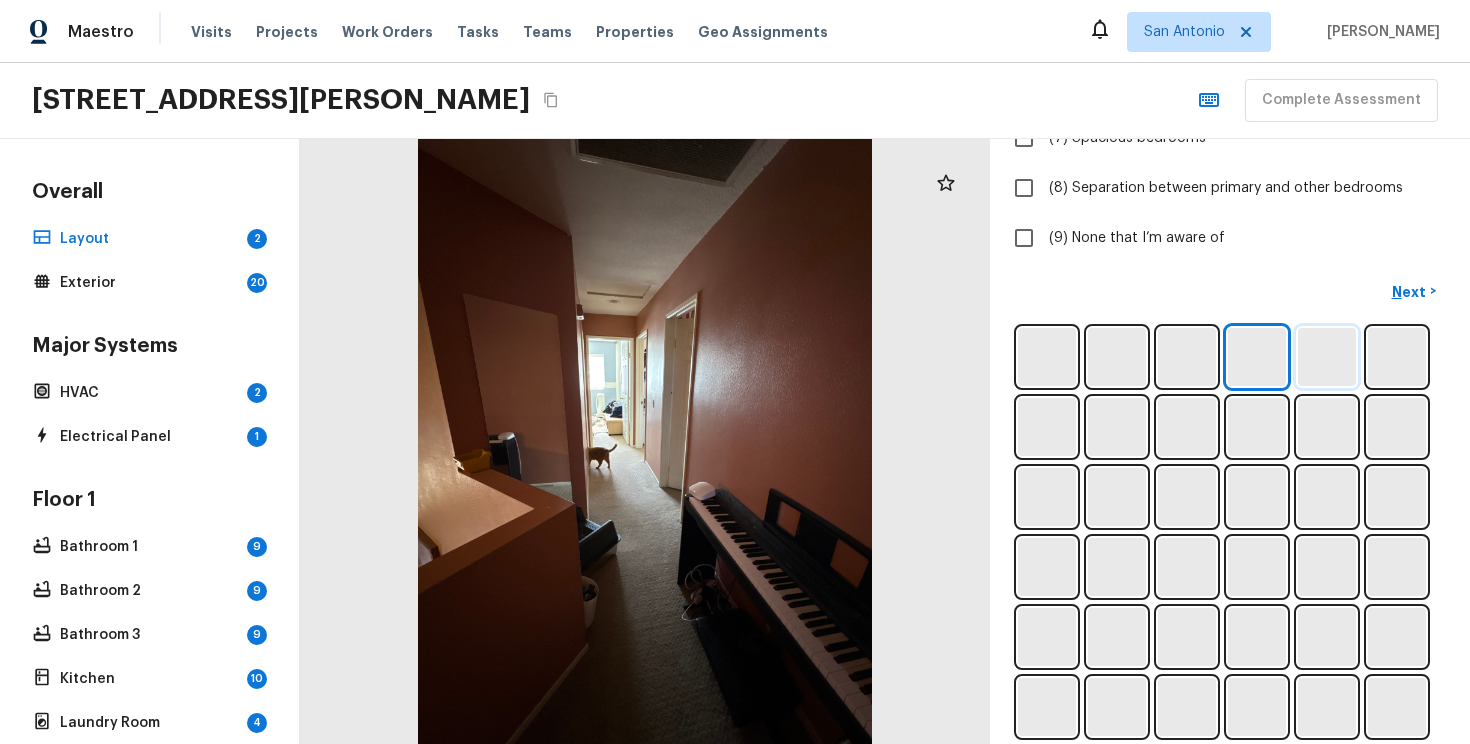 click at bounding box center (1327, 357) 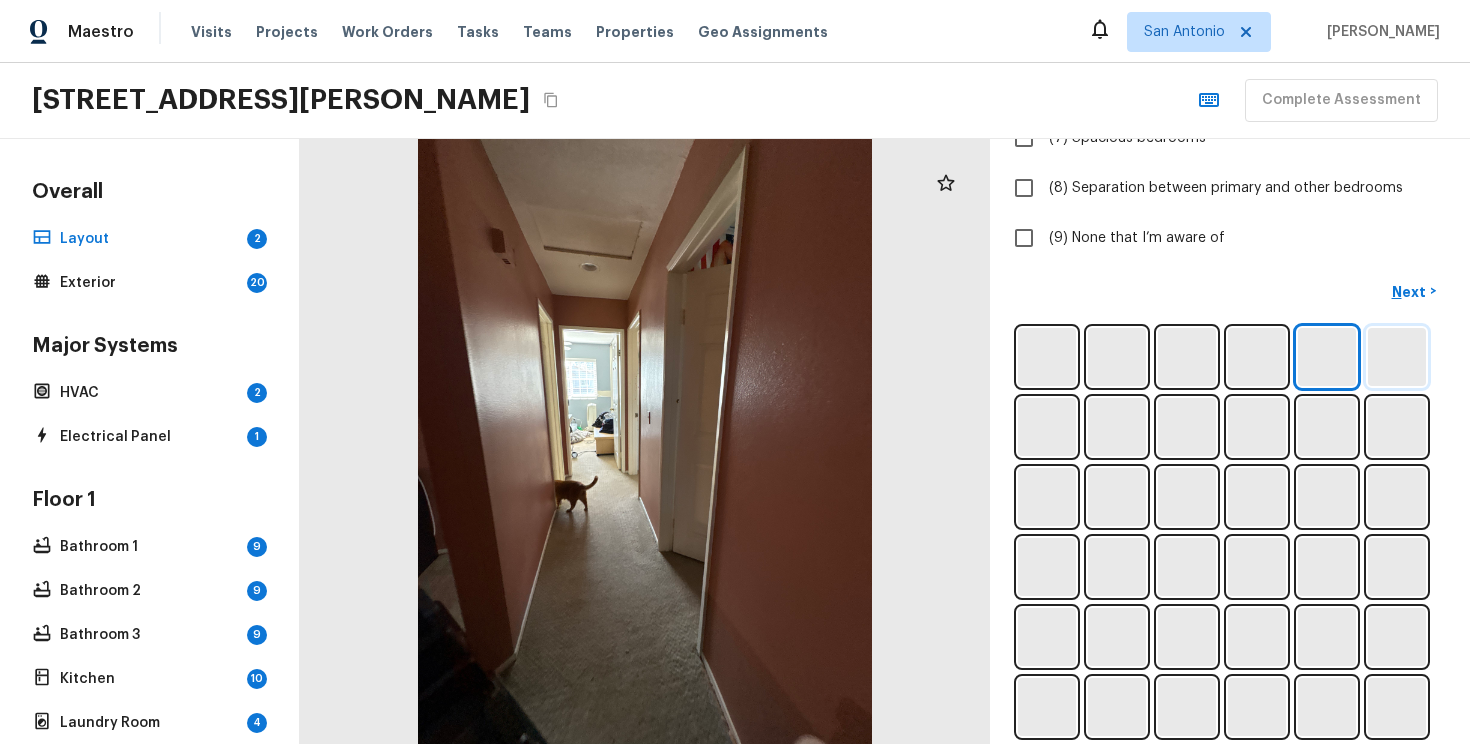 click at bounding box center (1397, 357) 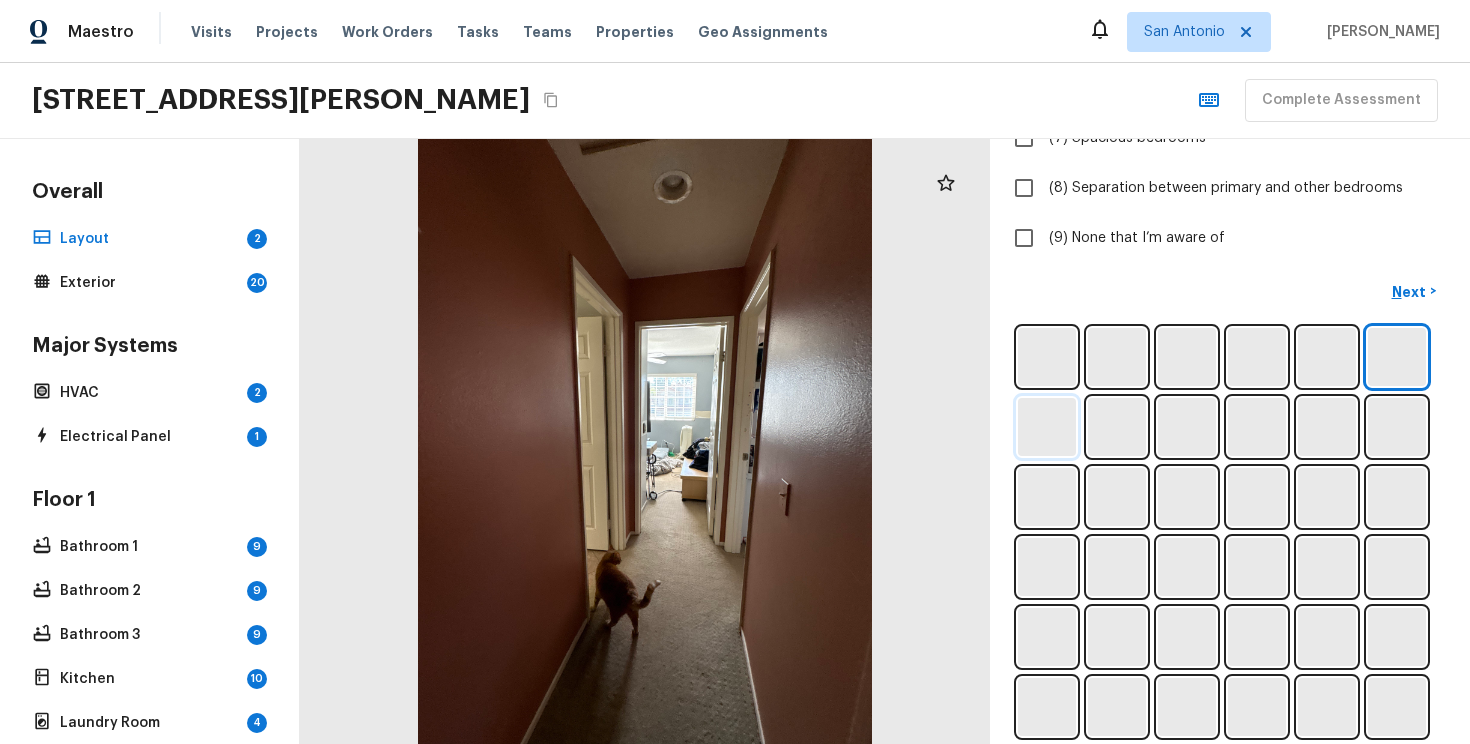 click at bounding box center [1047, 427] 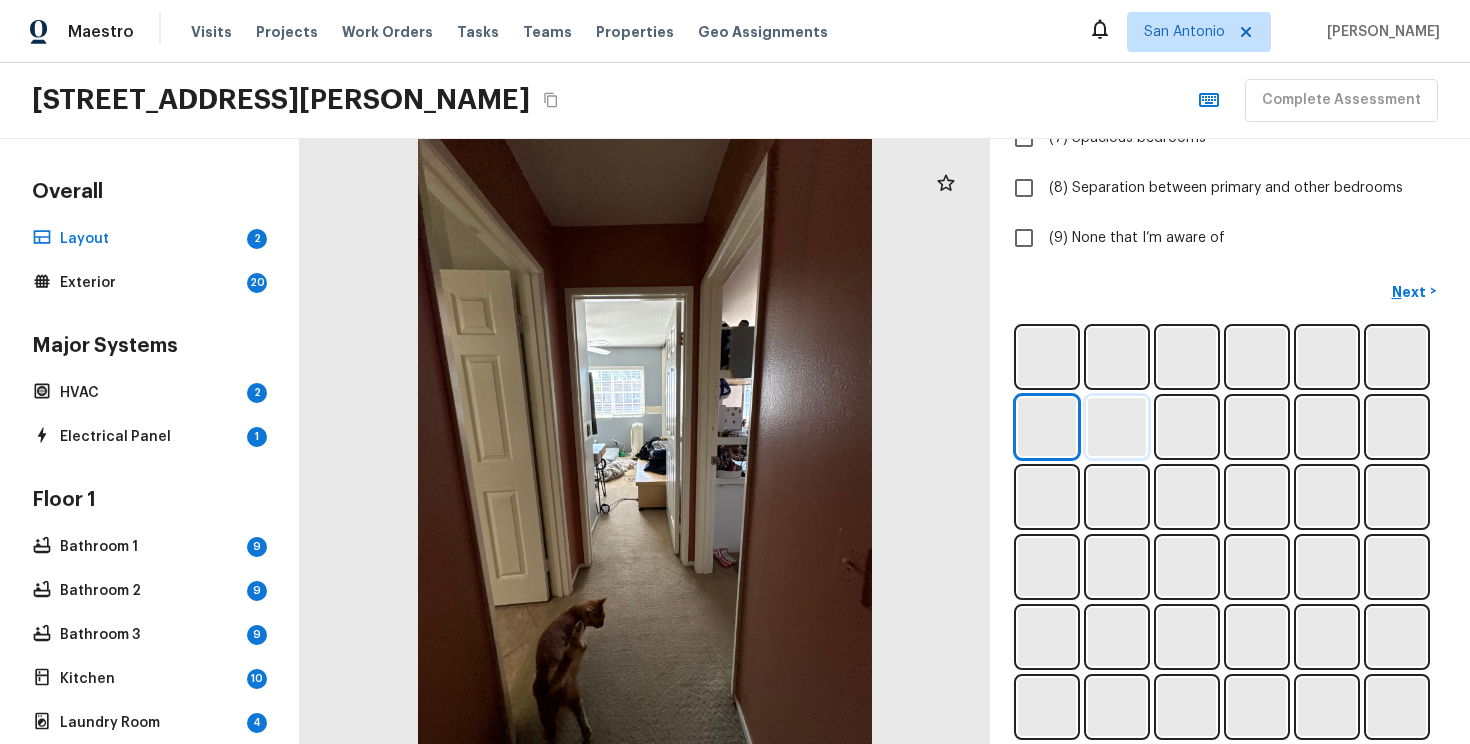 click at bounding box center (1117, 427) 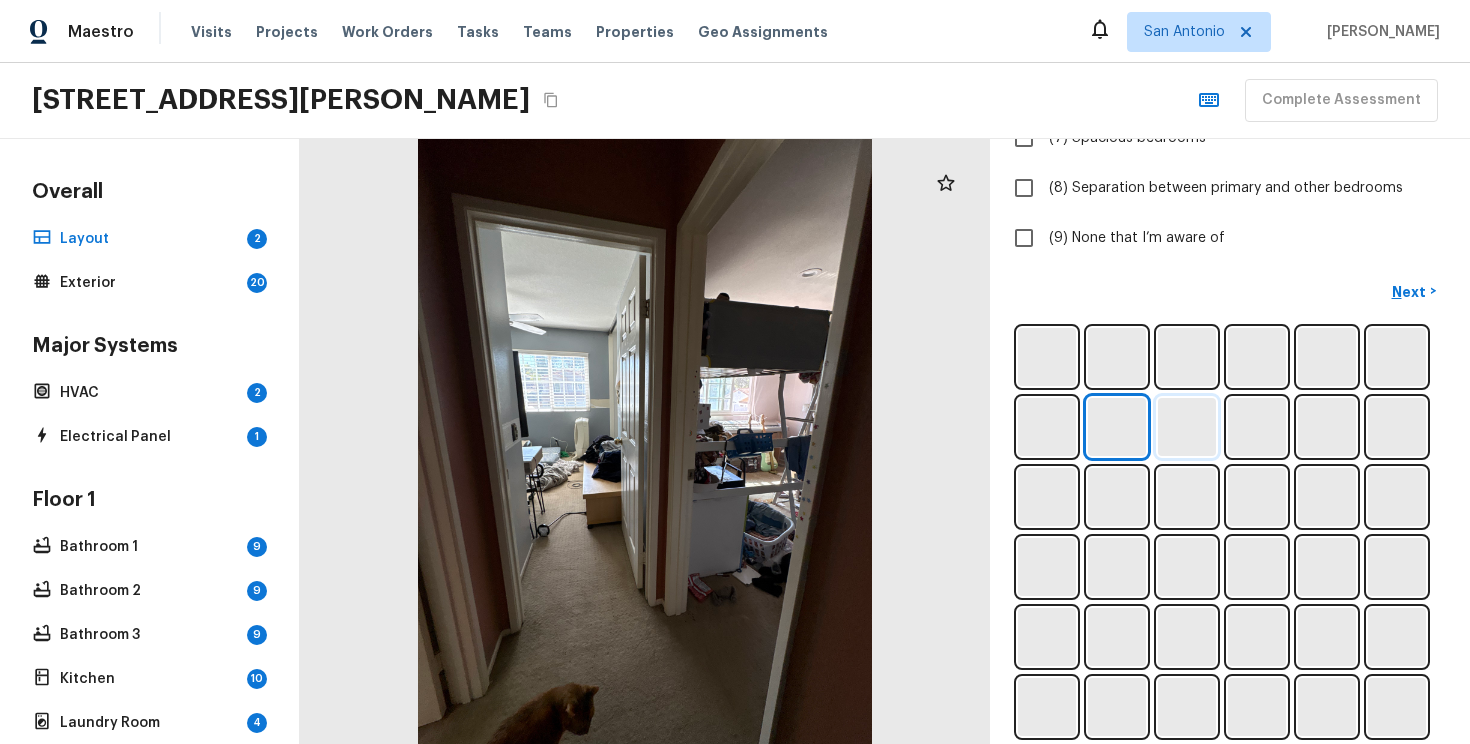 click at bounding box center (1187, 427) 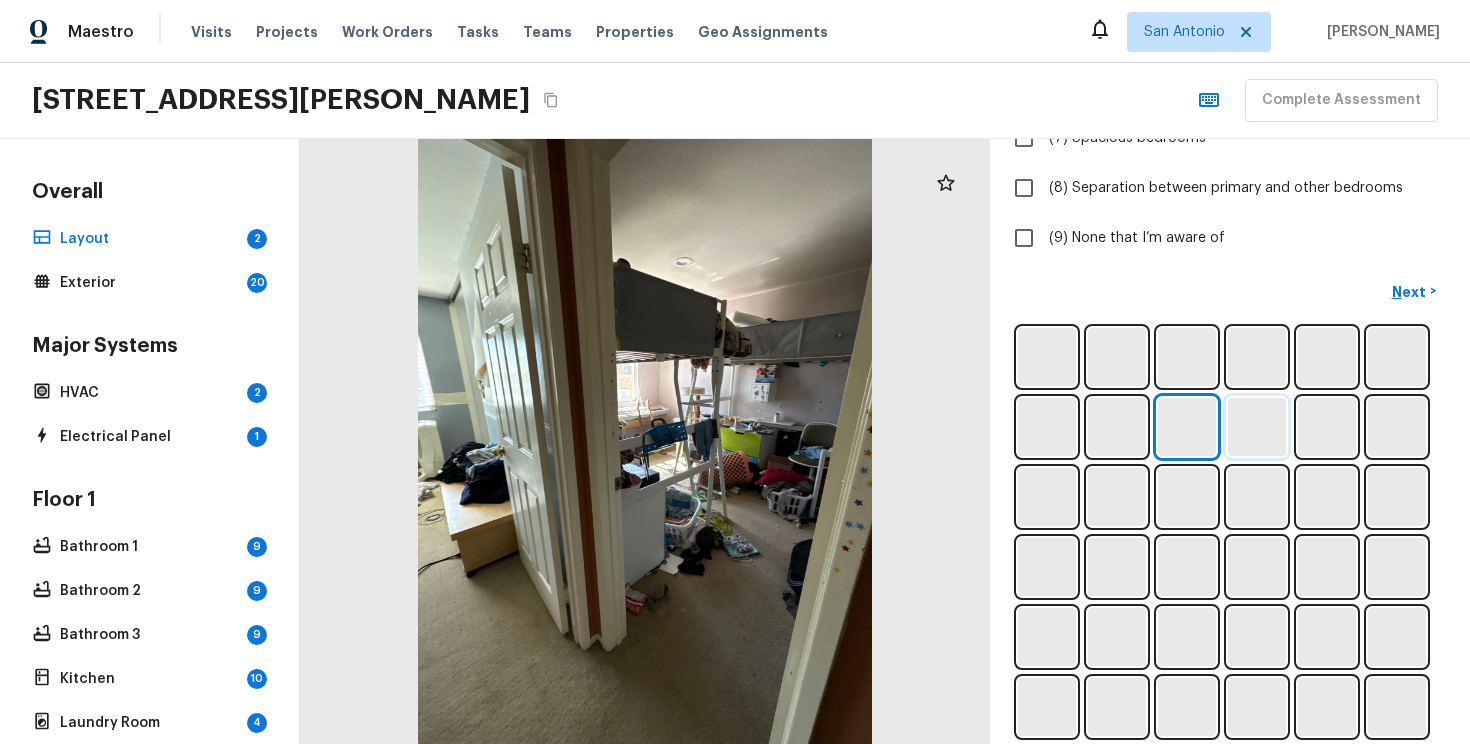 click at bounding box center (1257, 427) 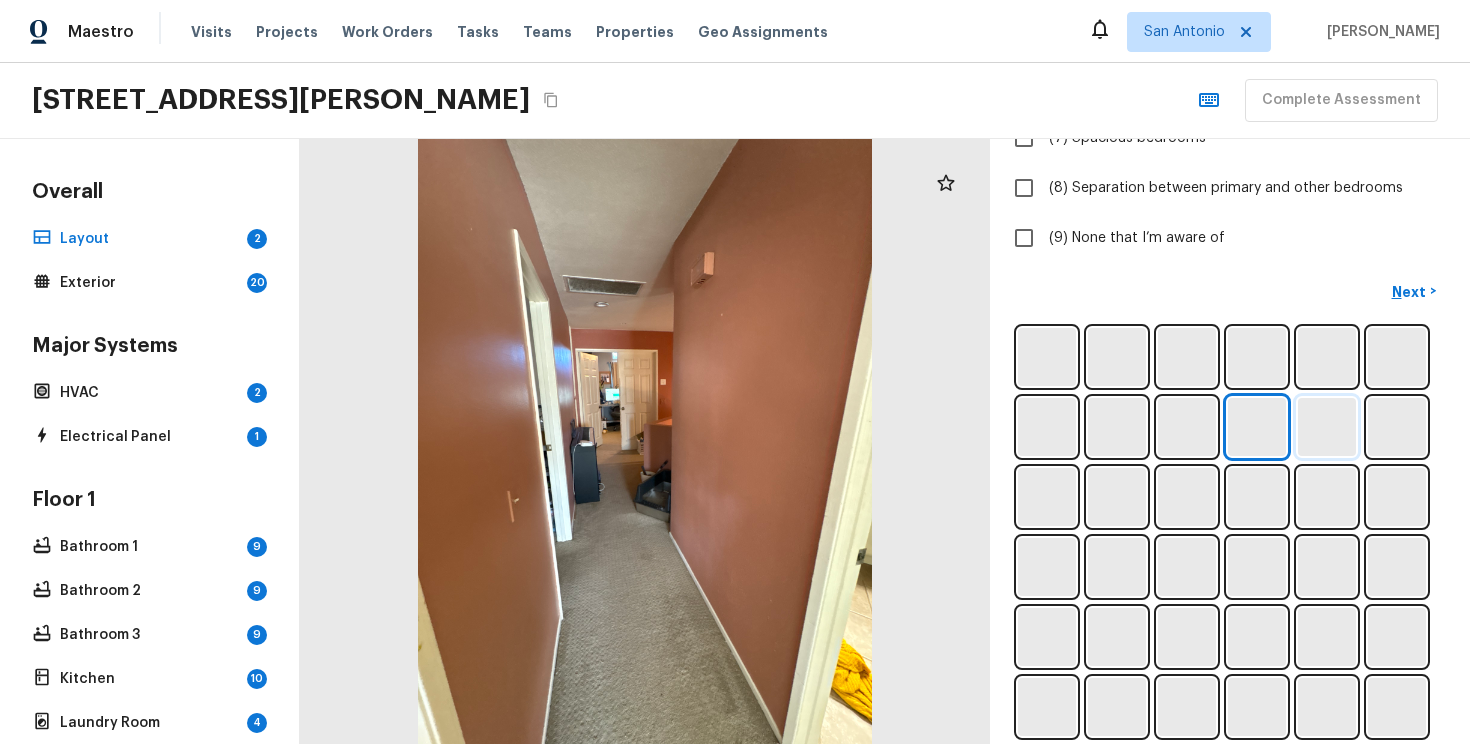 click at bounding box center [1327, 427] 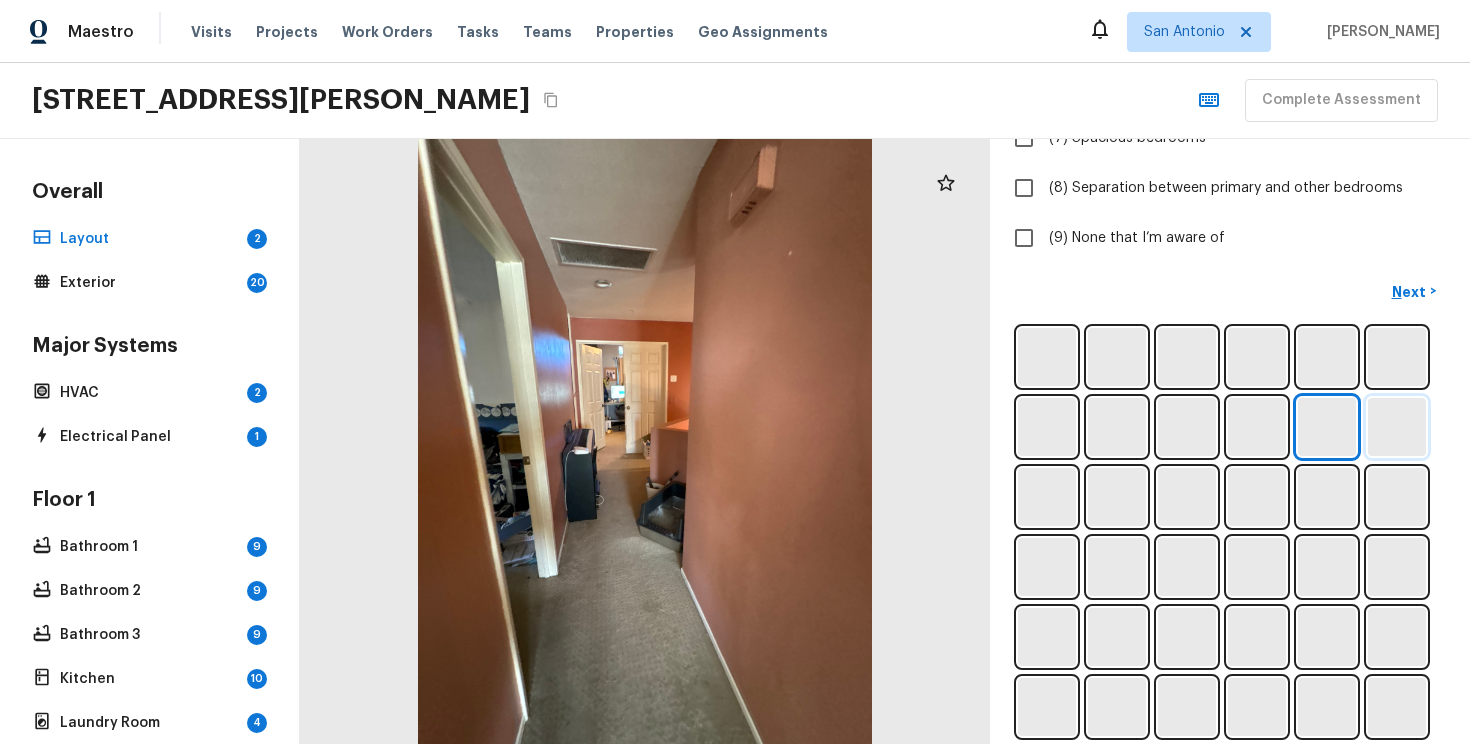 click at bounding box center (1397, 427) 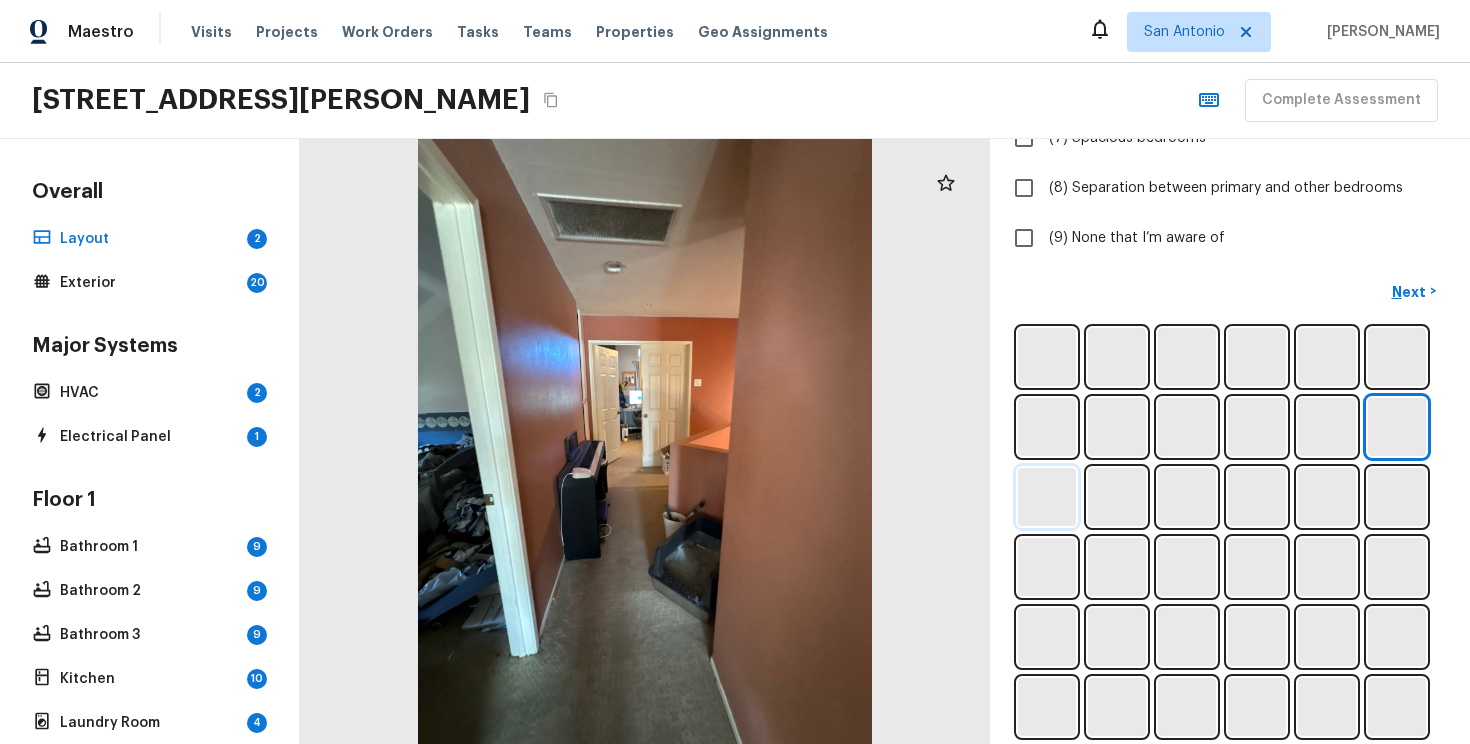 click at bounding box center (1047, 497) 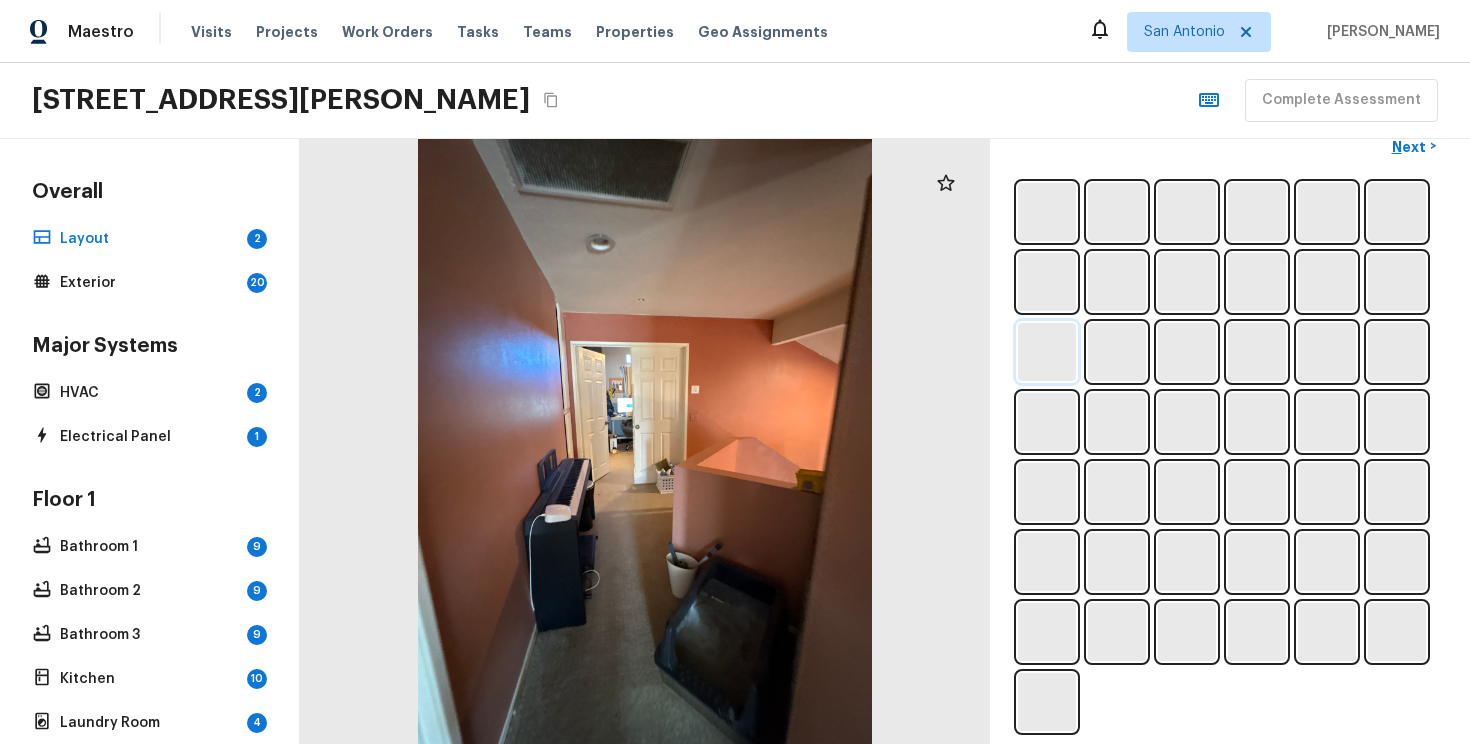 scroll, scrollTop: 639, scrollLeft: 0, axis: vertical 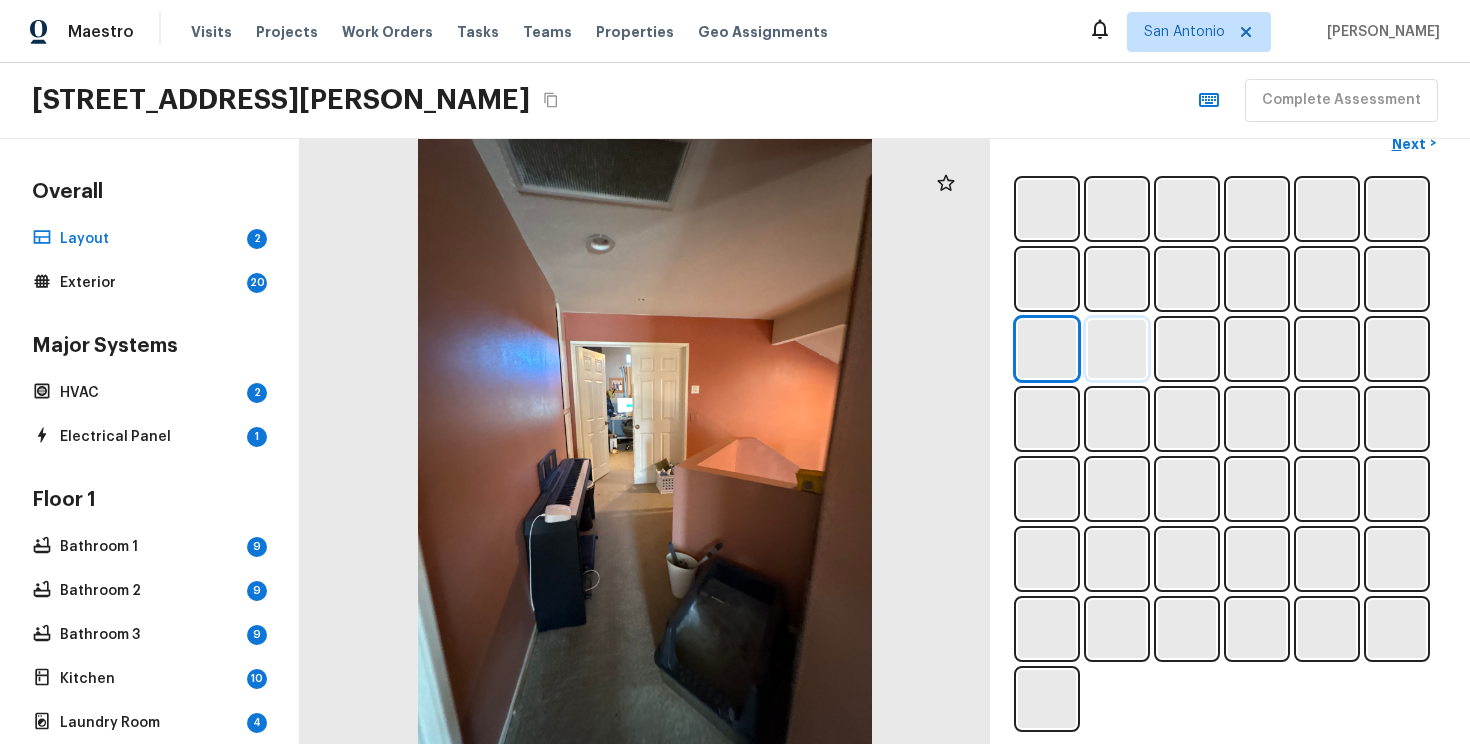 click at bounding box center [1117, 349] 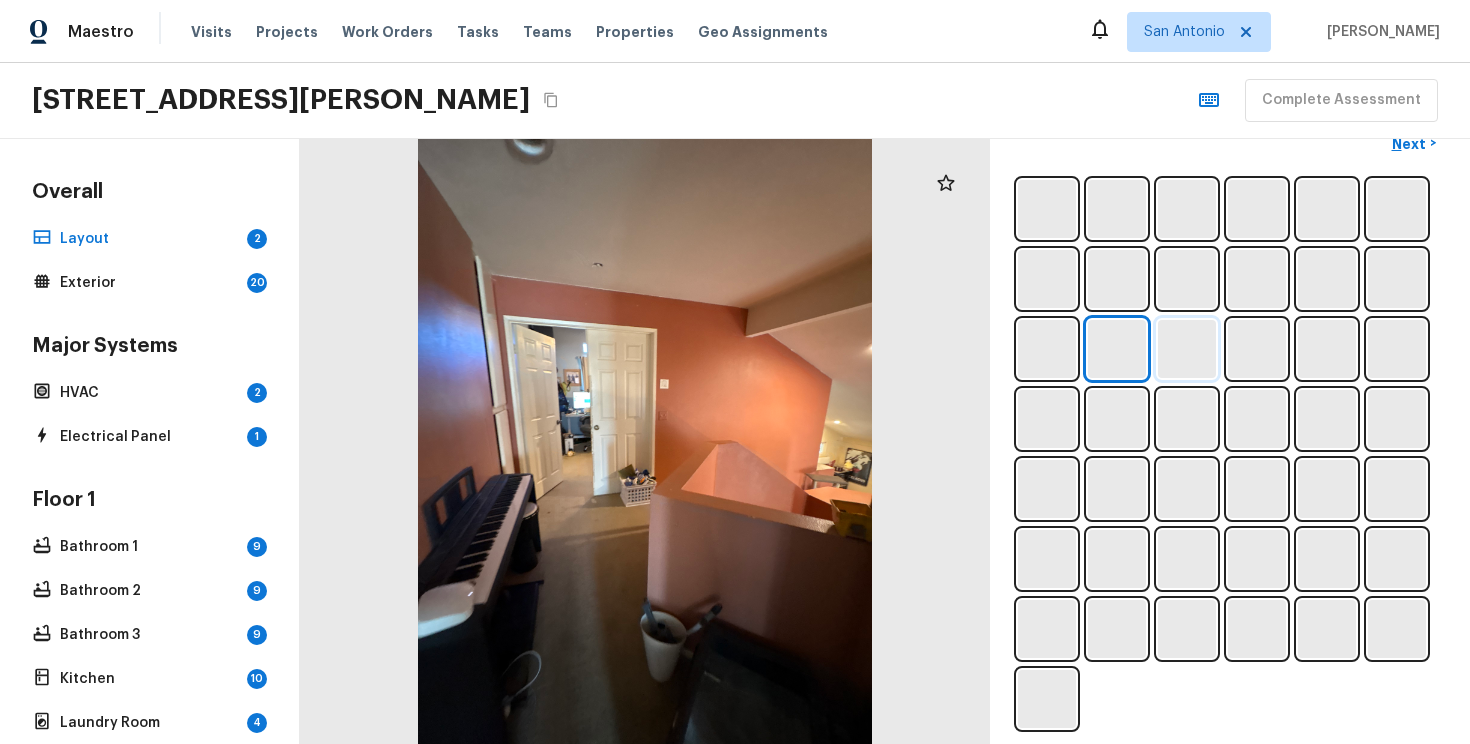 click at bounding box center (1187, 349) 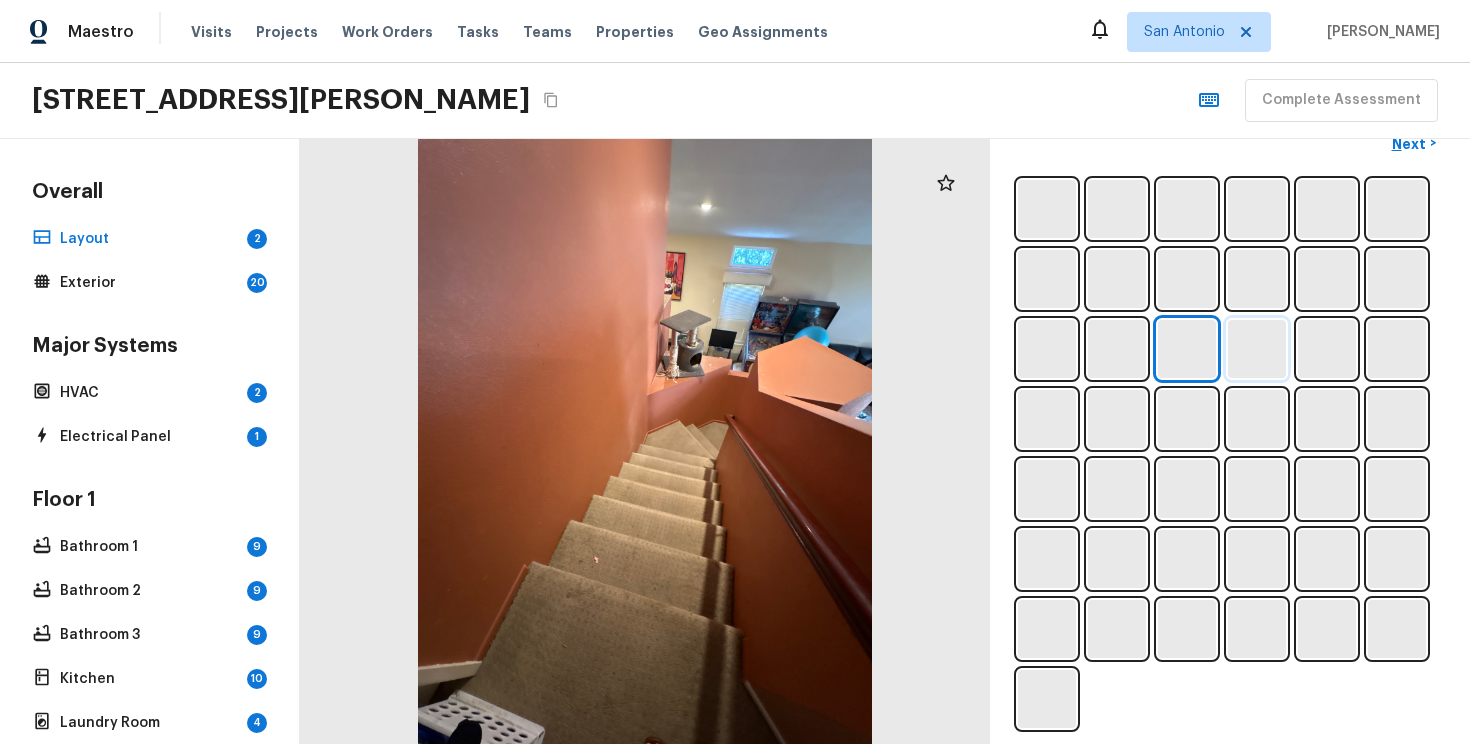 click at bounding box center (1257, 349) 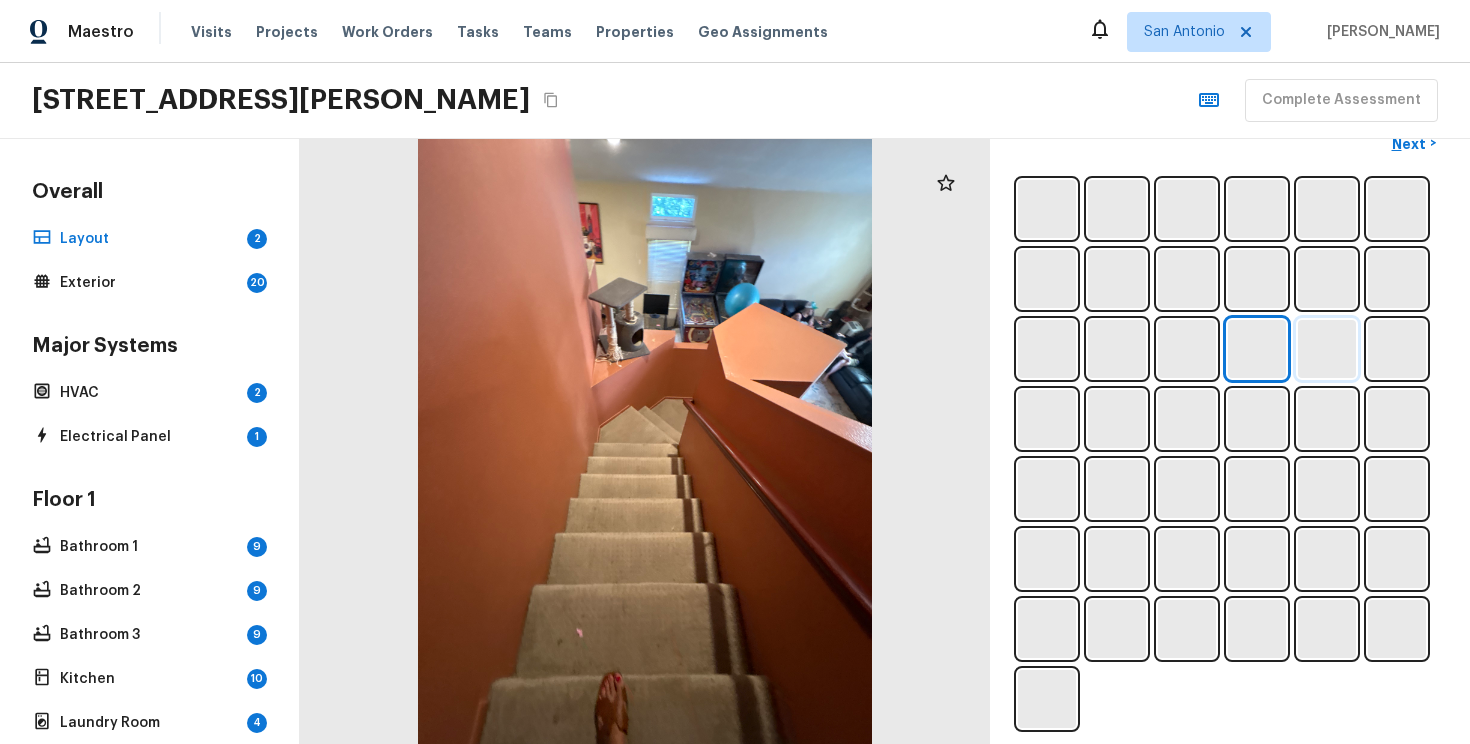 click at bounding box center (1327, 349) 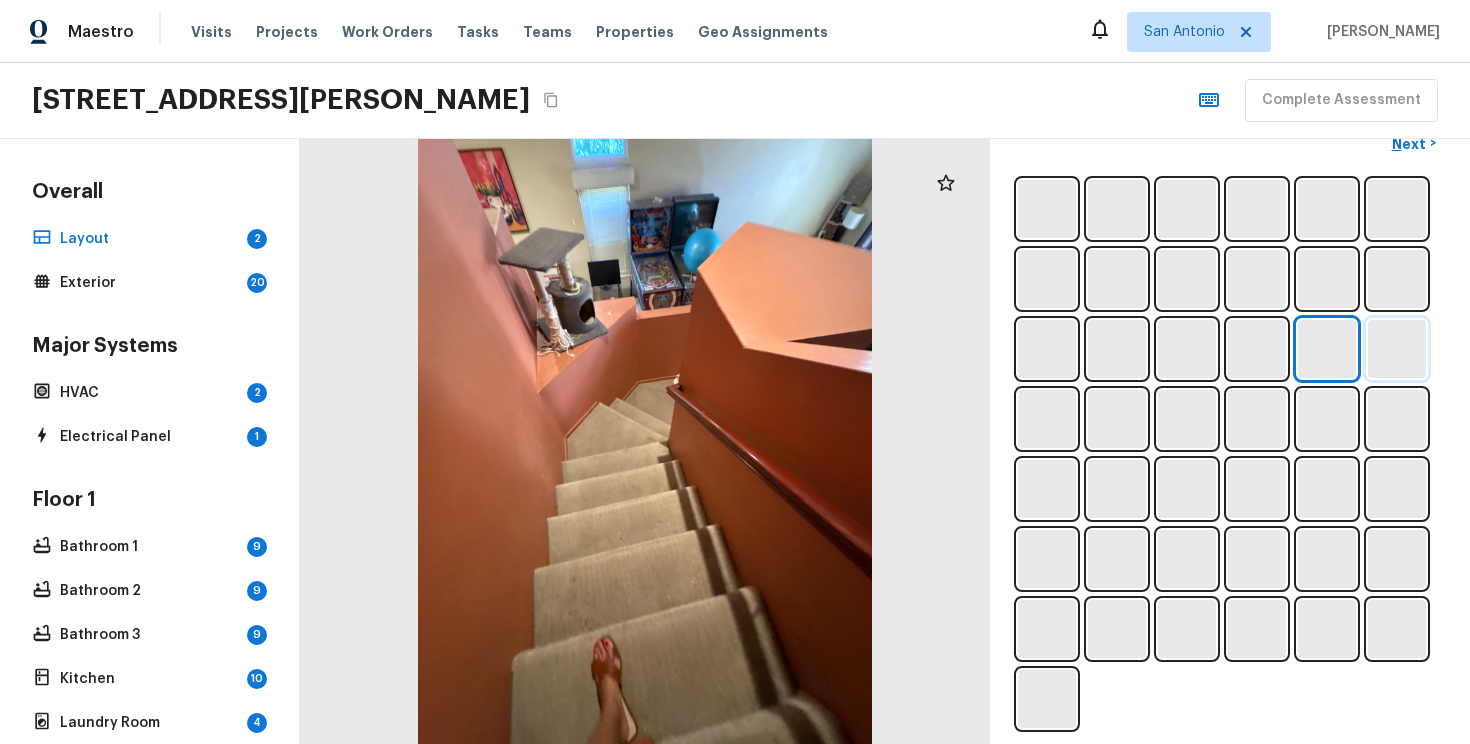 click at bounding box center (1397, 349) 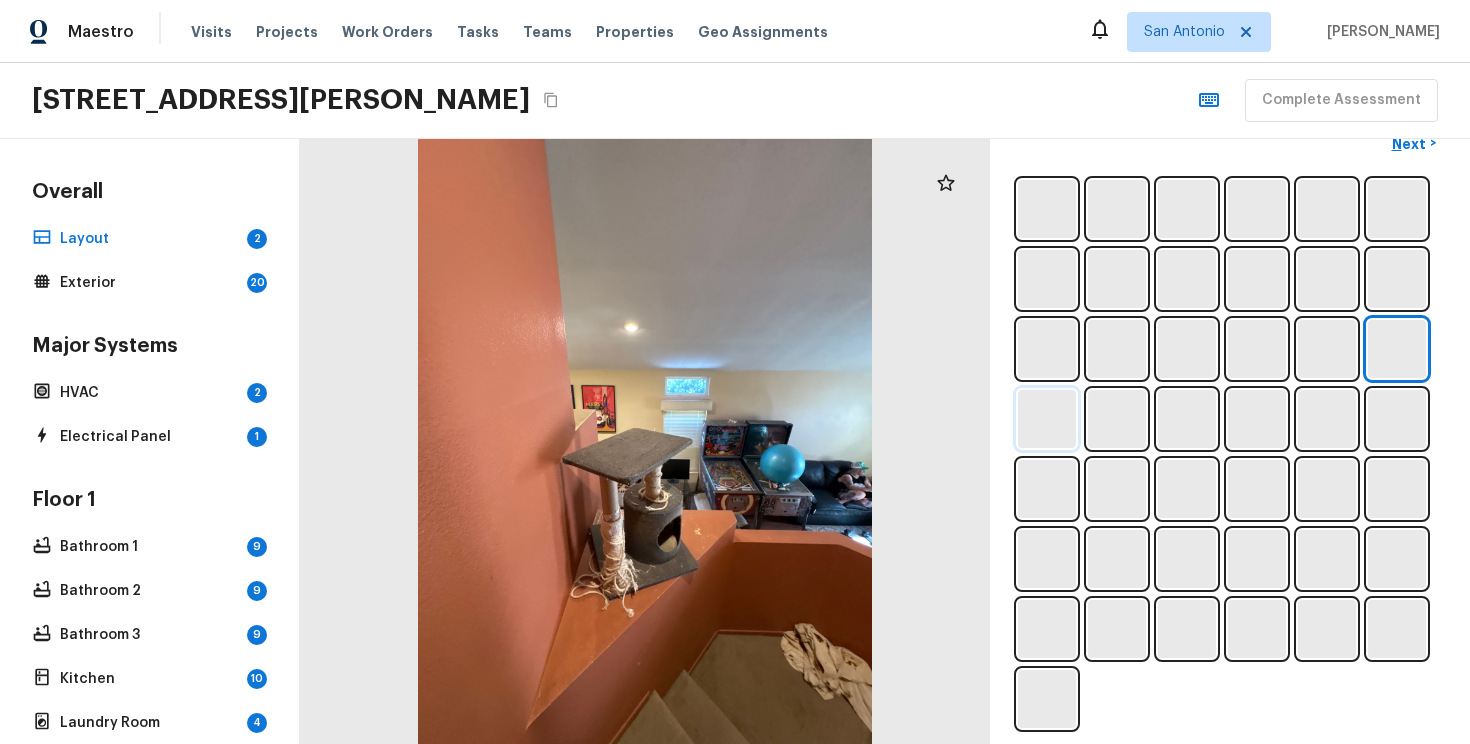 click at bounding box center (1047, 419) 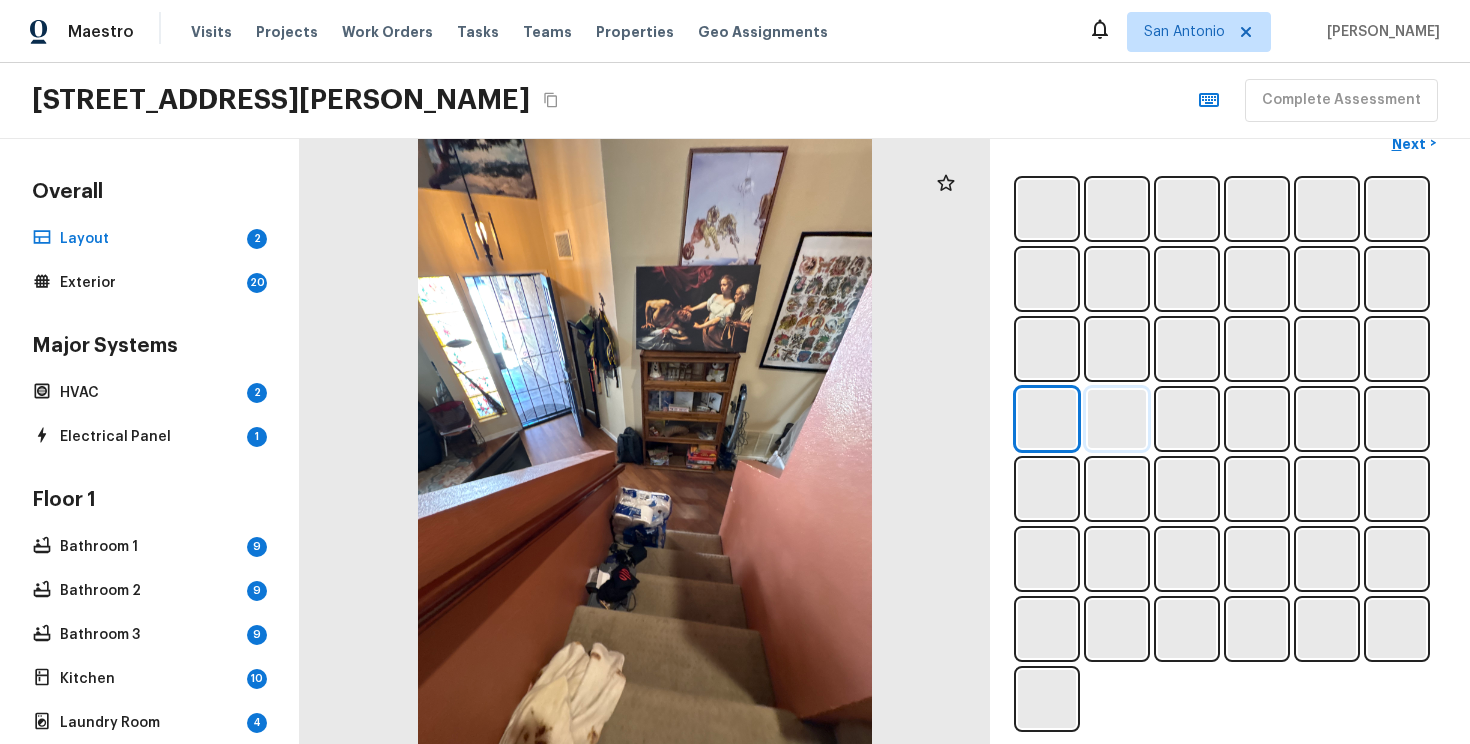 click at bounding box center (1117, 419) 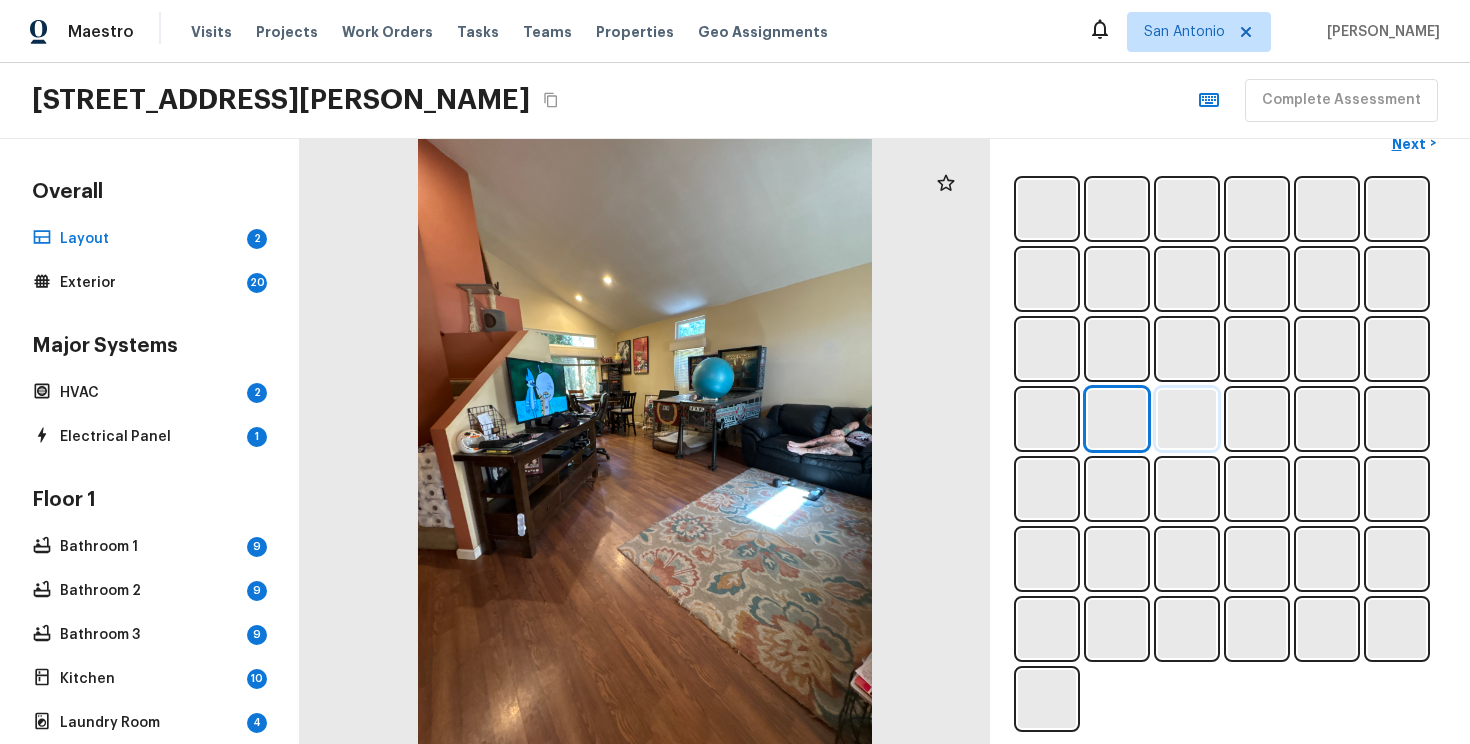 click at bounding box center [1187, 419] 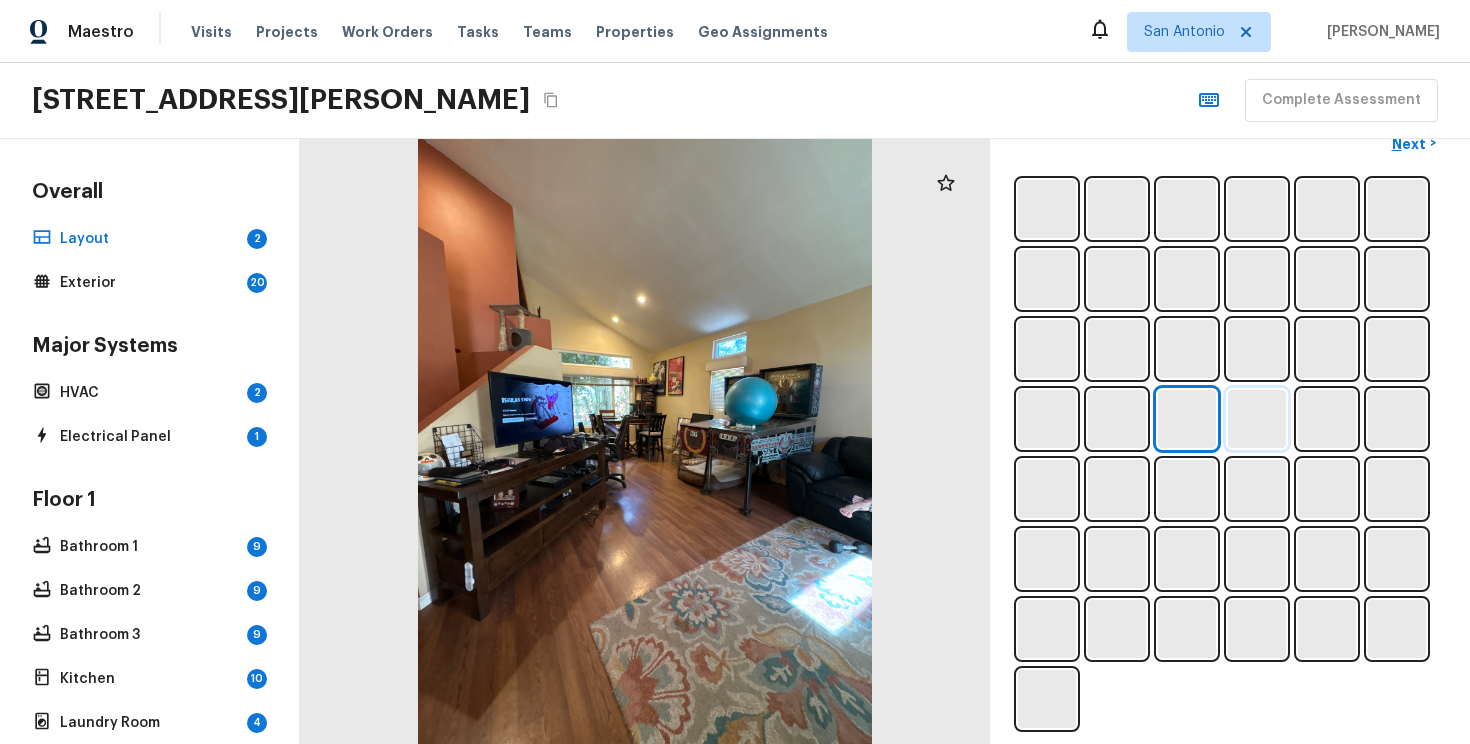 click at bounding box center [1257, 419] 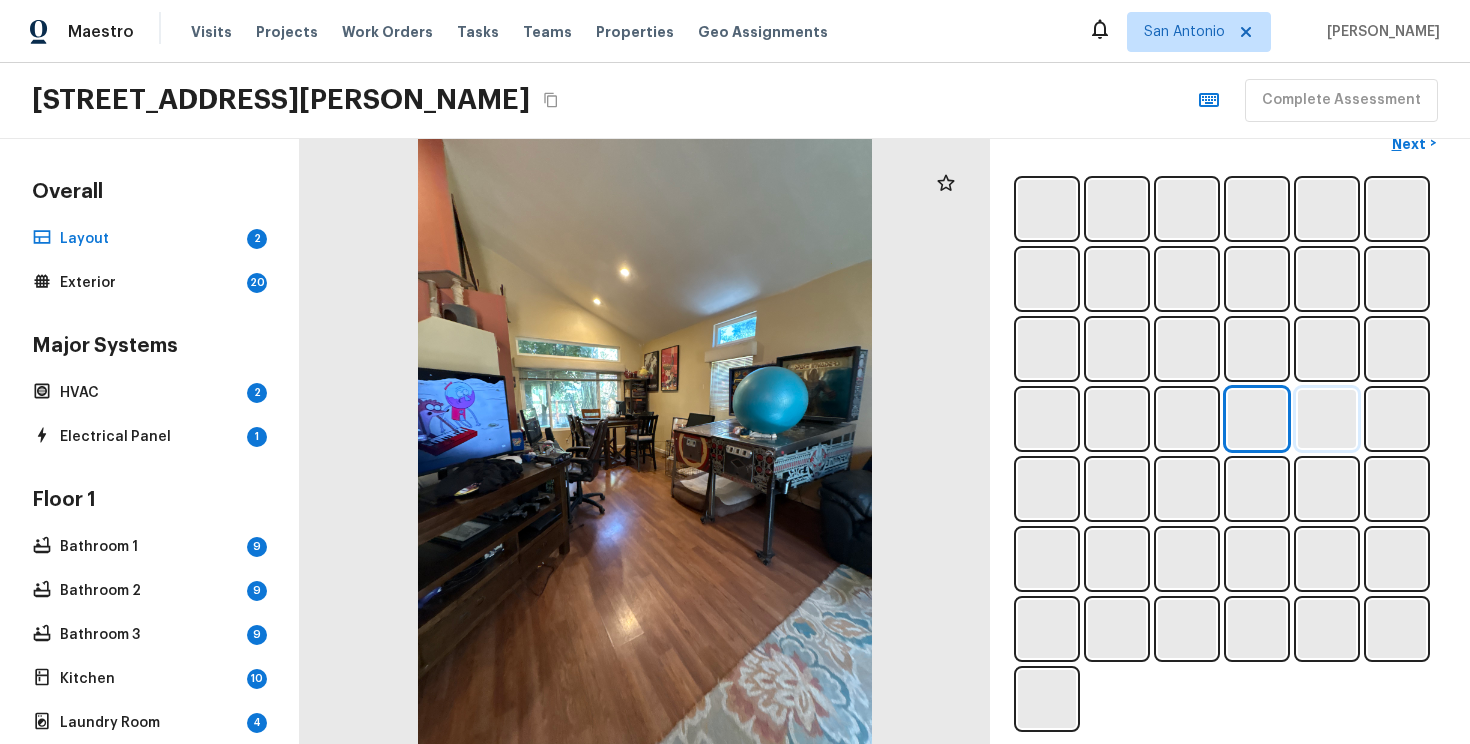 click at bounding box center [1327, 419] 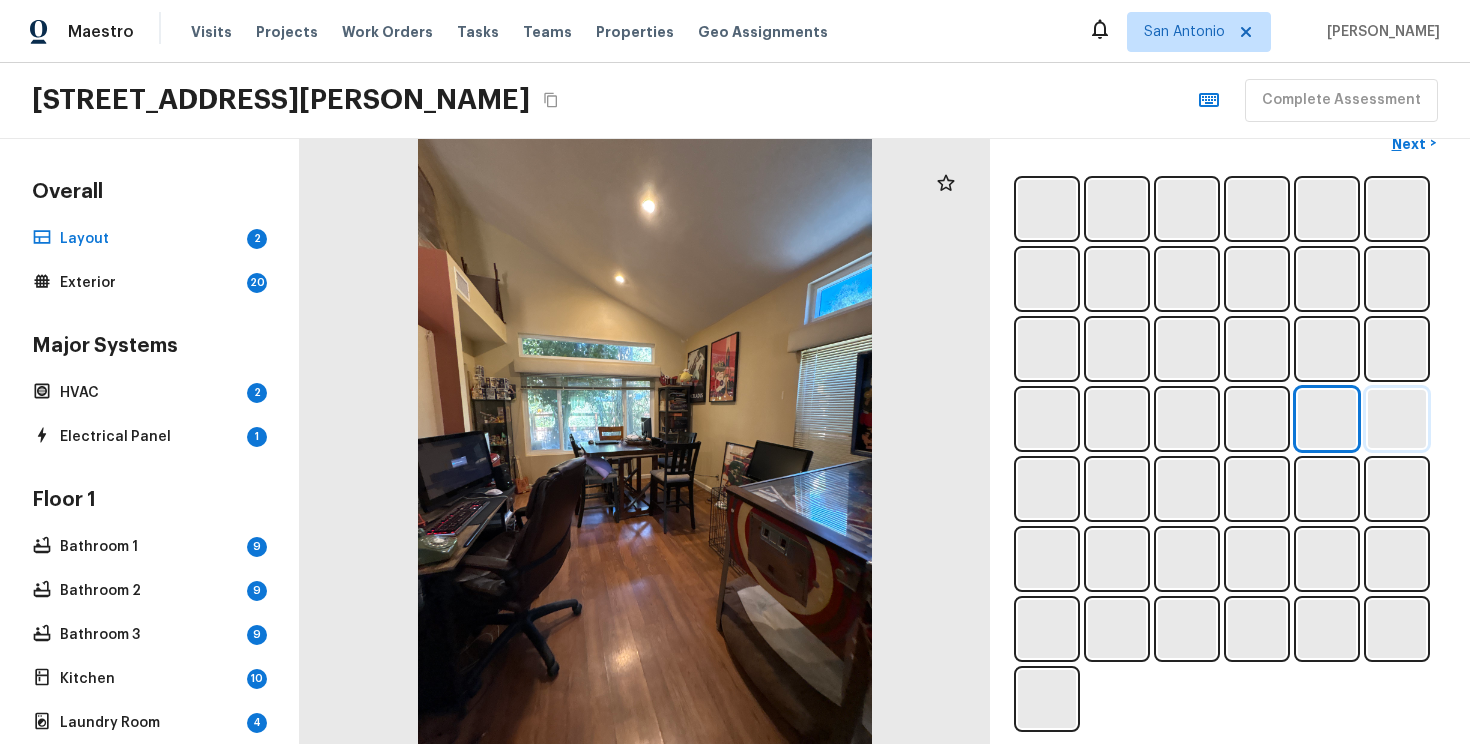 click at bounding box center [1397, 419] 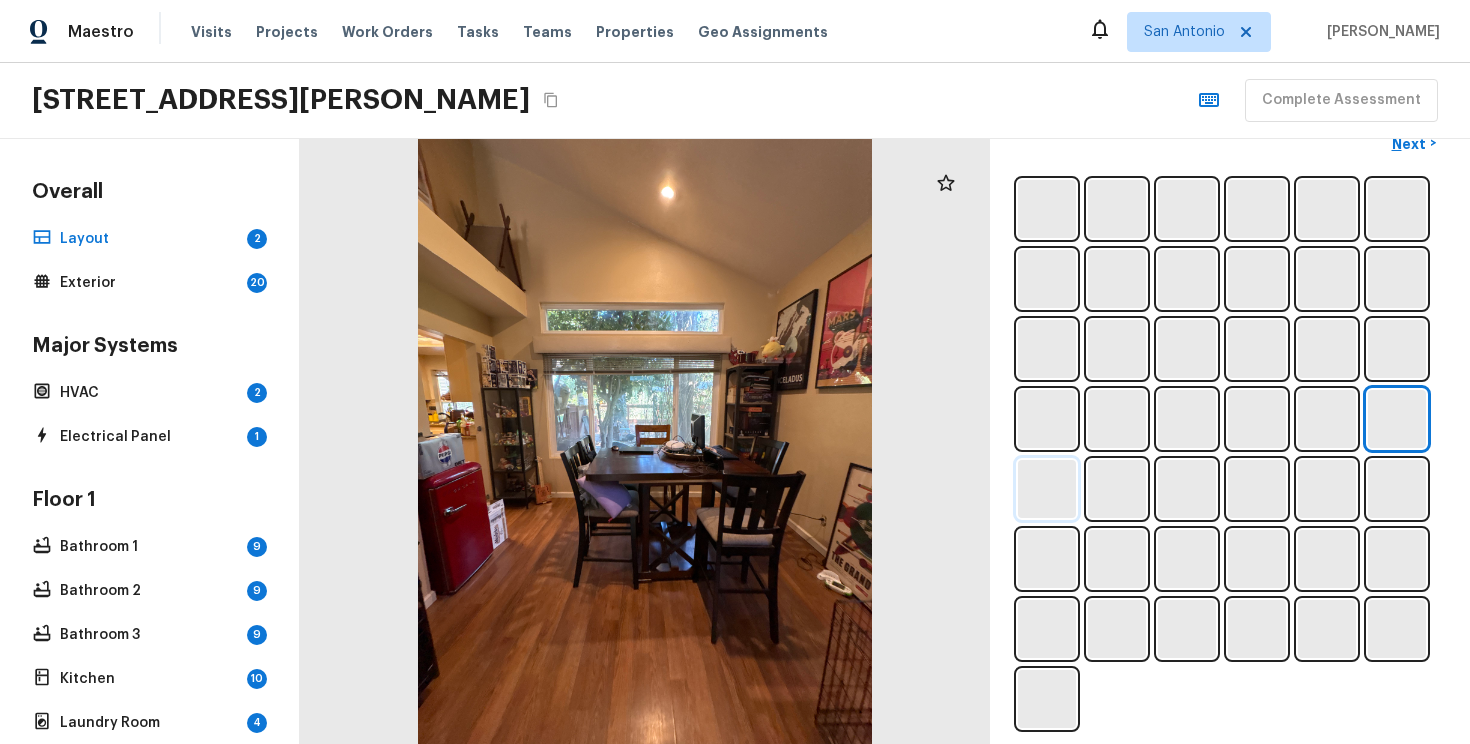 click at bounding box center [1047, 489] 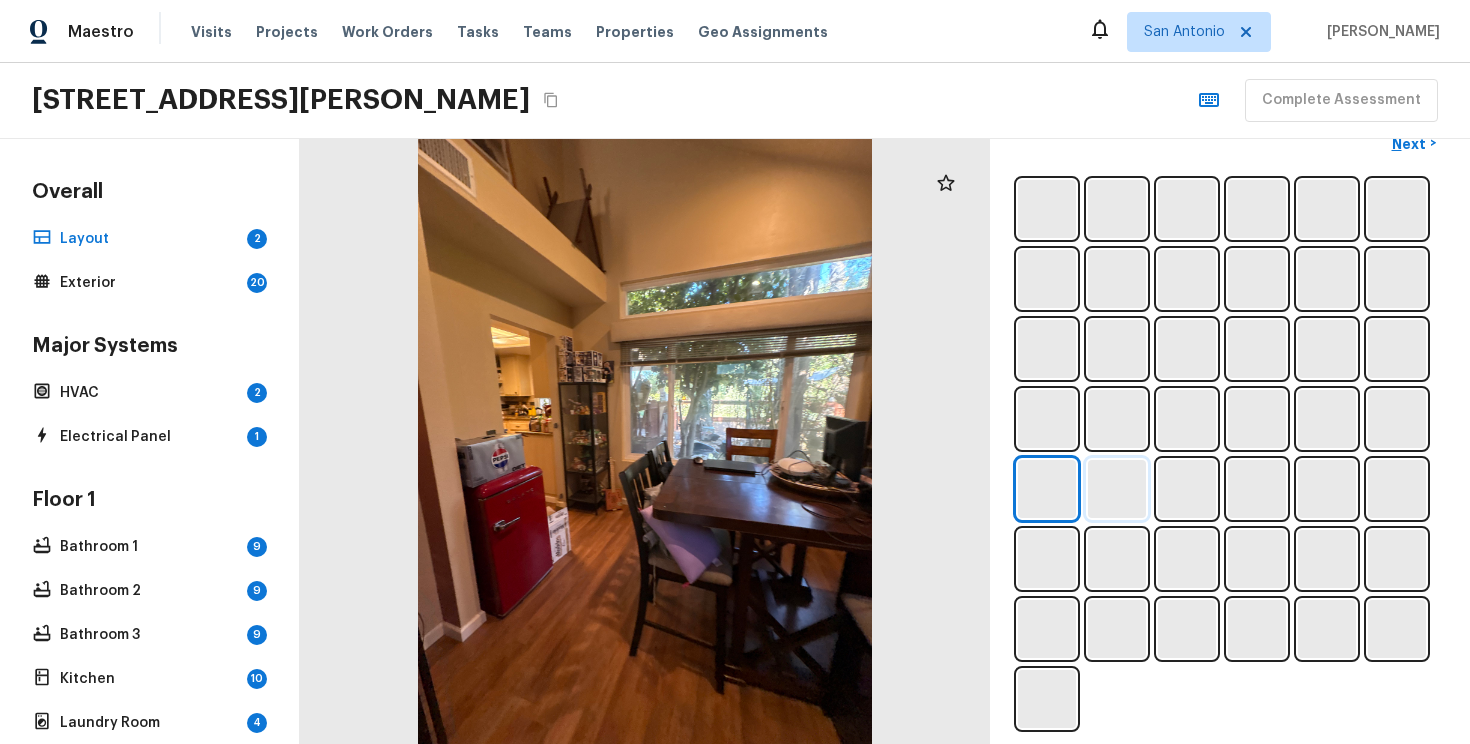 click at bounding box center (1117, 489) 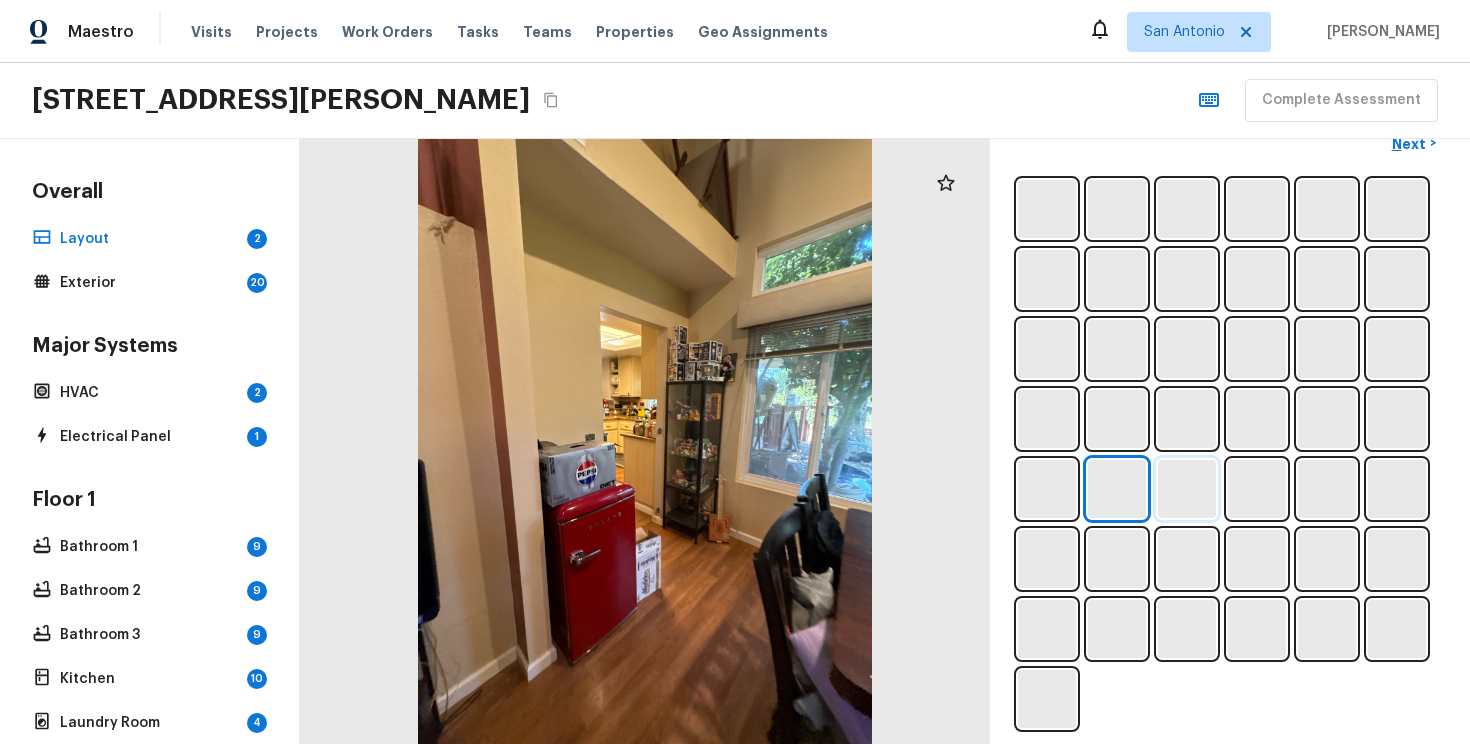 click at bounding box center [1187, 489] 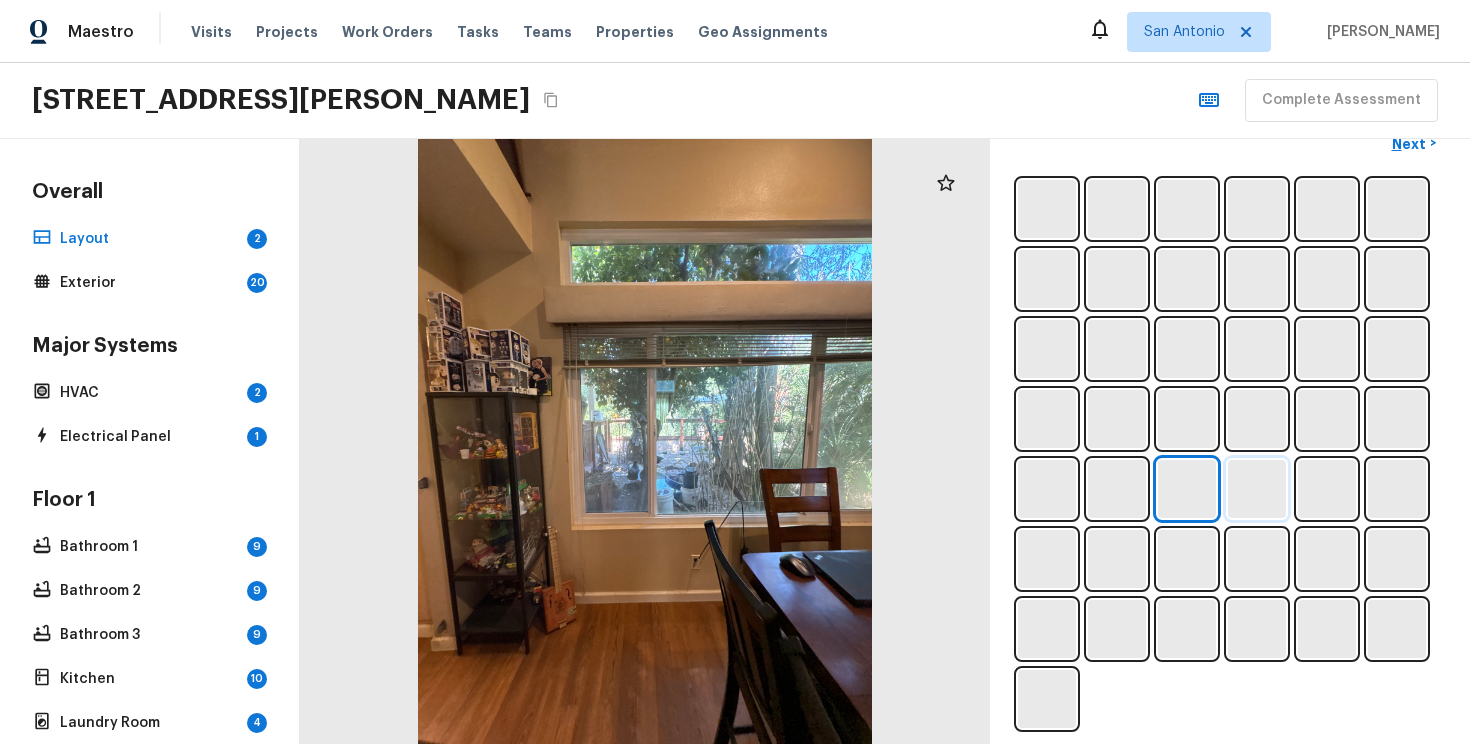 click at bounding box center [1257, 489] 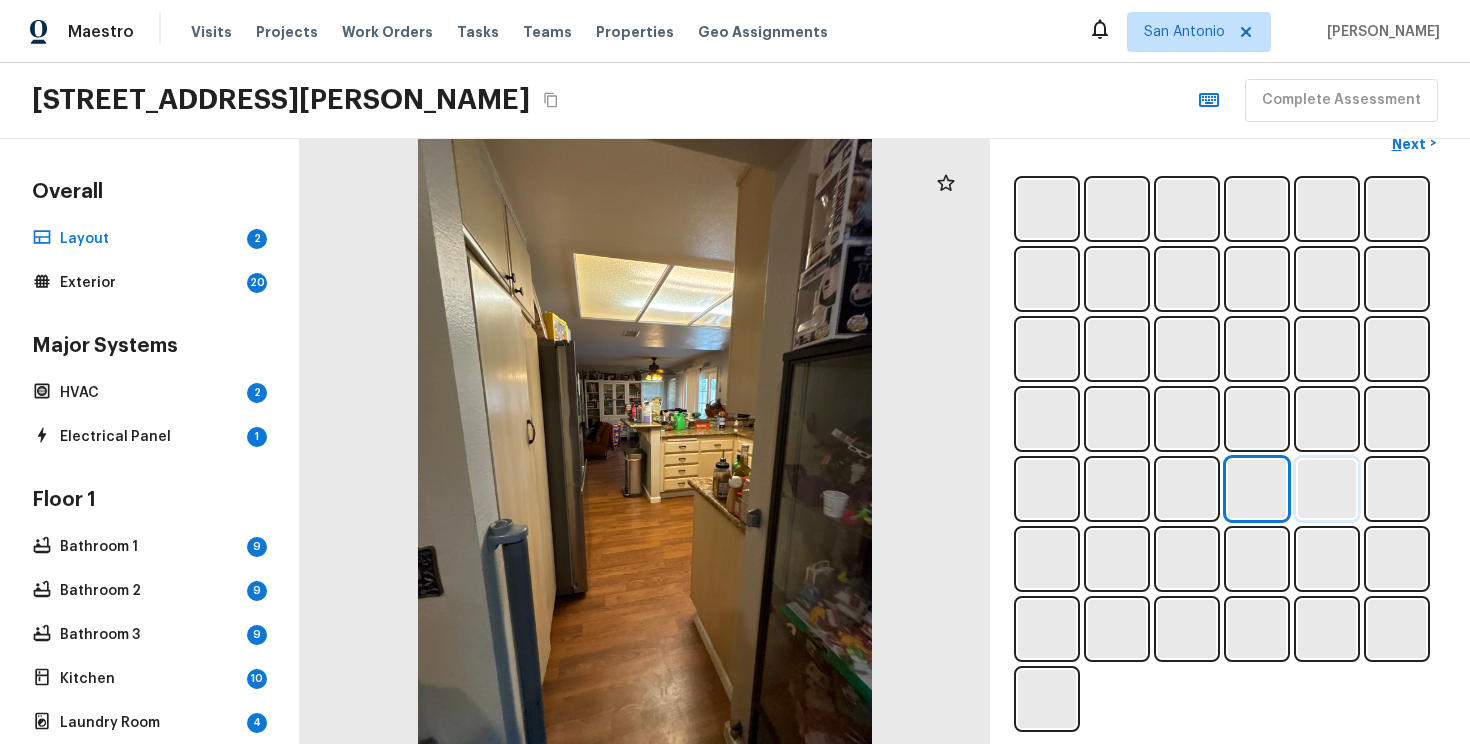click at bounding box center [1327, 489] 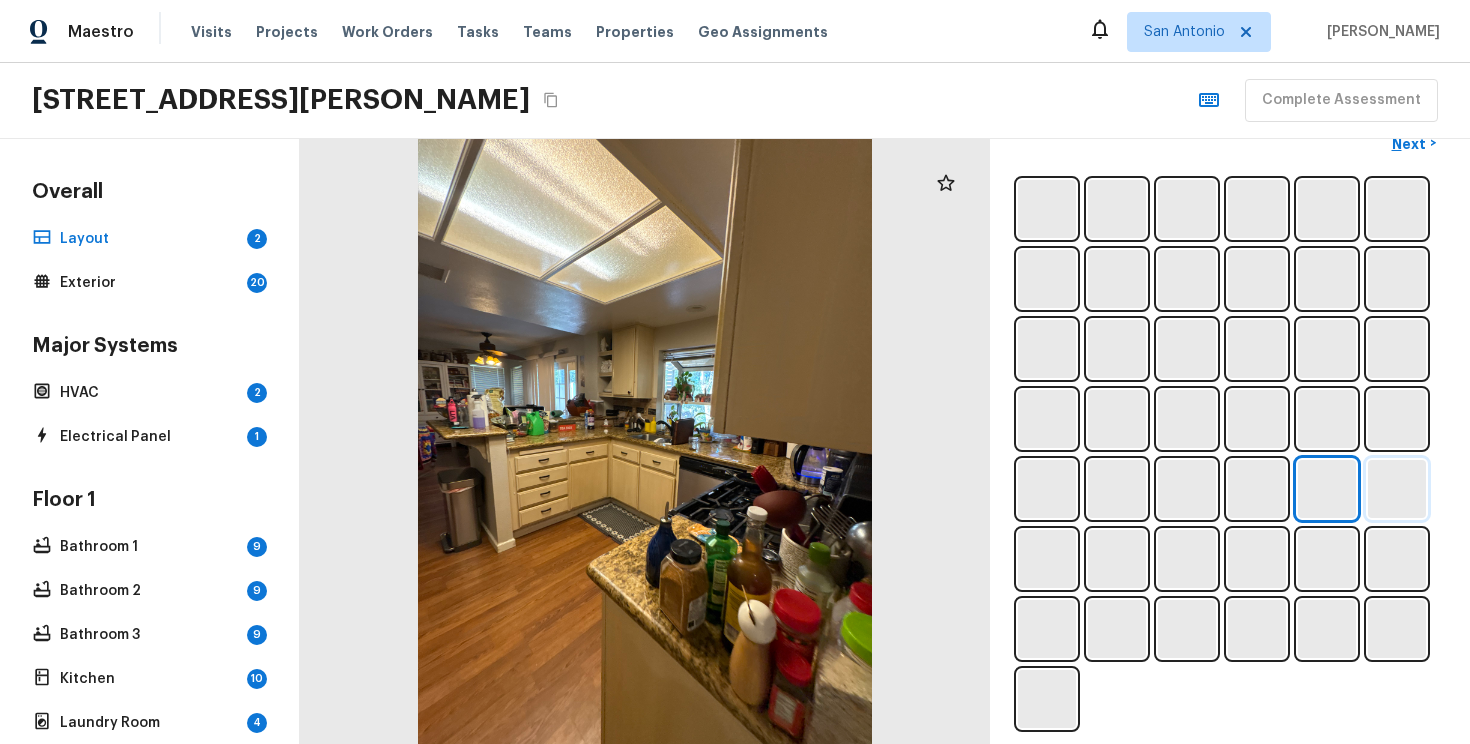 click at bounding box center (1397, 489) 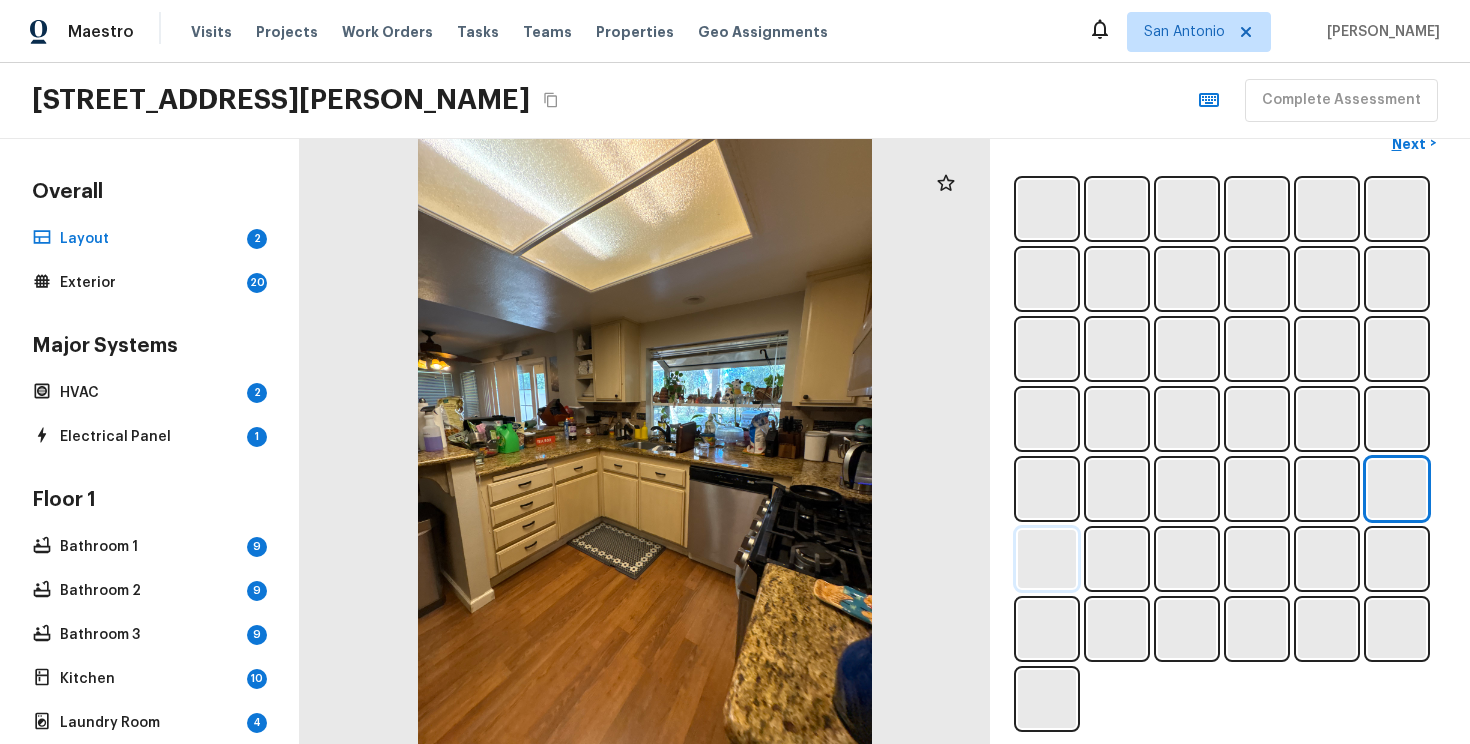click at bounding box center [1047, 559] 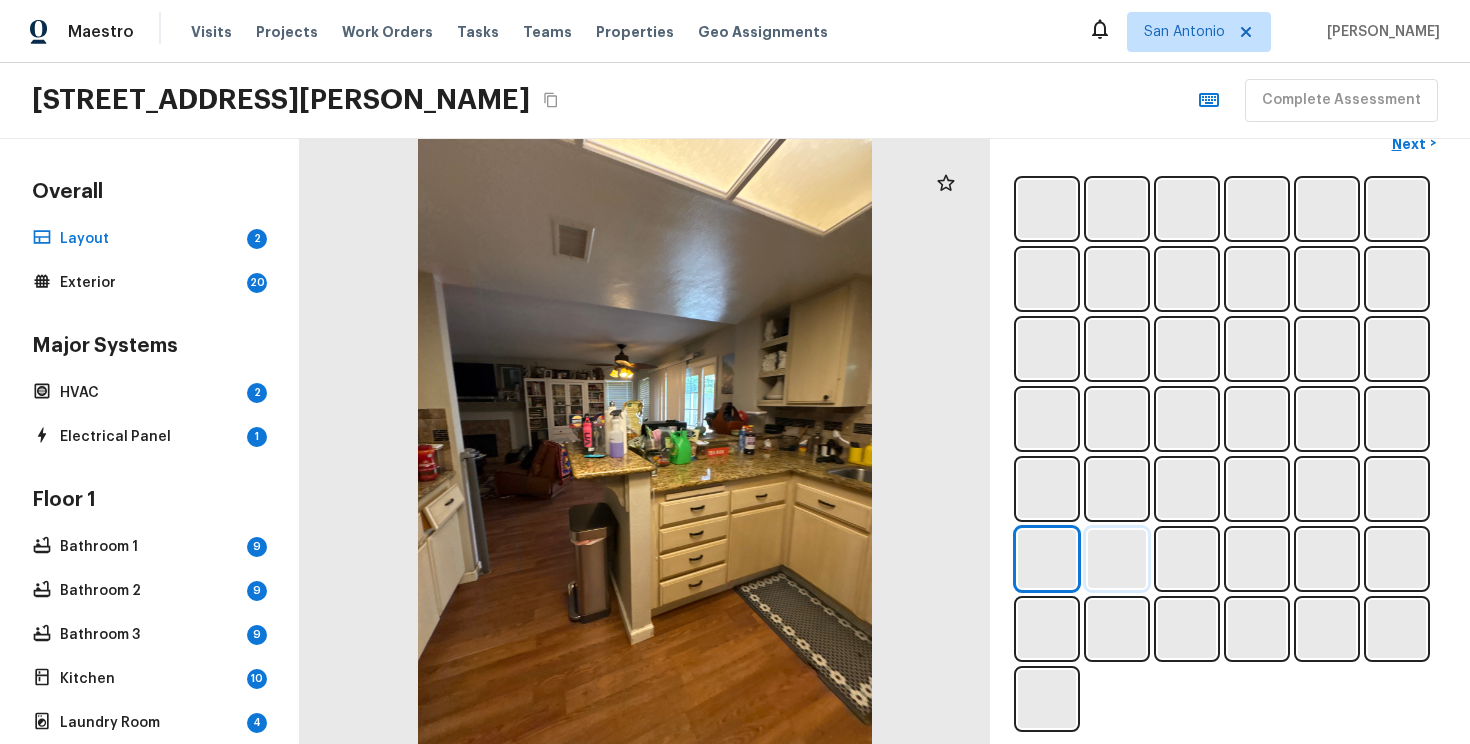 click at bounding box center (1117, 559) 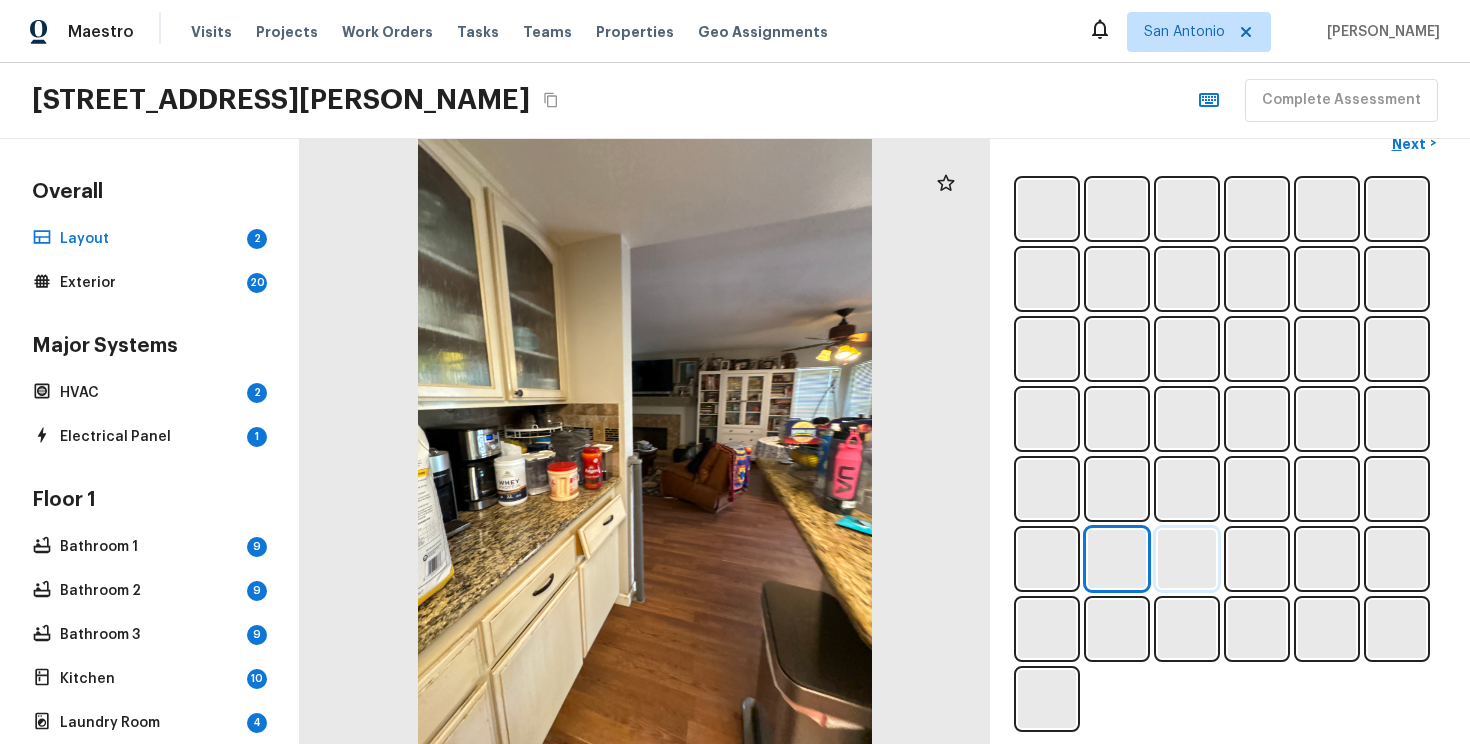 click at bounding box center (1187, 559) 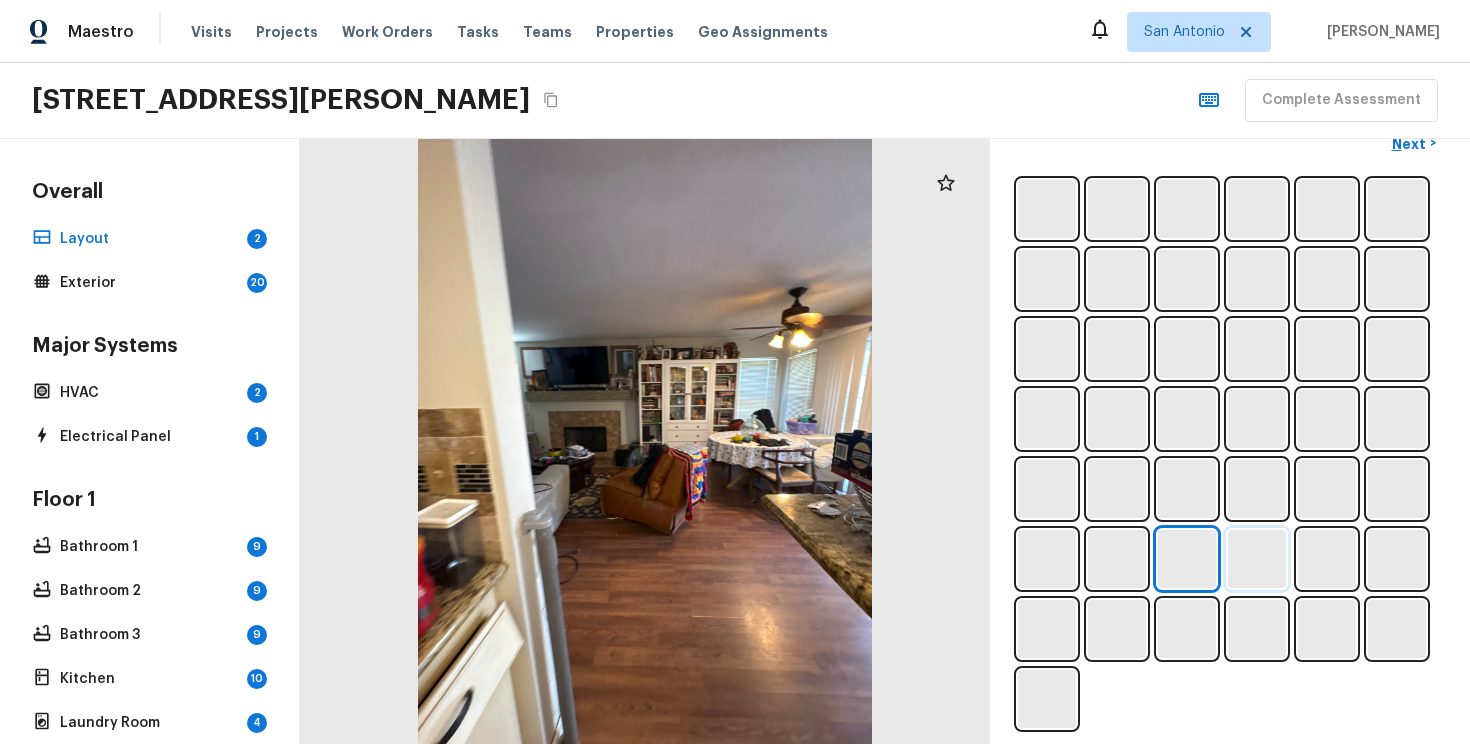 click at bounding box center (1257, 559) 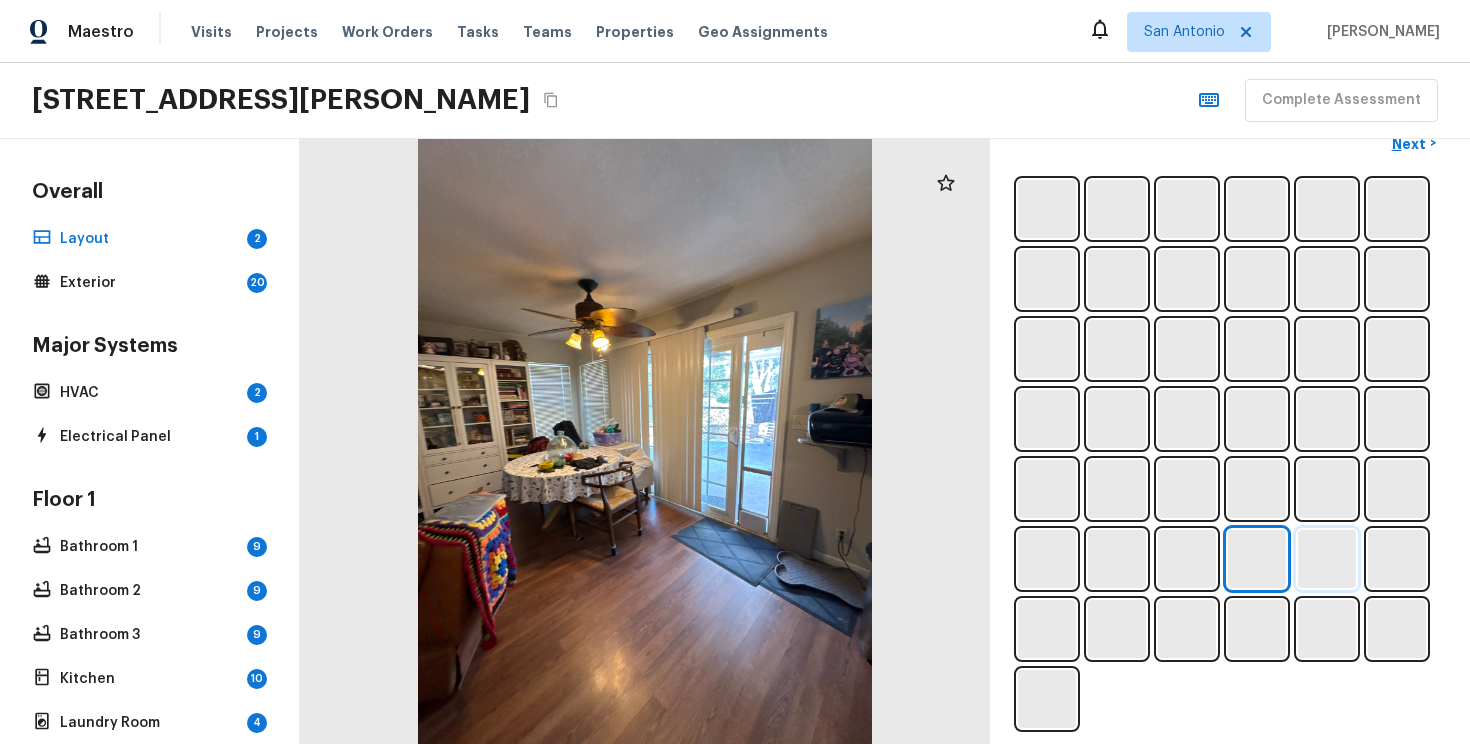 click at bounding box center [1327, 559] 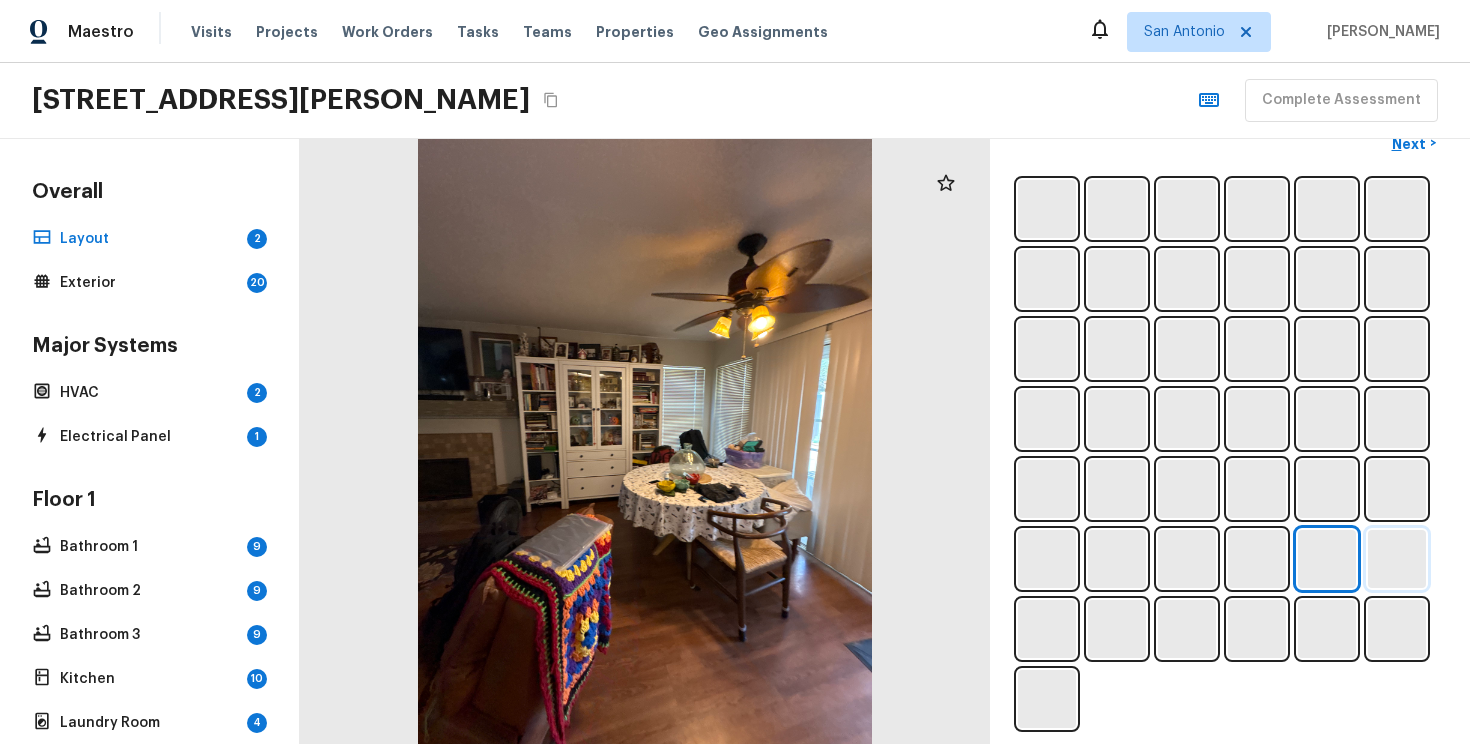 click at bounding box center (1397, 559) 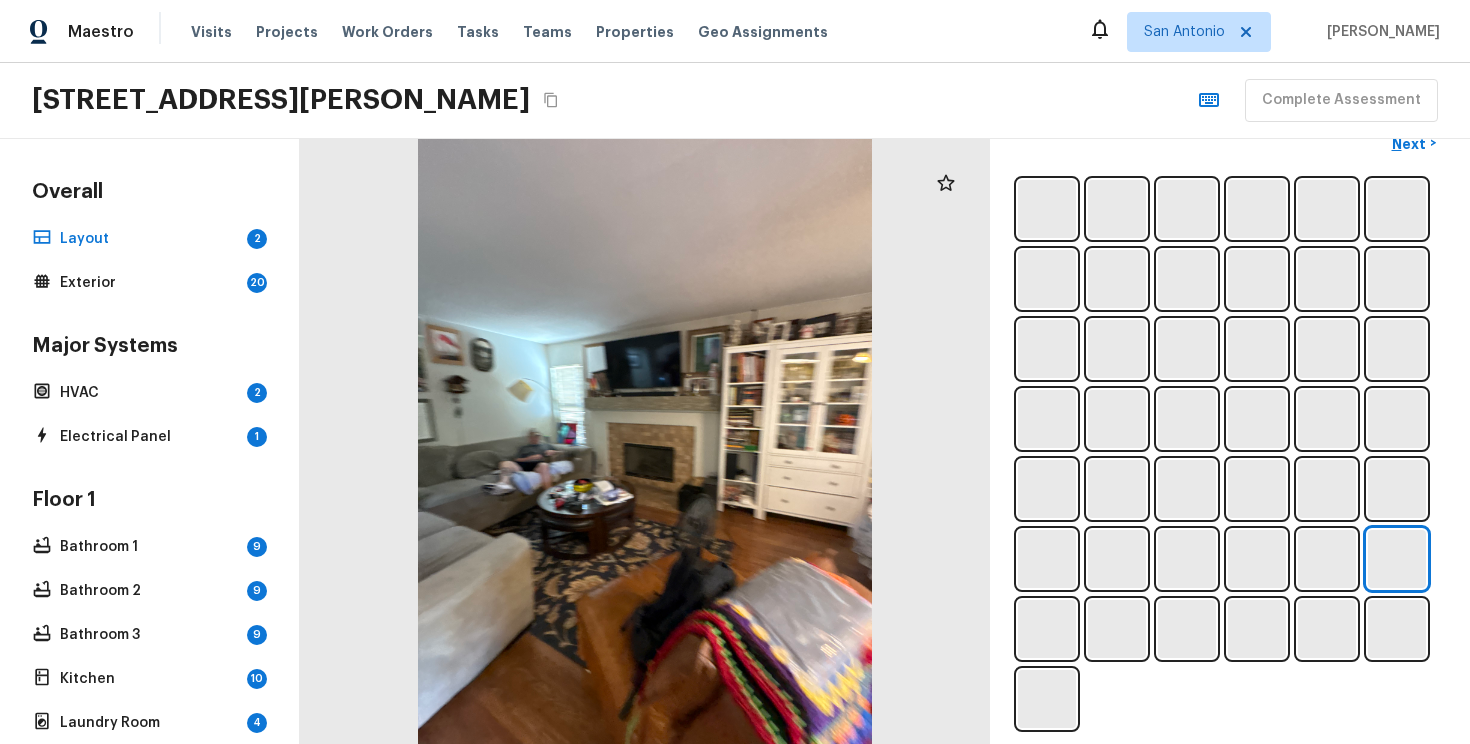 click on "Layout + Add Repair Scope 1 2 Which positive features are present? Check all that apply. (1) Open floor plan (2) High ceilings (3) Oversized kitchen (4) Oversized primary bathroom (5) Ground floor primary bedroom (6) Flows nicely (7) Spacious bedrooms (8) Separation between primary and other bedrooms (9) None that I’m aware of Next >" at bounding box center (1230, 441) 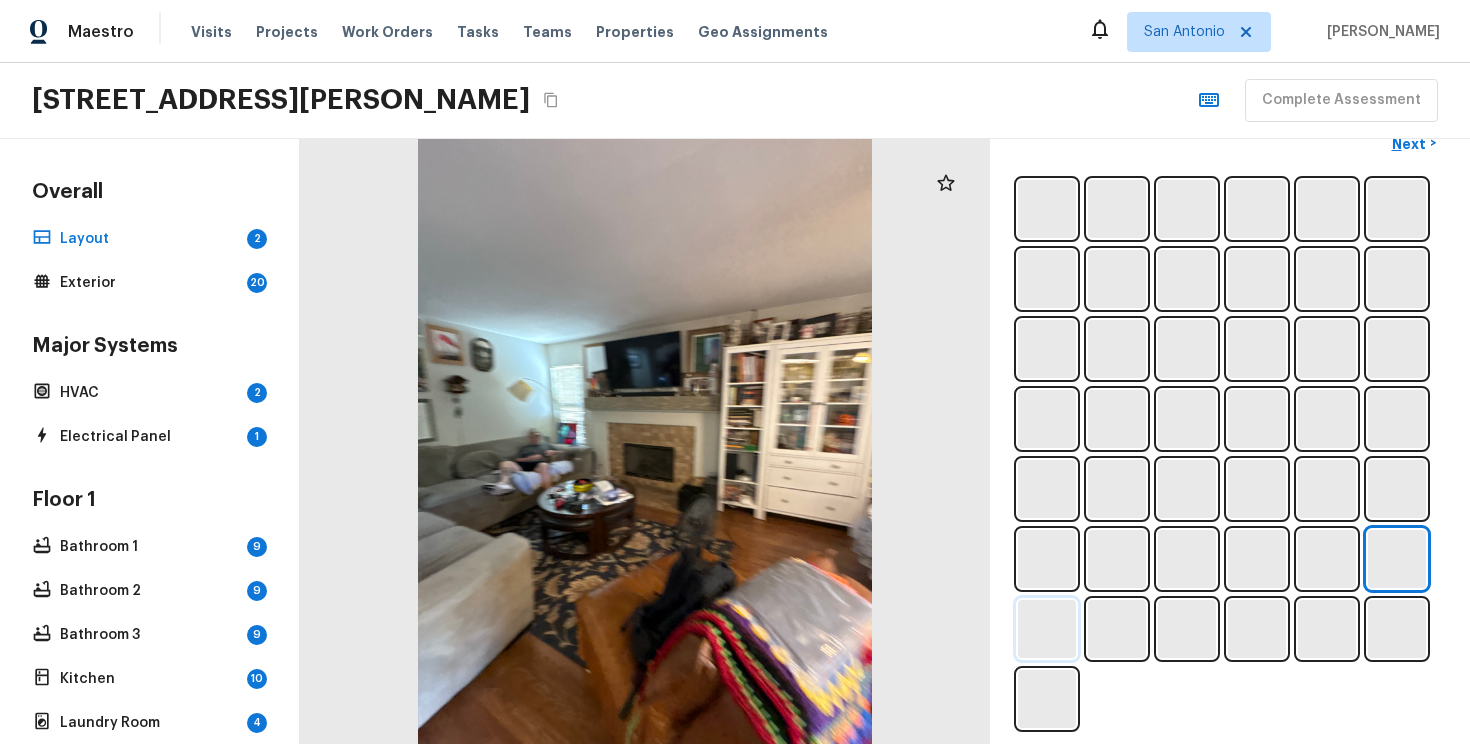 click at bounding box center [1047, 629] 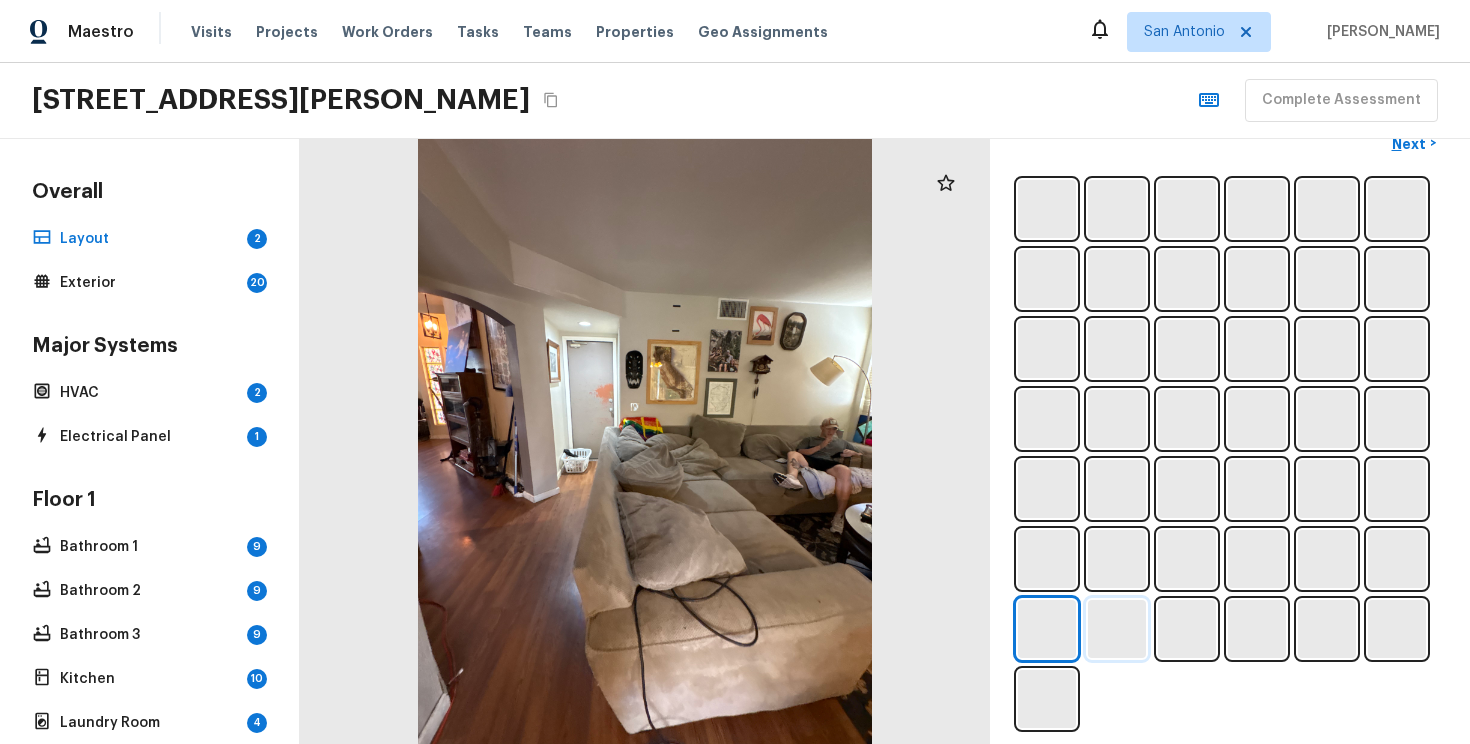 click at bounding box center (1117, 629) 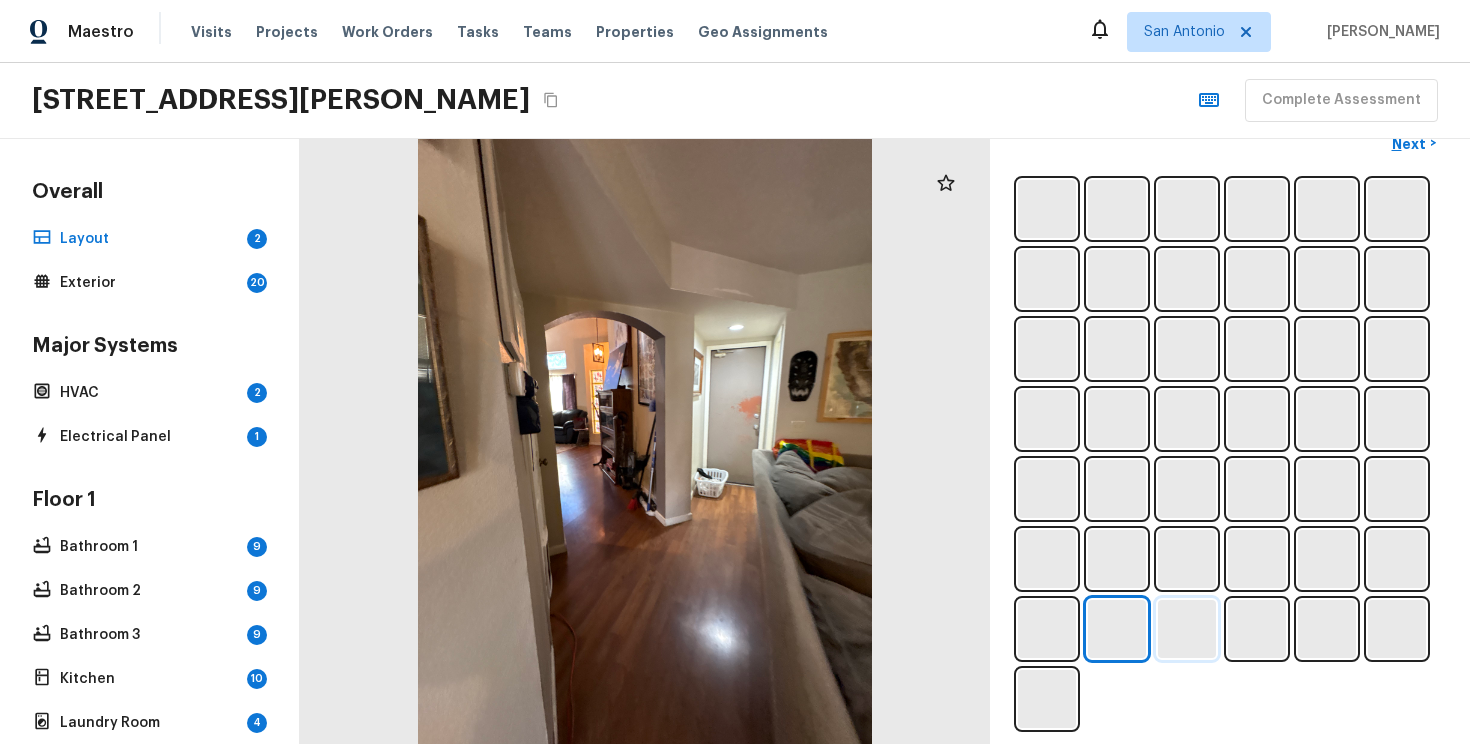 click at bounding box center [1187, 629] 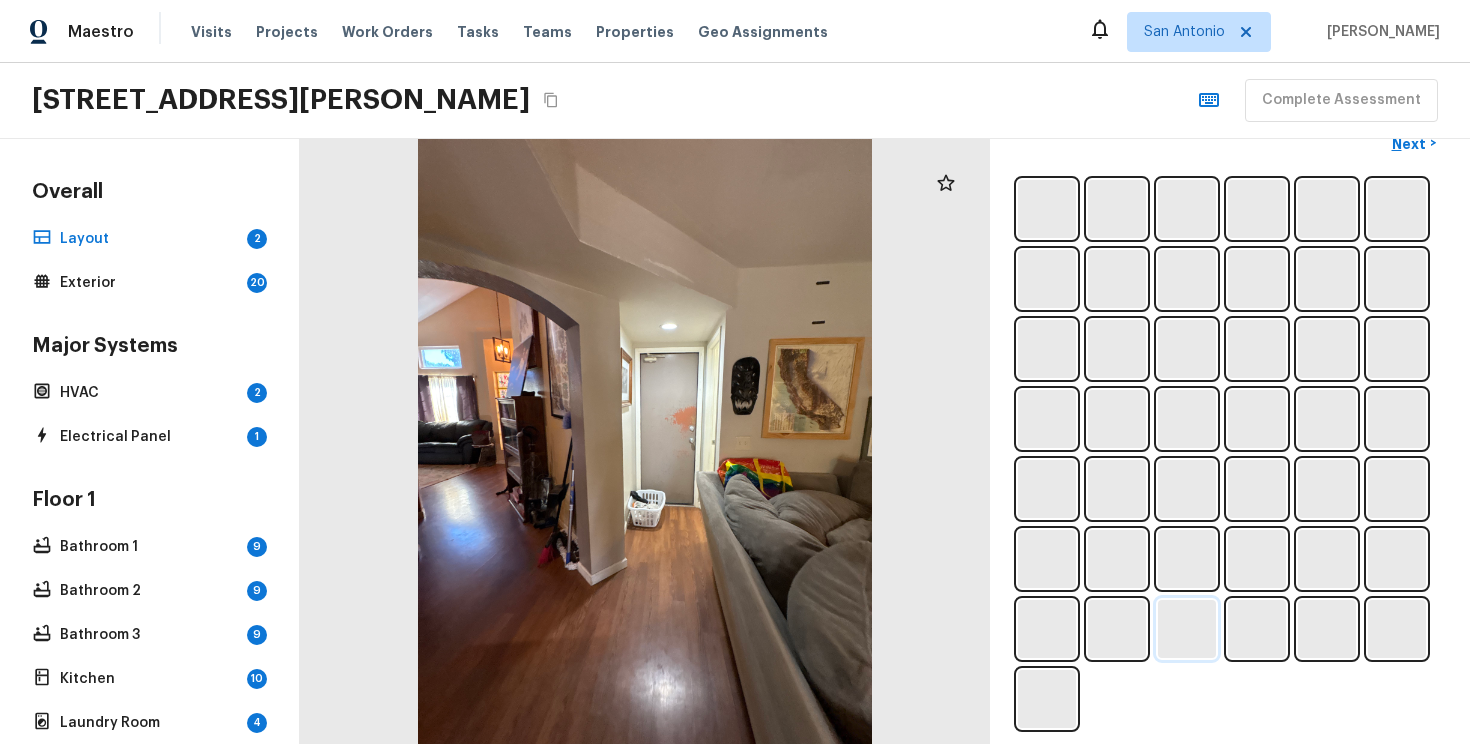 scroll, scrollTop: 651, scrollLeft: 0, axis: vertical 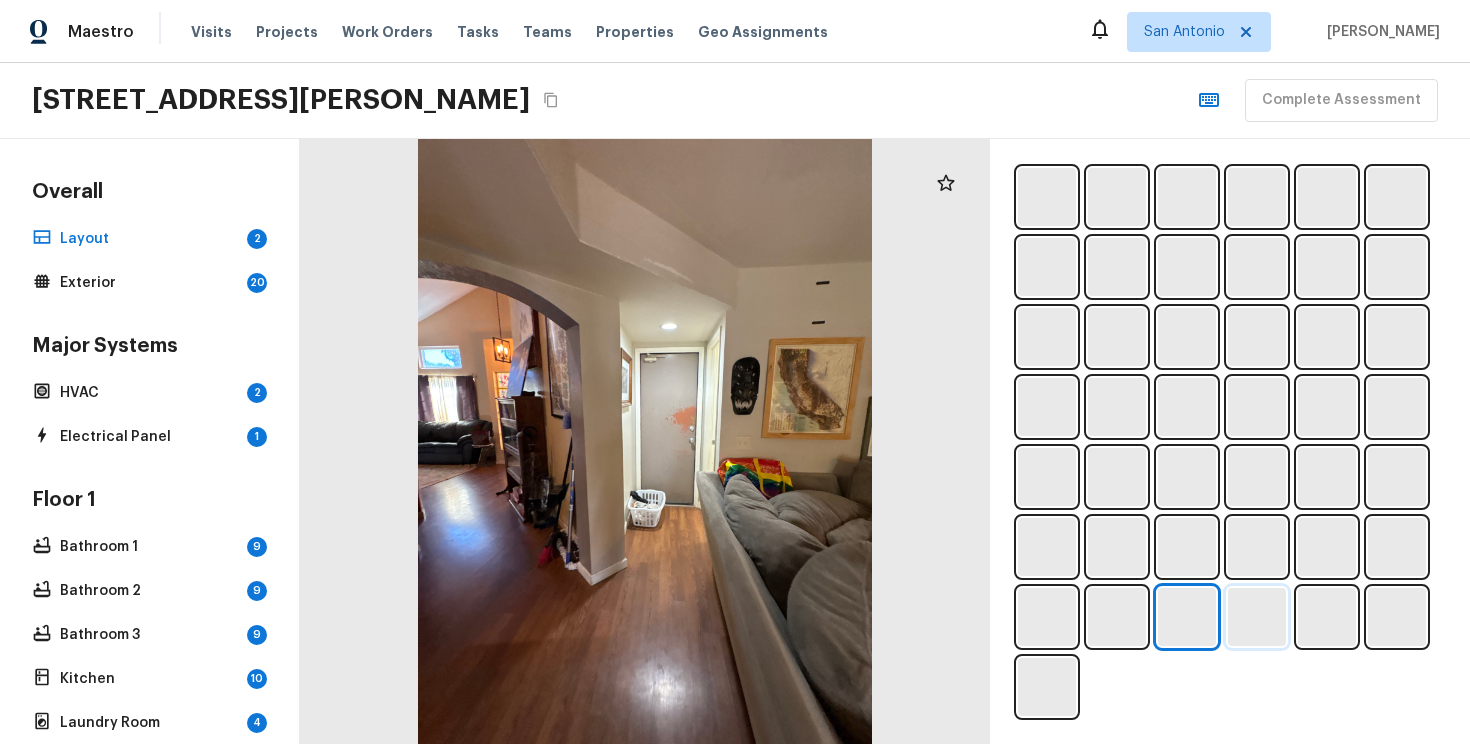 click at bounding box center (1257, 617) 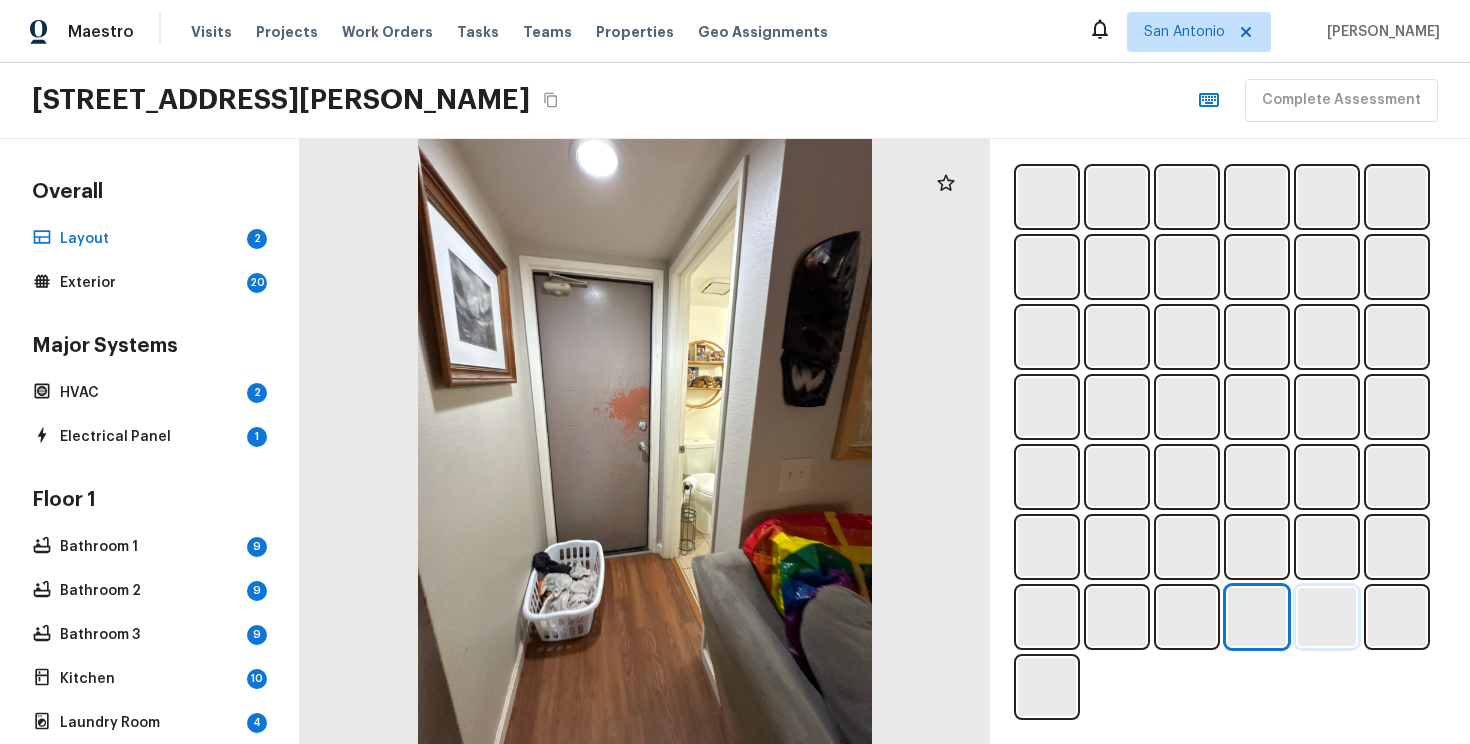 click at bounding box center (1327, 617) 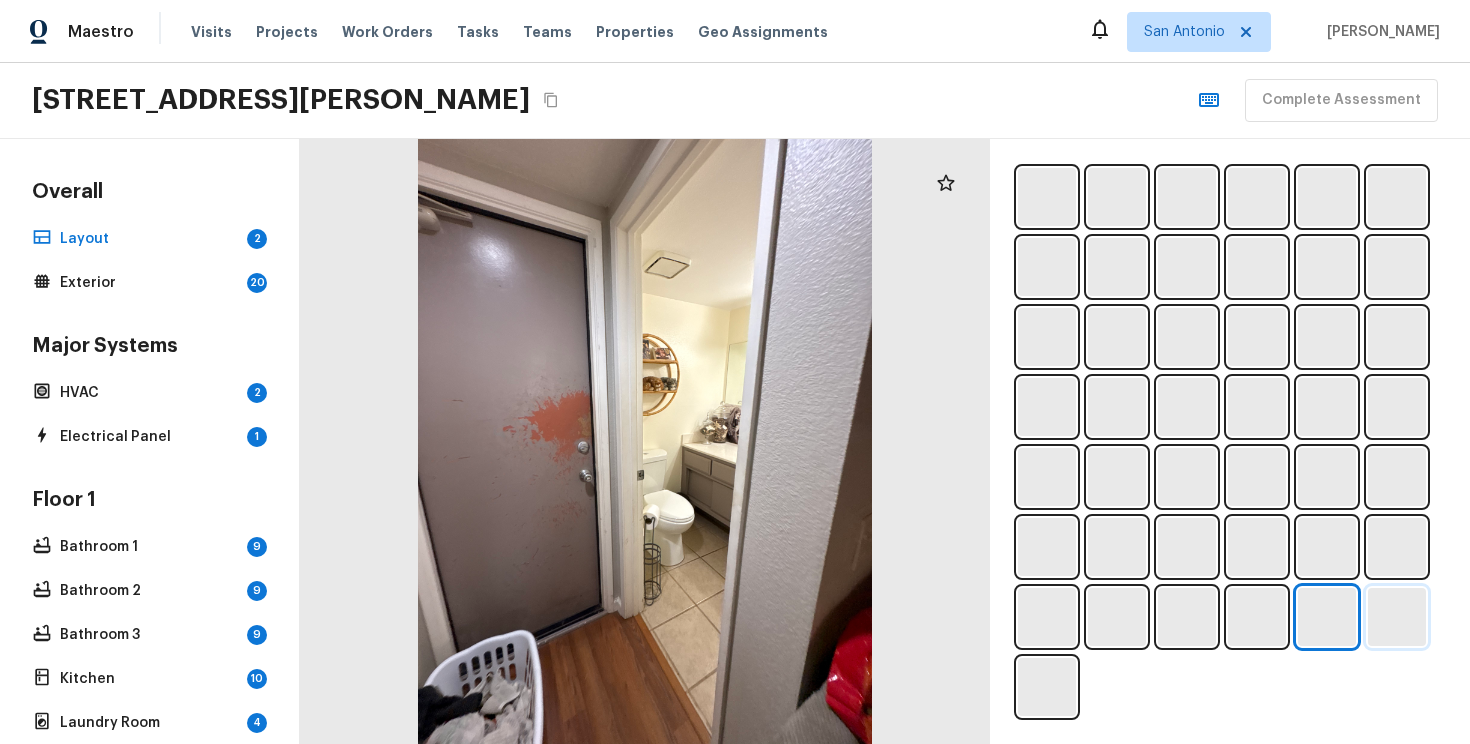 click at bounding box center [1397, 617] 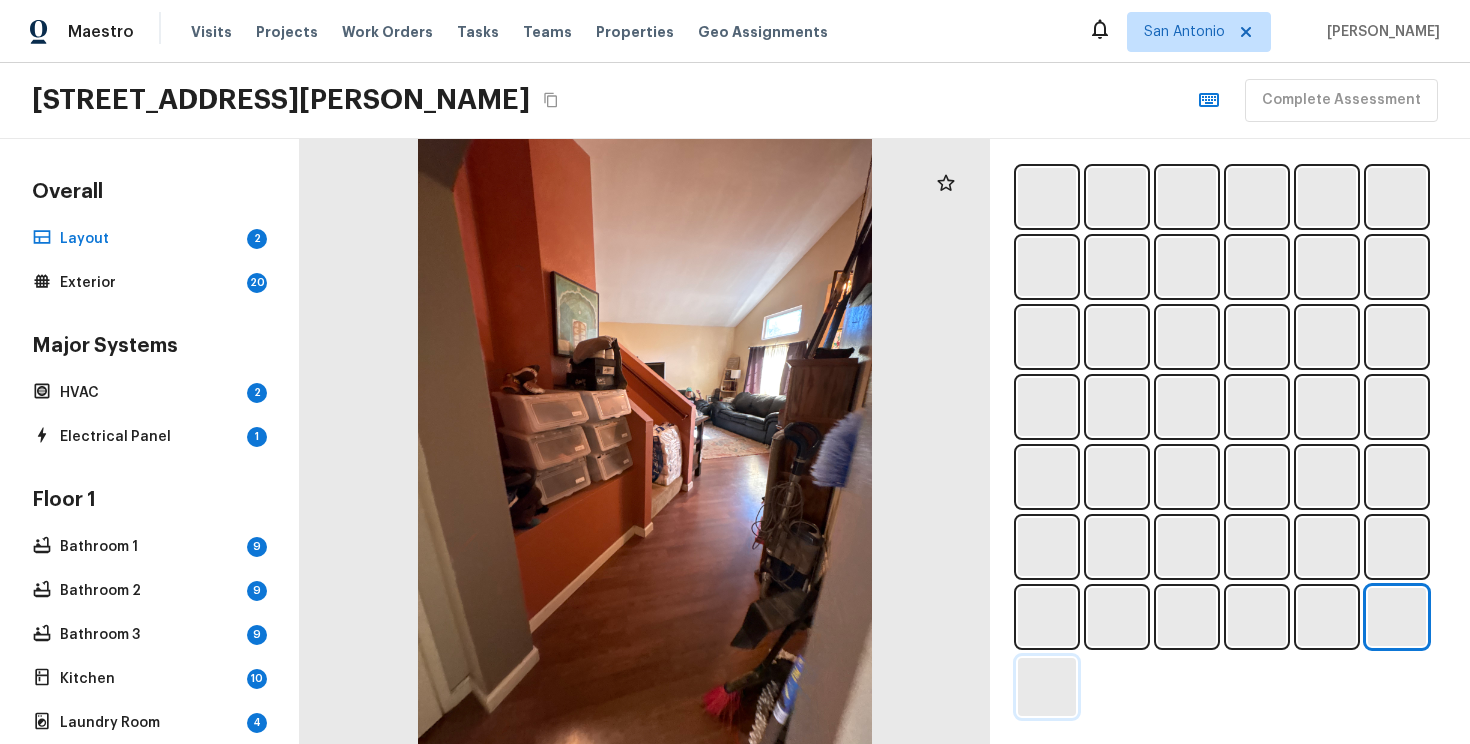 click at bounding box center [1047, 687] 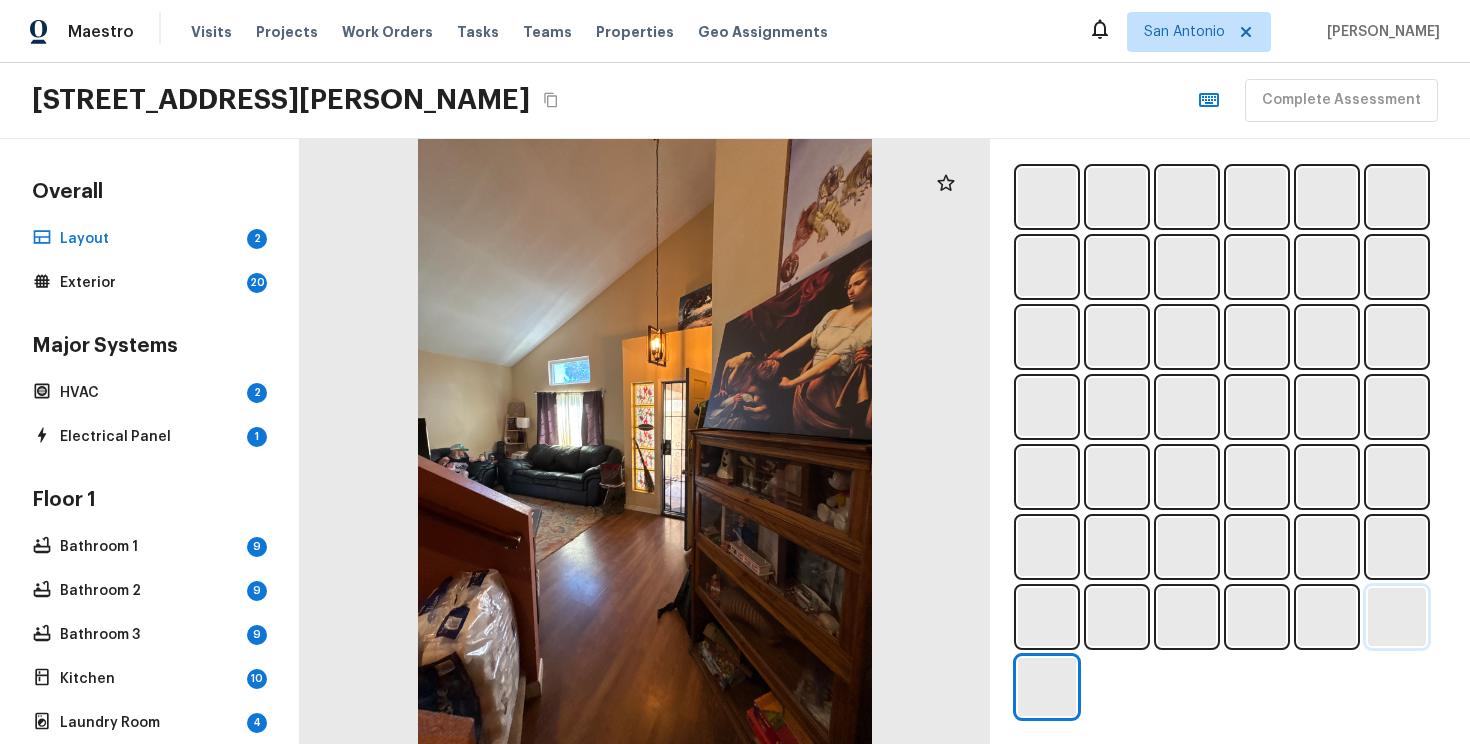 click at bounding box center [1397, 617] 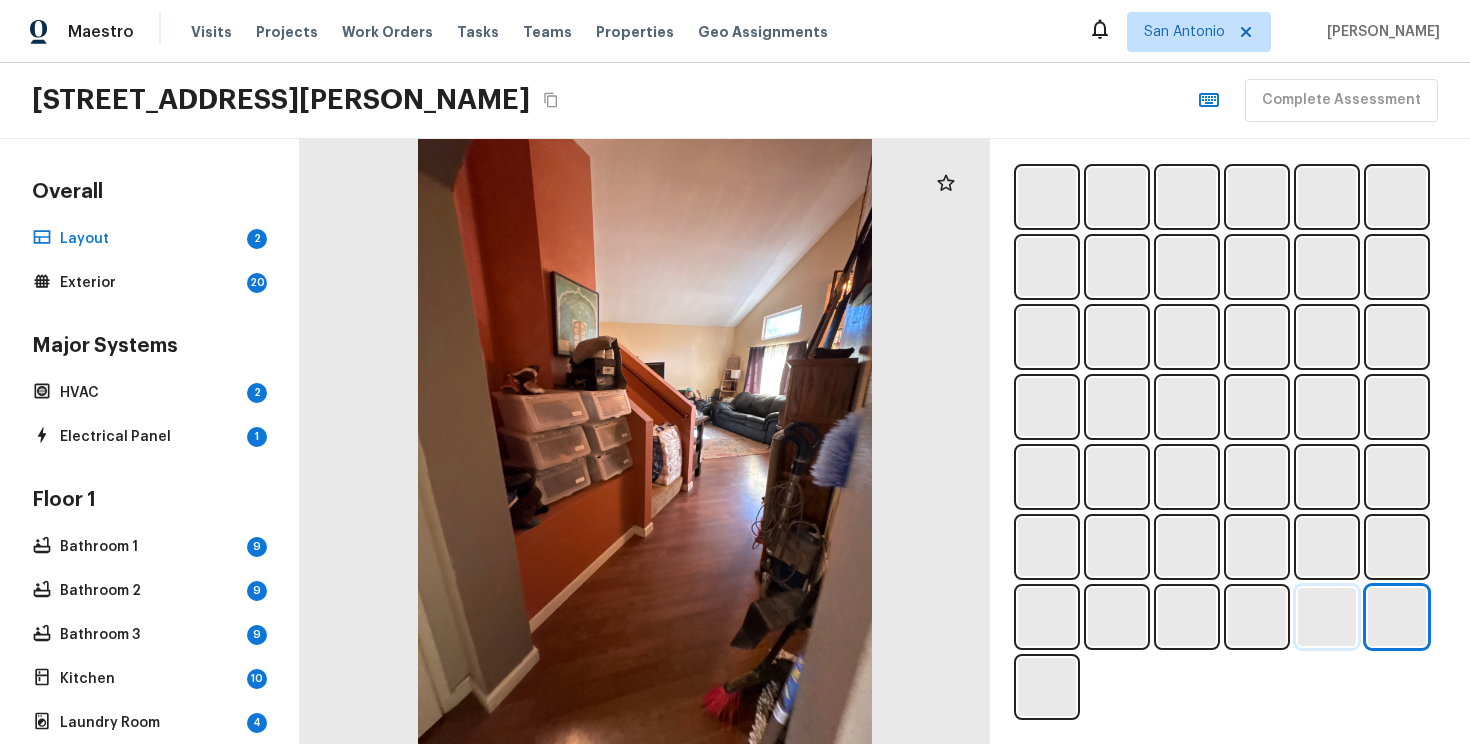 click at bounding box center [1327, 617] 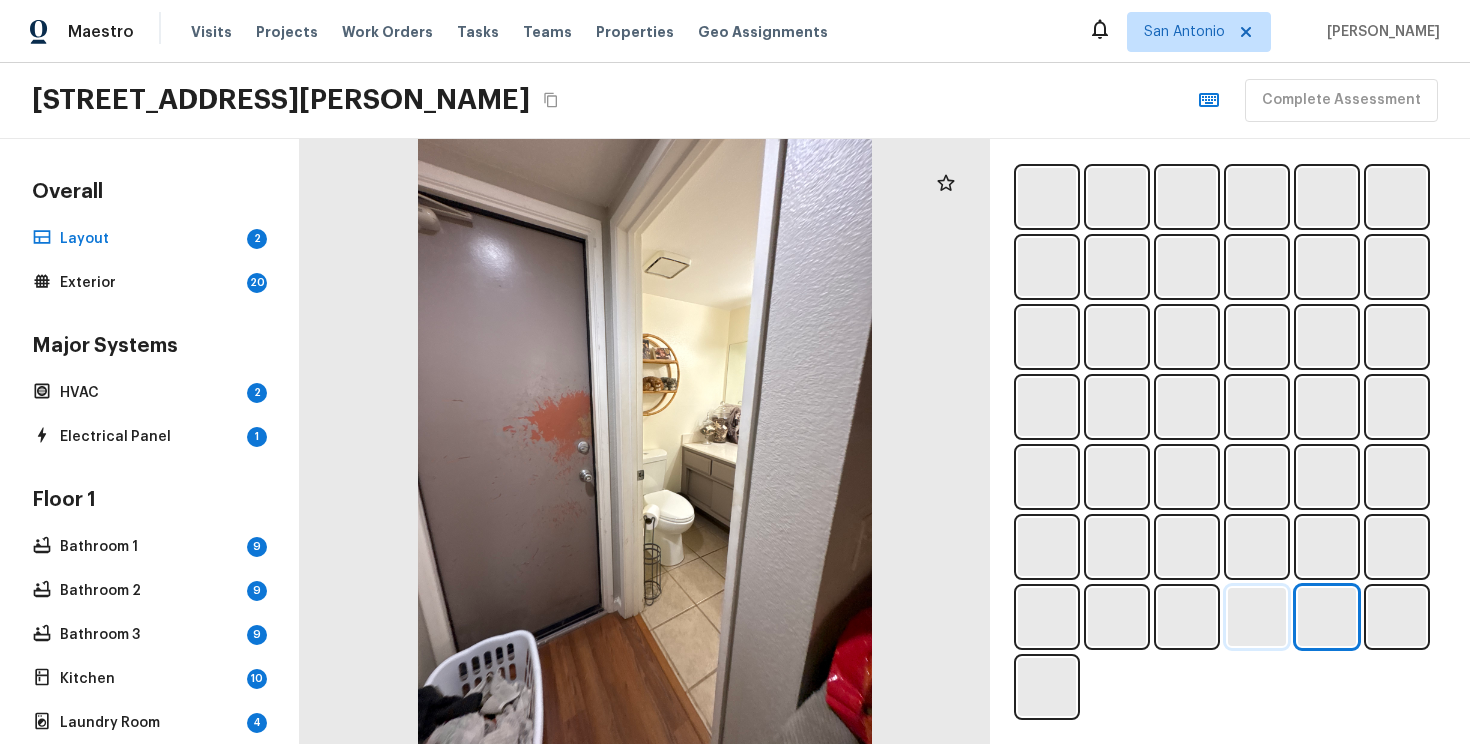 click at bounding box center [1257, 617] 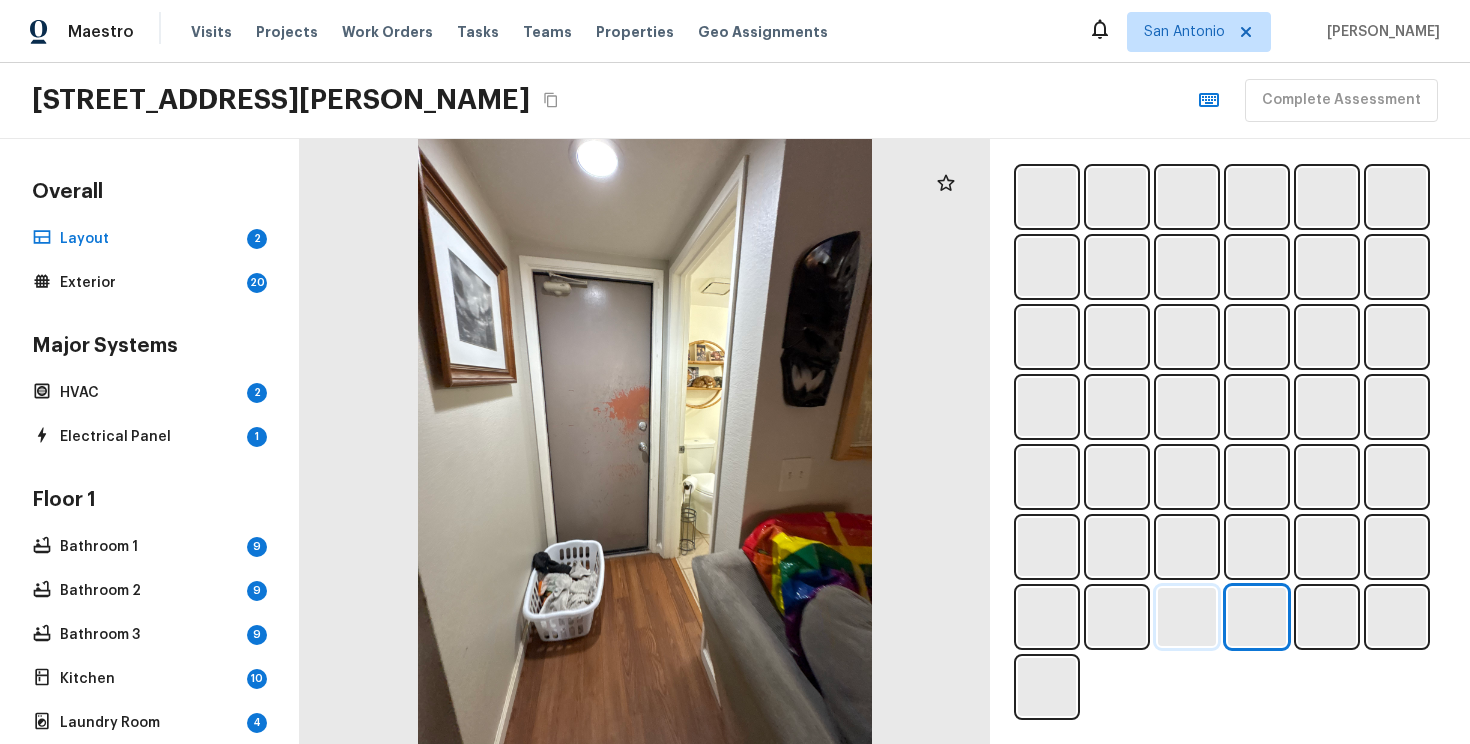 click at bounding box center (1187, 617) 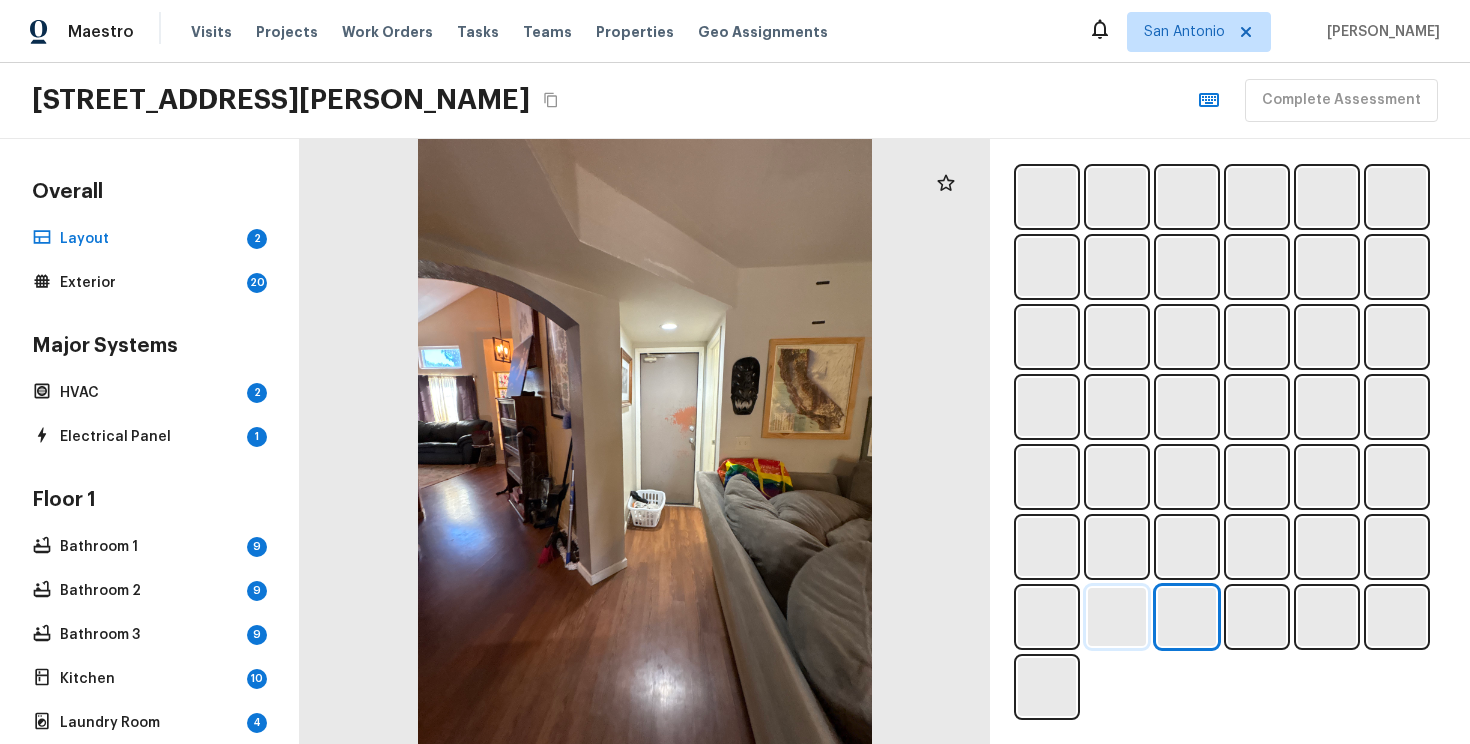 click at bounding box center (1117, 617) 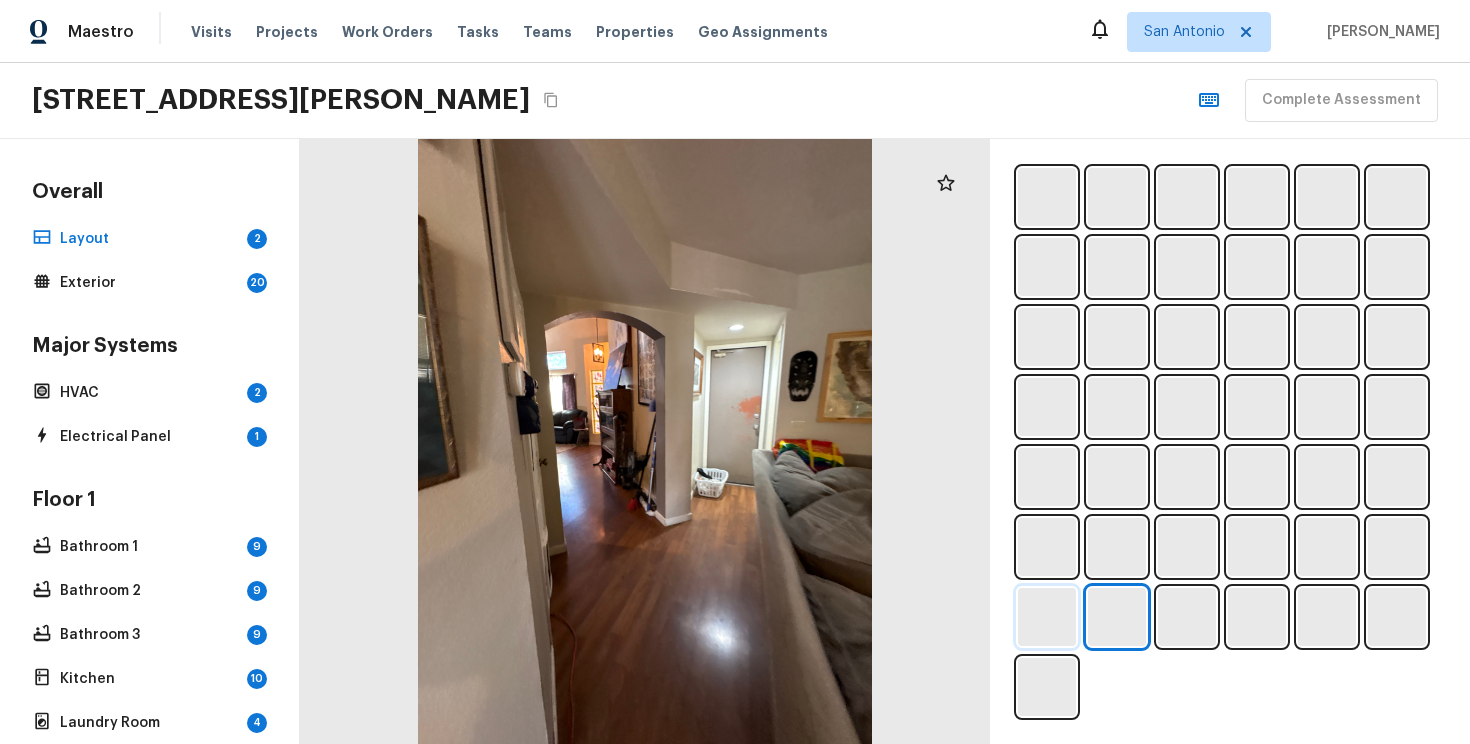 click at bounding box center (1047, 617) 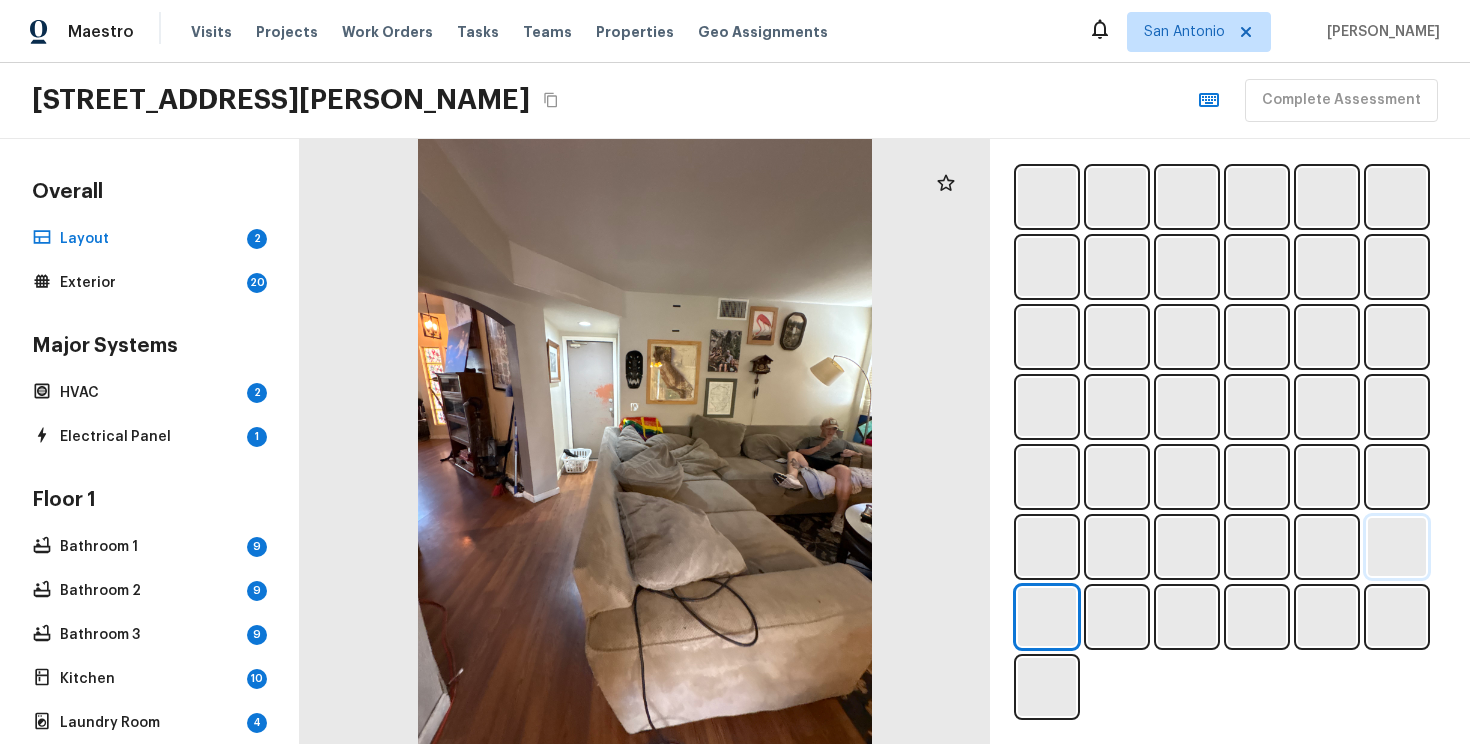 click at bounding box center [1397, 547] 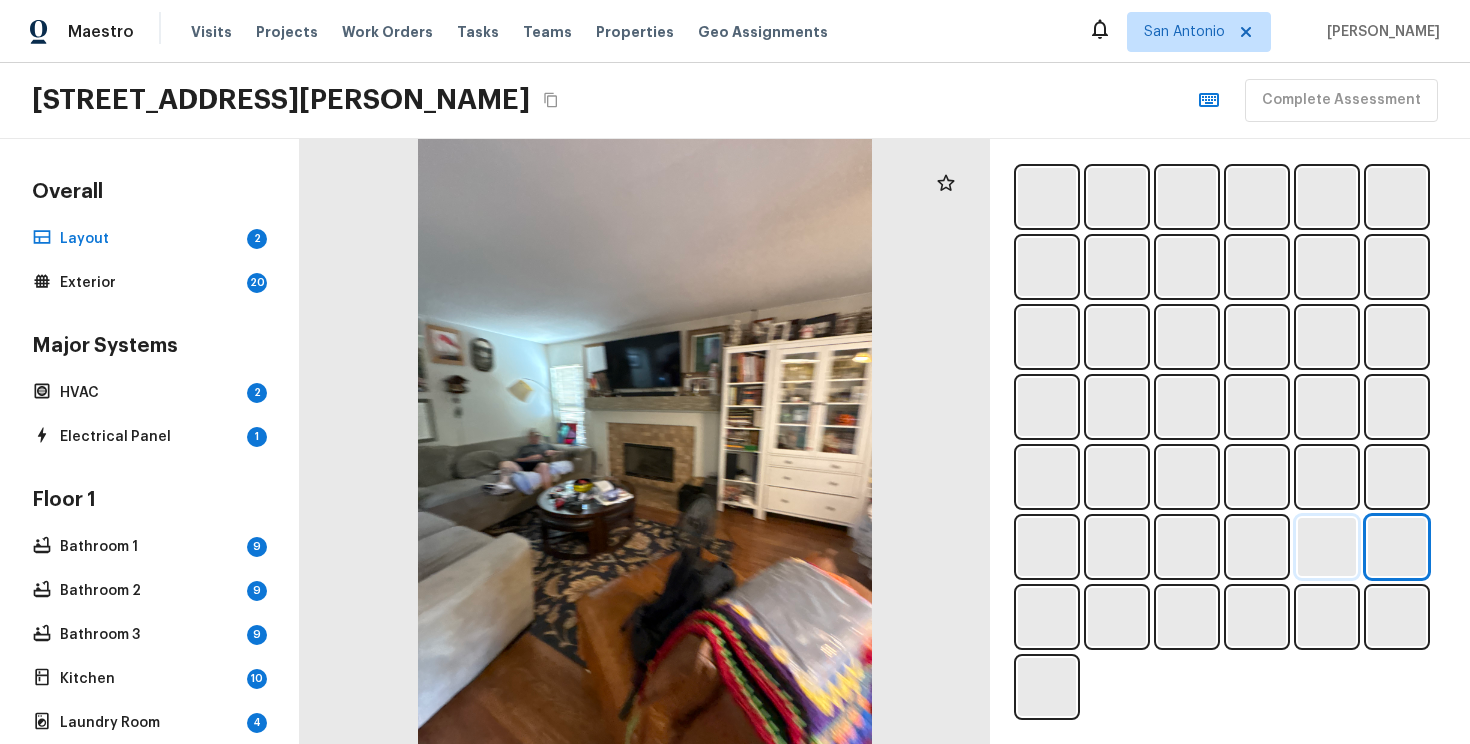 click at bounding box center (1327, 547) 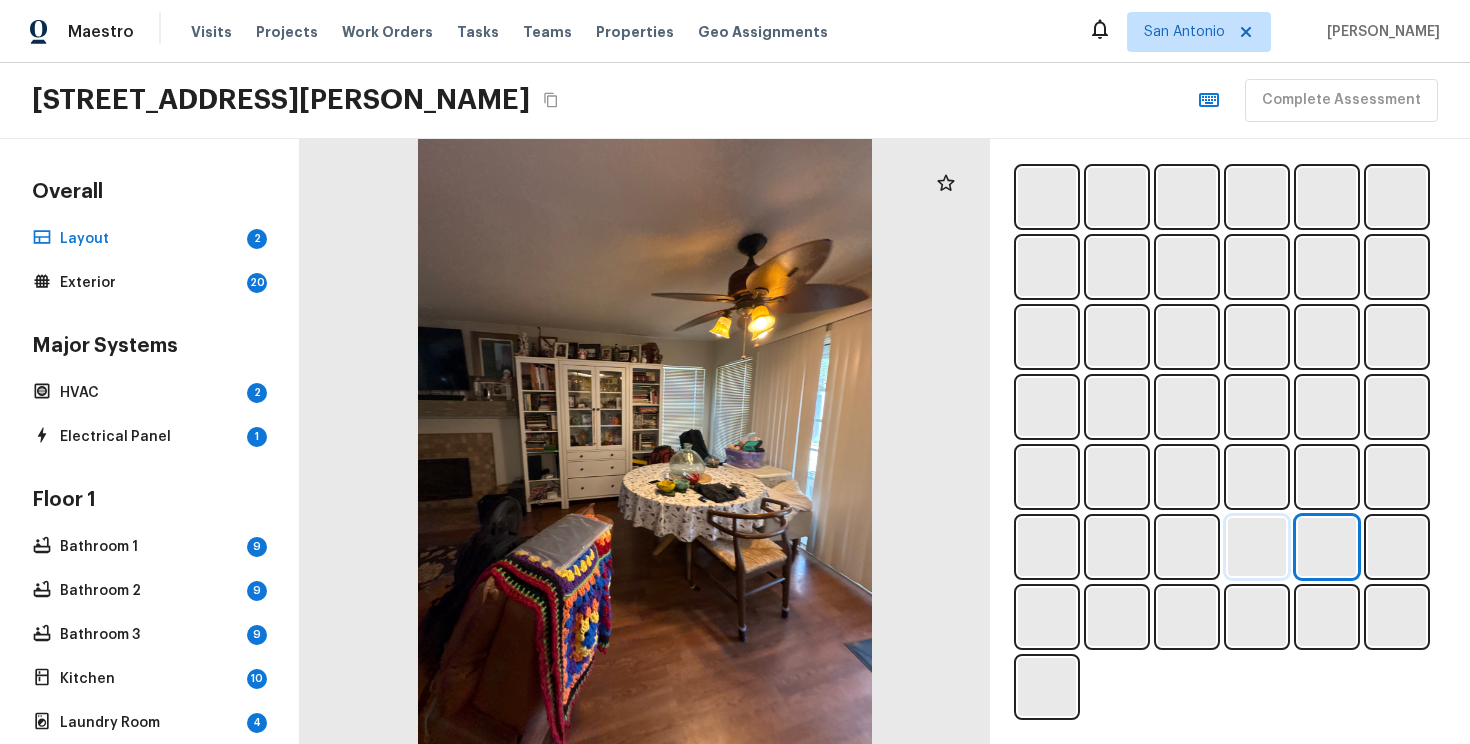 click at bounding box center (1257, 547) 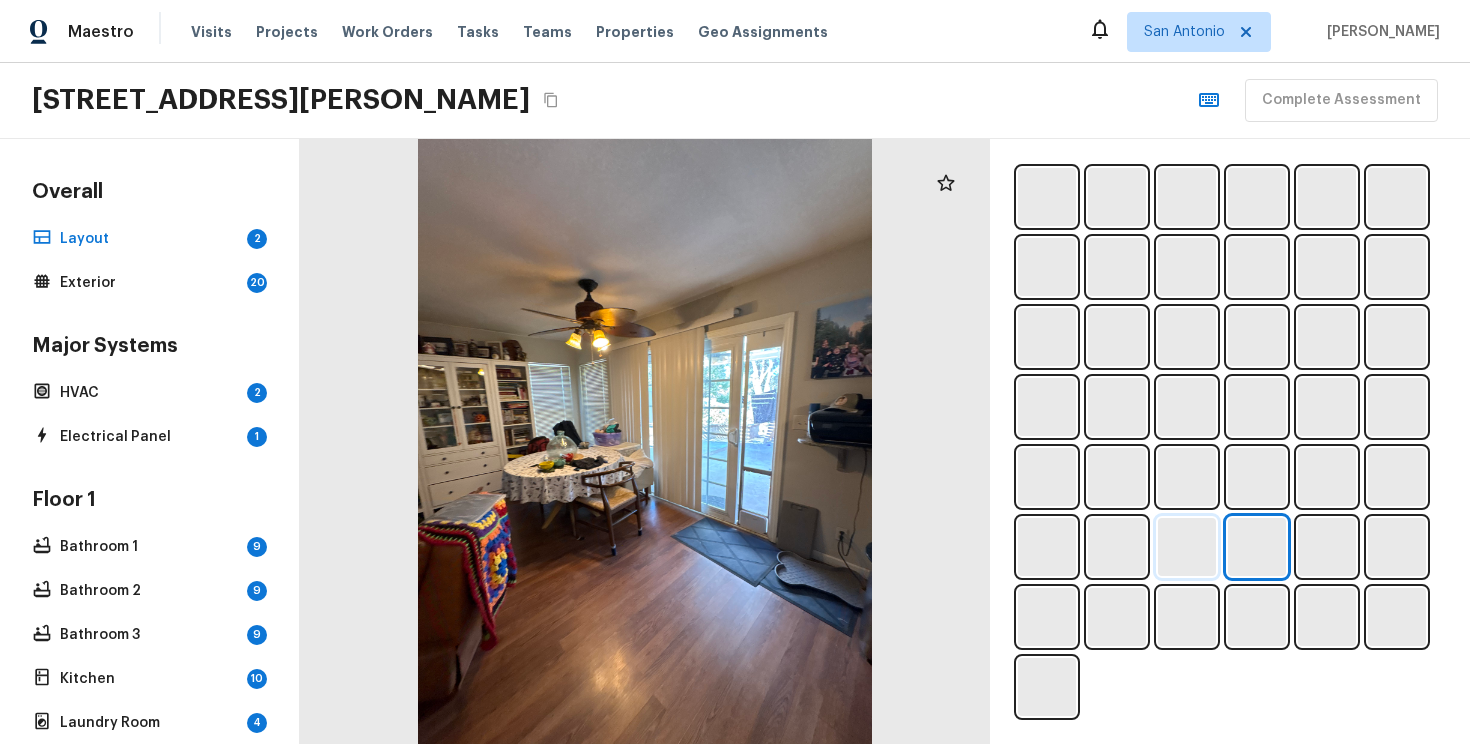 click at bounding box center (1187, 547) 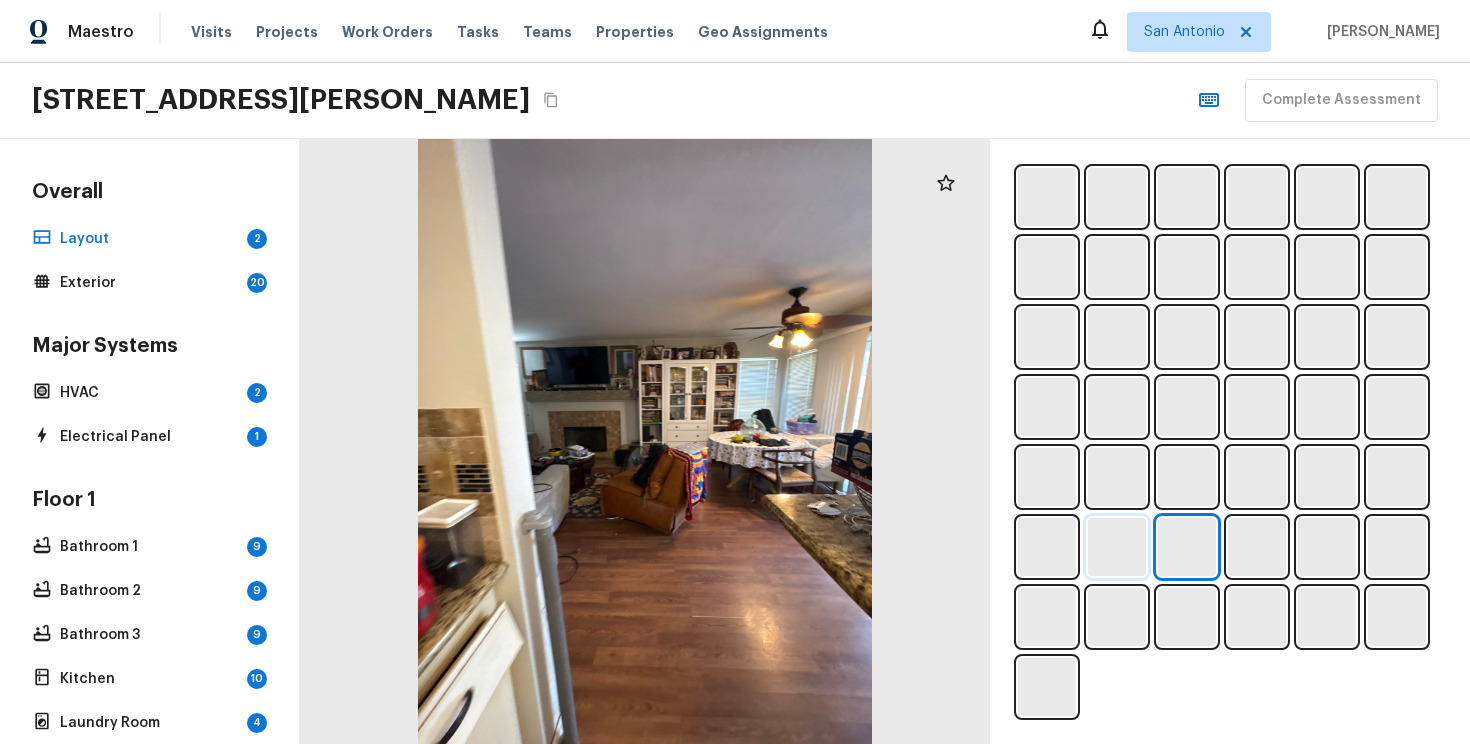 click at bounding box center [1117, 547] 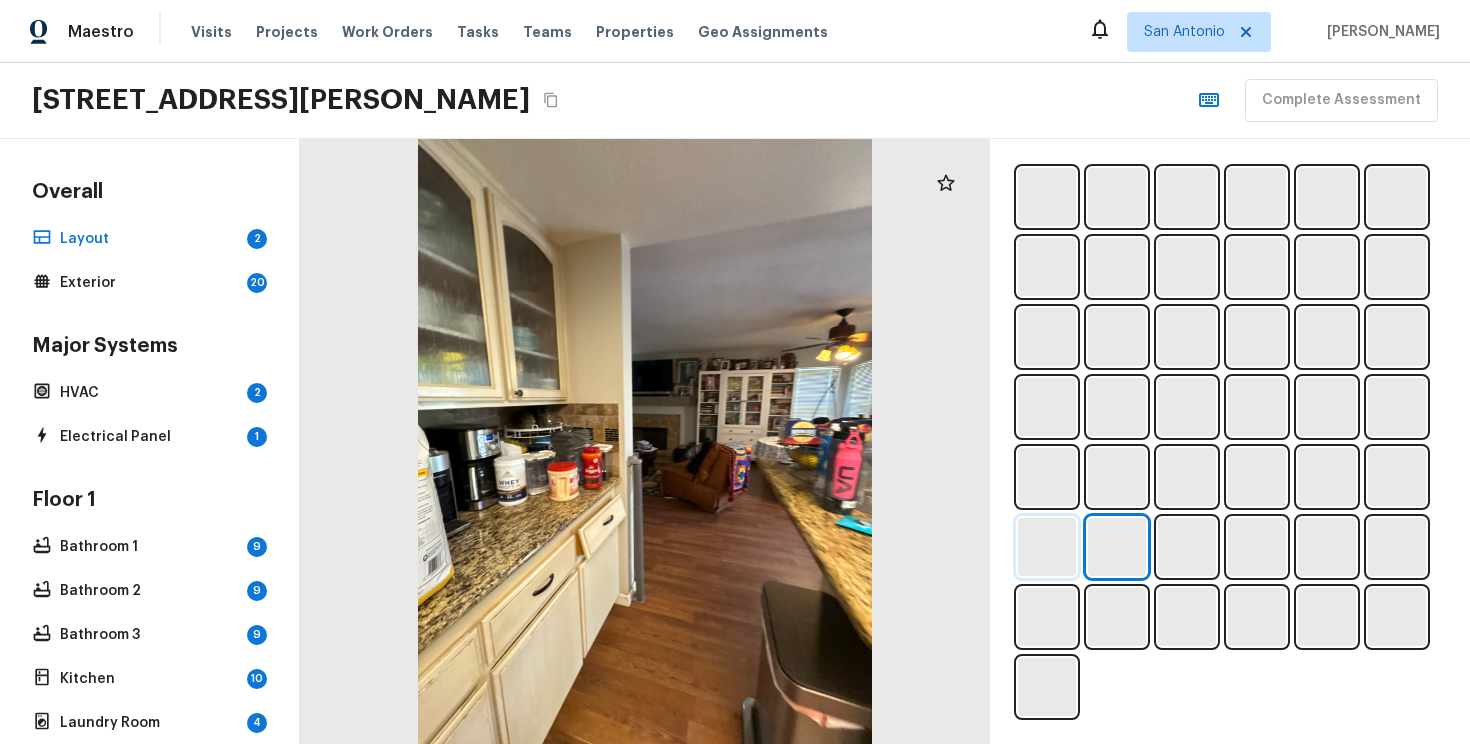 click at bounding box center (1047, 547) 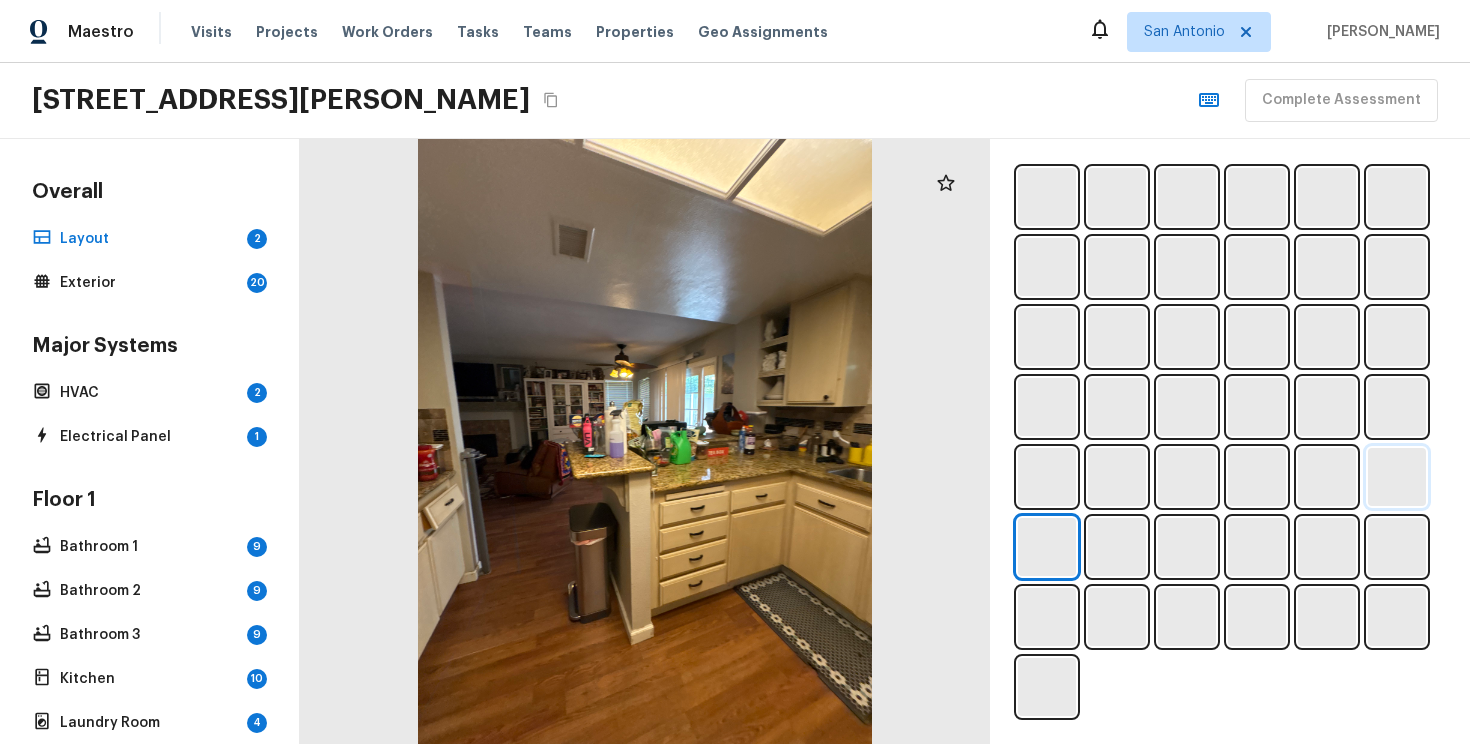 click at bounding box center [1397, 477] 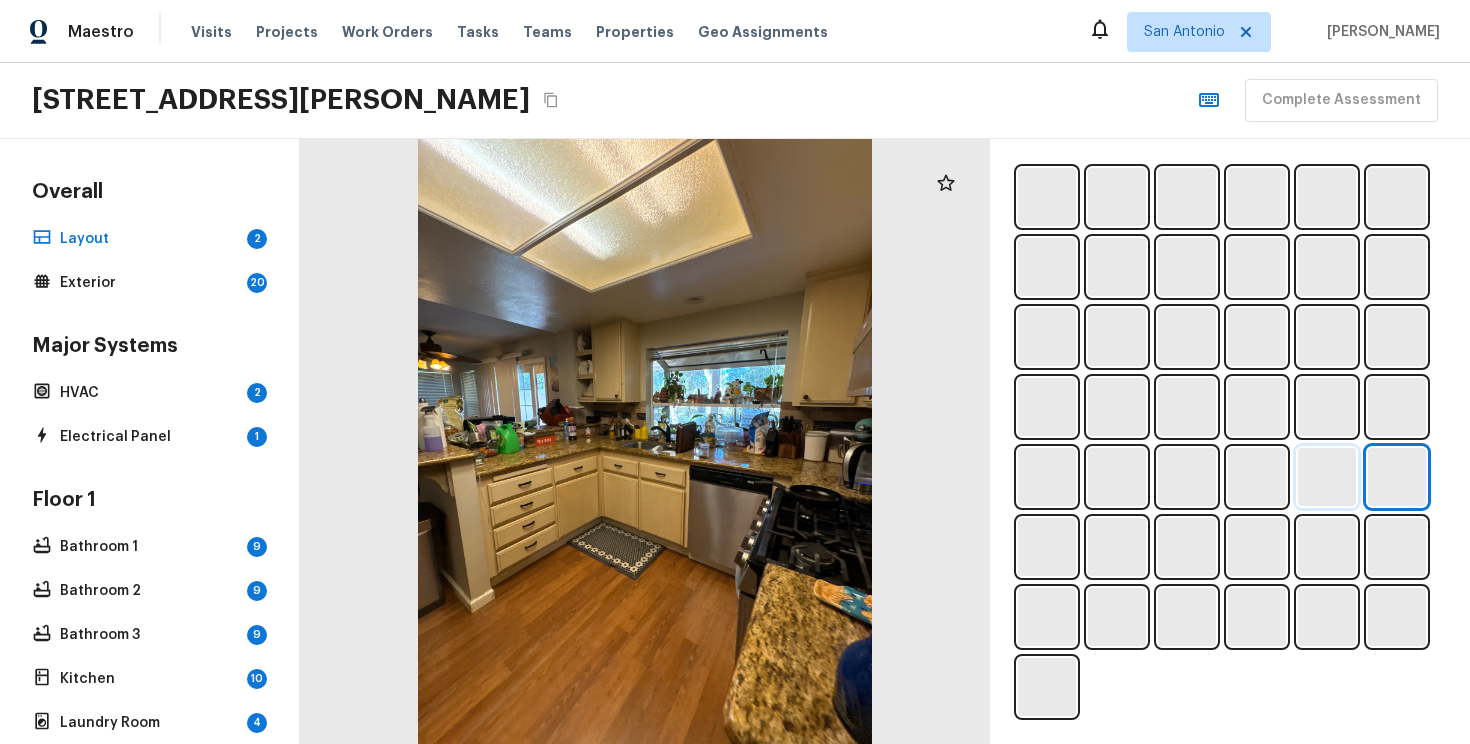 click at bounding box center (1327, 477) 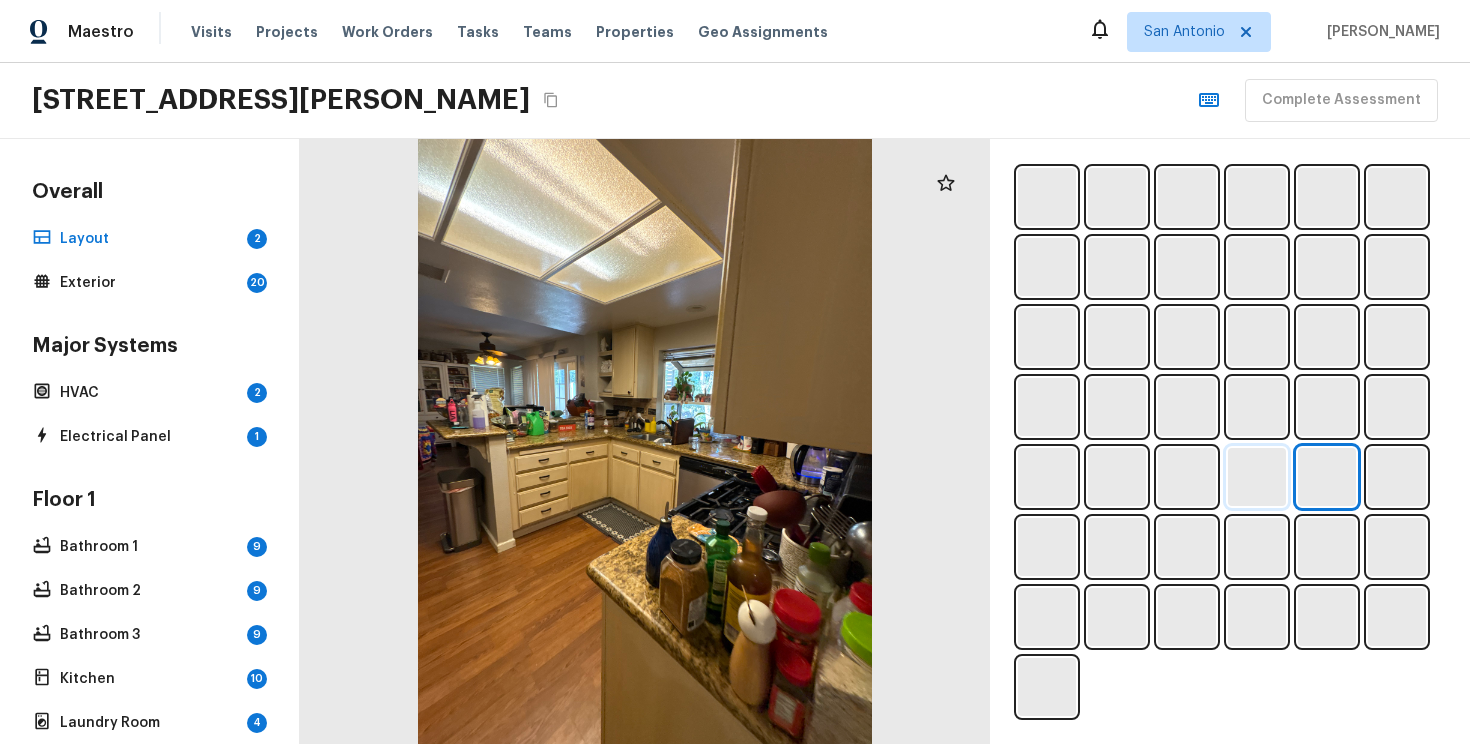 click at bounding box center [1257, 477] 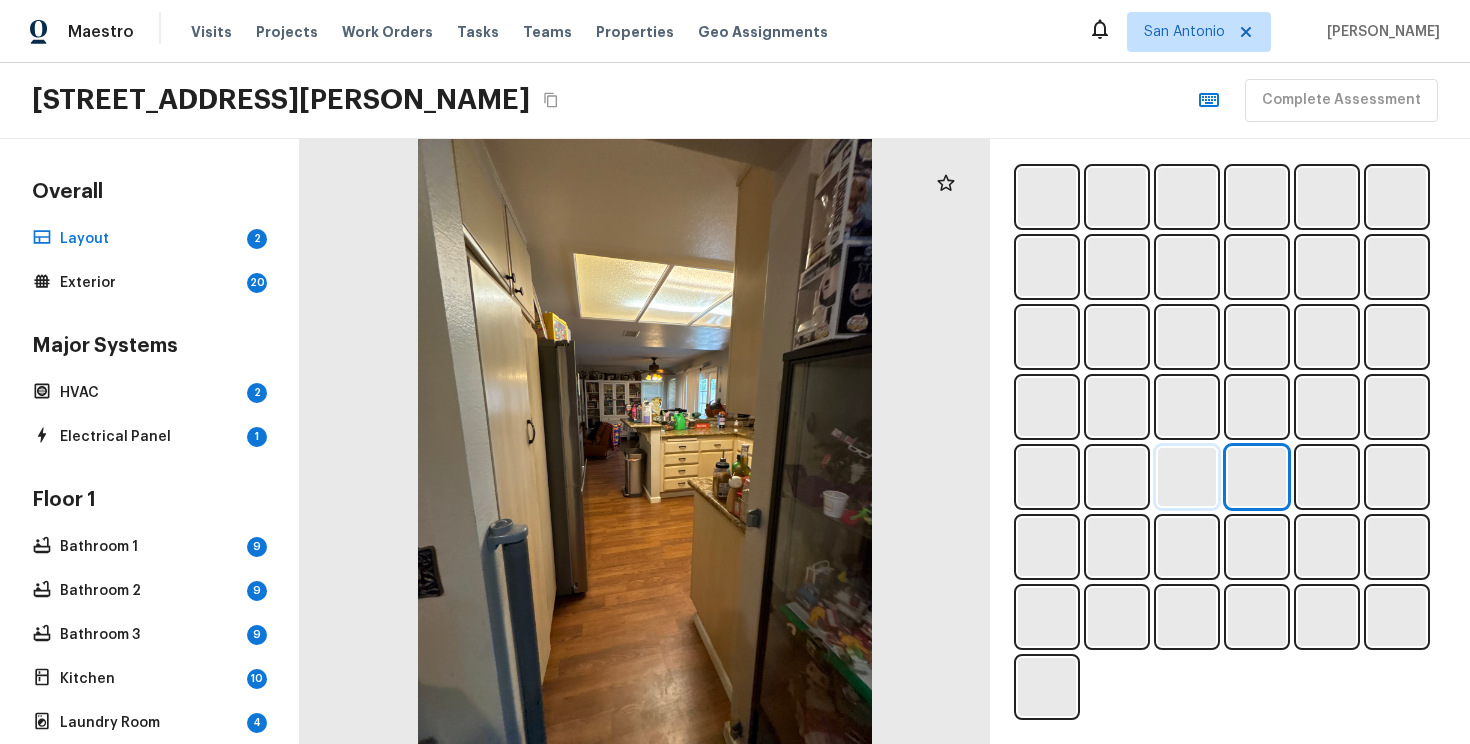 click at bounding box center (1187, 477) 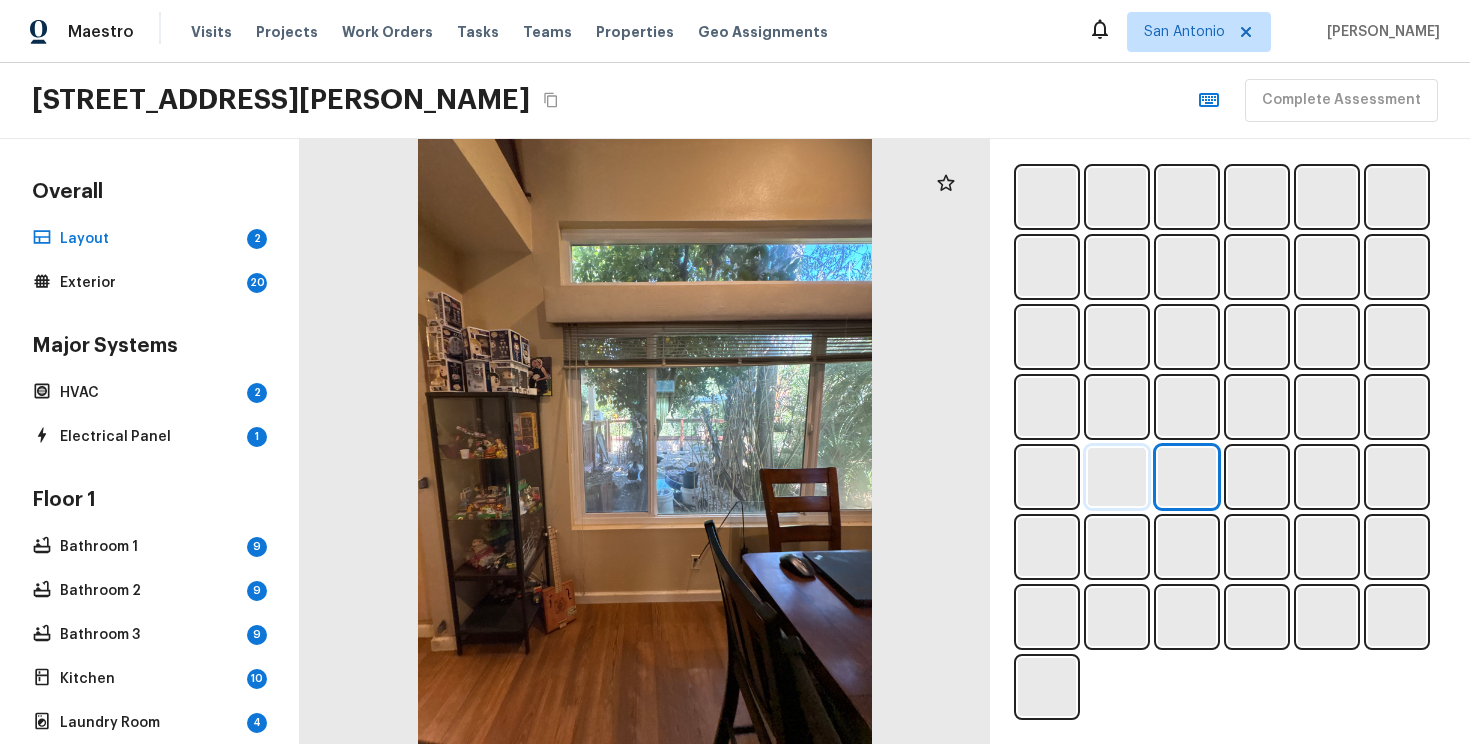 click at bounding box center (1117, 477) 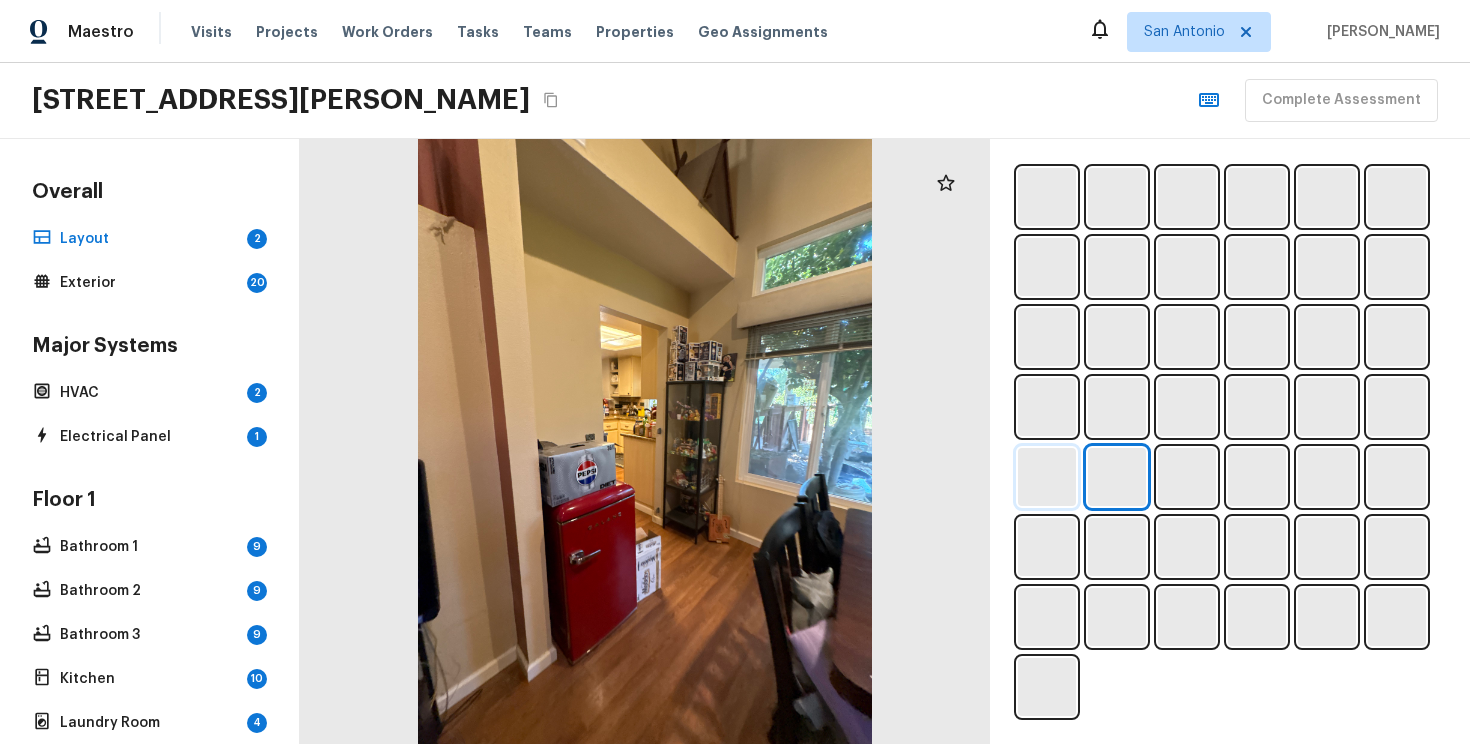 click at bounding box center (1047, 477) 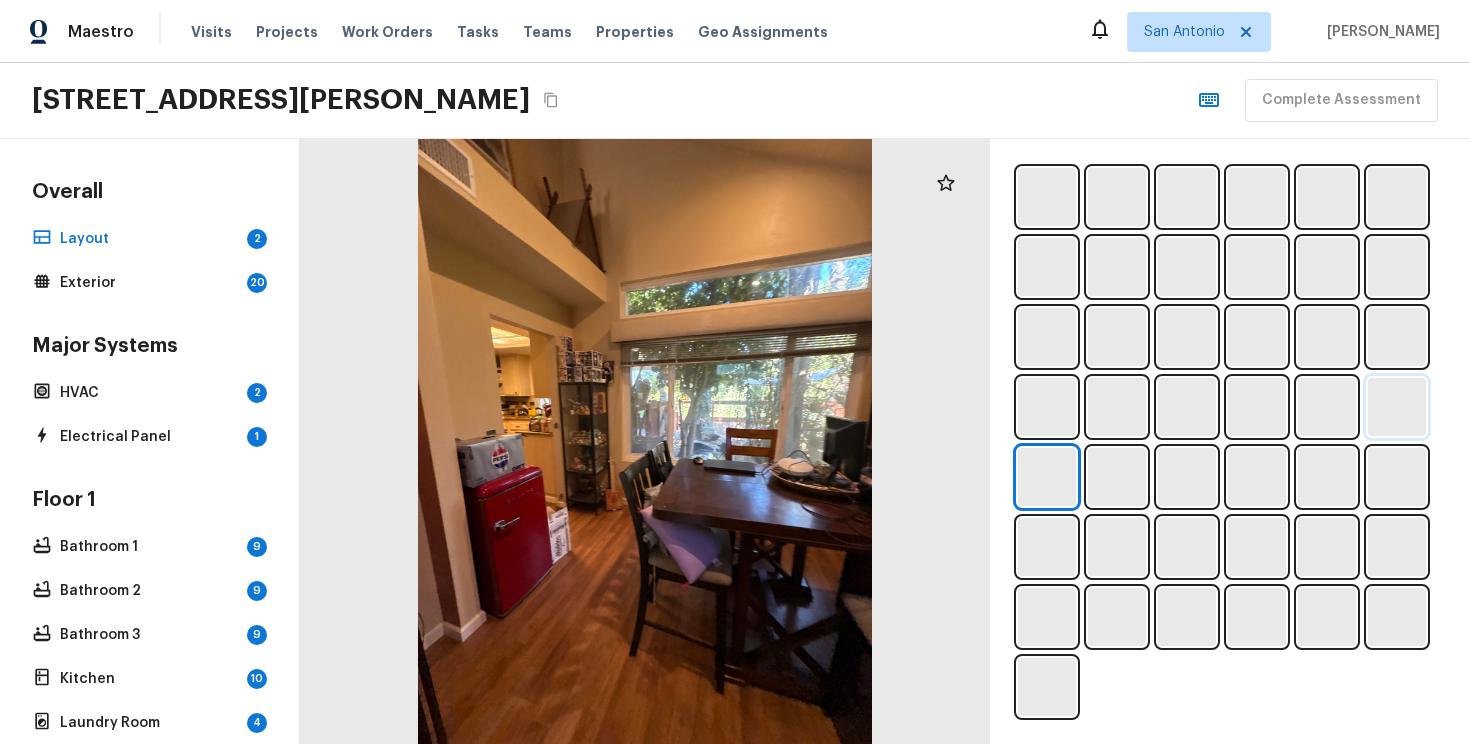 click at bounding box center [1397, 407] 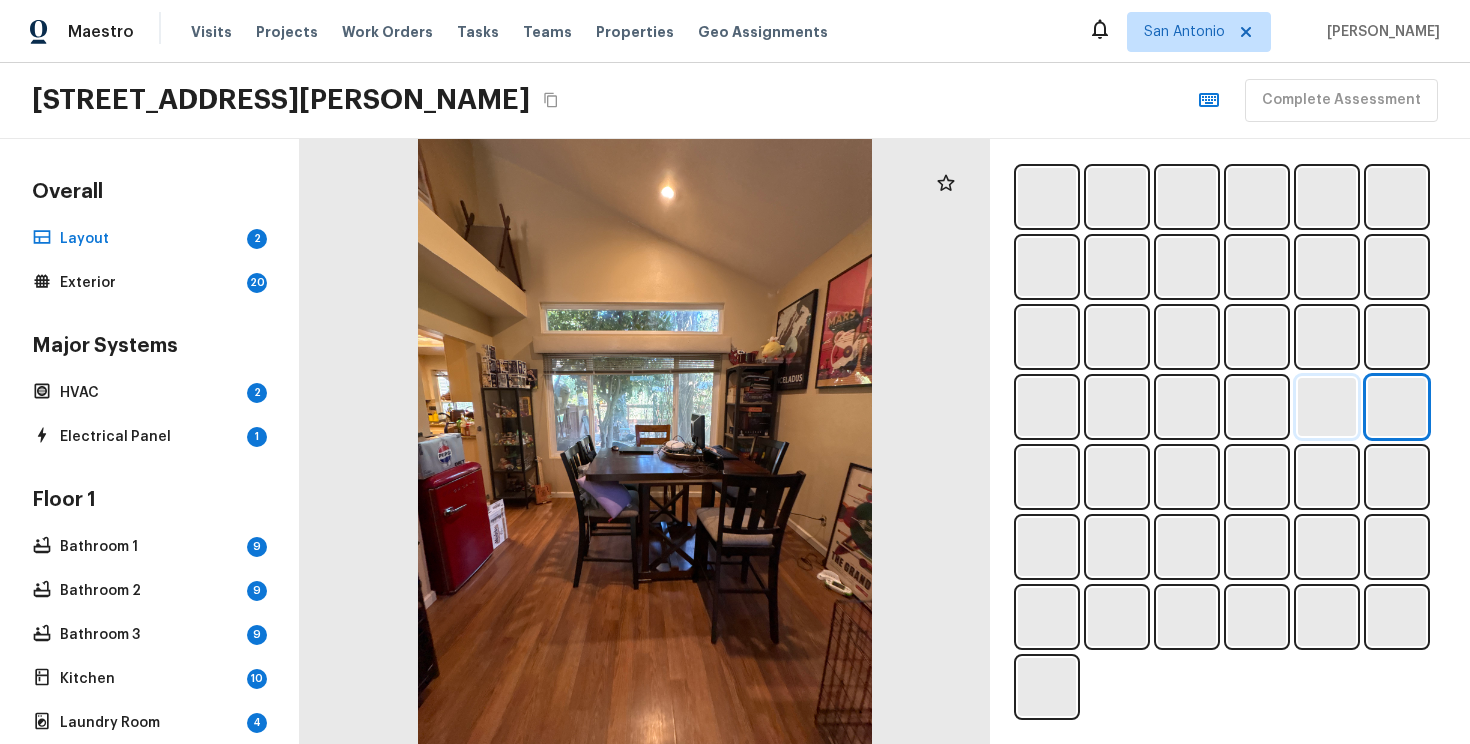click at bounding box center (1327, 407) 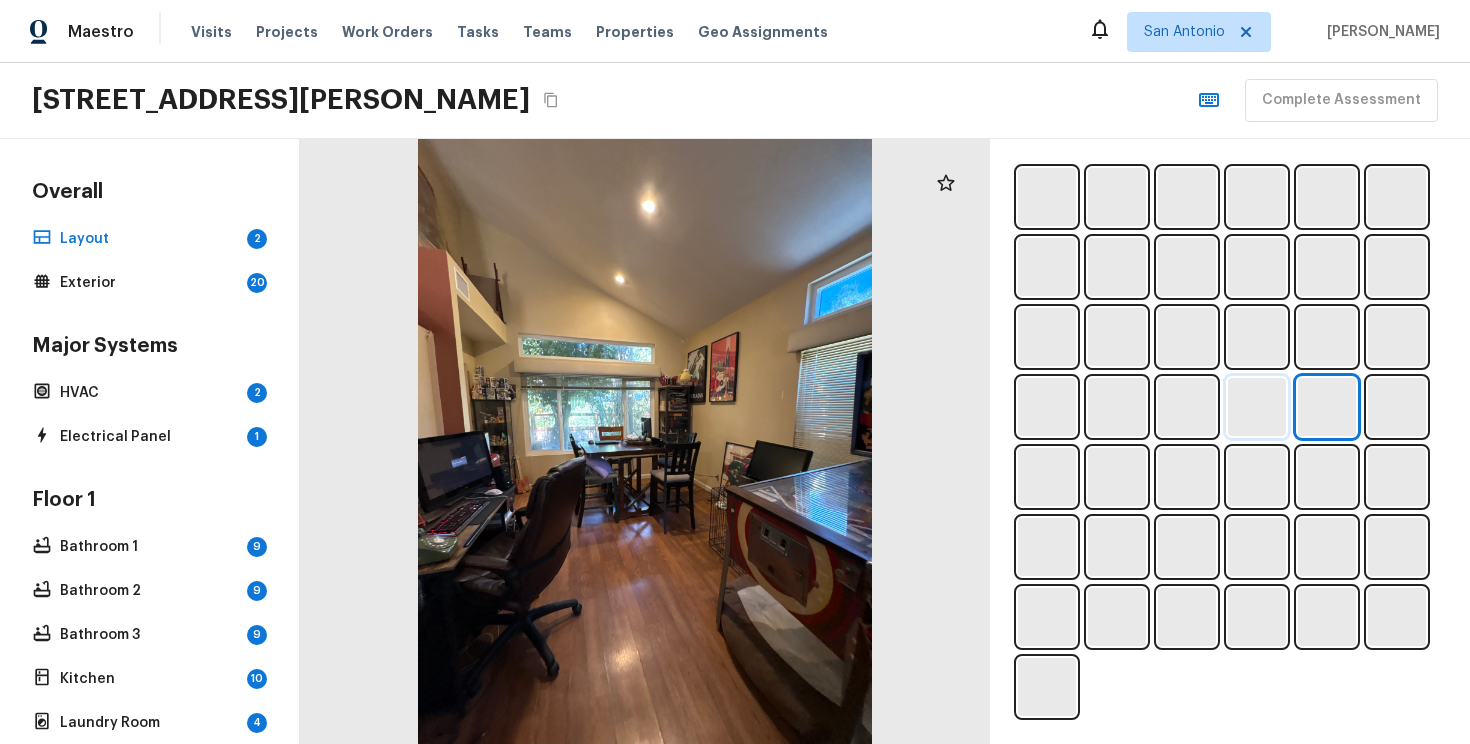 click at bounding box center [1257, 407] 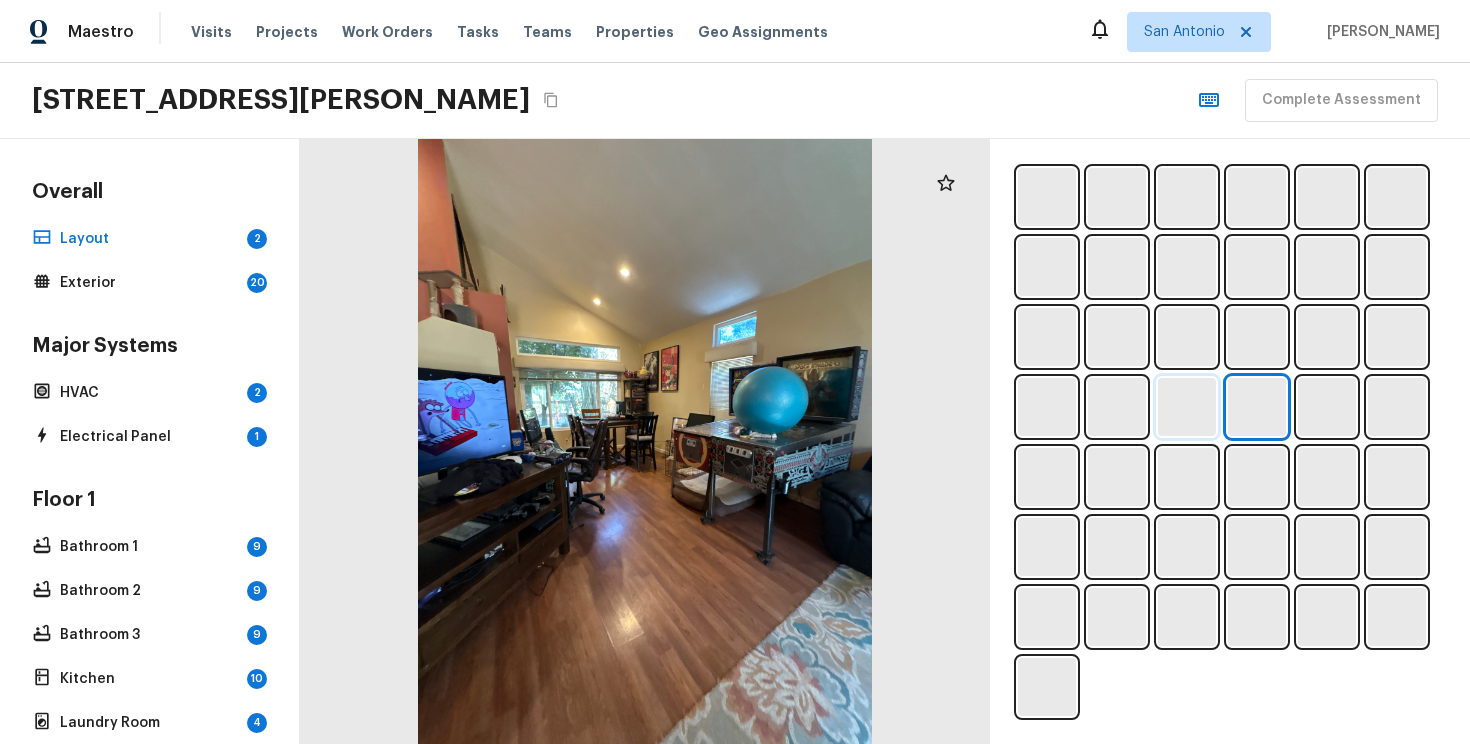 click at bounding box center (1187, 407) 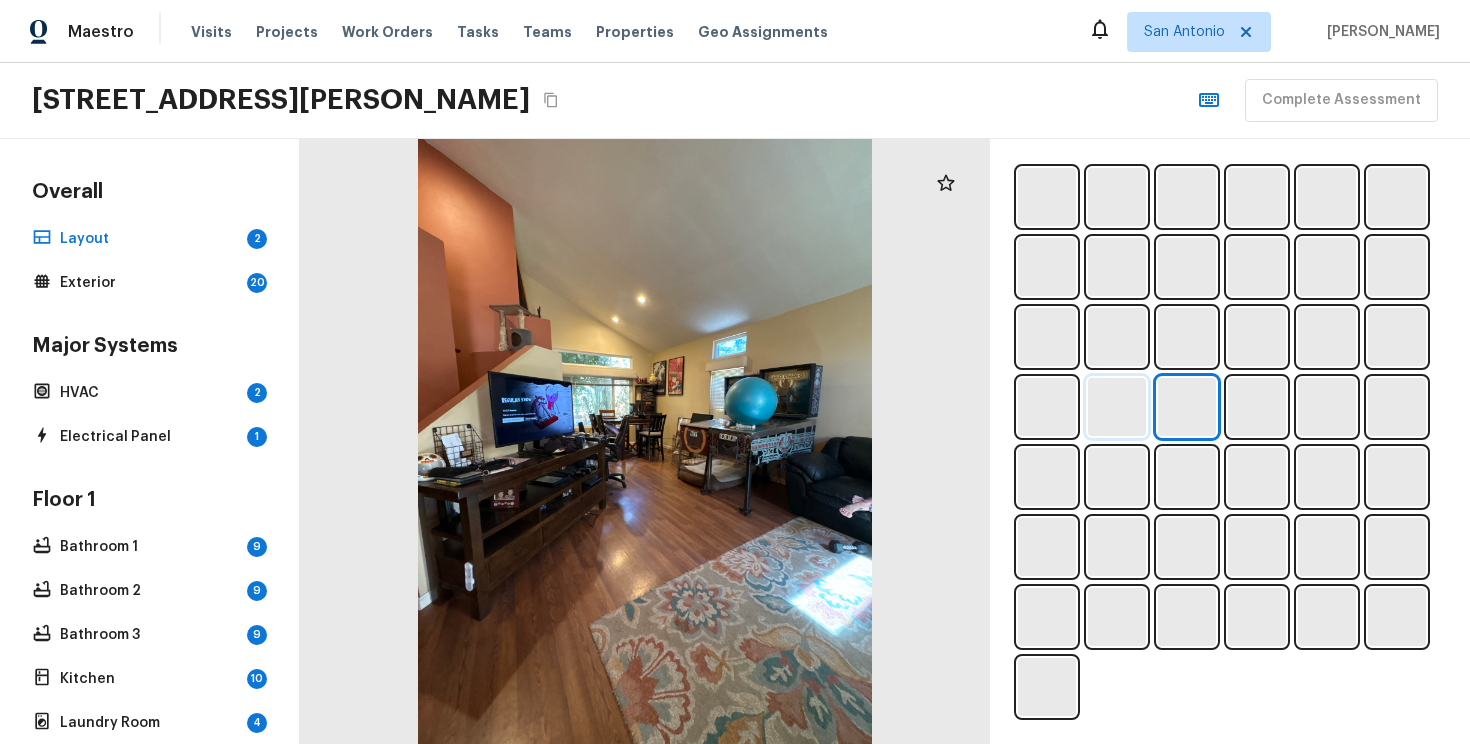 click at bounding box center [1117, 407] 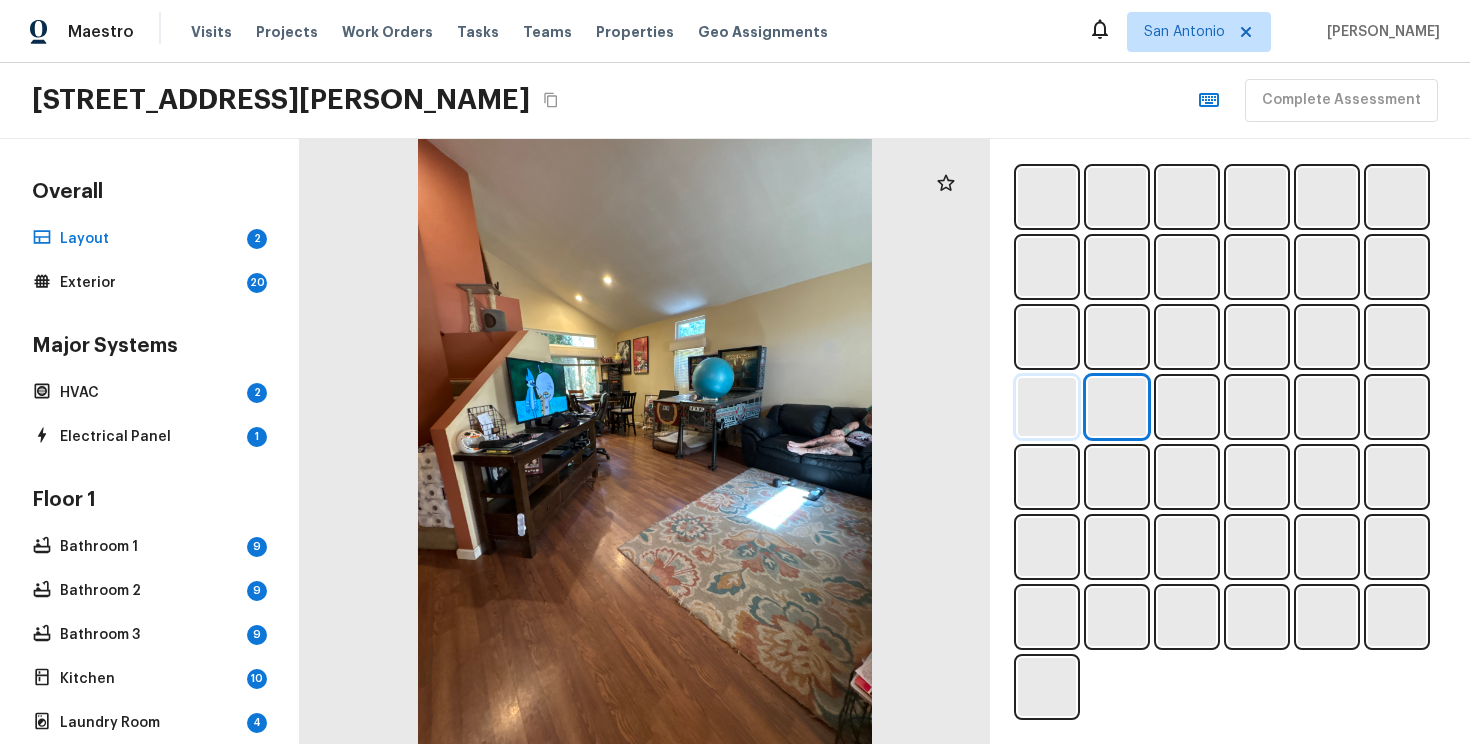 click at bounding box center [1047, 407] 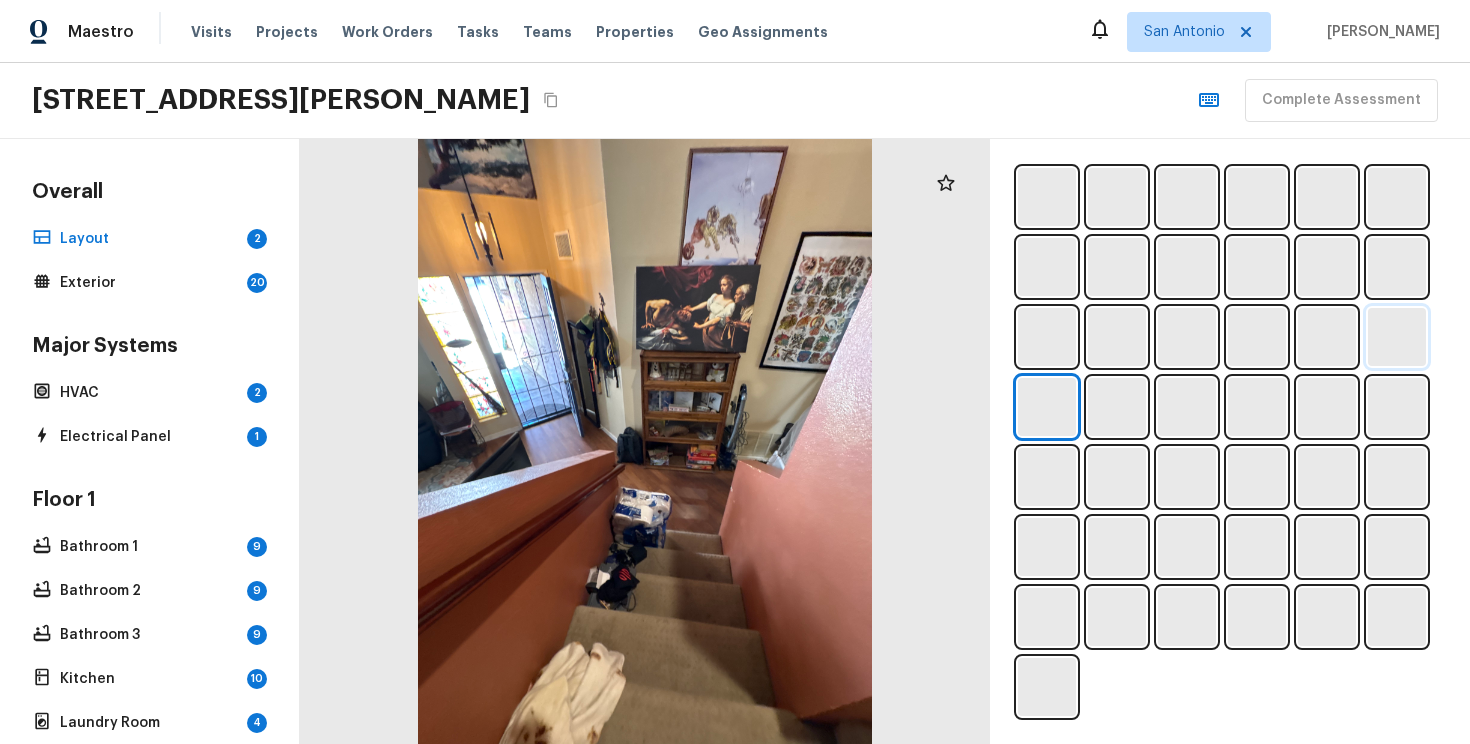 click at bounding box center (1397, 337) 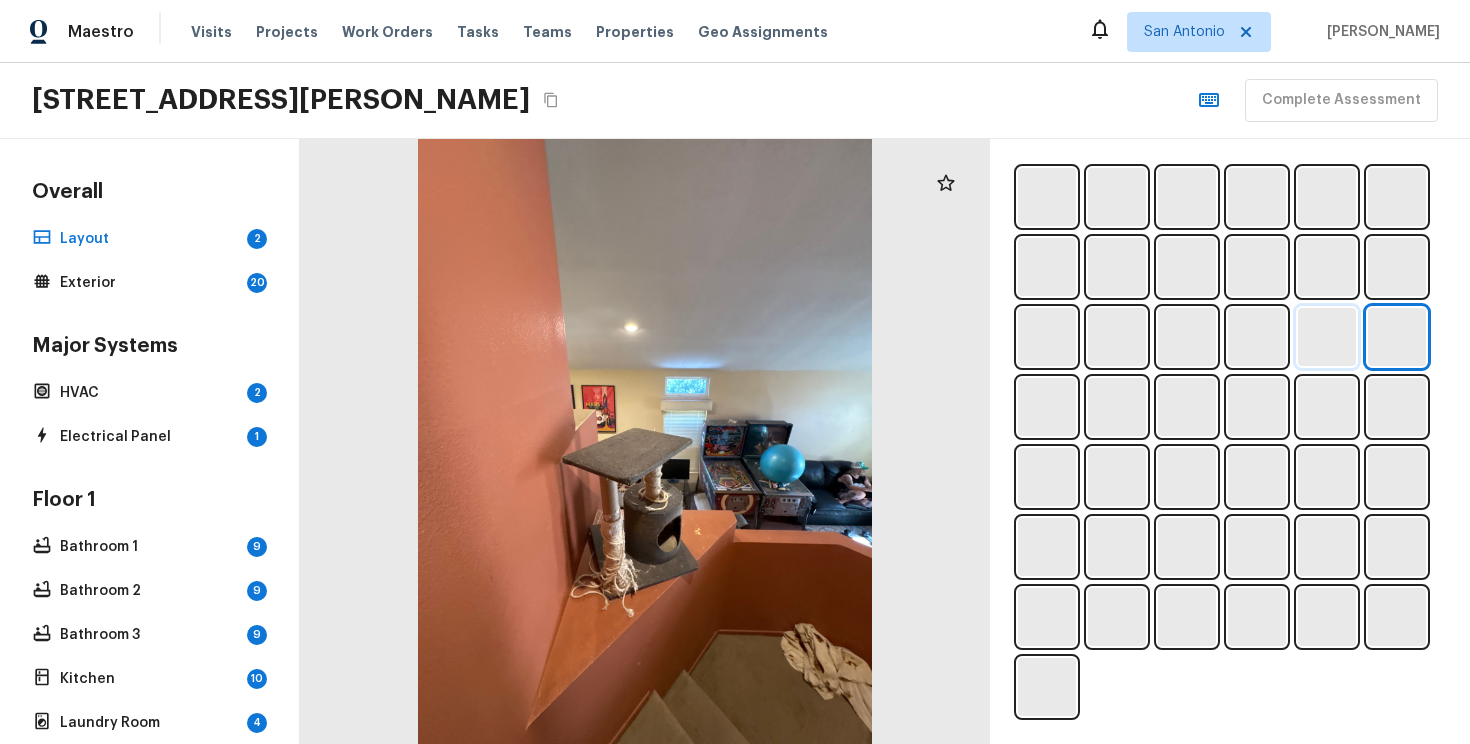 click at bounding box center (1327, 337) 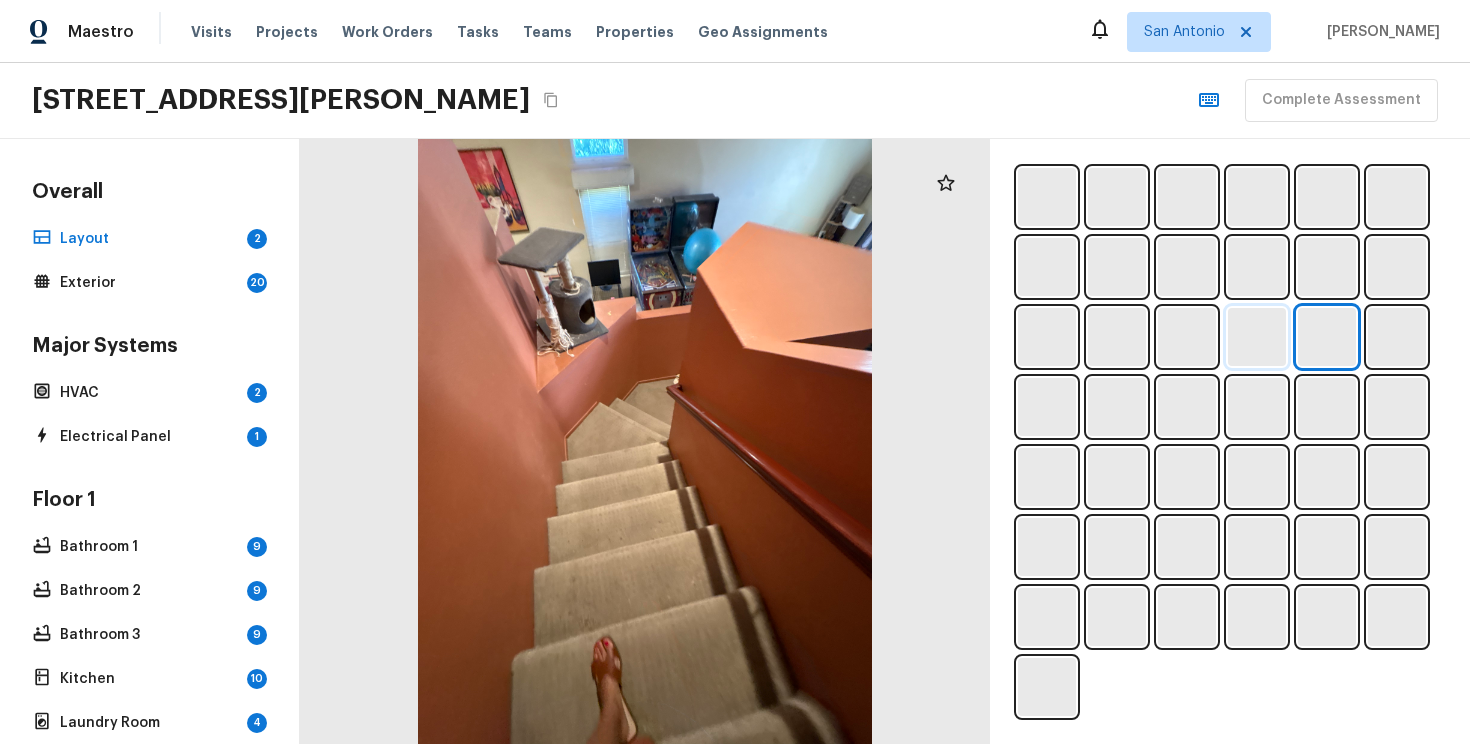 click at bounding box center [1257, 337] 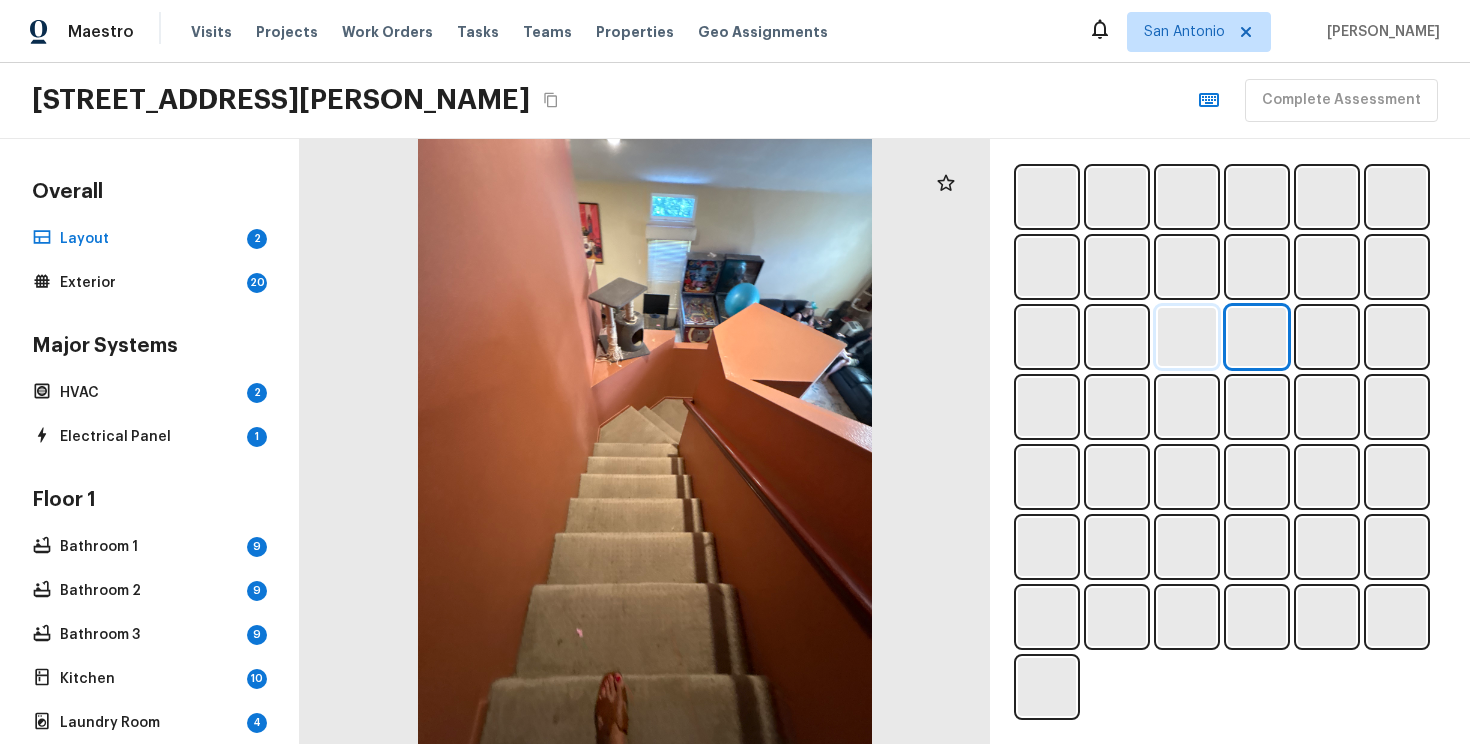 click at bounding box center [1187, 337] 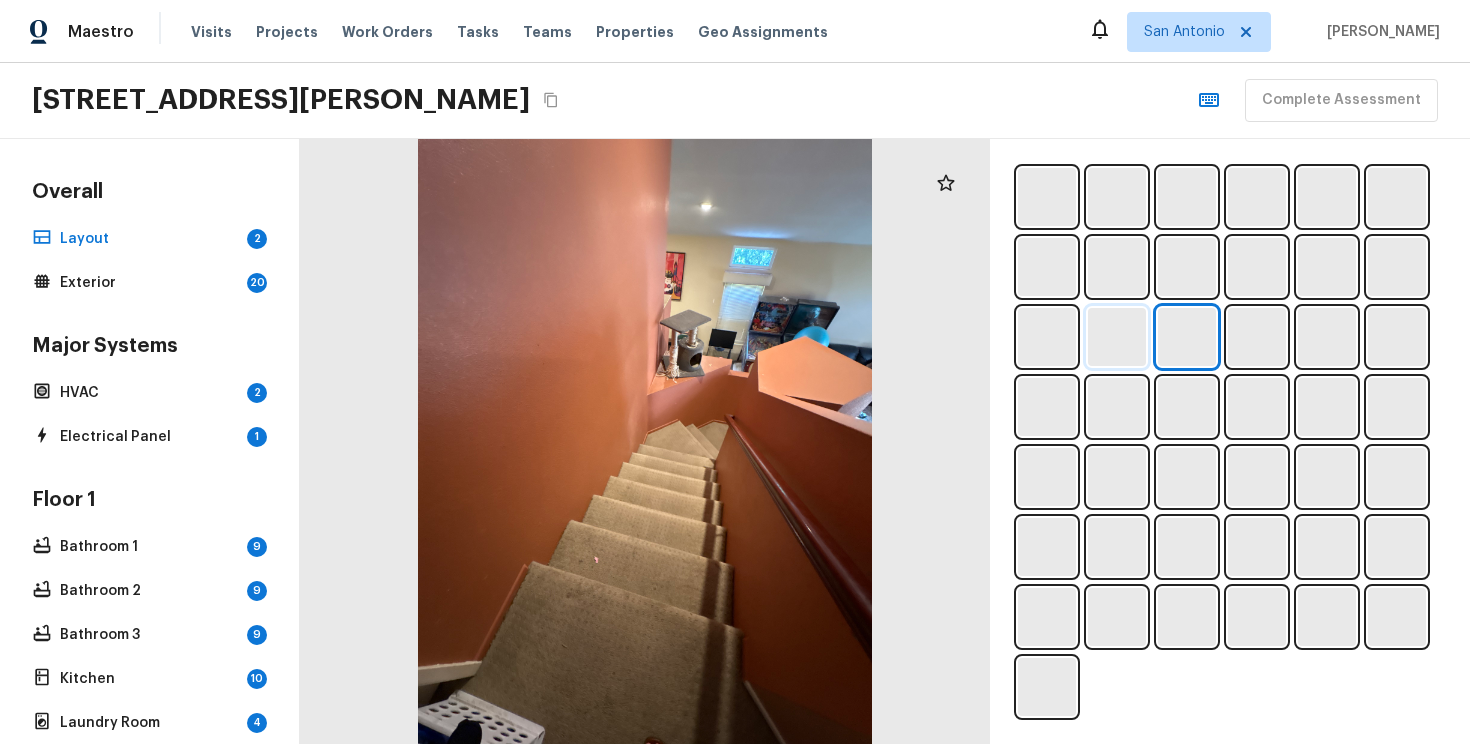 click at bounding box center (1117, 337) 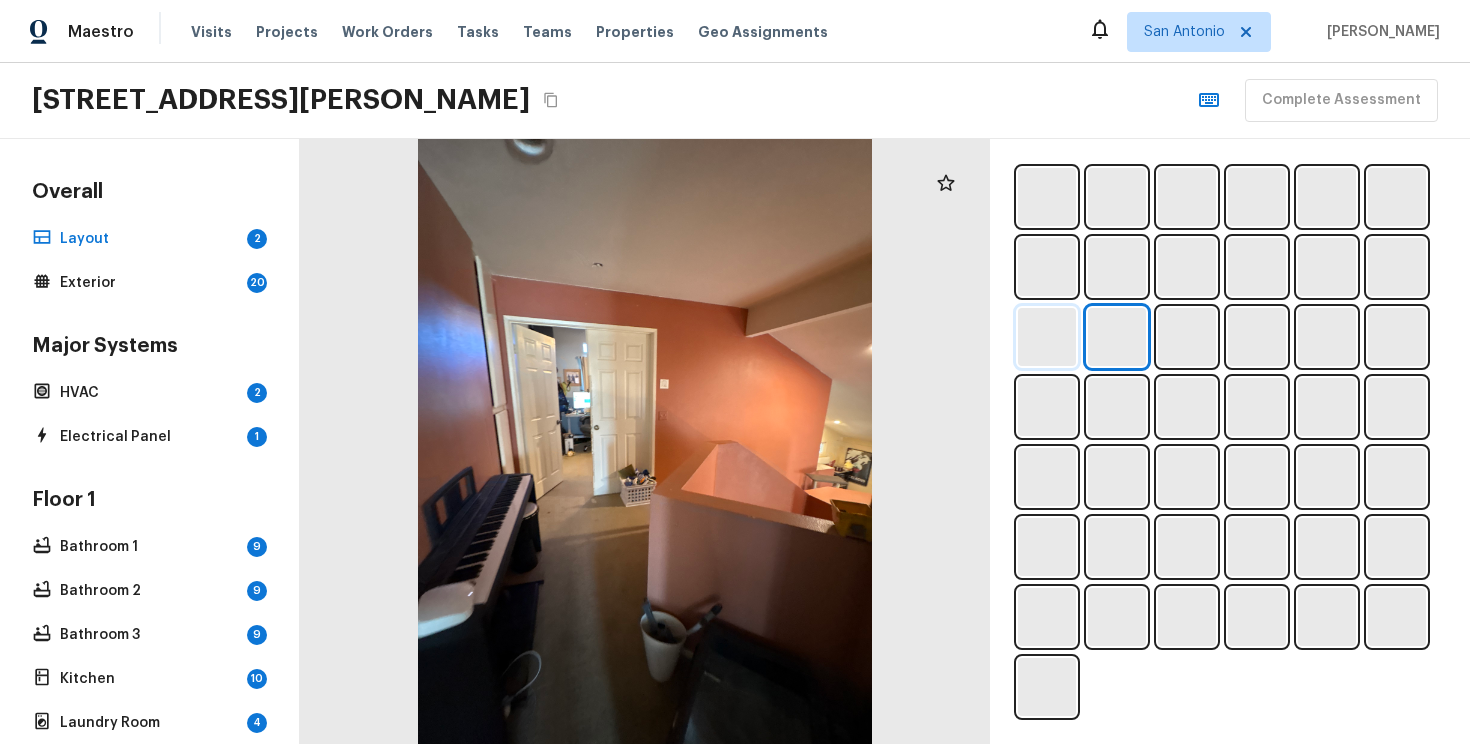 click at bounding box center (1047, 337) 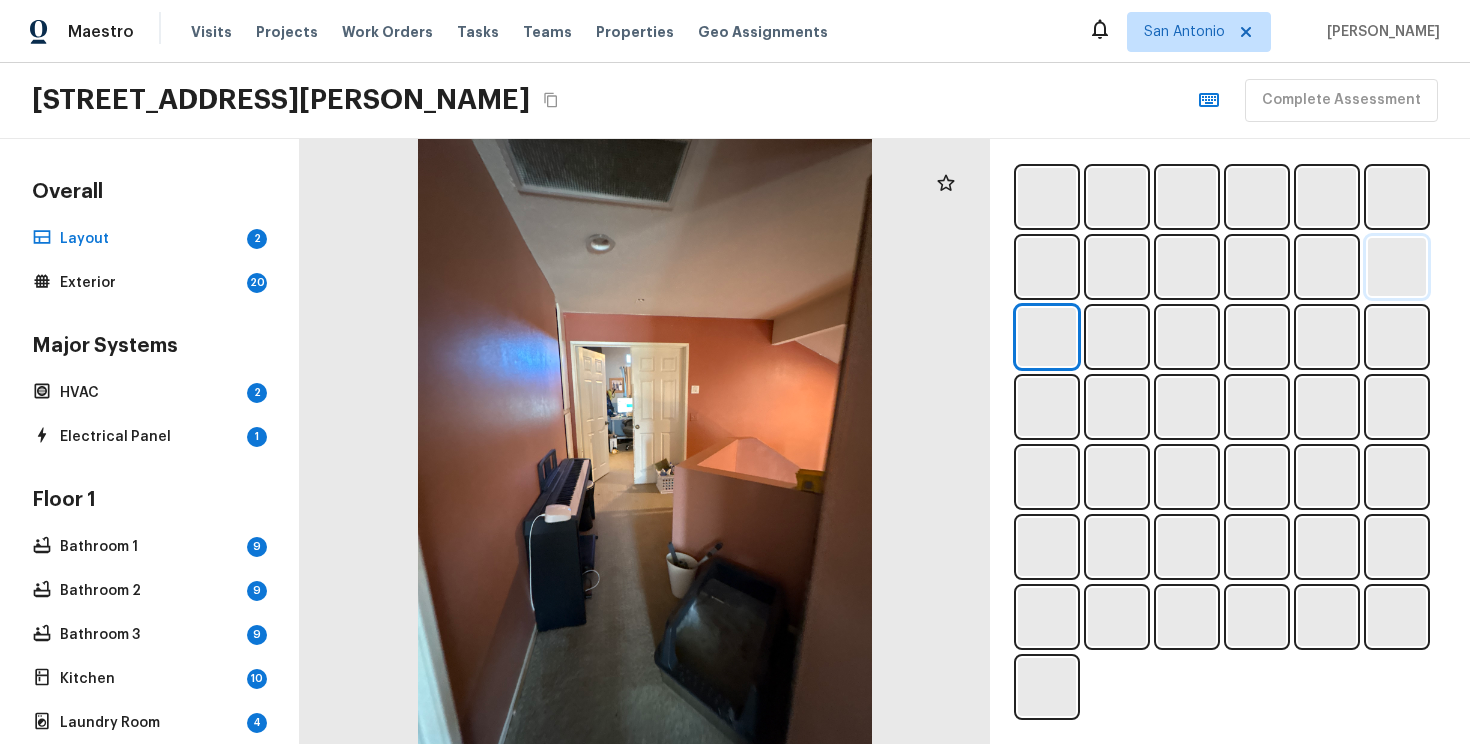 click at bounding box center [1397, 267] 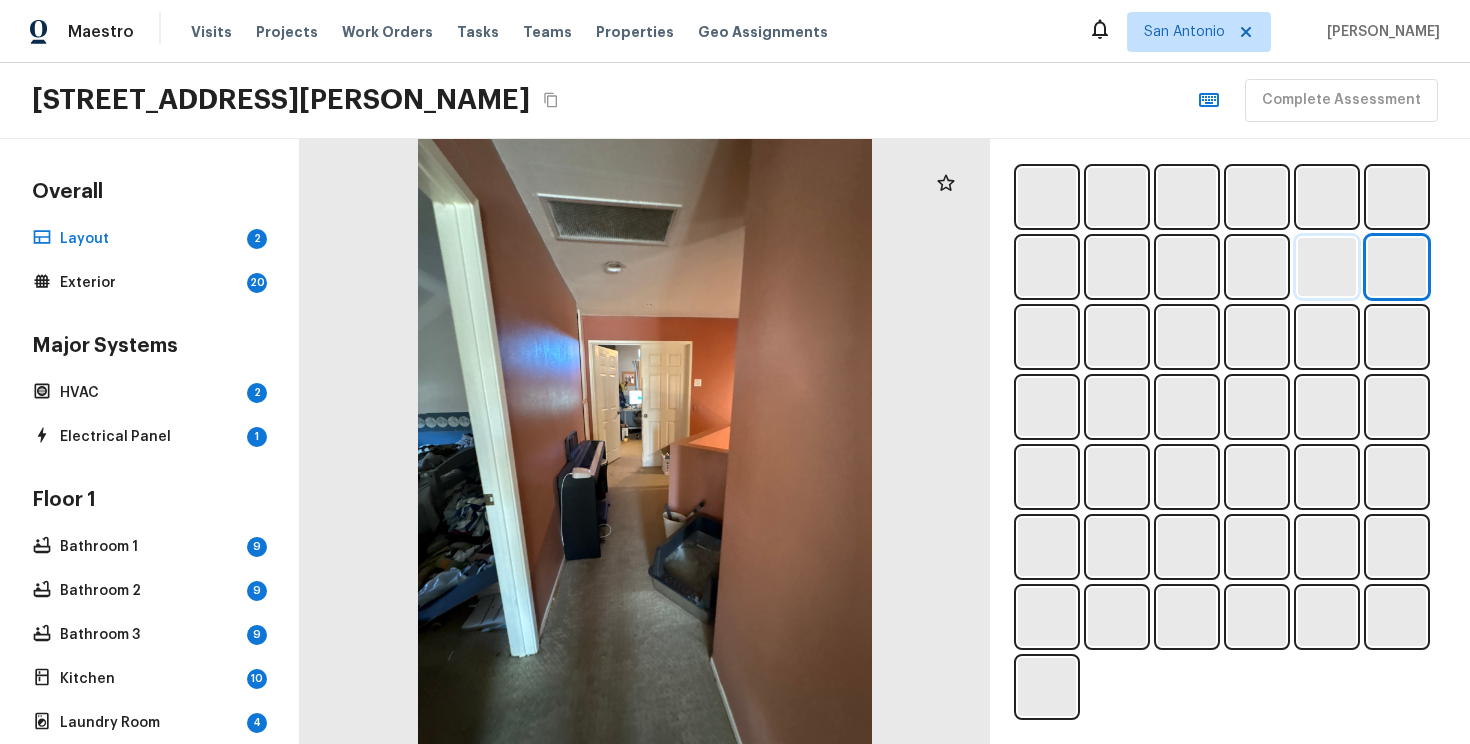 click at bounding box center [1327, 267] 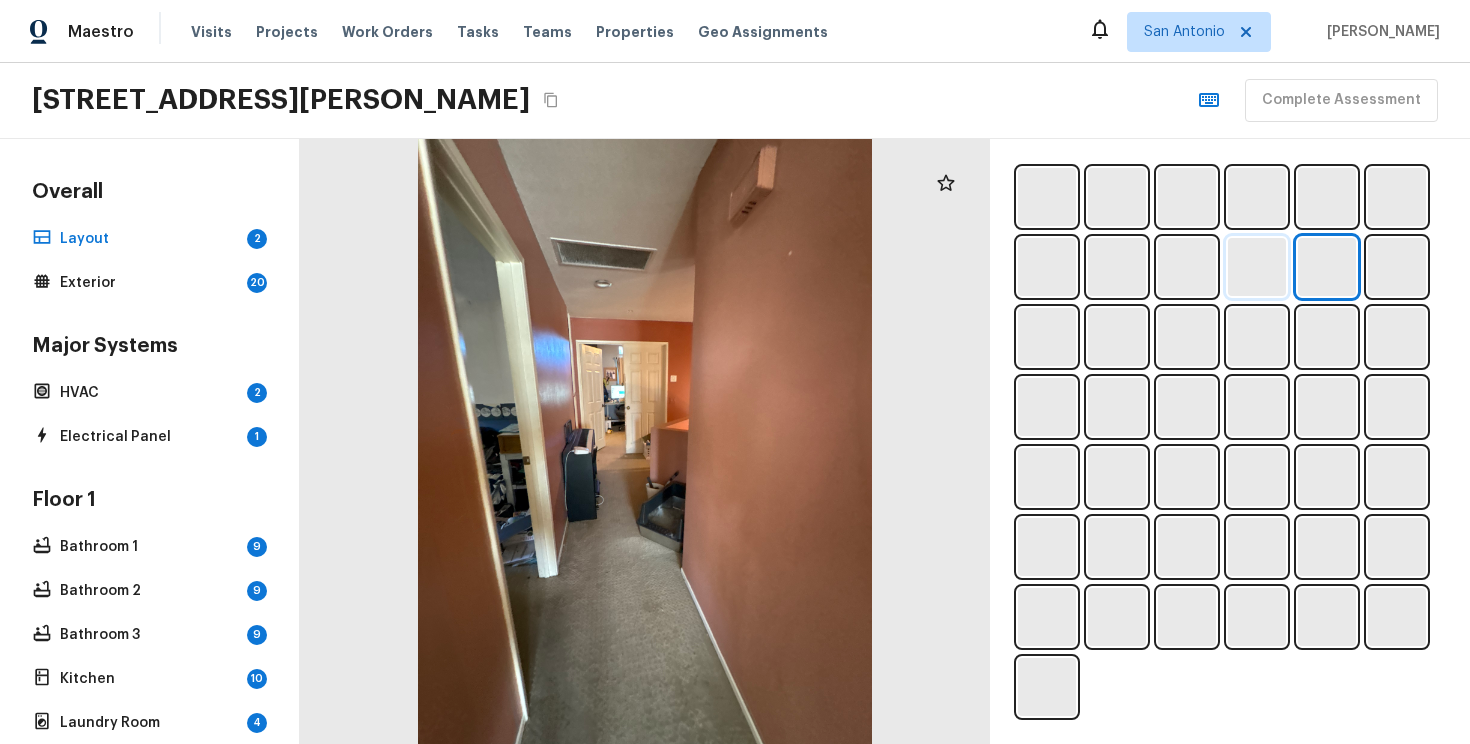 click at bounding box center (1257, 267) 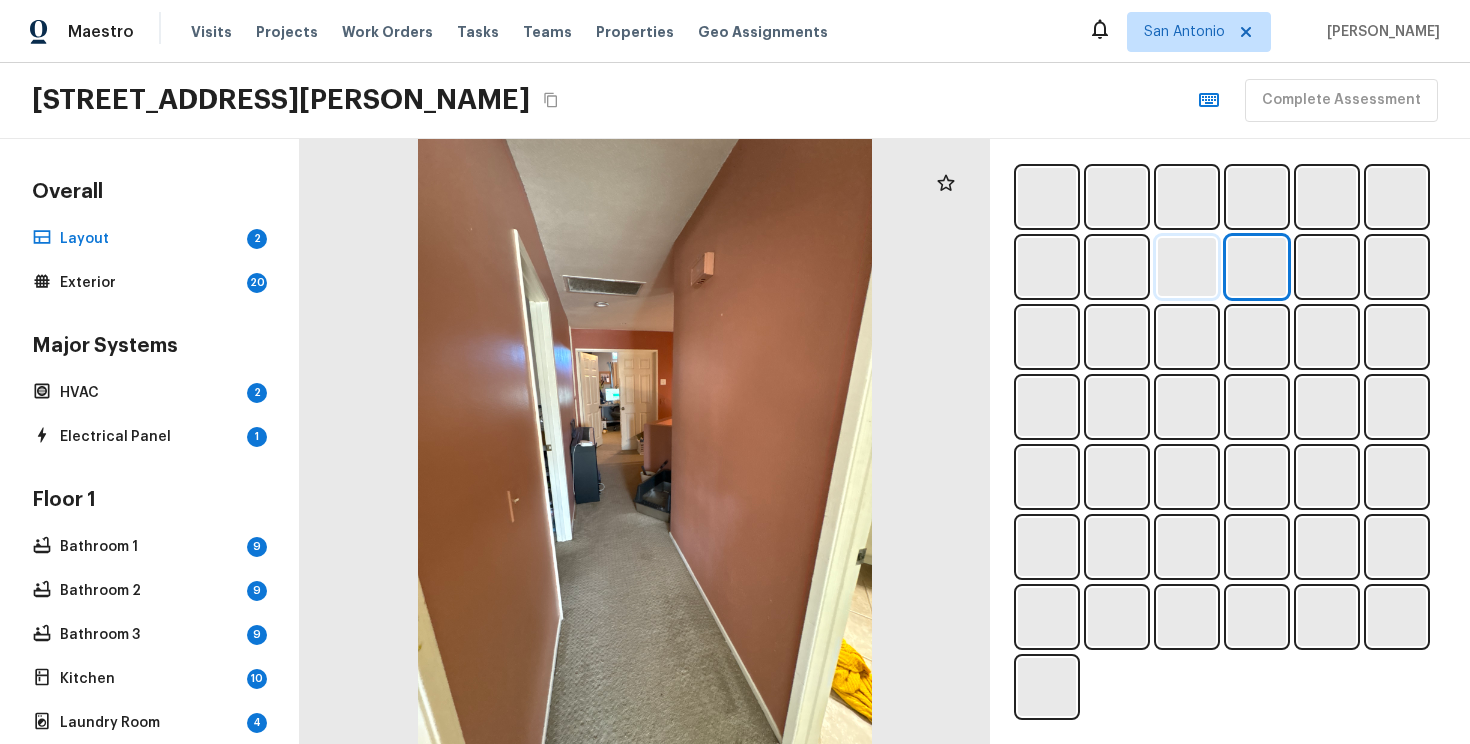 click at bounding box center (1187, 267) 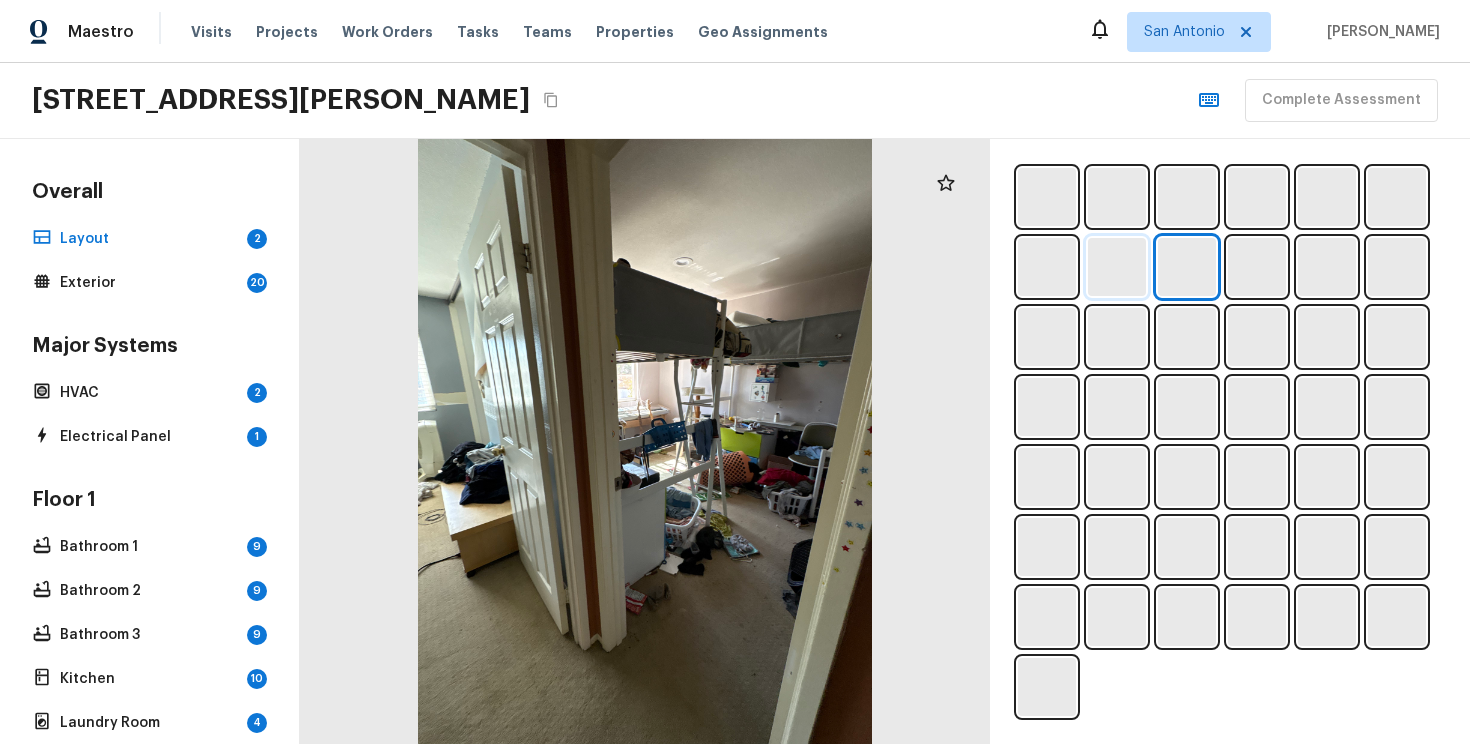 click at bounding box center [1117, 267] 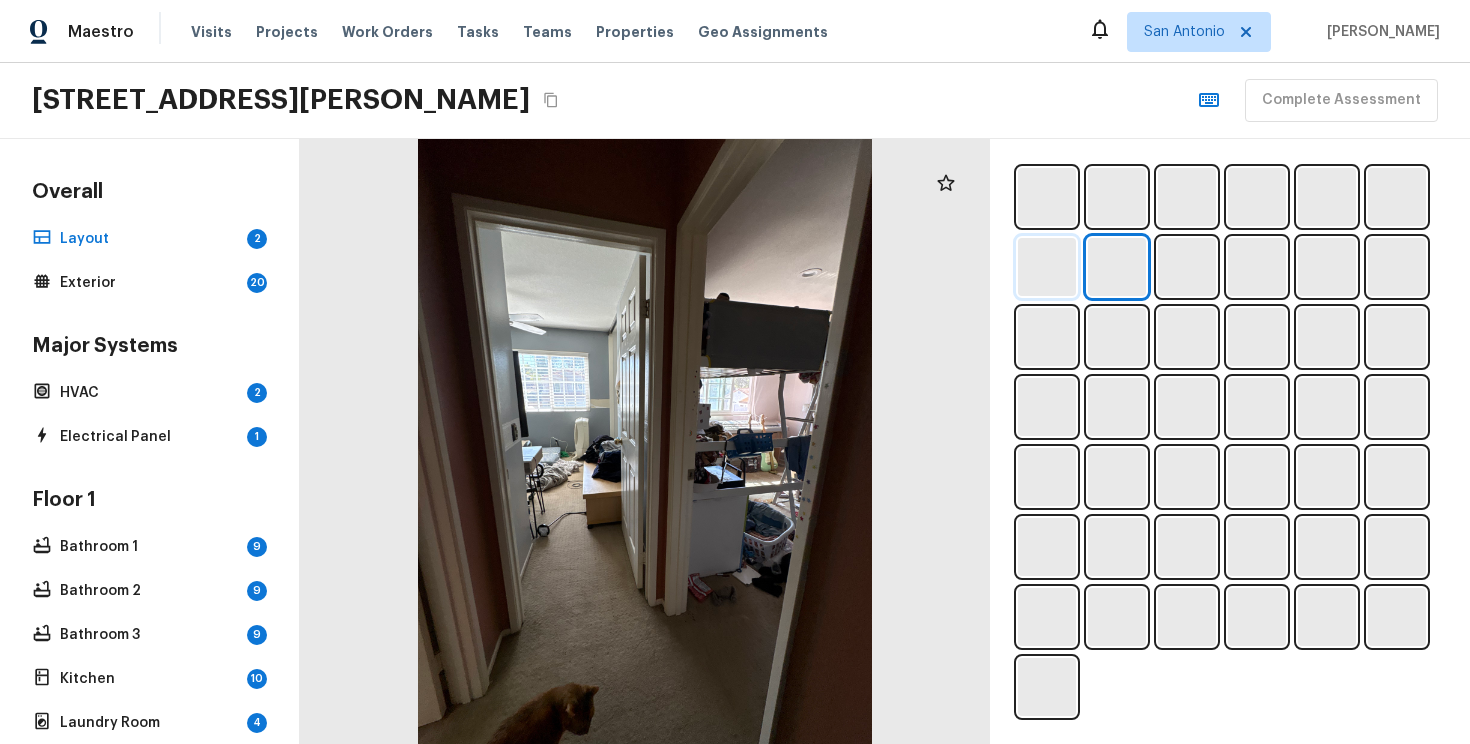 click at bounding box center [1047, 267] 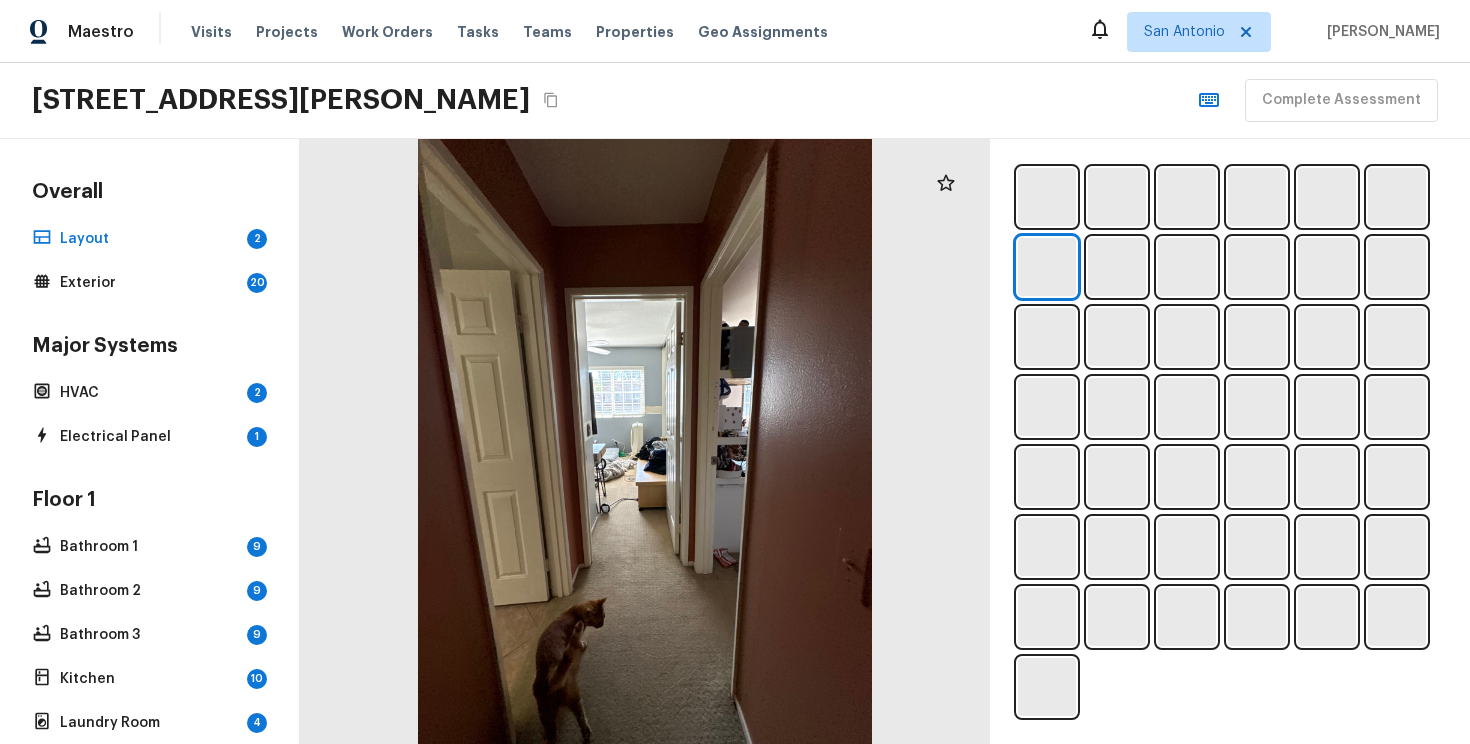click at bounding box center (1230, 442) 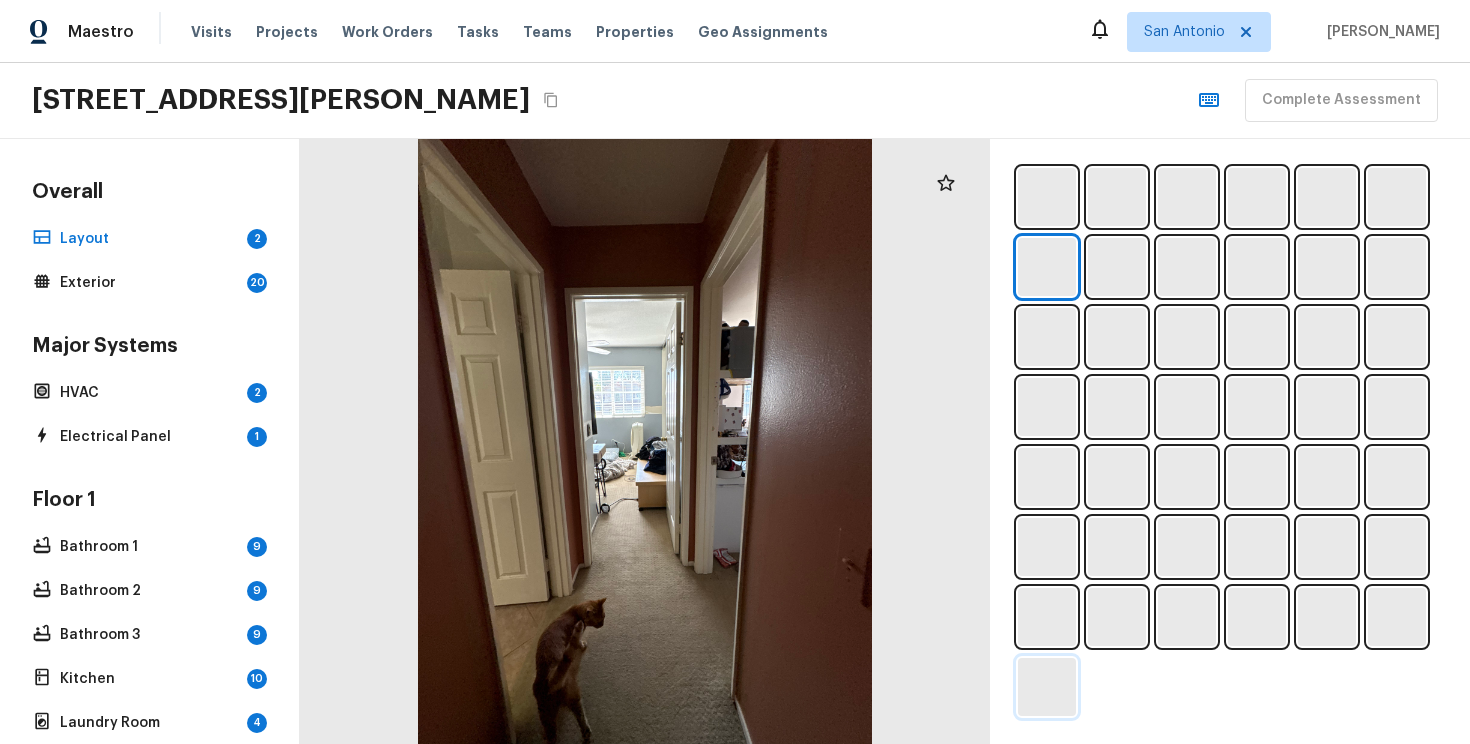 click at bounding box center (1047, 687) 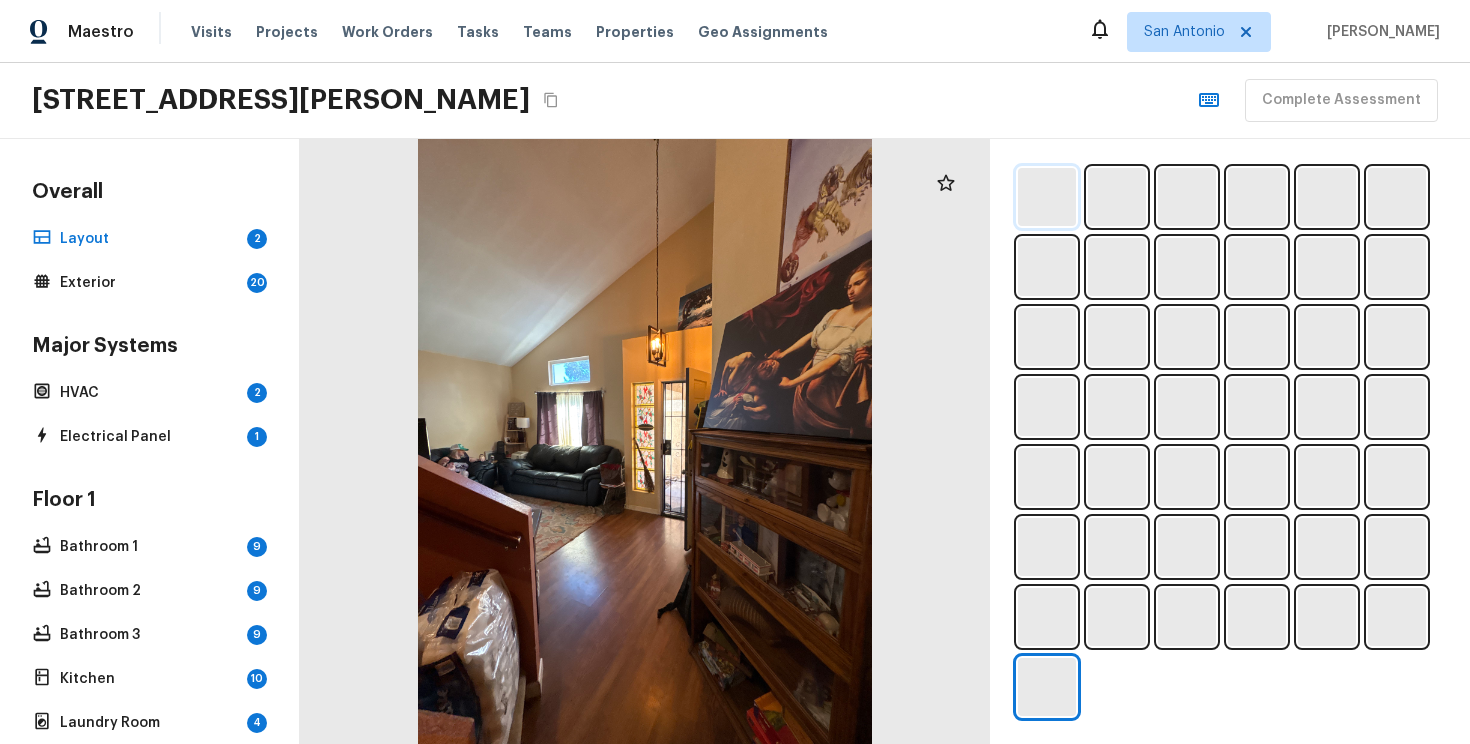 click at bounding box center (1047, 197) 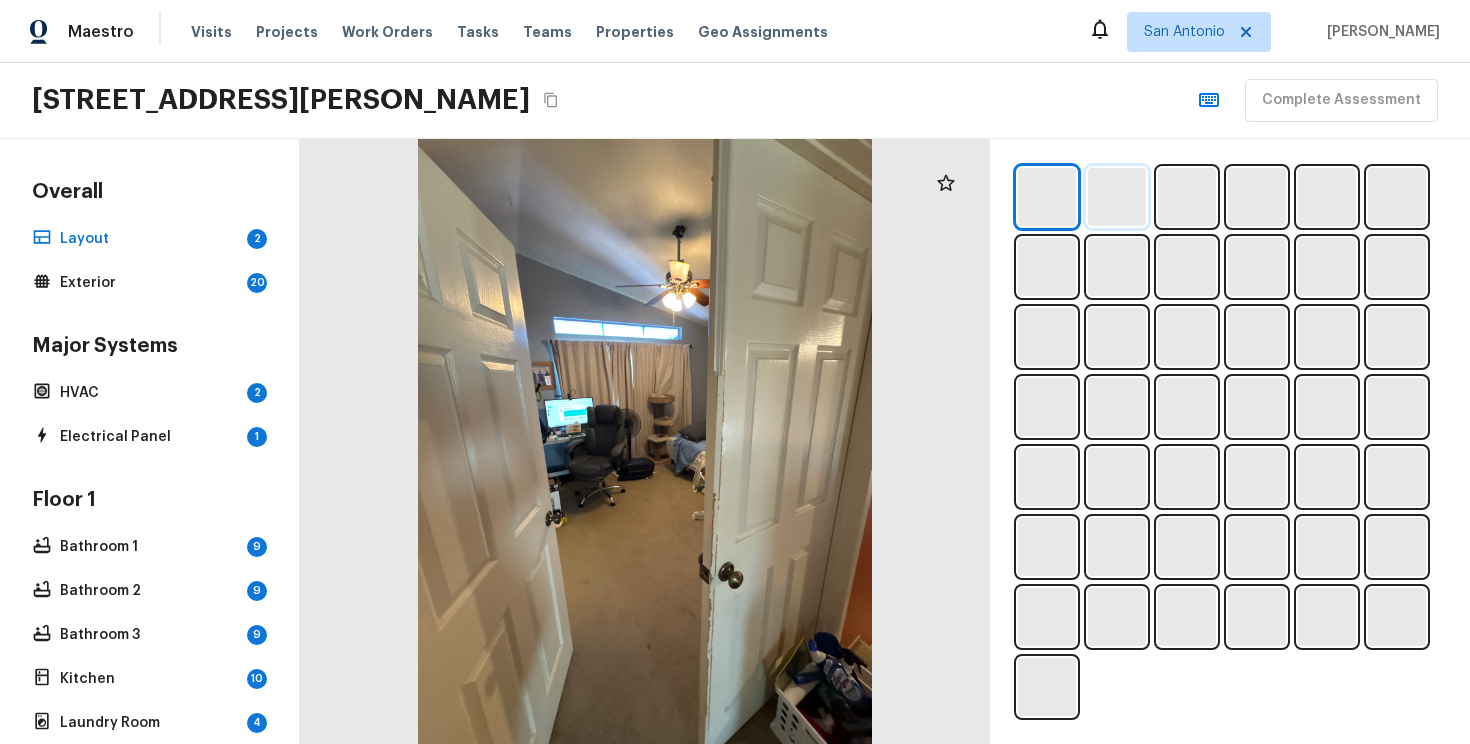 click at bounding box center (1117, 197) 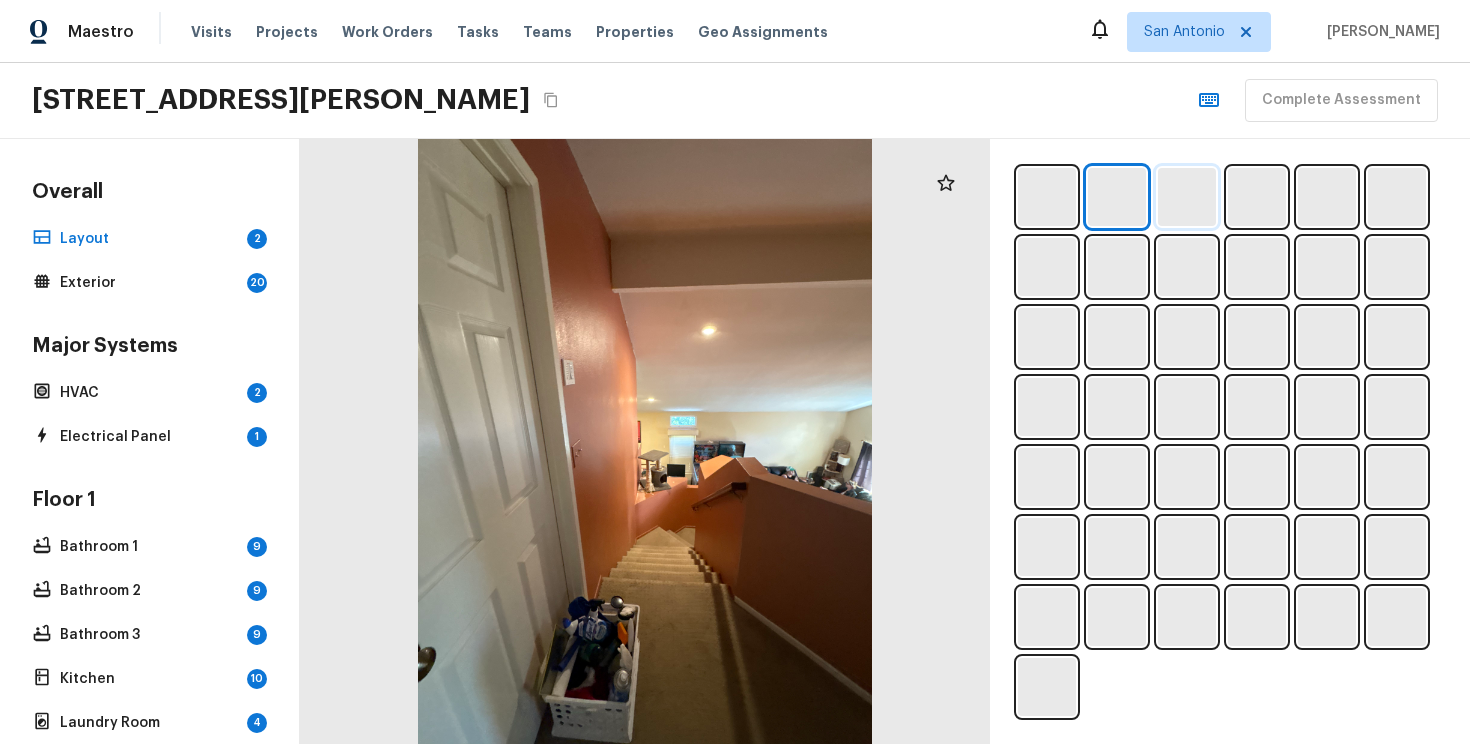 click at bounding box center [1187, 197] 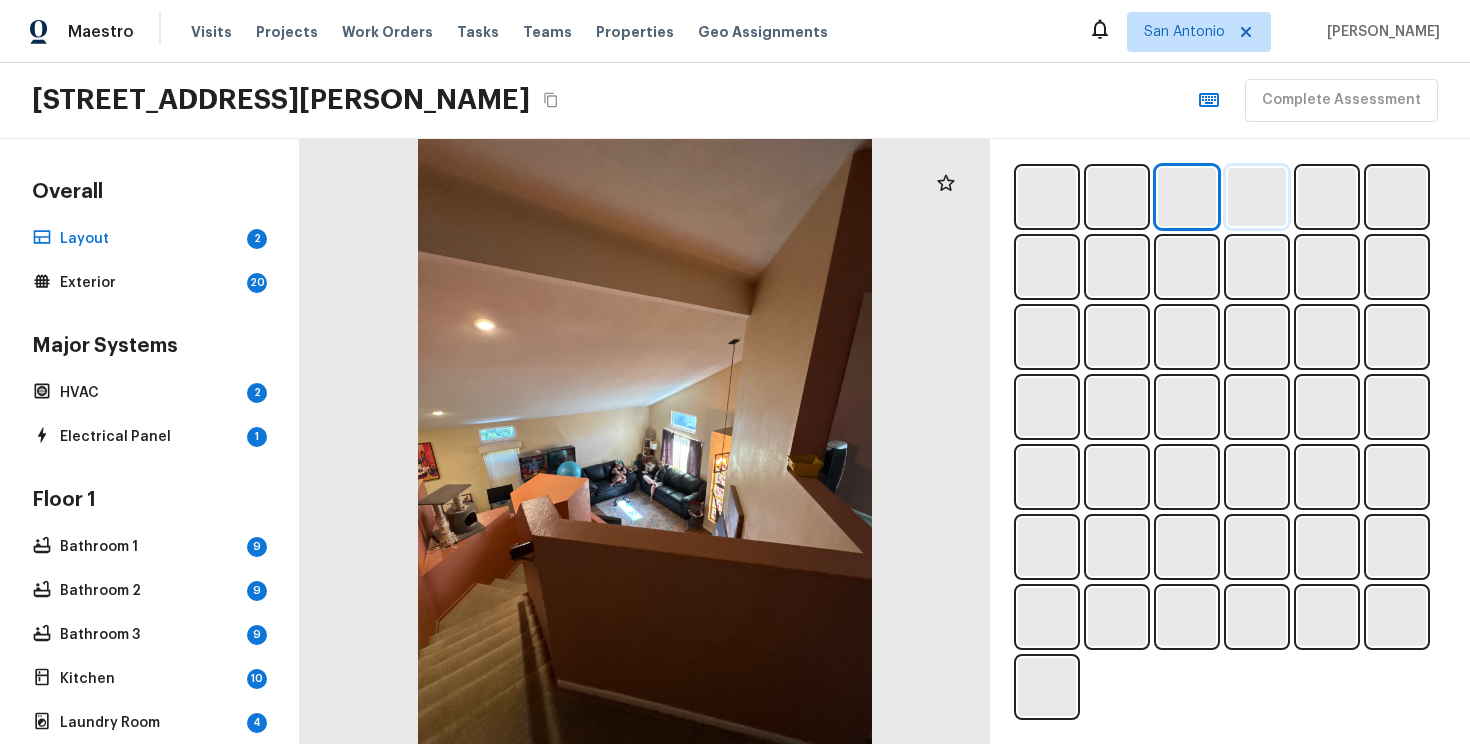 click at bounding box center (1257, 197) 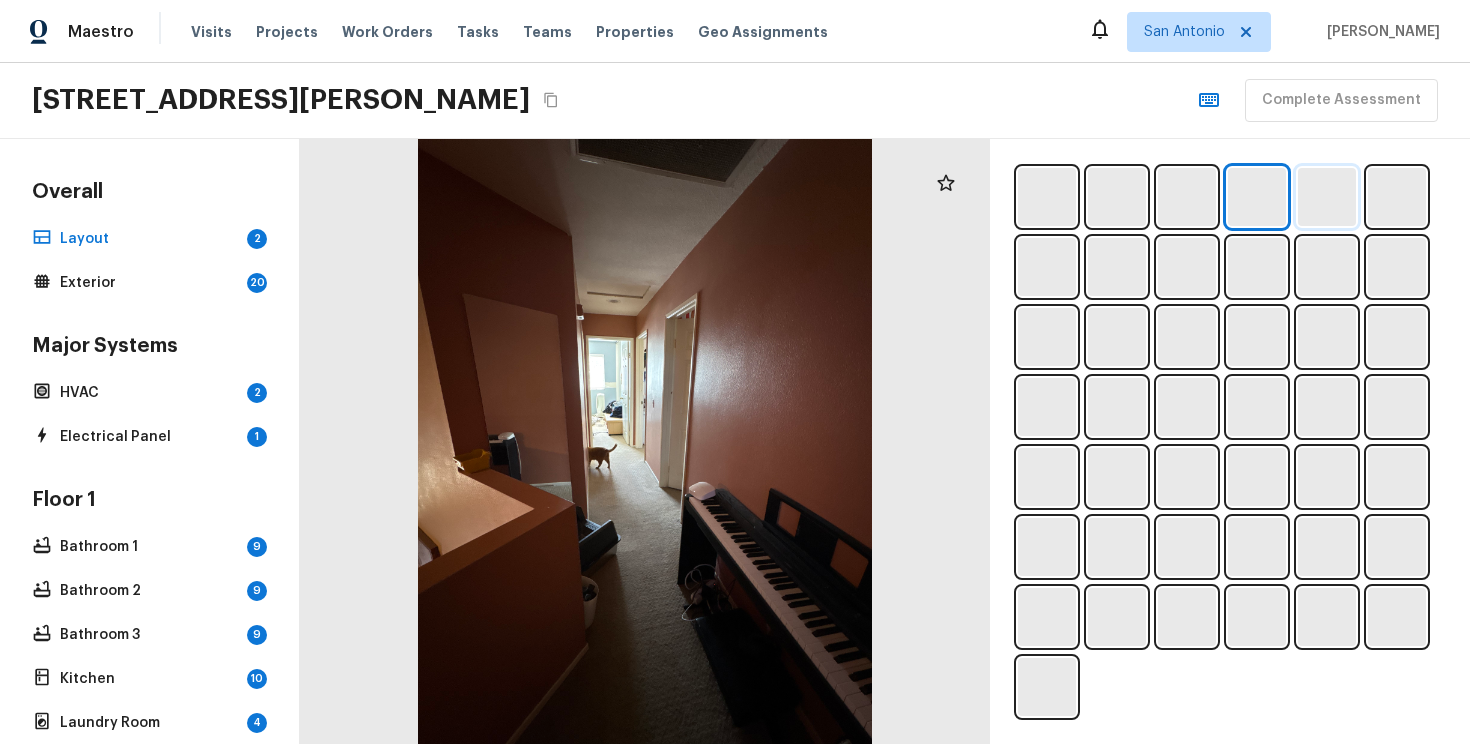 click at bounding box center (1327, 197) 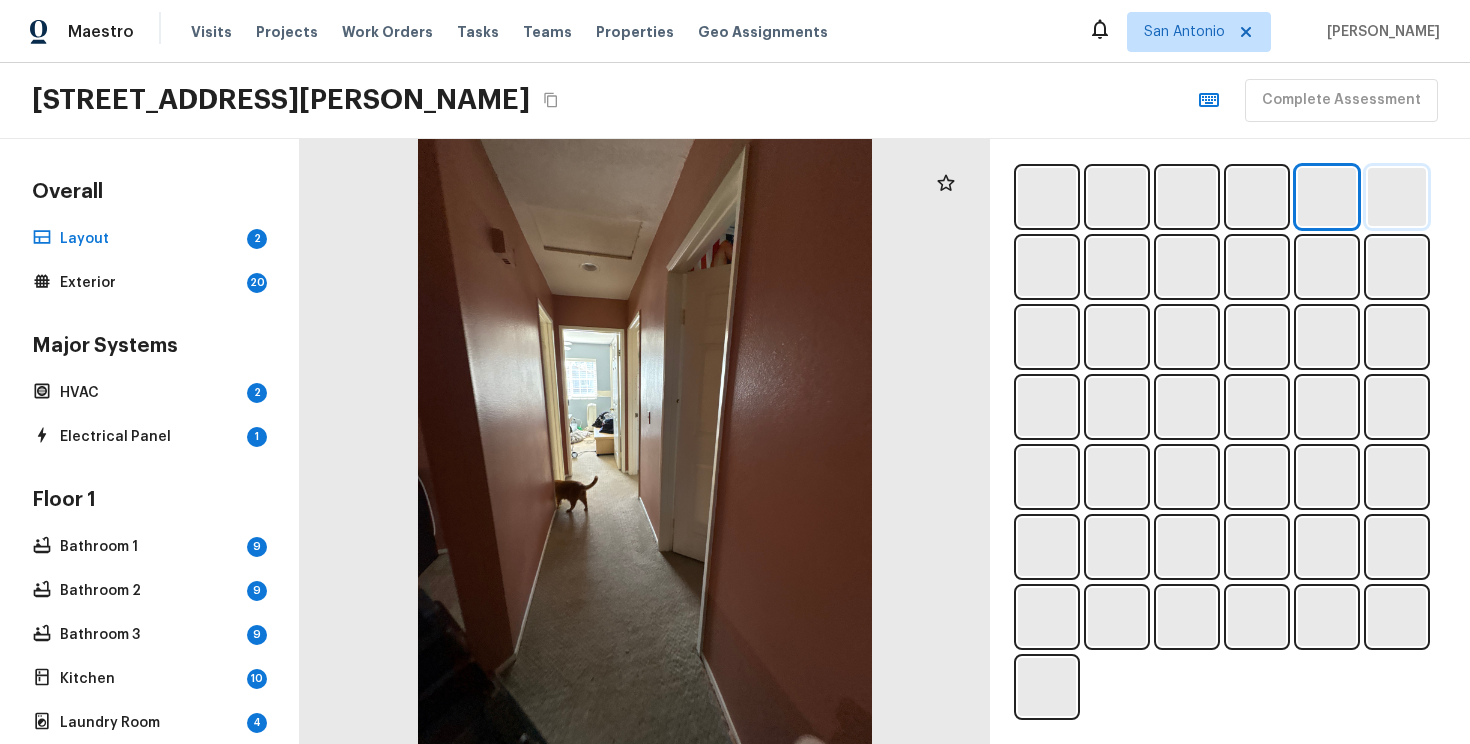 click at bounding box center [1397, 197] 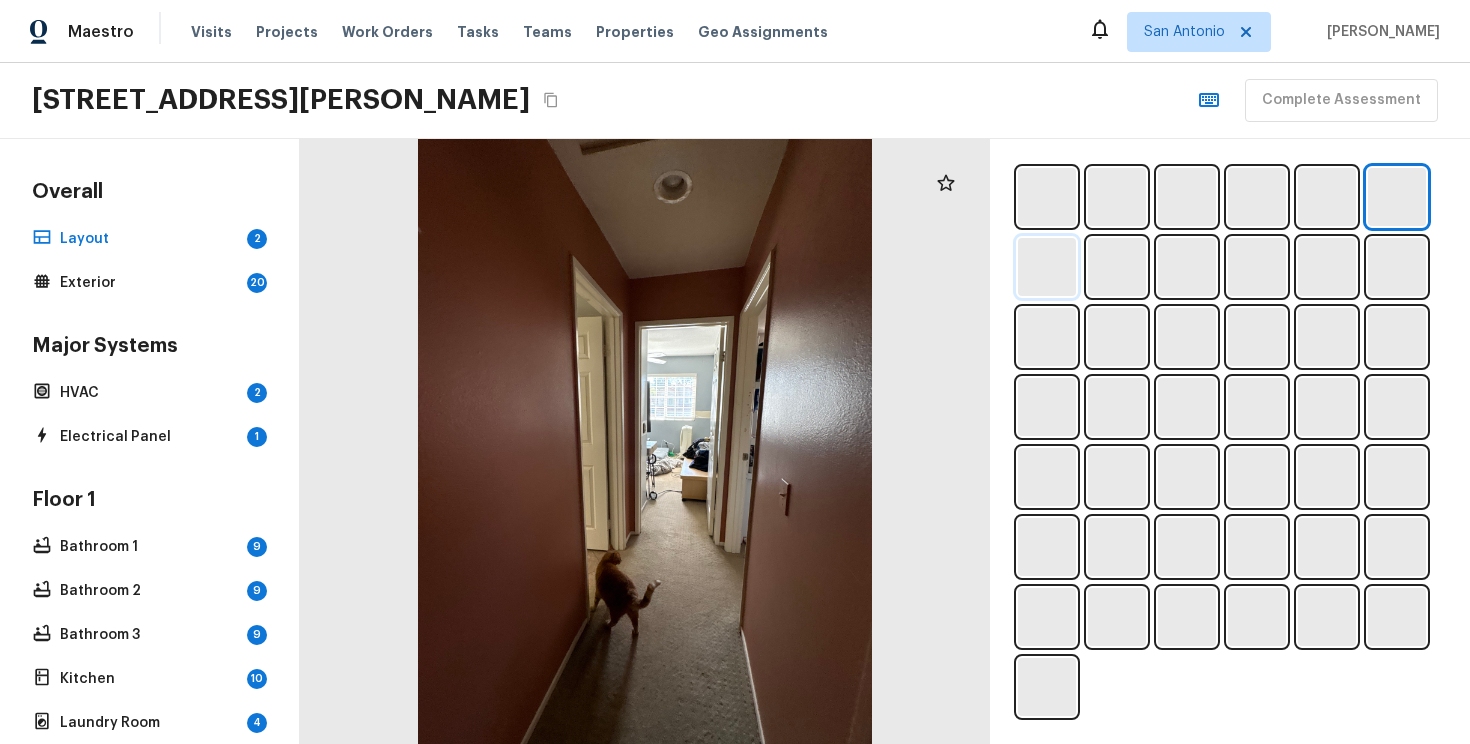 click at bounding box center [1047, 267] 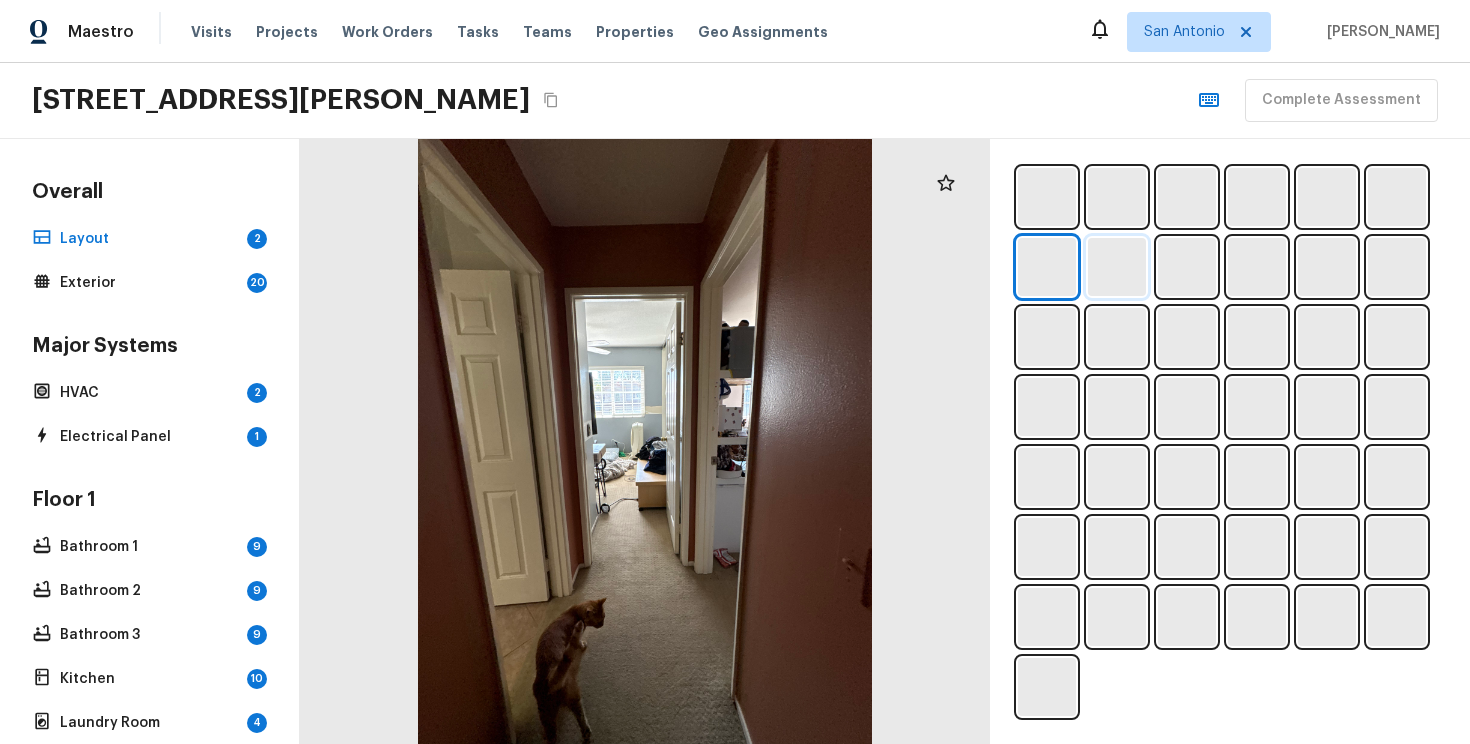 click at bounding box center [1117, 267] 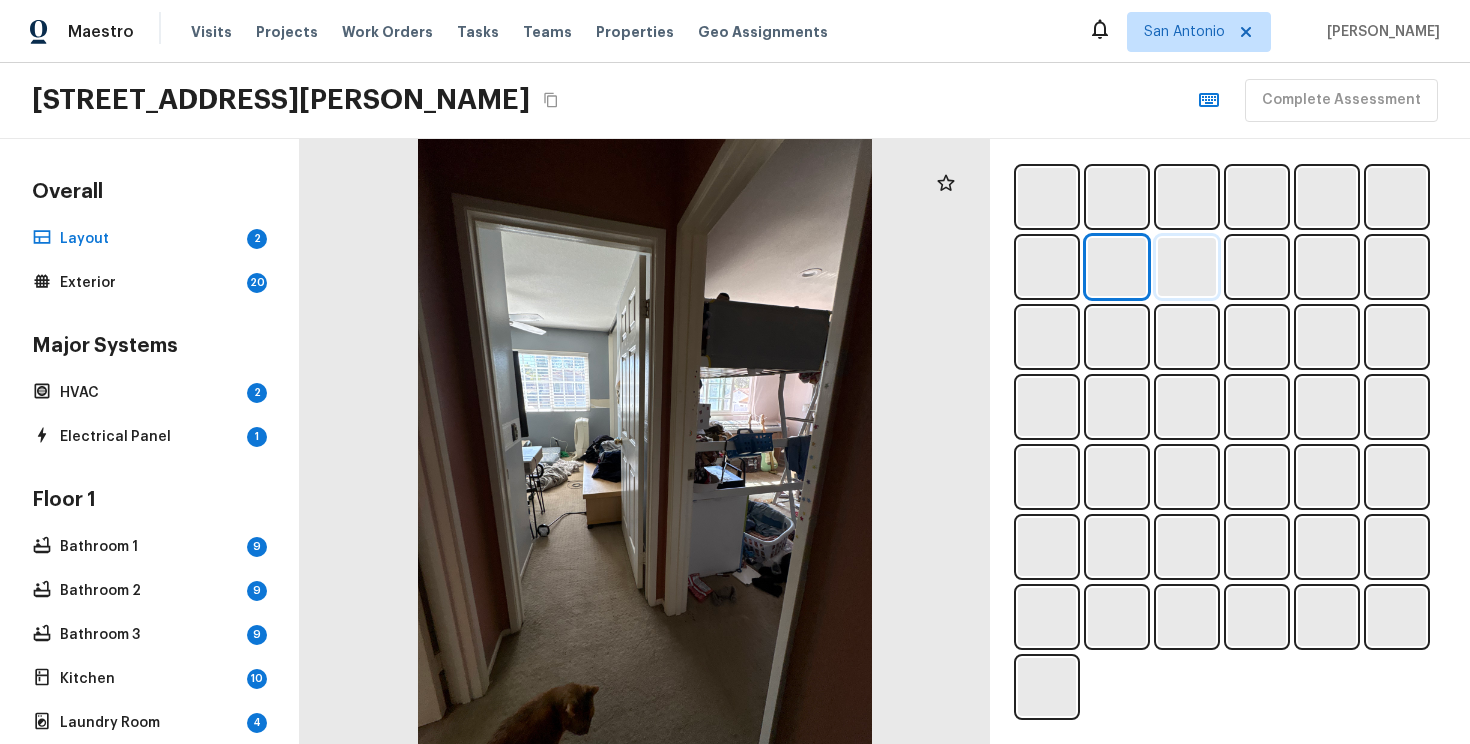 click at bounding box center [1187, 267] 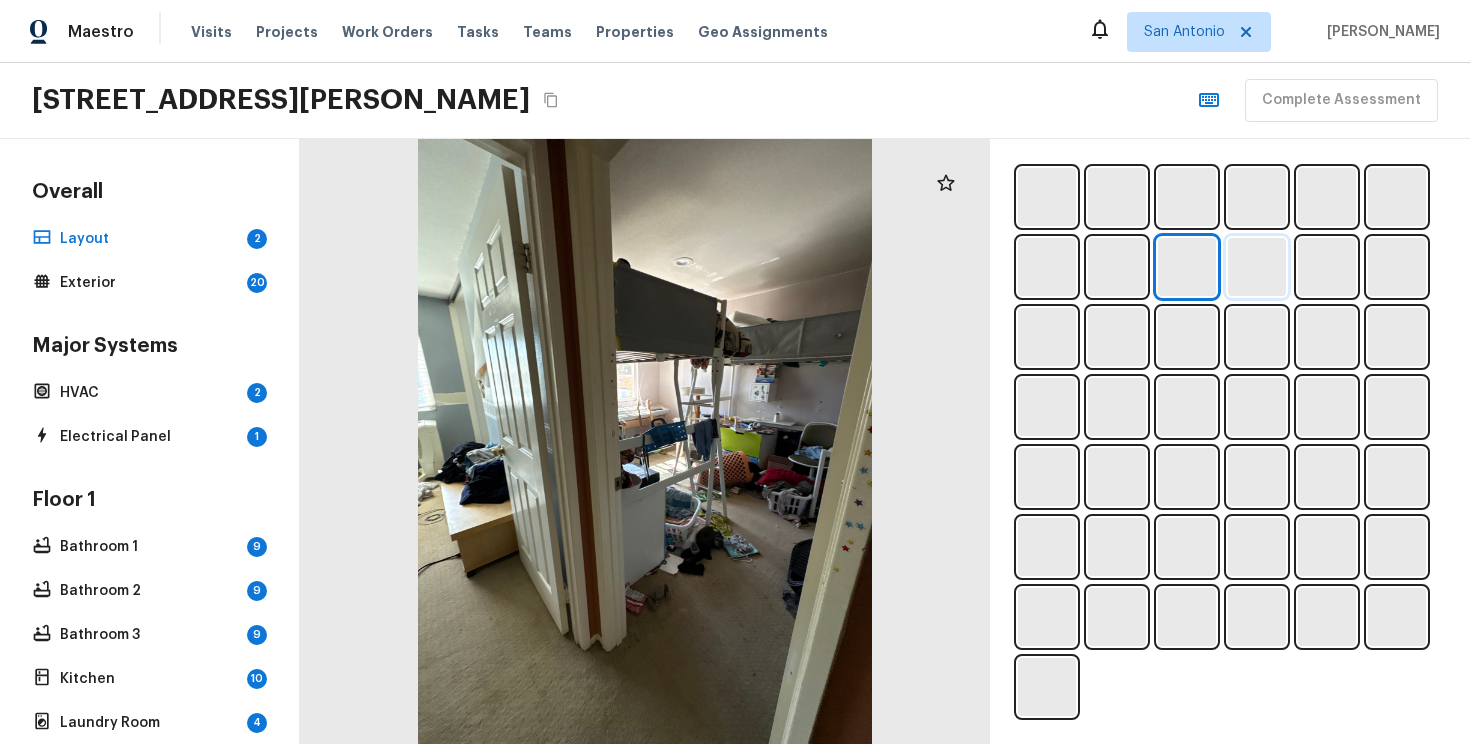 click at bounding box center (1257, 267) 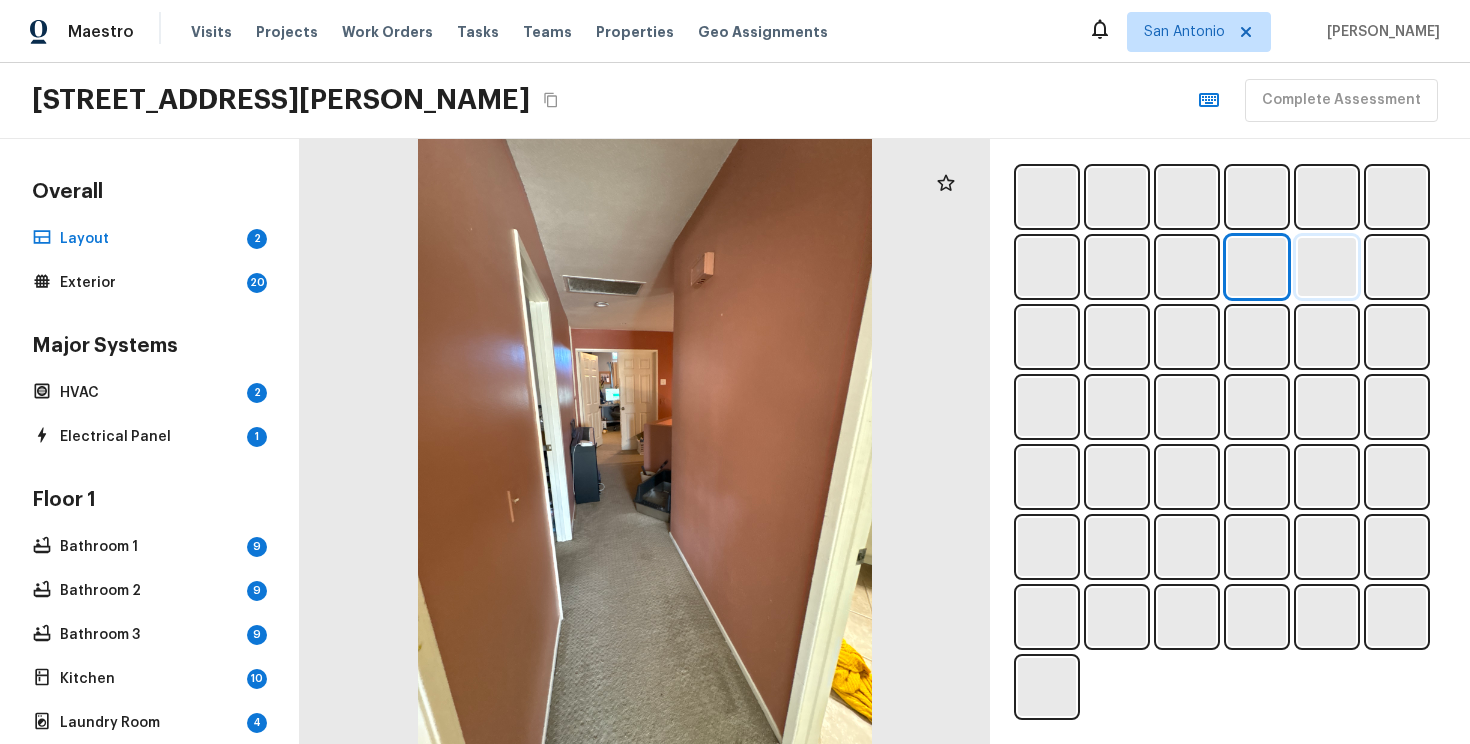 click at bounding box center [1327, 267] 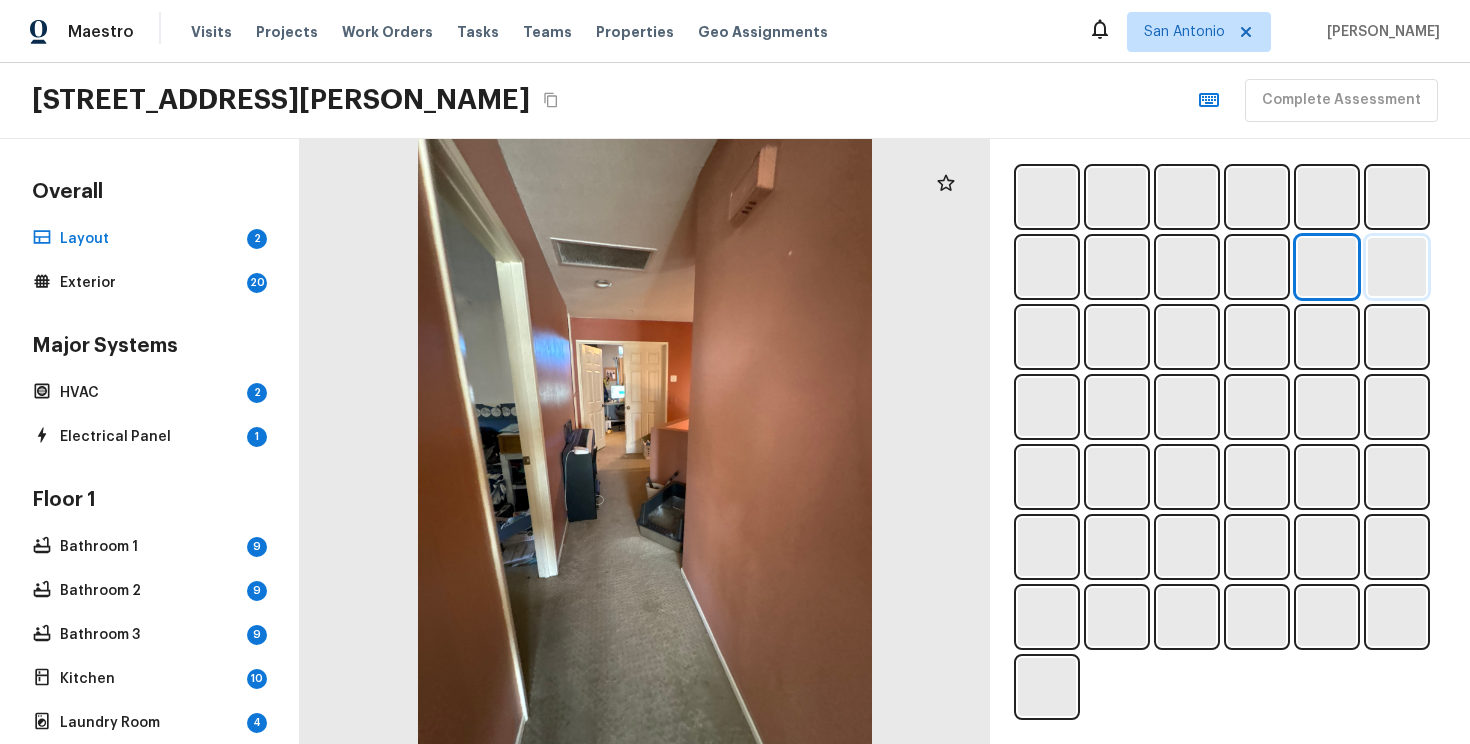 click at bounding box center (1397, 267) 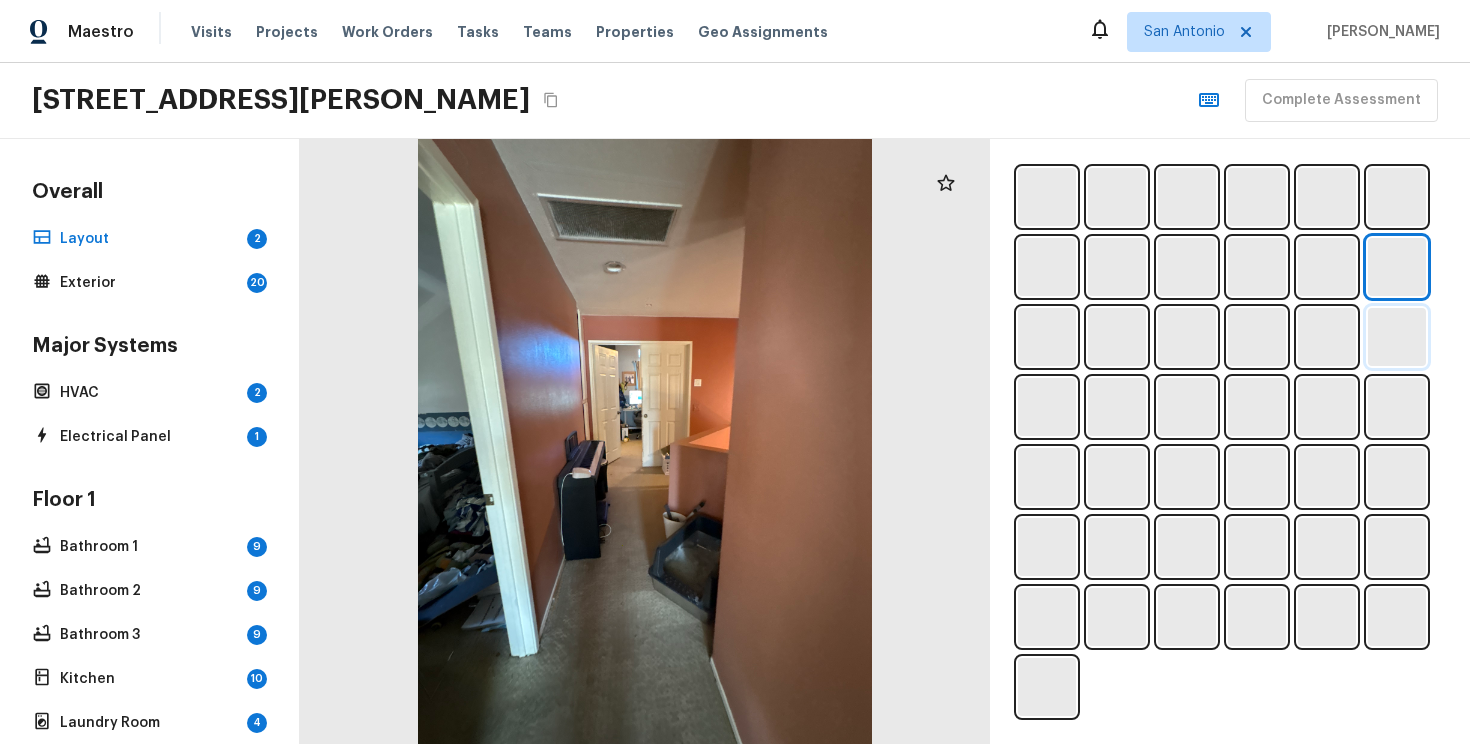 click at bounding box center [1397, 337] 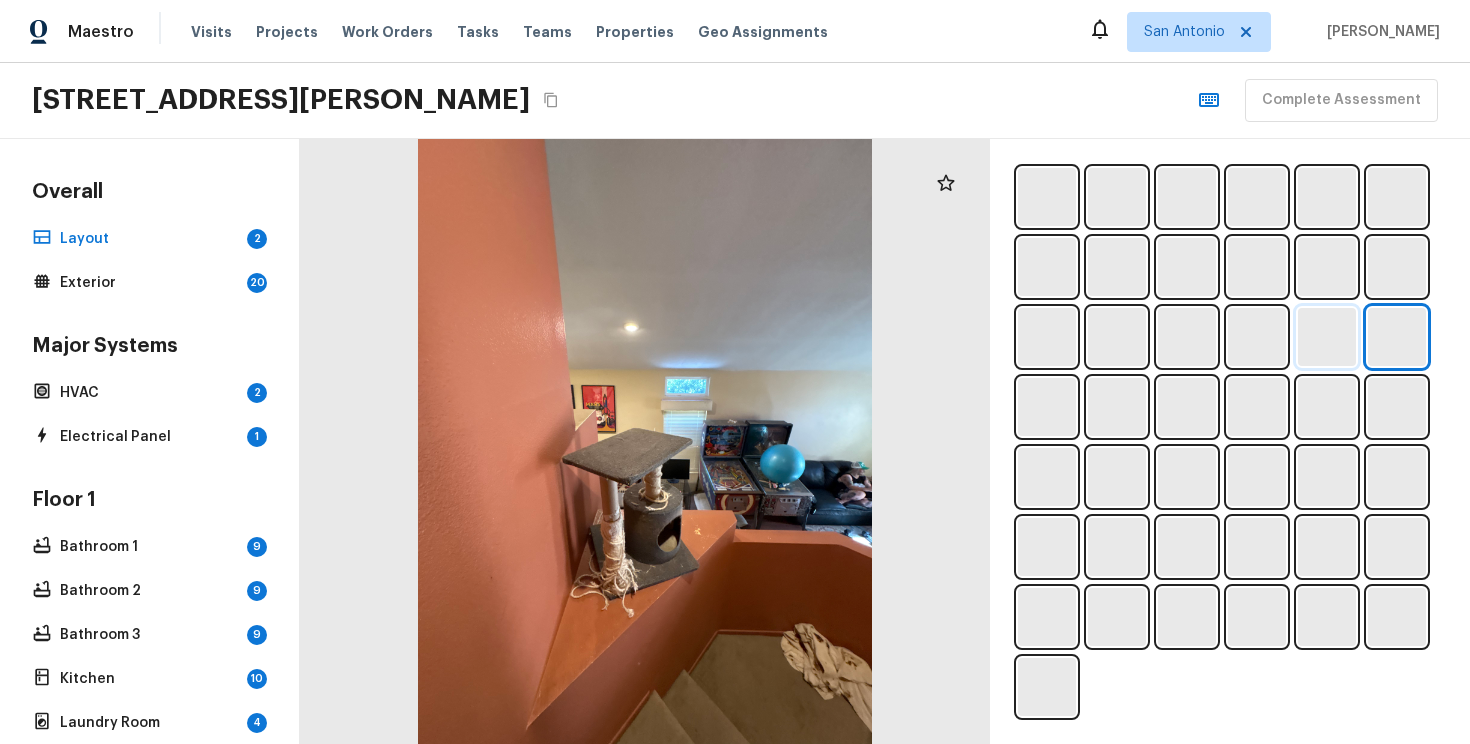click at bounding box center [1327, 337] 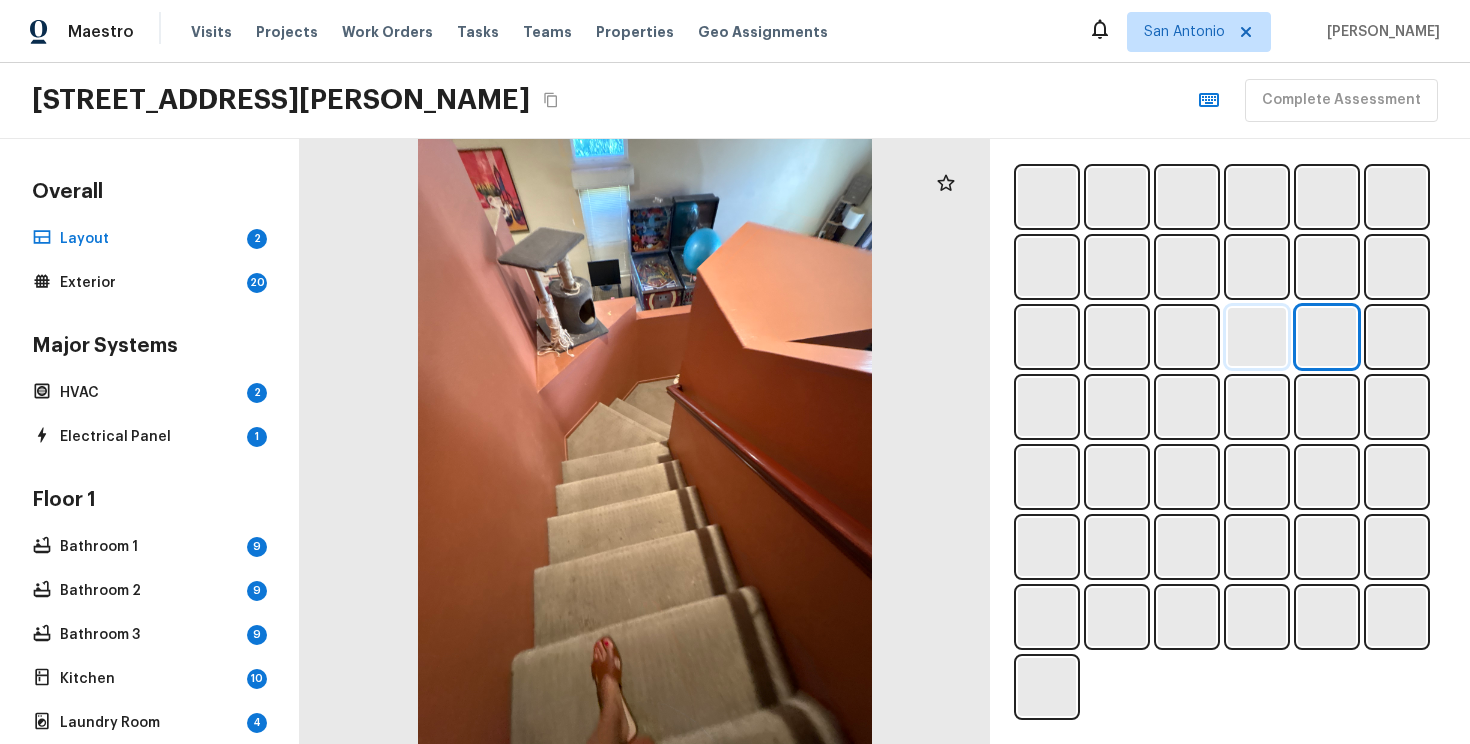 click at bounding box center [1257, 337] 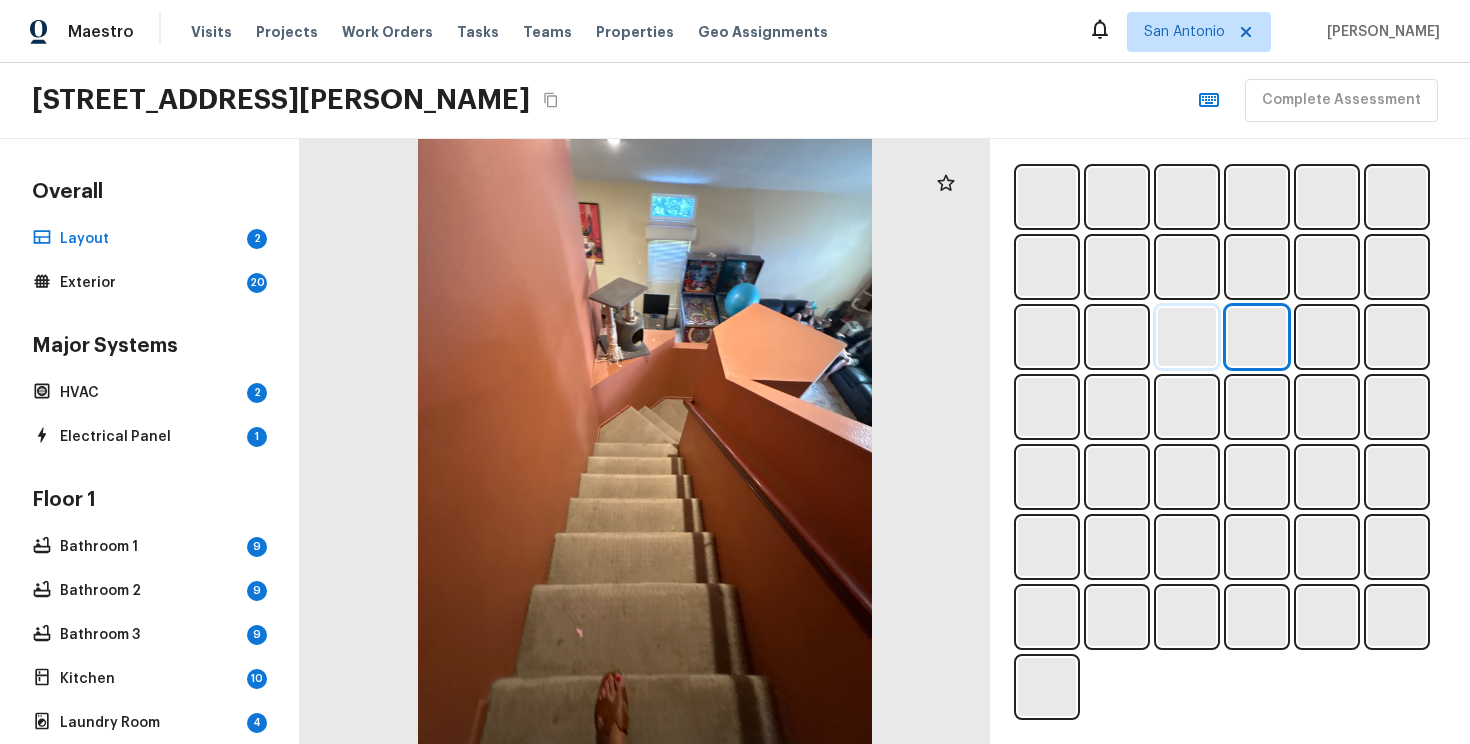 click at bounding box center [1187, 337] 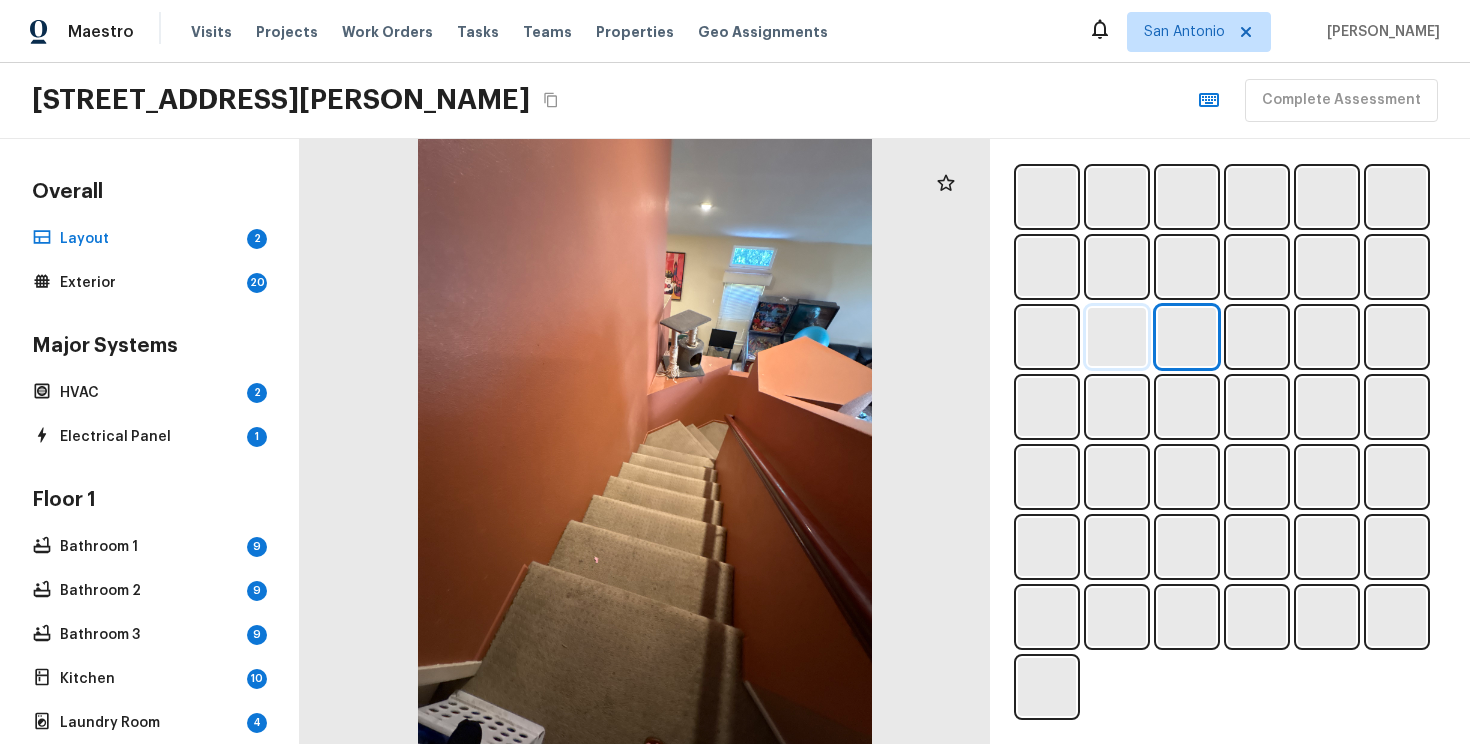 click at bounding box center (1117, 337) 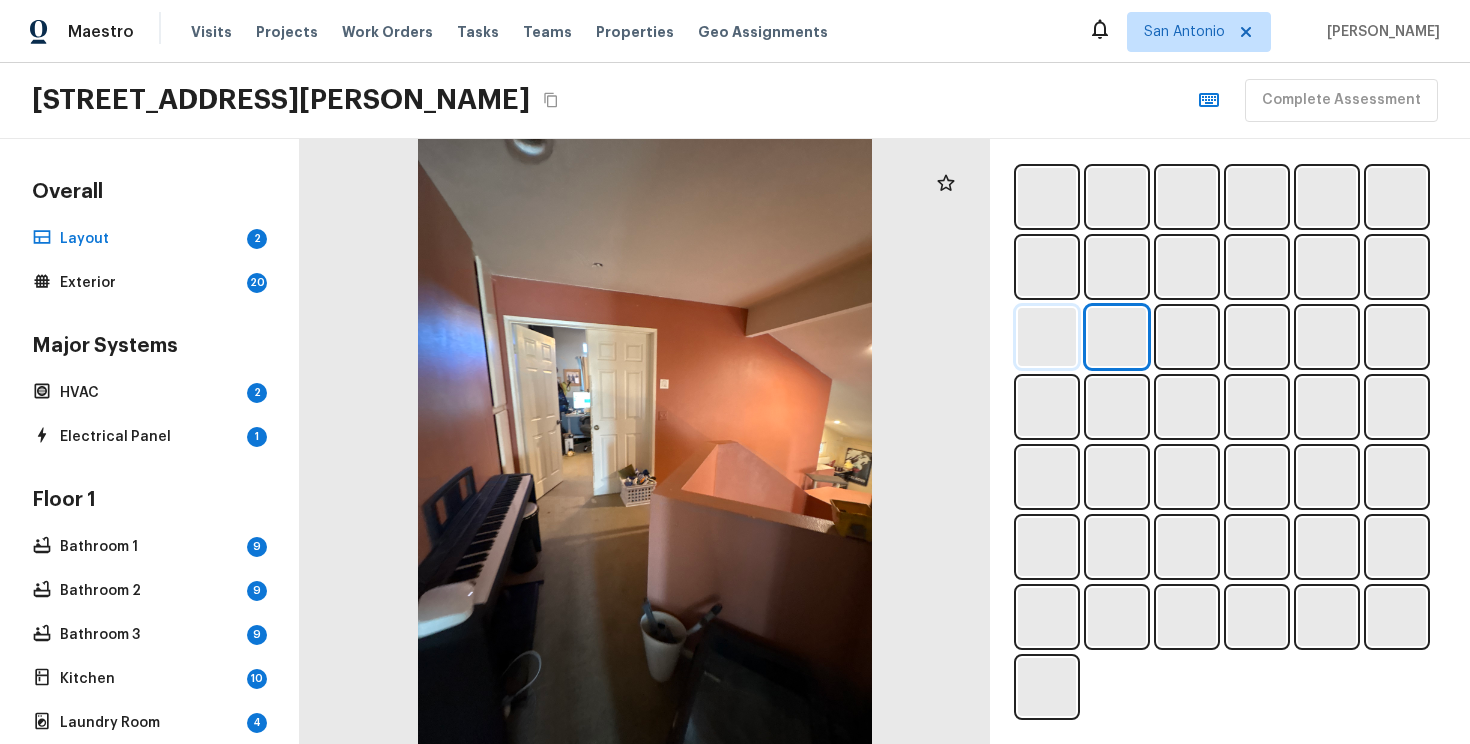 click at bounding box center [1047, 337] 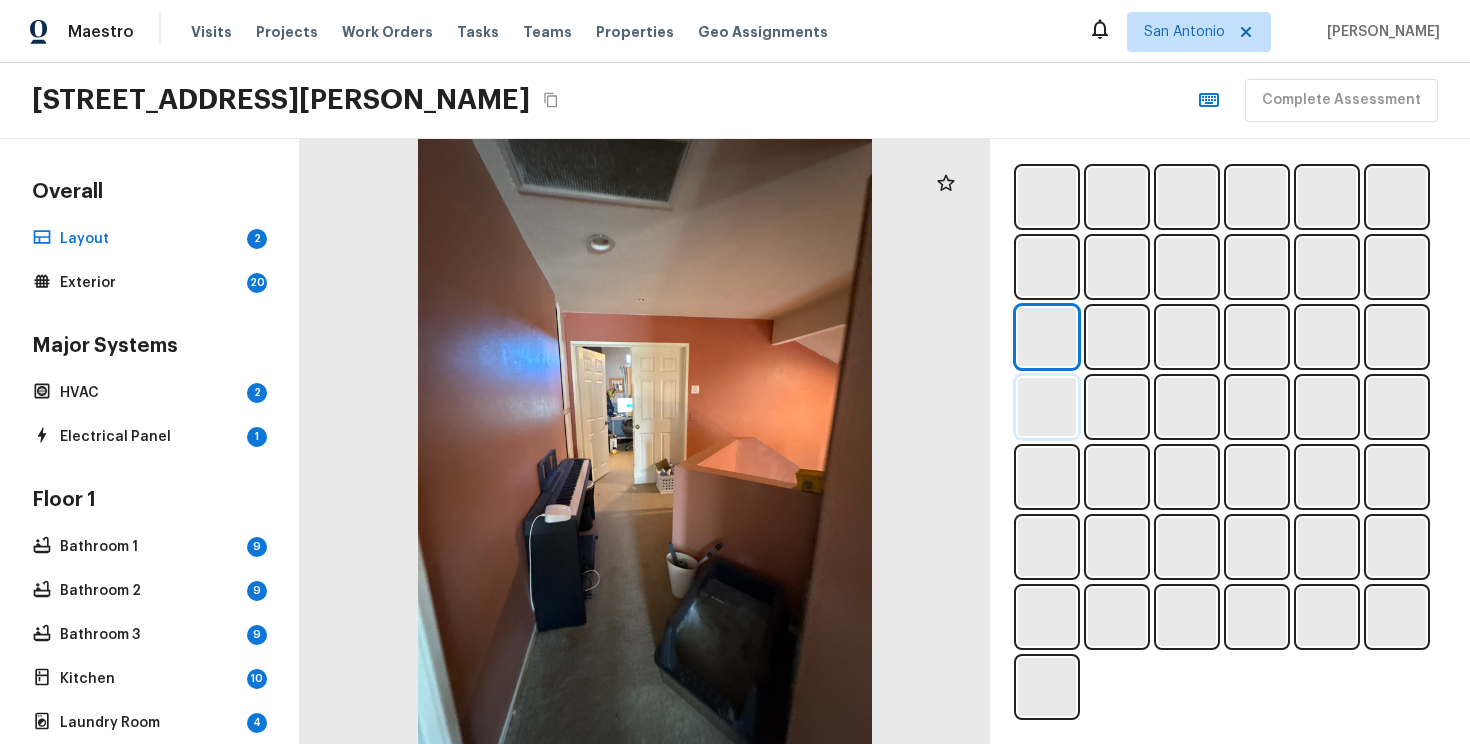 click at bounding box center [1047, 407] 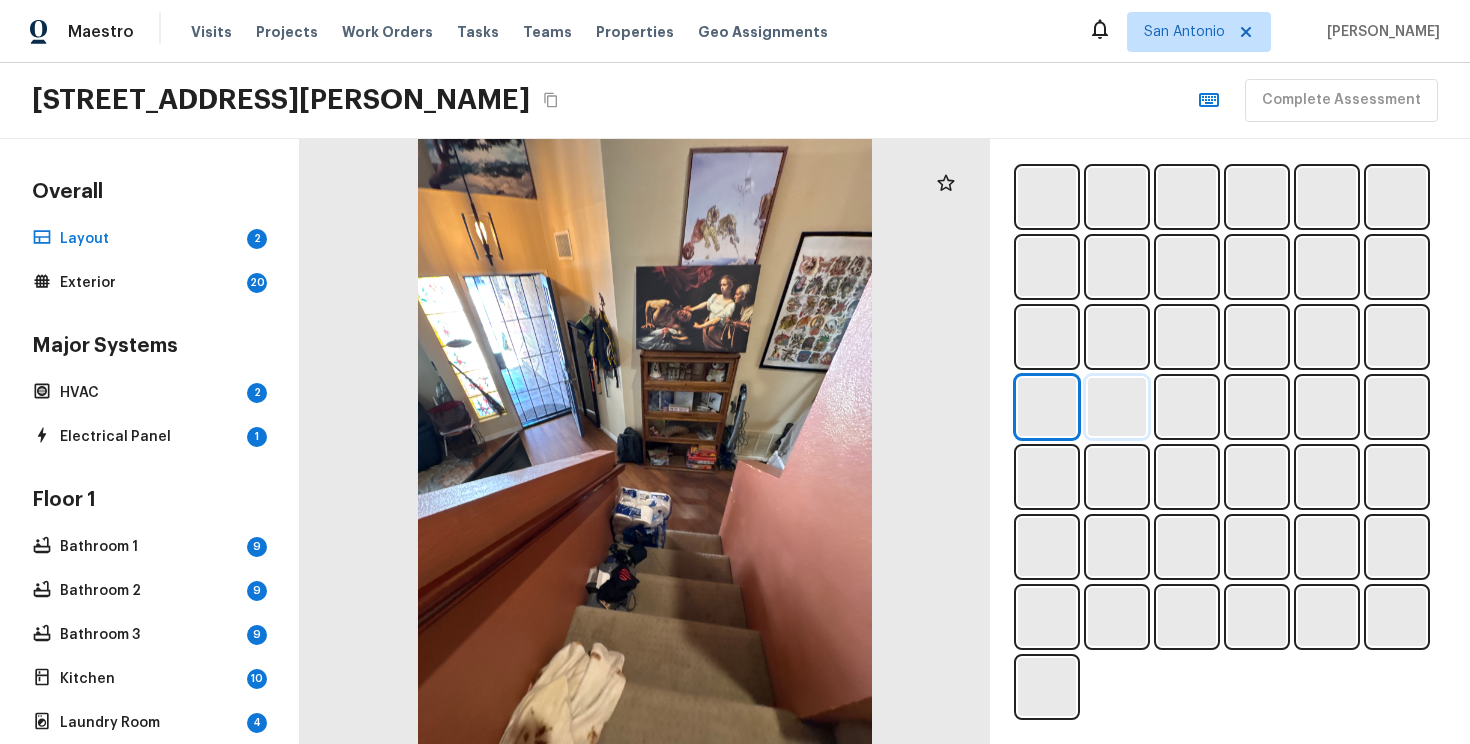 click at bounding box center (1117, 407) 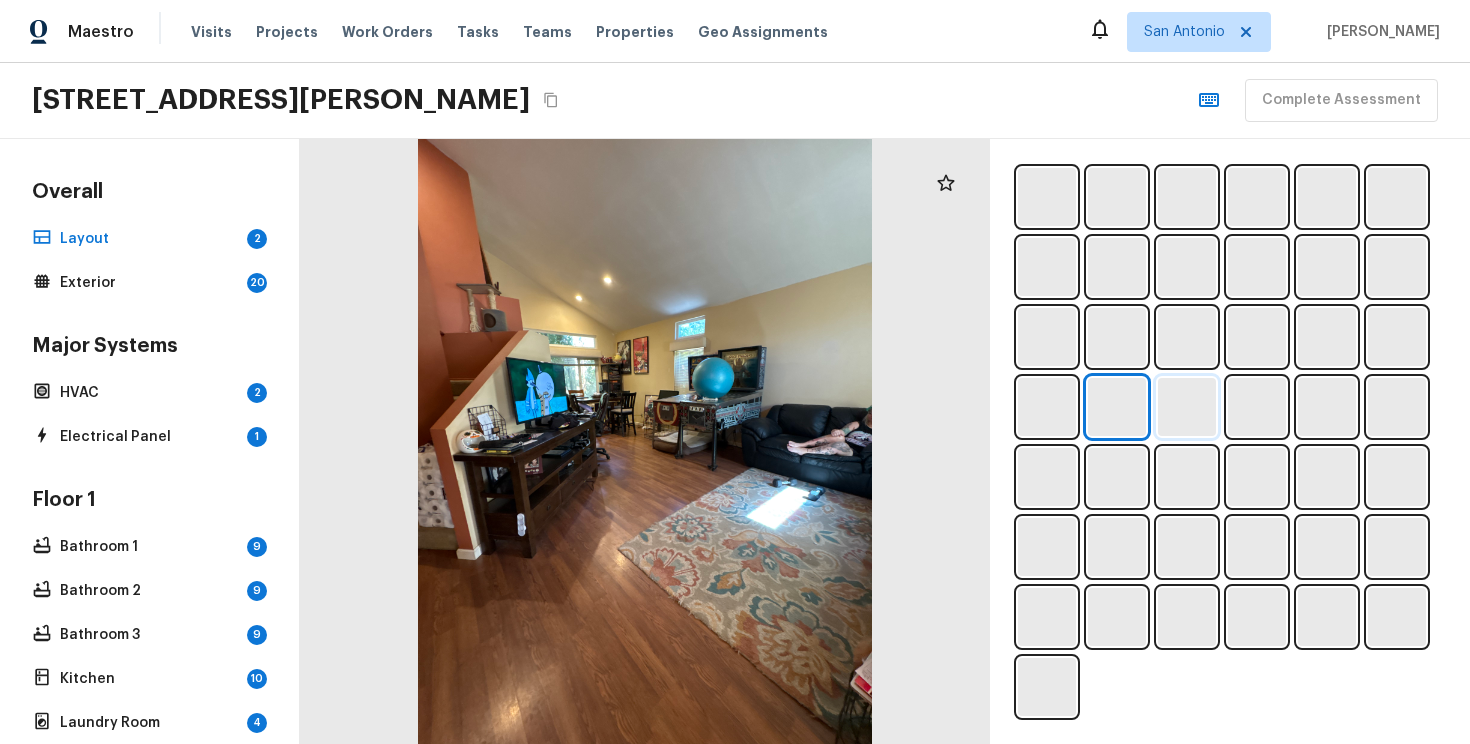 click at bounding box center (1187, 407) 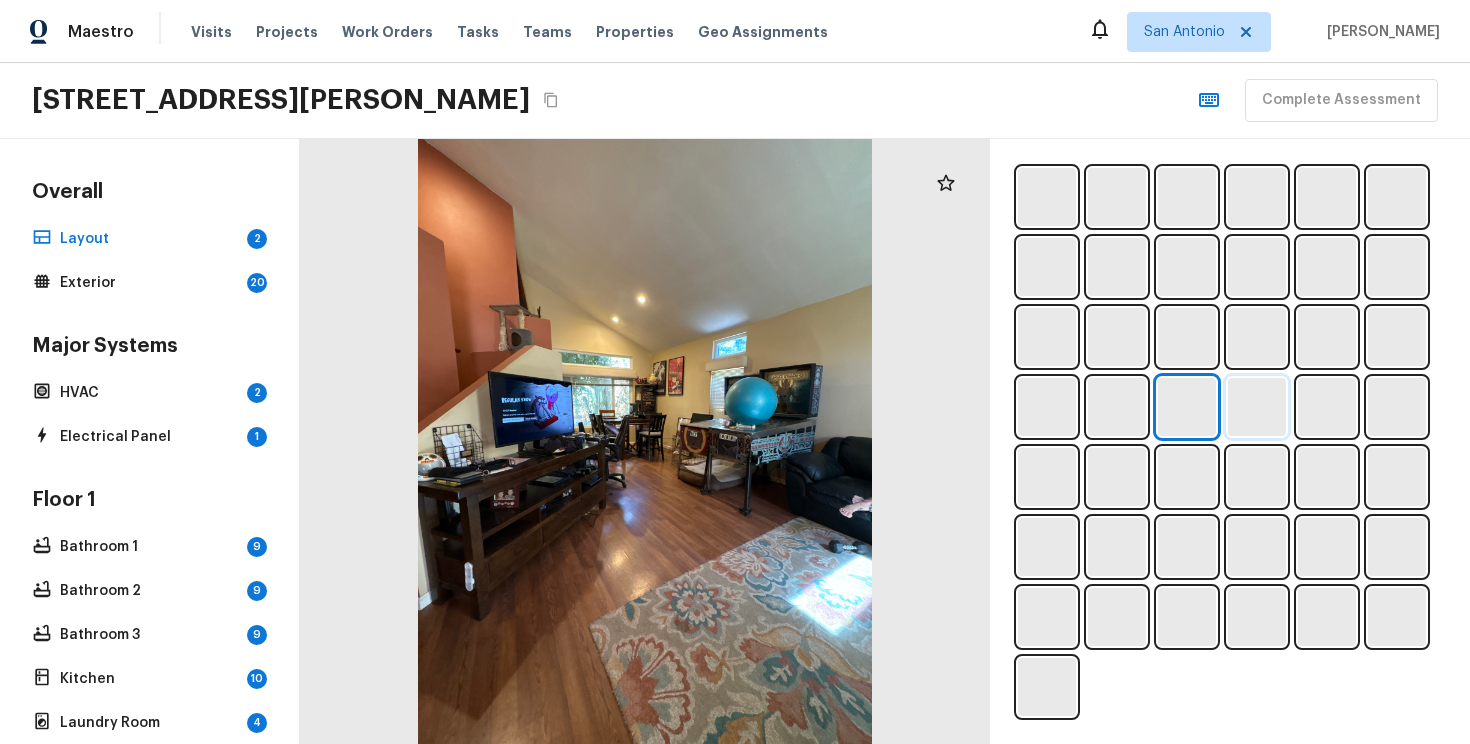 click at bounding box center [1257, 407] 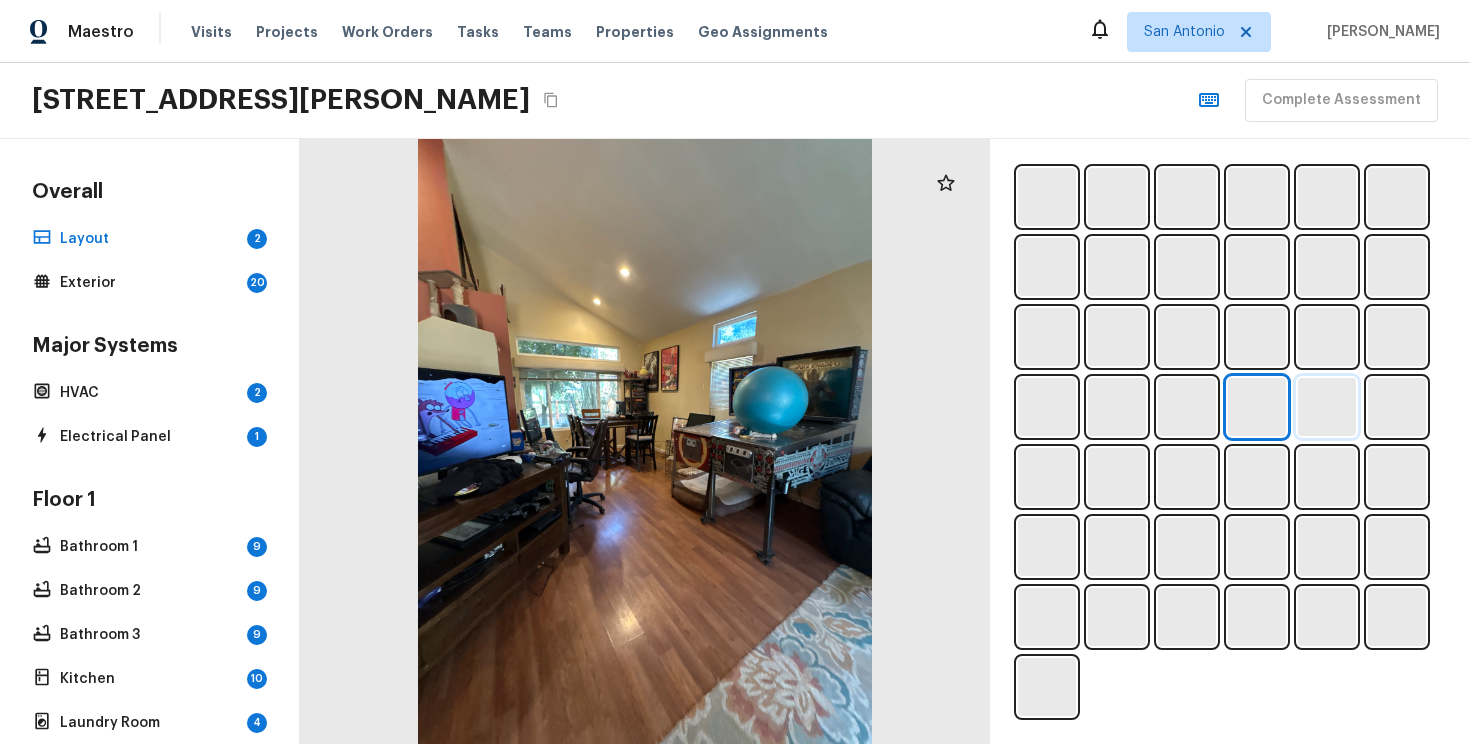 click at bounding box center [1327, 407] 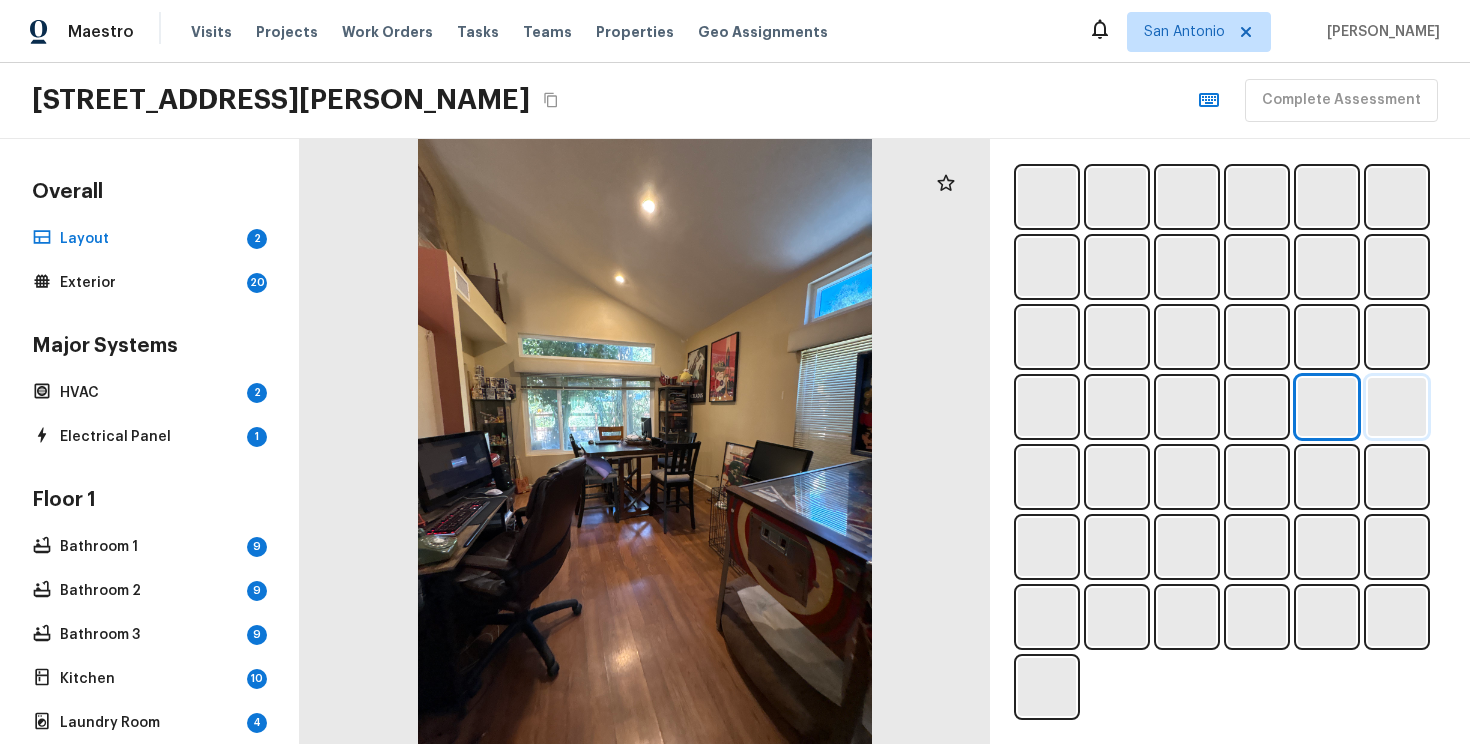 click at bounding box center (1397, 407) 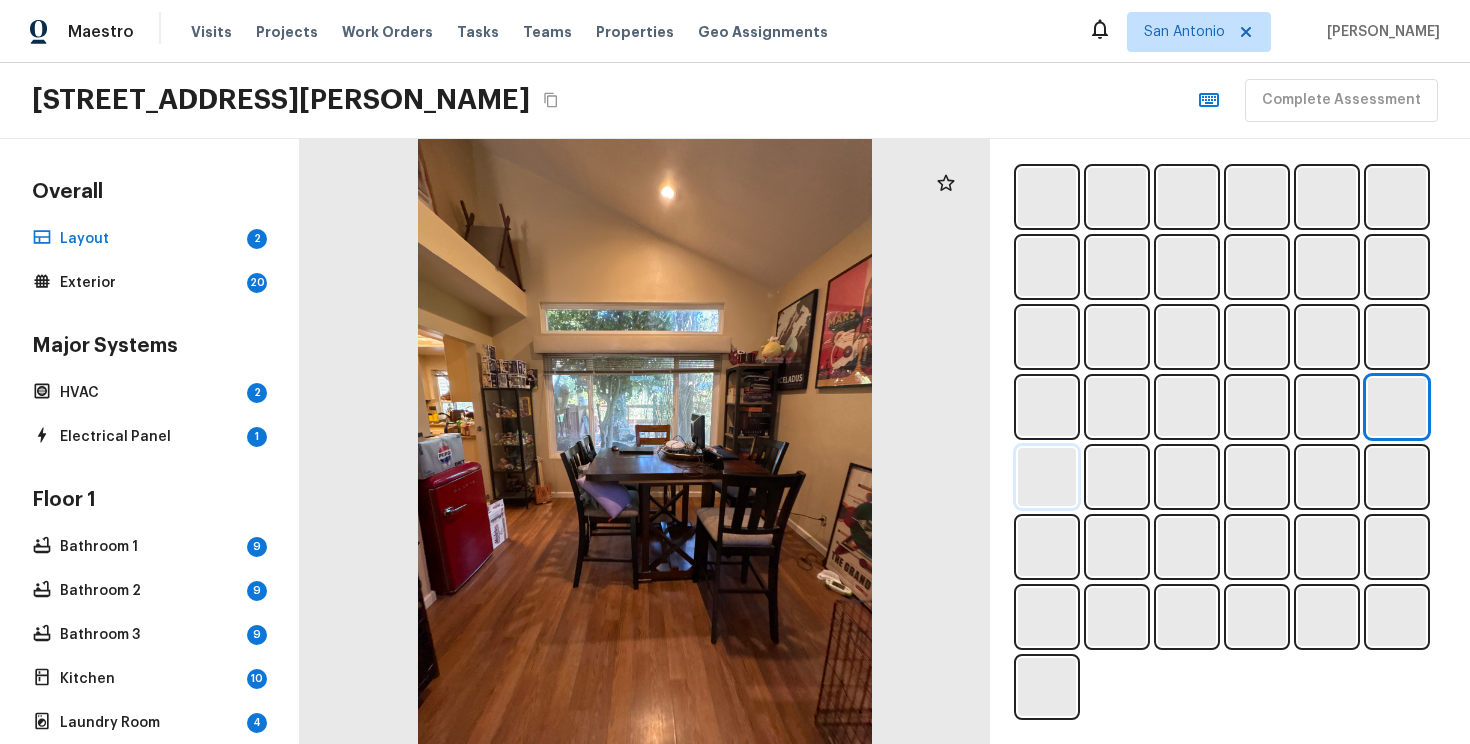 click at bounding box center [1047, 477] 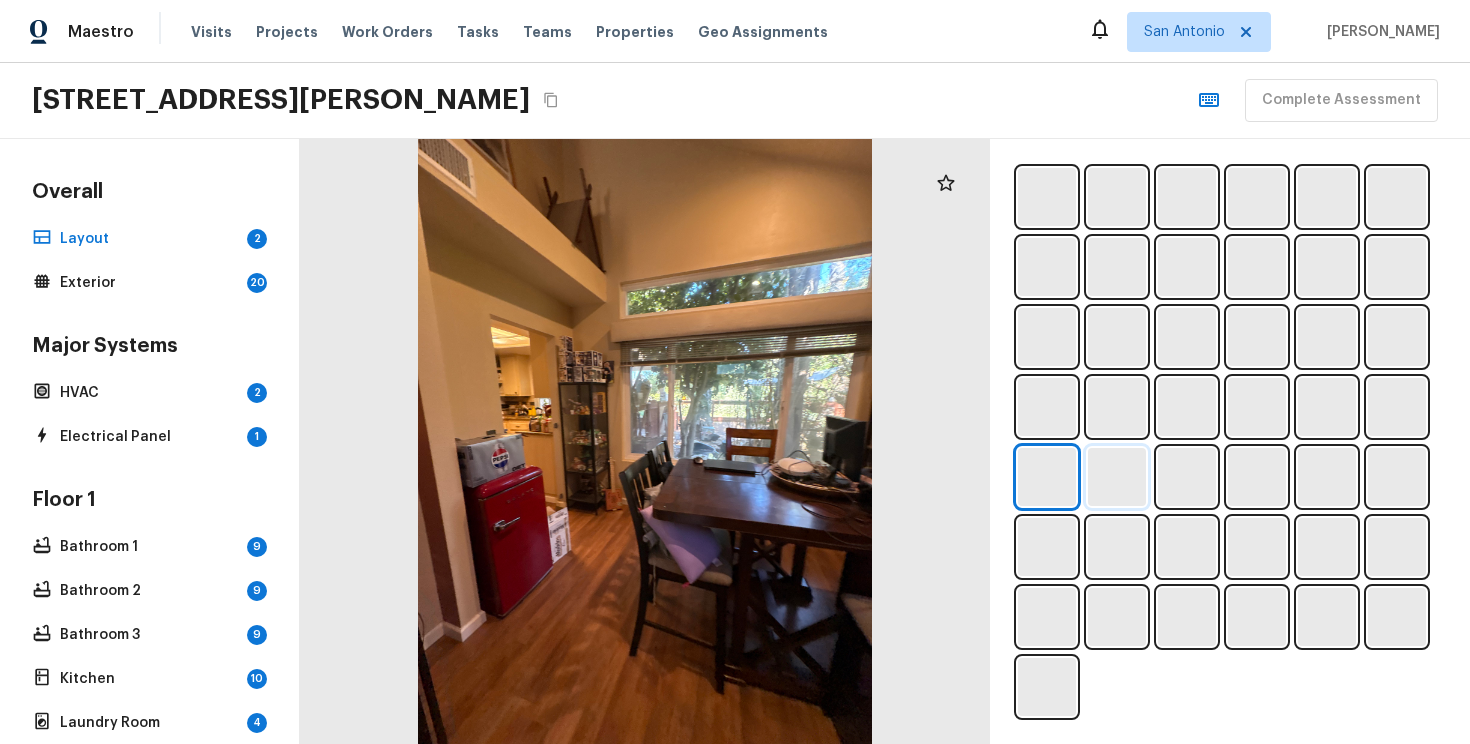 click at bounding box center [1117, 477] 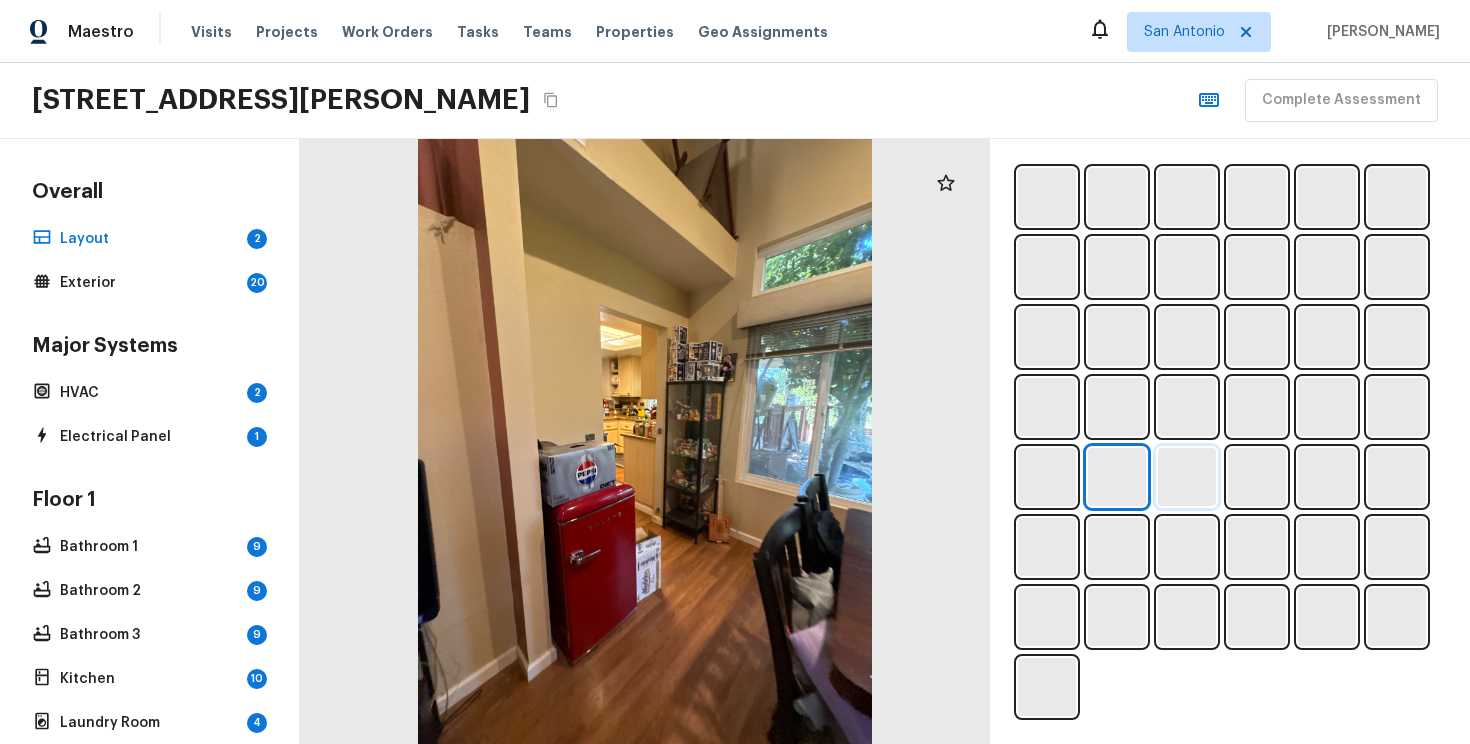 click at bounding box center [1187, 477] 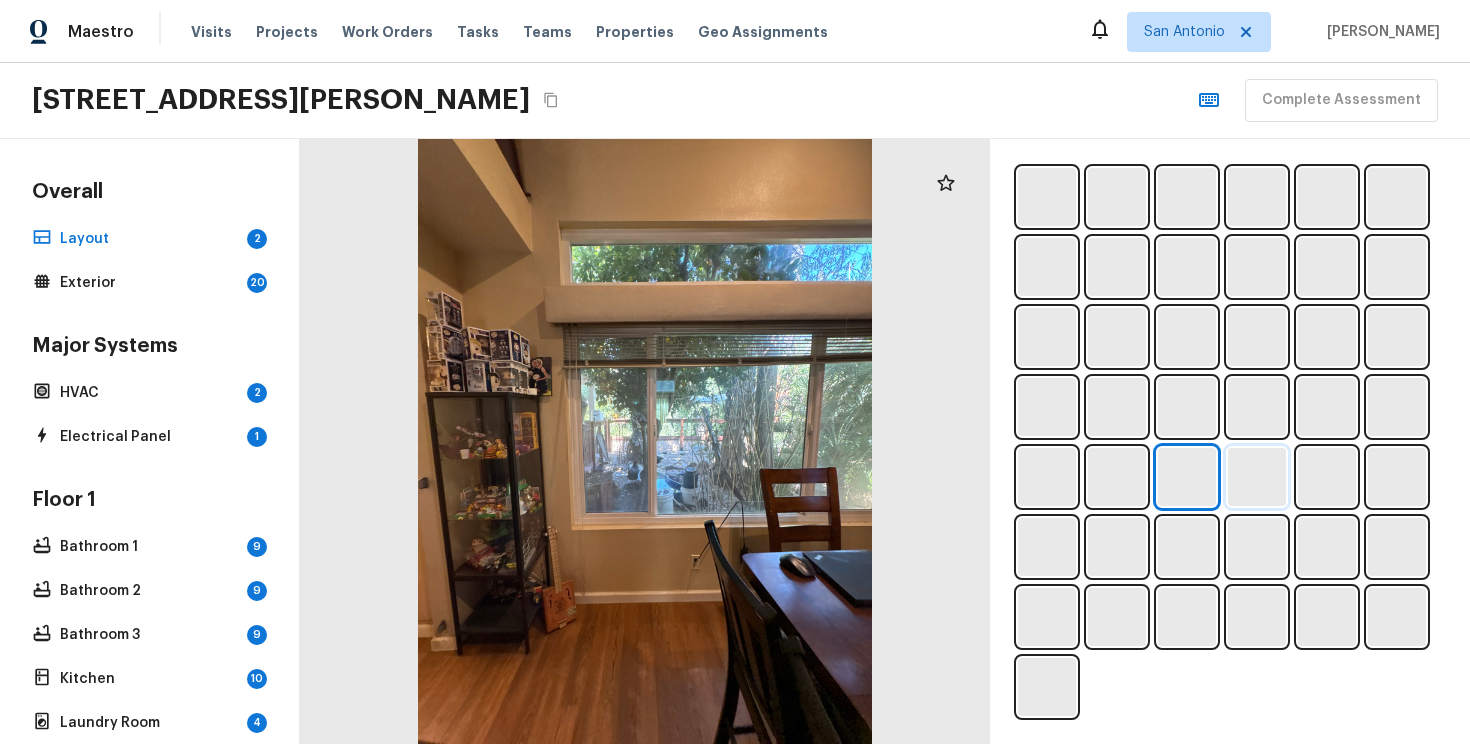 click at bounding box center [1257, 477] 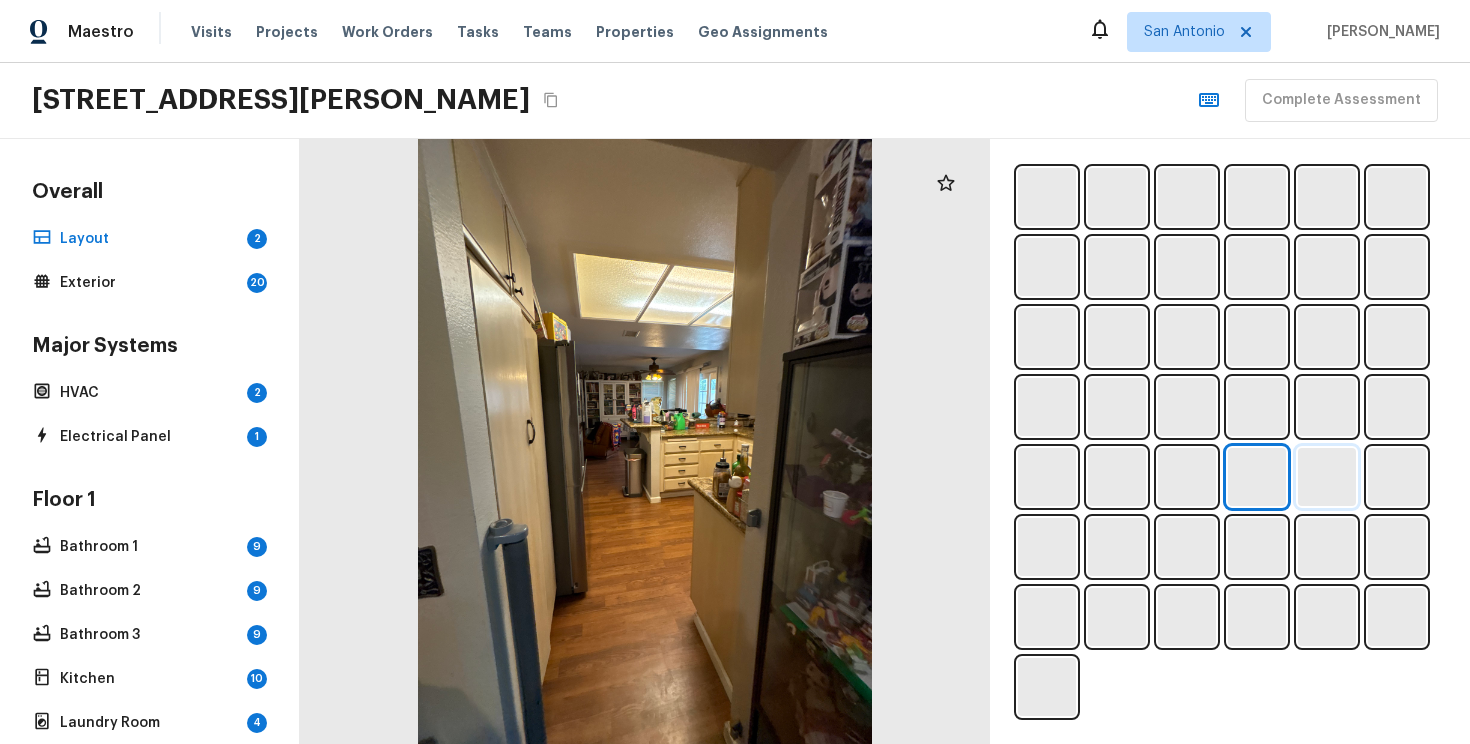 click at bounding box center [1327, 477] 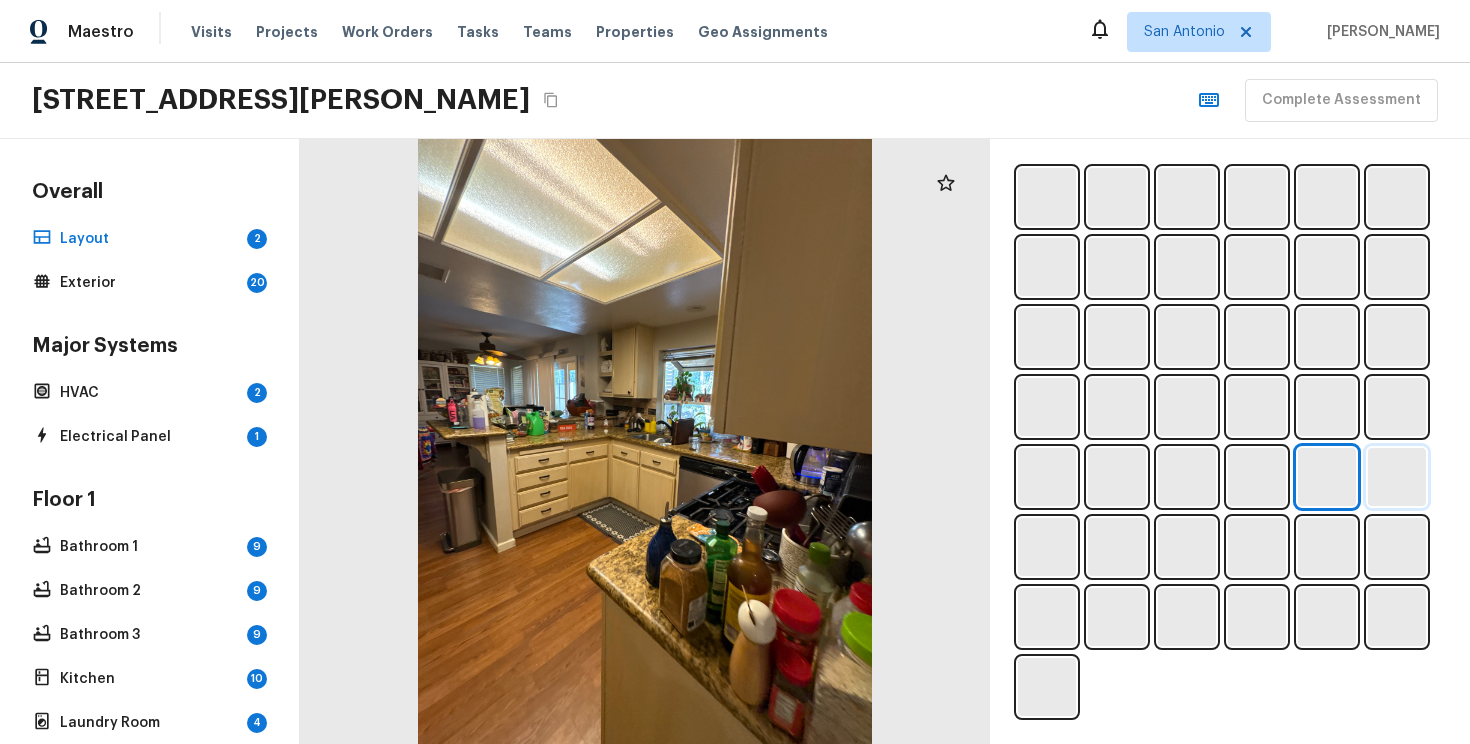 click at bounding box center [1397, 477] 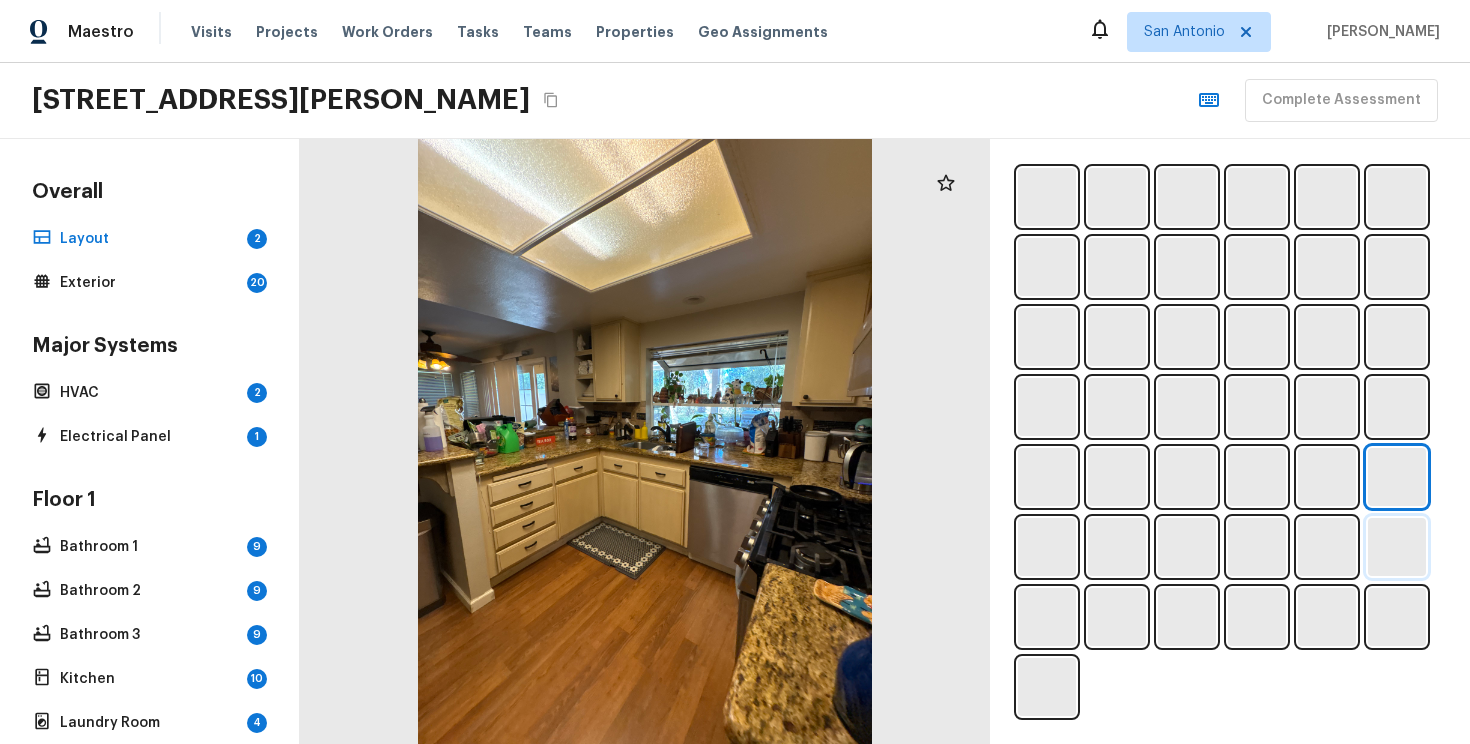 click at bounding box center (1397, 547) 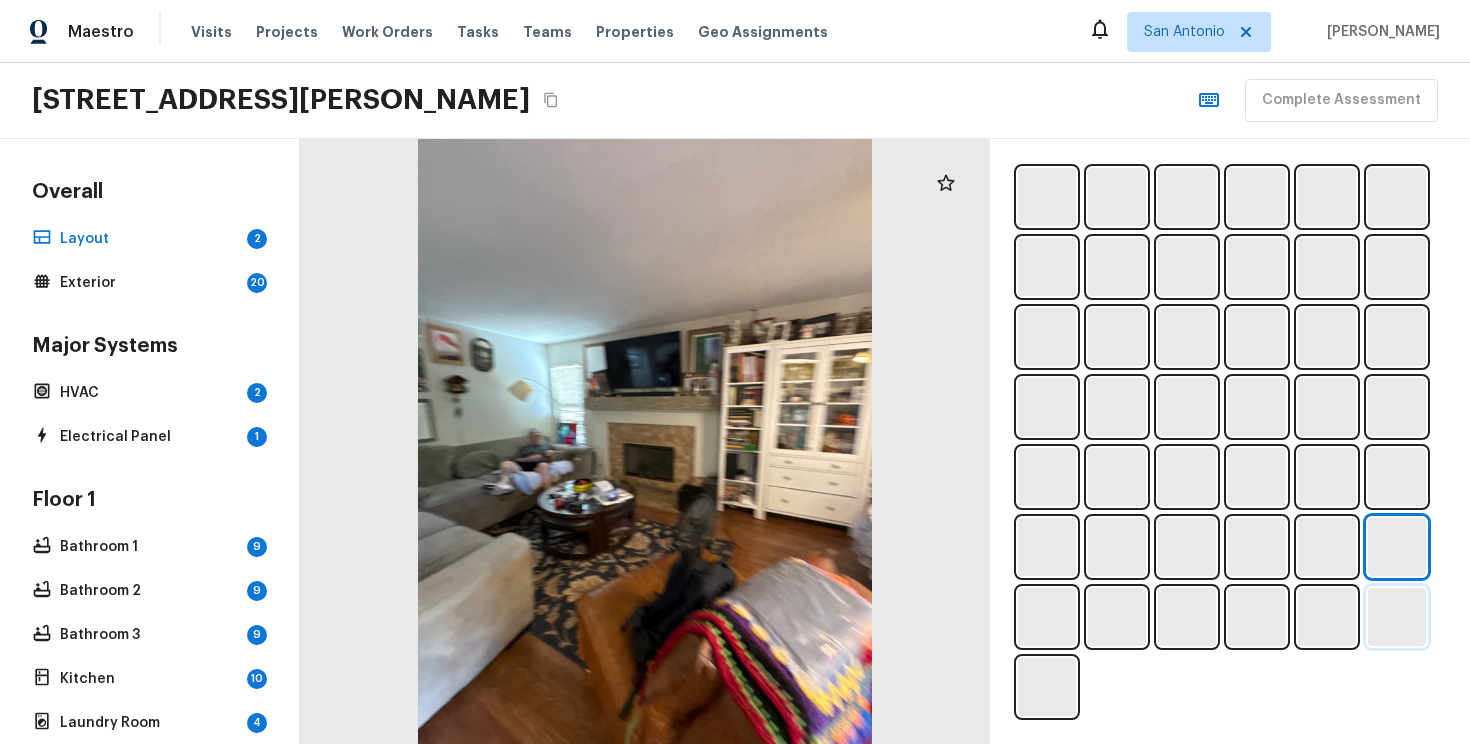 click at bounding box center (1397, 617) 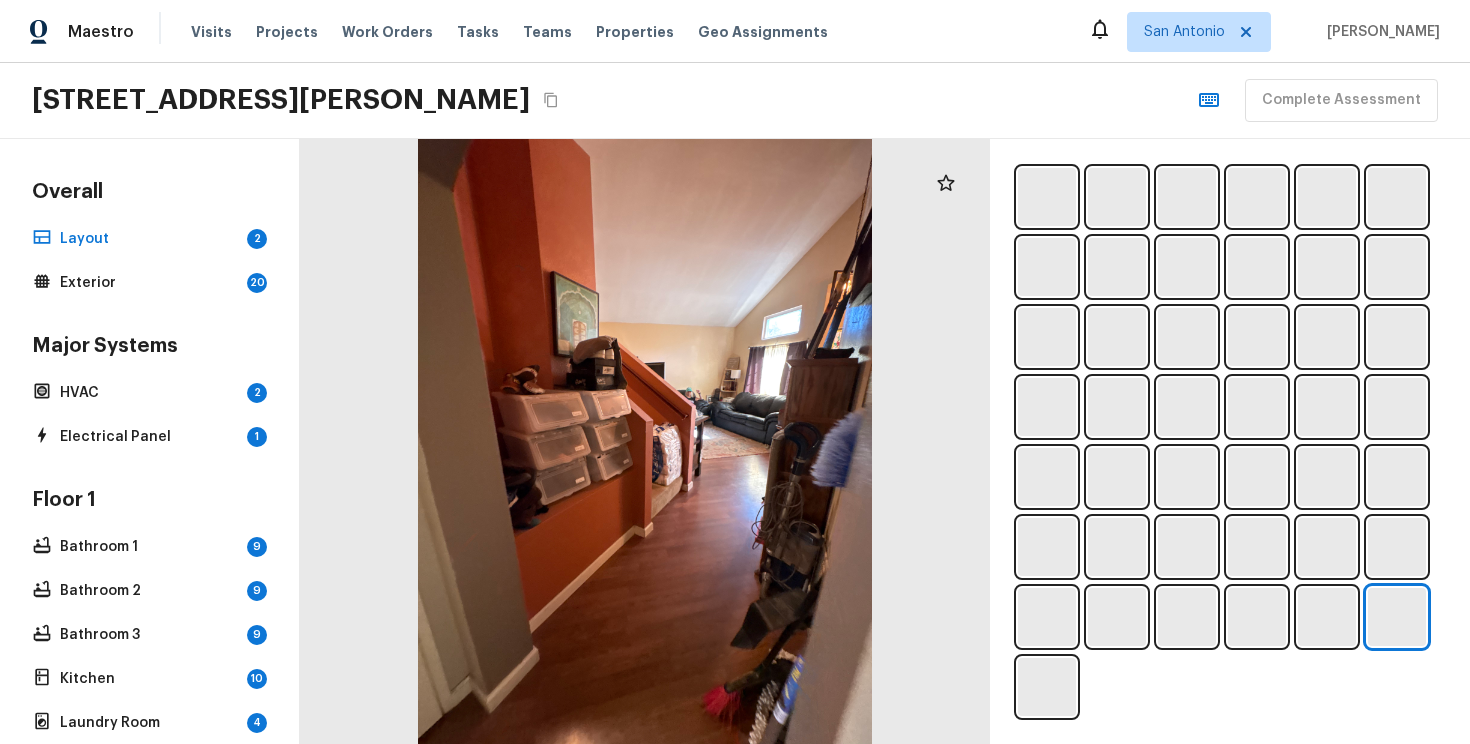 click at bounding box center [1230, 442] 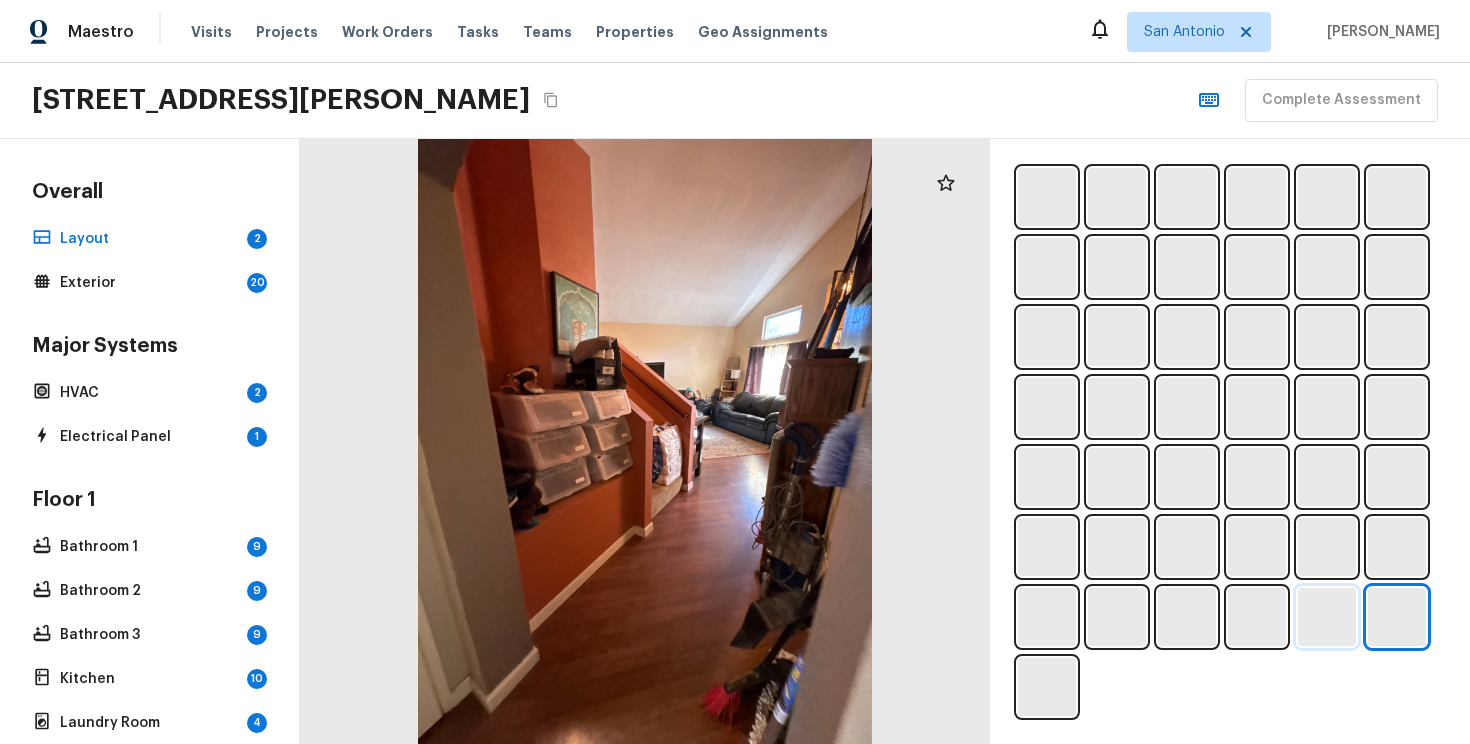 click at bounding box center [1327, 617] 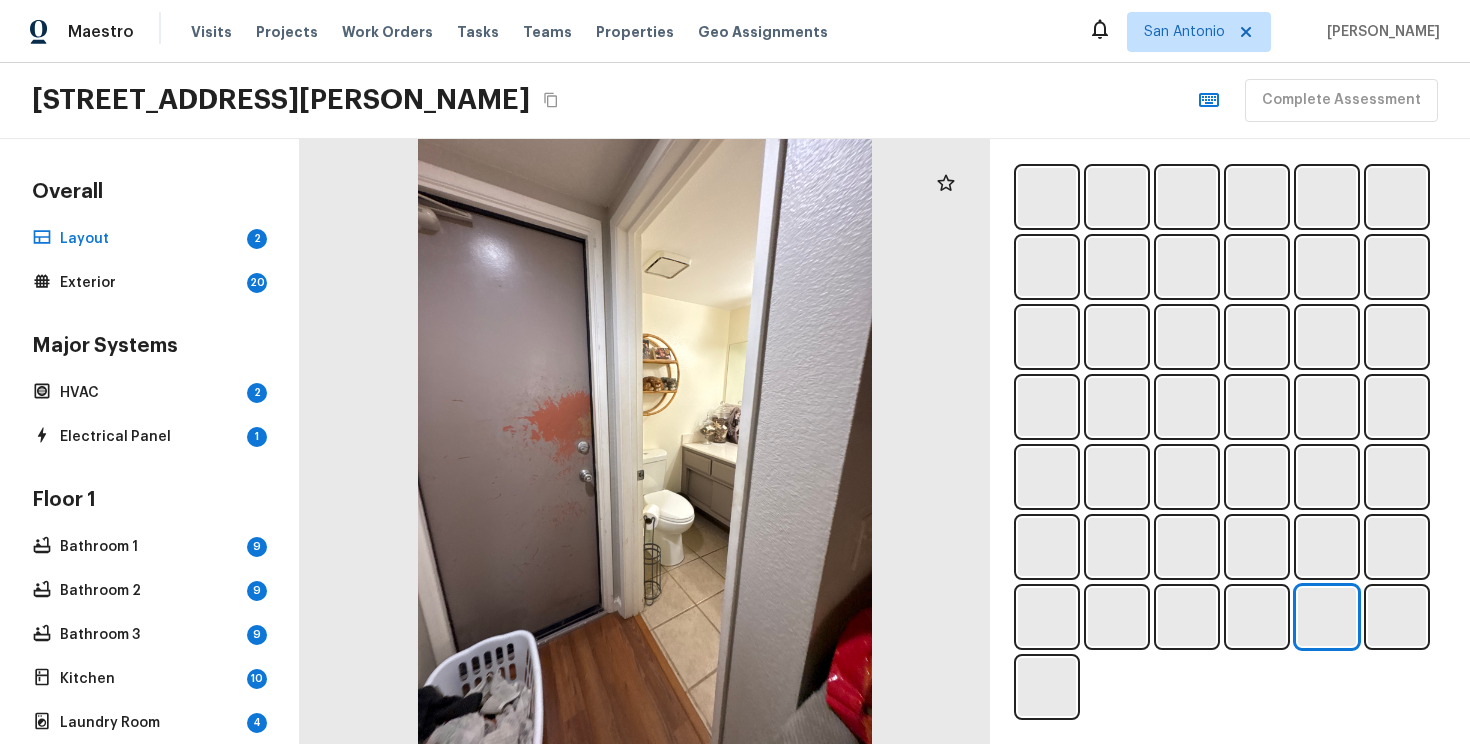 click at bounding box center [1230, 442] 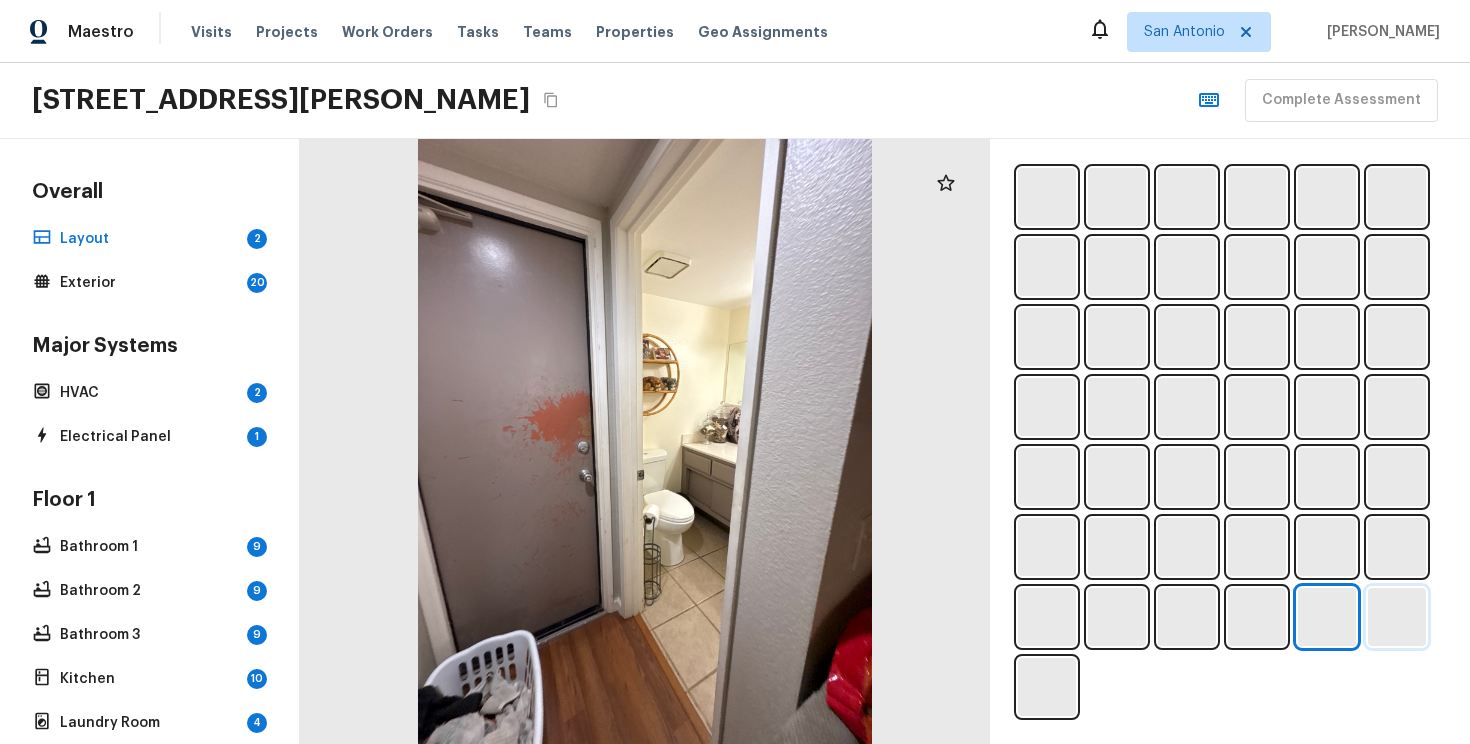 click at bounding box center [1397, 617] 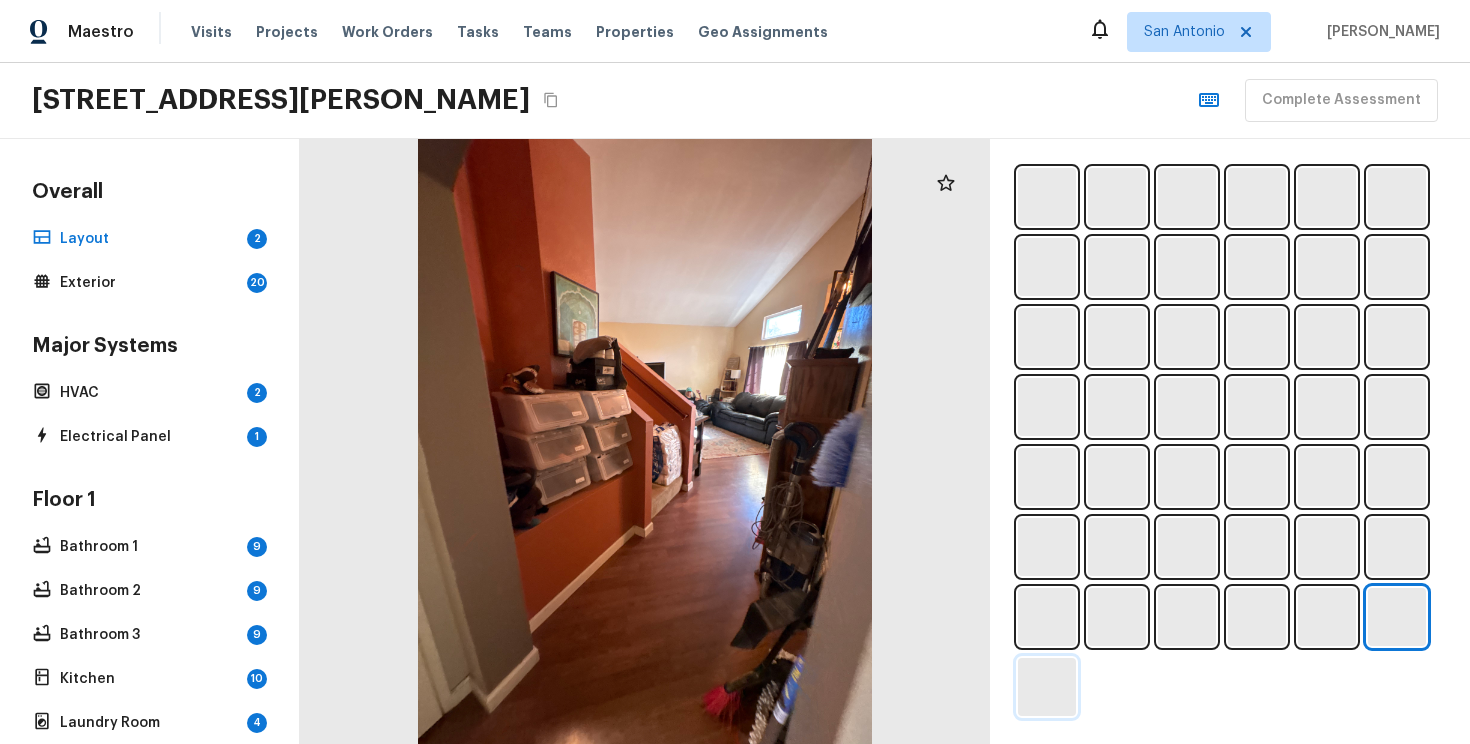 click at bounding box center [1047, 687] 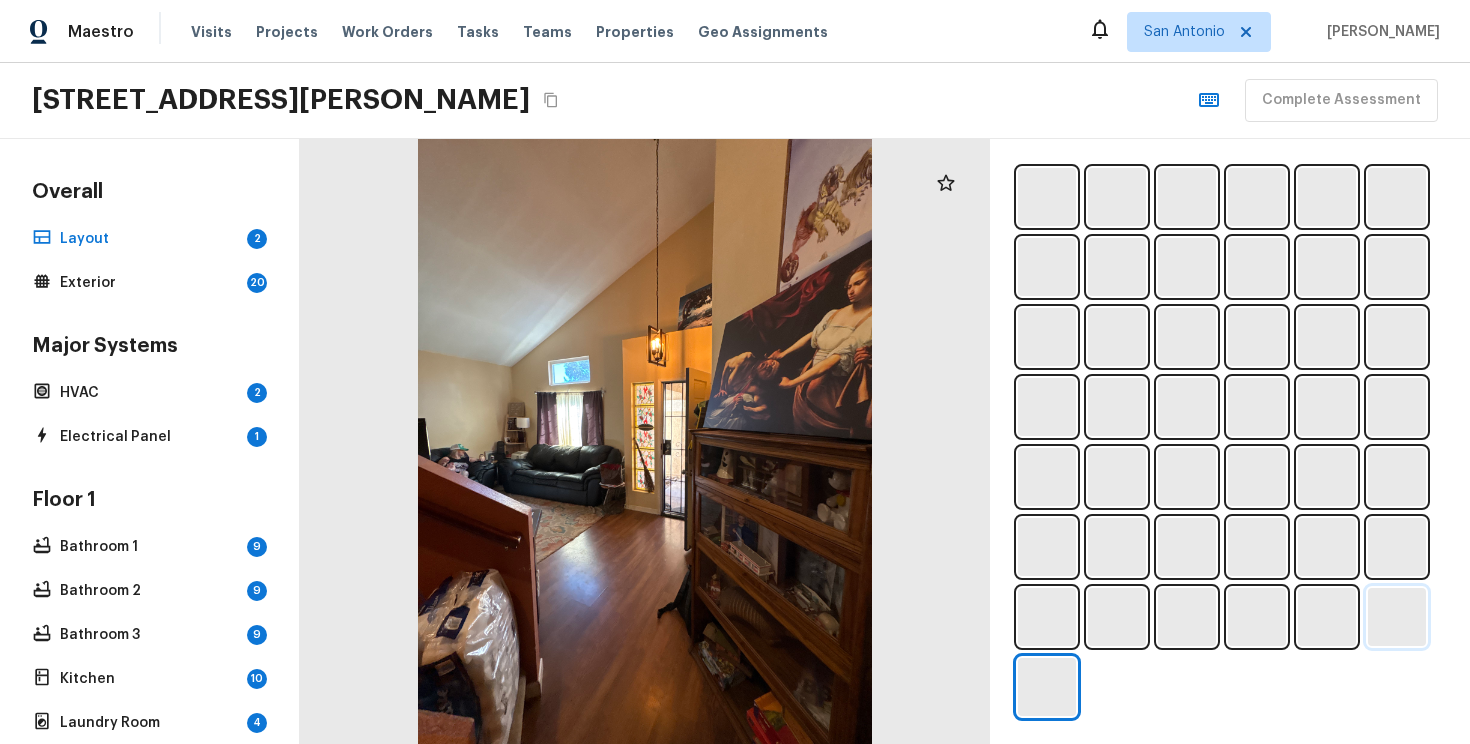 click at bounding box center (1397, 617) 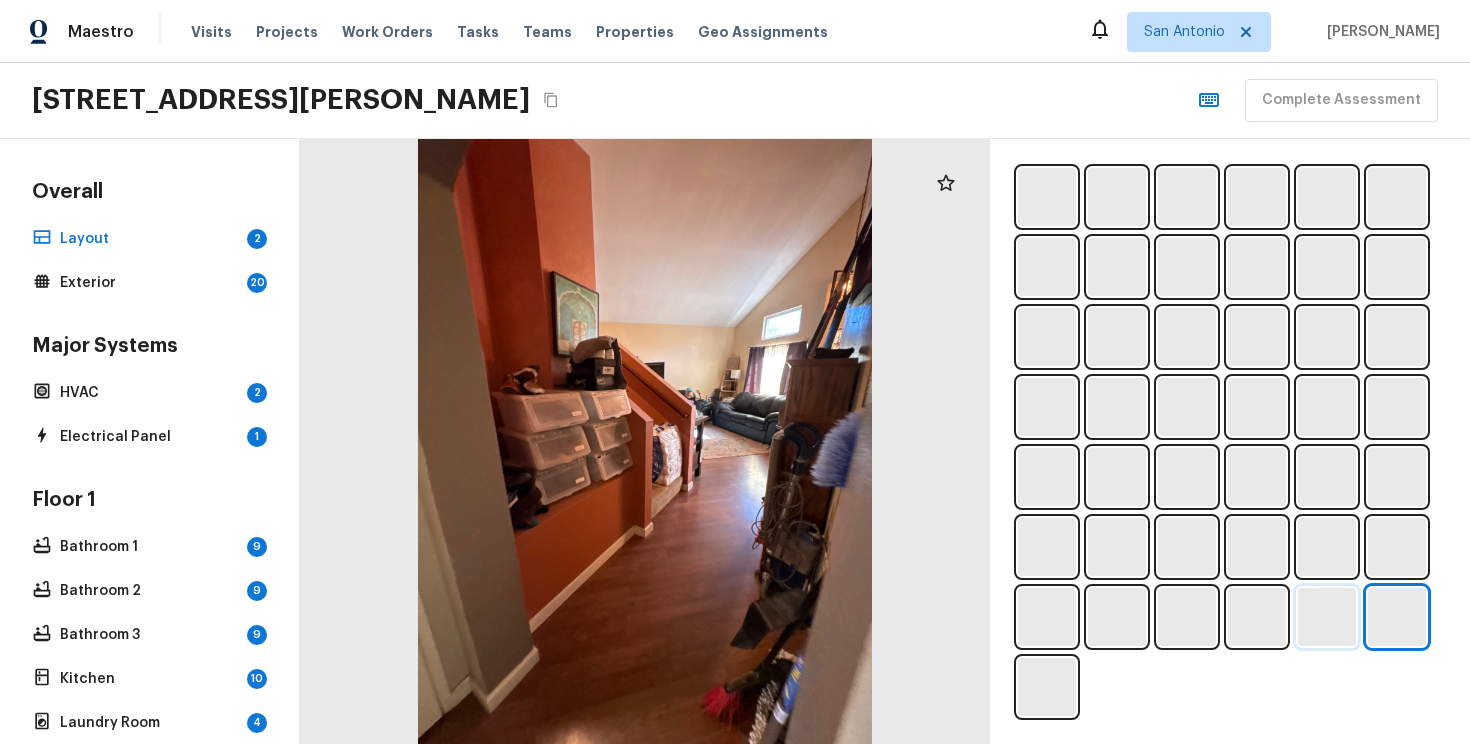 click at bounding box center (1327, 617) 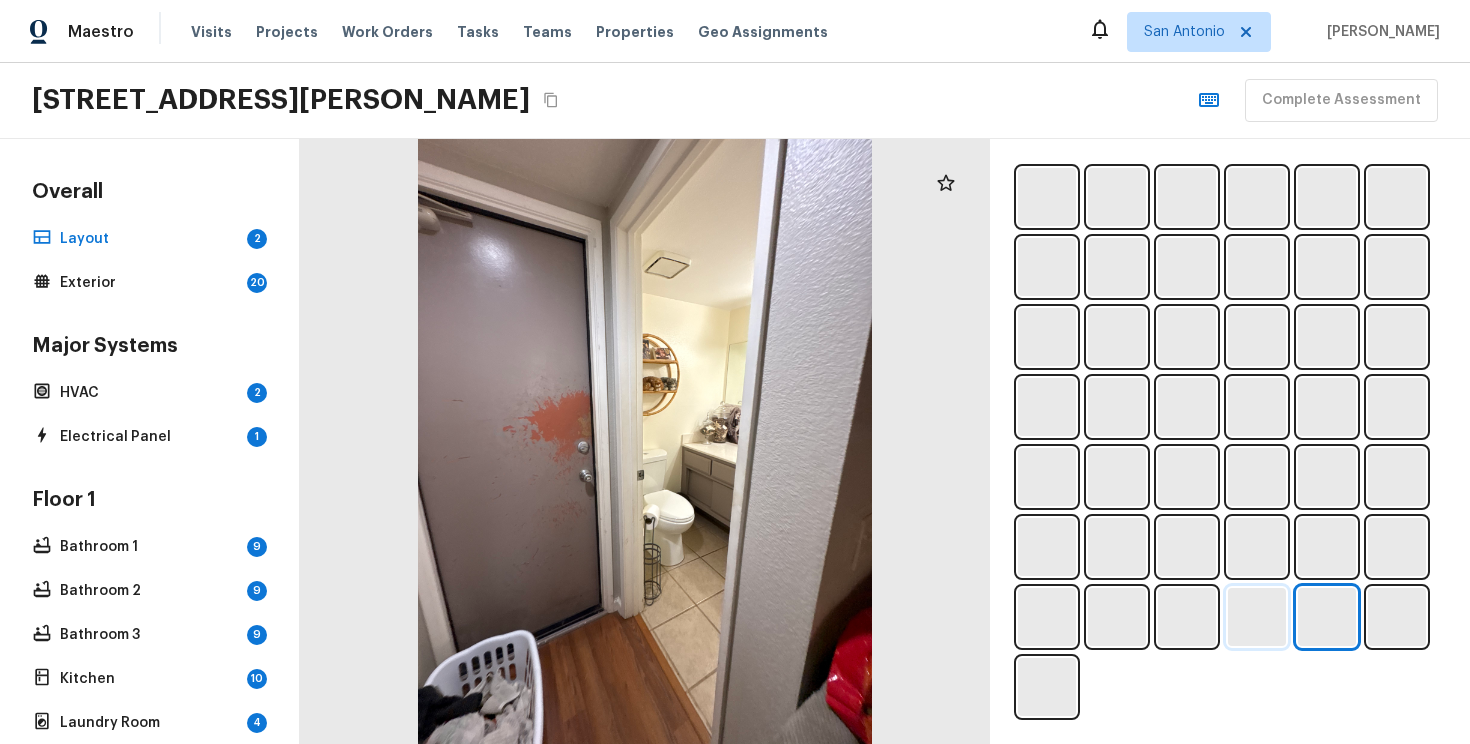 click at bounding box center (1257, 617) 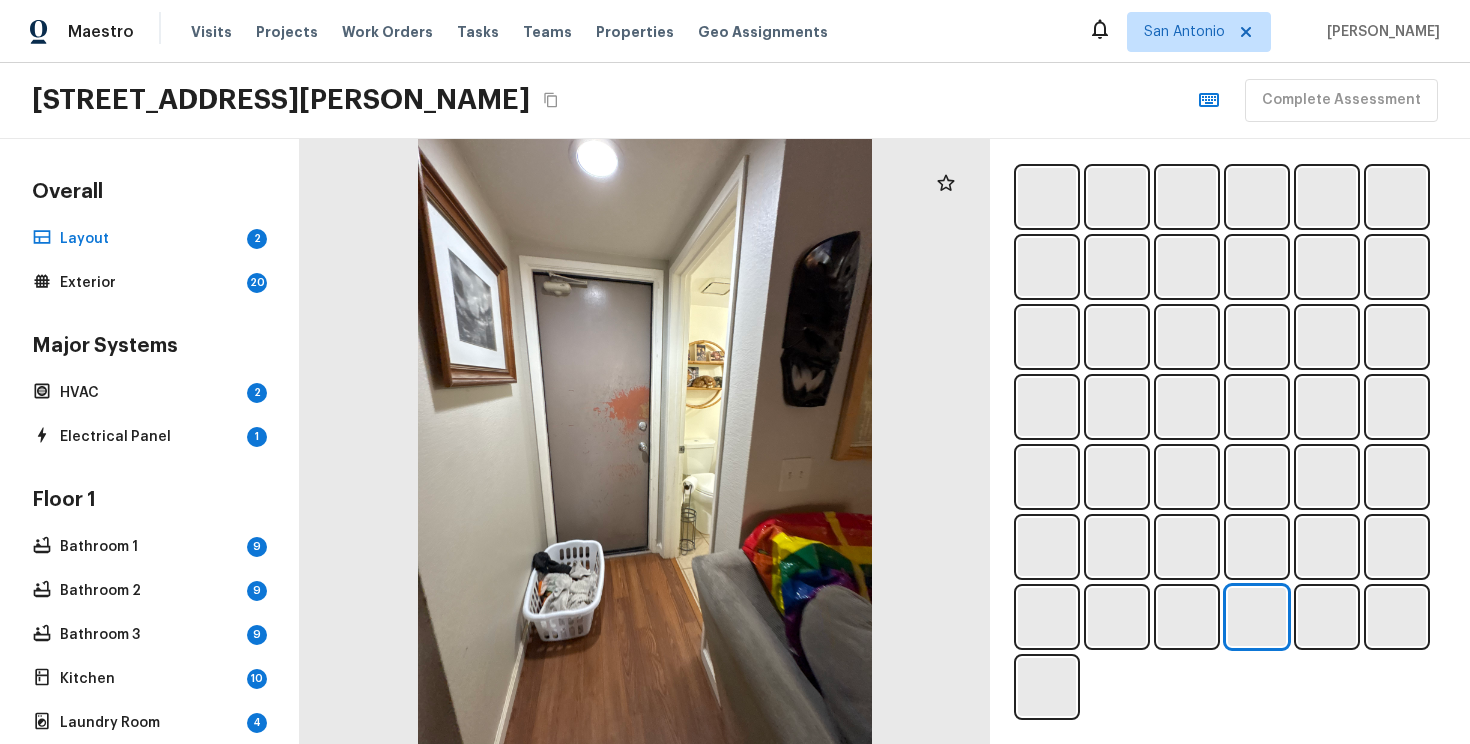 click on "Overall Layout 2 Exterior 20" at bounding box center (149, 238) 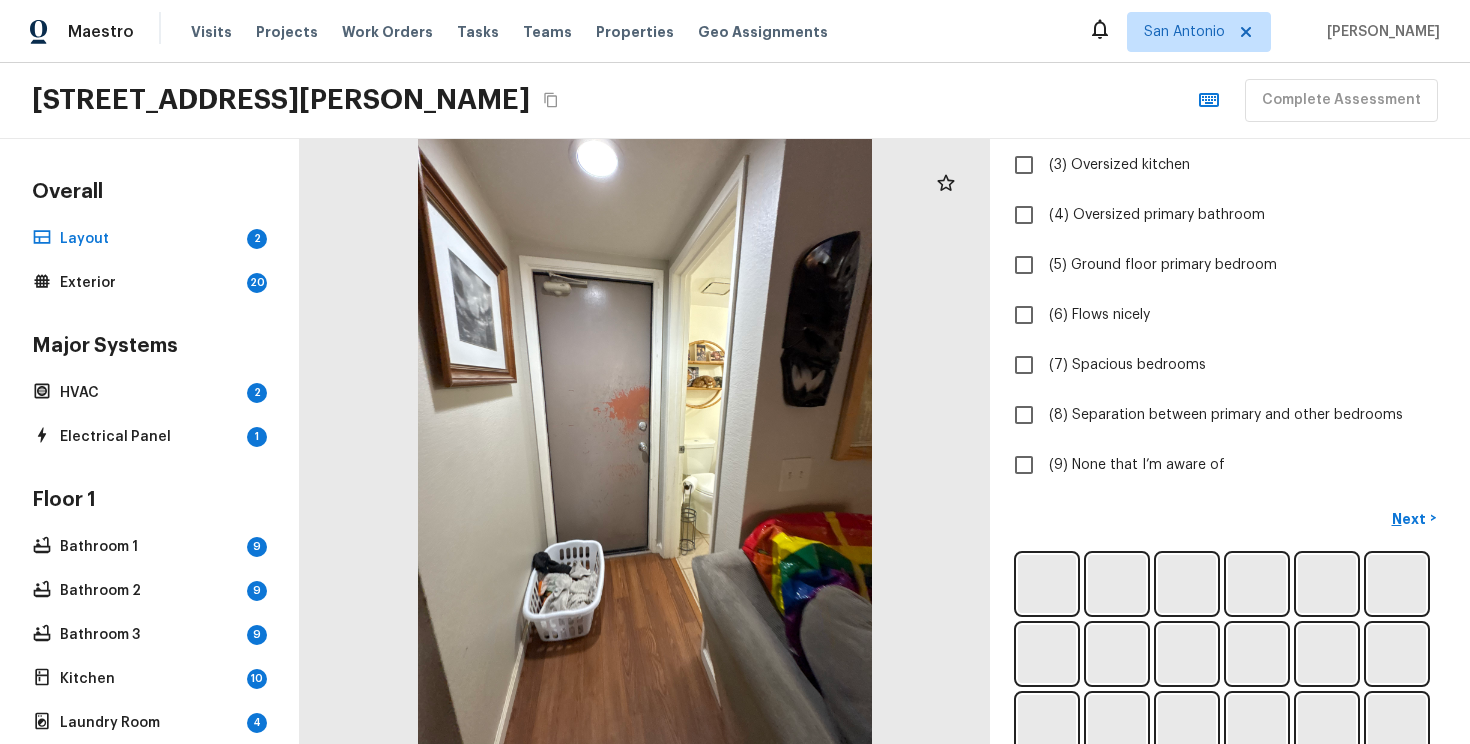 scroll, scrollTop: 0, scrollLeft: 0, axis: both 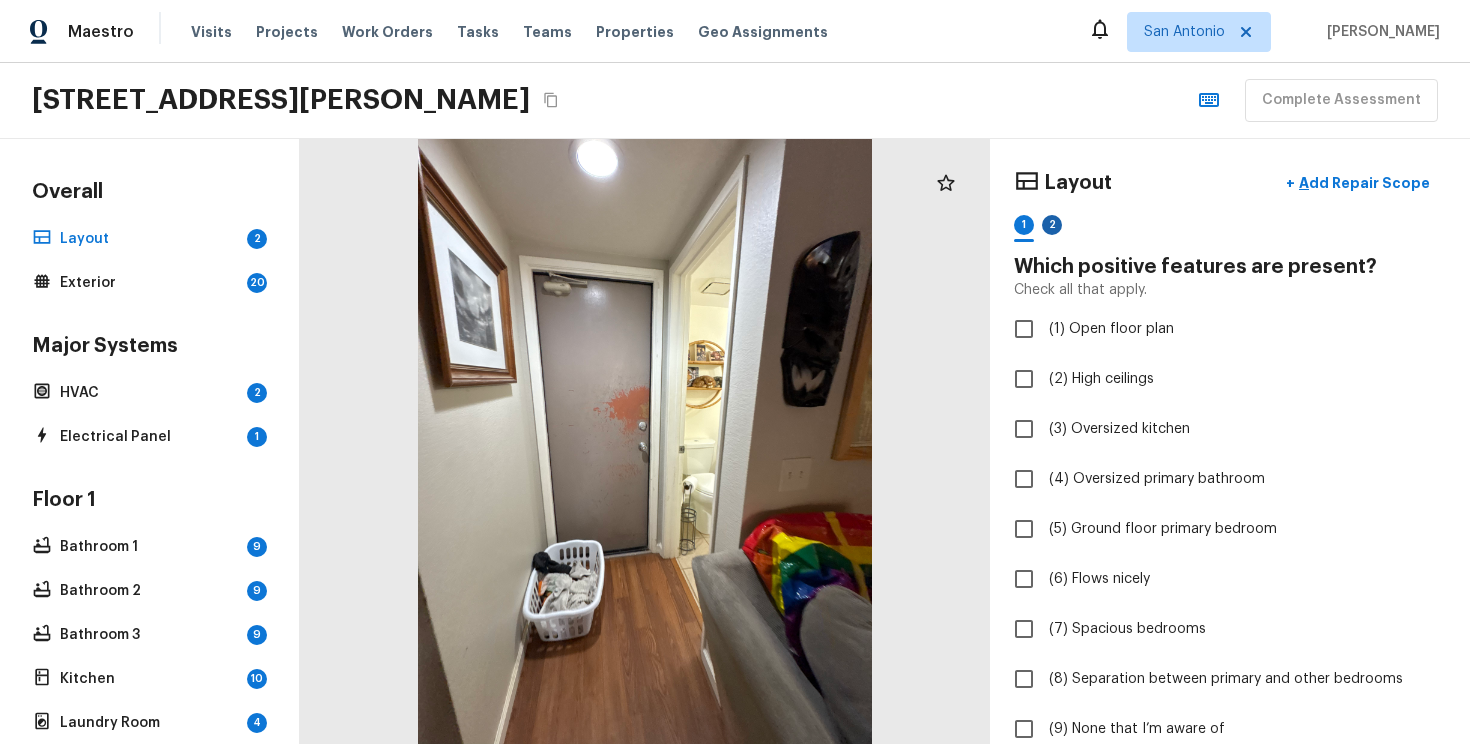 click on "2" at bounding box center (1052, 225) 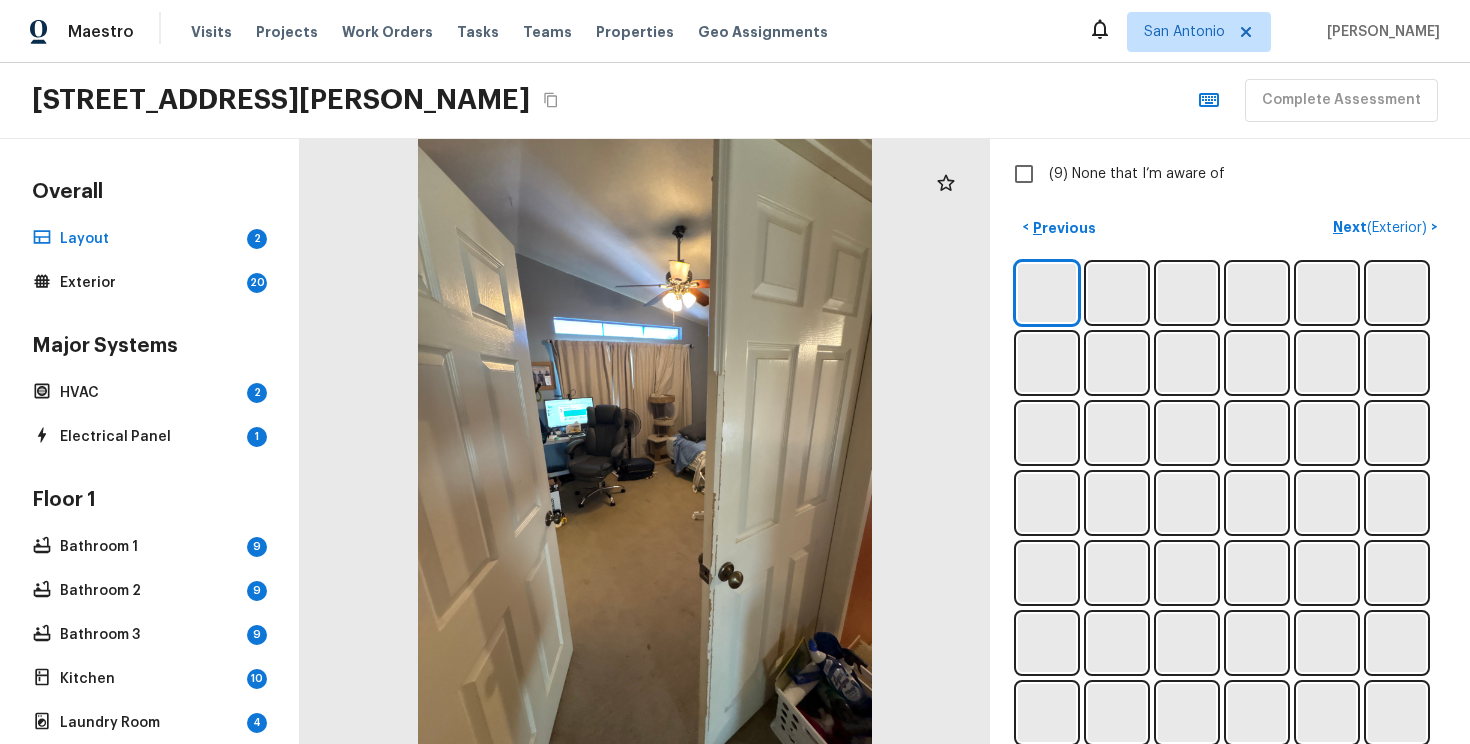 scroll, scrollTop: 651, scrollLeft: 0, axis: vertical 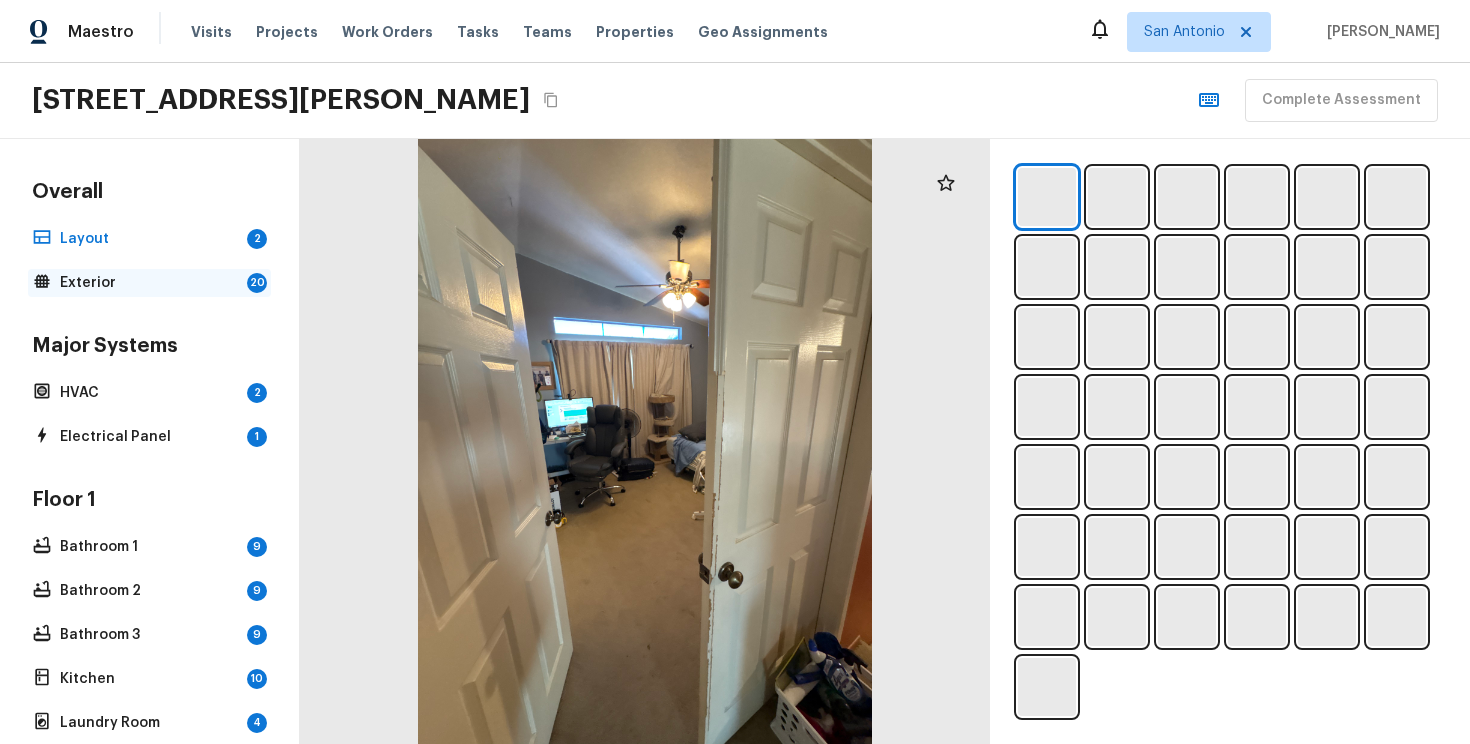 click on "20" at bounding box center (257, 283) 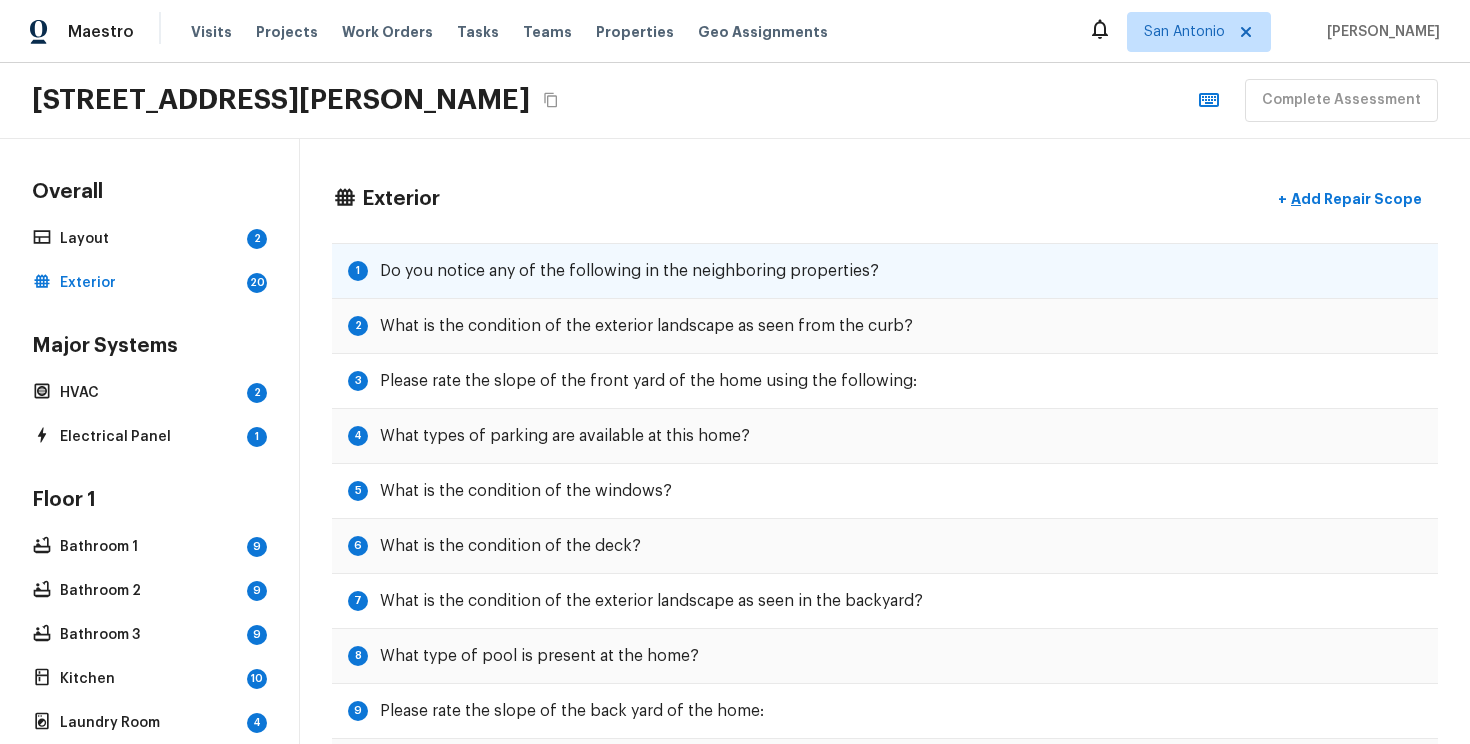 click on "Do you notice any of the following in the neighboring properties?" at bounding box center (629, 271) 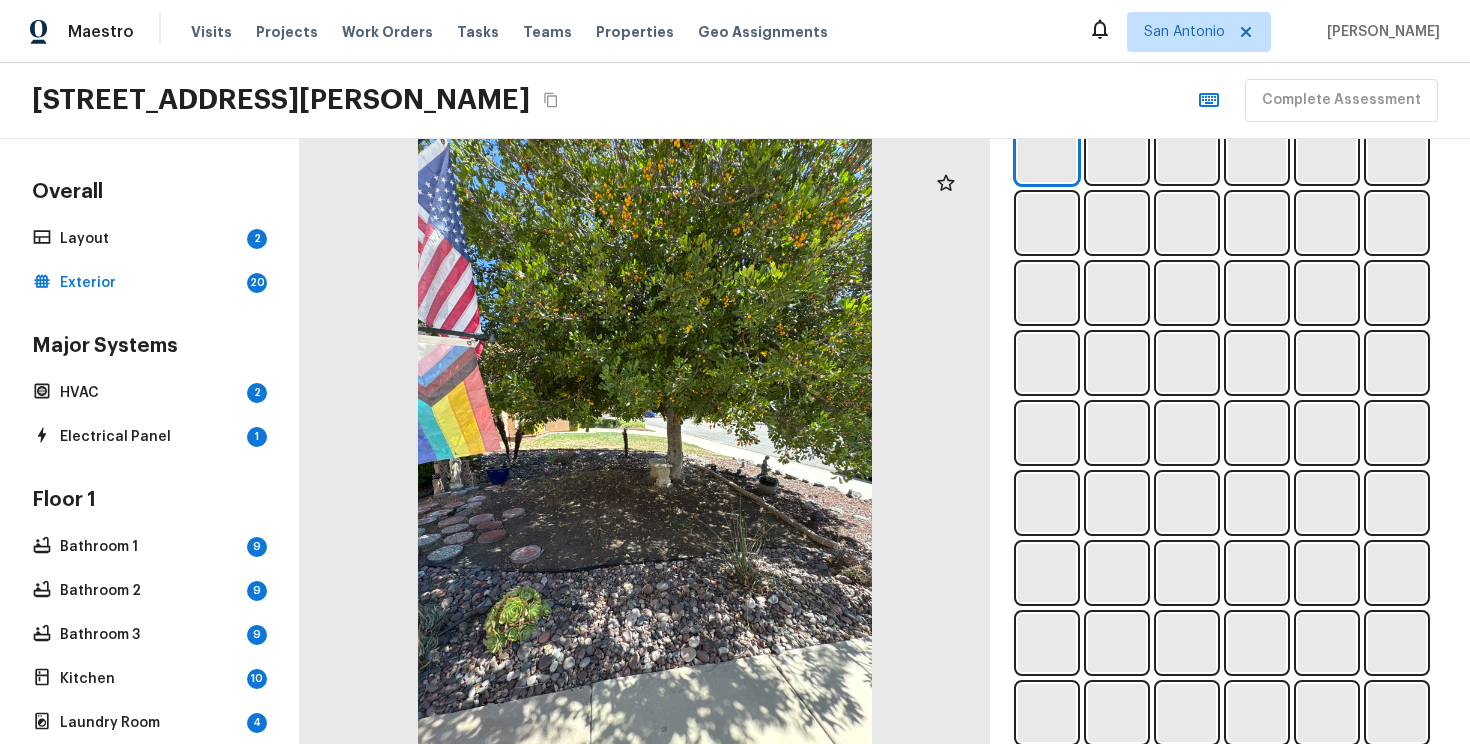 scroll, scrollTop: 1118, scrollLeft: 0, axis: vertical 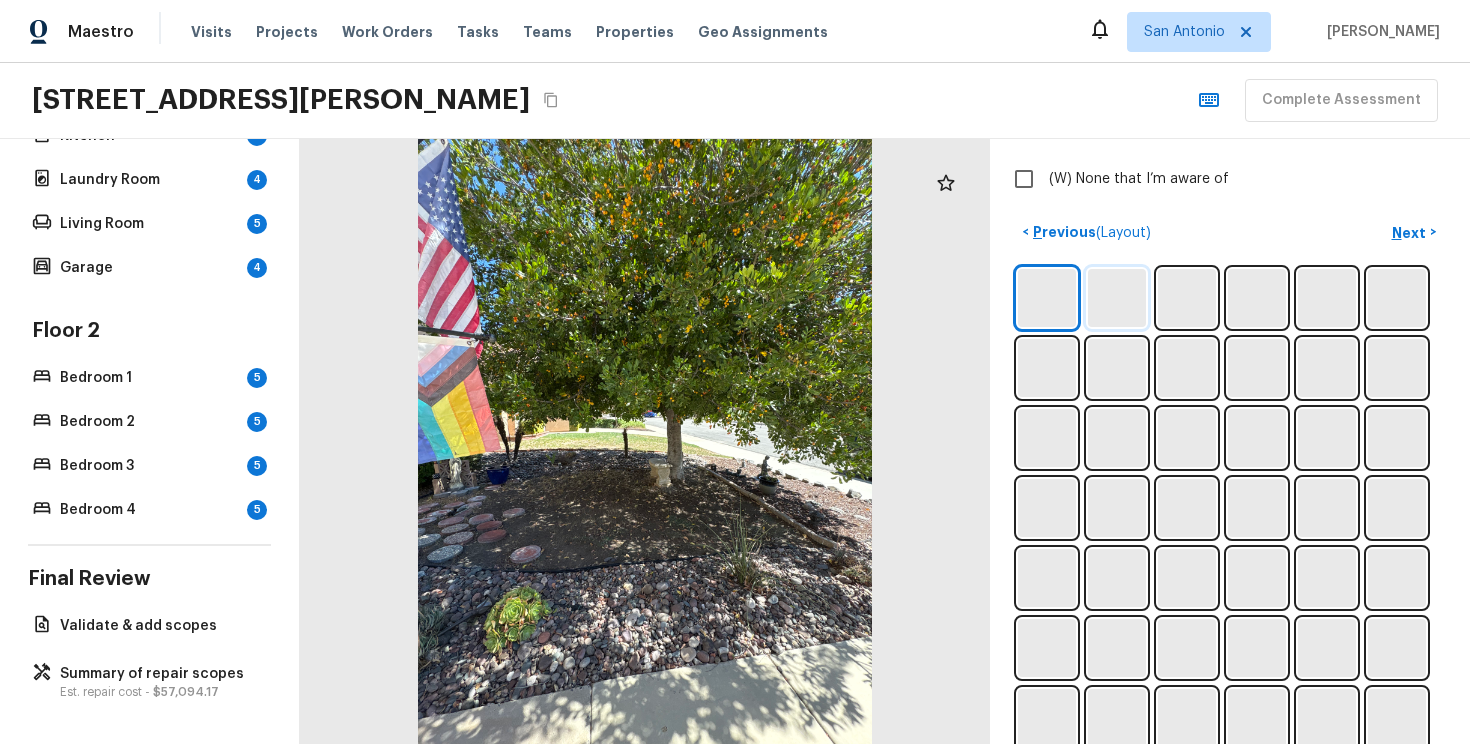 click at bounding box center (1117, 298) 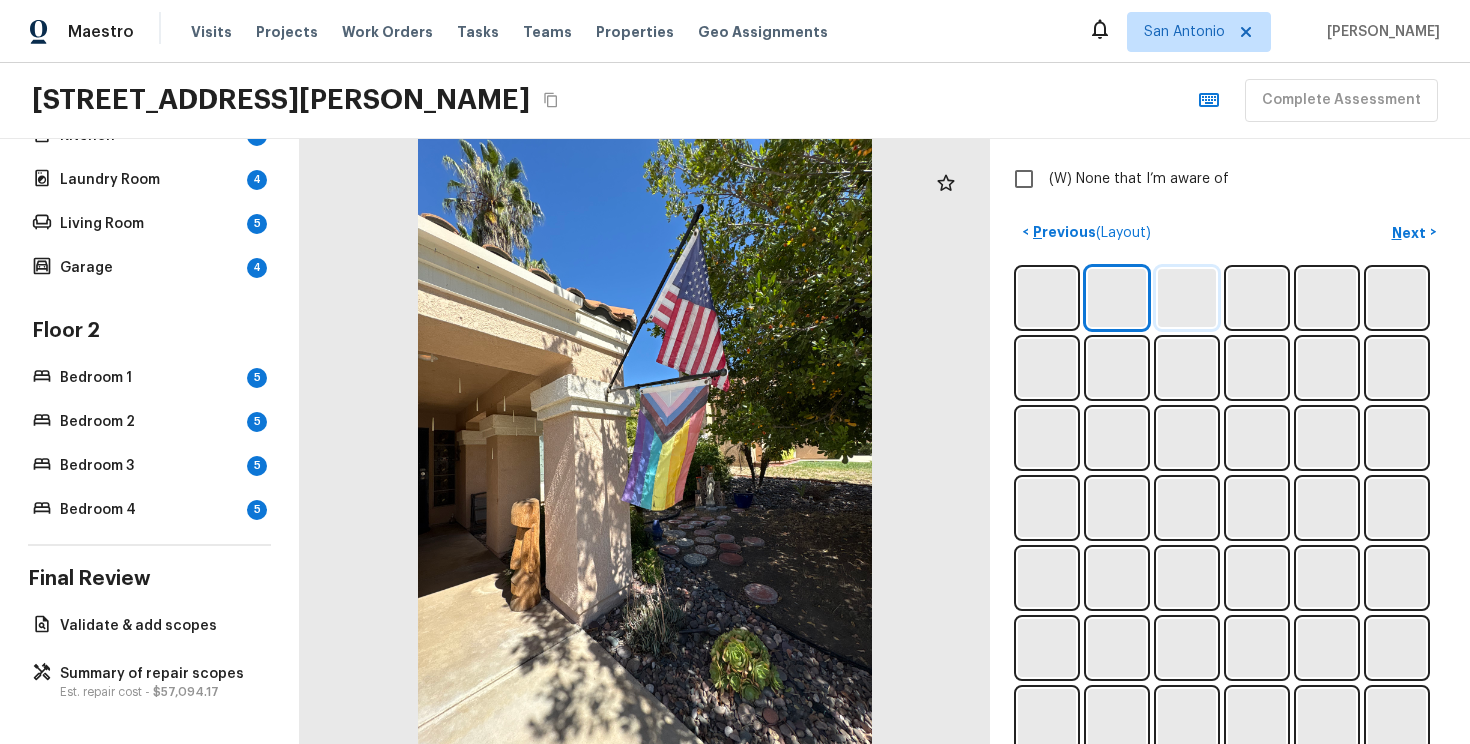 click at bounding box center [1187, 298] 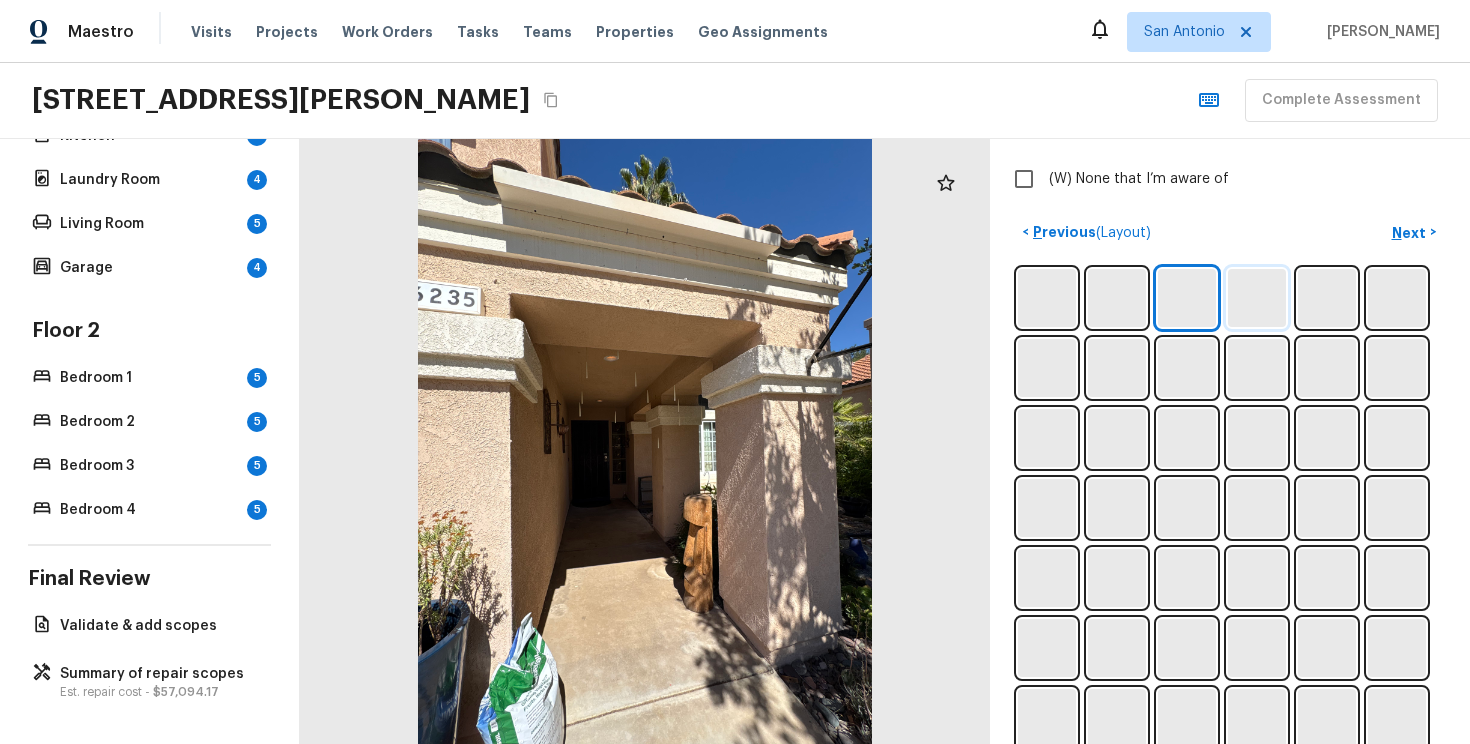 click at bounding box center (1257, 298) 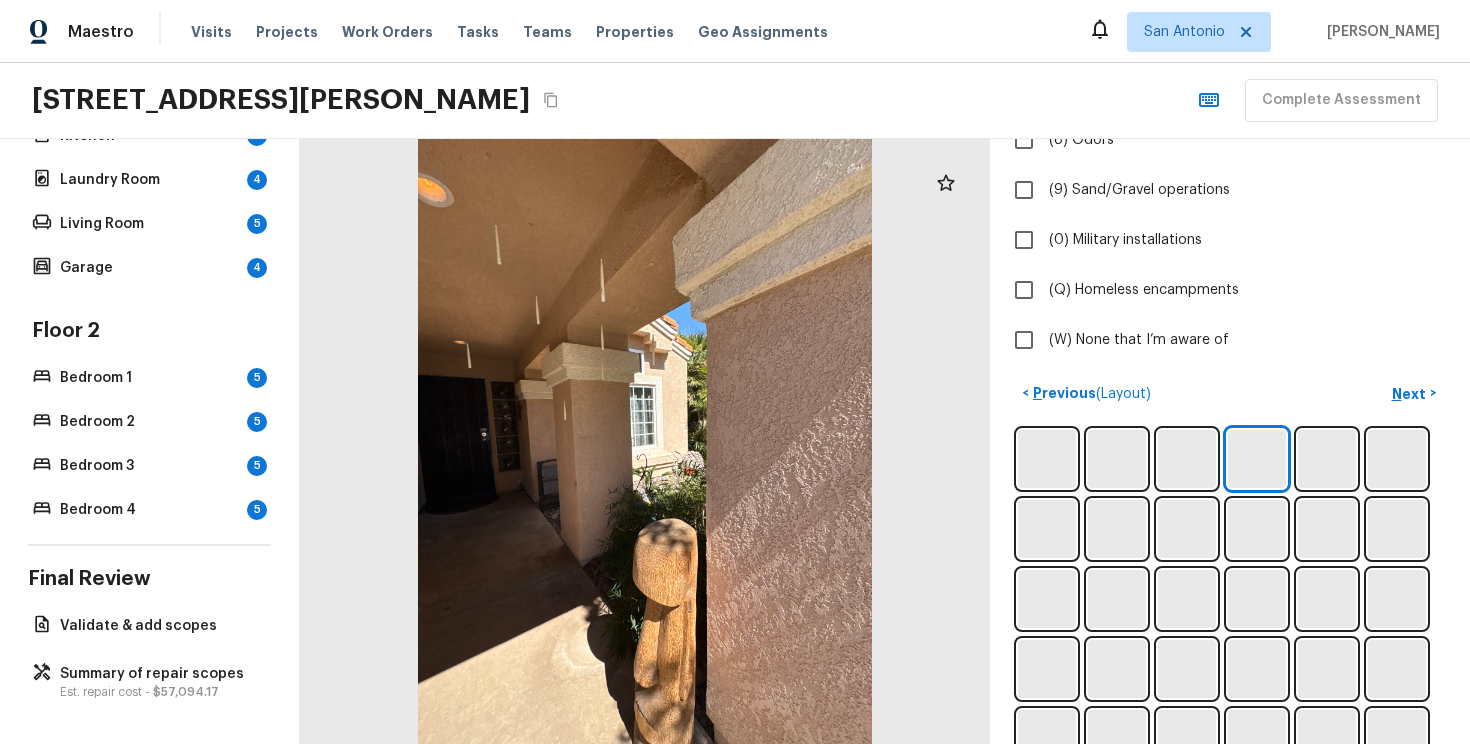 scroll, scrollTop: 547, scrollLeft: 0, axis: vertical 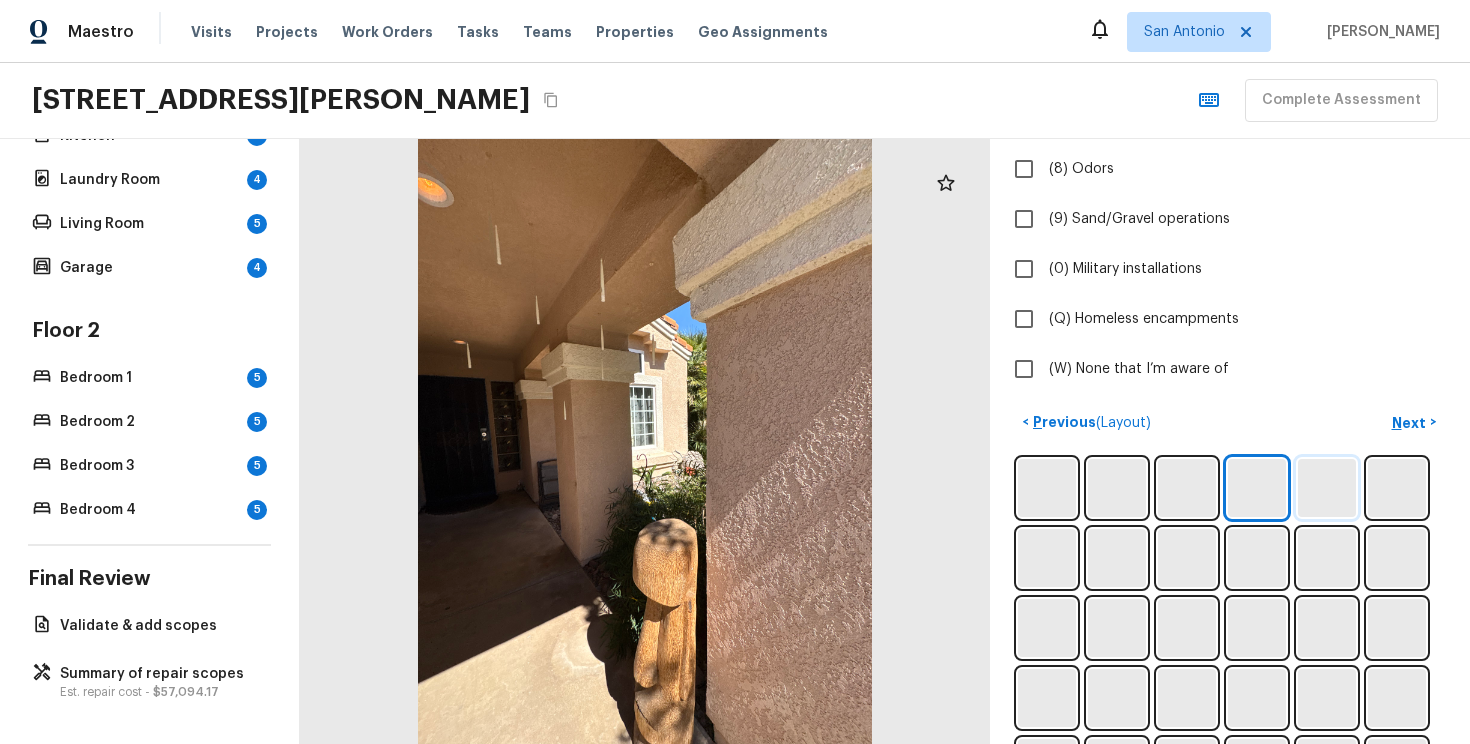 click at bounding box center [1327, 488] 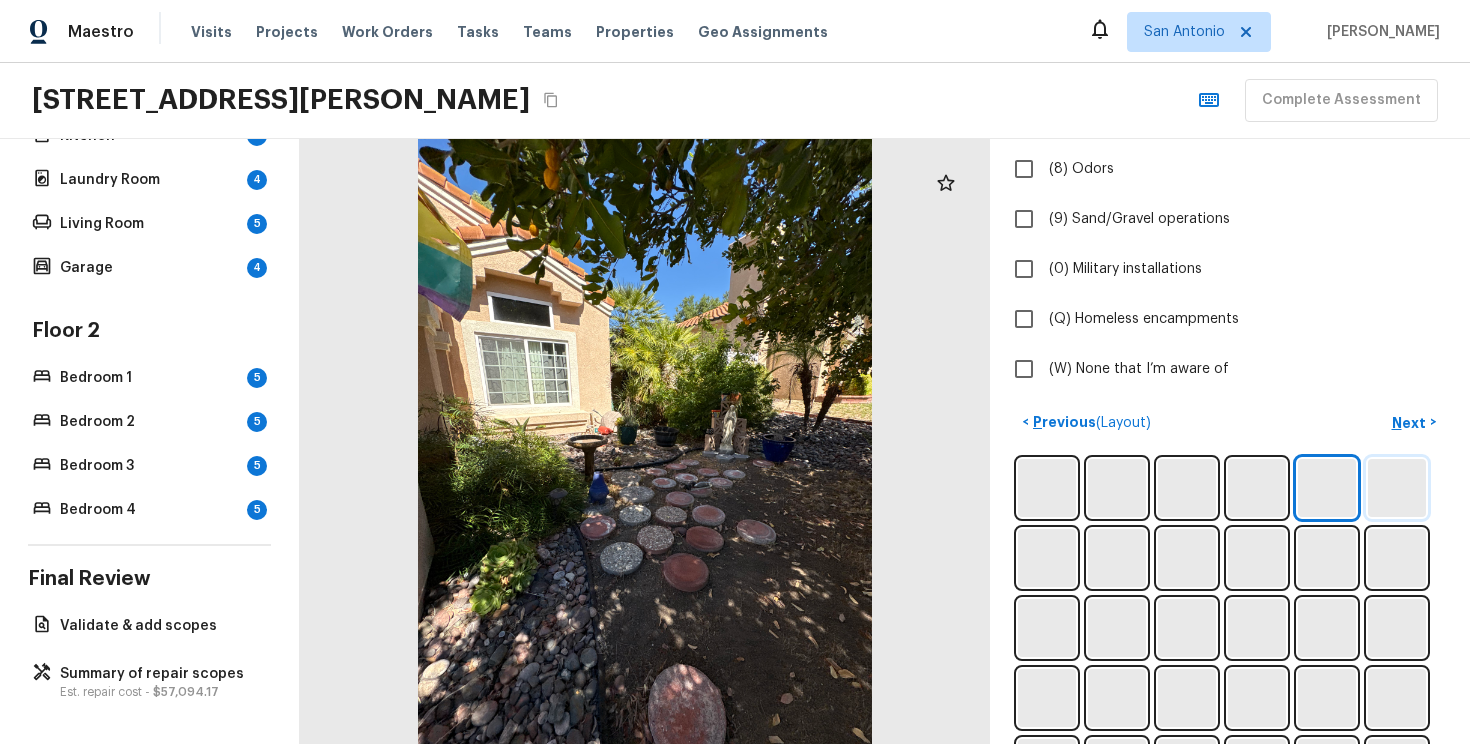 click at bounding box center (1397, 488) 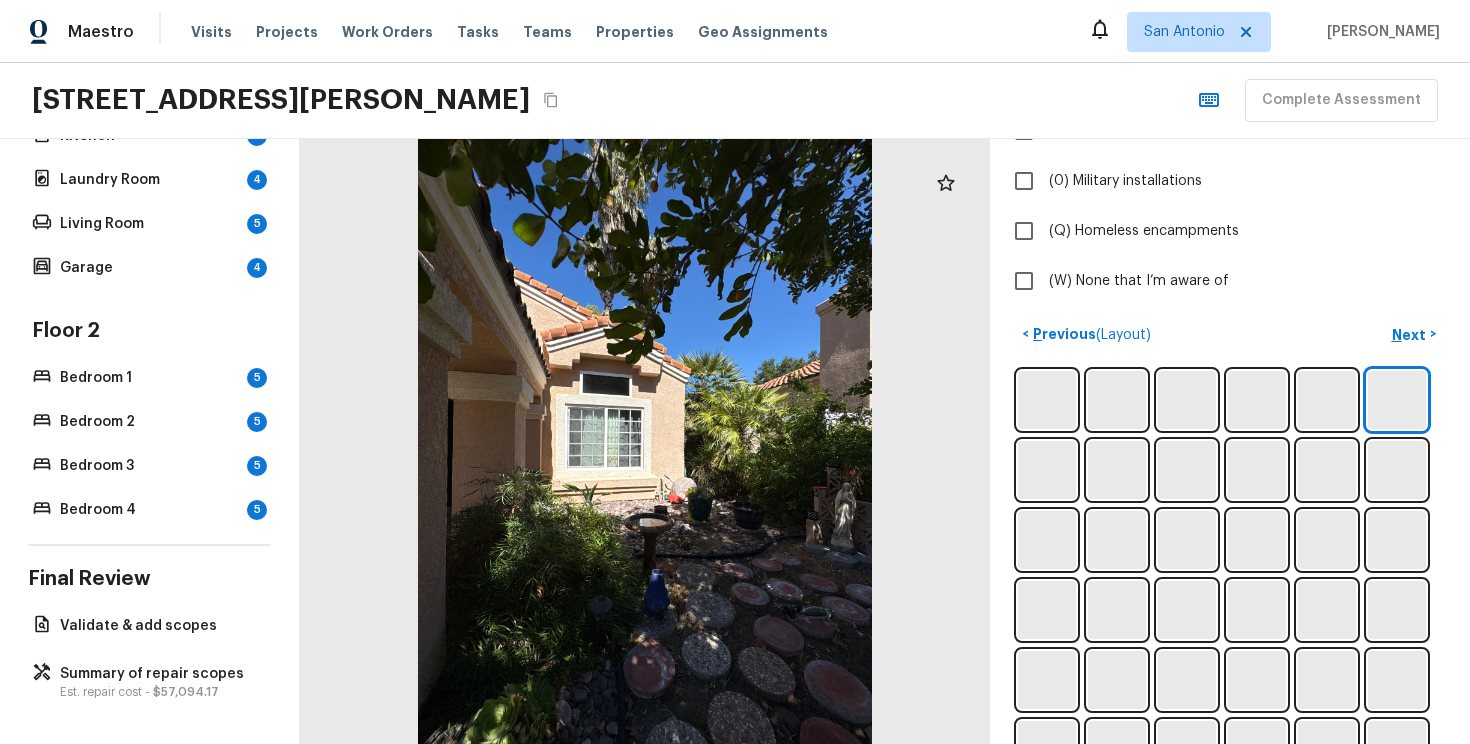 scroll, scrollTop: 653, scrollLeft: 0, axis: vertical 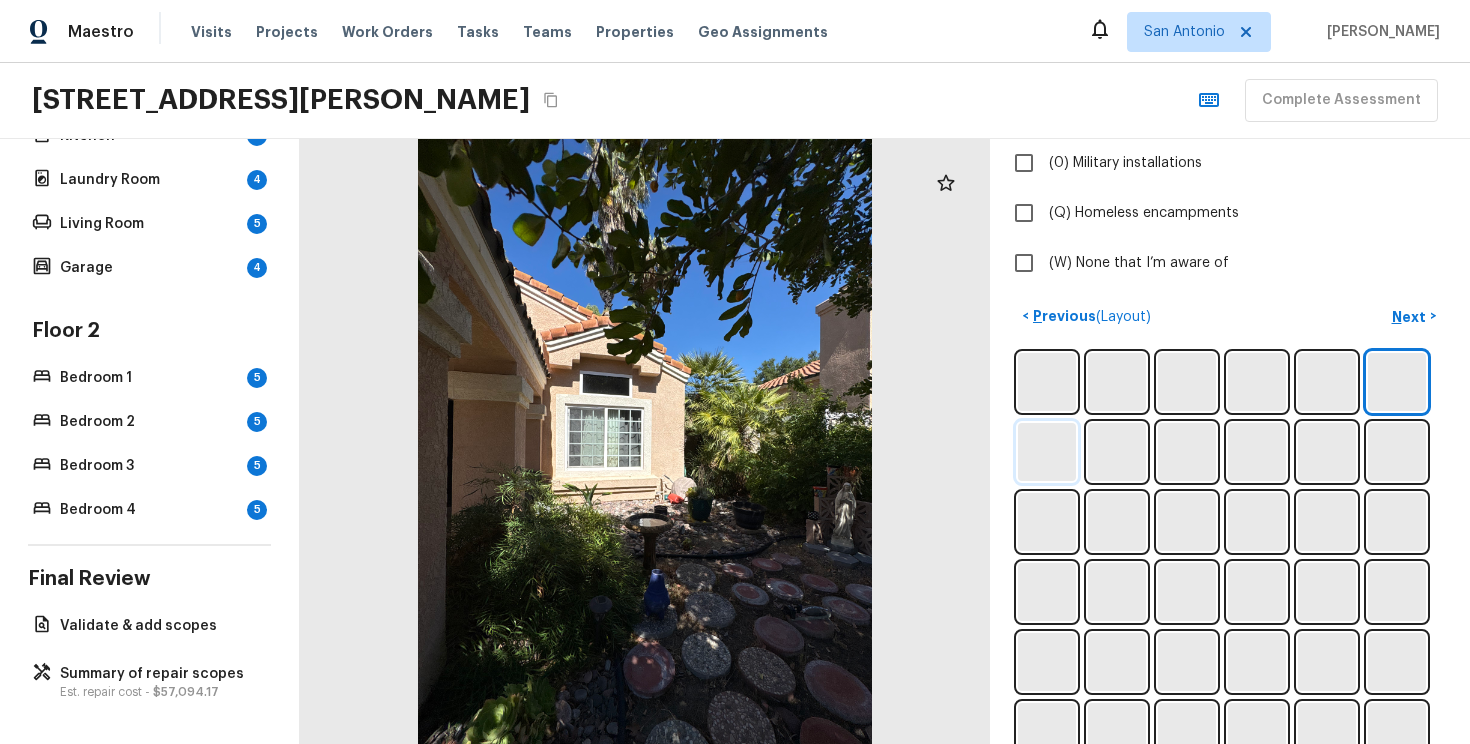 click at bounding box center (1047, 452) 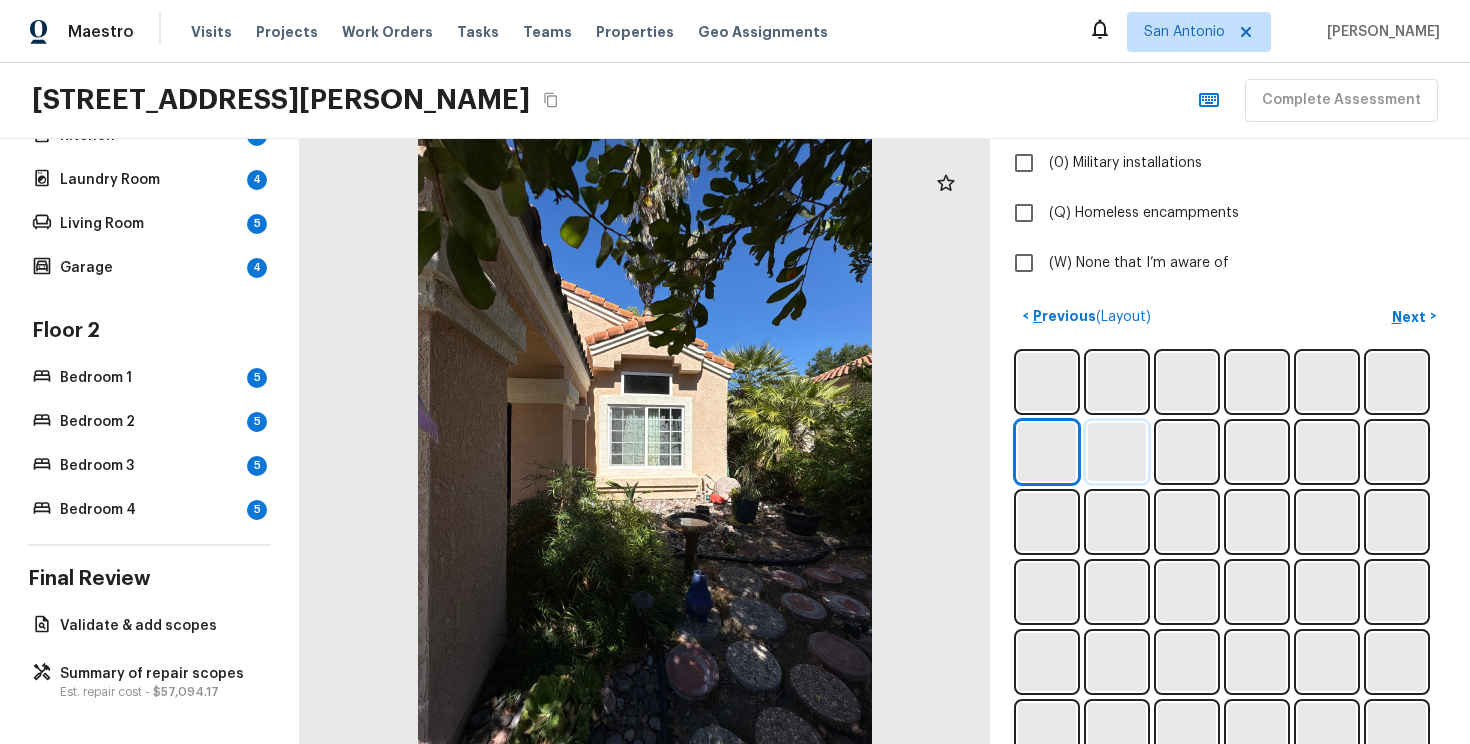 click at bounding box center [1117, 452] 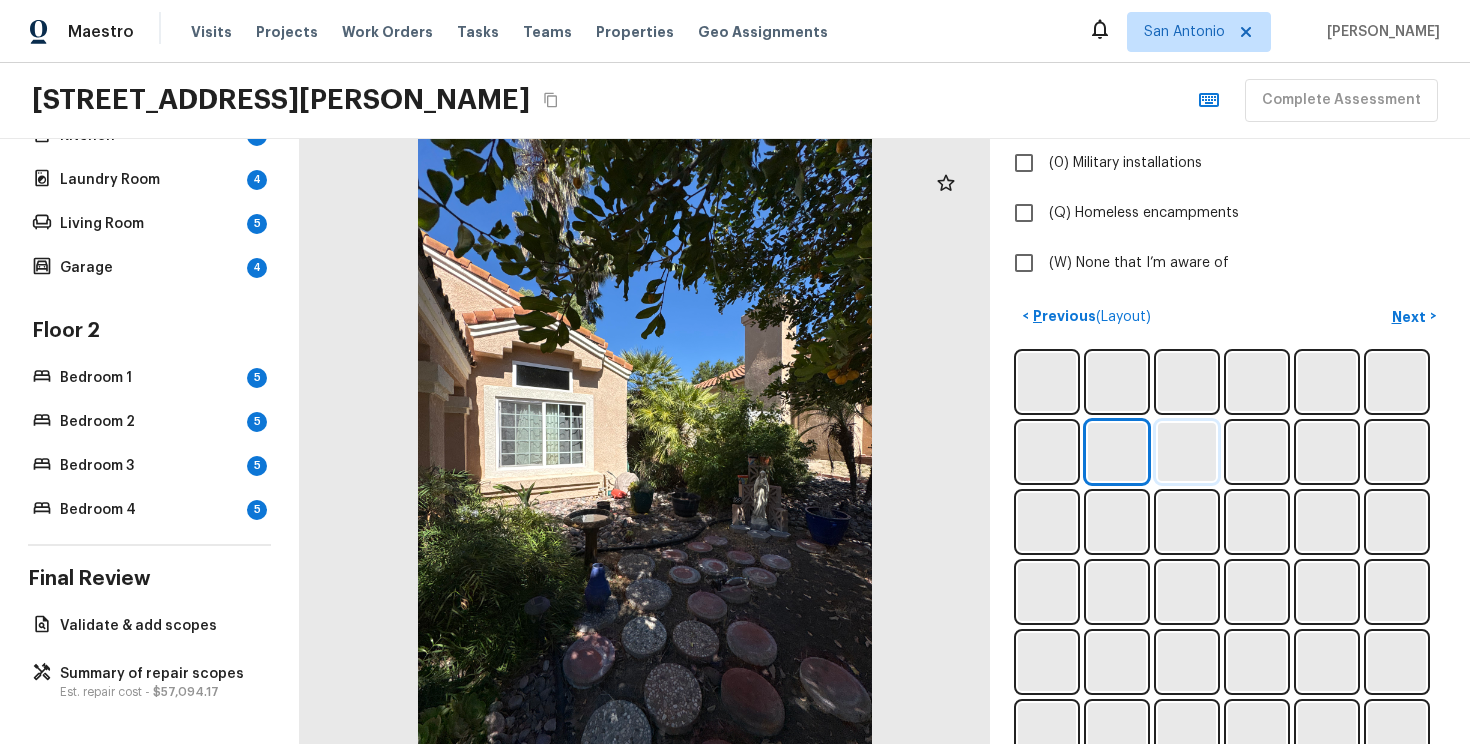 click at bounding box center (1187, 452) 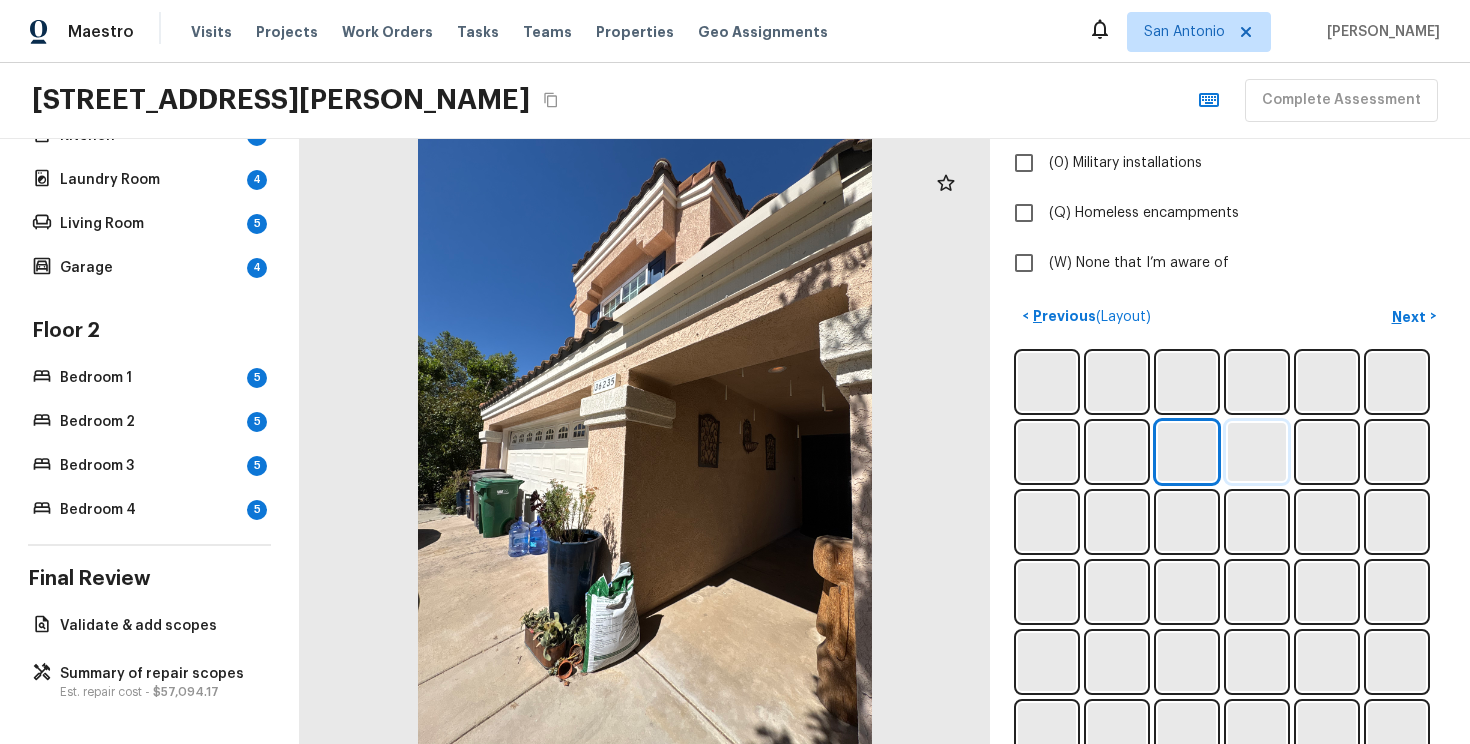 click at bounding box center (1257, 452) 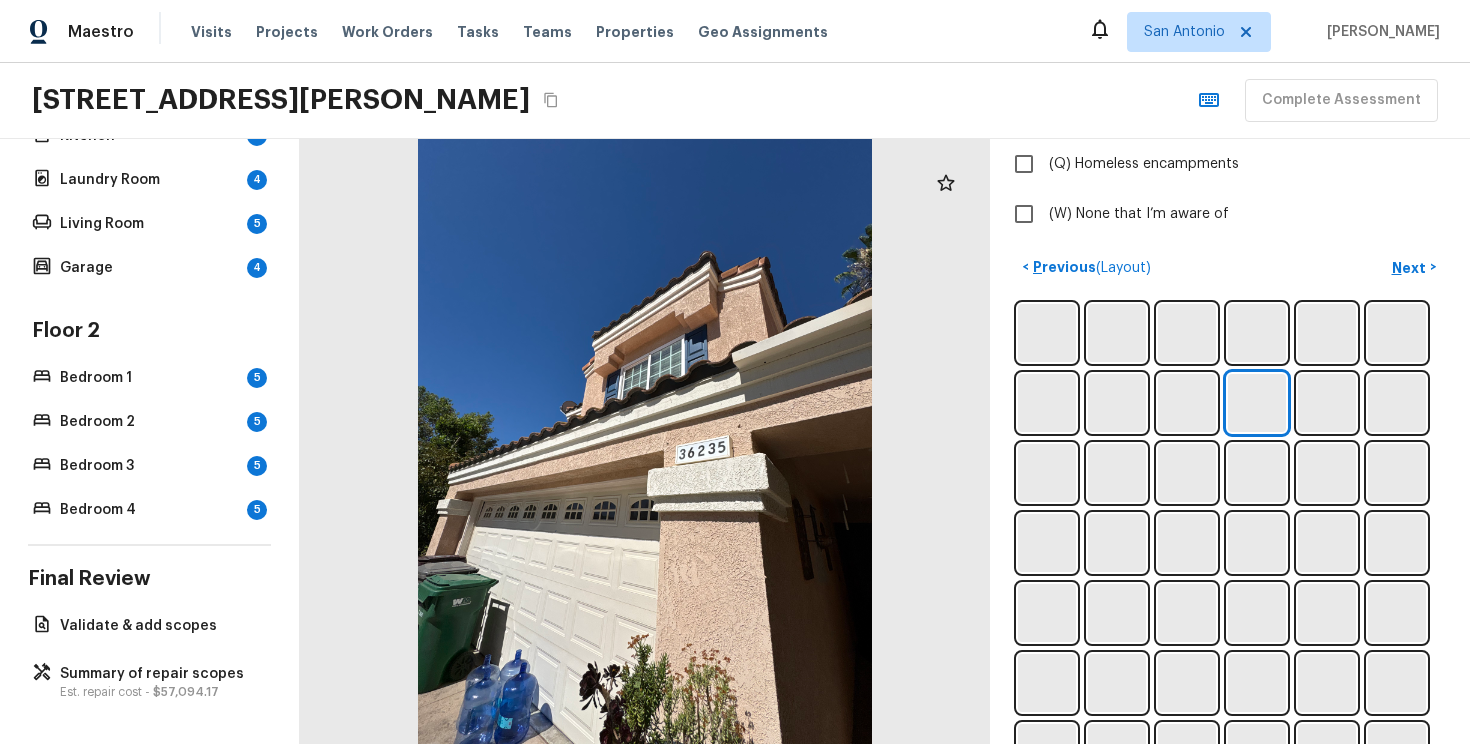 scroll, scrollTop: 703, scrollLeft: 0, axis: vertical 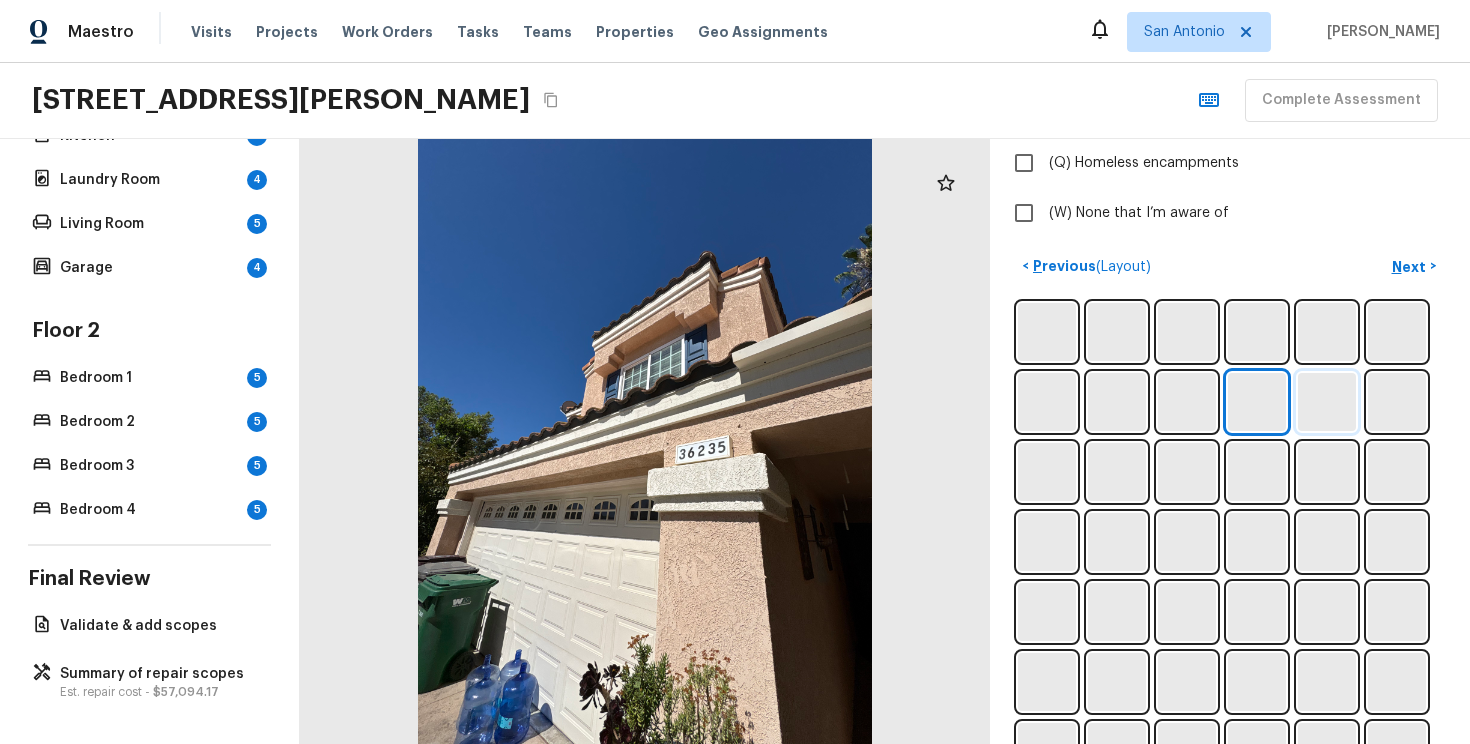 click at bounding box center [1327, 402] 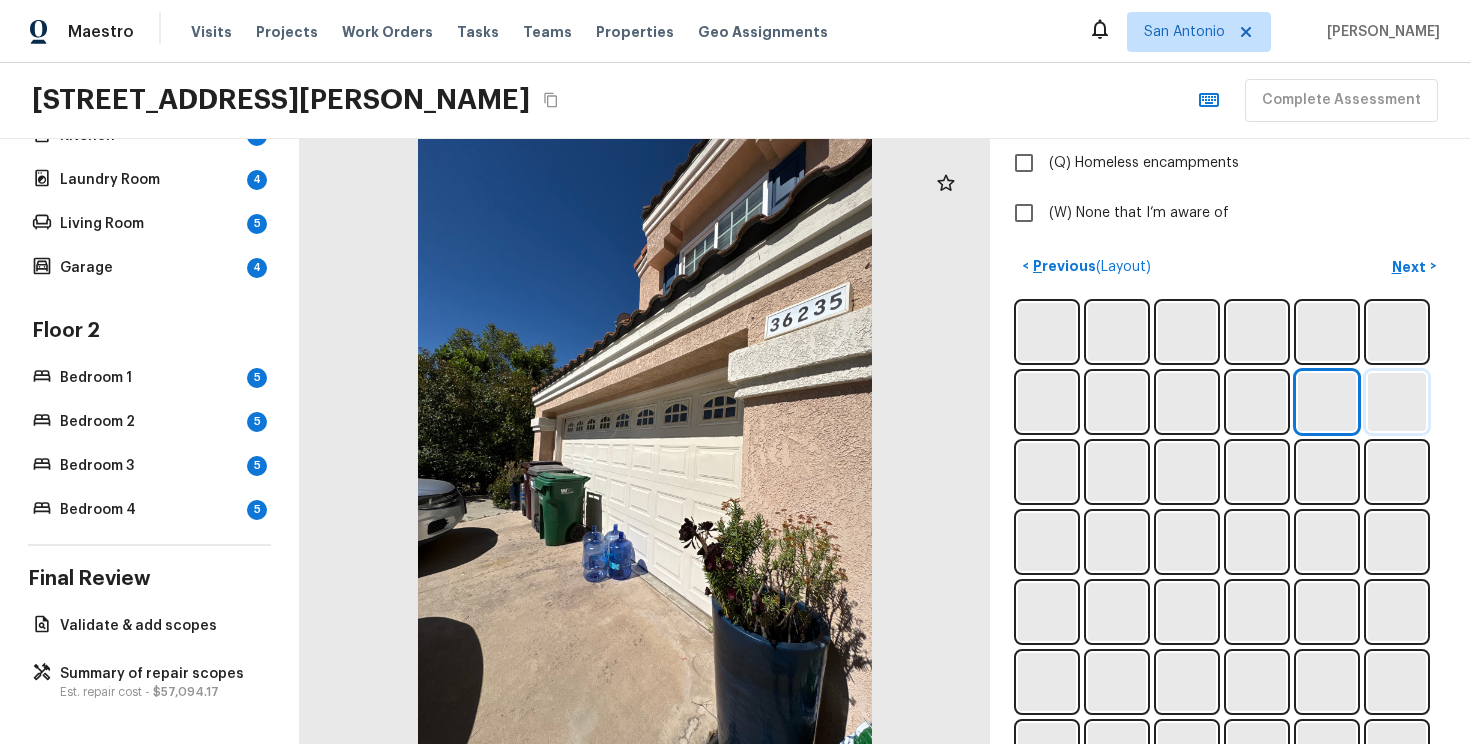 click at bounding box center [1397, 402] 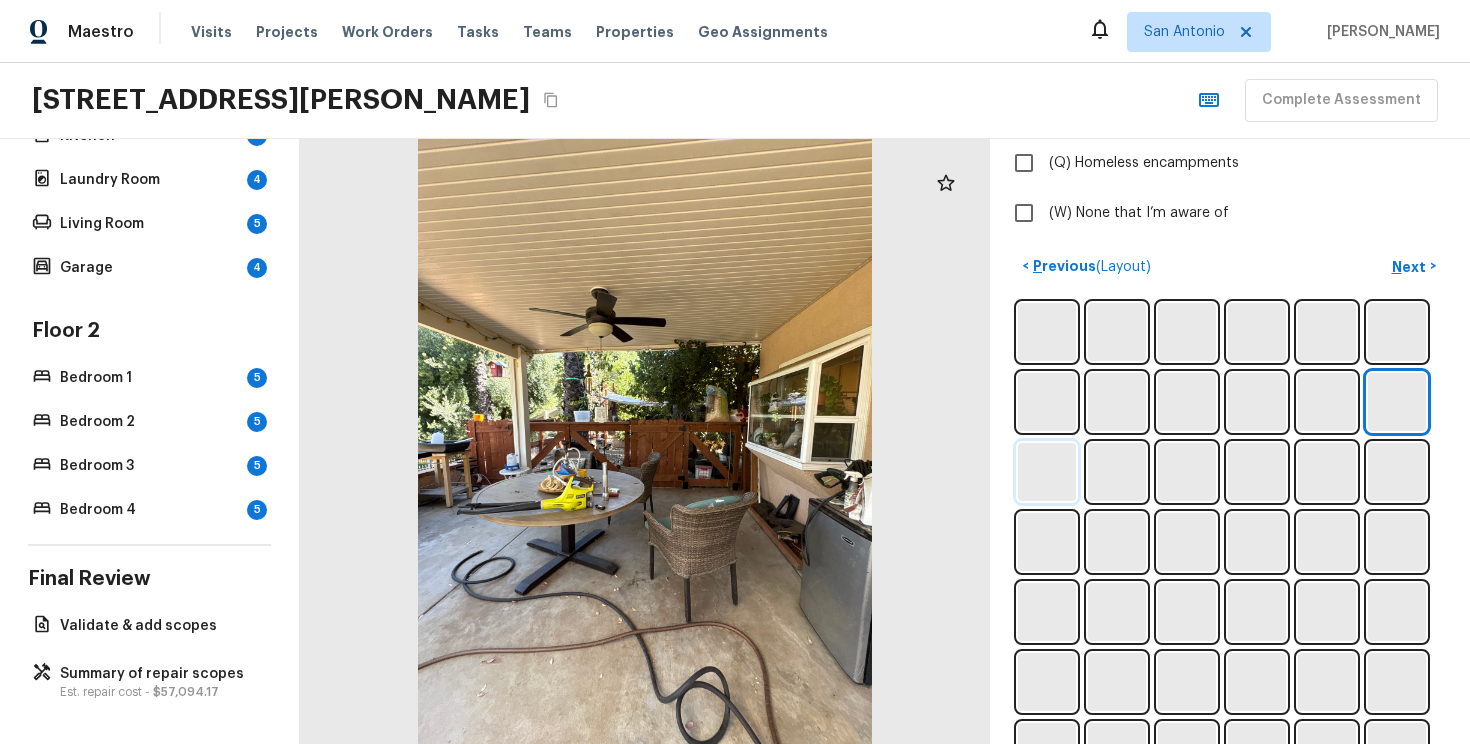 click at bounding box center (1047, 472) 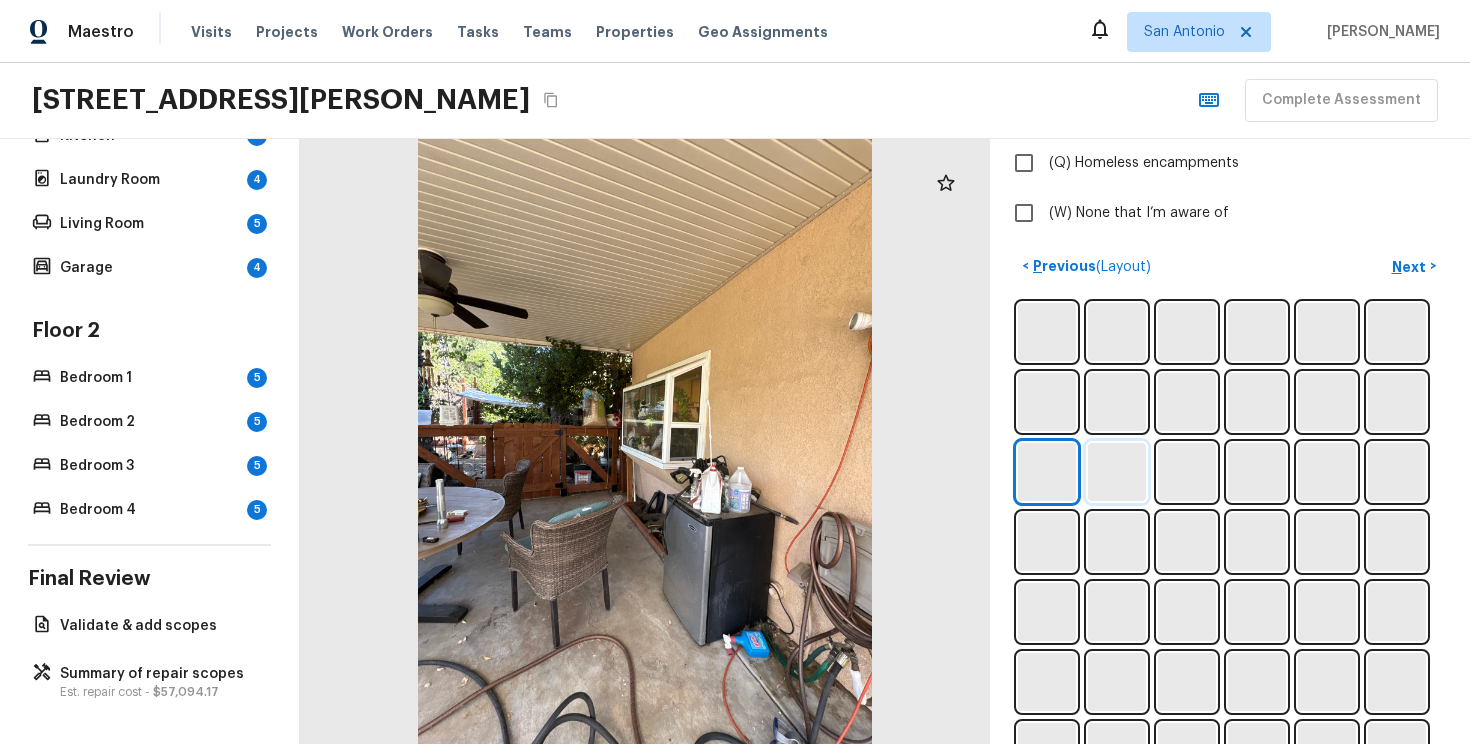 click at bounding box center [1117, 472] 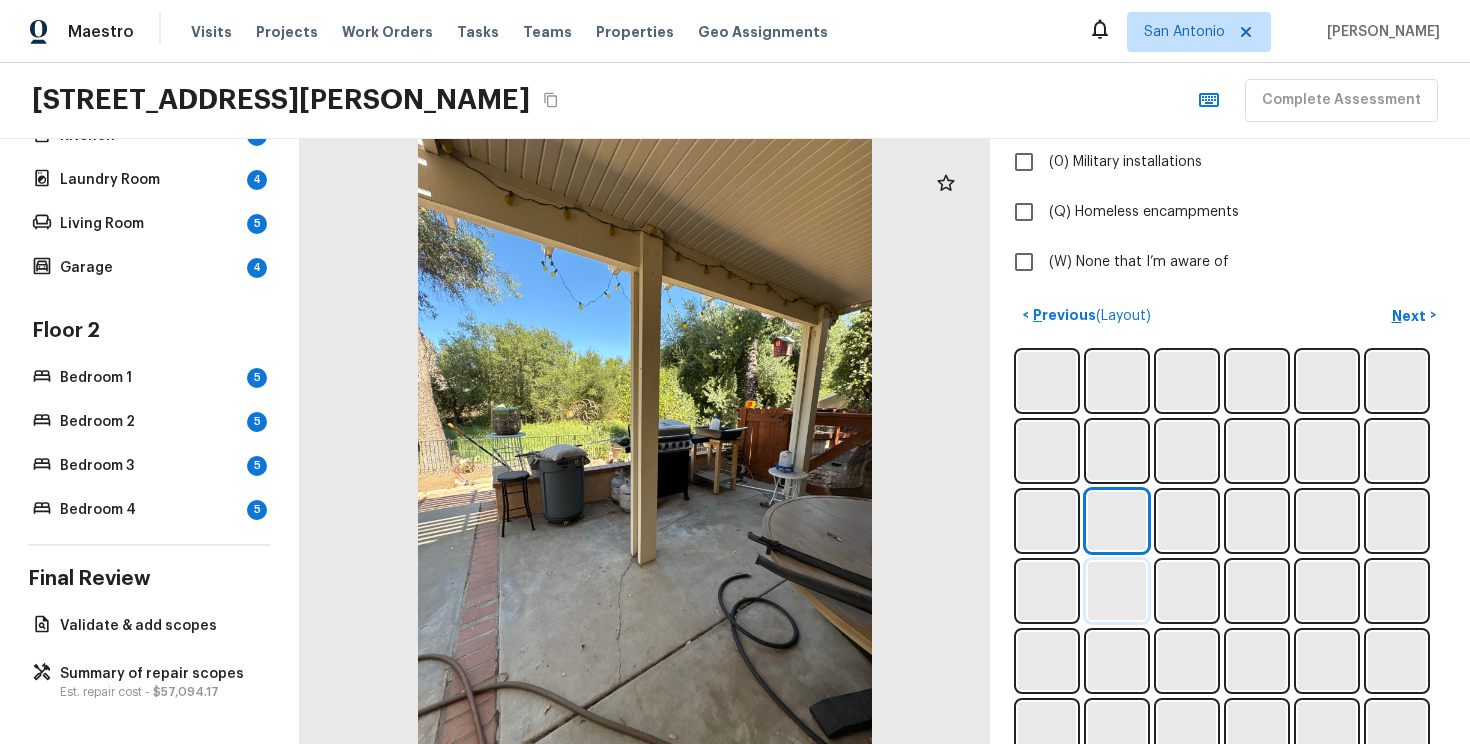 scroll, scrollTop: 652, scrollLeft: 0, axis: vertical 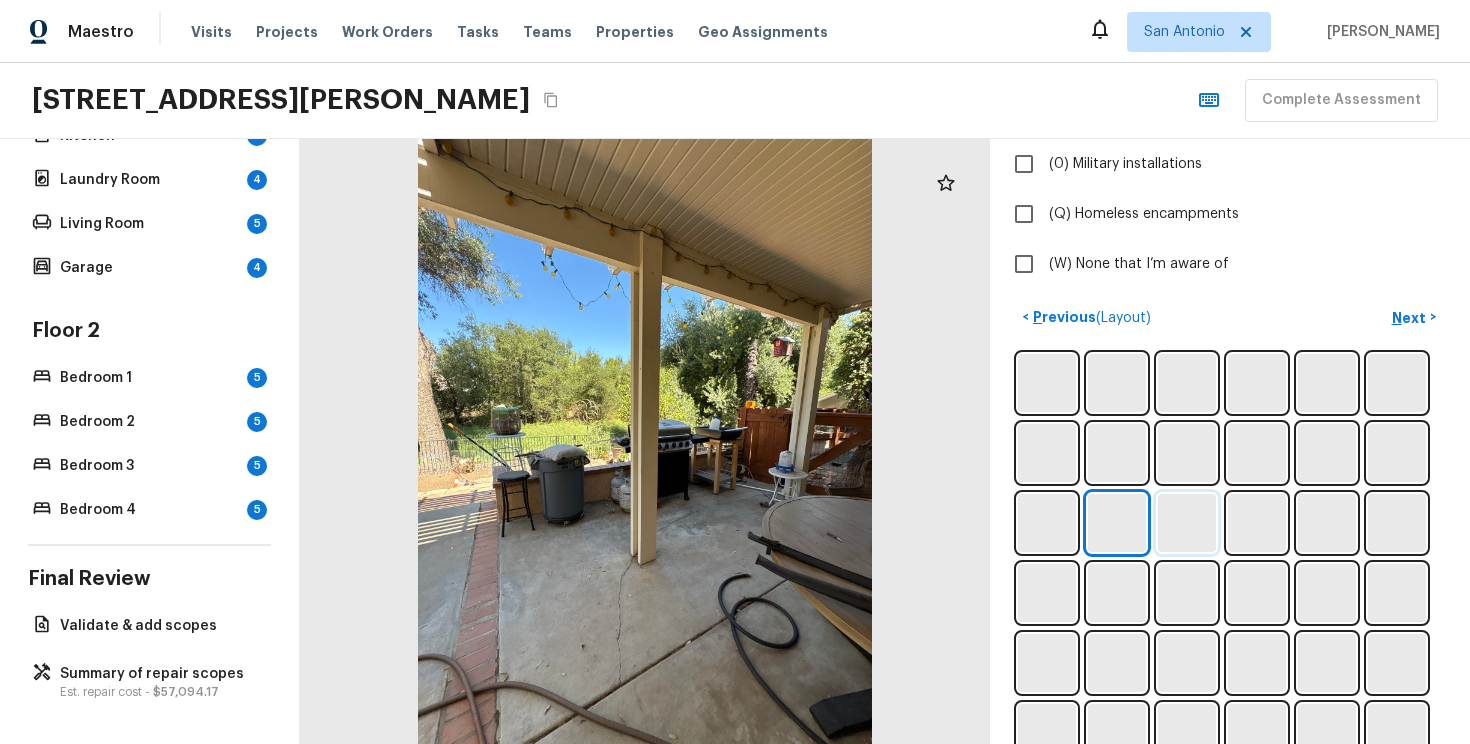 click at bounding box center [1187, 523] 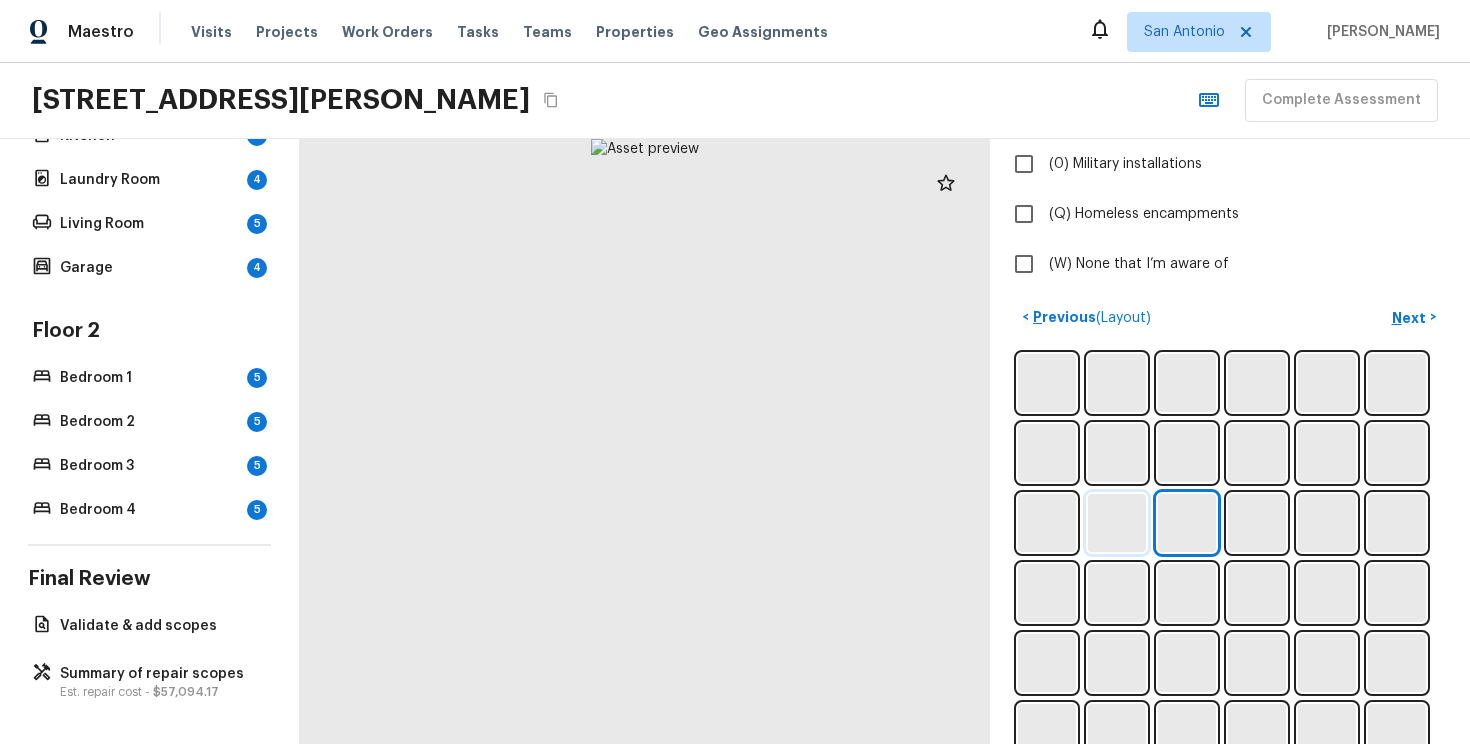 click at bounding box center [1117, 523] 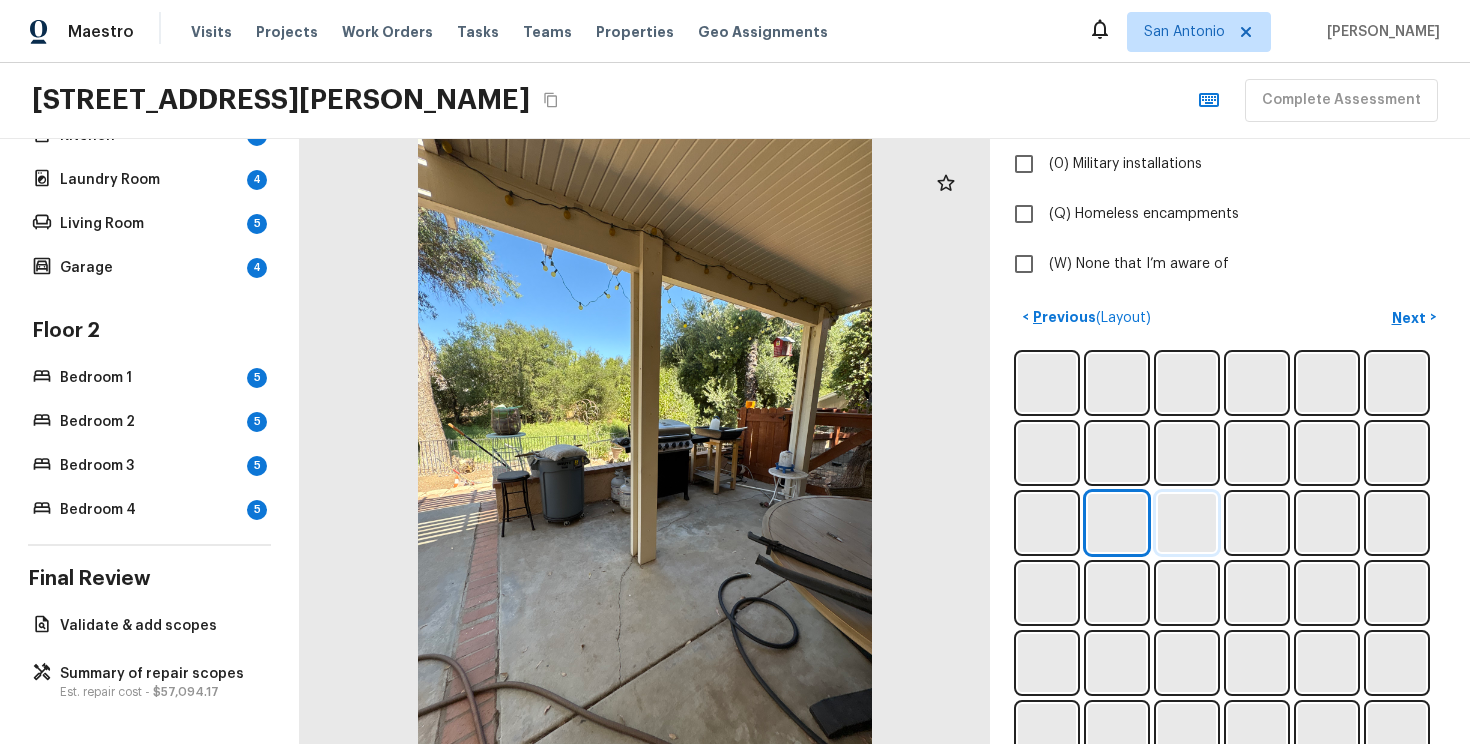 click at bounding box center [1187, 523] 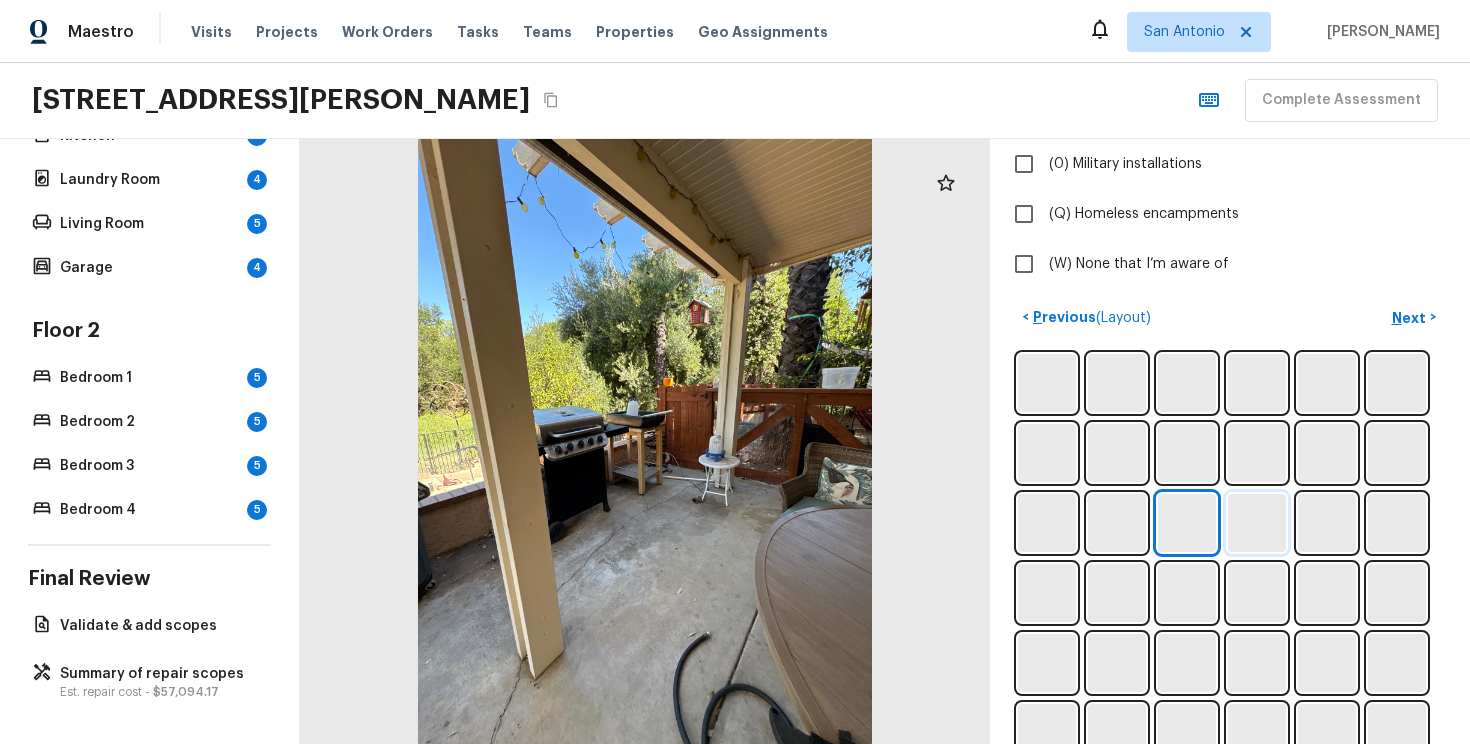 click at bounding box center (1257, 523) 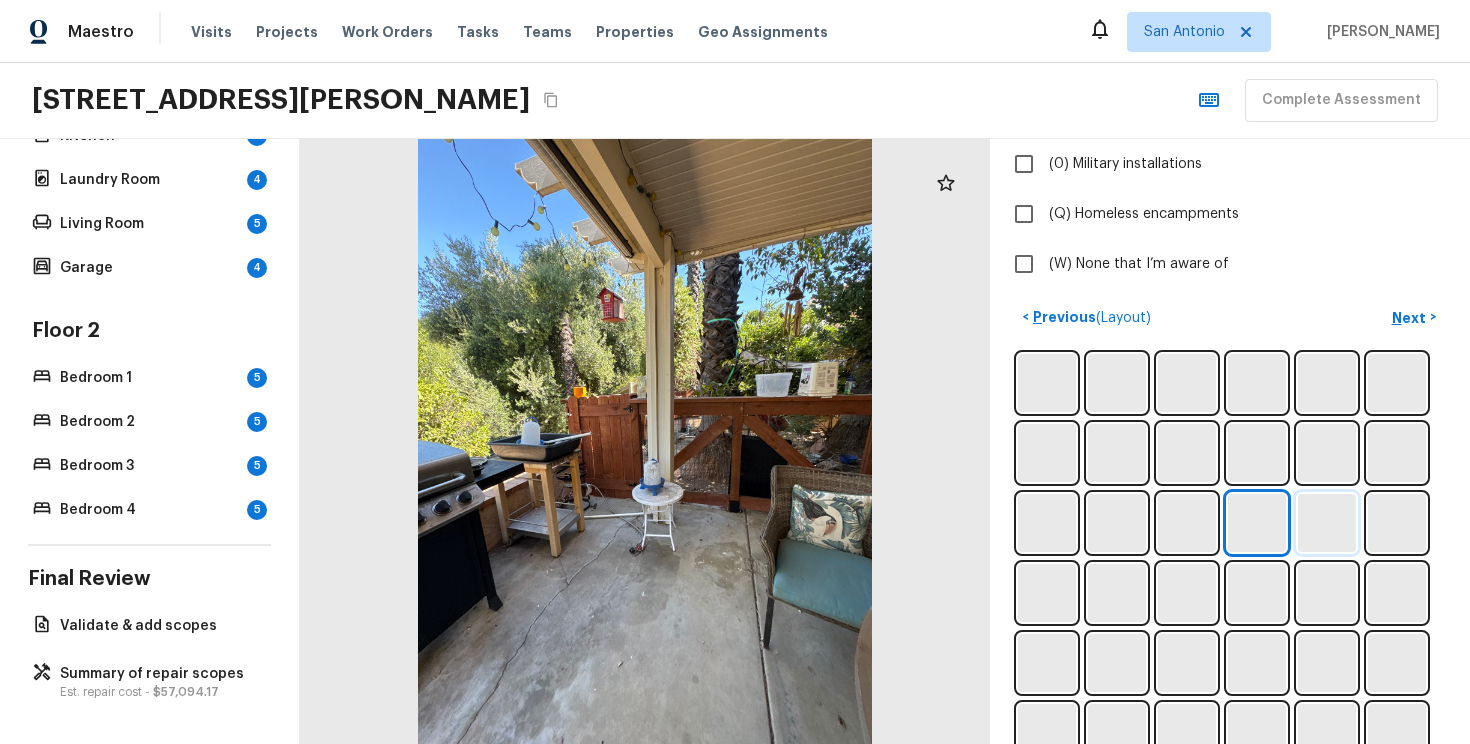 click at bounding box center (1327, 523) 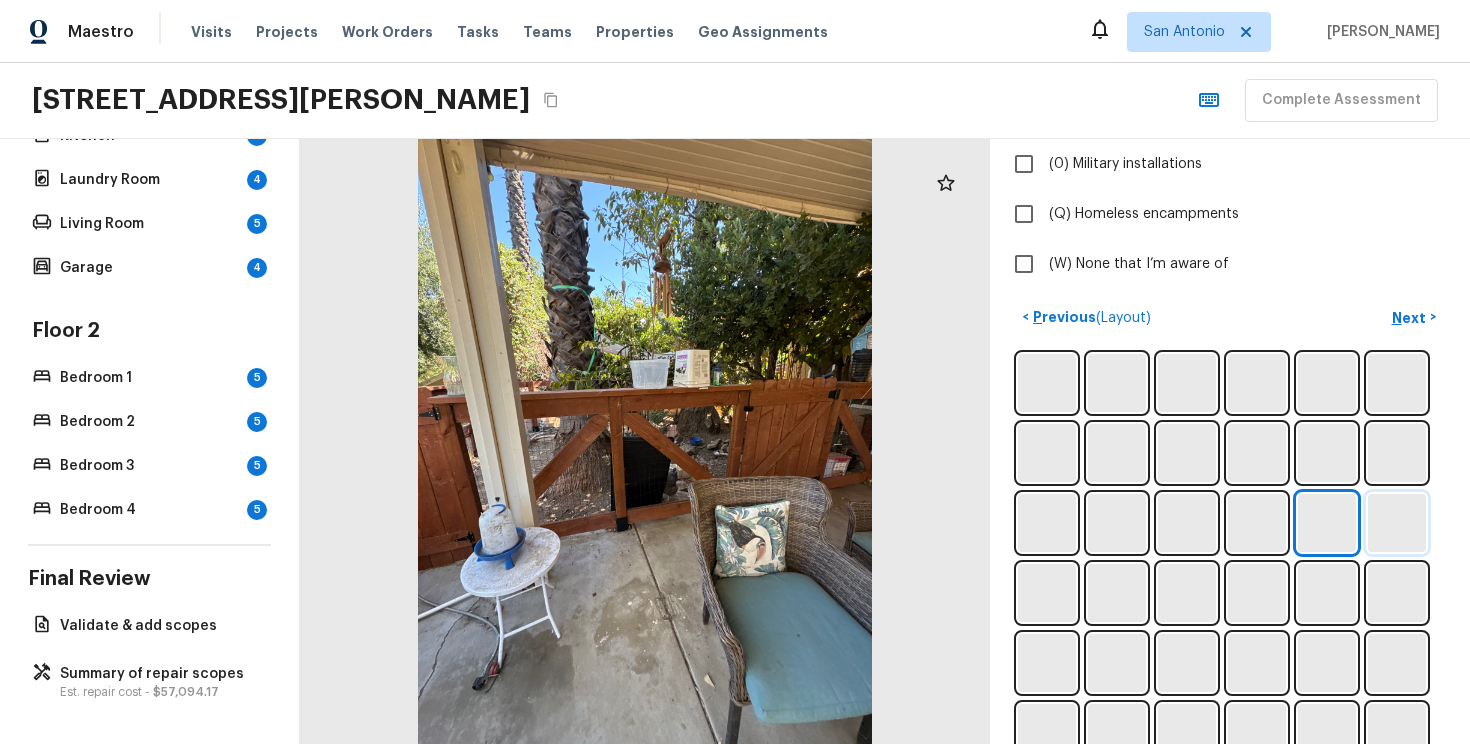click at bounding box center [1397, 523] 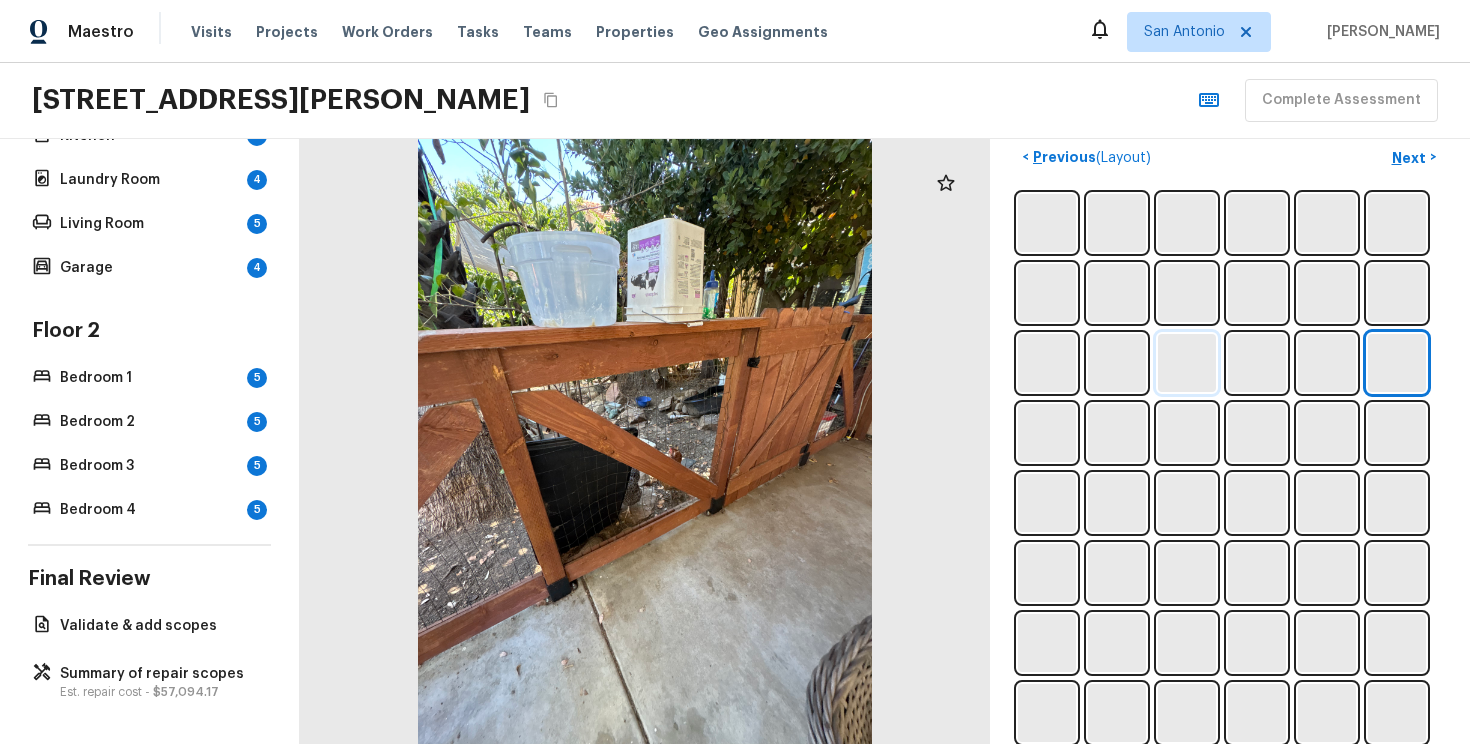 scroll, scrollTop: 813, scrollLeft: 0, axis: vertical 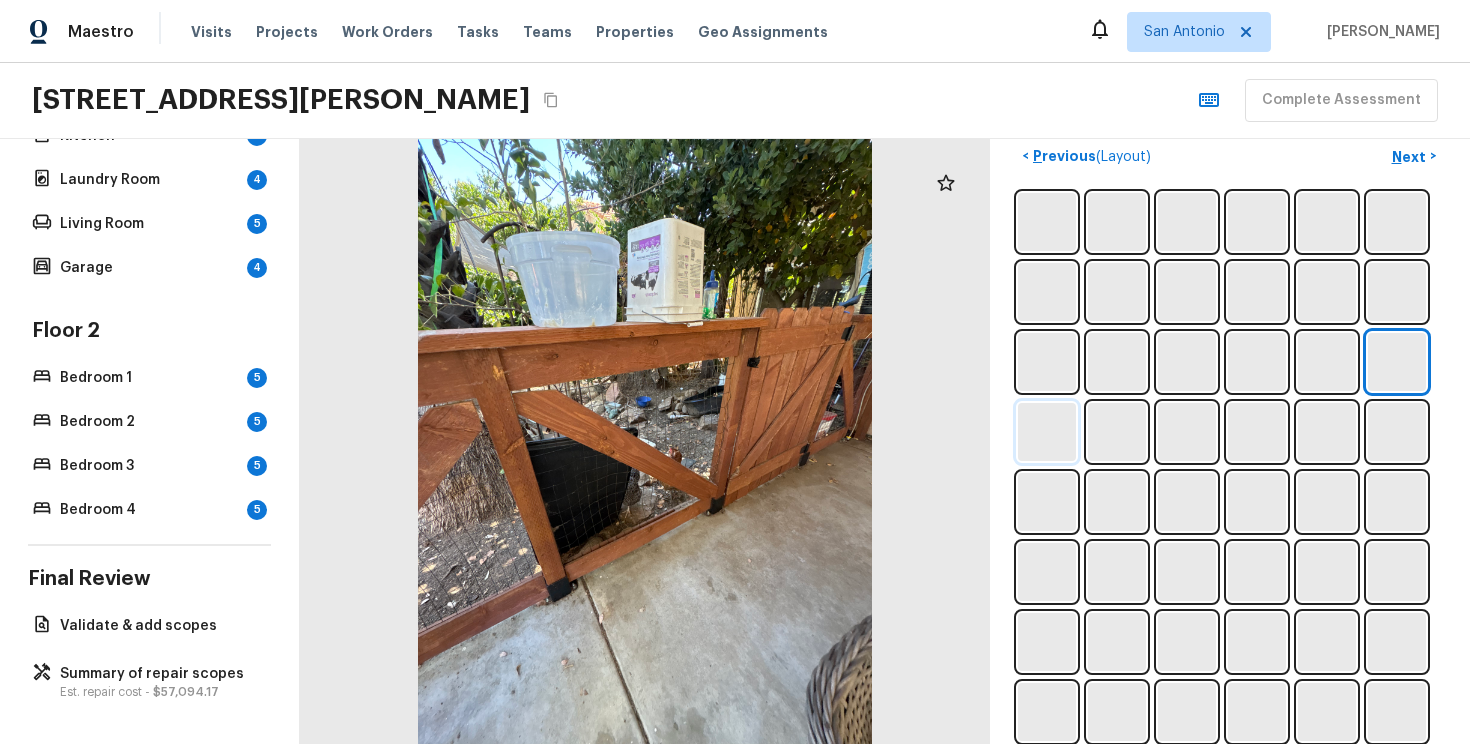 click at bounding box center (1047, 432) 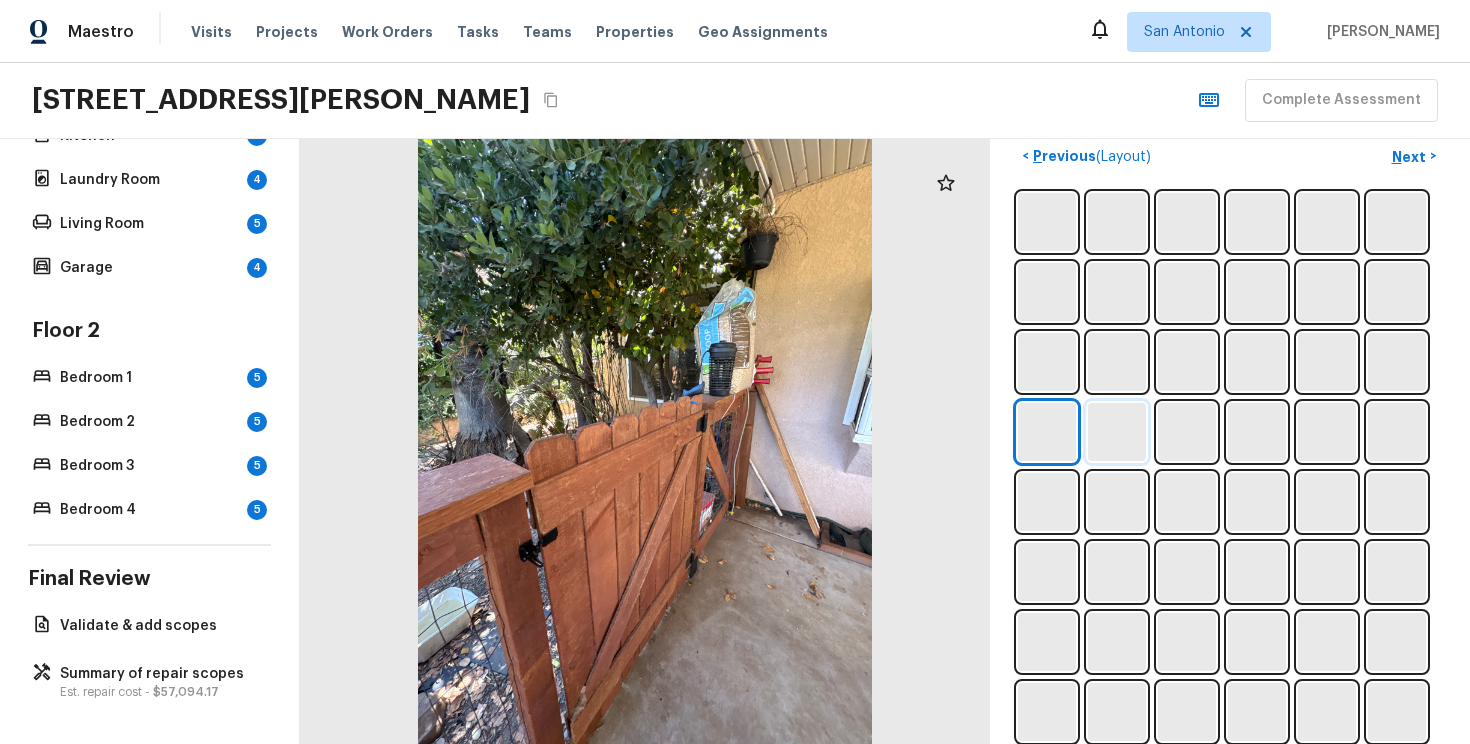 click at bounding box center [1117, 432] 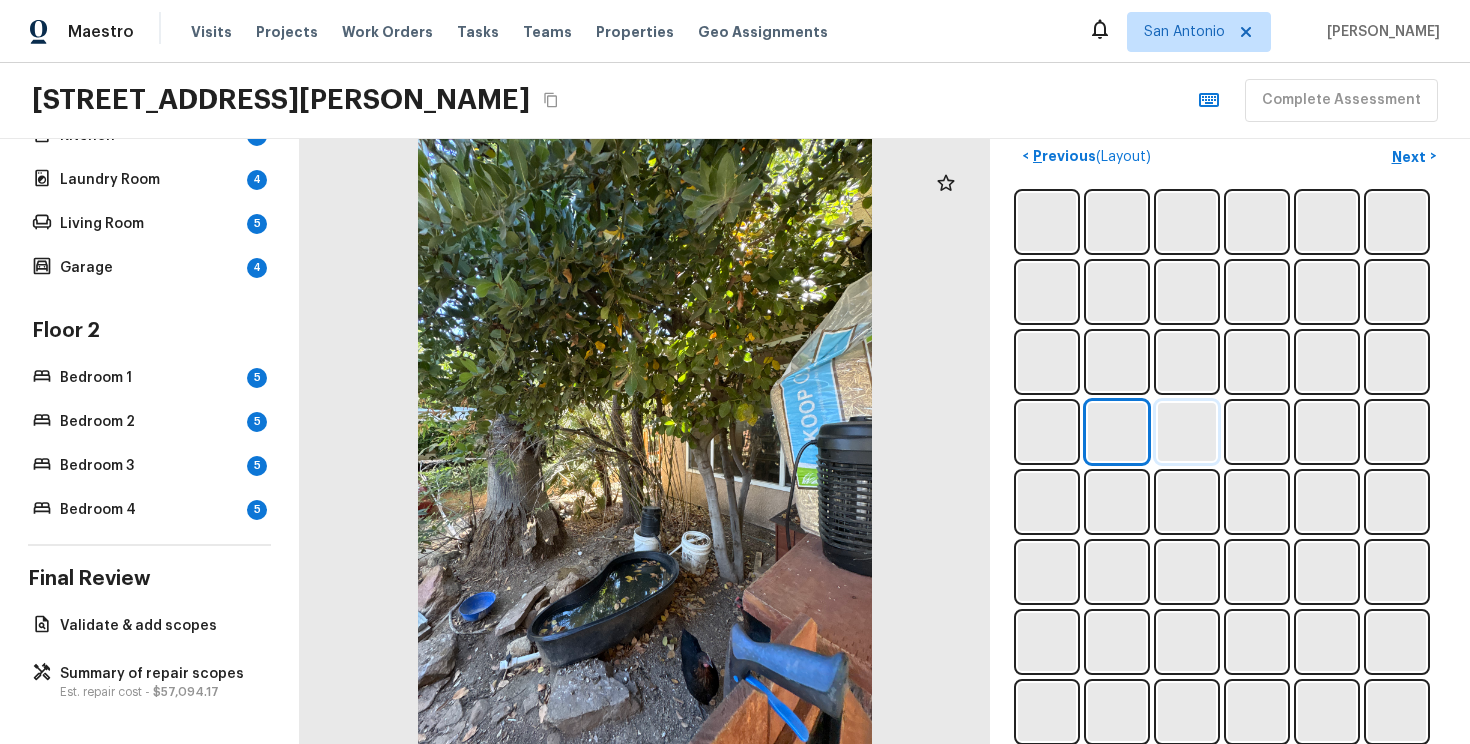click at bounding box center (1187, 432) 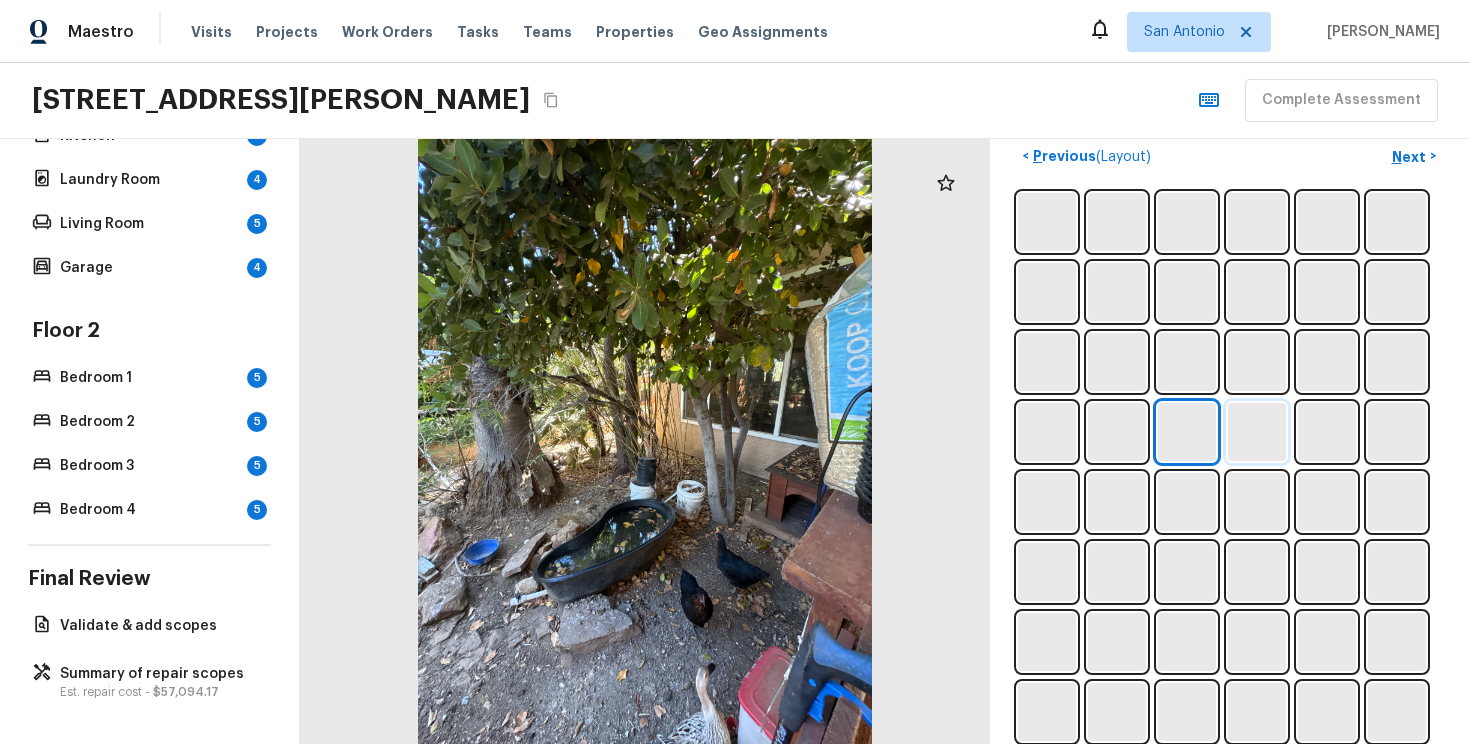 click at bounding box center (1257, 432) 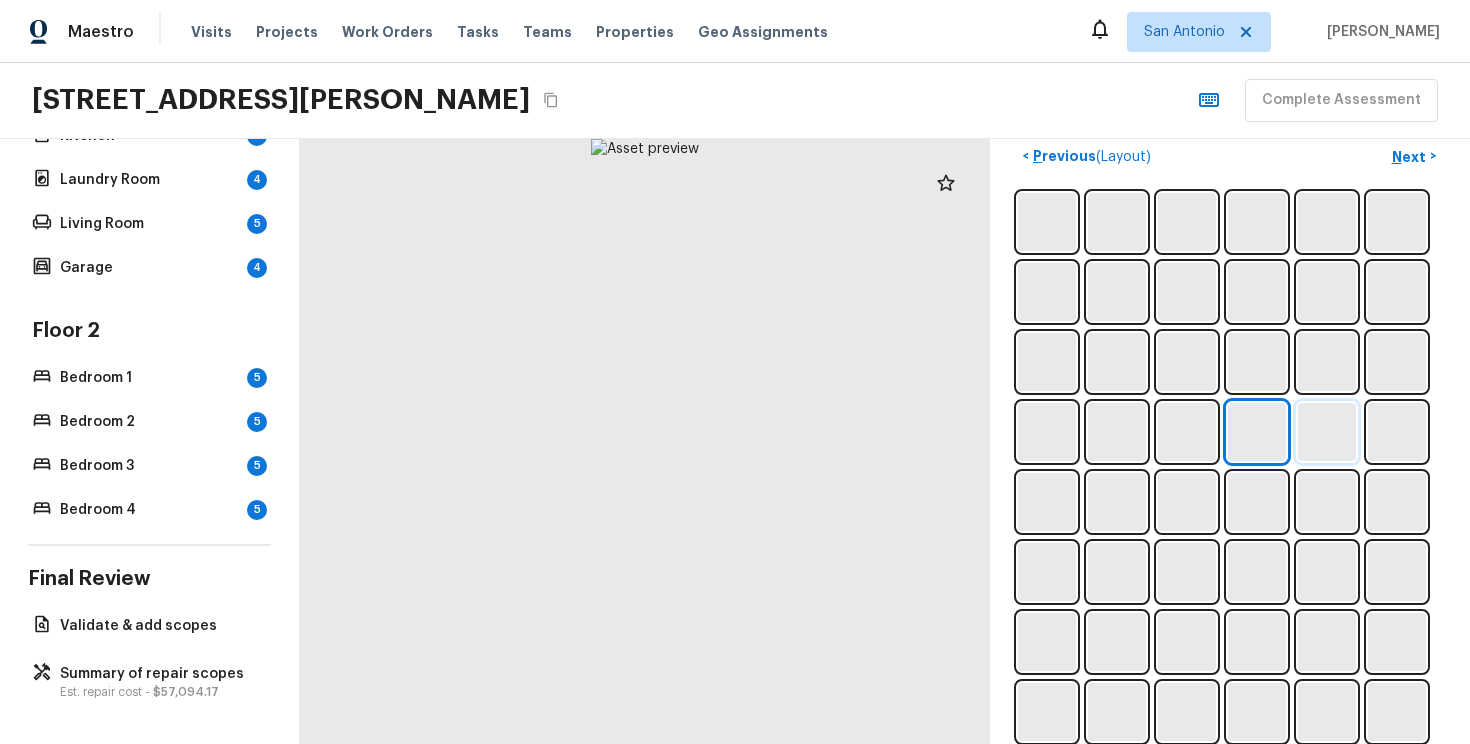 click at bounding box center [1327, 432] 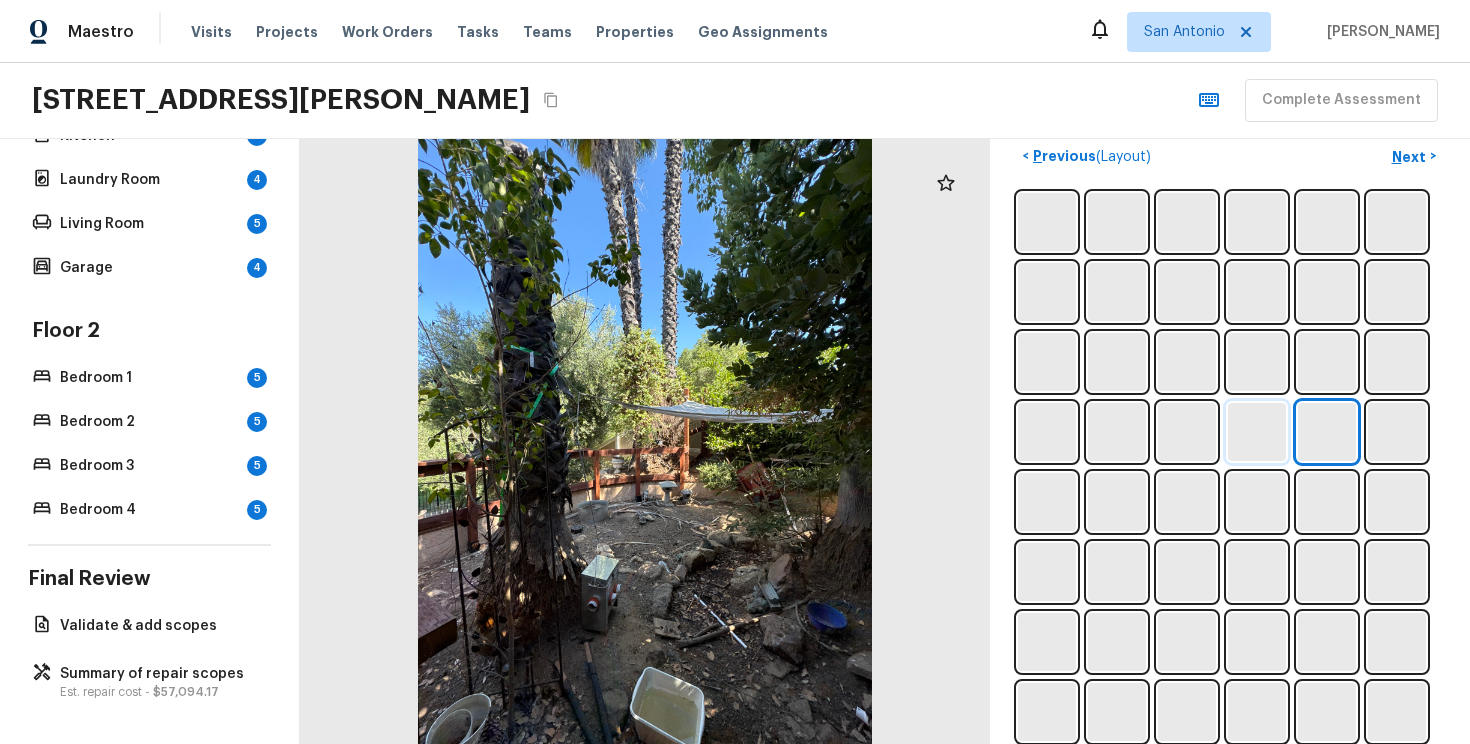 click at bounding box center (1257, 432) 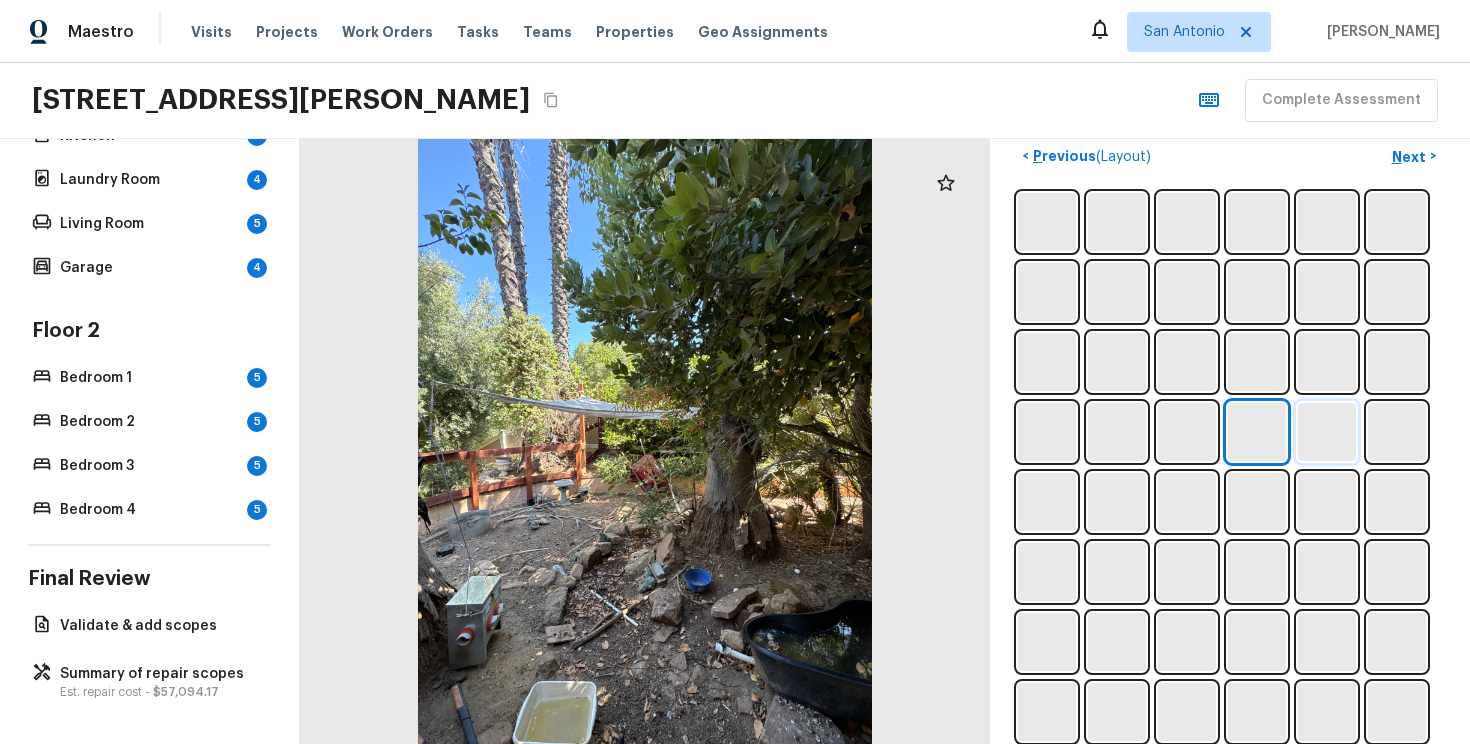 click at bounding box center (1327, 432) 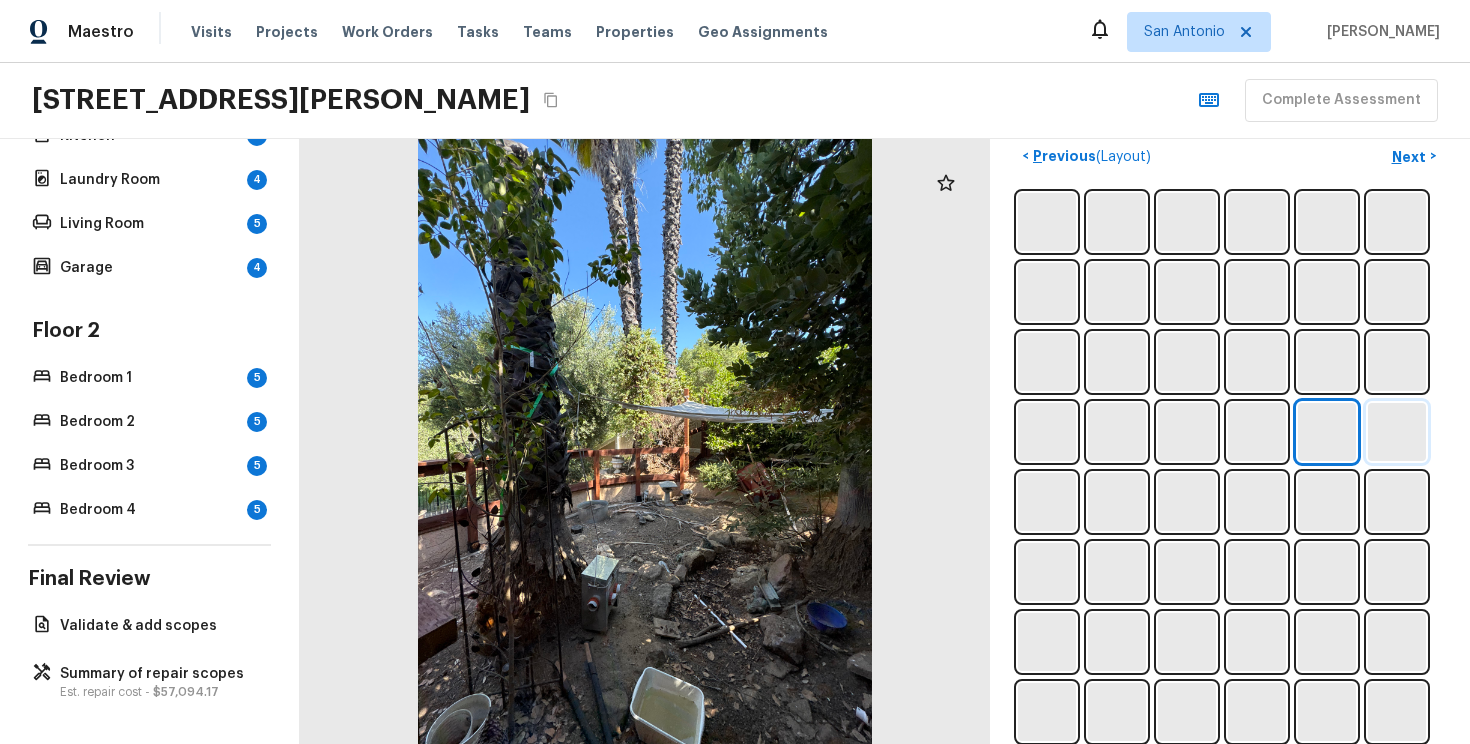 click at bounding box center (1397, 432) 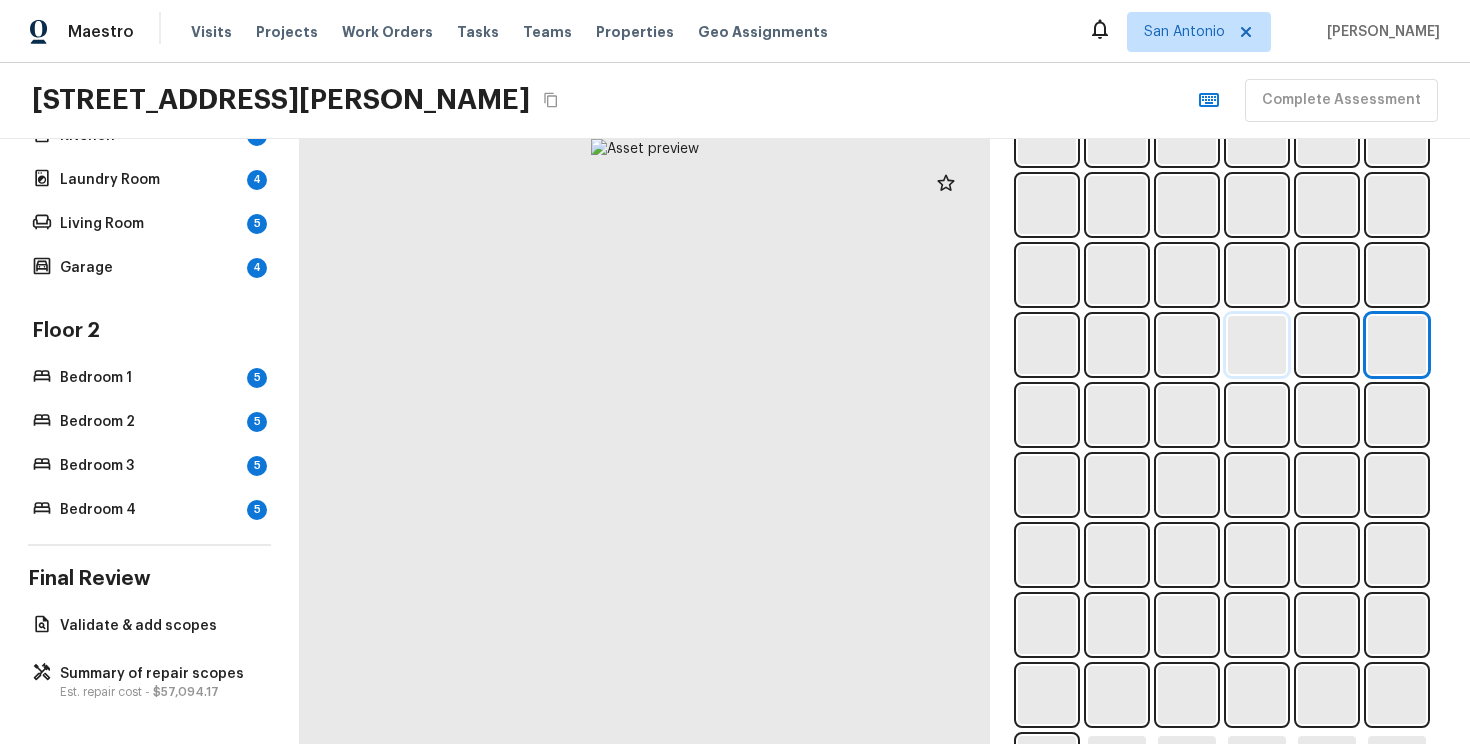 scroll, scrollTop: 901, scrollLeft: 0, axis: vertical 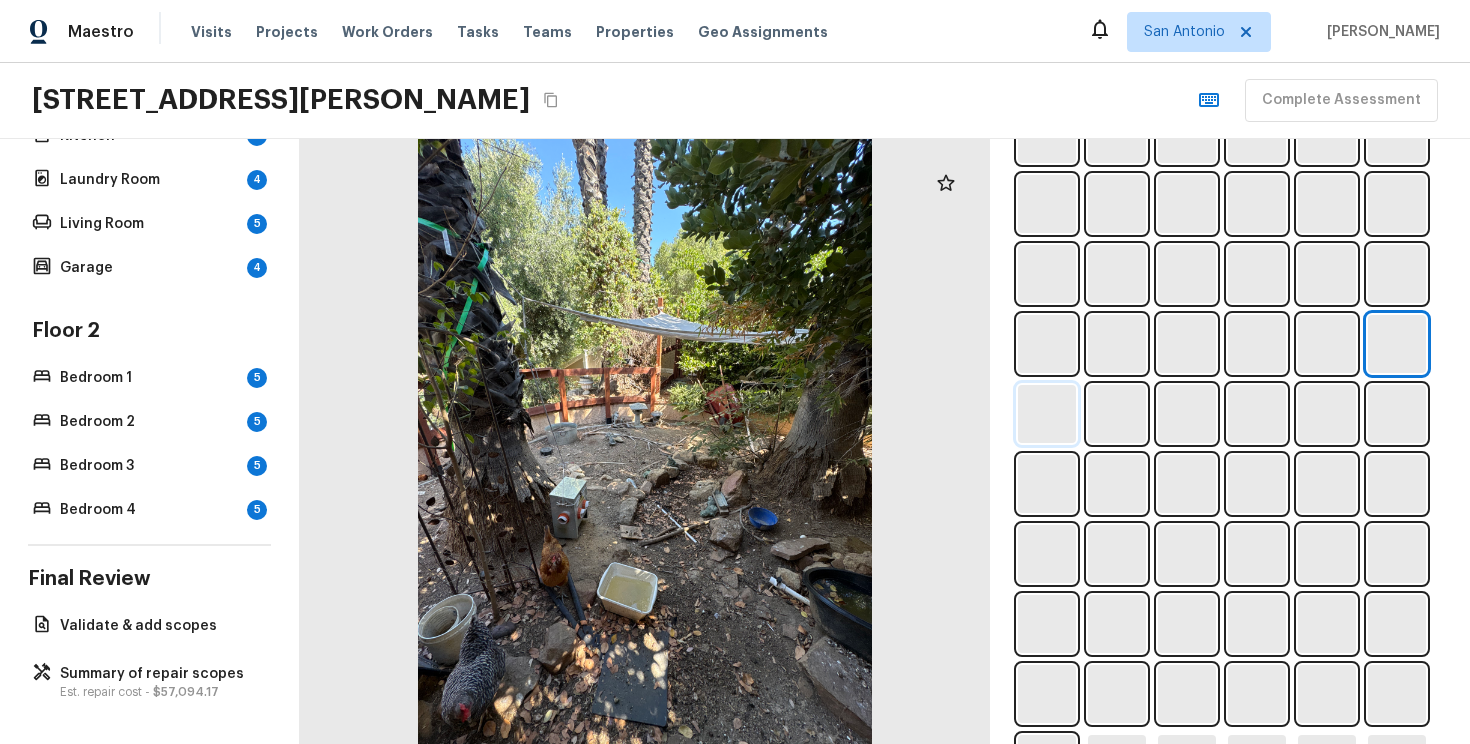 click at bounding box center [1047, 414] 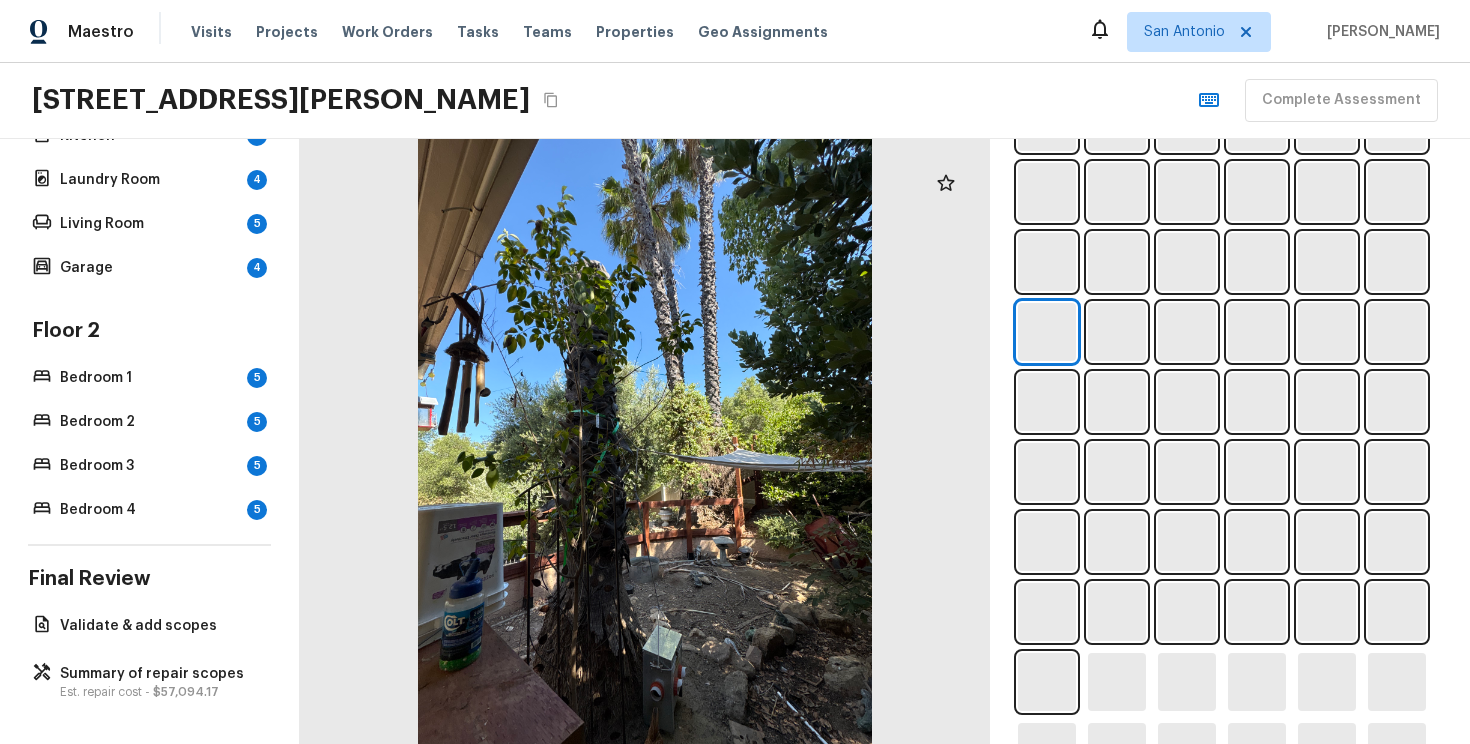 scroll, scrollTop: 1013, scrollLeft: 0, axis: vertical 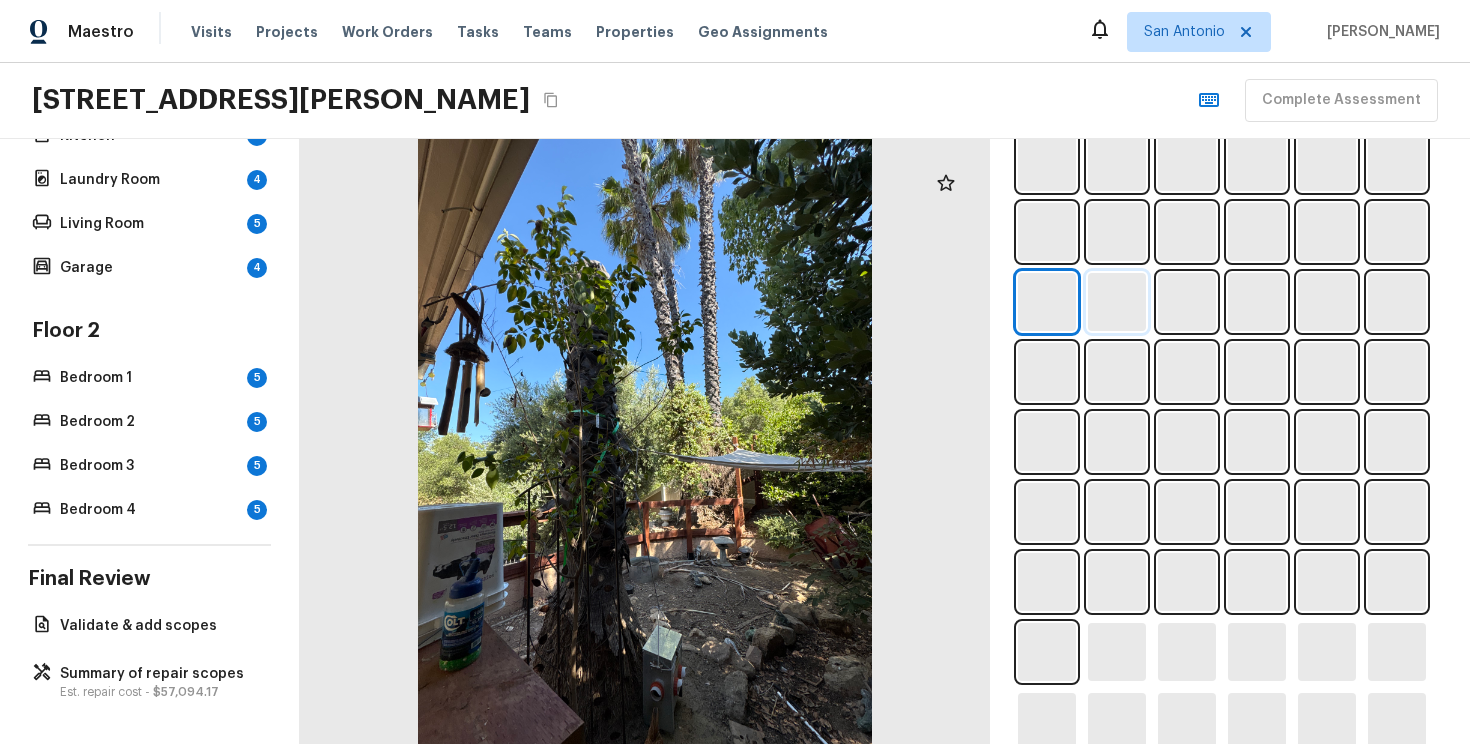 click at bounding box center (1117, 302) 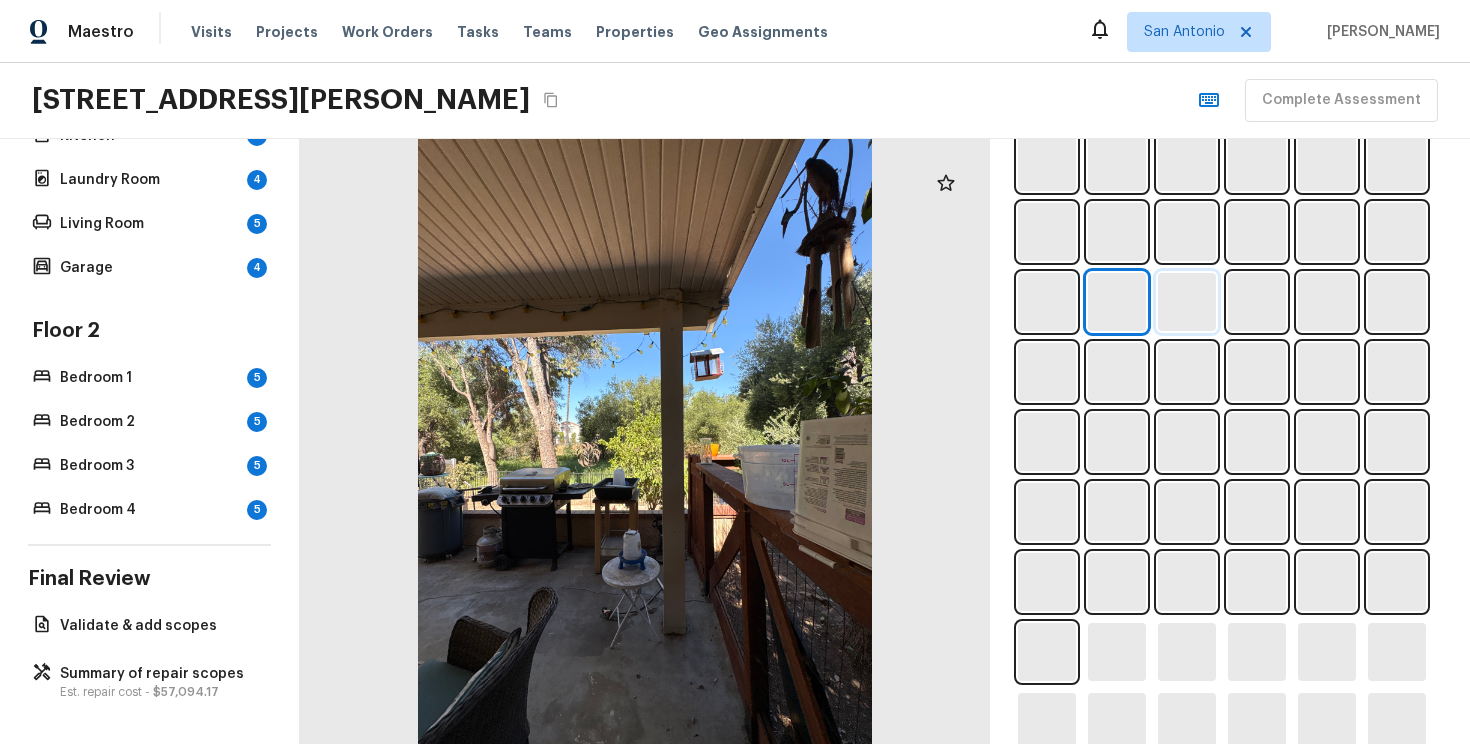 click at bounding box center (1187, 302) 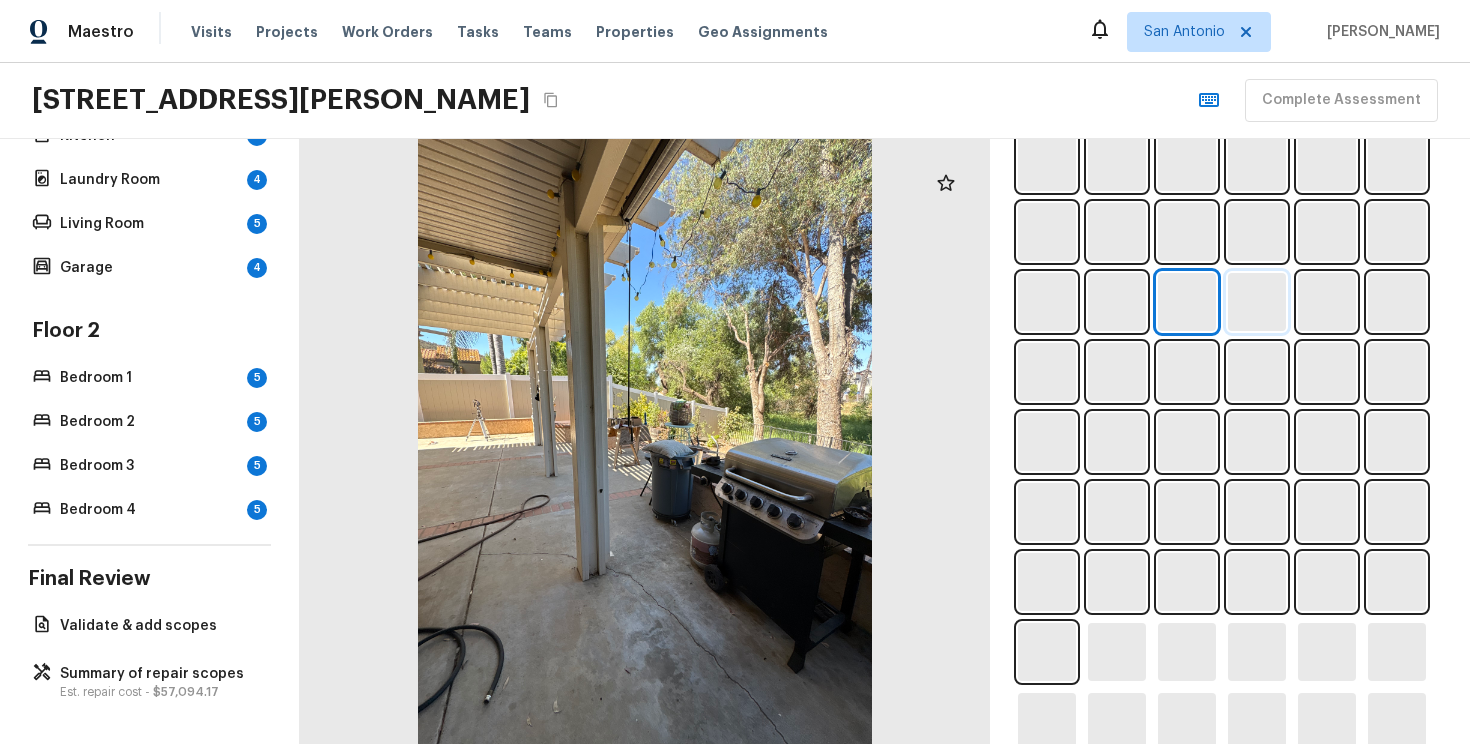 click at bounding box center (1257, 302) 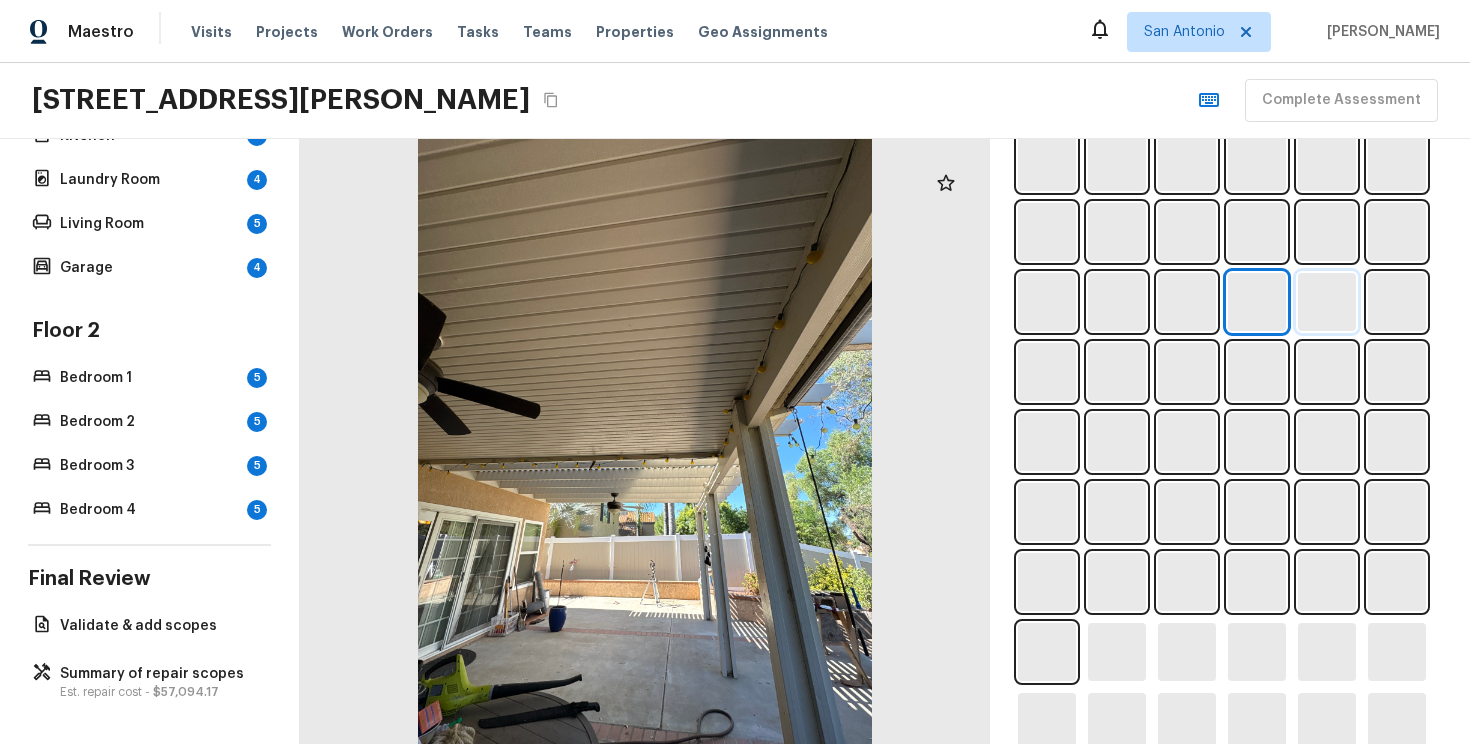 click at bounding box center (1327, 302) 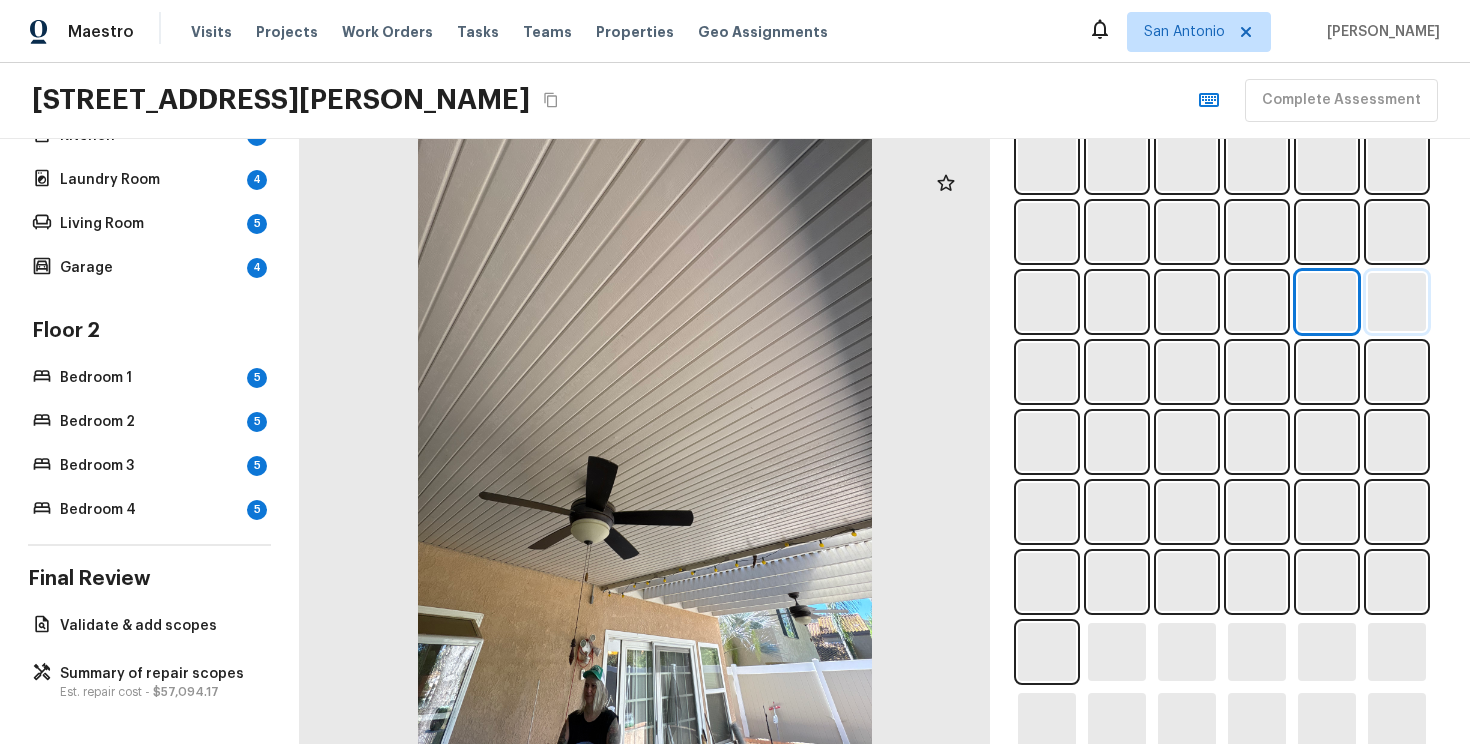 click at bounding box center [1397, 302] 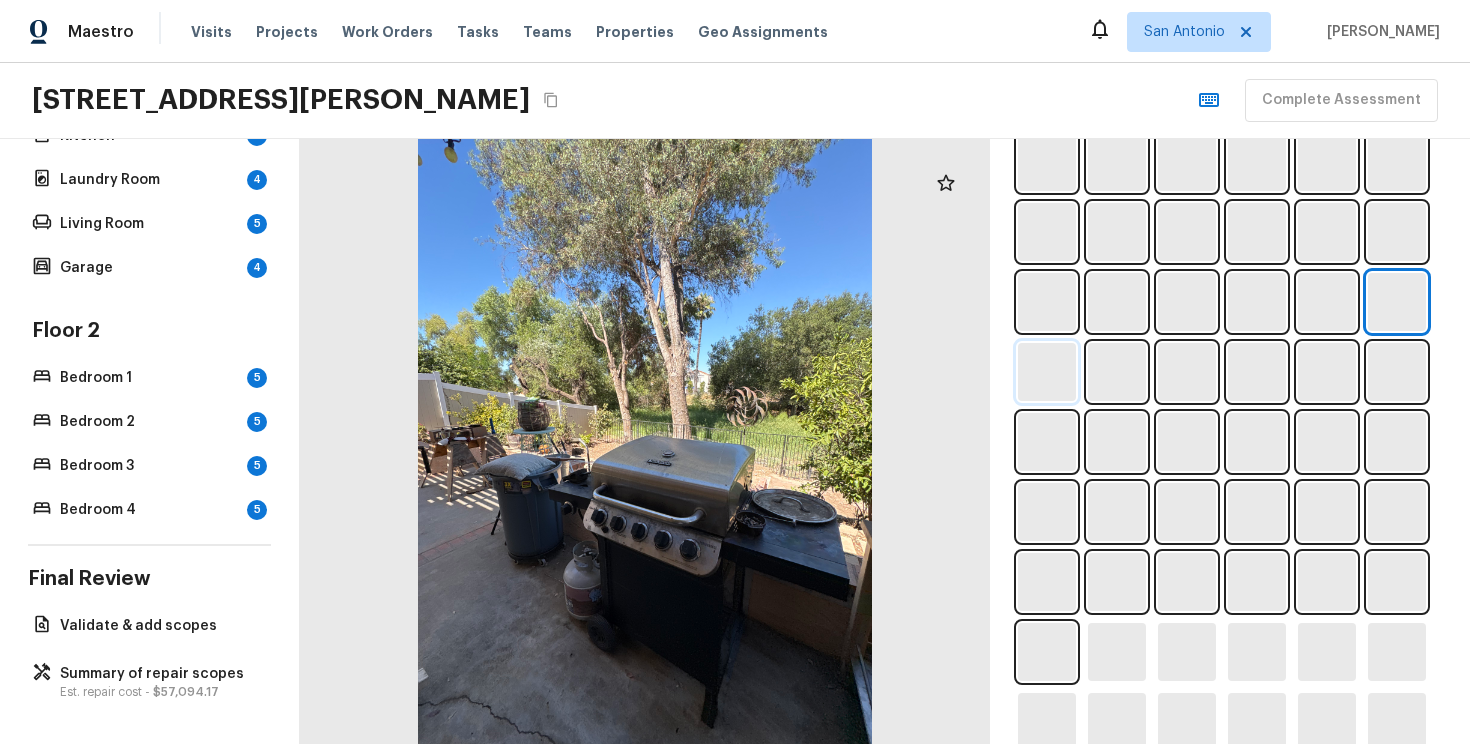 click at bounding box center (1047, 372) 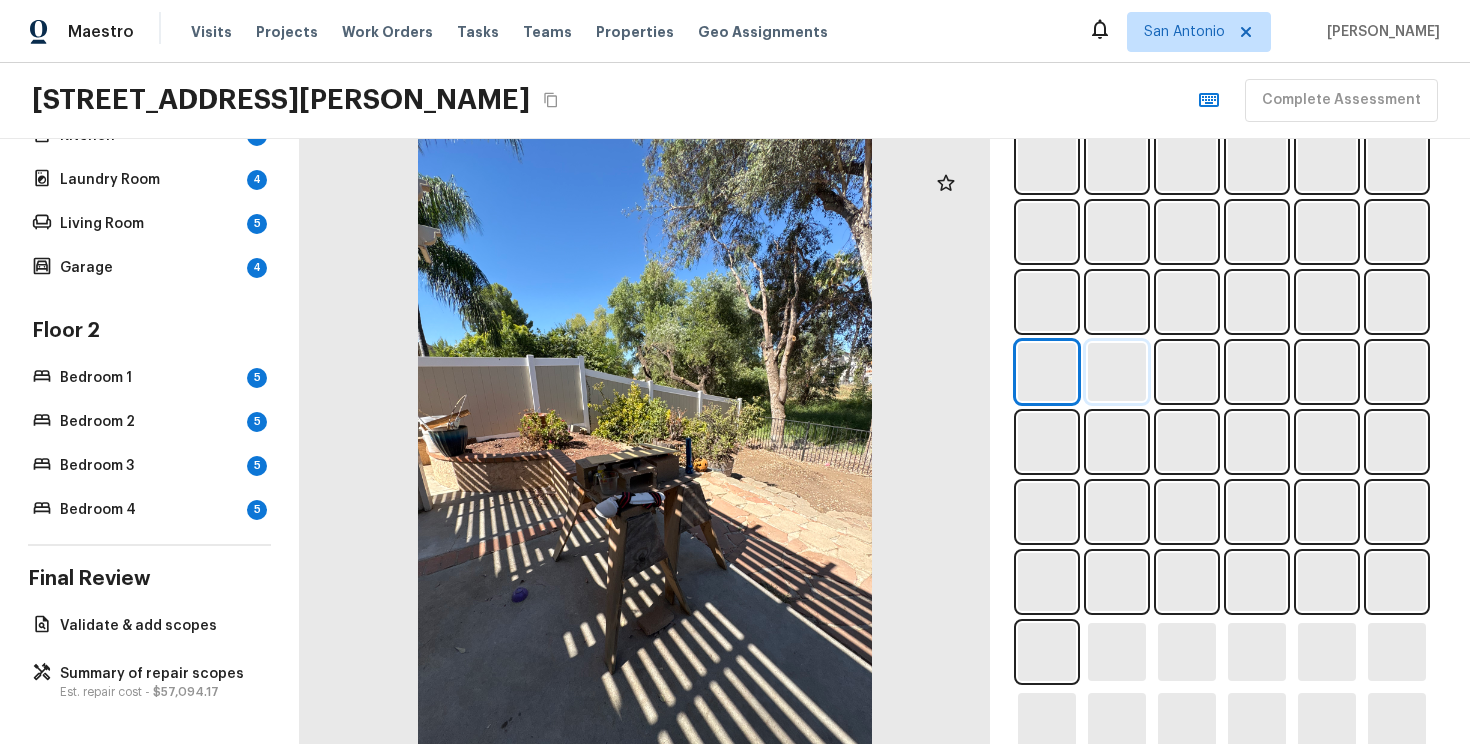 click at bounding box center (1117, 372) 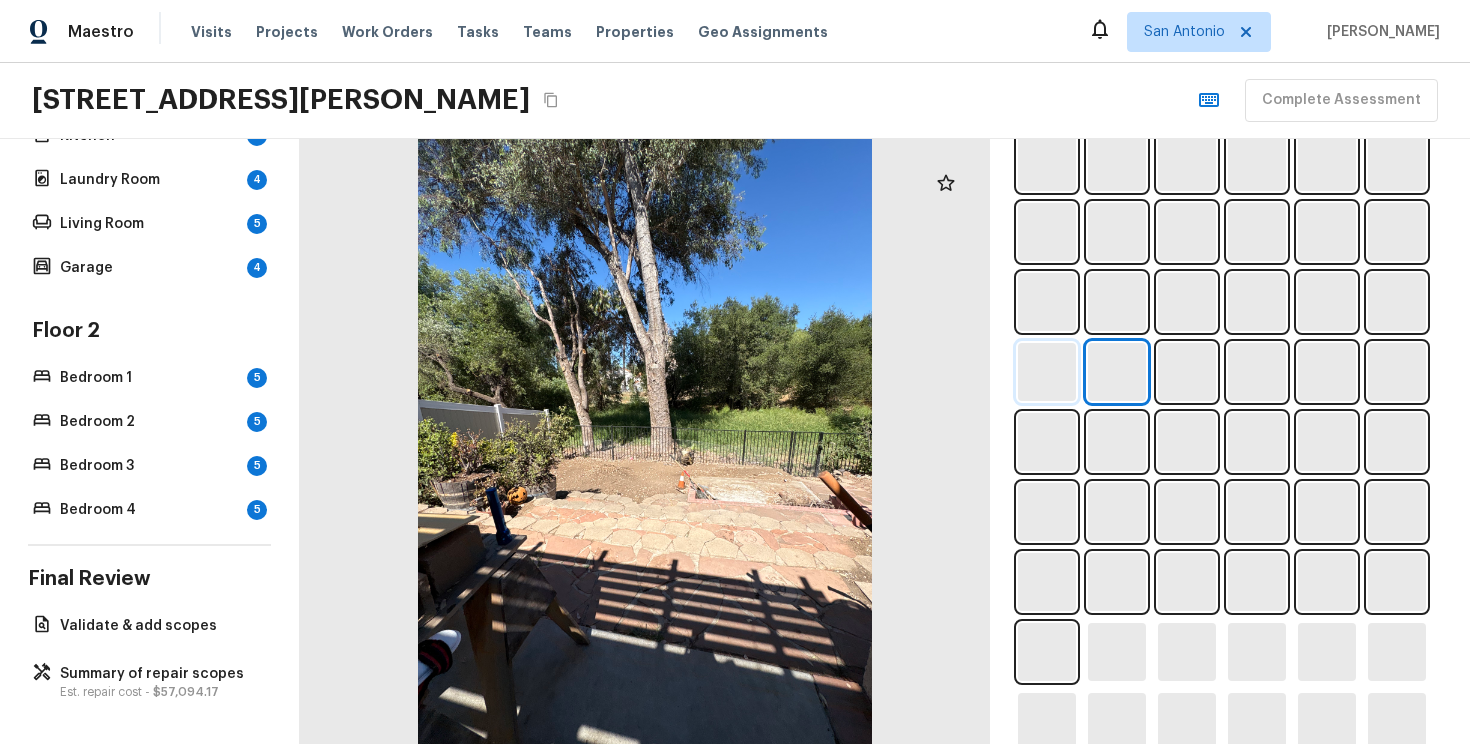 click at bounding box center [1047, 372] 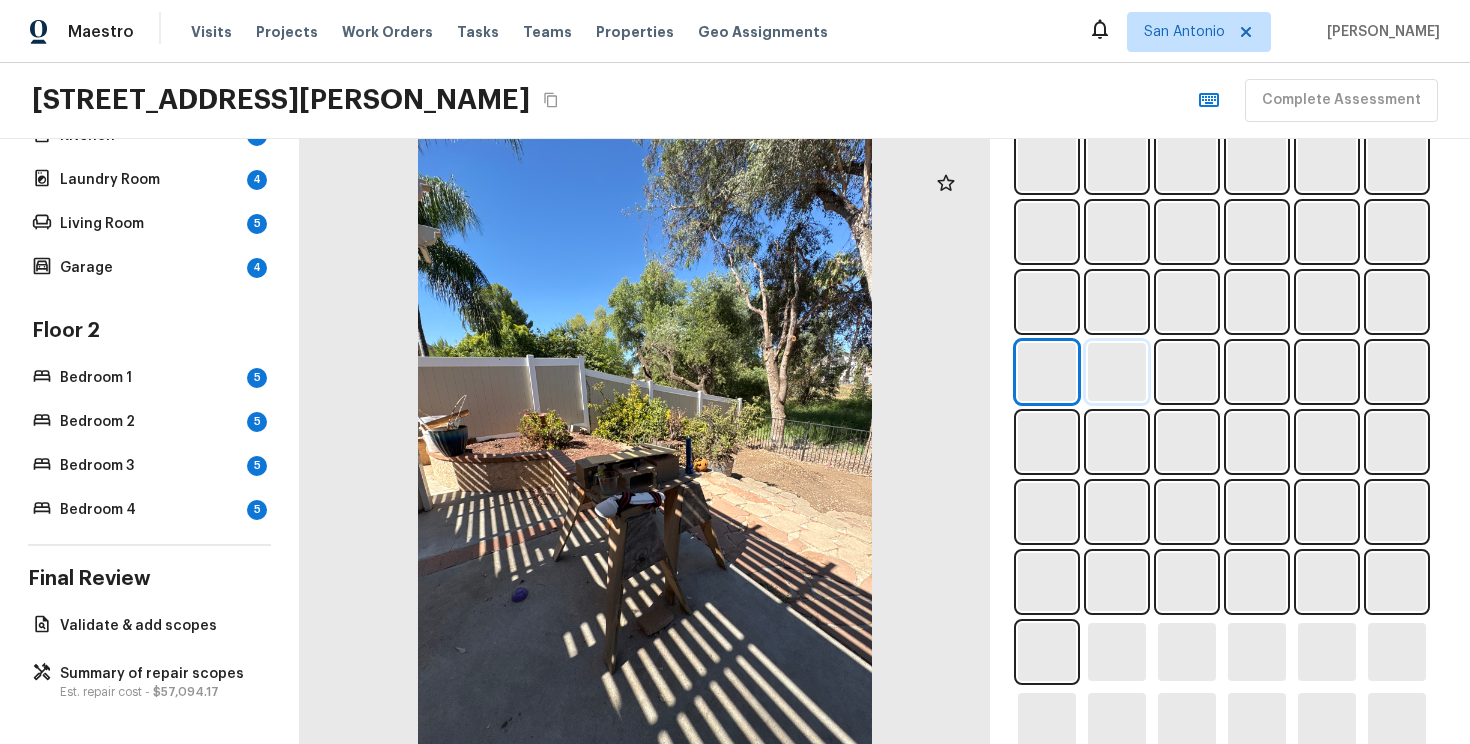 click at bounding box center [1117, 372] 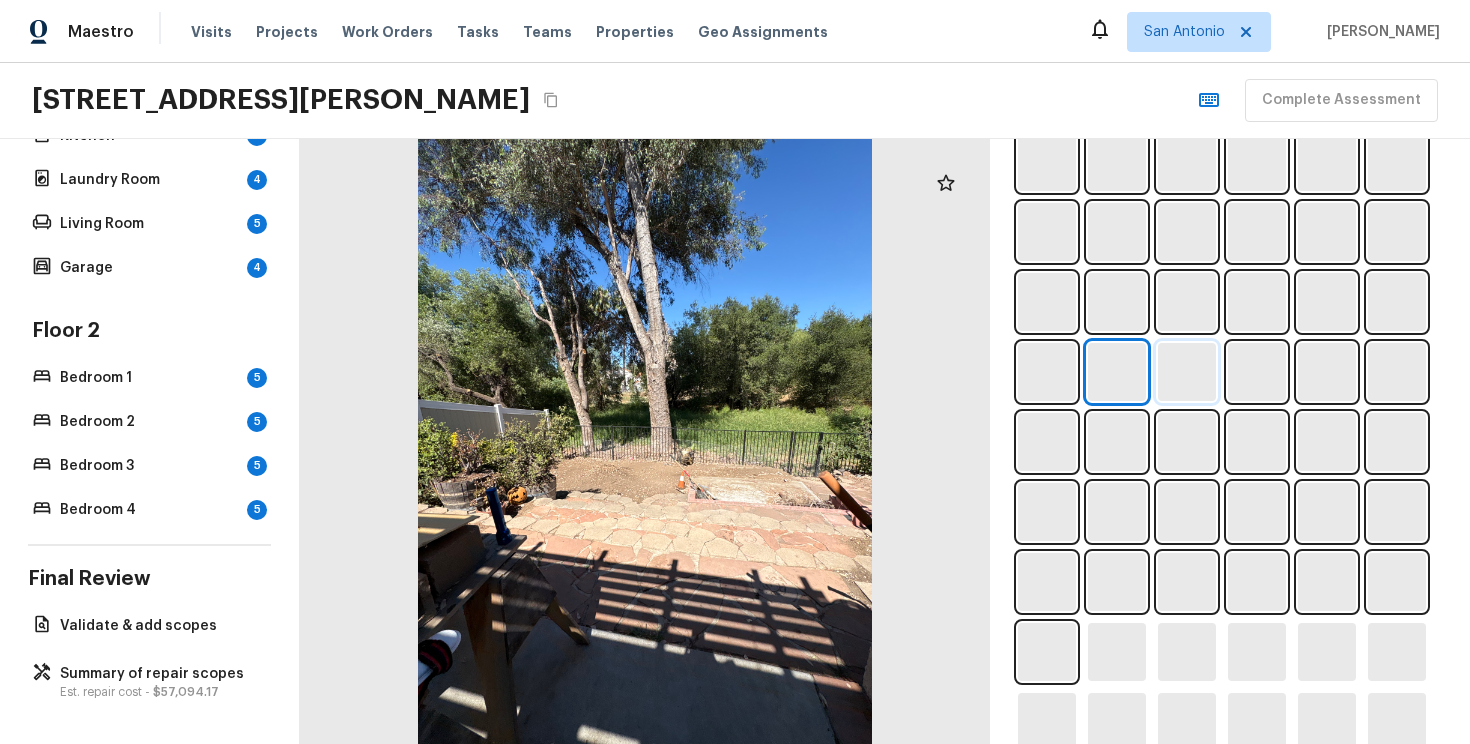 click at bounding box center [1187, 372] 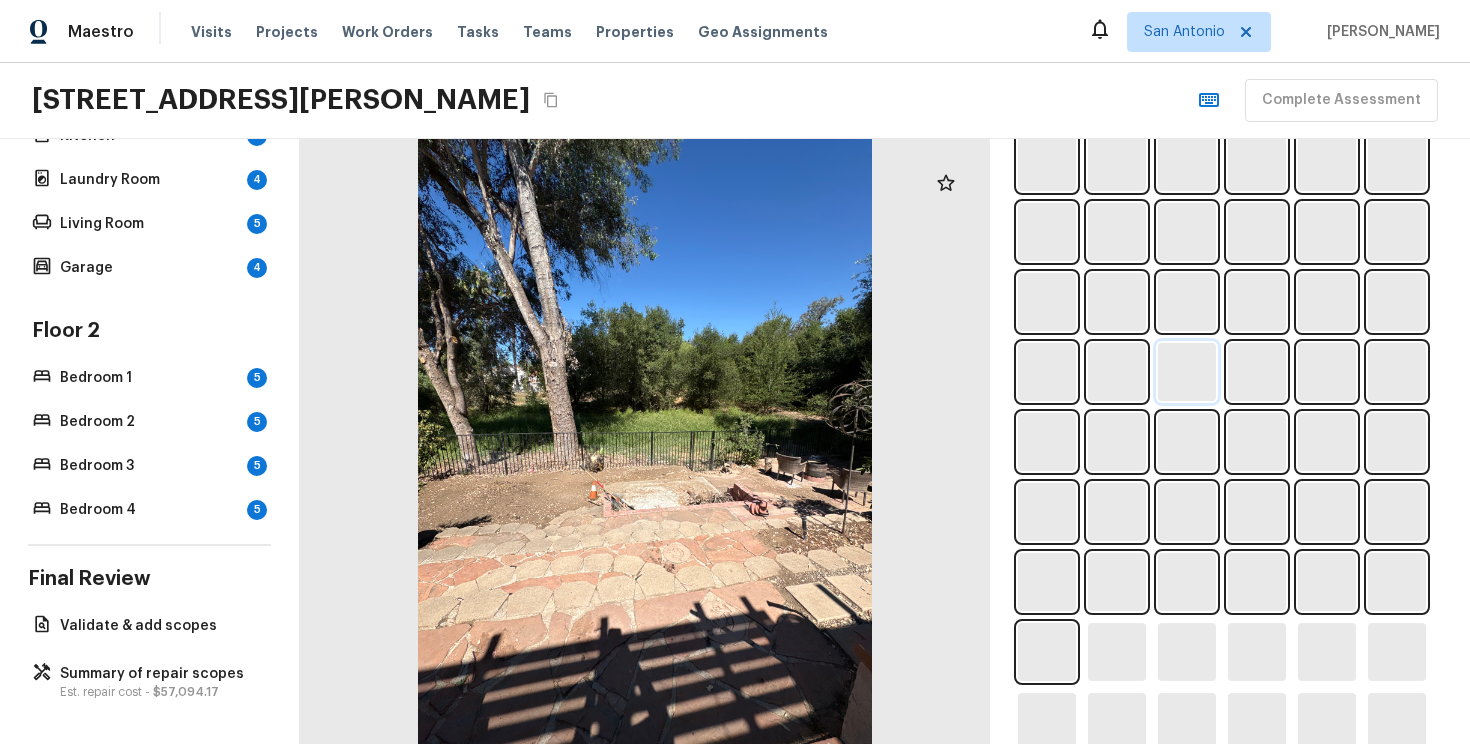 click at bounding box center (1187, 372) 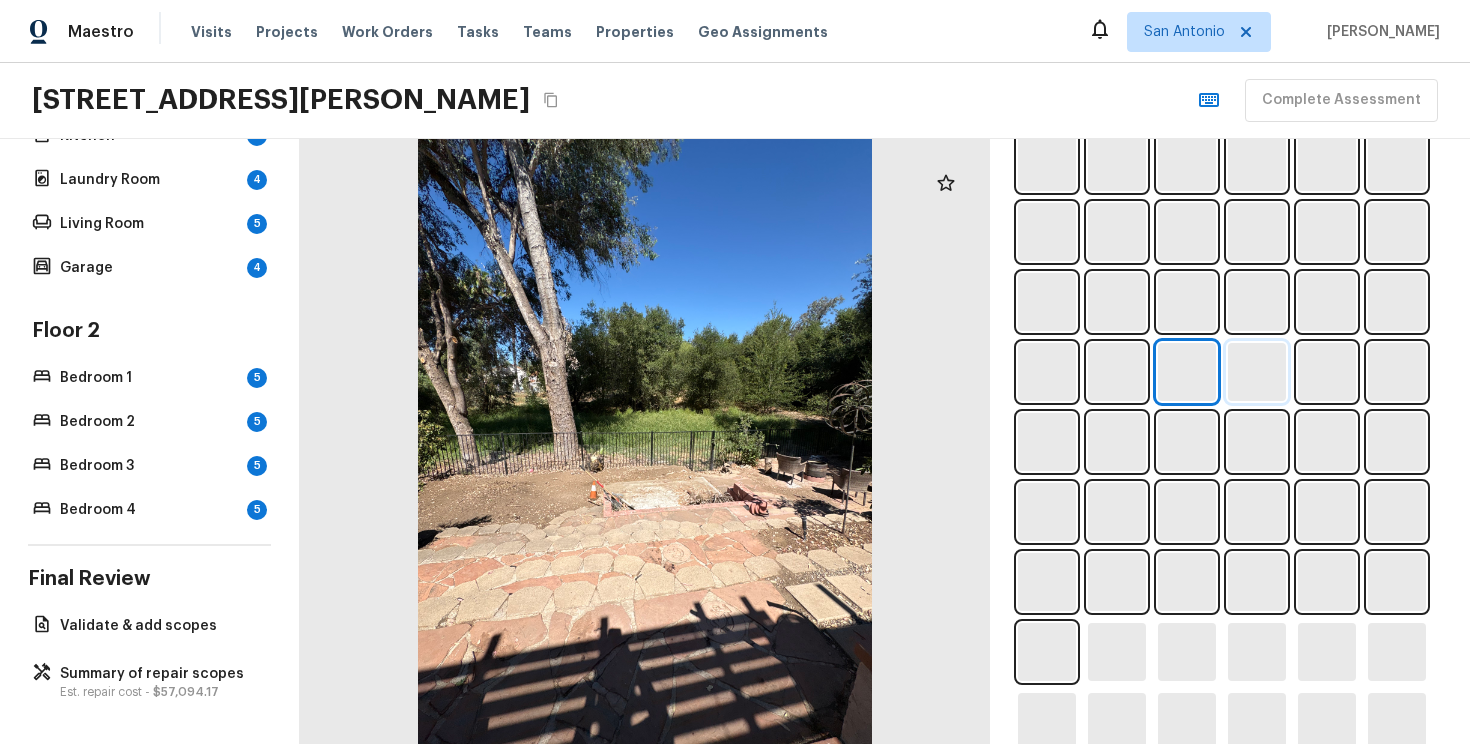 click at bounding box center [1257, 372] 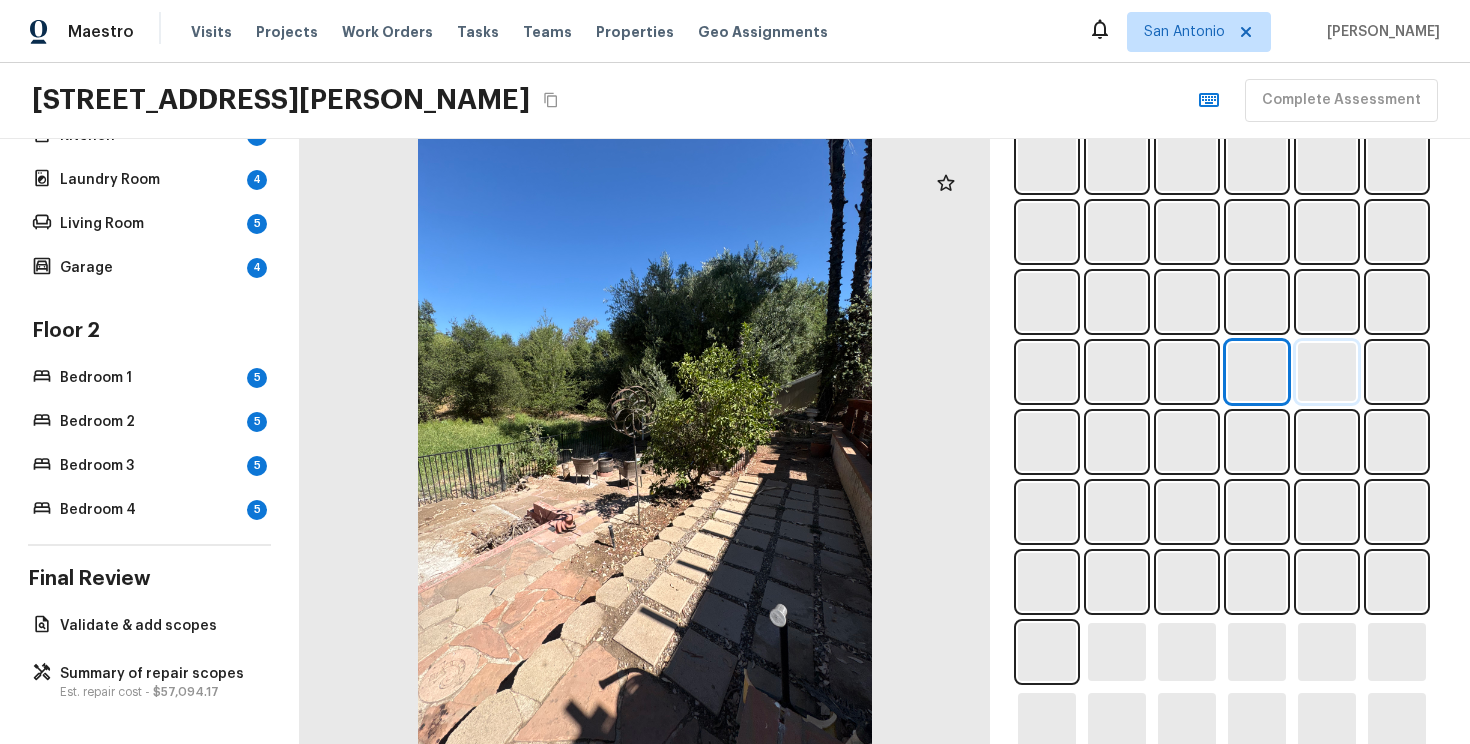 click at bounding box center [1327, 372] 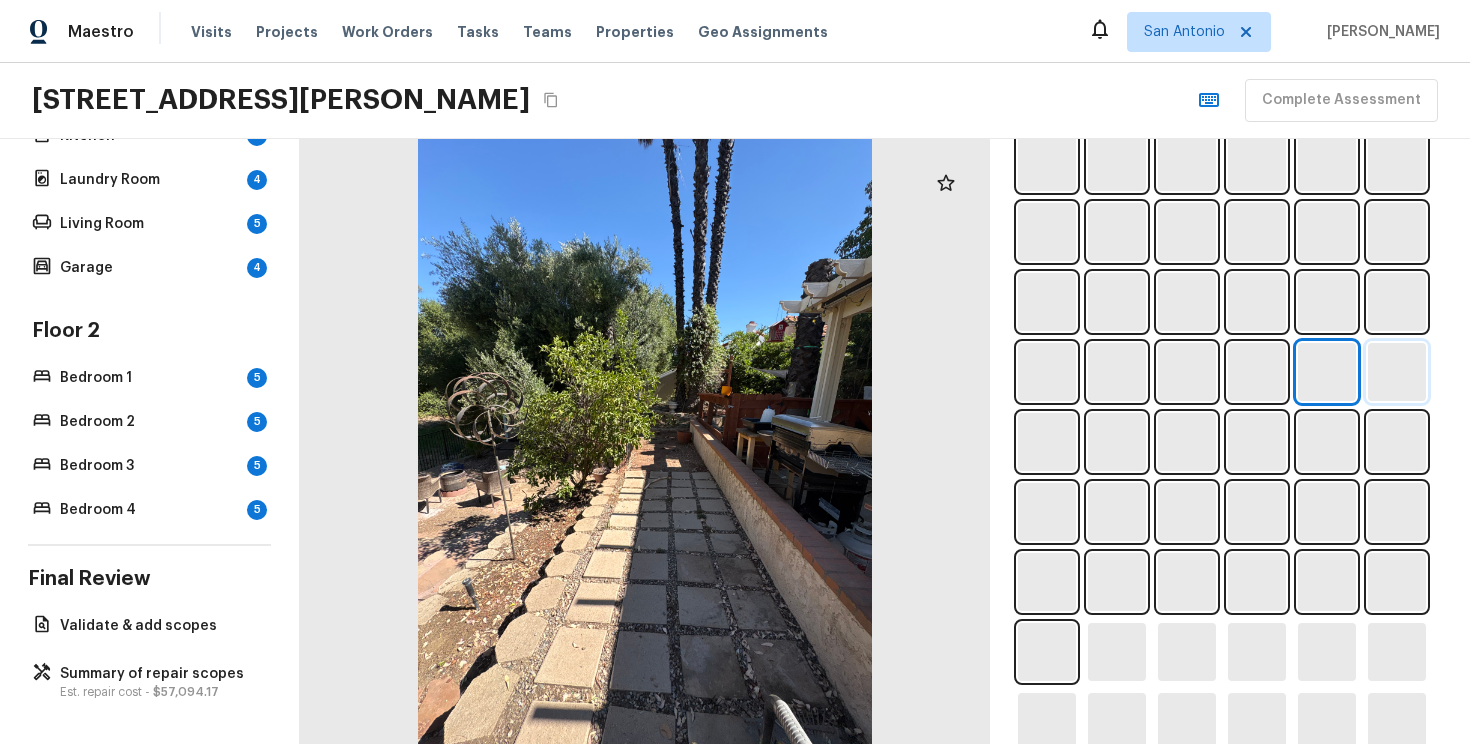 click at bounding box center [1397, 372] 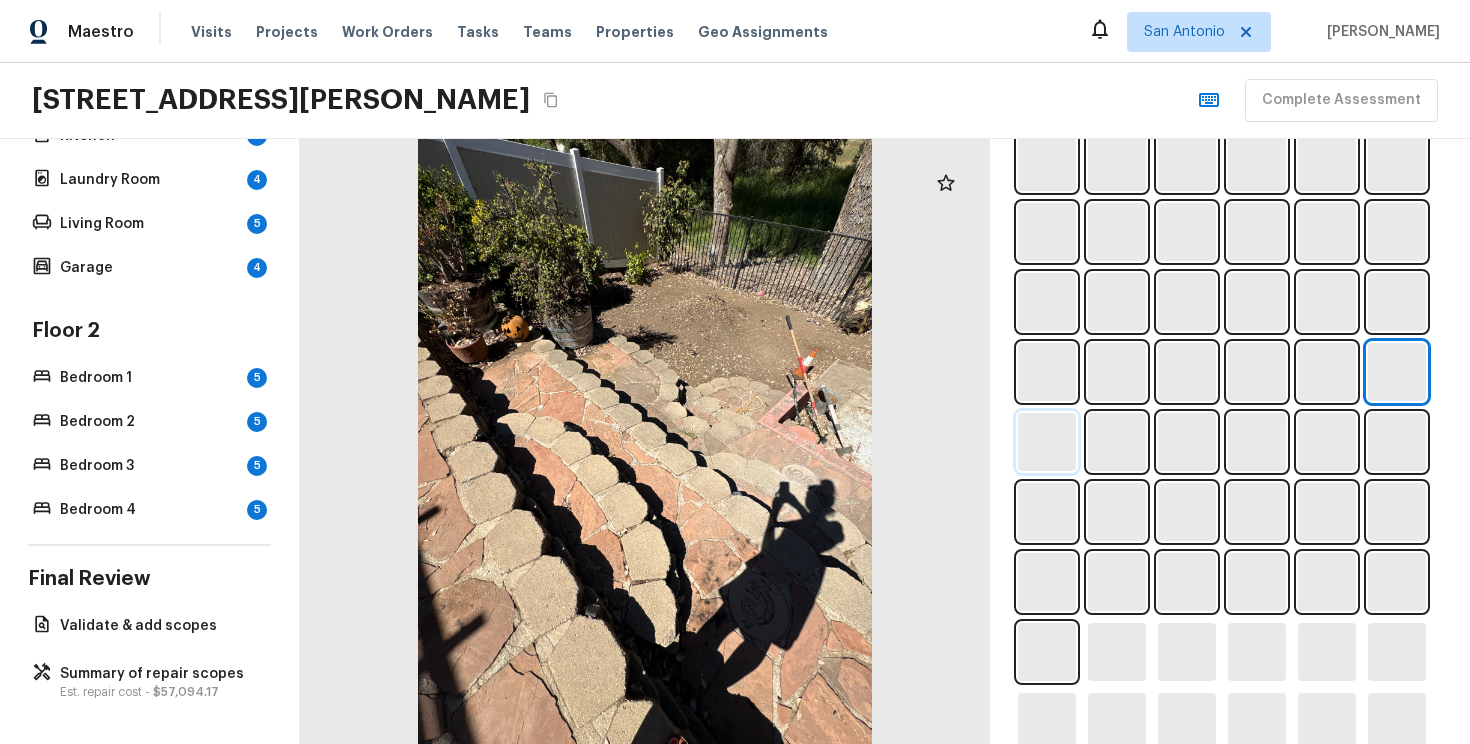 click at bounding box center [1047, 442] 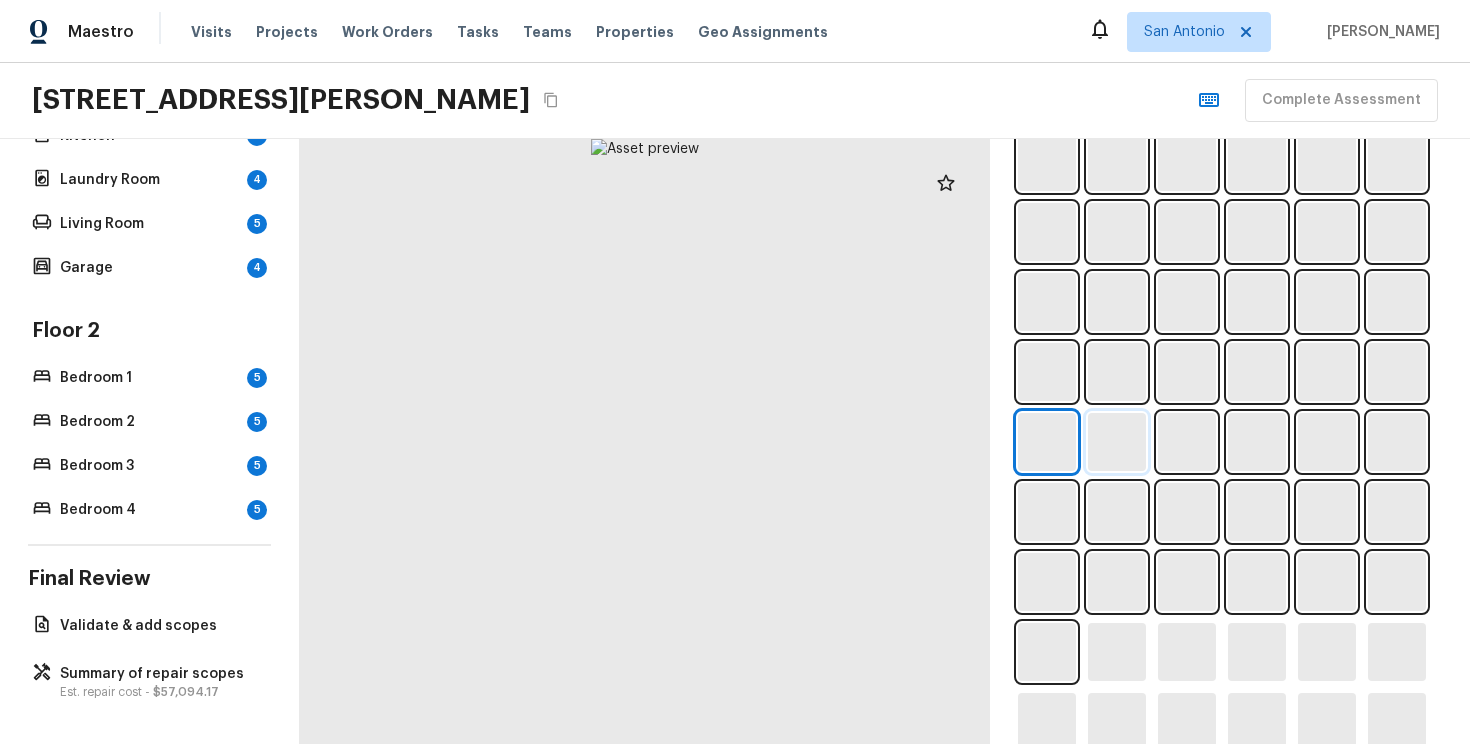 click at bounding box center (1117, 442) 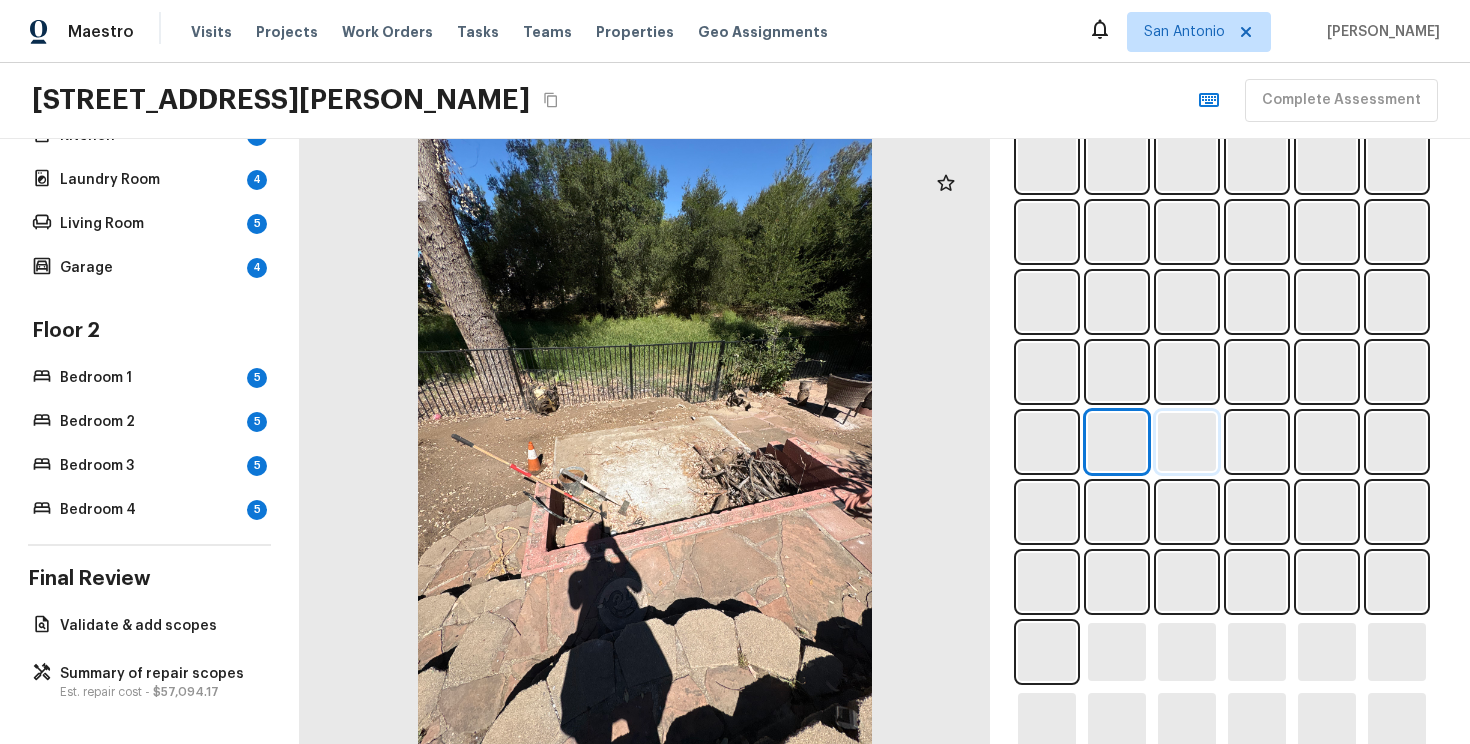 click at bounding box center (1187, 442) 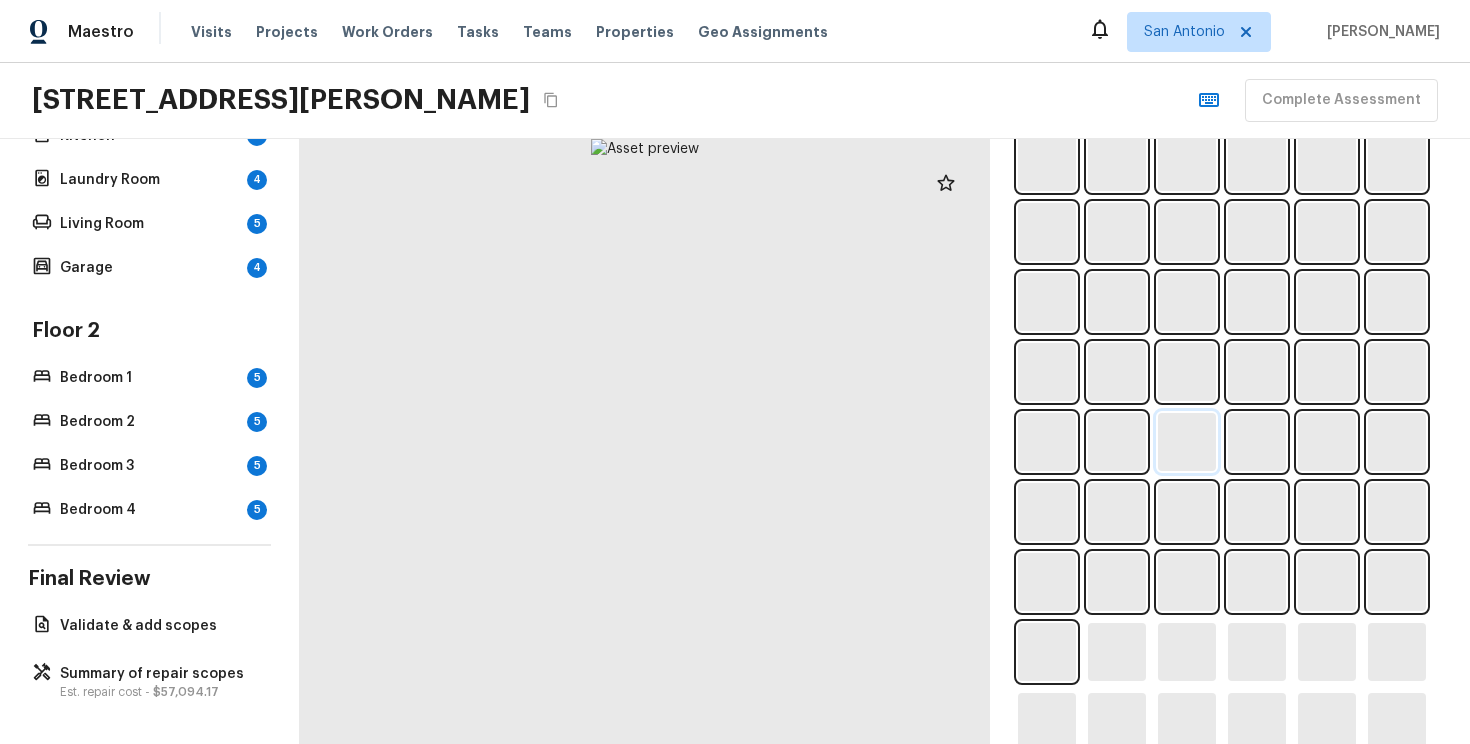 scroll, scrollTop: 1103, scrollLeft: 0, axis: vertical 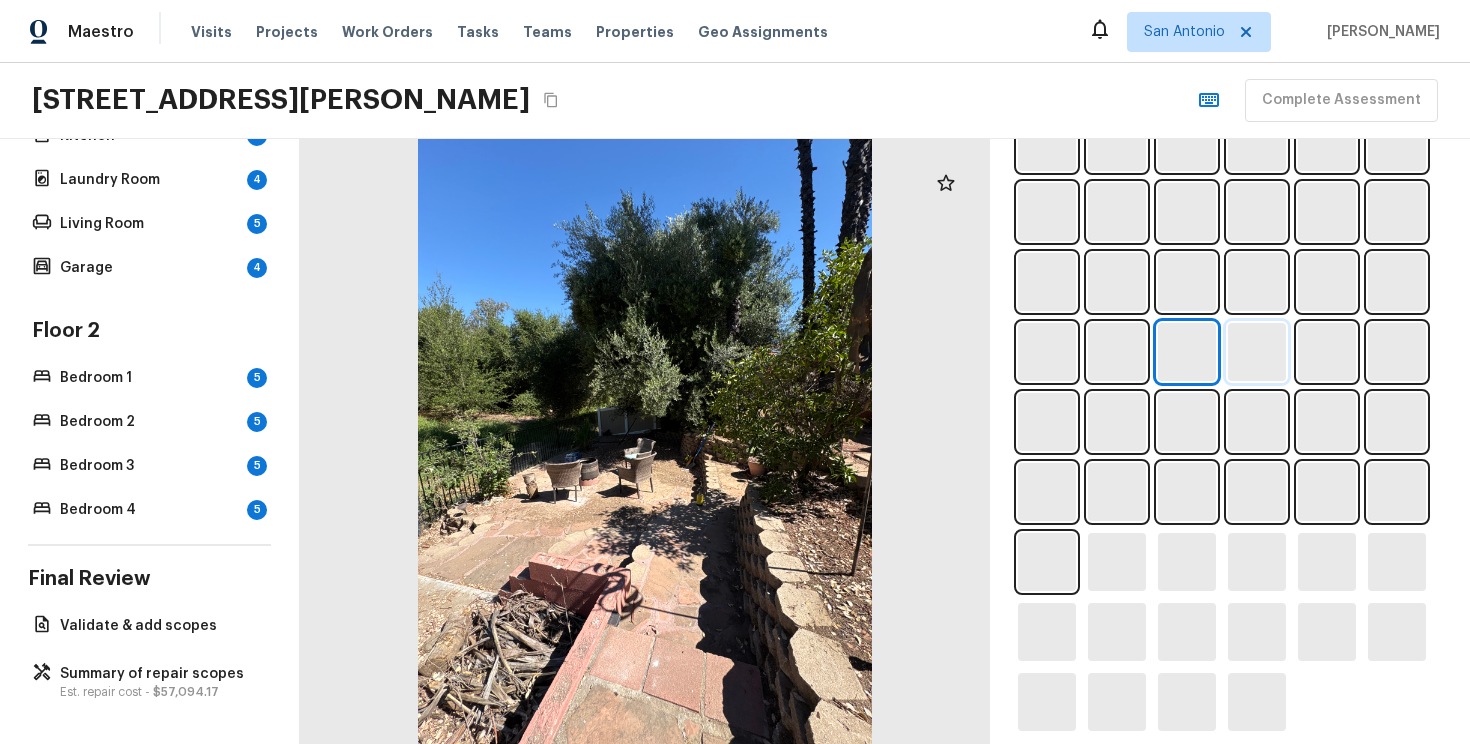click at bounding box center [1257, 352] 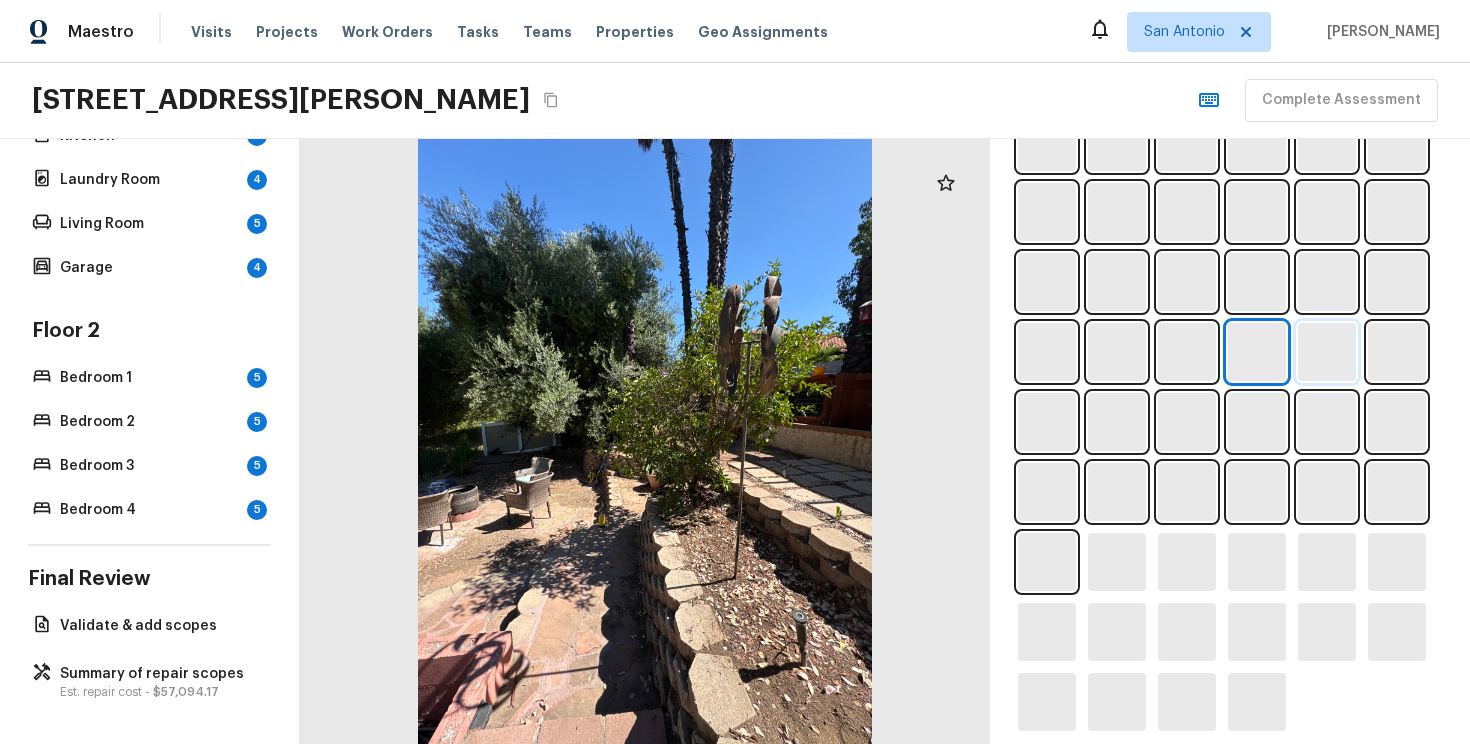 click at bounding box center (1327, 352) 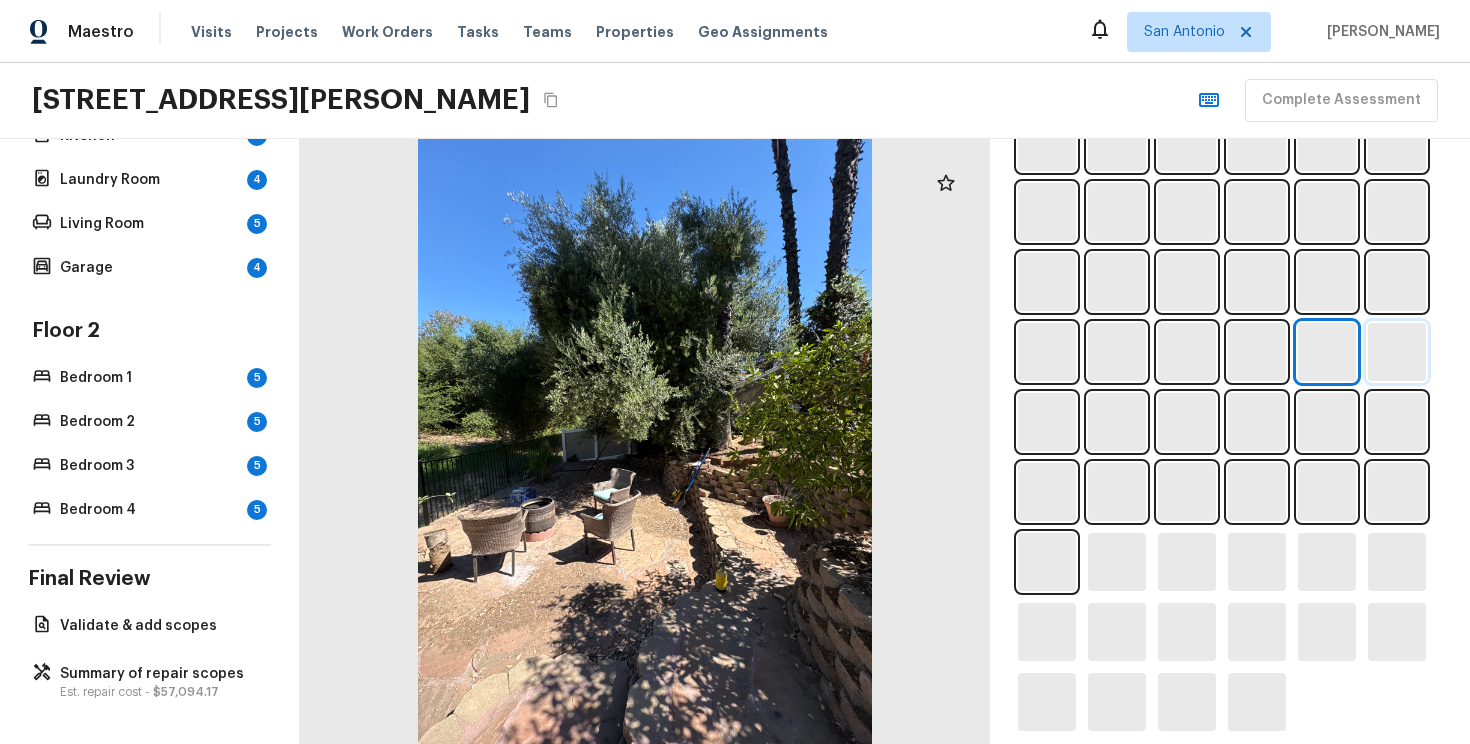 click at bounding box center [1397, 352] 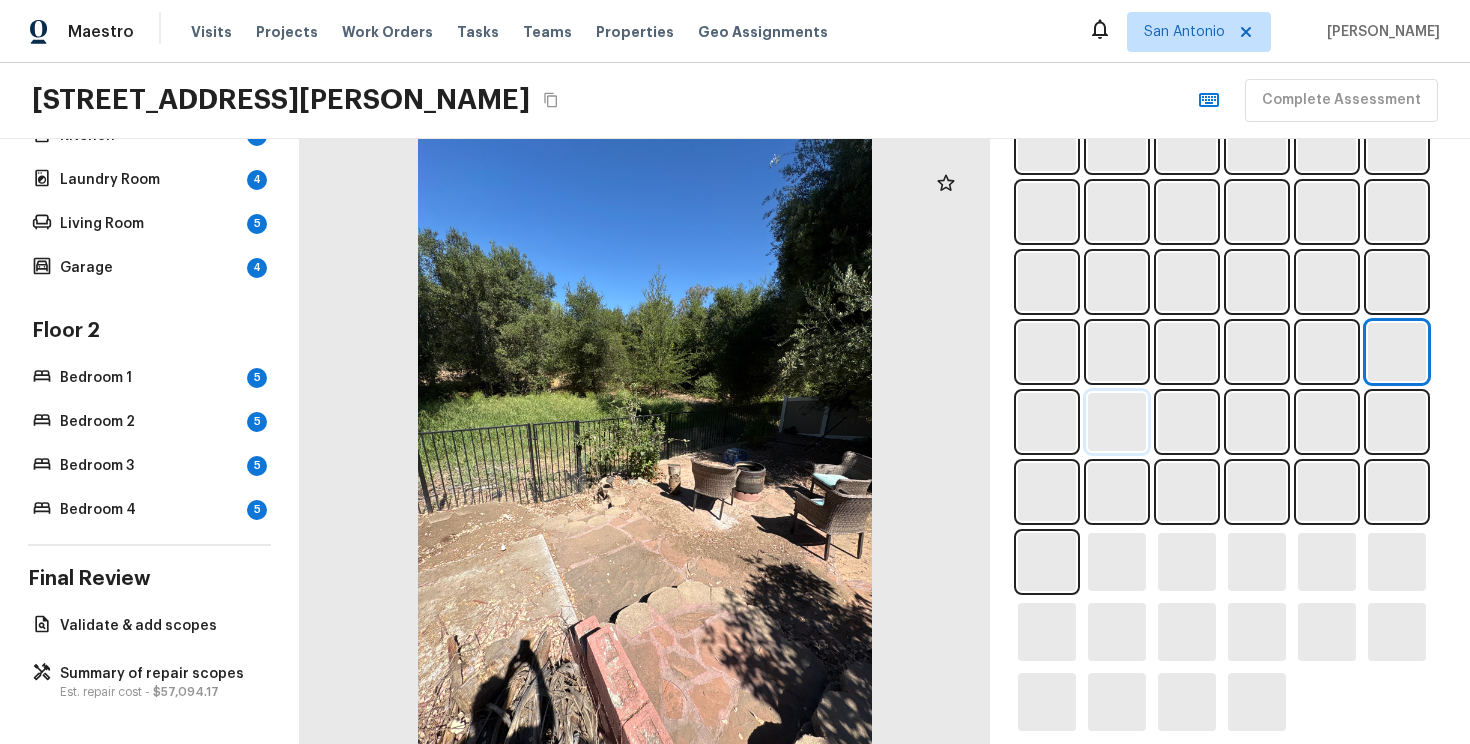 scroll, scrollTop: 1118, scrollLeft: 0, axis: vertical 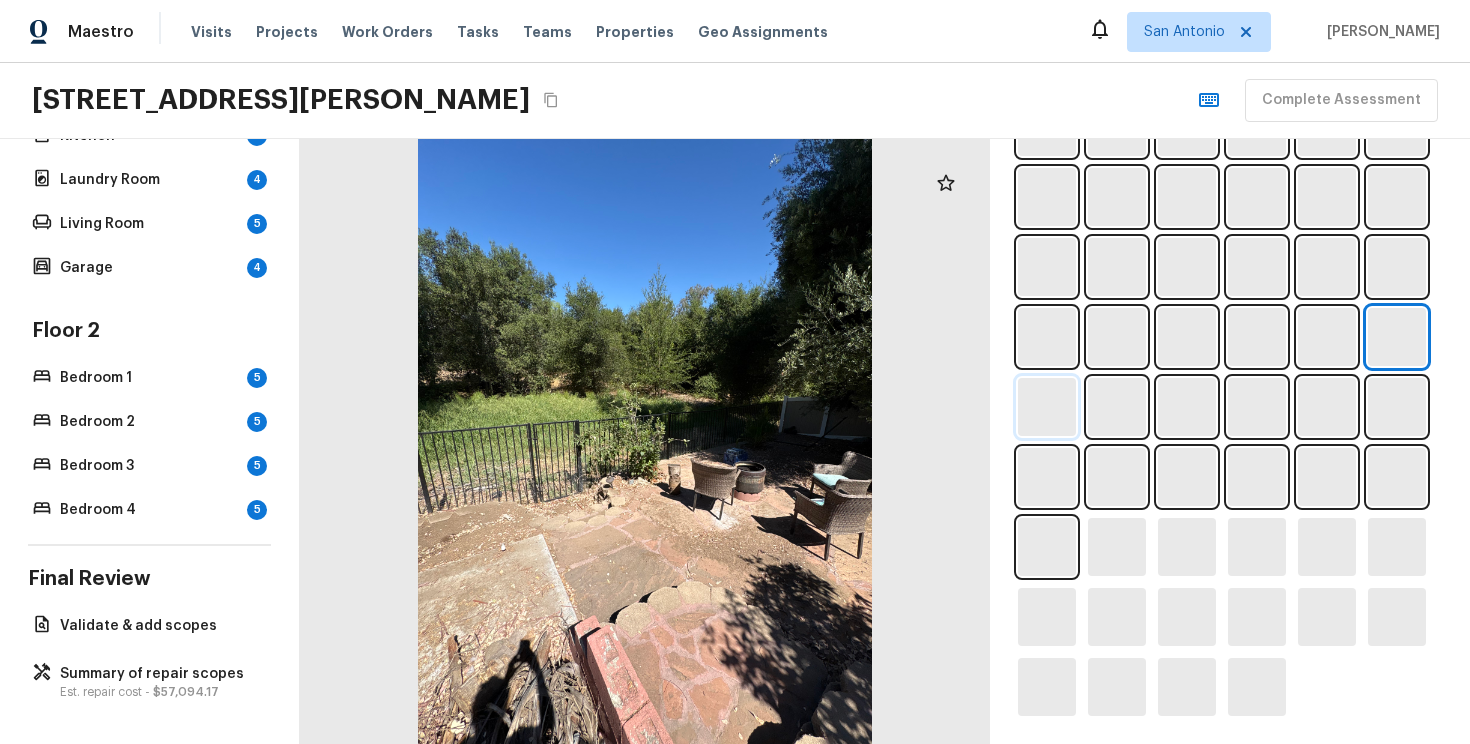 click at bounding box center [1047, 407] 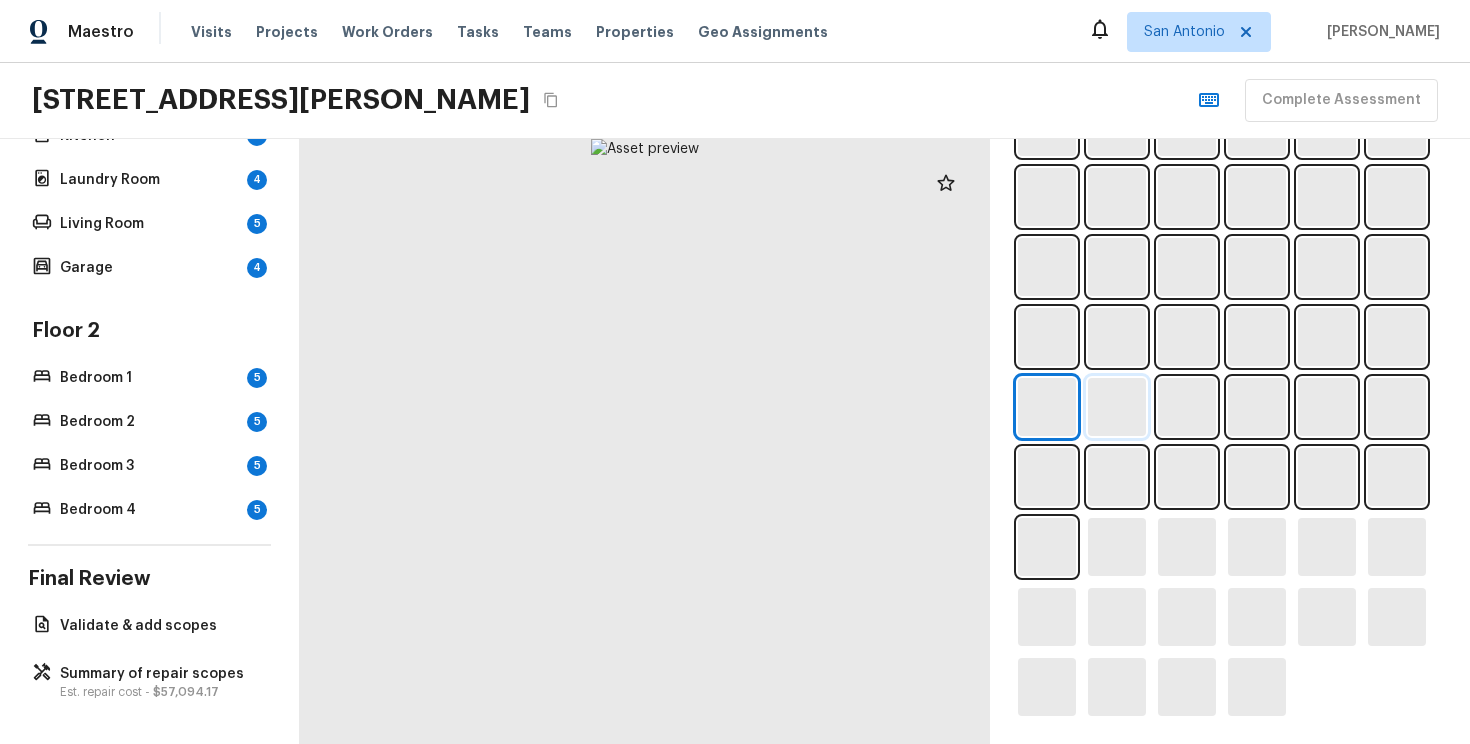 click at bounding box center [1117, 407] 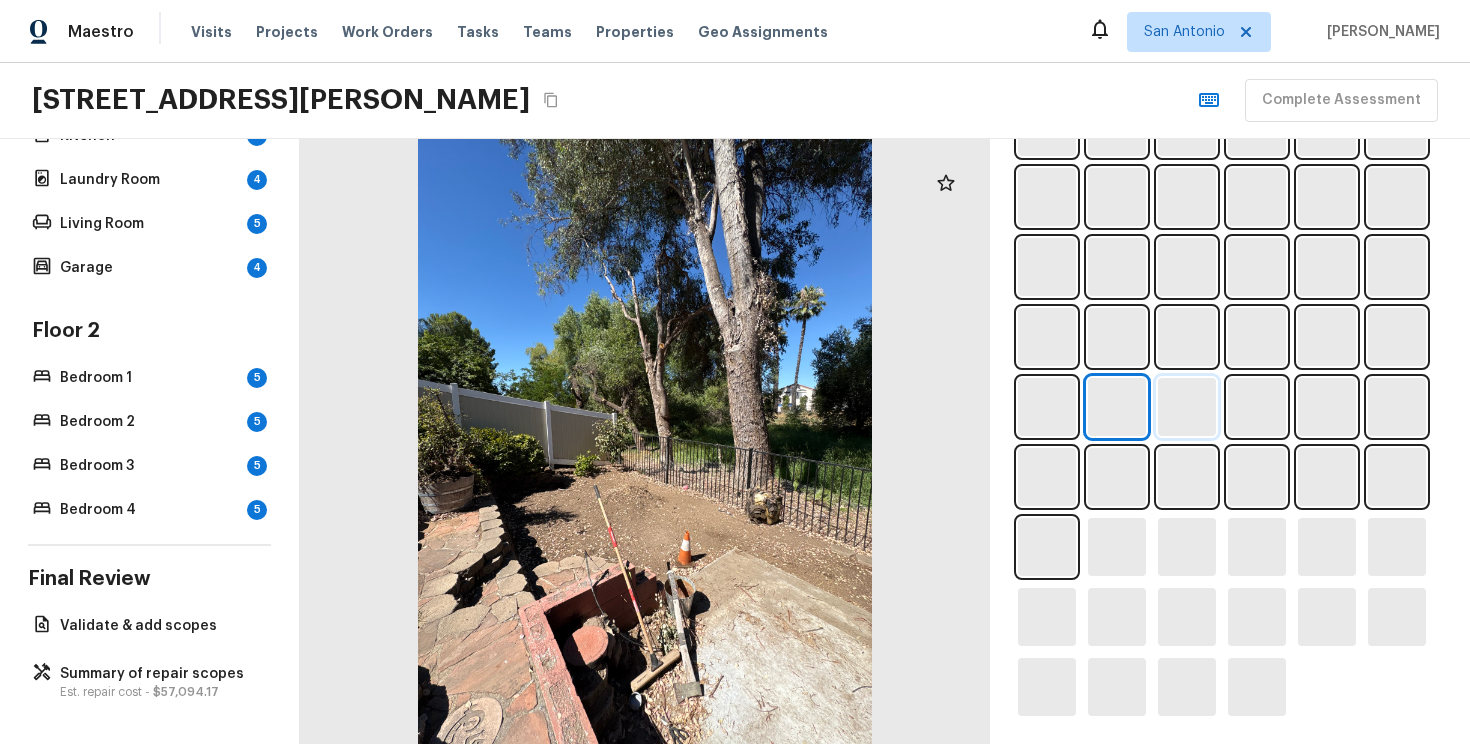 click at bounding box center [1187, 407] 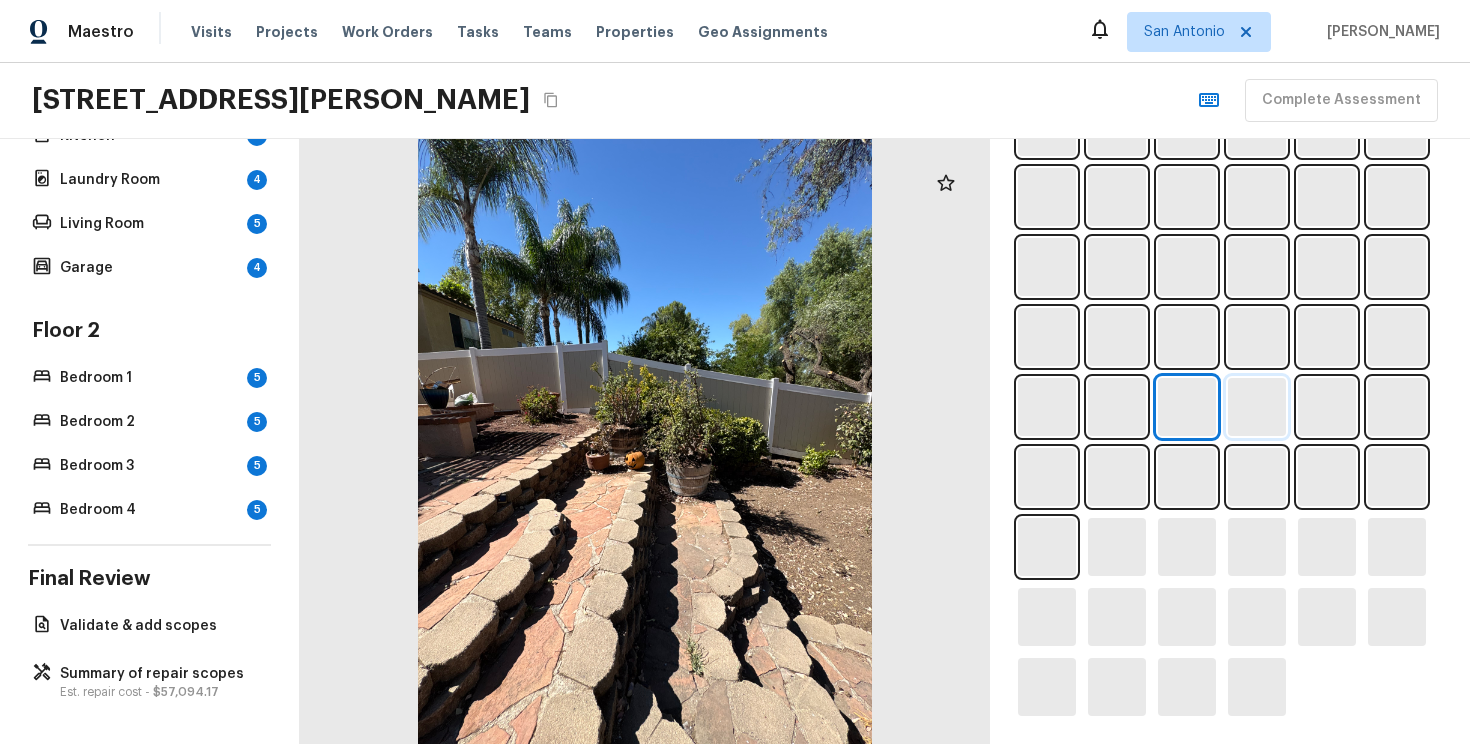 click at bounding box center [1257, 407] 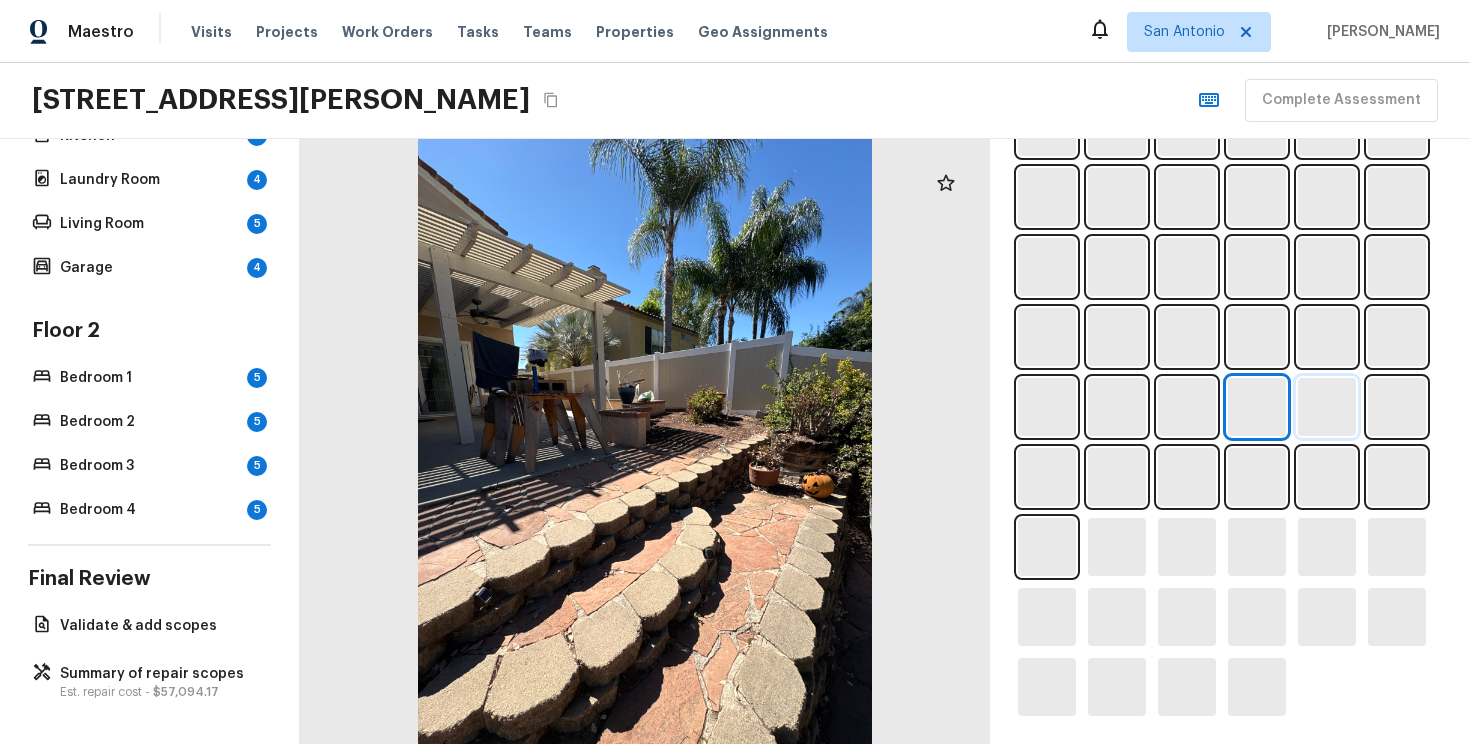 click at bounding box center [1327, 407] 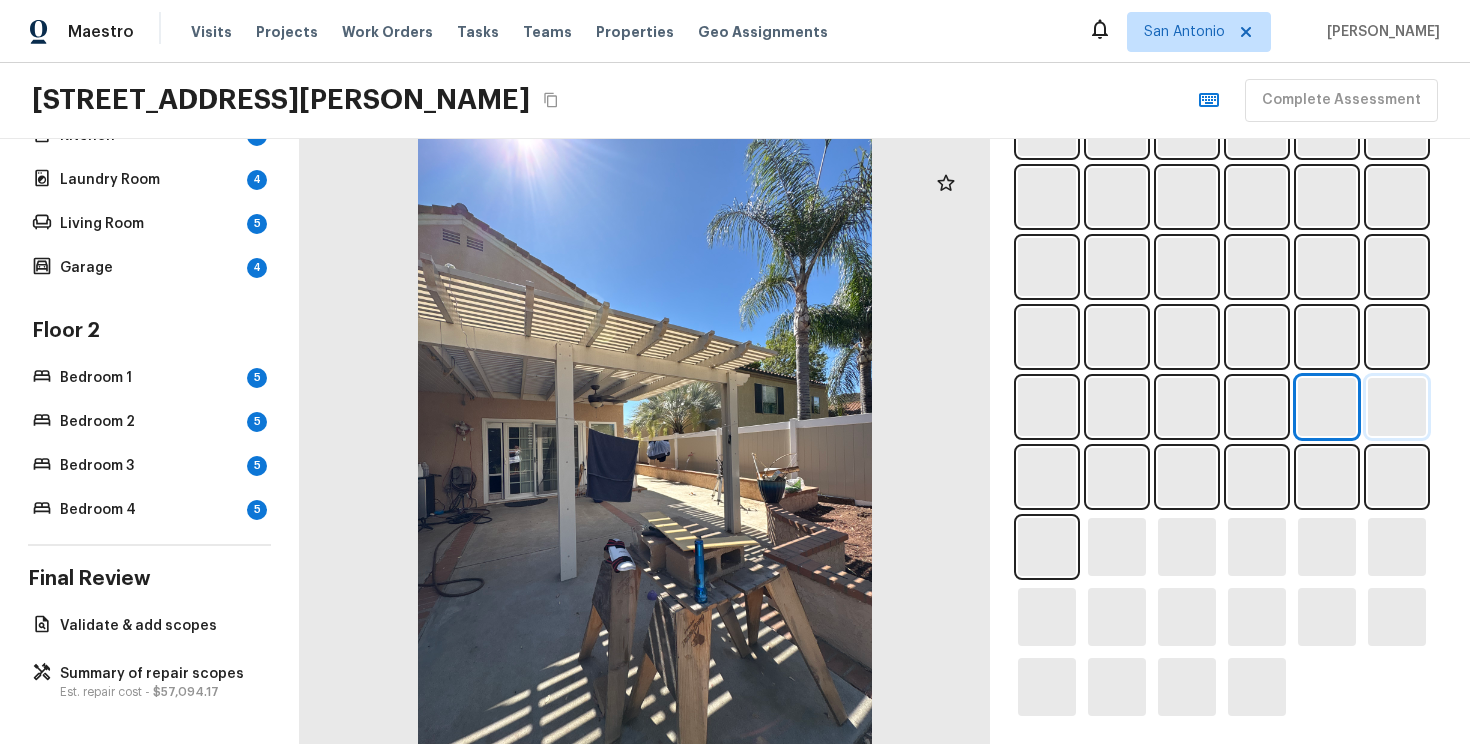 click at bounding box center [1397, 407] 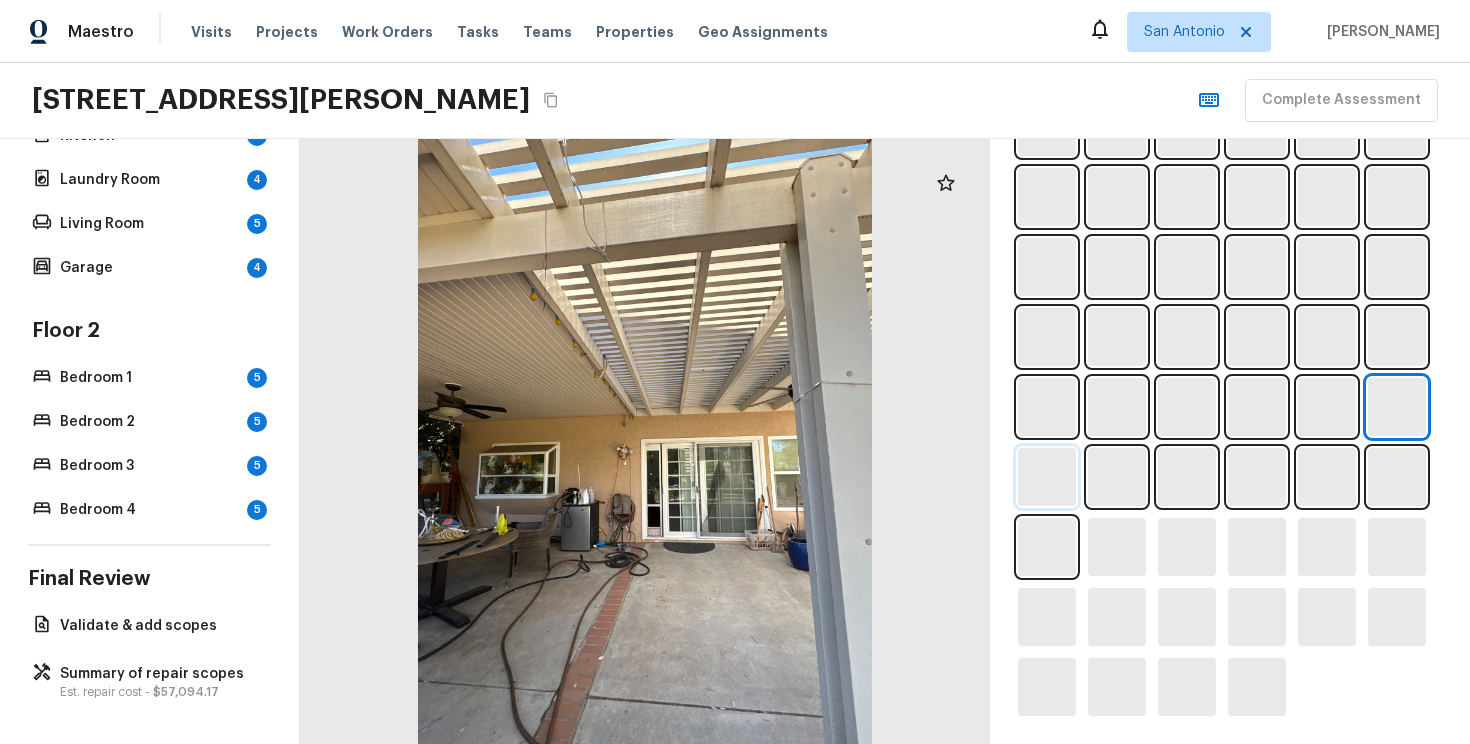 click at bounding box center (1047, 477) 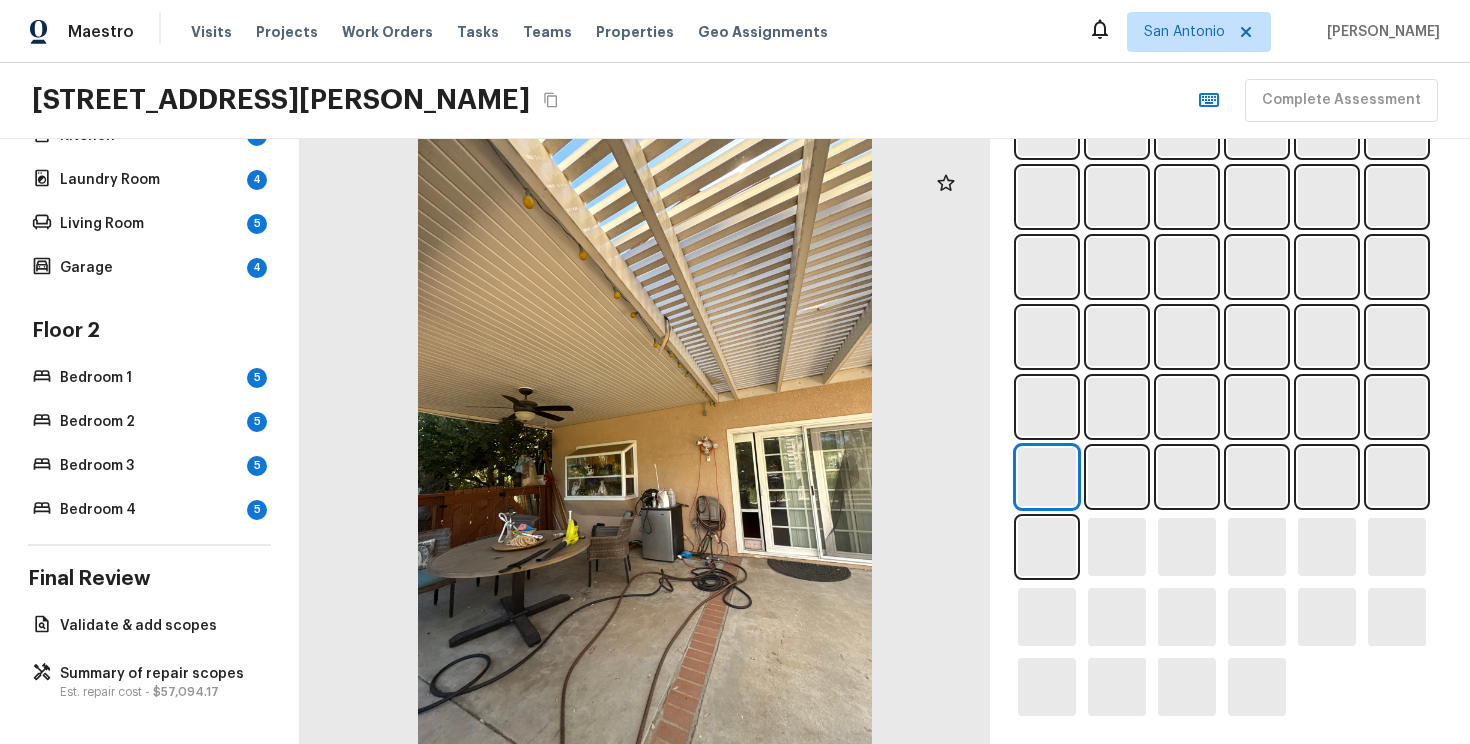 click at bounding box center (1230, 302) 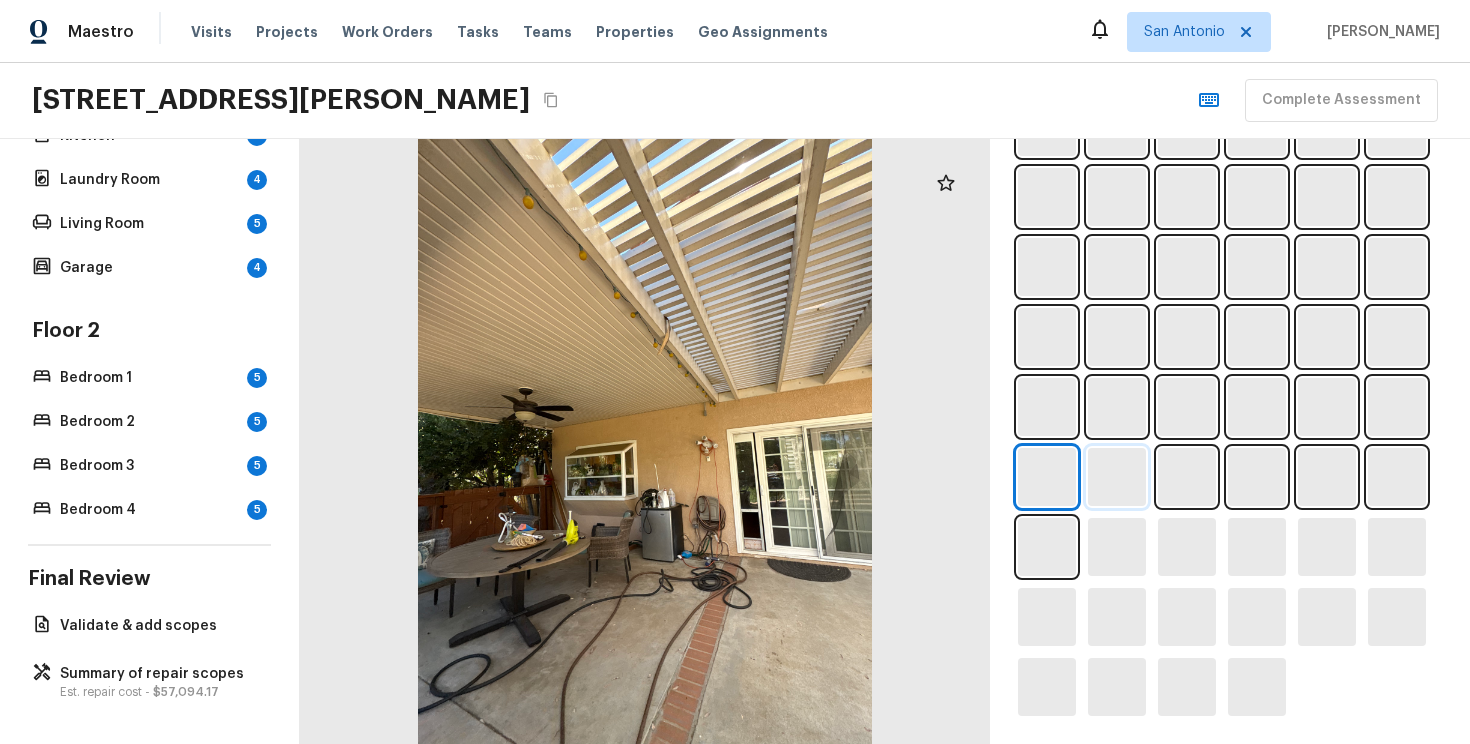 click at bounding box center (1117, 477) 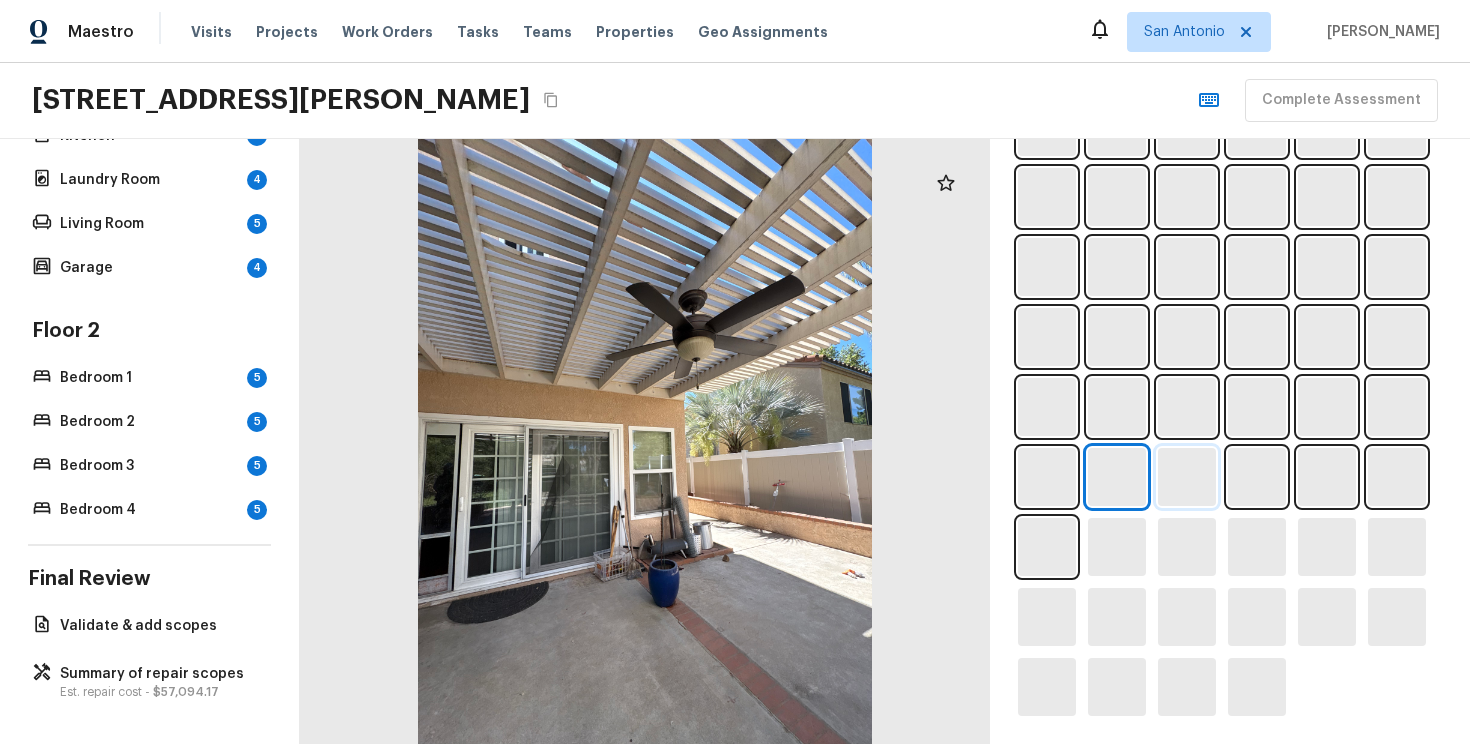 click at bounding box center (1187, 477) 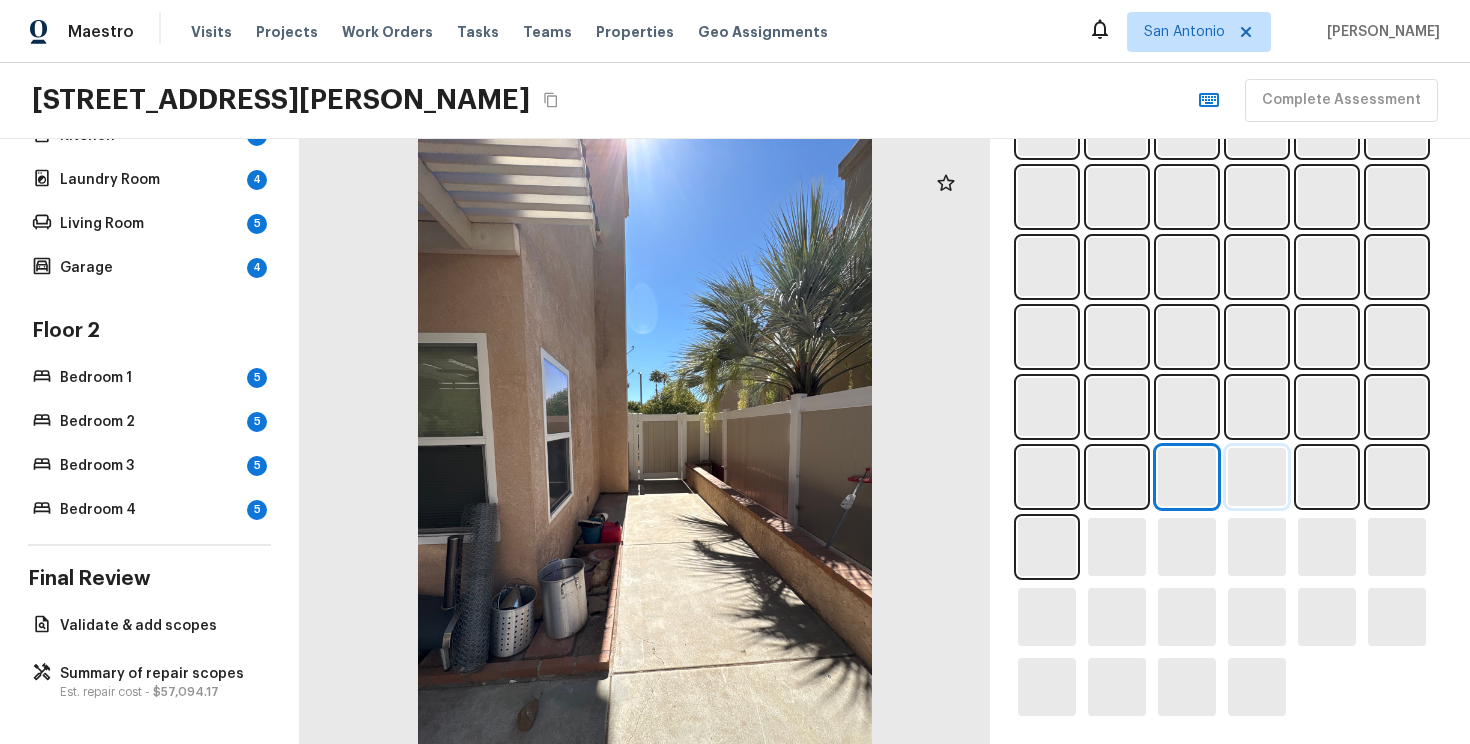 click at bounding box center [1257, 477] 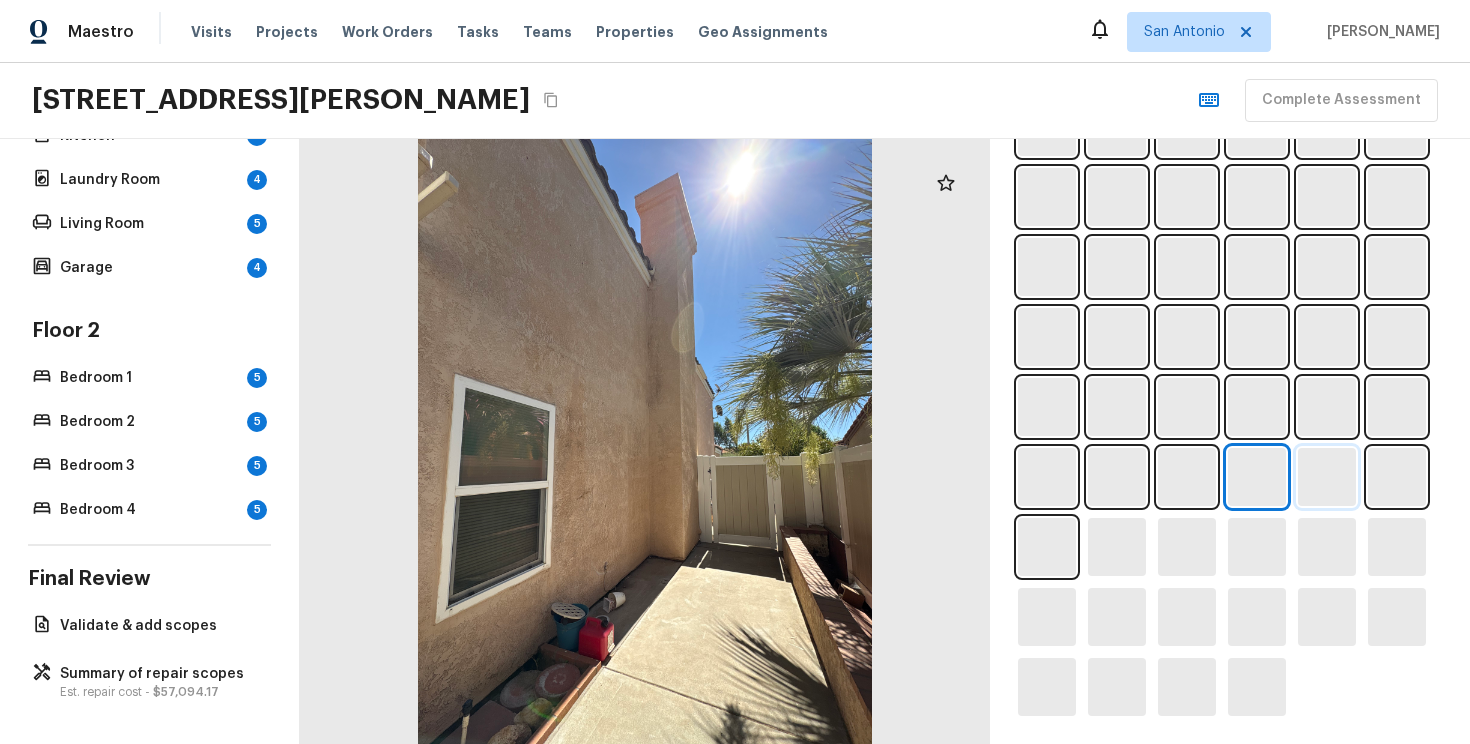 click at bounding box center [1327, 477] 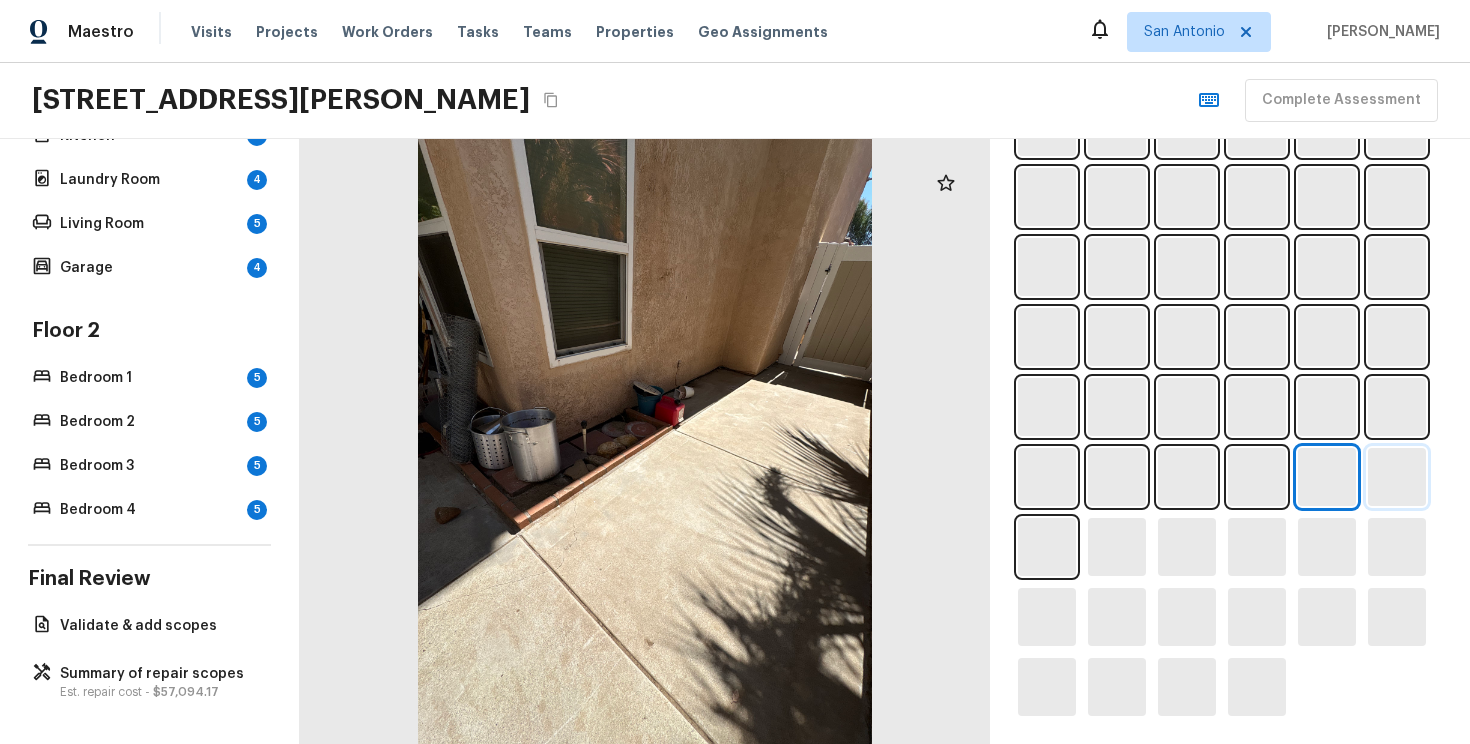 click at bounding box center (1397, 477) 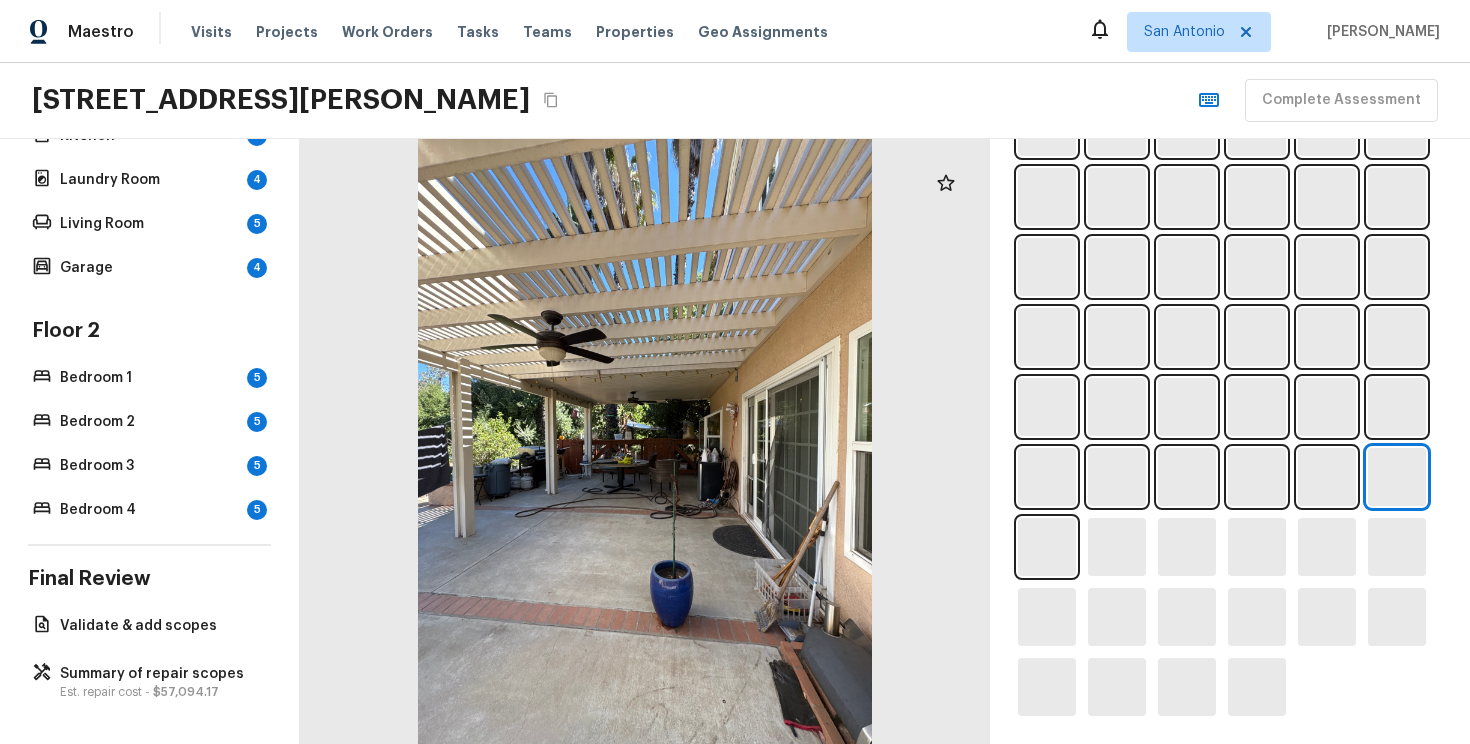 click at bounding box center [1230, 302] 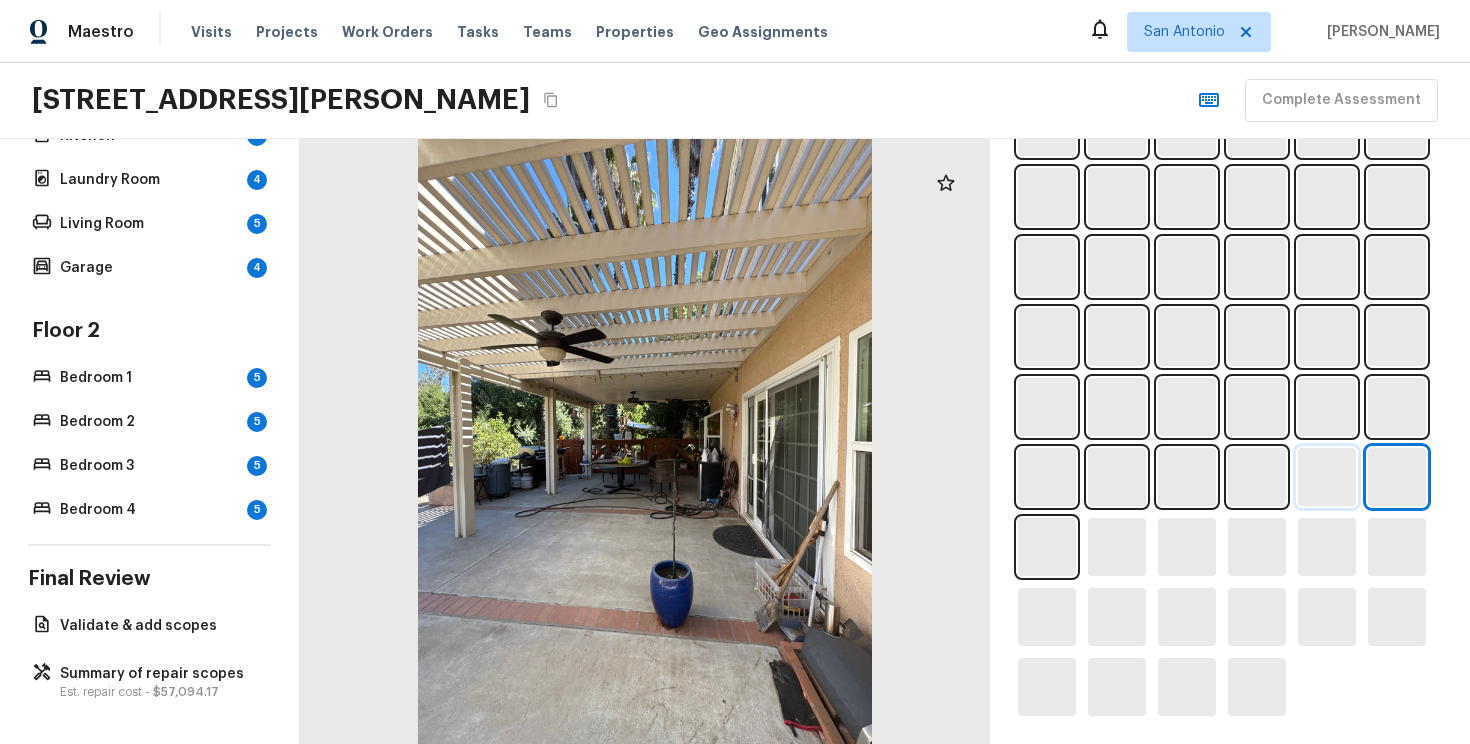 click at bounding box center [1327, 477] 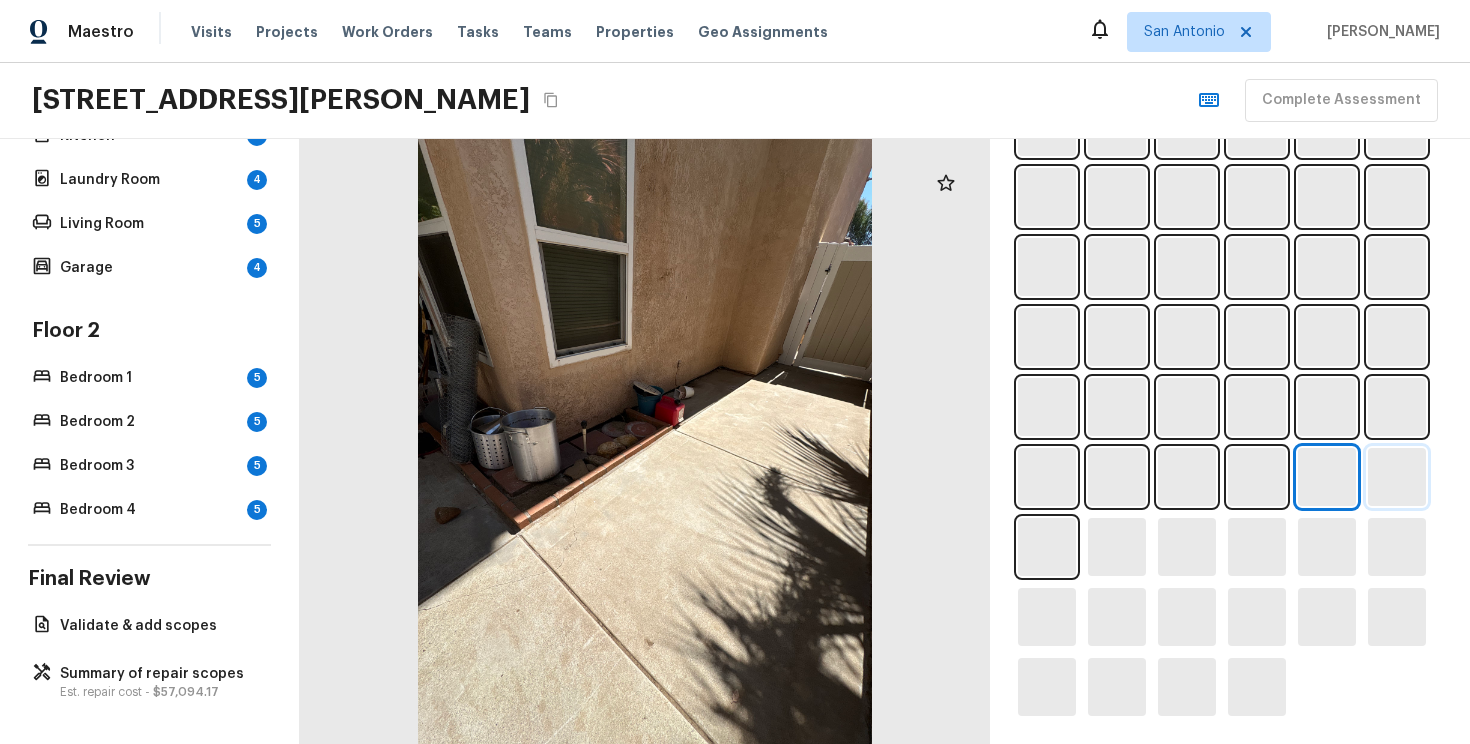 click at bounding box center [1397, 477] 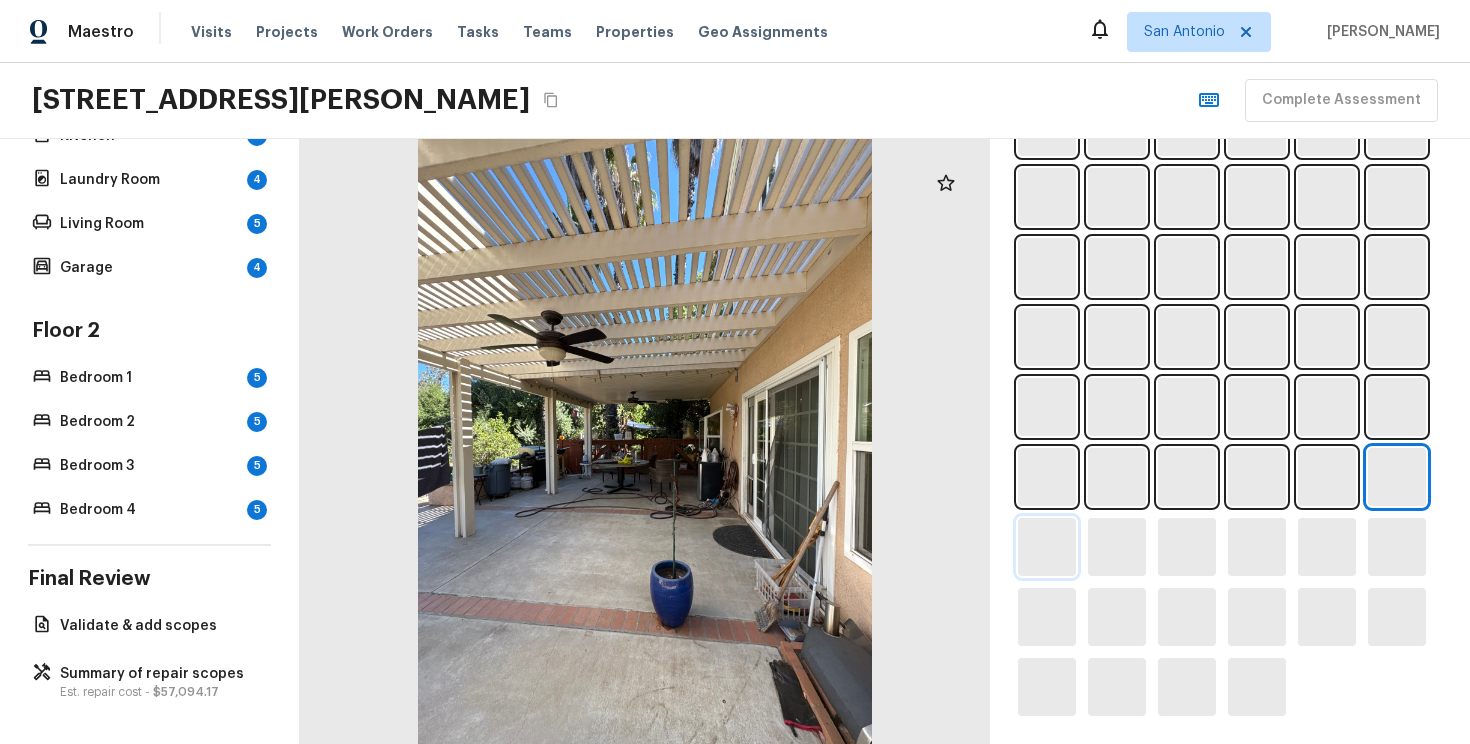 click at bounding box center (1047, 547) 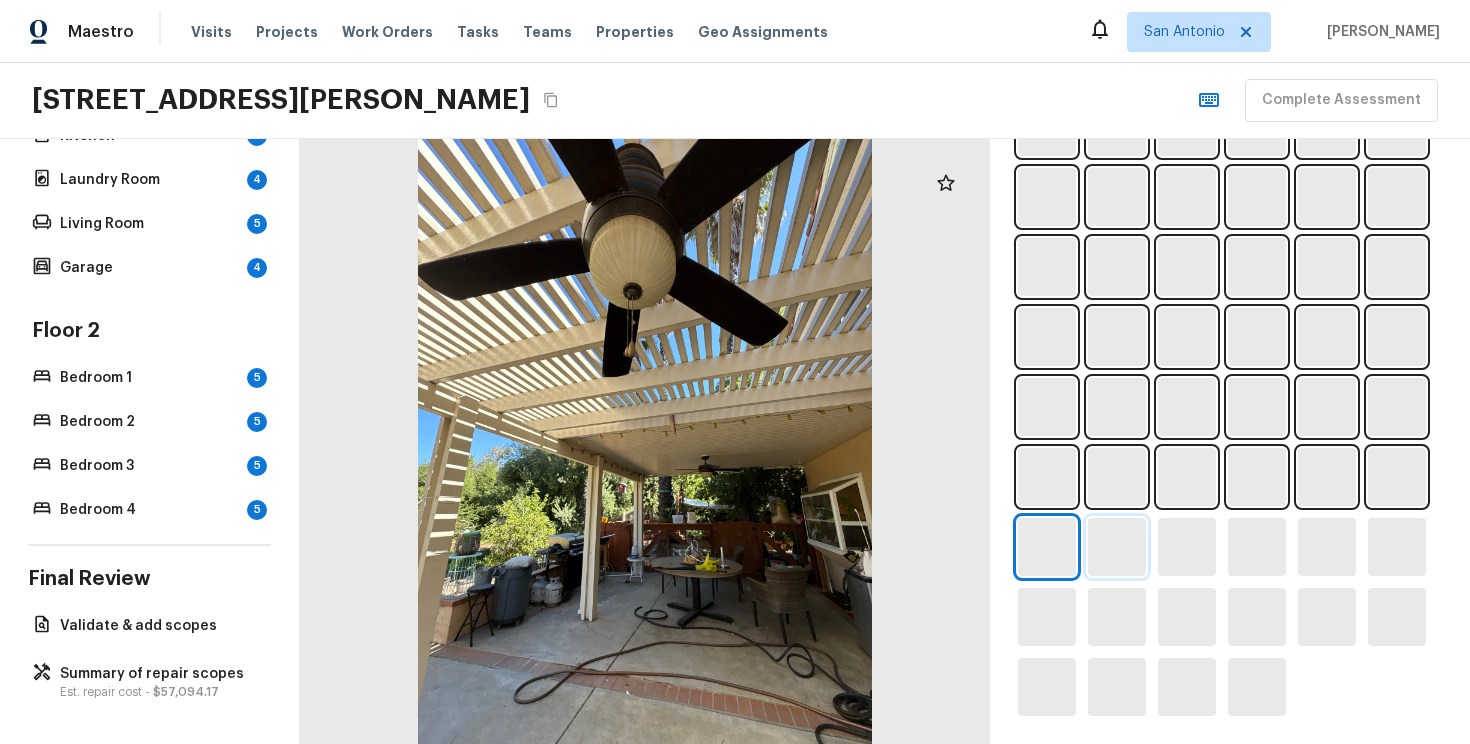 click at bounding box center (1117, 547) 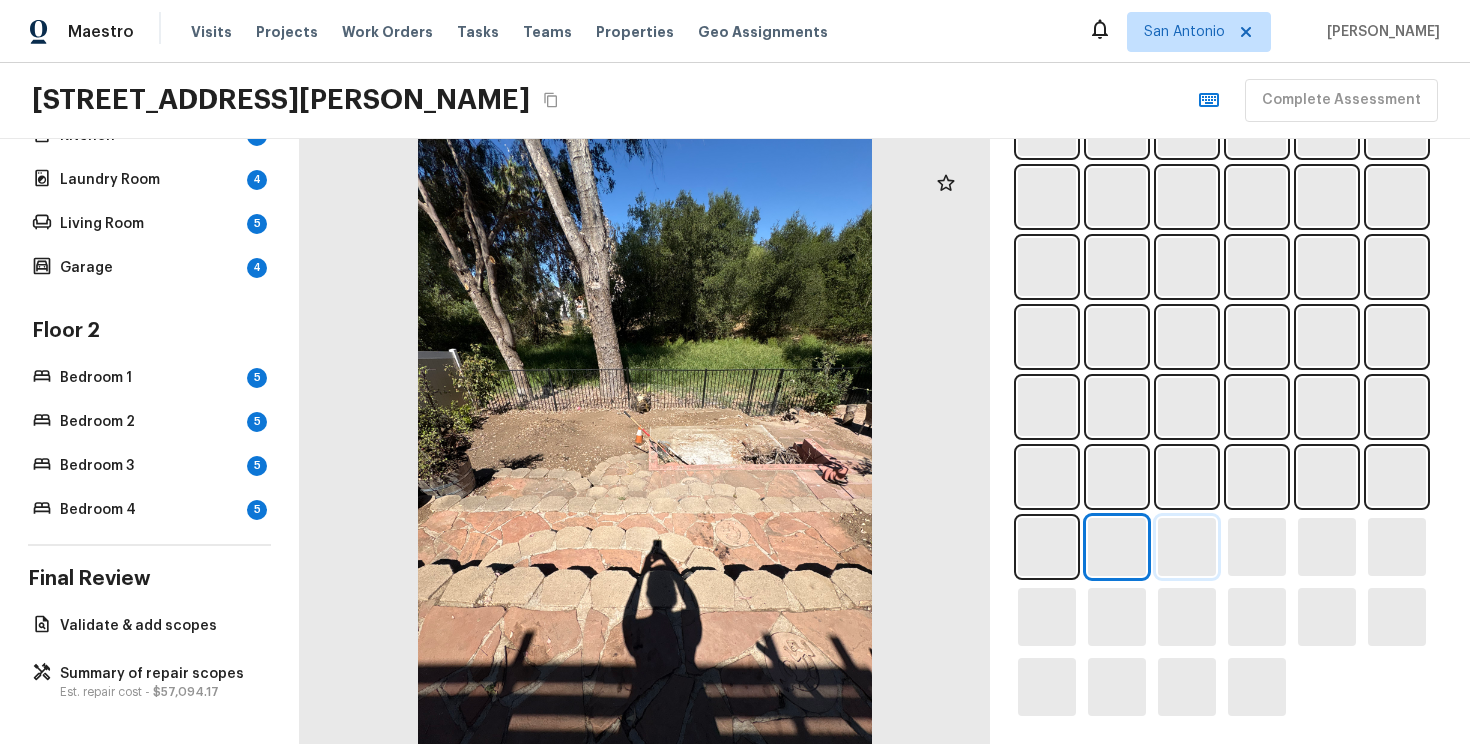 click at bounding box center [1187, 547] 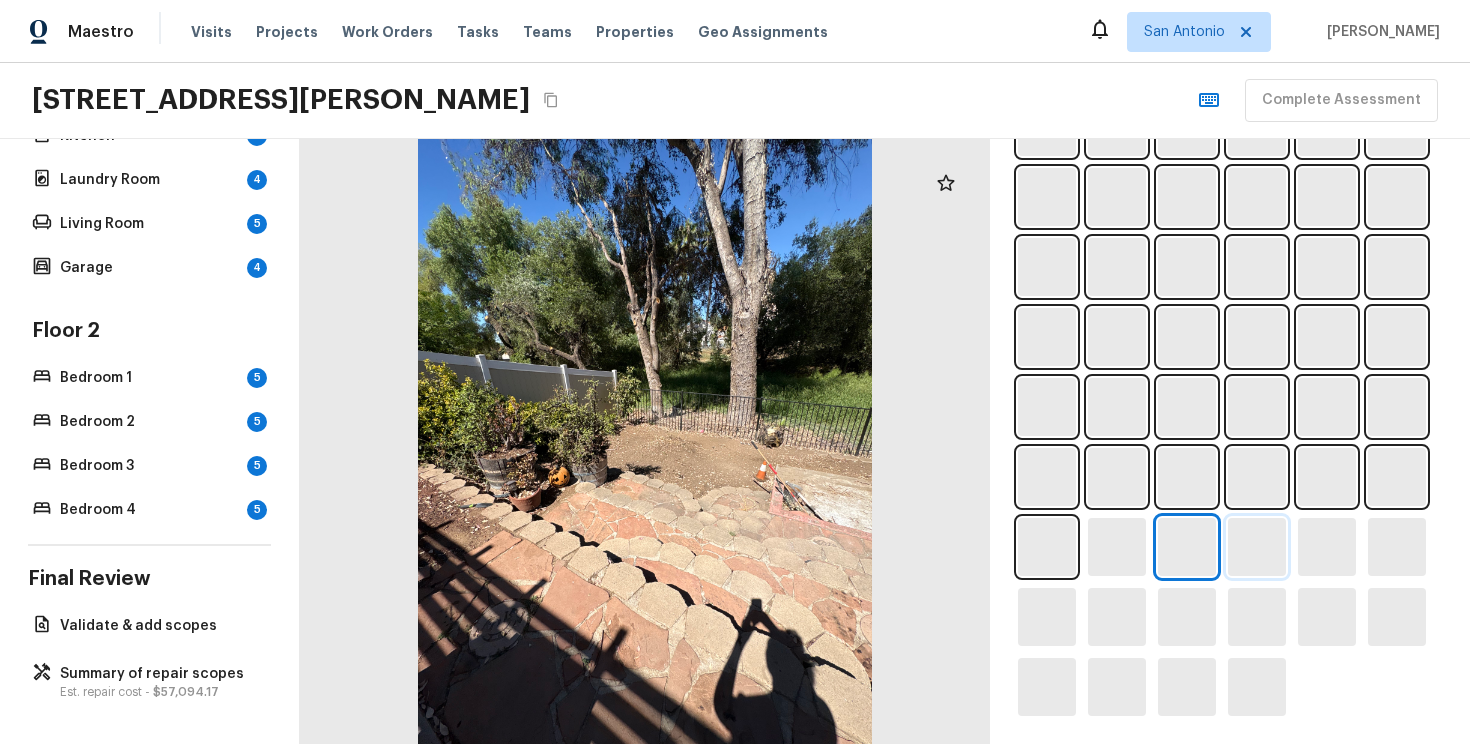 click at bounding box center (1257, 547) 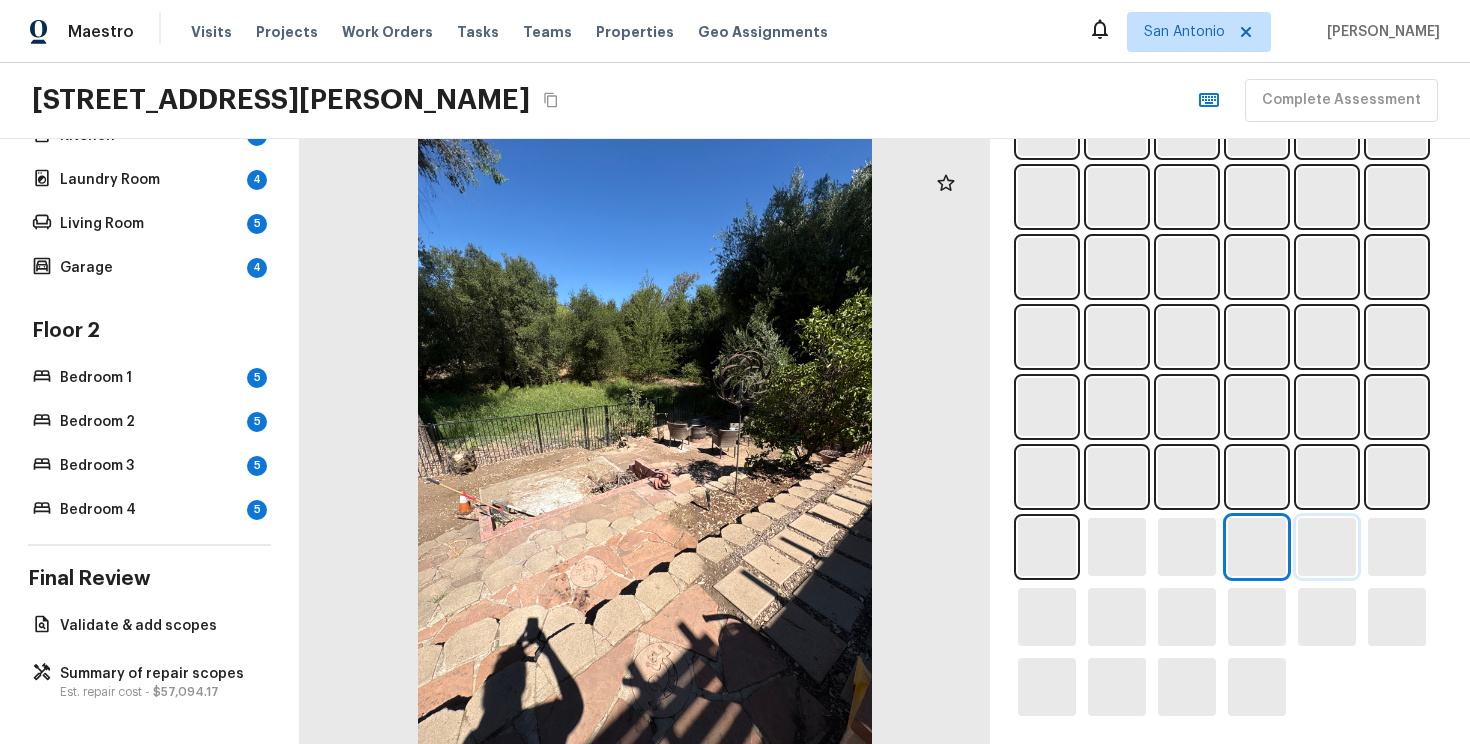 click at bounding box center [1327, 547] 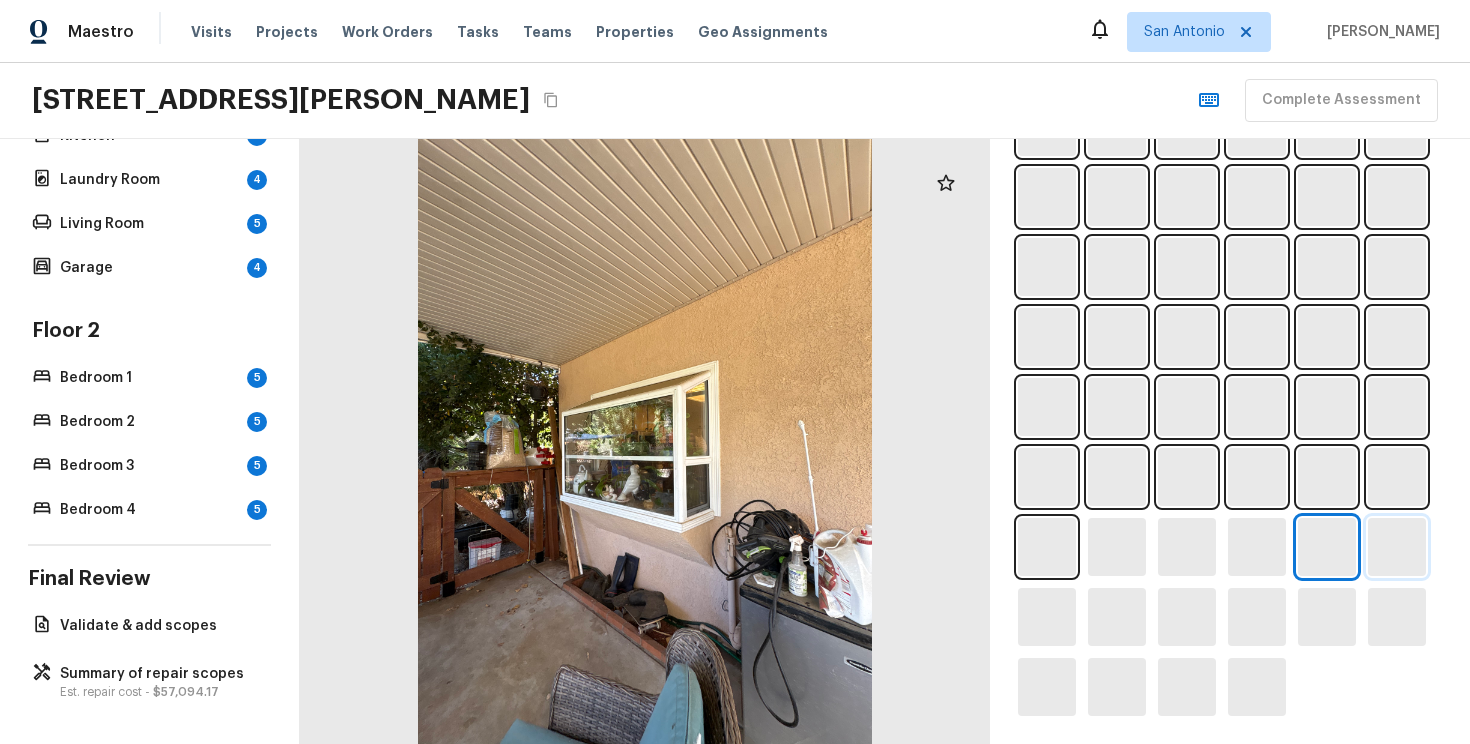 click at bounding box center (1397, 547) 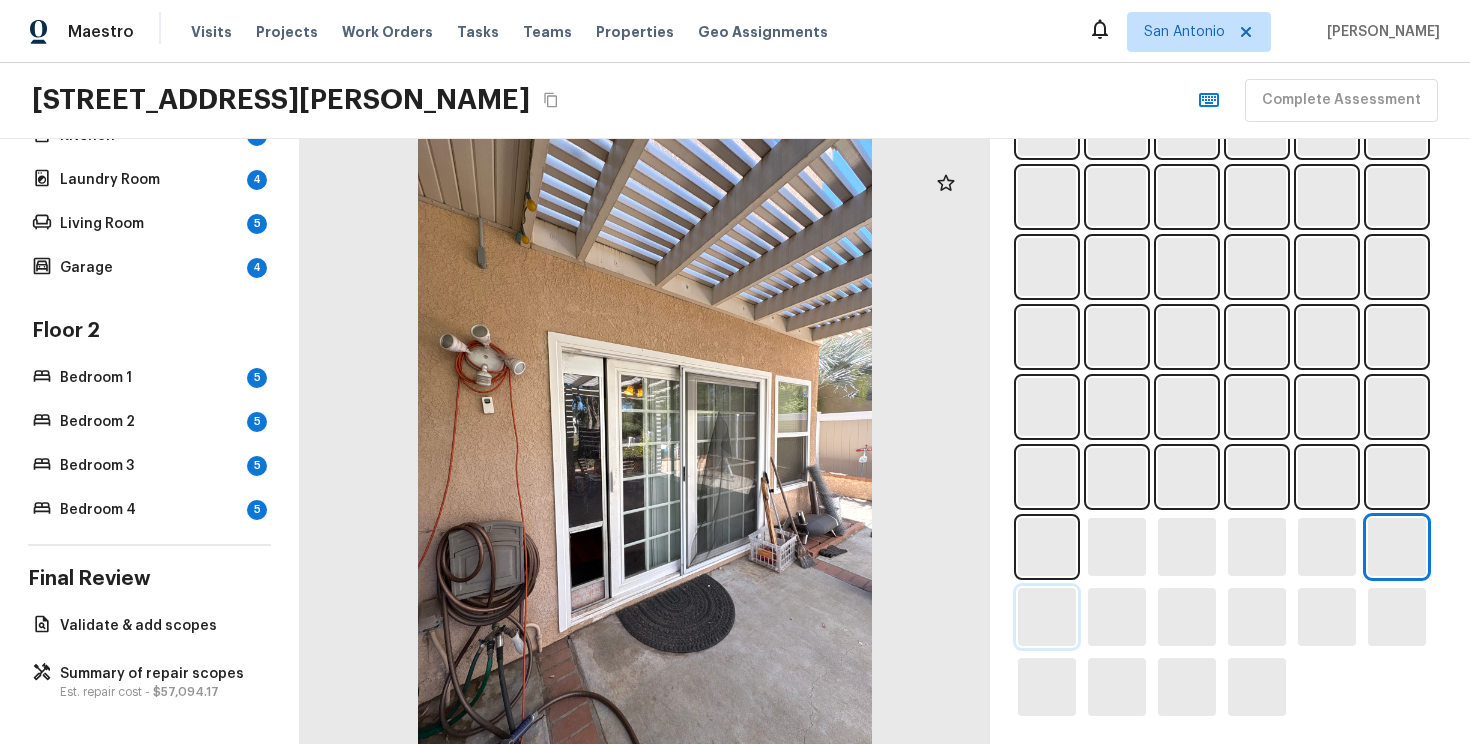 click at bounding box center [1047, 617] 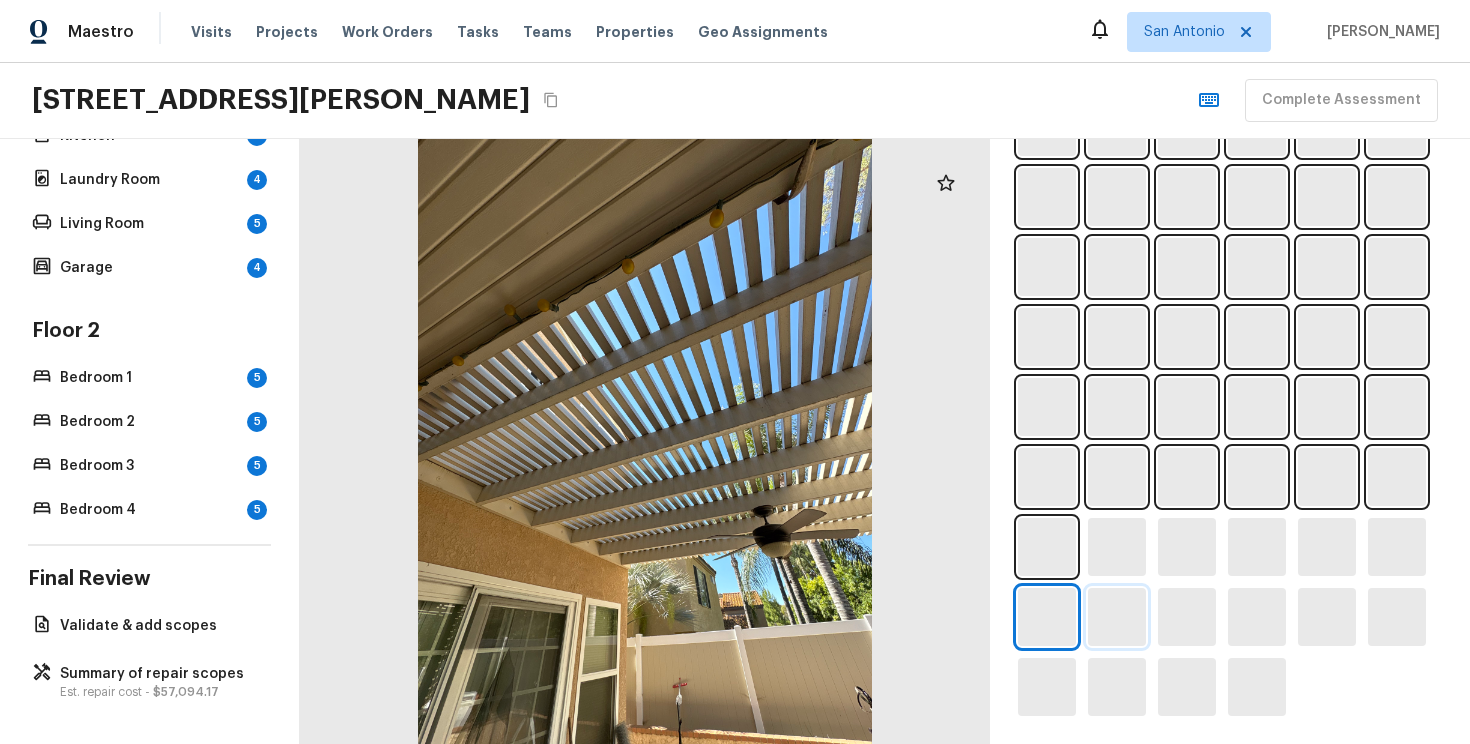 click at bounding box center [1117, 617] 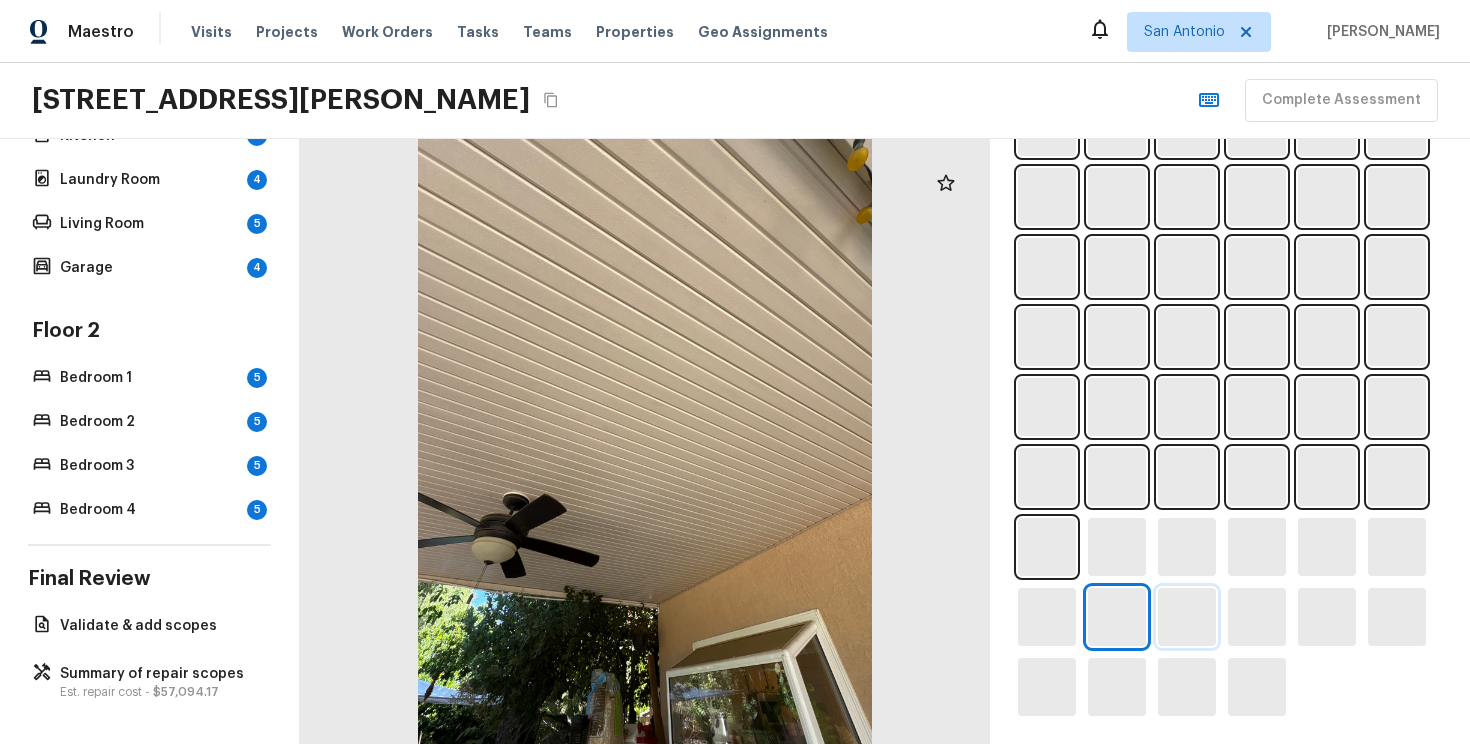 click at bounding box center (1187, 617) 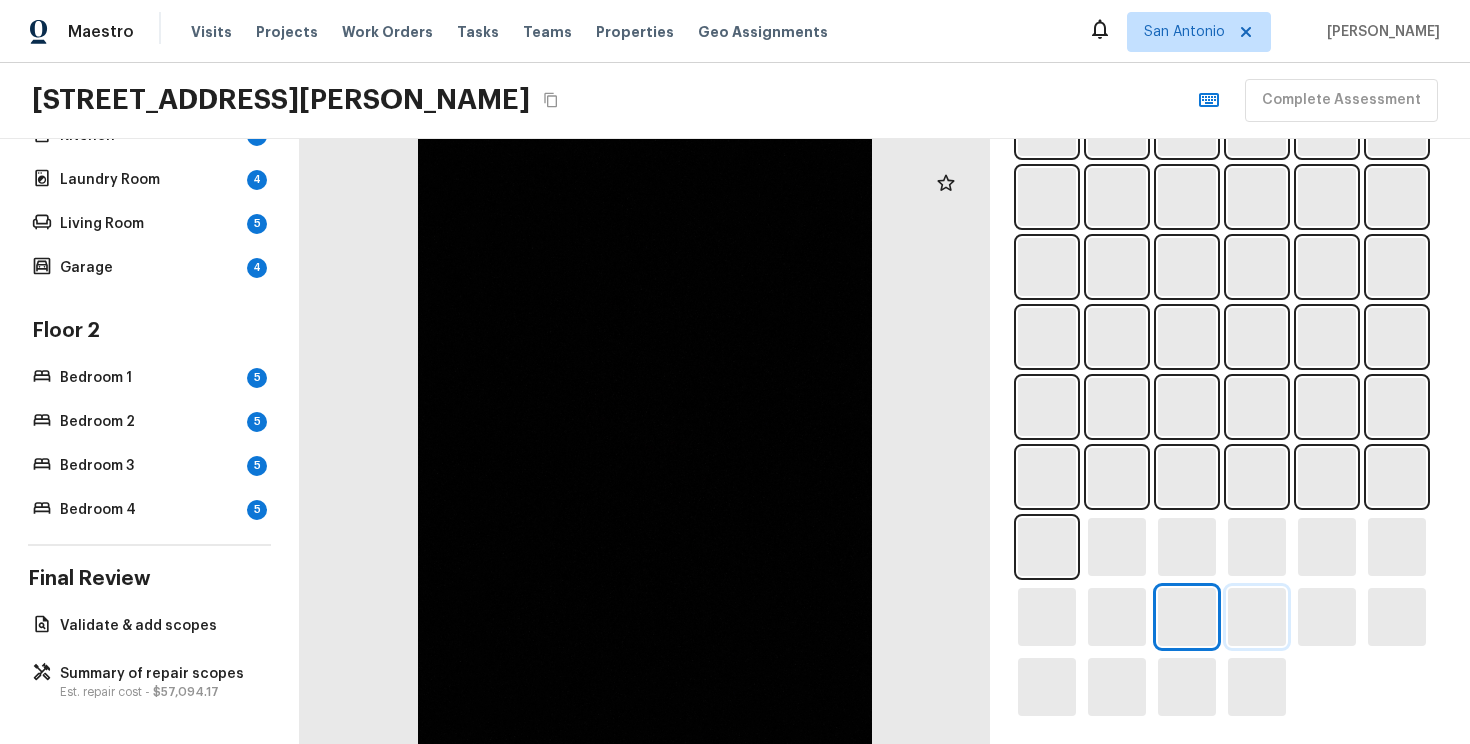 click at bounding box center [1257, 617] 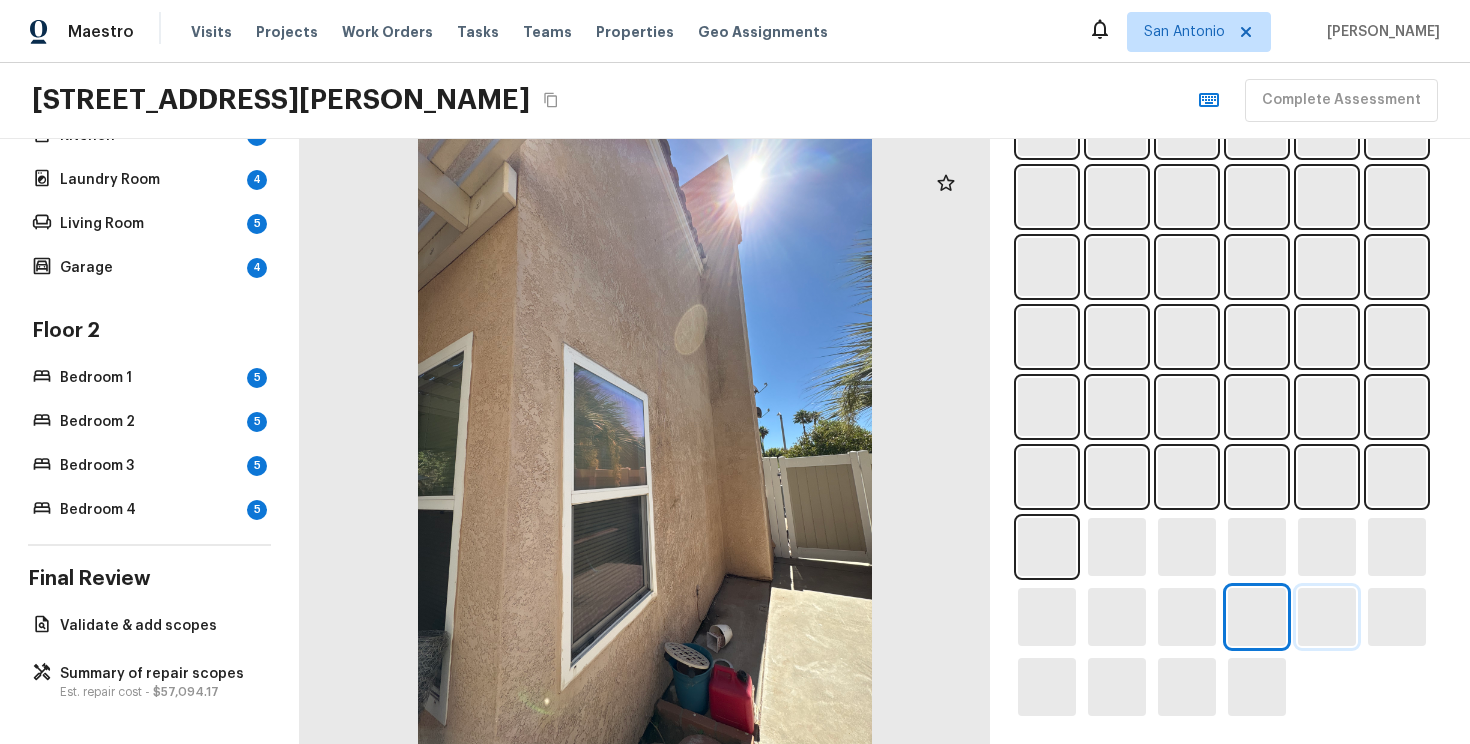 click at bounding box center (1327, 617) 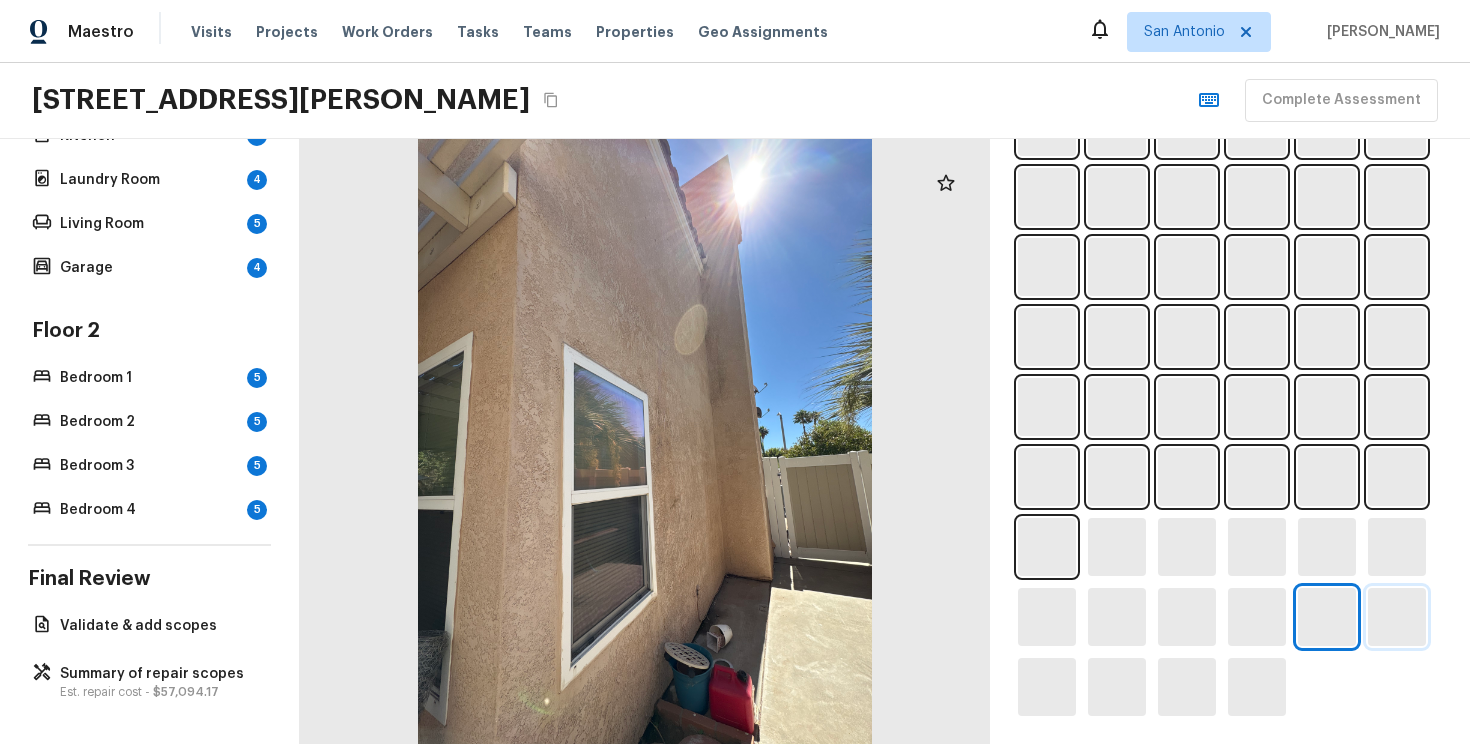 click at bounding box center (1397, 617) 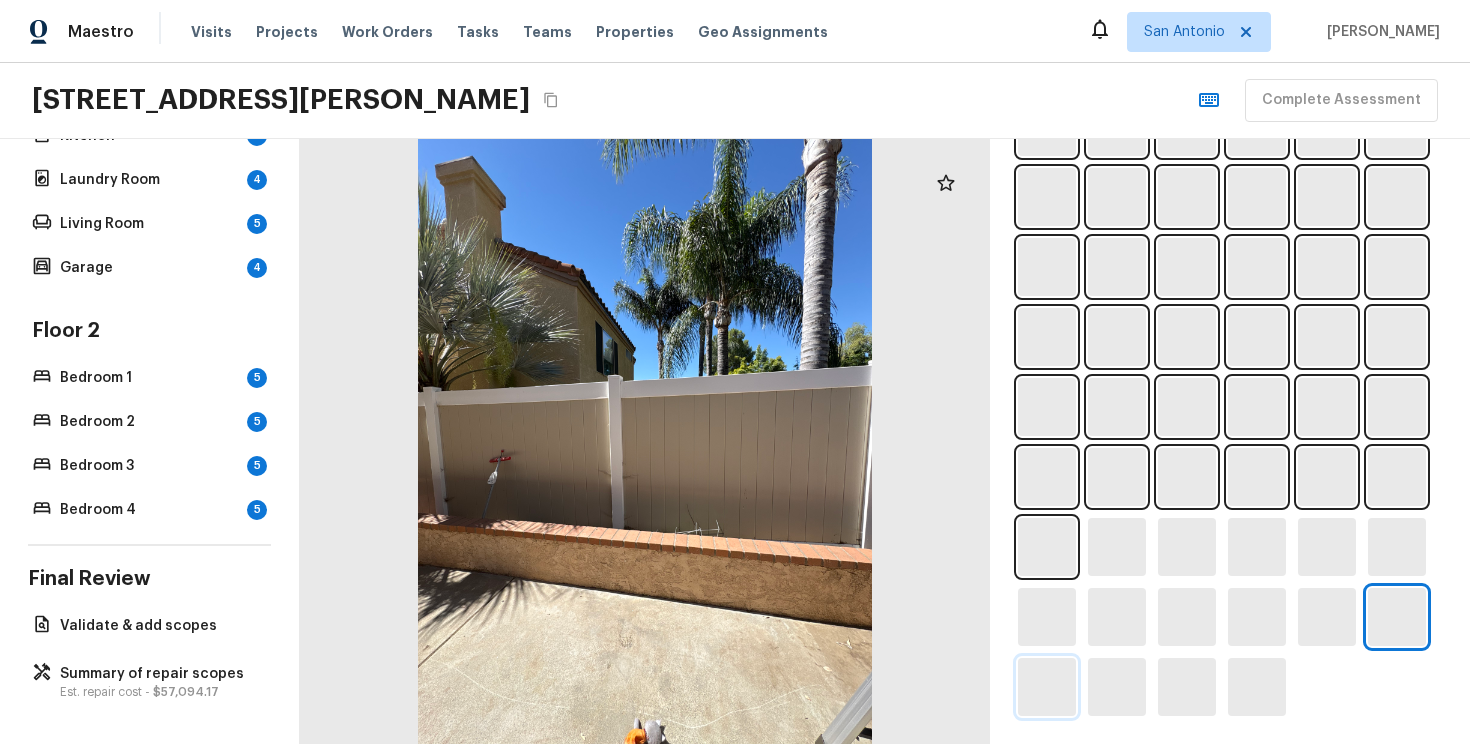 click at bounding box center [1047, 687] 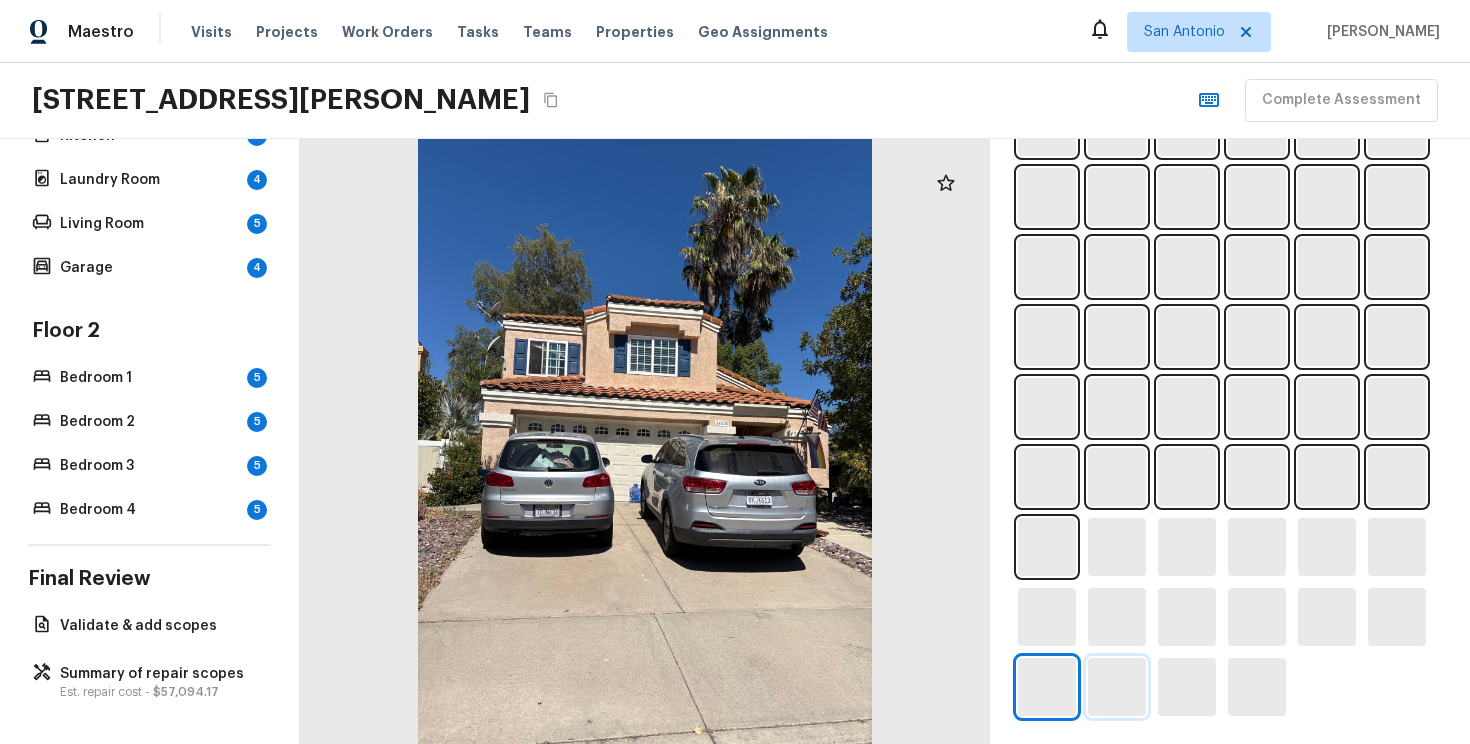 click at bounding box center (1117, 687) 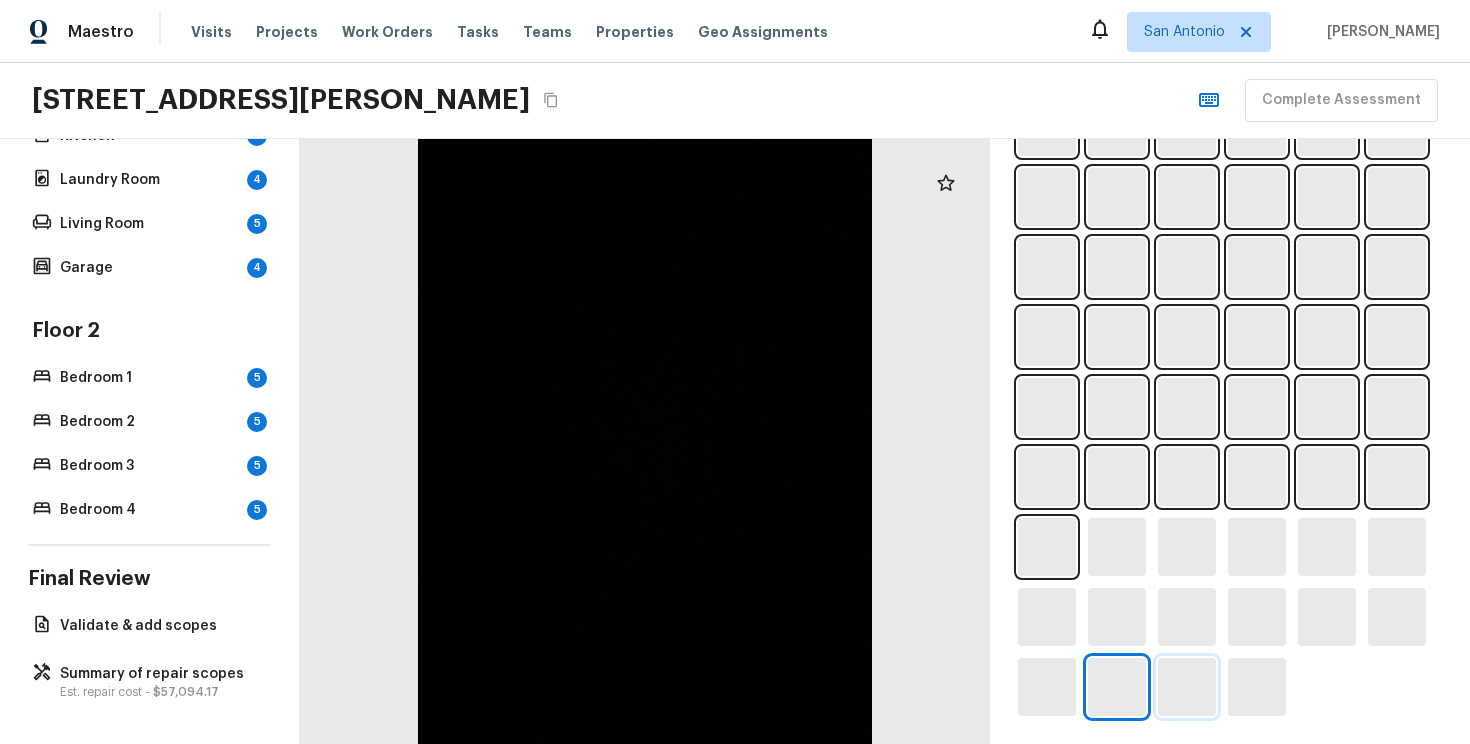 click at bounding box center [1187, 687] 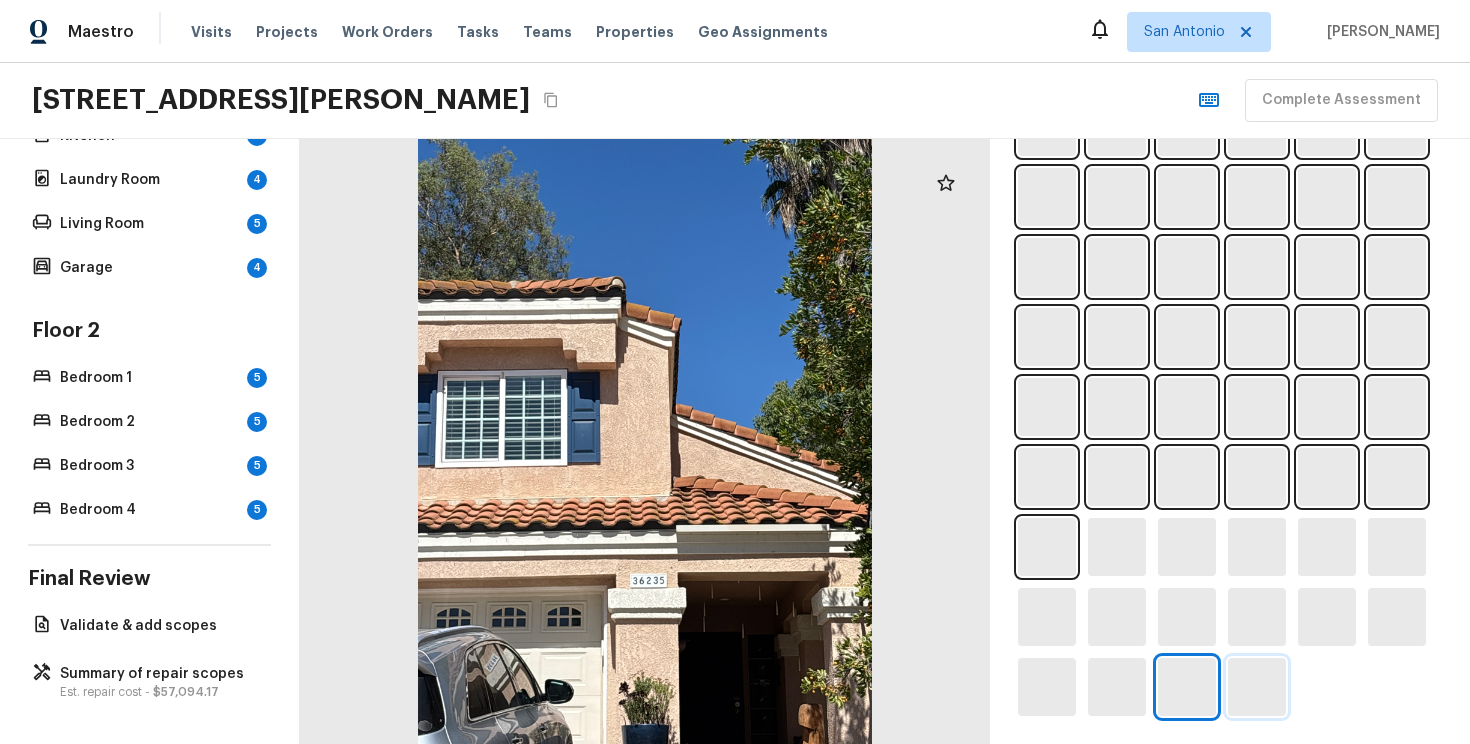 click at bounding box center (1257, 687) 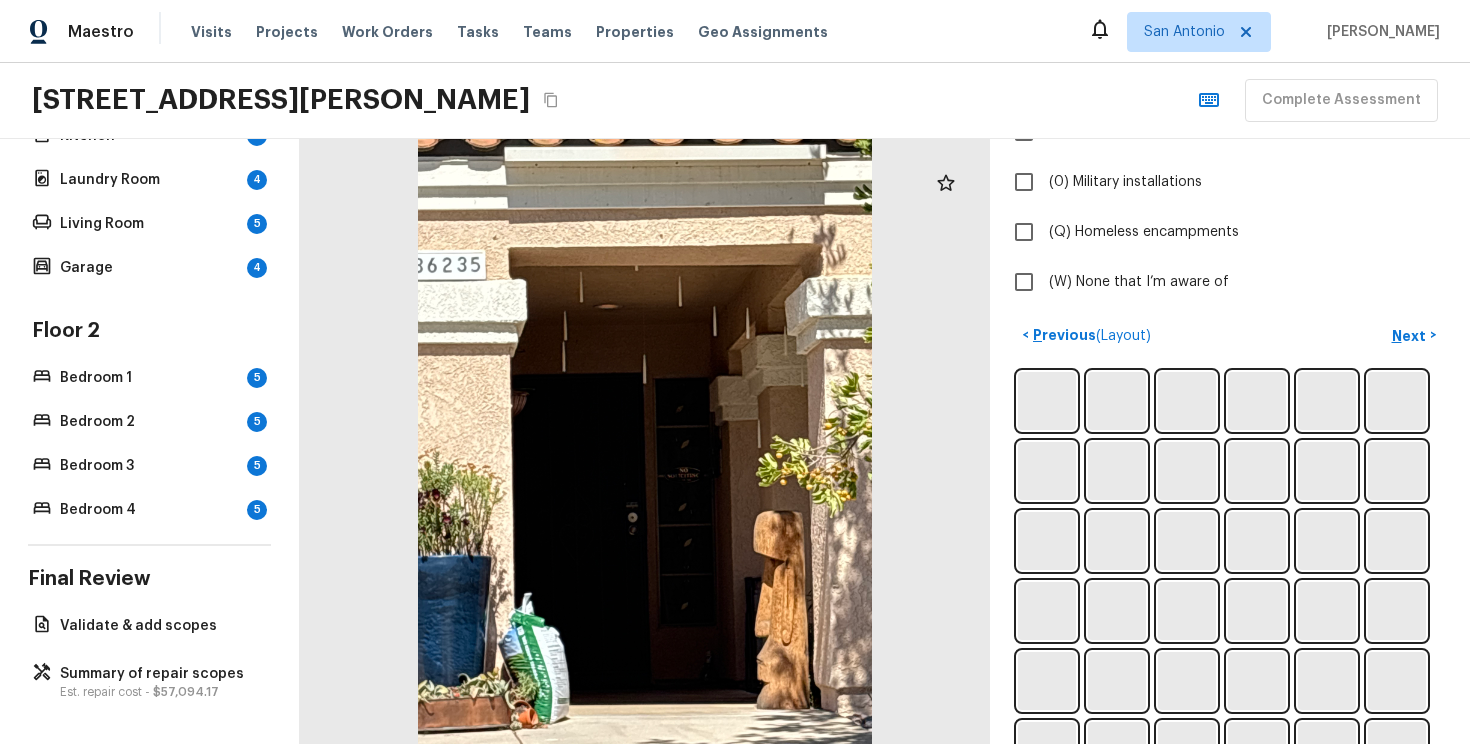 scroll, scrollTop: 612, scrollLeft: 0, axis: vertical 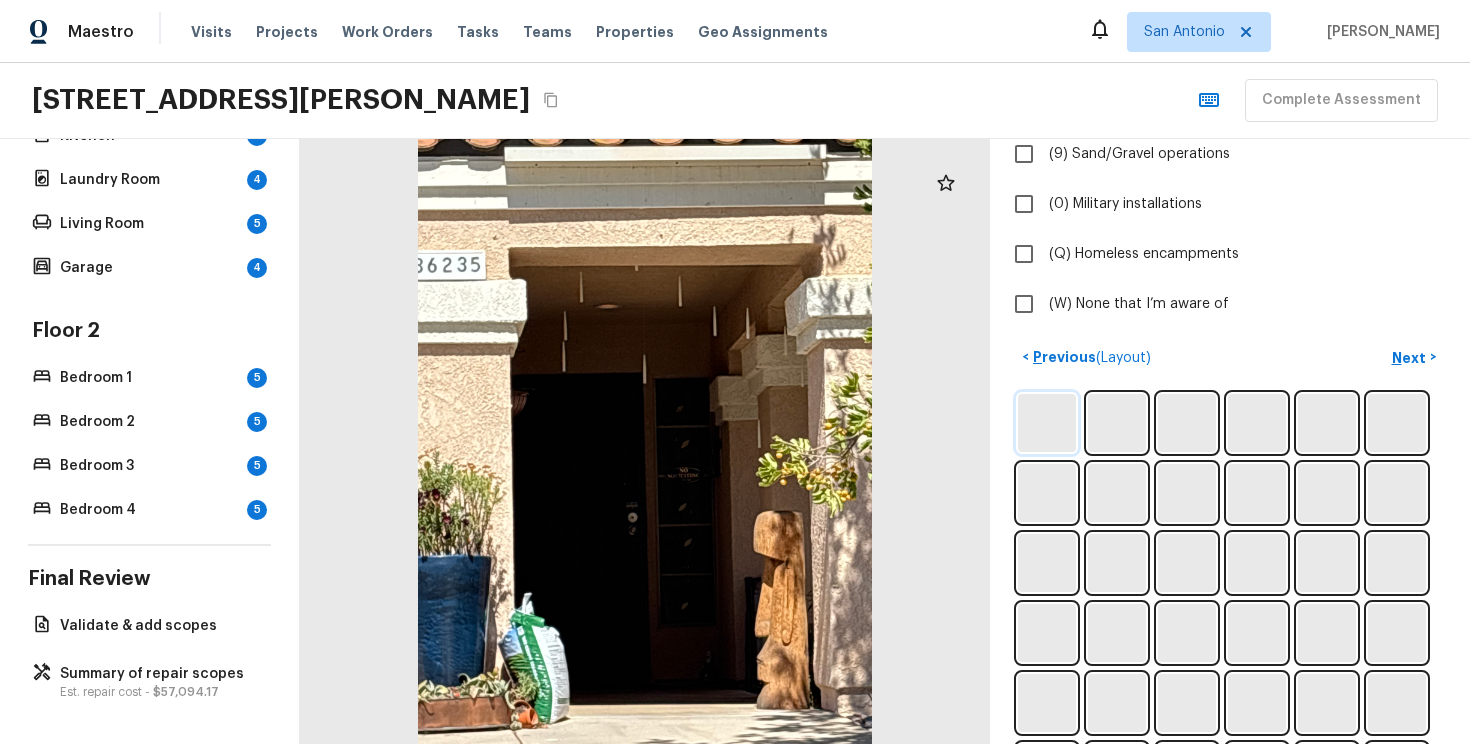 click at bounding box center [1047, 423] 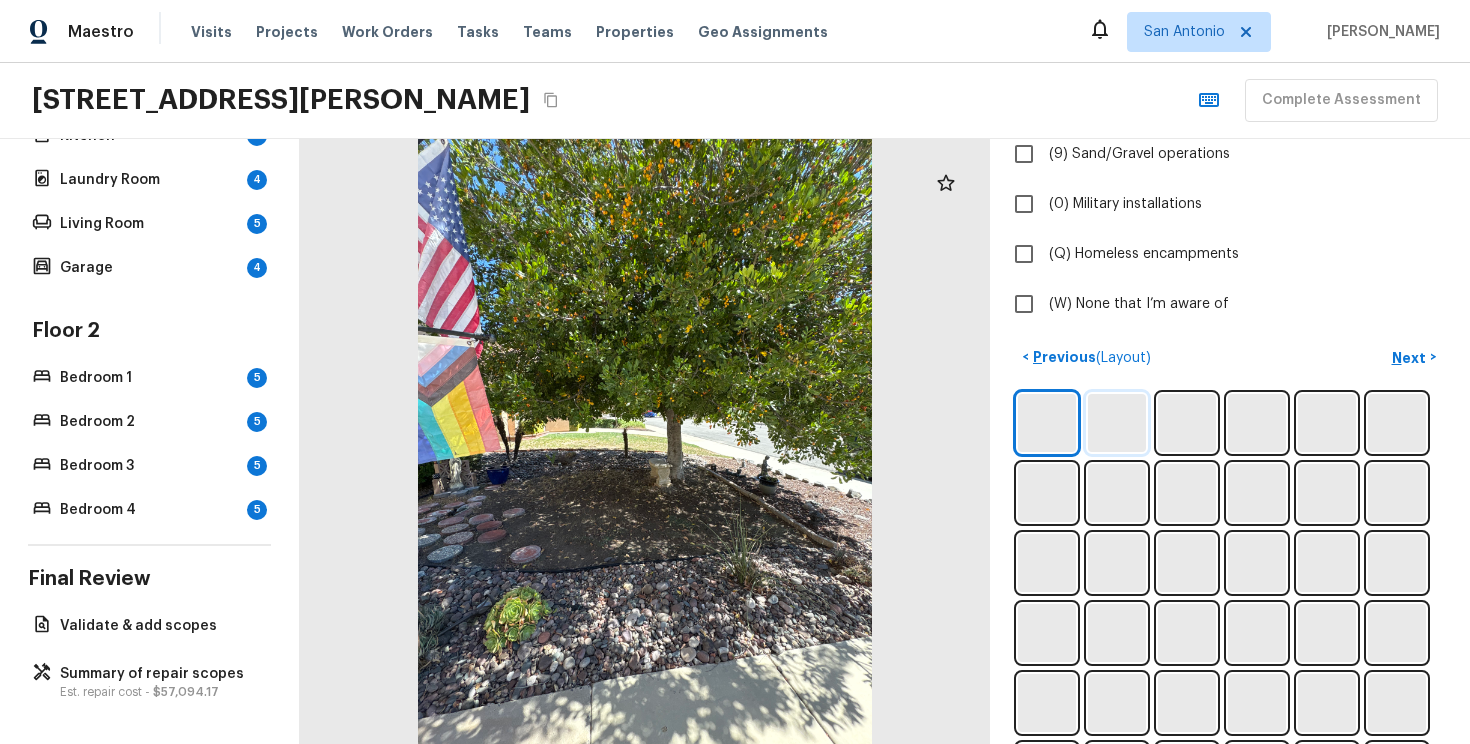 click at bounding box center (1117, 423) 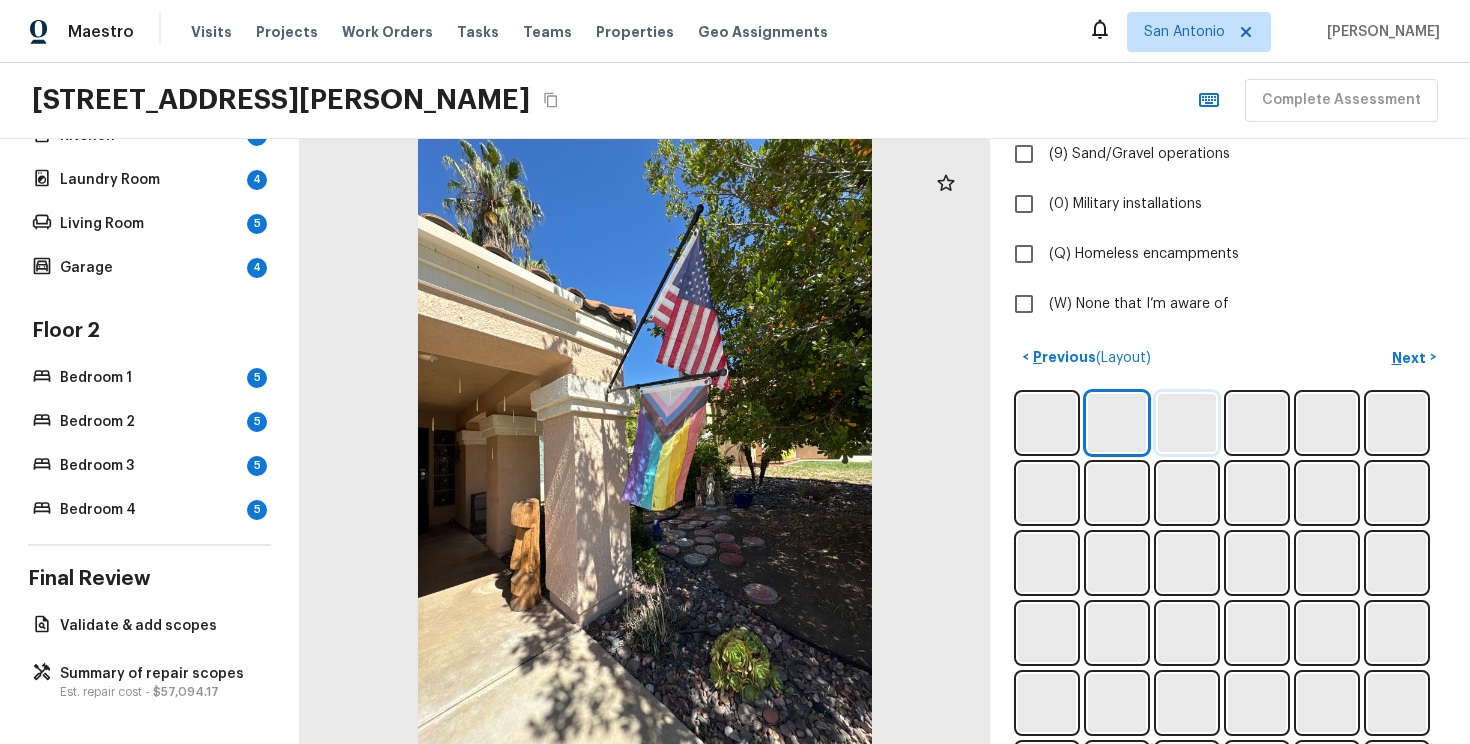 click at bounding box center [1187, 423] 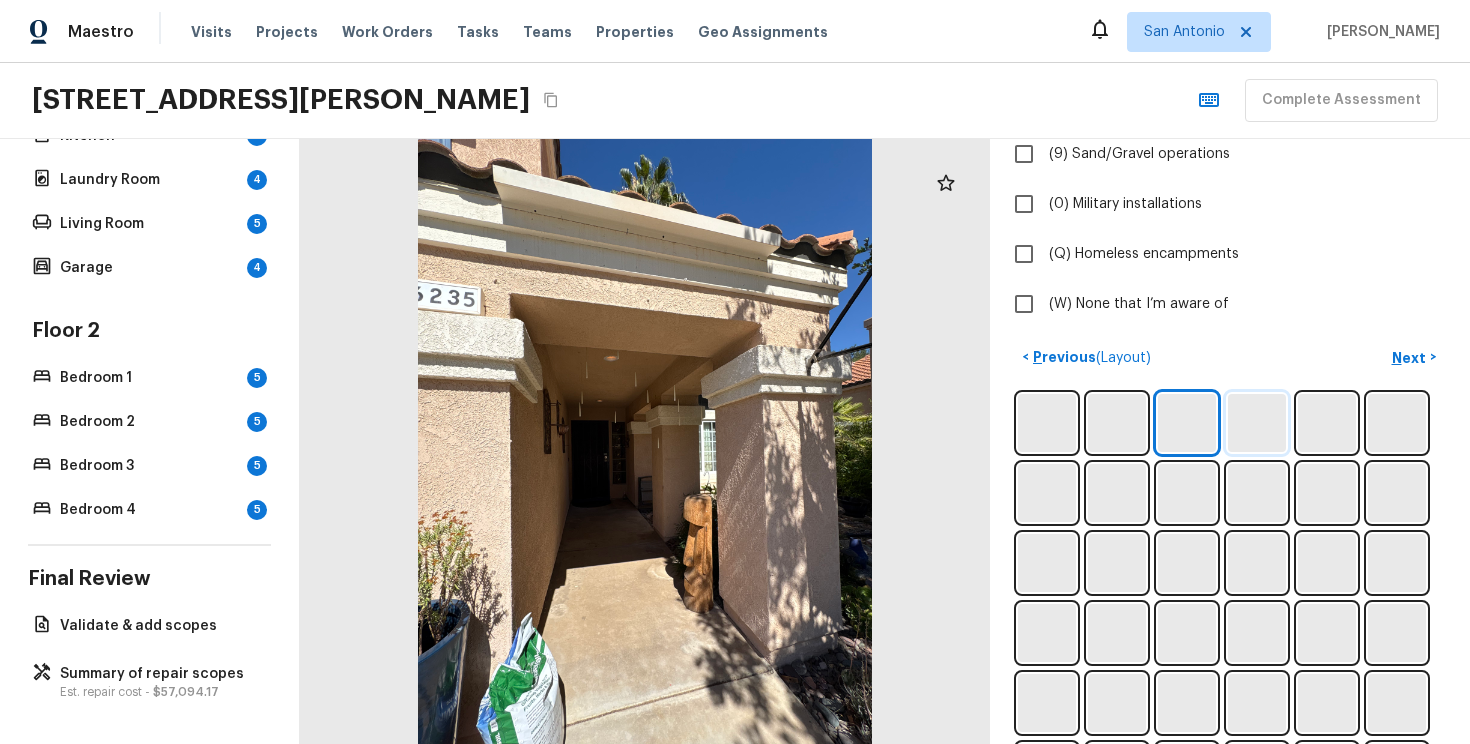 click at bounding box center (1257, 423) 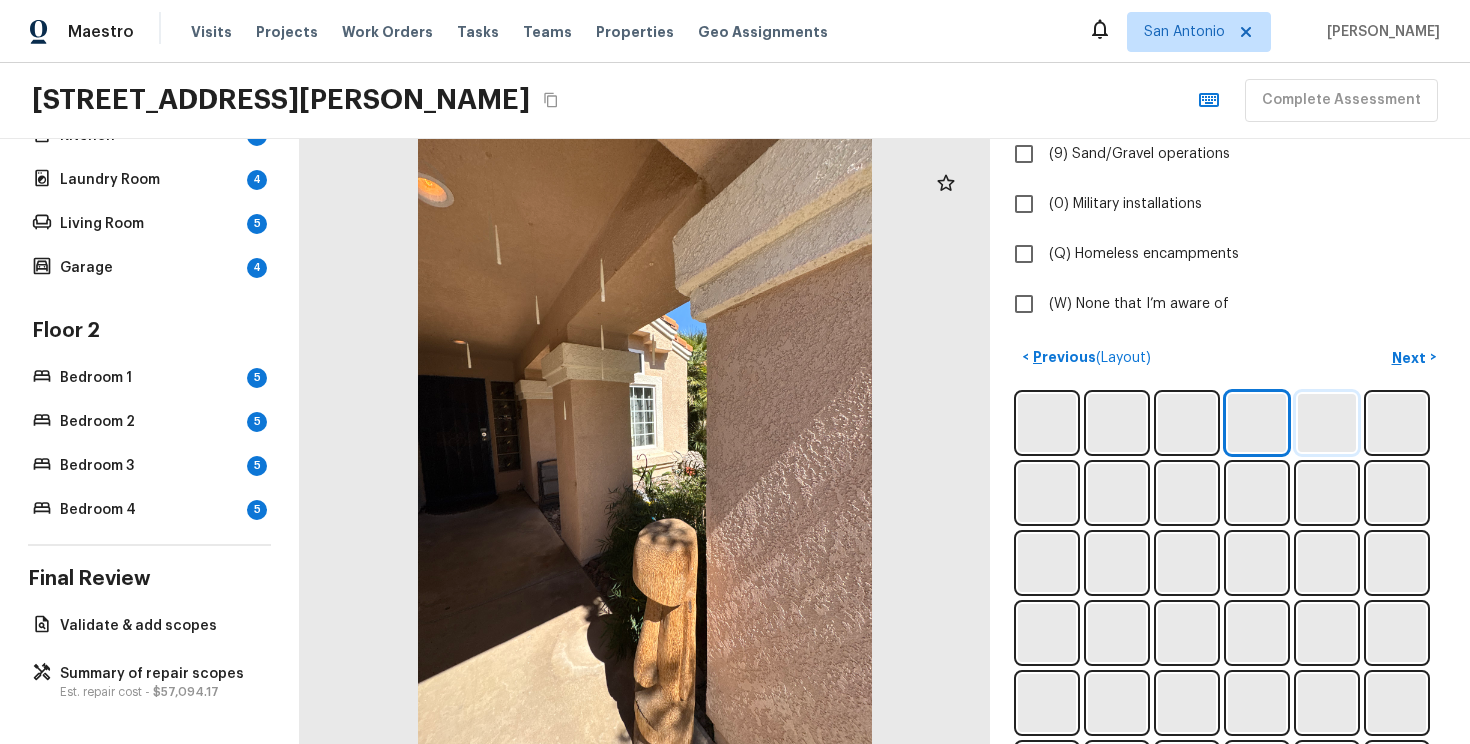 click at bounding box center [1327, 423] 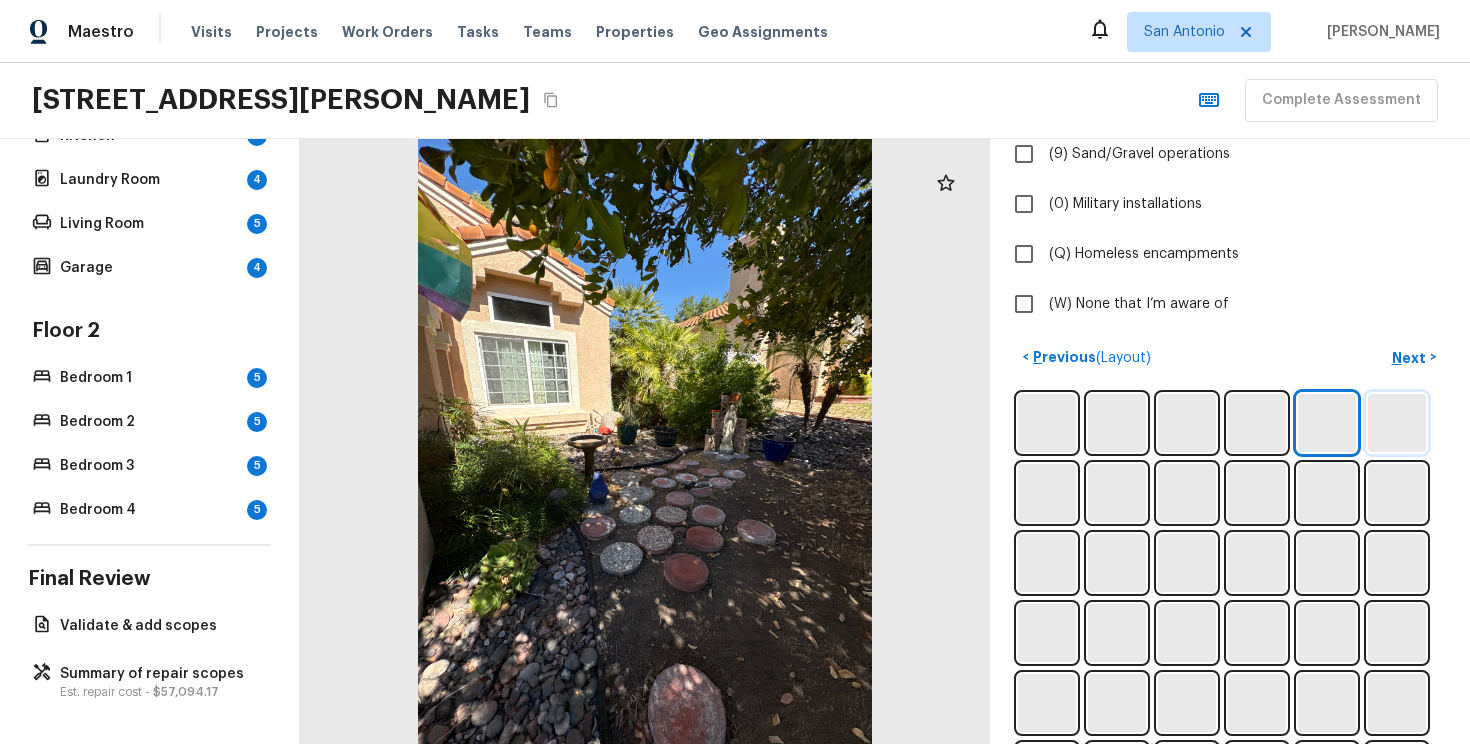 click at bounding box center [1397, 423] 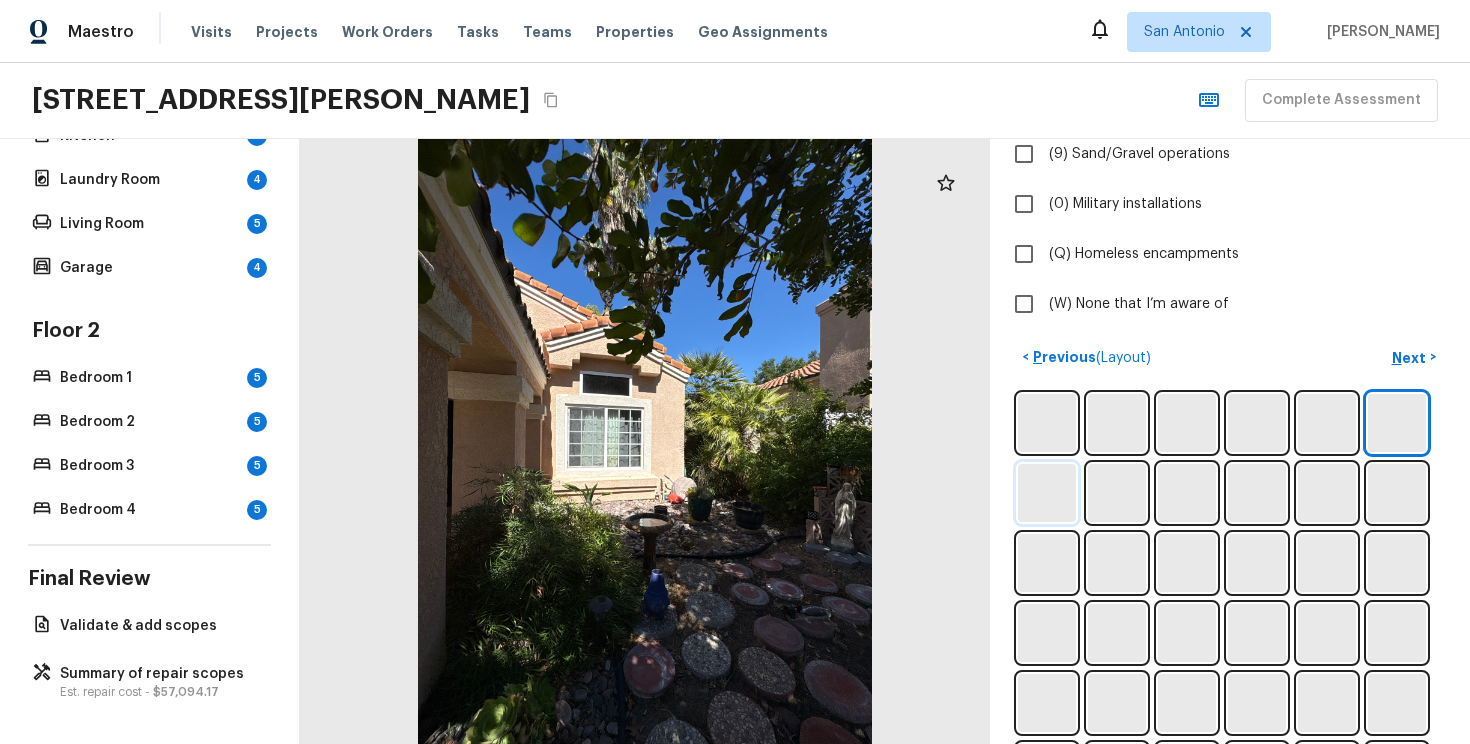 click at bounding box center [1047, 493] 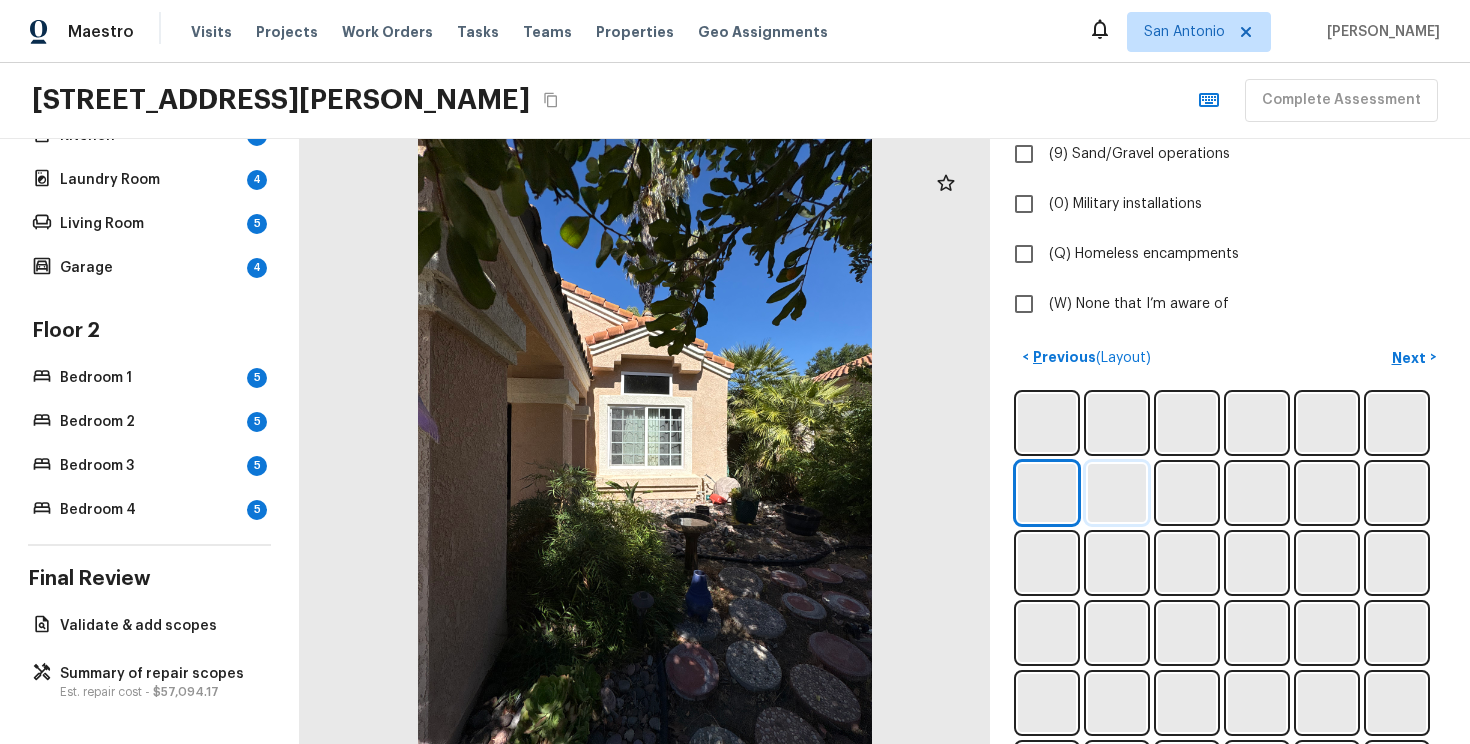 click at bounding box center [1117, 493] 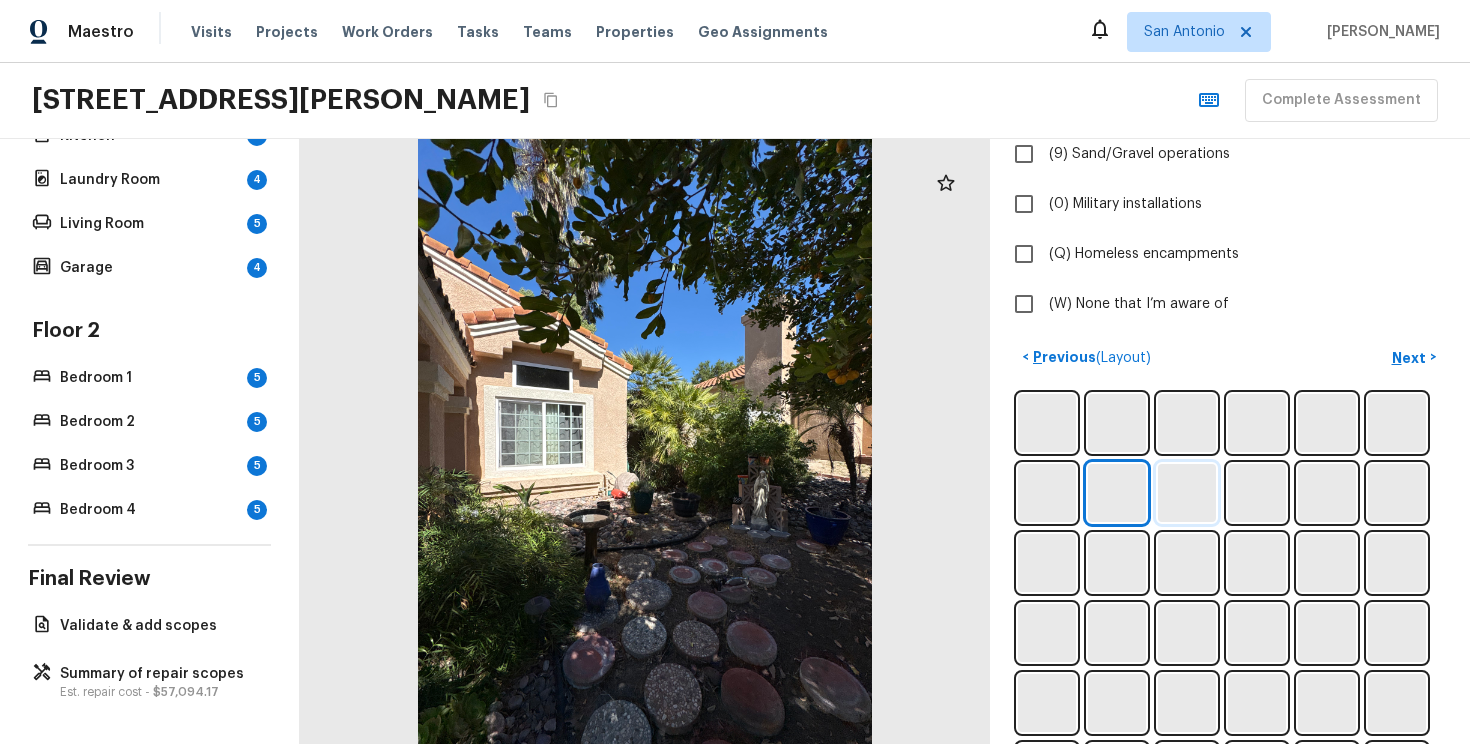 click at bounding box center [1187, 493] 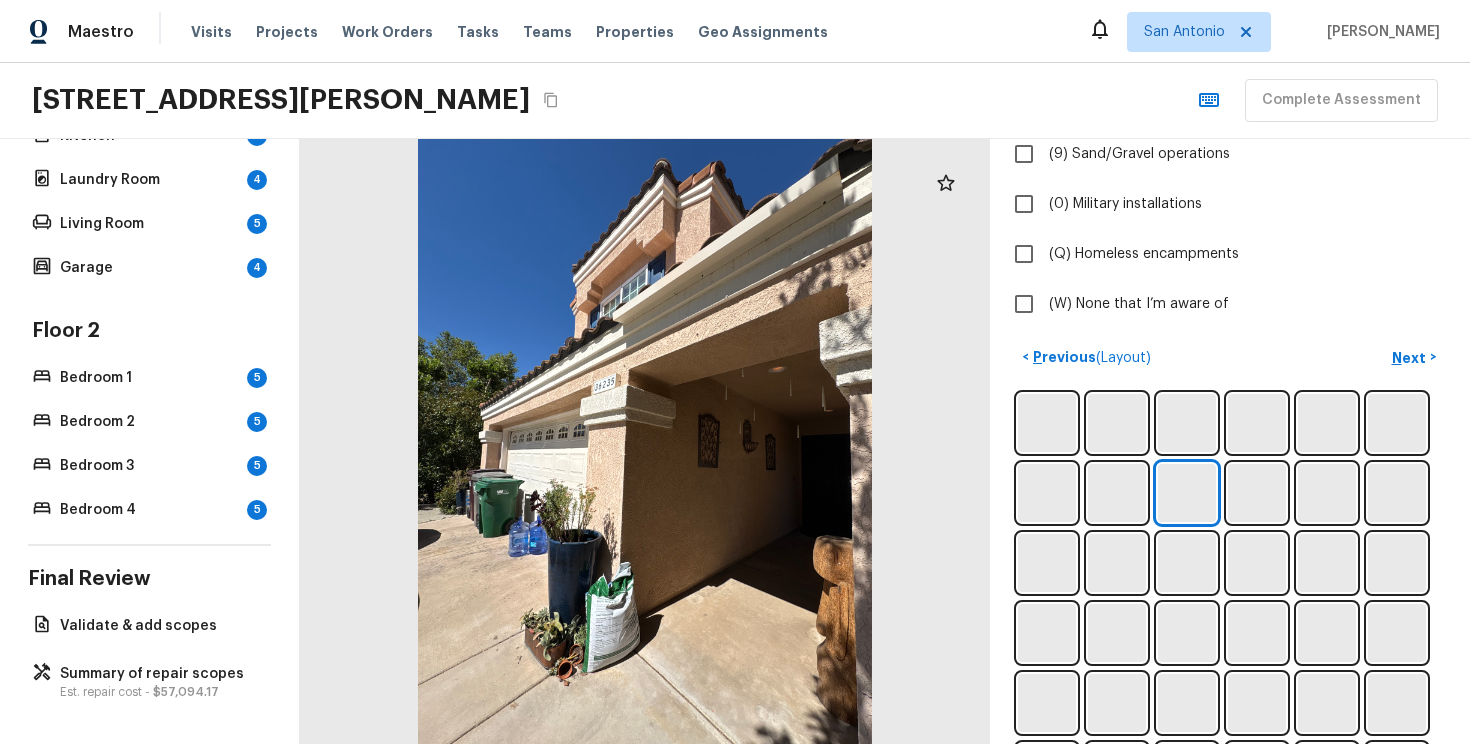 scroll, scrollTop: 702, scrollLeft: 0, axis: vertical 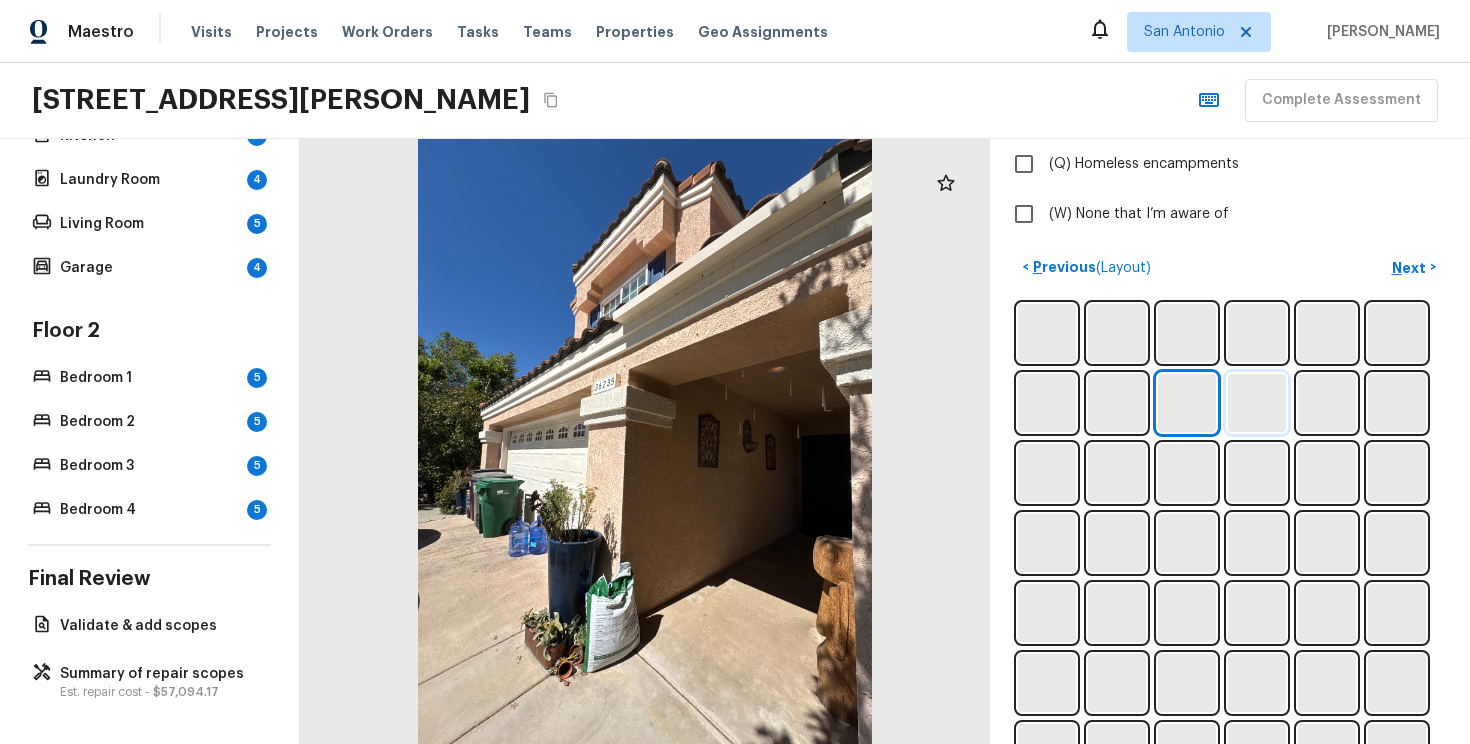 click at bounding box center (1257, 403) 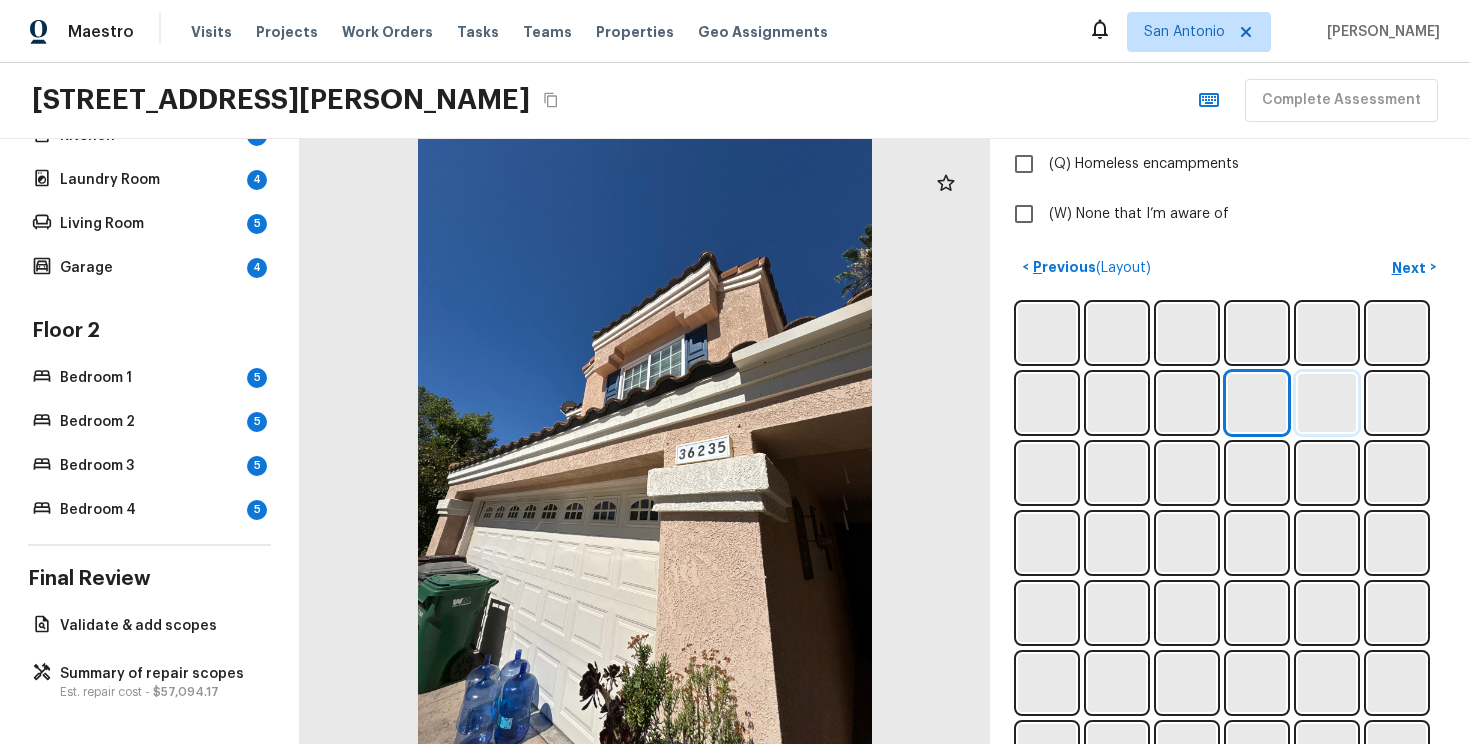 click at bounding box center [1327, 403] 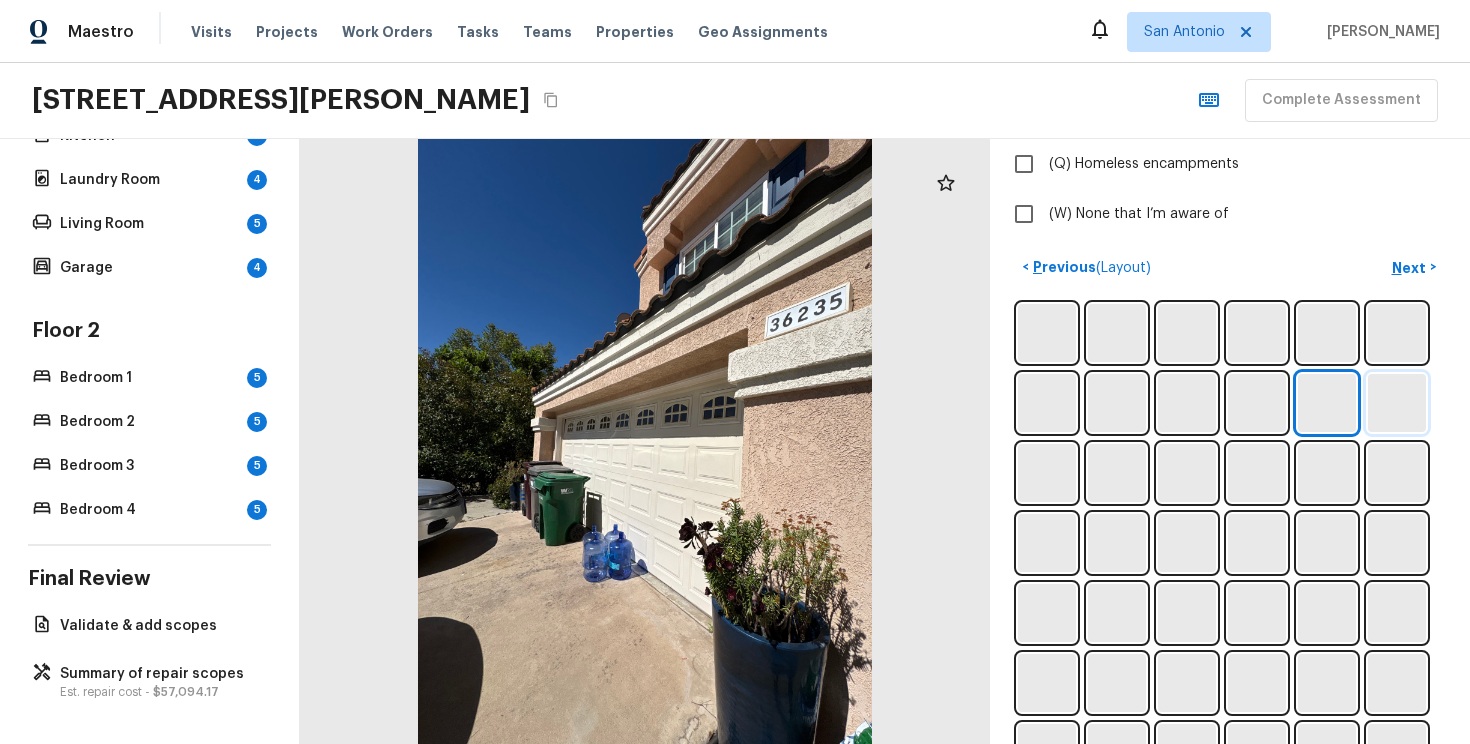 click at bounding box center (1397, 403) 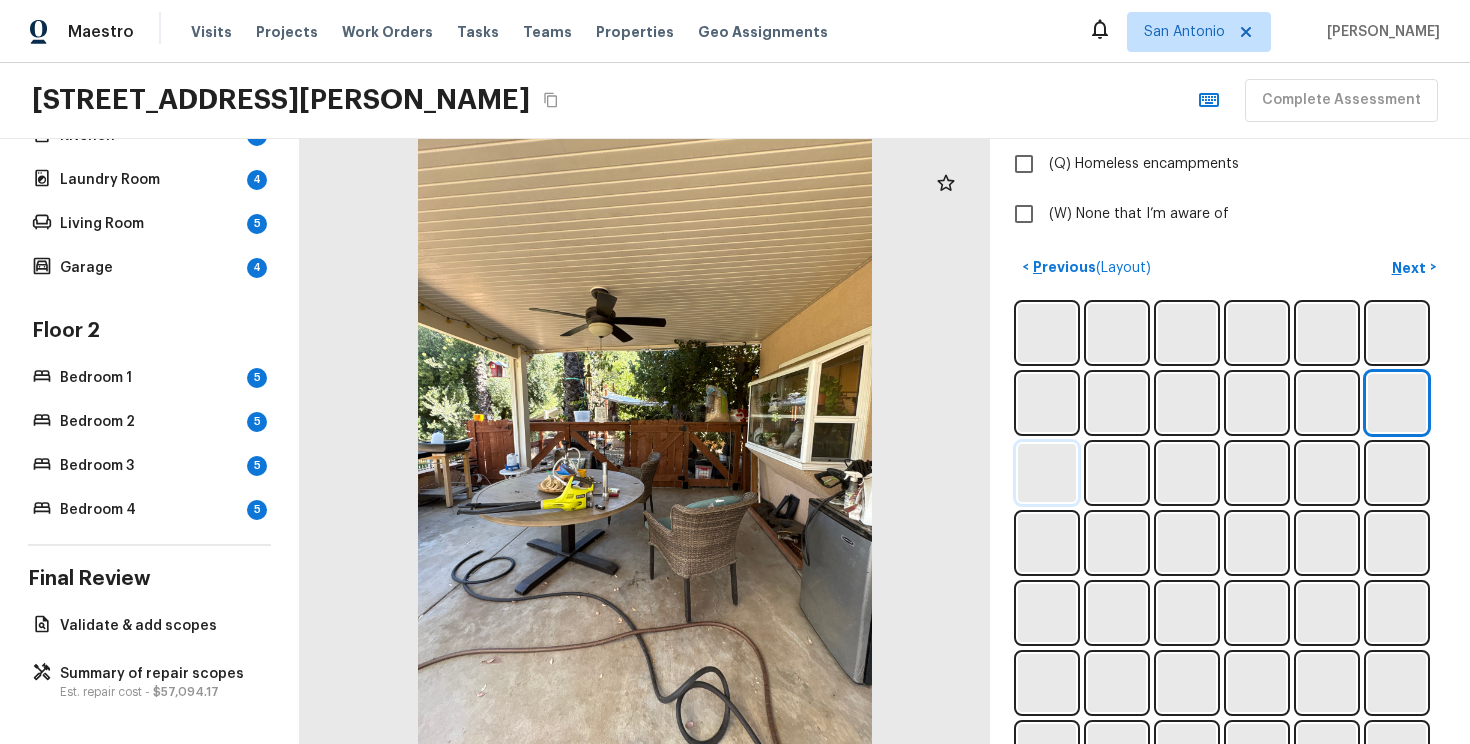 click at bounding box center [1047, 473] 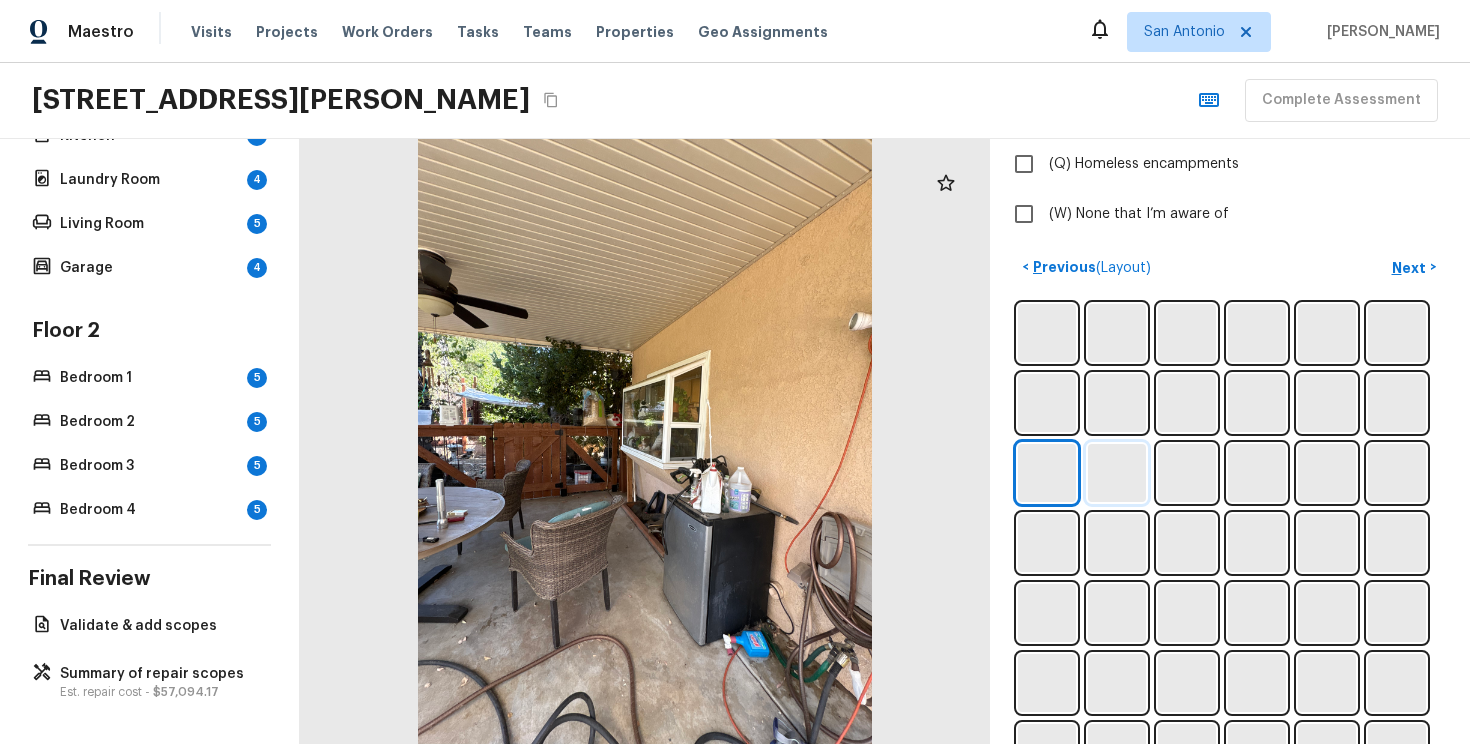 click at bounding box center (1117, 473) 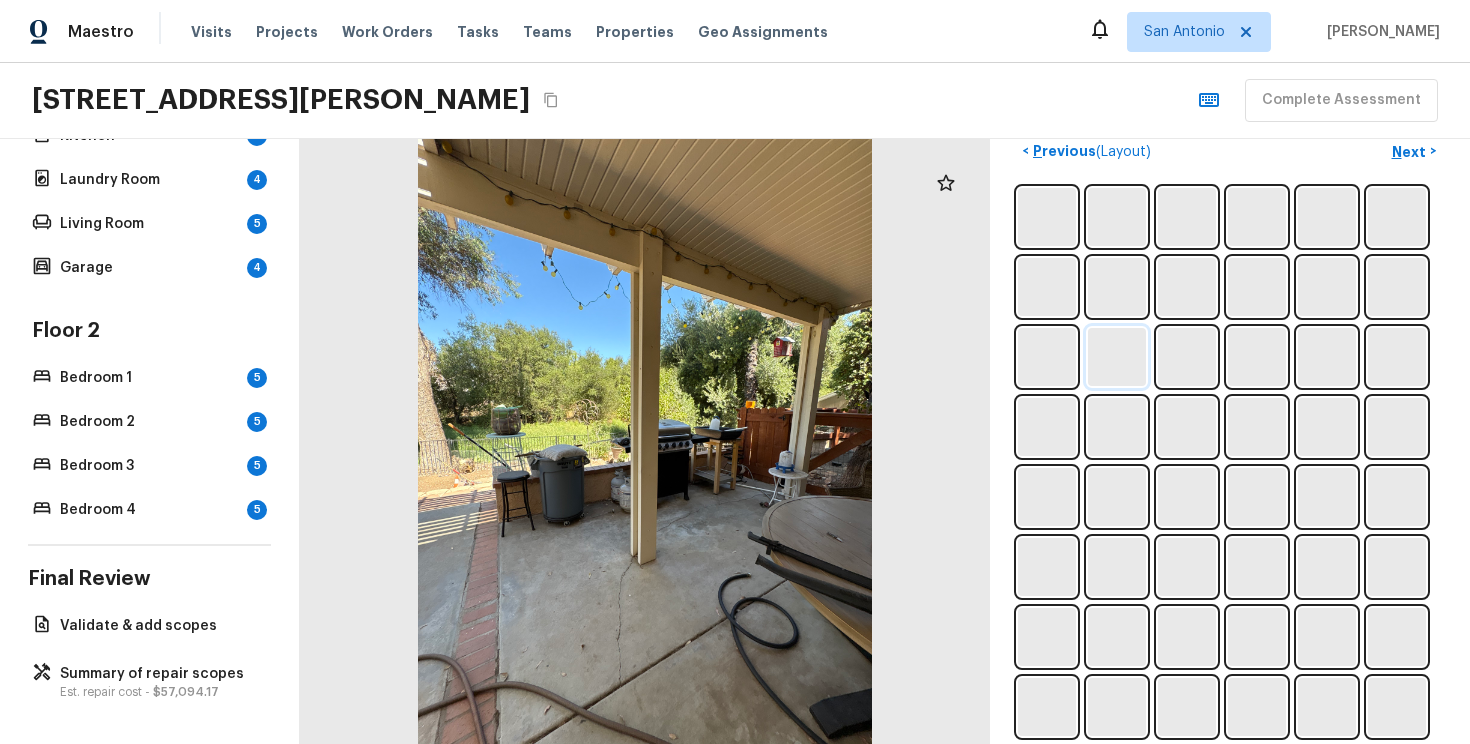 scroll, scrollTop: 835, scrollLeft: 0, axis: vertical 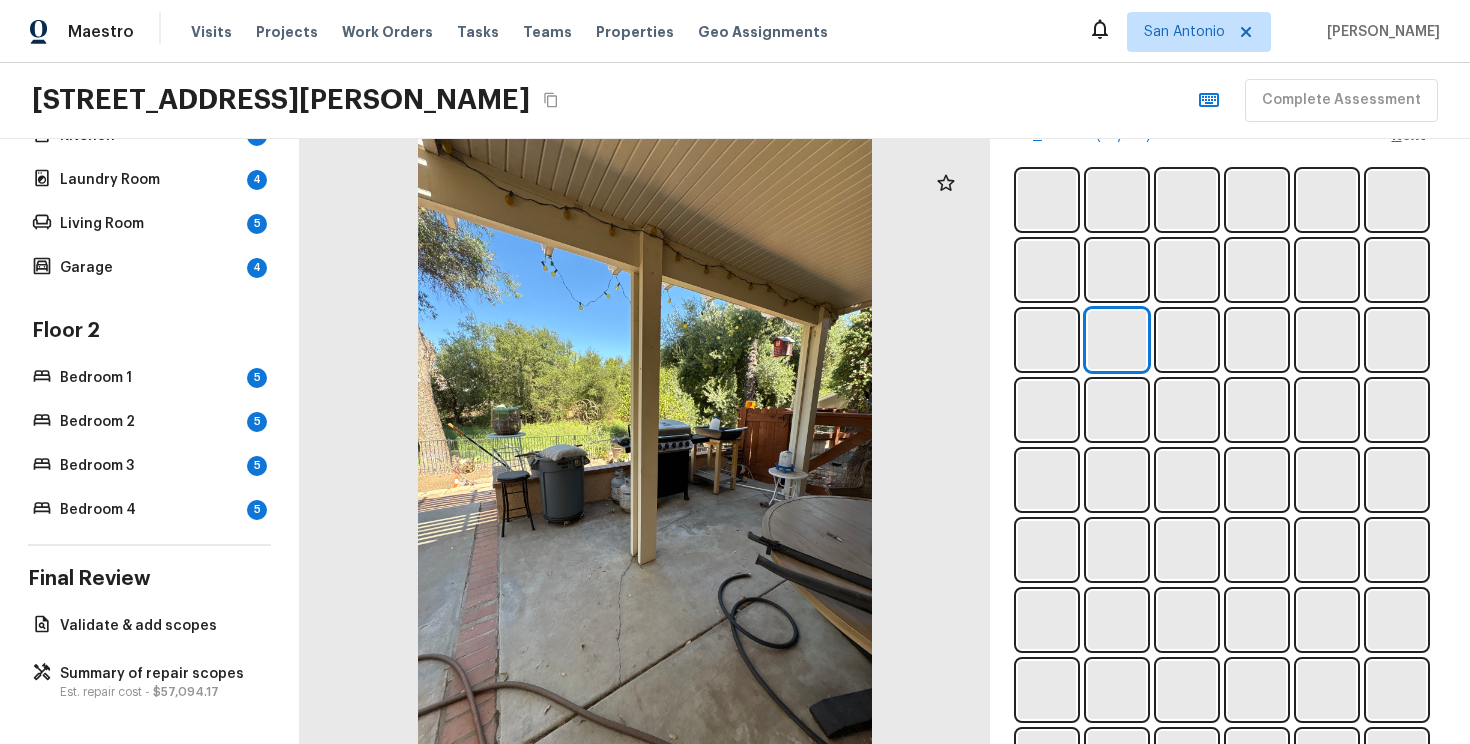 click at bounding box center (1230, 585) 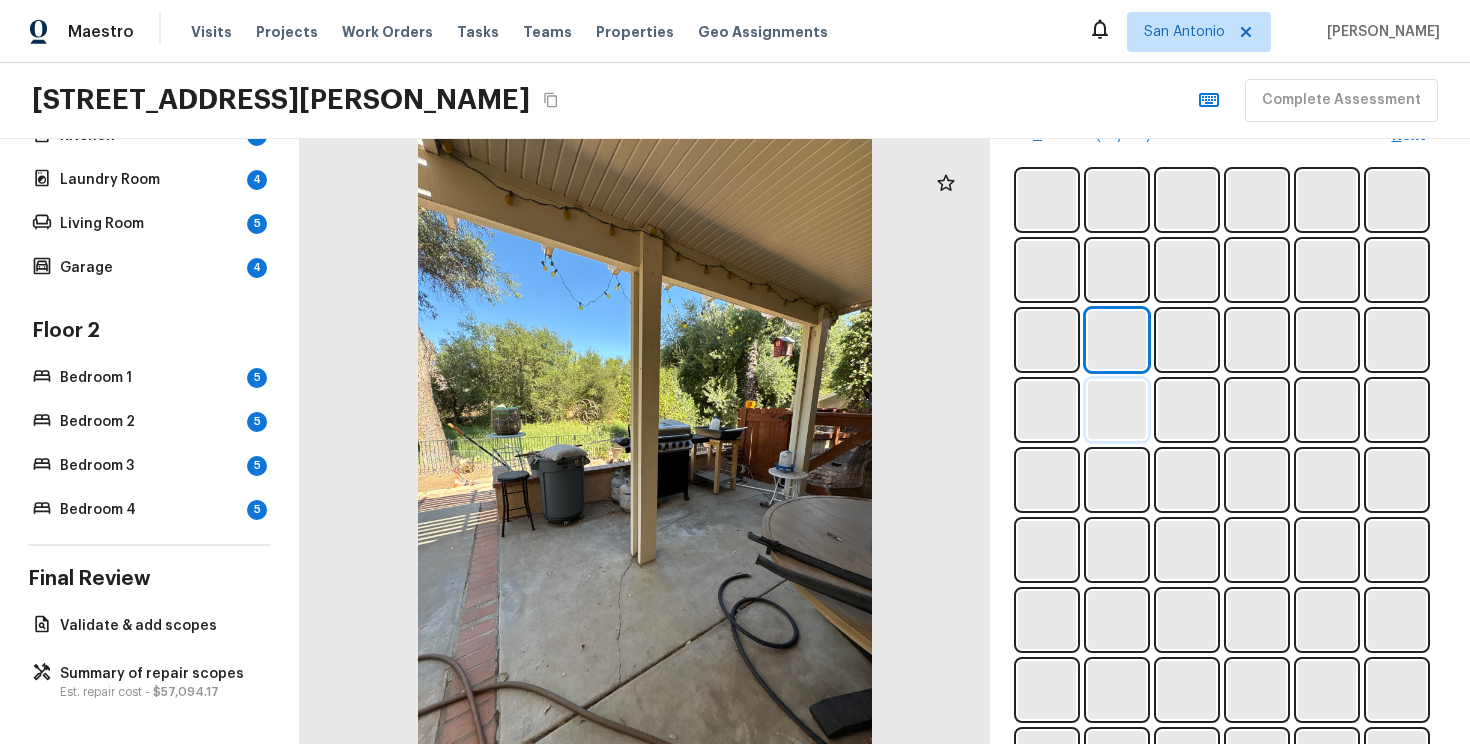 click at bounding box center [1117, 410] 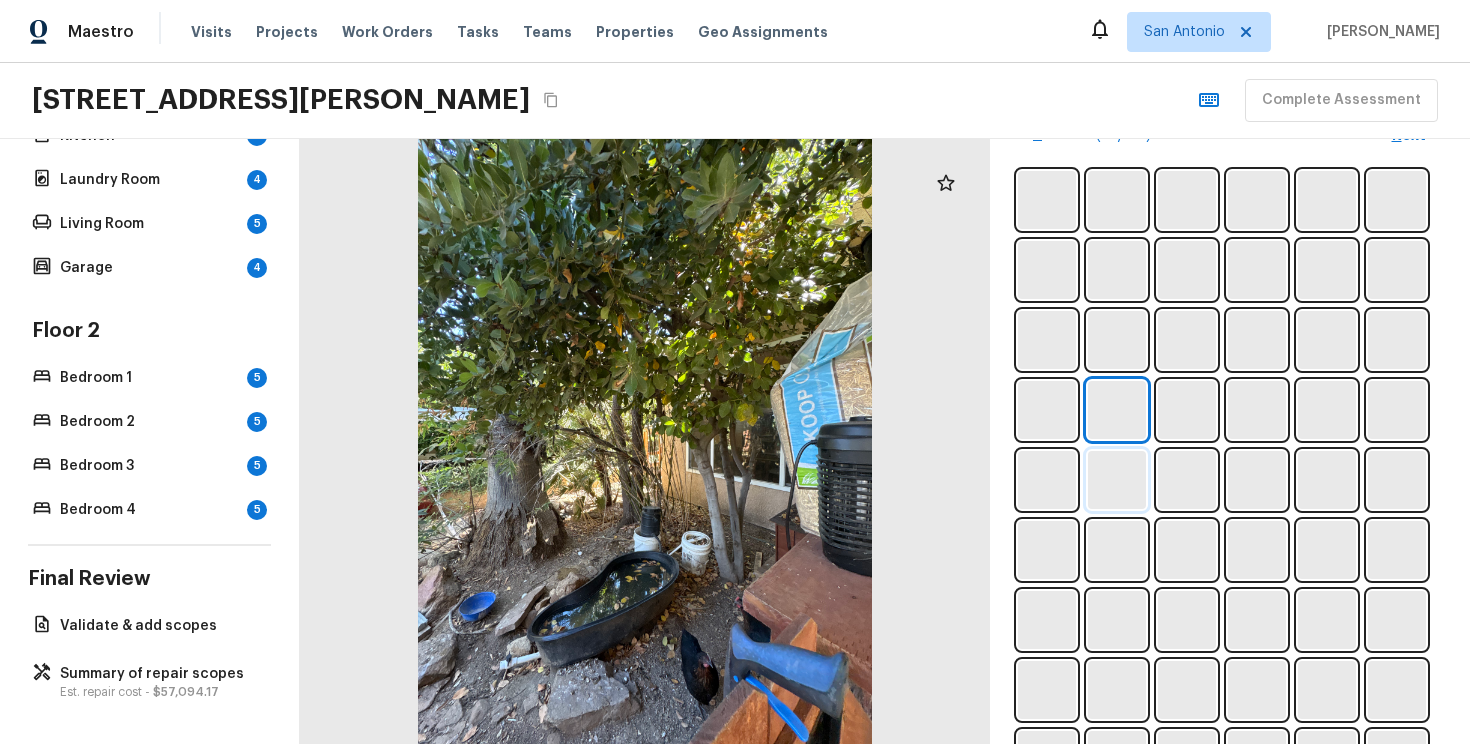 click at bounding box center (1117, 480) 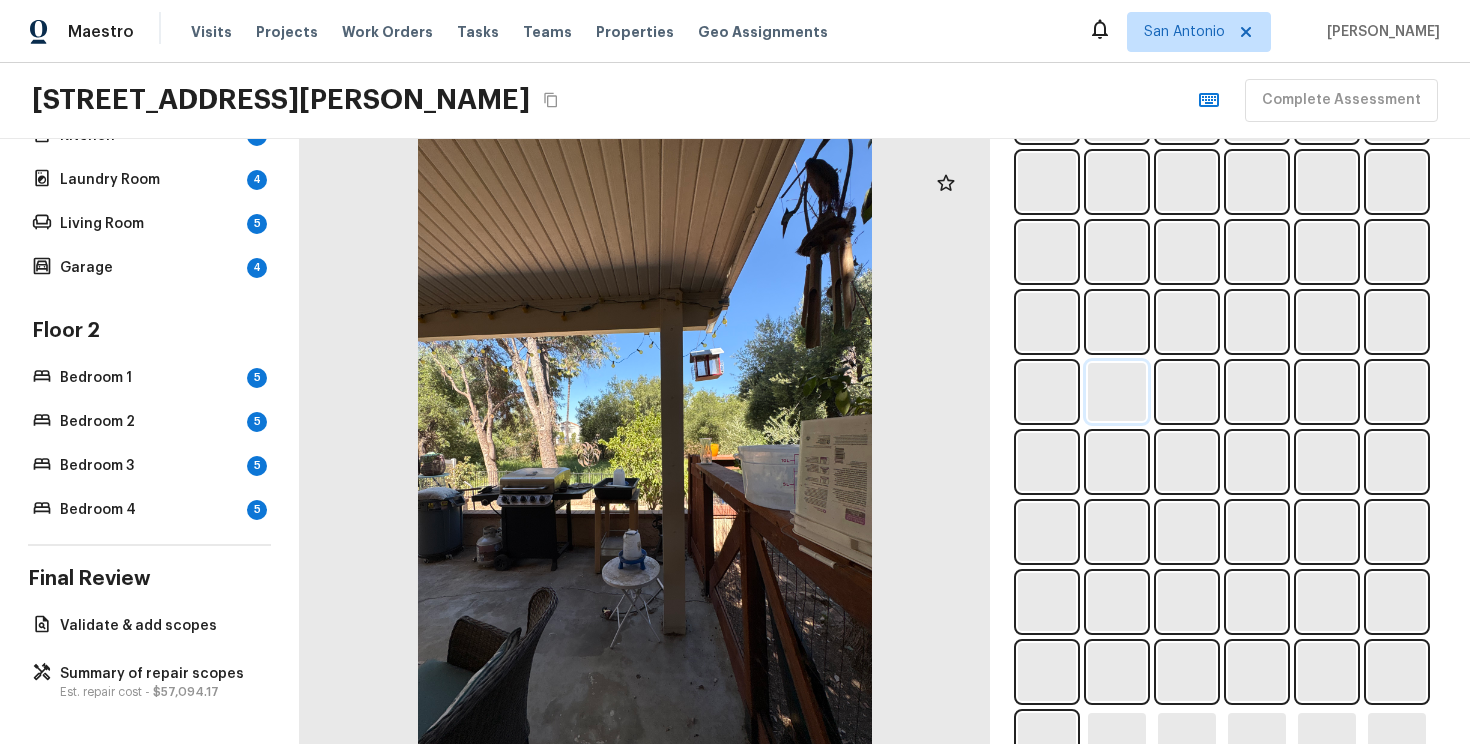 scroll, scrollTop: 929, scrollLeft: 0, axis: vertical 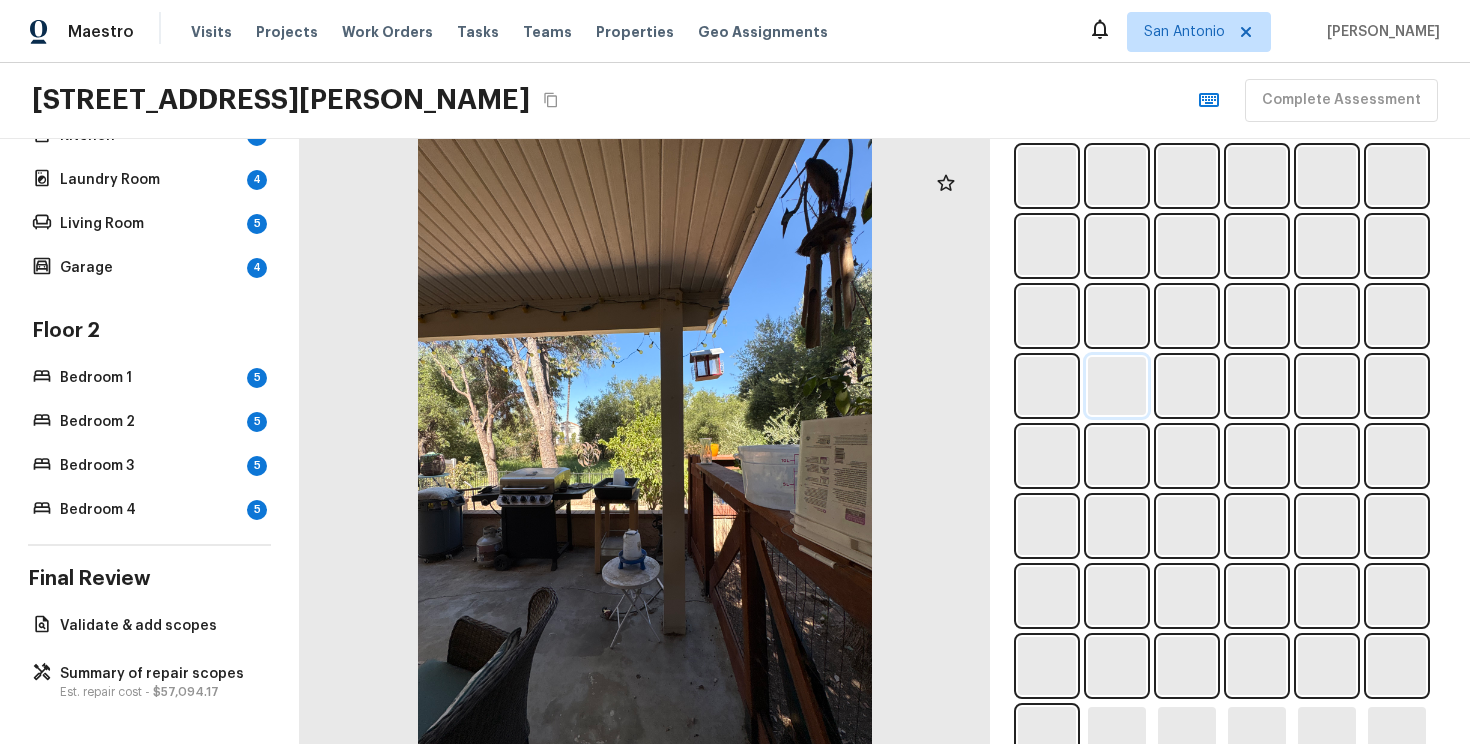 click at bounding box center (1117, 456) 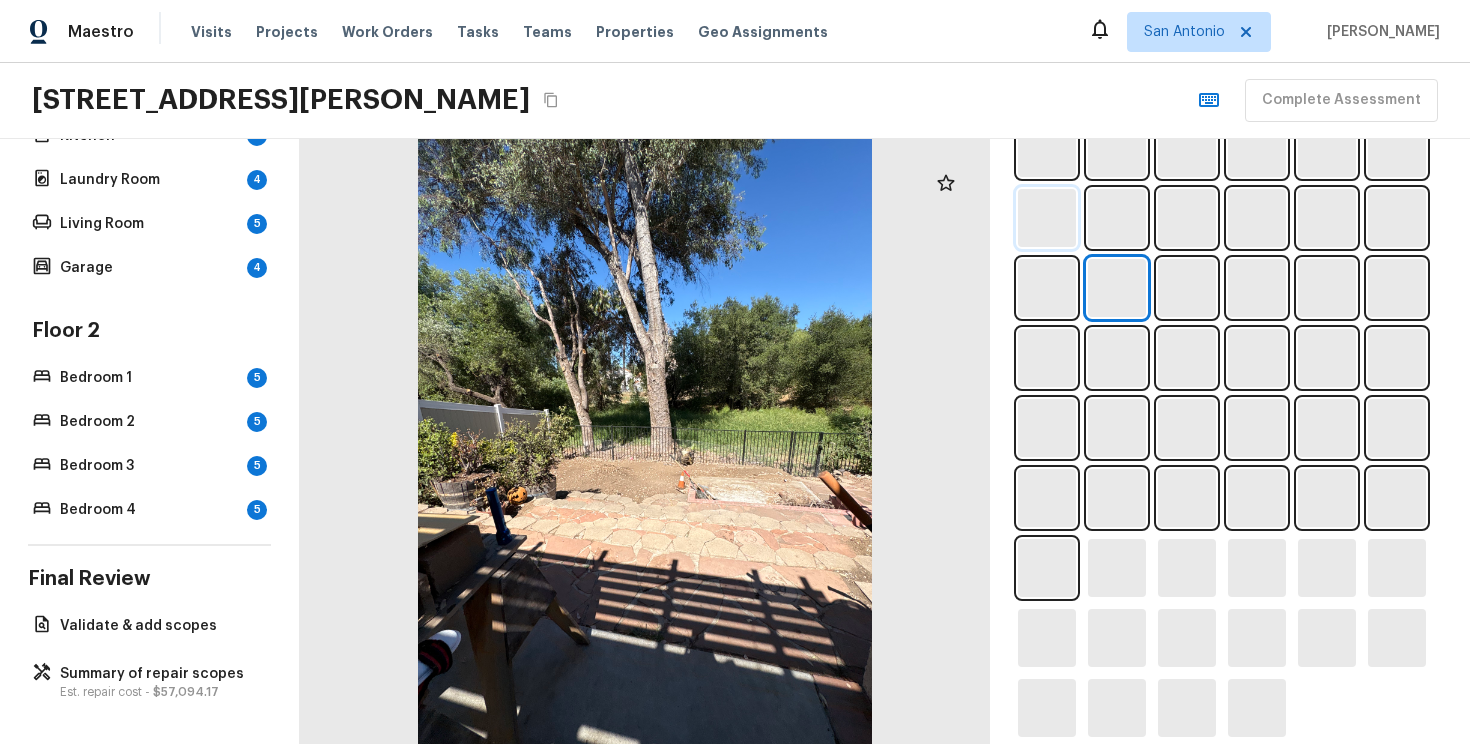 scroll, scrollTop: 1118, scrollLeft: 0, axis: vertical 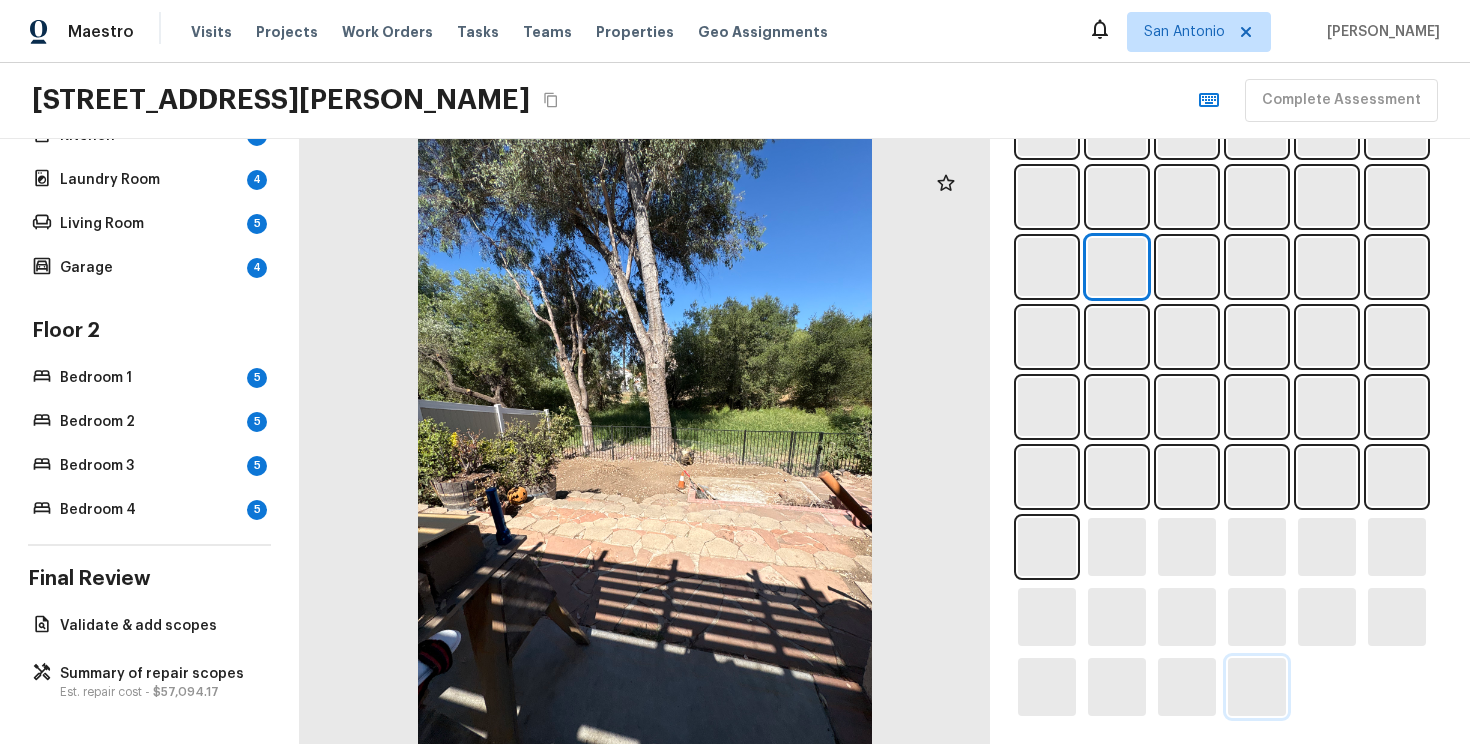 click at bounding box center [1257, 687] 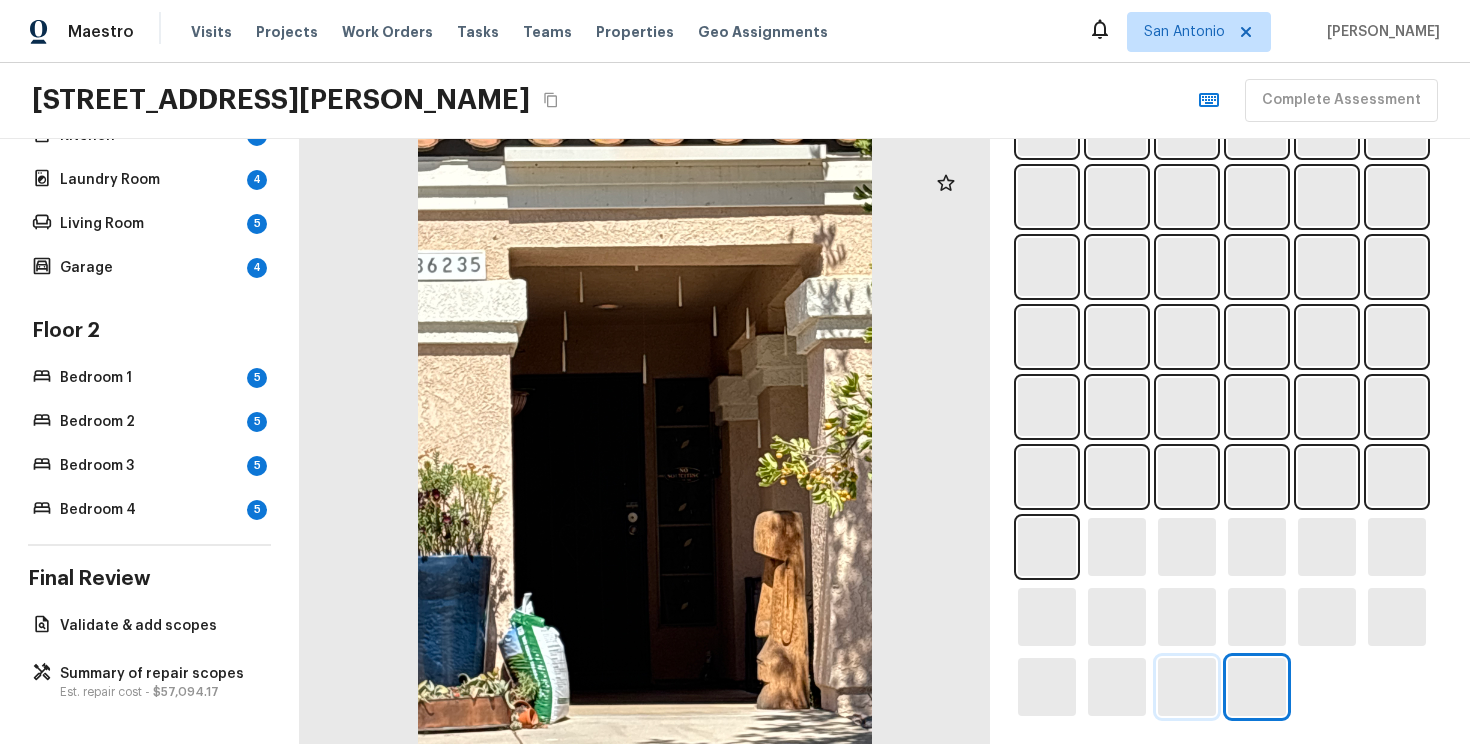click at bounding box center (1187, 687) 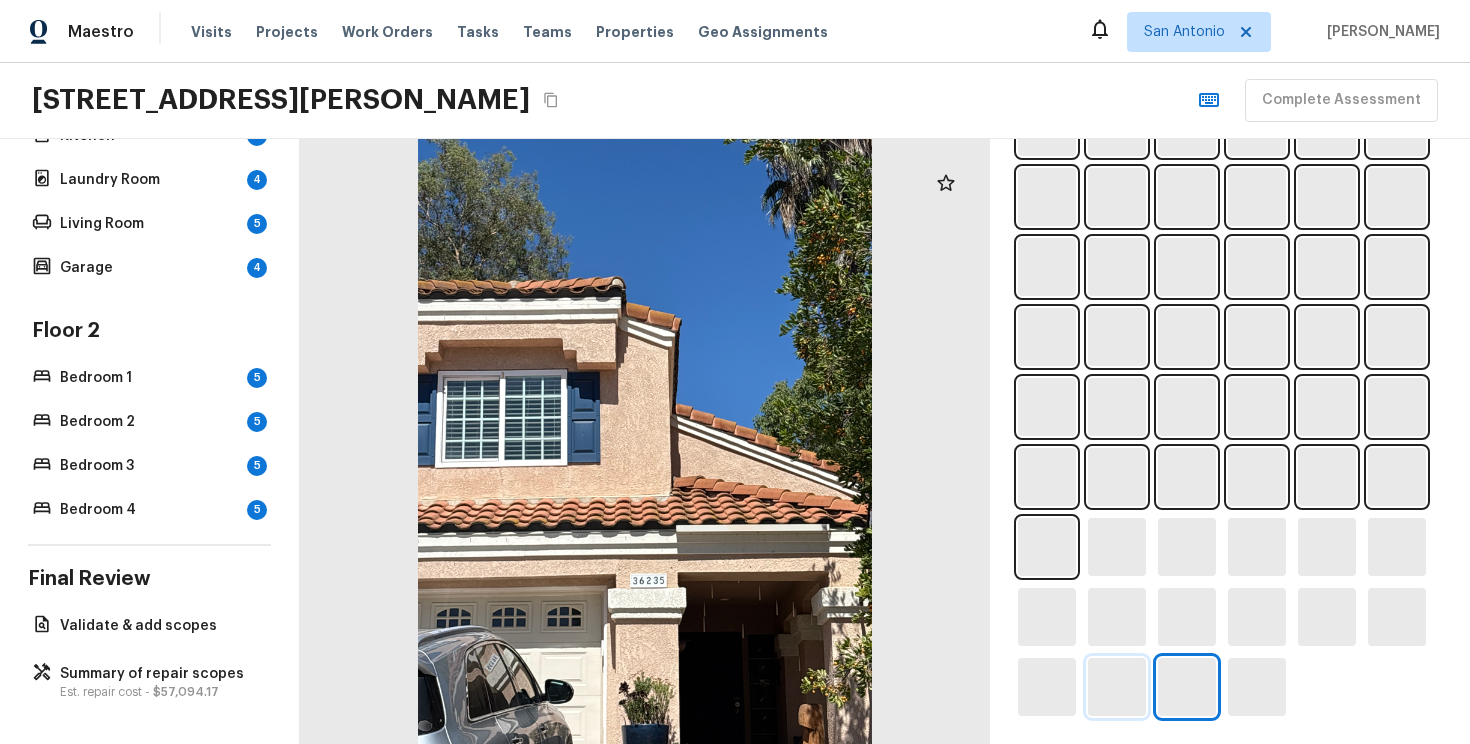click at bounding box center [1117, 687] 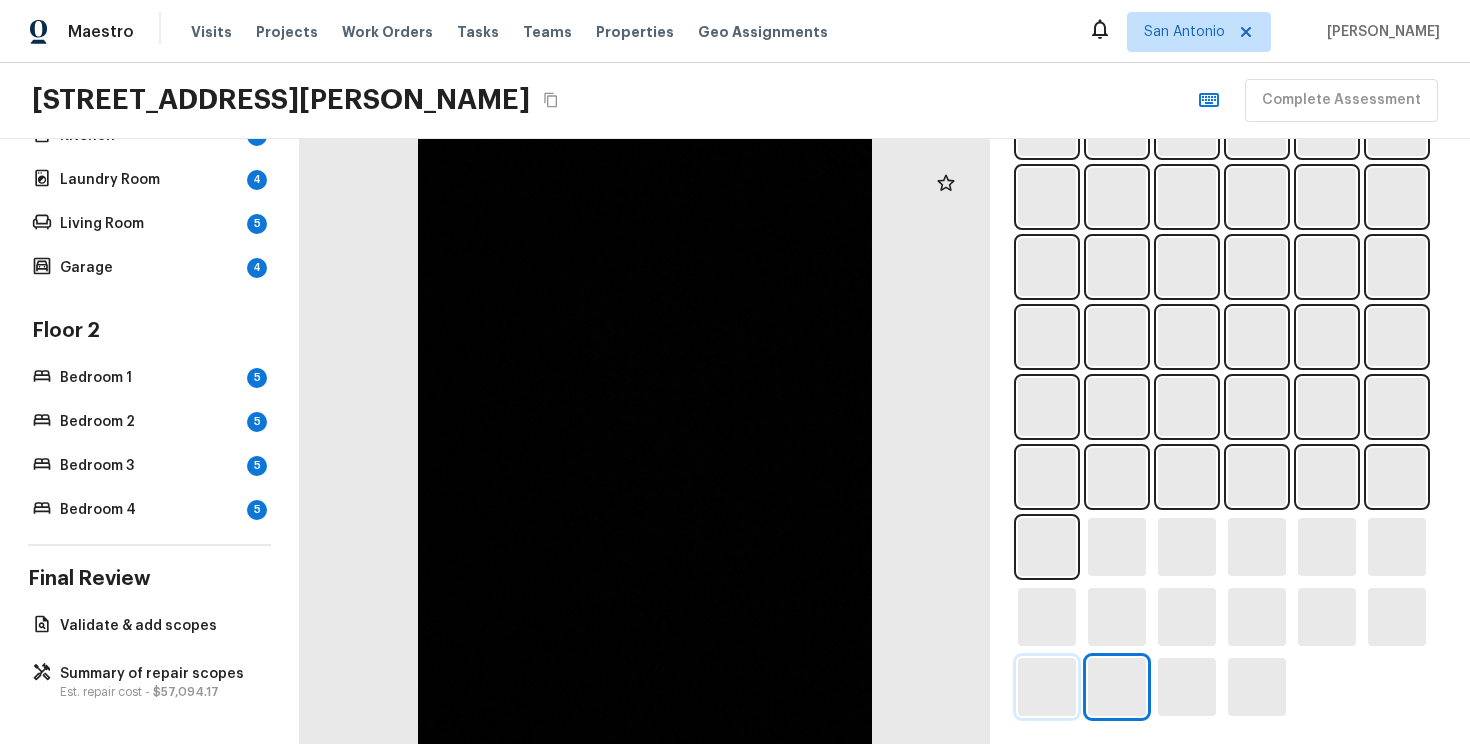 click at bounding box center [1047, 687] 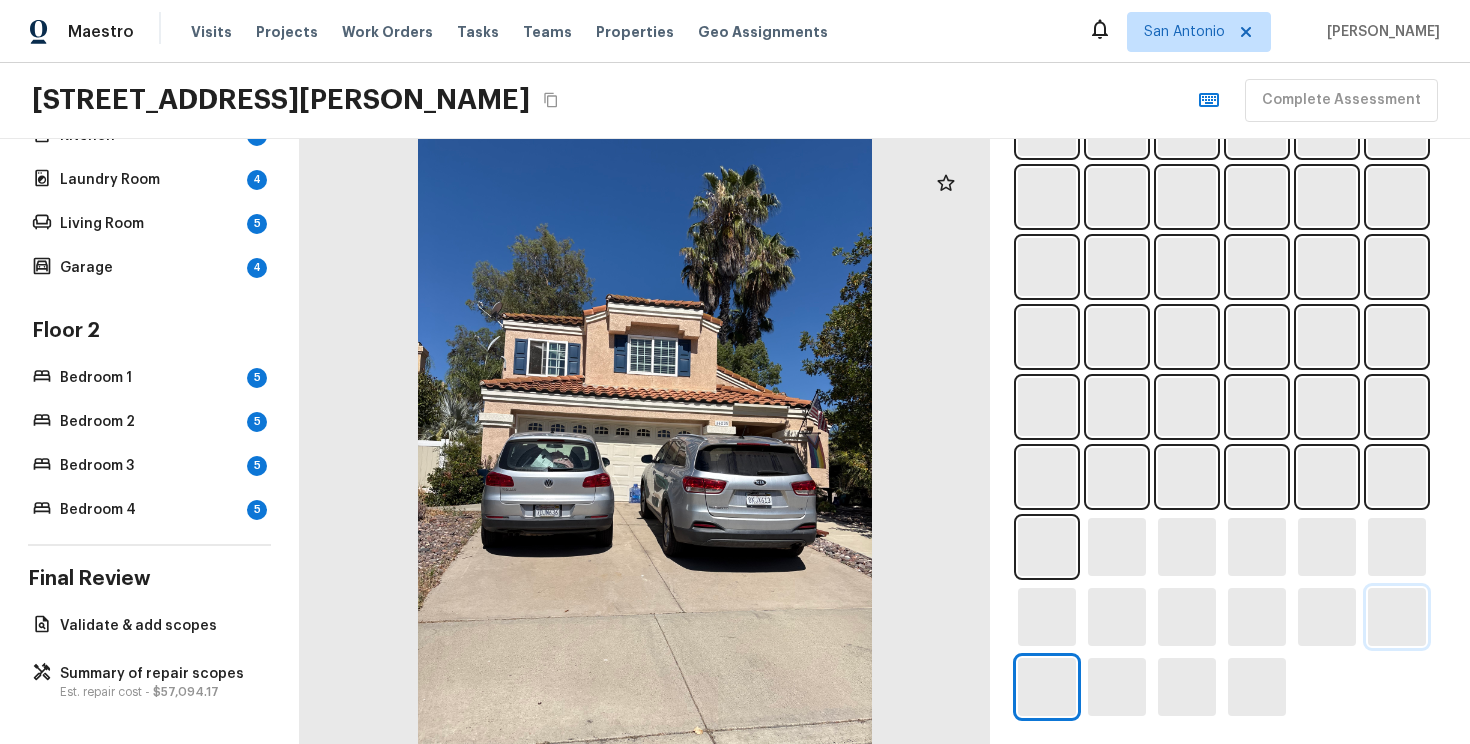 click at bounding box center (1397, 617) 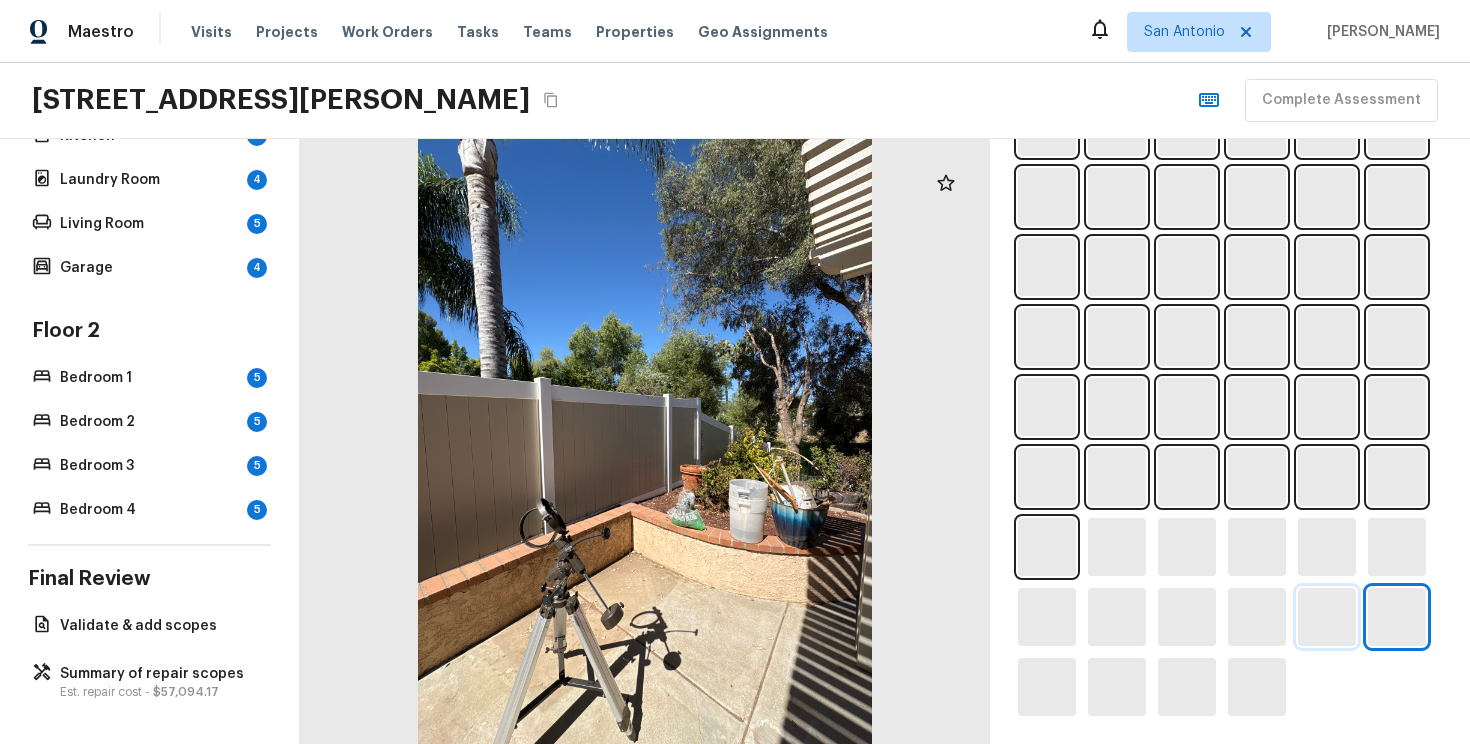 click at bounding box center [1327, 617] 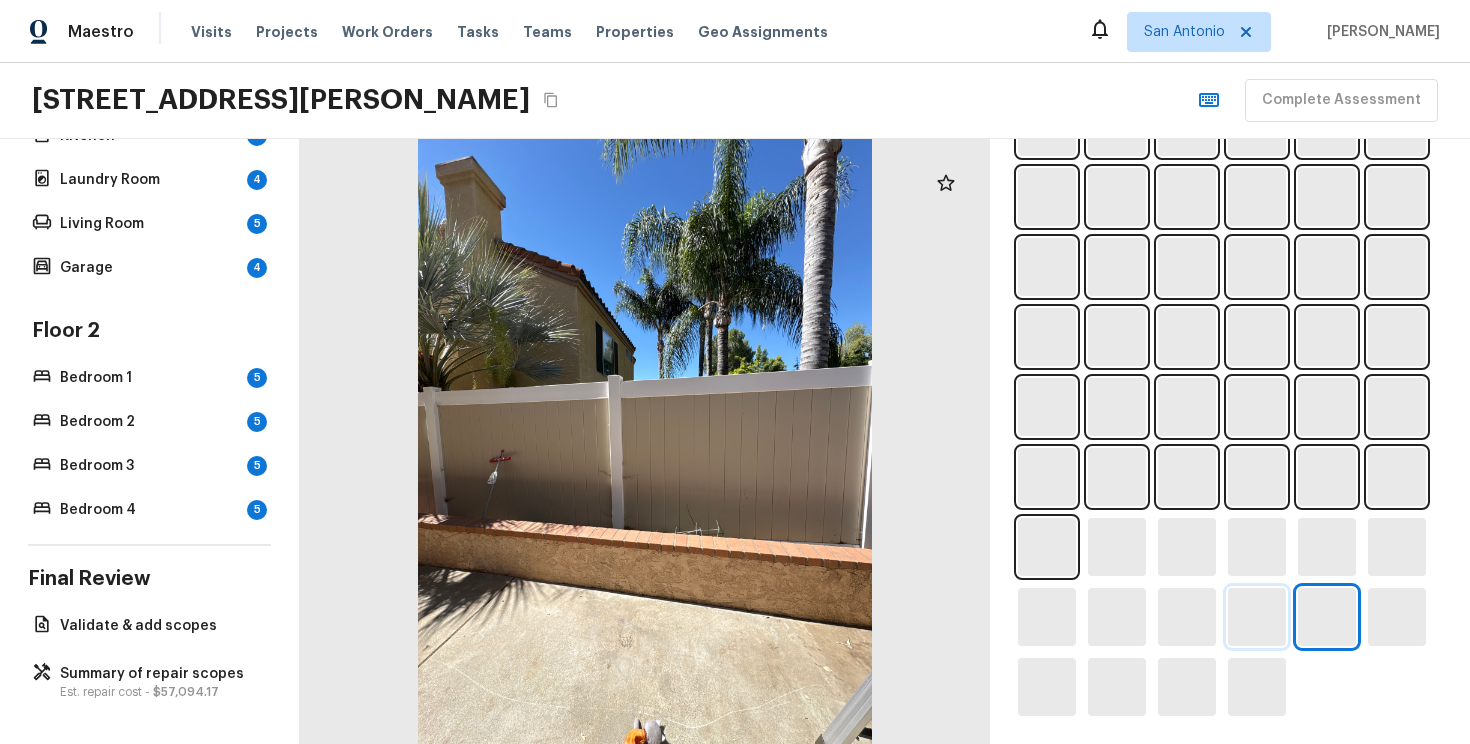 click at bounding box center [1257, 617] 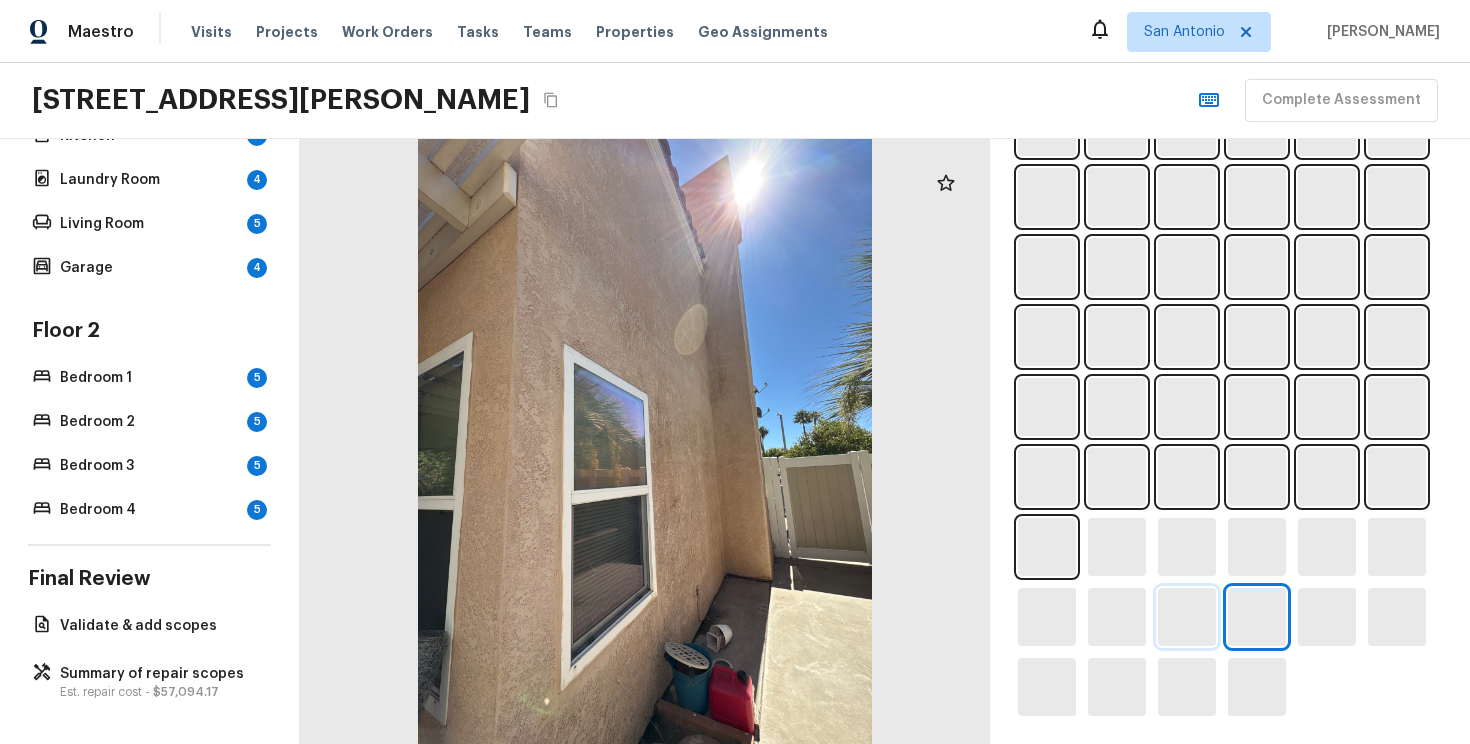 click at bounding box center [1187, 617] 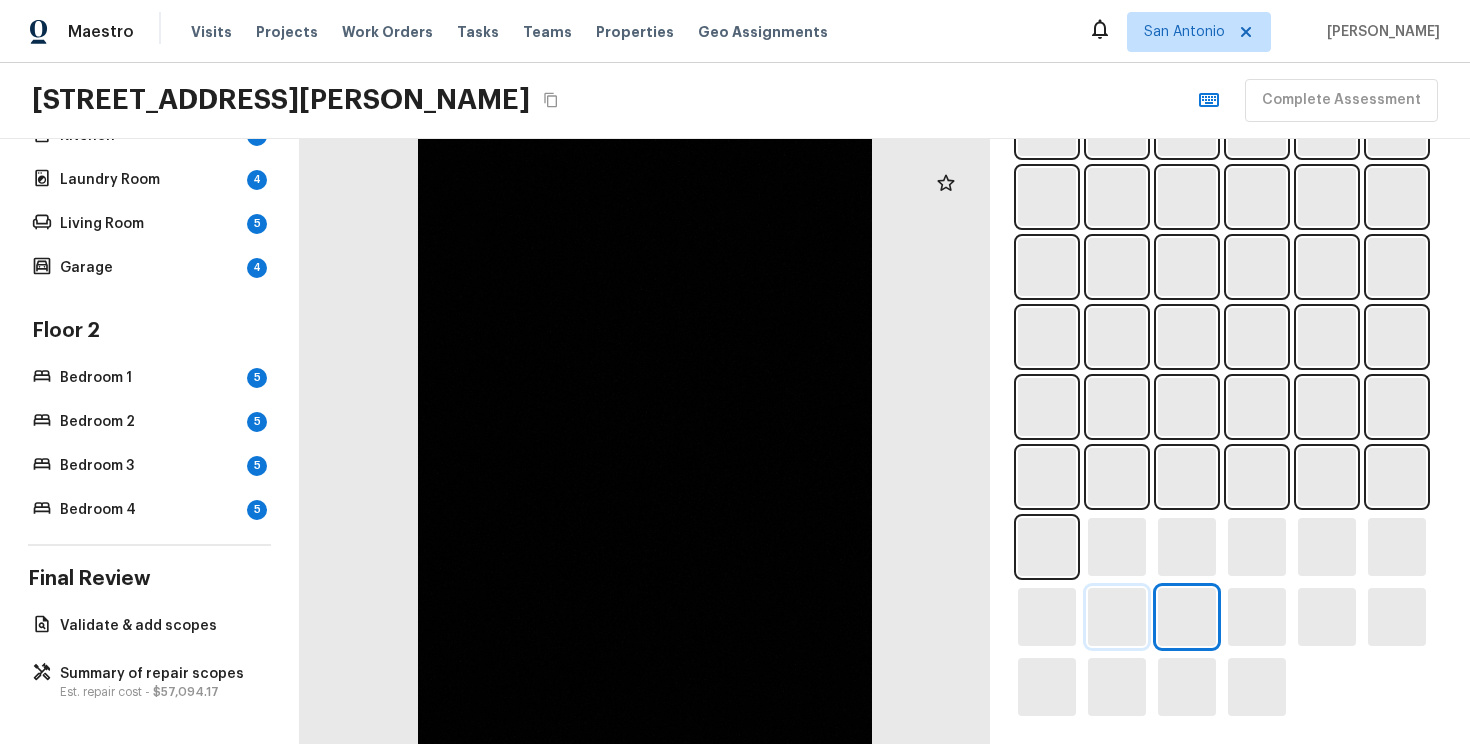 click at bounding box center [1117, 617] 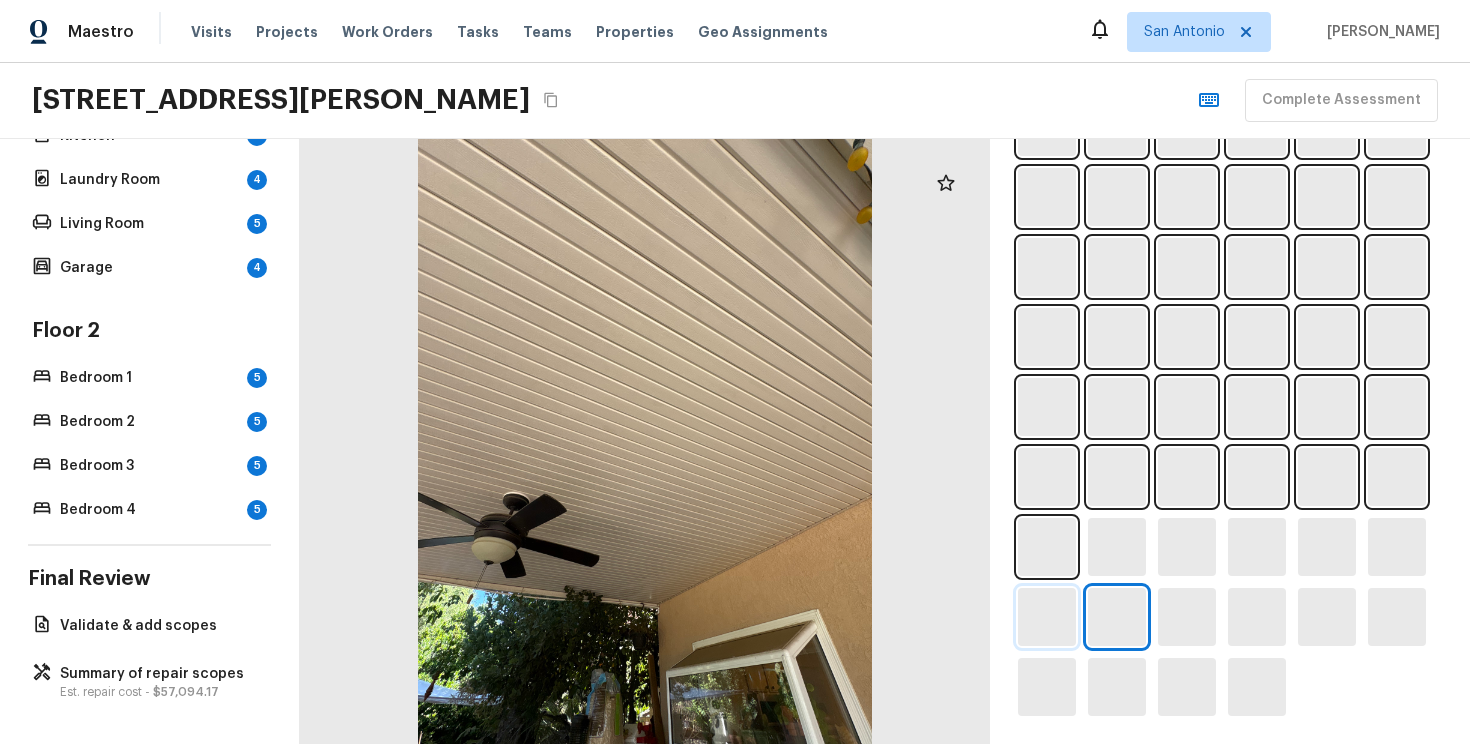 click at bounding box center [1047, 617] 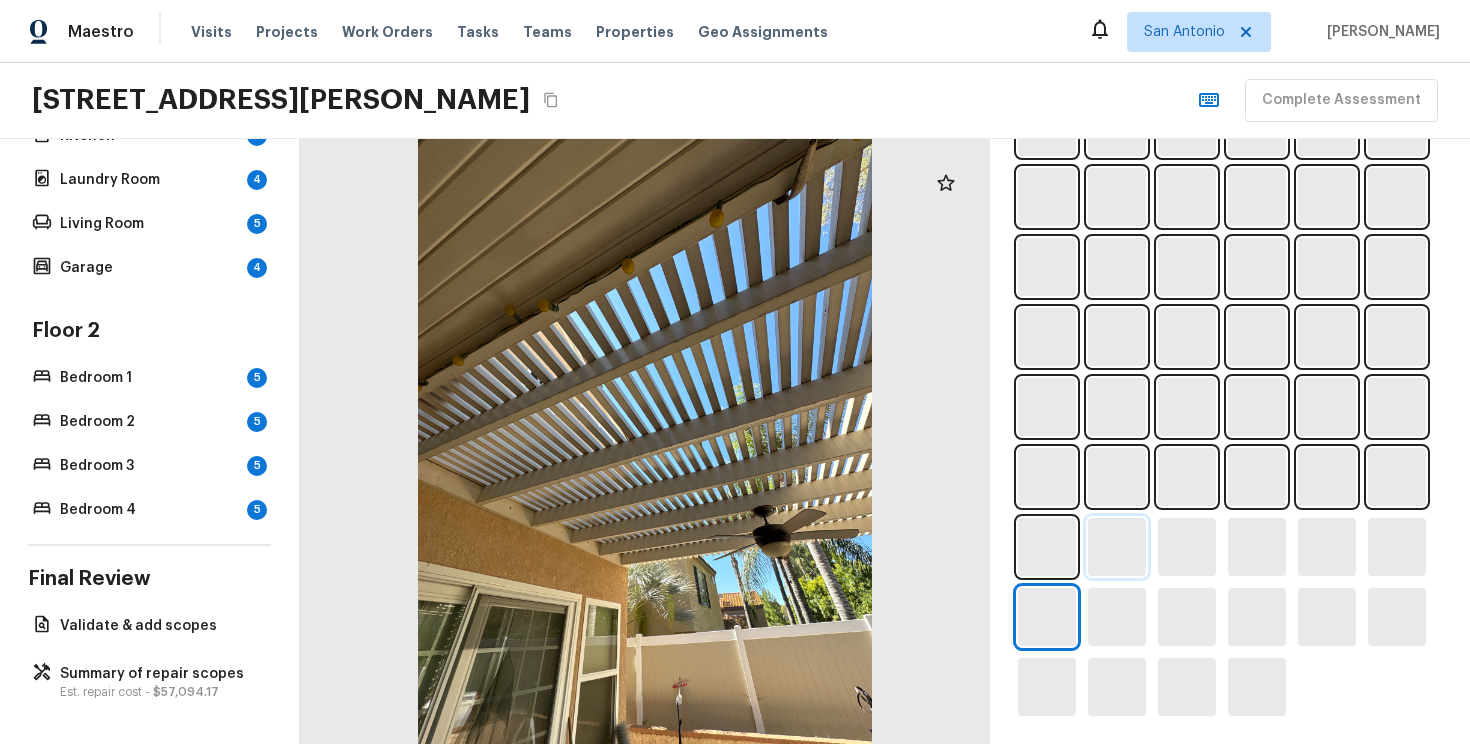 click at bounding box center (1117, 547) 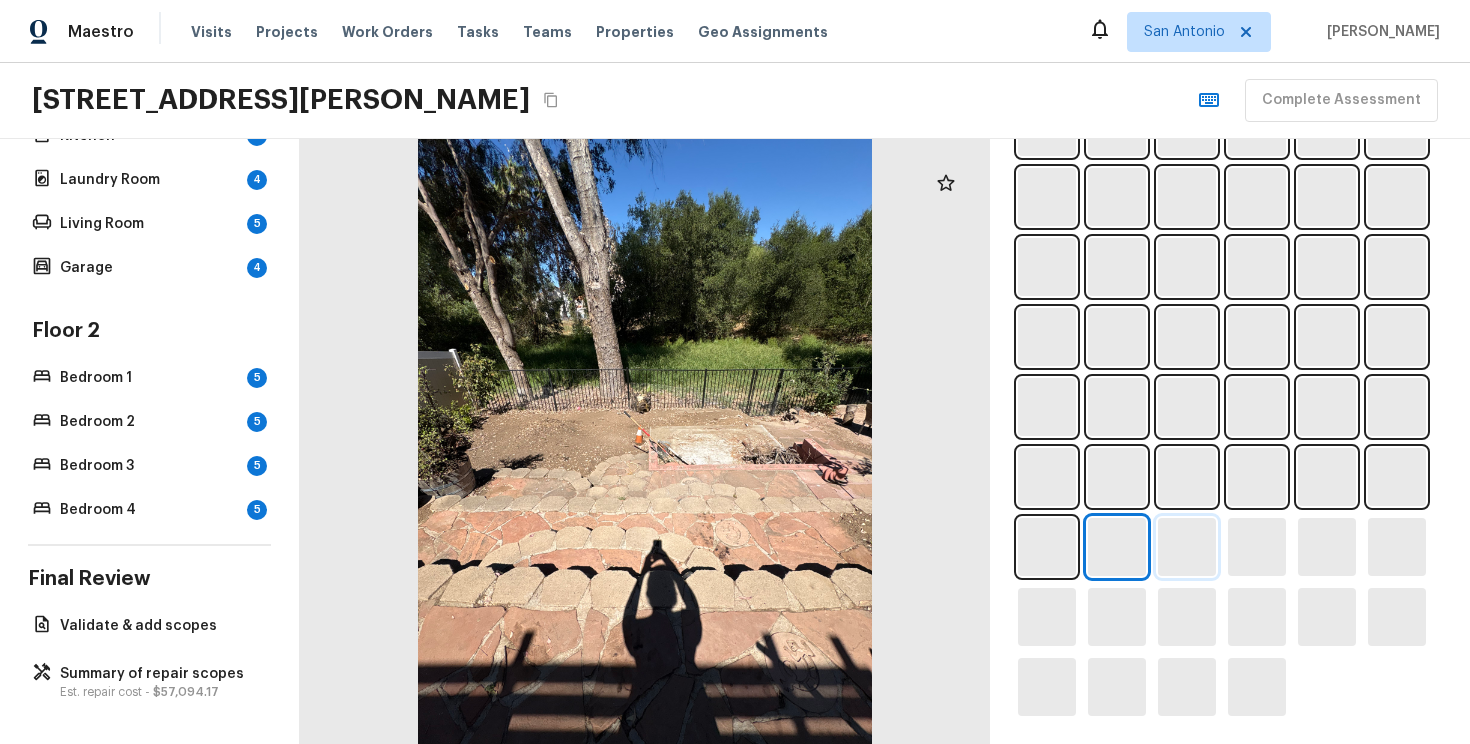 click at bounding box center (1187, 547) 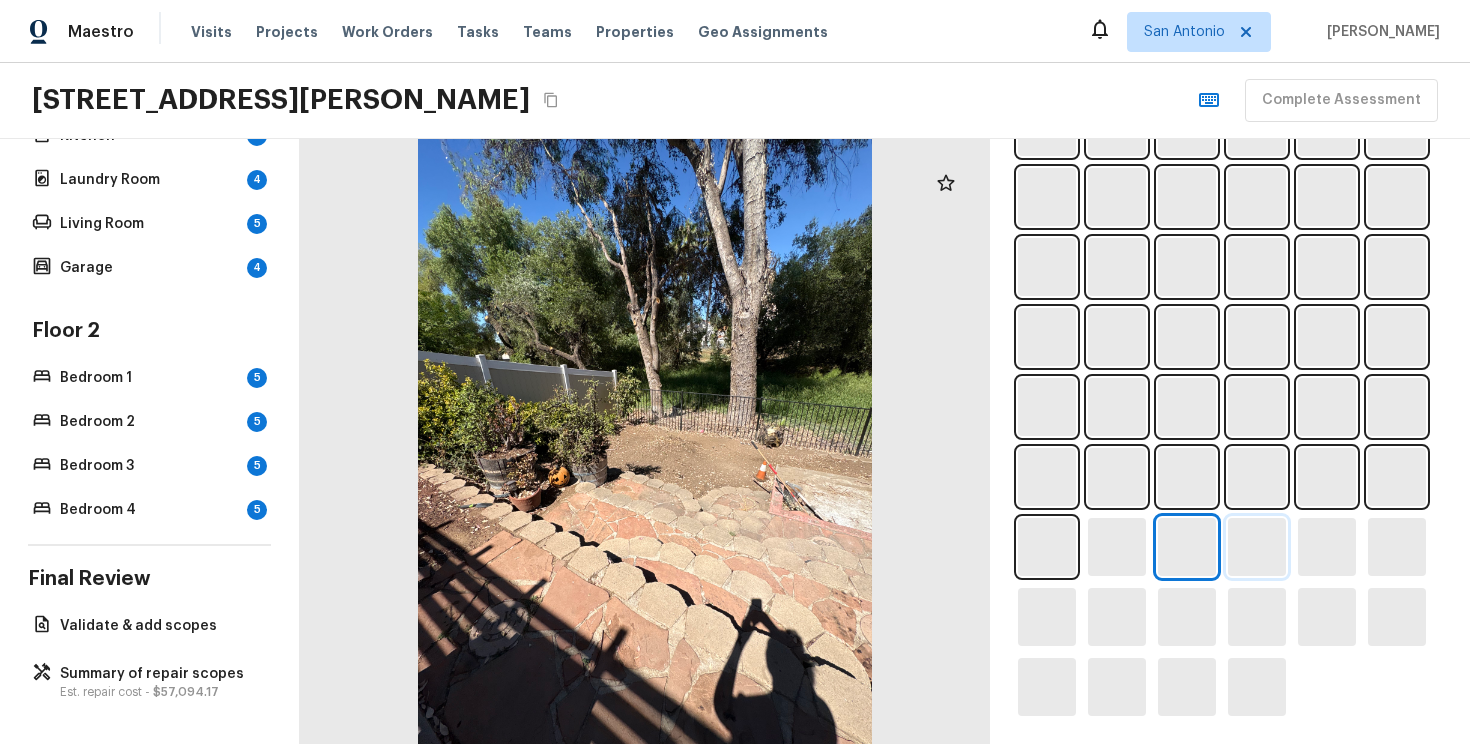 click at bounding box center [1257, 547] 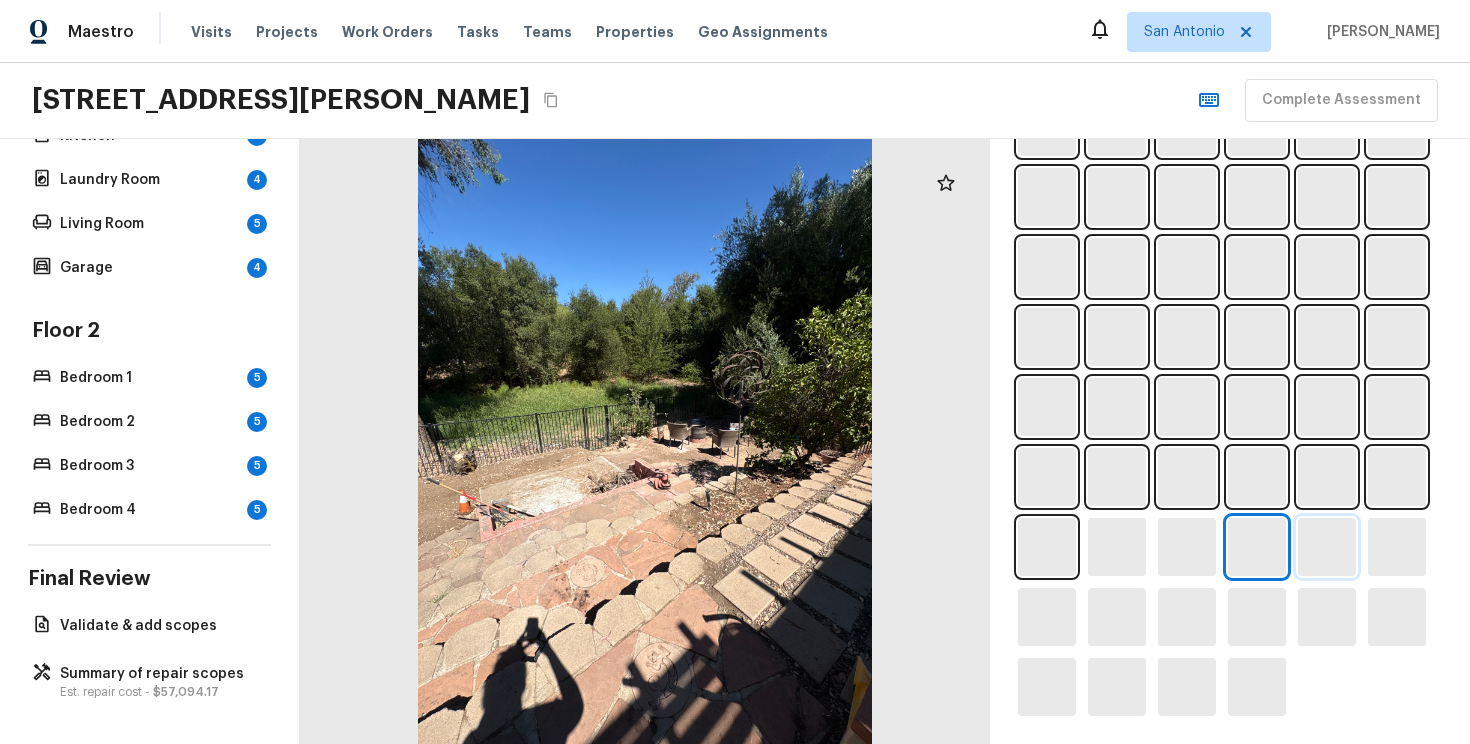 click at bounding box center [1327, 547] 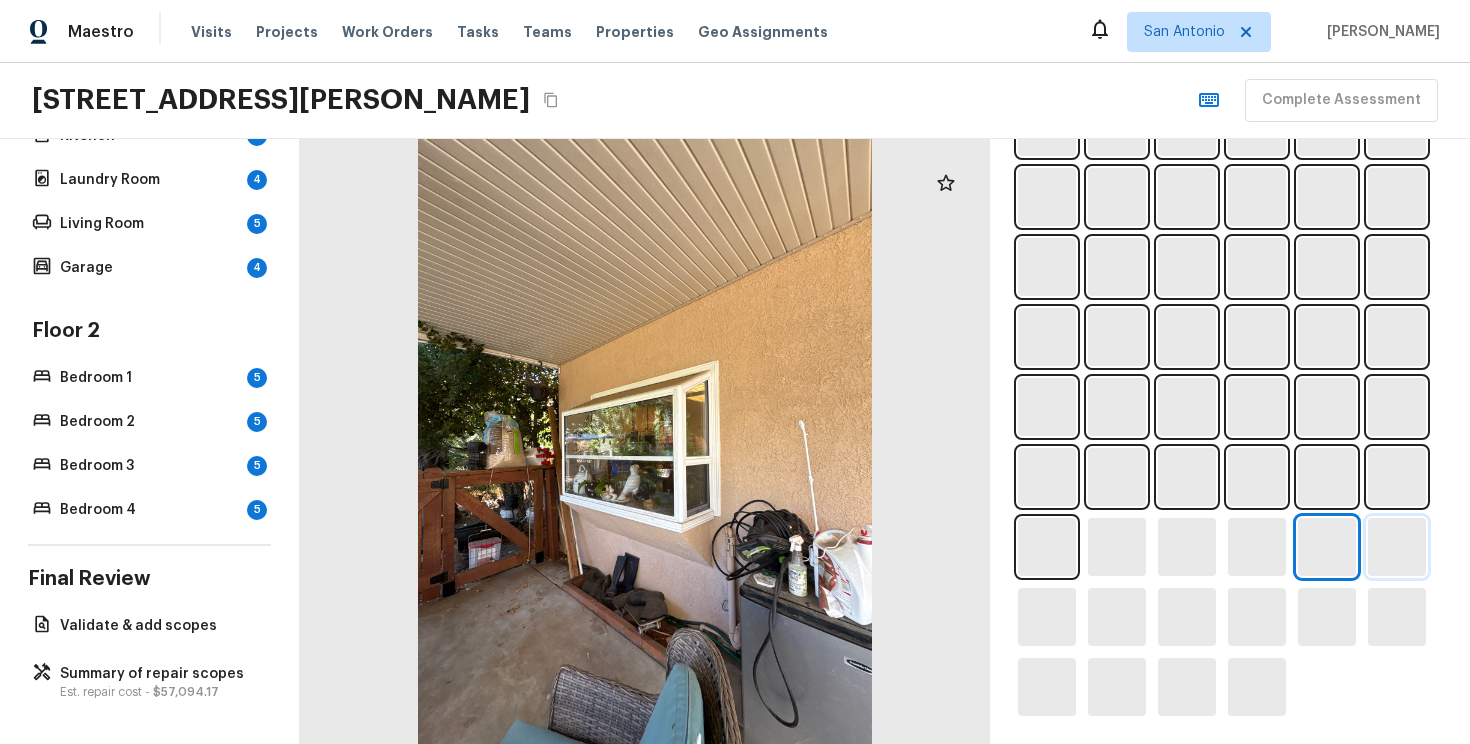 click at bounding box center [1397, 547] 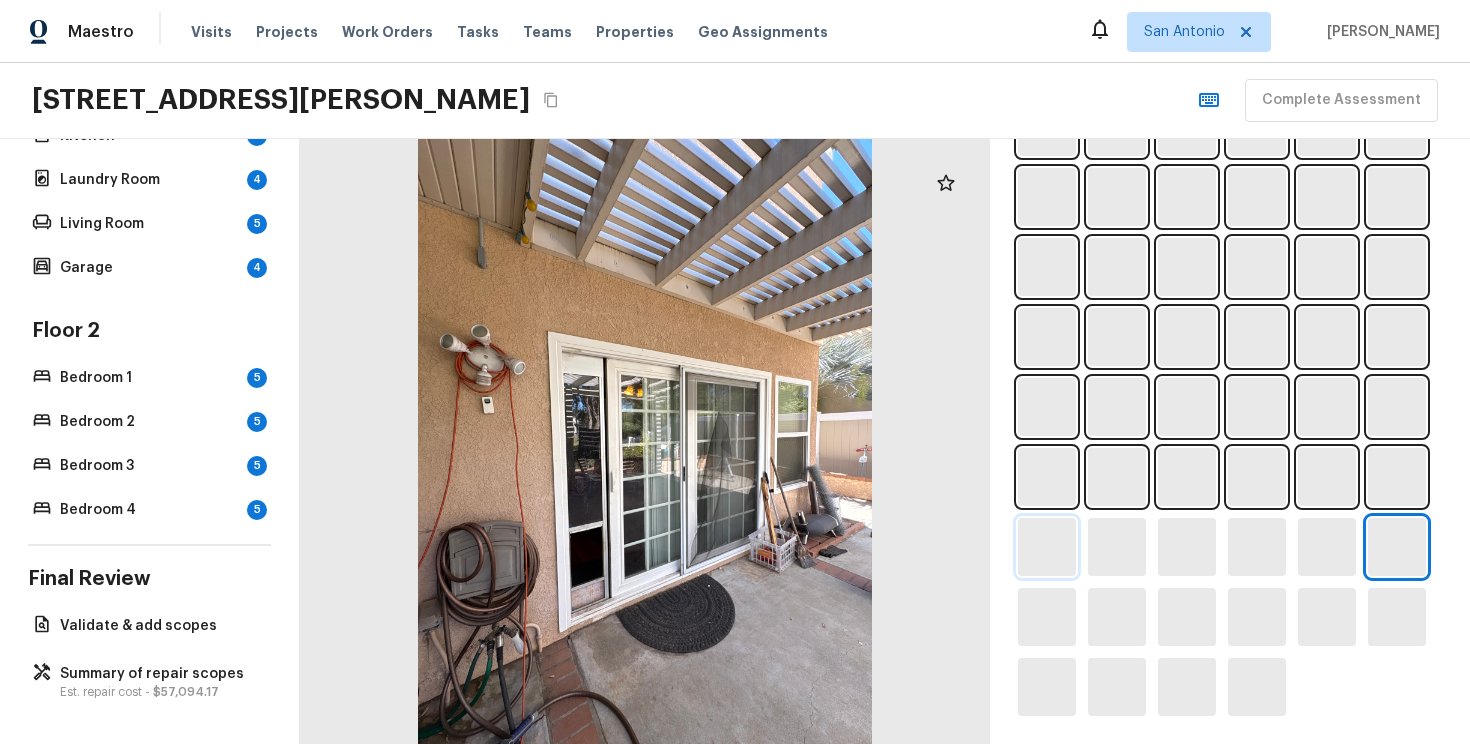 click at bounding box center [1047, 547] 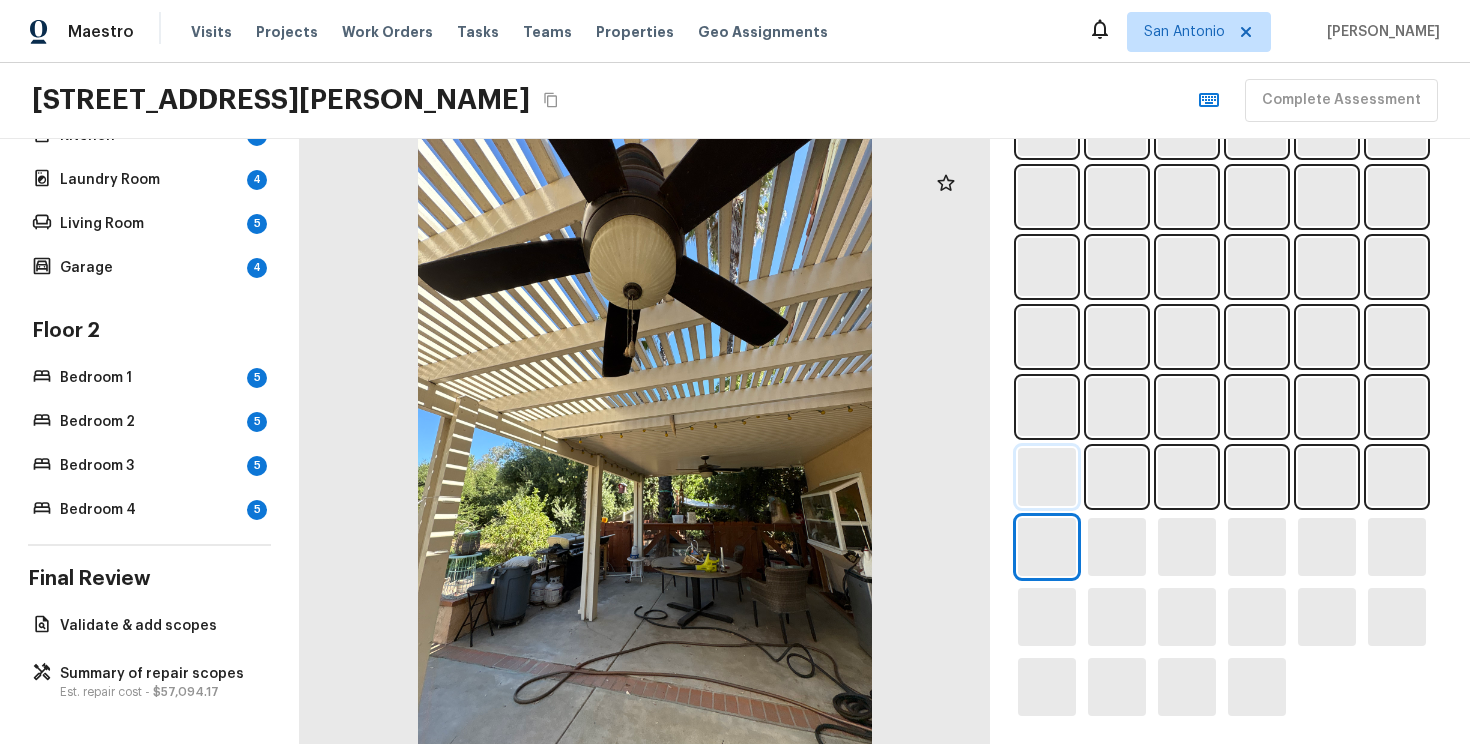 click at bounding box center [1047, 477] 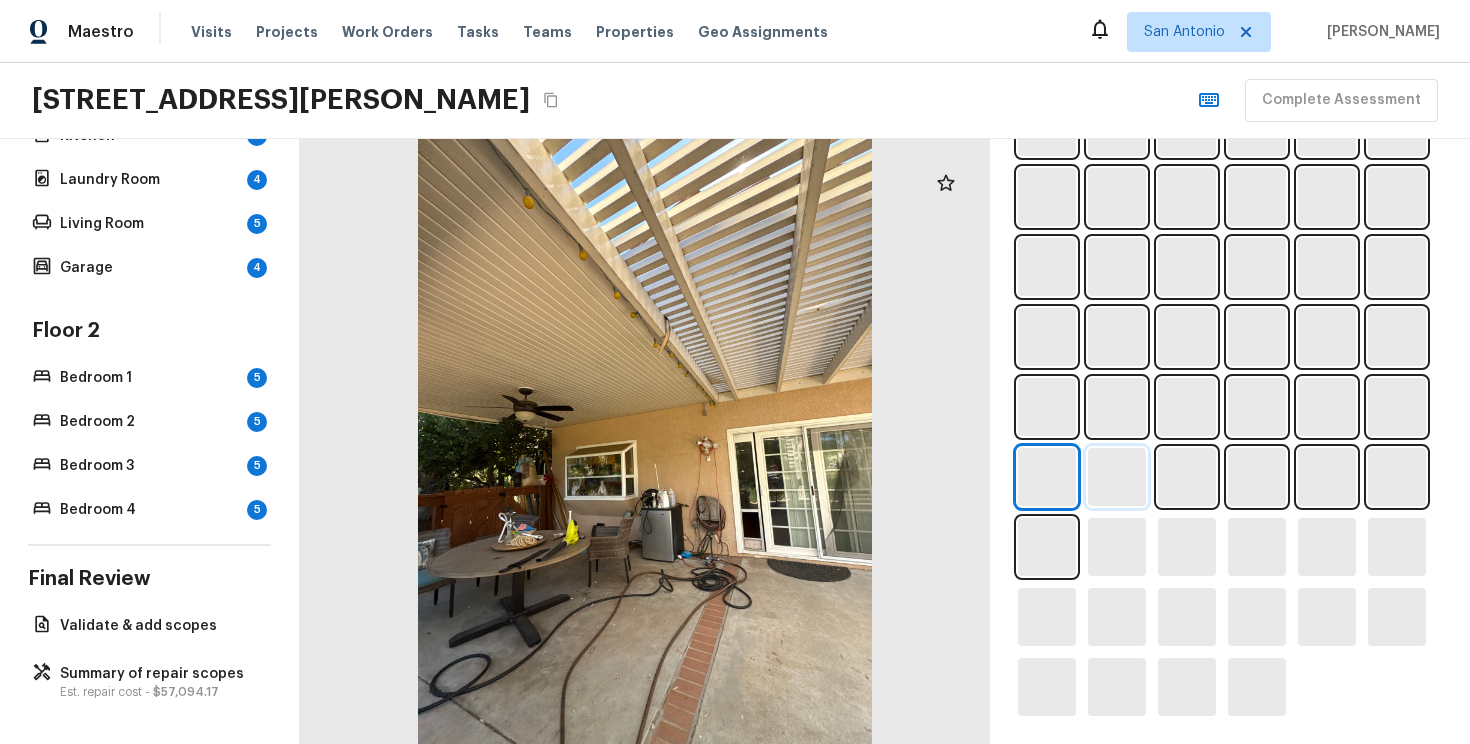 click at bounding box center [1117, 477] 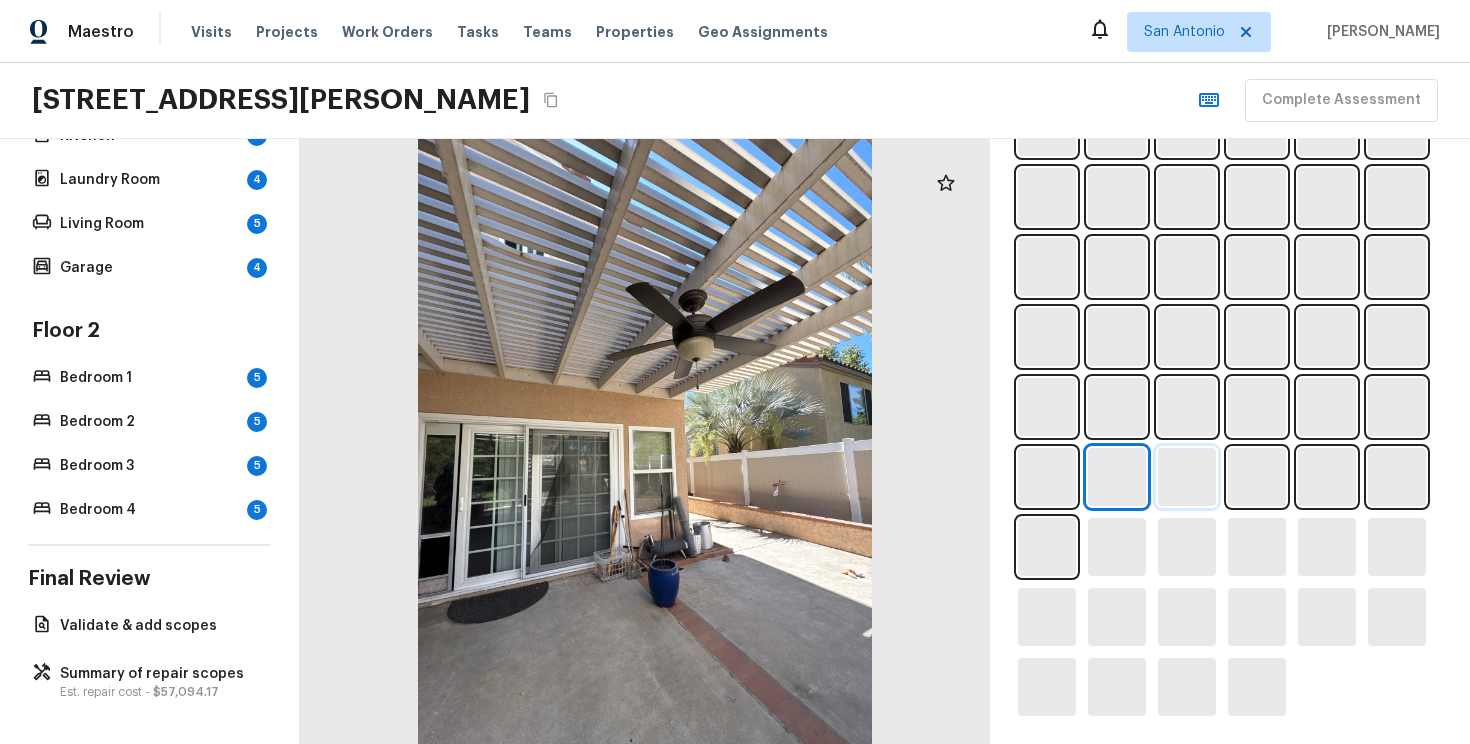 click at bounding box center (1187, 477) 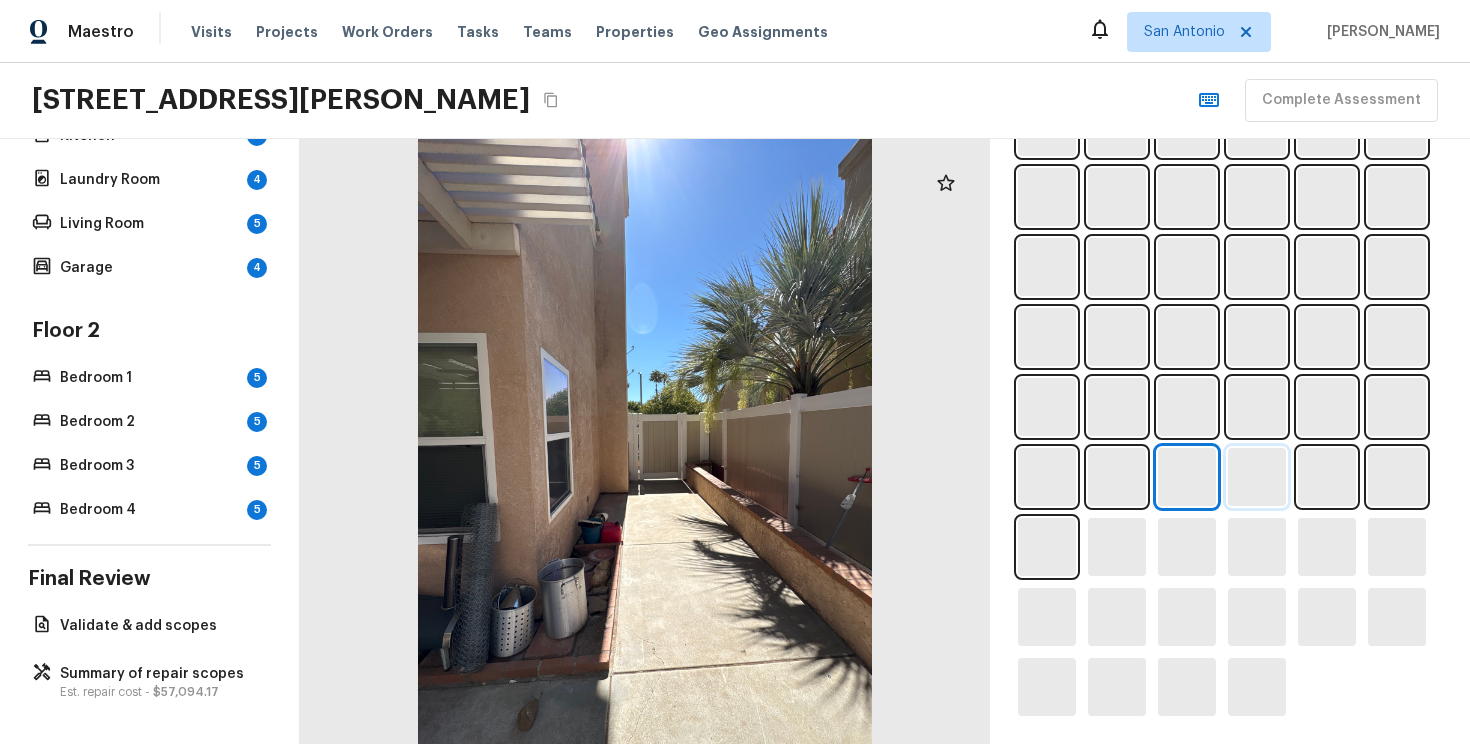 click at bounding box center [1257, 477] 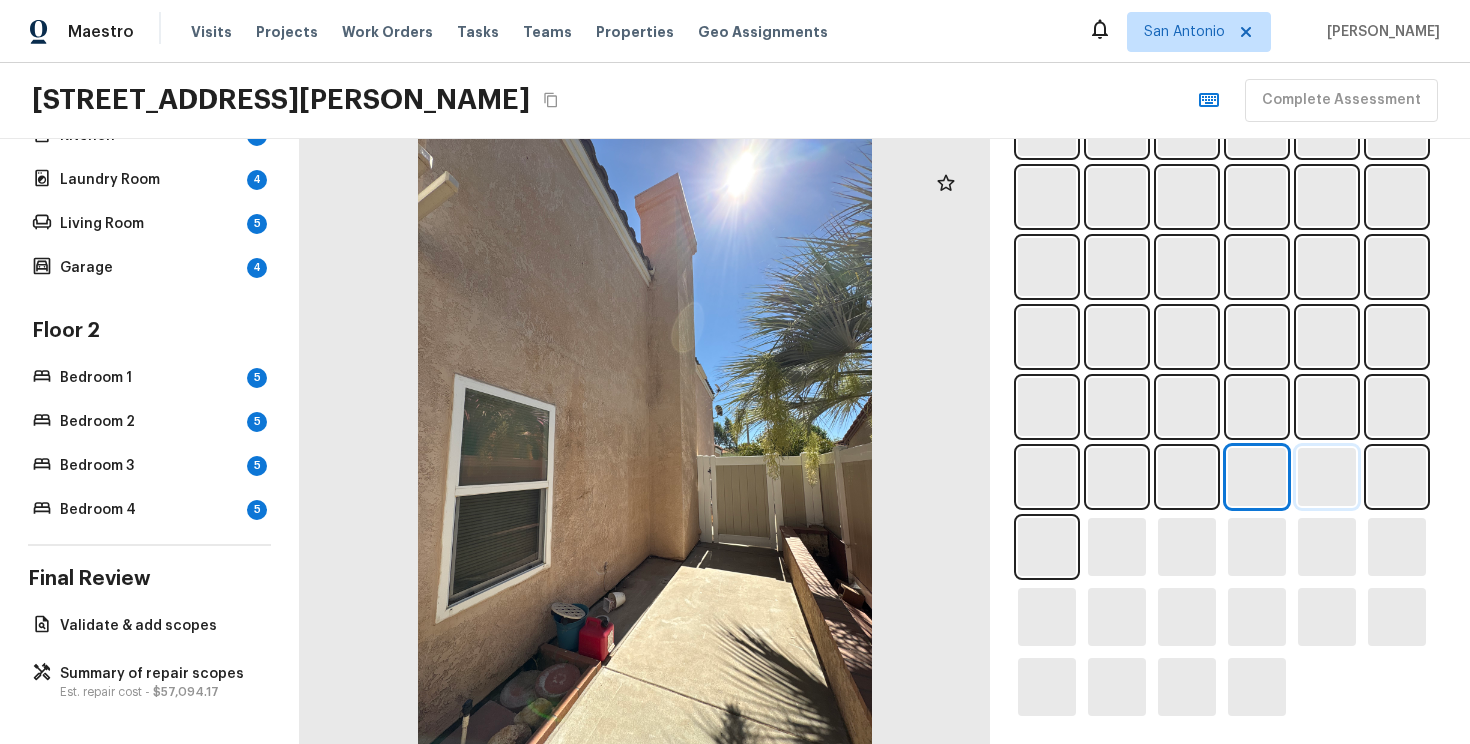 click at bounding box center (1327, 477) 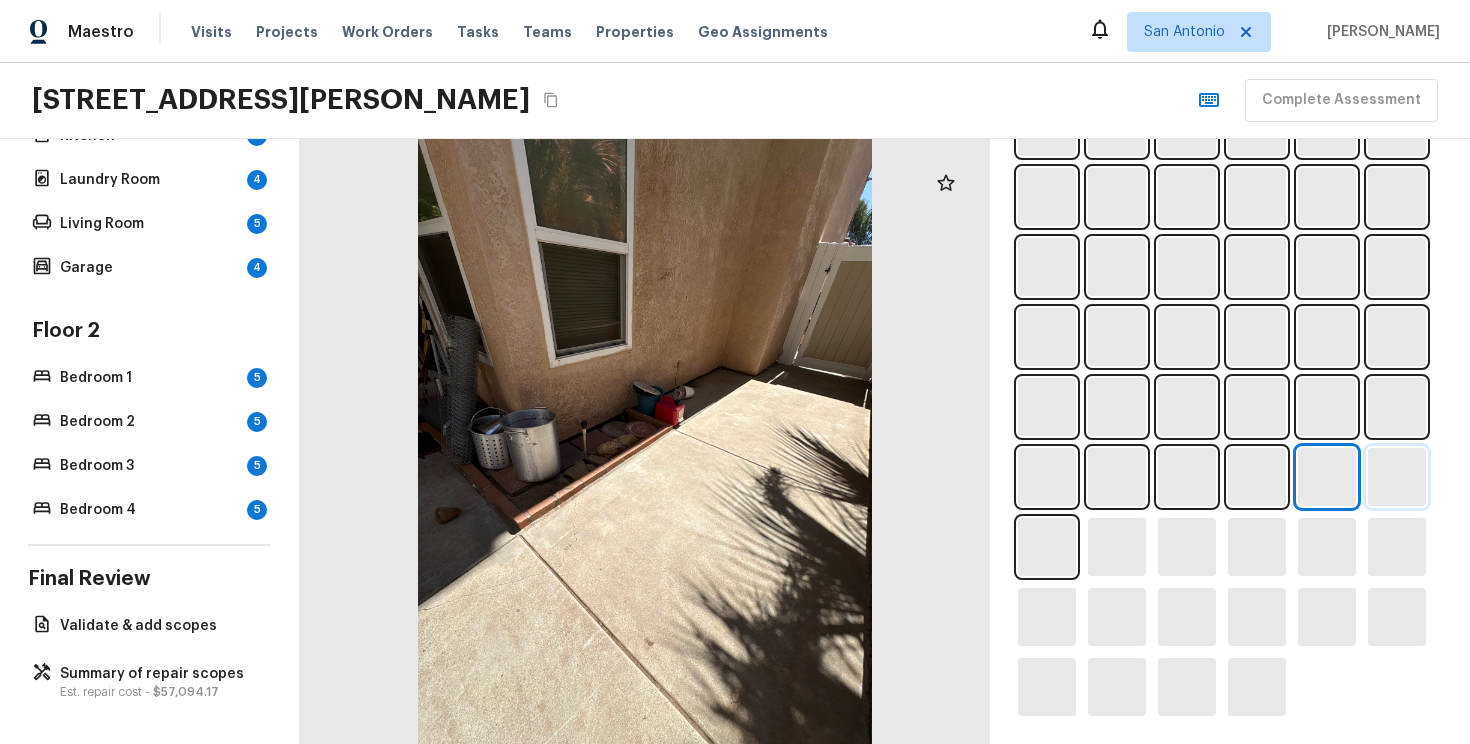 click at bounding box center [1397, 477] 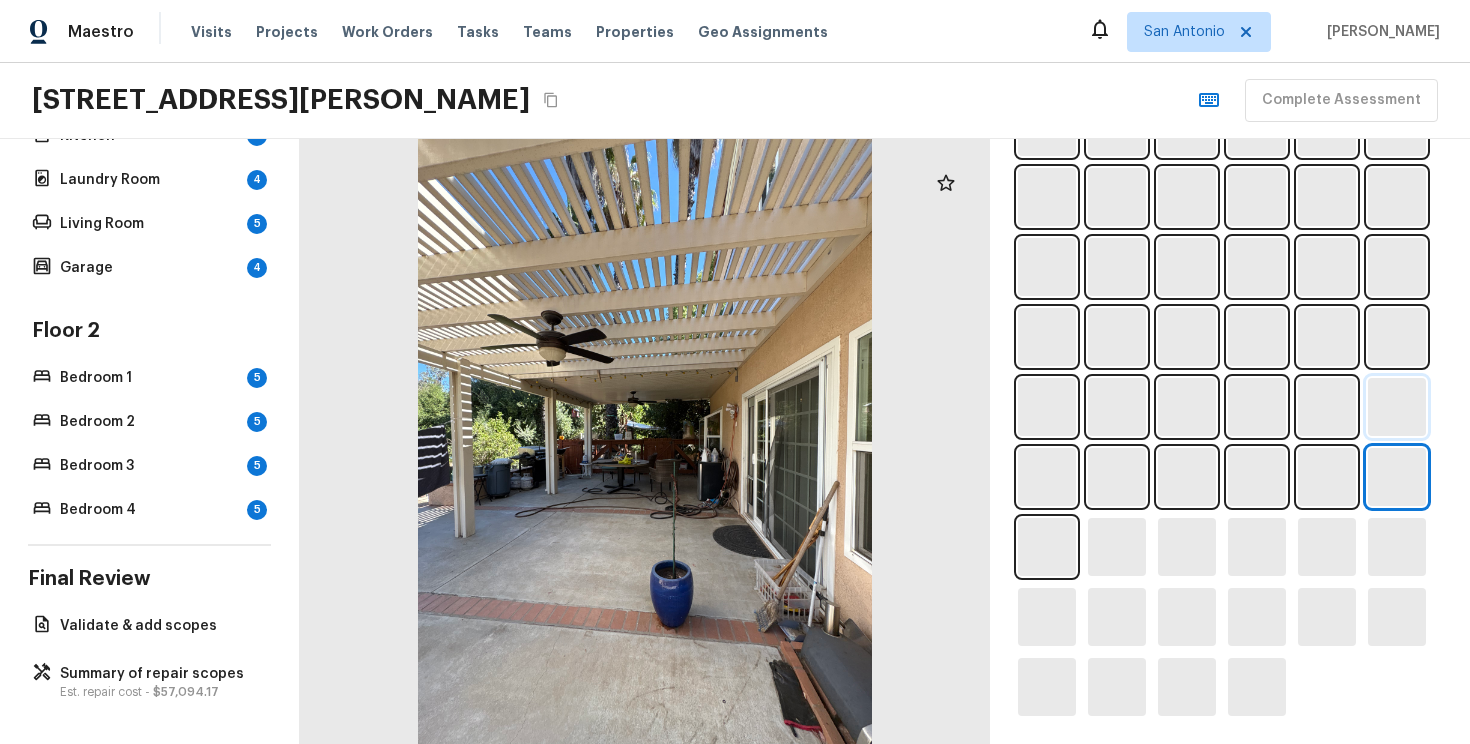 click at bounding box center [1397, 407] 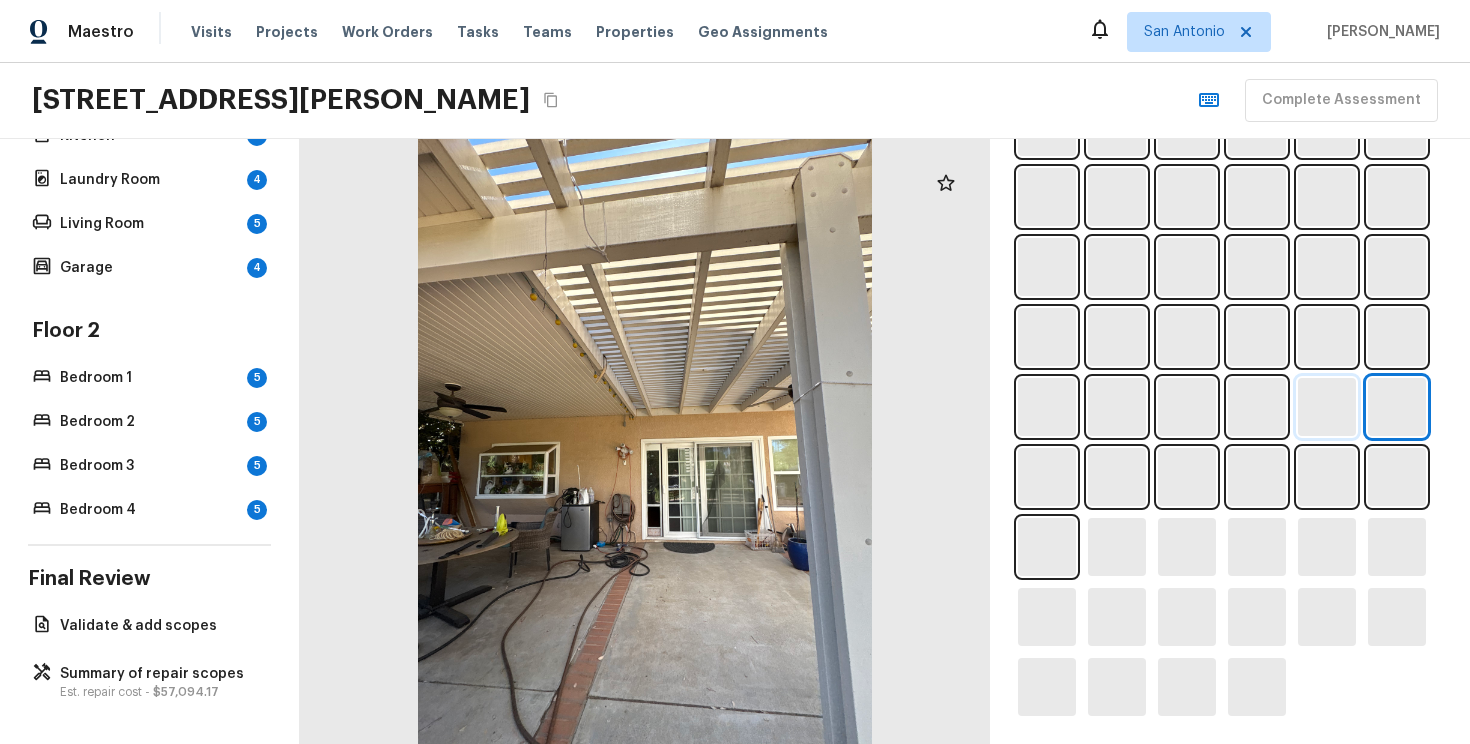 click at bounding box center [1327, 407] 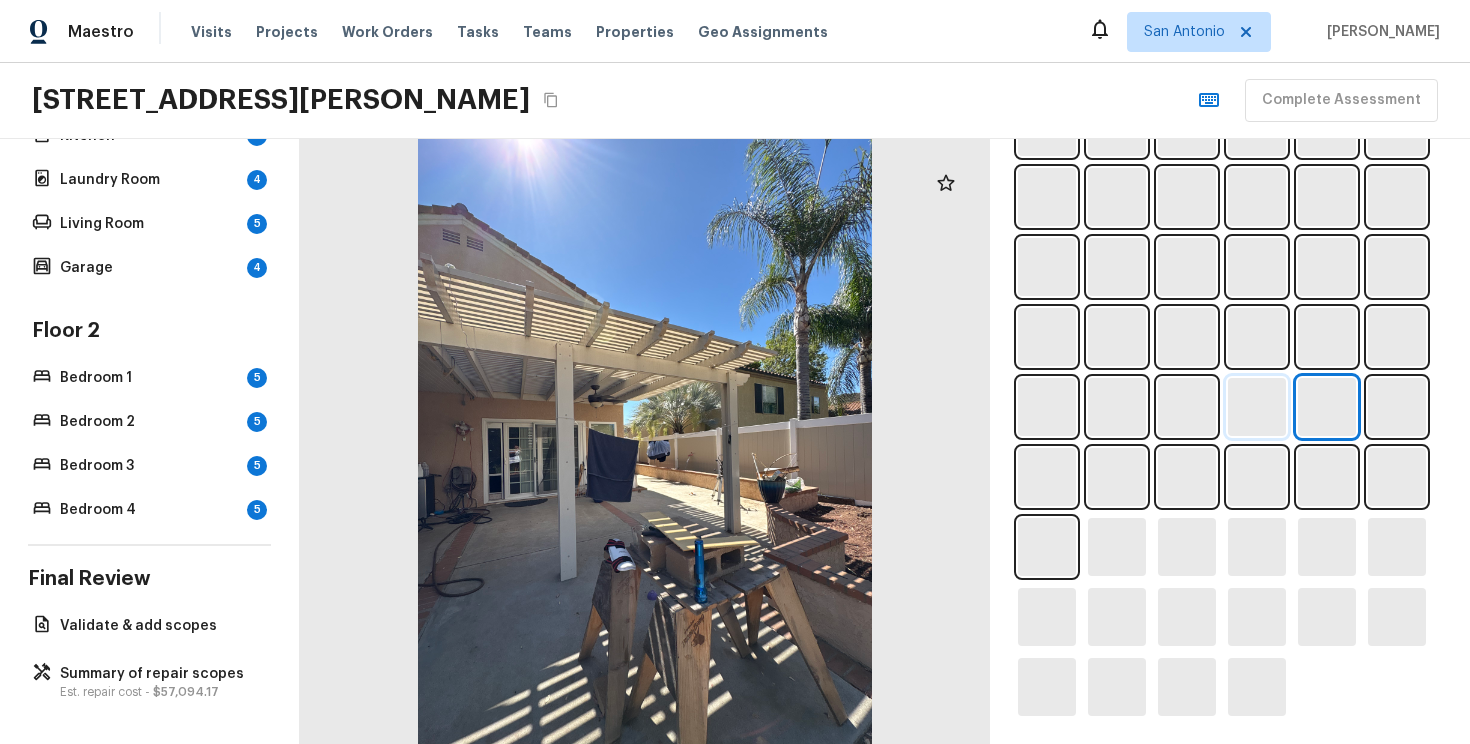 click at bounding box center (1257, 407) 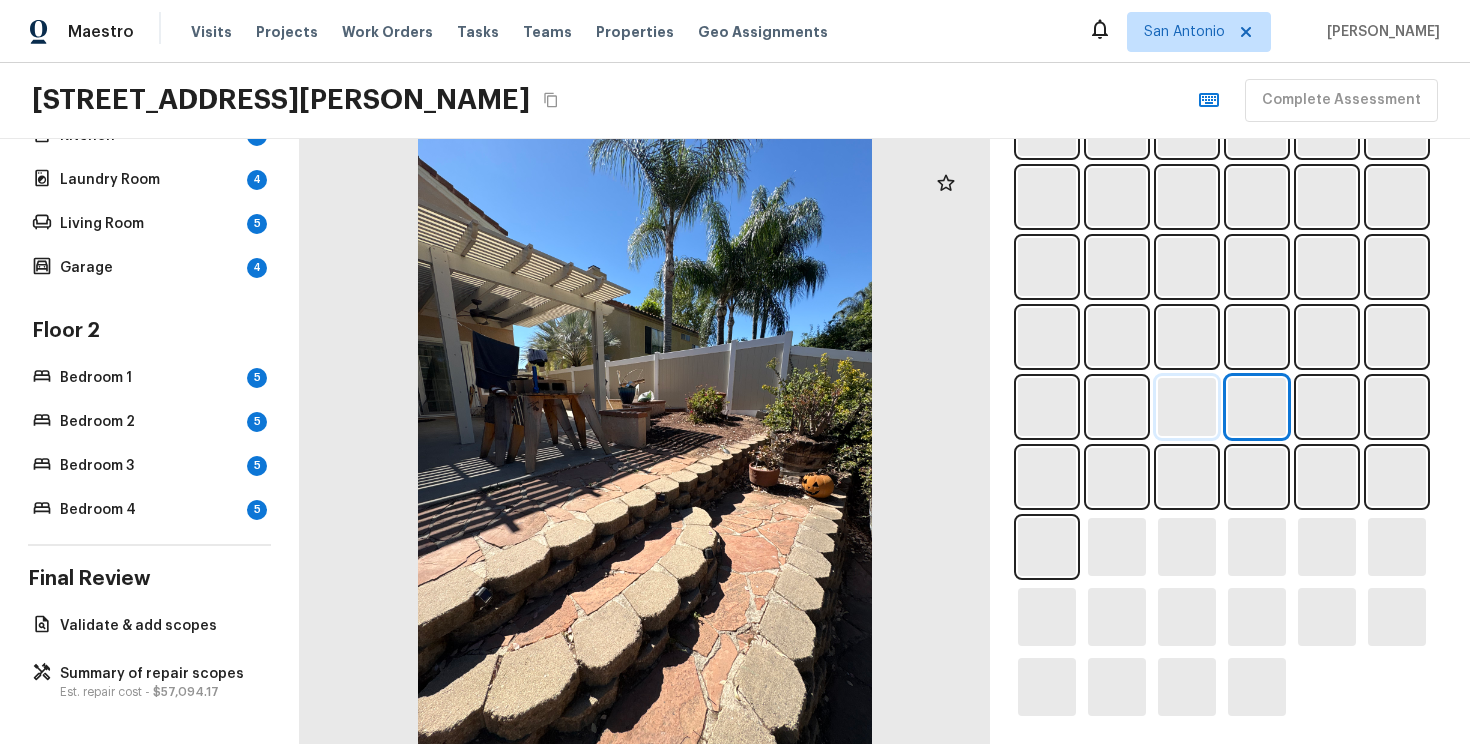 click at bounding box center [1187, 407] 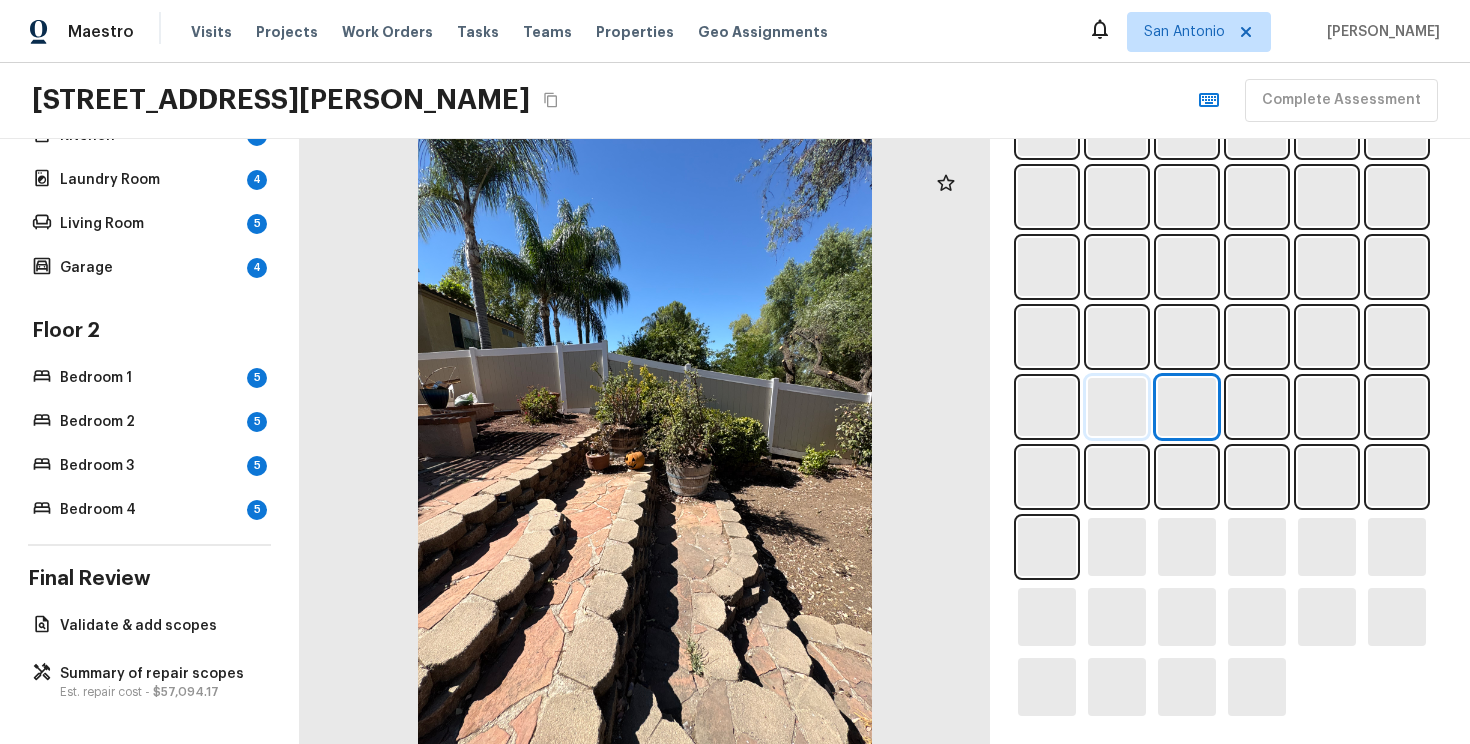 click at bounding box center (1117, 407) 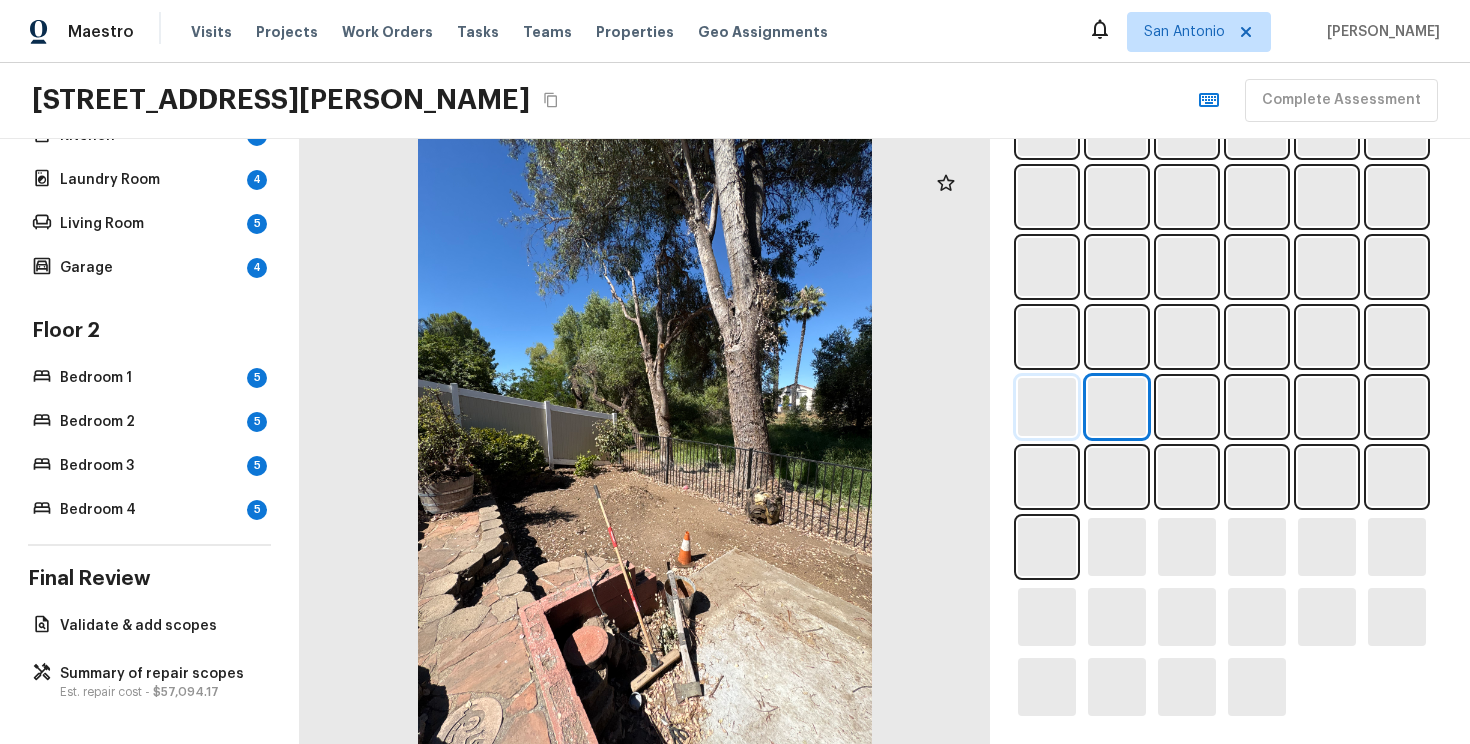 click at bounding box center [1047, 407] 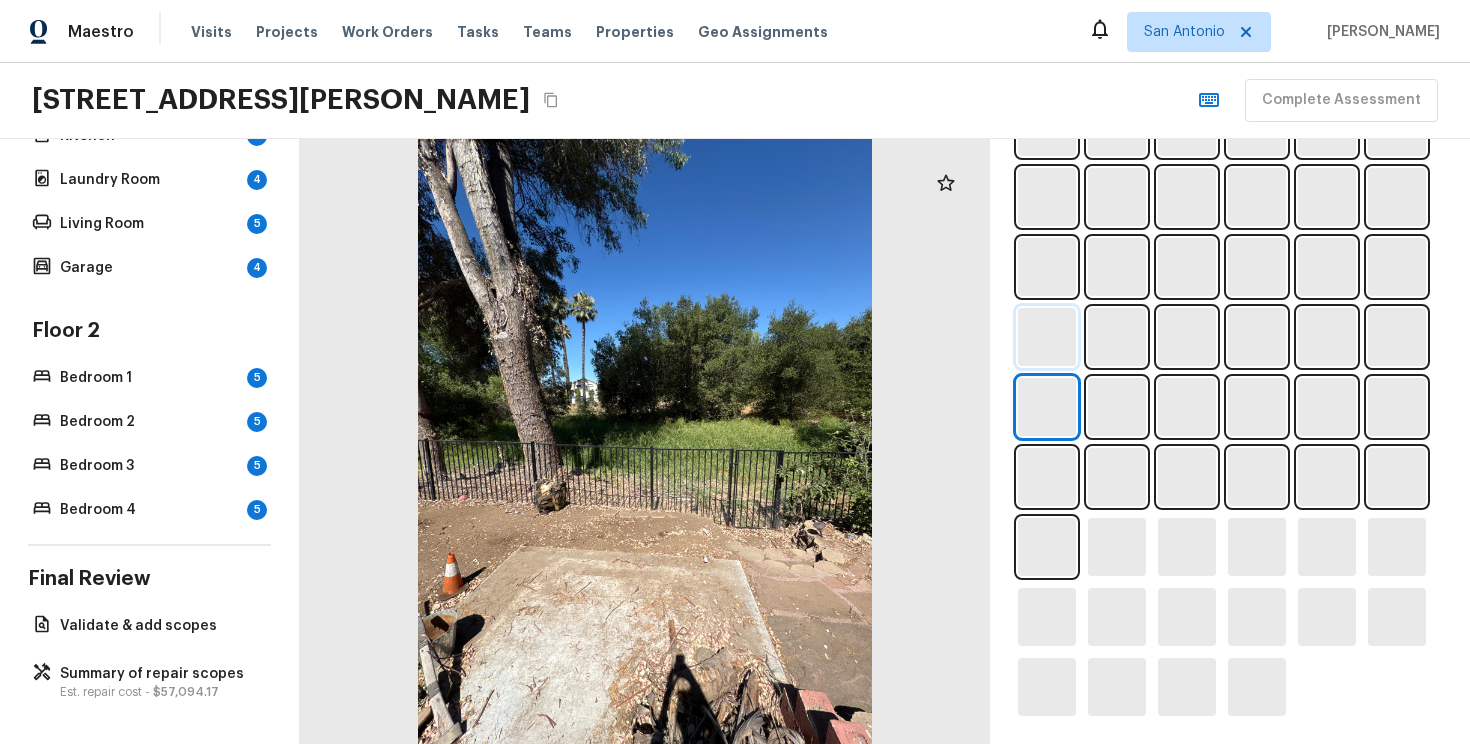 click at bounding box center (1047, 337) 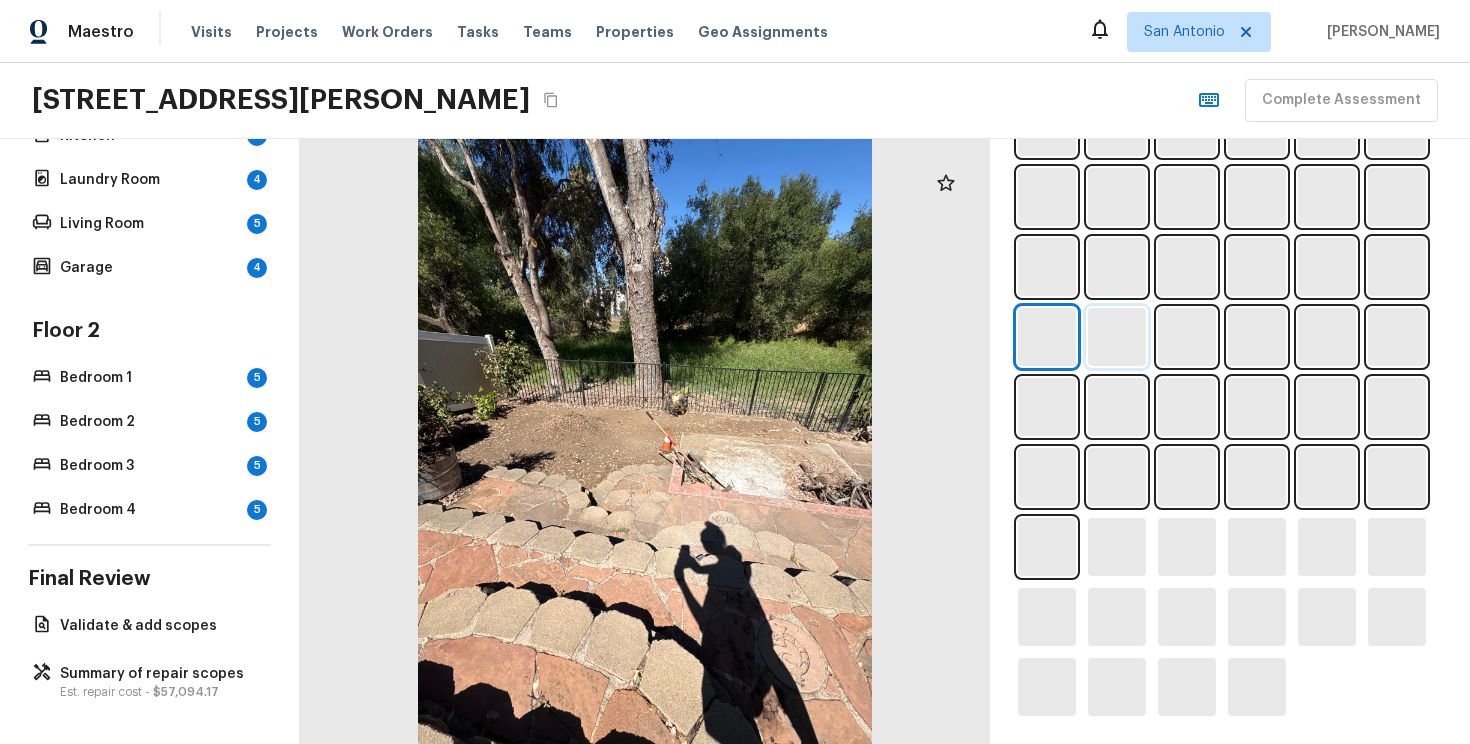 click at bounding box center (1117, 337) 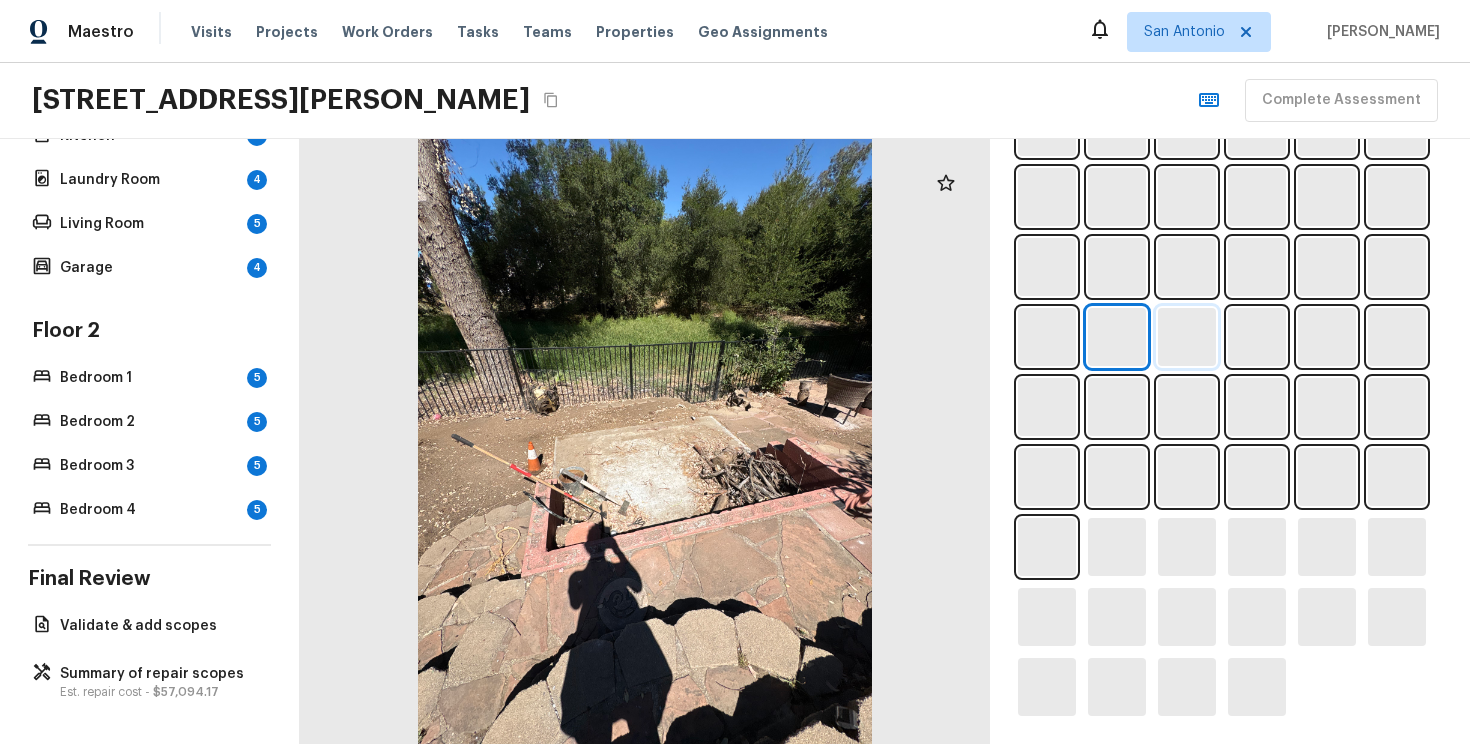 click at bounding box center (1187, 337) 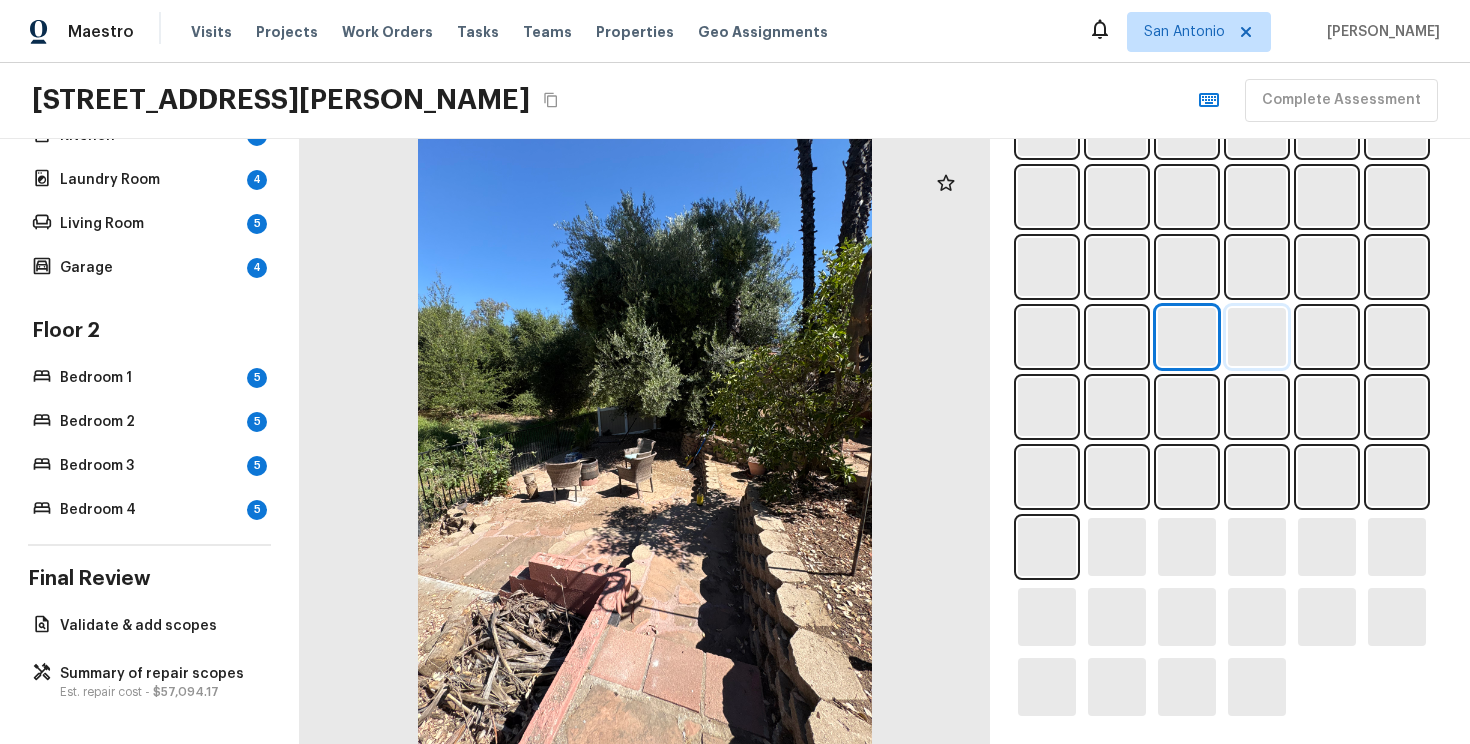 click at bounding box center [1257, 337] 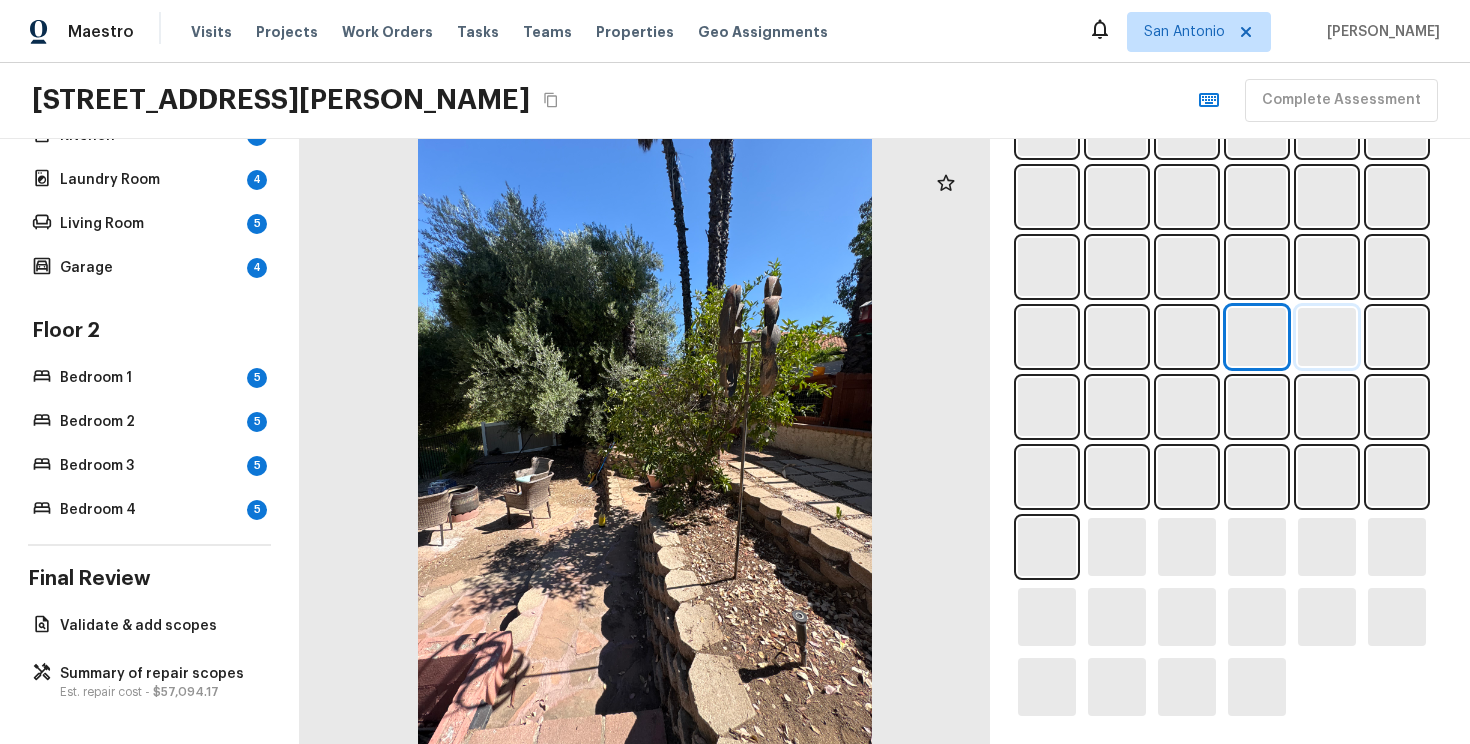 click at bounding box center [1327, 337] 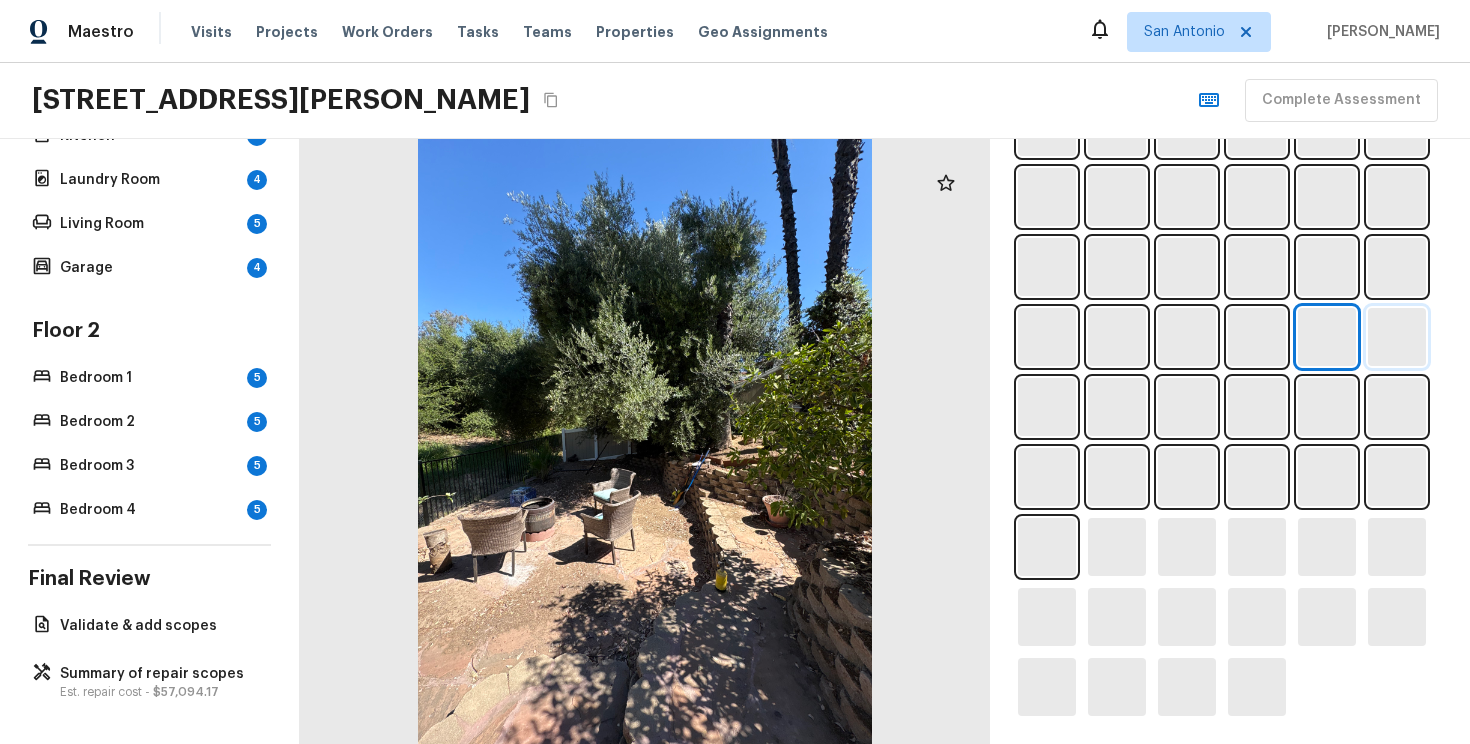 click at bounding box center [1397, 337] 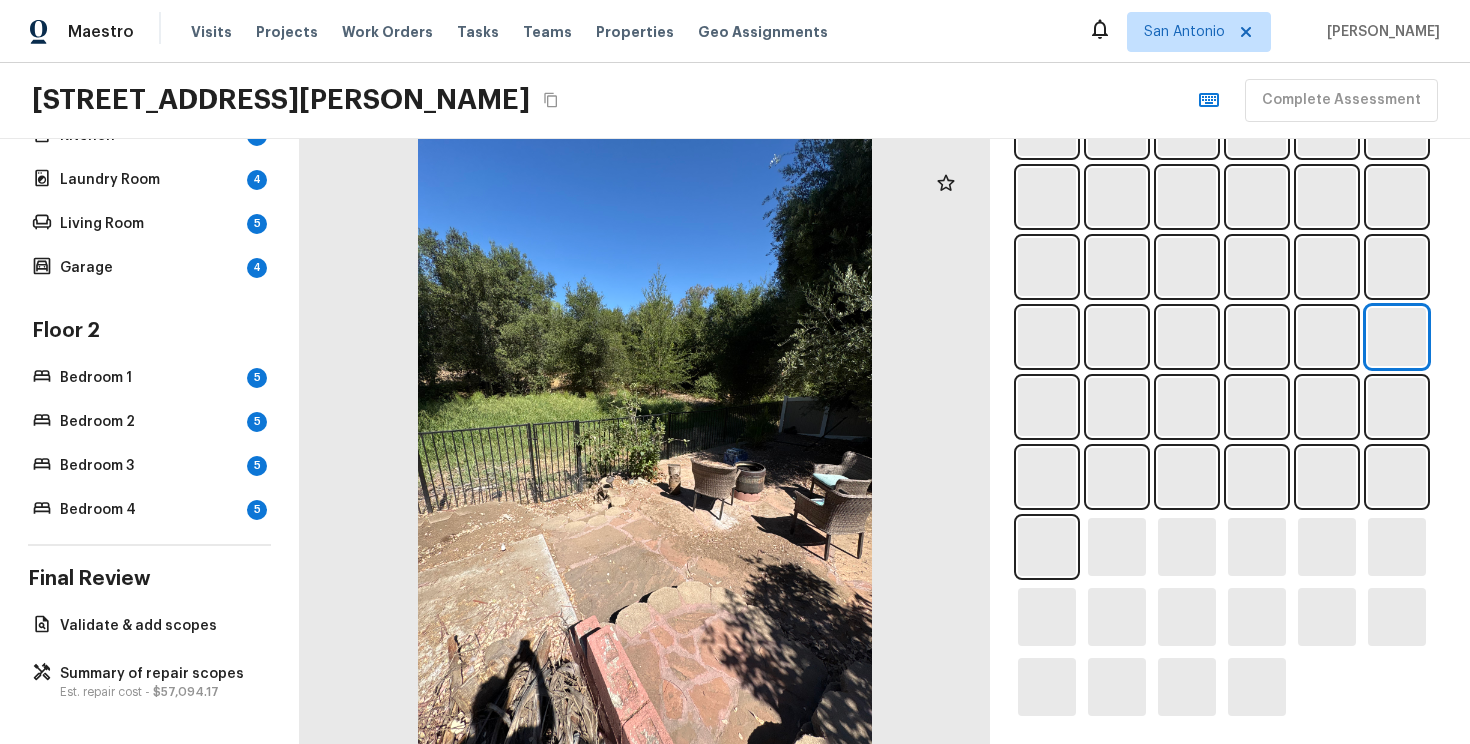 click at bounding box center [1230, 302] 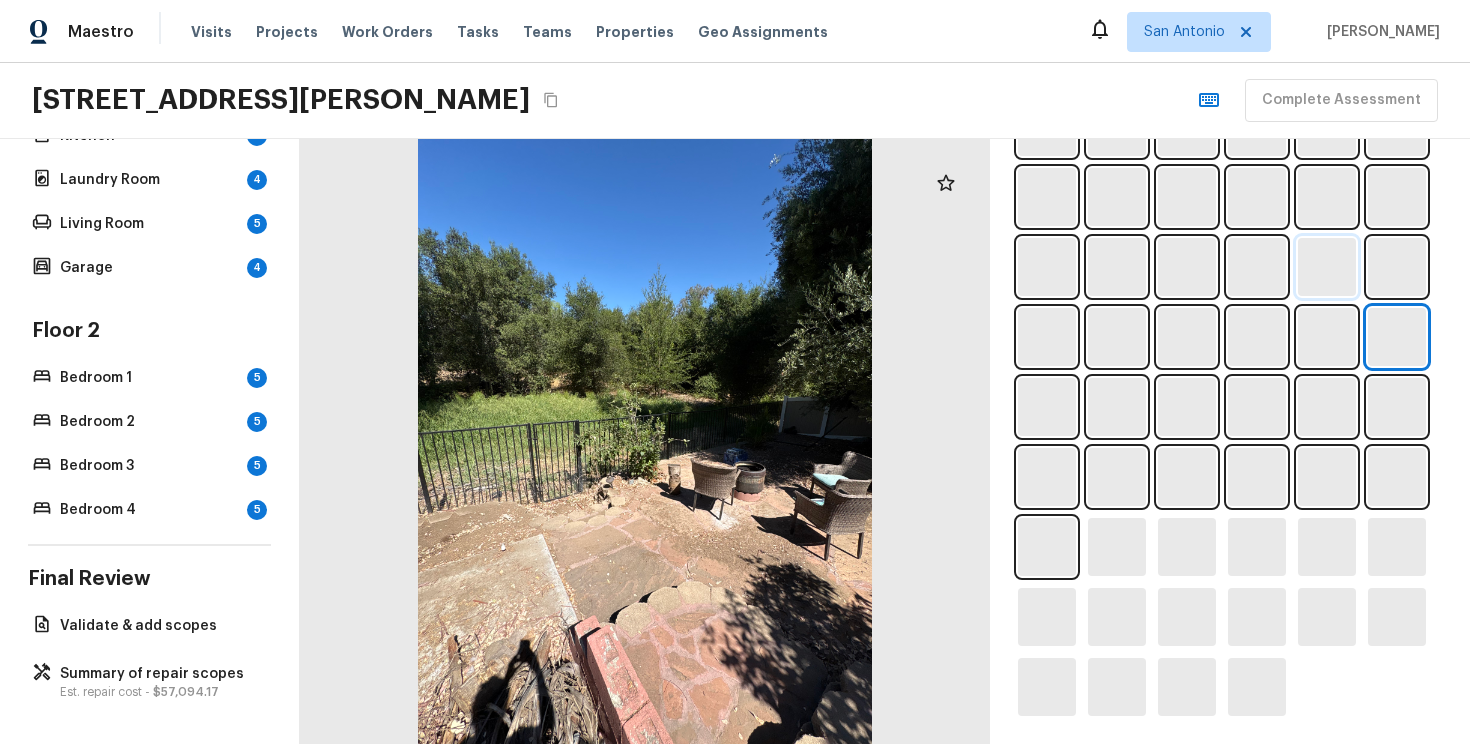 click at bounding box center [1327, 267] 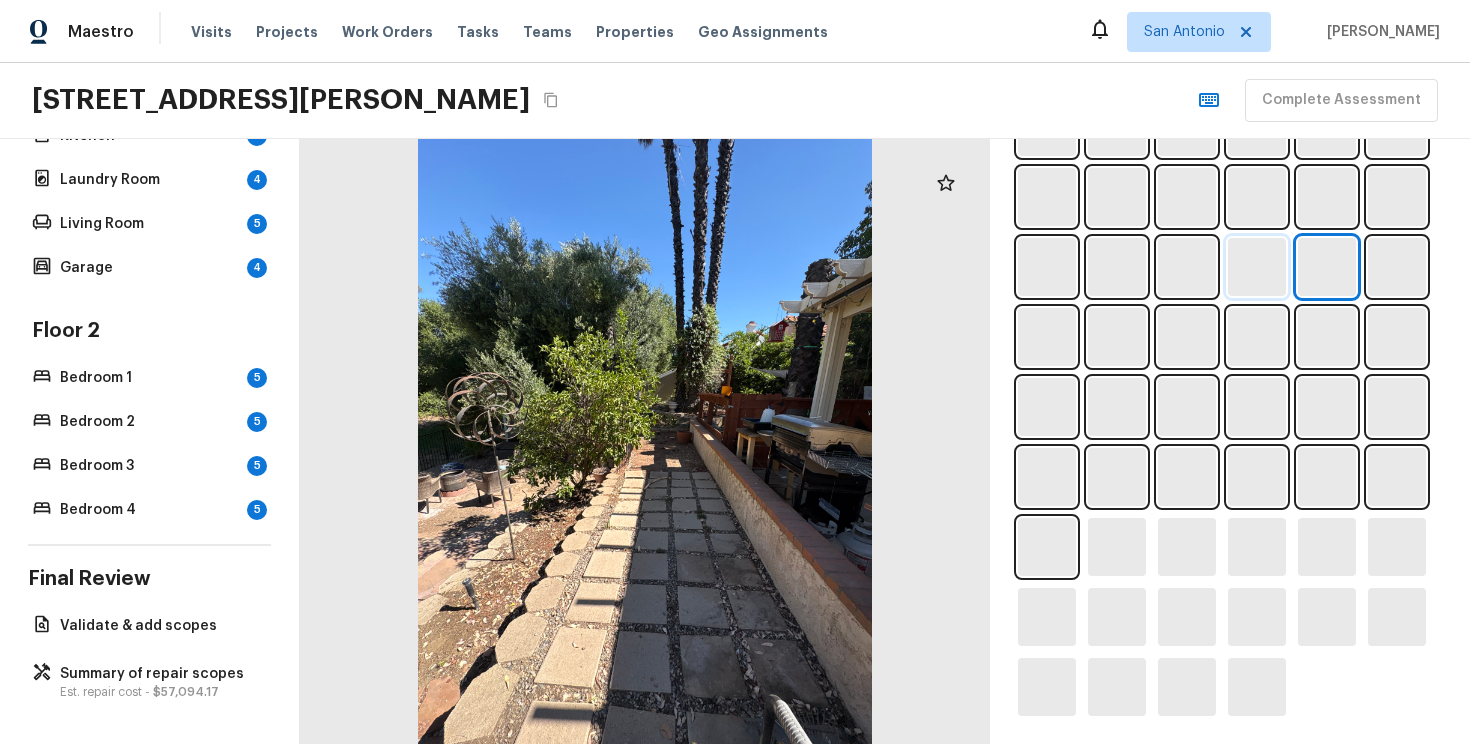 click at bounding box center (1257, 267) 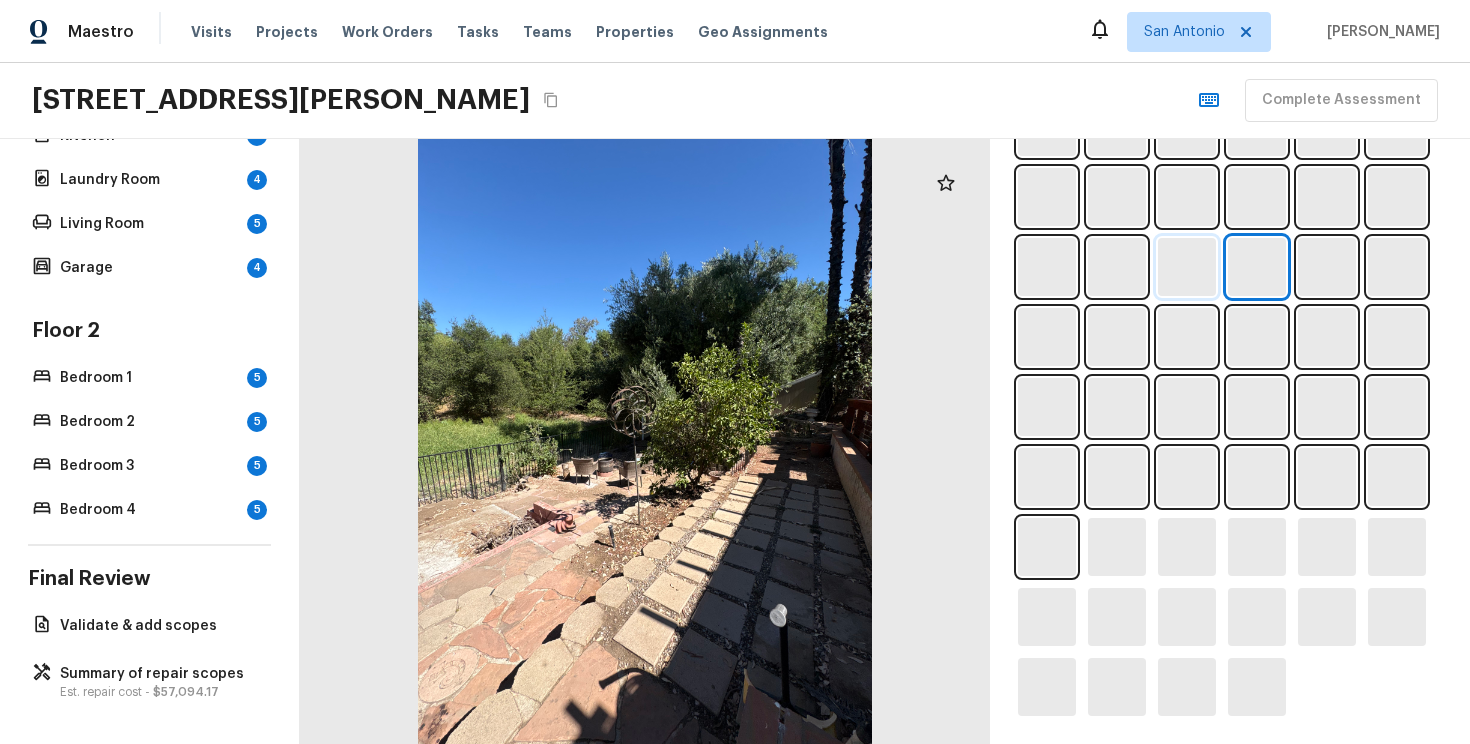 click at bounding box center [1187, 267] 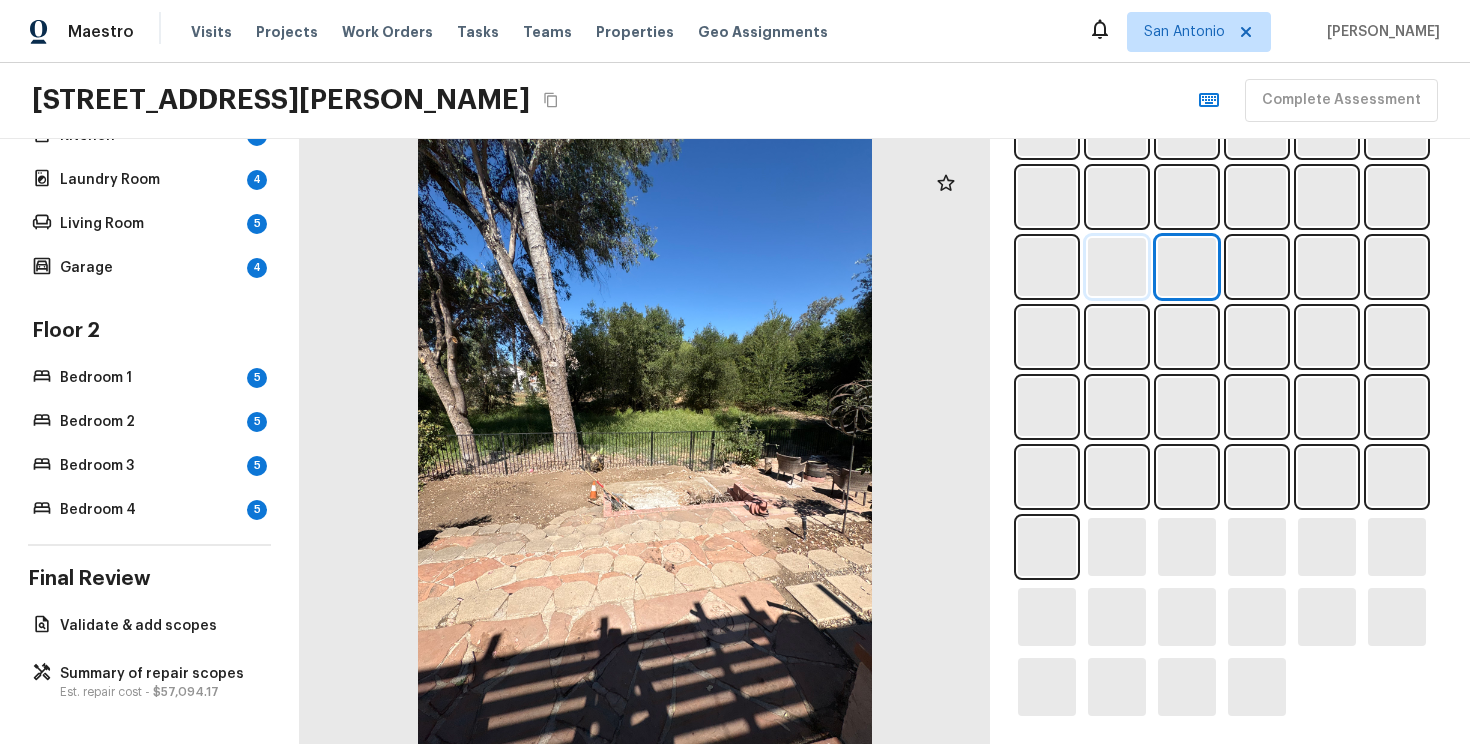 click at bounding box center [1117, 267] 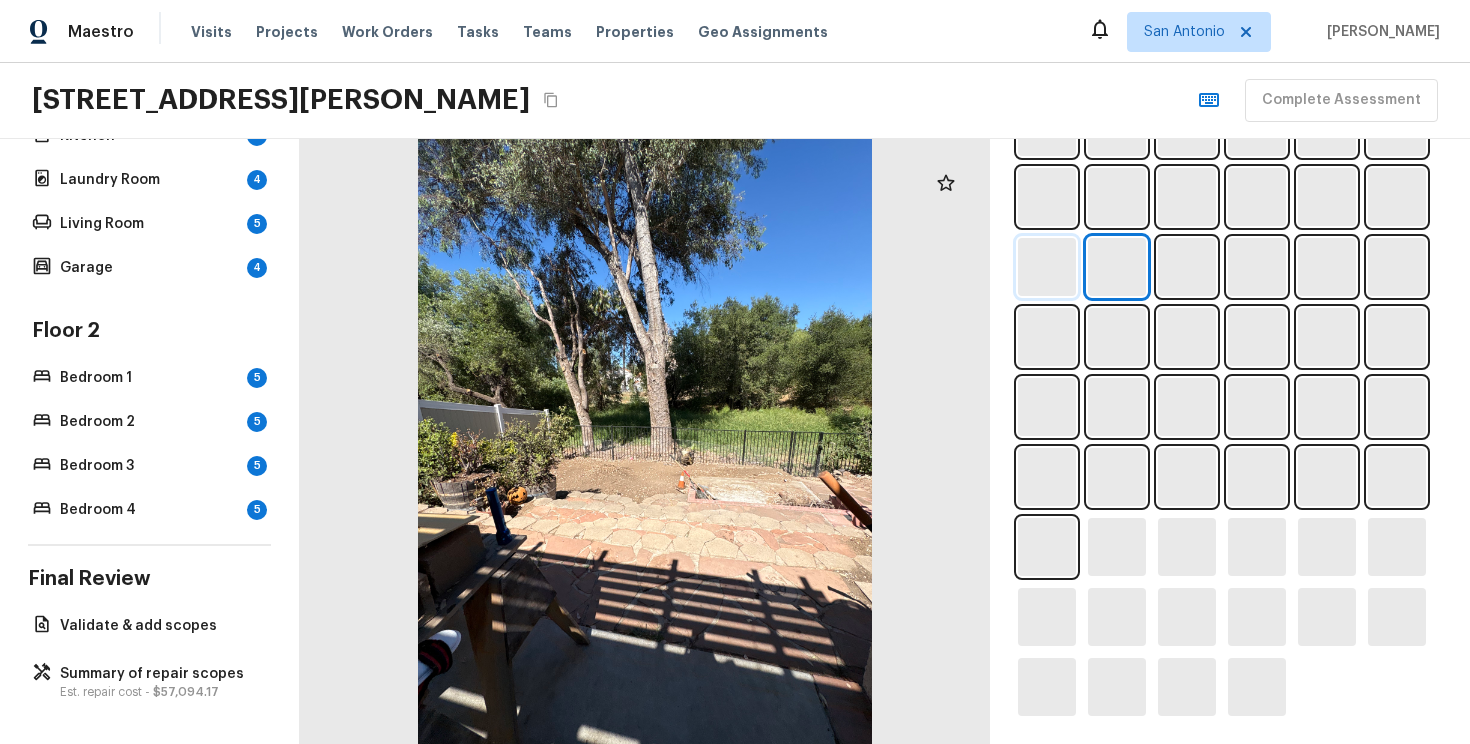 click at bounding box center [1047, 267] 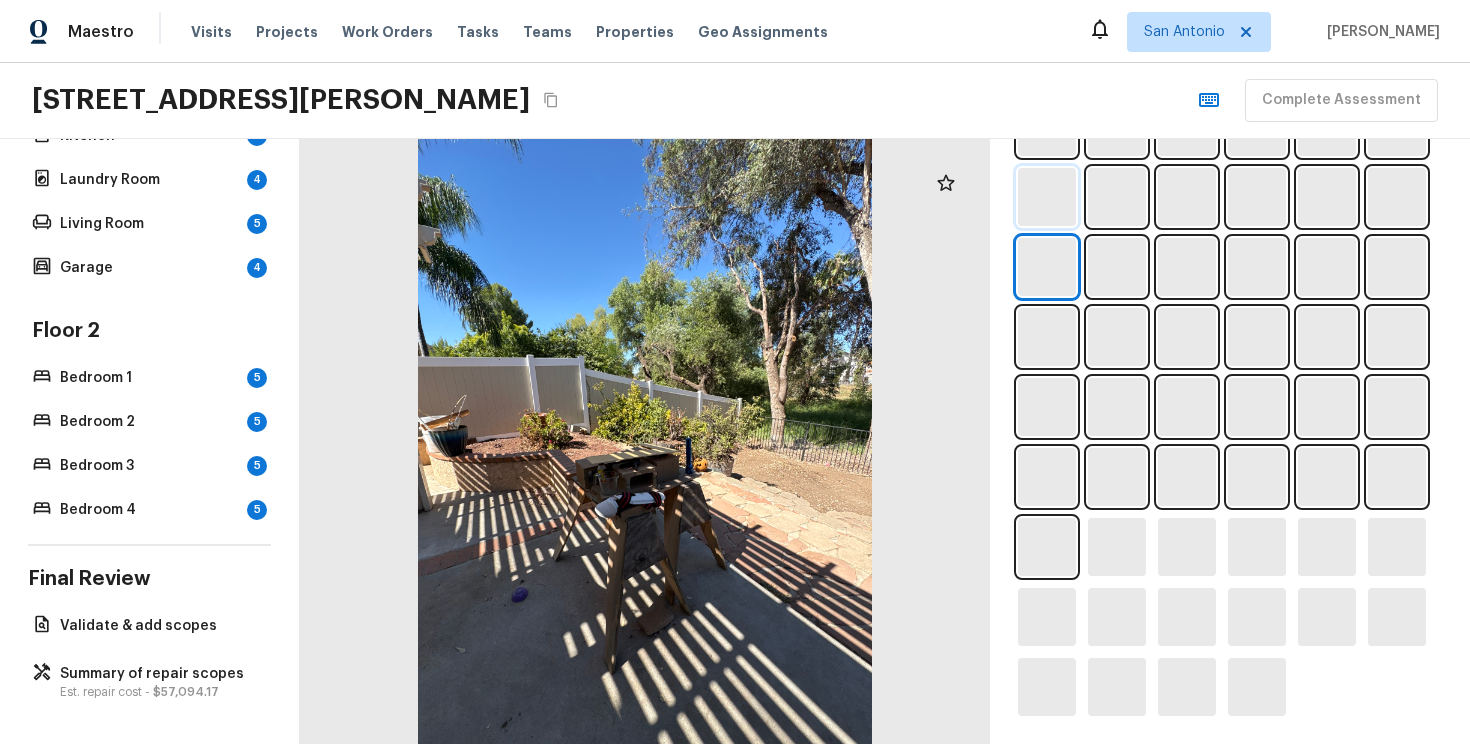 click at bounding box center (1047, 197) 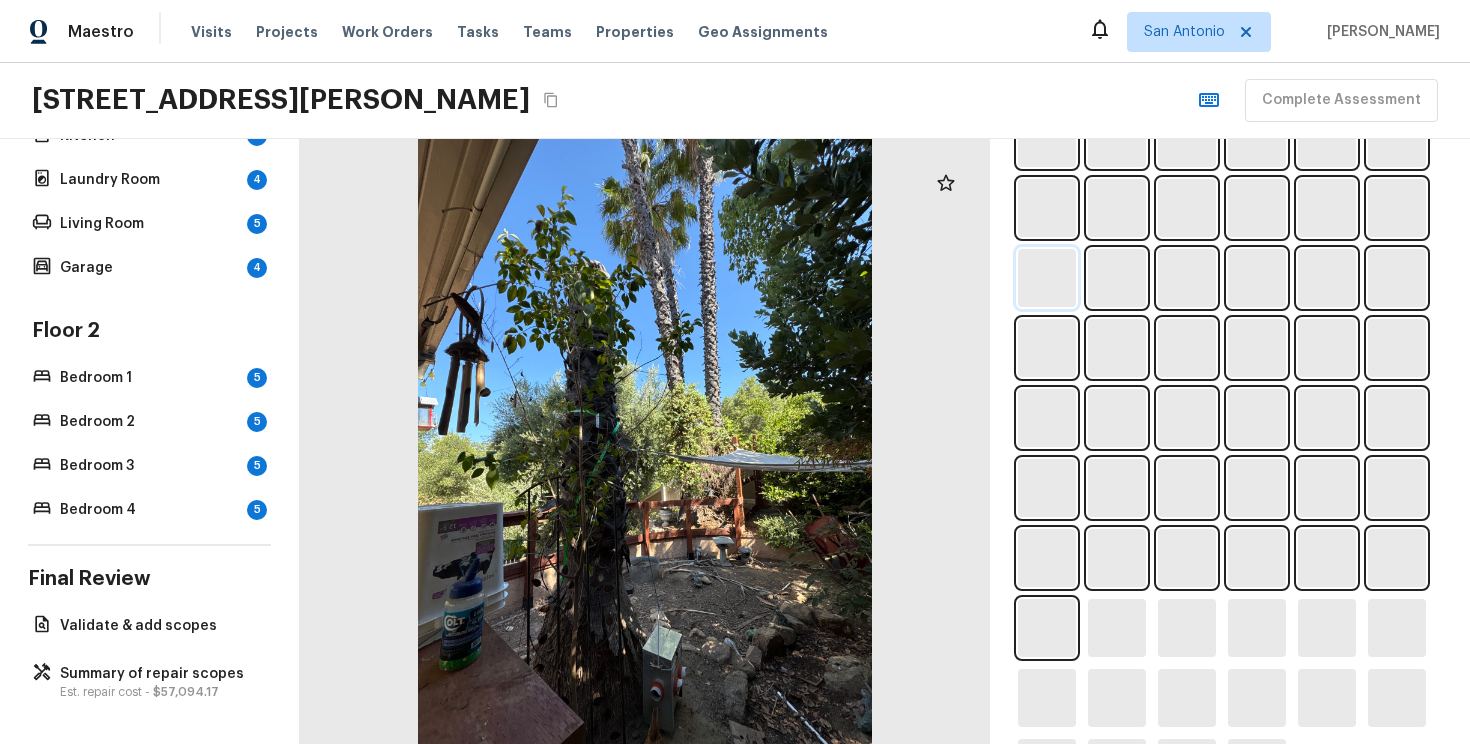 scroll, scrollTop: 1038, scrollLeft: 0, axis: vertical 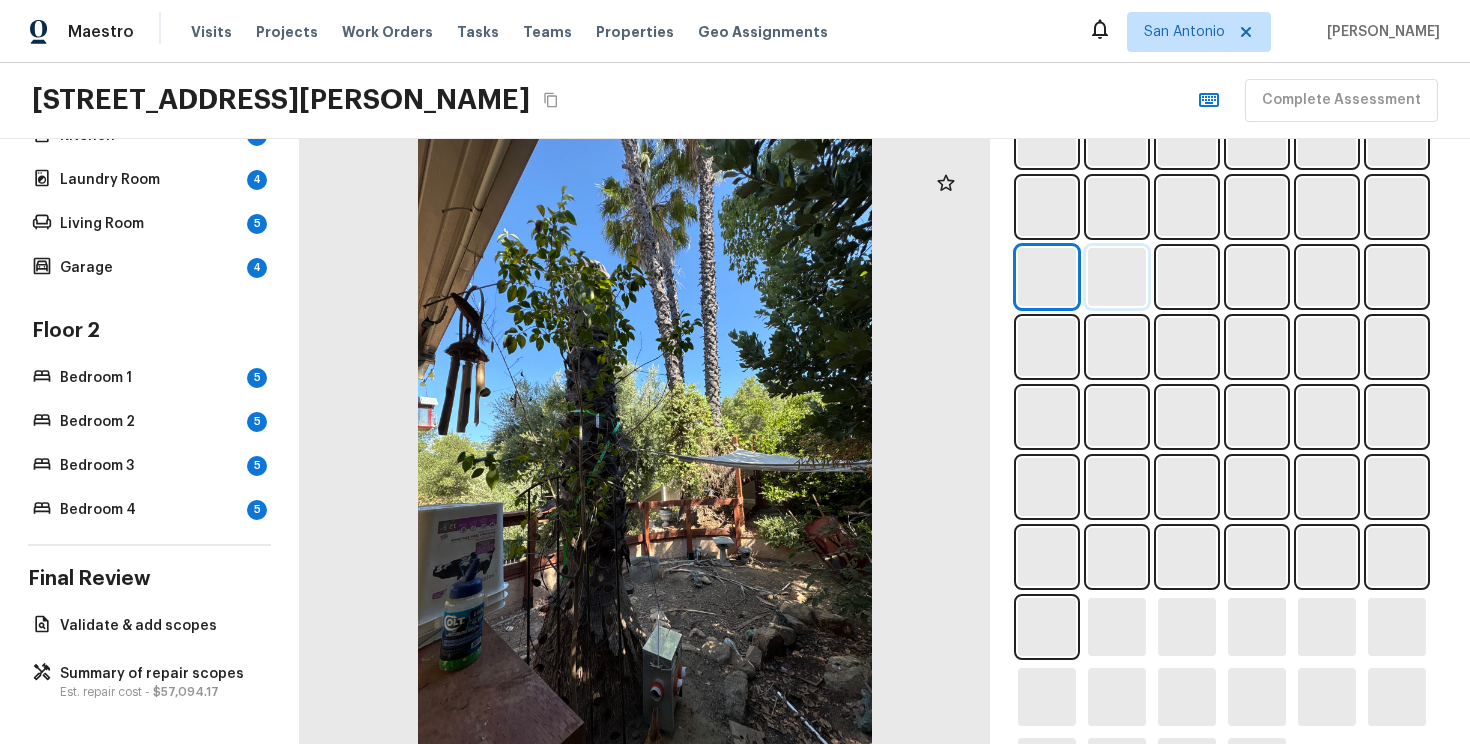 click at bounding box center (1117, 277) 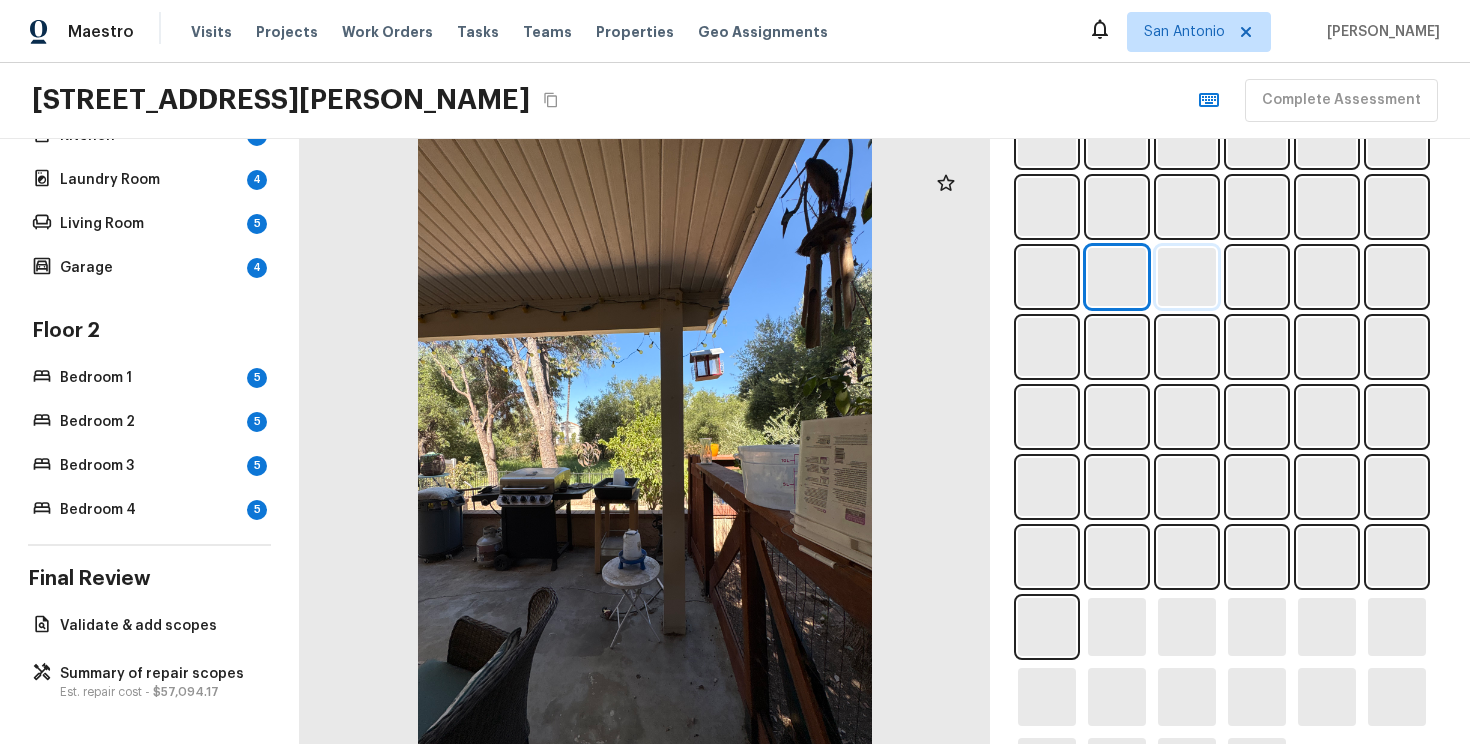 click at bounding box center (1187, 277) 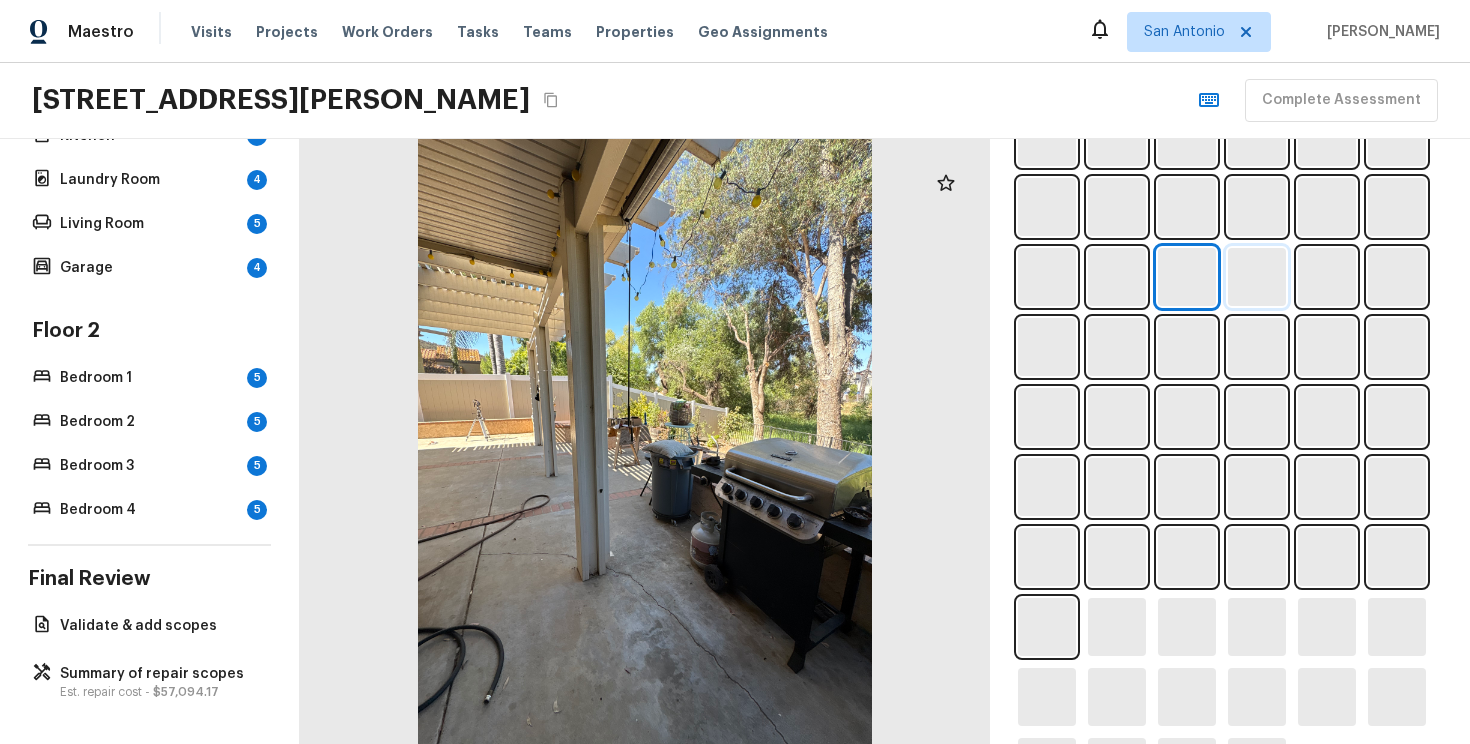click at bounding box center (1257, 277) 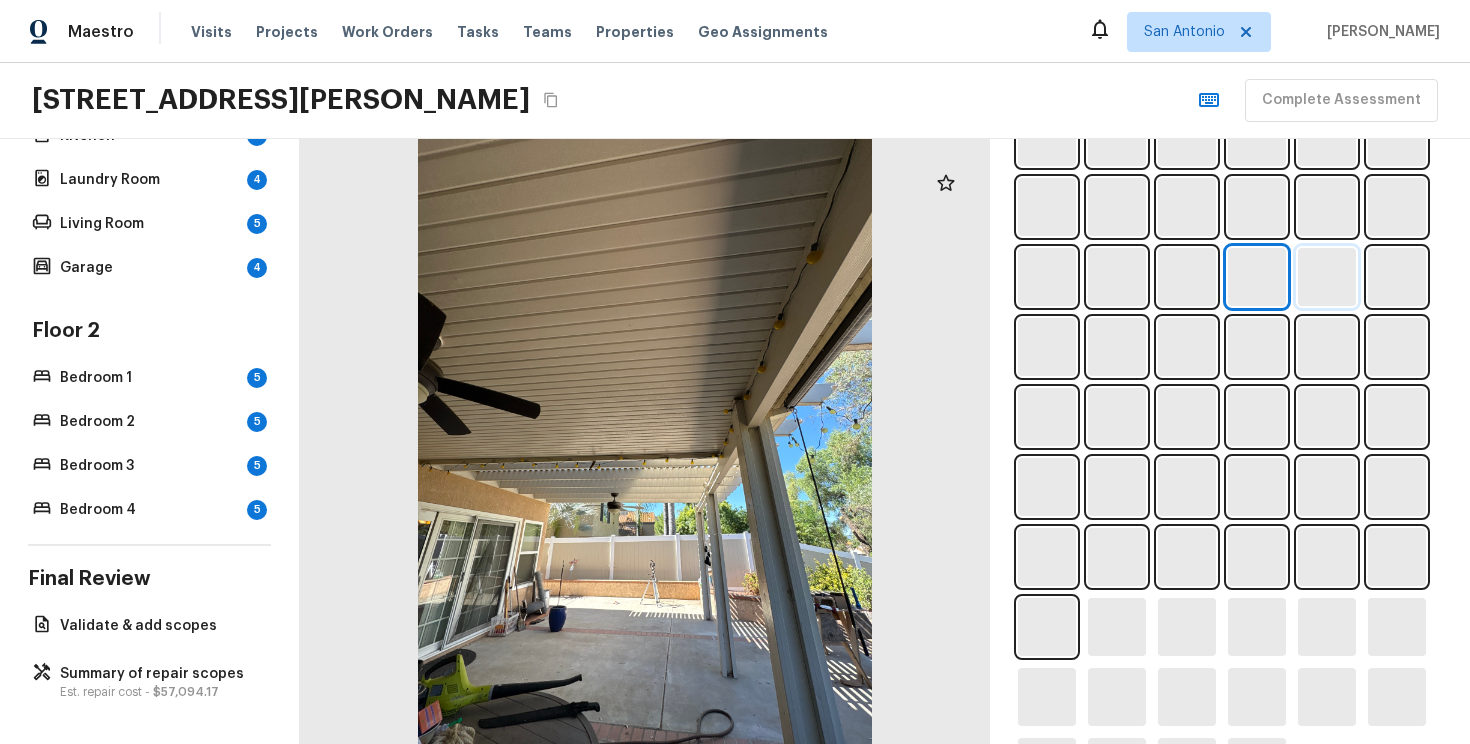 click at bounding box center (1327, 277) 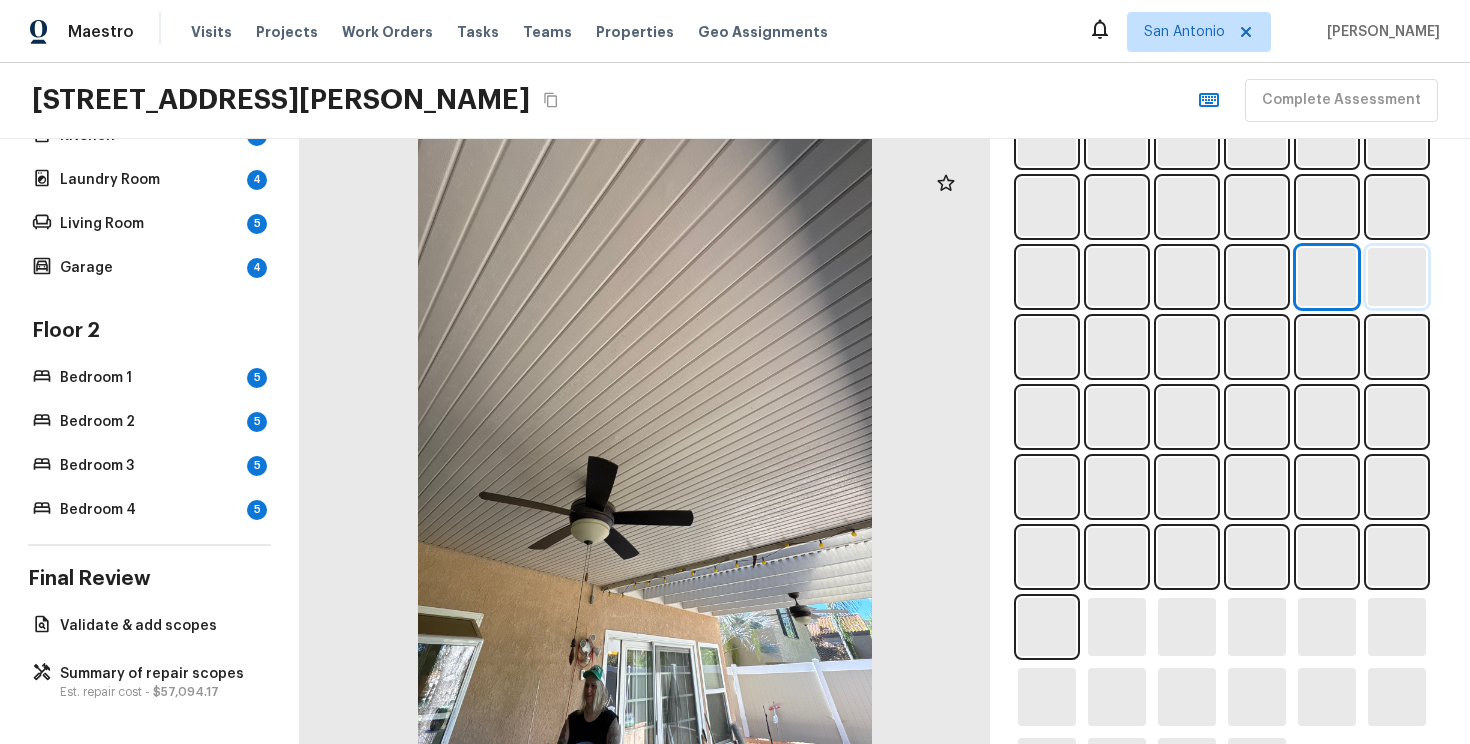 click at bounding box center (1397, 277) 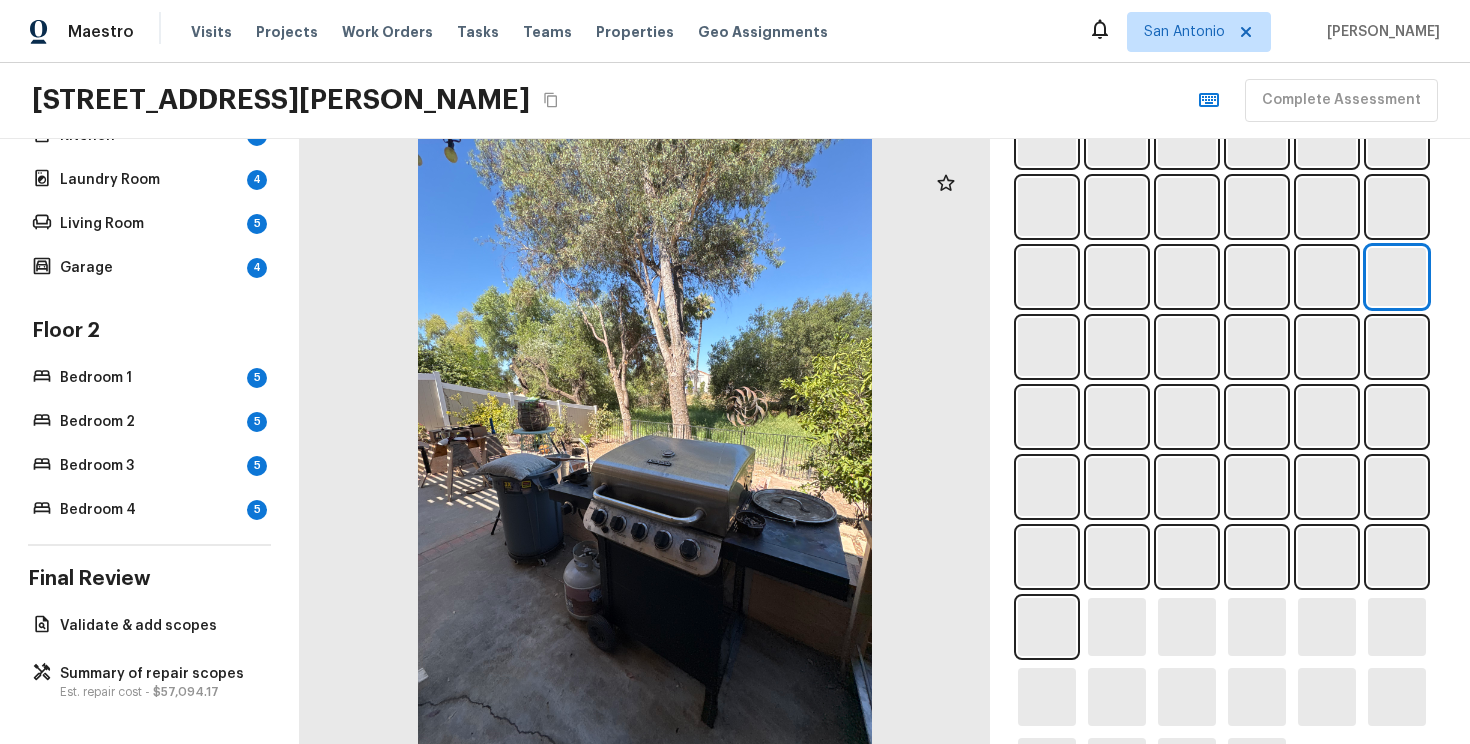 scroll, scrollTop: 987, scrollLeft: 0, axis: vertical 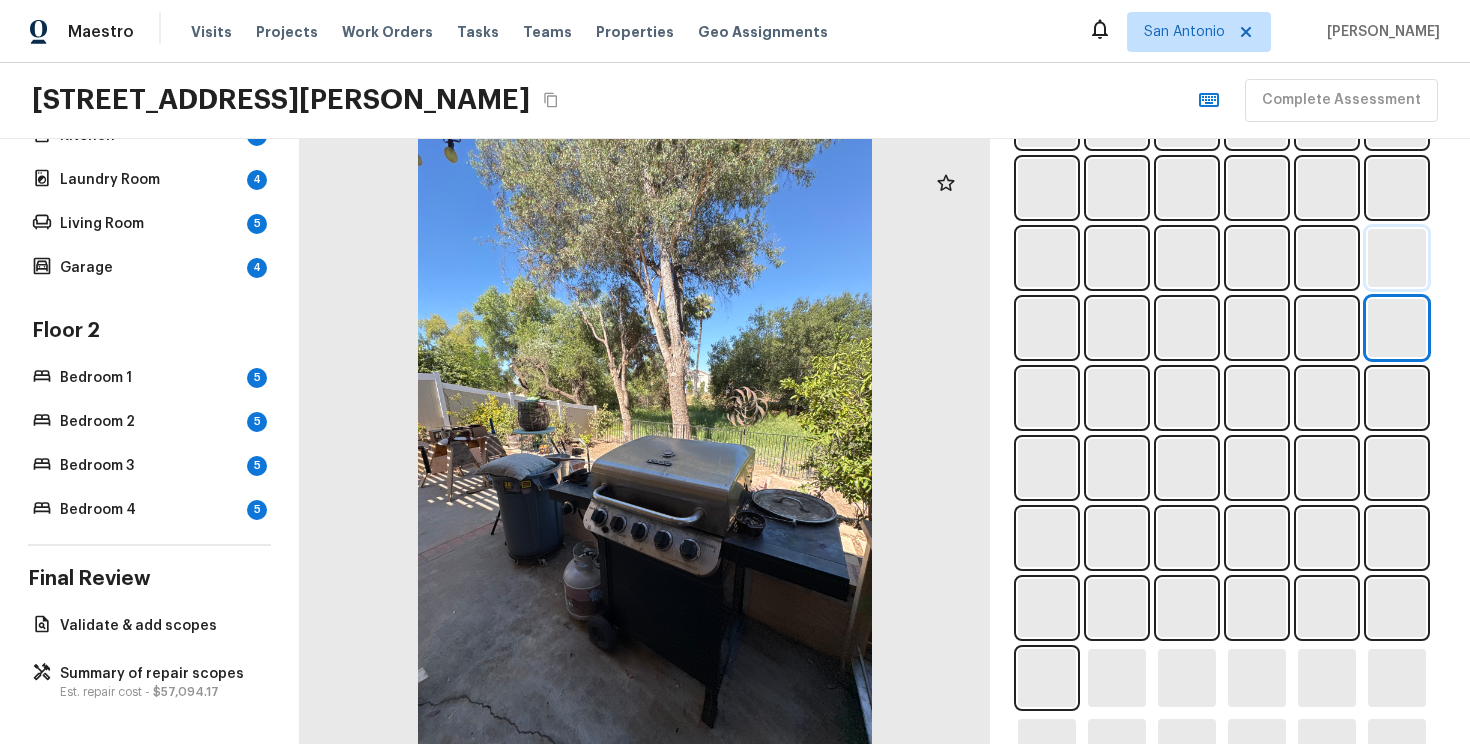 click at bounding box center [1397, 258] 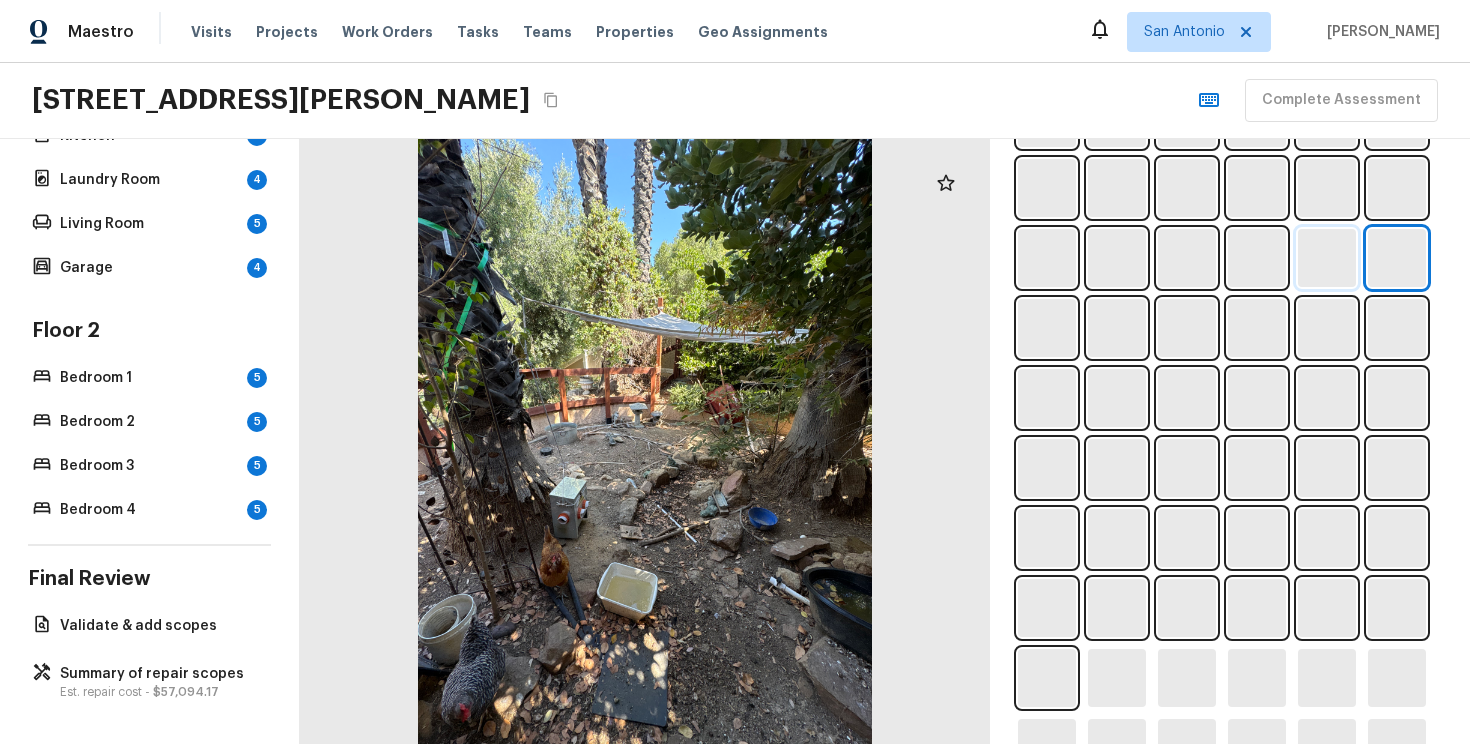 click at bounding box center (1327, 258) 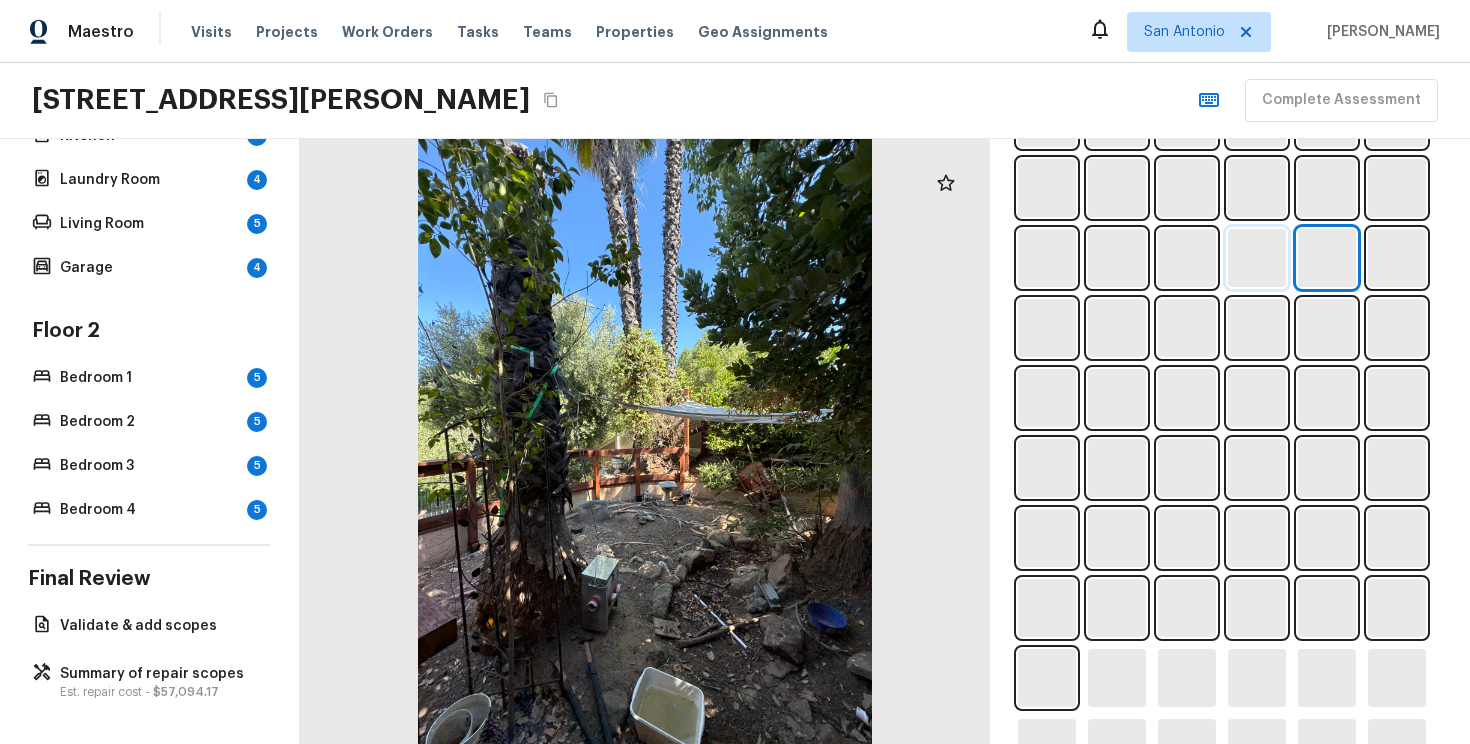 click at bounding box center [1257, 258] 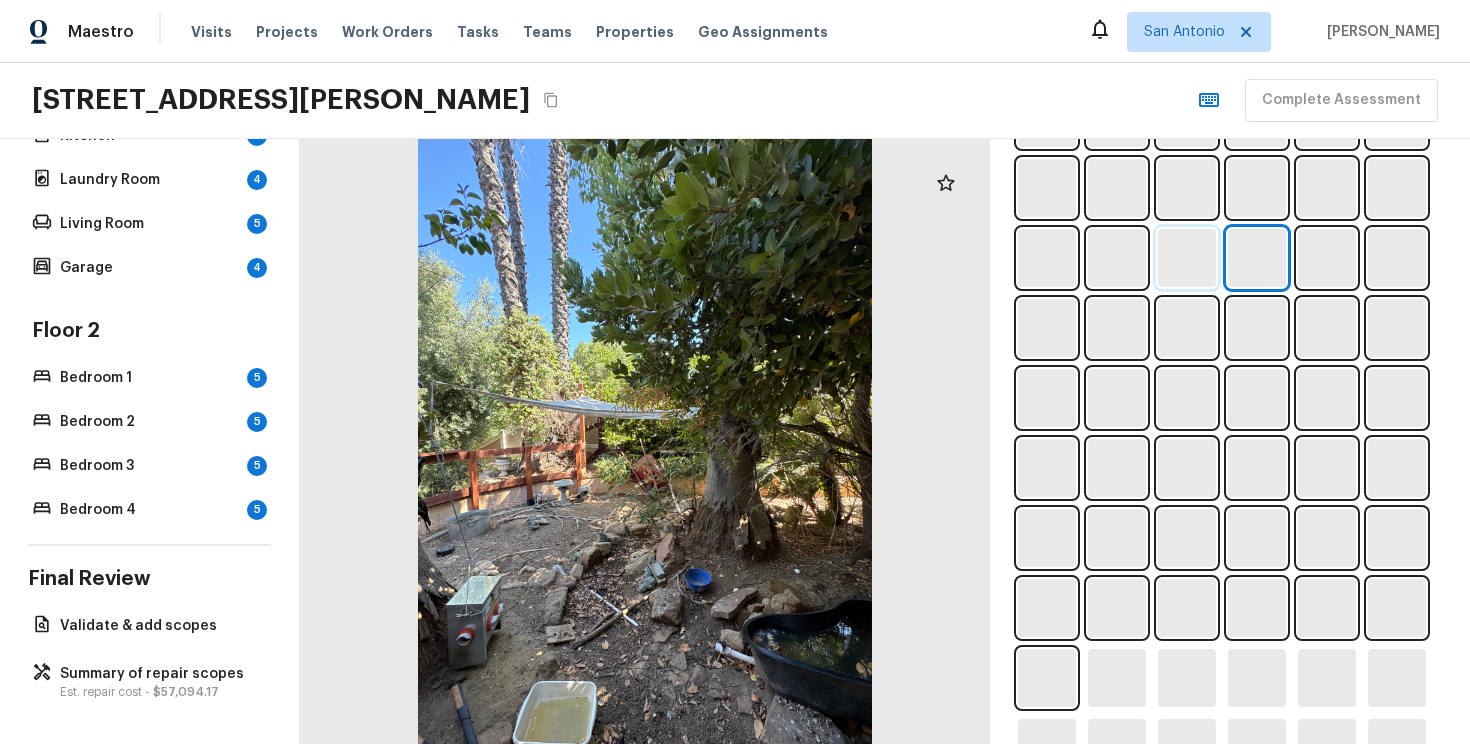 click at bounding box center [1187, 258] 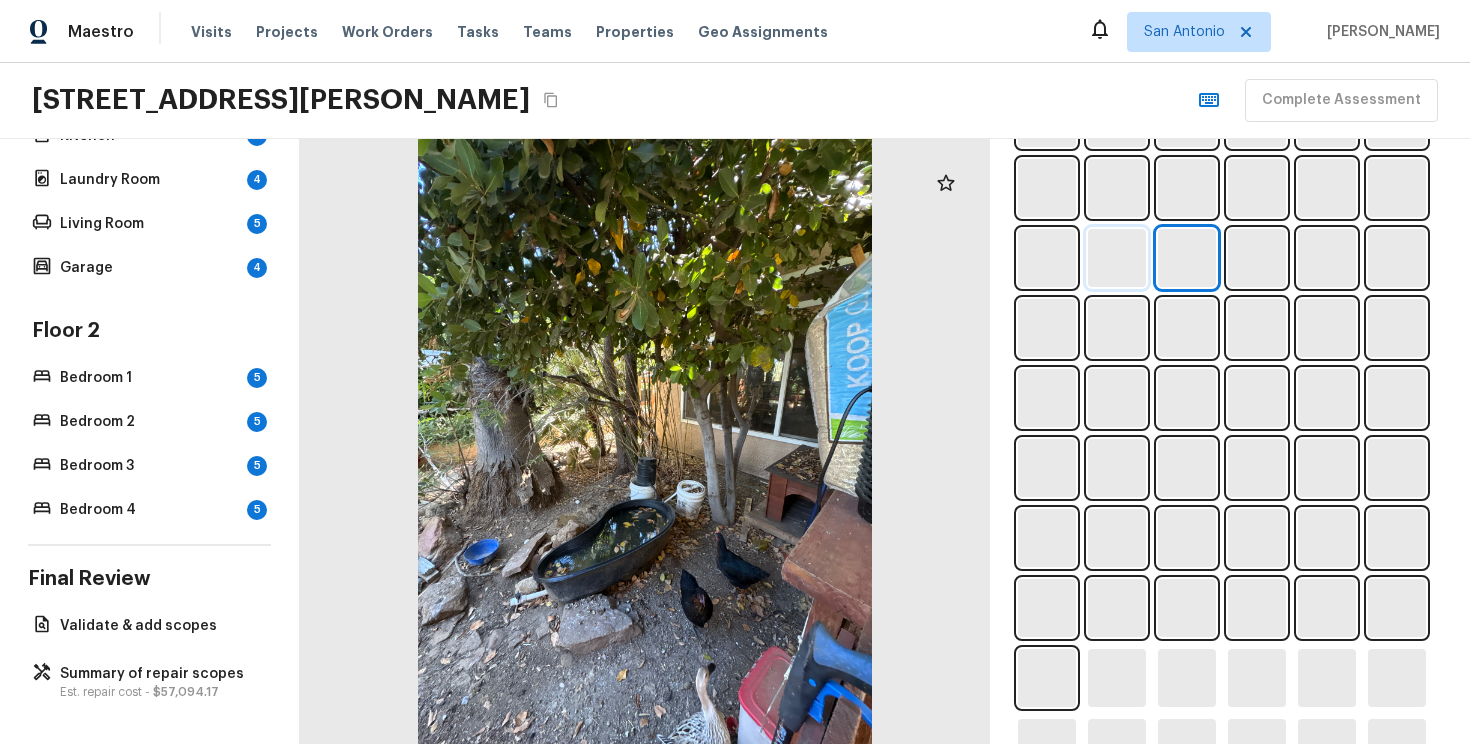 click at bounding box center [1117, 258] 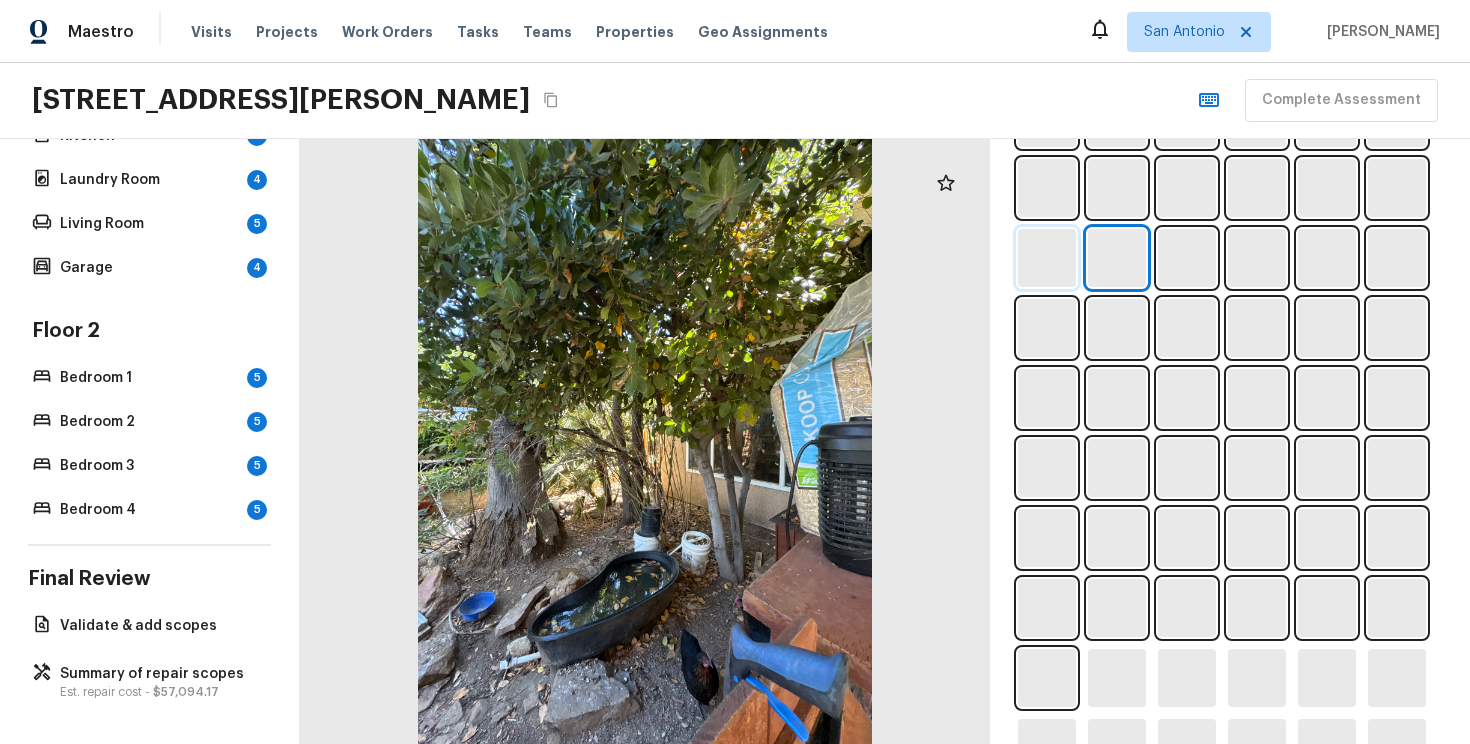 click at bounding box center (1047, 258) 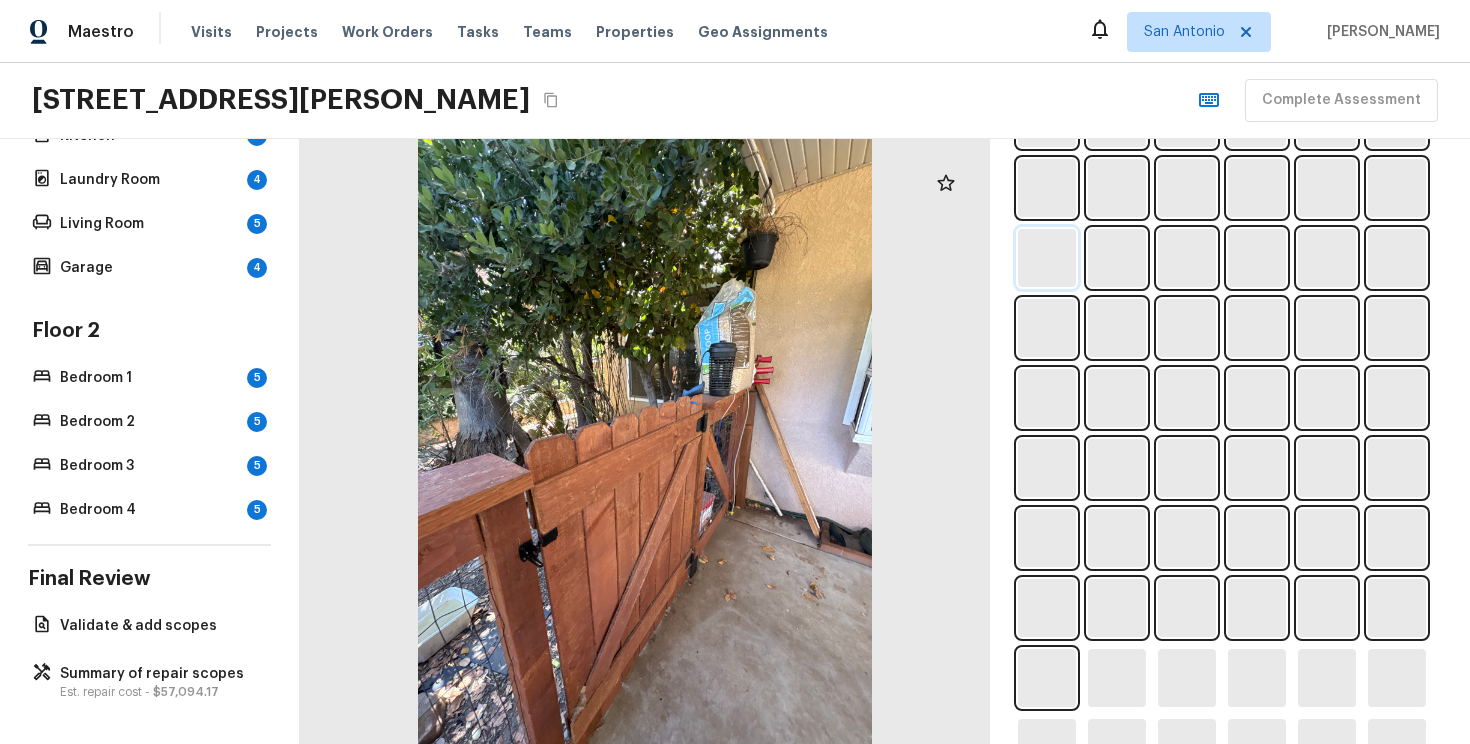 scroll, scrollTop: 919, scrollLeft: 0, axis: vertical 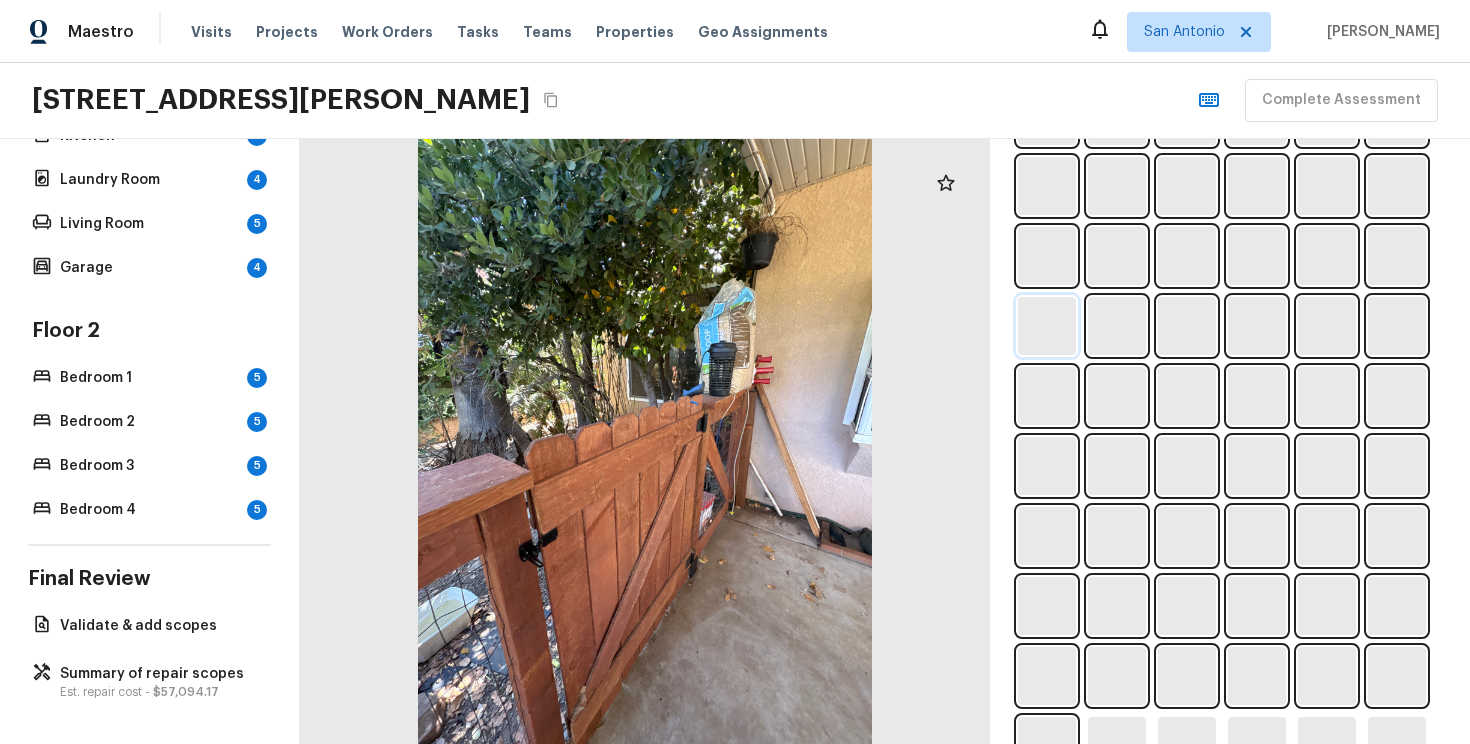 click at bounding box center (1047, 256) 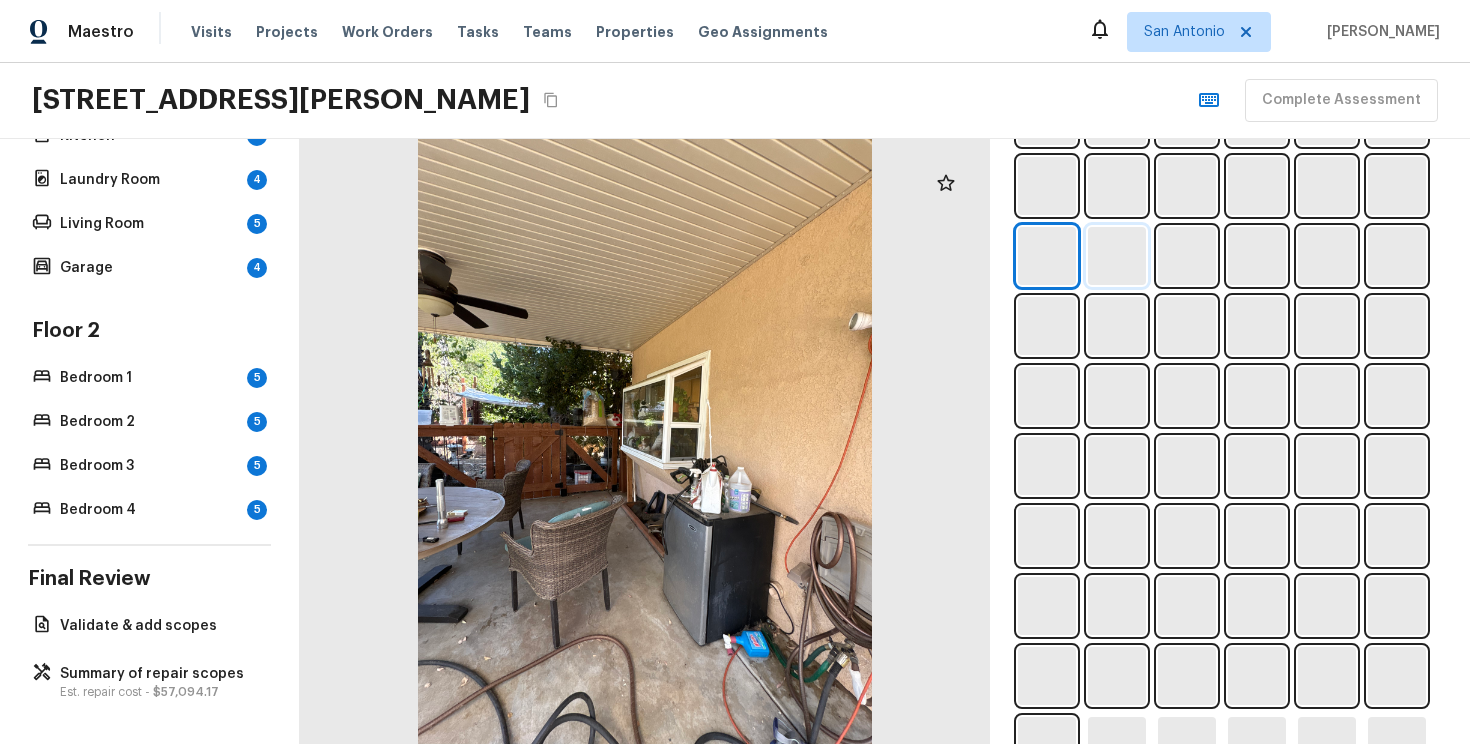 click at bounding box center [1117, 256] 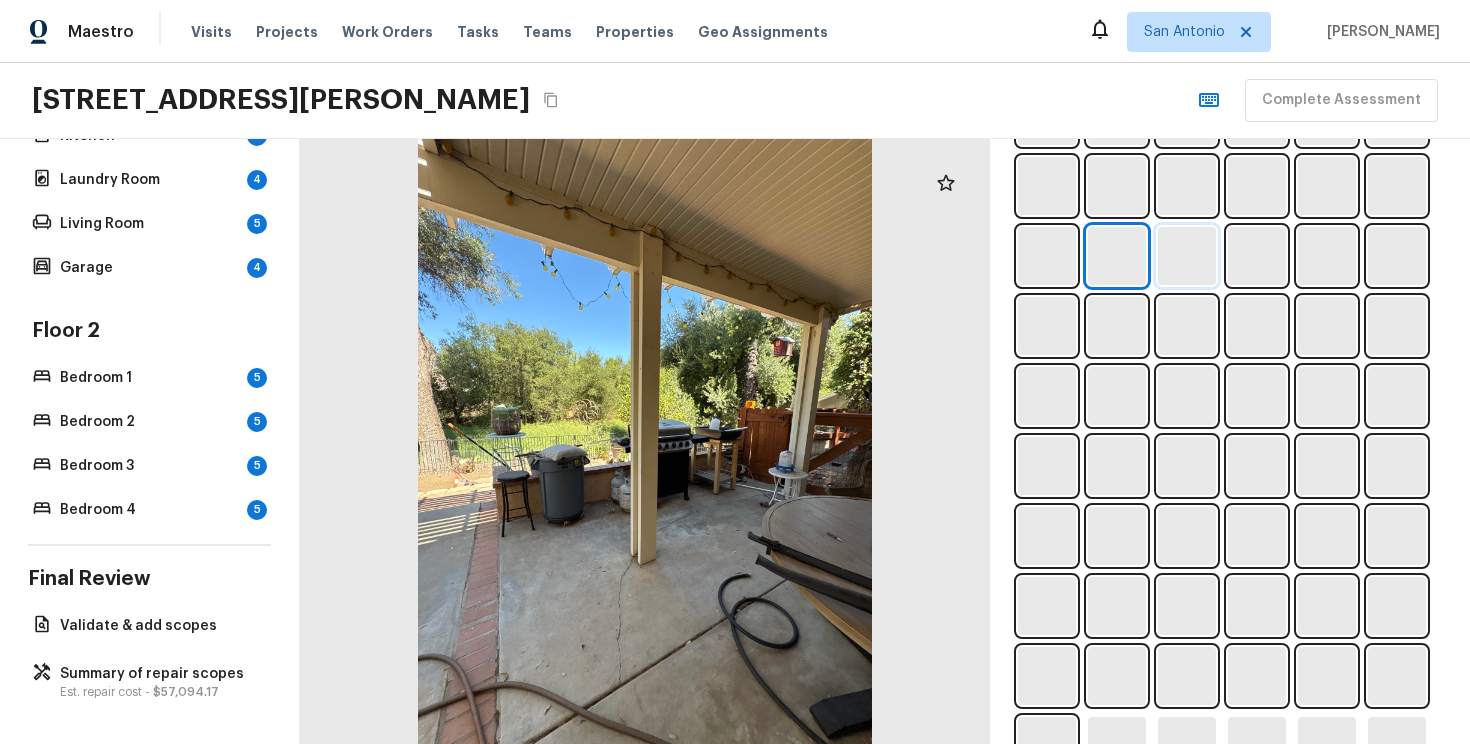 click at bounding box center [1187, 256] 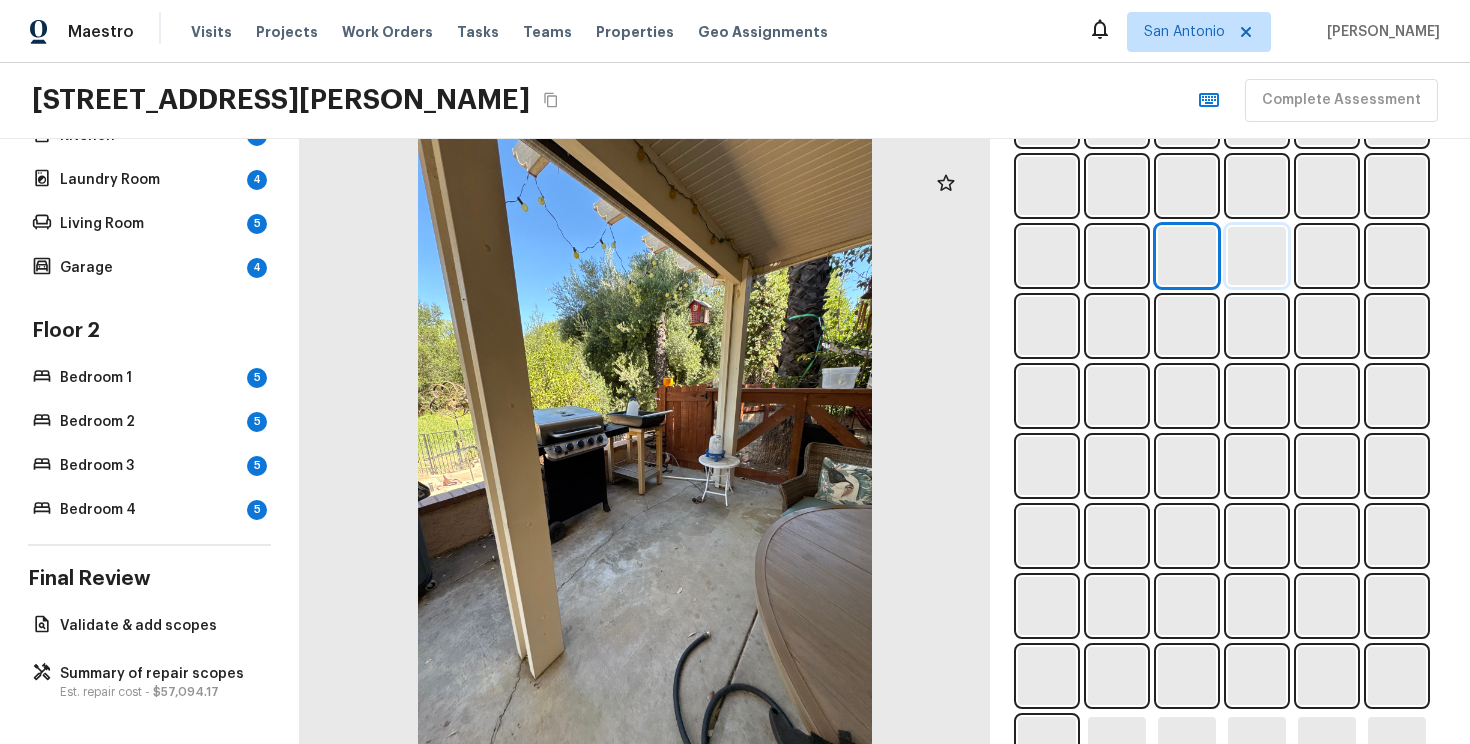 click at bounding box center [1257, 256] 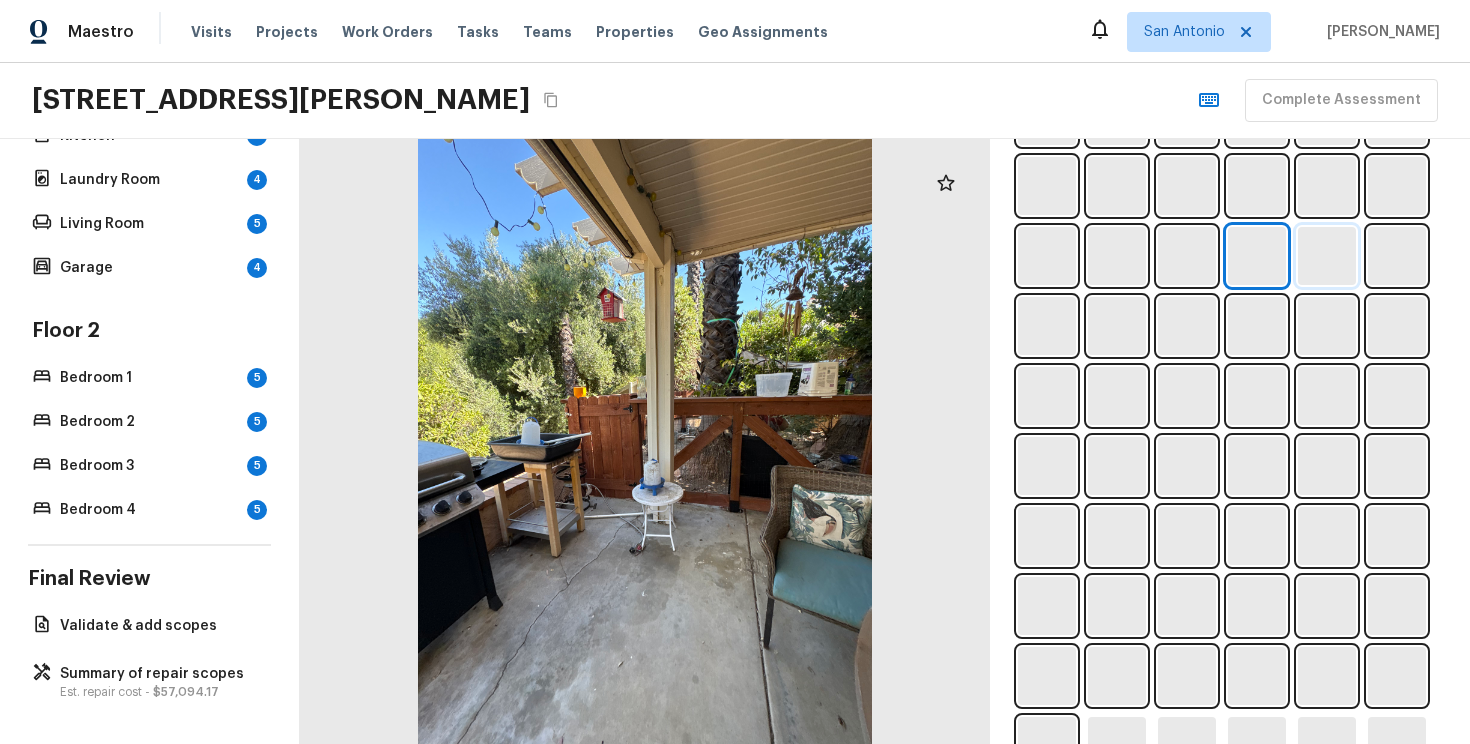 click at bounding box center [1327, 256] 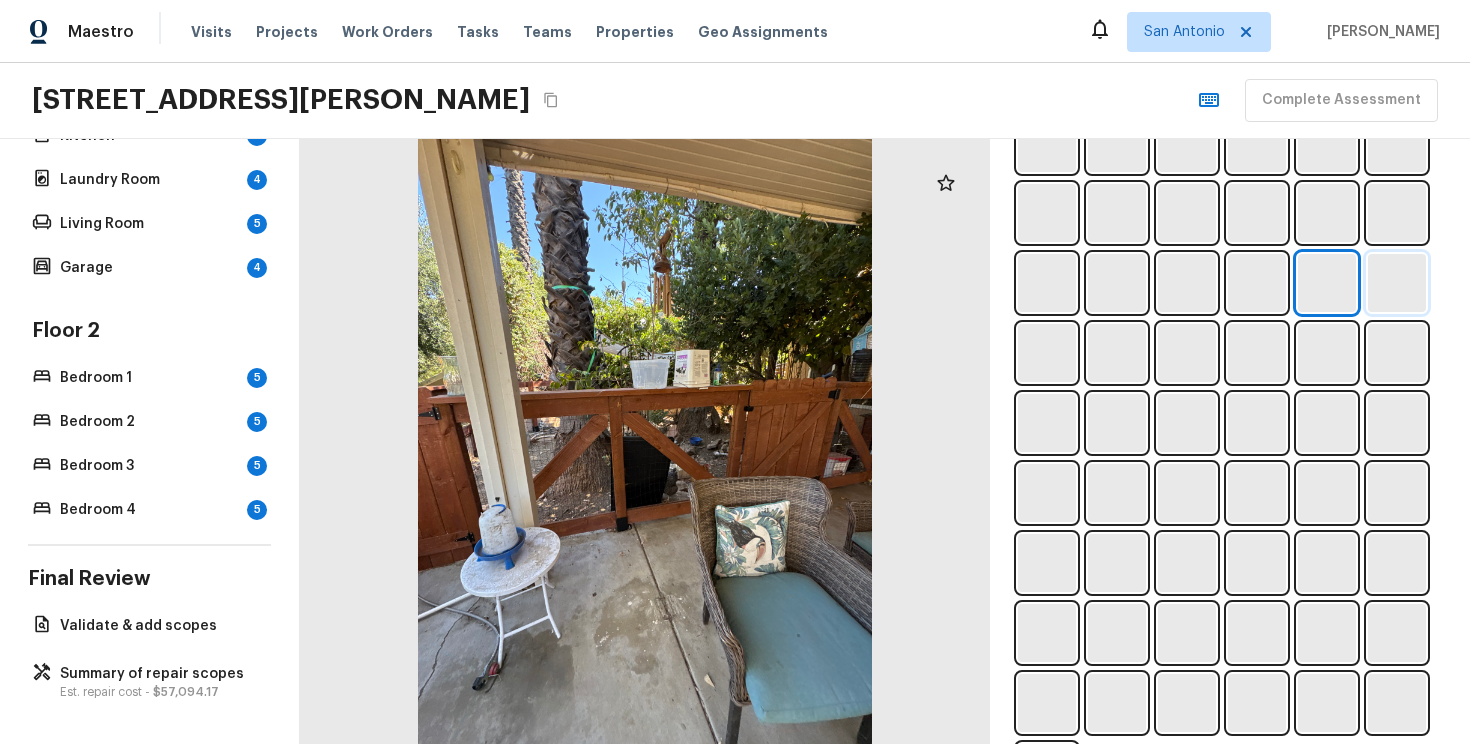 click at bounding box center [1397, 283] 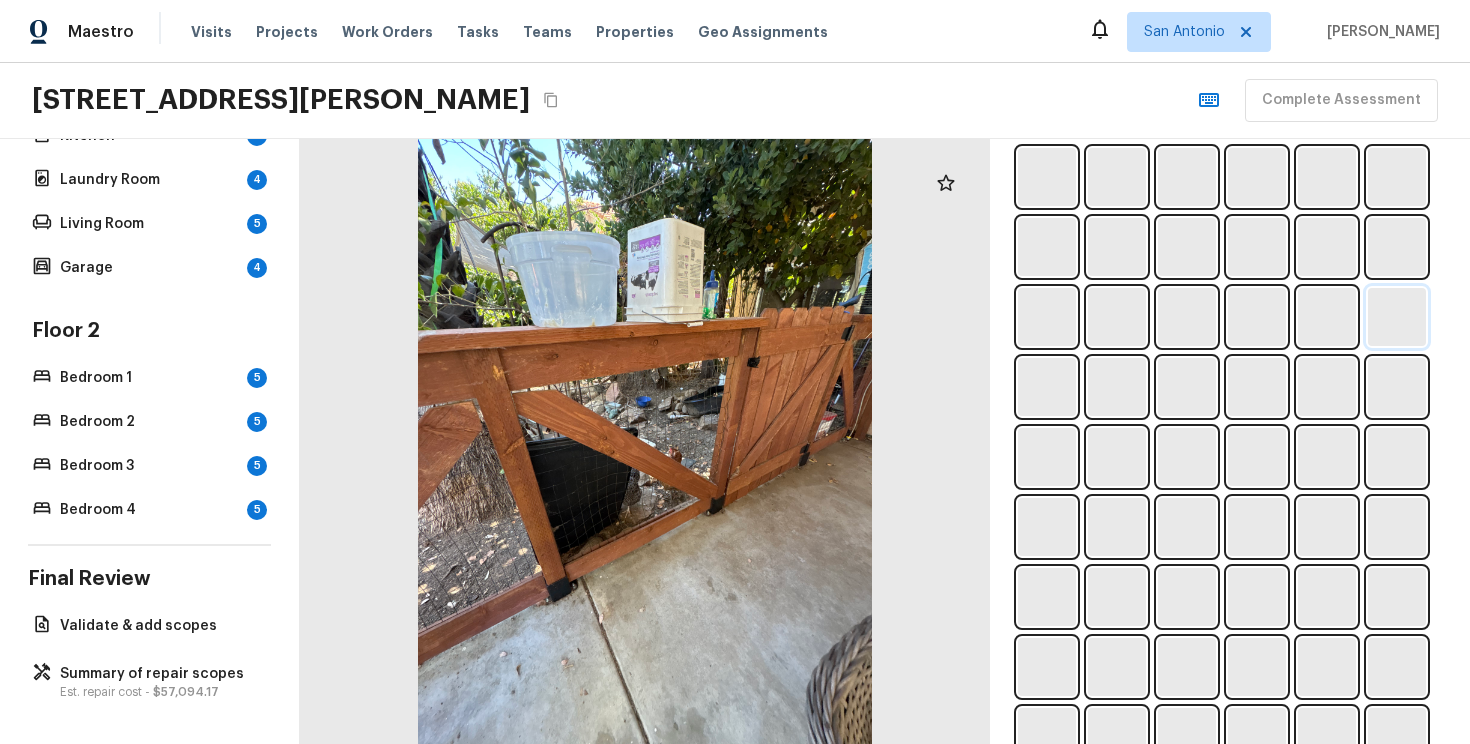 scroll, scrollTop: 857, scrollLeft: 0, axis: vertical 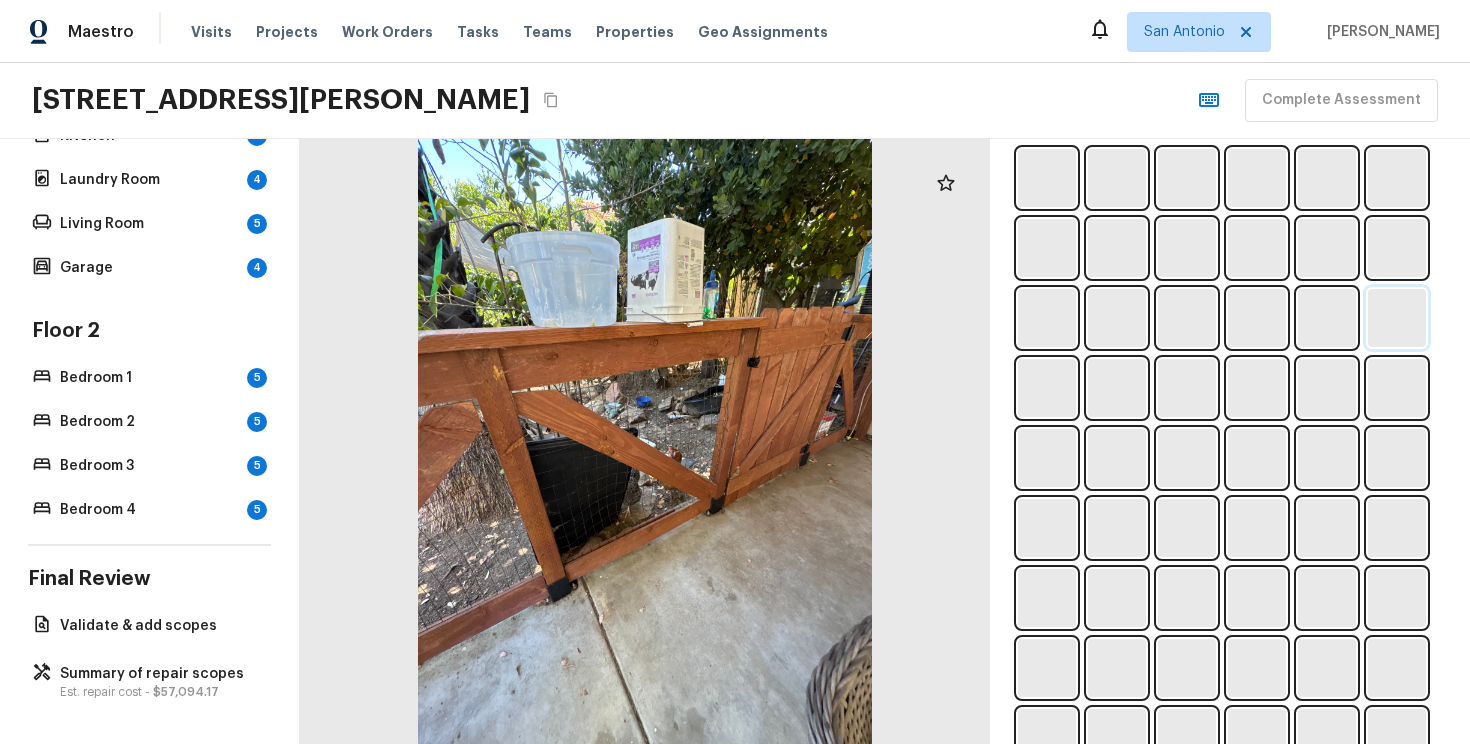 click at bounding box center (1230, 563) 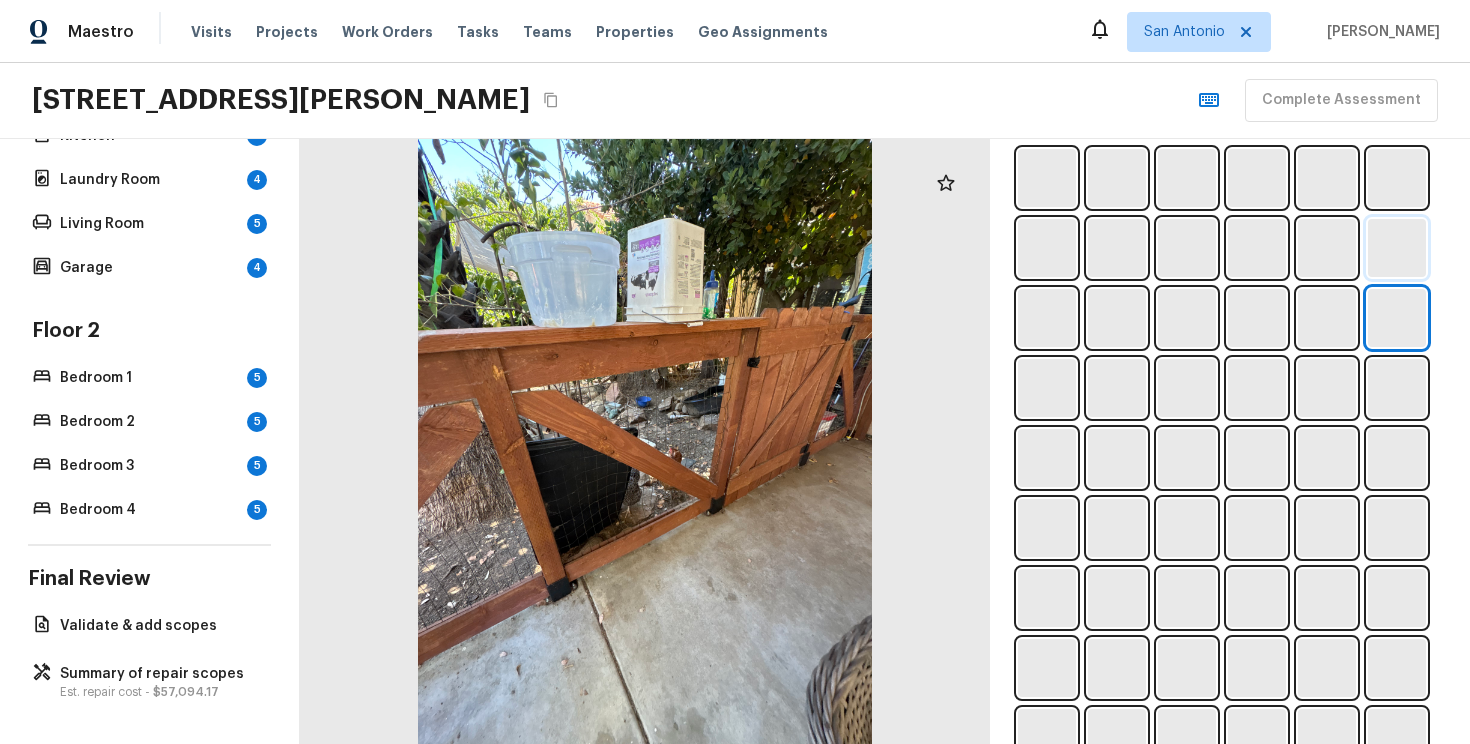 click at bounding box center (1397, 248) 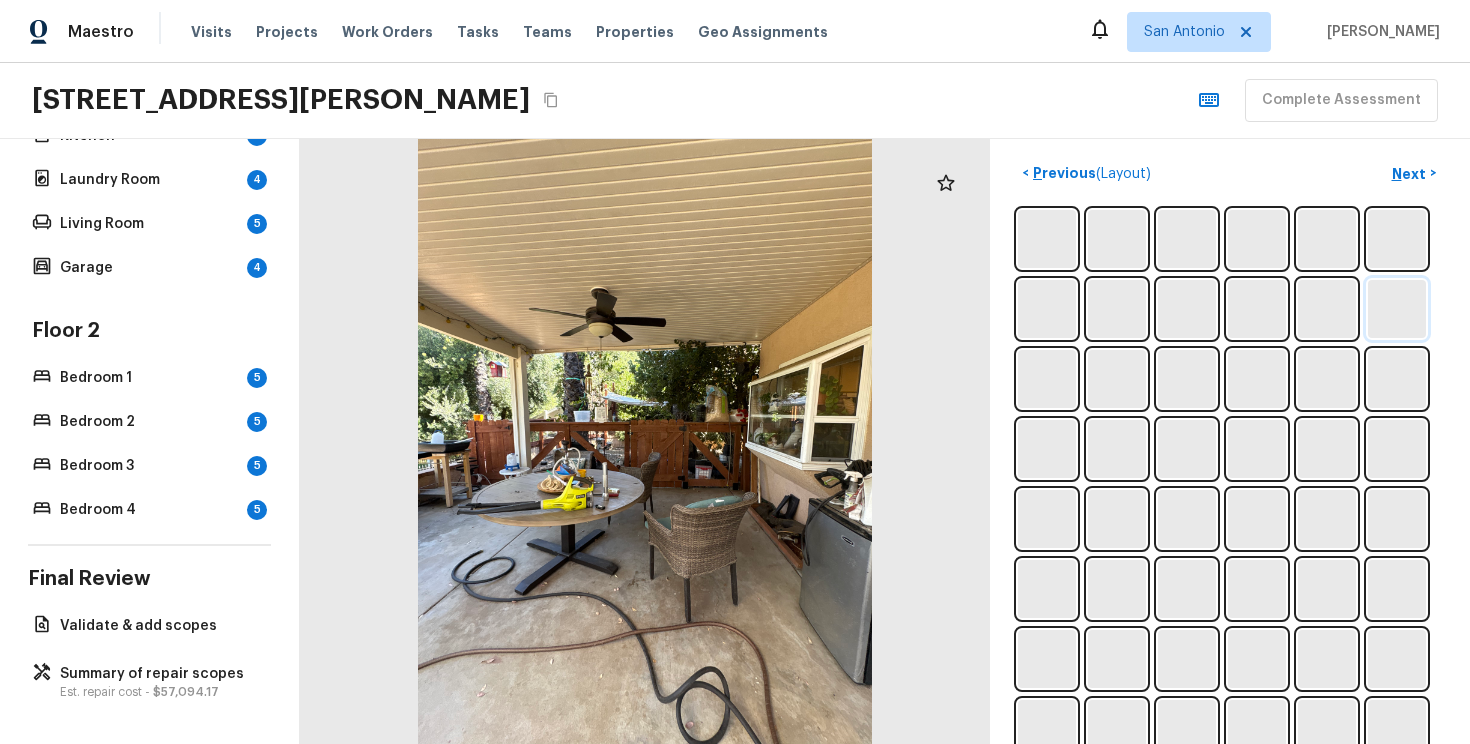 scroll, scrollTop: 780, scrollLeft: 0, axis: vertical 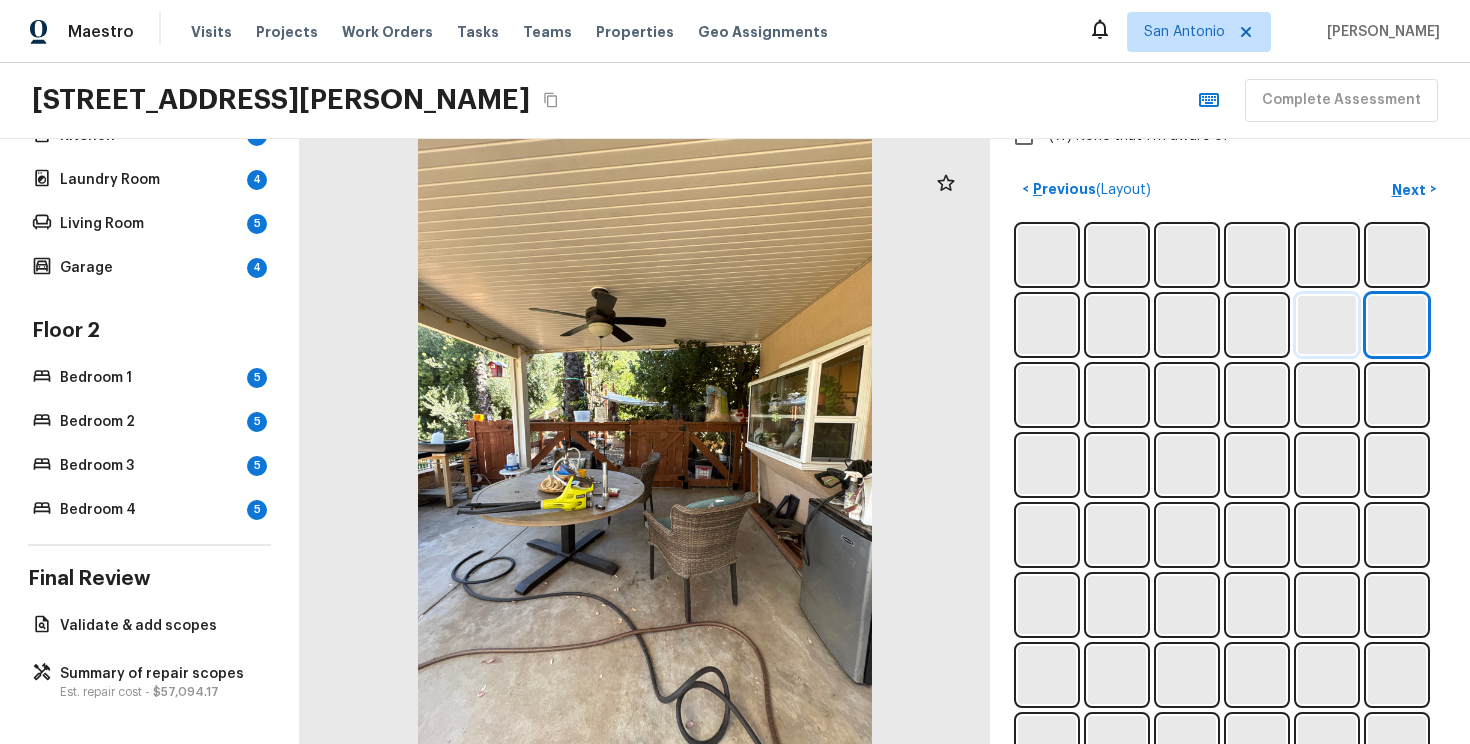 click at bounding box center (1327, 325) 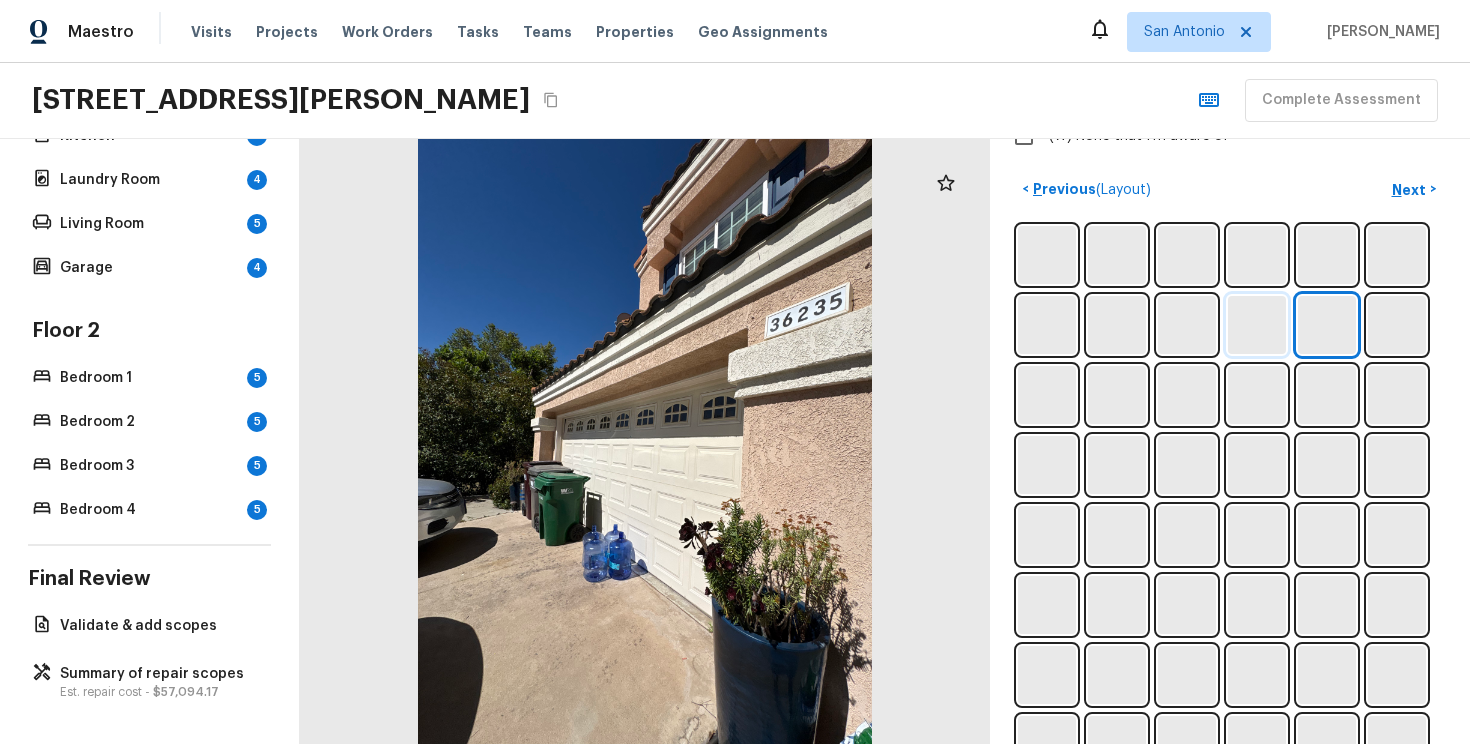 click at bounding box center (1257, 325) 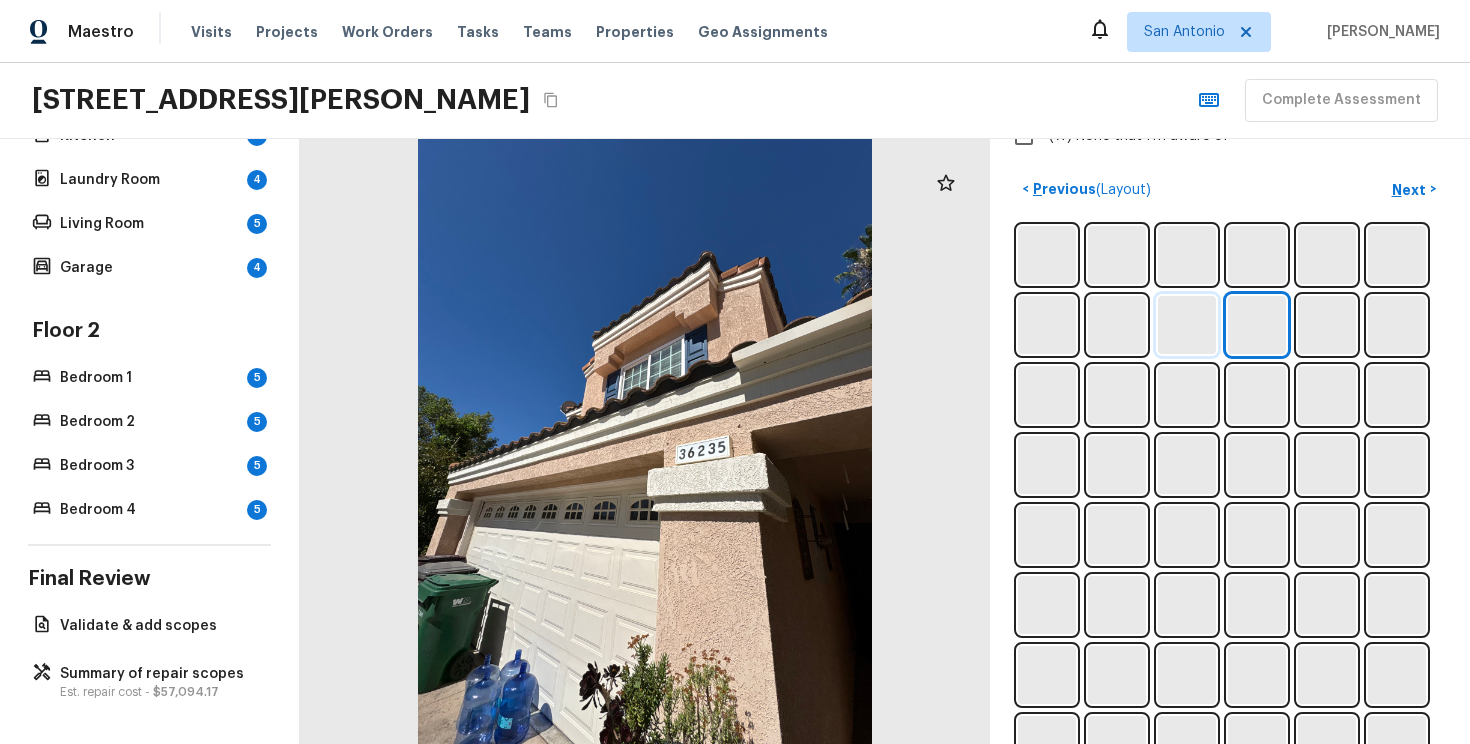 click at bounding box center (1187, 325) 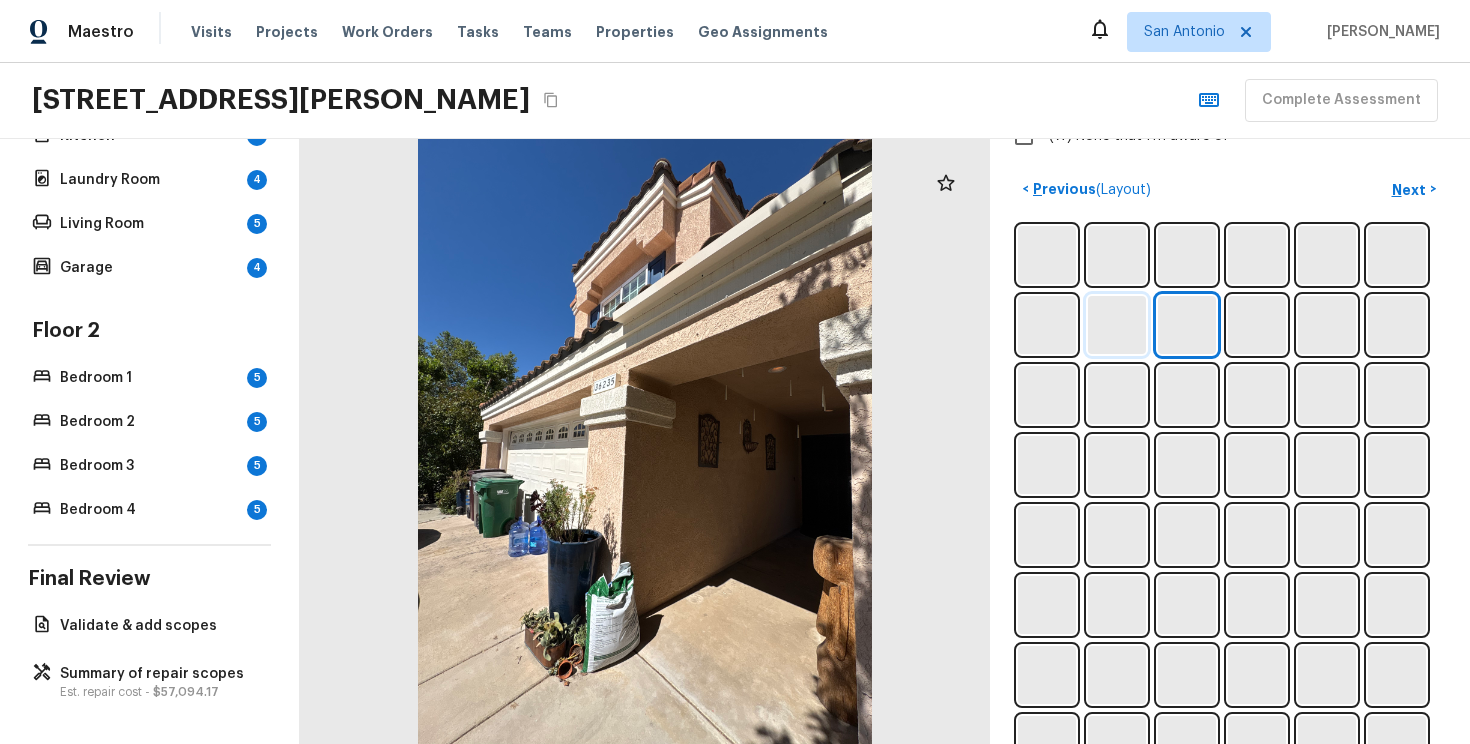 click at bounding box center (1117, 325) 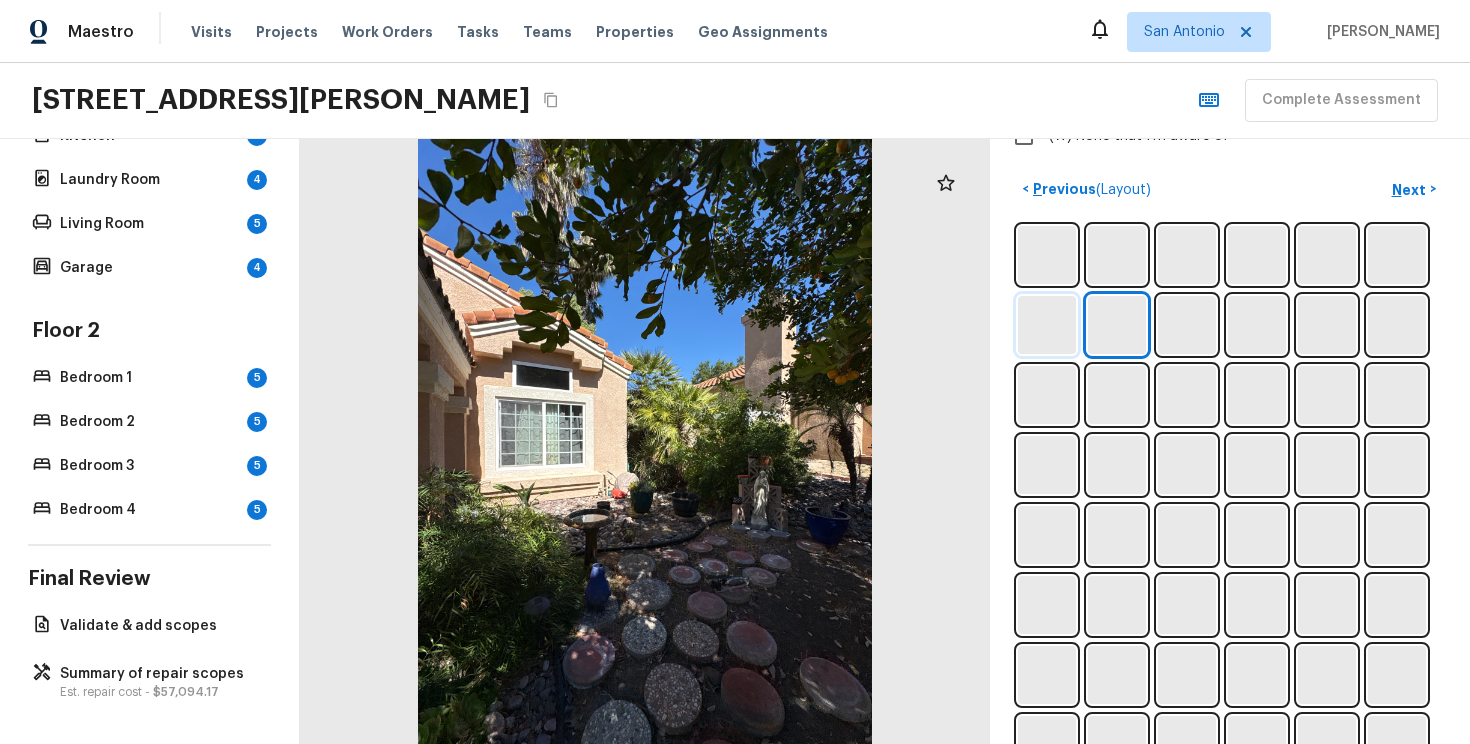 click at bounding box center [1047, 325] 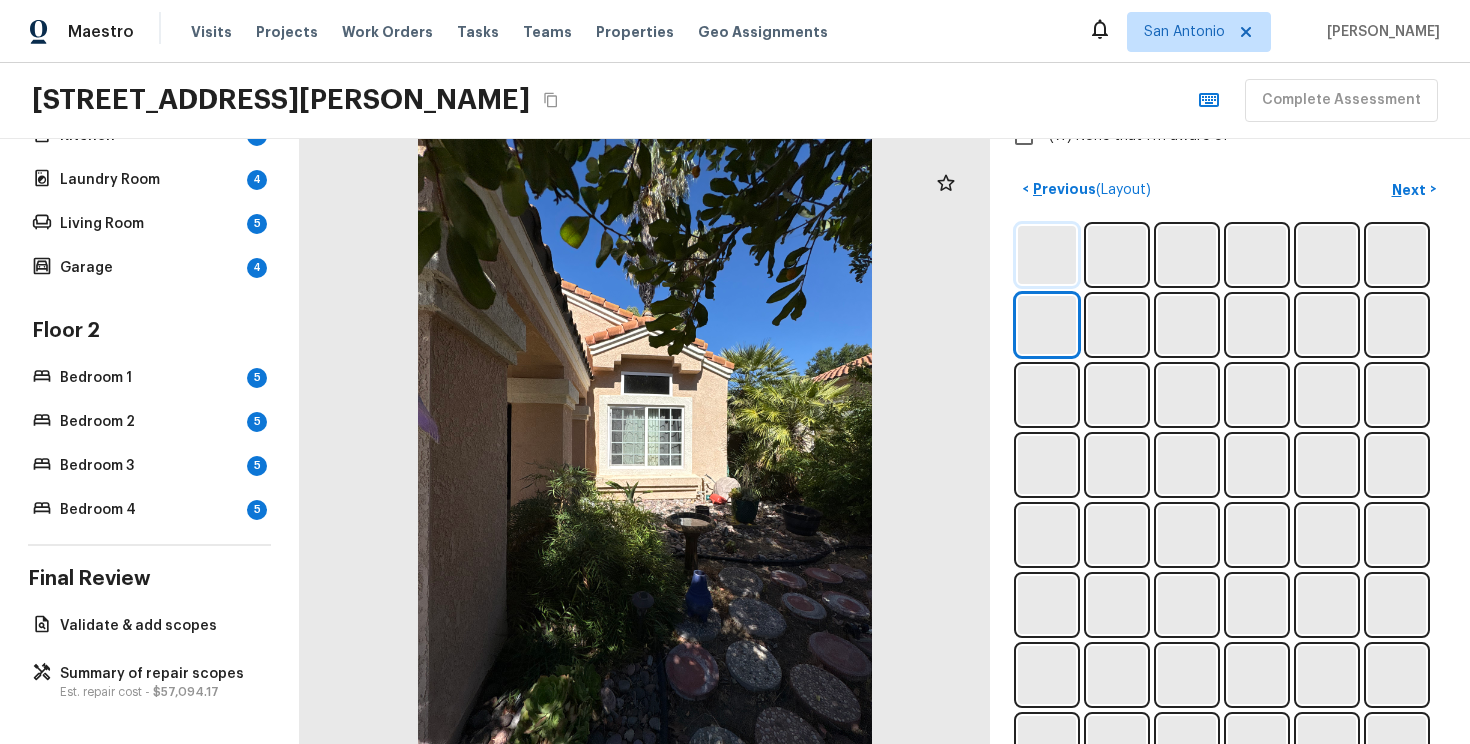 click at bounding box center (1047, 255) 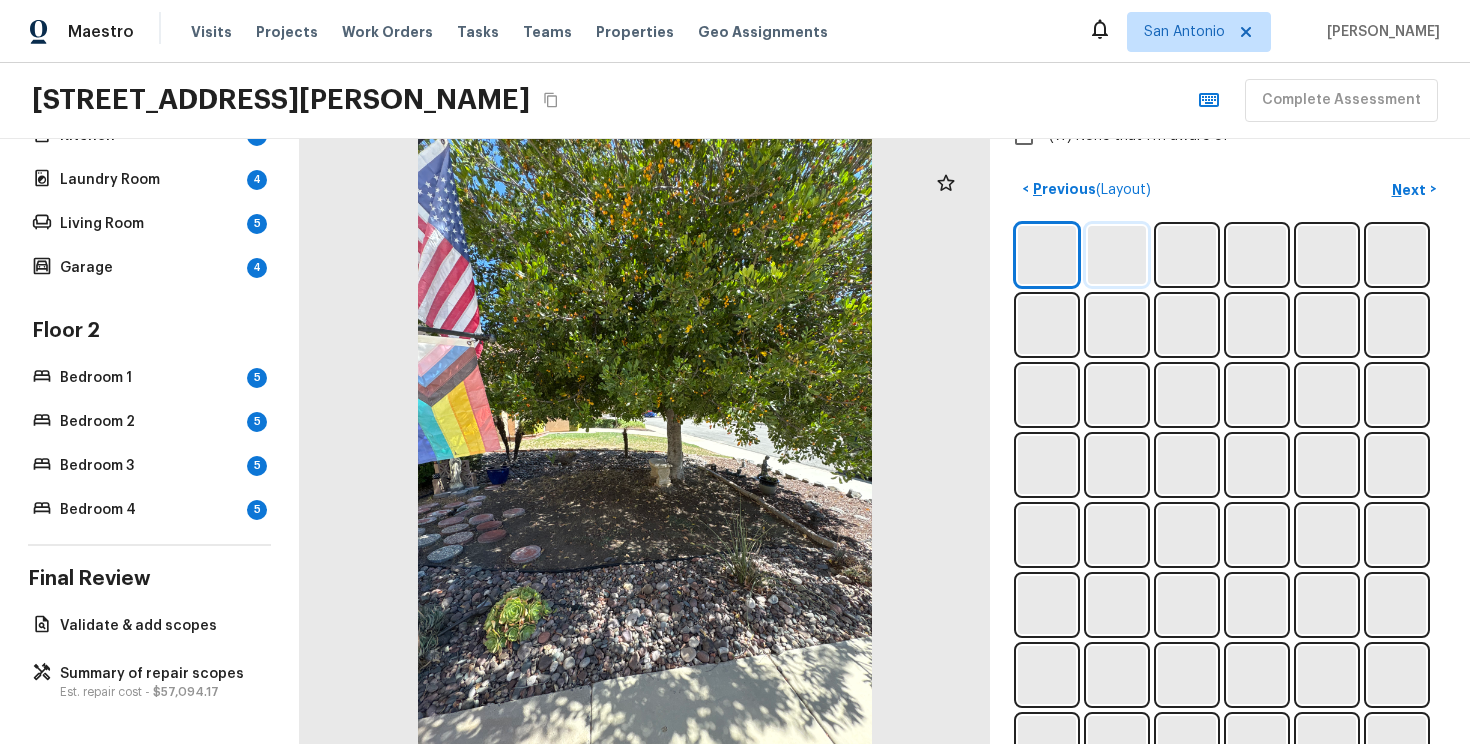click at bounding box center [1117, 255] 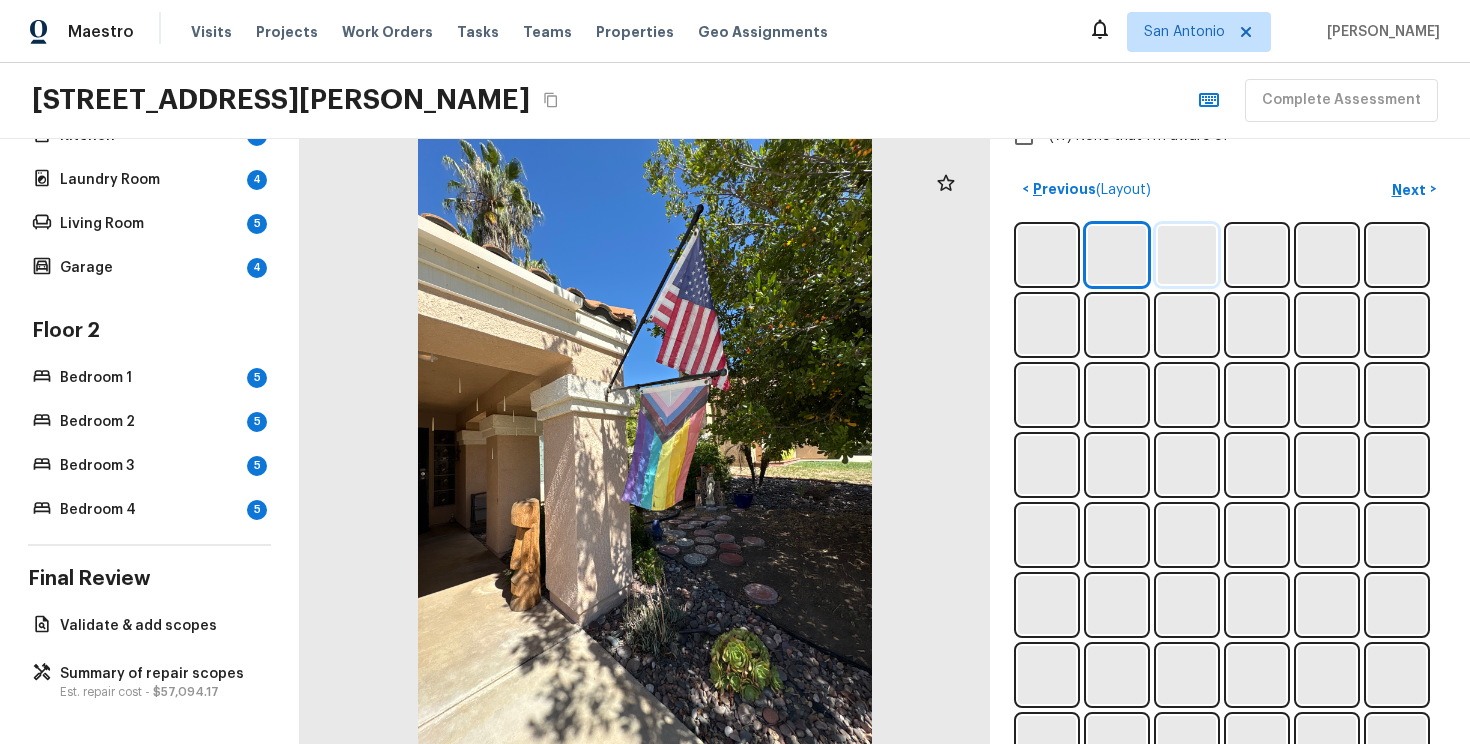 click at bounding box center [1187, 255] 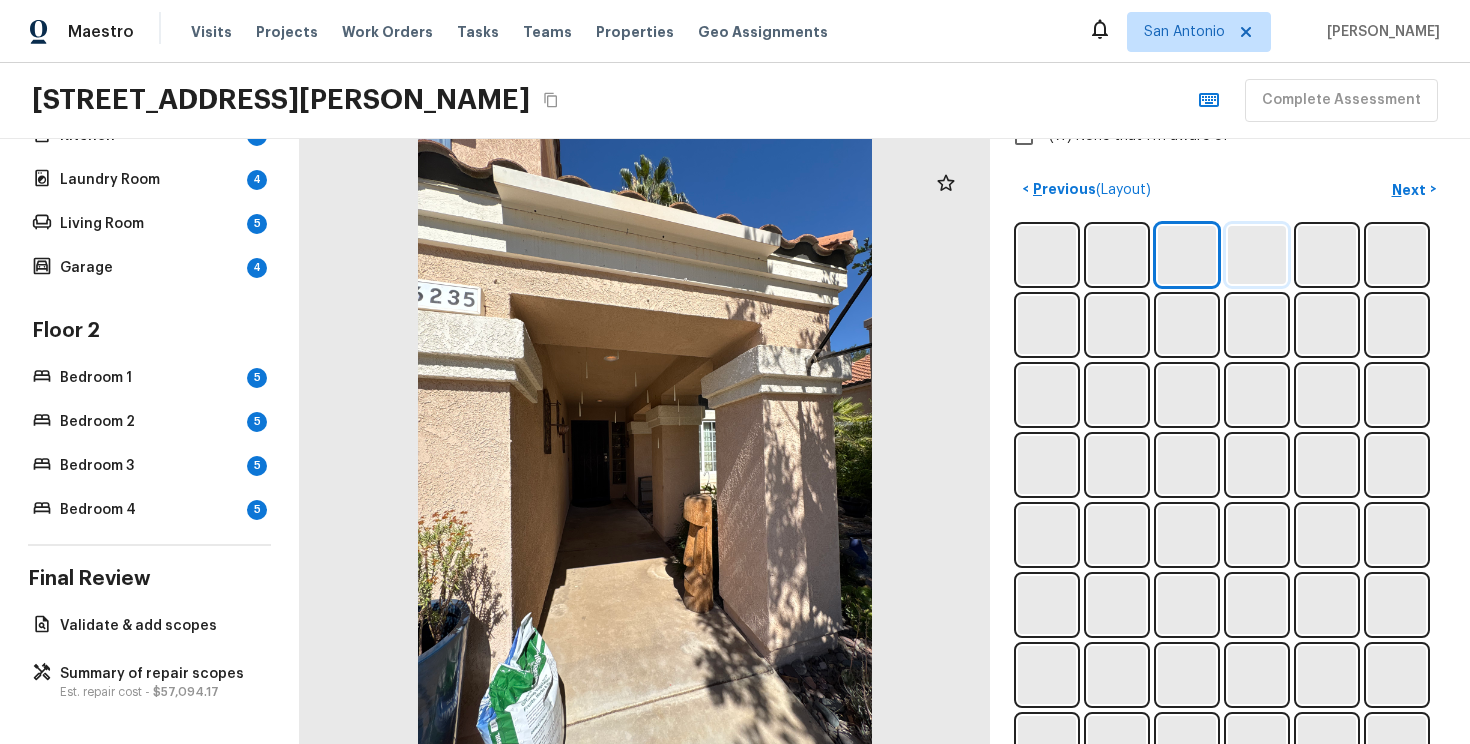 click at bounding box center [1257, 255] 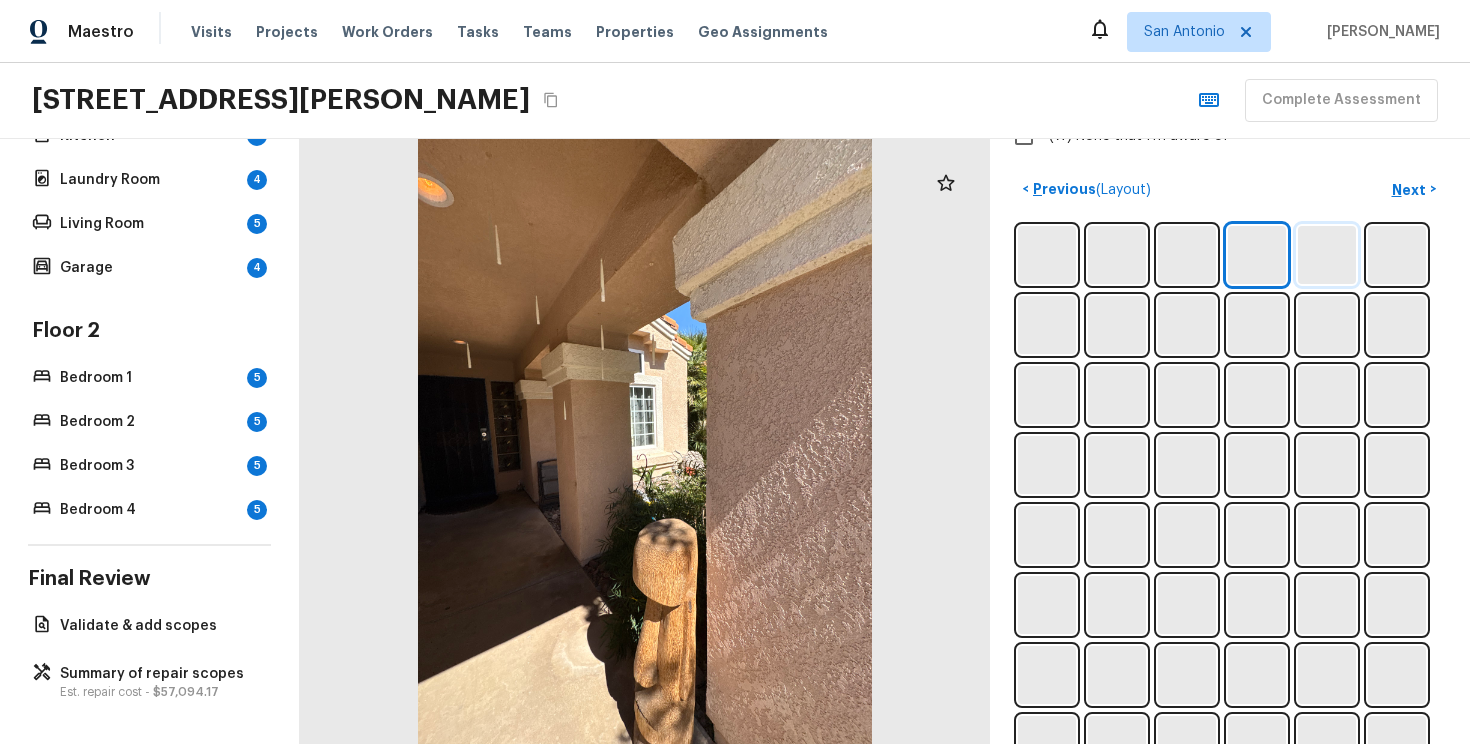 click at bounding box center (1327, 255) 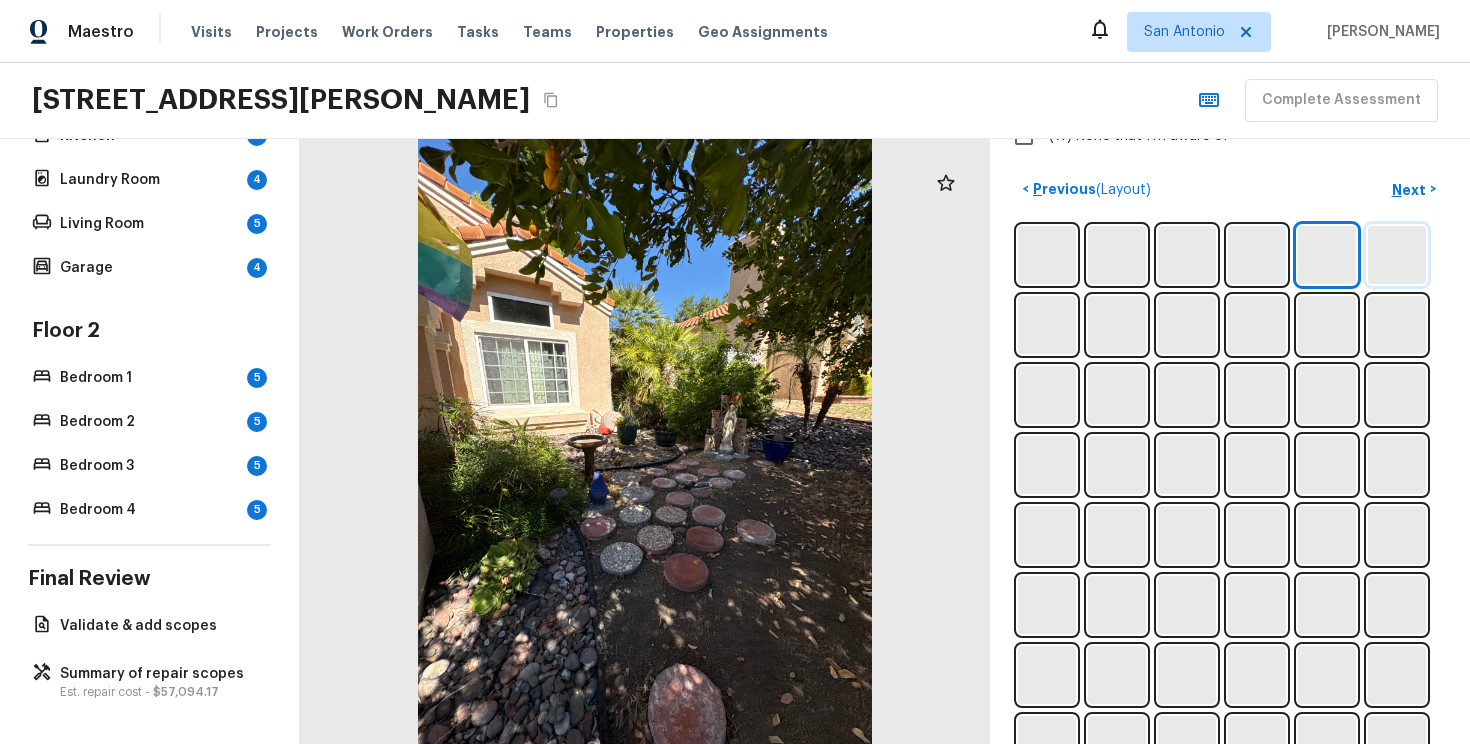 click at bounding box center [1397, 255] 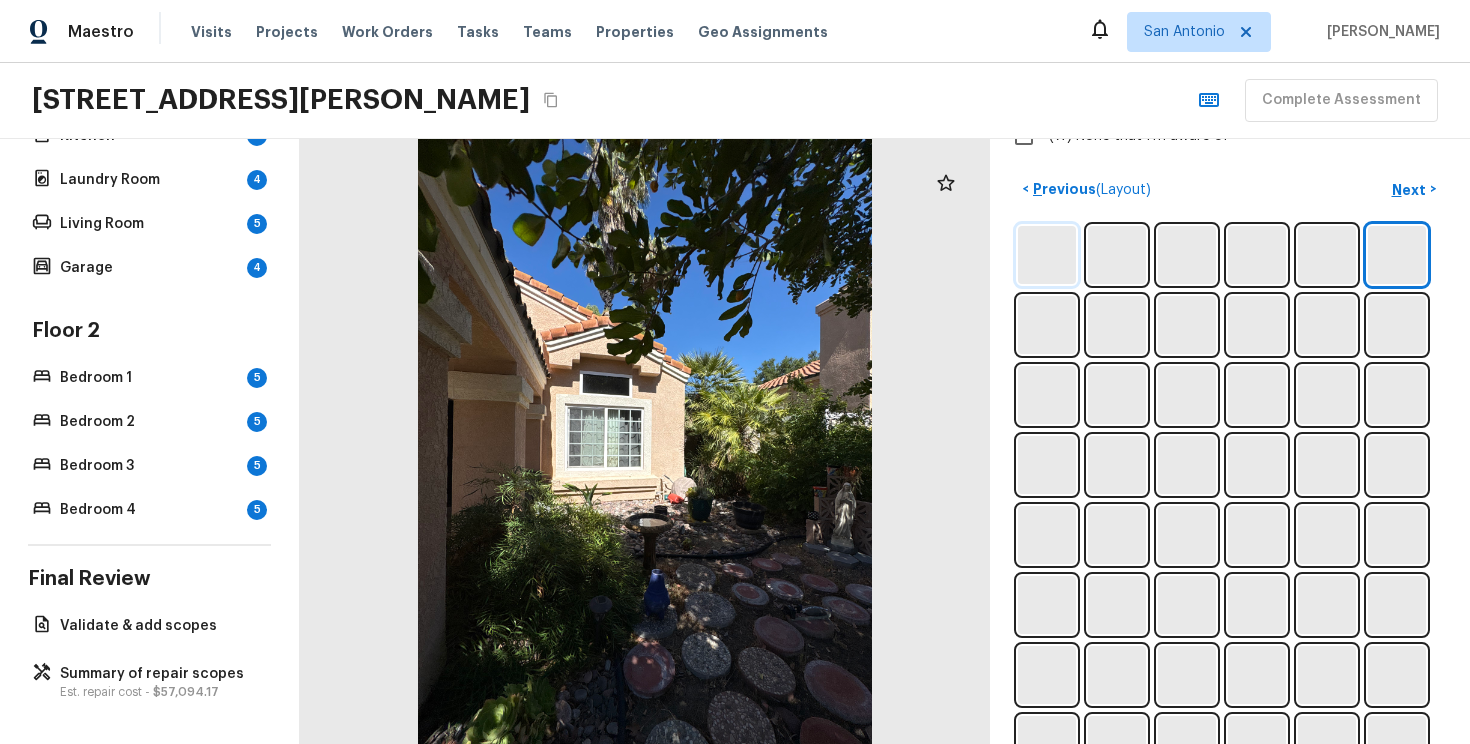 click at bounding box center [1047, 255] 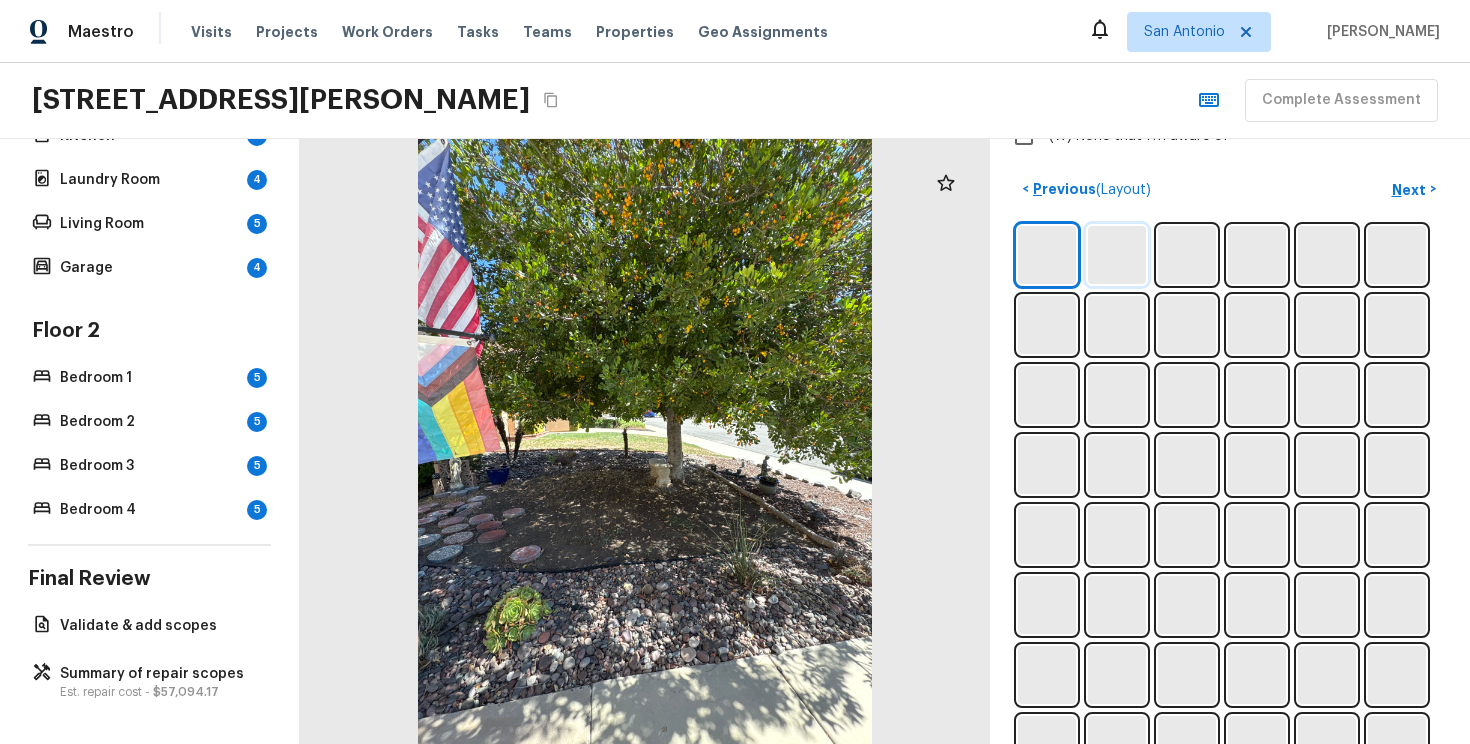 click at bounding box center (1117, 255) 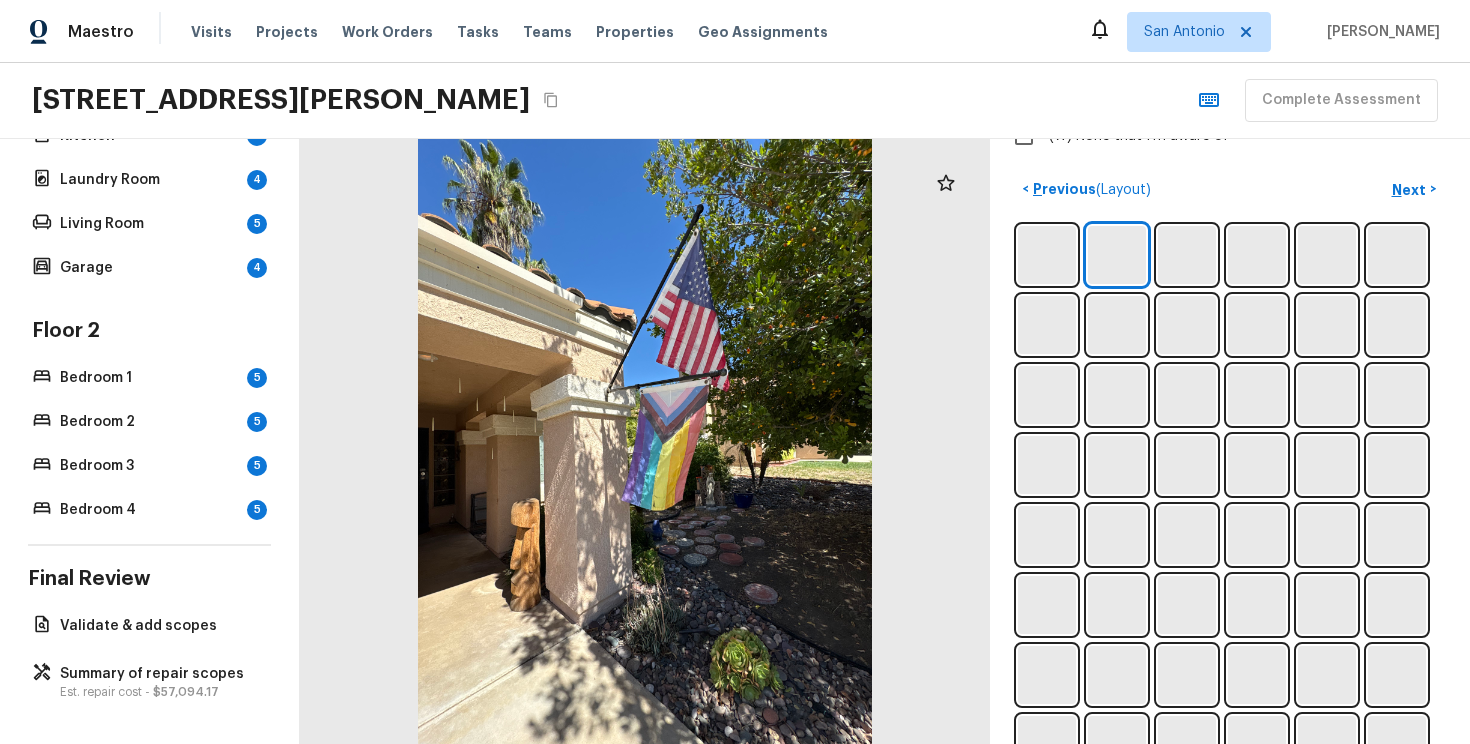 click at bounding box center (1230, 640) 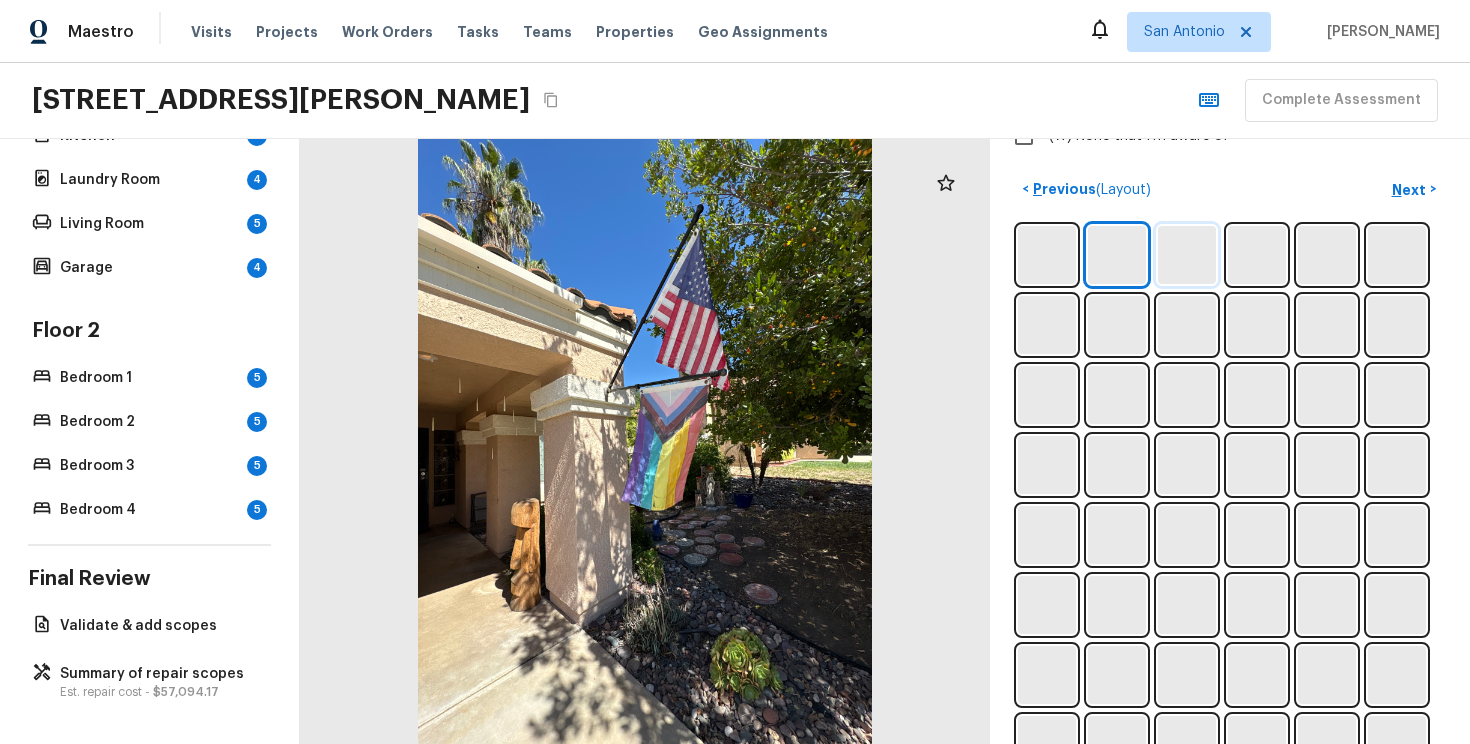 click at bounding box center (1187, 255) 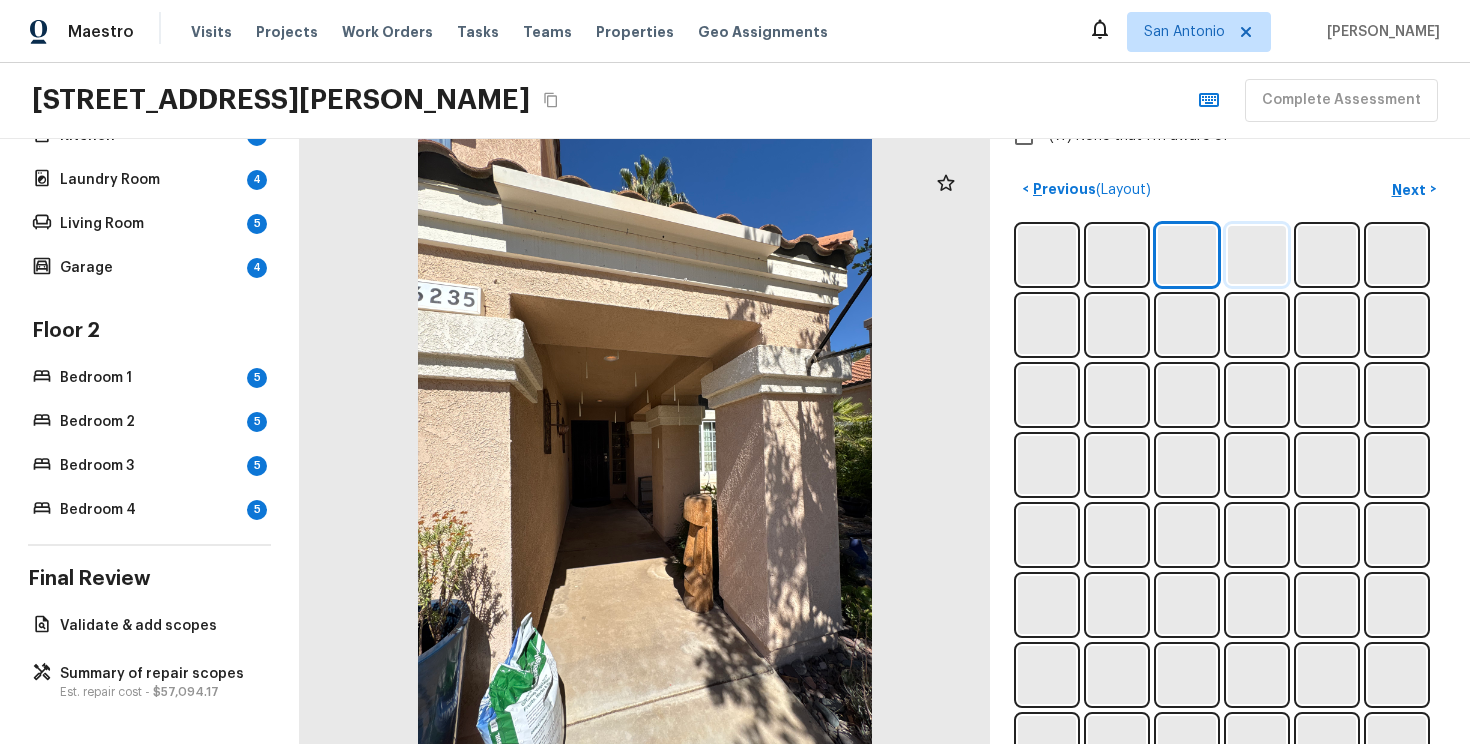 click at bounding box center (1257, 255) 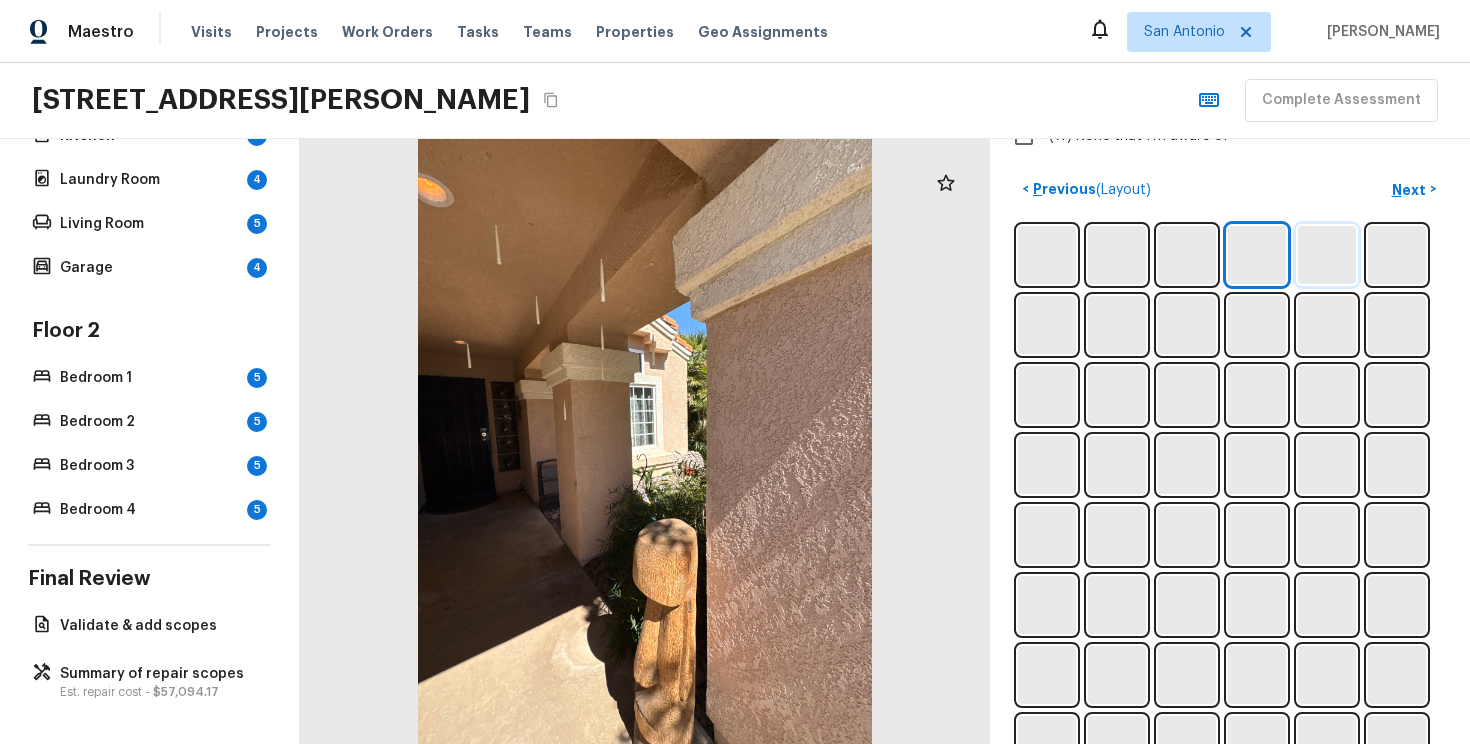 click at bounding box center (1327, 255) 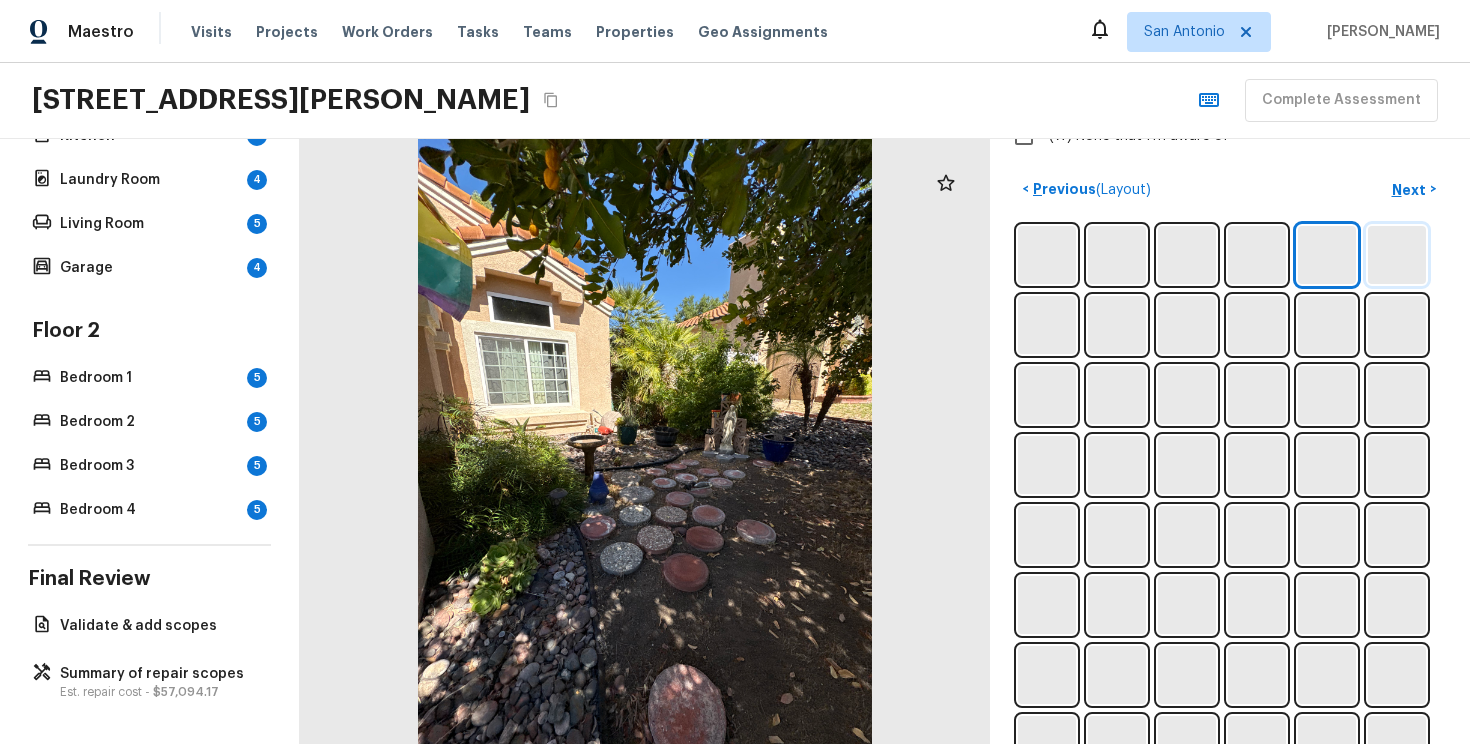click at bounding box center [1397, 255] 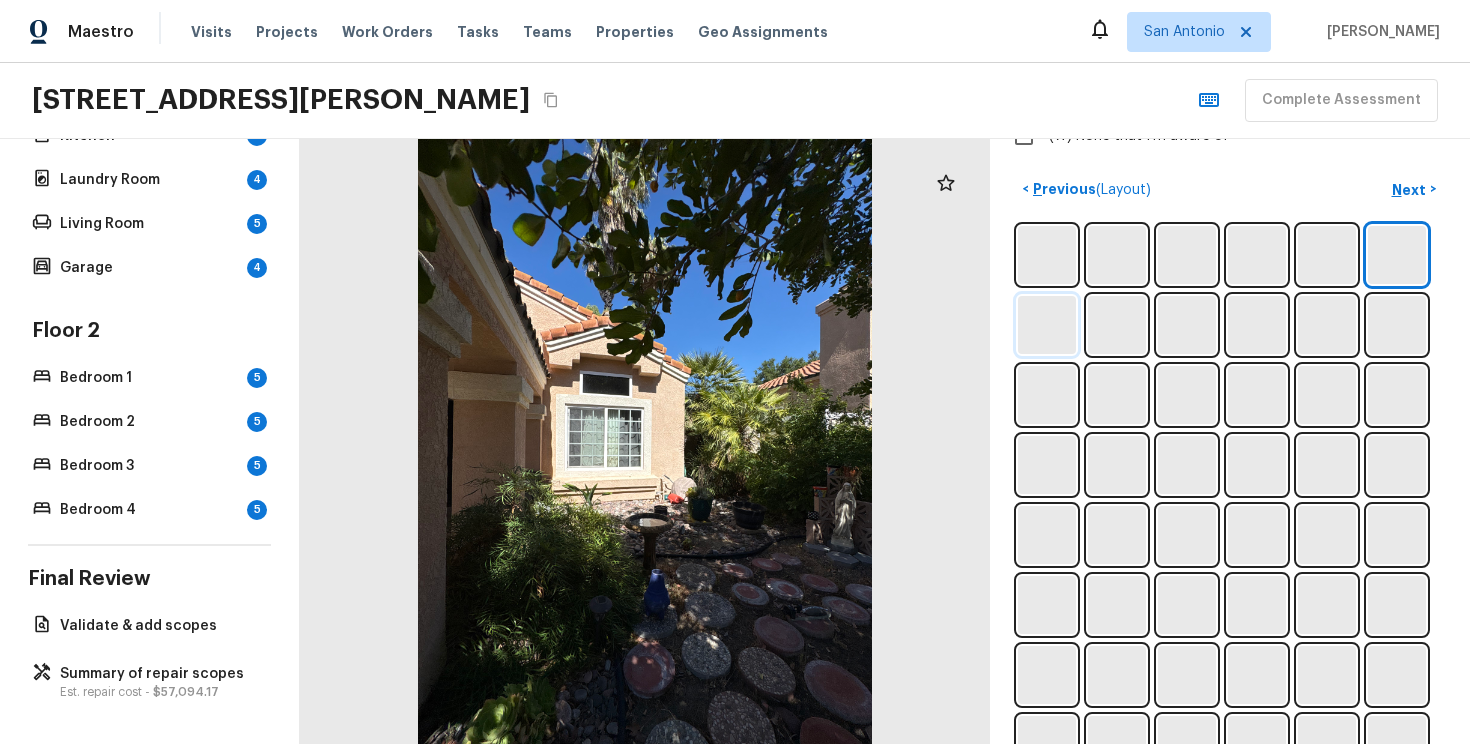 click at bounding box center [1047, 325] 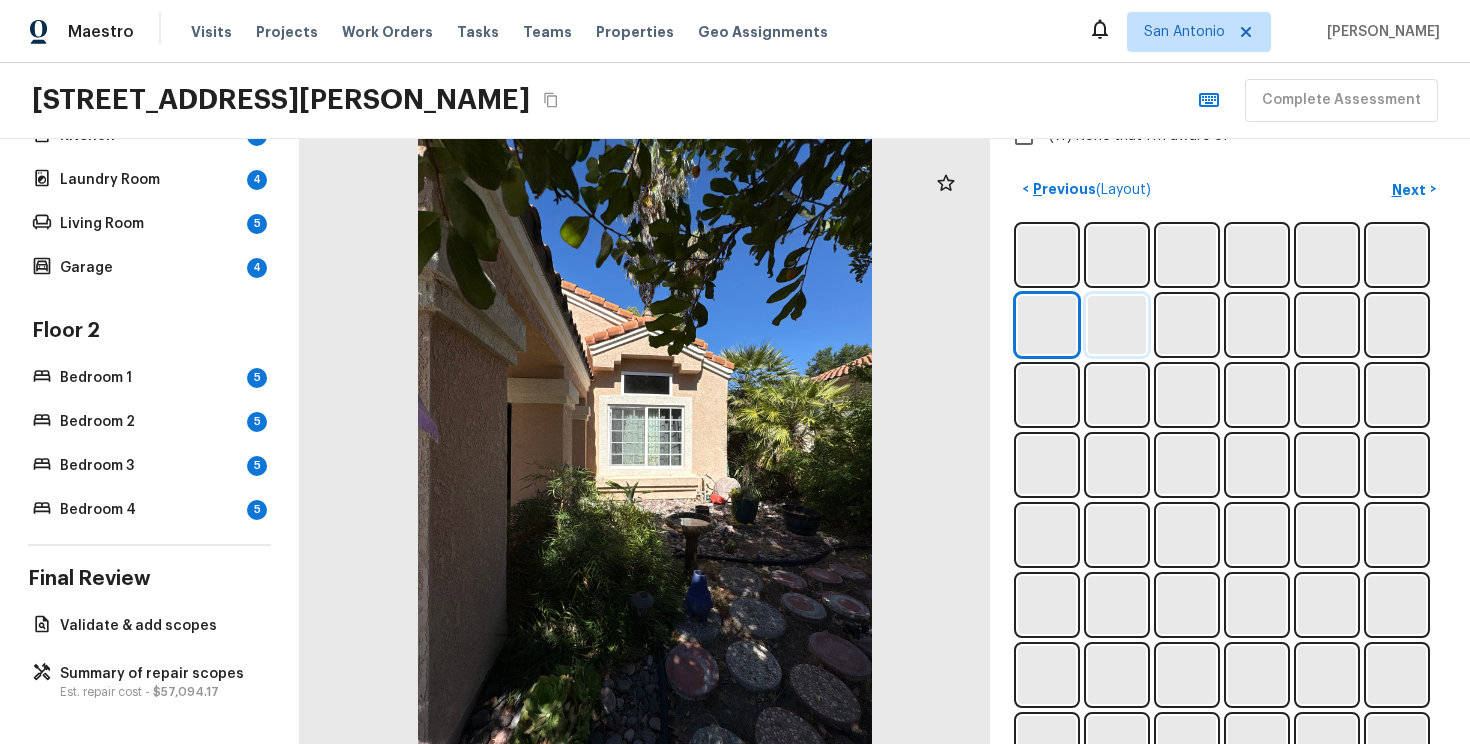 click at bounding box center [1117, 325] 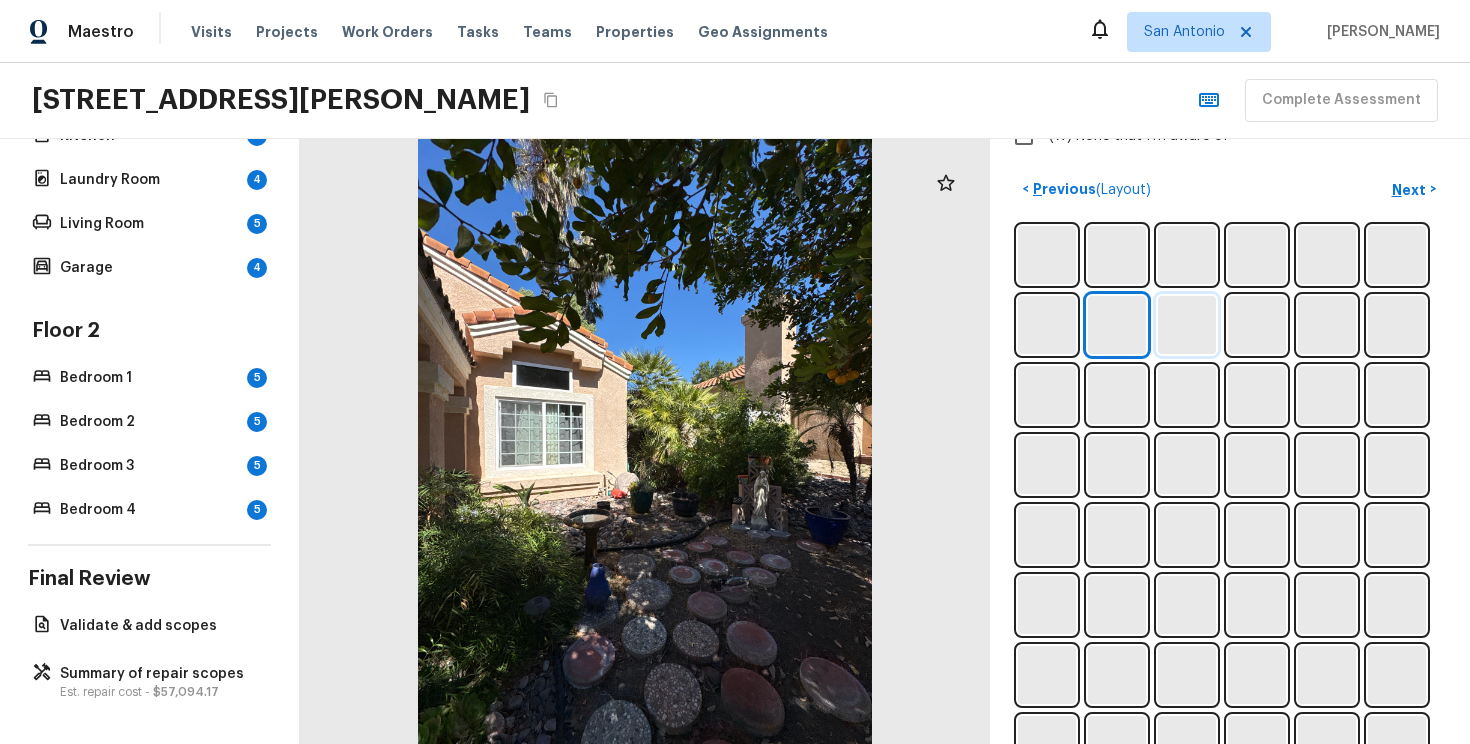 click at bounding box center [1187, 325] 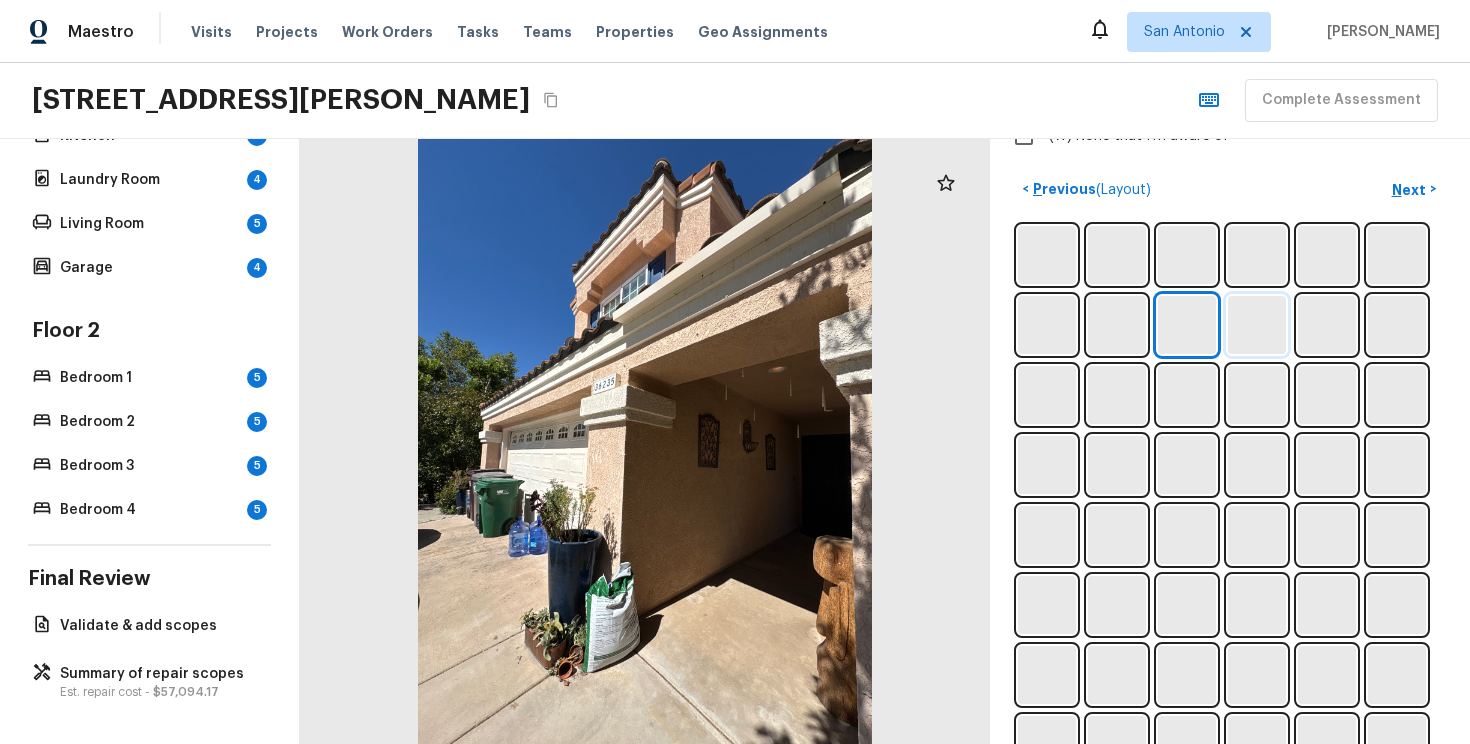 click at bounding box center (1257, 325) 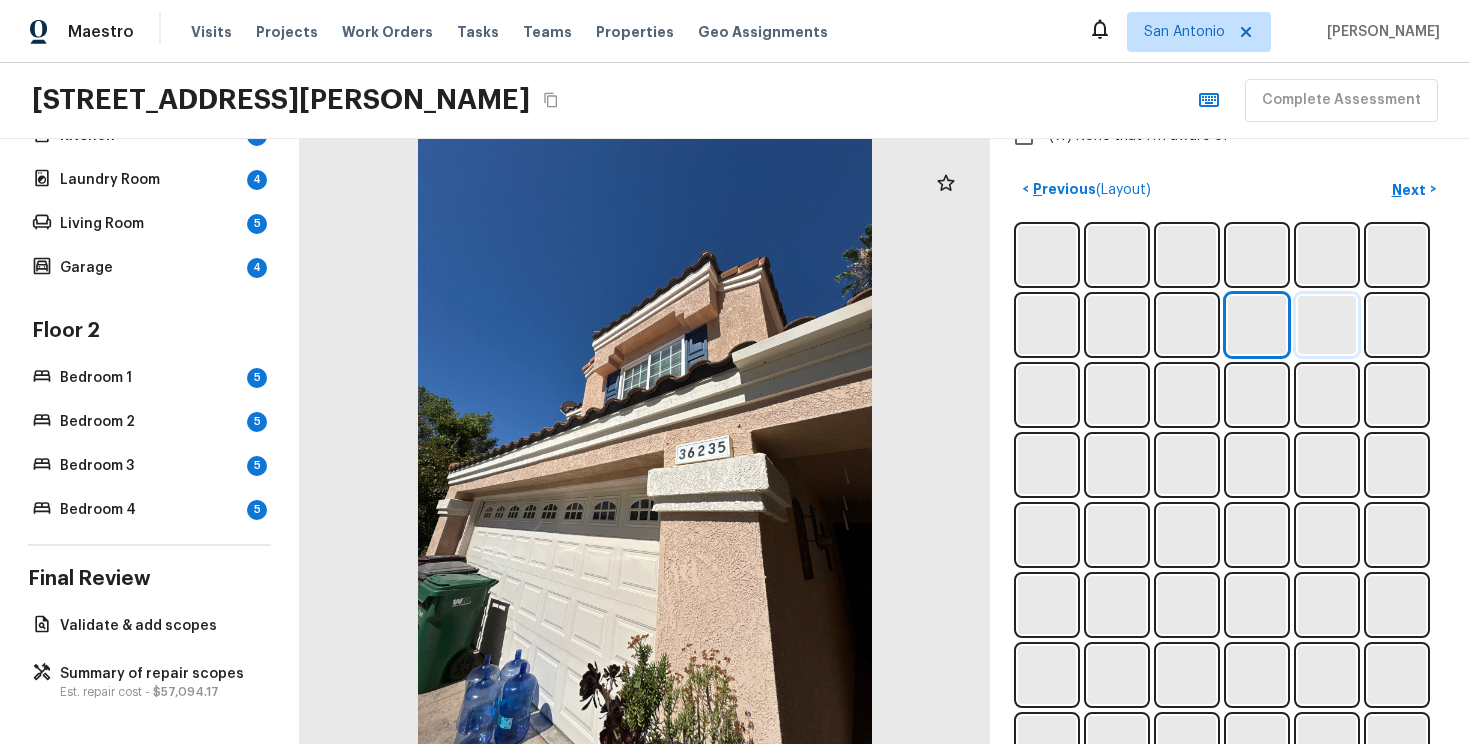 click at bounding box center [1327, 325] 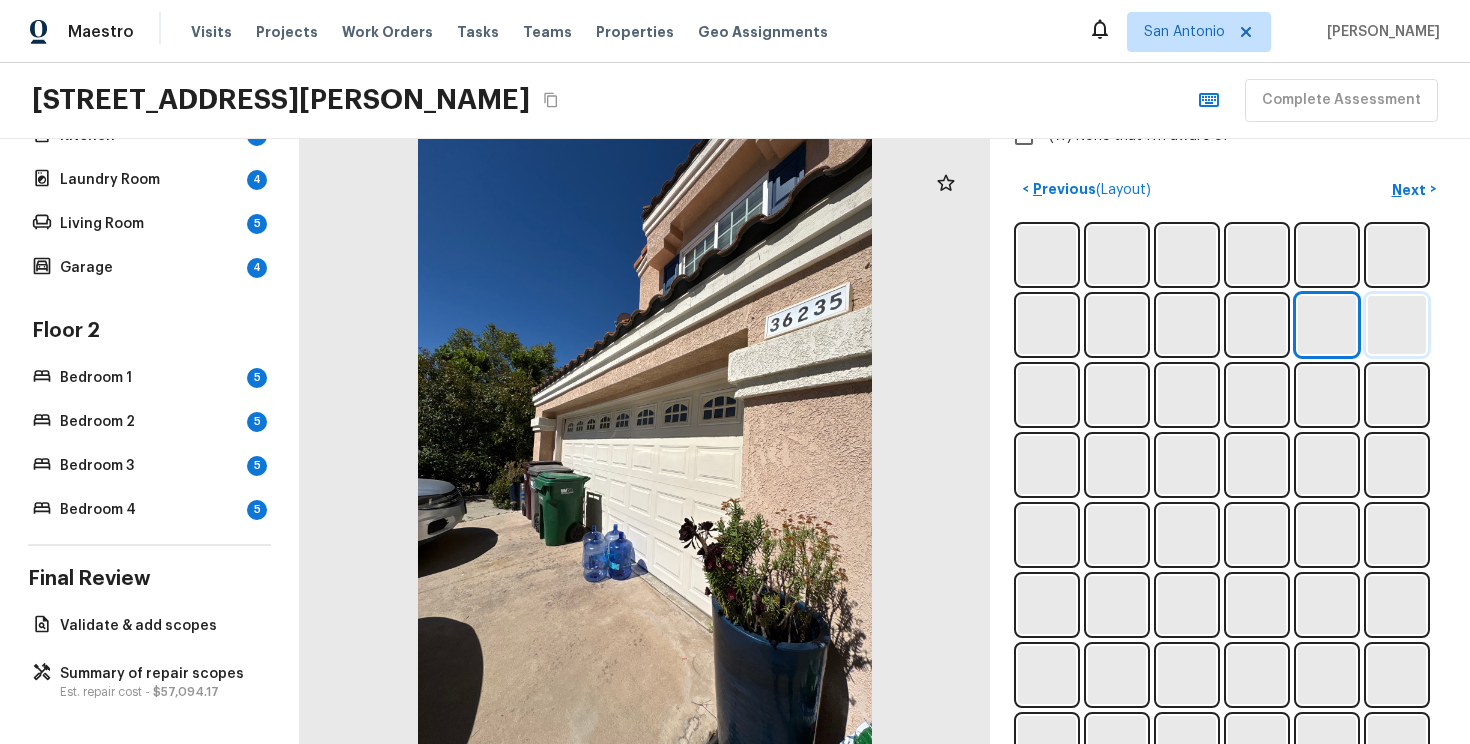 click at bounding box center (1397, 325) 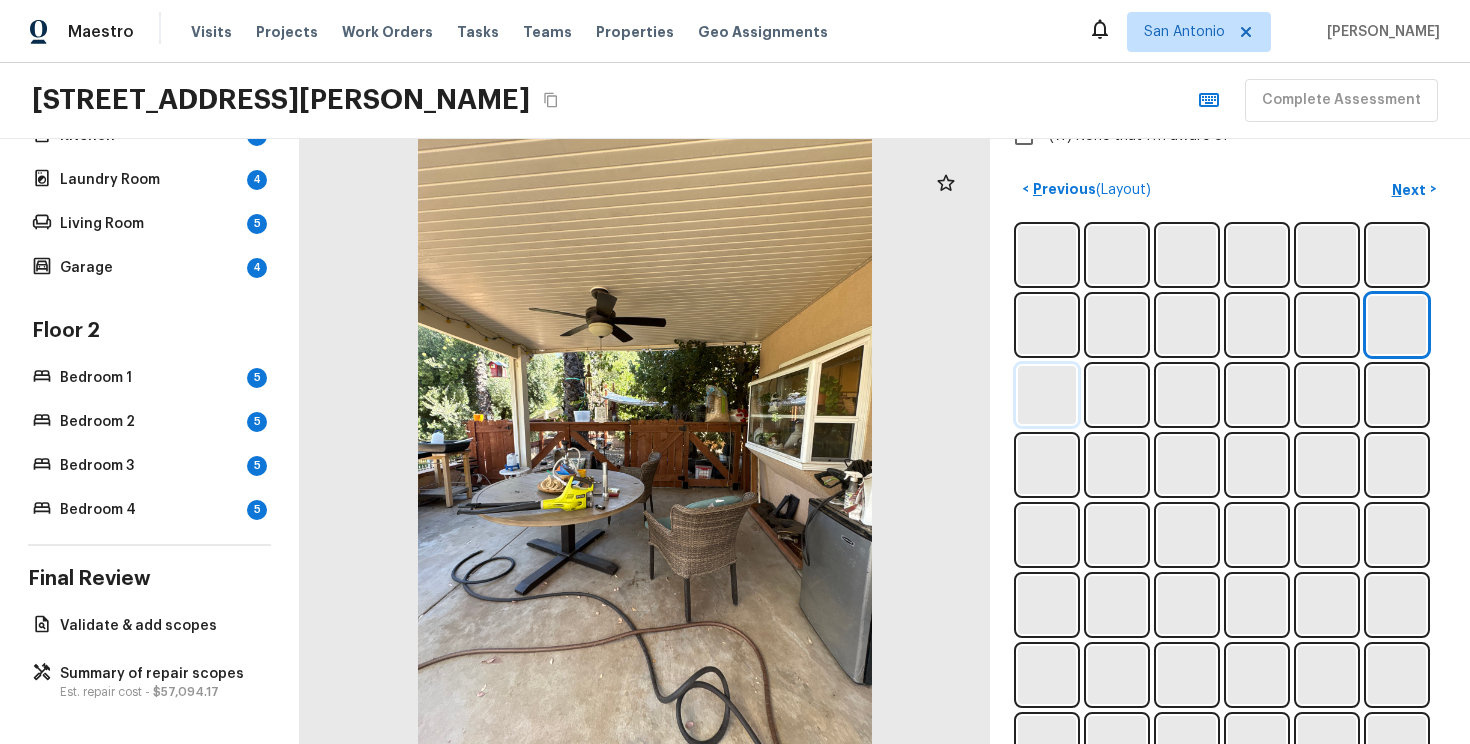 click at bounding box center (1047, 395) 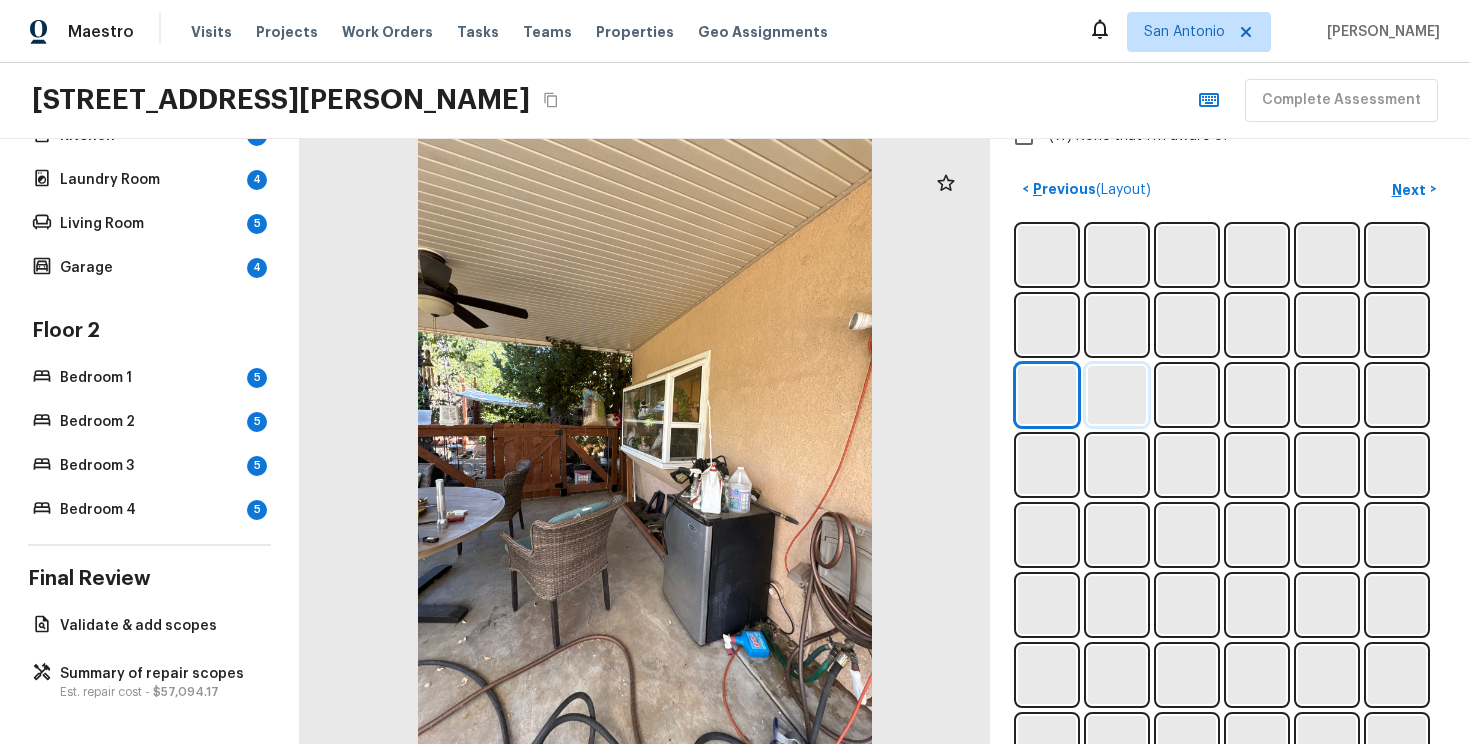 click at bounding box center (1117, 395) 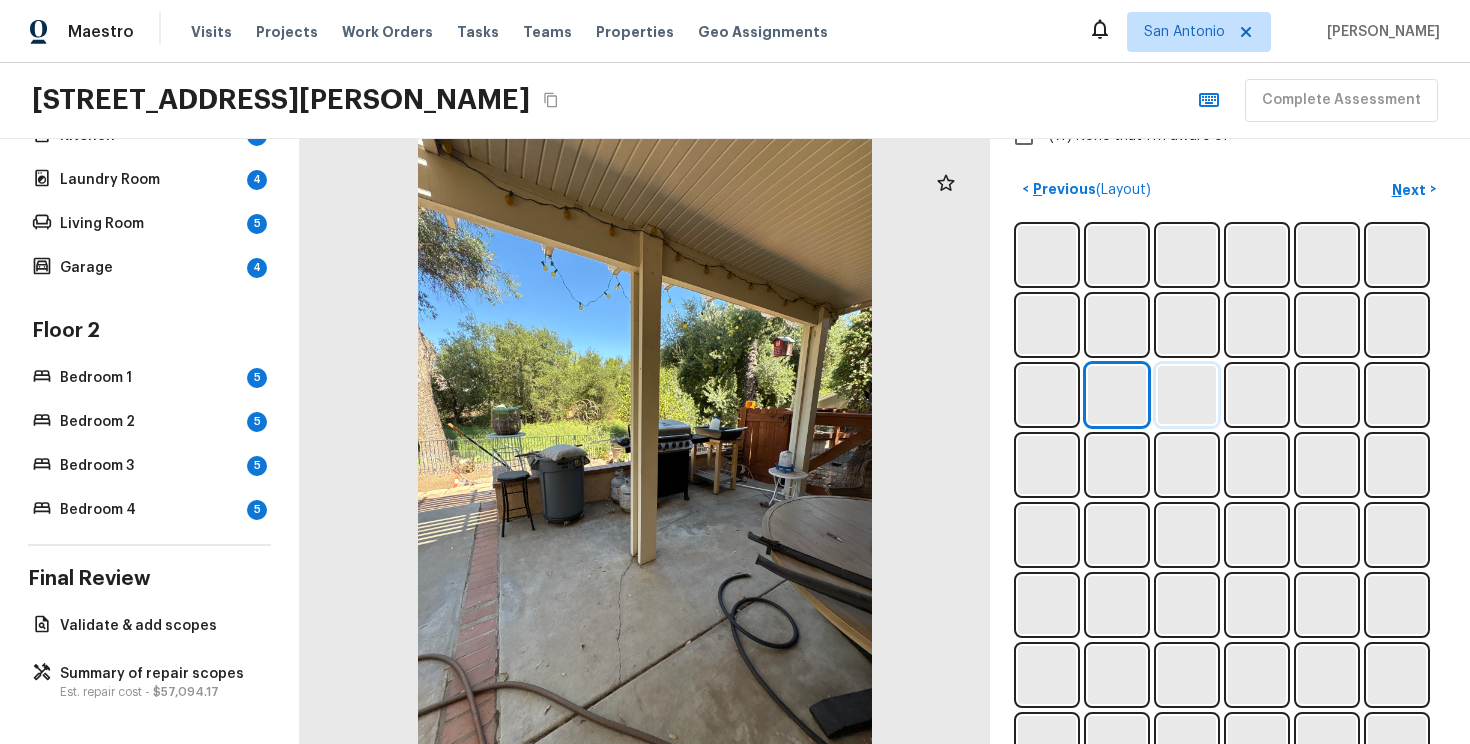 click at bounding box center [1187, 395] 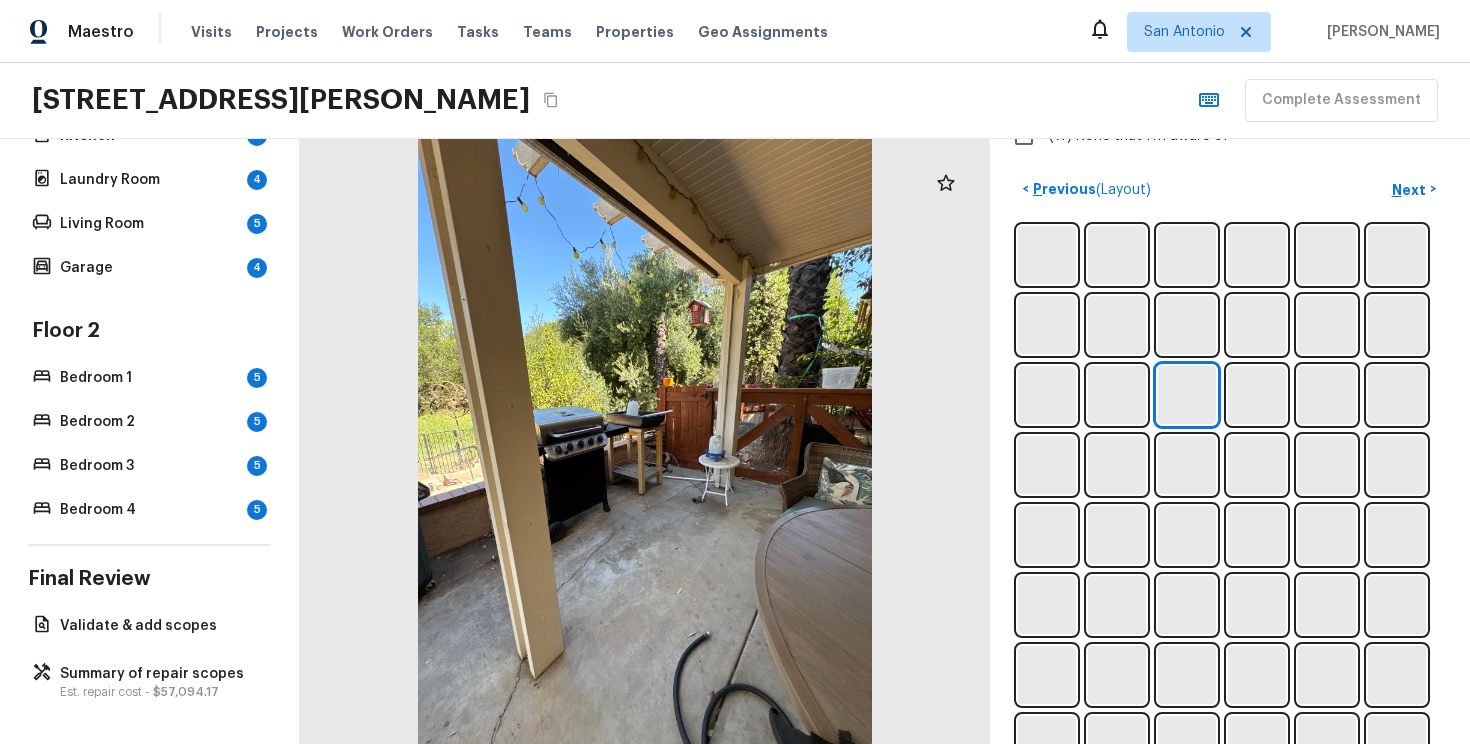 click at bounding box center [1230, 640] 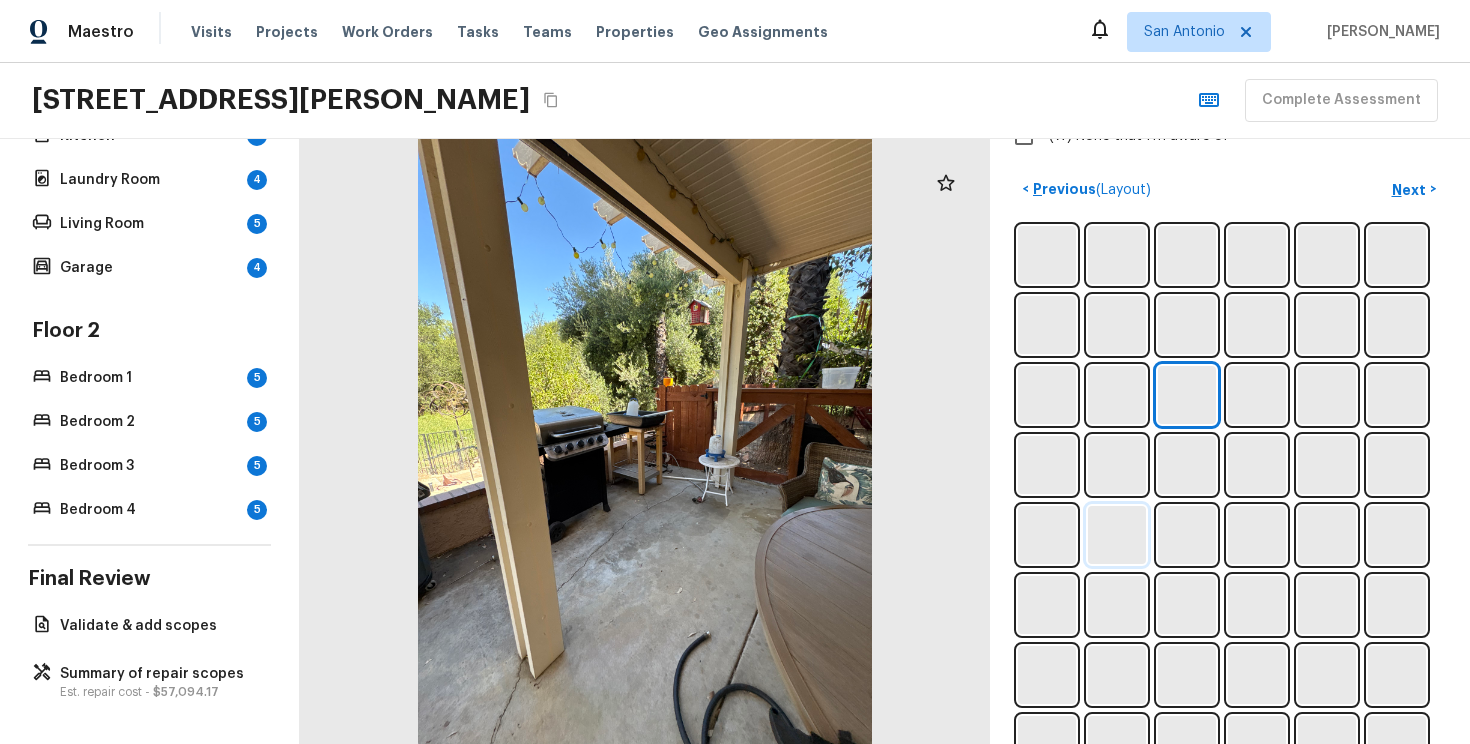 click at bounding box center [1117, 535] 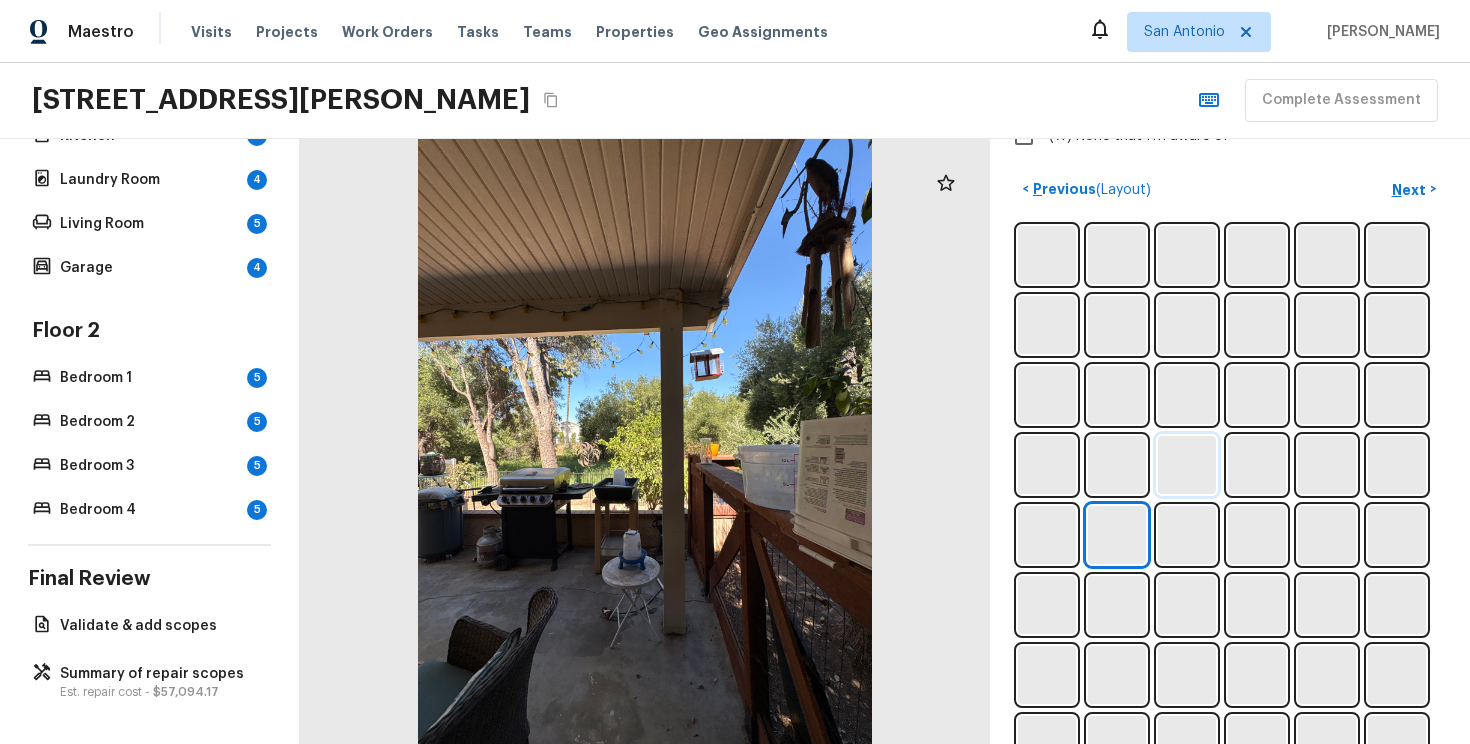 click at bounding box center [1187, 465] 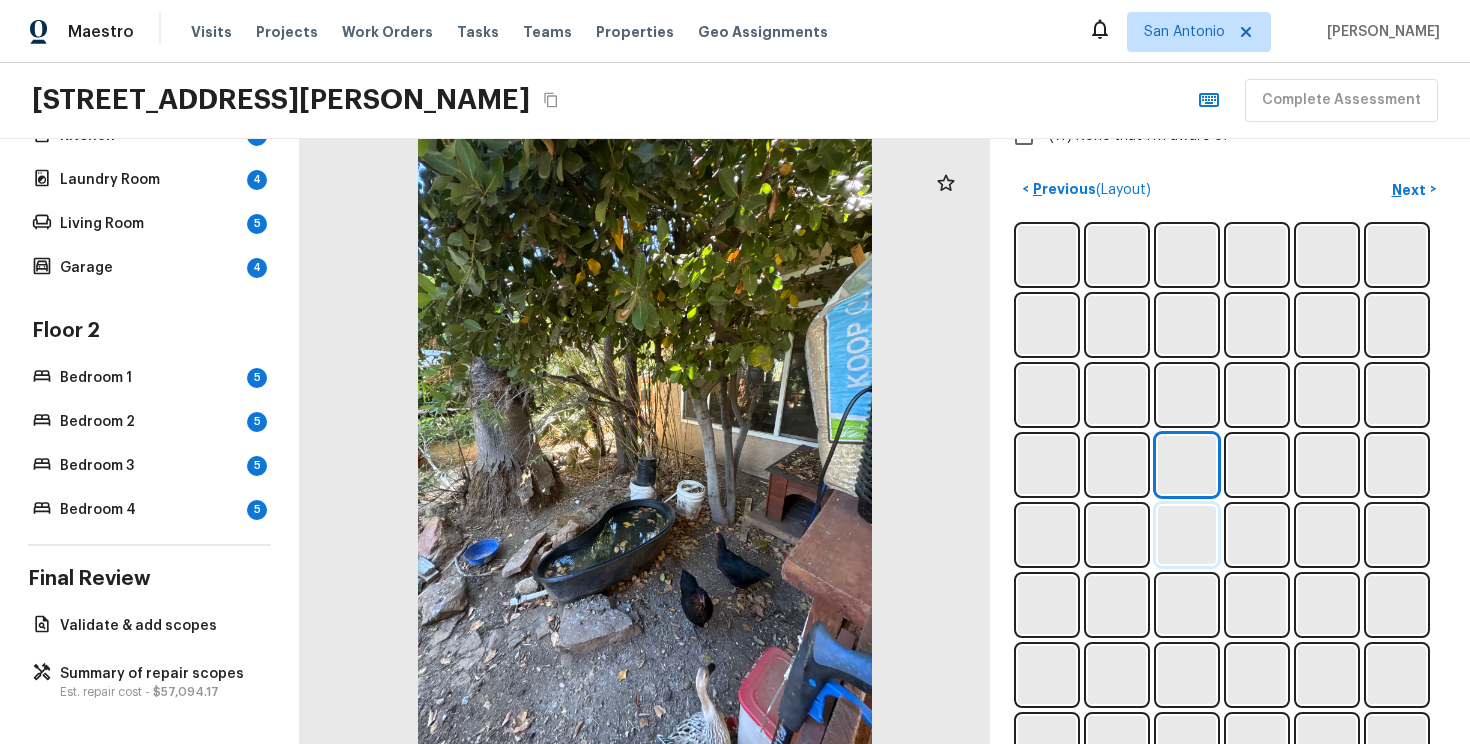 click at bounding box center [1187, 535] 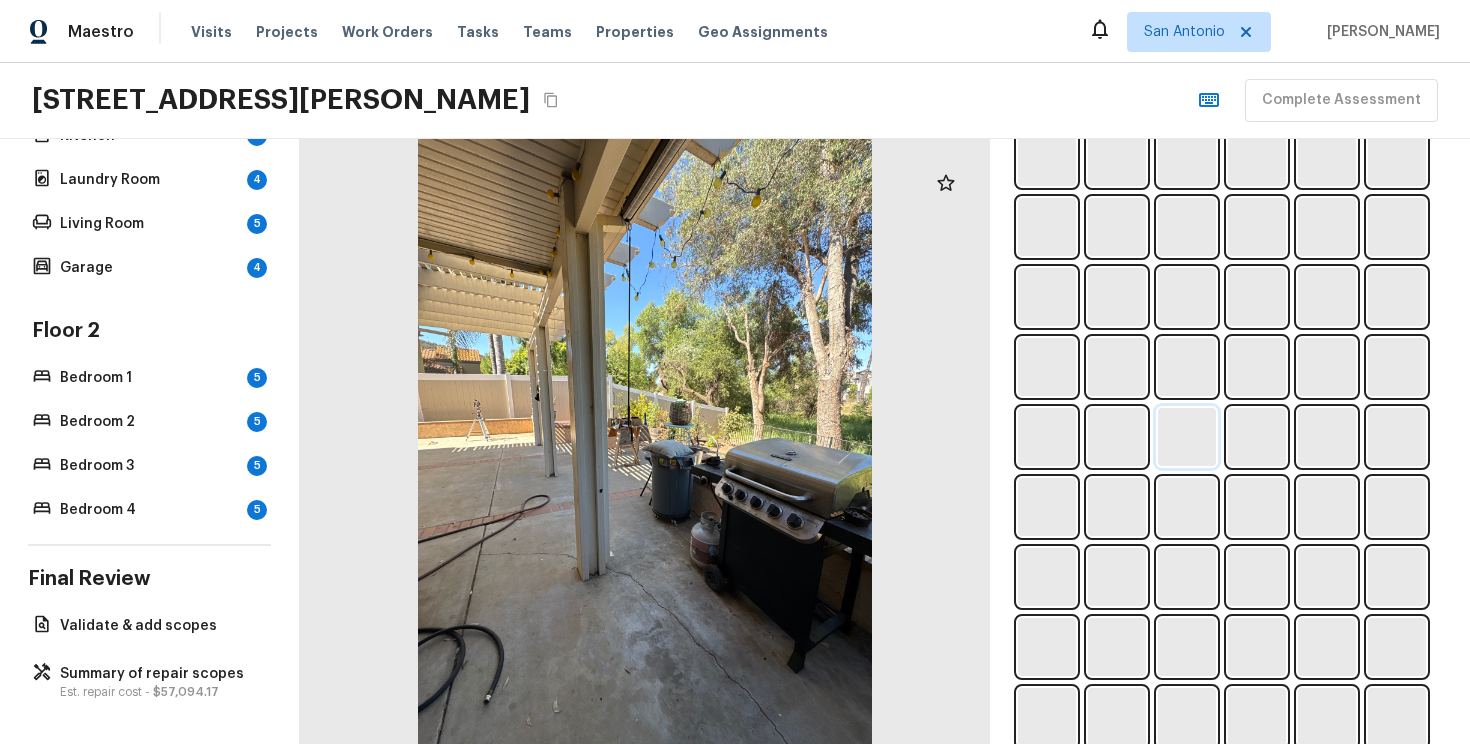 click at bounding box center [1187, 507] 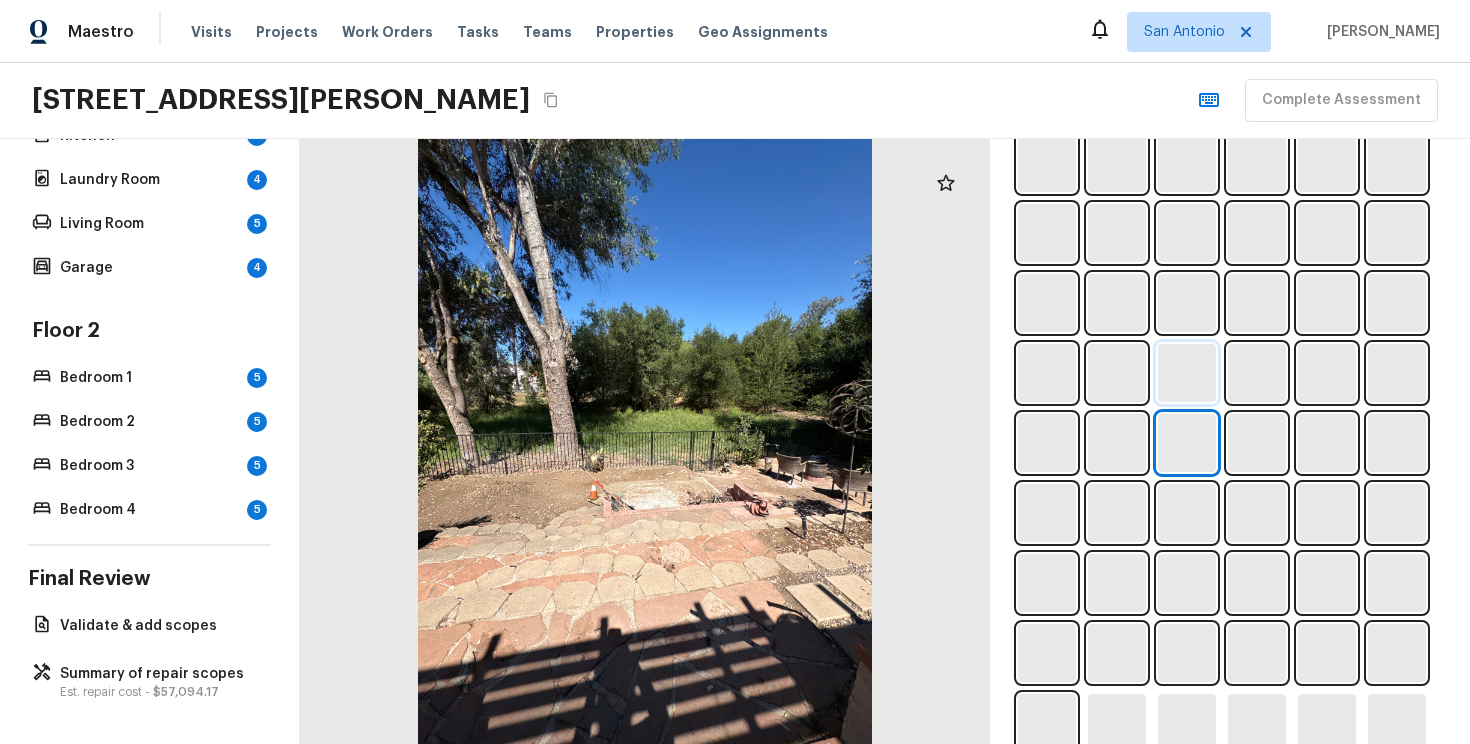 scroll, scrollTop: 965, scrollLeft: 0, axis: vertical 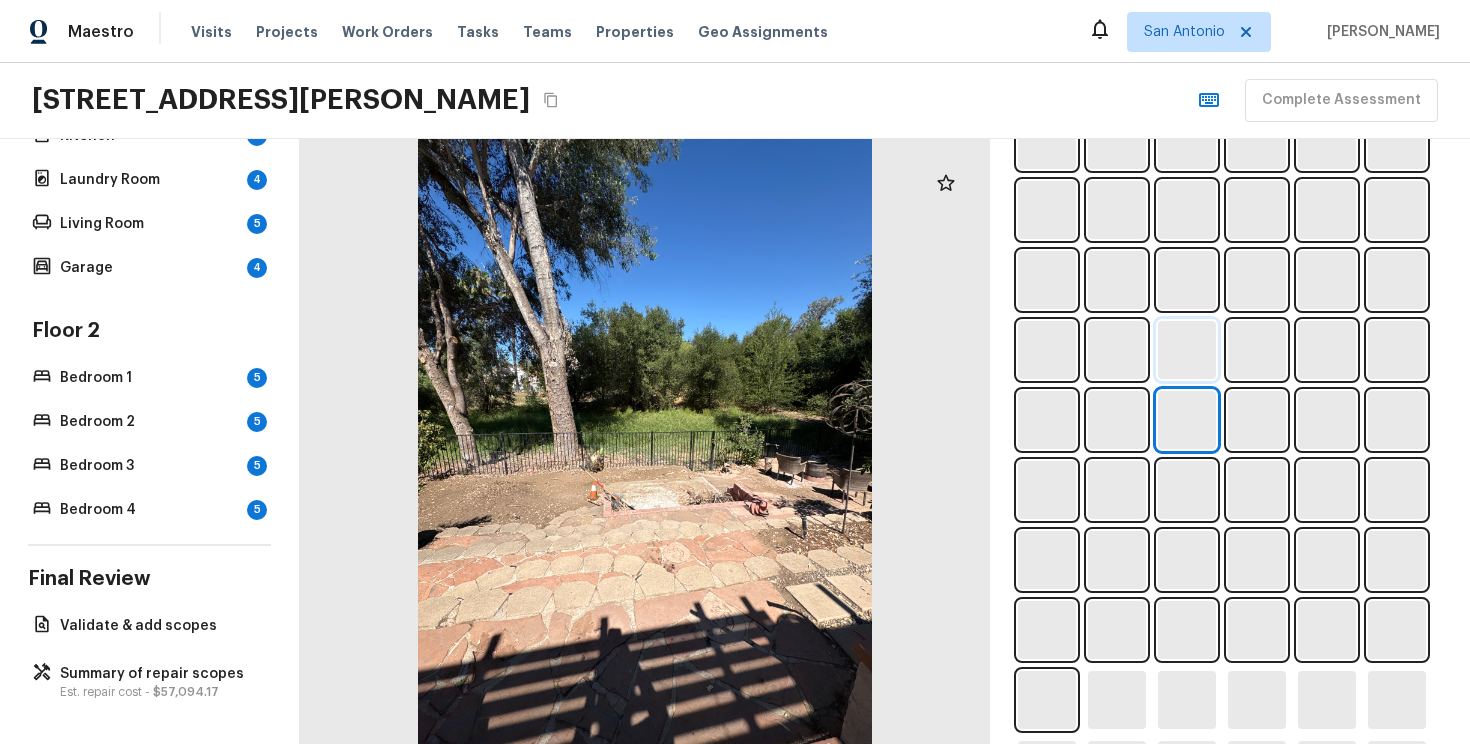 click at bounding box center [1230, 455] 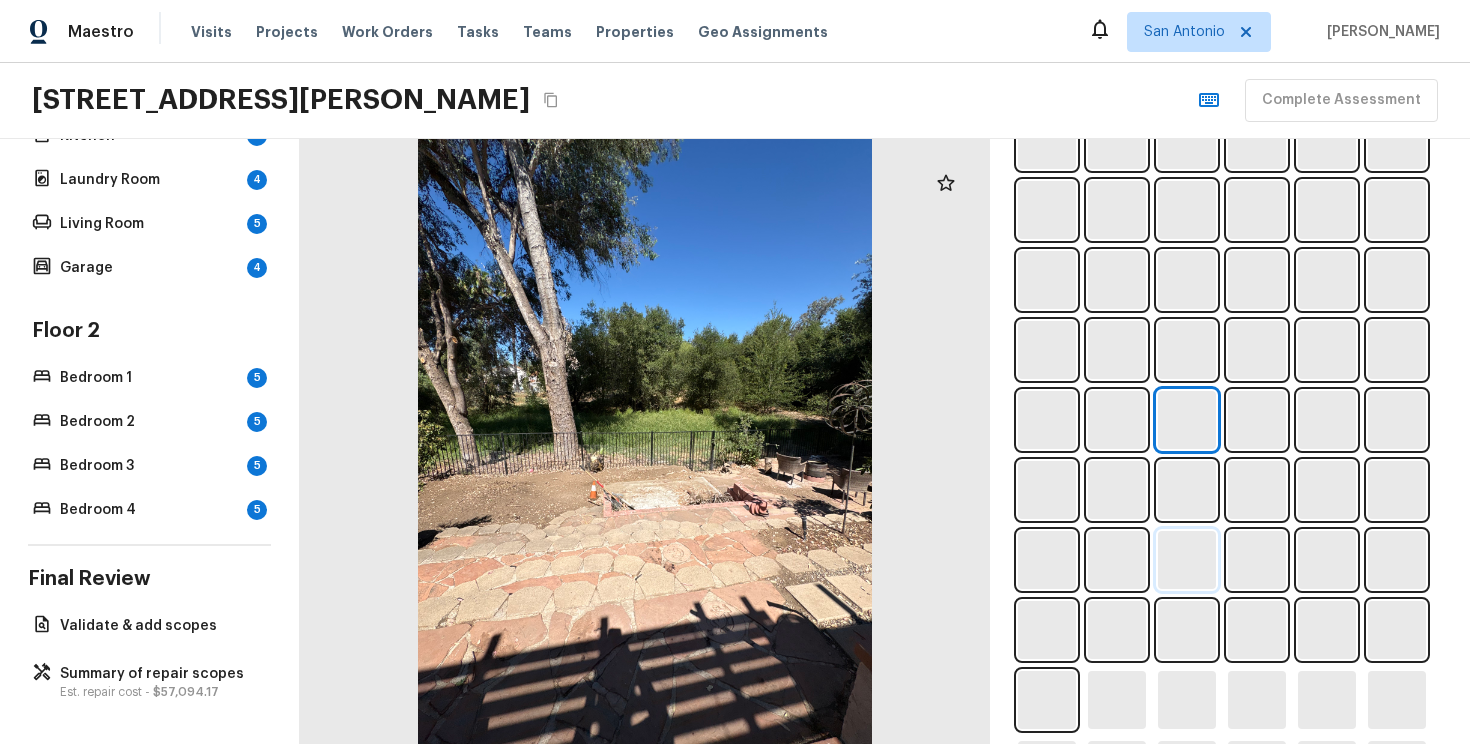 click at bounding box center (1187, 560) 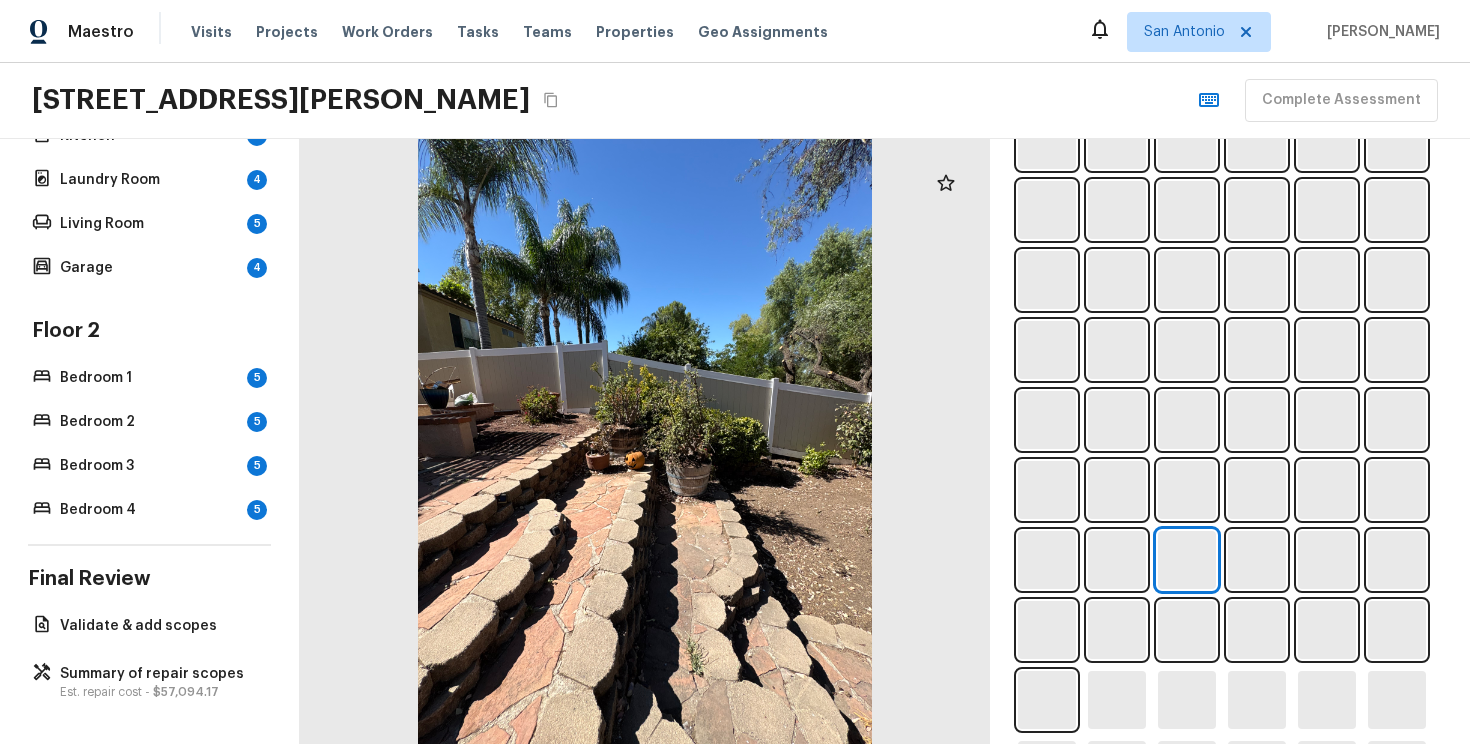 click at bounding box center [1230, 455] 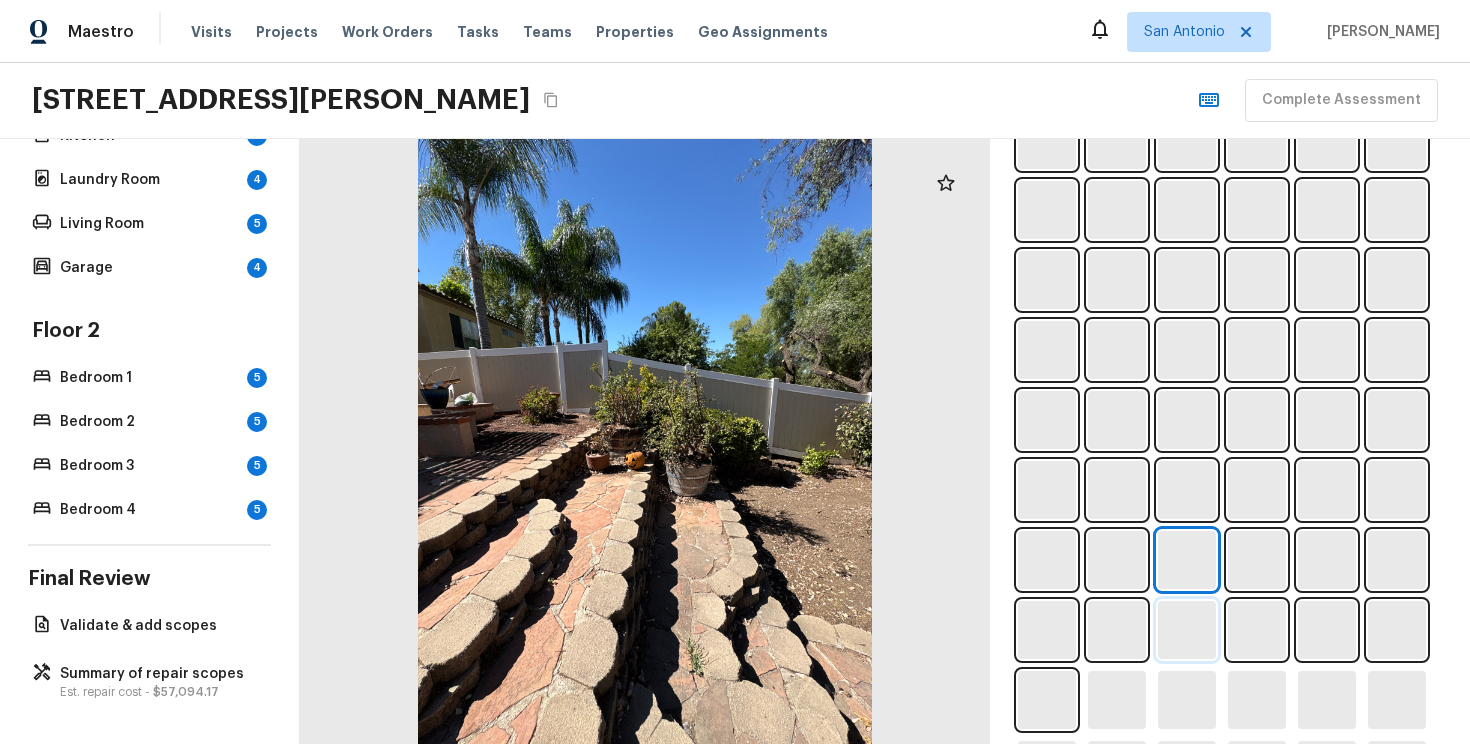 click at bounding box center [1187, 630] 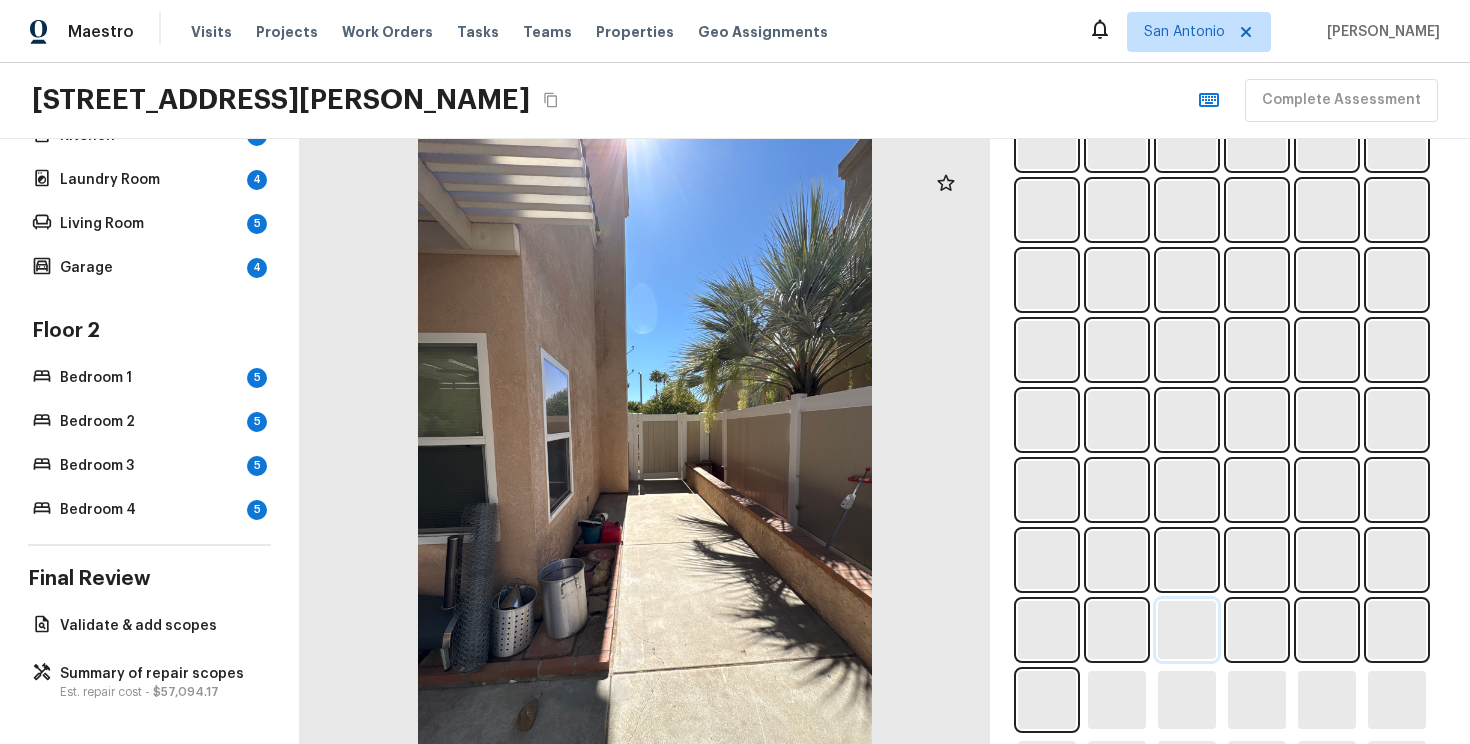 scroll, scrollTop: 998, scrollLeft: 0, axis: vertical 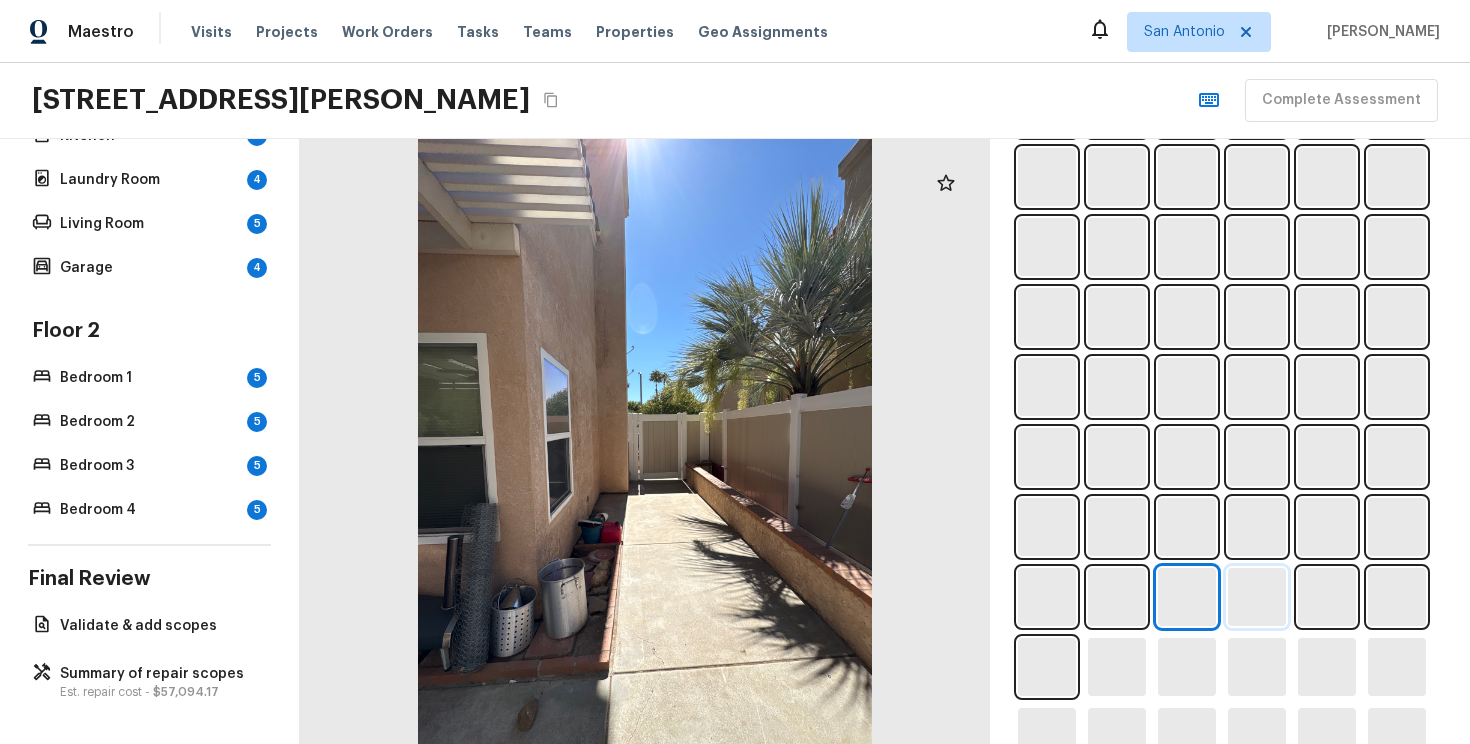 click at bounding box center (1257, 597) 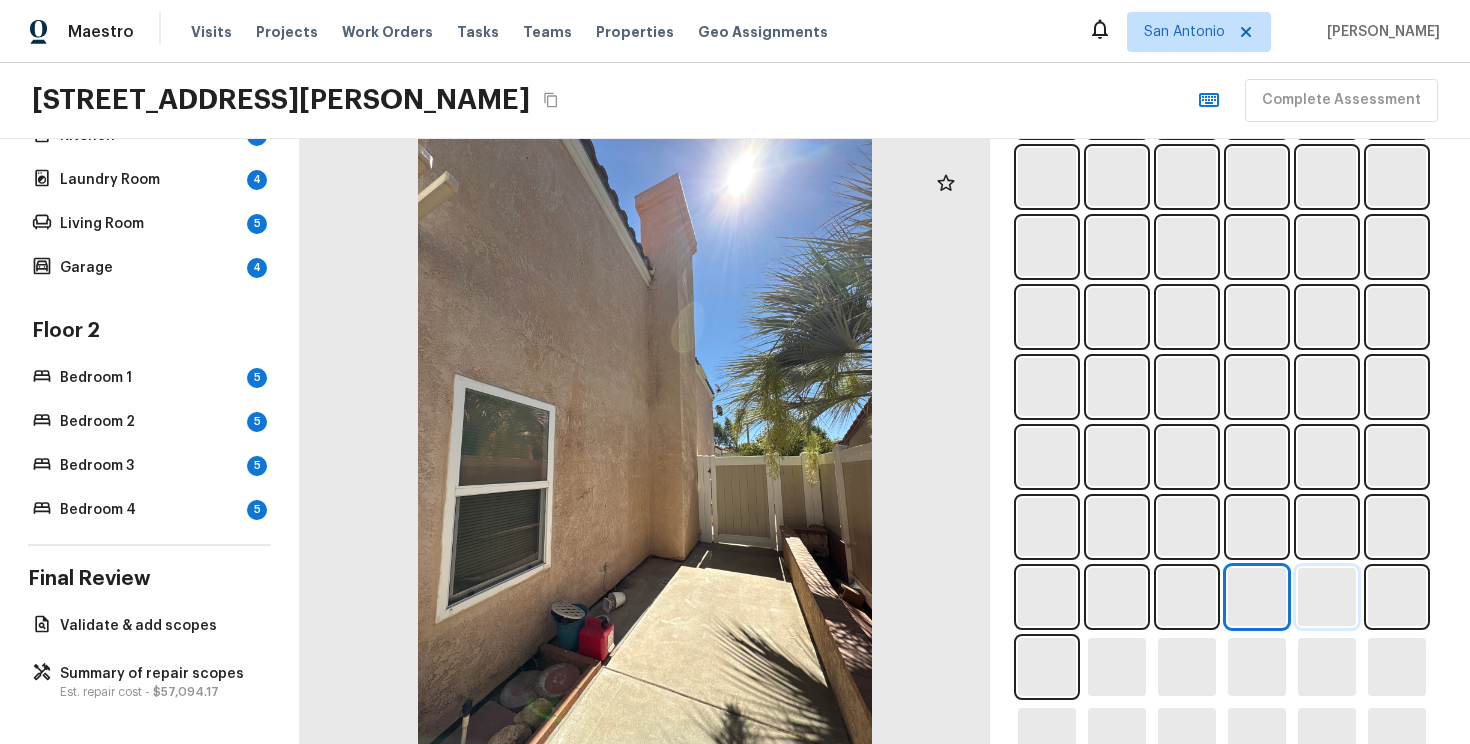 click at bounding box center [1327, 597] 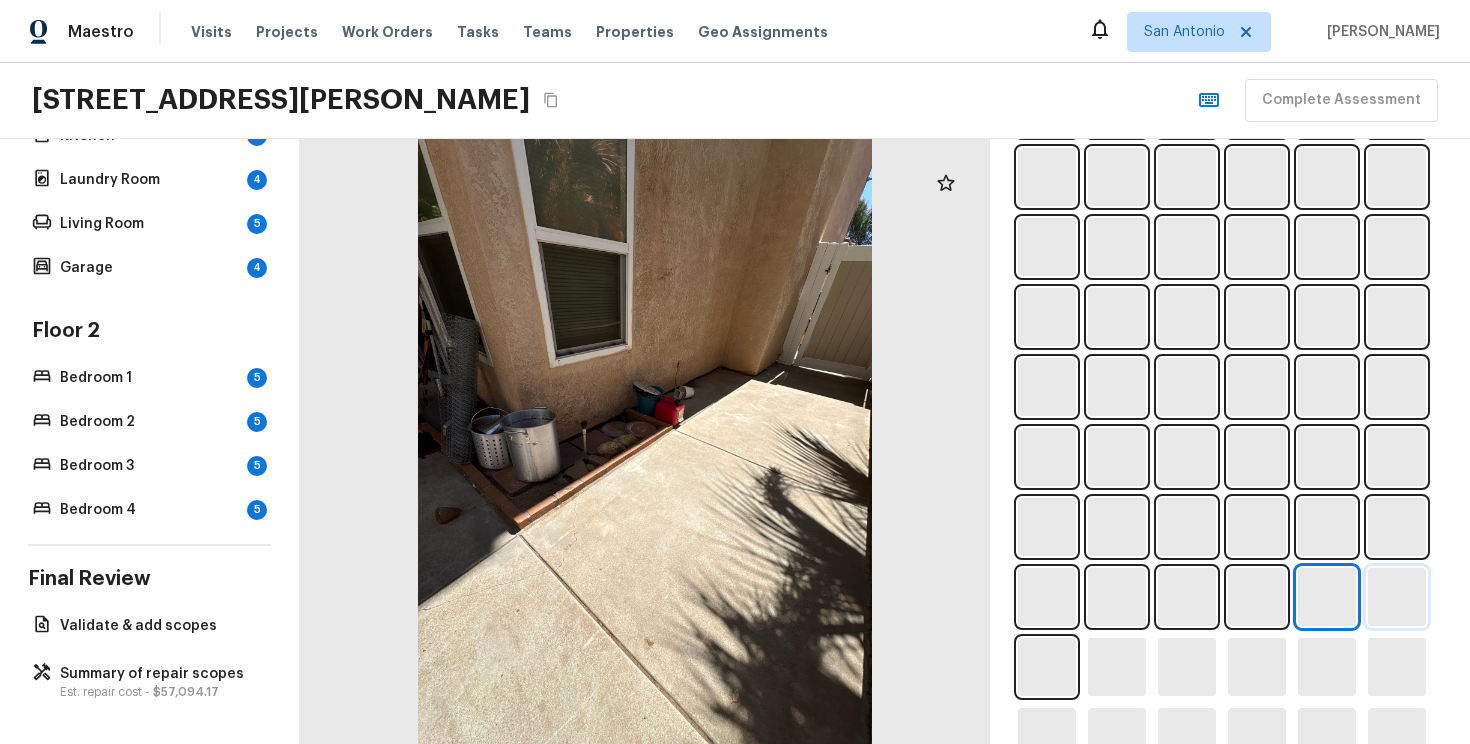 click at bounding box center [1397, 597] 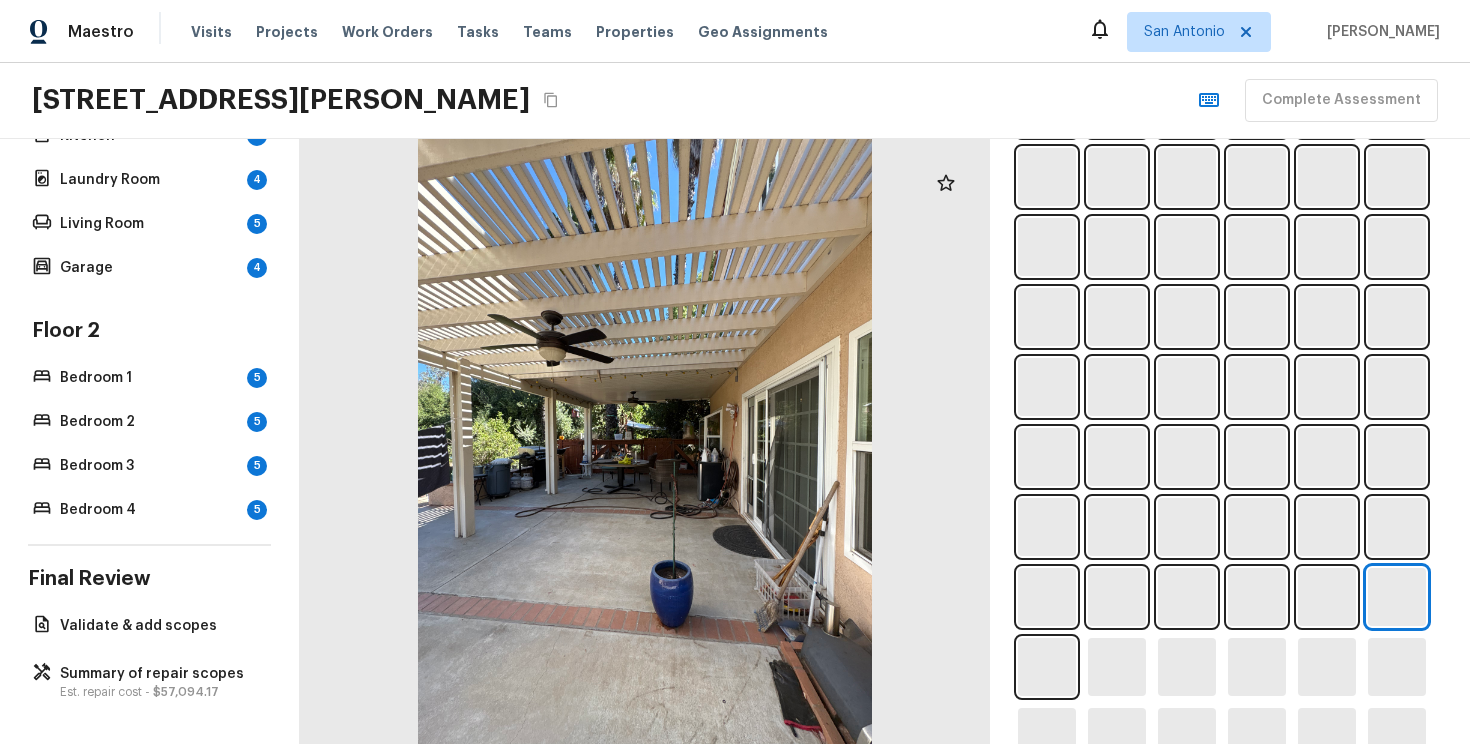 click at bounding box center (1230, 422) 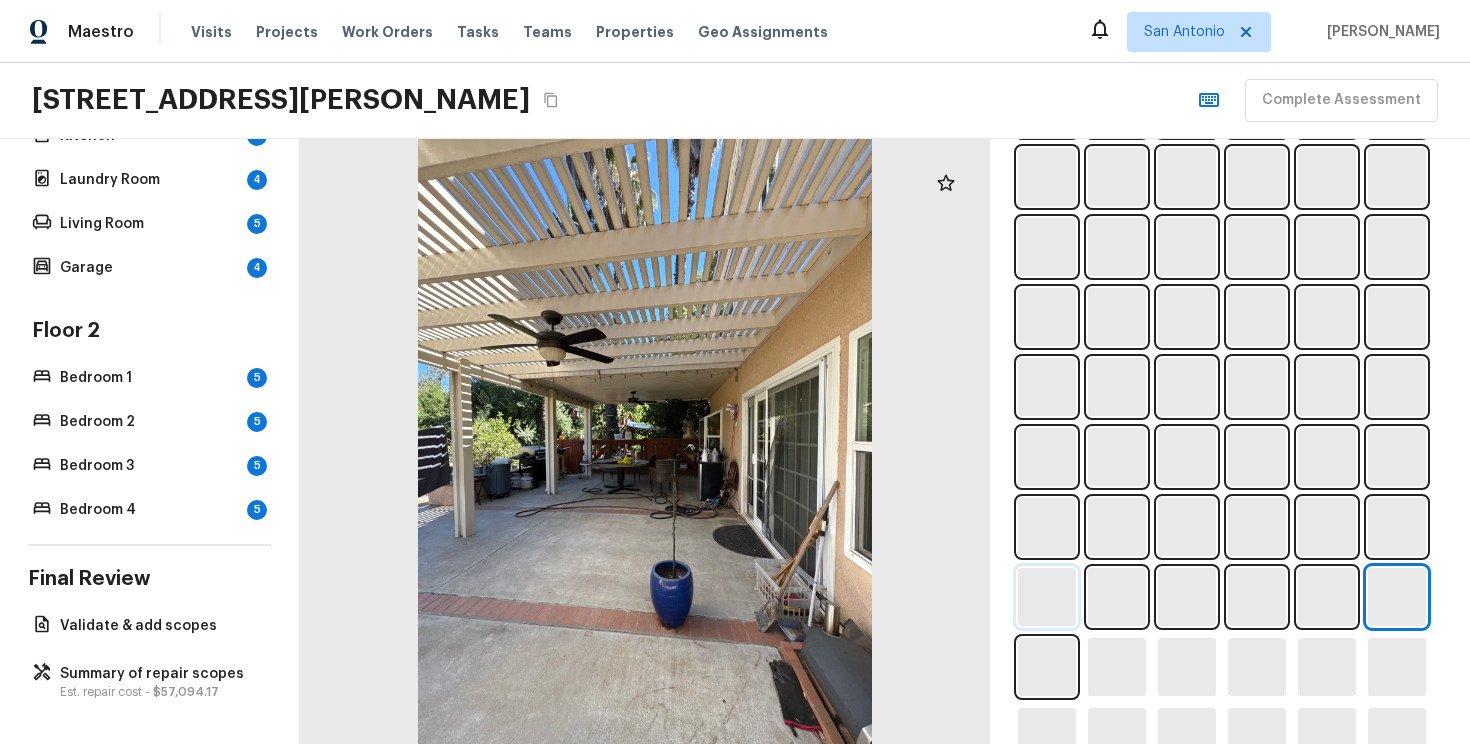 click at bounding box center [1047, 597] 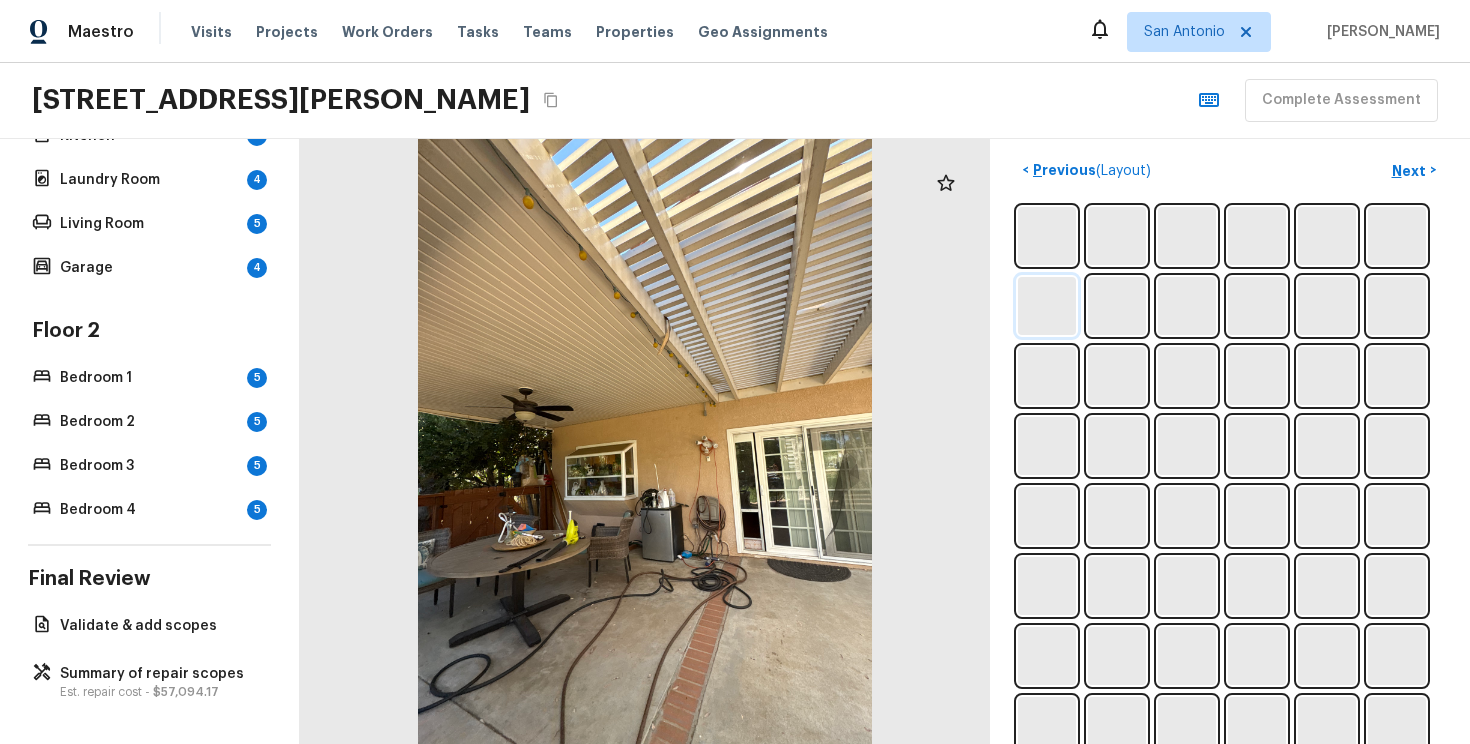 scroll, scrollTop: 781, scrollLeft: 0, axis: vertical 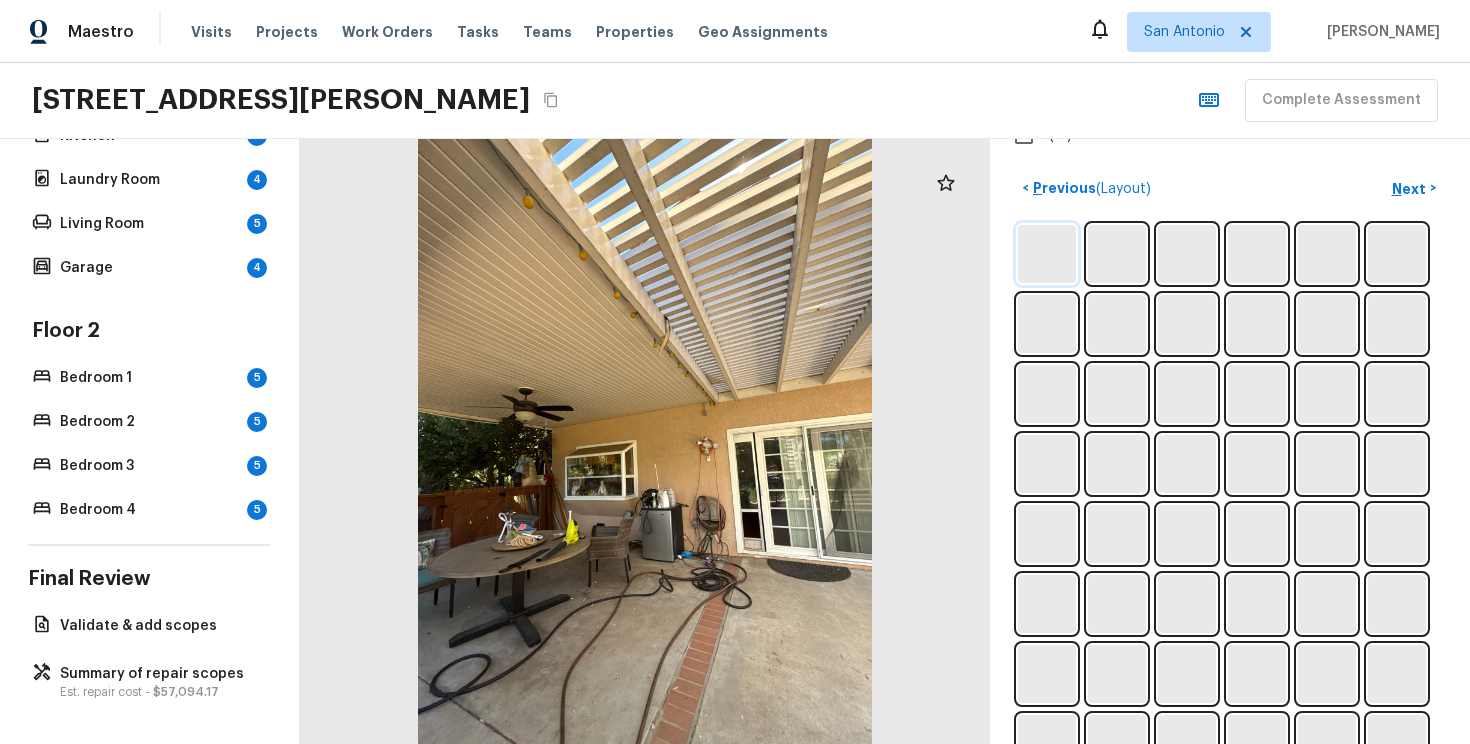 click at bounding box center (1047, 254) 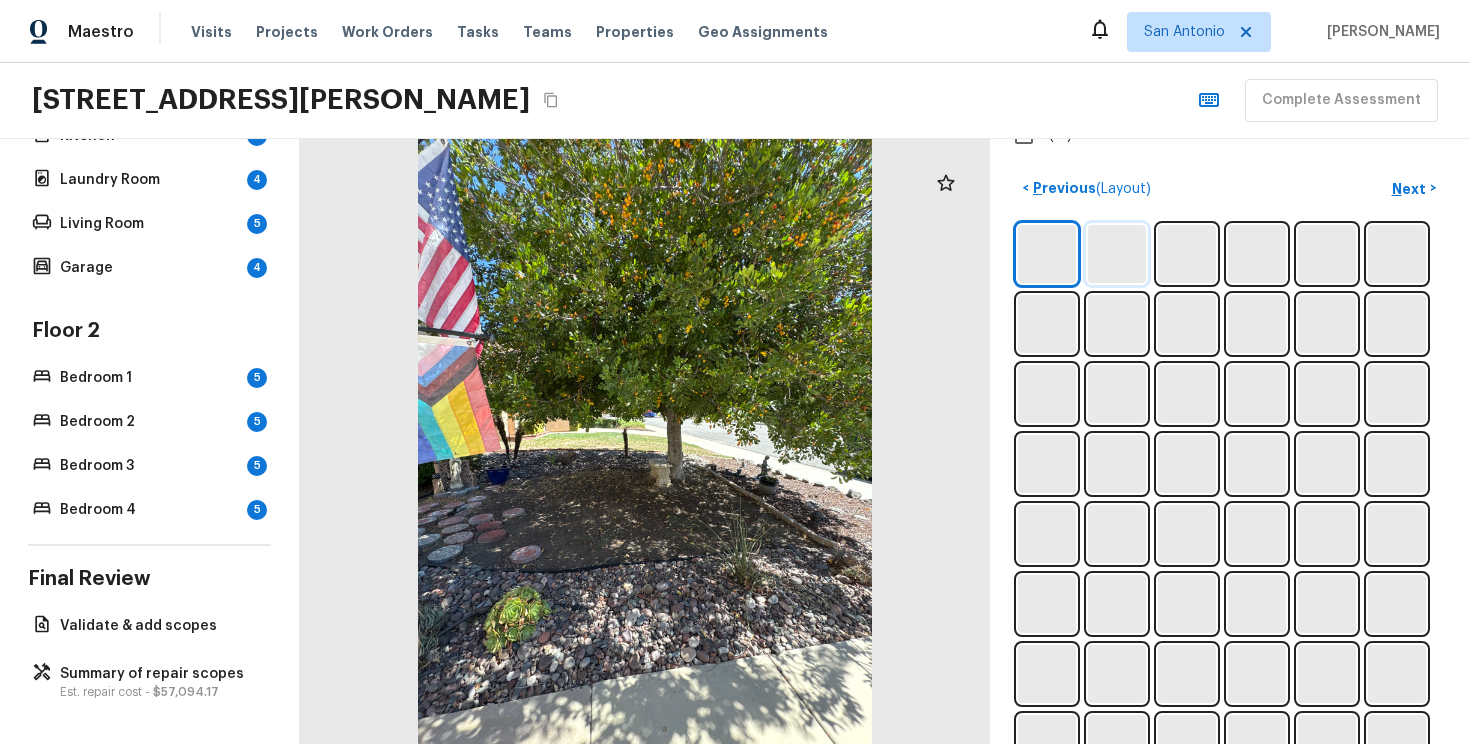 click at bounding box center (1117, 254) 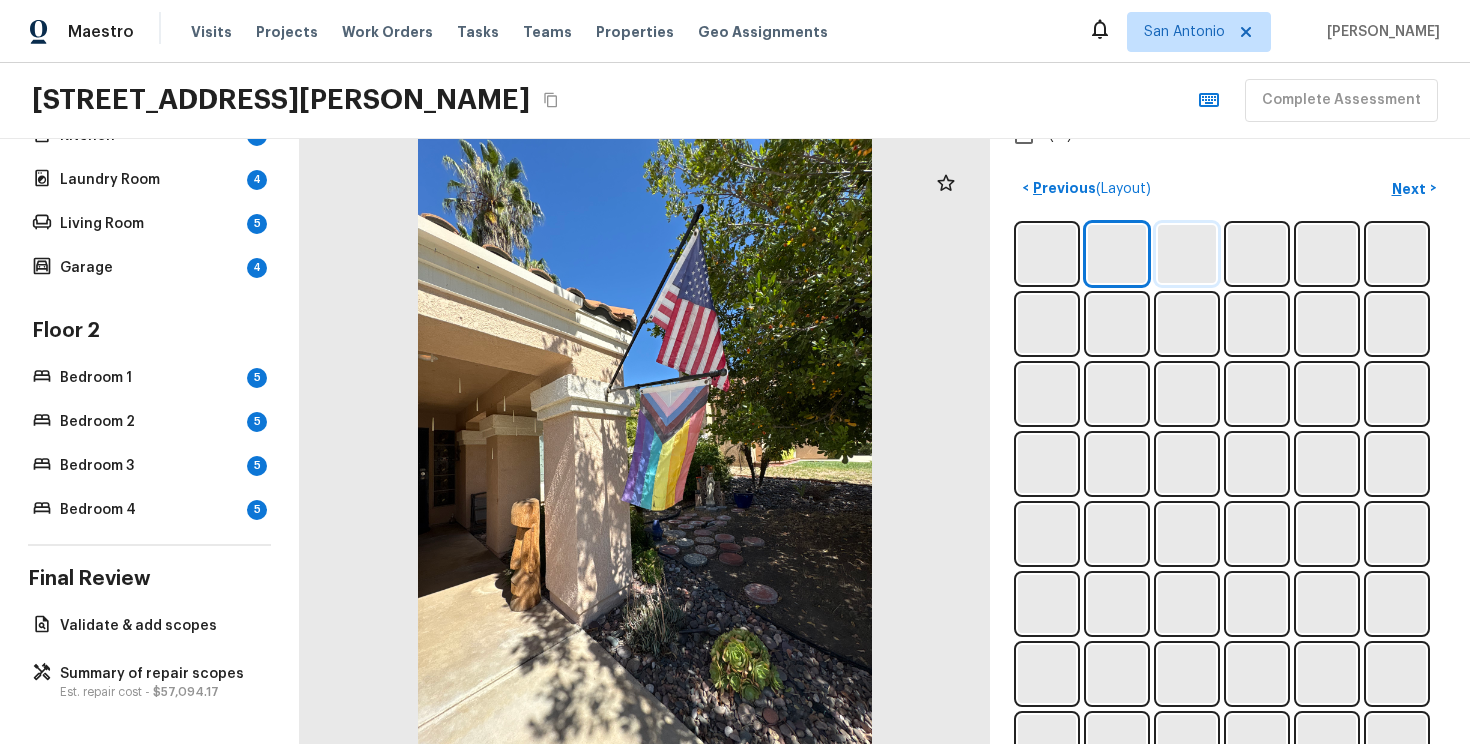 click at bounding box center [1187, 254] 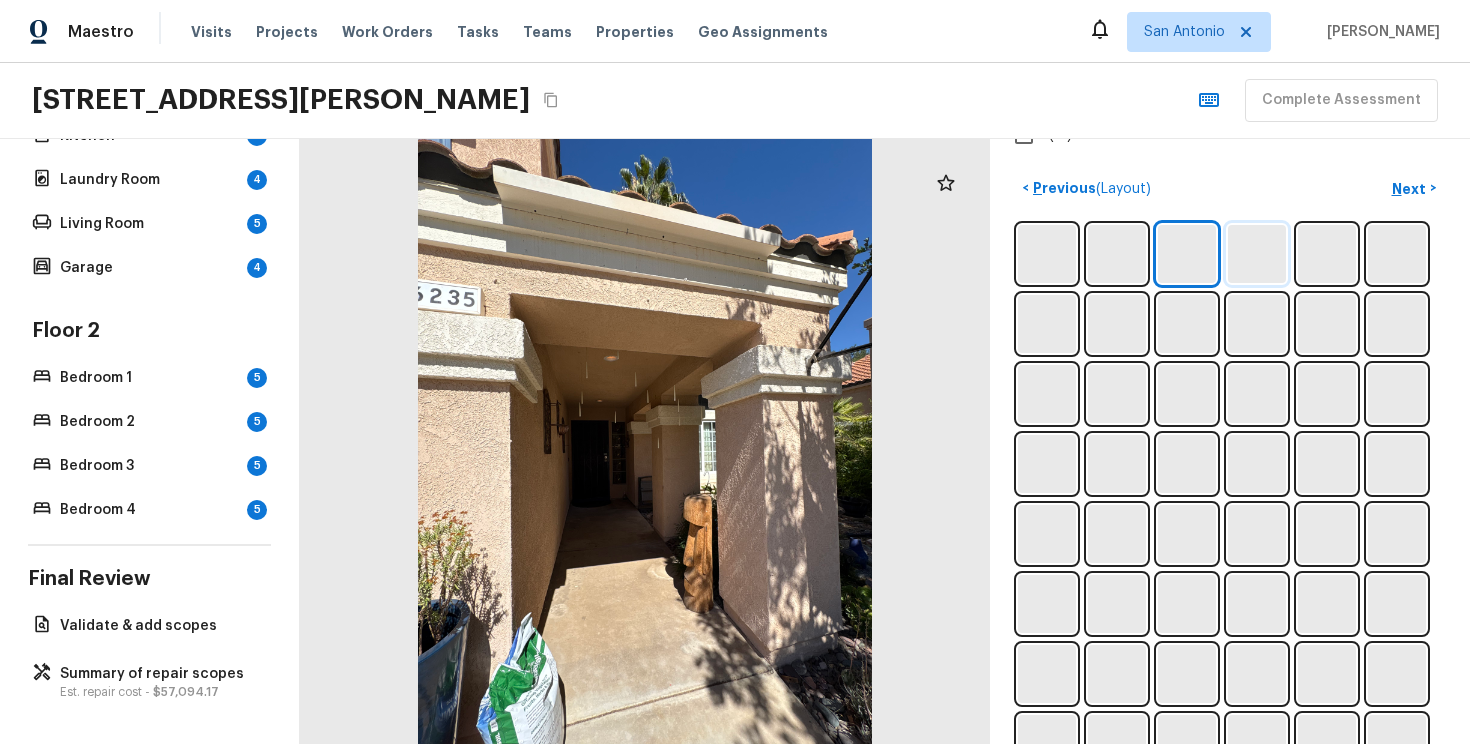 click at bounding box center (1257, 254) 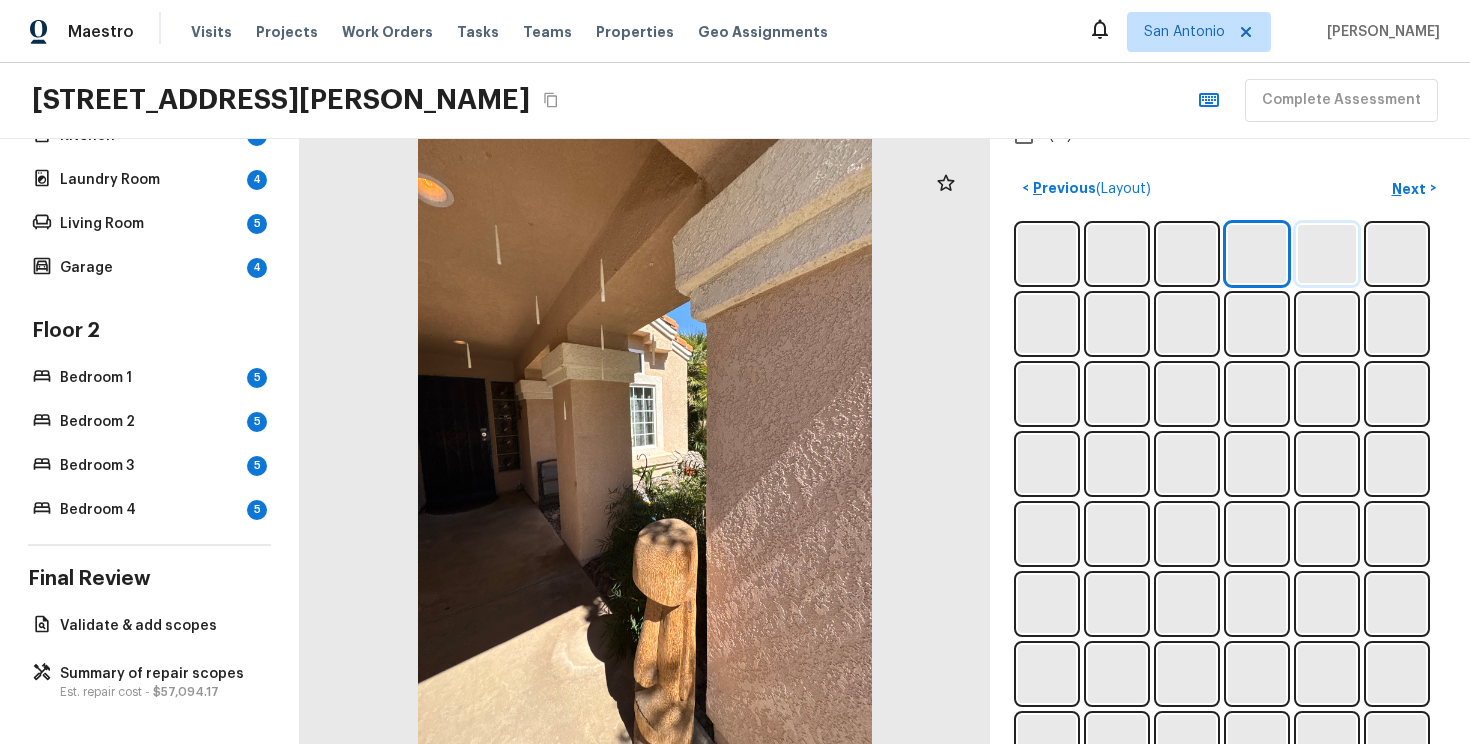 click at bounding box center (1327, 254) 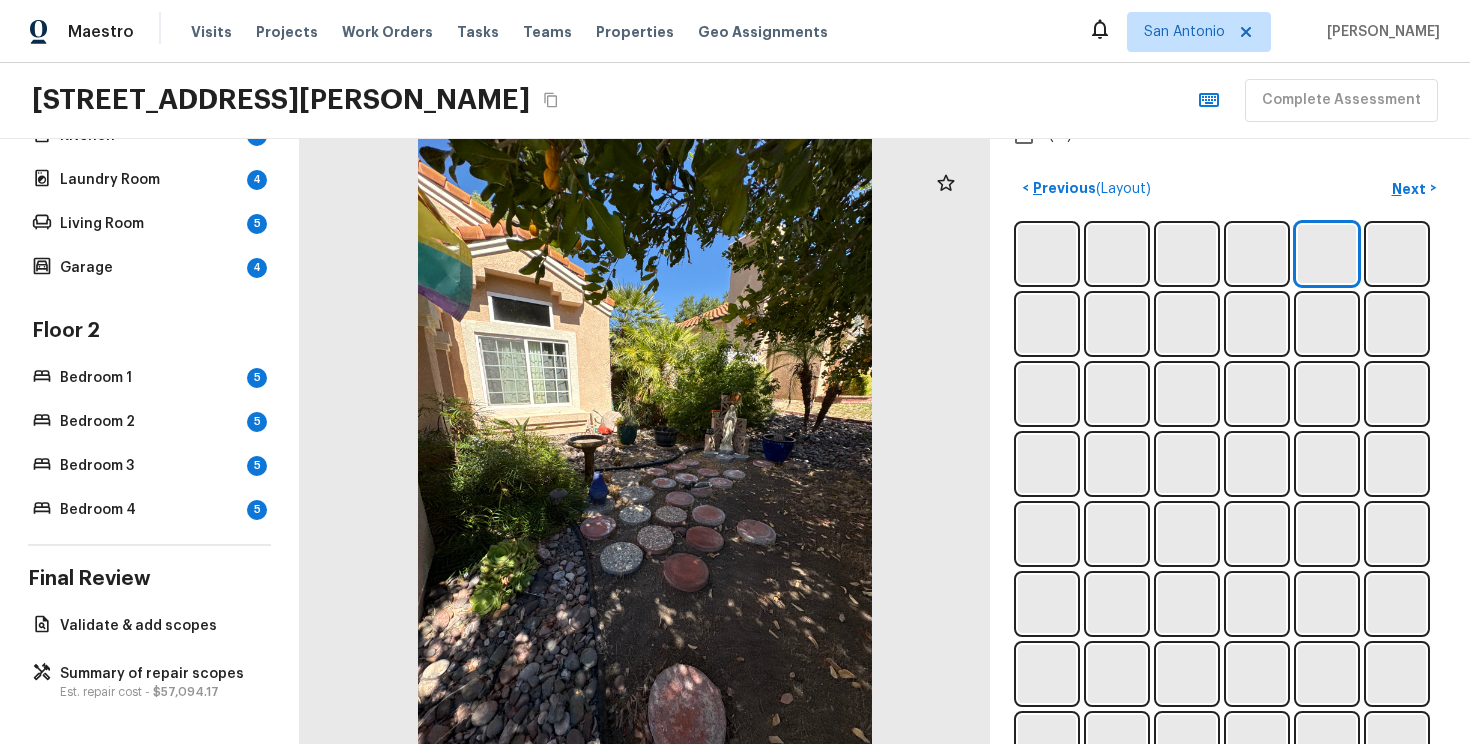 click at bounding box center [1230, 639] 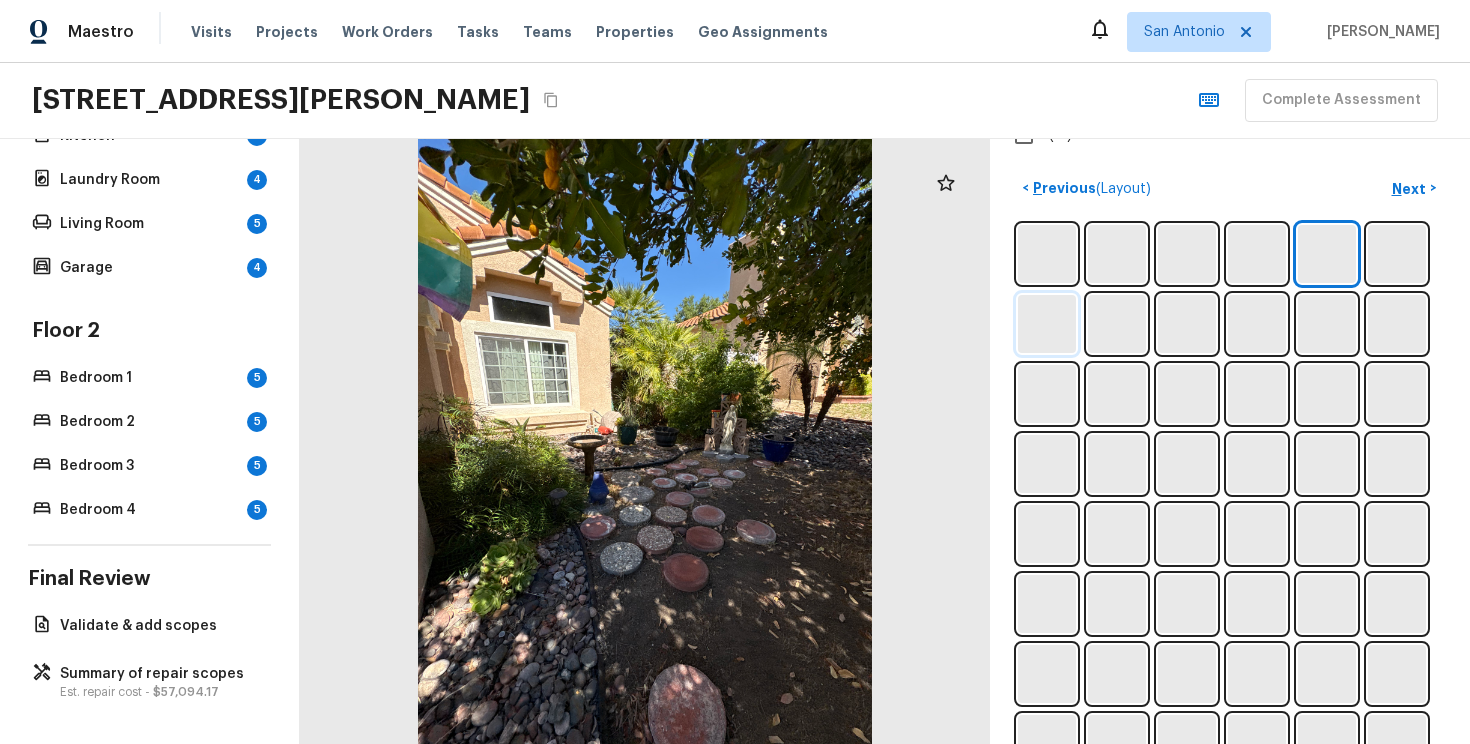 click at bounding box center [1047, 324] 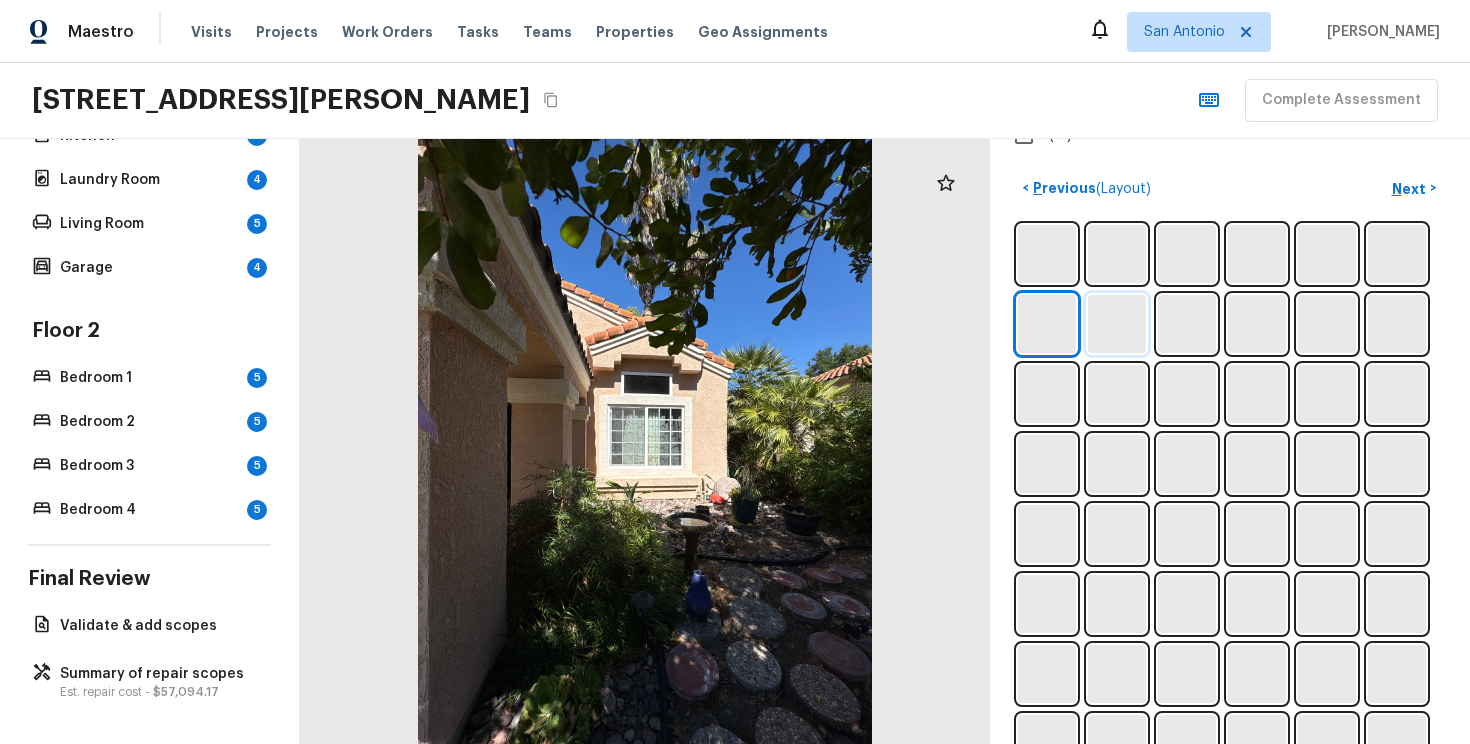 click at bounding box center (1117, 324) 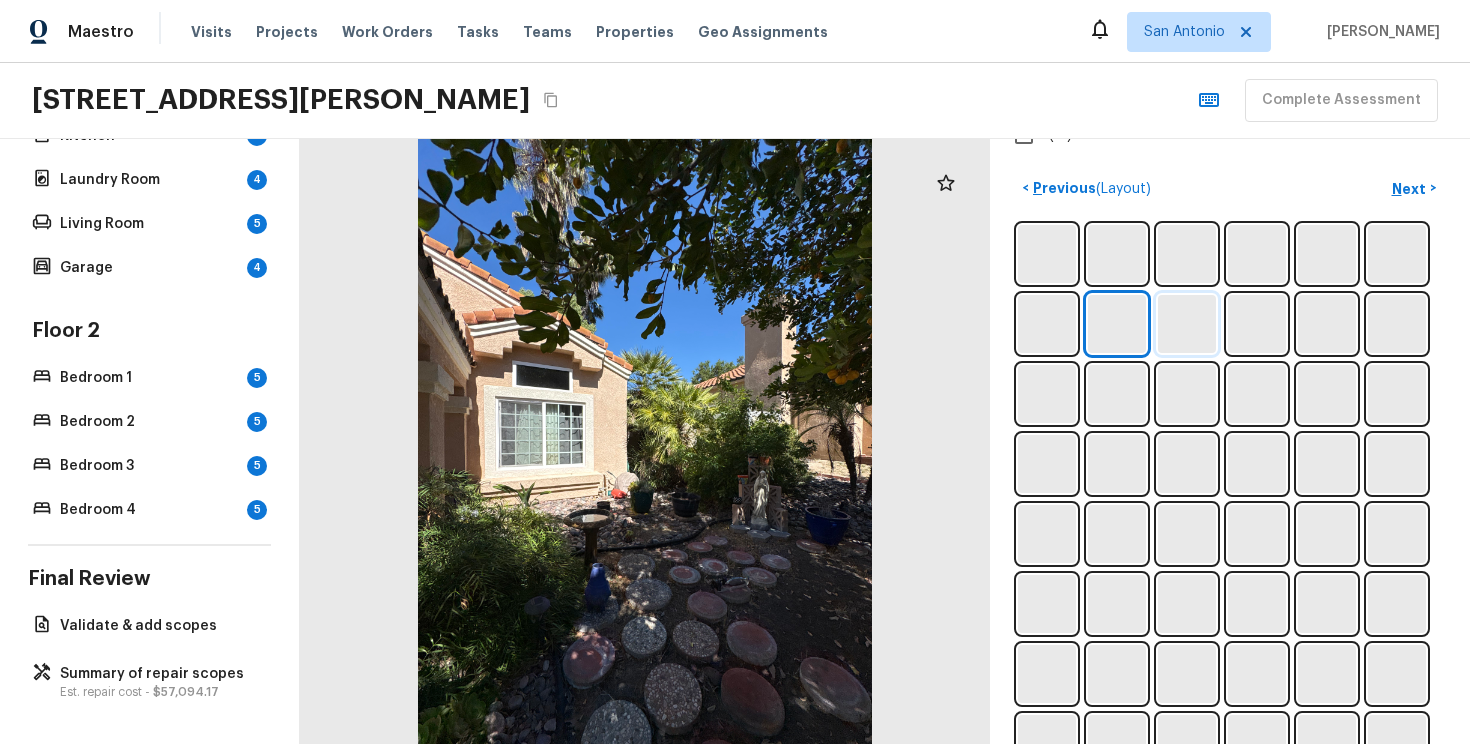 click at bounding box center [1187, 324] 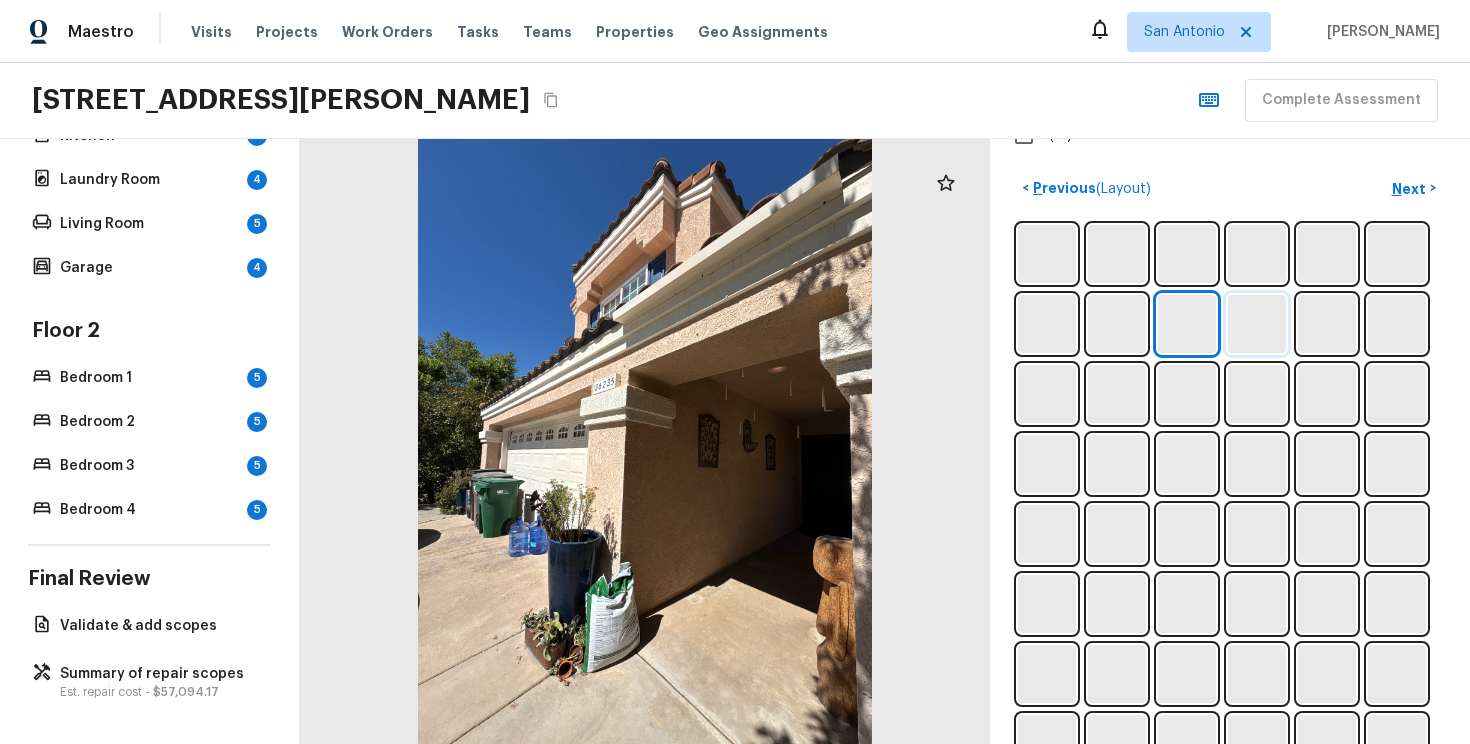 click at bounding box center (1257, 324) 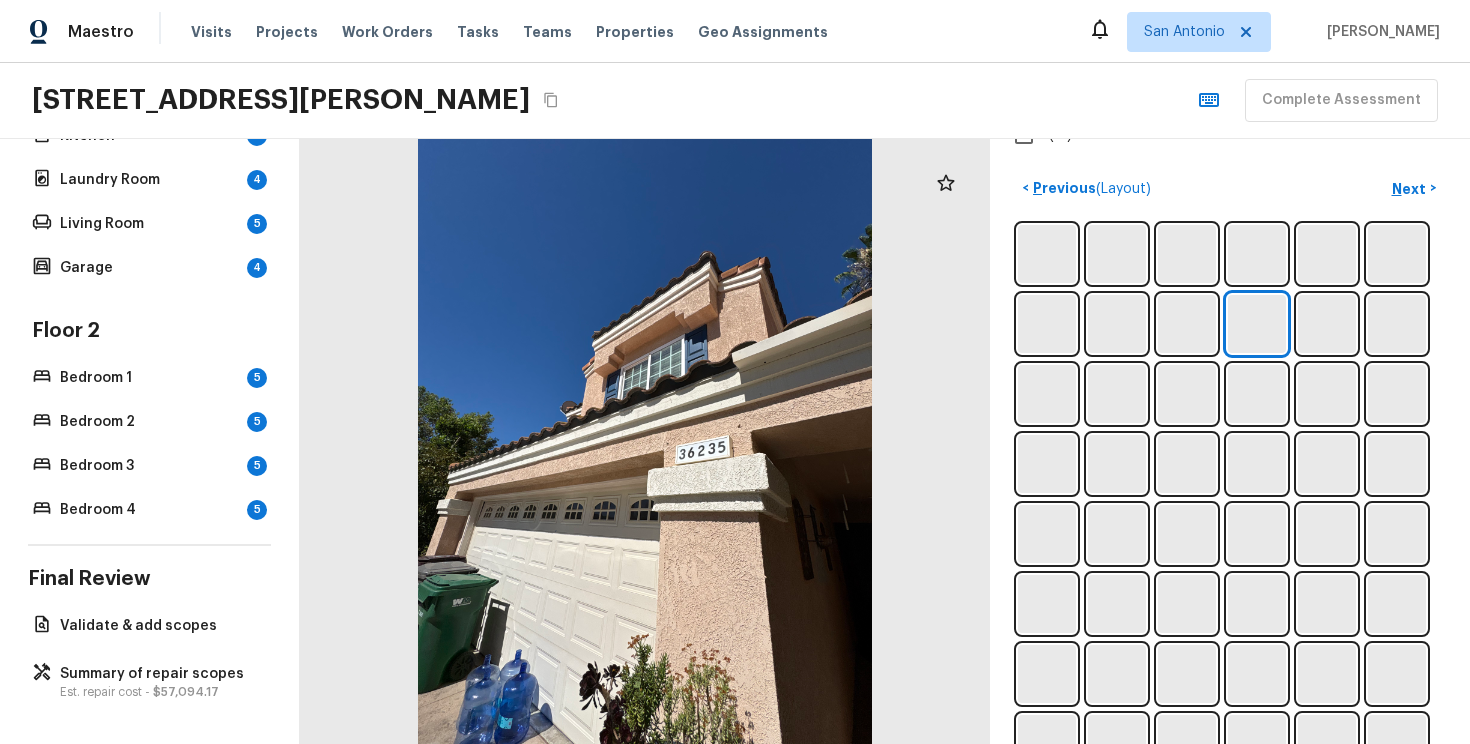 click at bounding box center (1230, 639) 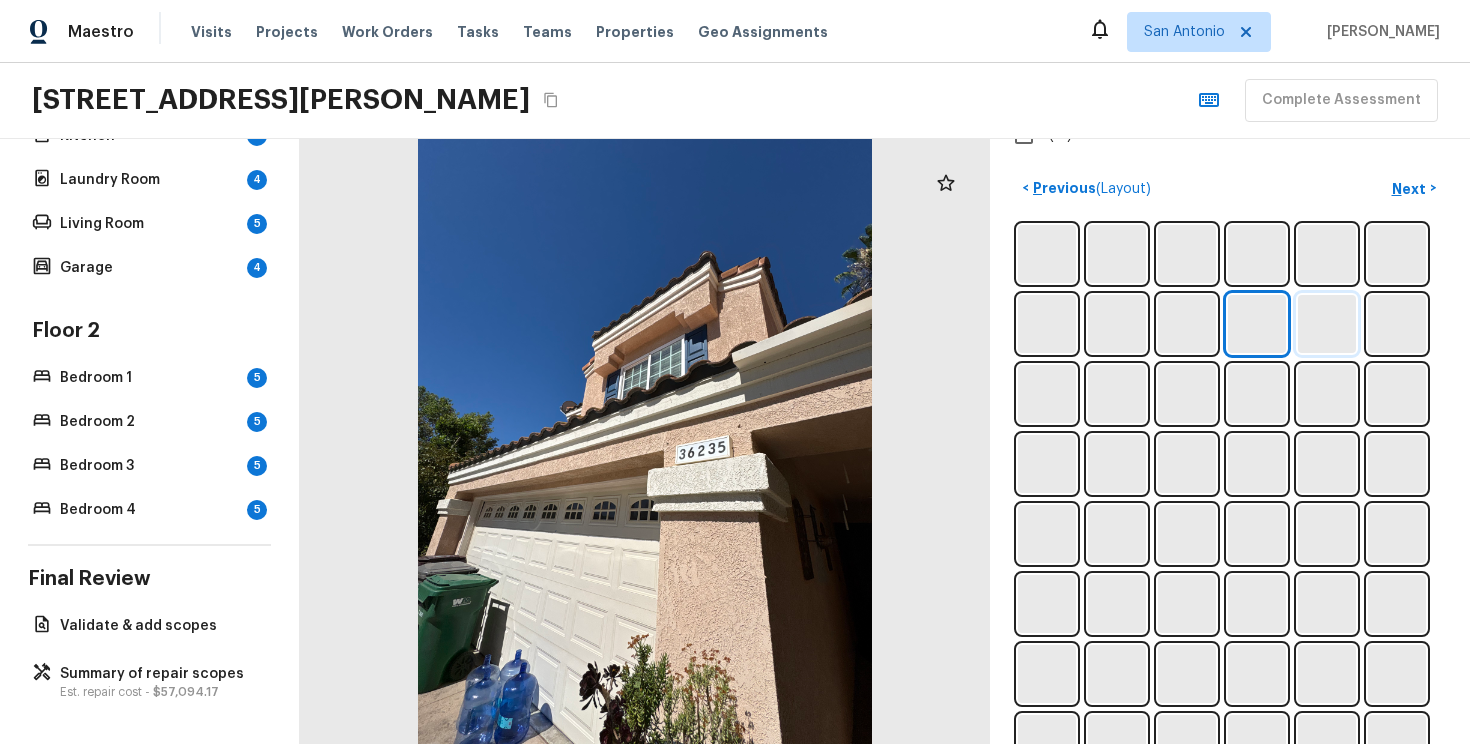click at bounding box center [1327, 324] 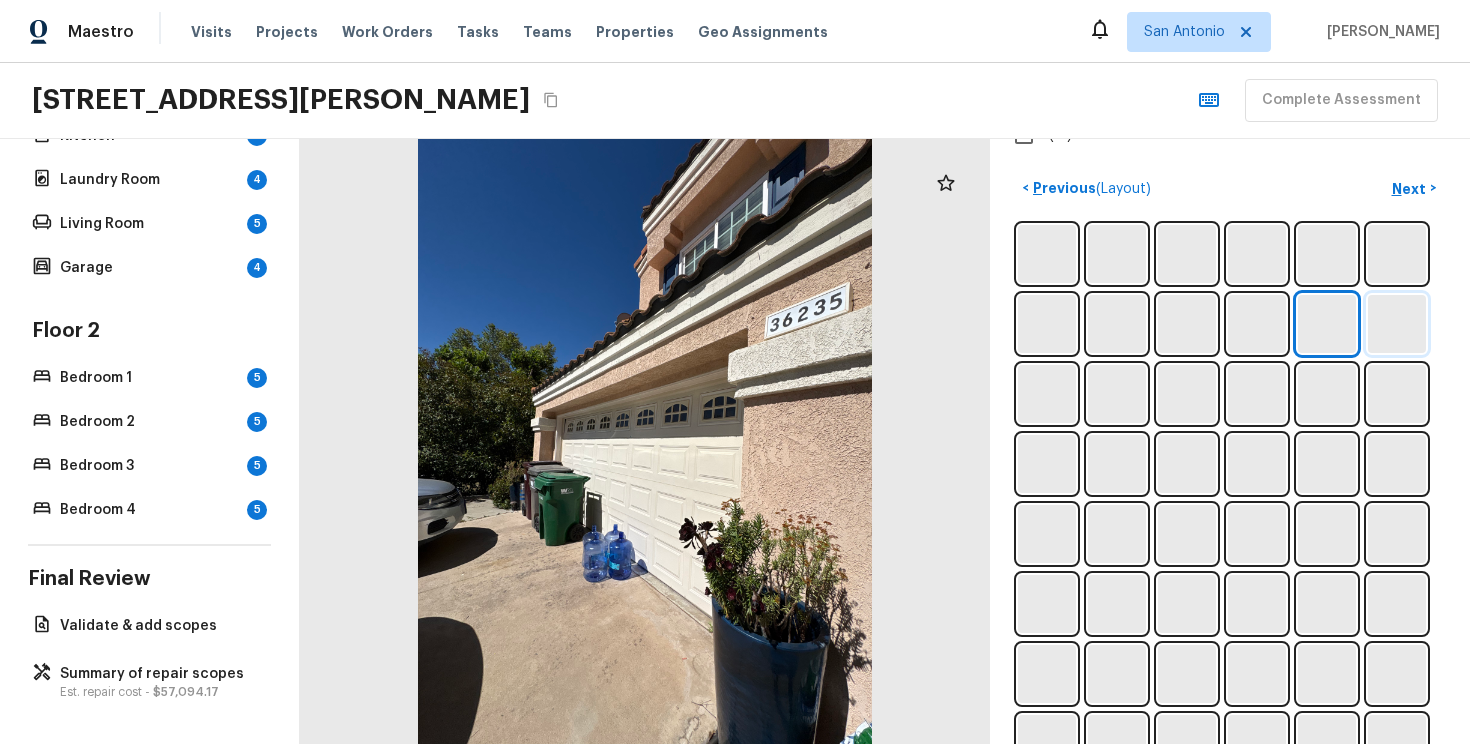 click at bounding box center (1397, 324) 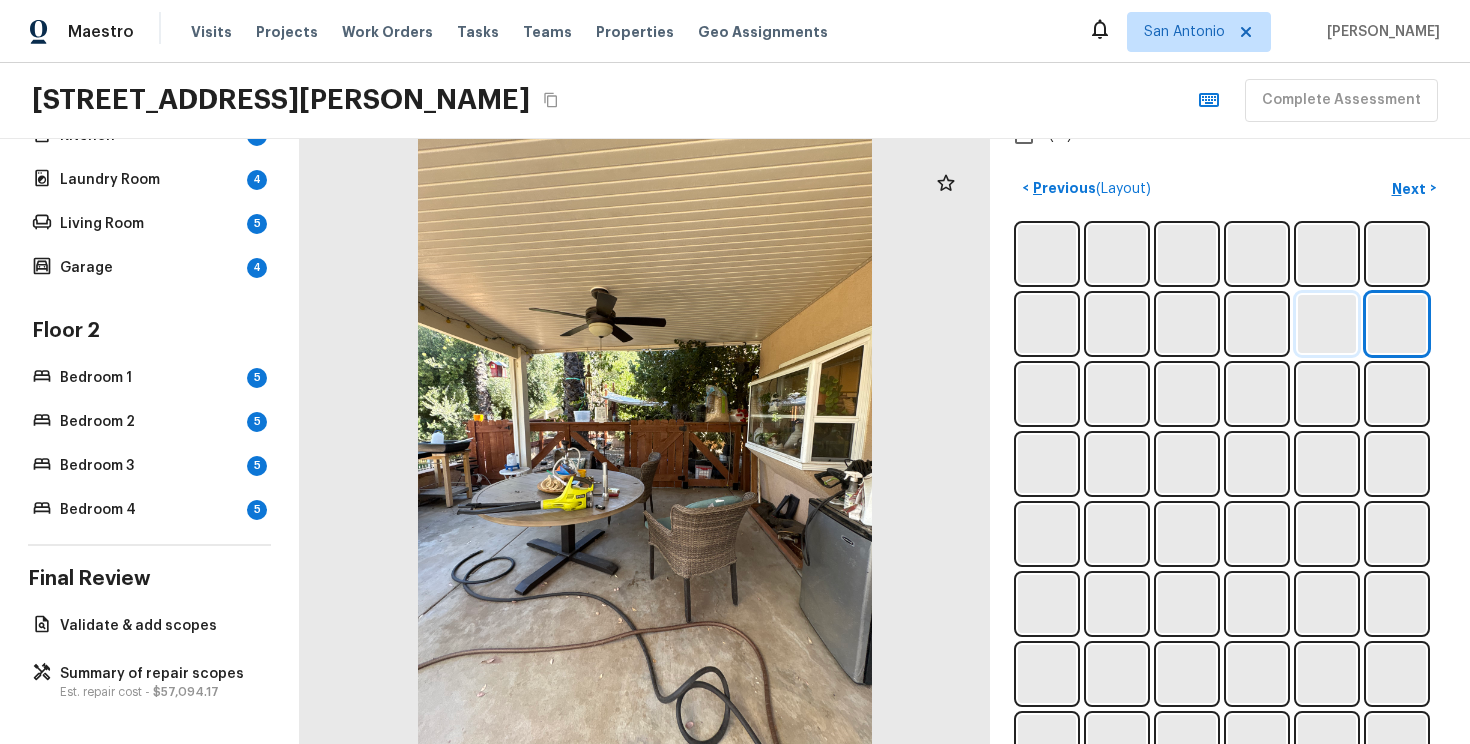 click at bounding box center (1327, 324) 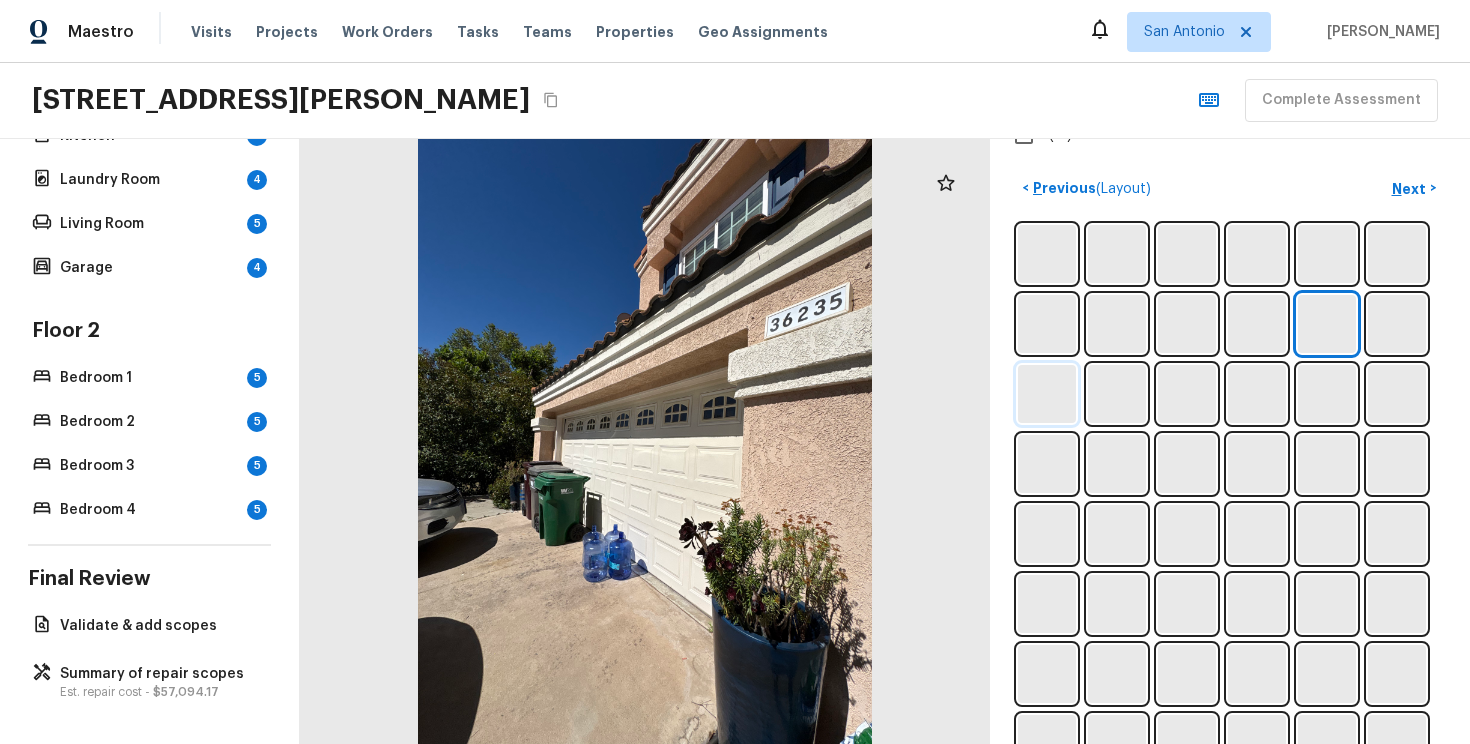 click at bounding box center [1047, 394] 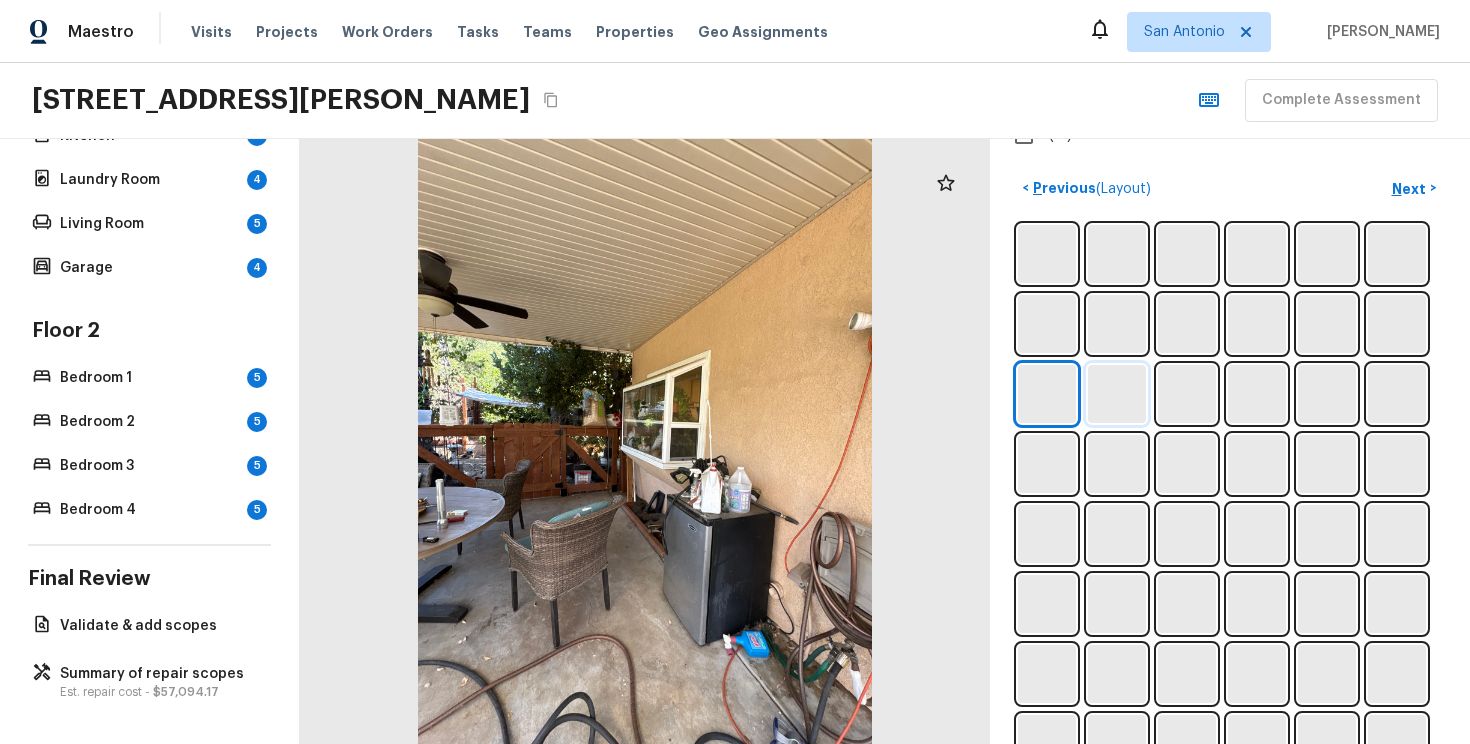 click at bounding box center (1117, 394) 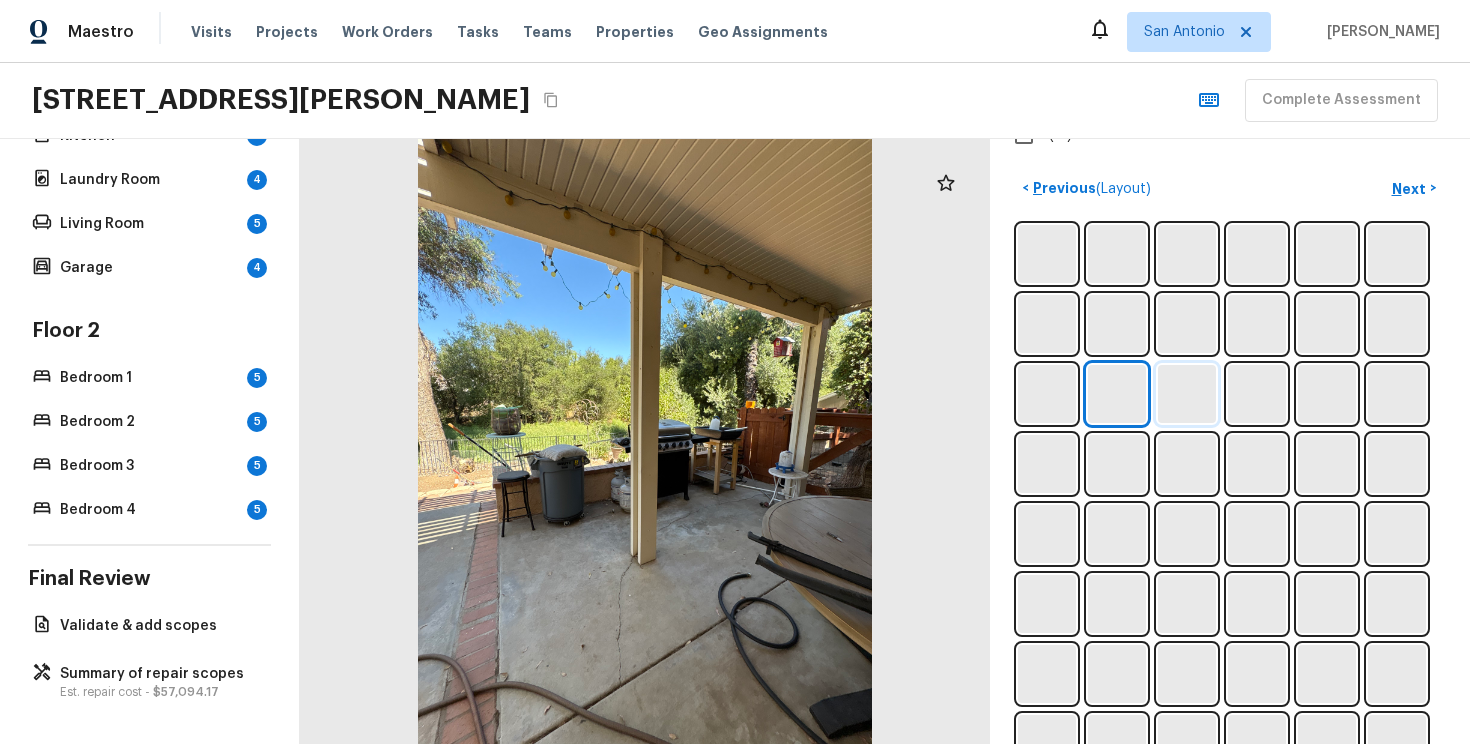 click at bounding box center (1187, 394) 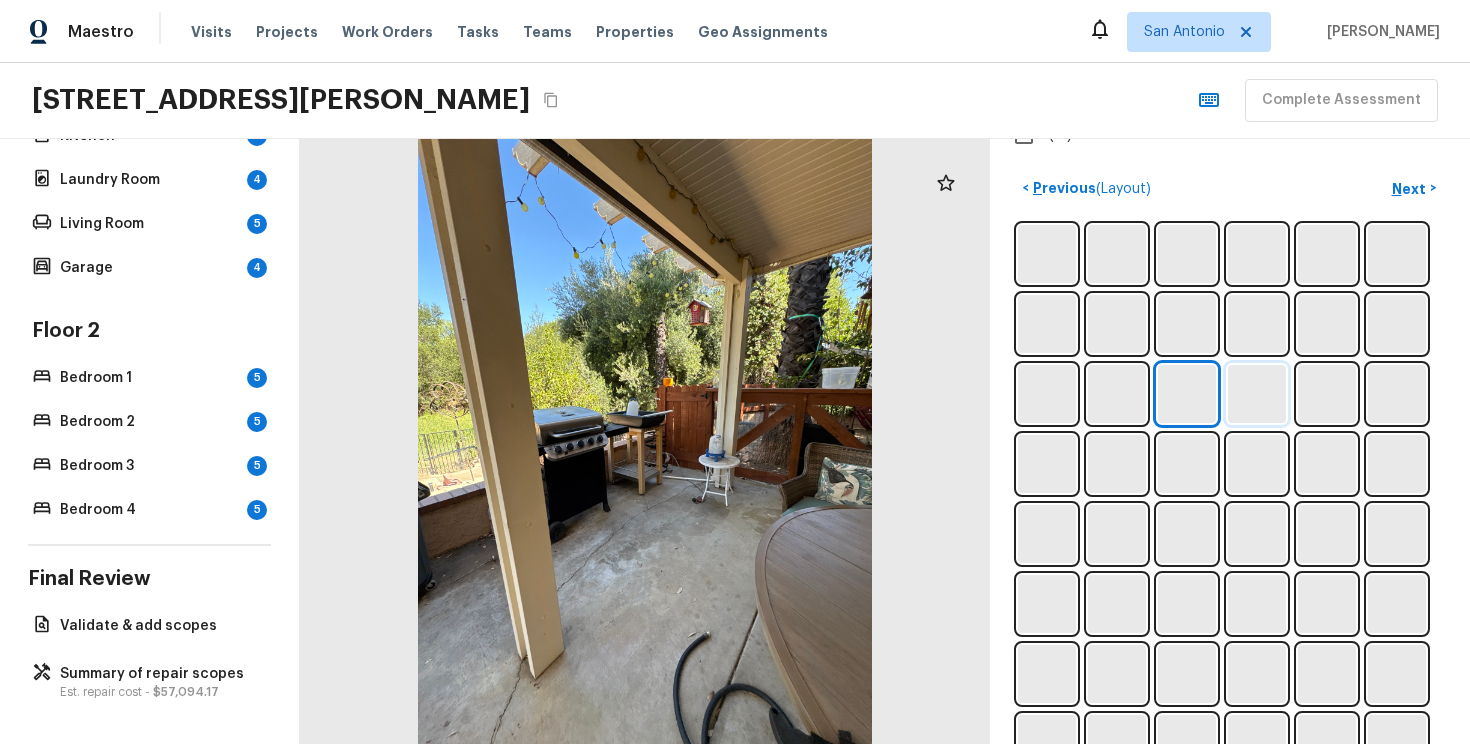 click at bounding box center (1257, 394) 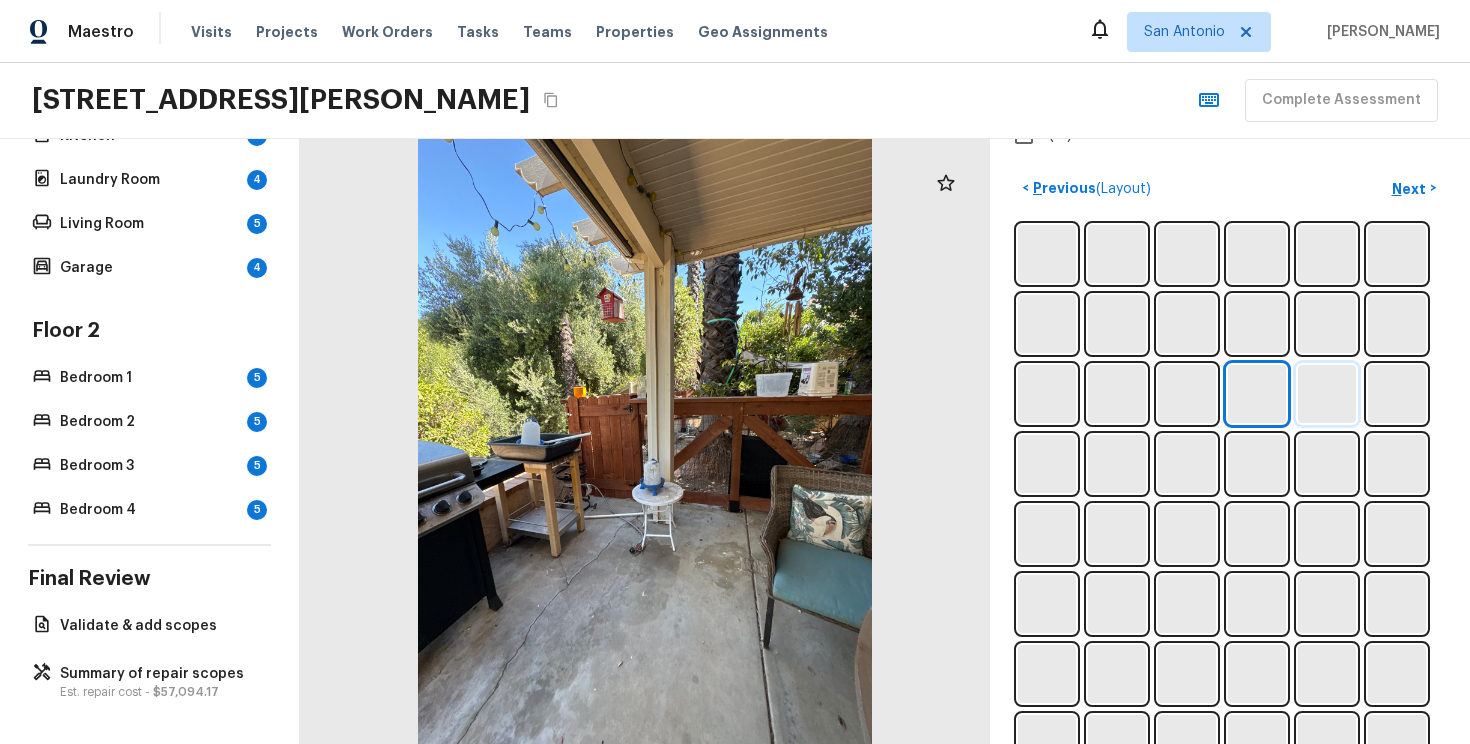 click at bounding box center (1327, 394) 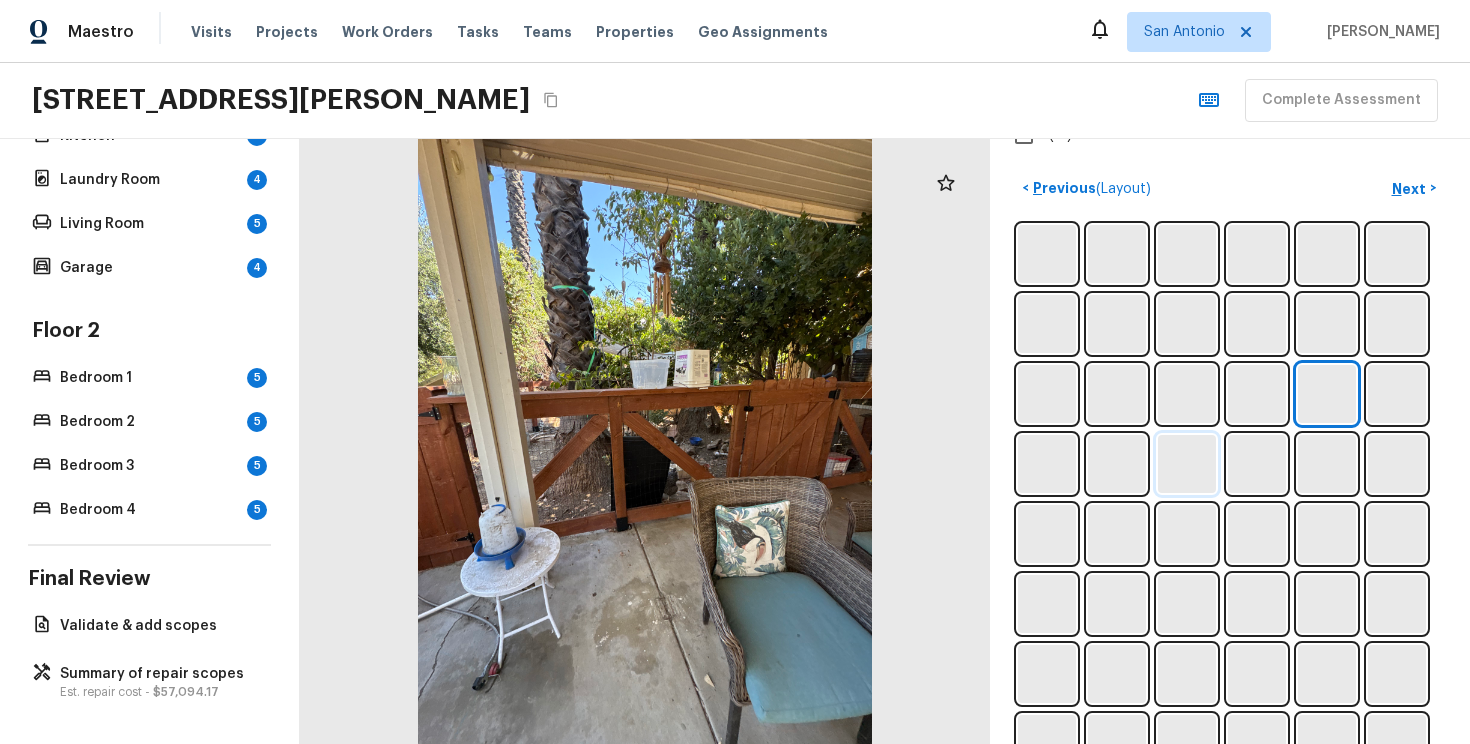 click at bounding box center [1187, 464] 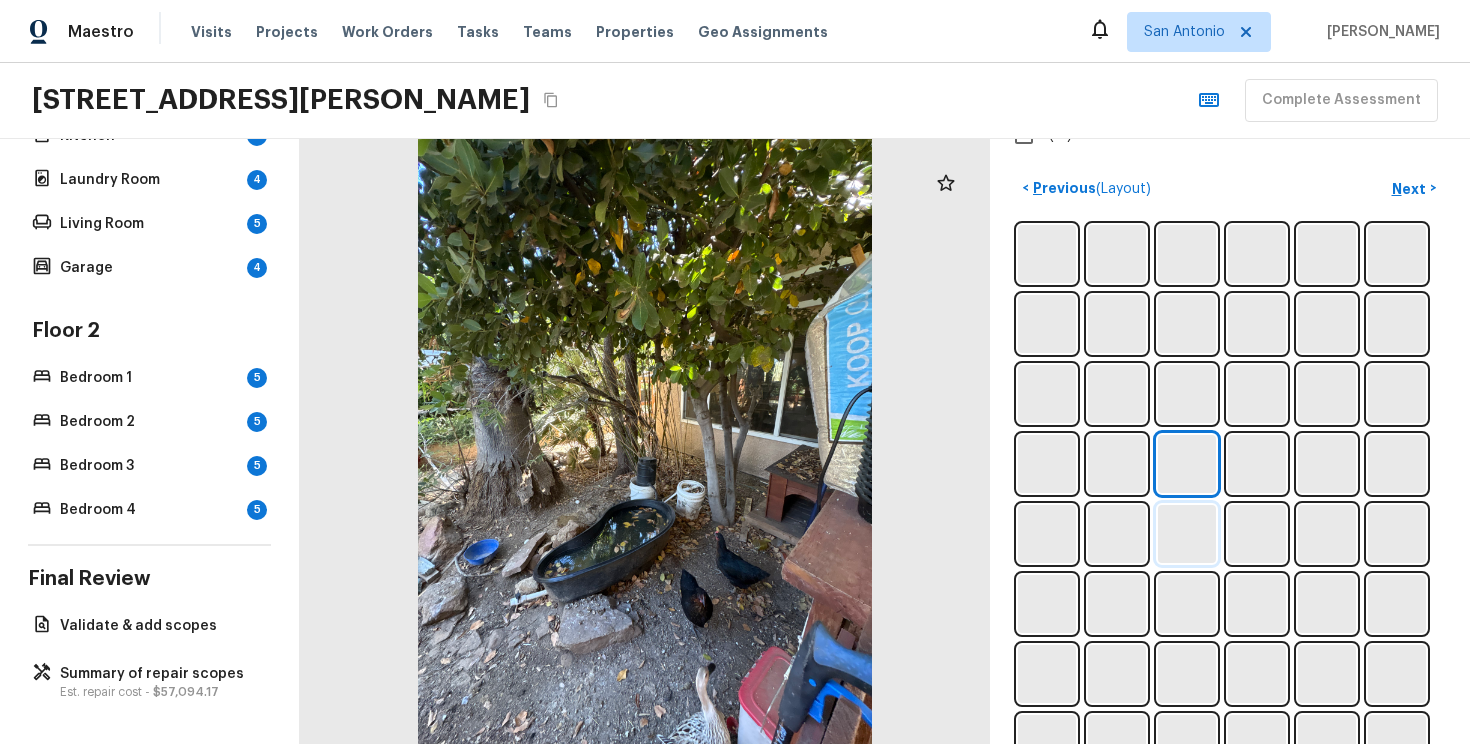 click at bounding box center (1230, 639) 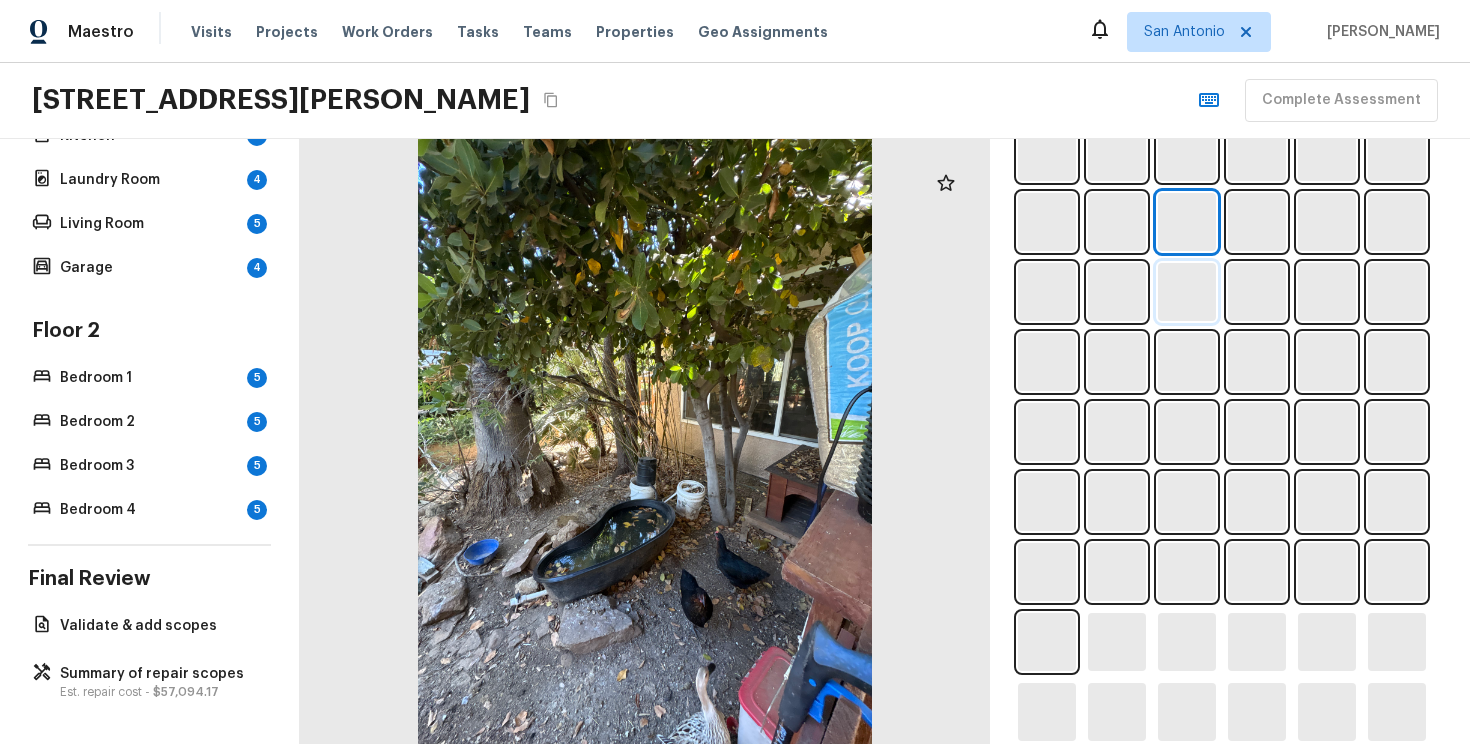 scroll, scrollTop: 1048, scrollLeft: 0, axis: vertical 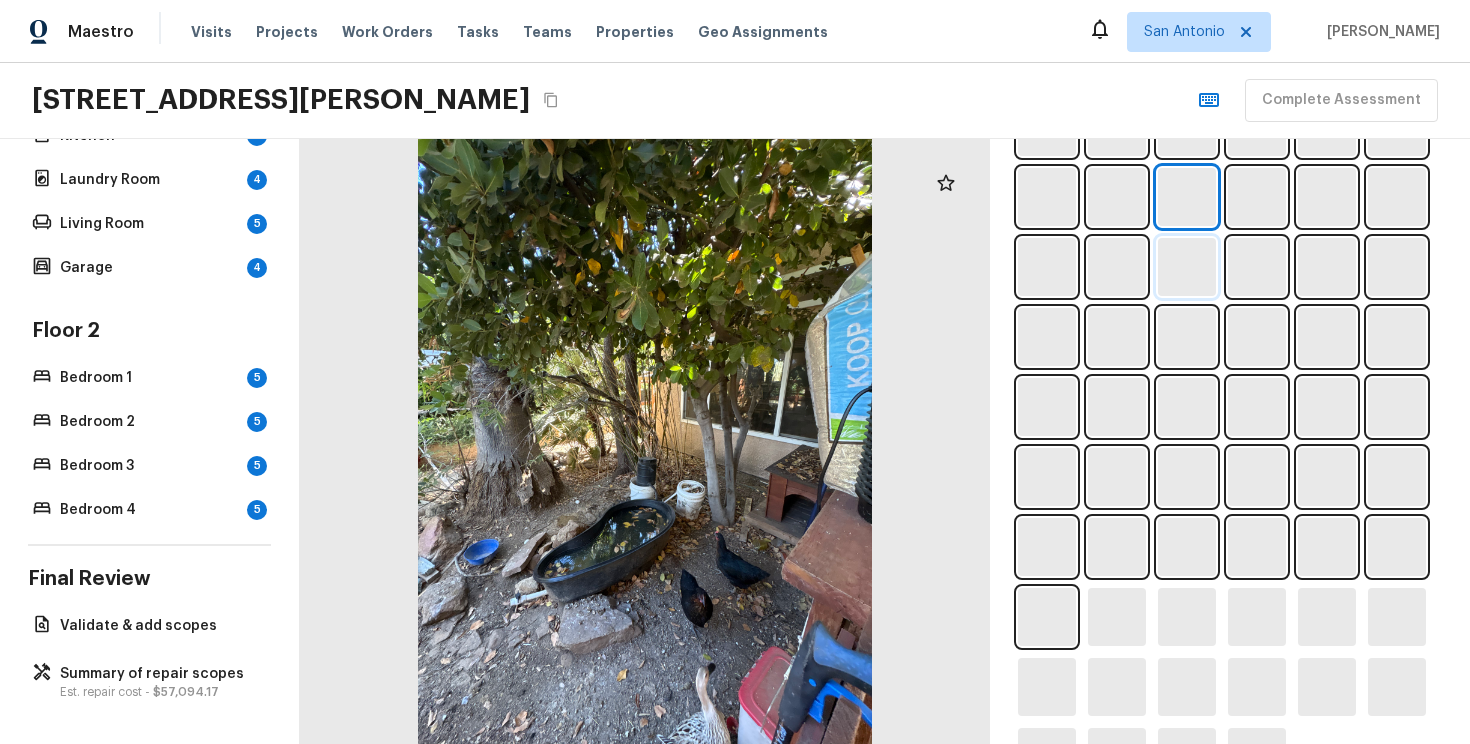 click at bounding box center [1187, 547] 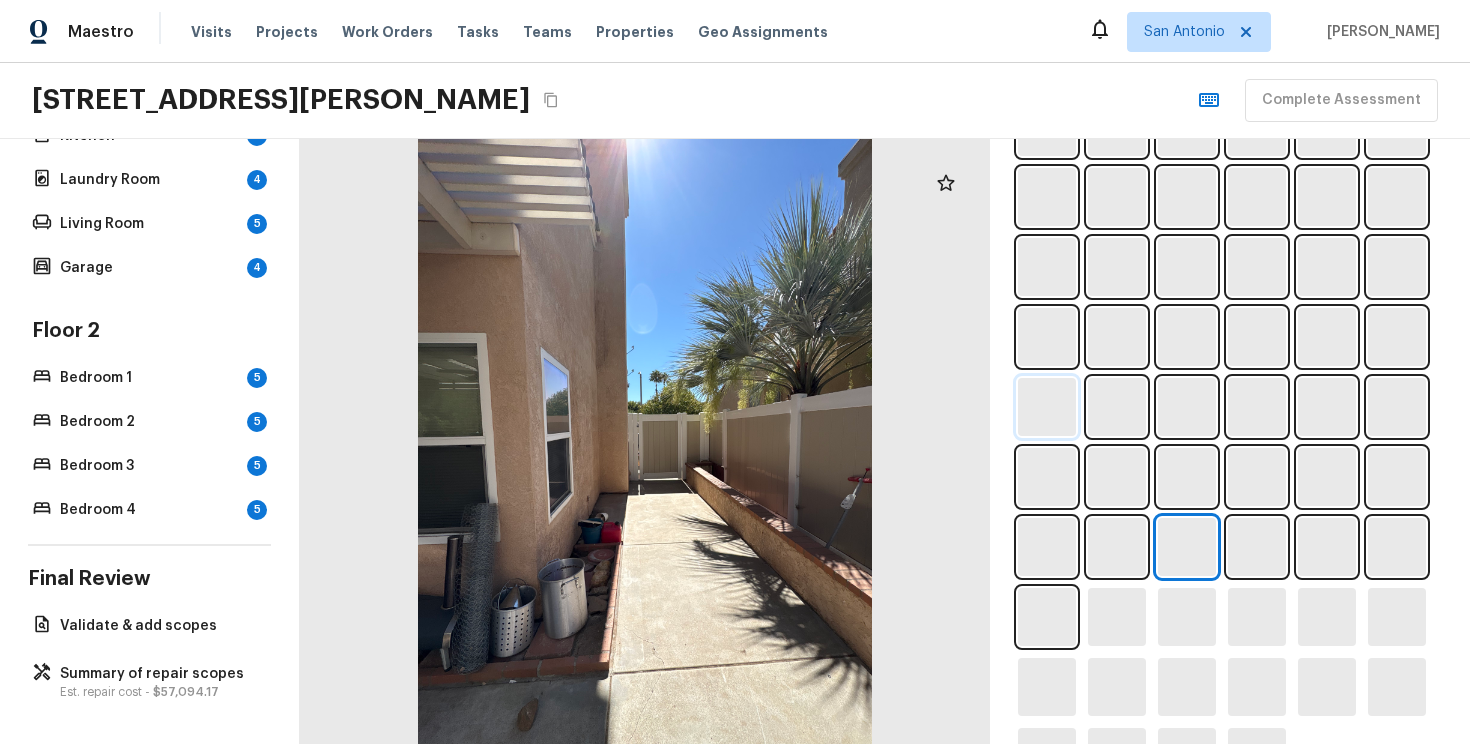 scroll, scrollTop: 1118, scrollLeft: 0, axis: vertical 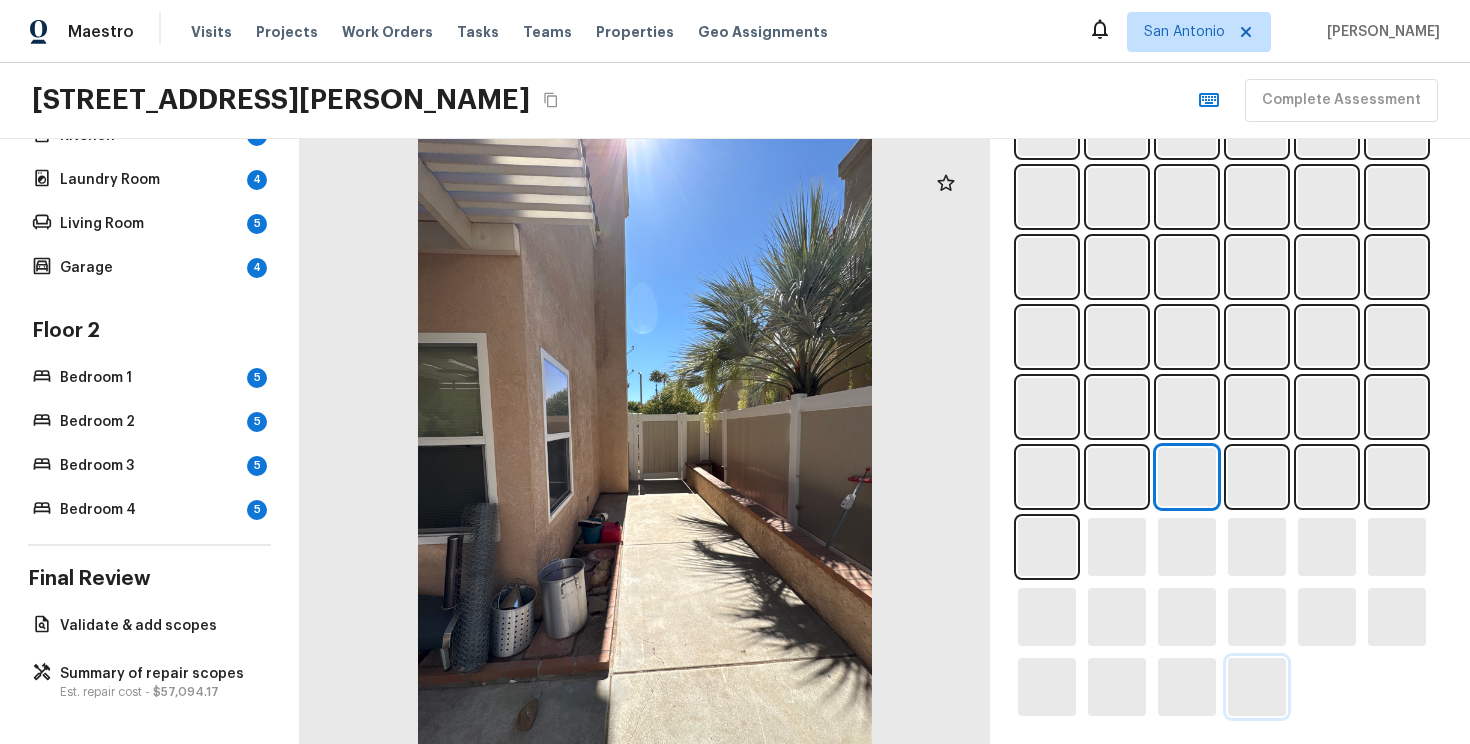 click at bounding box center (1257, 687) 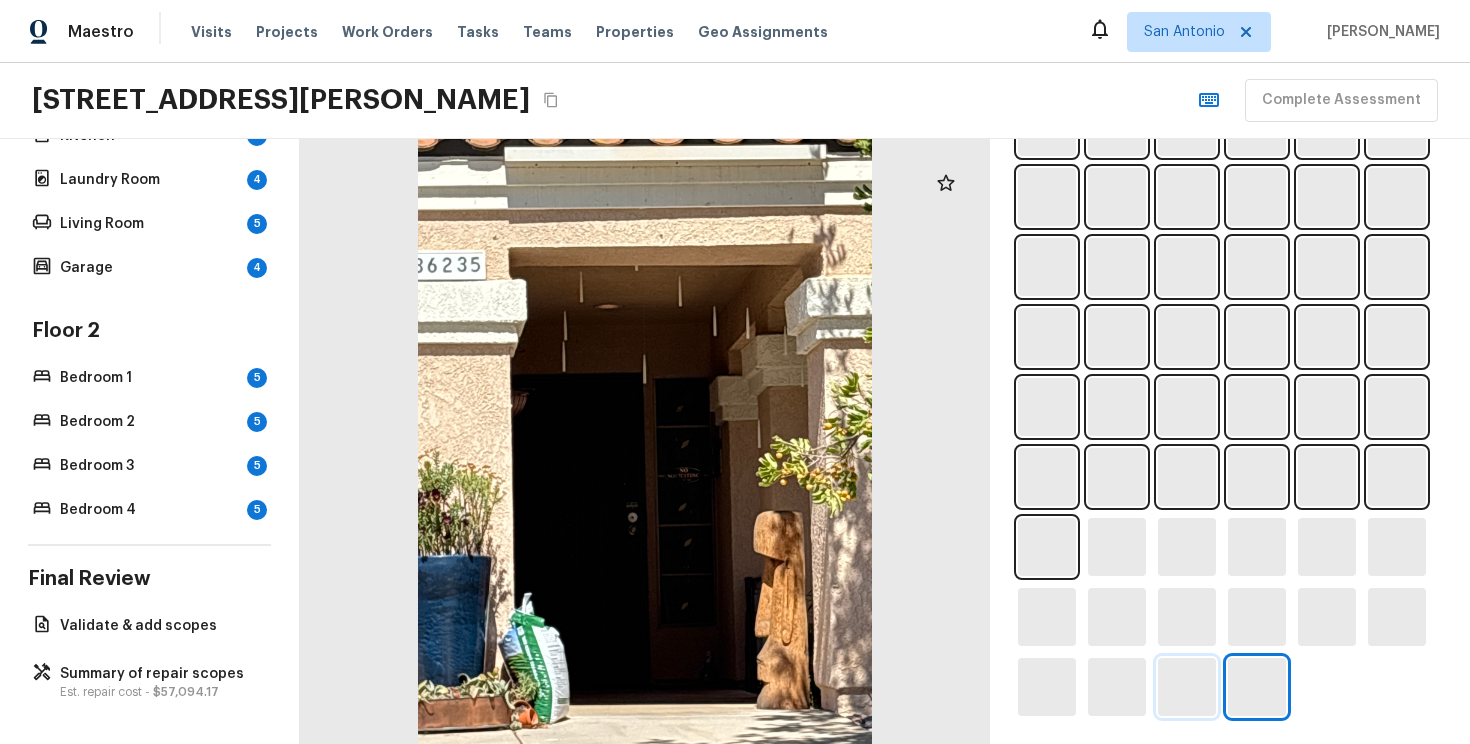 click at bounding box center (1187, 687) 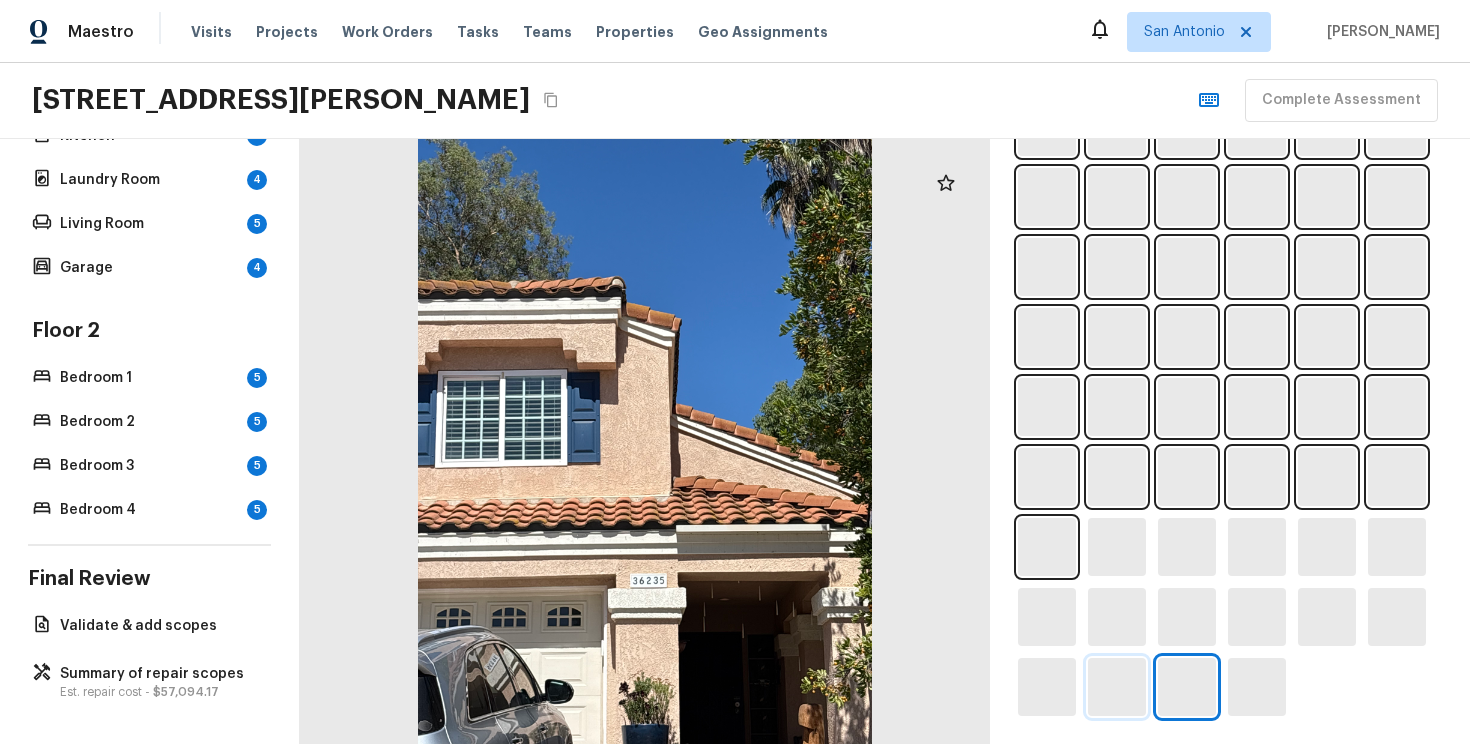 click at bounding box center [1117, 687] 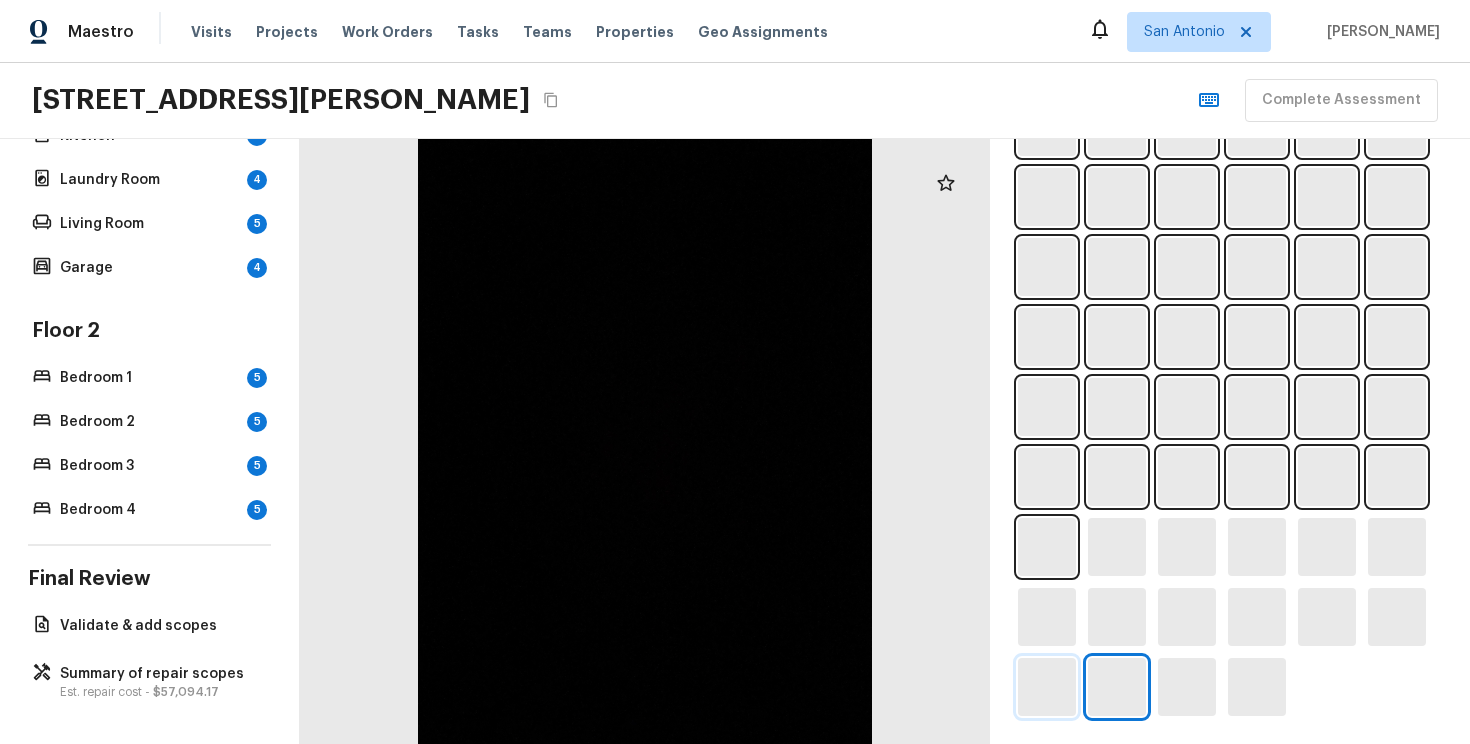 click at bounding box center [1047, 687] 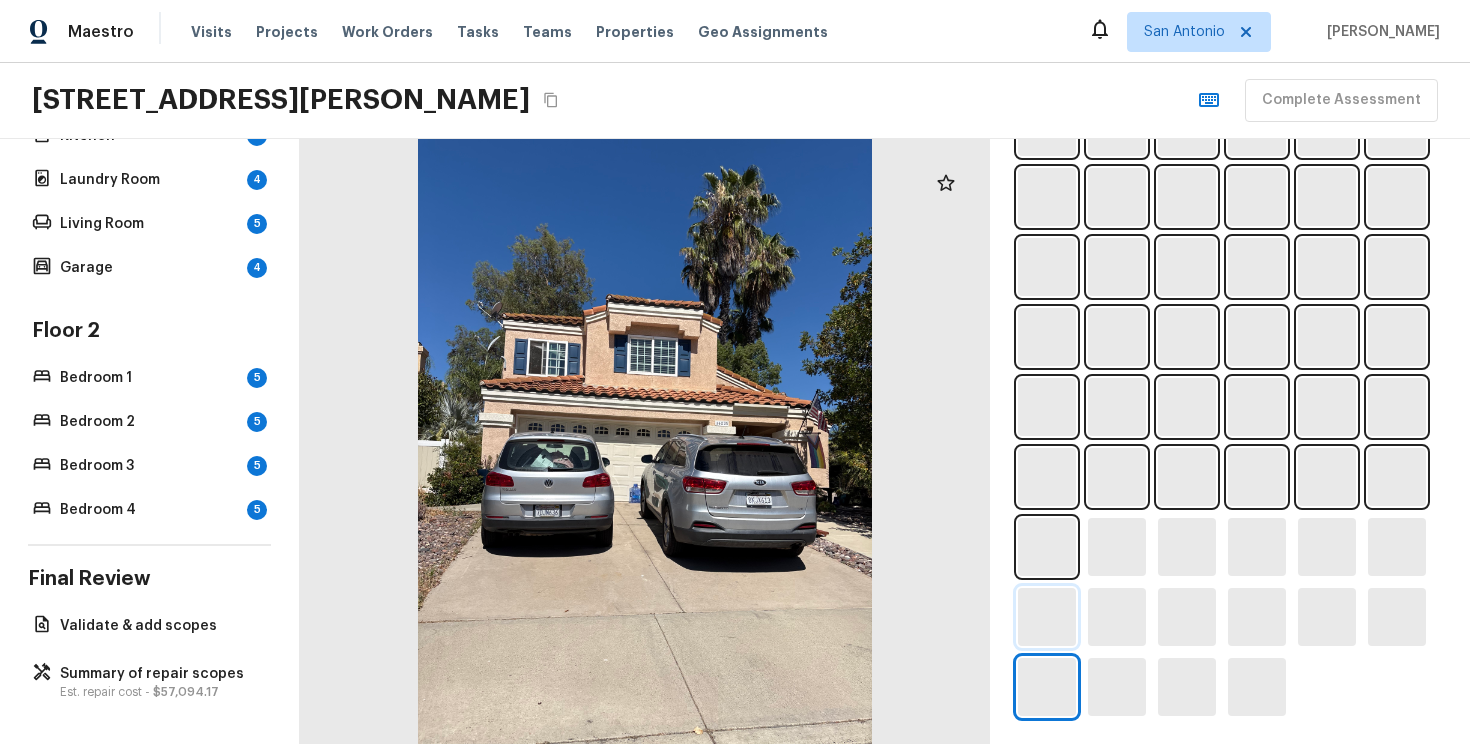 click at bounding box center (1047, 617) 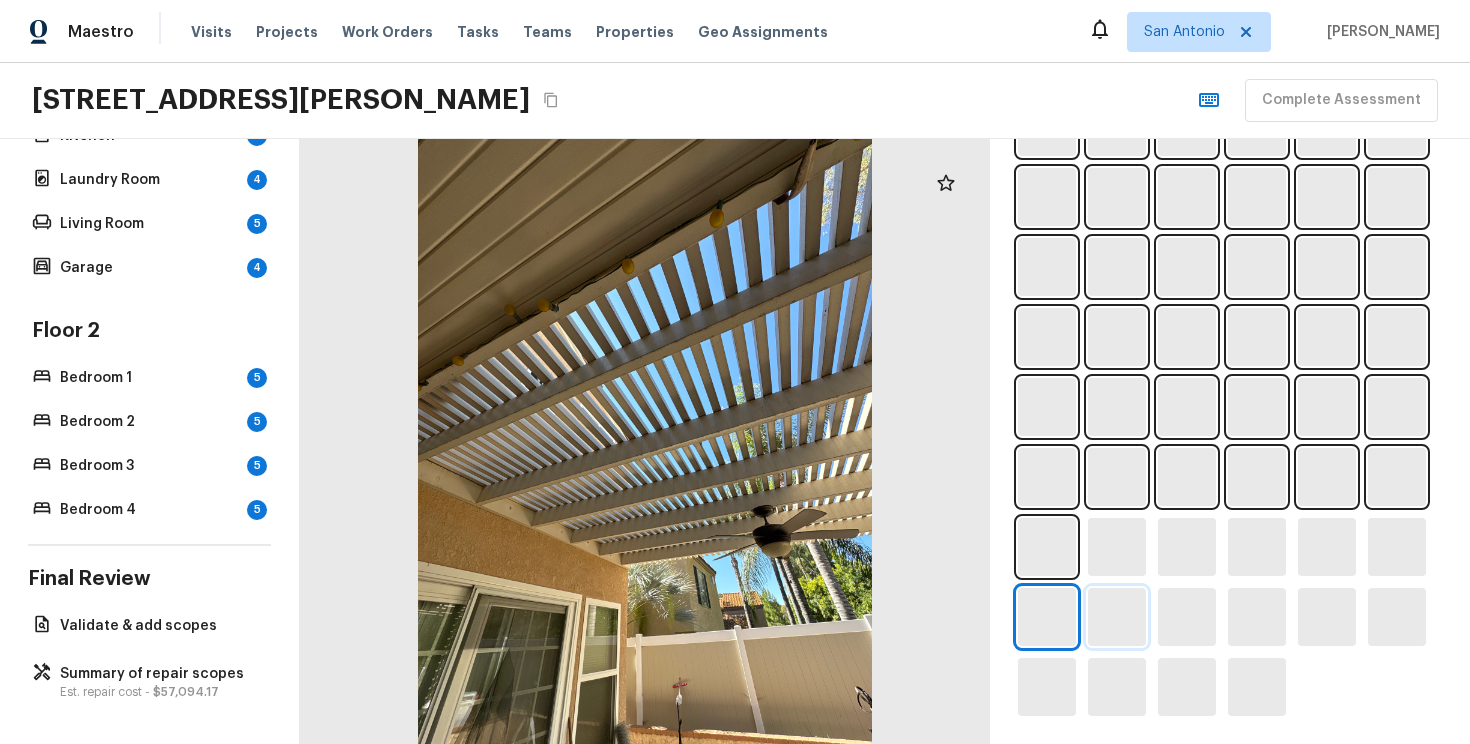 click at bounding box center (1117, 617) 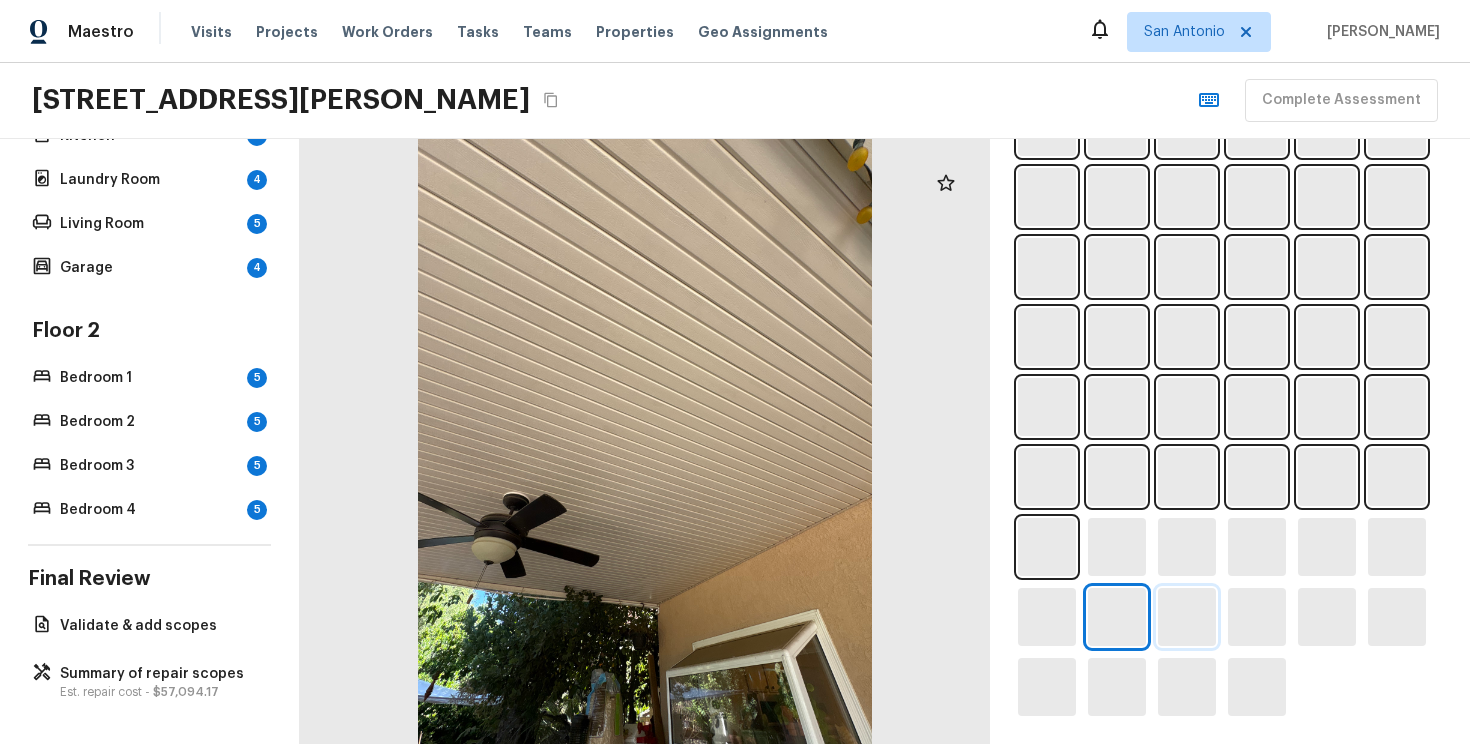 click at bounding box center (1187, 617) 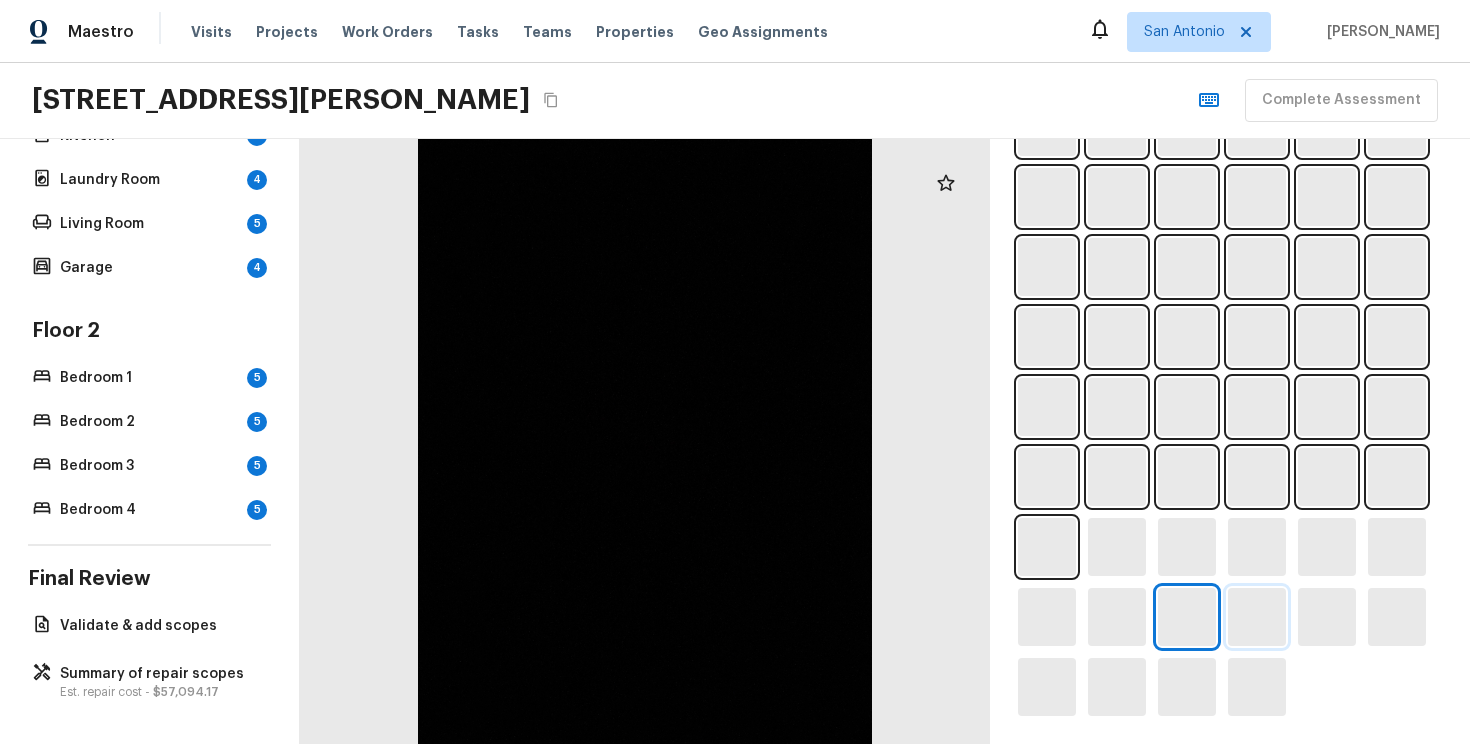 click at bounding box center (1257, 617) 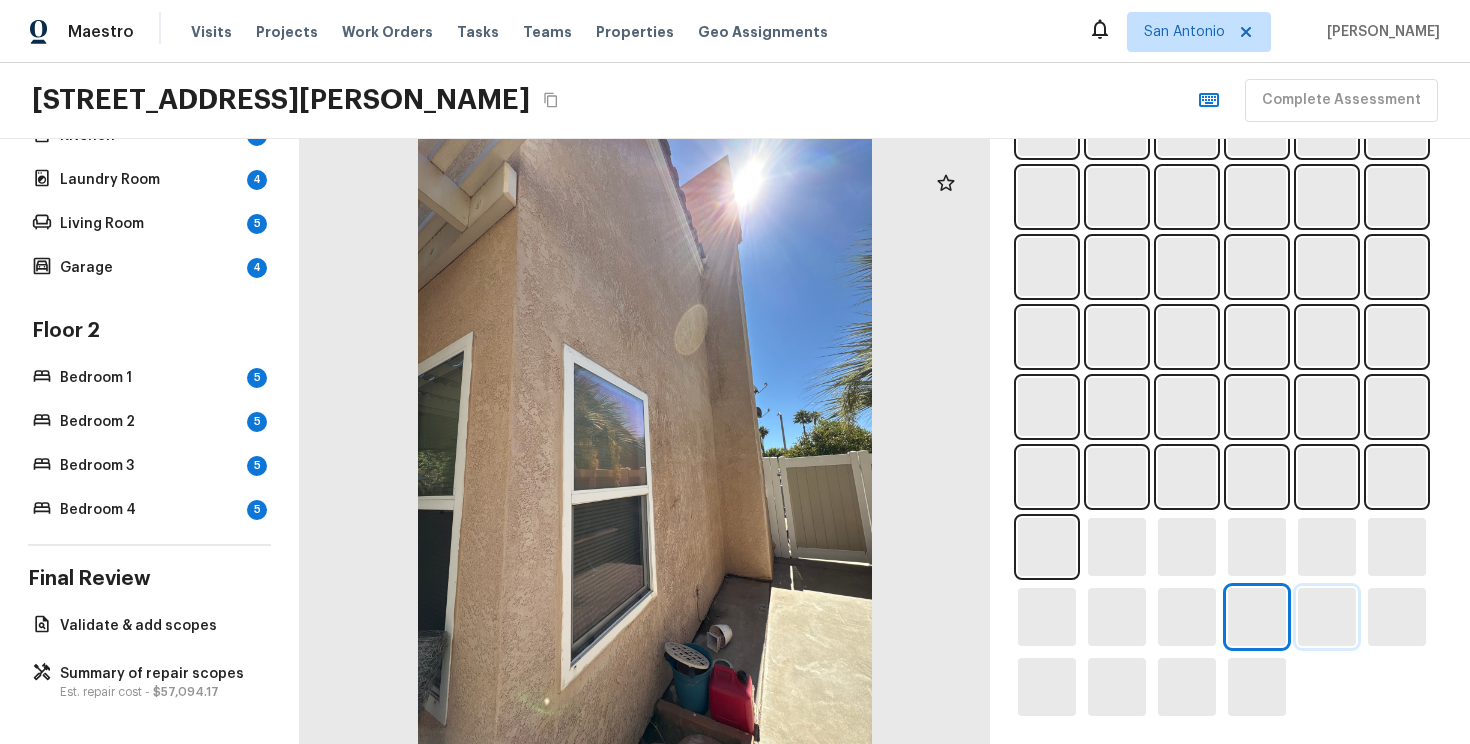 click at bounding box center [1327, 617] 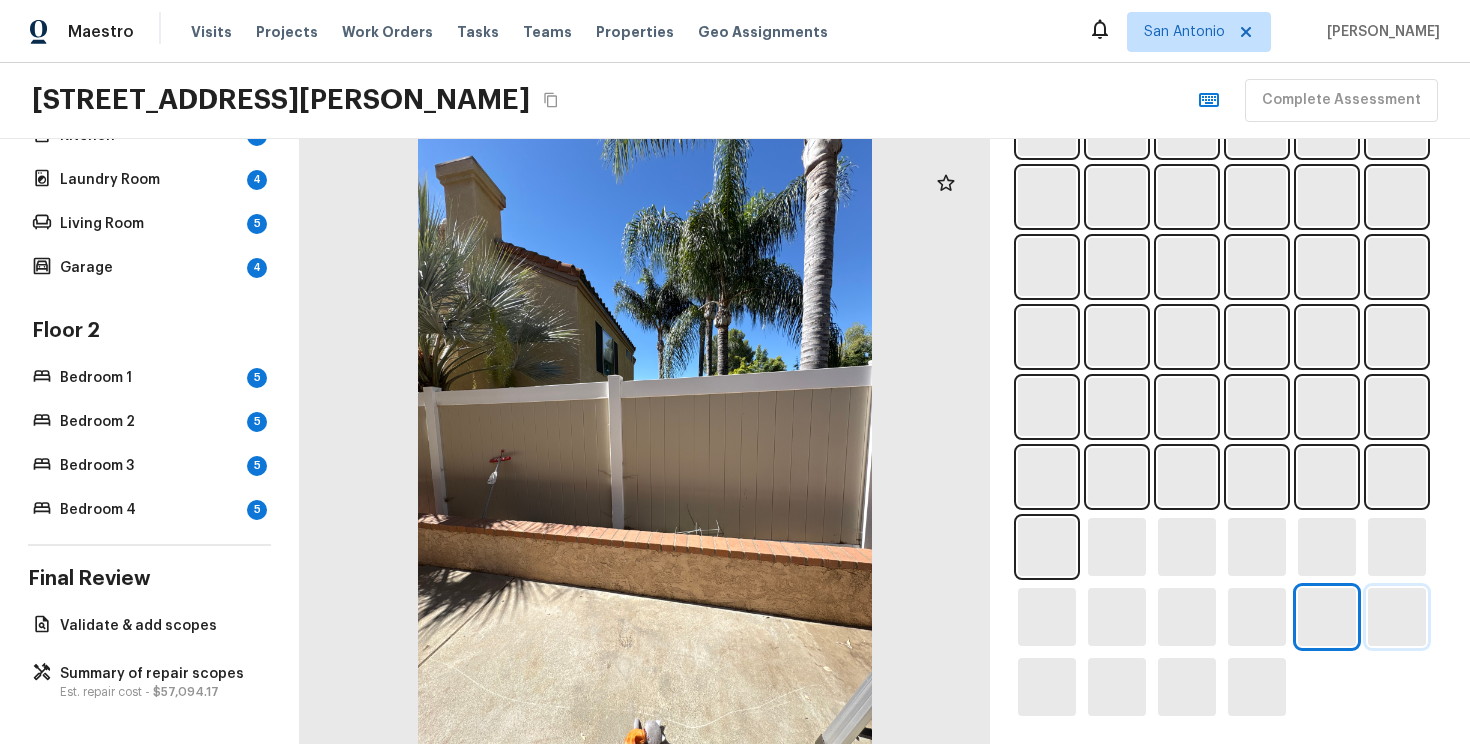 click at bounding box center (1397, 617) 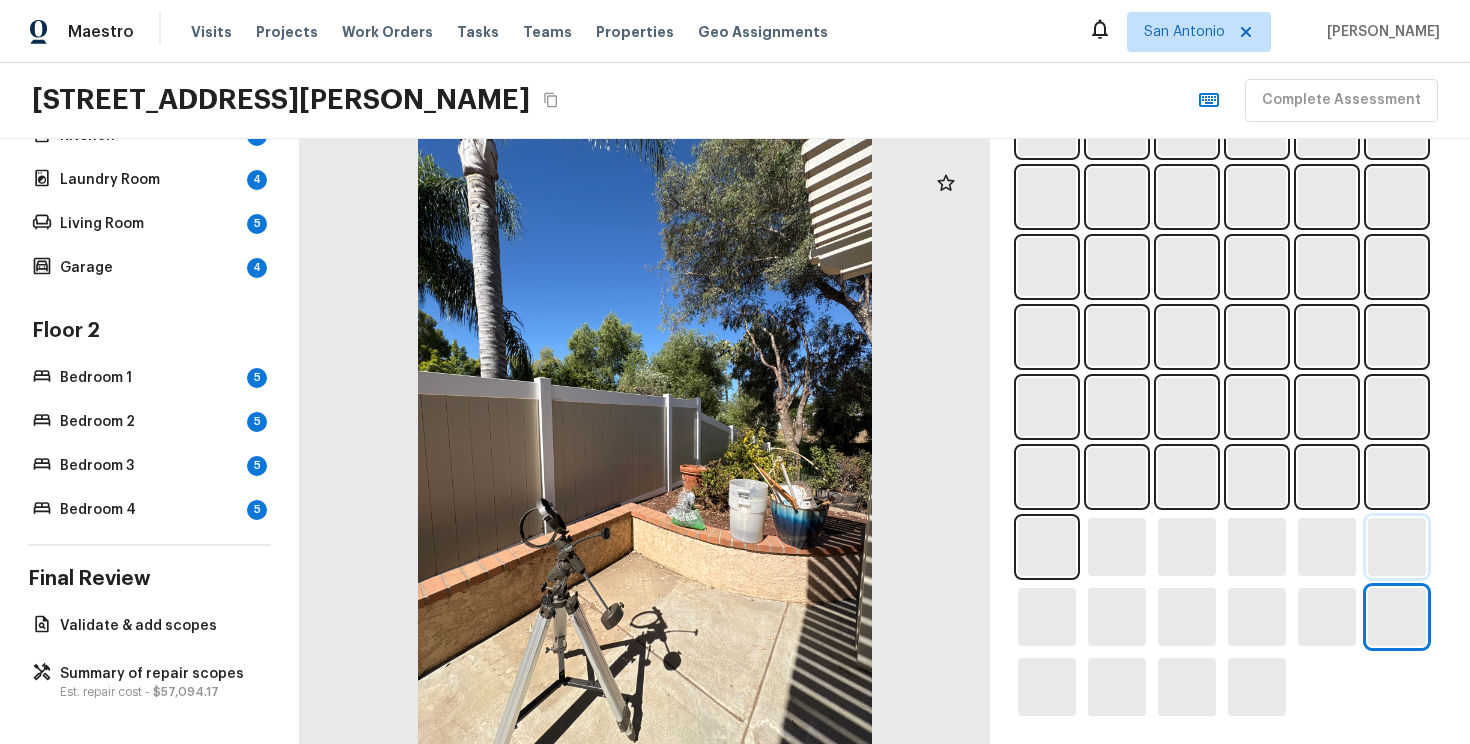 click at bounding box center [1397, 547] 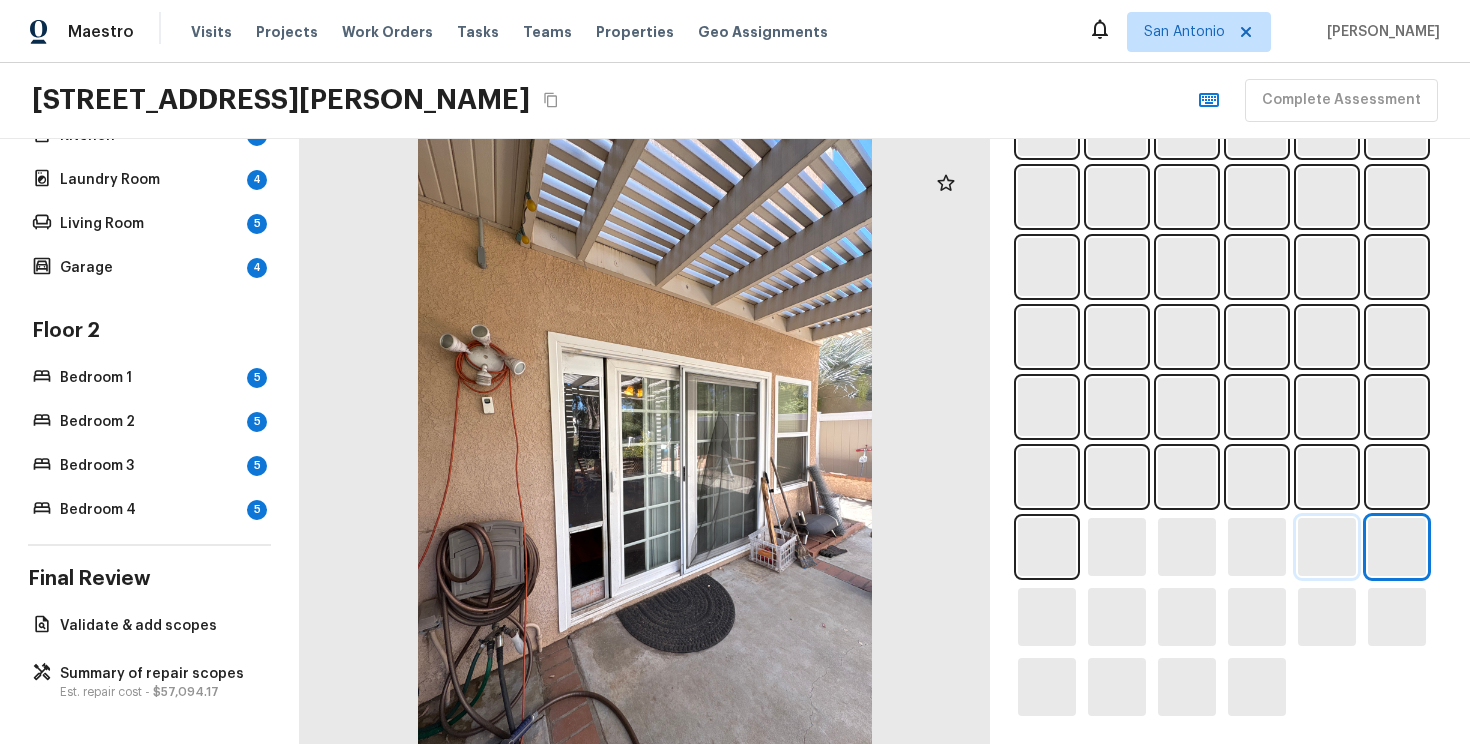 click at bounding box center (1327, 547) 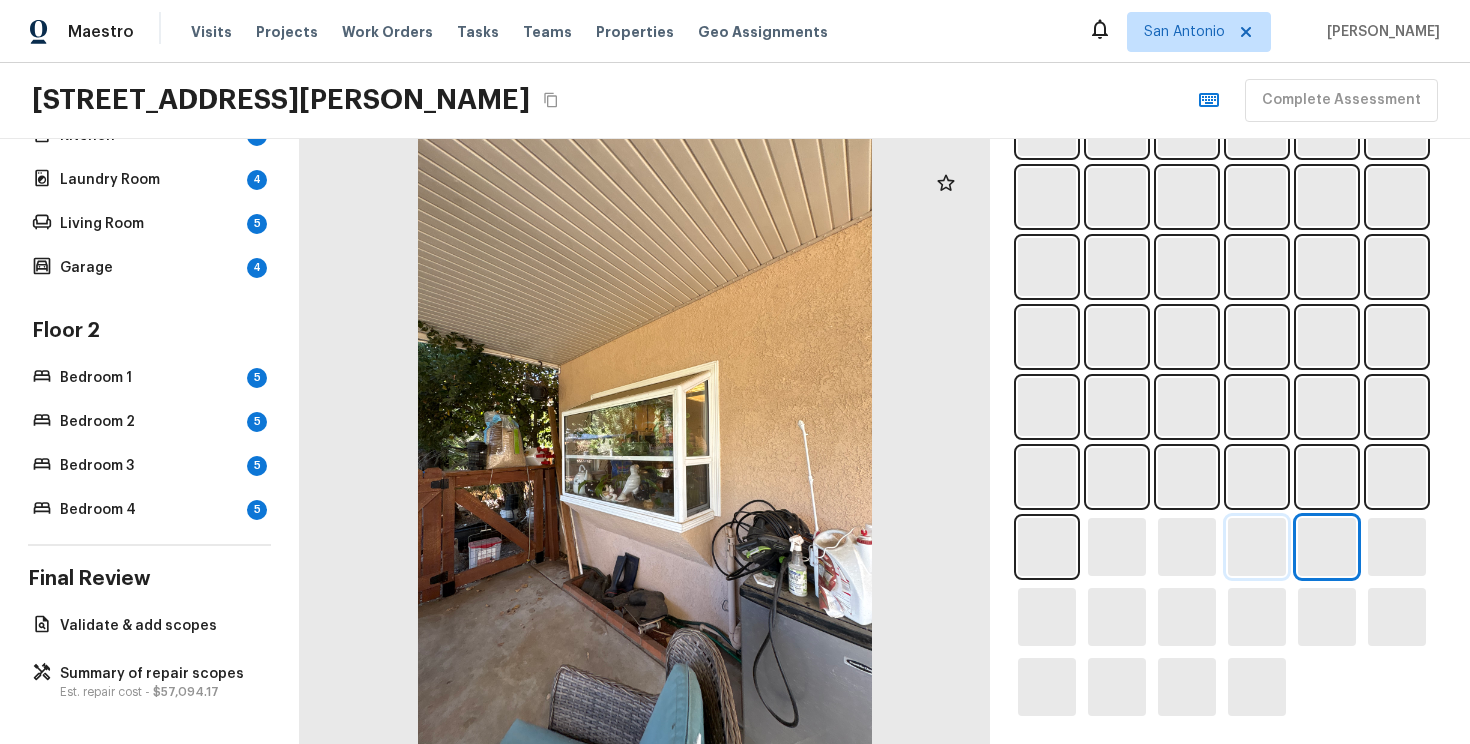 click at bounding box center [1257, 547] 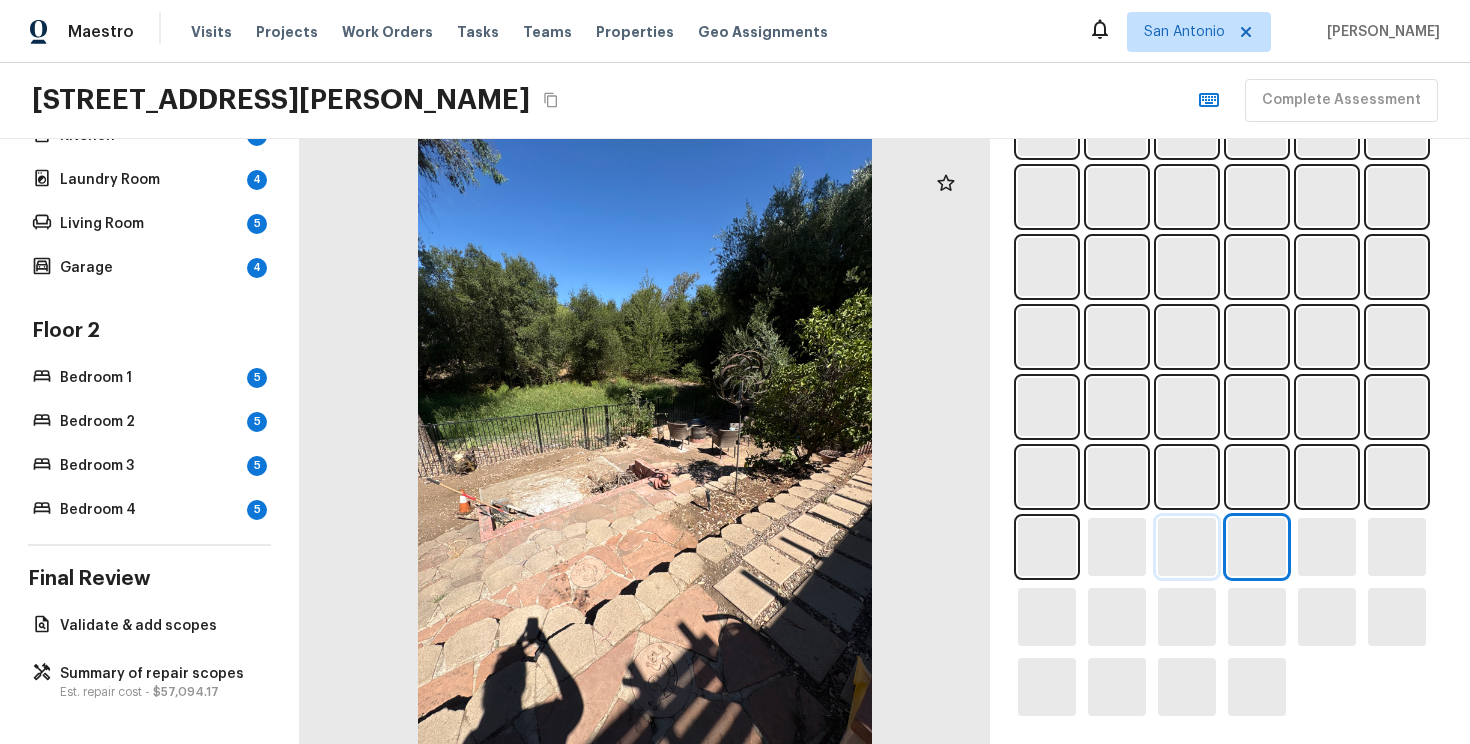 click at bounding box center (1187, 547) 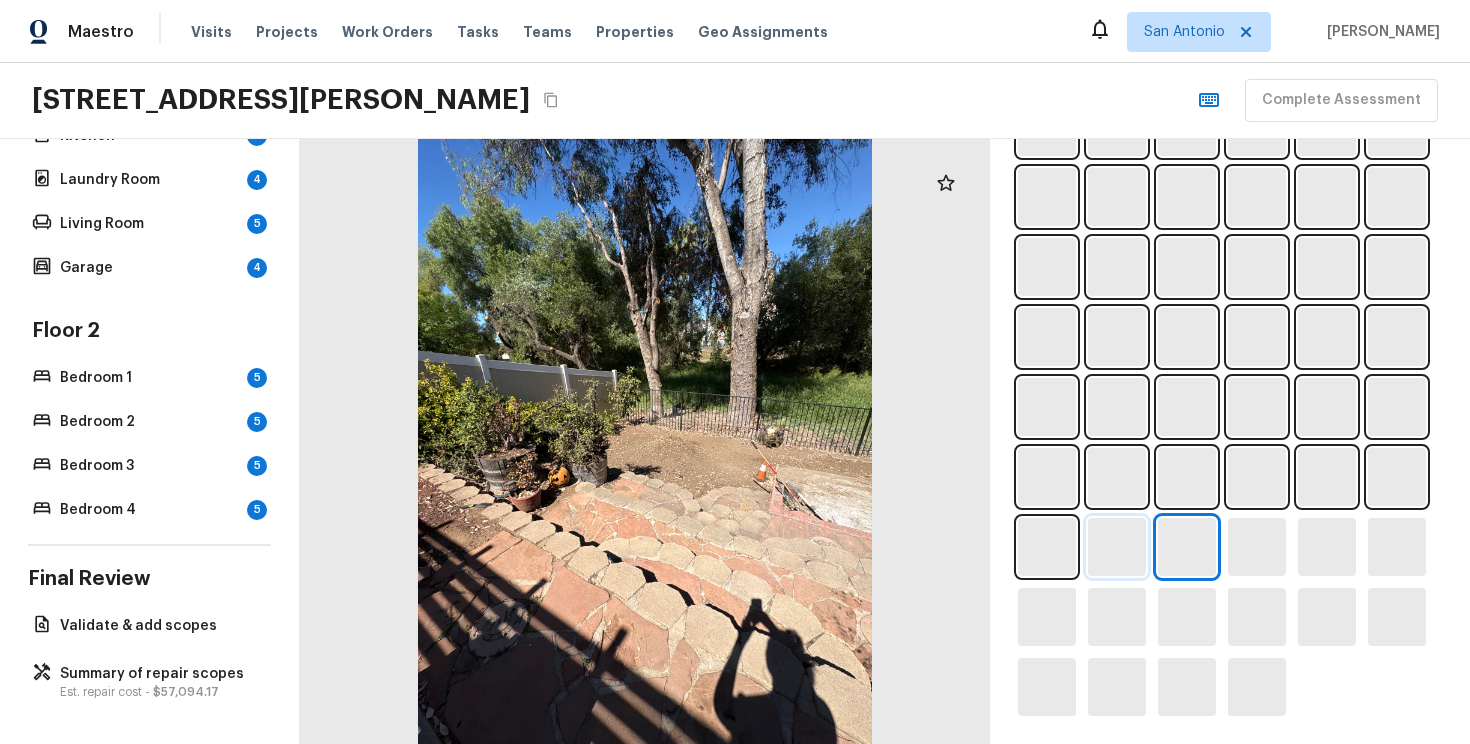 click at bounding box center (1117, 547) 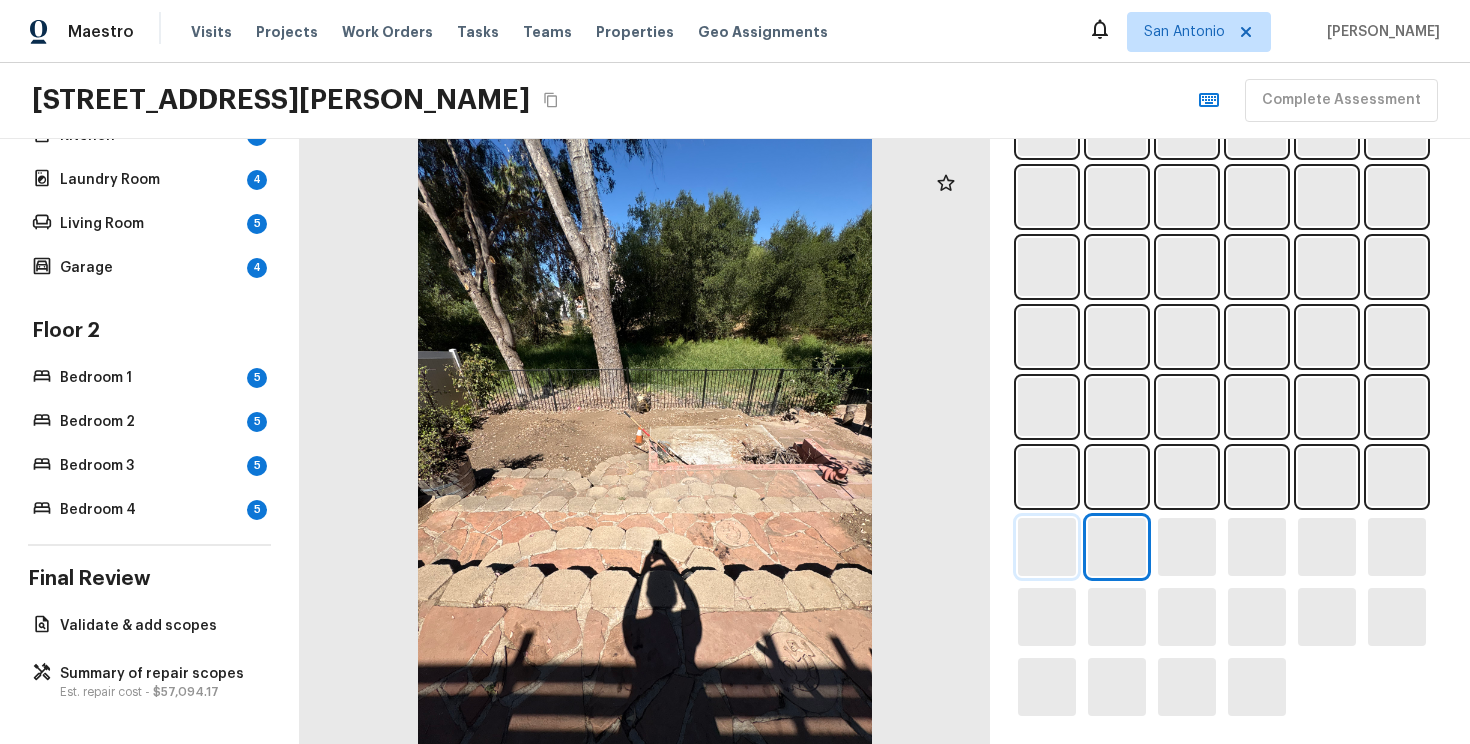 click at bounding box center [1047, 547] 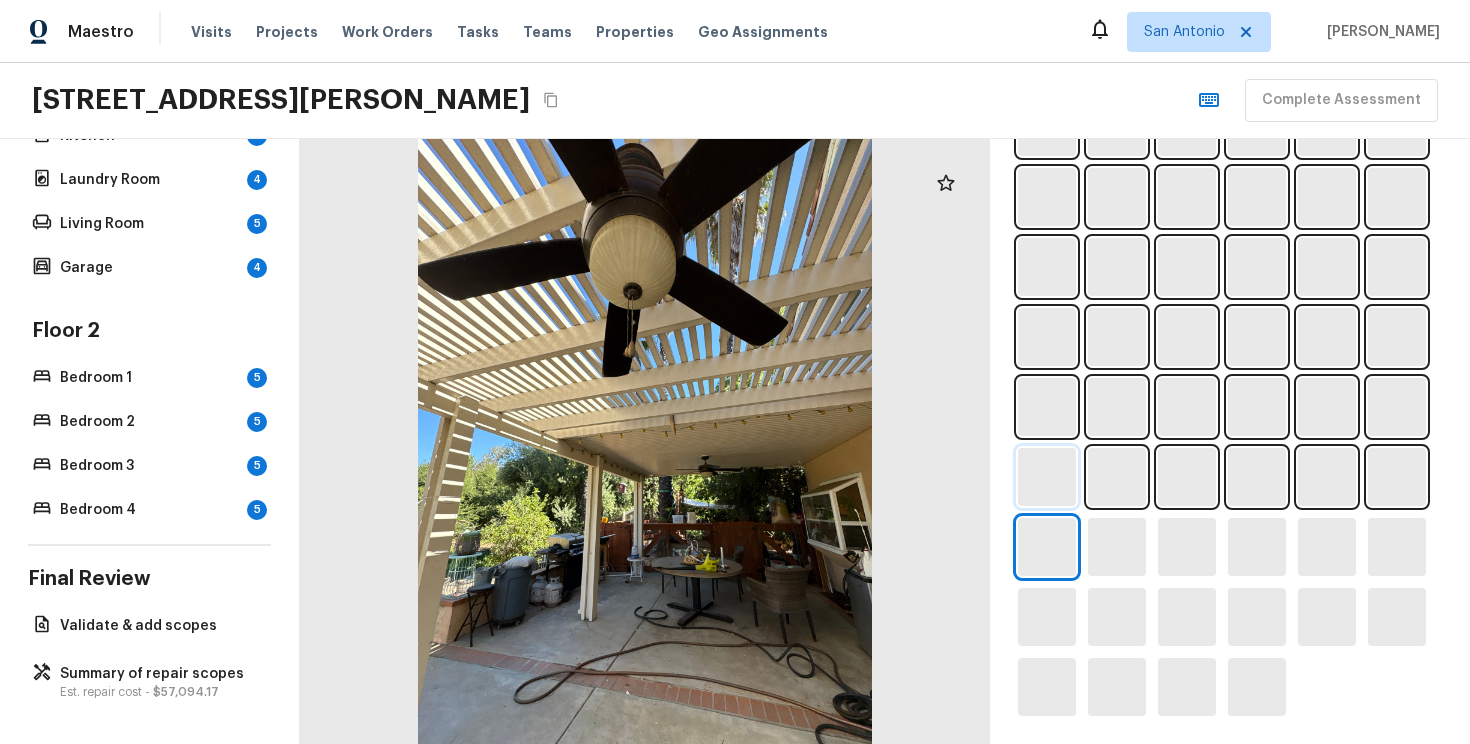 click at bounding box center (1047, 477) 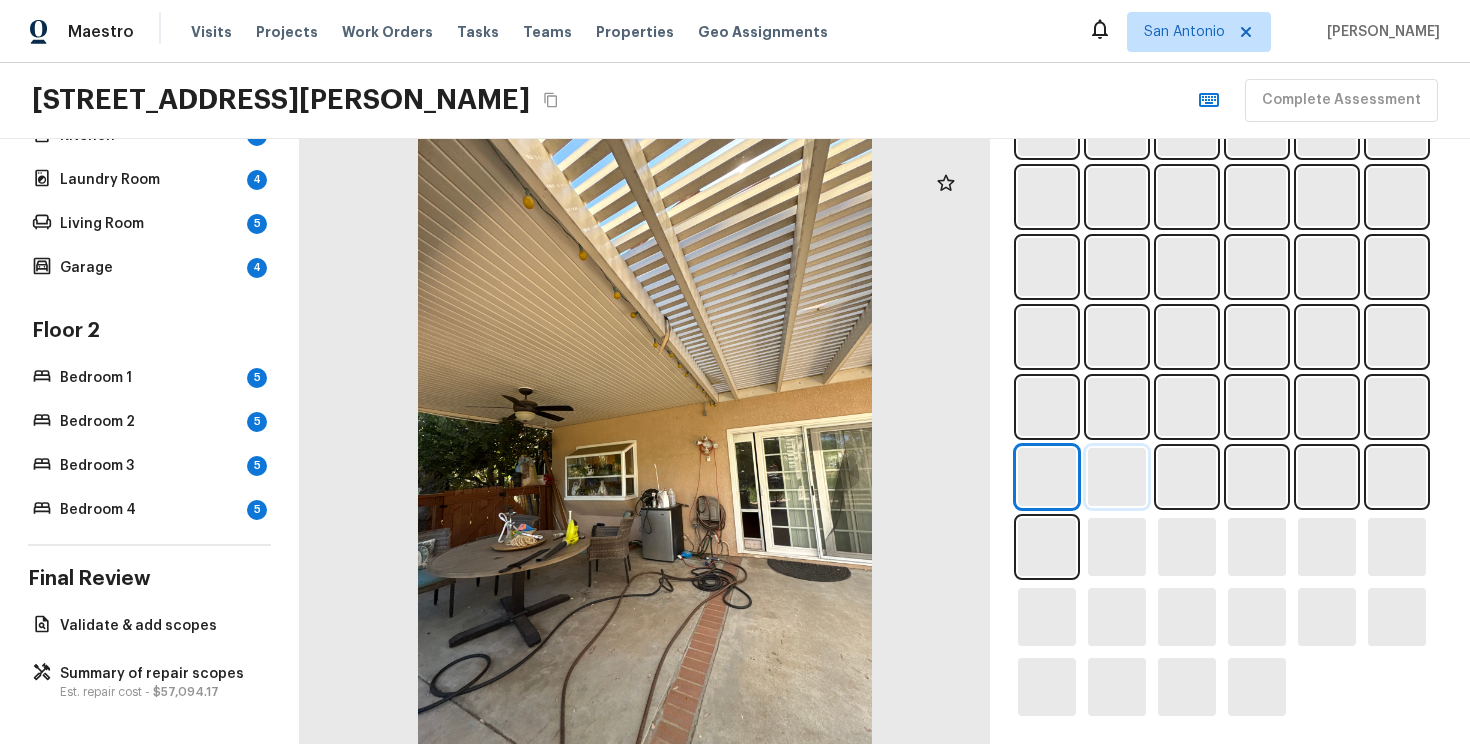 click at bounding box center [1117, 477] 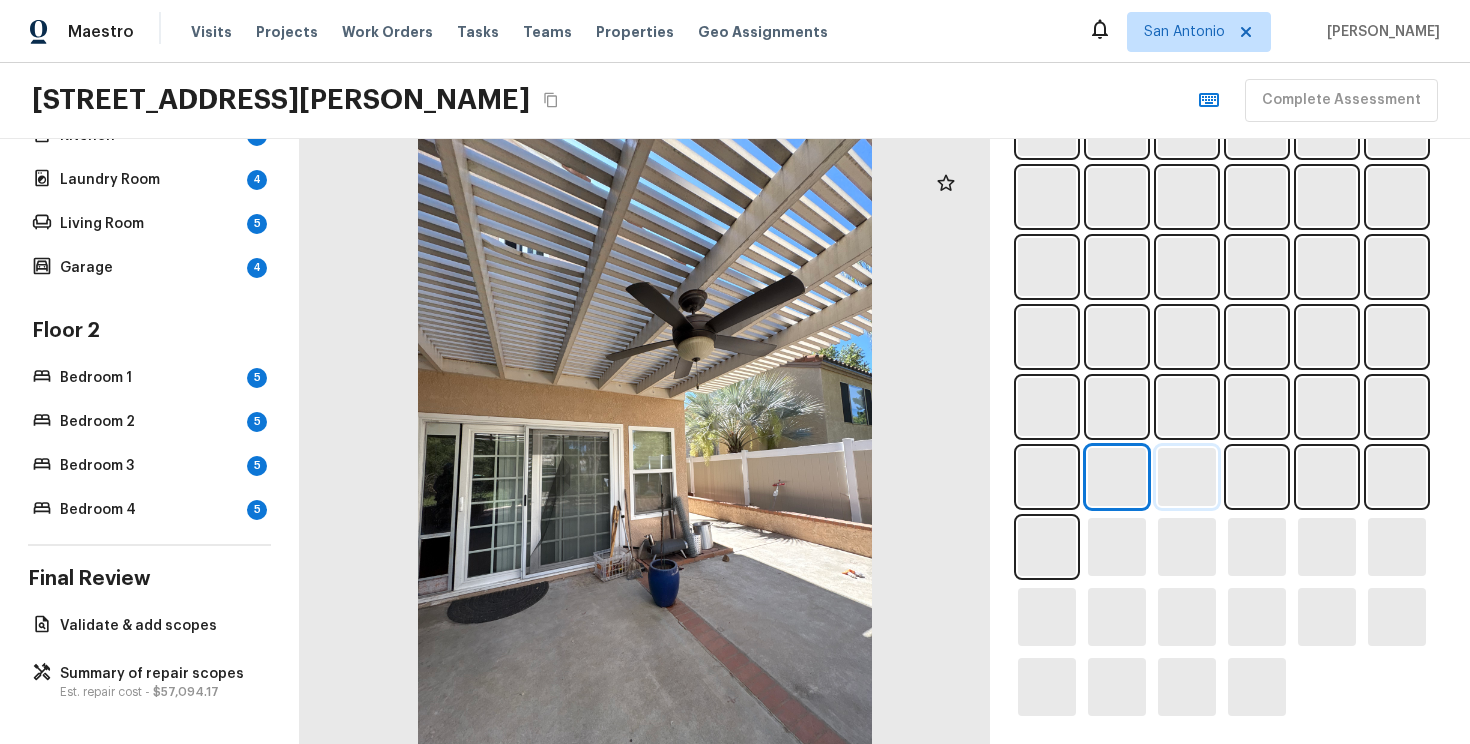 click at bounding box center (1187, 477) 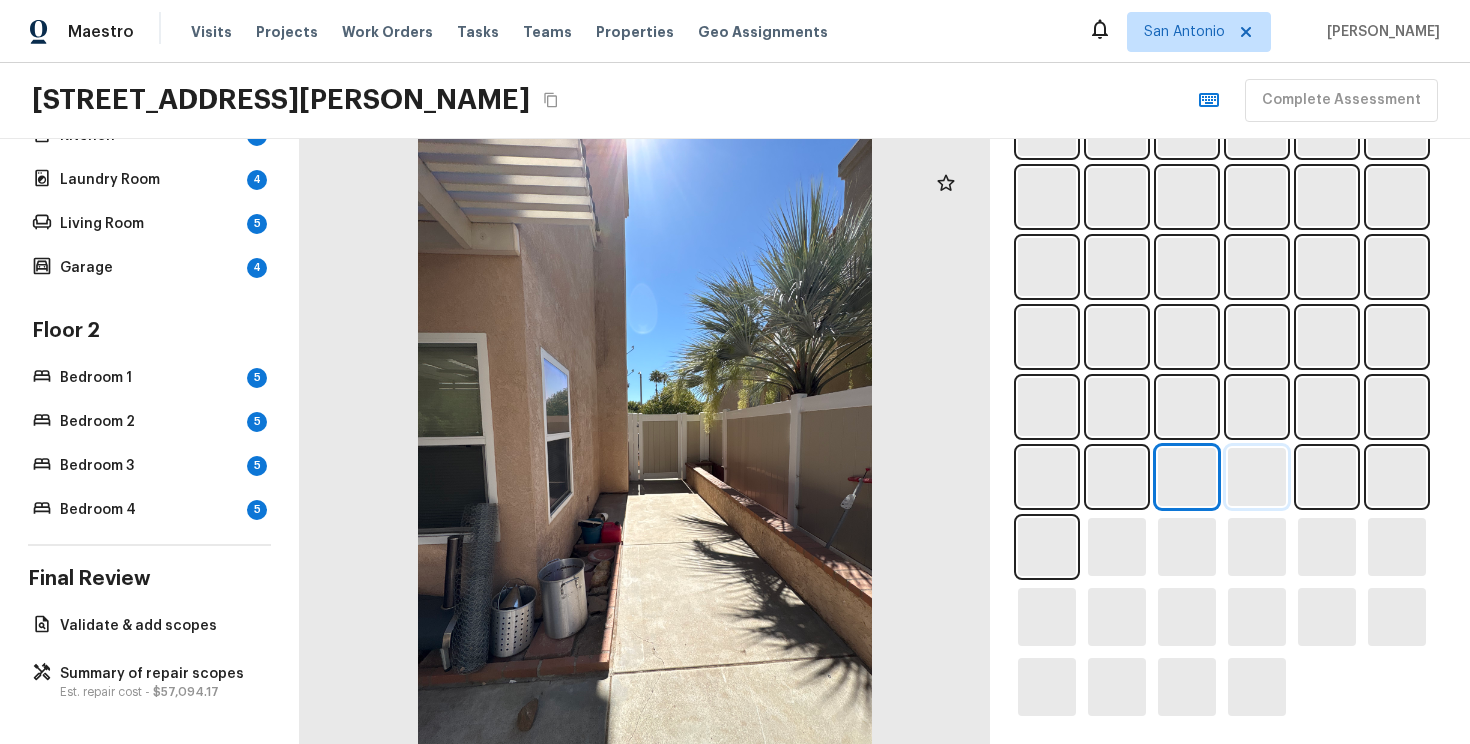 click at bounding box center [1257, 477] 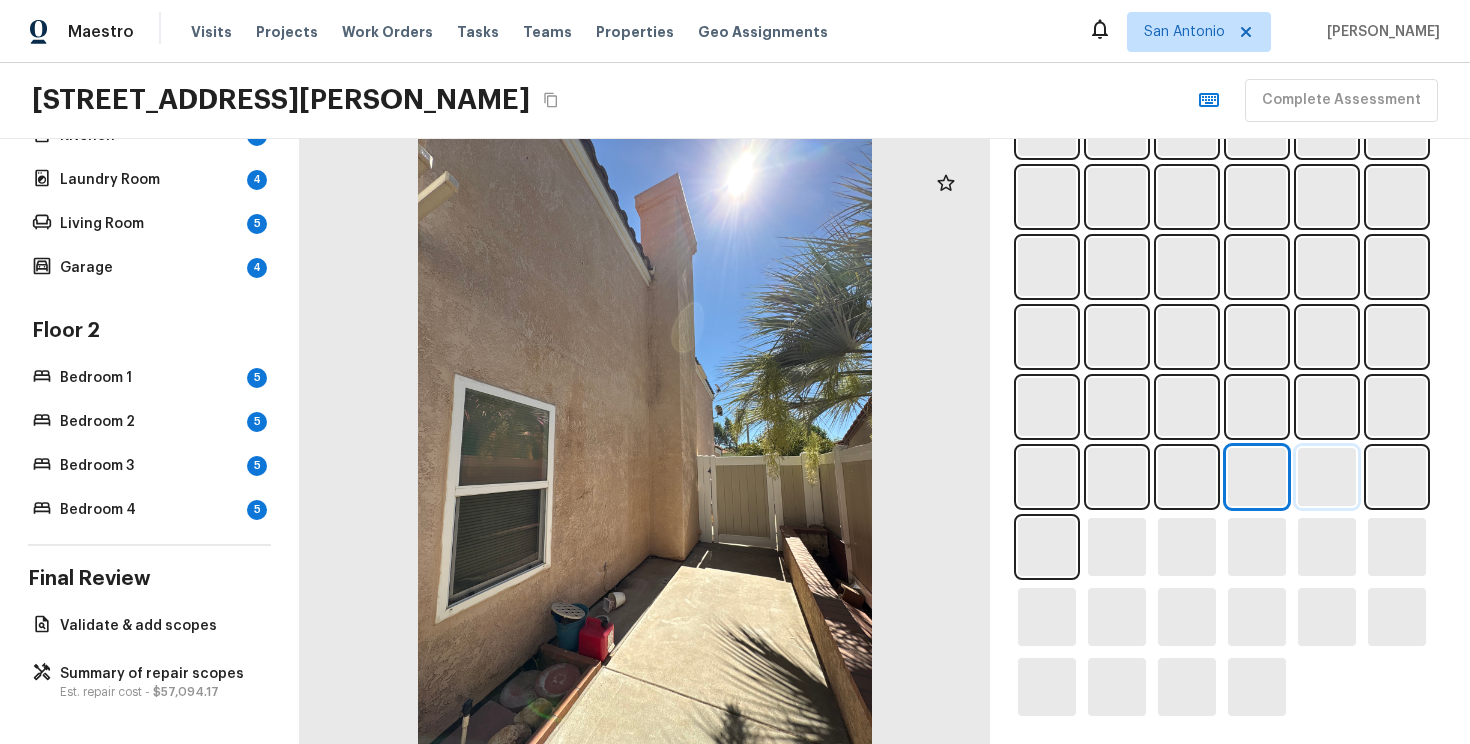 click at bounding box center [1327, 477] 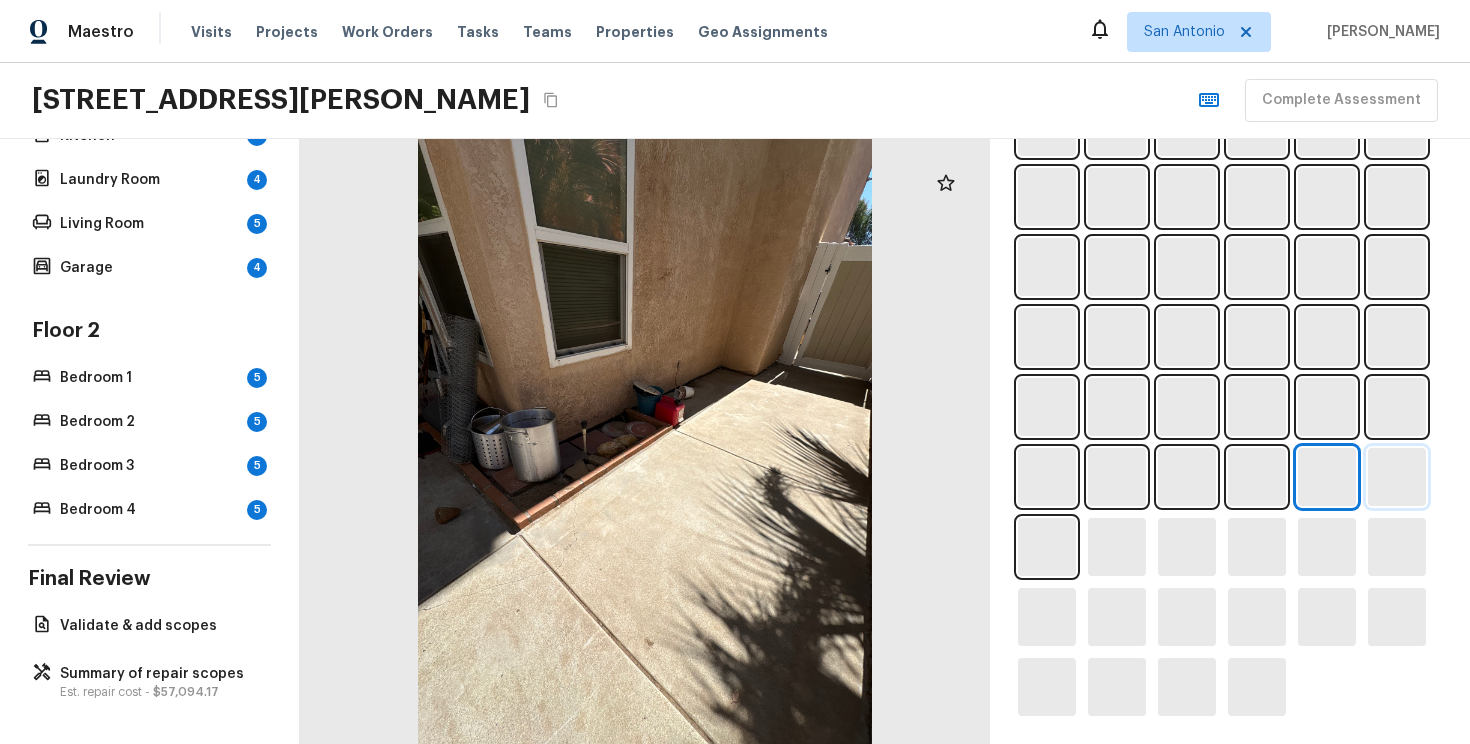 click at bounding box center [1397, 477] 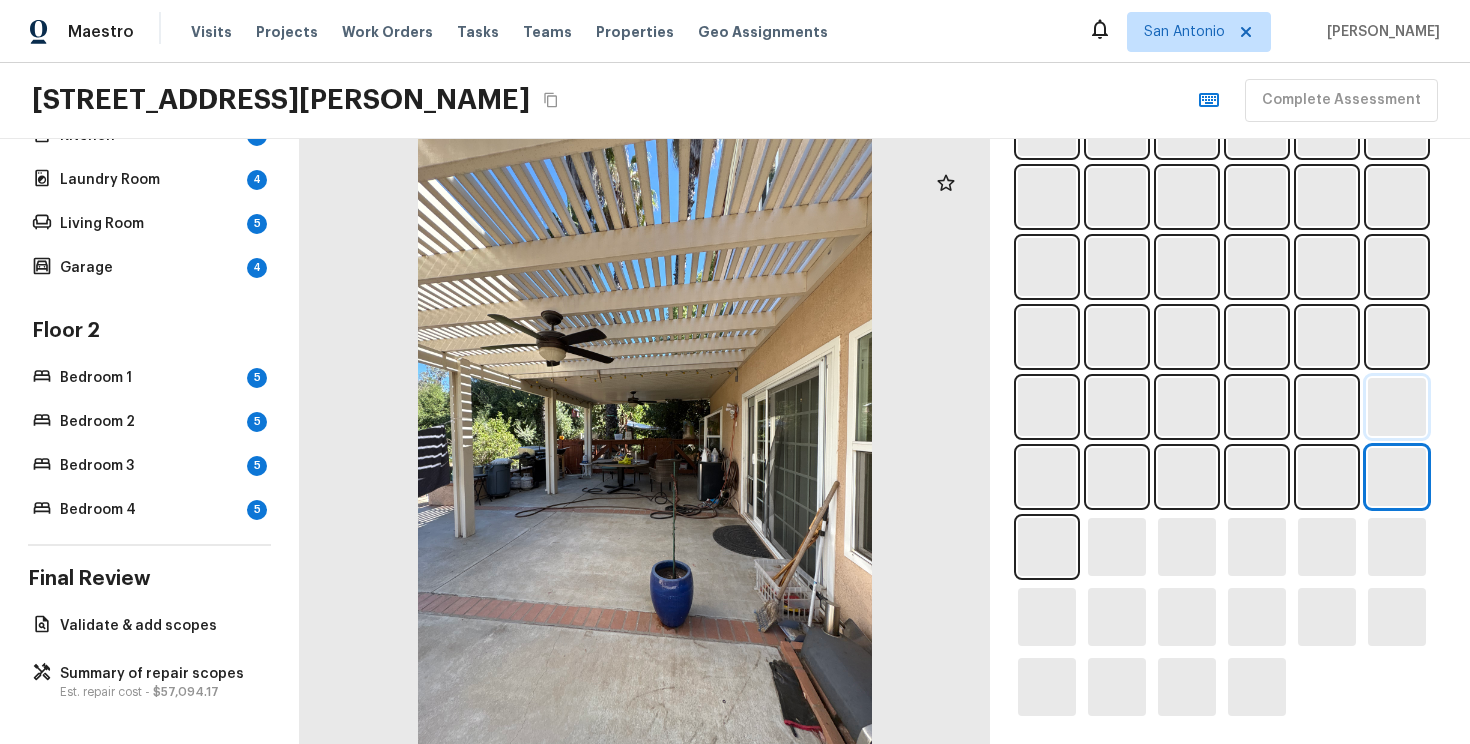 click at bounding box center [1397, 407] 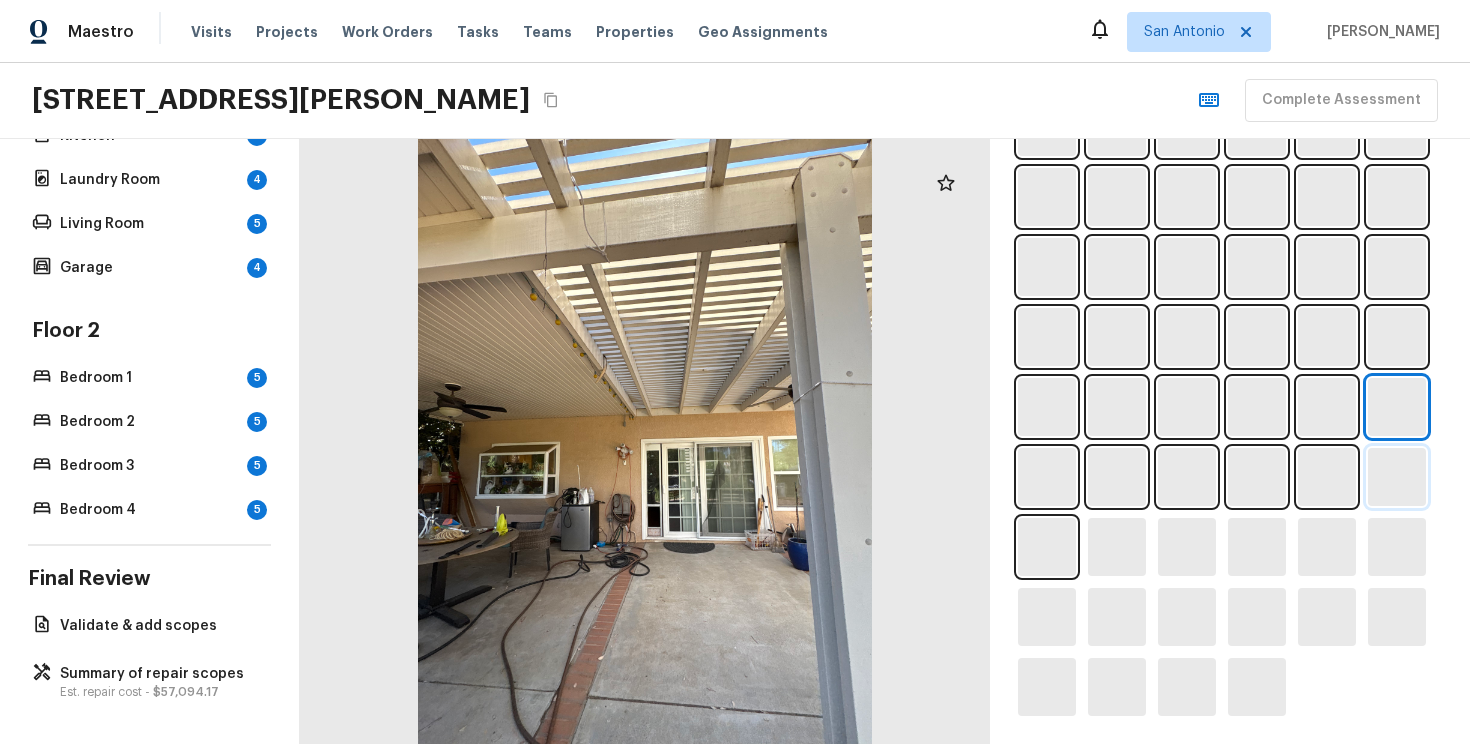 click at bounding box center (1397, 477) 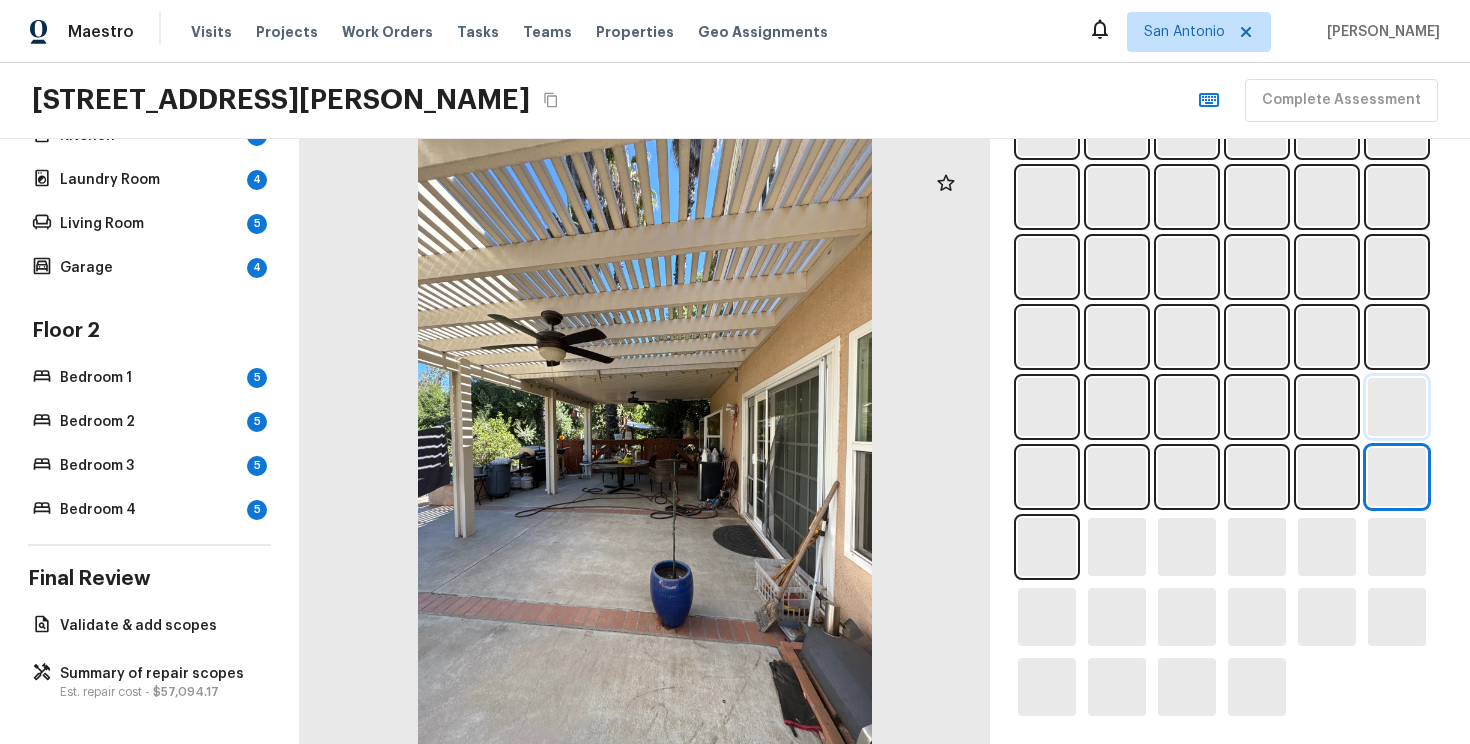 click at bounding box center [1397, 407] 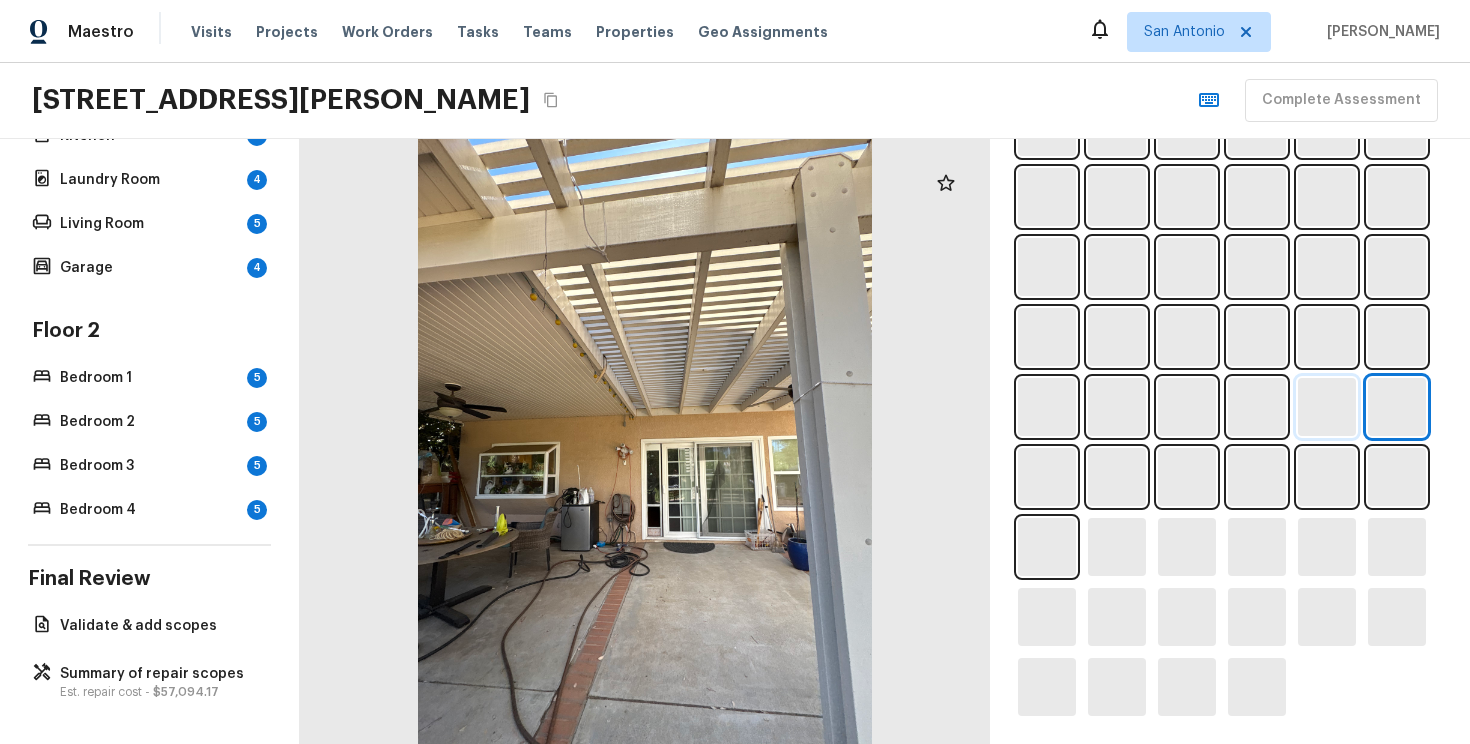 click at bounding box center [1327, 407] 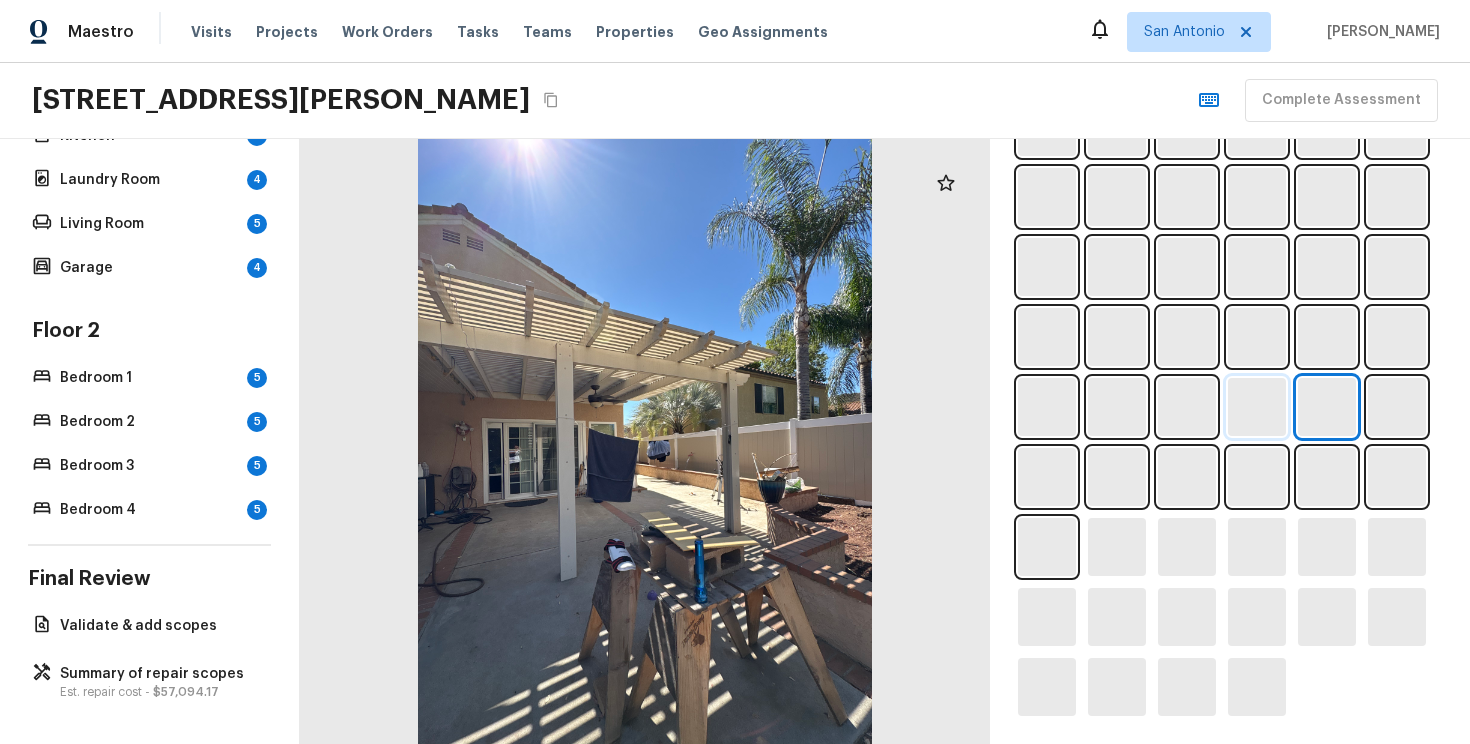 click at bounding box center [1257, 407] 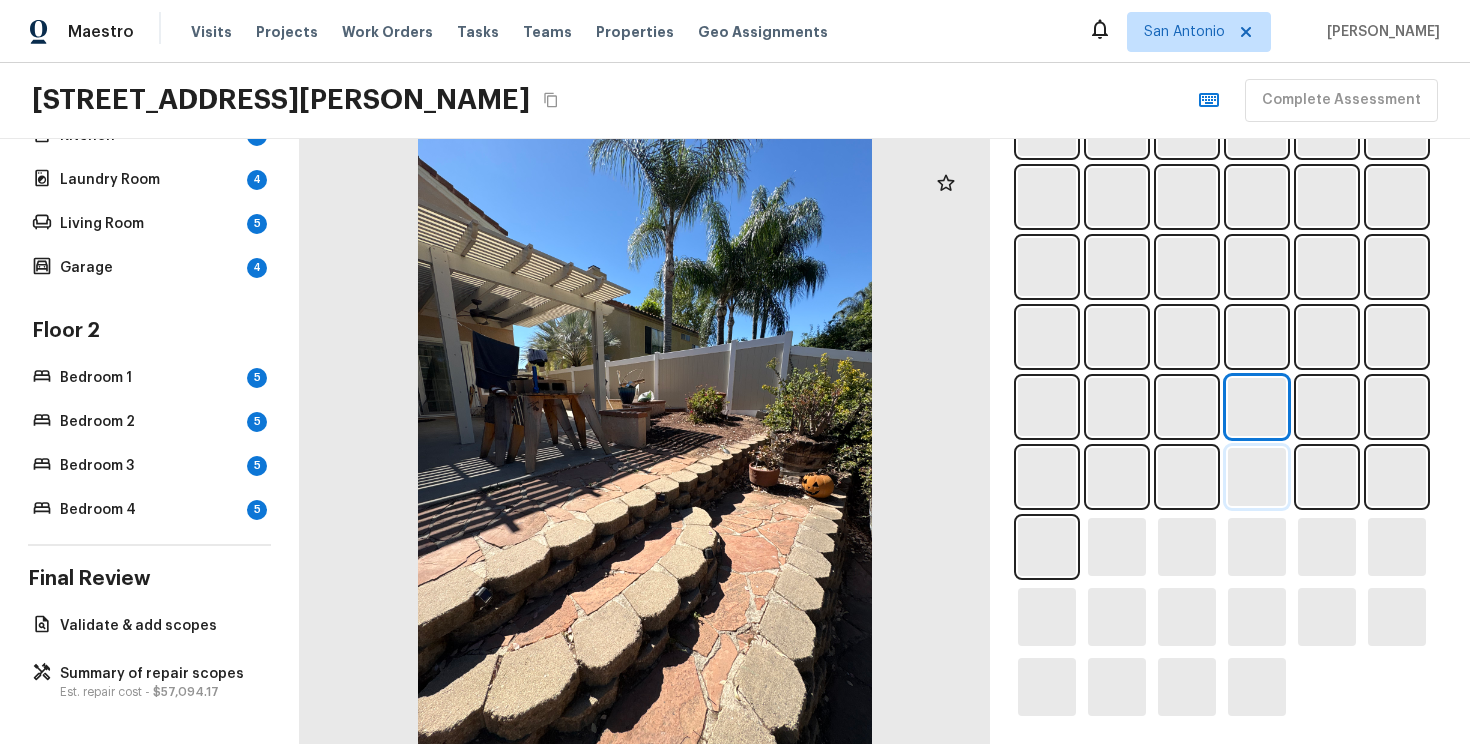 click at bounding box center [1257, 477] 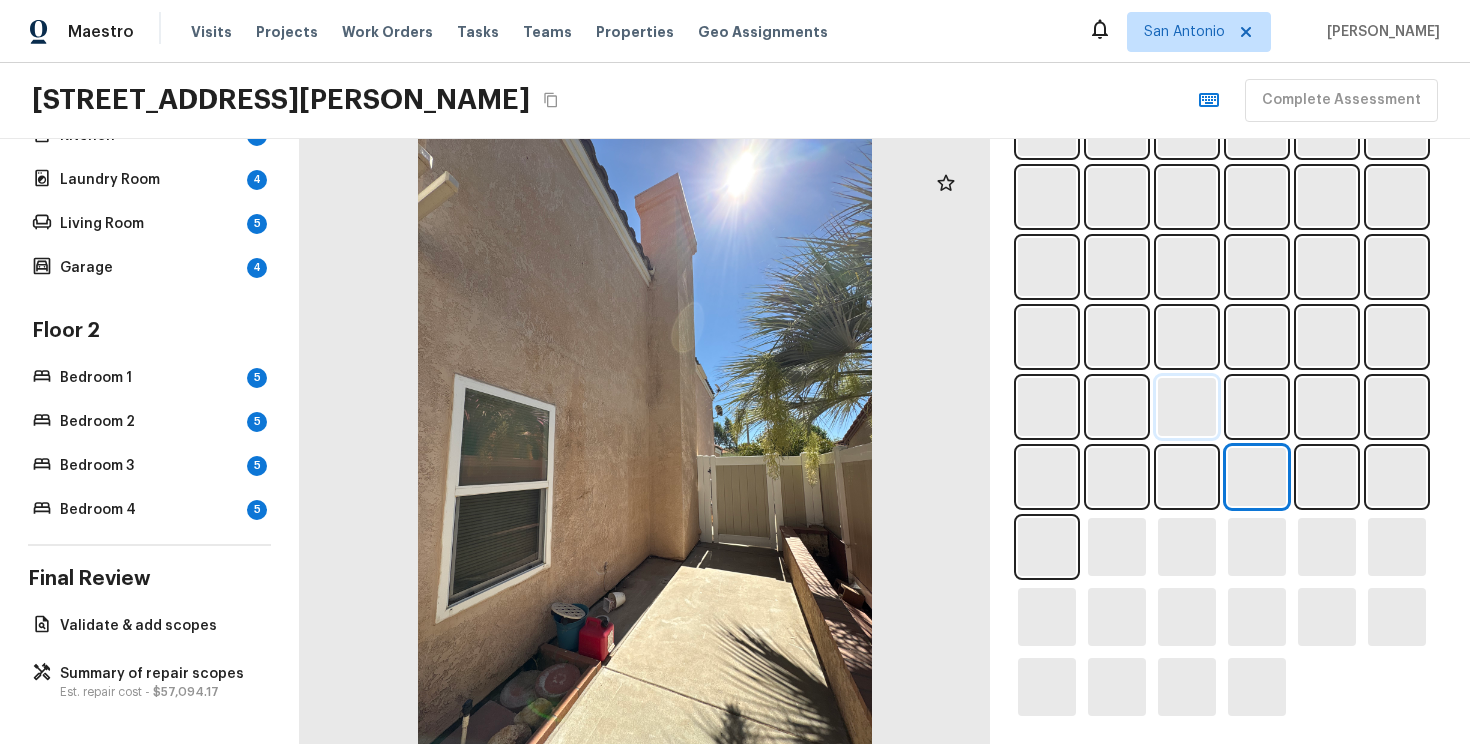 click at bounding box center [1187, 407] 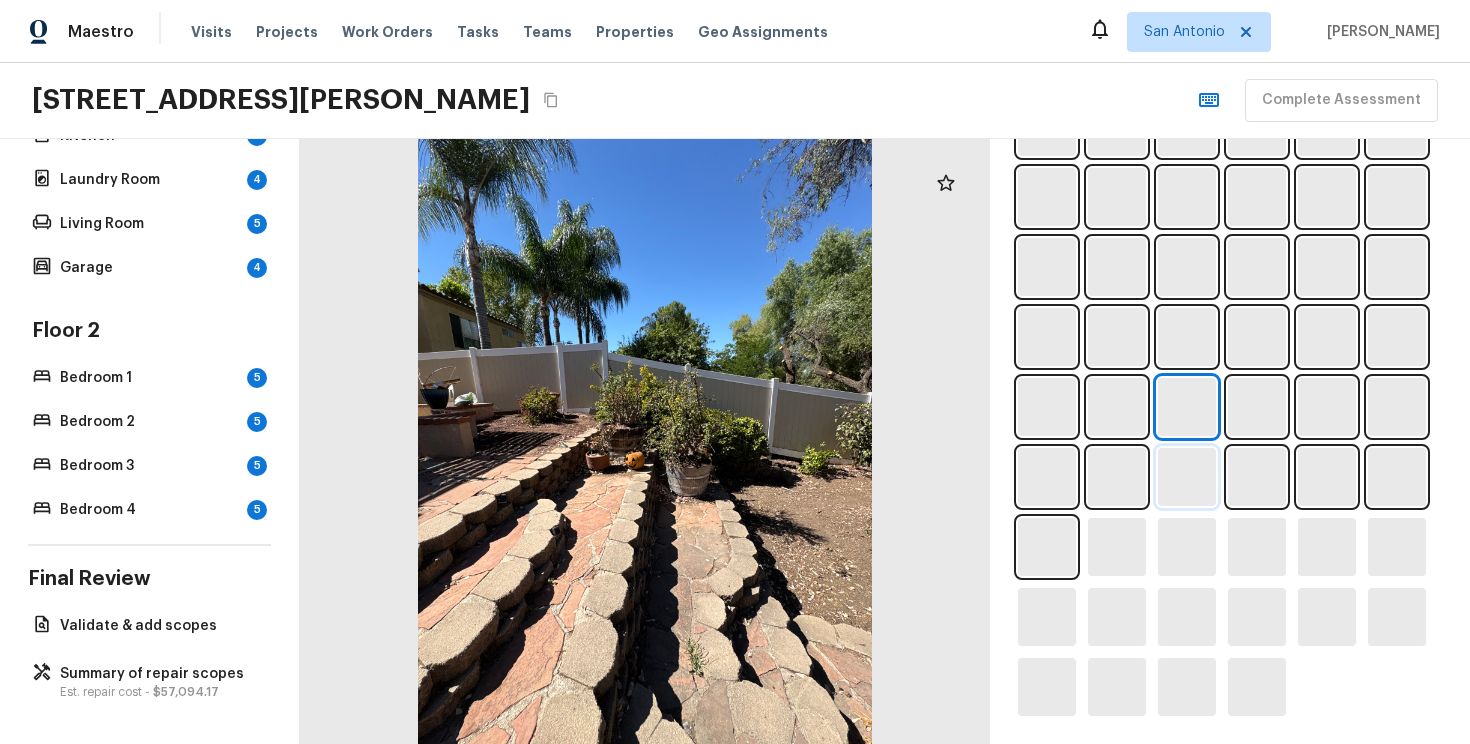 click at bounding box center [1187, 477] 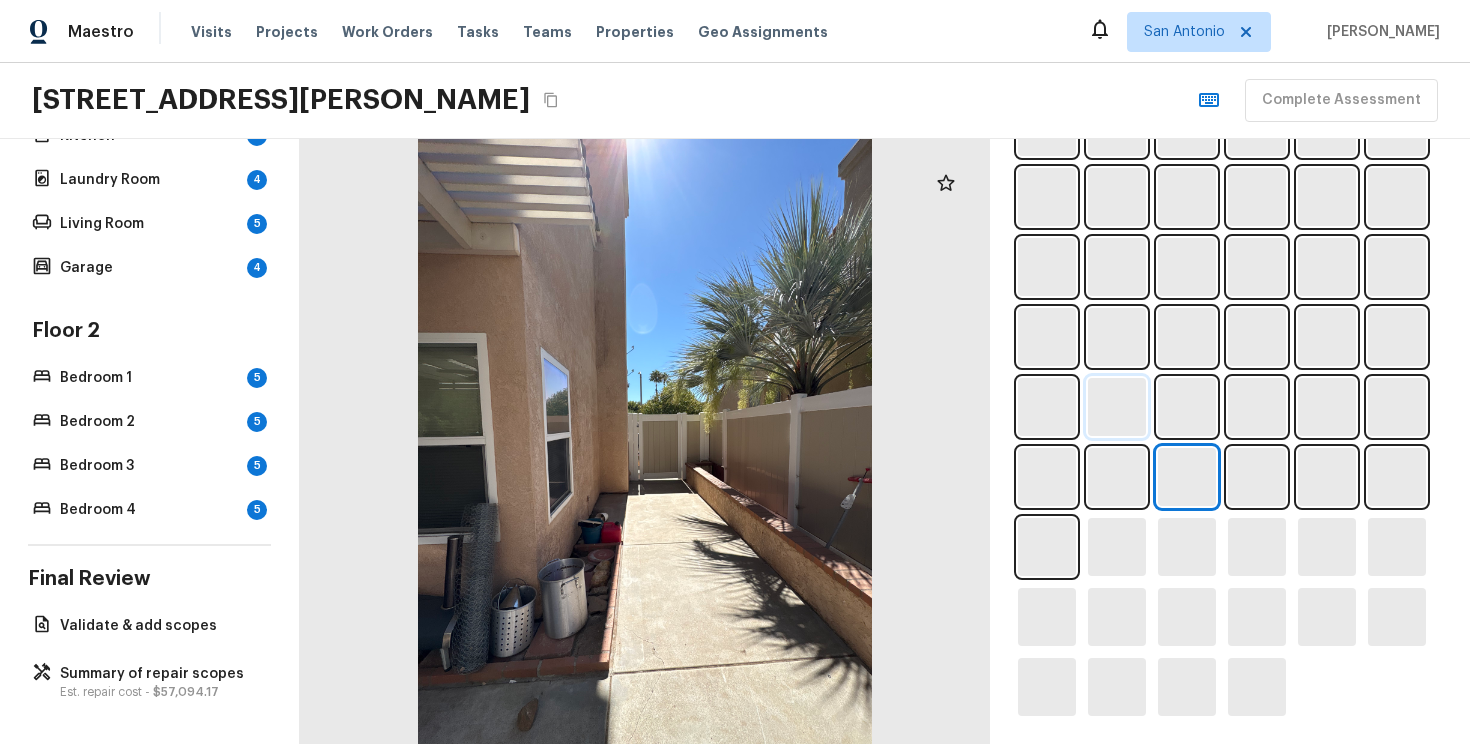 click at bounding box center (1117, 407) 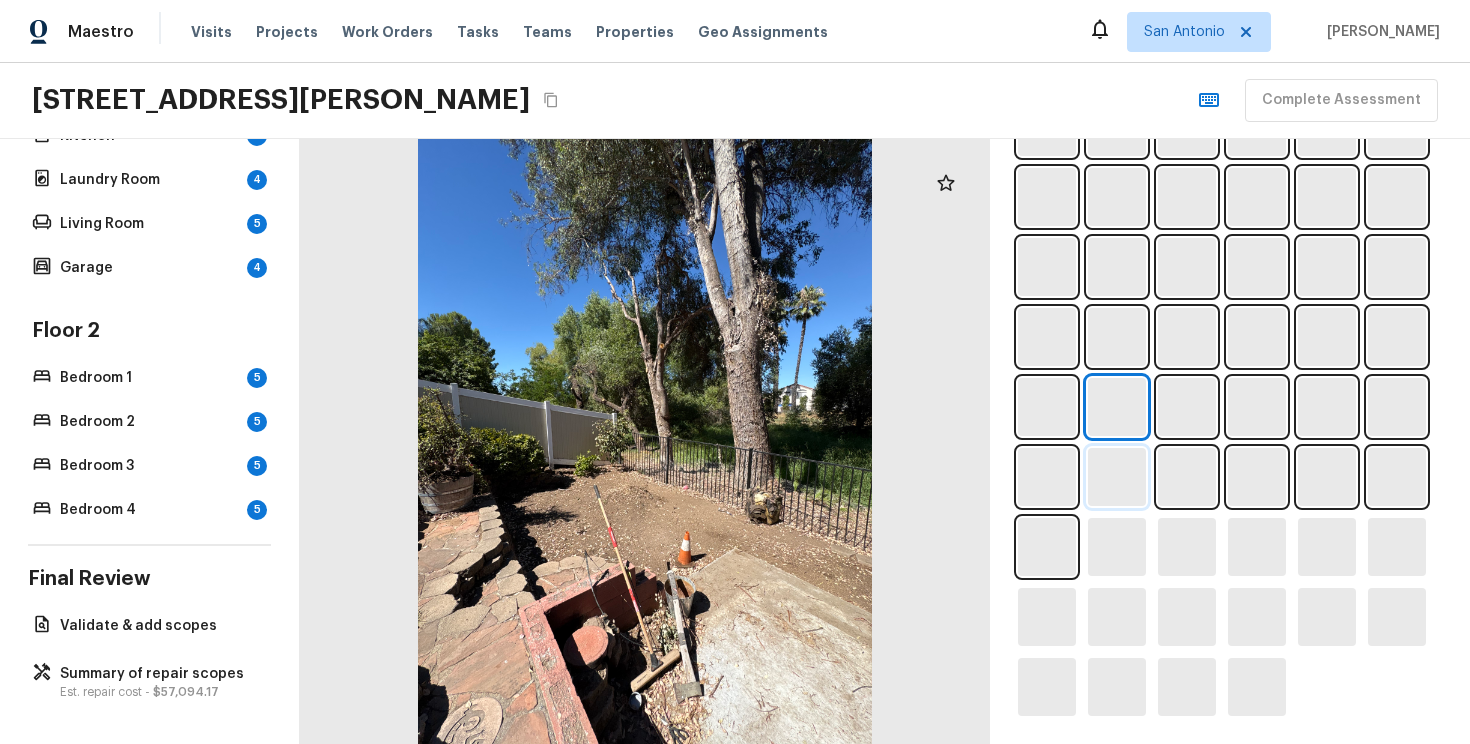 click at bounding box center [1117, 477] 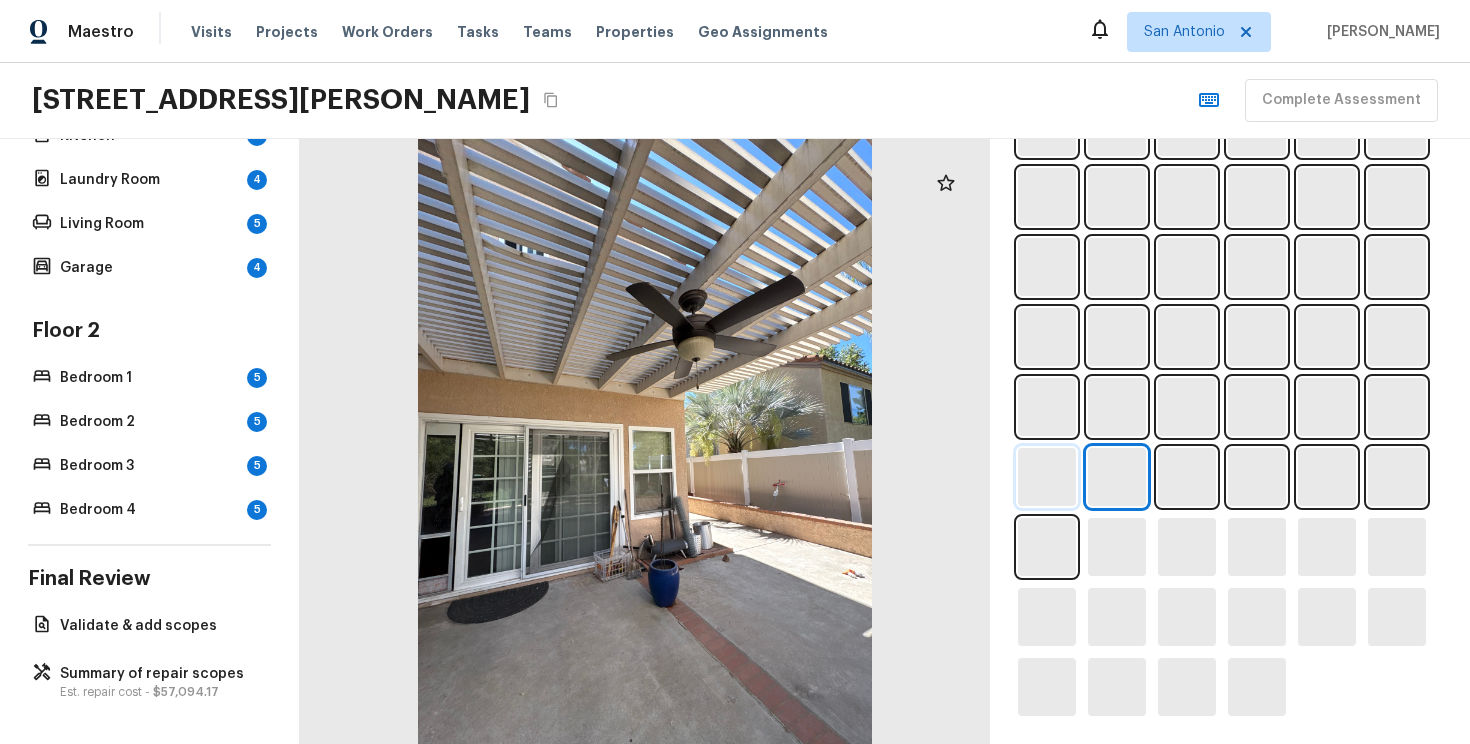 click at bounding box center [1047, 477] 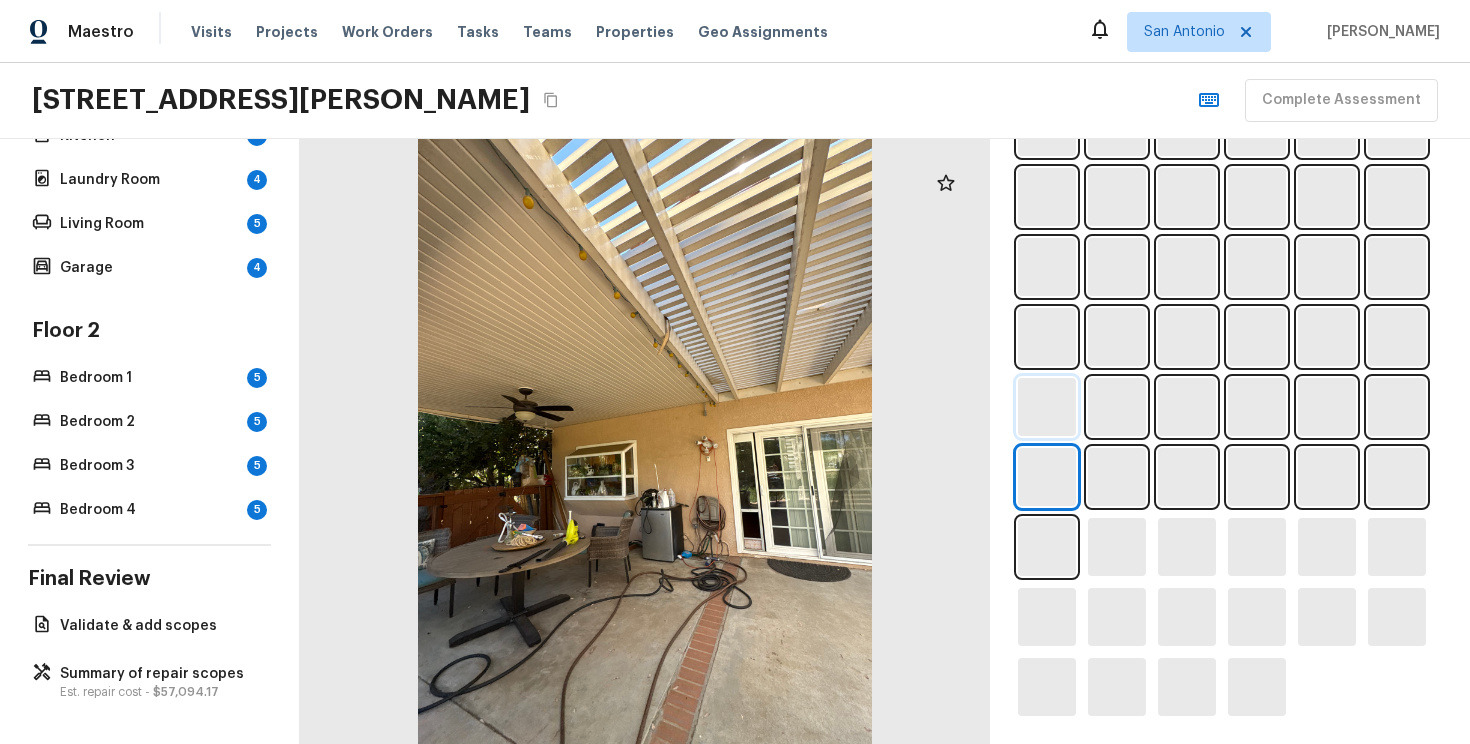 click at bounding box center [1047, 407] 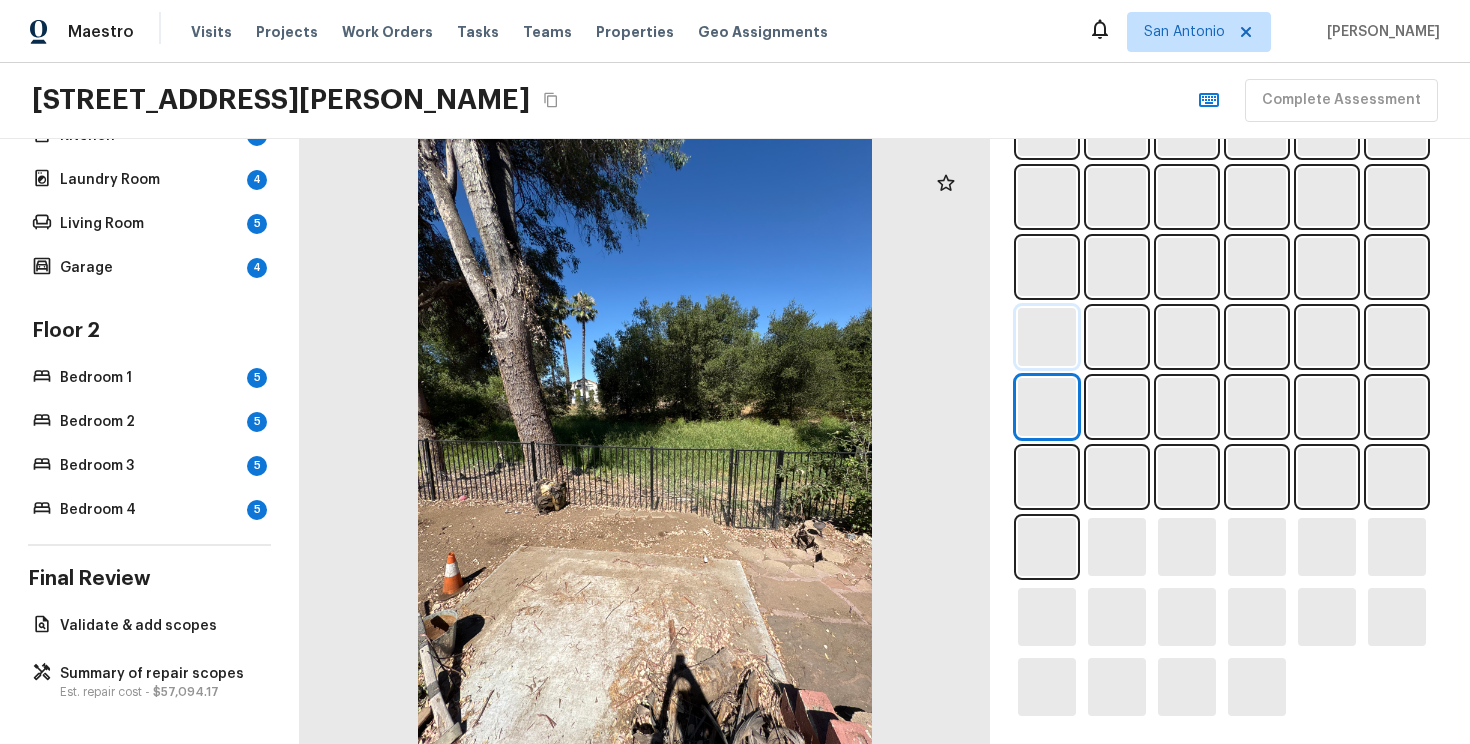 click at bounding box center [1047, 337] 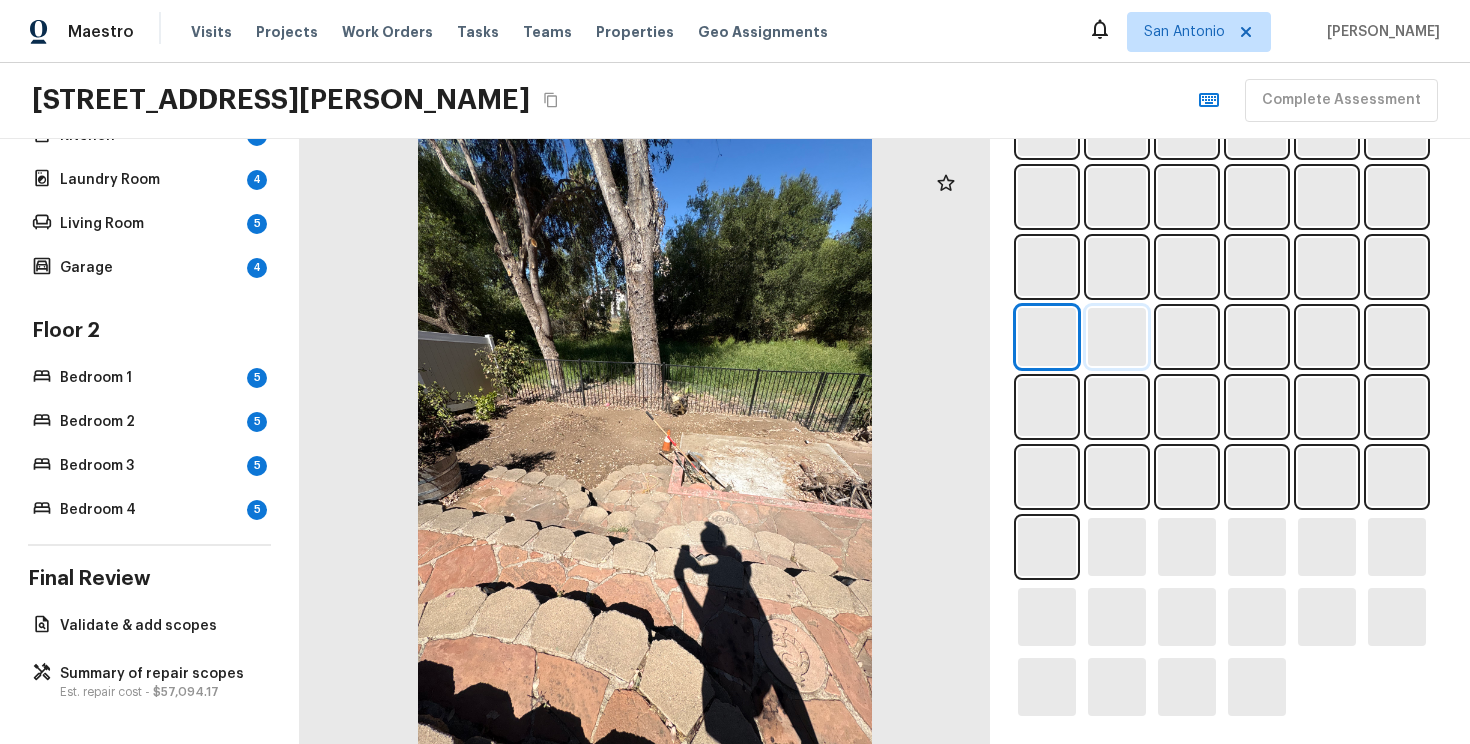click at bounding box center (1117, 337) 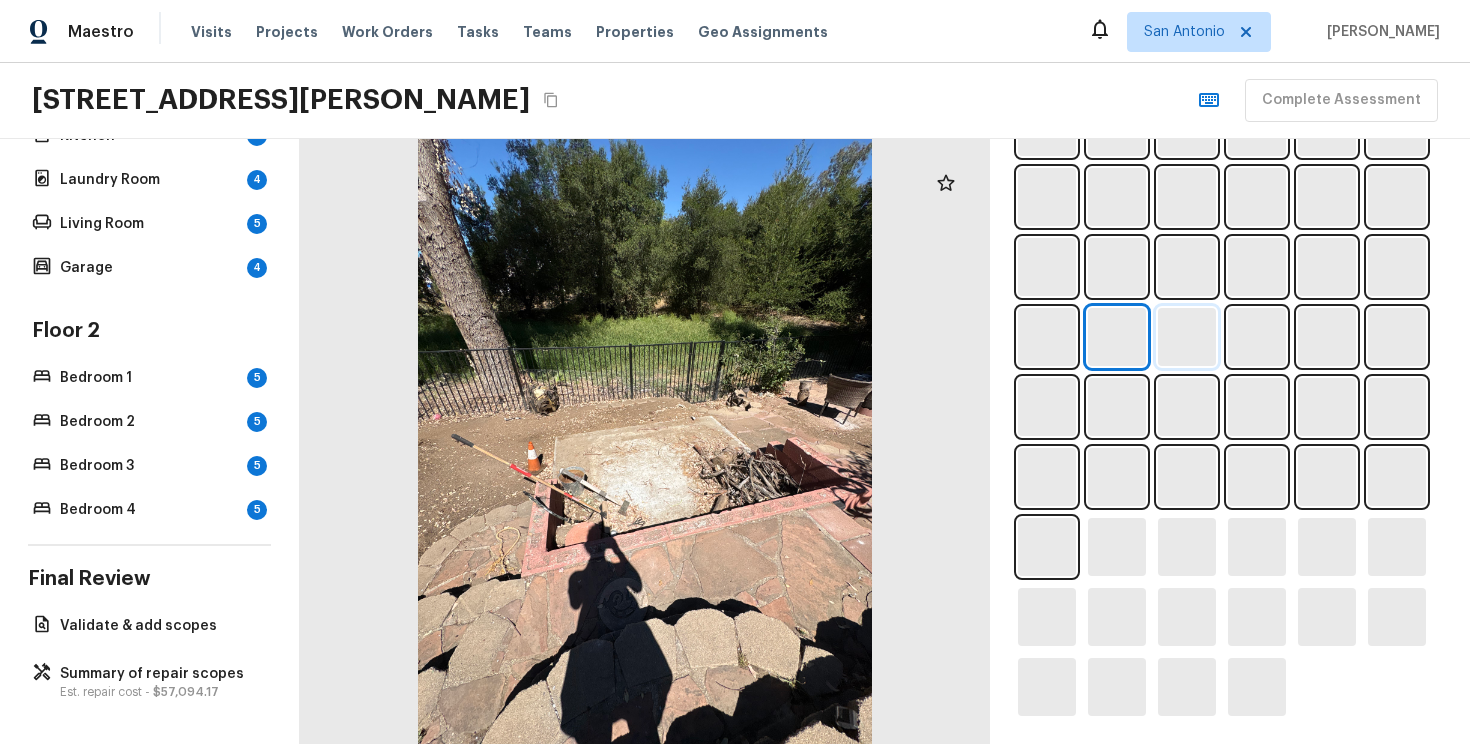 click at bounding box center (1187, 337) 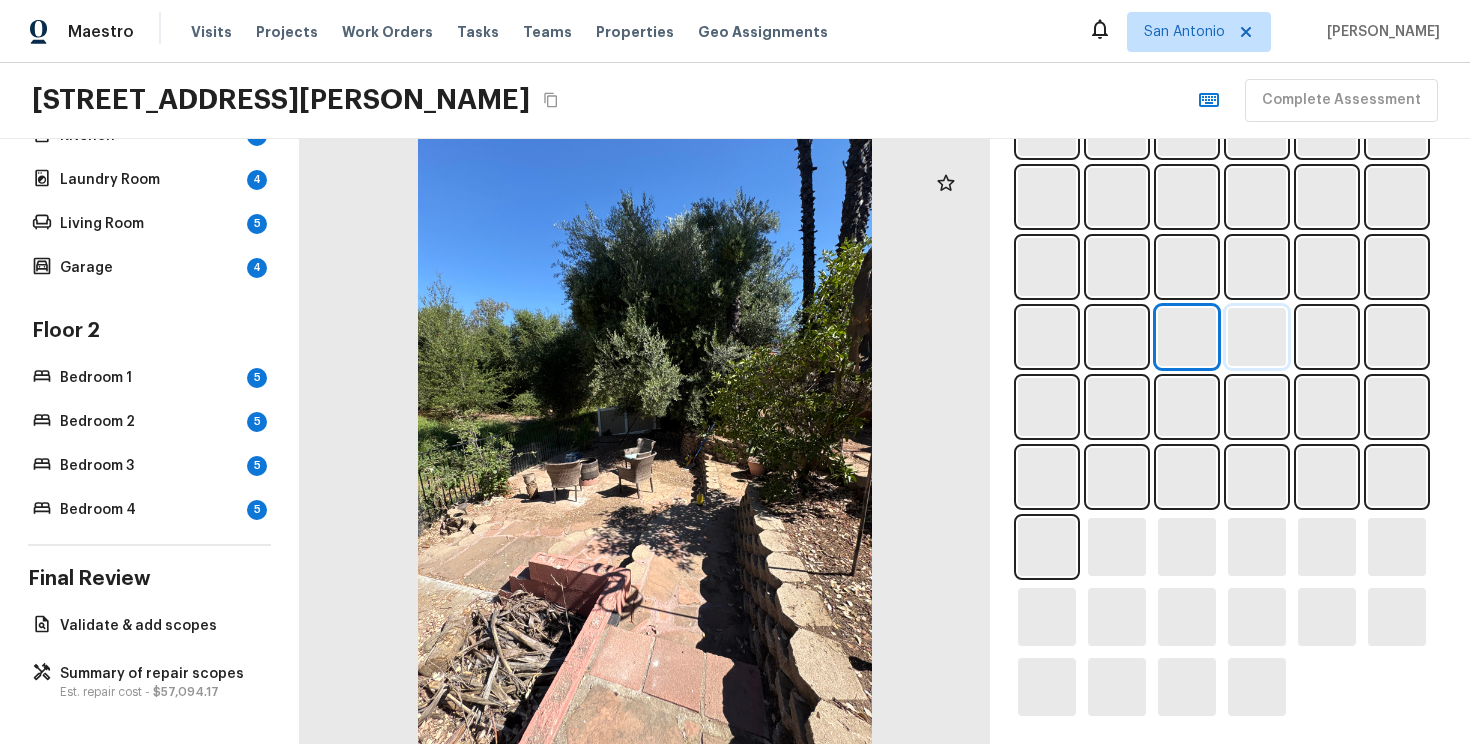 click at bounding box center (1257, 337) 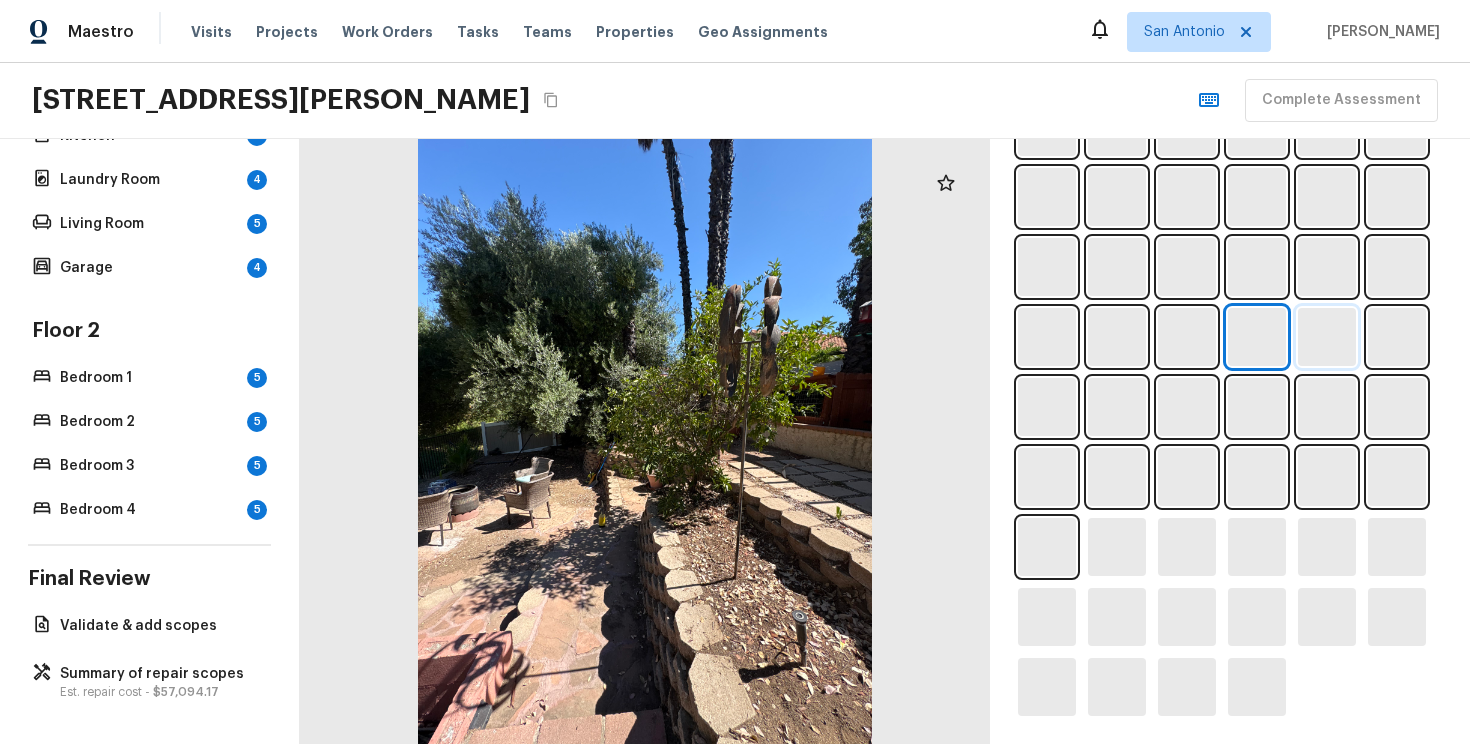 click at bounding box center (1327, 337) 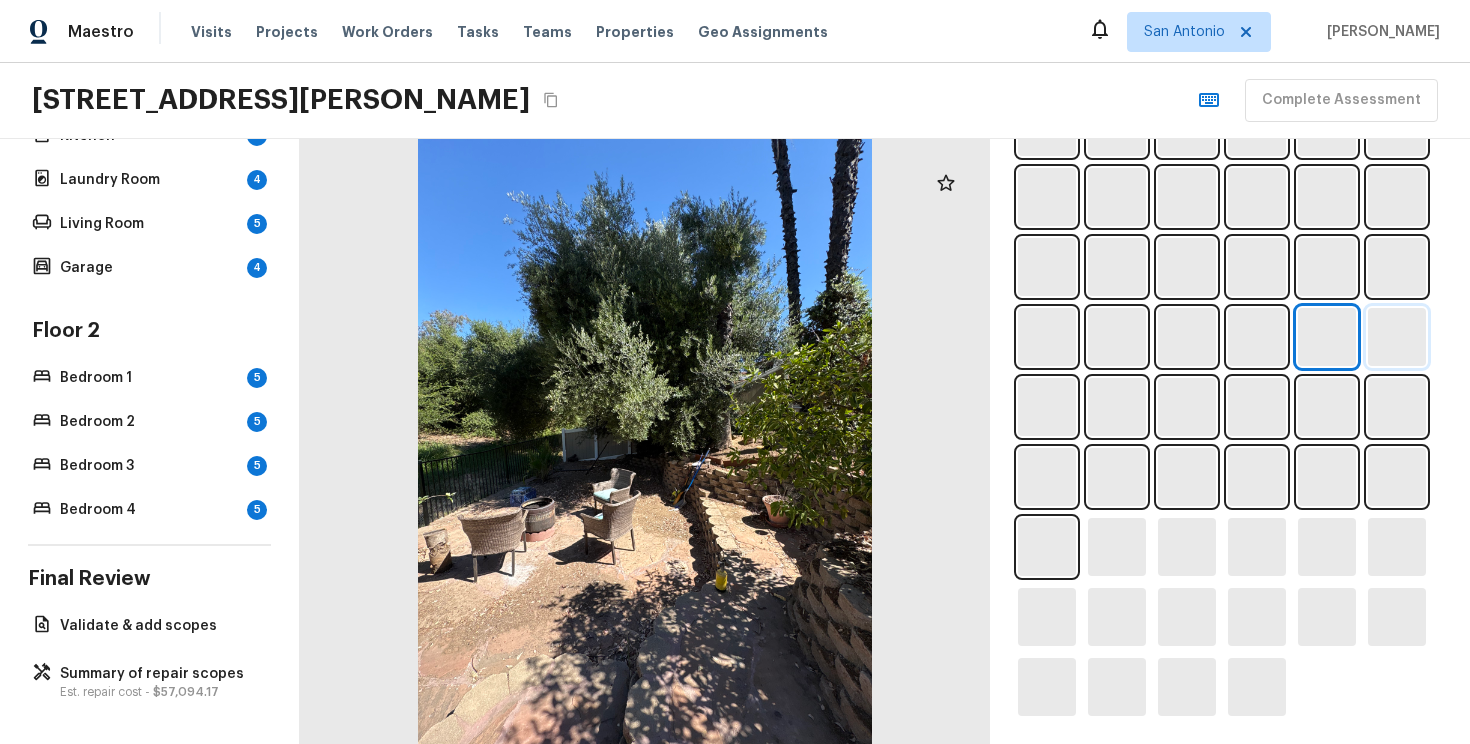 click at bounding box center [1397, 337] 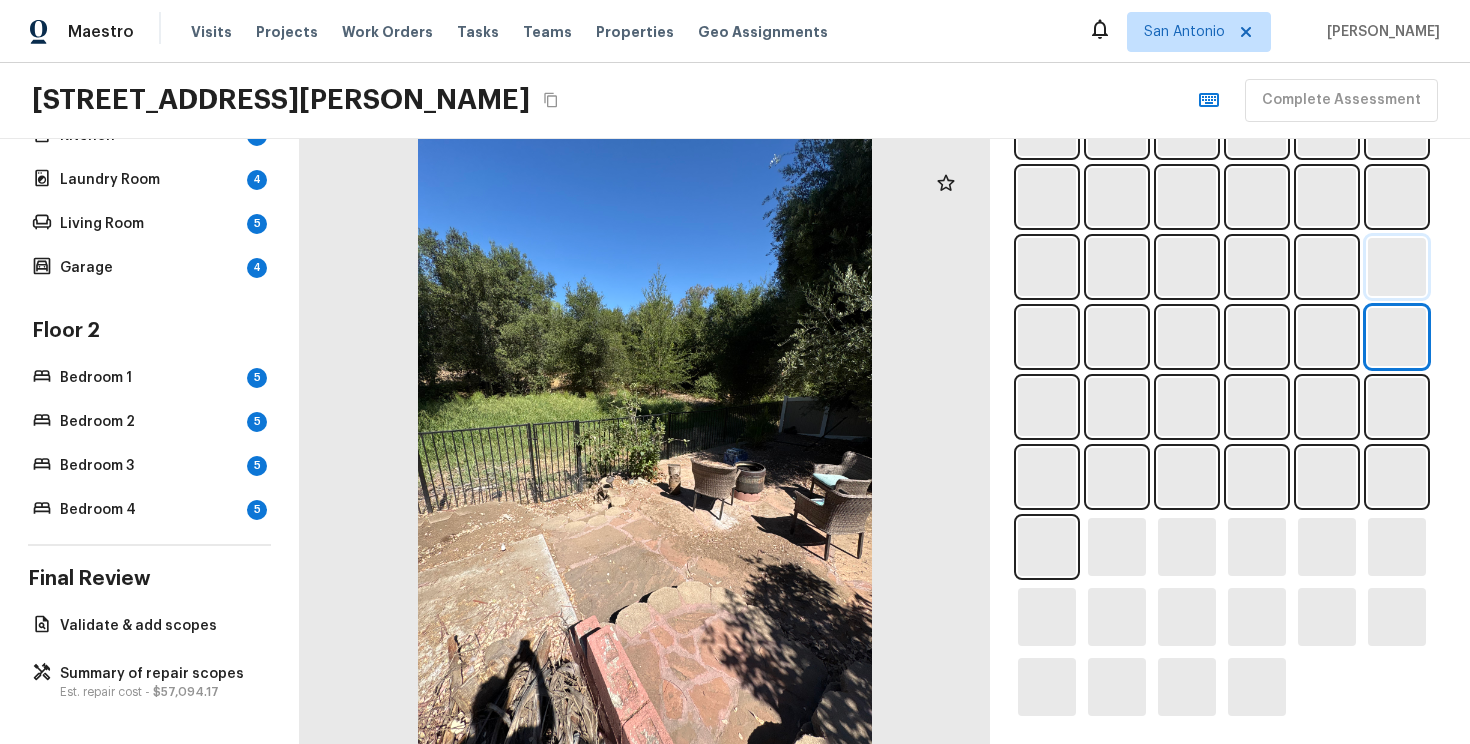 click at bounding box center (1397, 267) 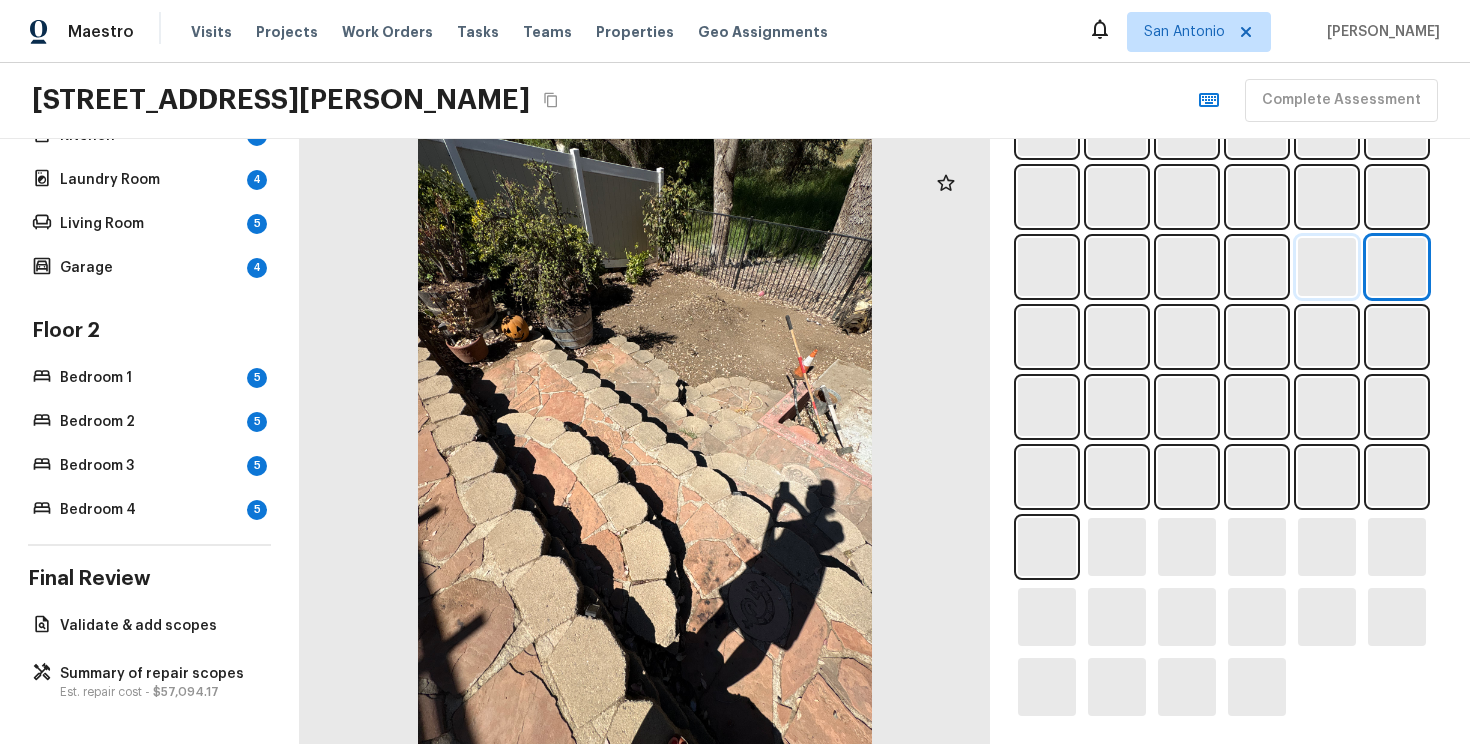click at bounding box center [1327, 267] 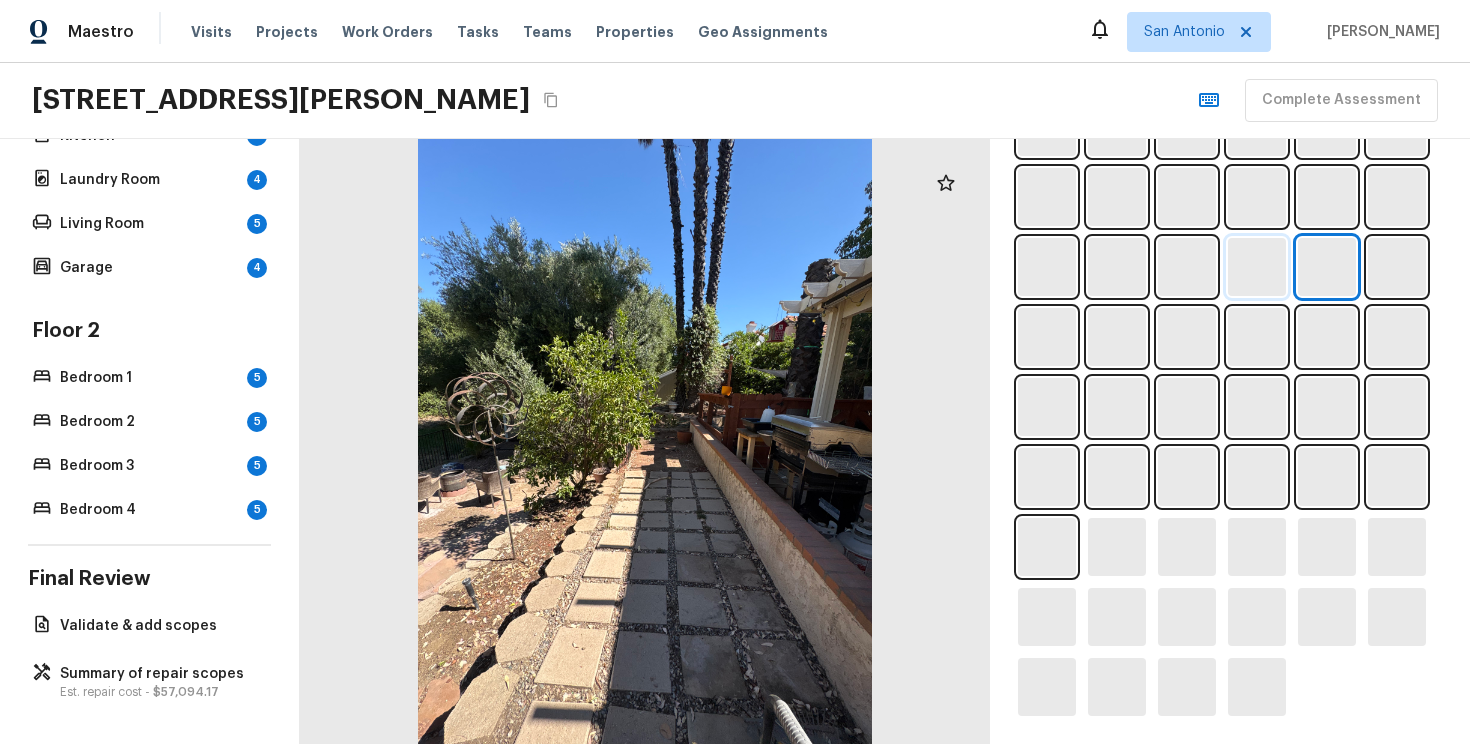 click at bounding box center (1257, 267) 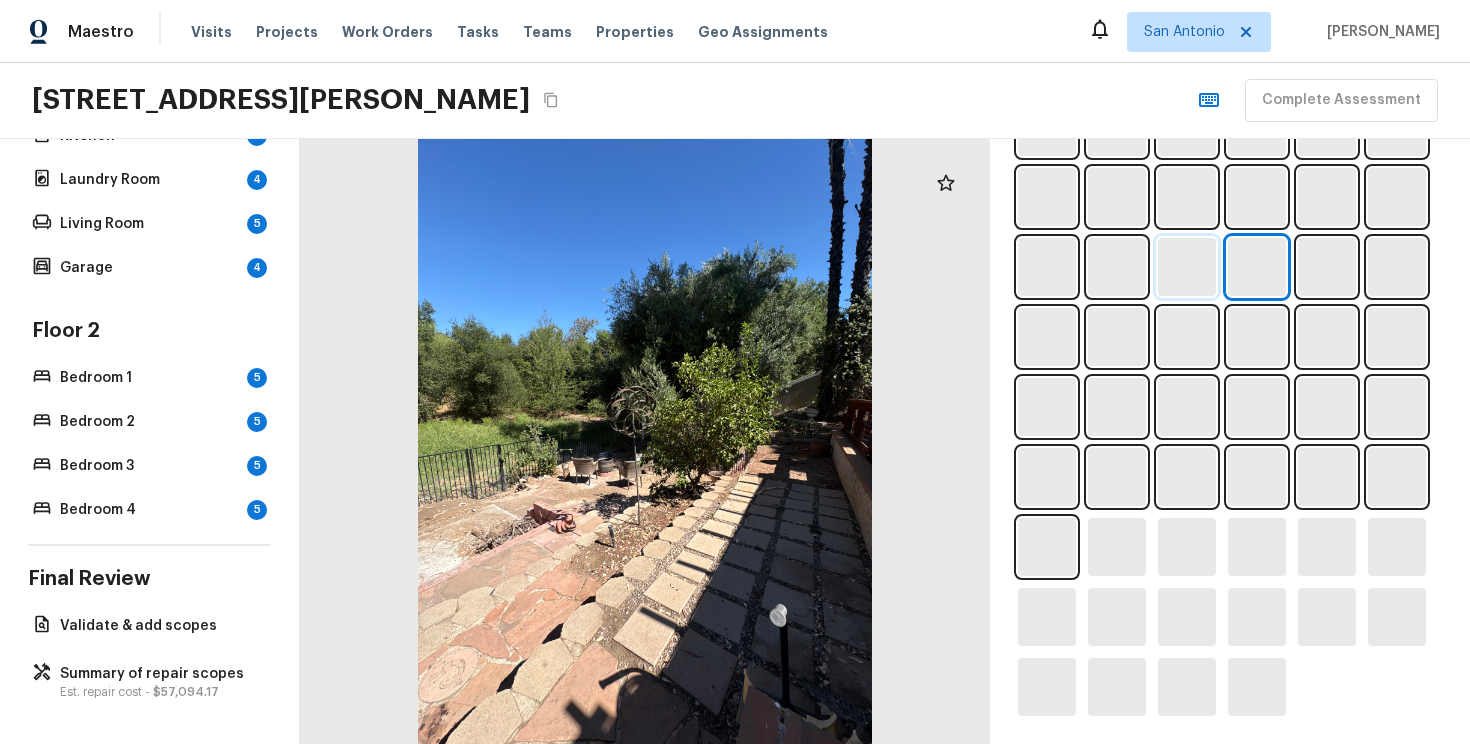 click at bounding box center (1187, 267) 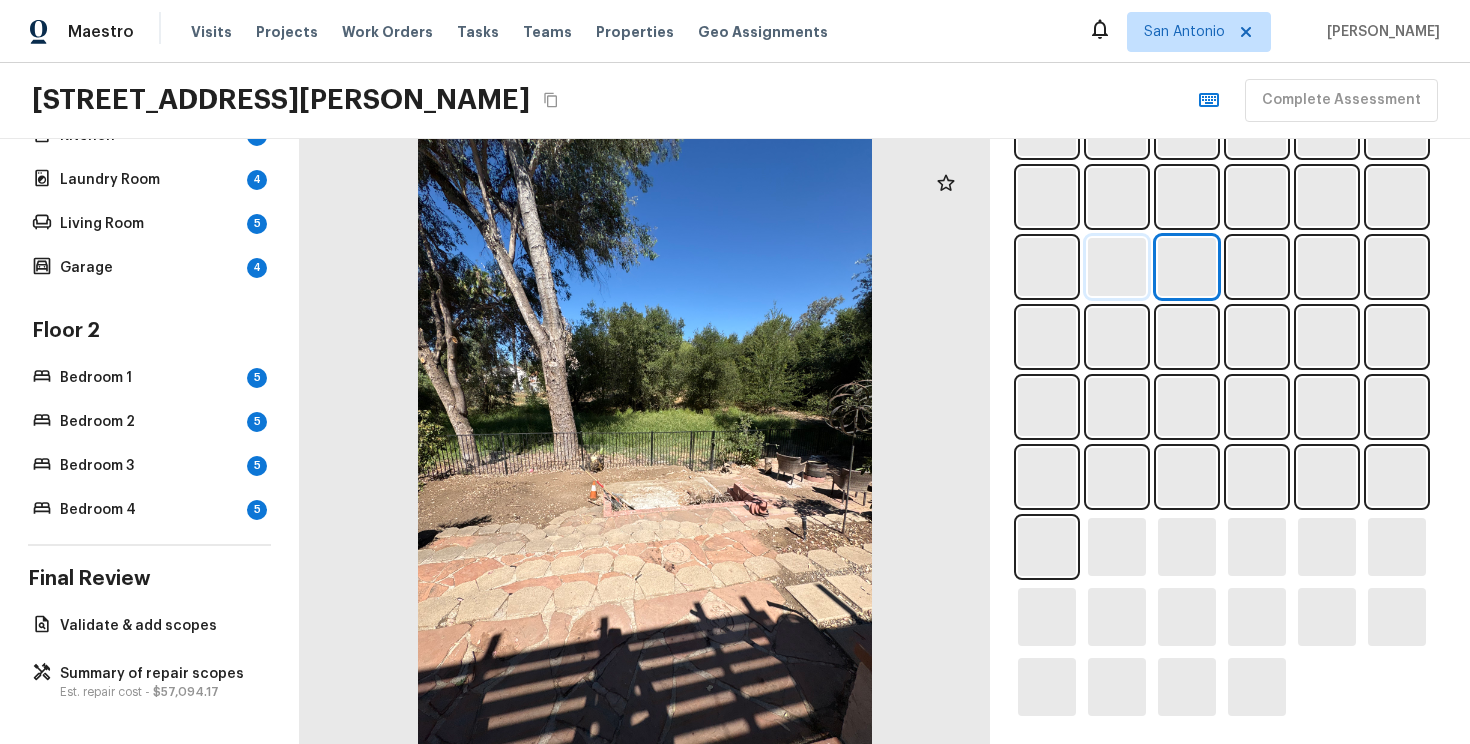 click at bounding box center [1117, 267] 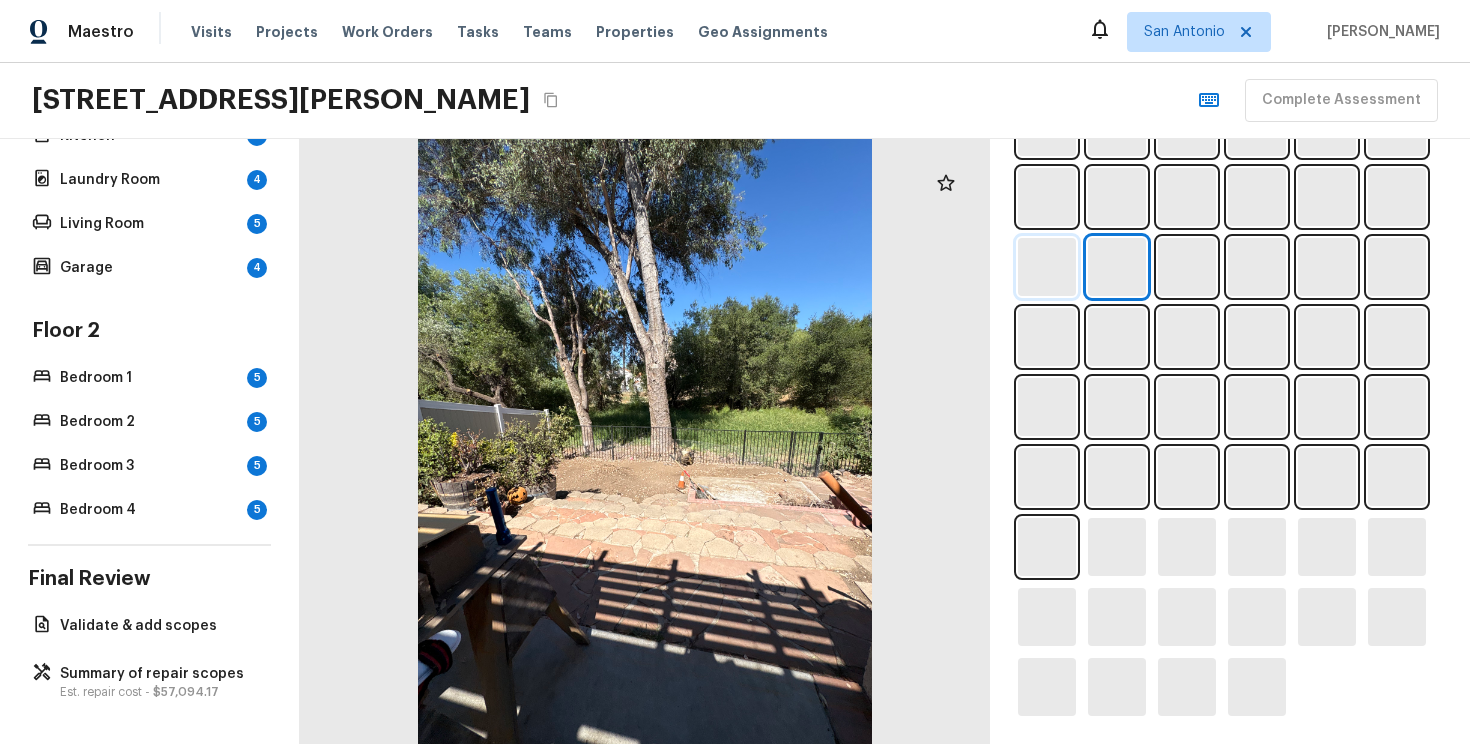 click at bounding box center (1047, 267) 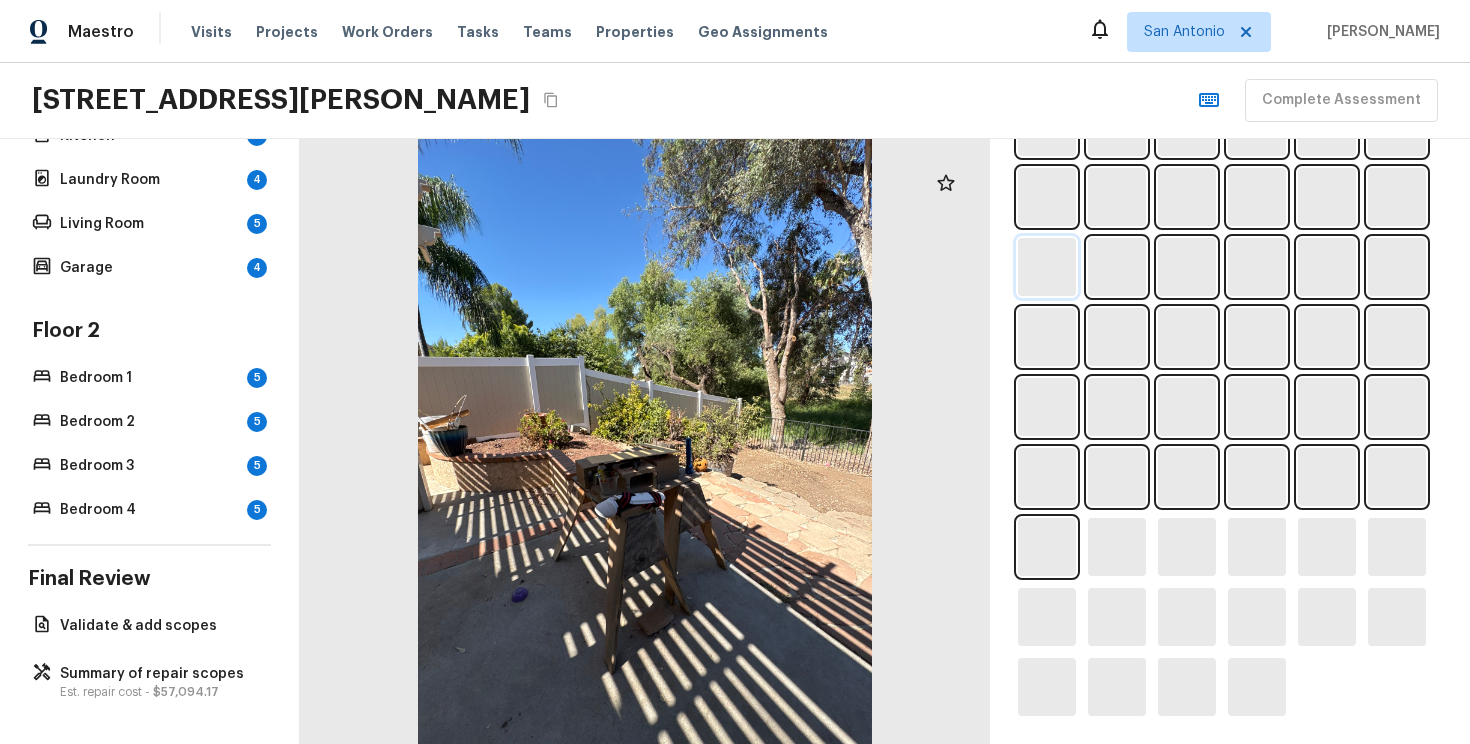 scroll, scrollTop: 1063, scrollLeft: 0, axis: vertical 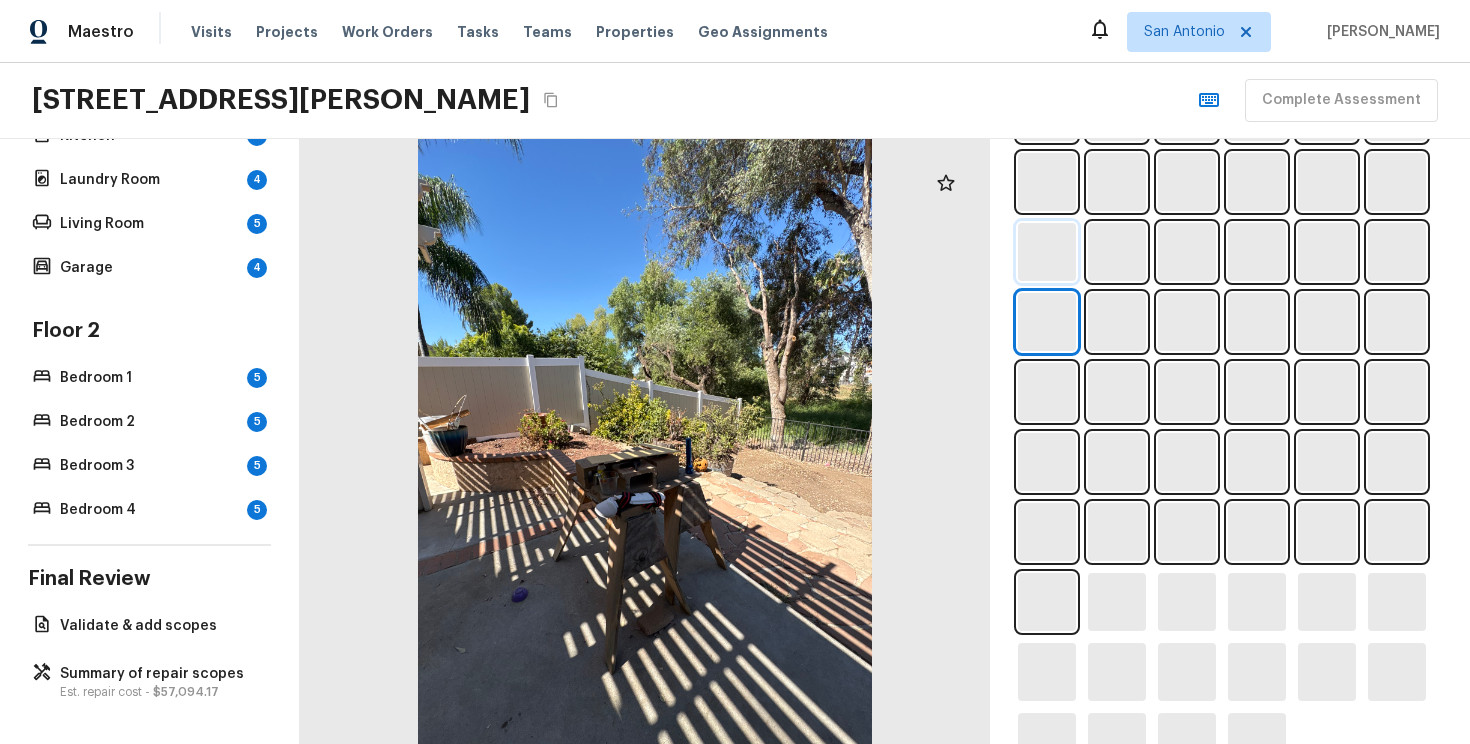 click at bounding box center [1047, 252] 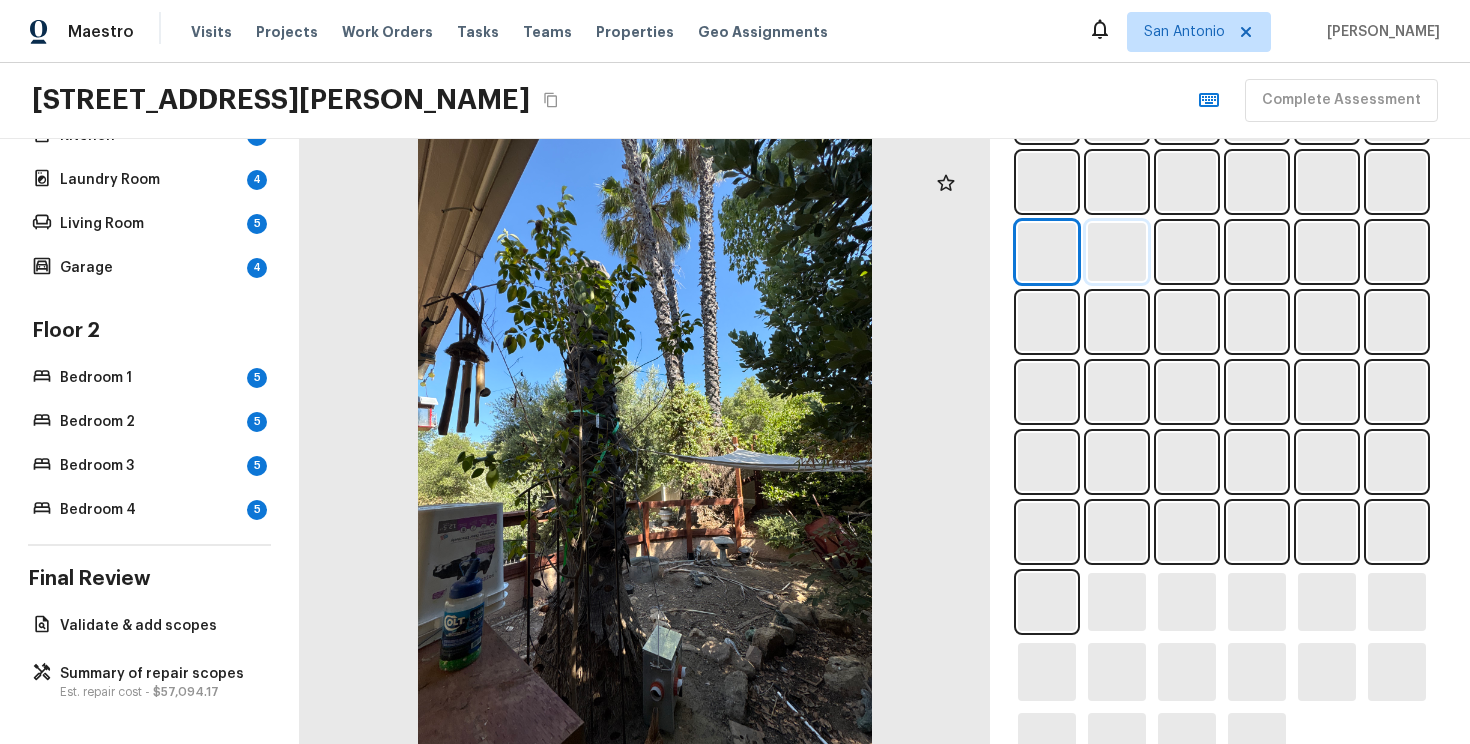 click at bounding box center [1117, 252] 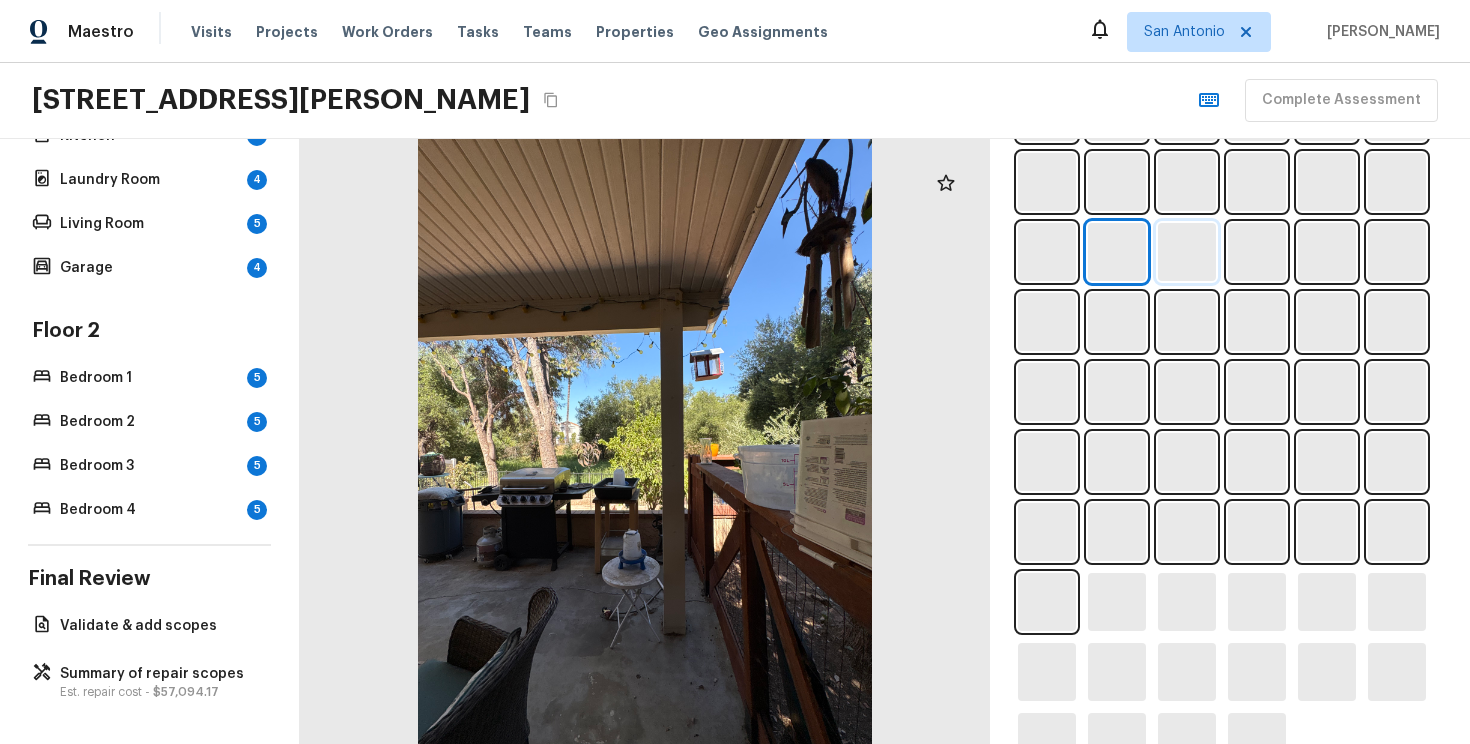 click at bounding box center [1187, 252] 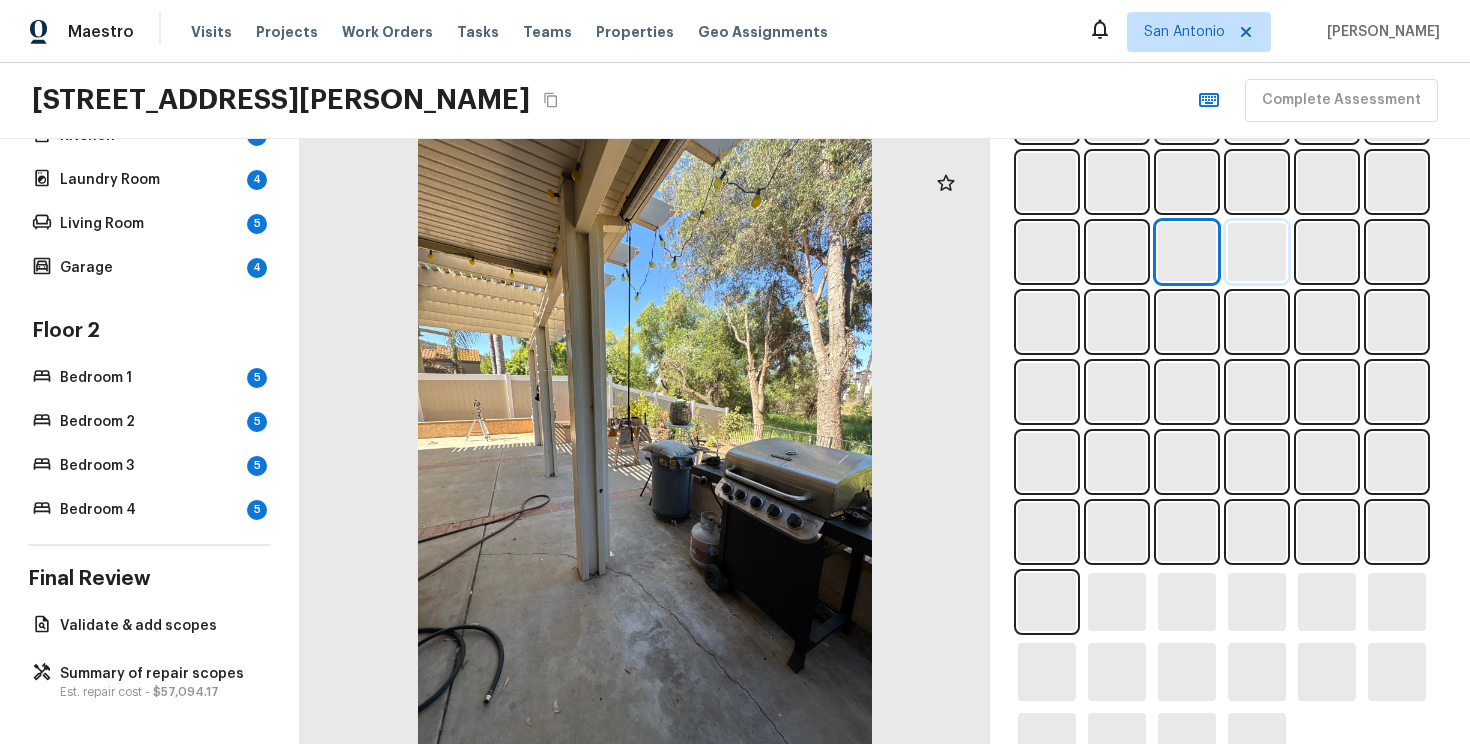 click at bounding box center [1257, 252] 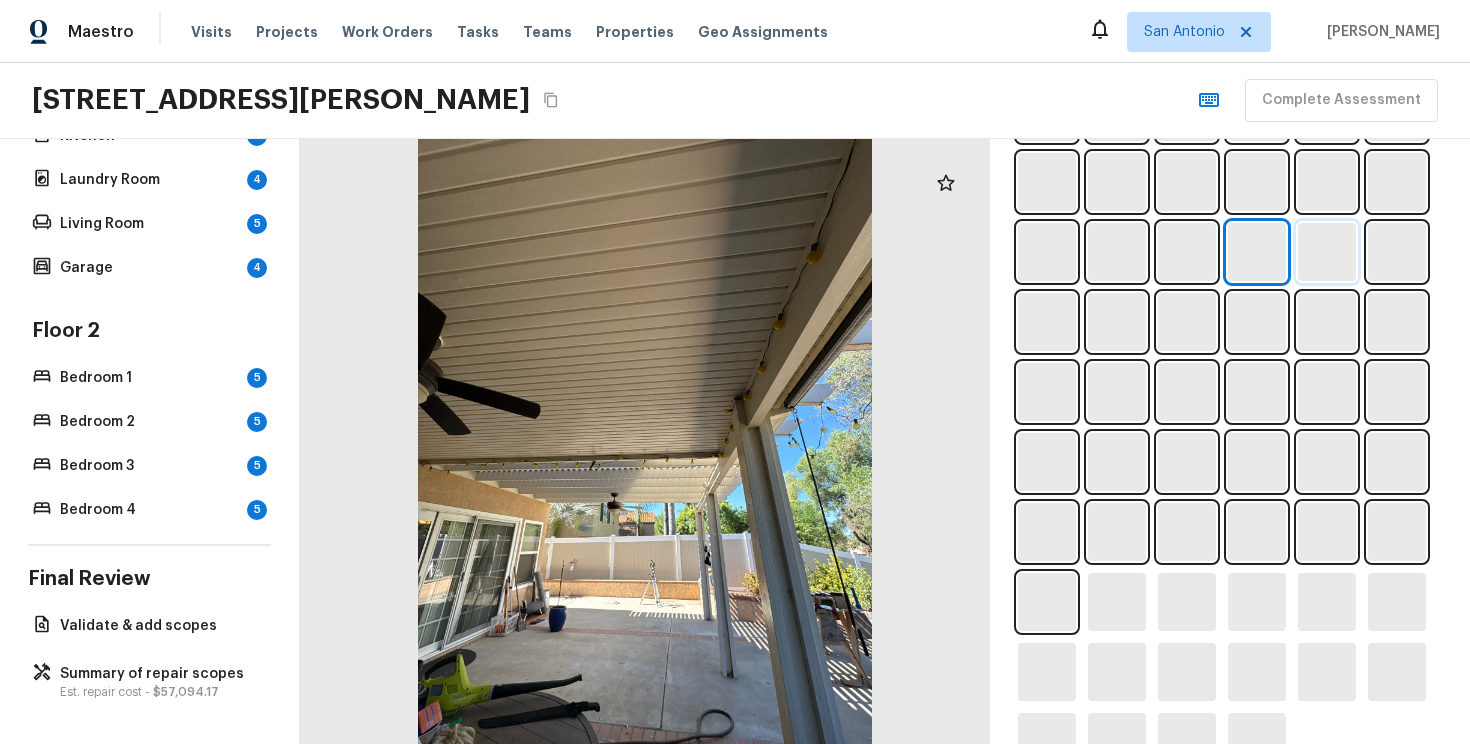 click at bounding box center [1327, 252] 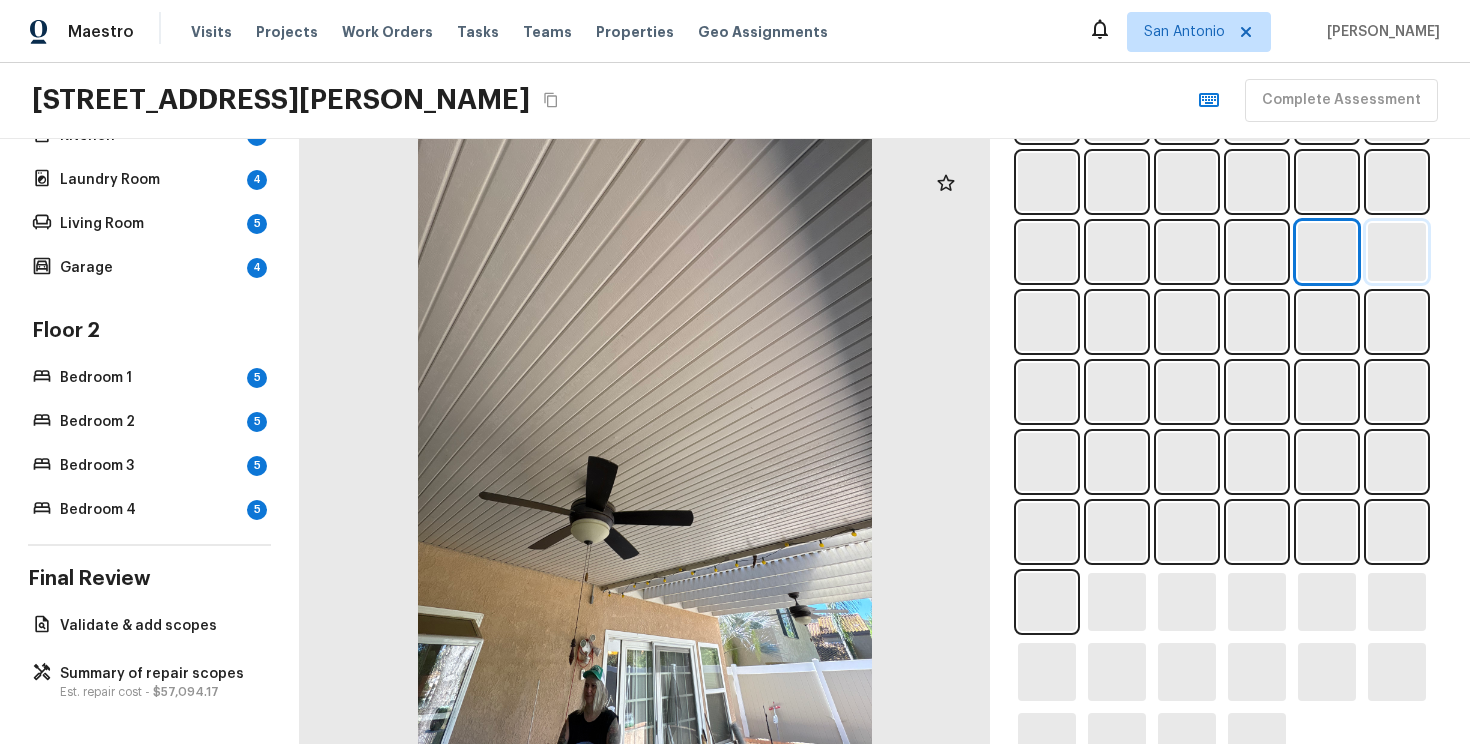 click at bounding box center (1397, 252) 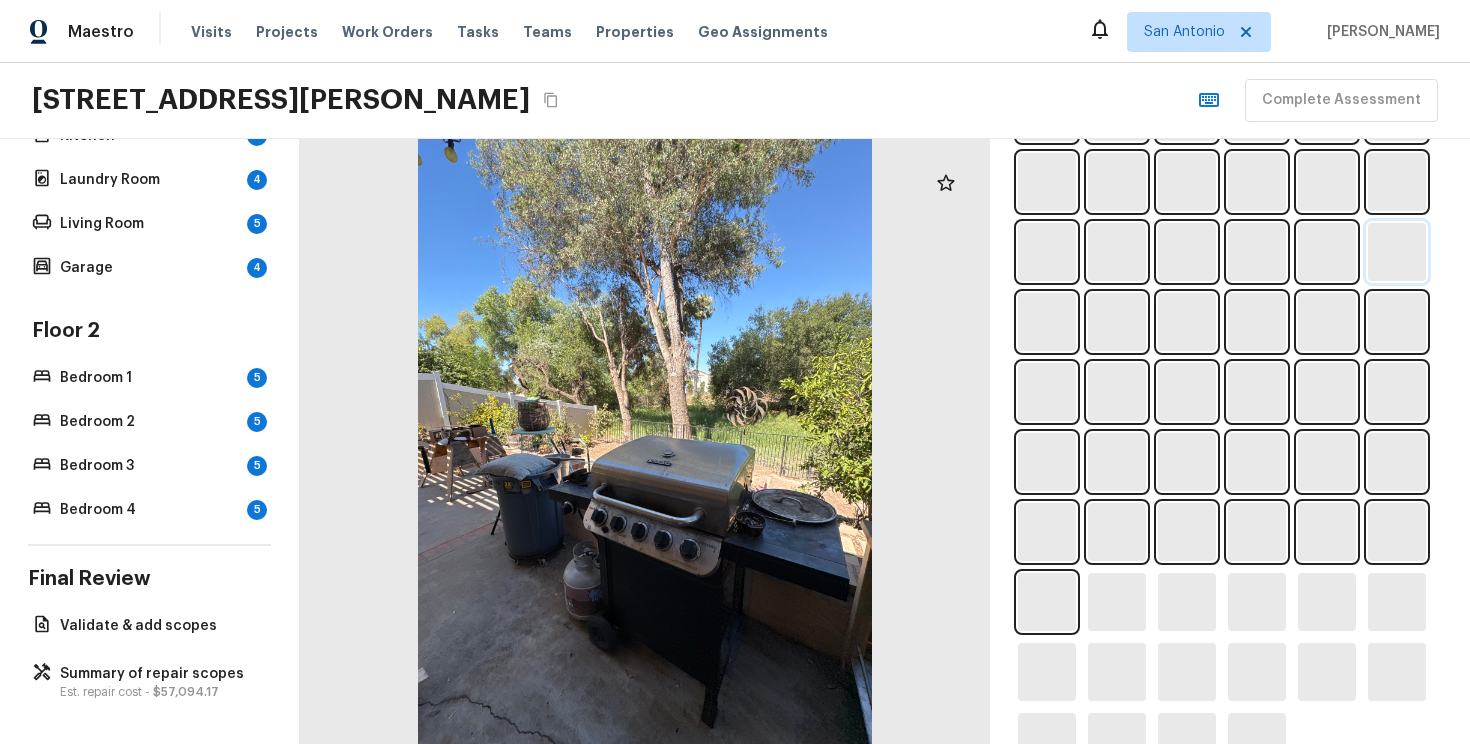 click at bounding box center (1397, 252) 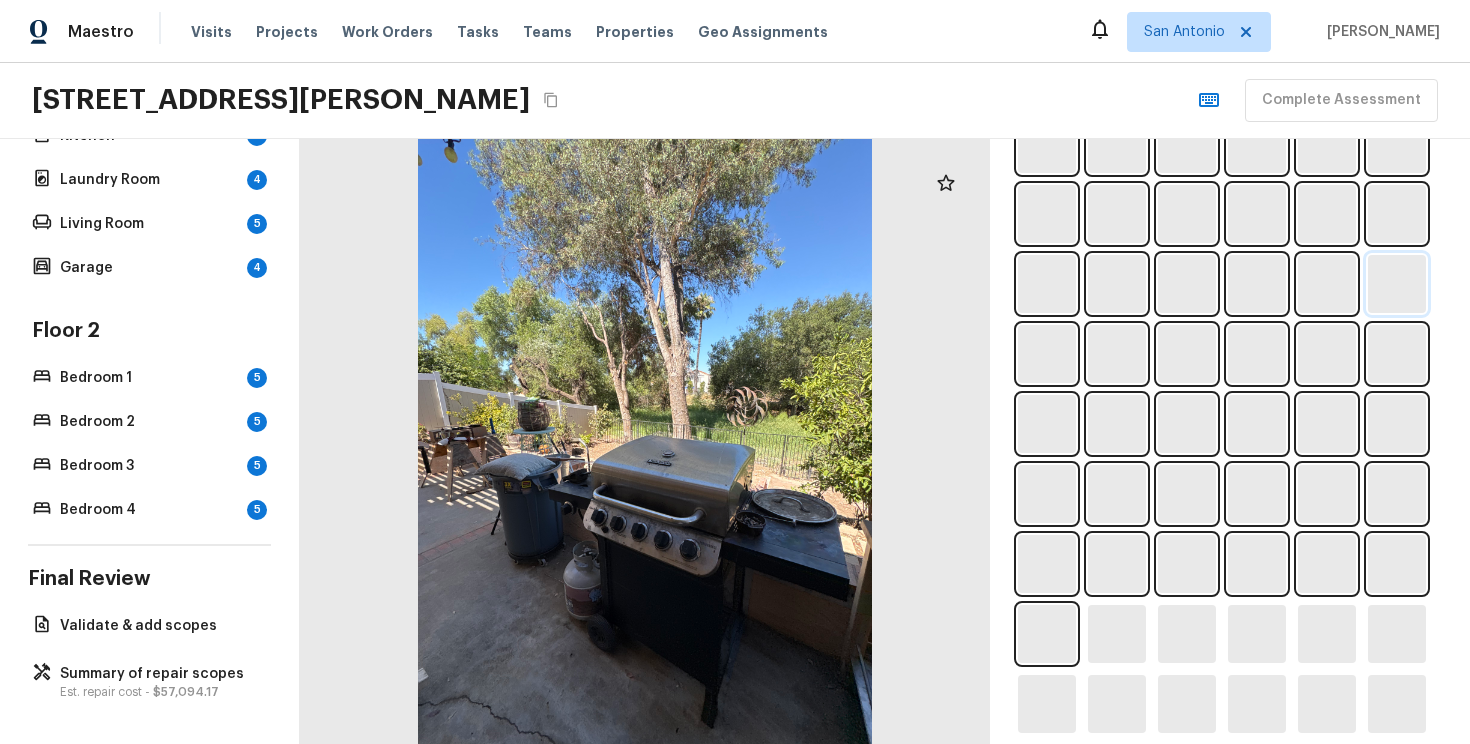 scroll, scrollTop: 1014, scrollLeft: 0, axis: vertical 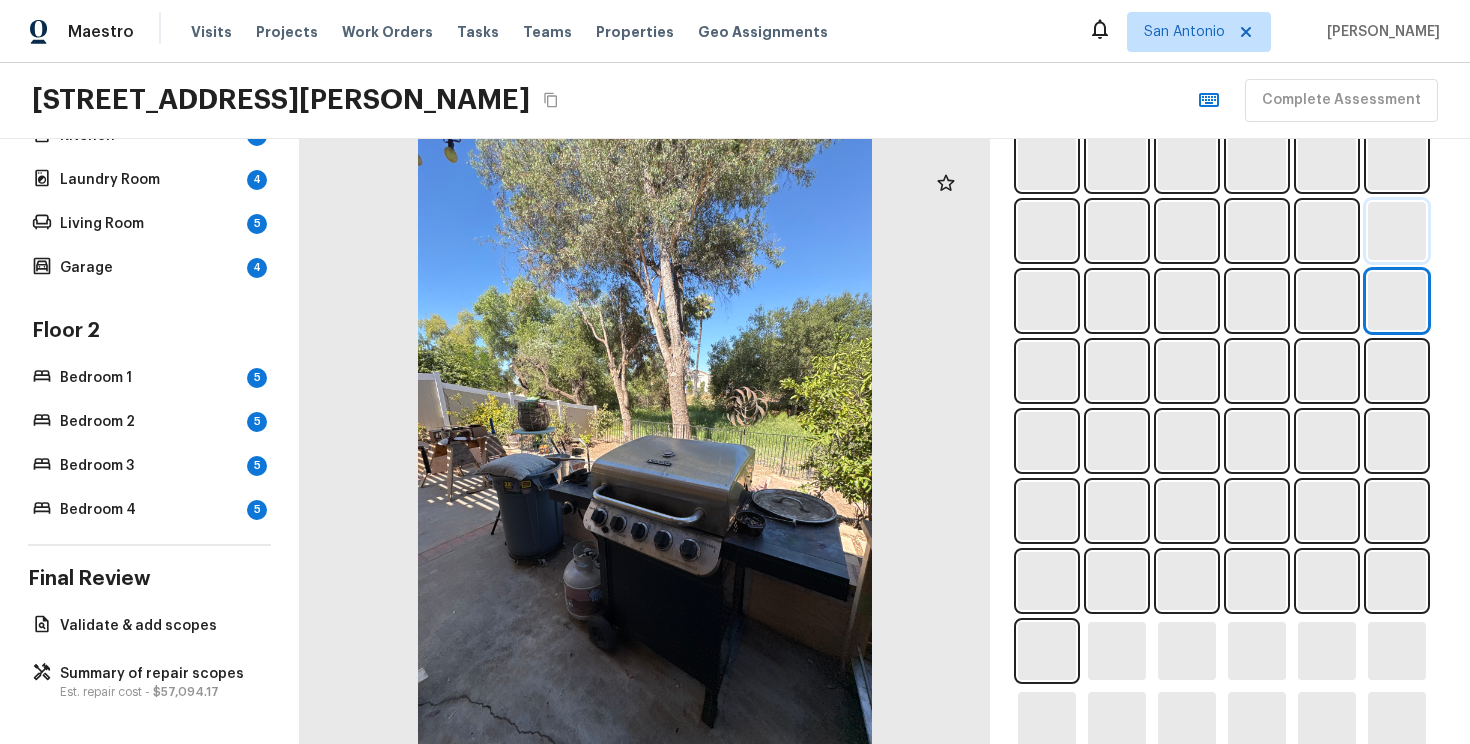 click at bounding box center [1397, 231] 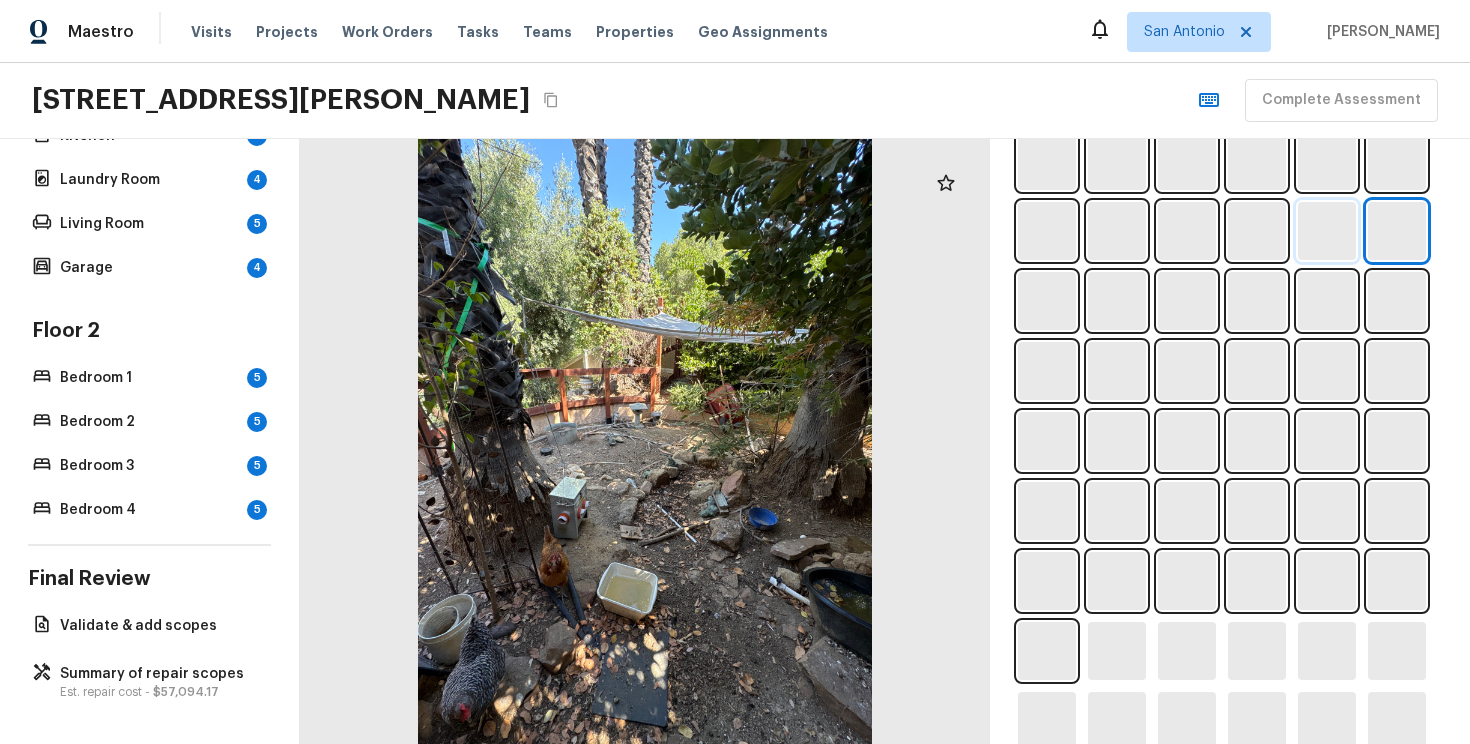 click at bounding box center (1327, 231) 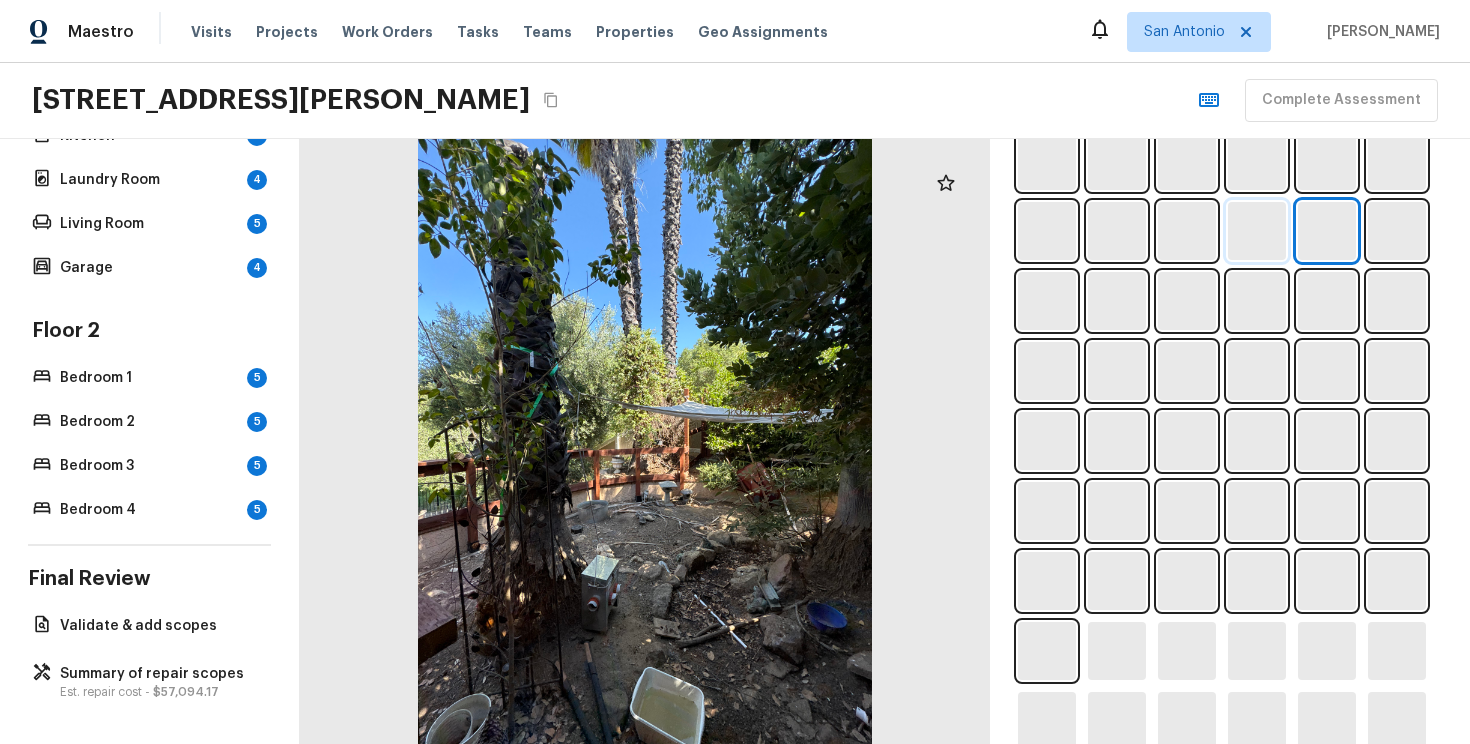 click at bounding box center [1257, 231] 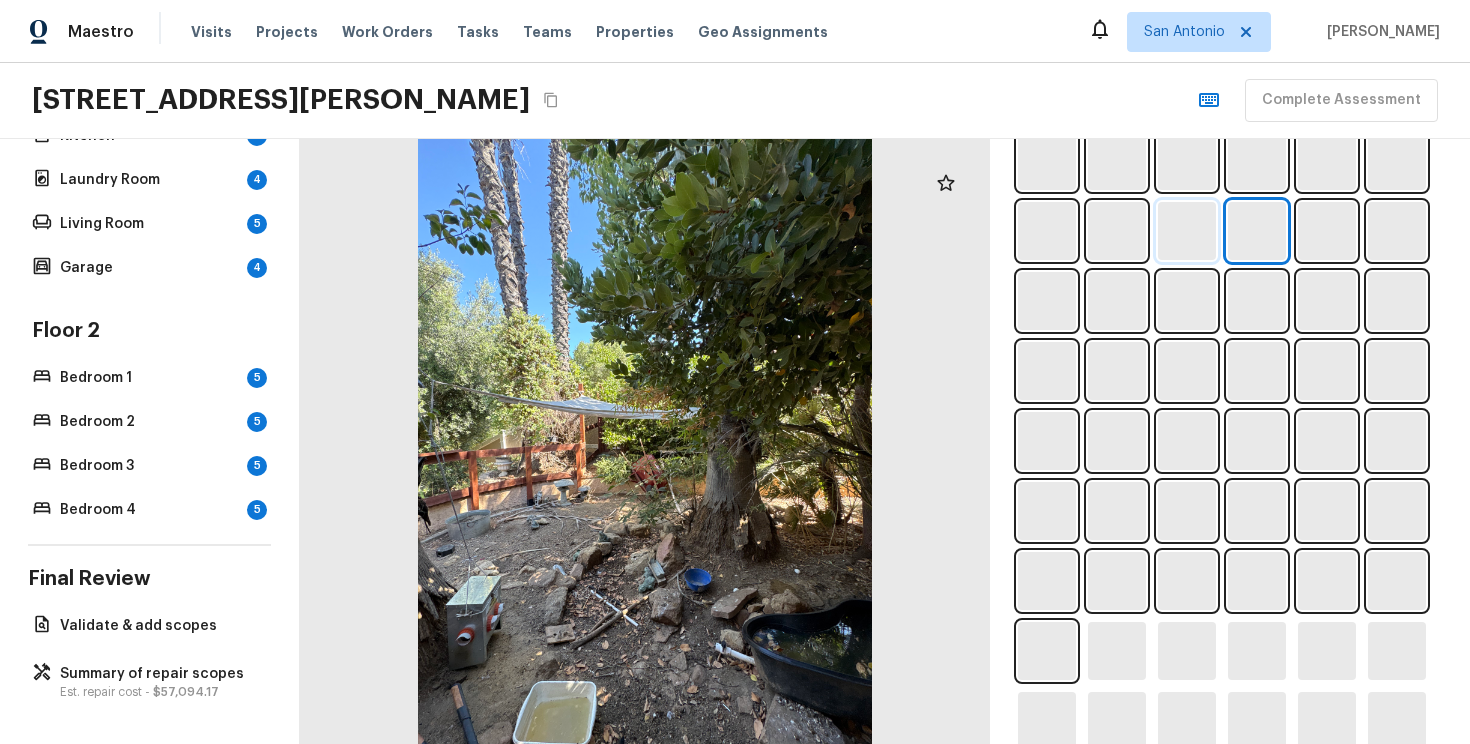 click at bounding box center [1187, 231] 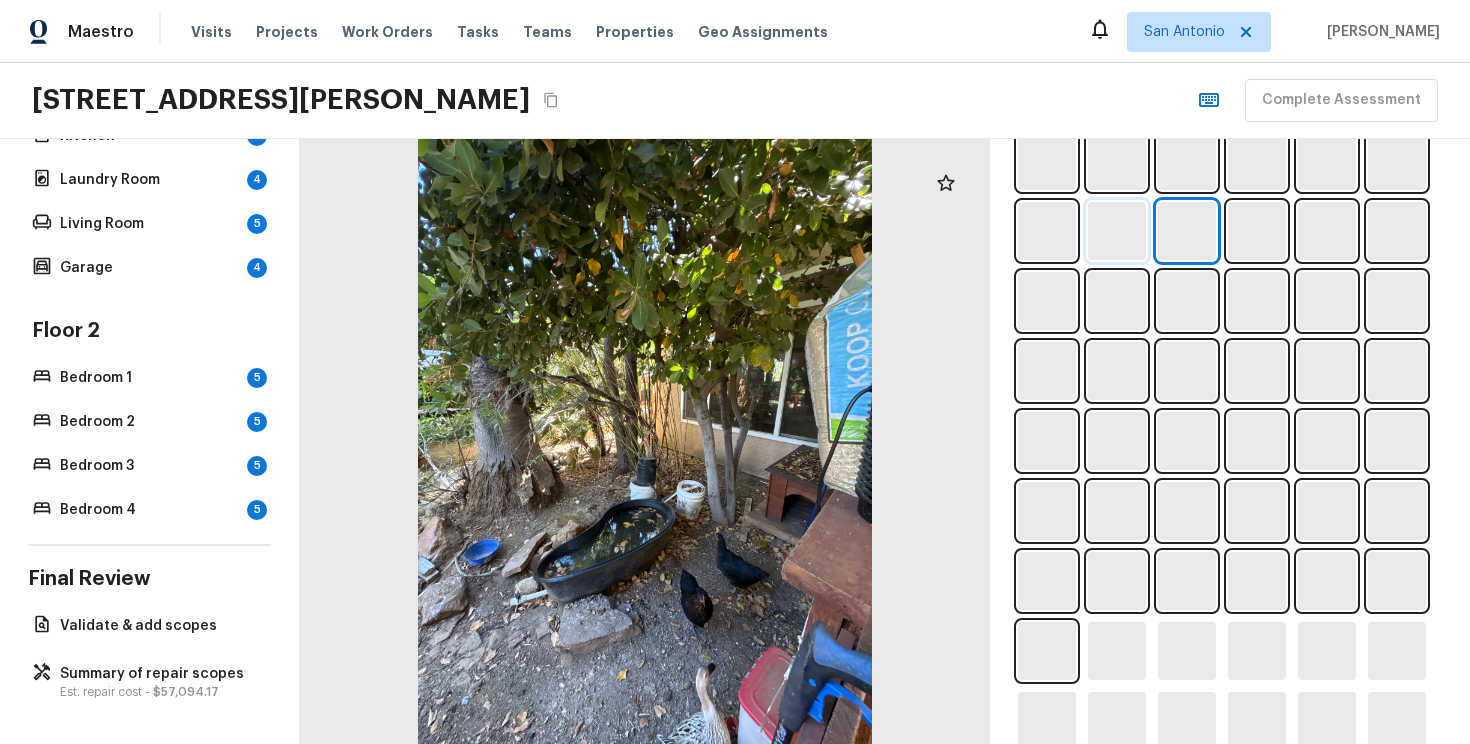 click at bounding box center (1117, 231) 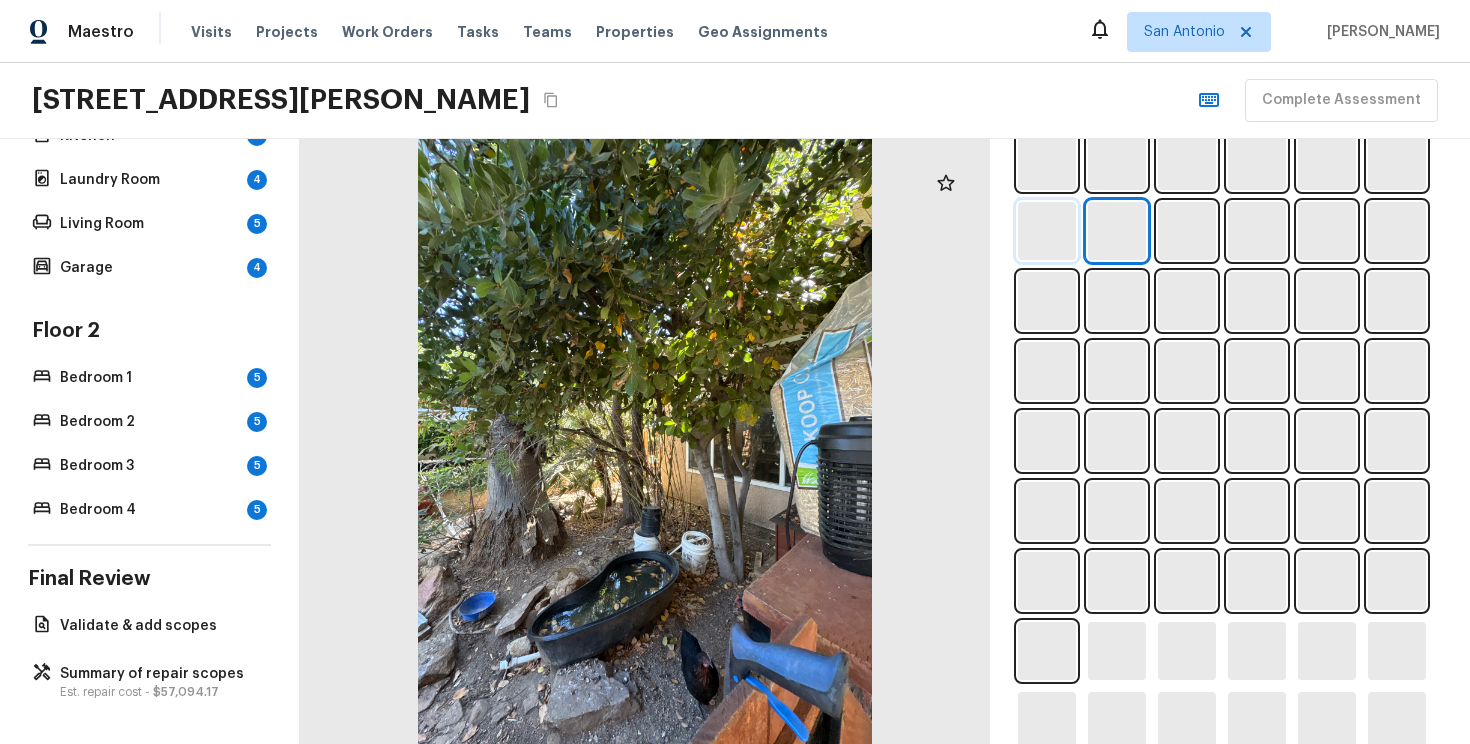 click at bounding box center [1047, 231] 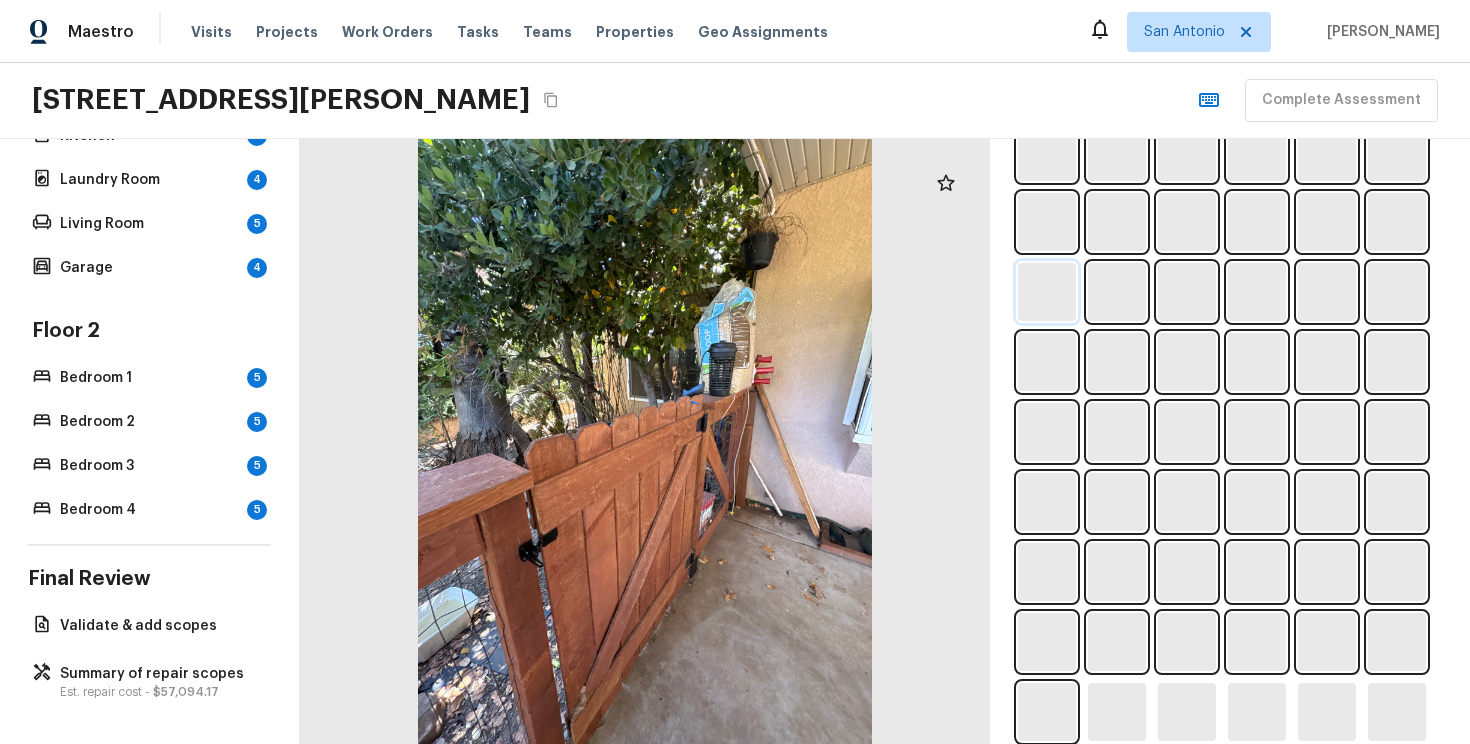 scroll, scrollTop: 938, scrollLeft: 0, axis: vertical 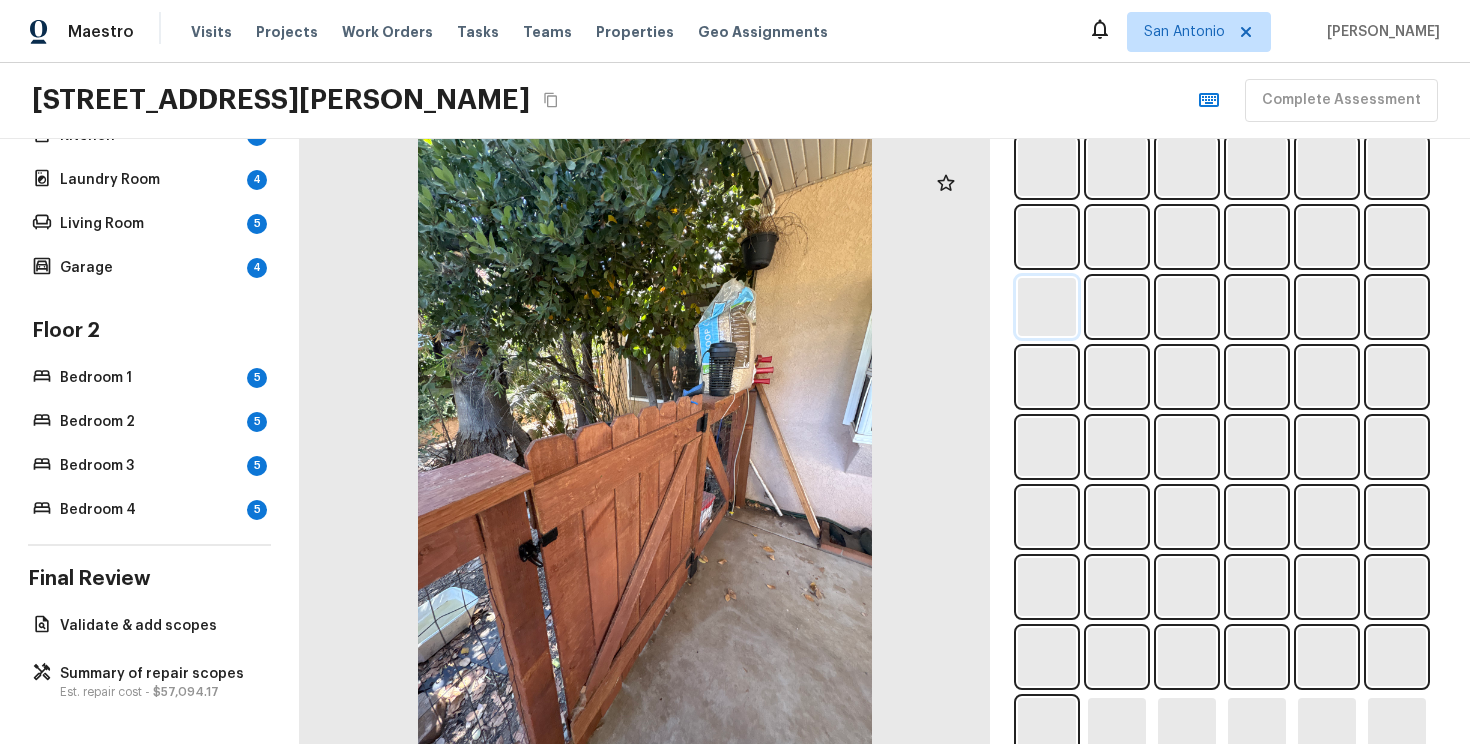 click at bounding box center [1047, 237] 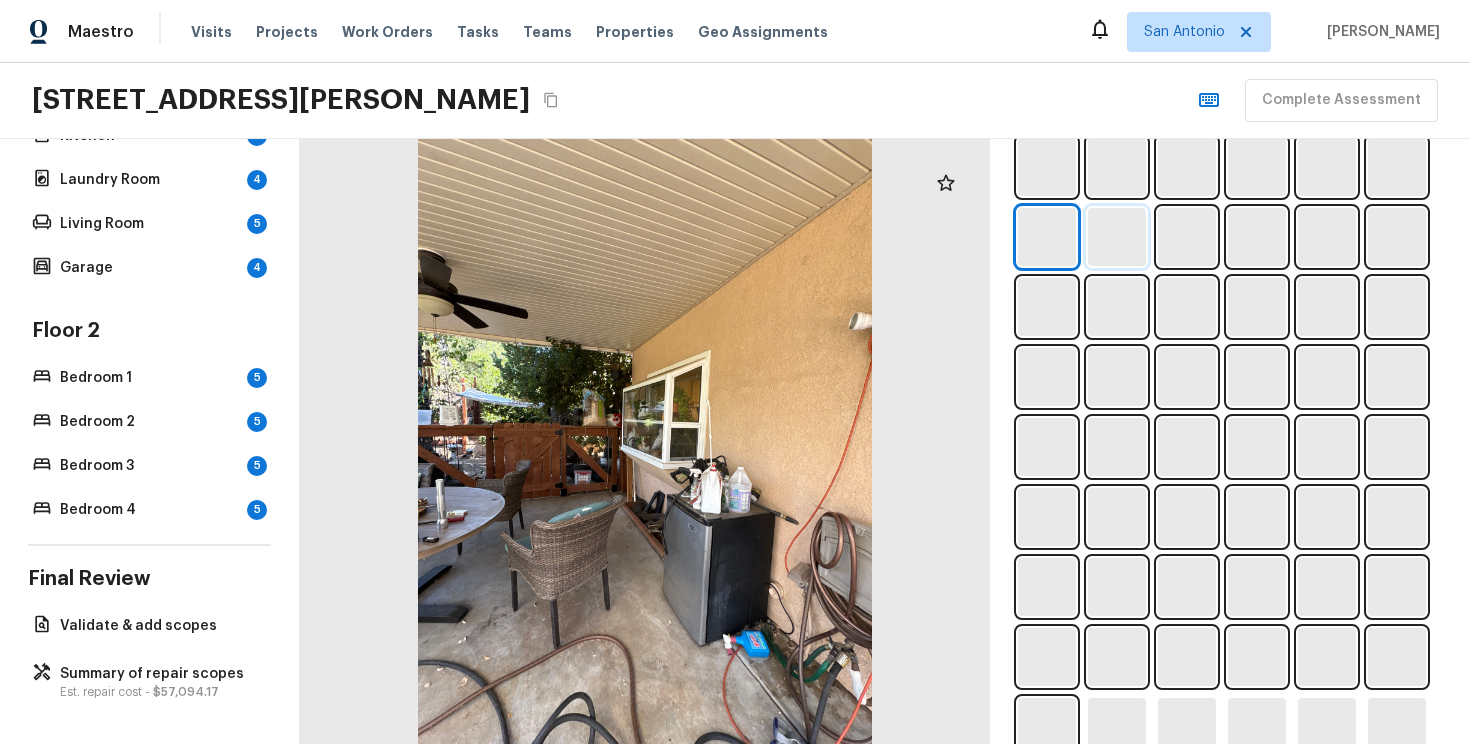 click at bounding box center (1117, 237) 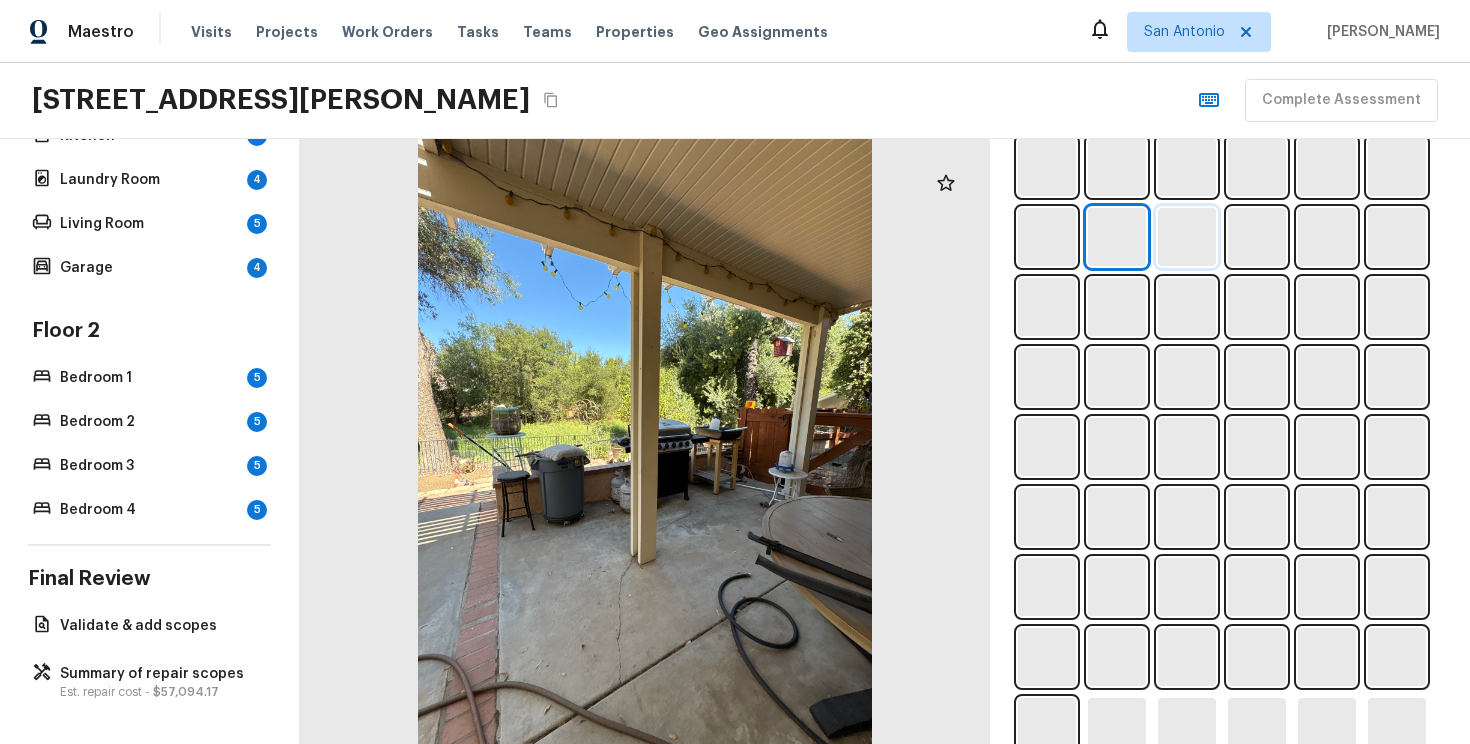 click at bounding box center (1187, 237) 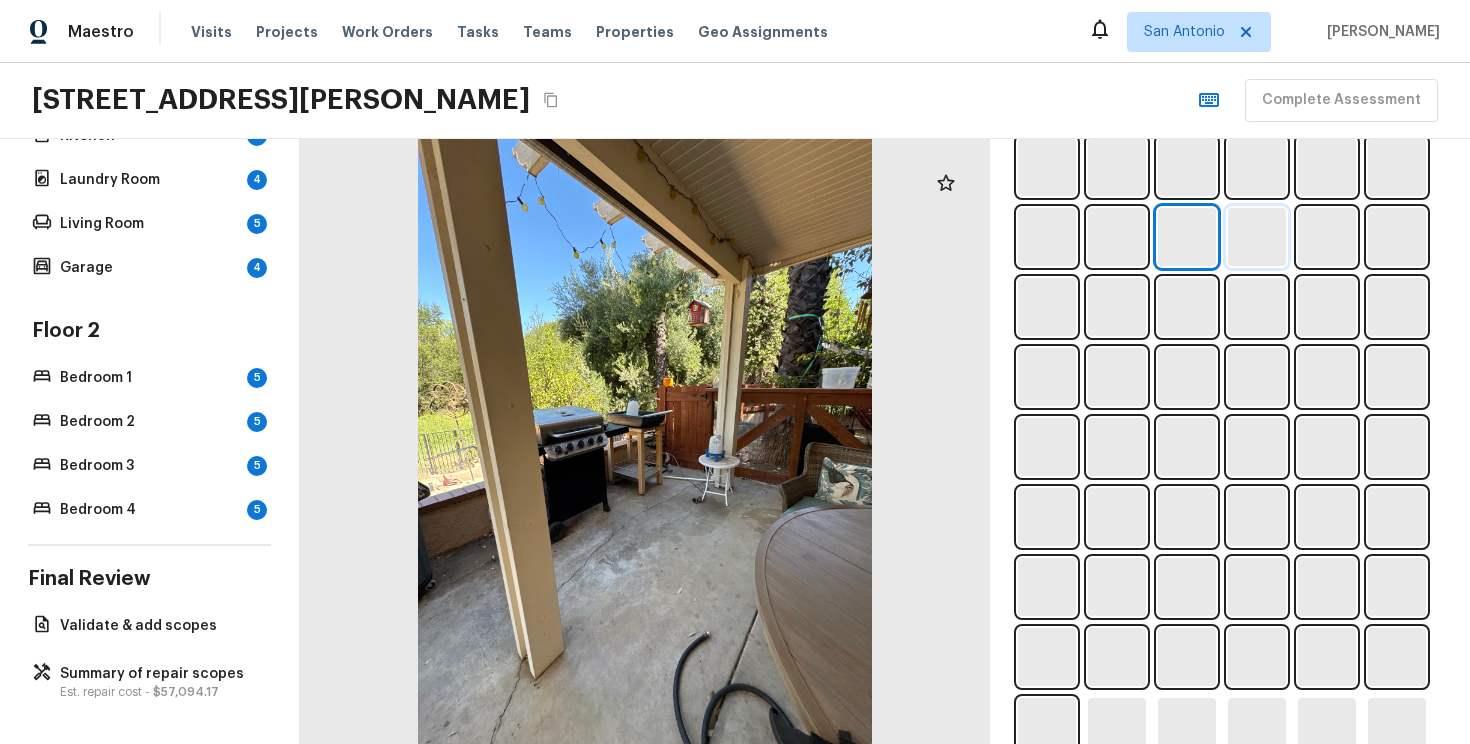 click at bounding box center (1257, 237) 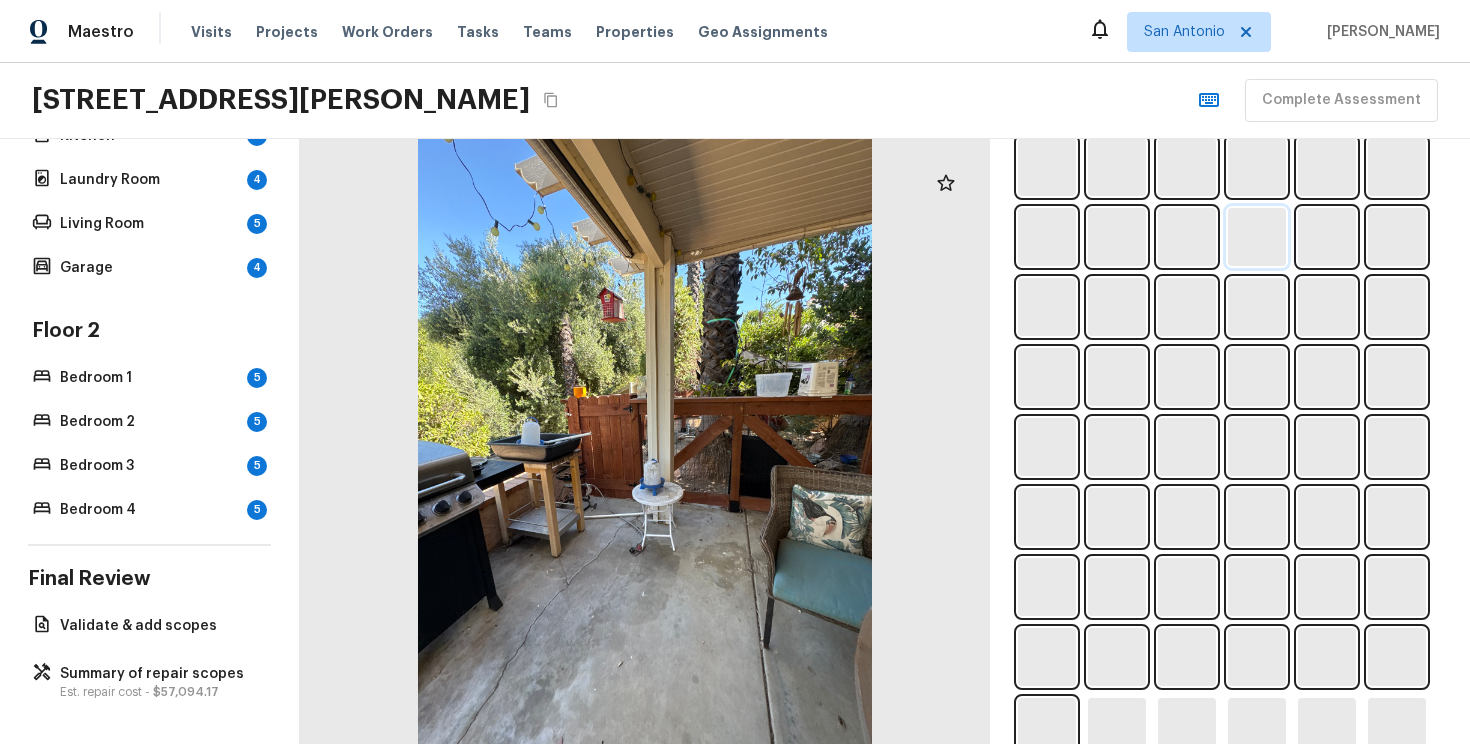 scroll, scrollTop: 878, scrollLeft: 0, axis: vertical 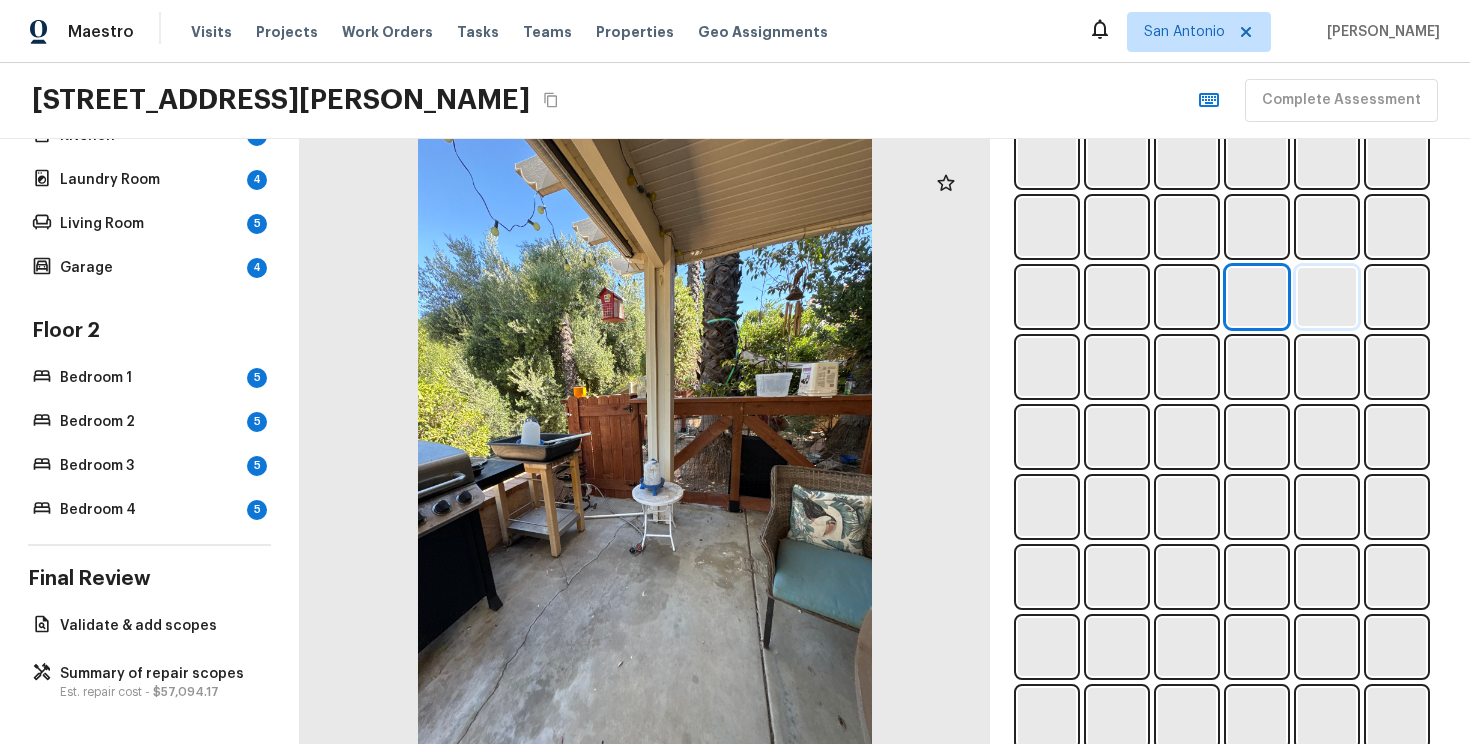 click at bounding box center (1327, 297) 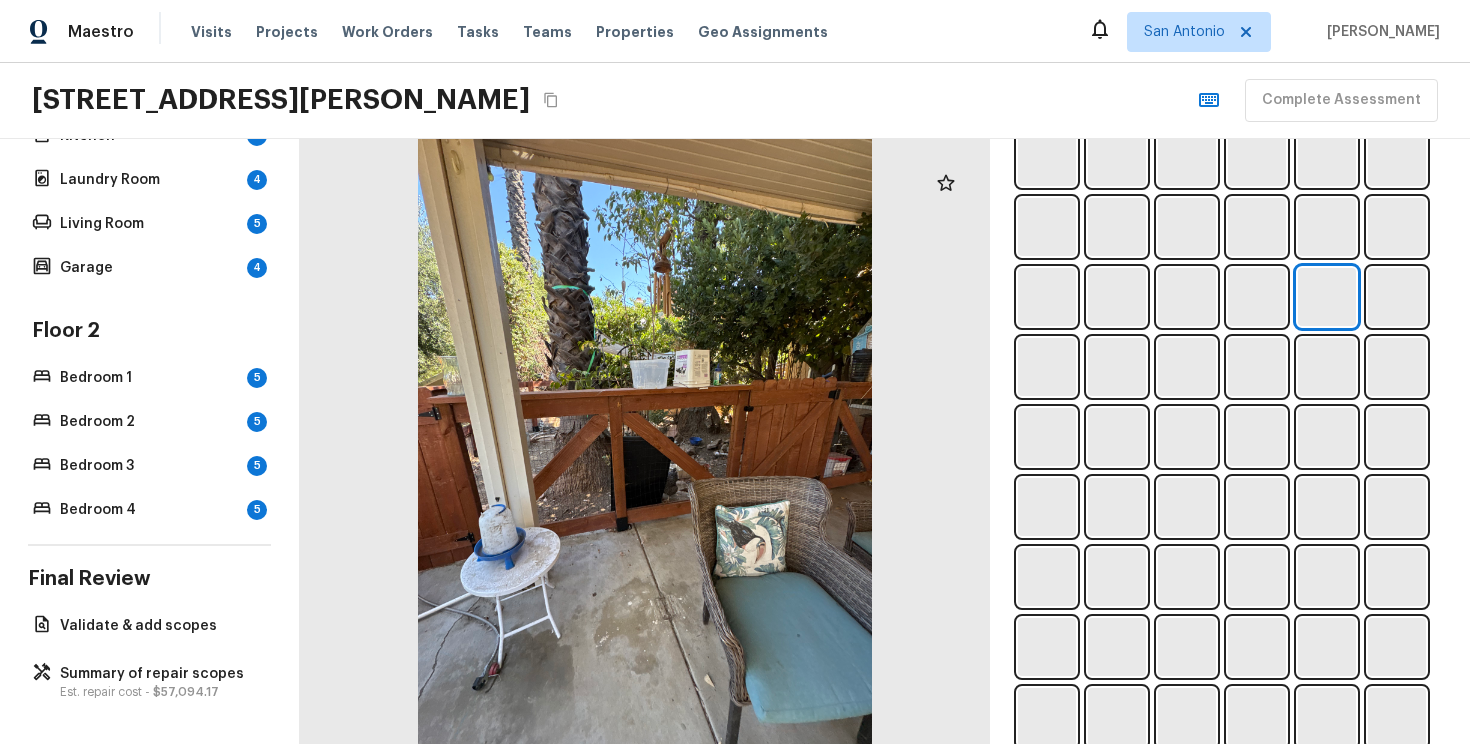 click at bounding box center [1230, 542] 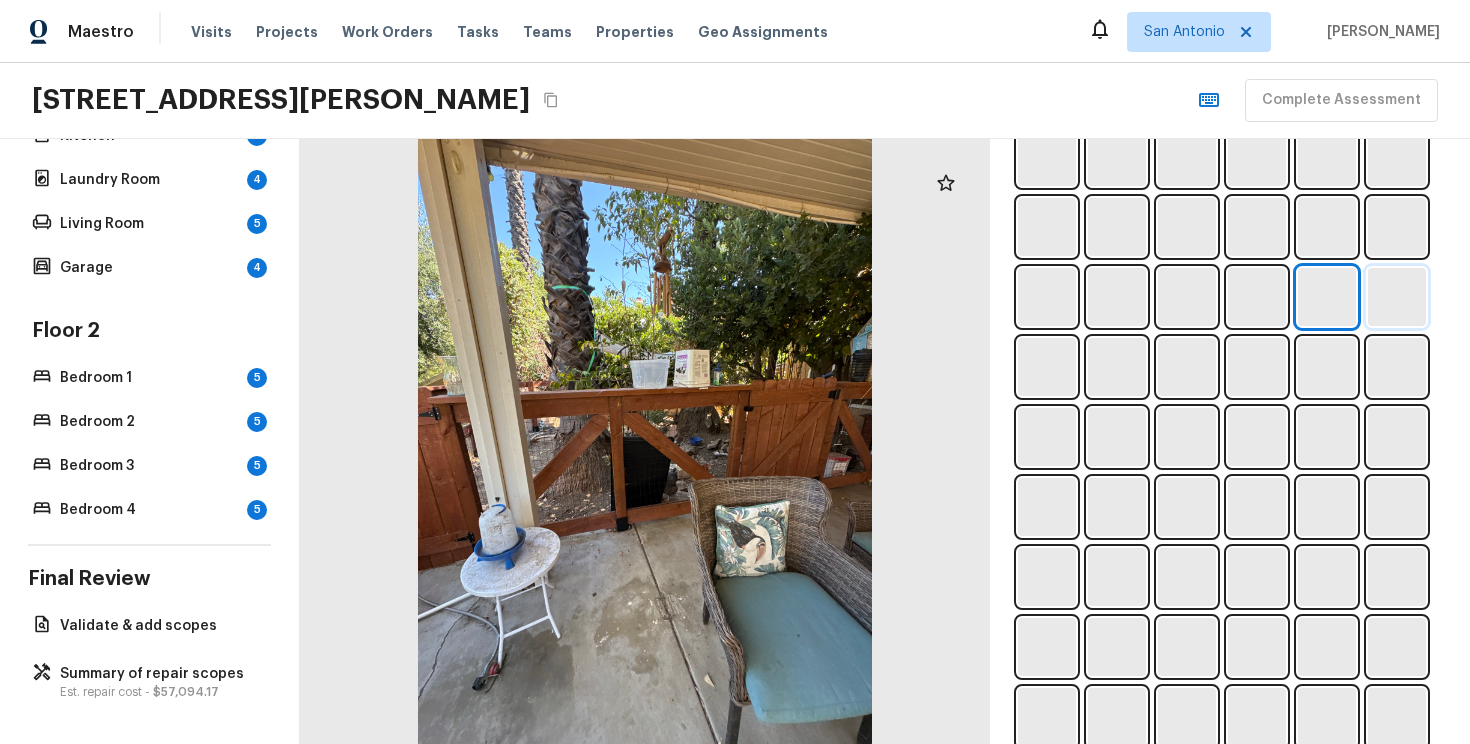 click at bounding box center (1397, 297) 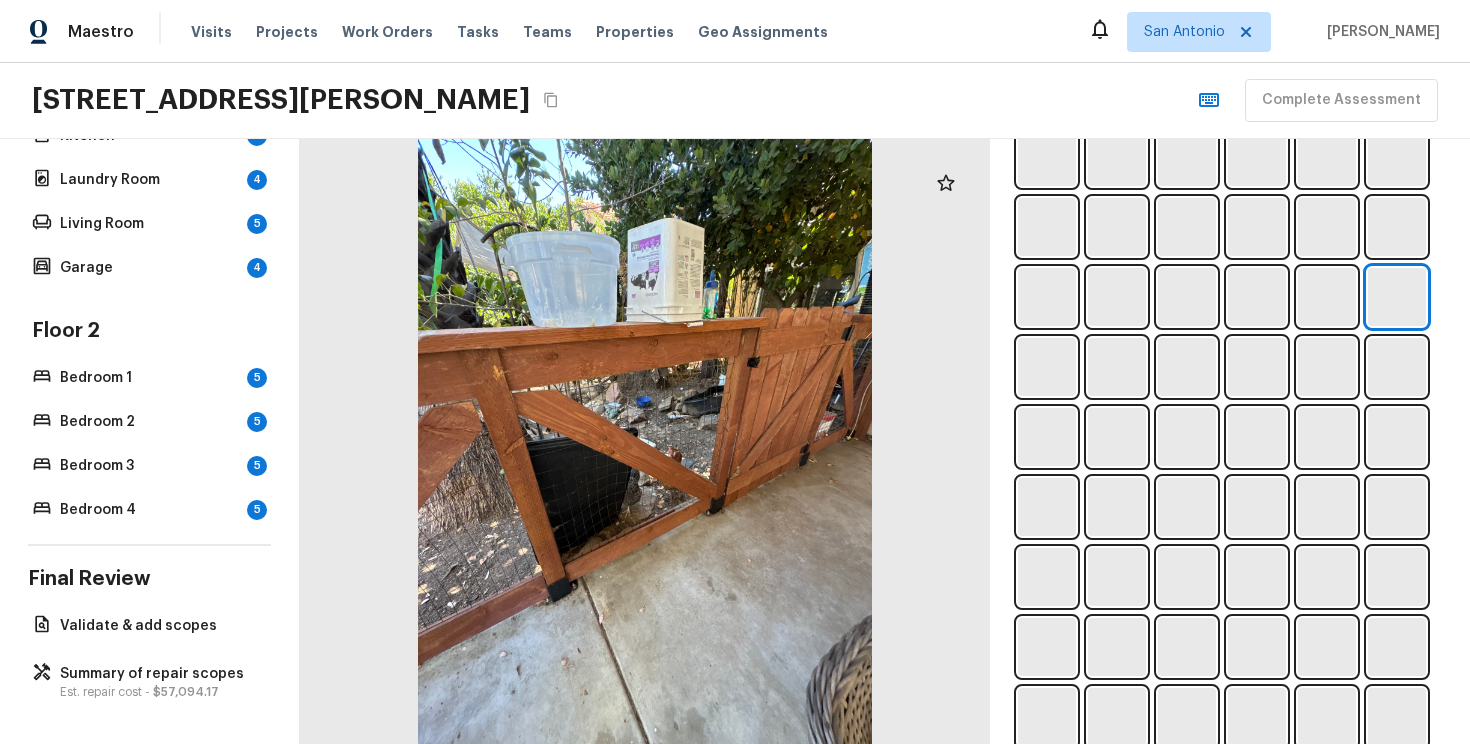 click at bounding box center [1230, 542] 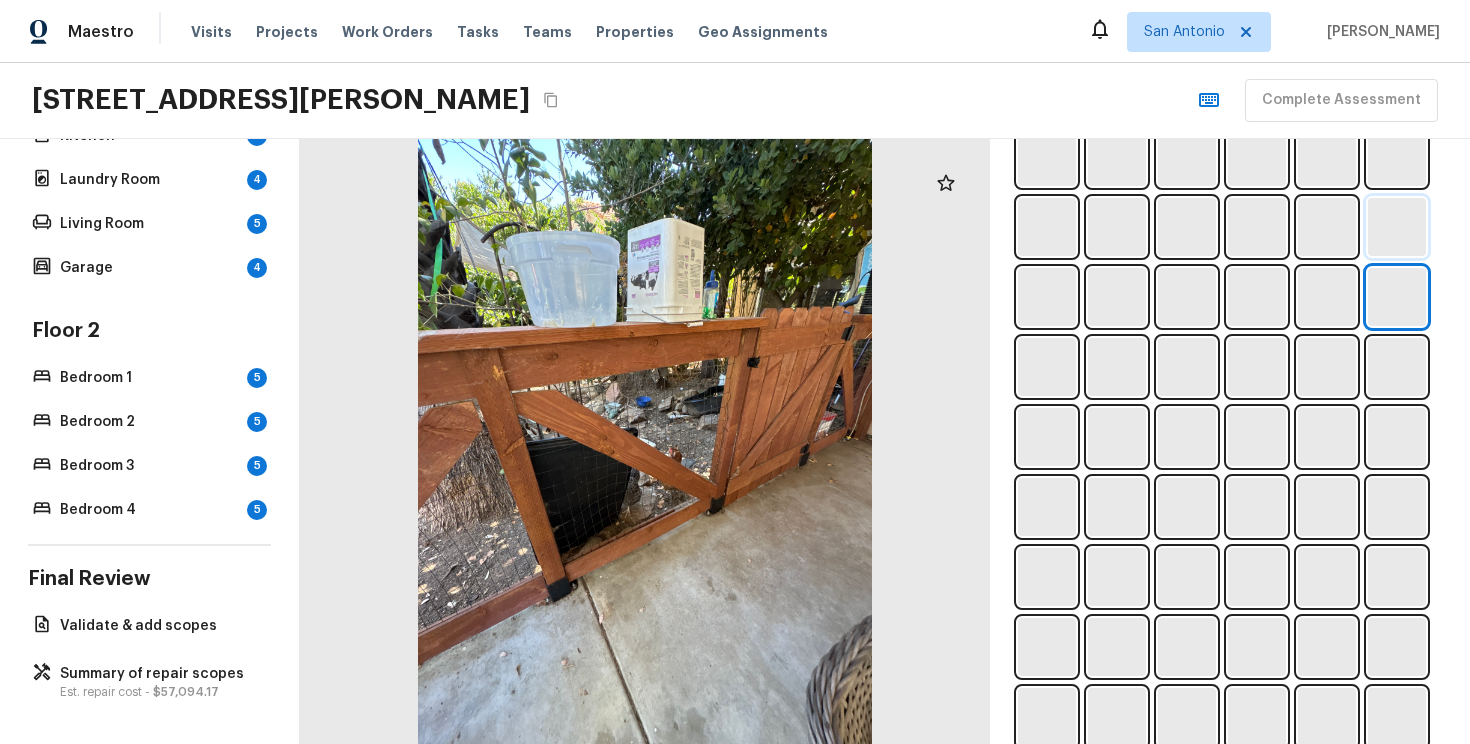 click at bounding box center (1397, 227) 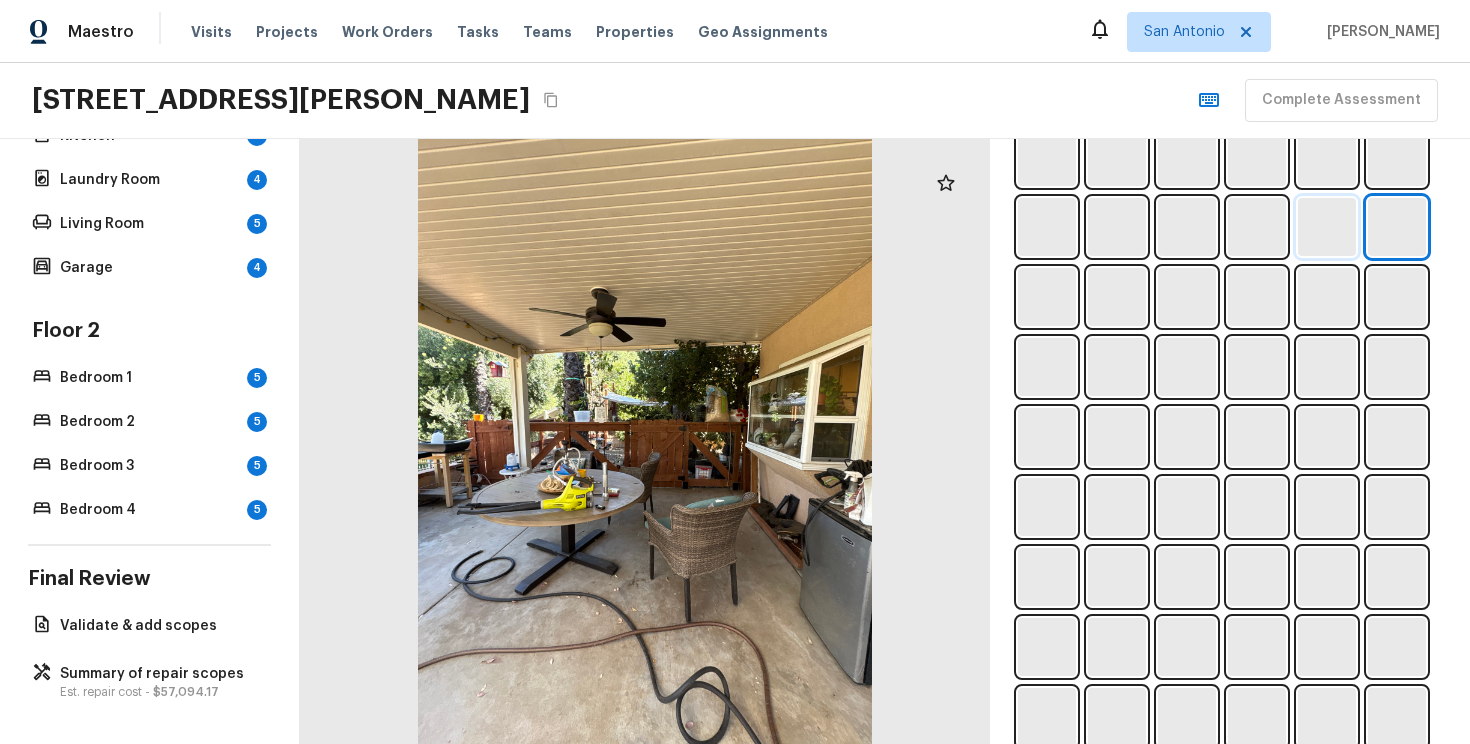click at bounding box center [1327, 227] 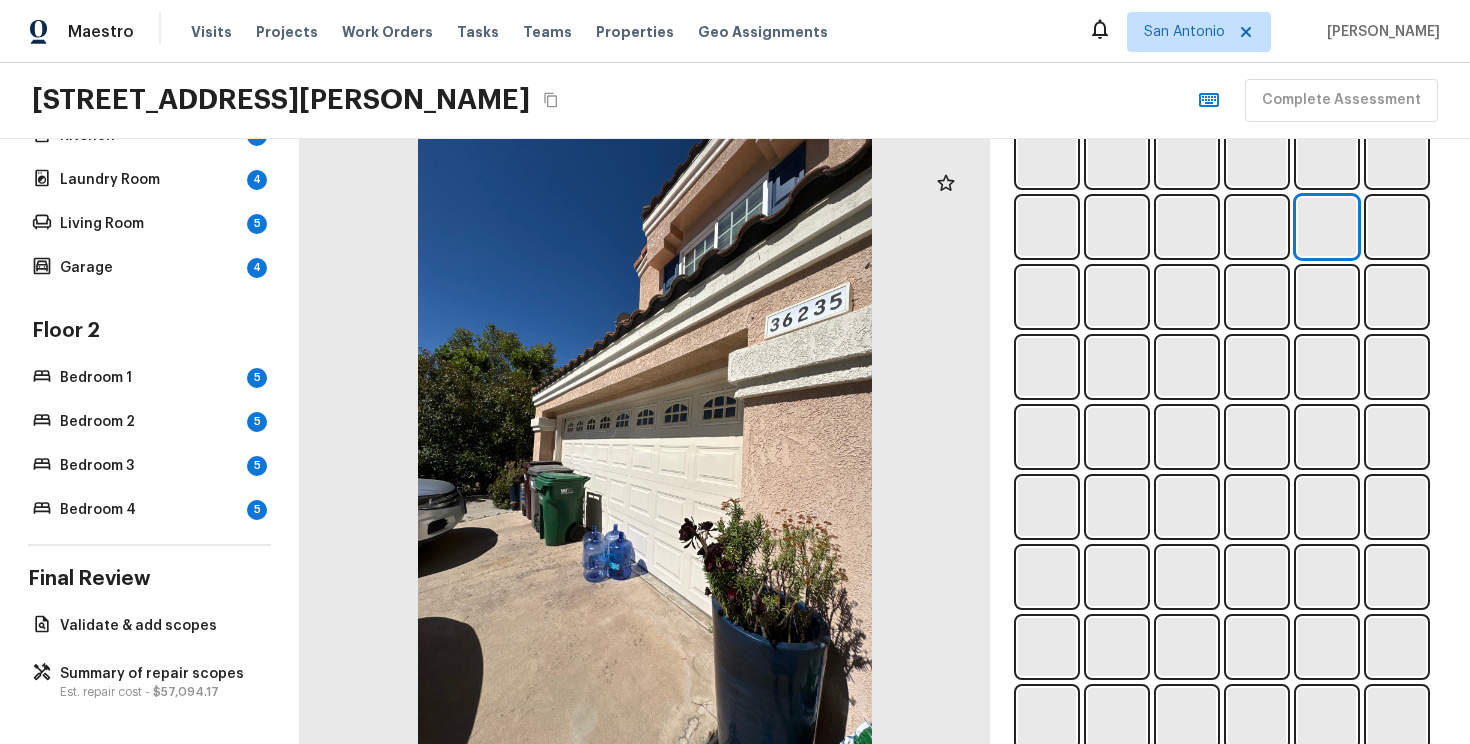 click at bounding box center [1230, 542] 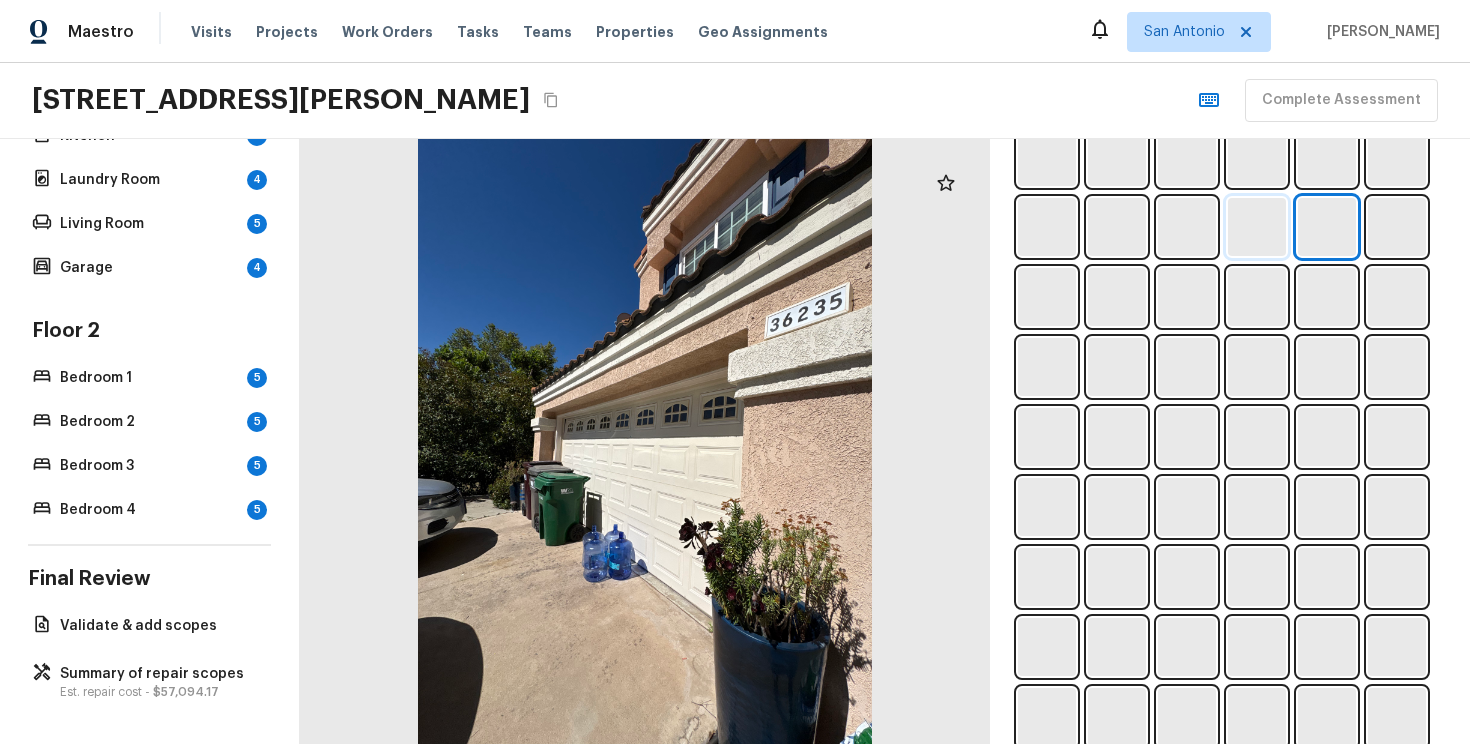 click at bounding box center [1257, 227] 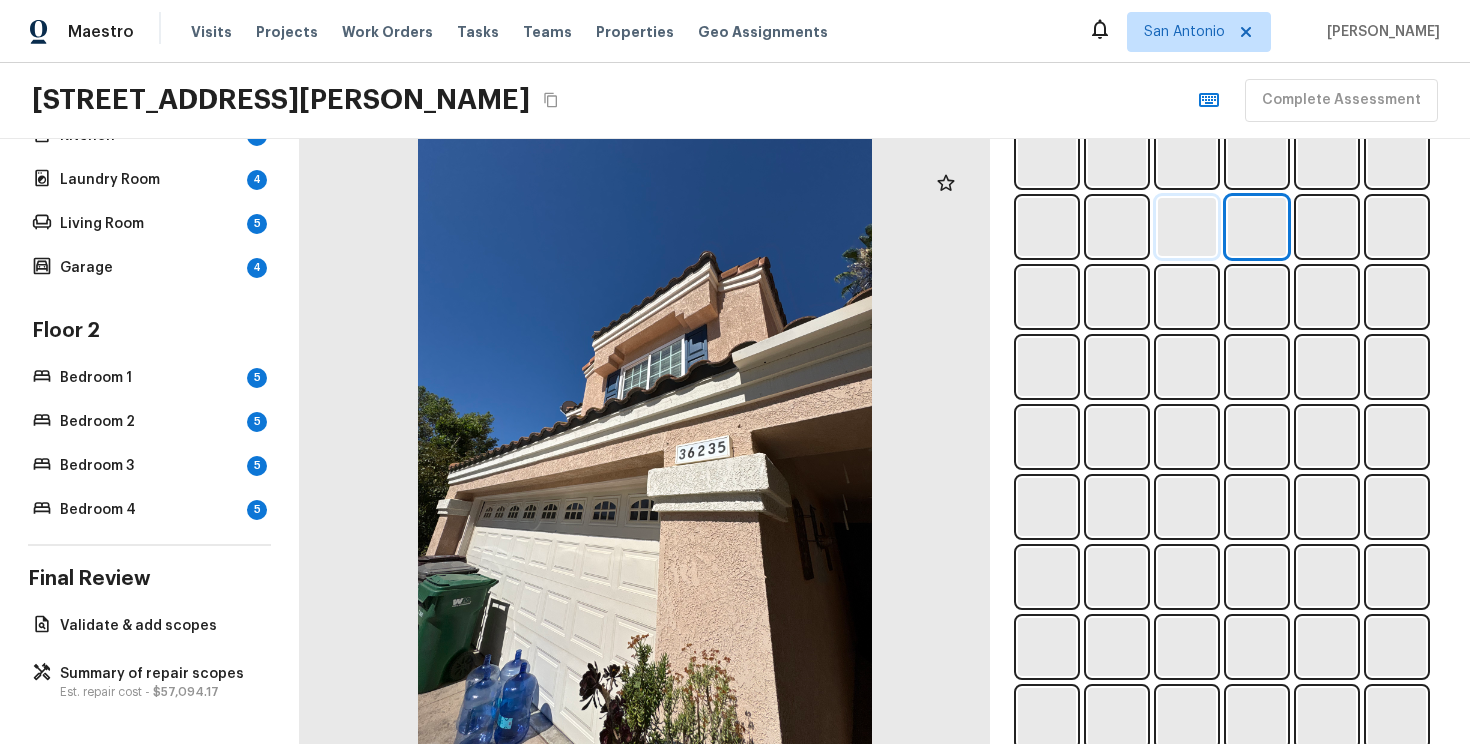 click at bounding box center (1187, 227) 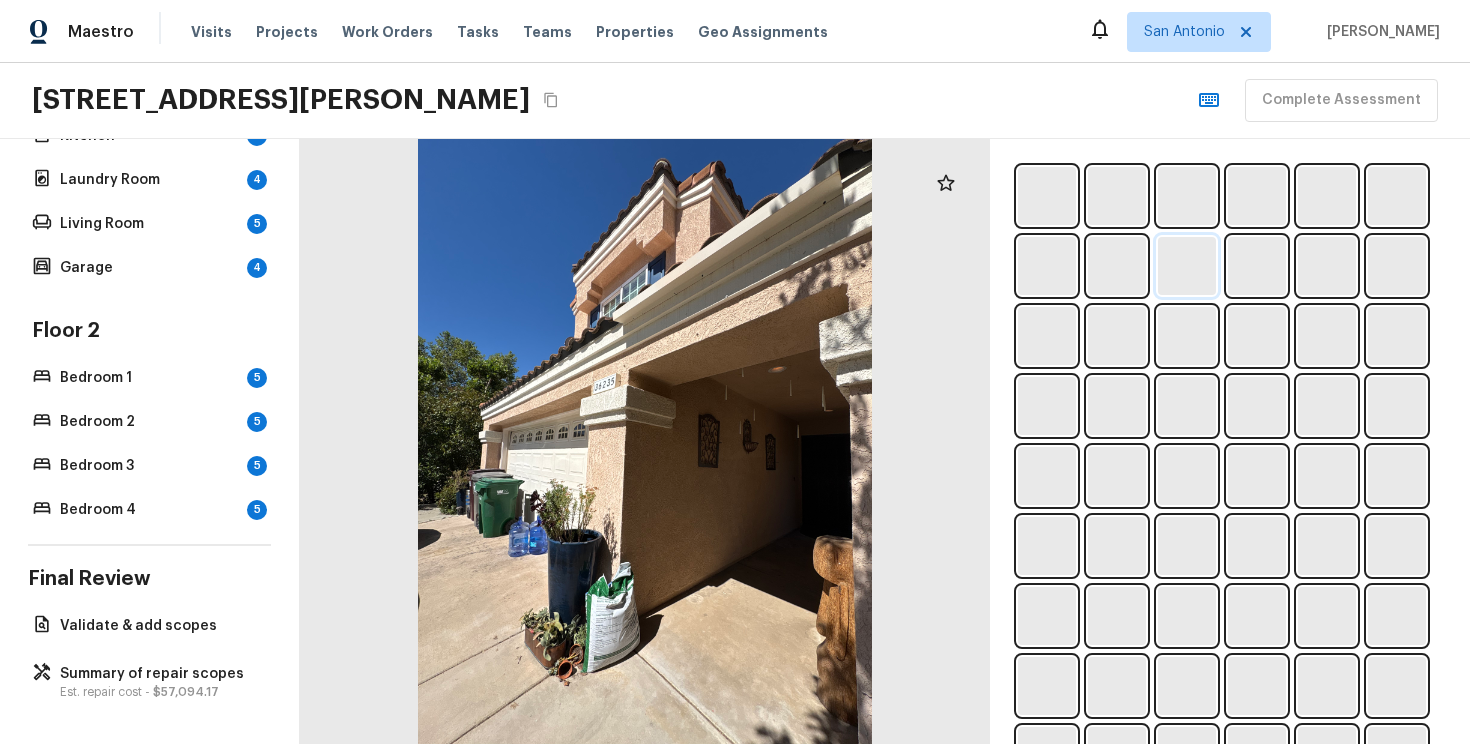 scroll, scrollTop: 825, scrollLeft: 0, axis: vertical 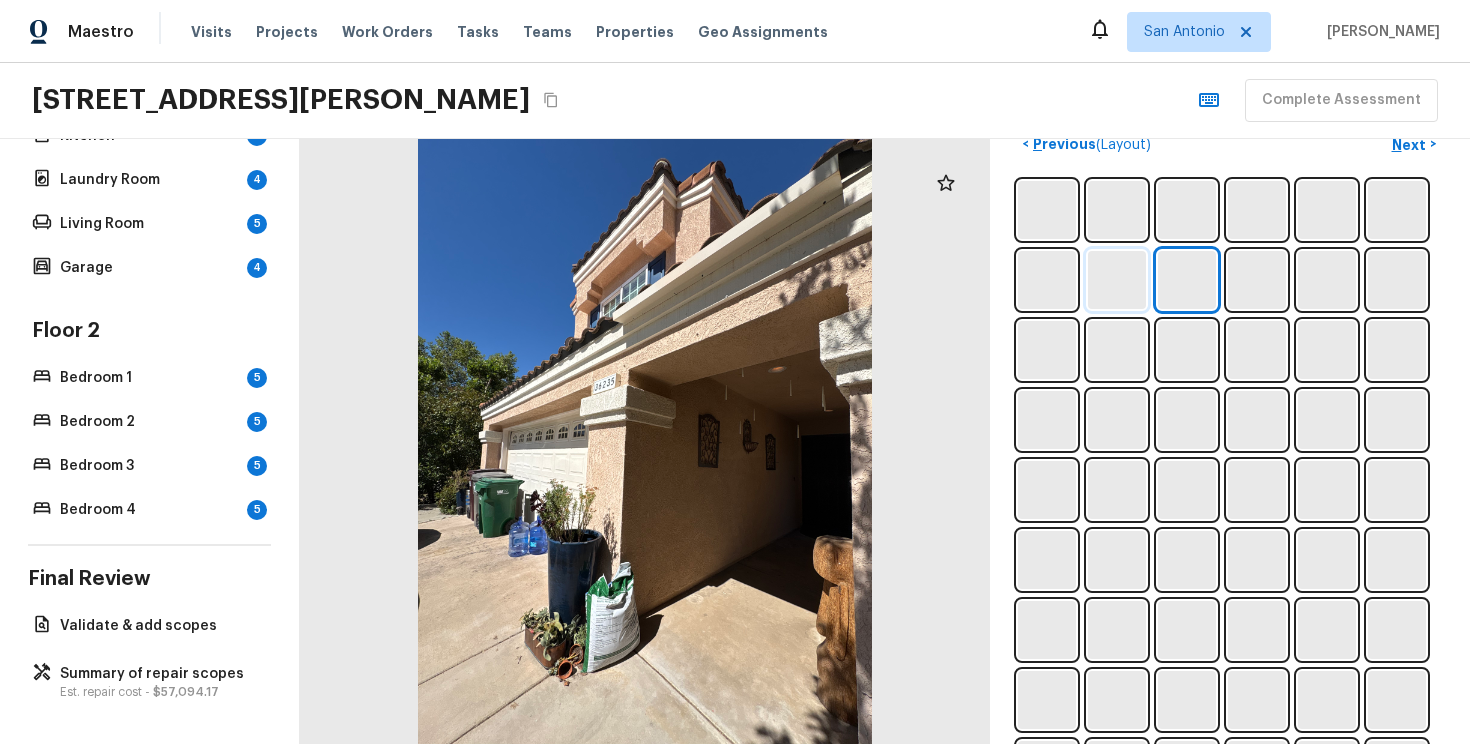 click at bounding box center (1117, 280) 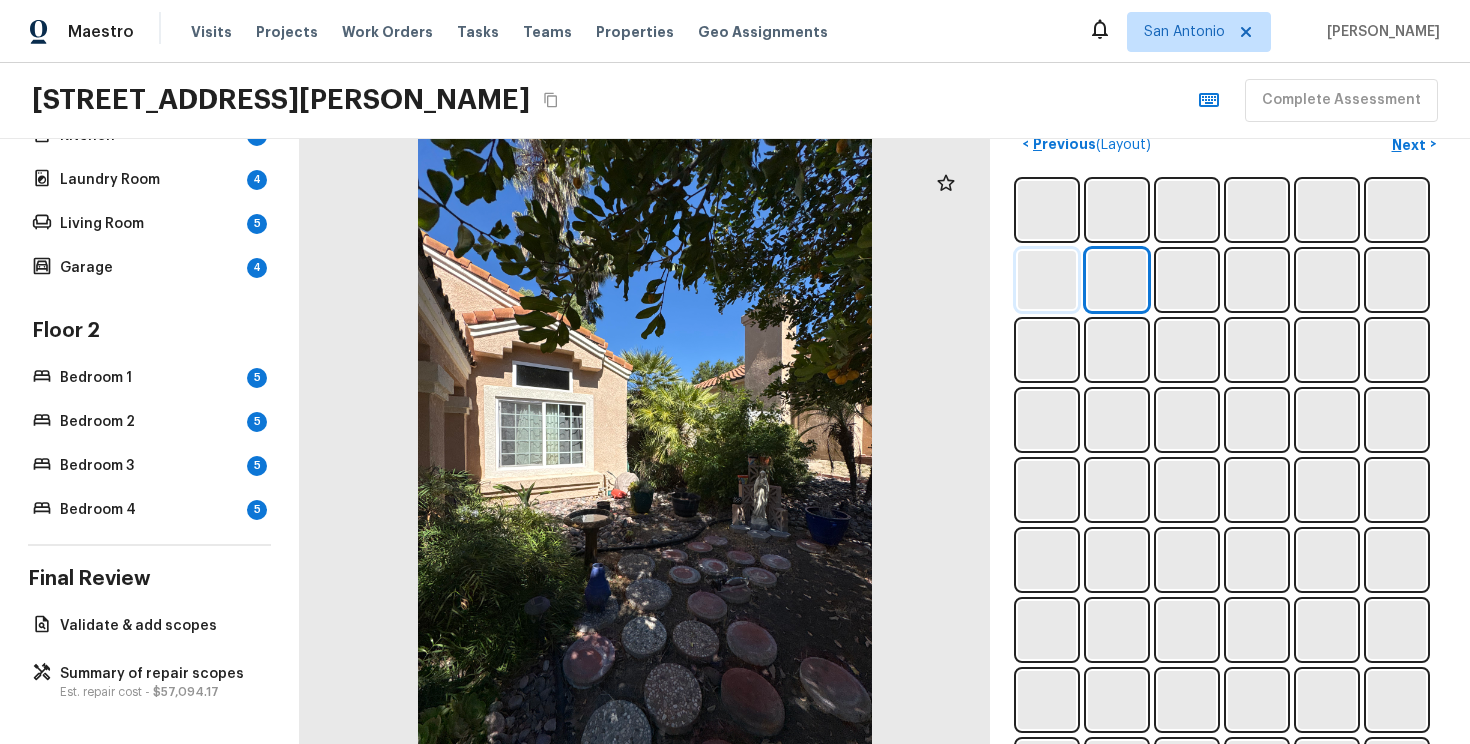 click at bounding box center [1047, 280] 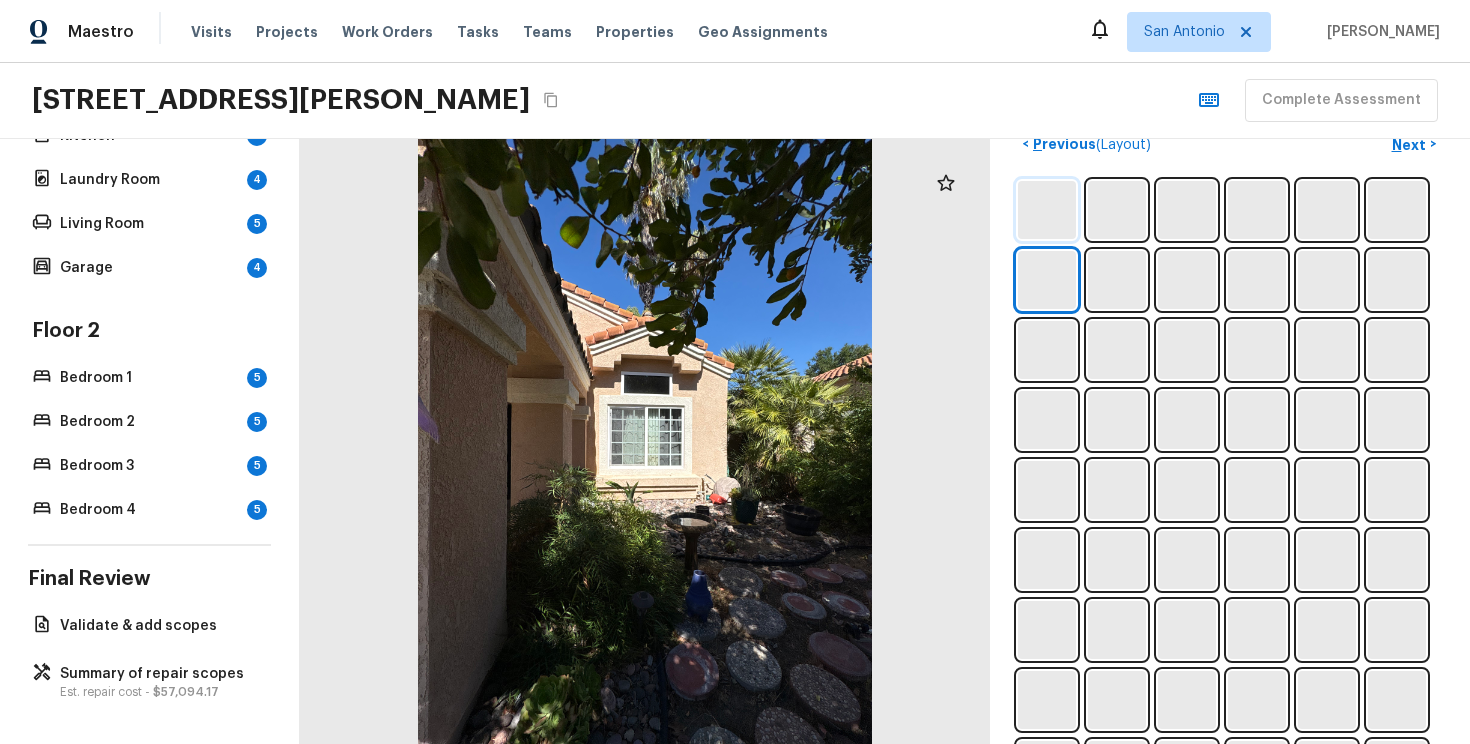 click at bounding box center (1047, 210) 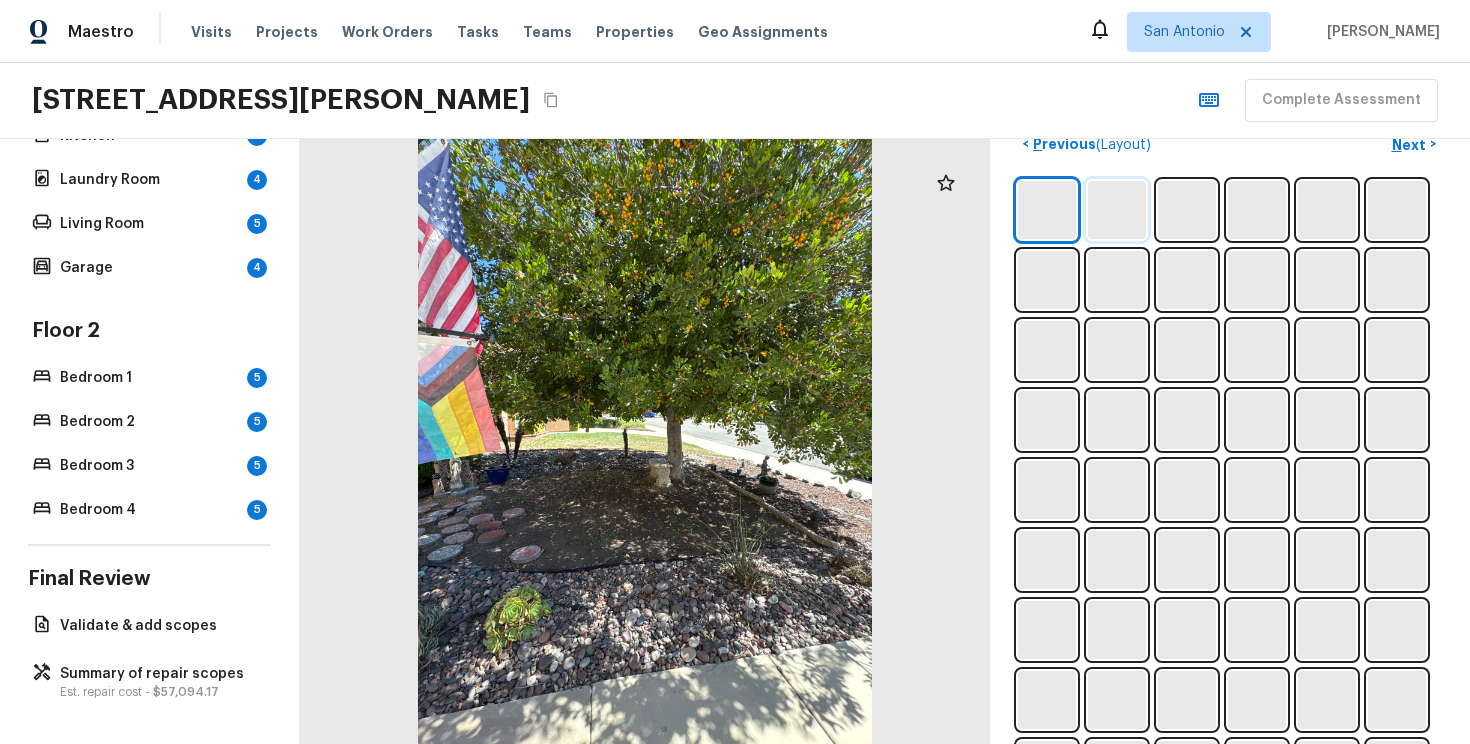 click at bounding box center (1117, 210) 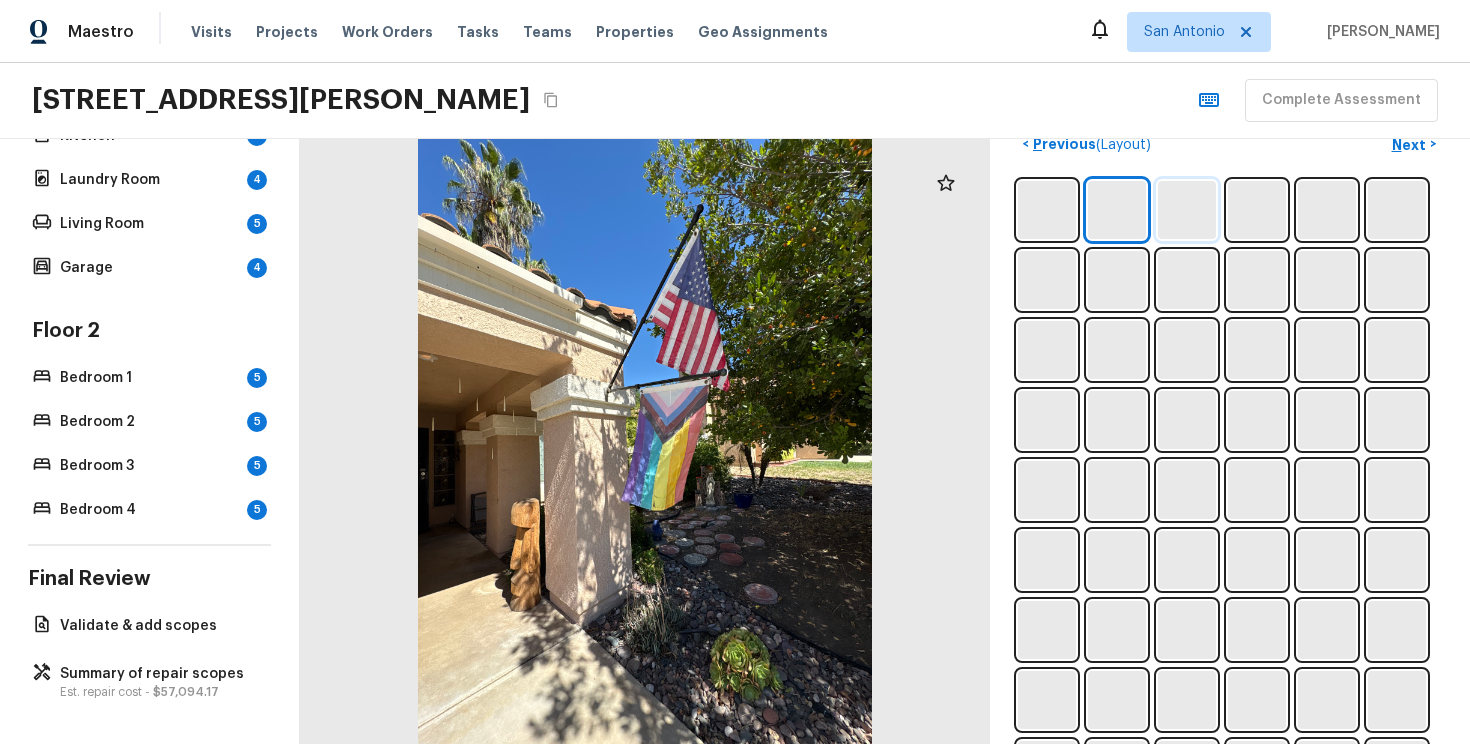 click at bounding box center (1187, 210) 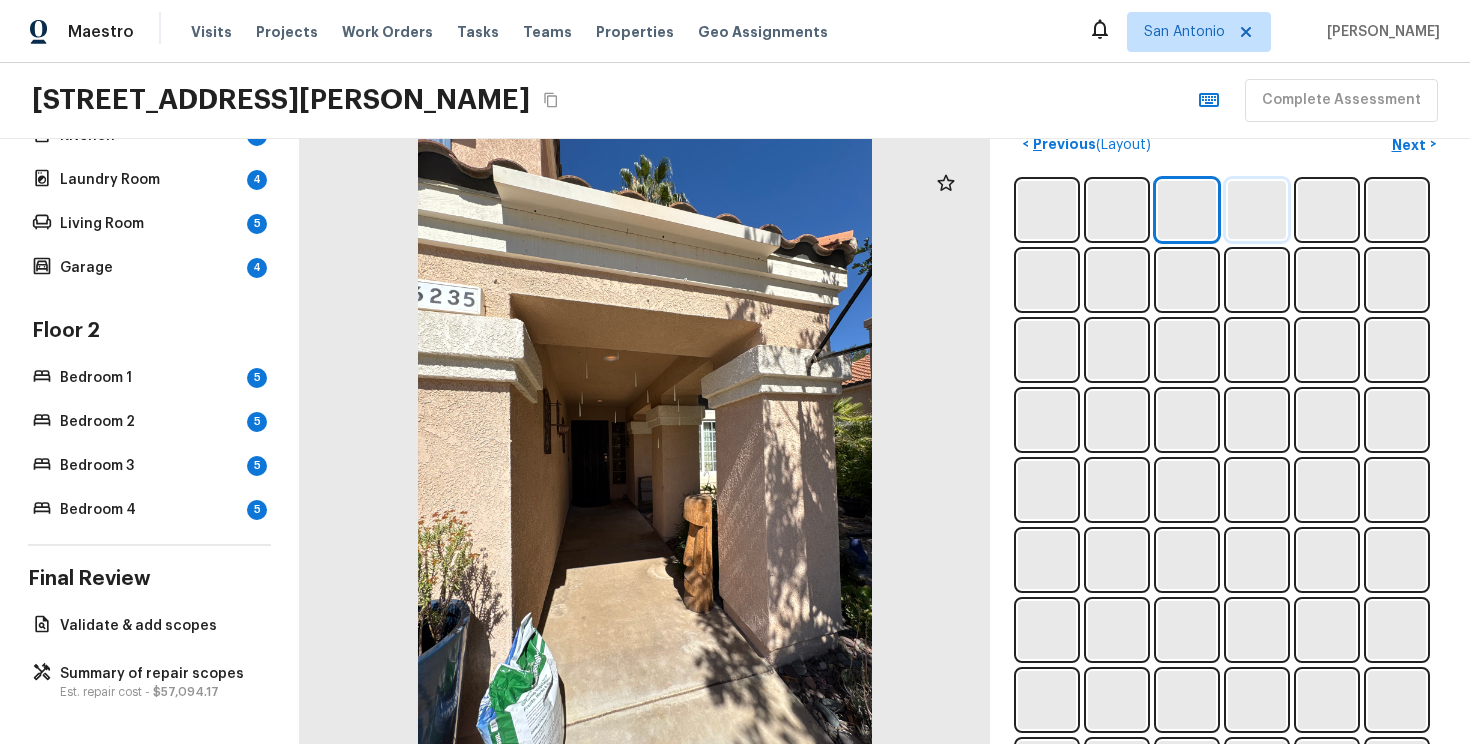 click at bounding box center [1257, 210] 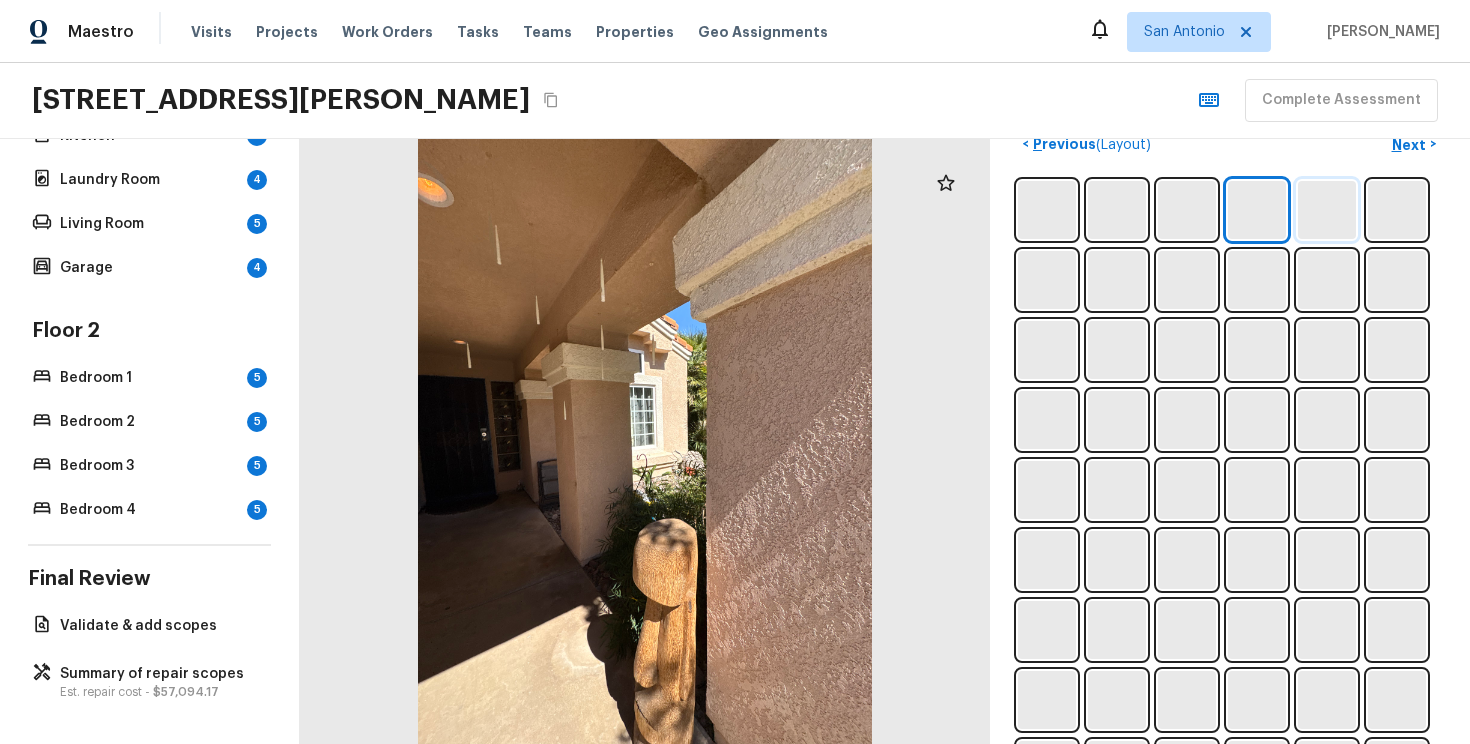 click at bounding box center (1327, 210) 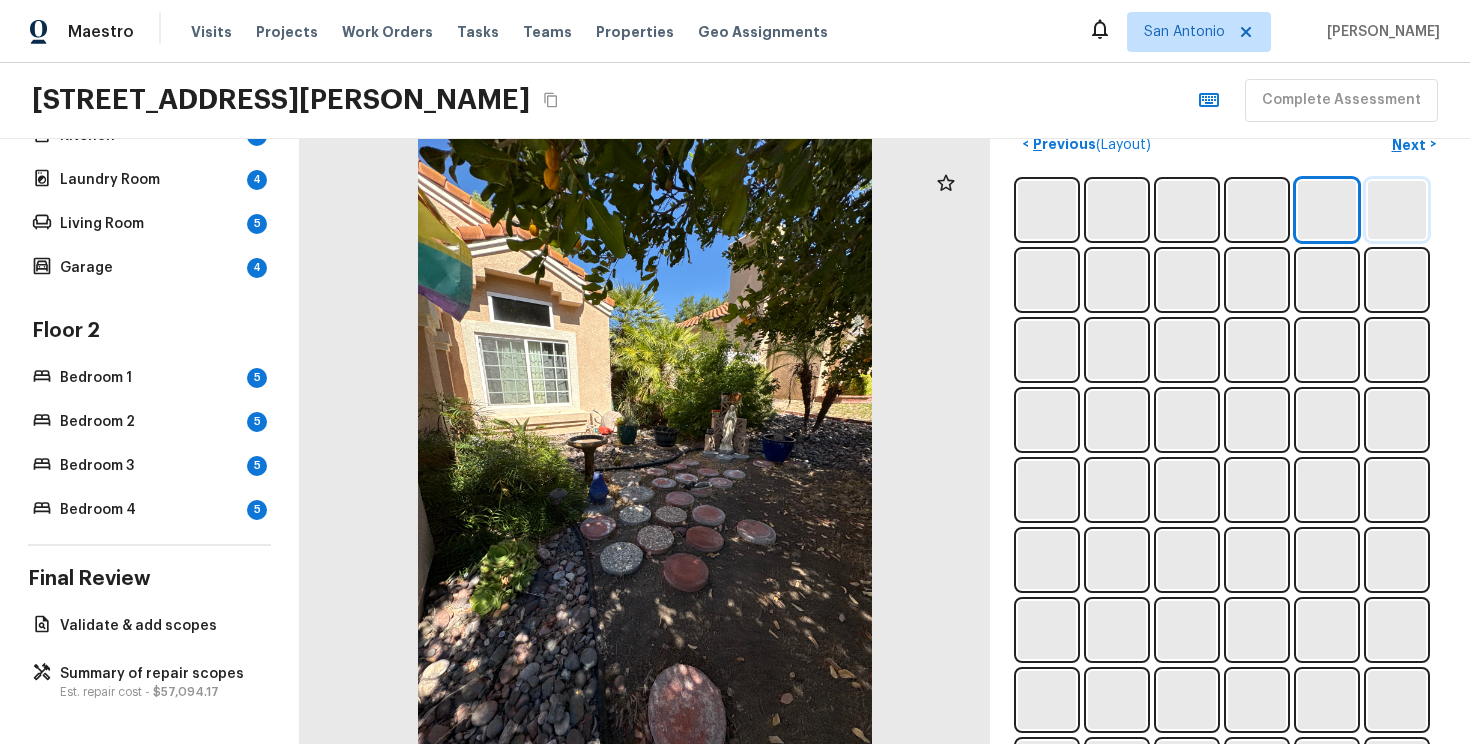 click at bounding box center [1397, 210] 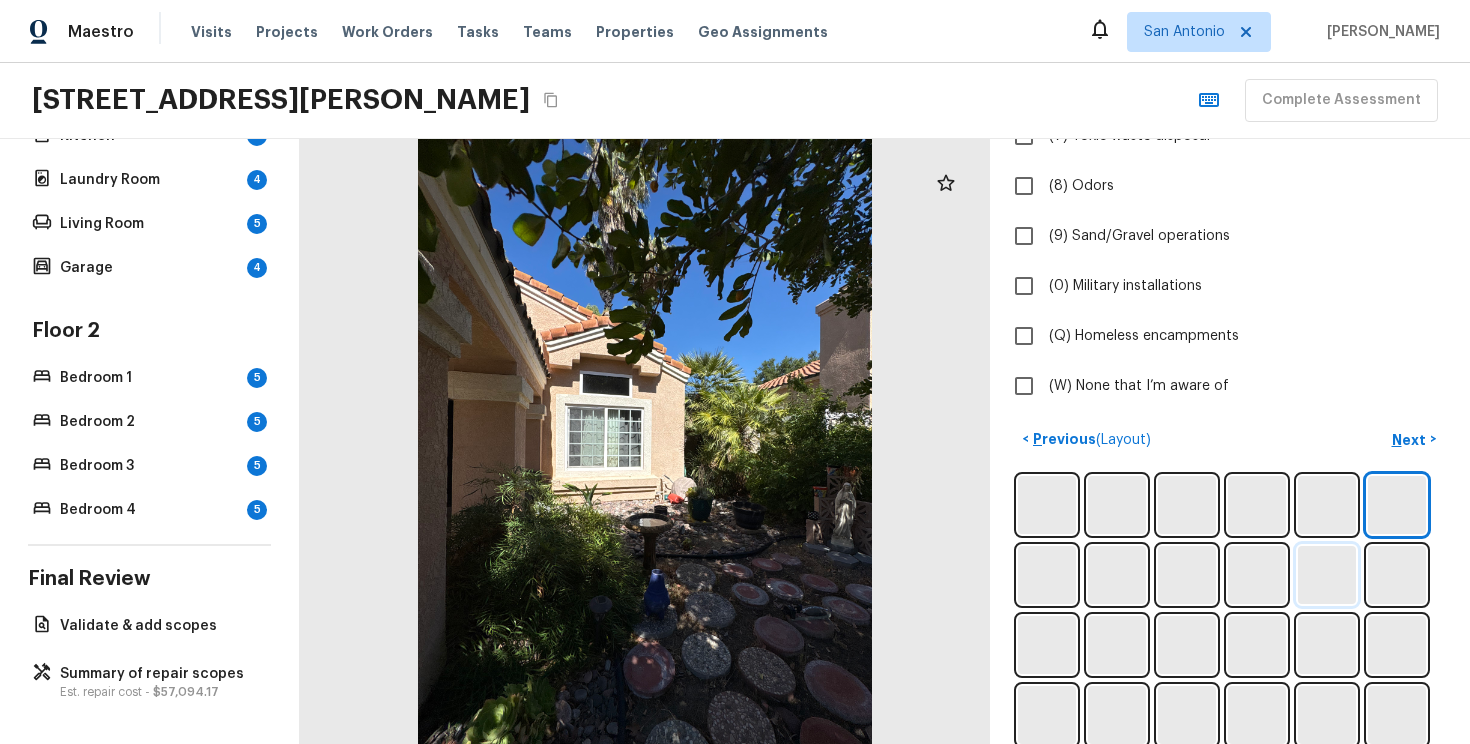 scroll, scrollTop: 522, scrollLeft: 0, axis: vertical 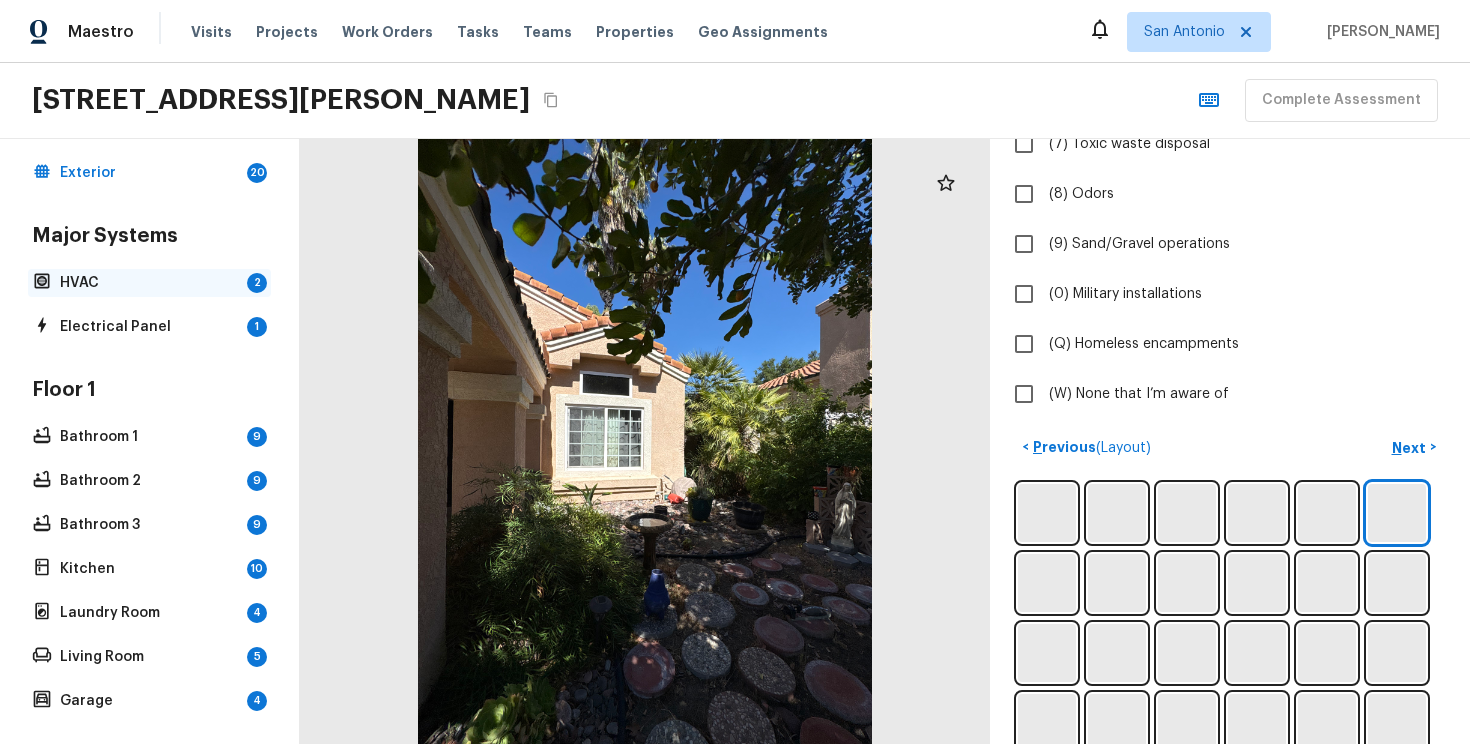 click on "2" at bounding box center (257, 283) 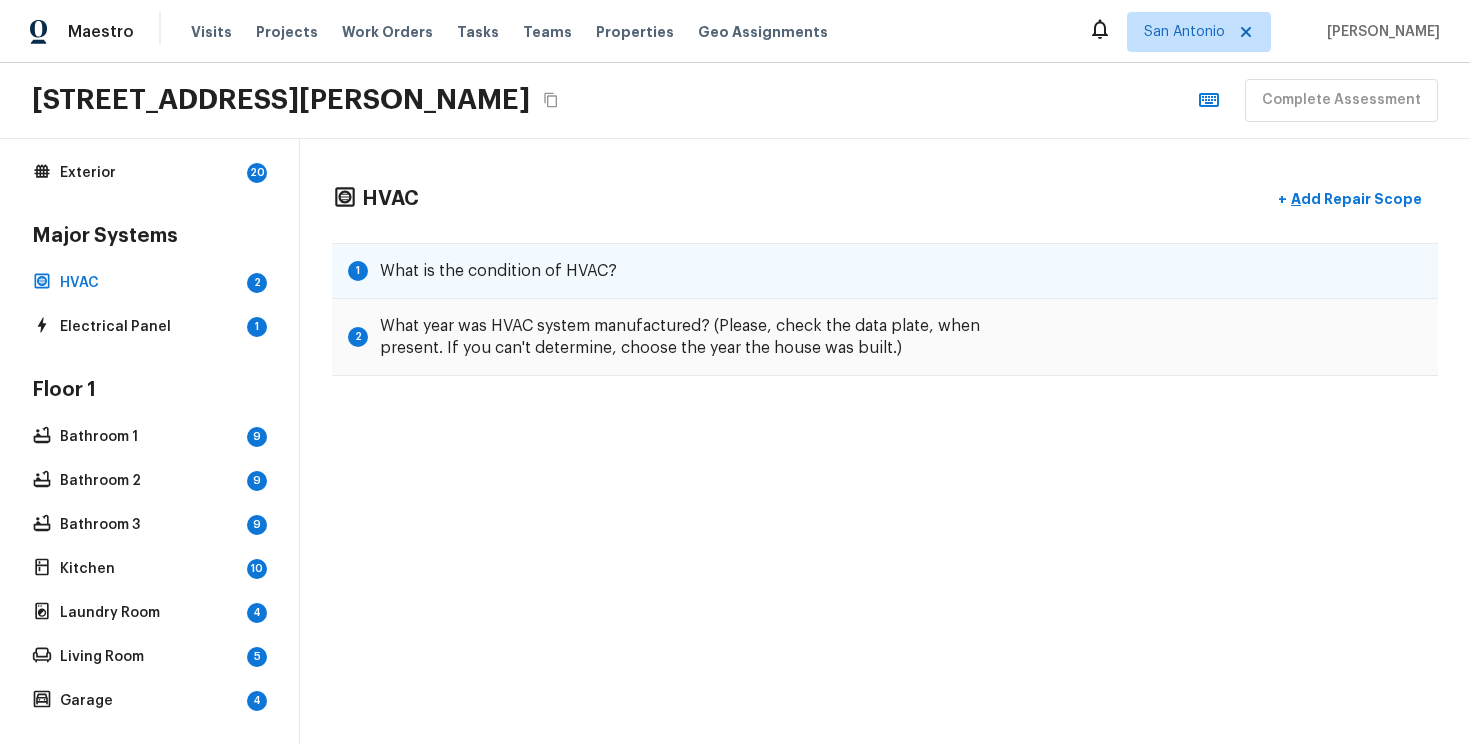 click on "What is the condition of HVAC?" at bounding box center [498, 271] 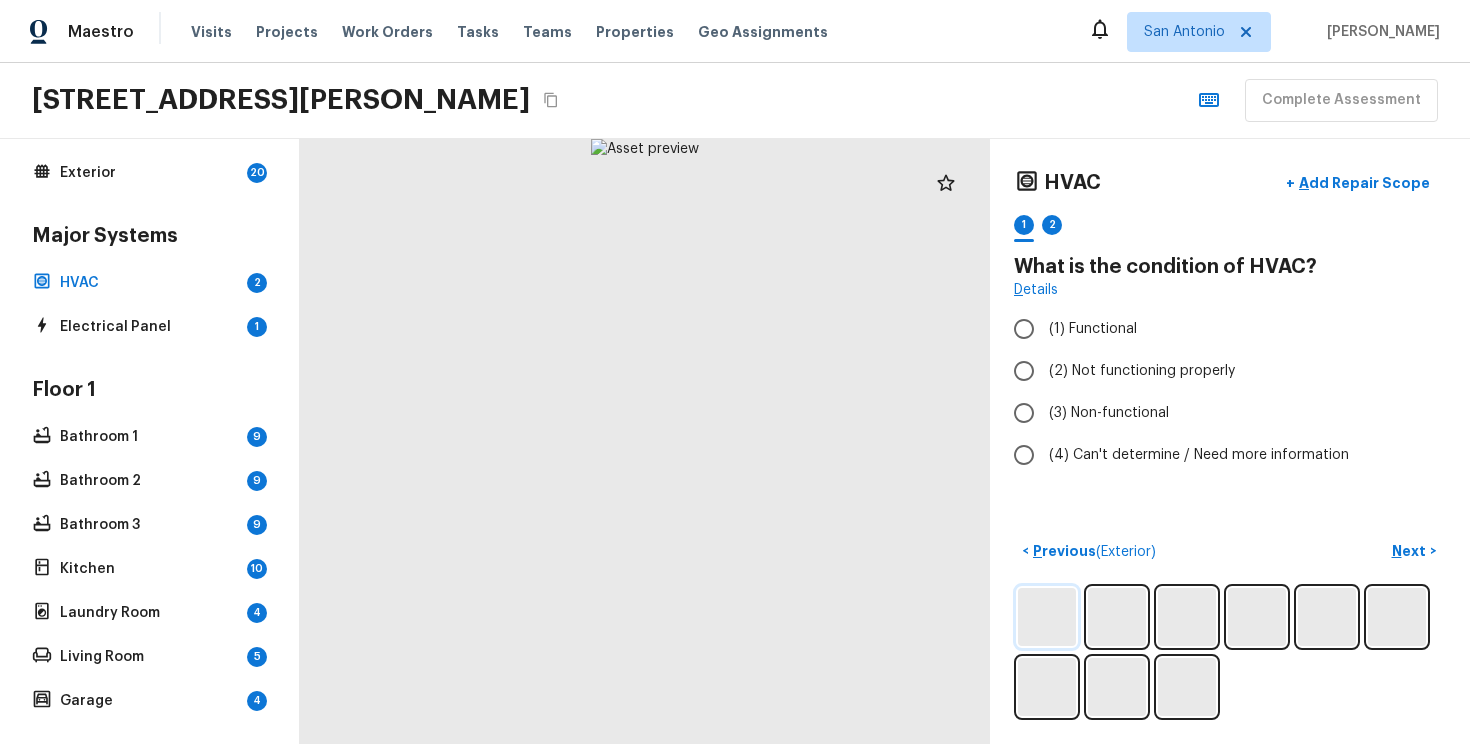click at bounding box center [1047, 617] 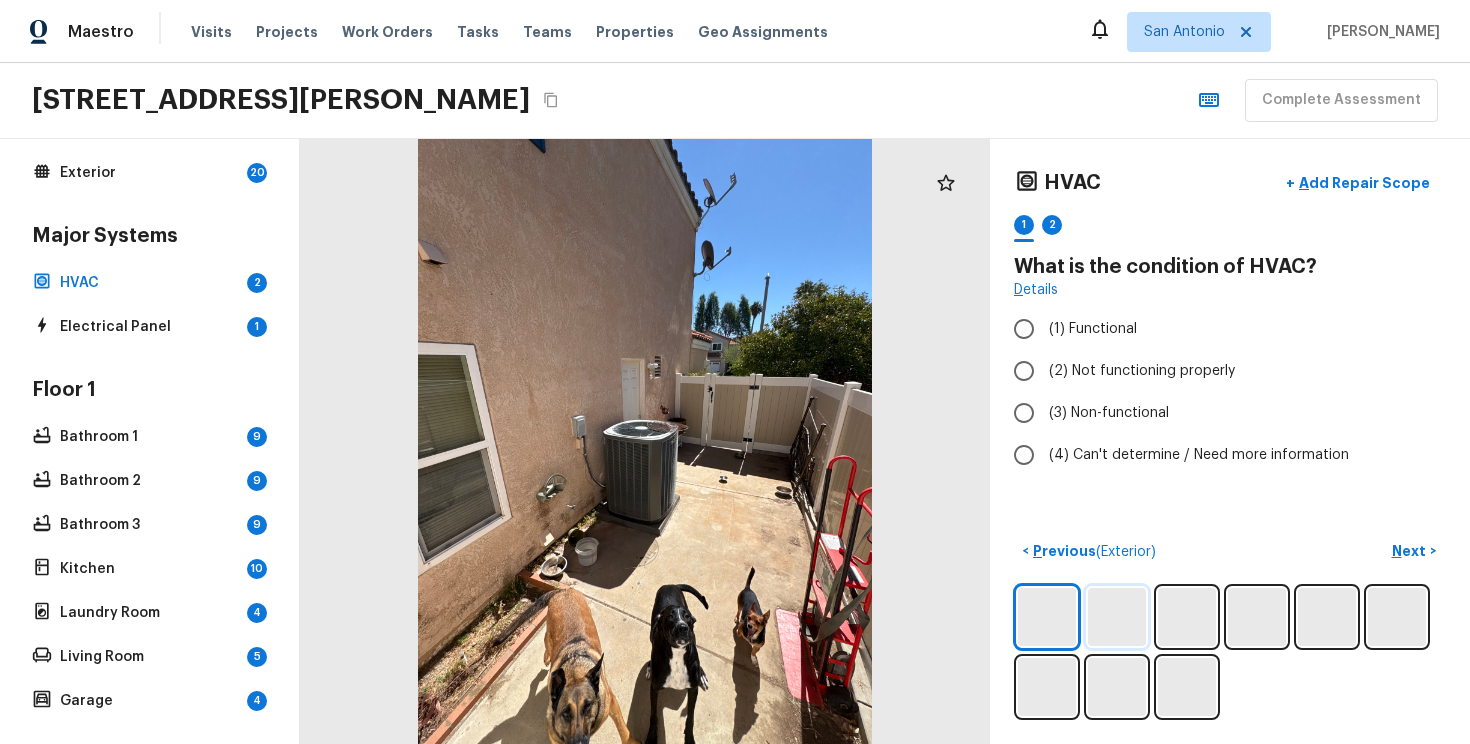 click at bounding box center (1117, 617) 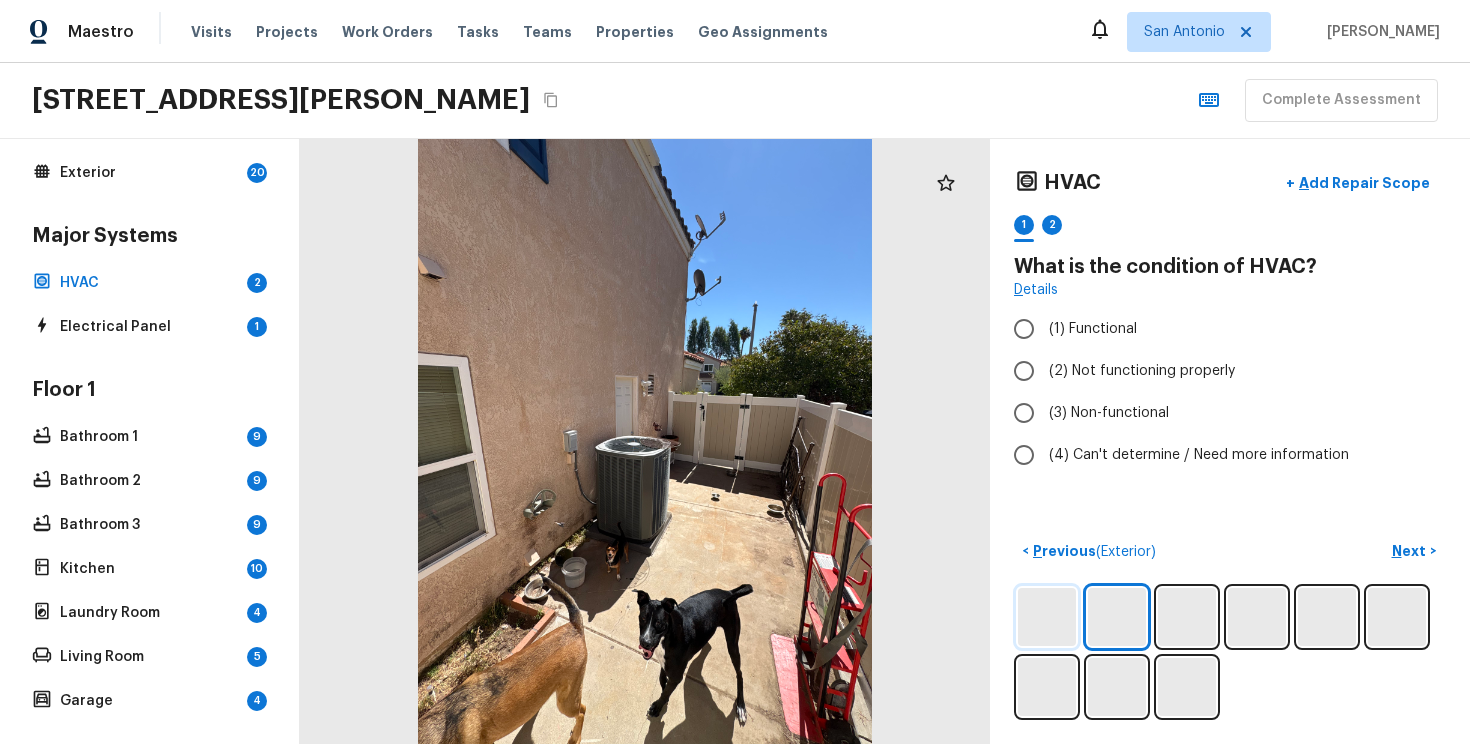 click at bounding box center (1047, 617) 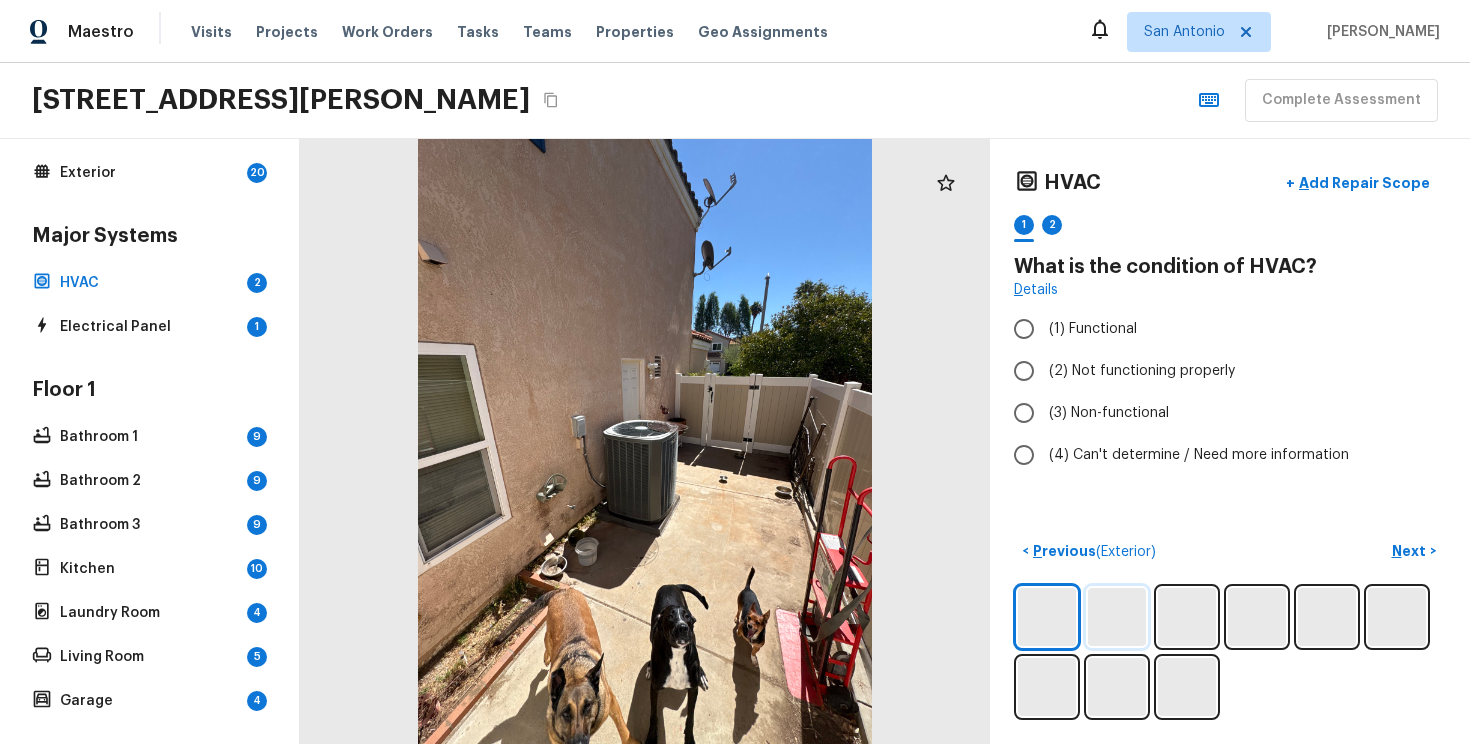 click at bounding box center [1117, 617] 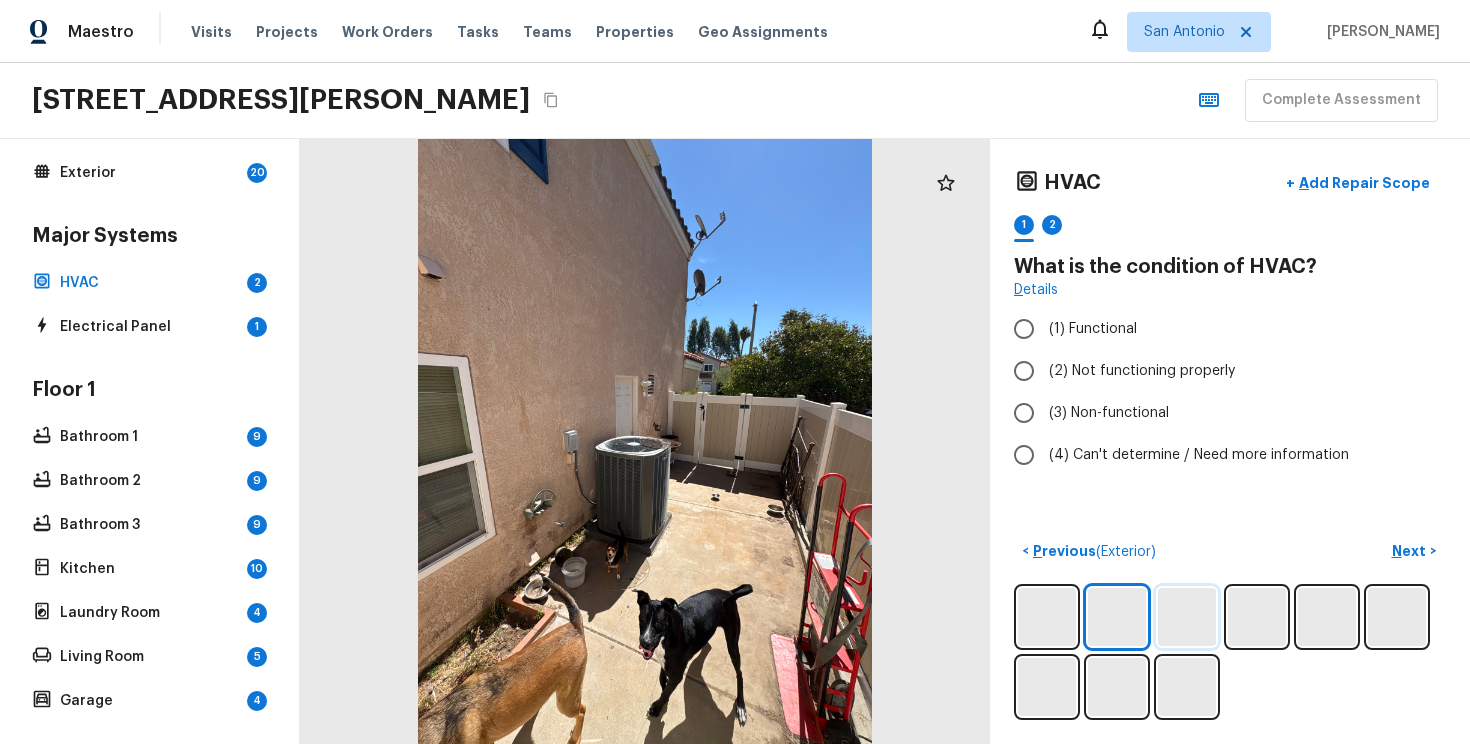 click at bounding box center [1187, 617] 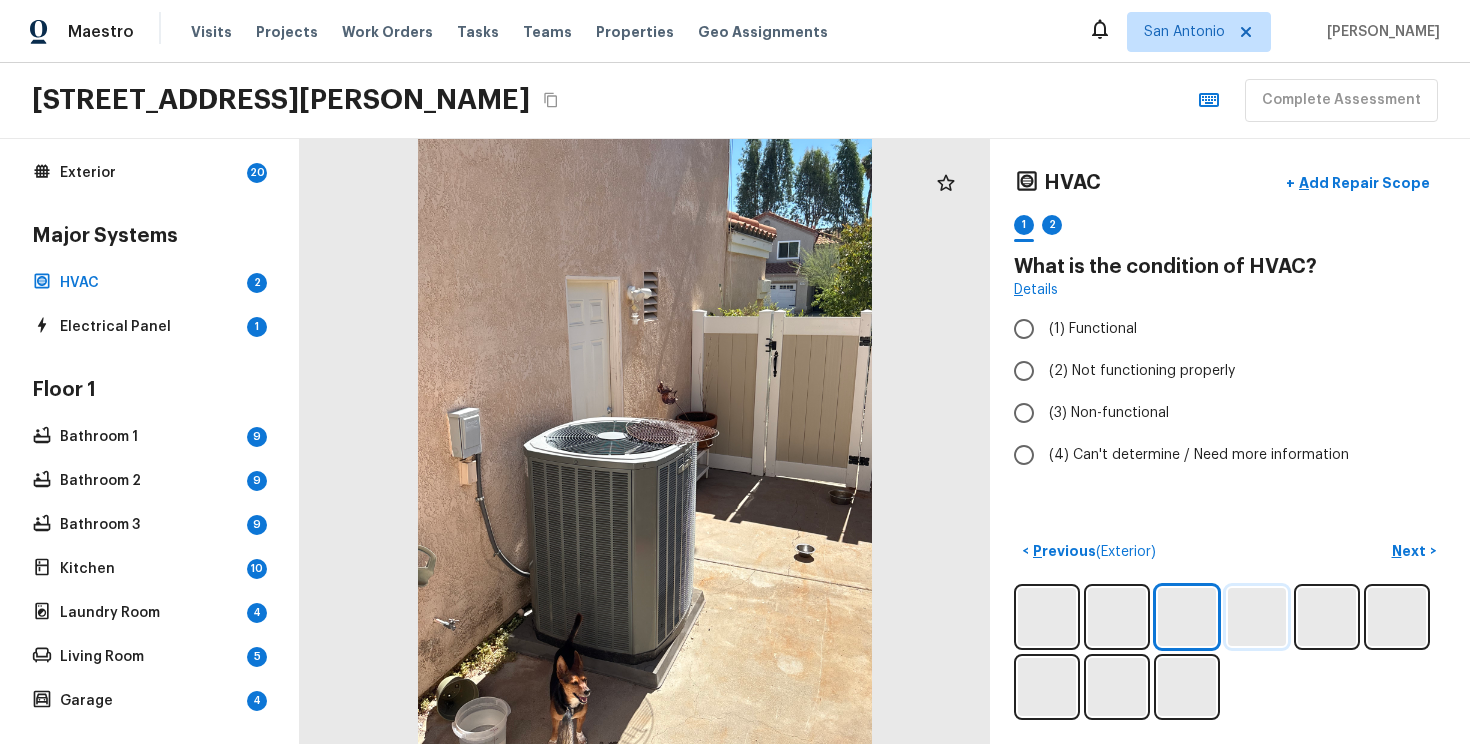 click at bounding box center (1257, 617) 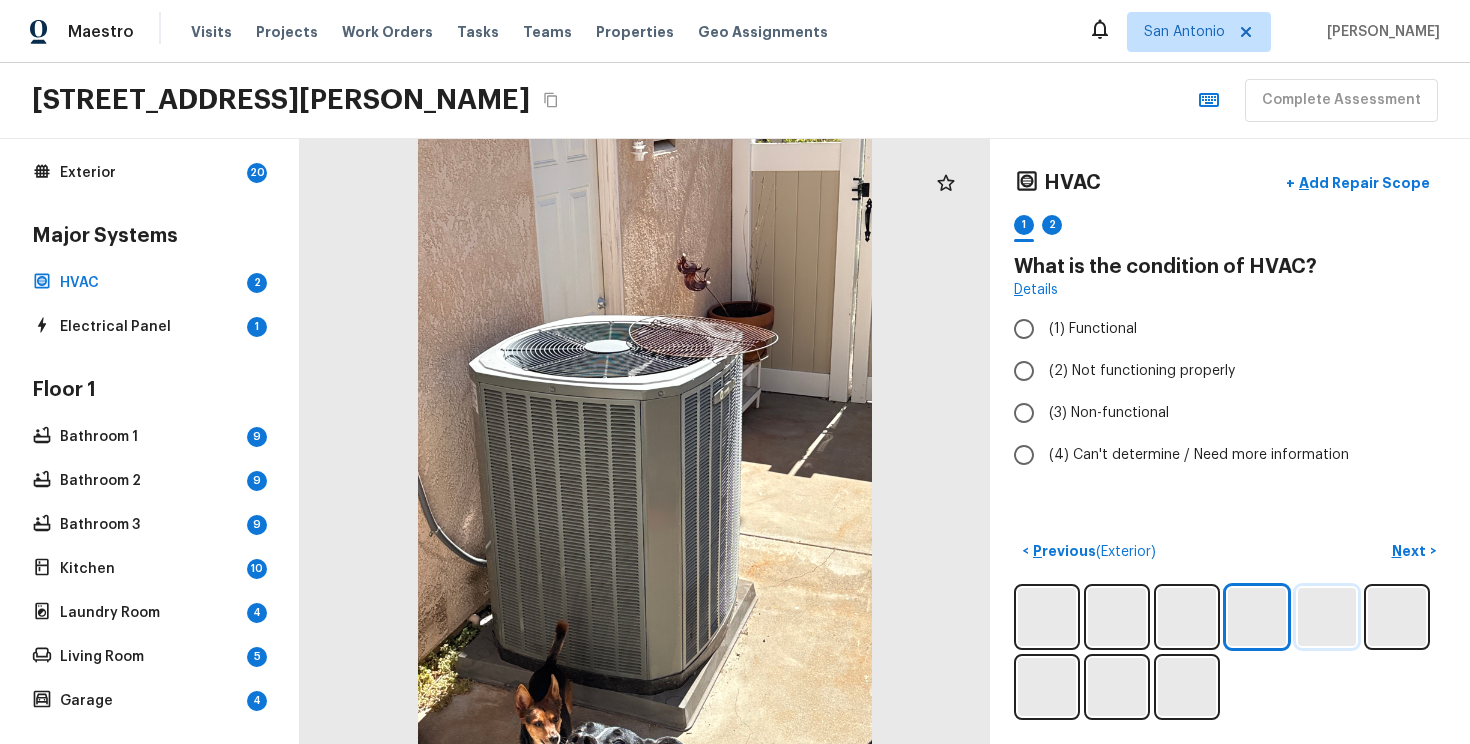 click at bounding box center (1327, 617) 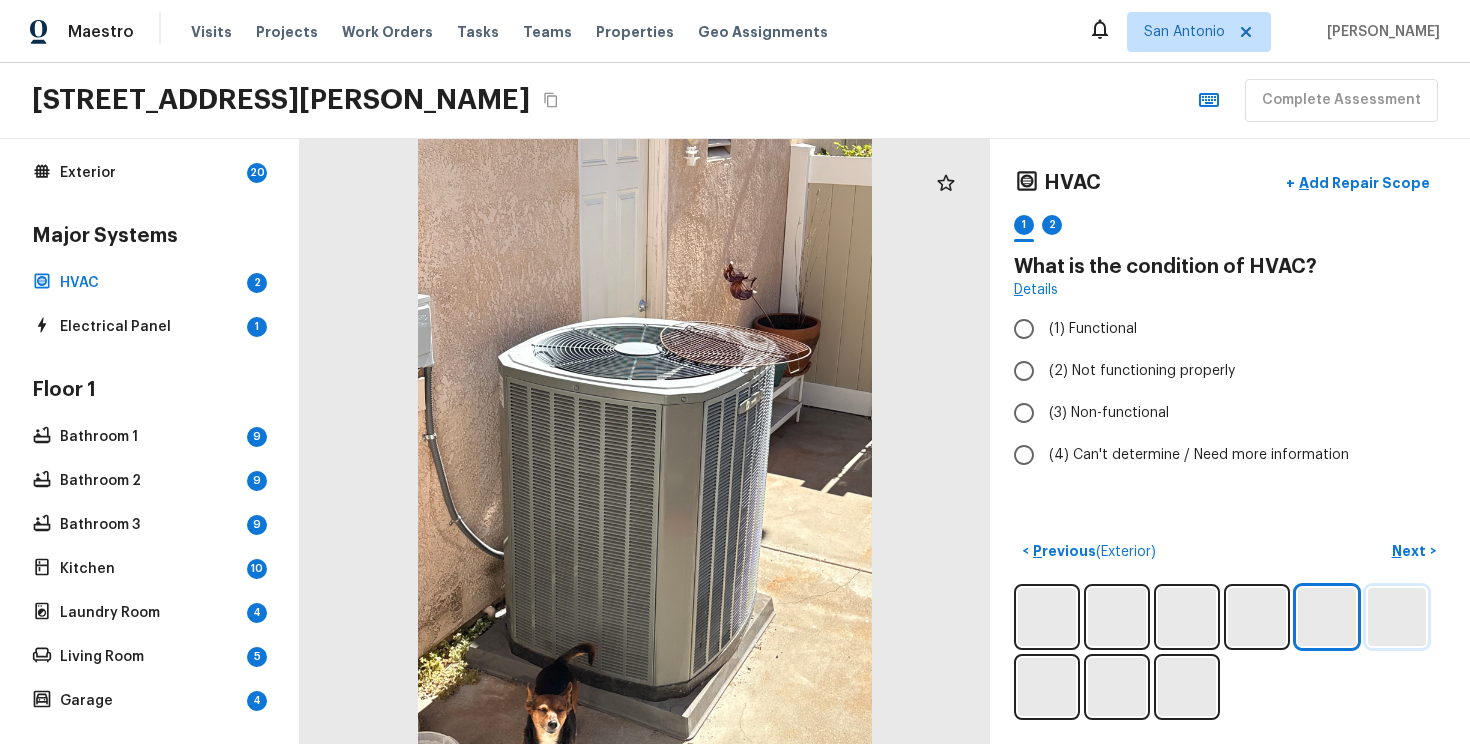 click at bounding box center [1397, 617] 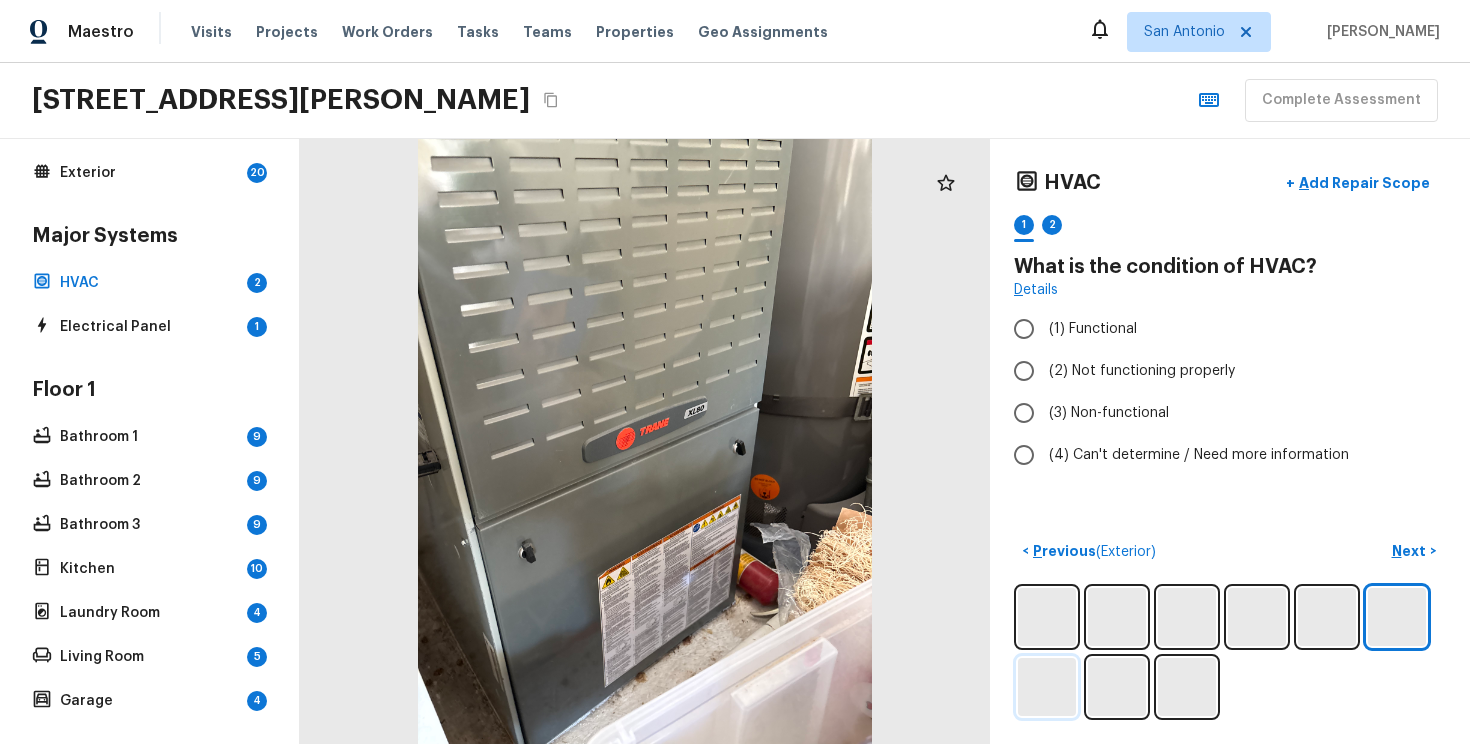 click at bounding box center [1047, 687] 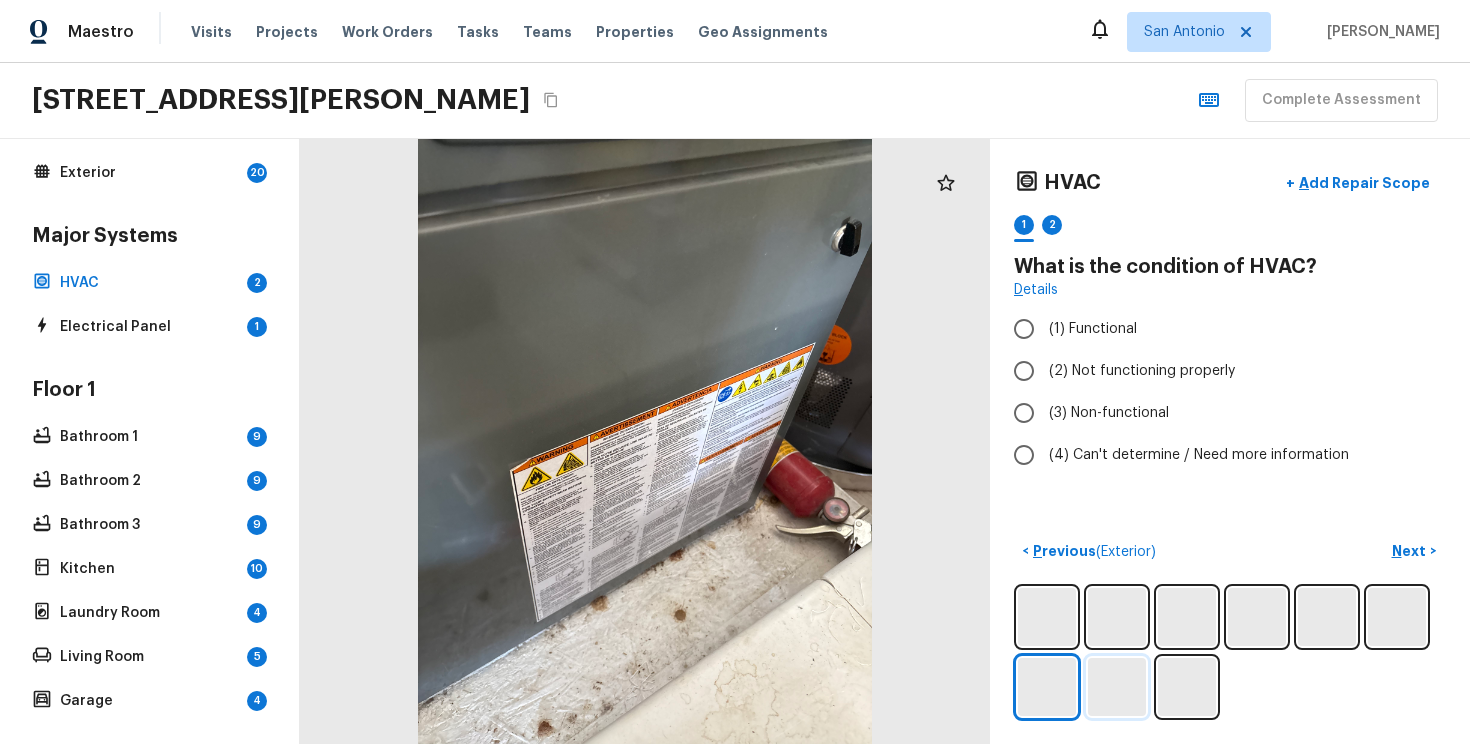 click at bounding box center [1117, 687] 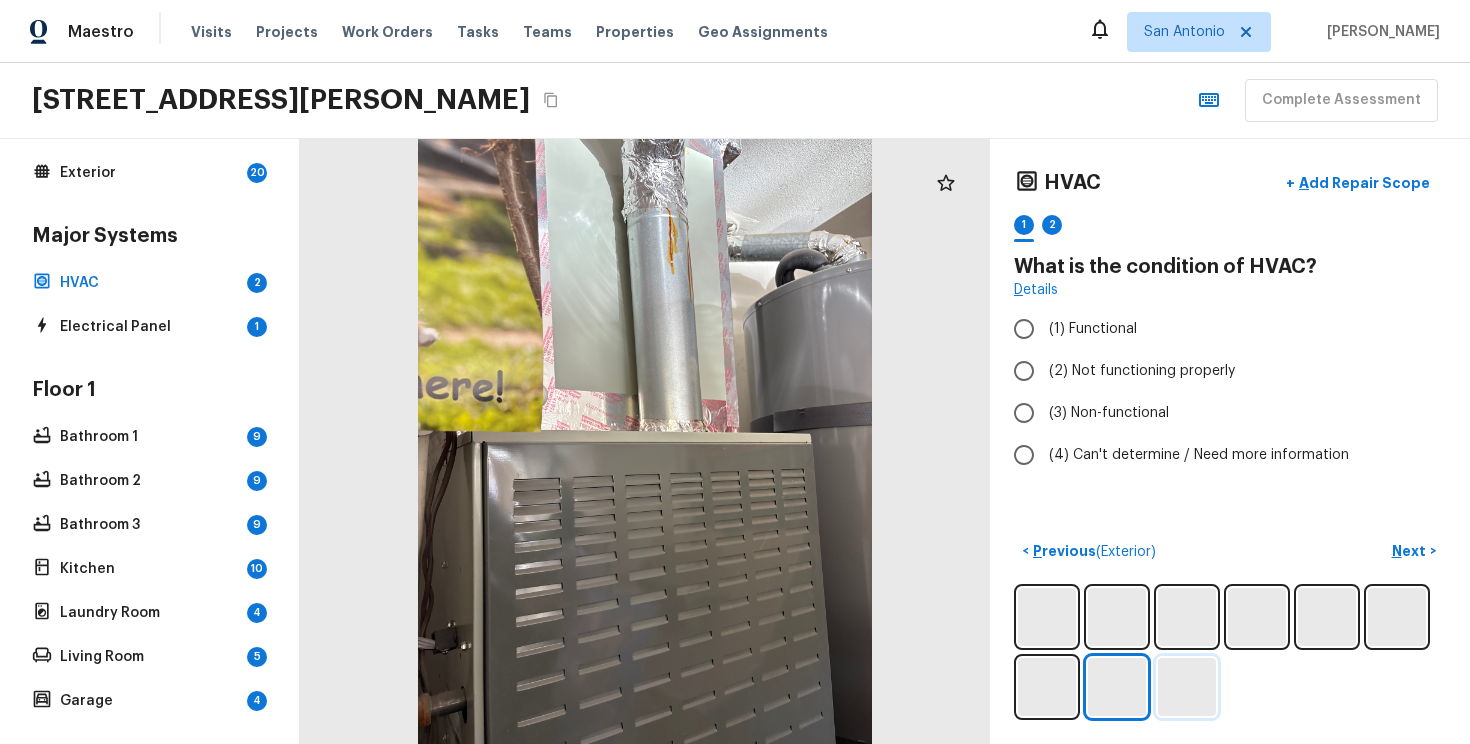click at bounding box center (1187, 687) 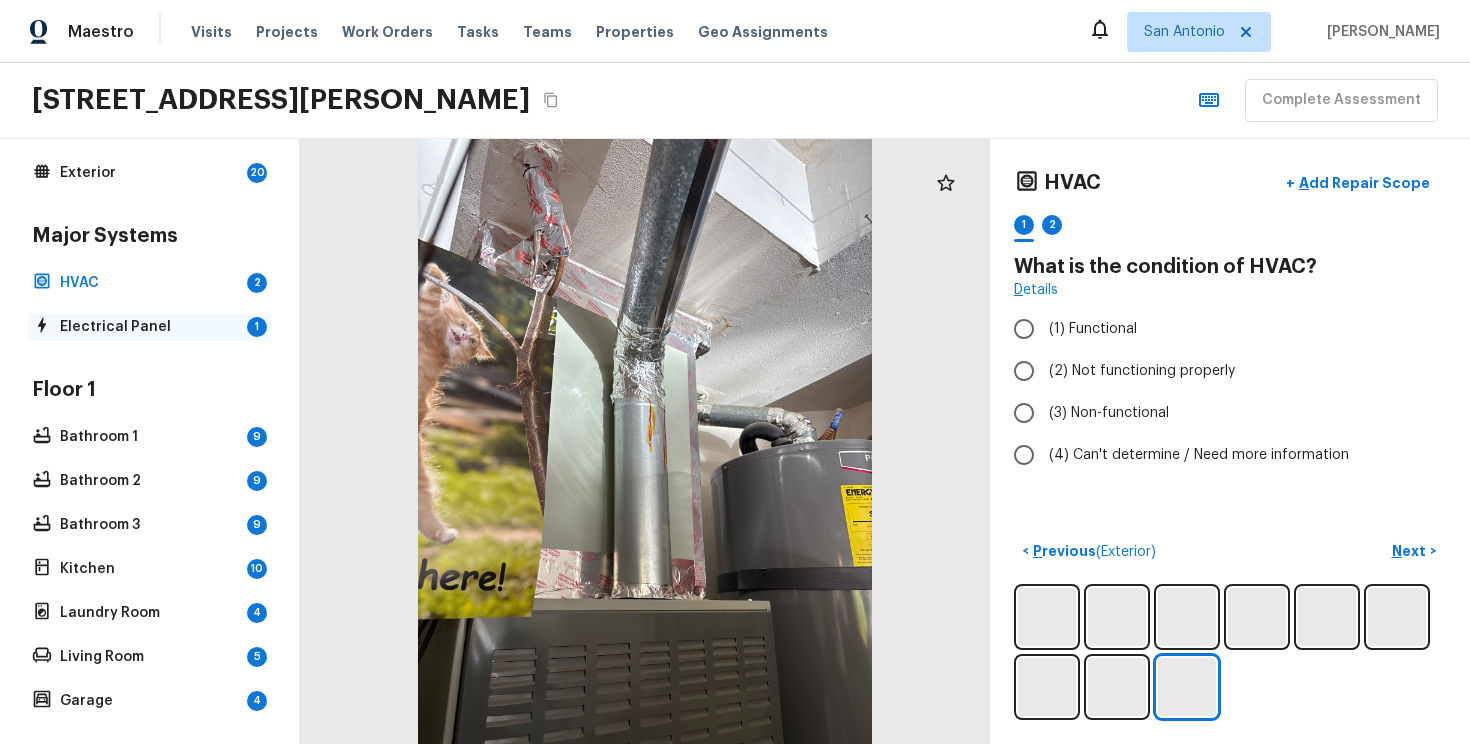 click on "1" at bounding box center (257, 327) 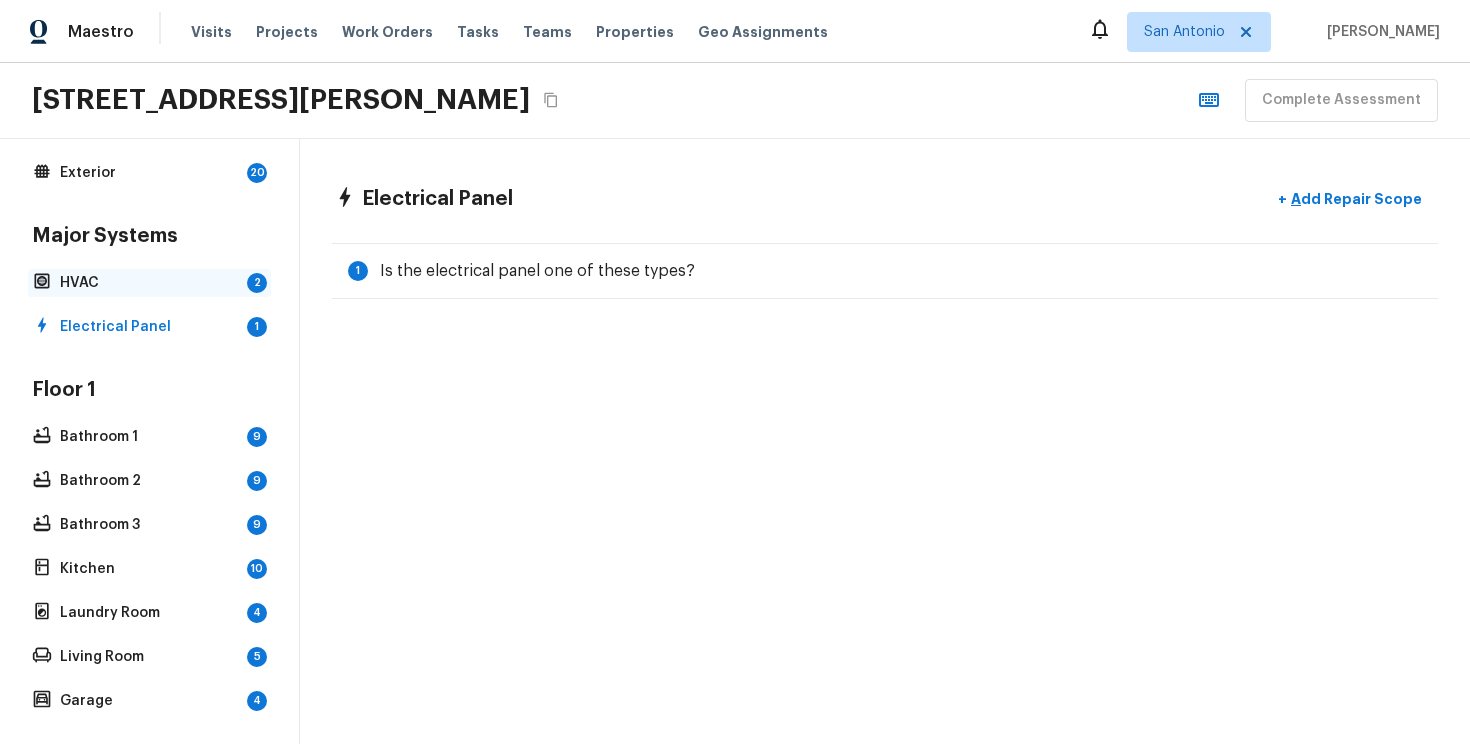 click on "HVAC" at bounding box center [149, 283] 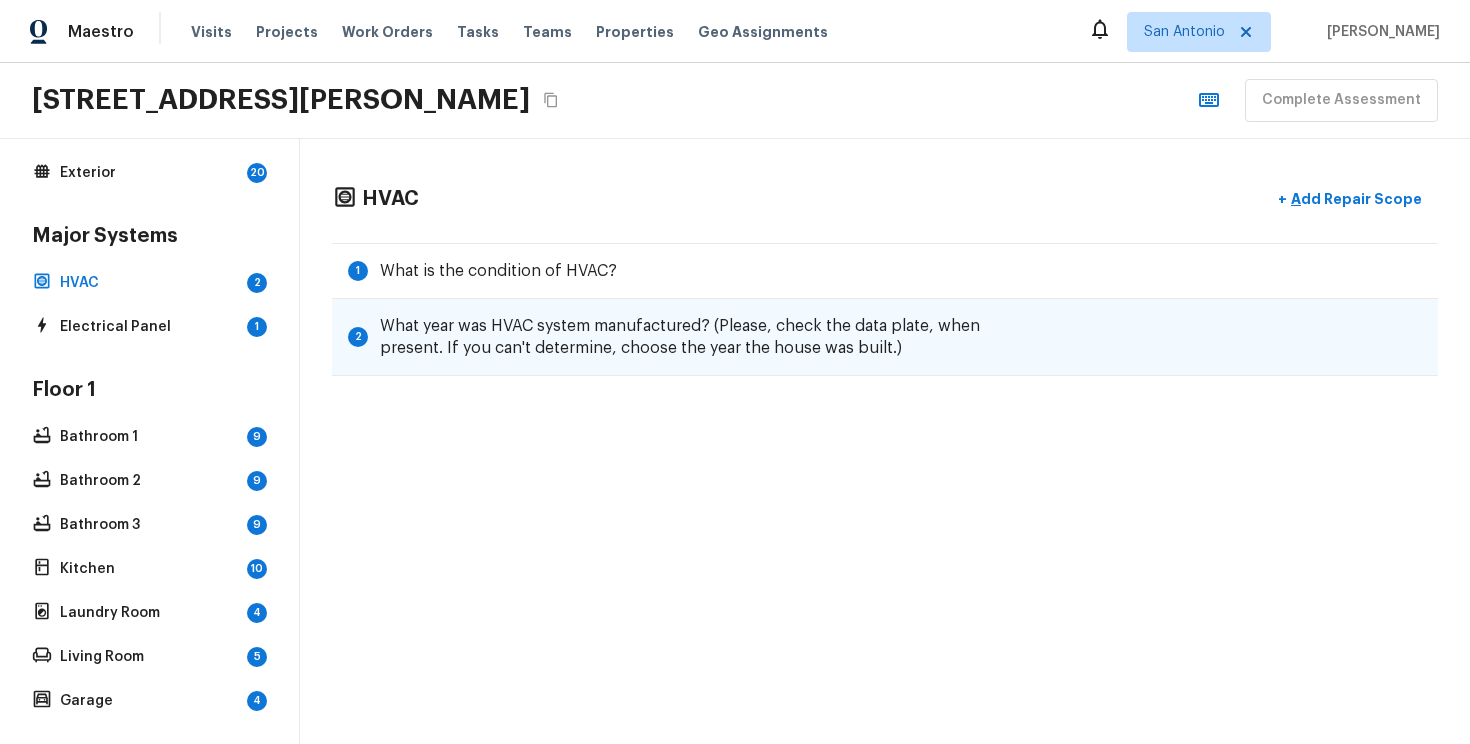 click on "What year was HVAC system manufactured? (Please, check the data plate, when present. If you can't determine, choose the year the house was built.)" at bounding box center (686, 337) 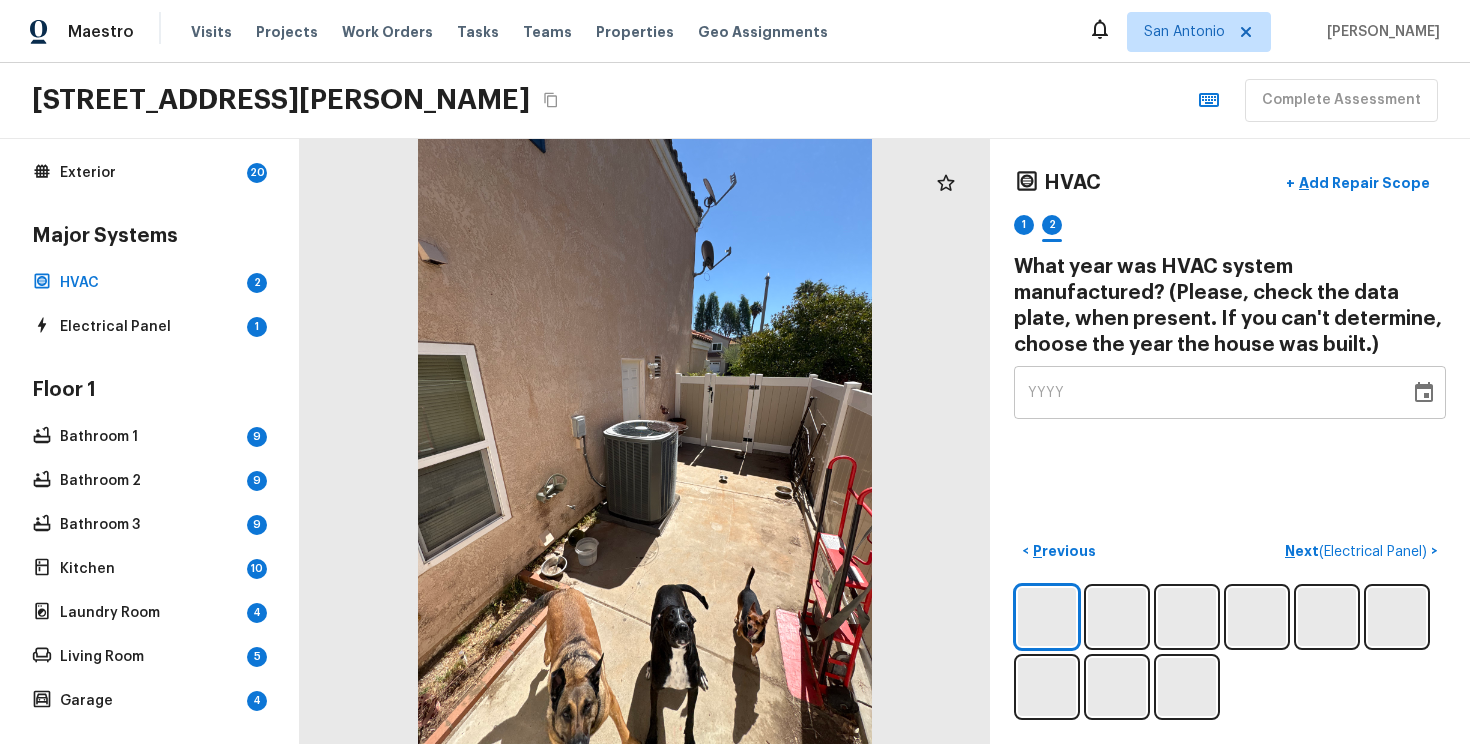 click on "Overall Layout 2 Exterior 20 Major Systems HVAC 2 Electrical Panel 1 Floor 1 Bathroom 1 9 Bathroom 2 9 Bathroom 3 9 Kitchen 10 Laundry Room 4 Living Room 5 Garage 4 Floor 2 Bedroom 1 5 Bedroom 2 5 Bedroom 3 5 Bedroom 4 5" at bounding box center (149, 513) 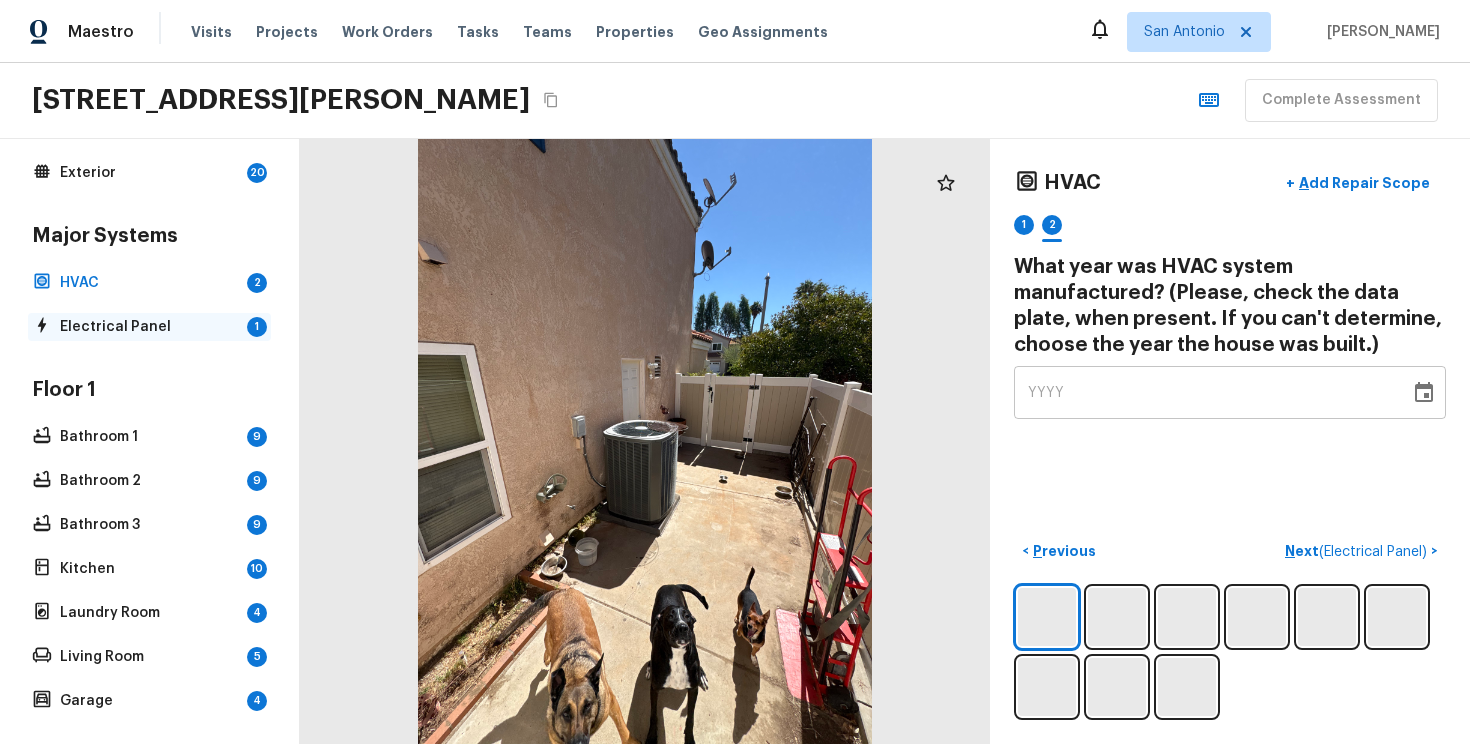 click on "Electrical Panel" at bounding box center [149, 327] 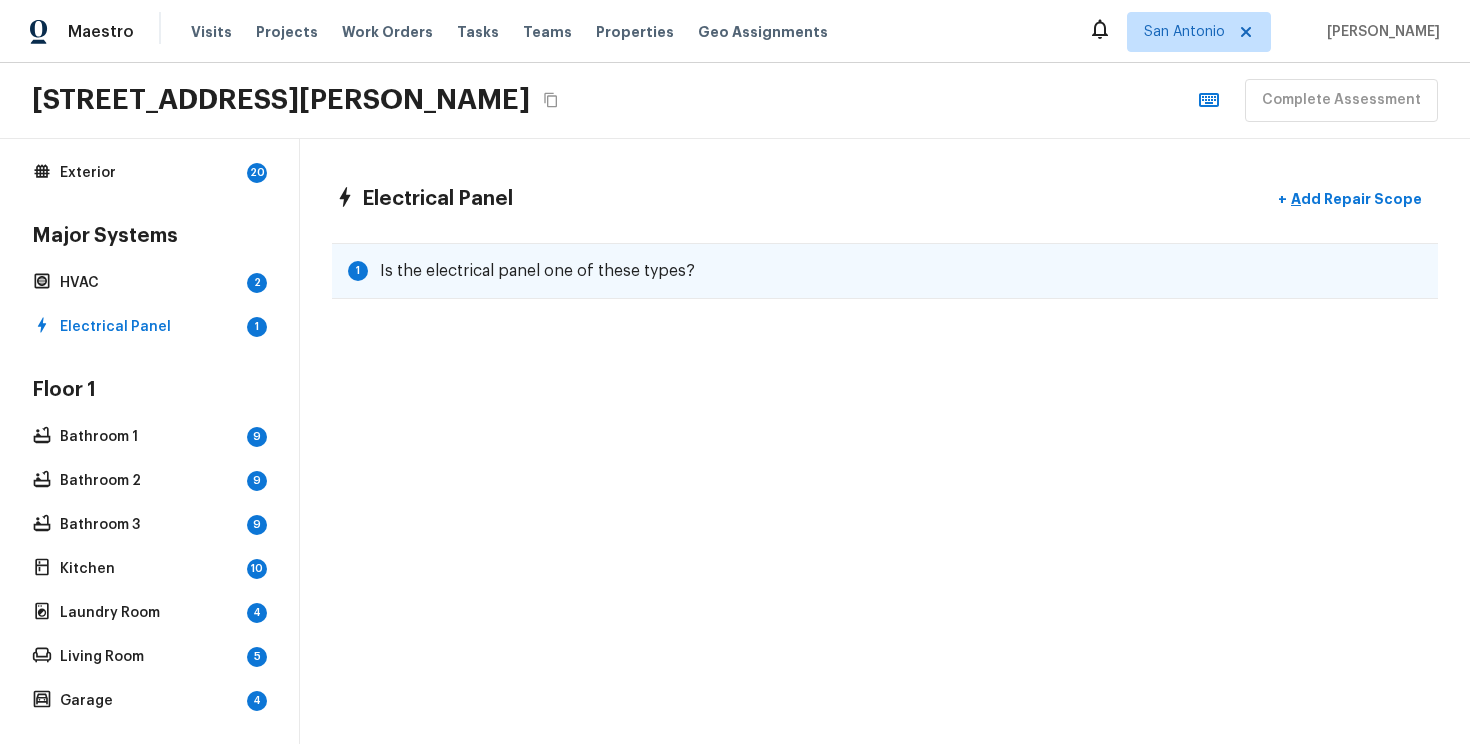 click on "Is the electrical panel one of these types?" at bounding box center [537, 271] 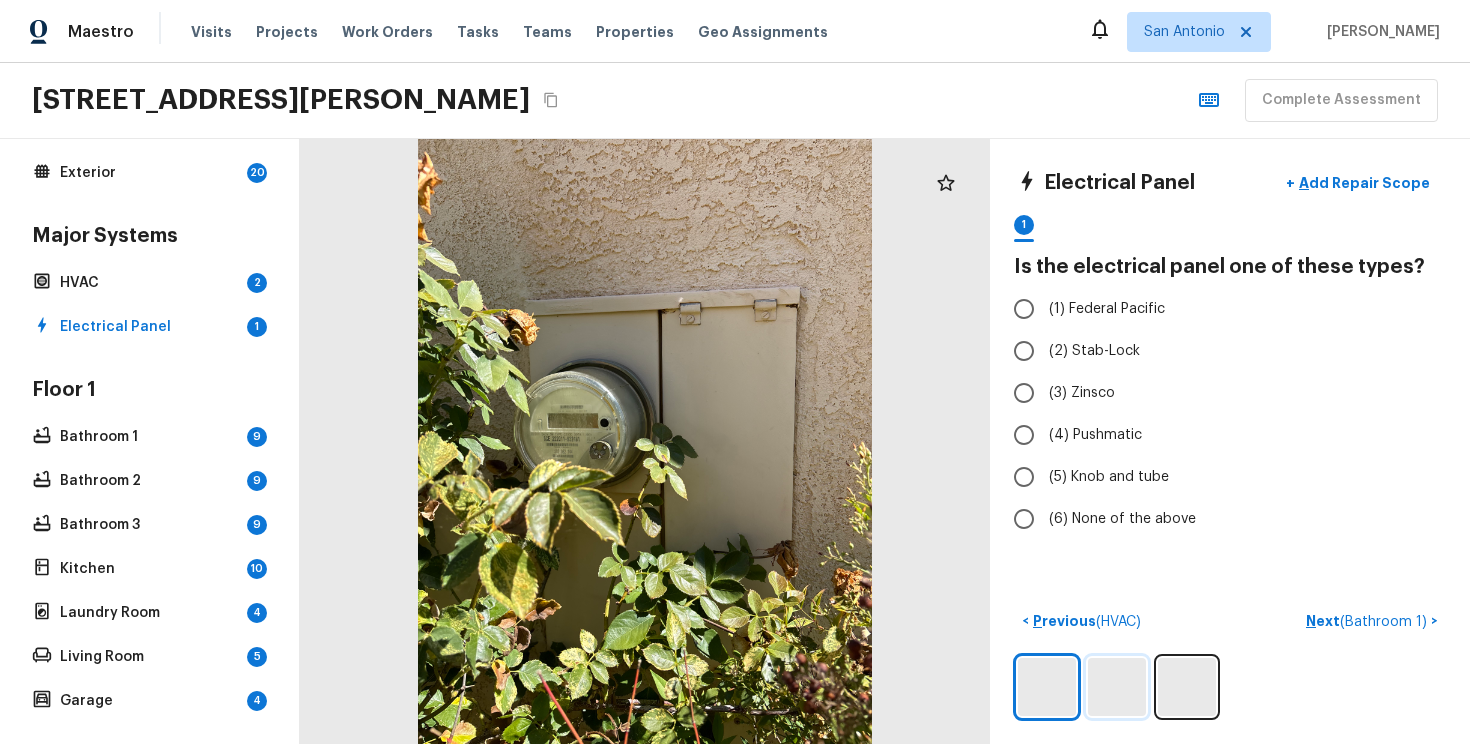 click at bounding box center [1117, 687] 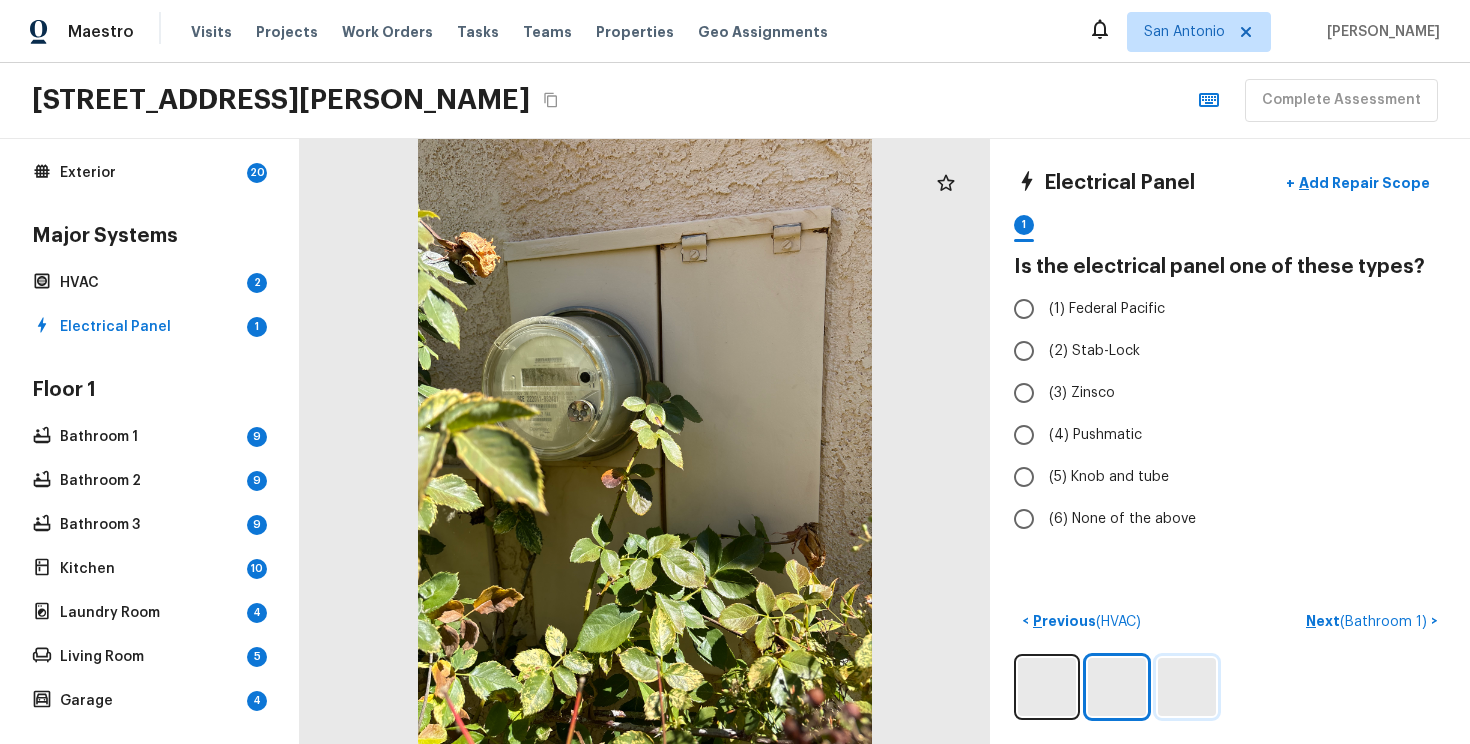 click at bounding box center (1187, 687) 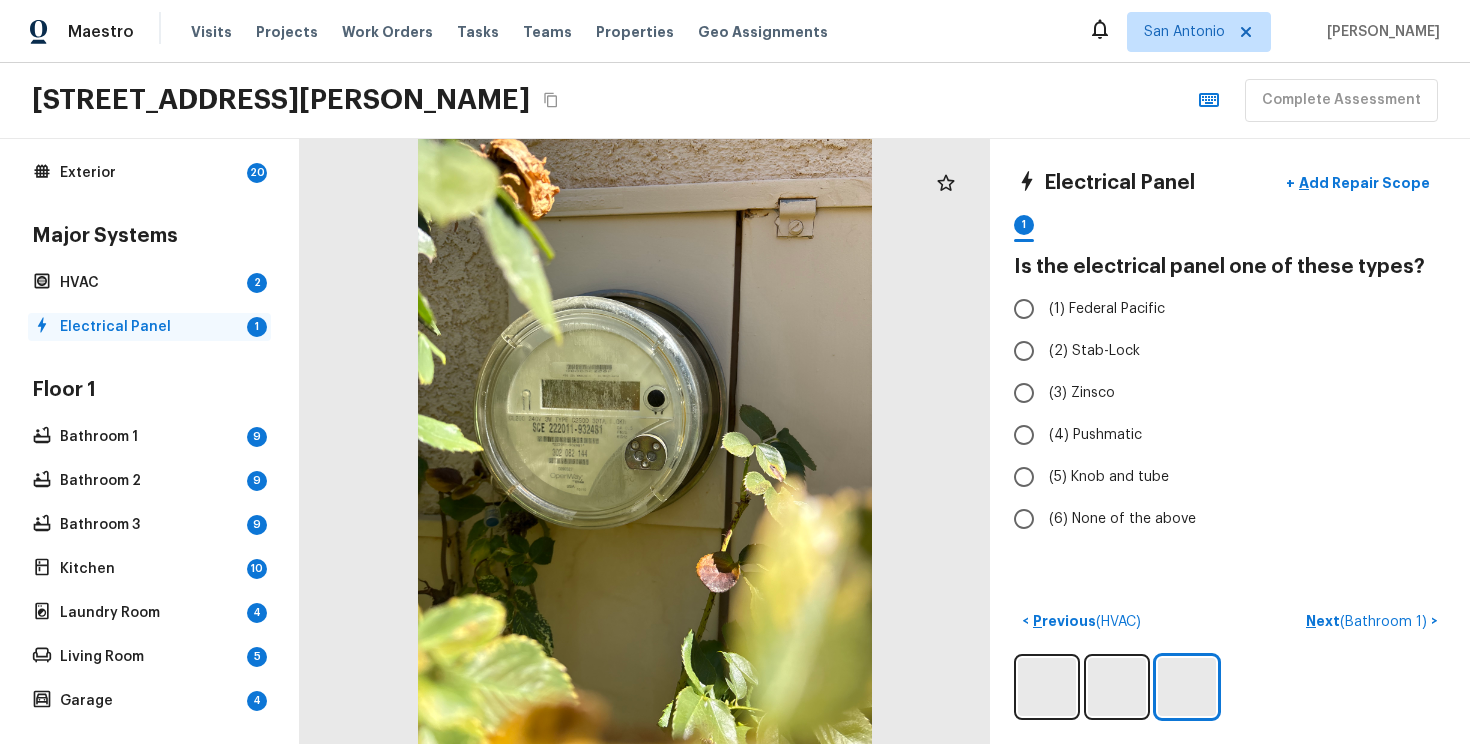 click on "Electrical Panel" at bounding box center [149, 327] 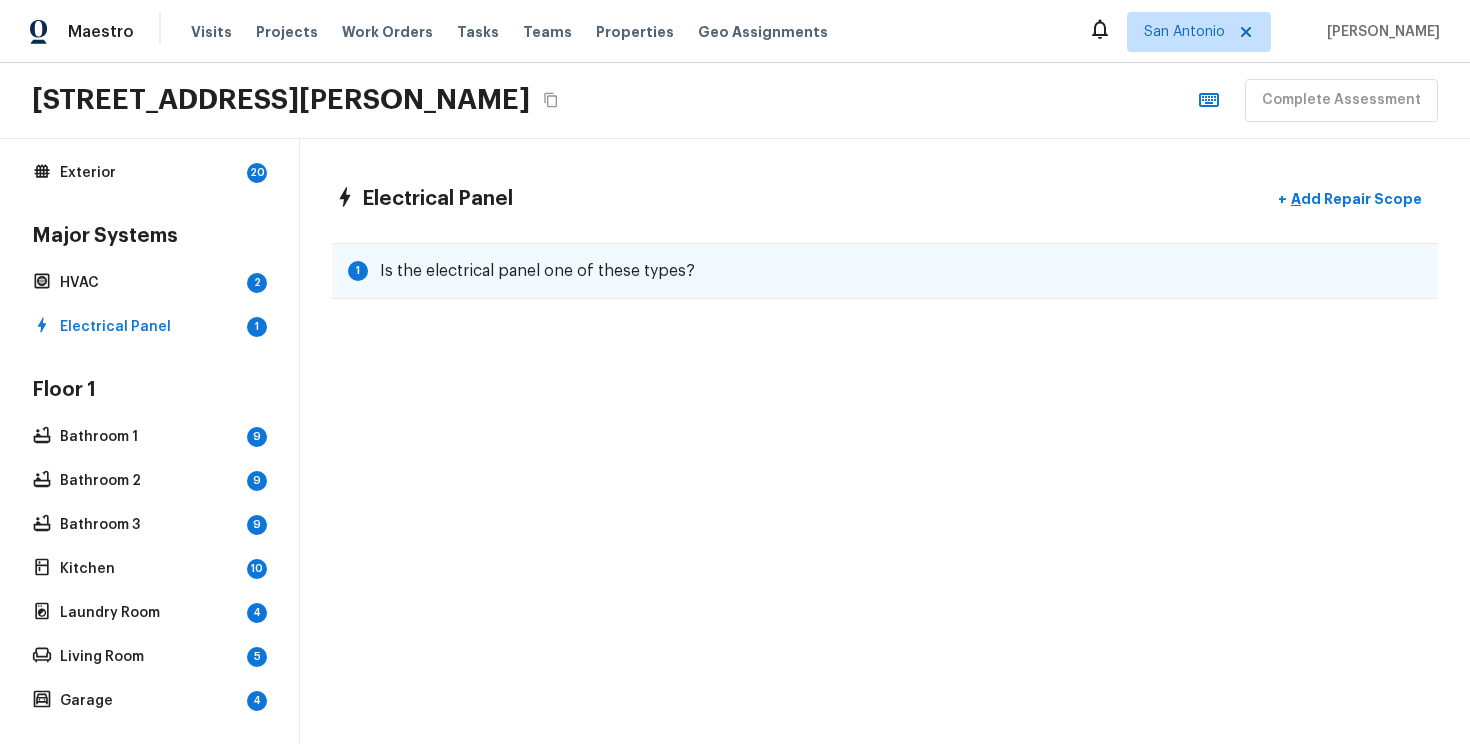 click on "Is the electrical panel one of these types?" at bounding box center [537, 271] 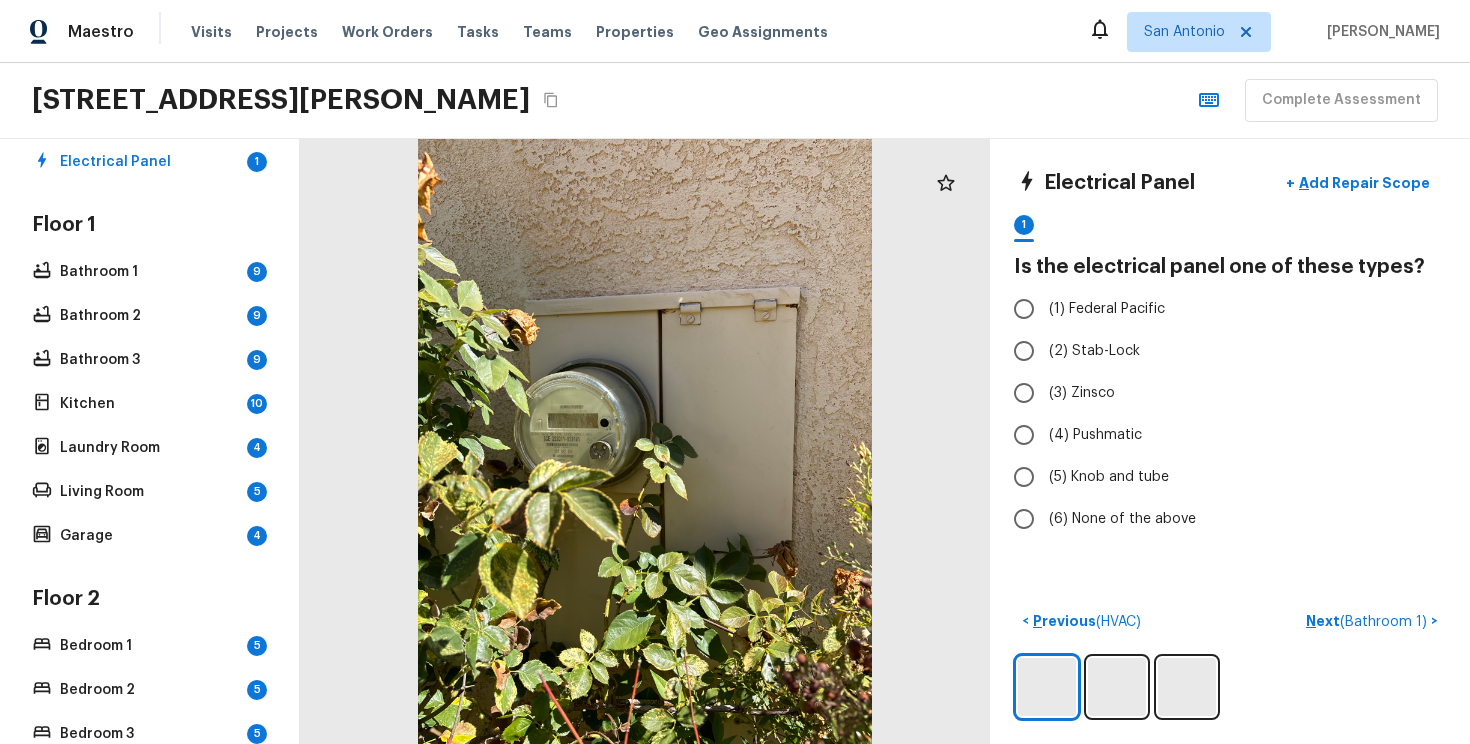 scroll, scrollTop: 206, scrollLeft: 0, axis: vertical 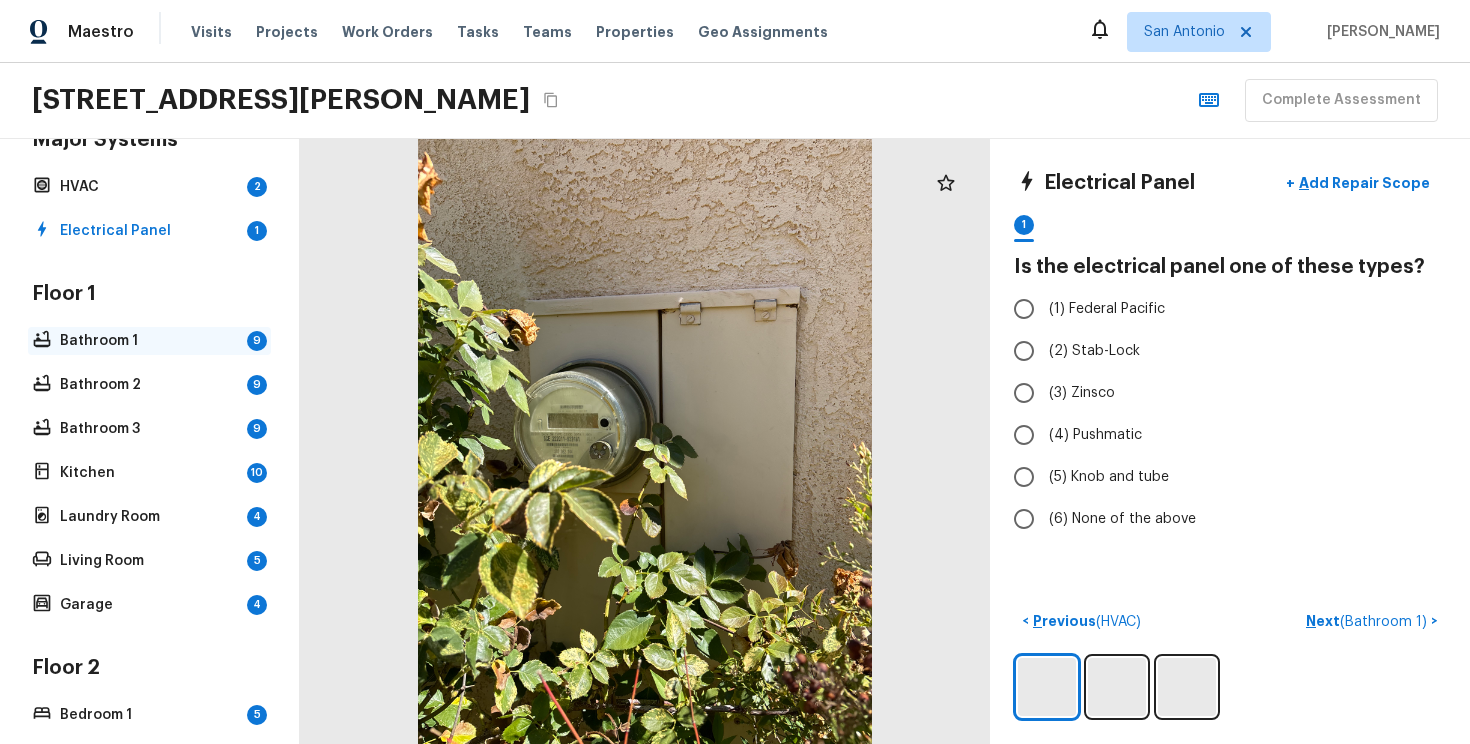 click on "Bathroom 1 9" at bounding box center [149, 341] 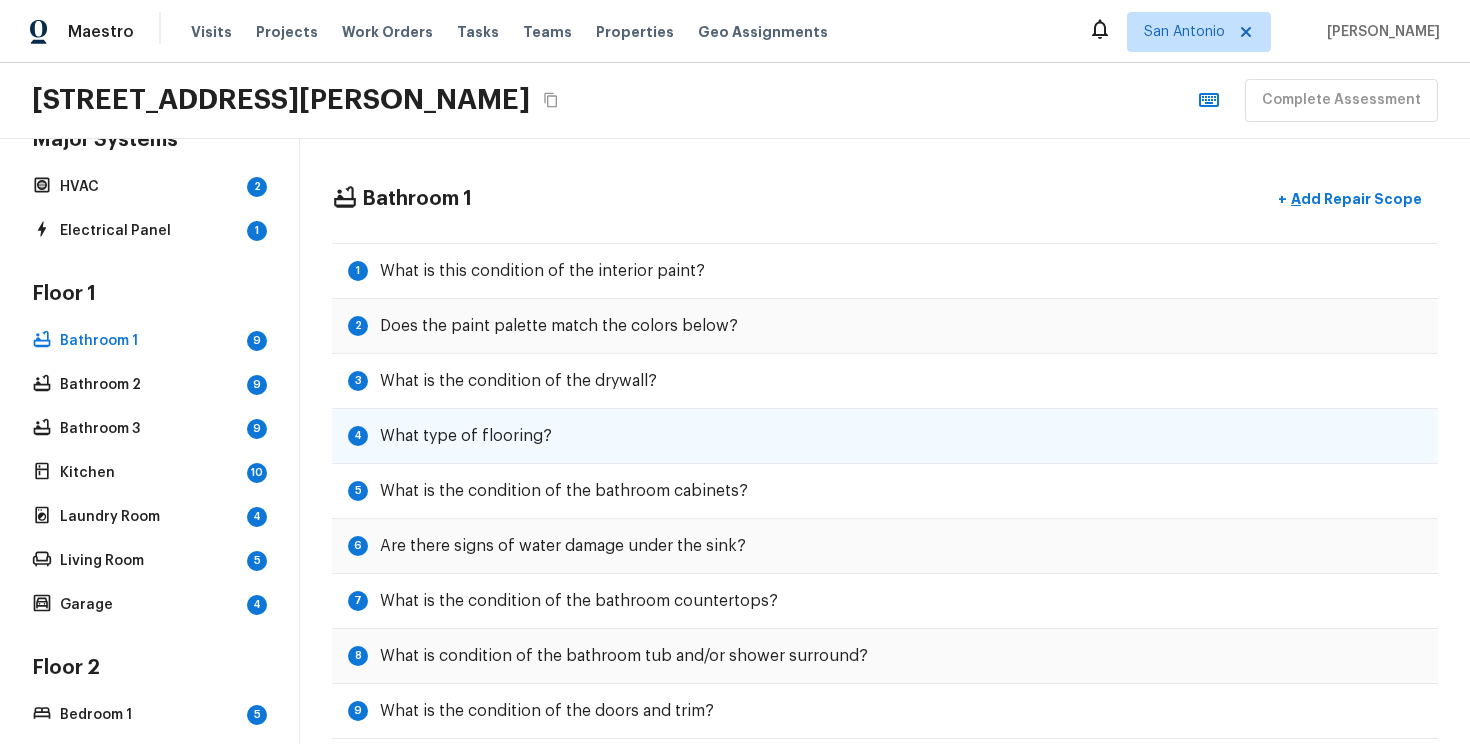 scroll, scrollTop: 35, scrollLeft: 0, axis: vertical 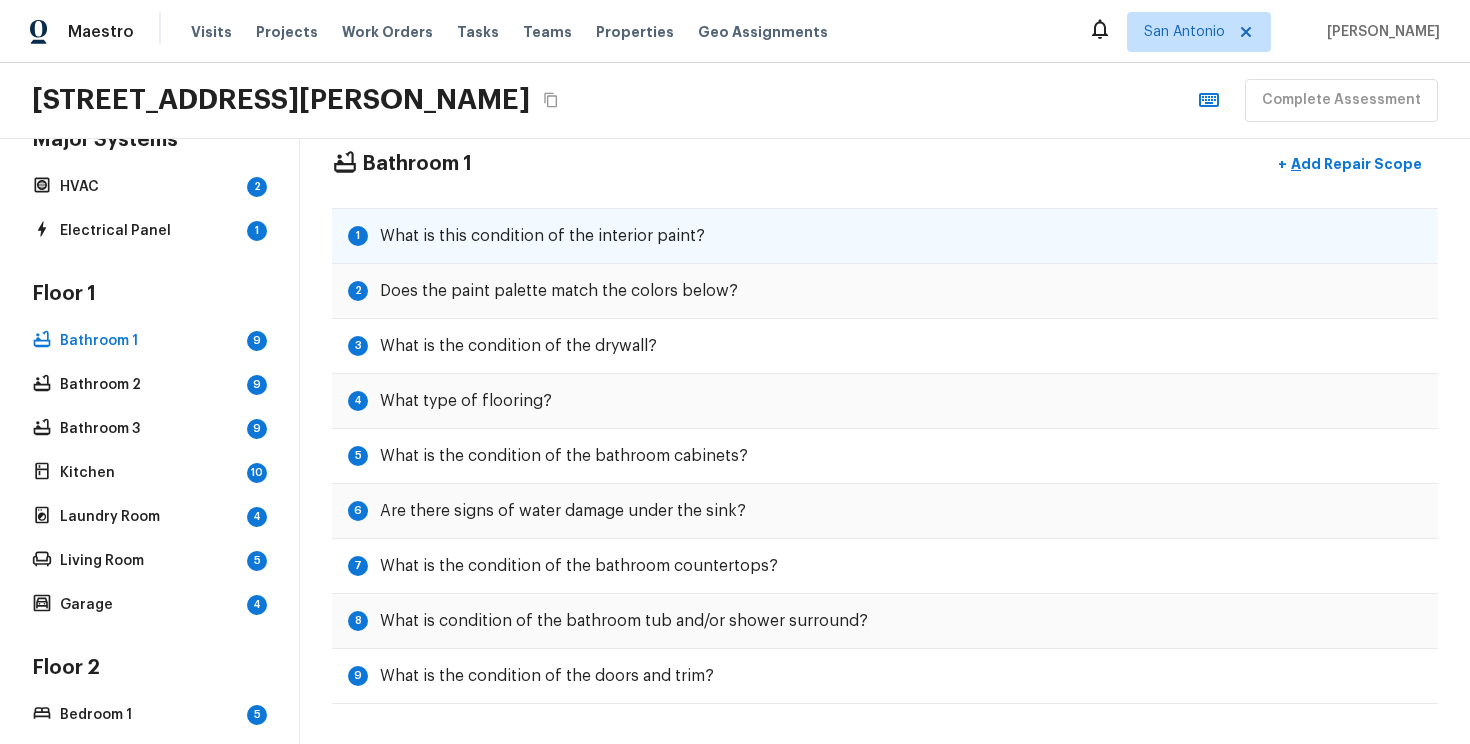 click on "What is this condition of the interior paint?" at bounding box center (542, 236) 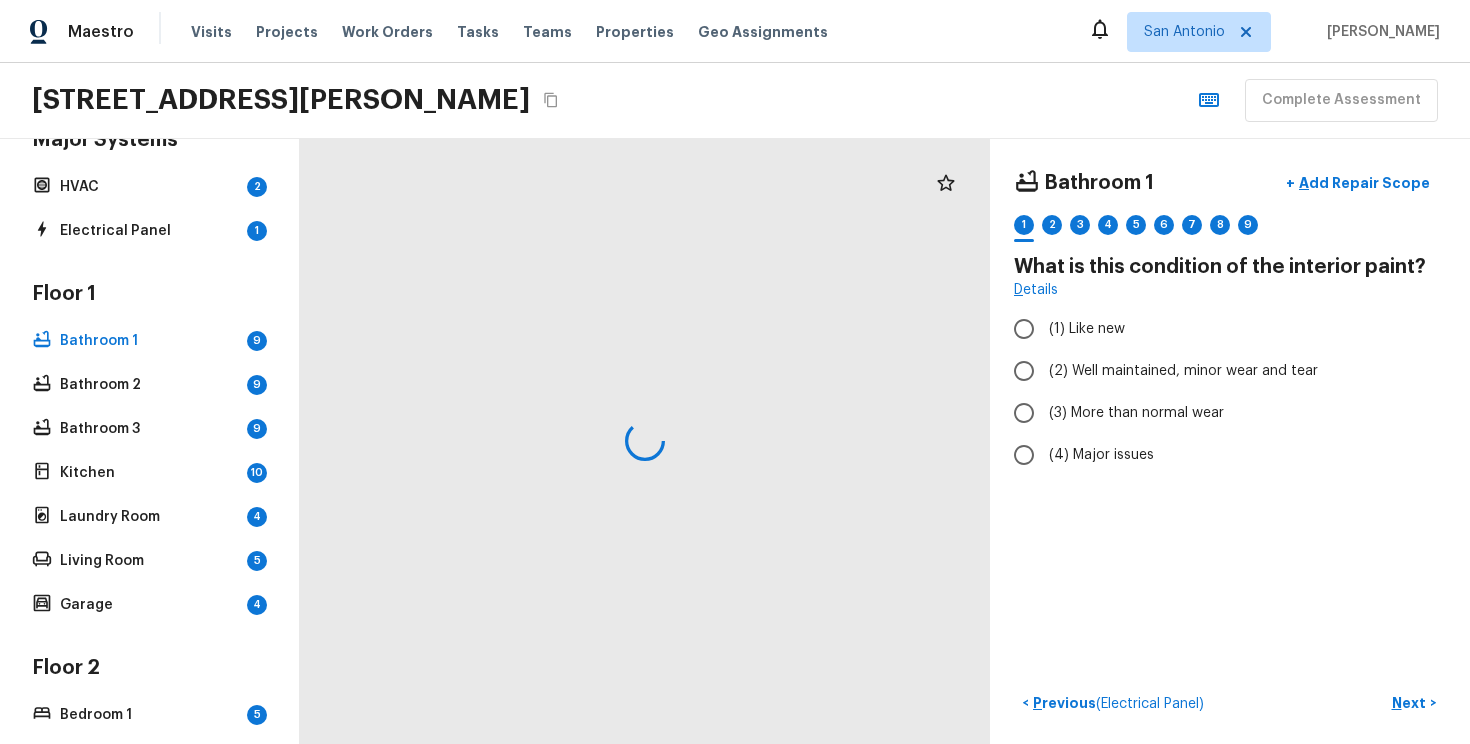 scroll, scrollTop: 0, scrollLeft: 0, axis: both 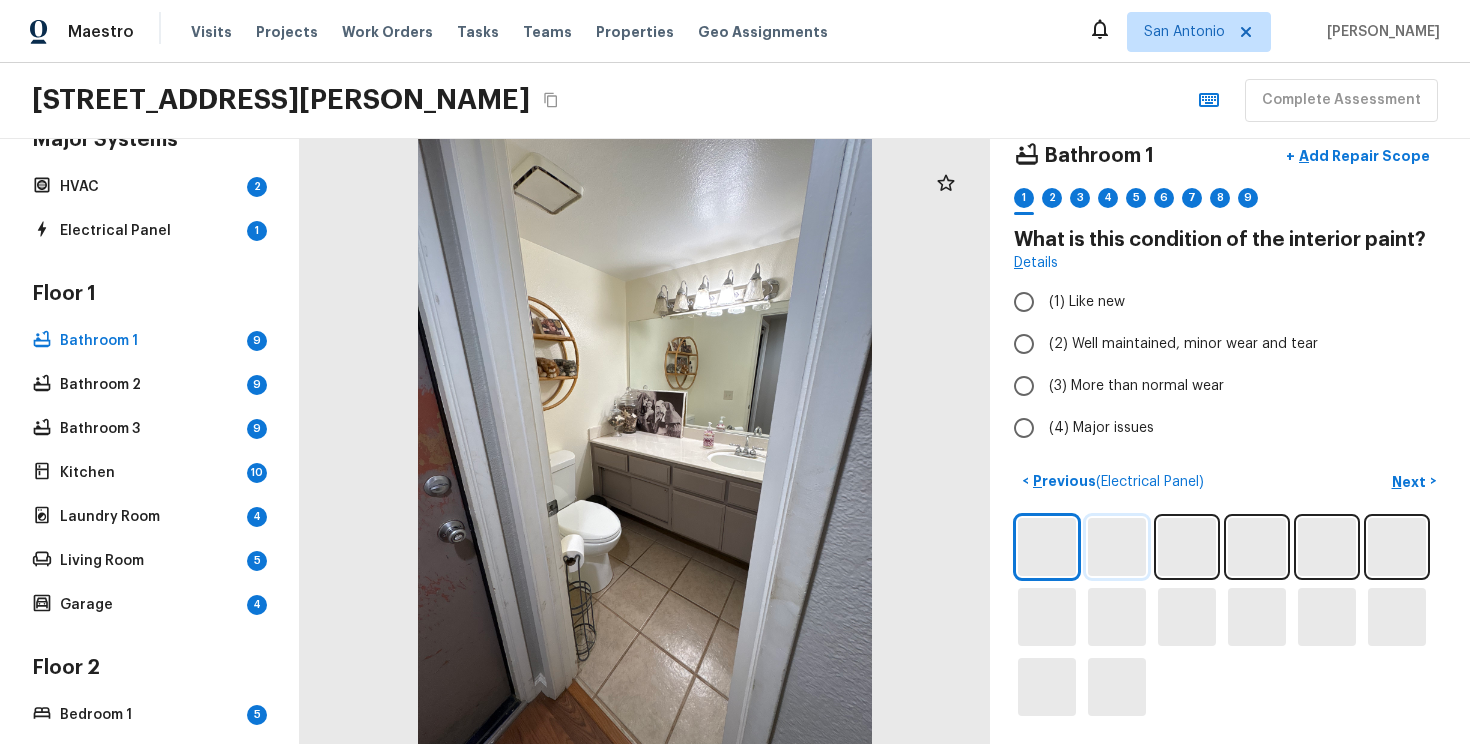 click at bounding box center [1117, 547] 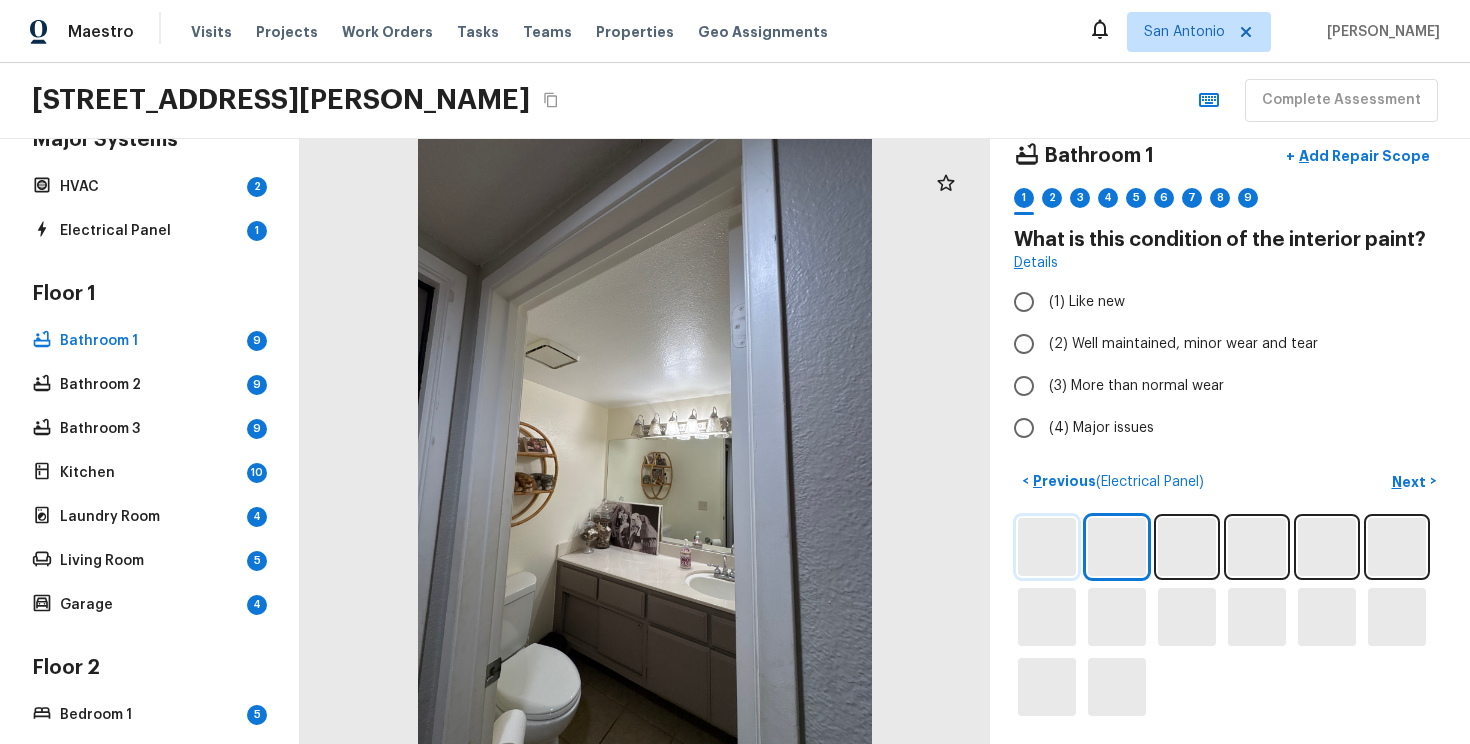 click at bounding box center (1047, 547) 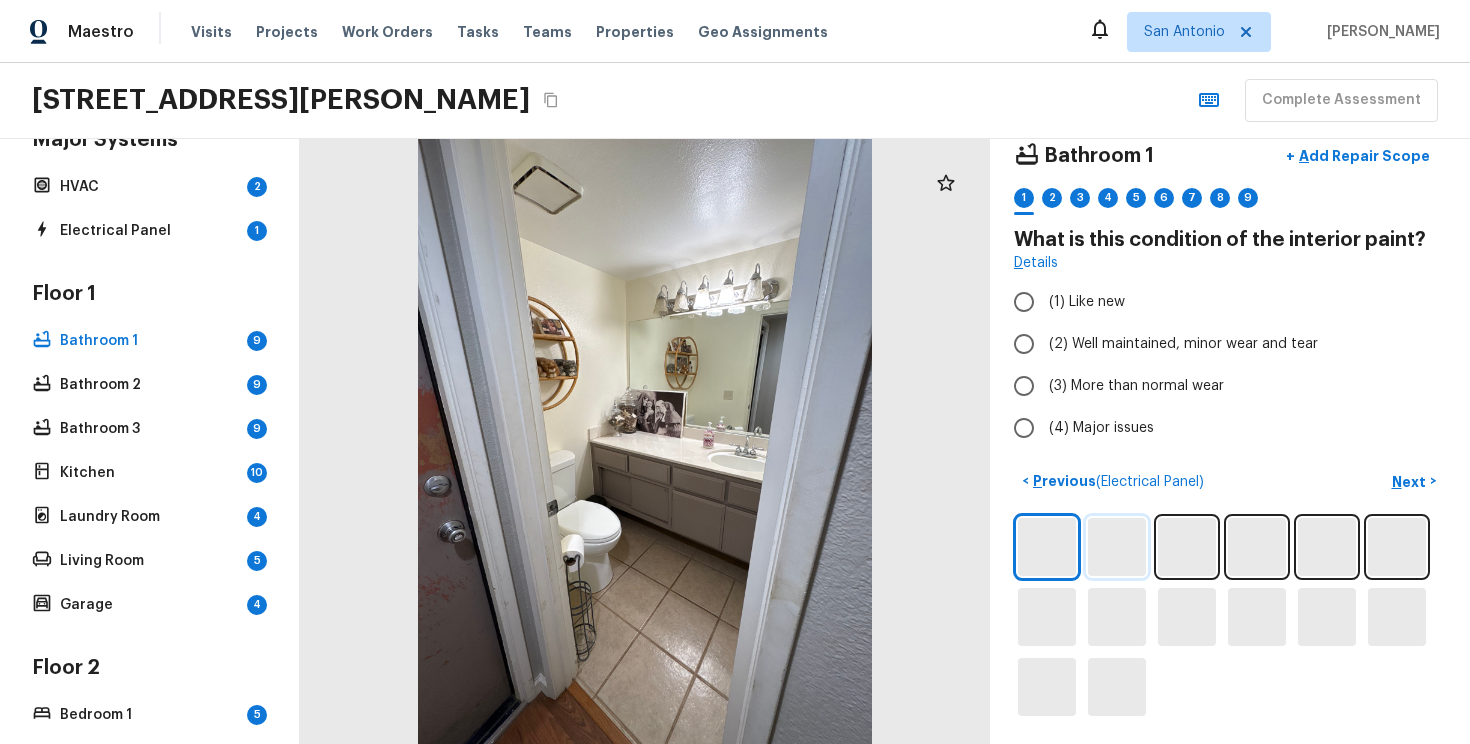 click at bounding box center [1117, 547] 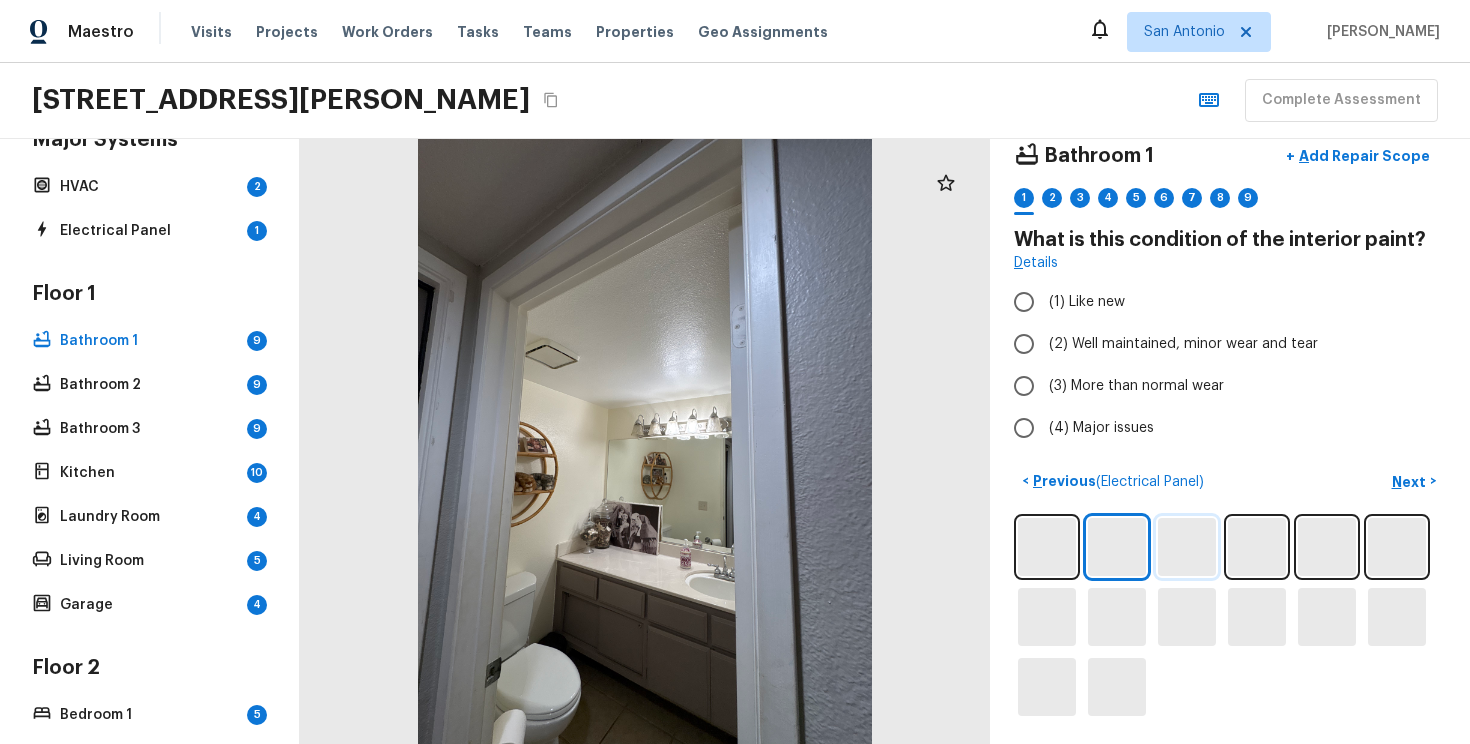 click at bounding box center (1187, 547) 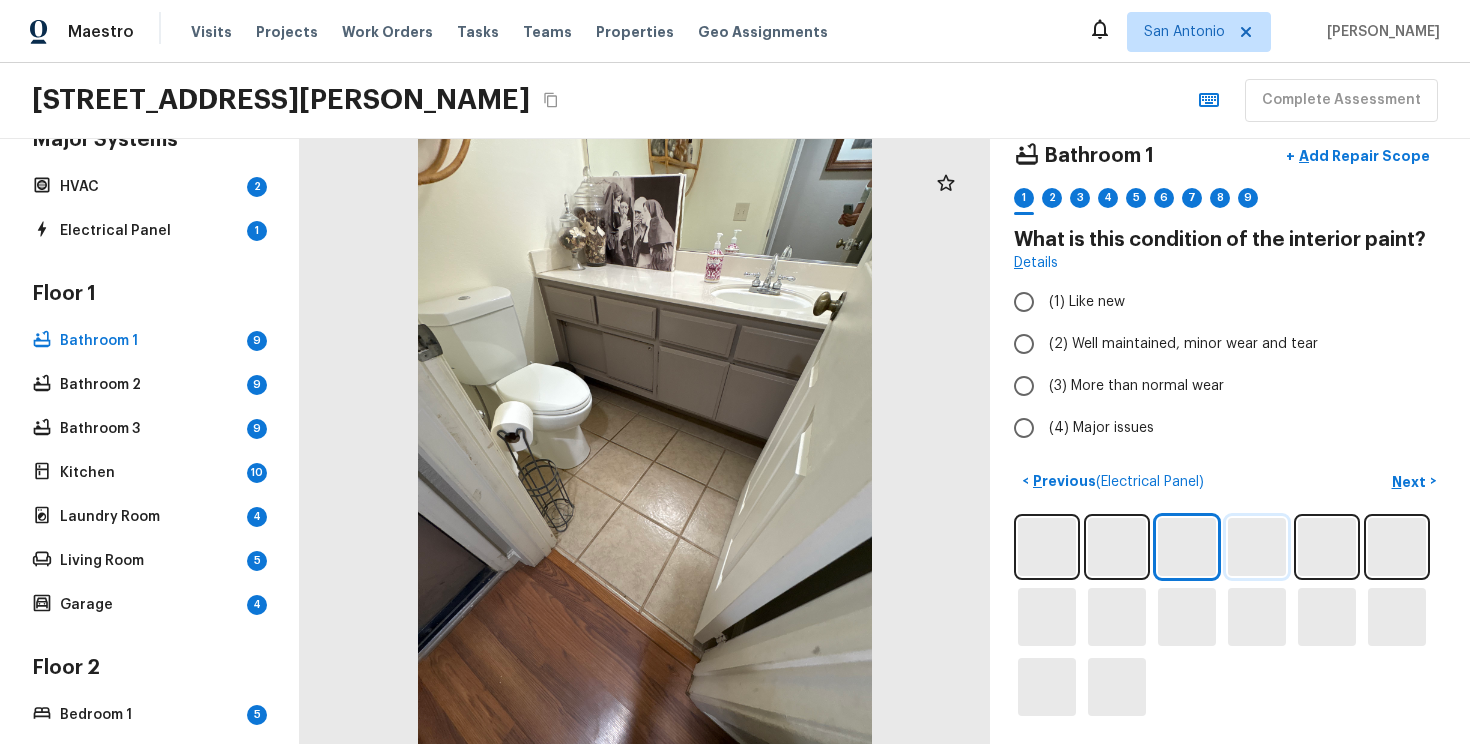 click at bounding box center [1257, 547] 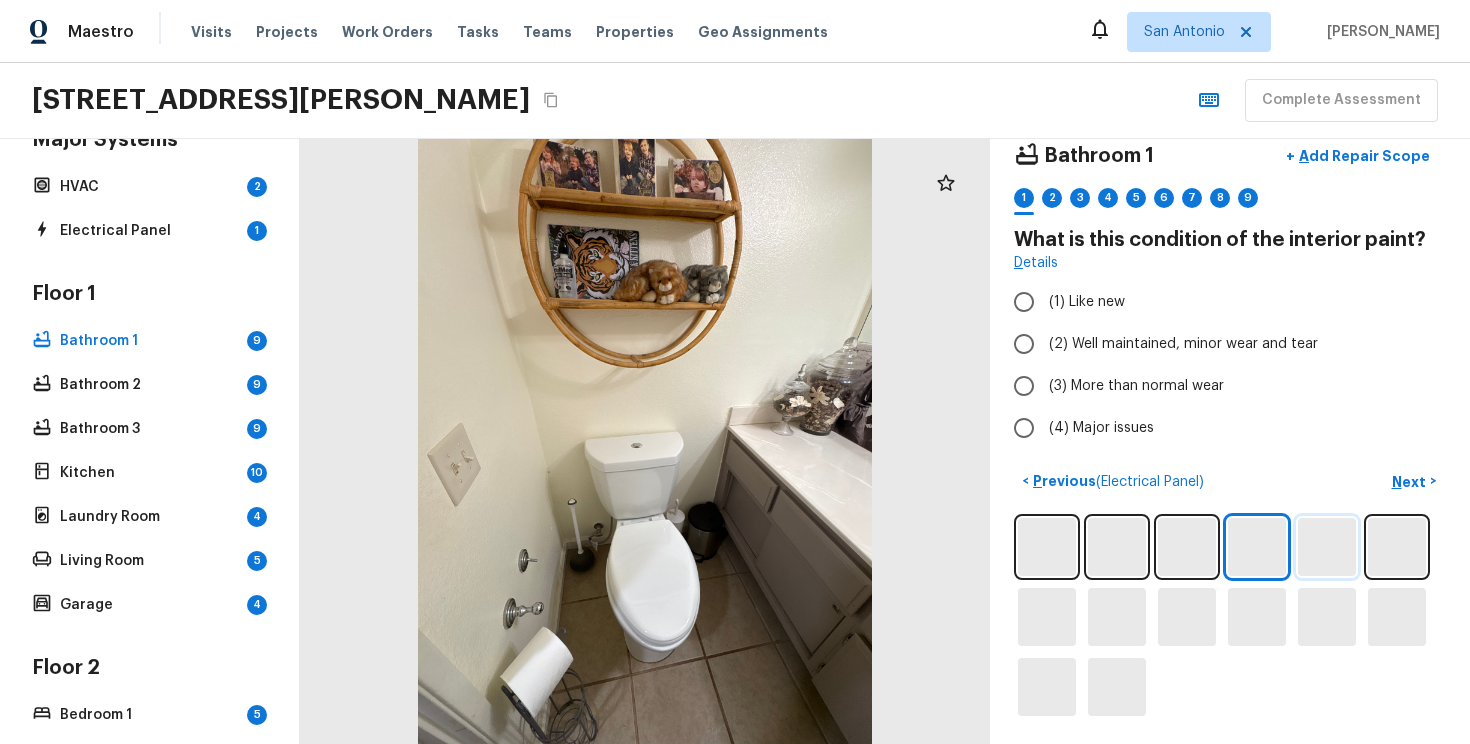 click at bounding box center (1327, 547) 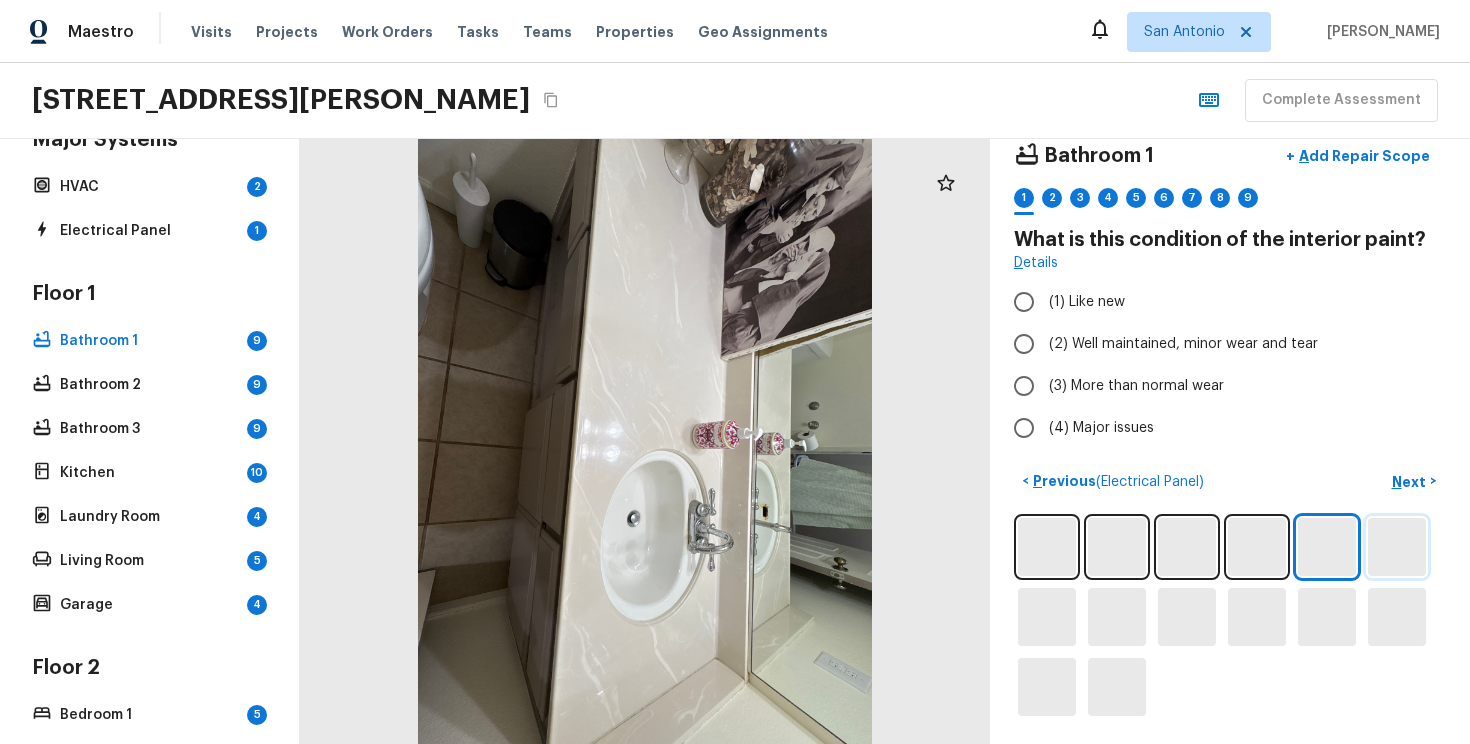 click at bounding box center [1397, 547] 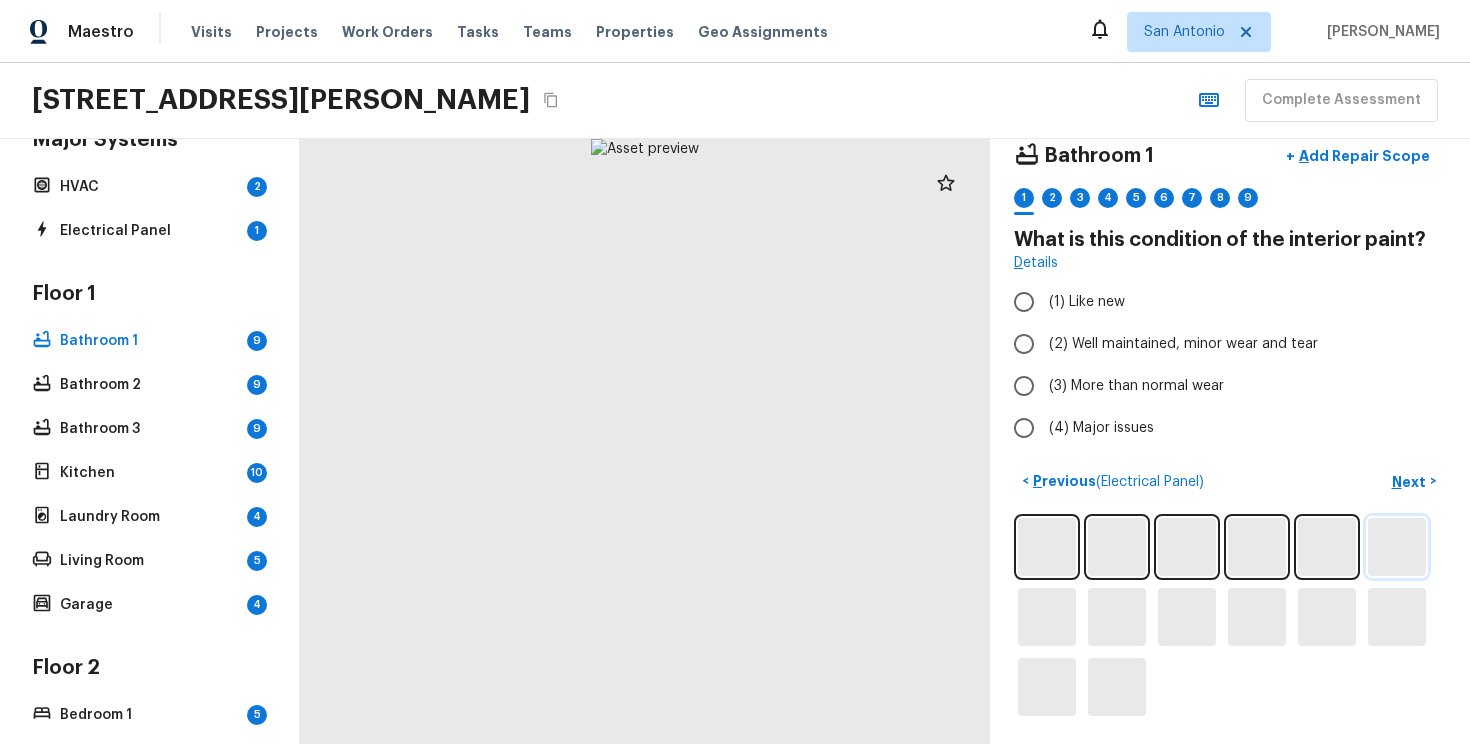 click at bounding box center [1397, 547] 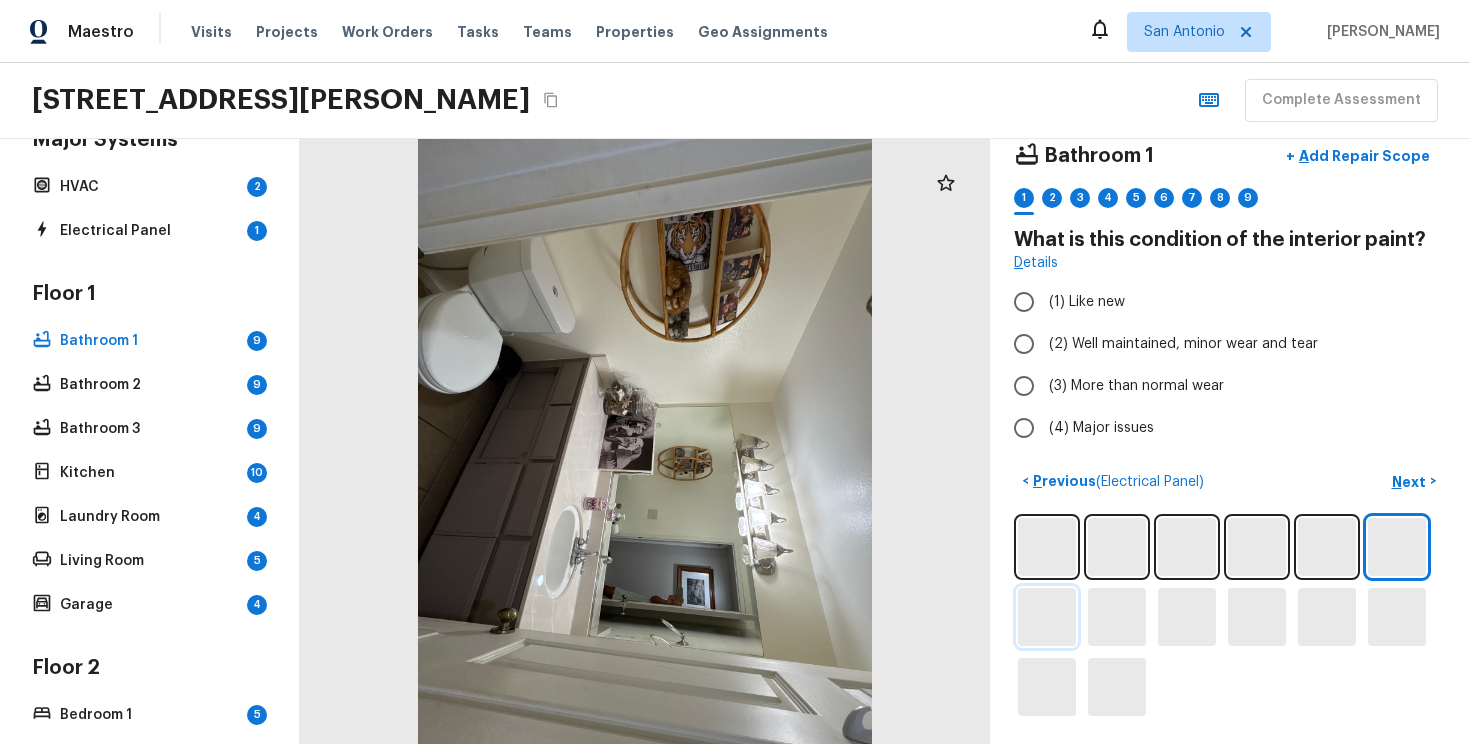 click at bounding box center [1047, 617] 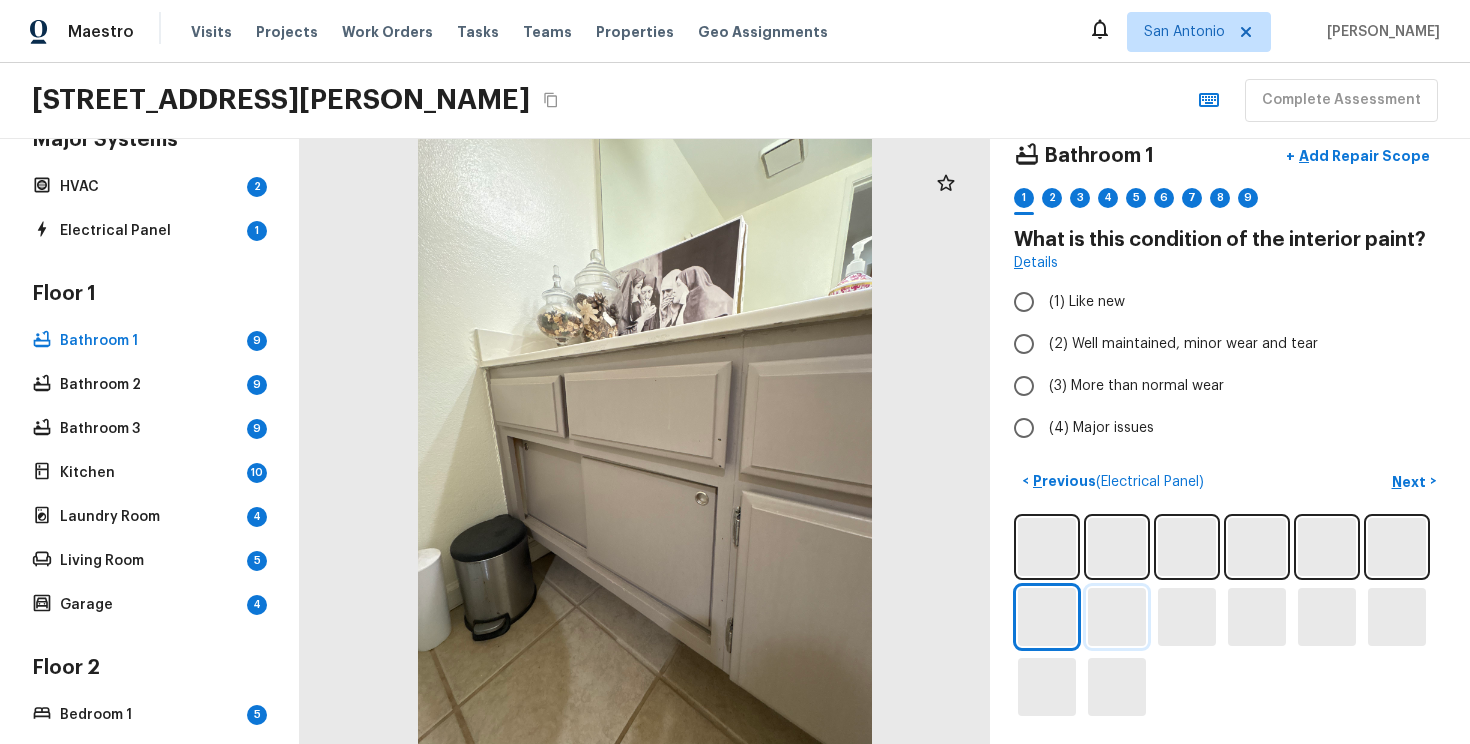 click at bounding box center [1117, 617] 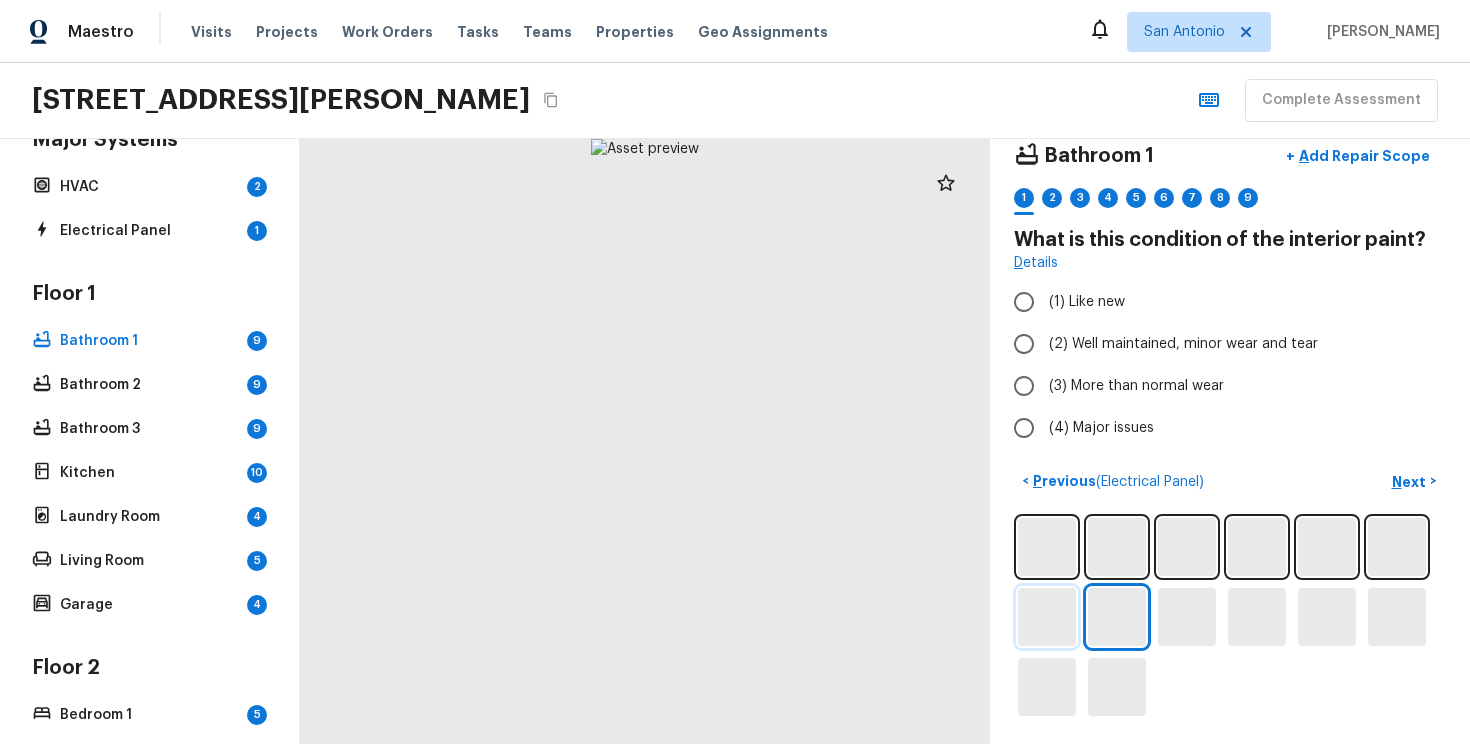 click at bounding box center [1047, 617] 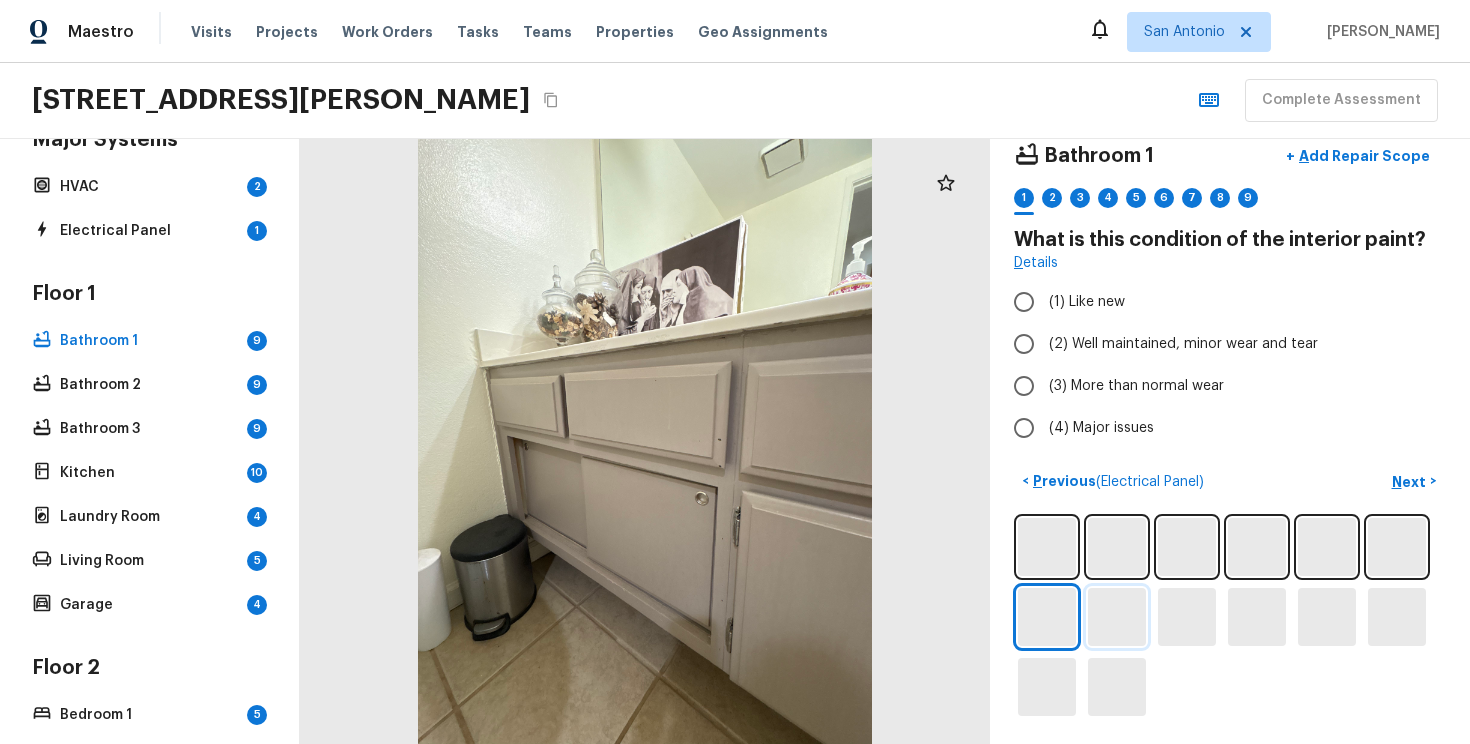 click at bounding box center [1117, 617] 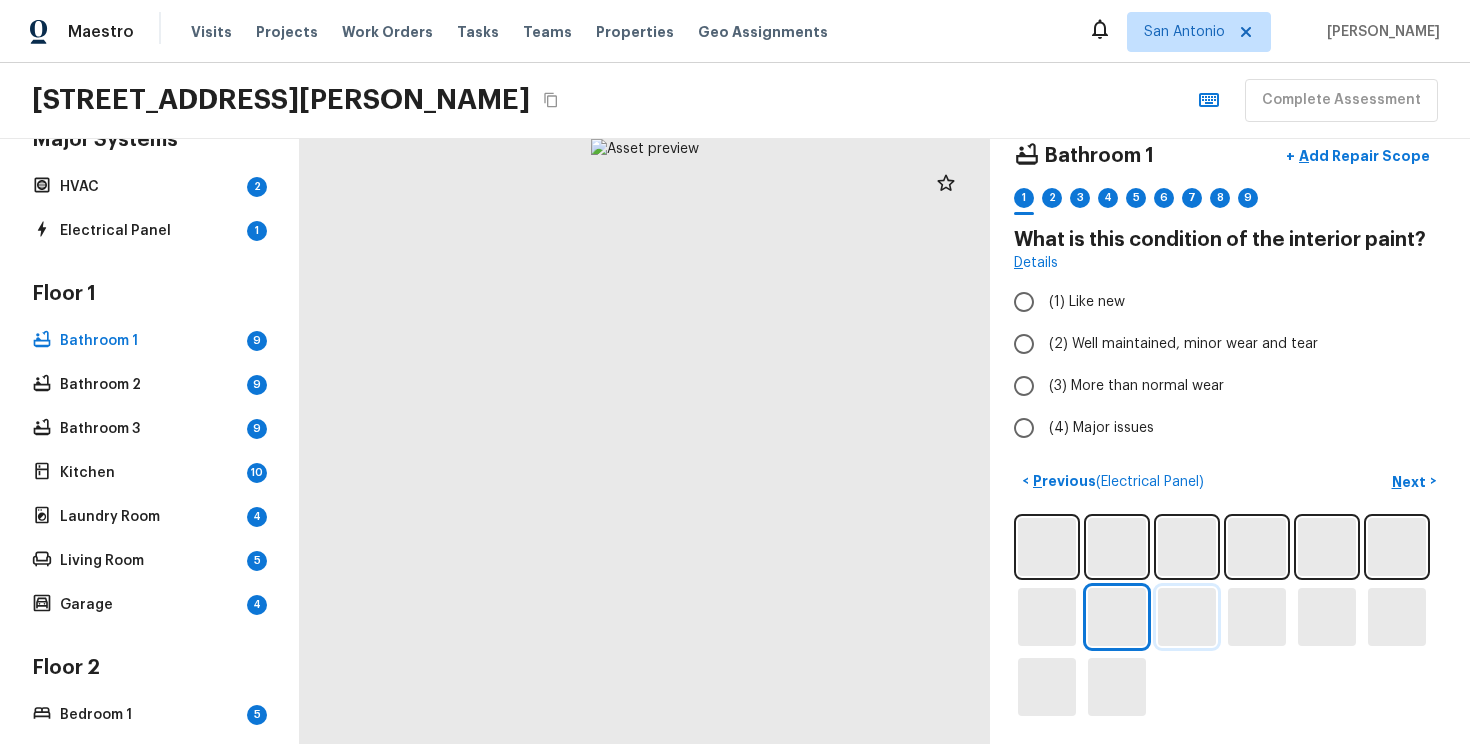 click at bounding box center [1187, 617] 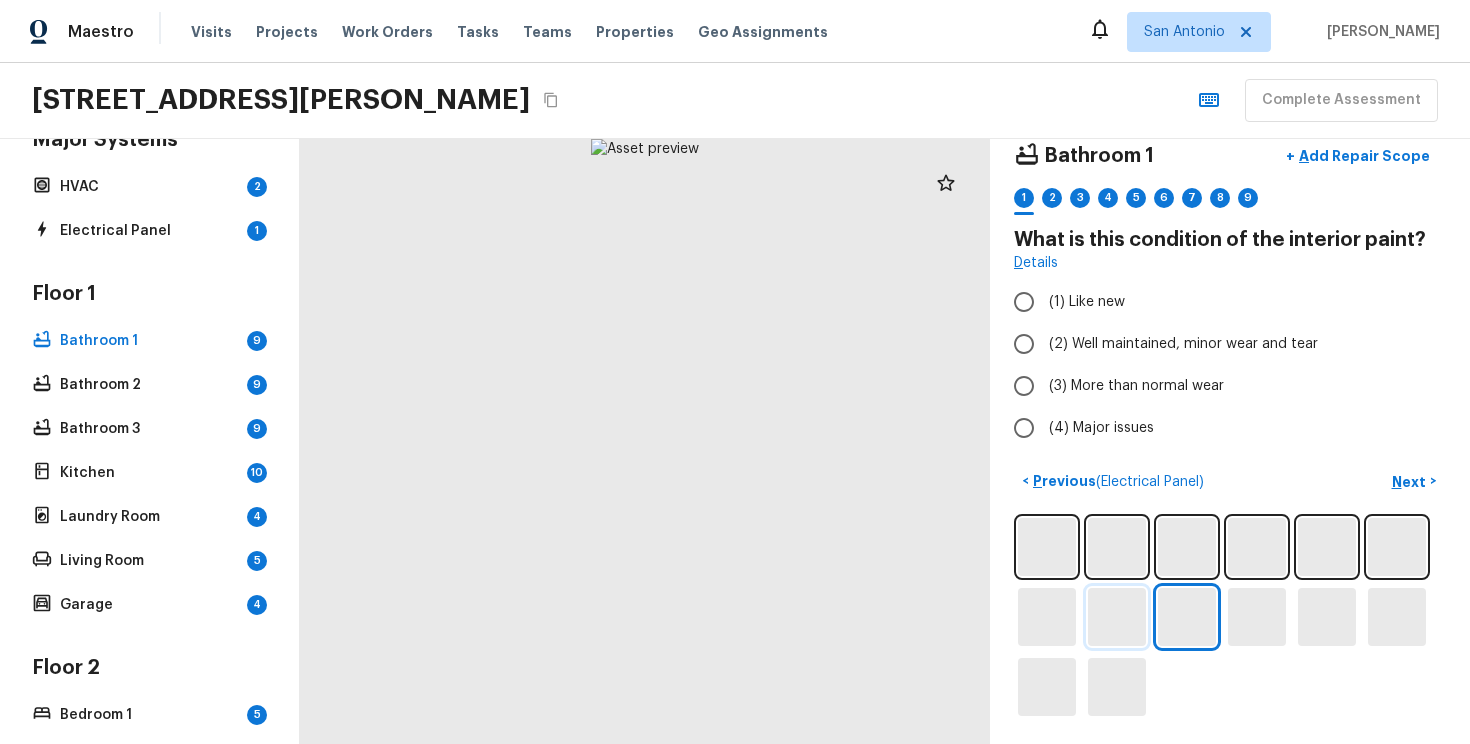 click at bounding box center [1117, 617] 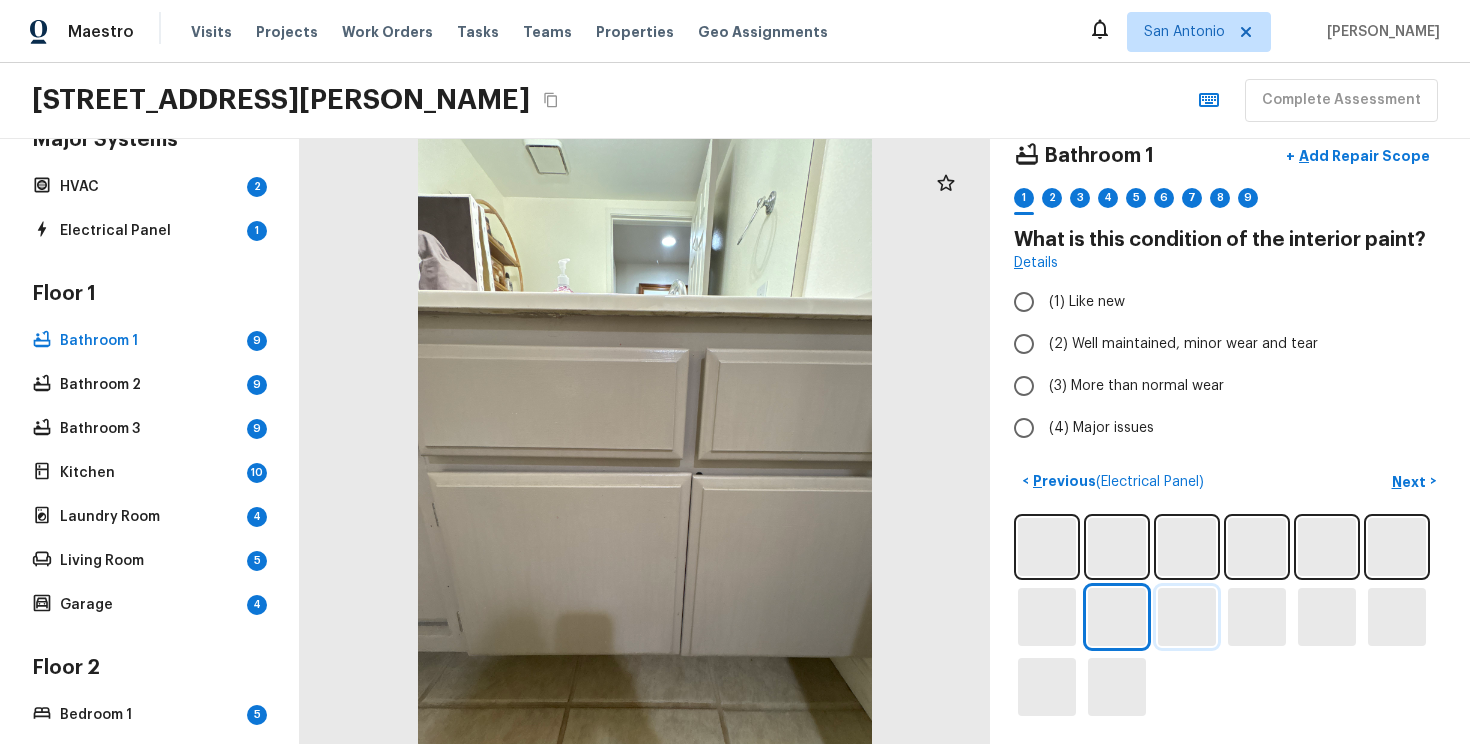 click at bounding box center [1187, 617] 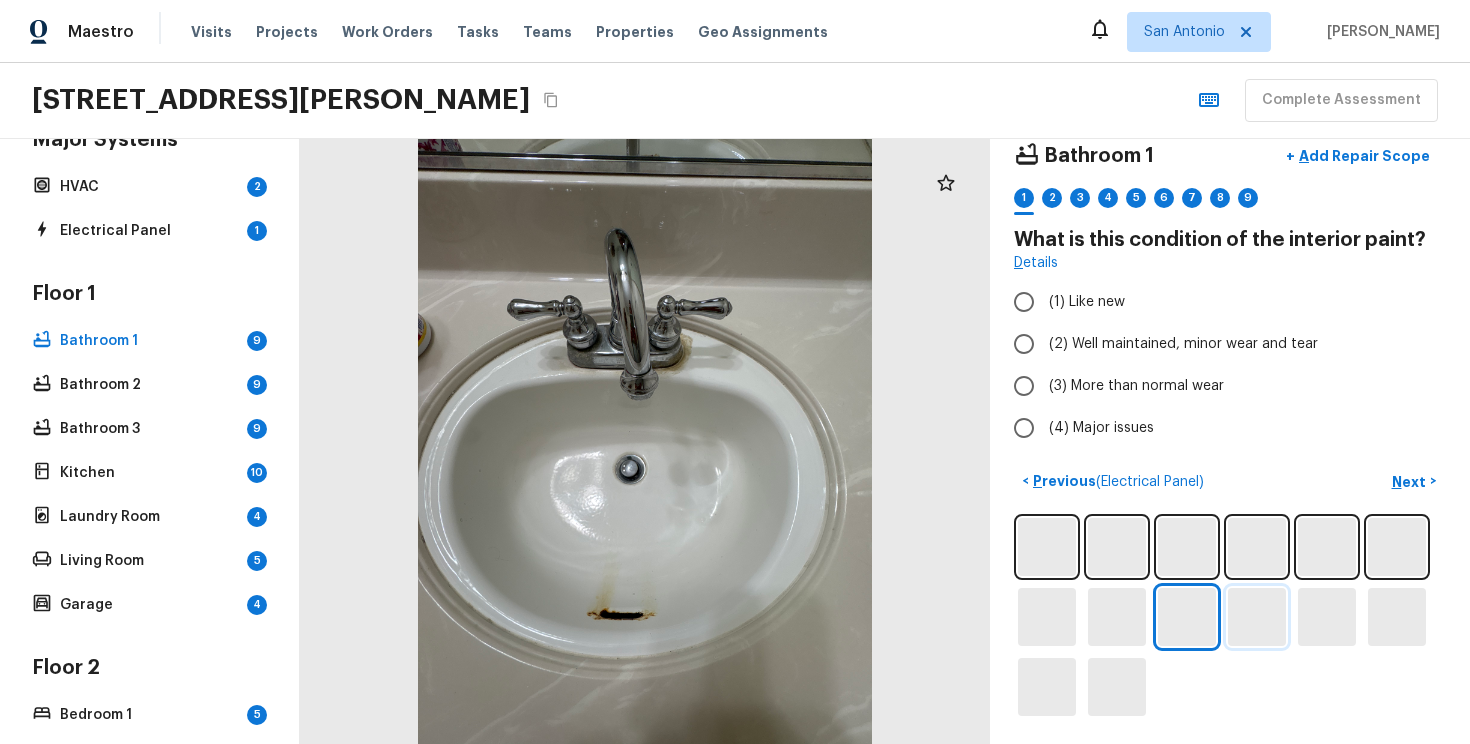 click at bounding box center (1257, 617) 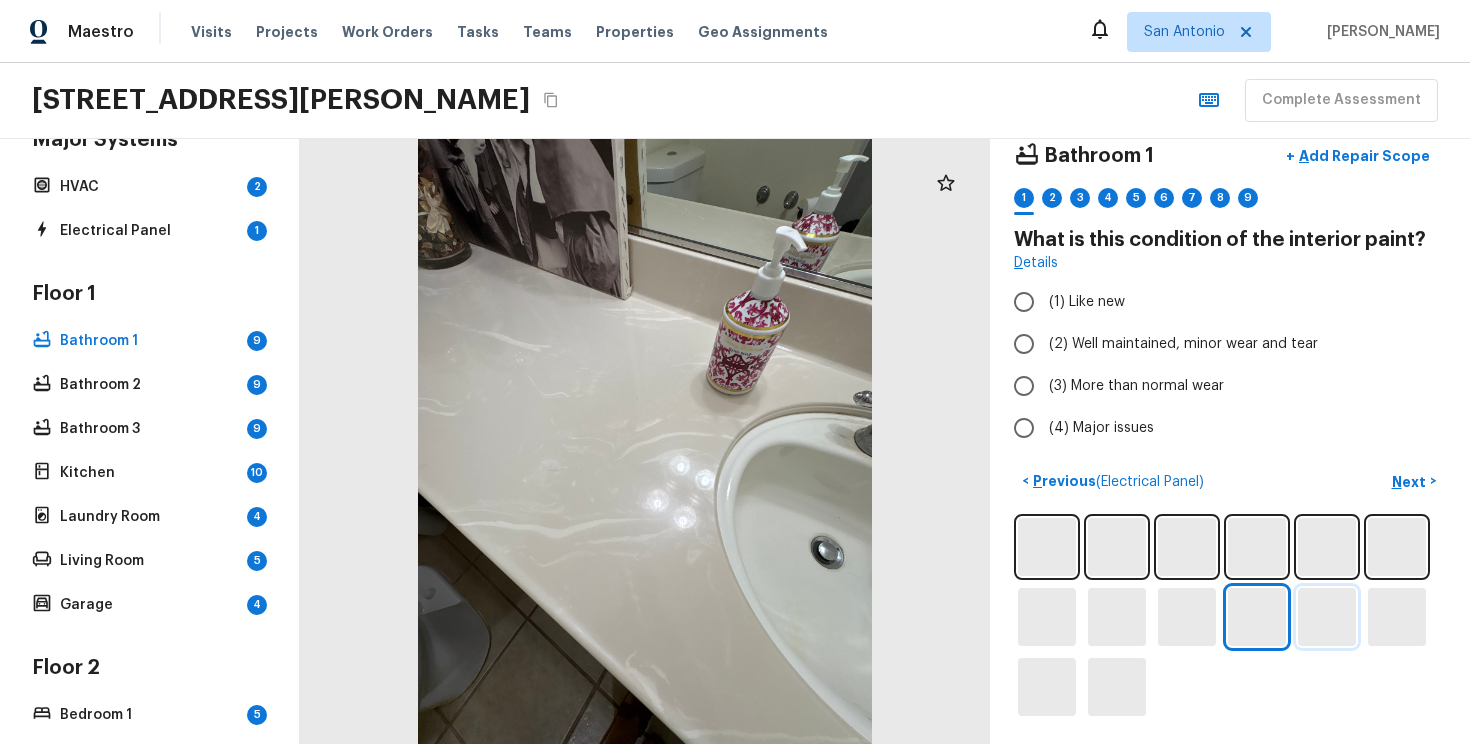 click at bounding box center [1327, 617] 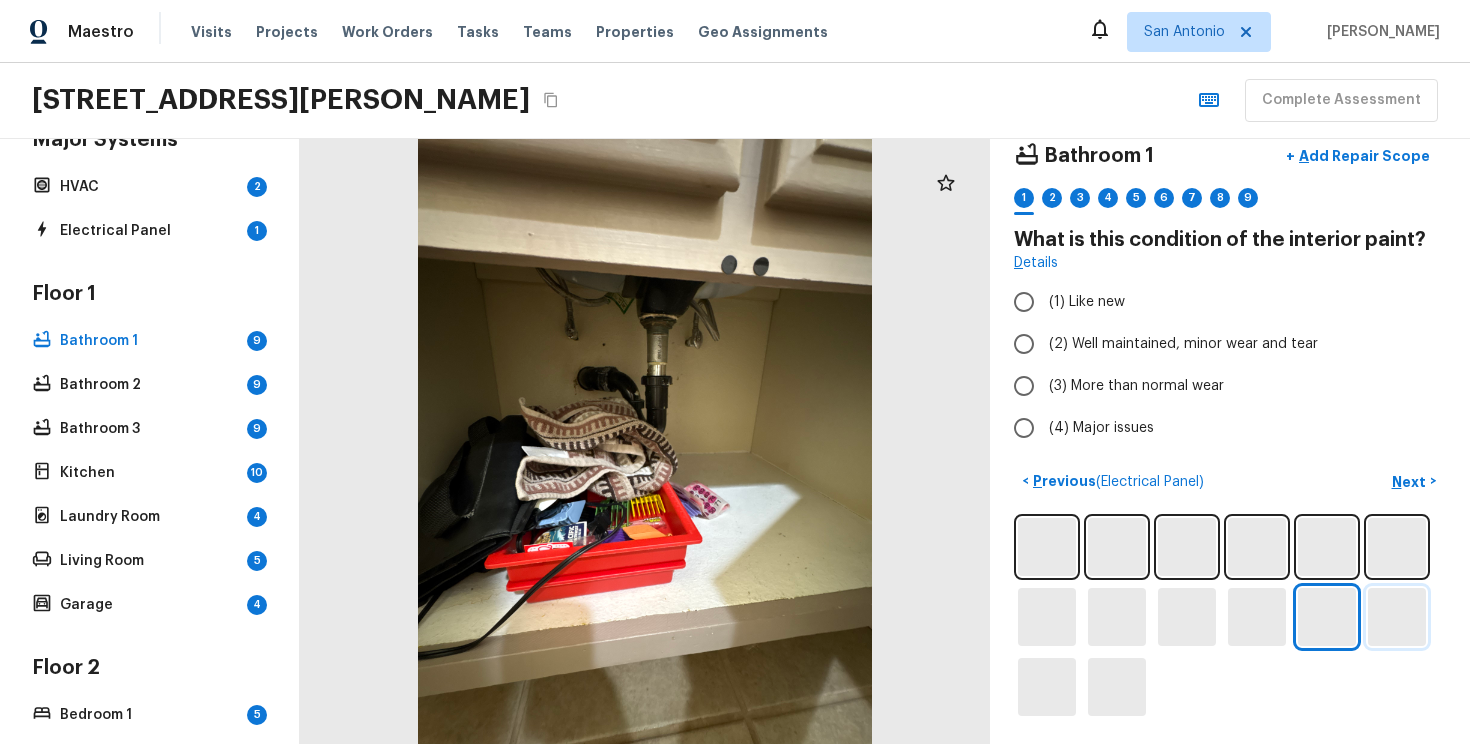 click at bounding box center [1397, 617] 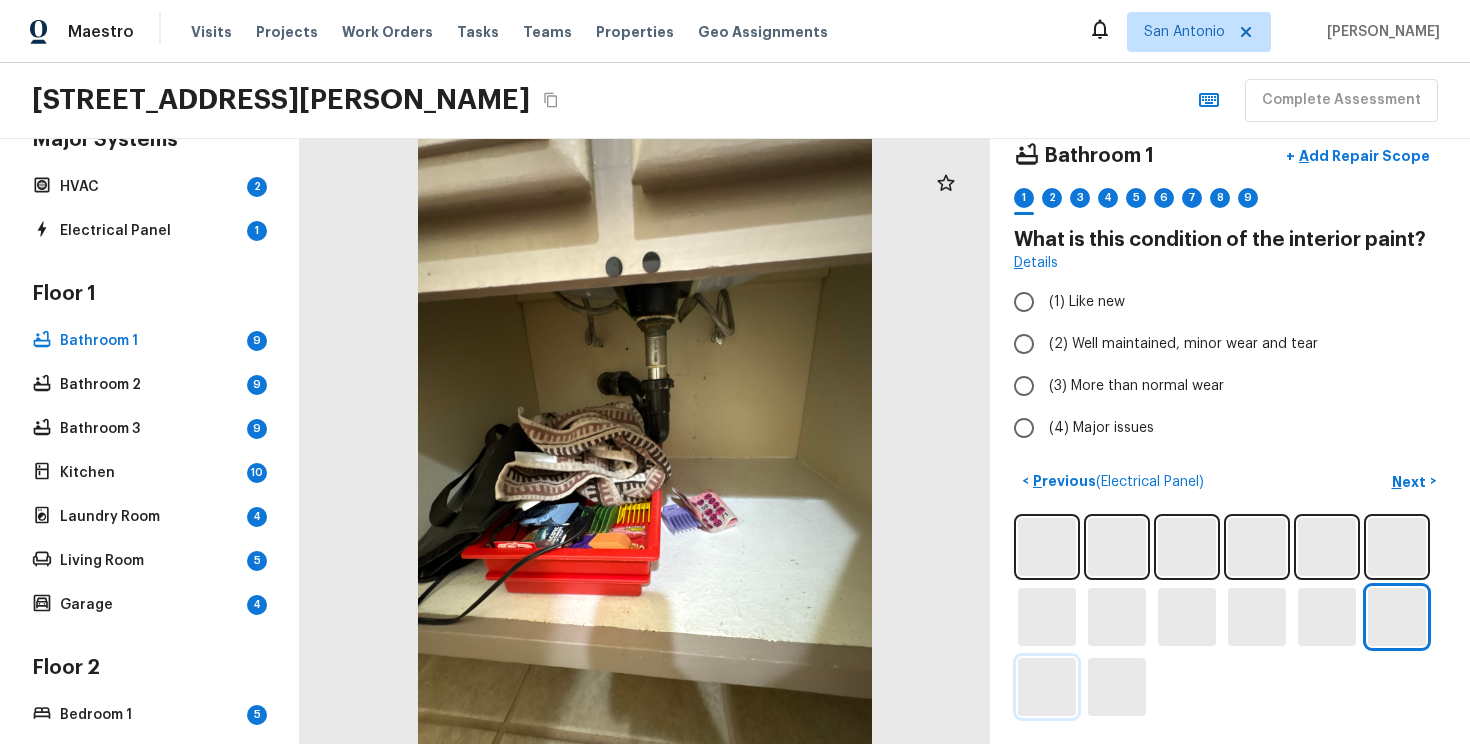 click at bounding box center (1047, 687) 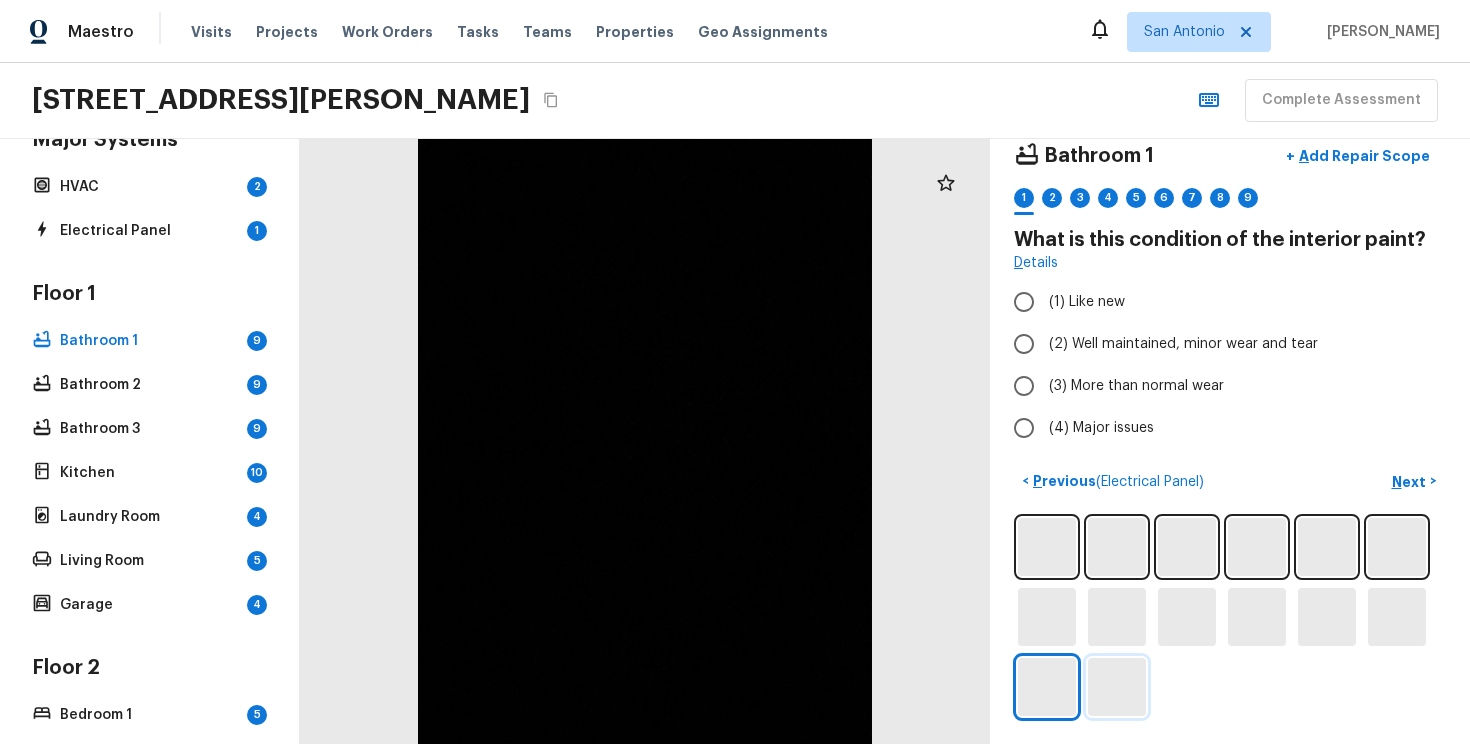 click at bounding box center (1117, 687) 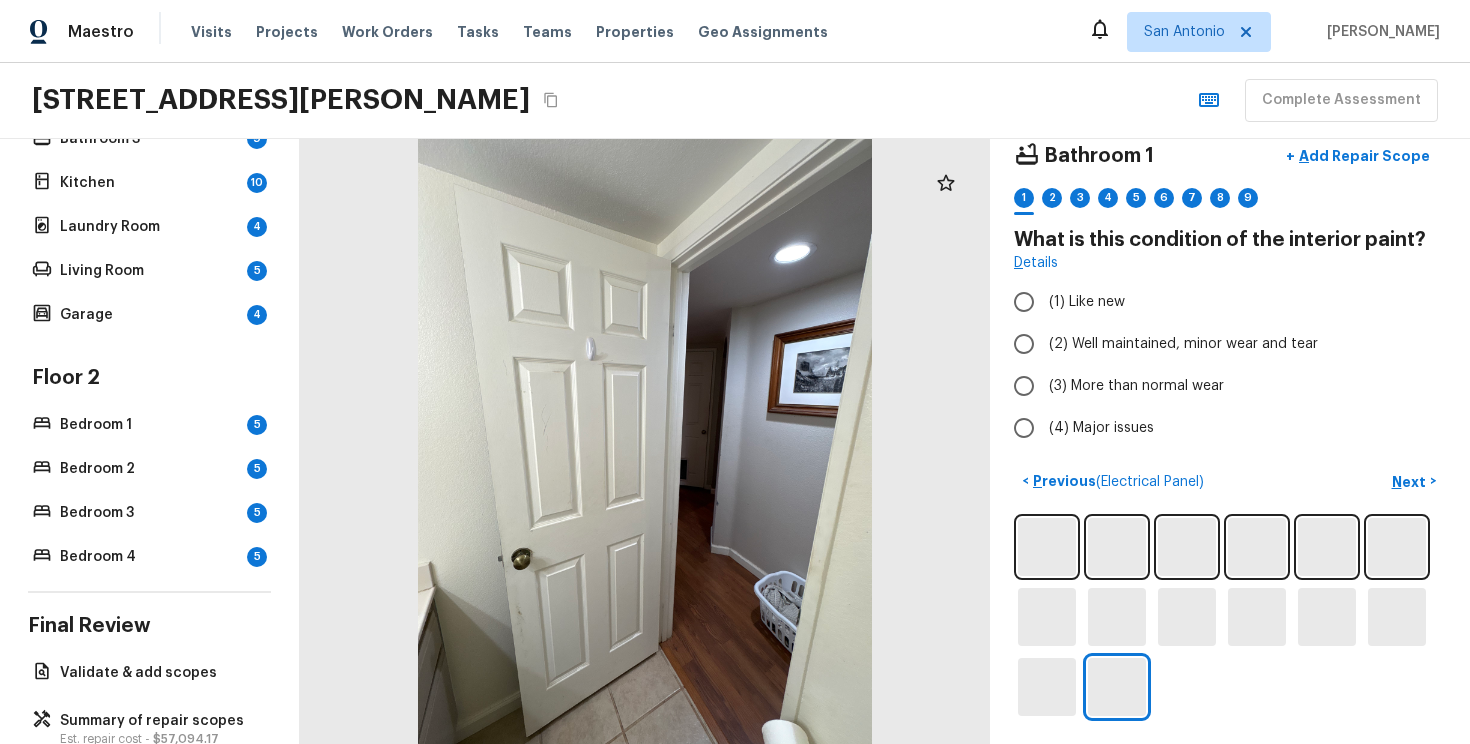 scroll, scrollTop: 498, scrollLeft: 0, axis: vertical 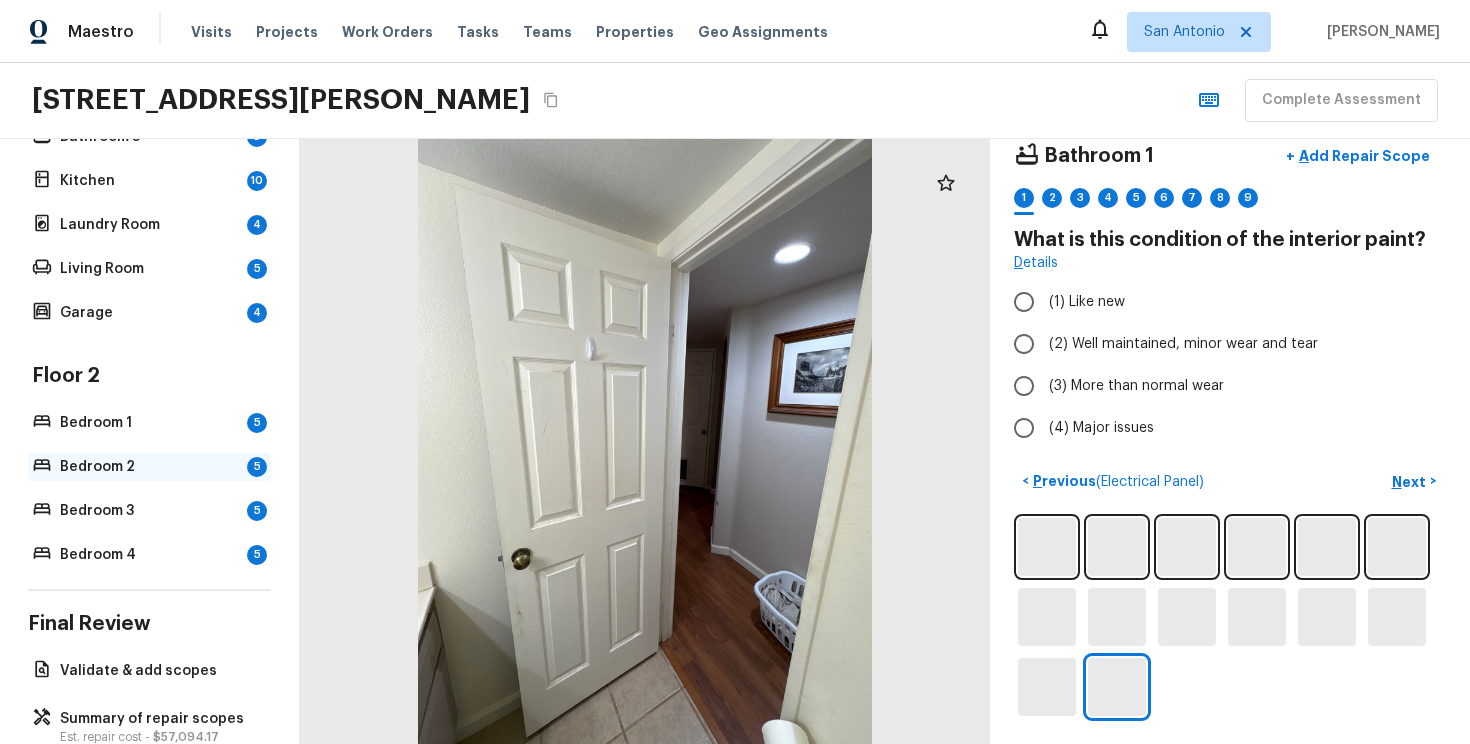 click on "Bedroom 2" at bounding box center [149, 467] 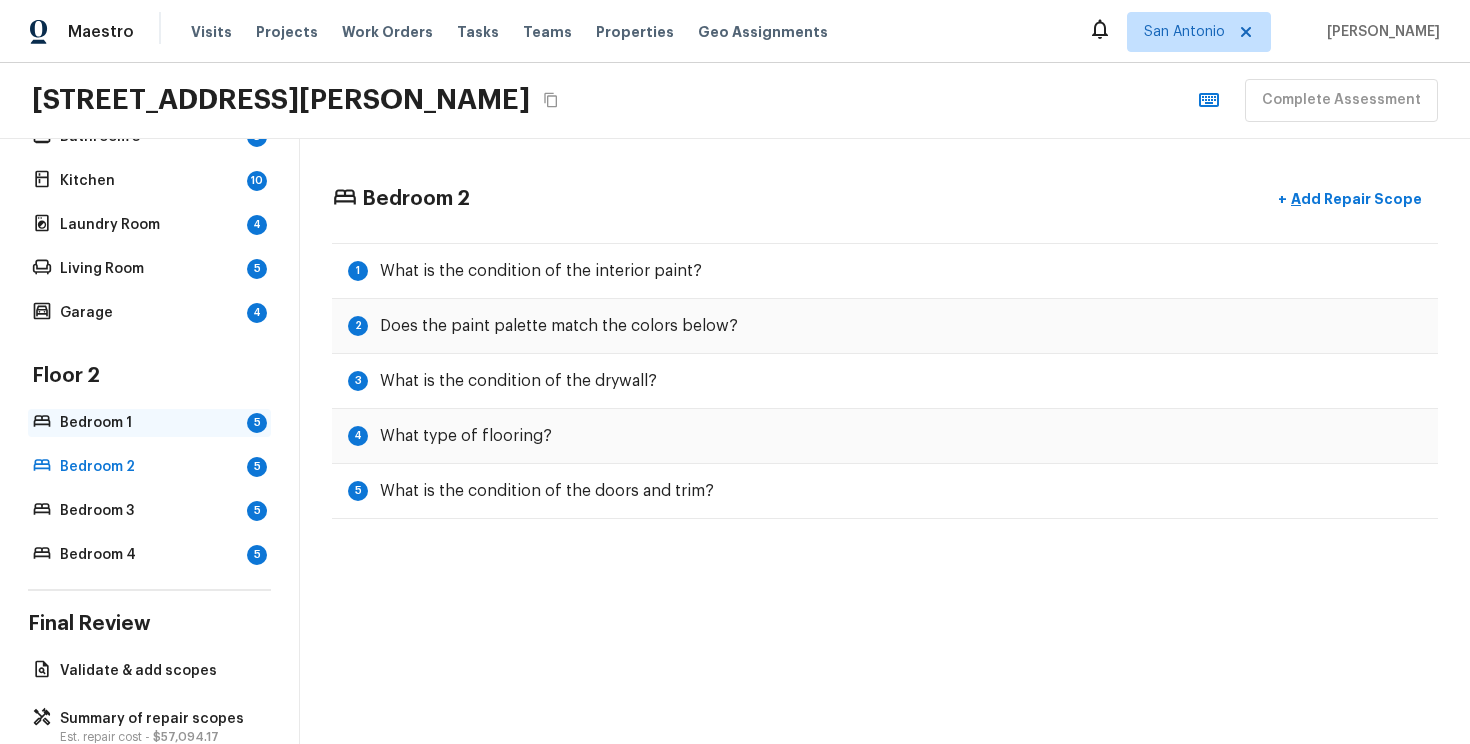 click on "5" at bounding box center (257, 423) 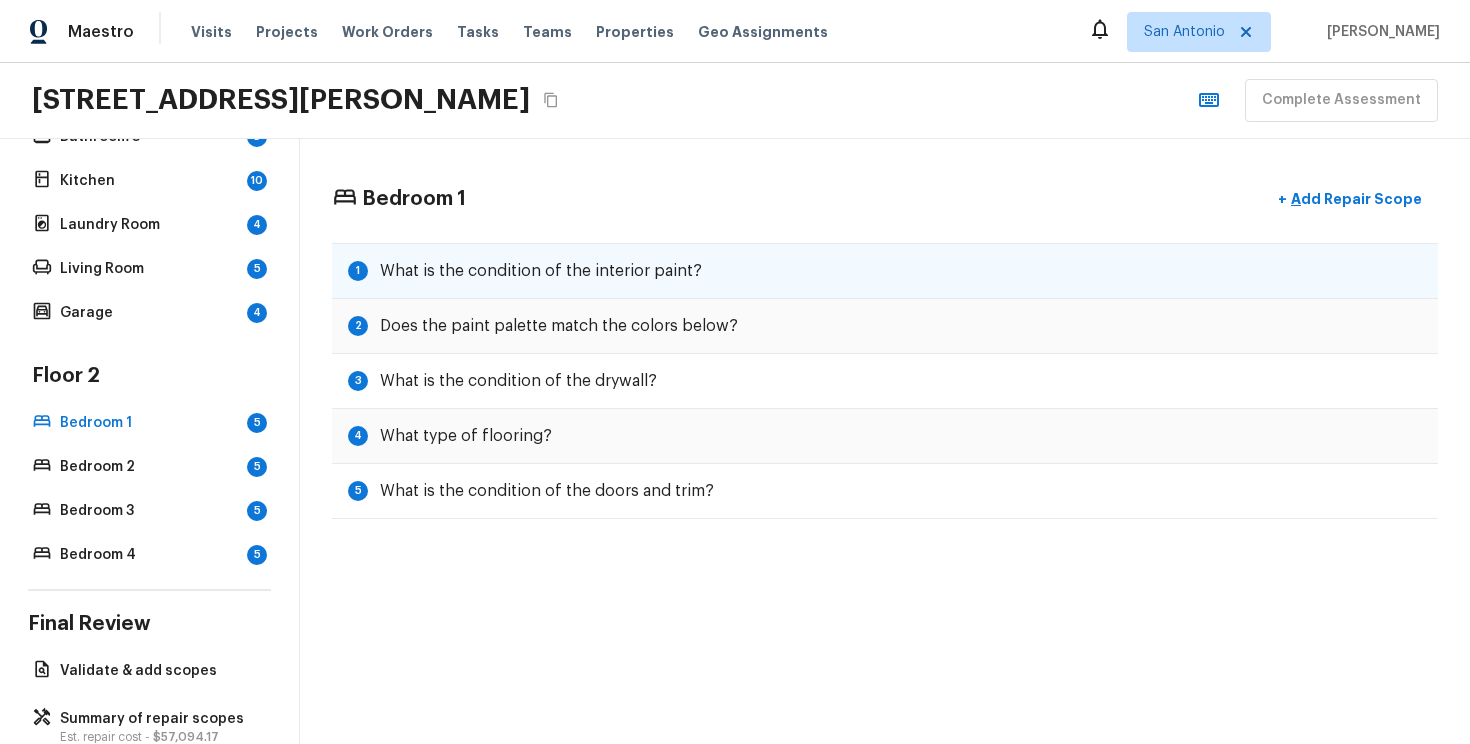 click on "What is the condition of the interior paint?" at bounding box center [541, 271] 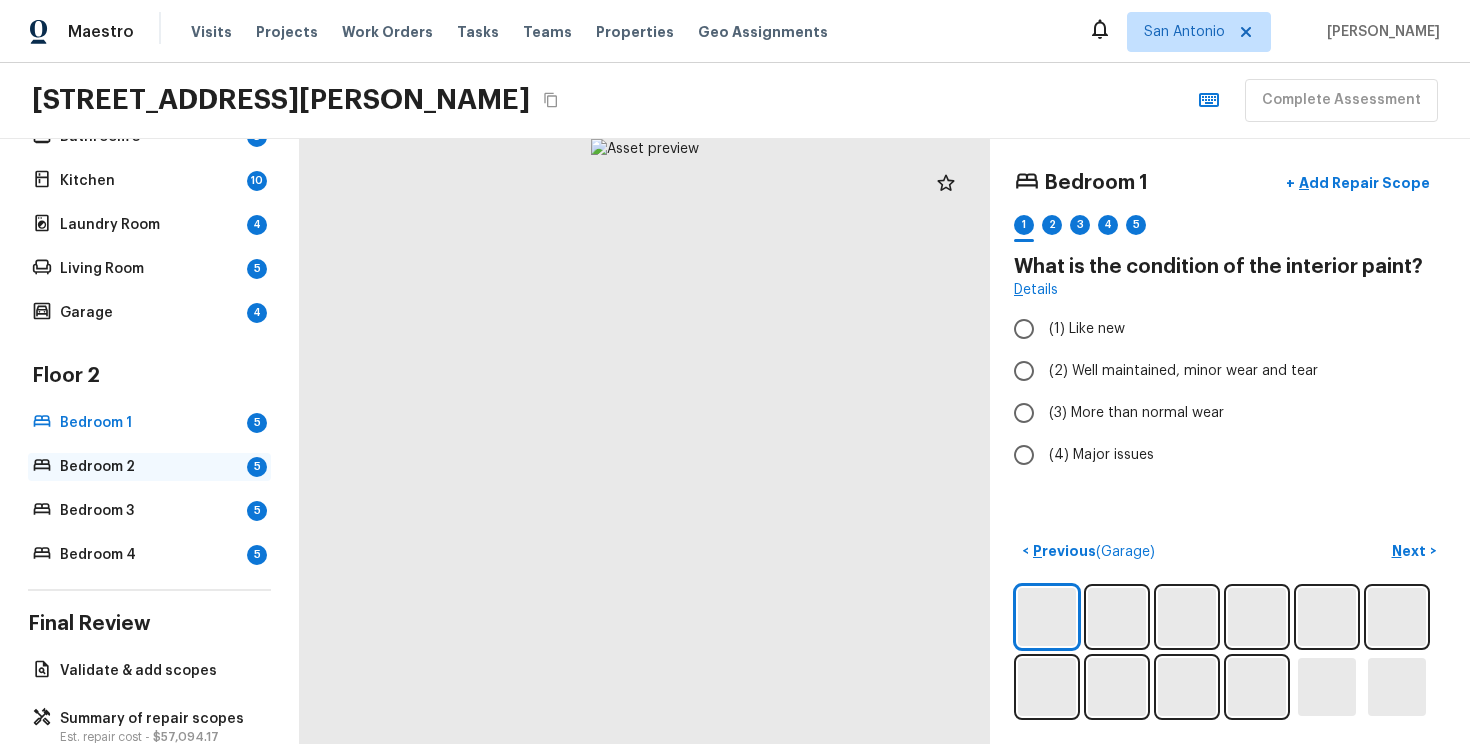 click on "Bedroom 2 5" at bounding box center [149, 467] 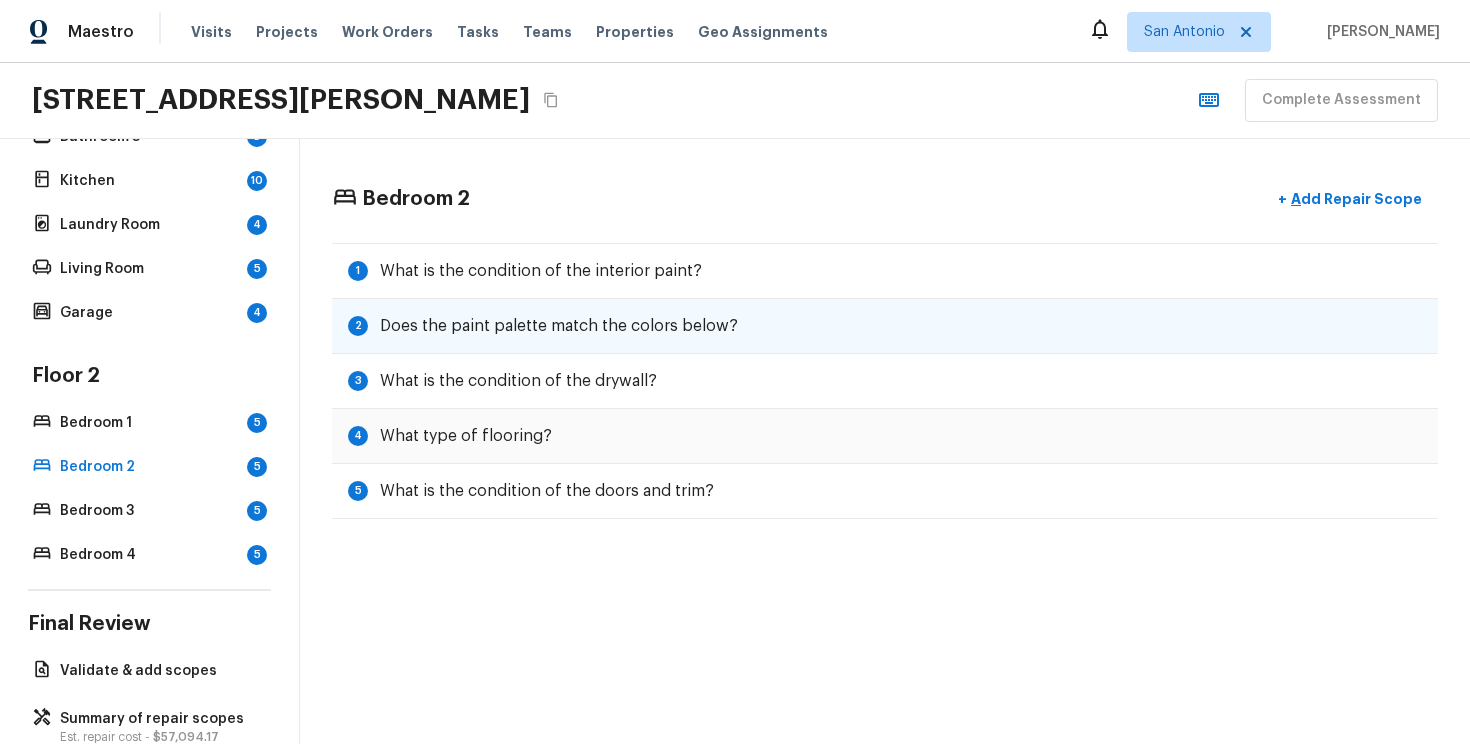 click on "2 Does the paint palette match the colors below?" at bounding box center [885, 326] 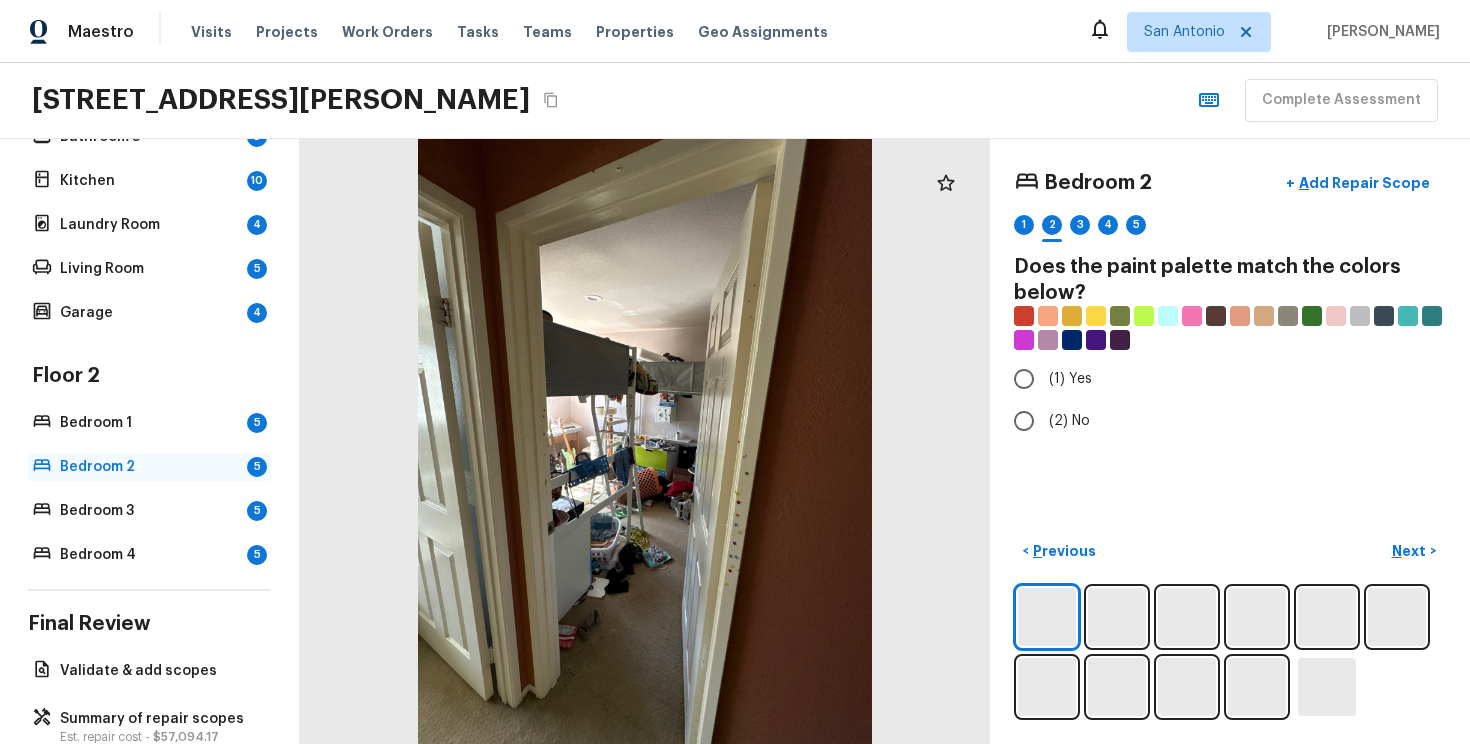 click on "Bedroom 2" at bounding box center [149, 467] 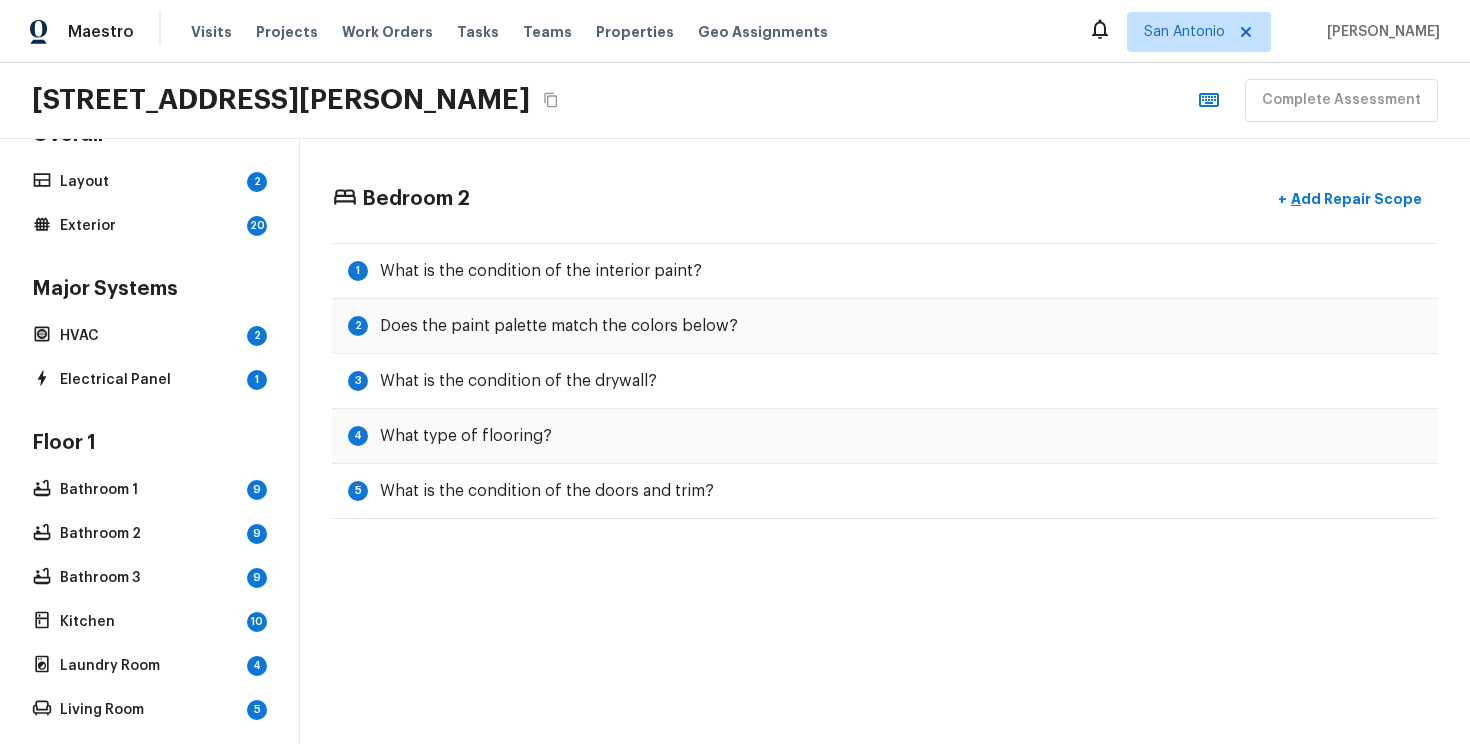 scroll, scrollTop: 81, scrollLeft: 0, axis: vertical 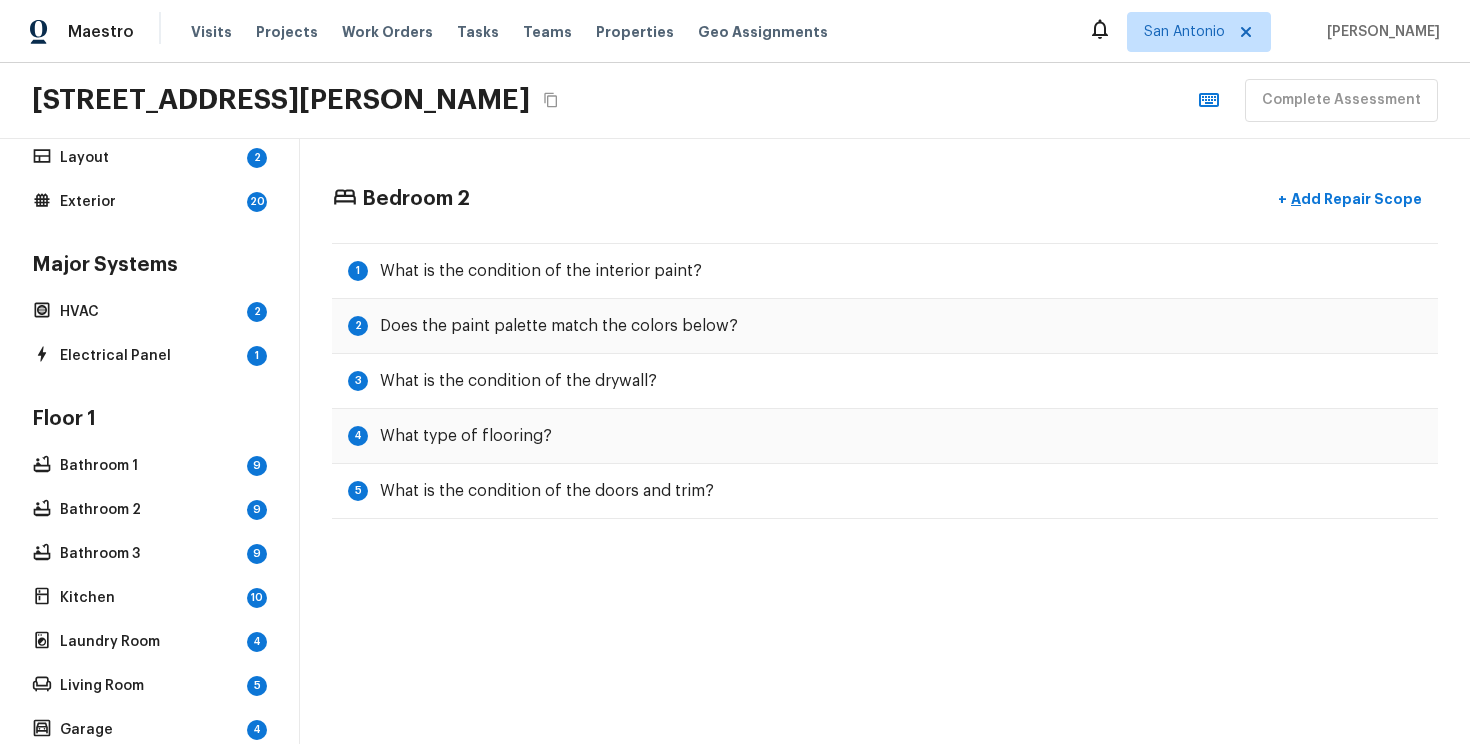 click on "Floor 1 Bathroom 1 9 Bathroom 2 9 Bathroom 3 9 Kitchen 10 Laundry Room 4 Living Room 5 Garage 4" at bounding box center [149, 575] 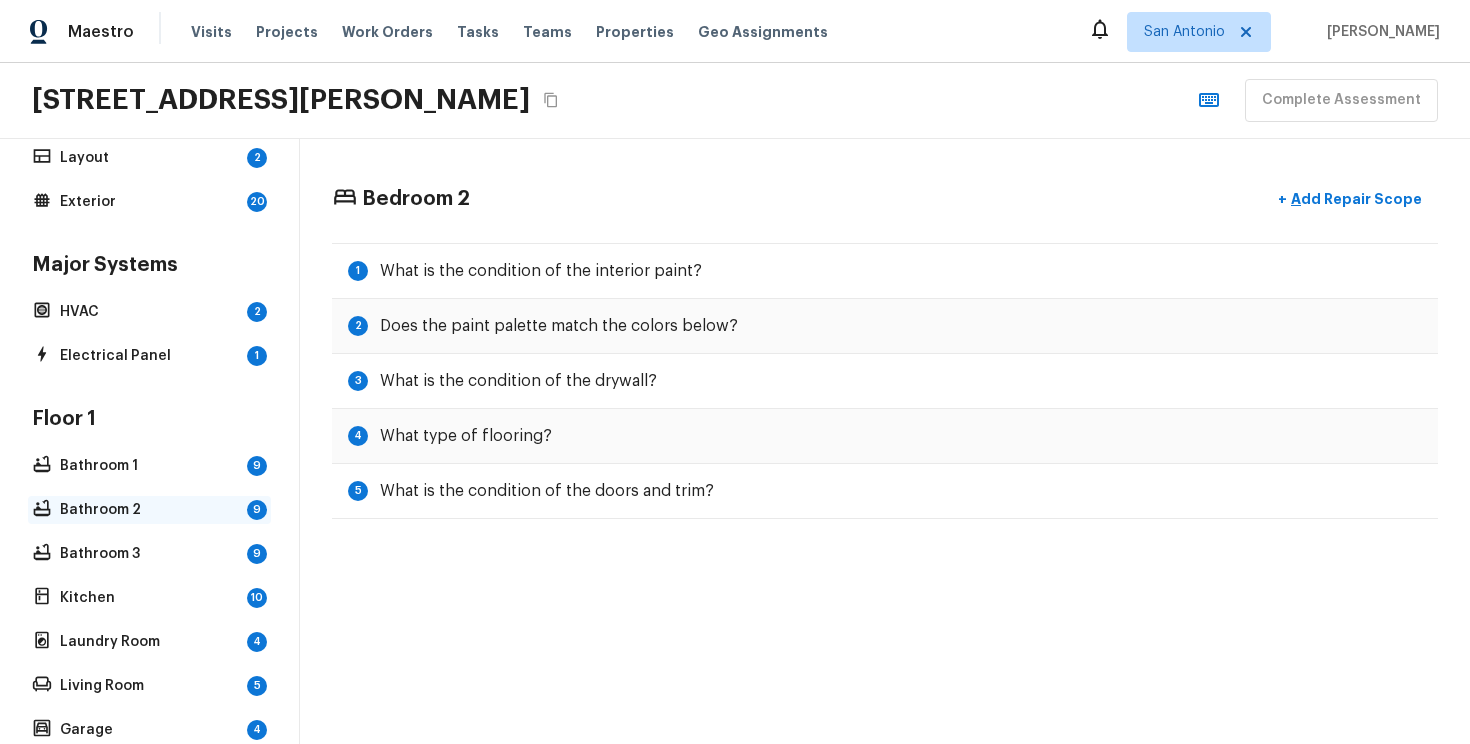 click on "Bathroom 2" at bounding box center [149, 510] 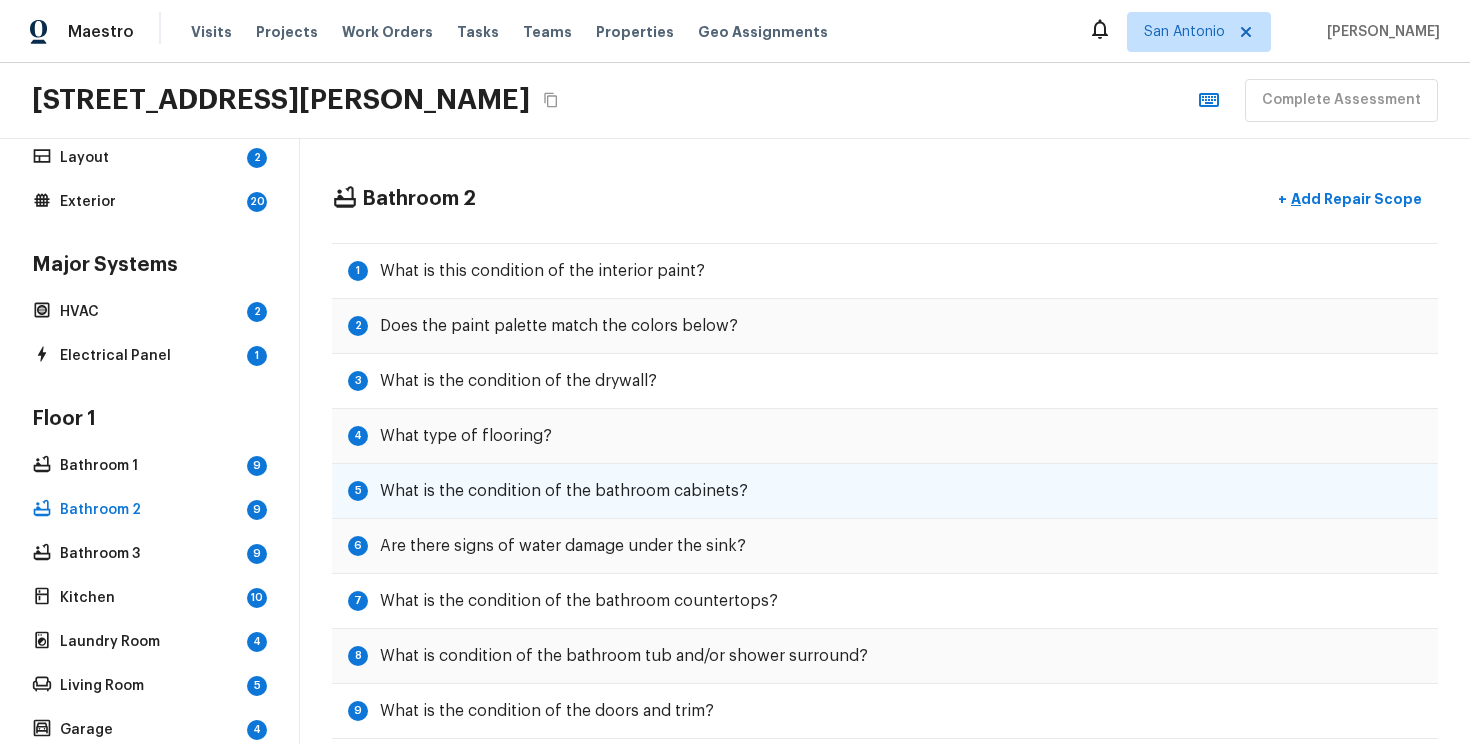 scroll, scrollTop: 35, scrollLeft: 0, axis: vertical 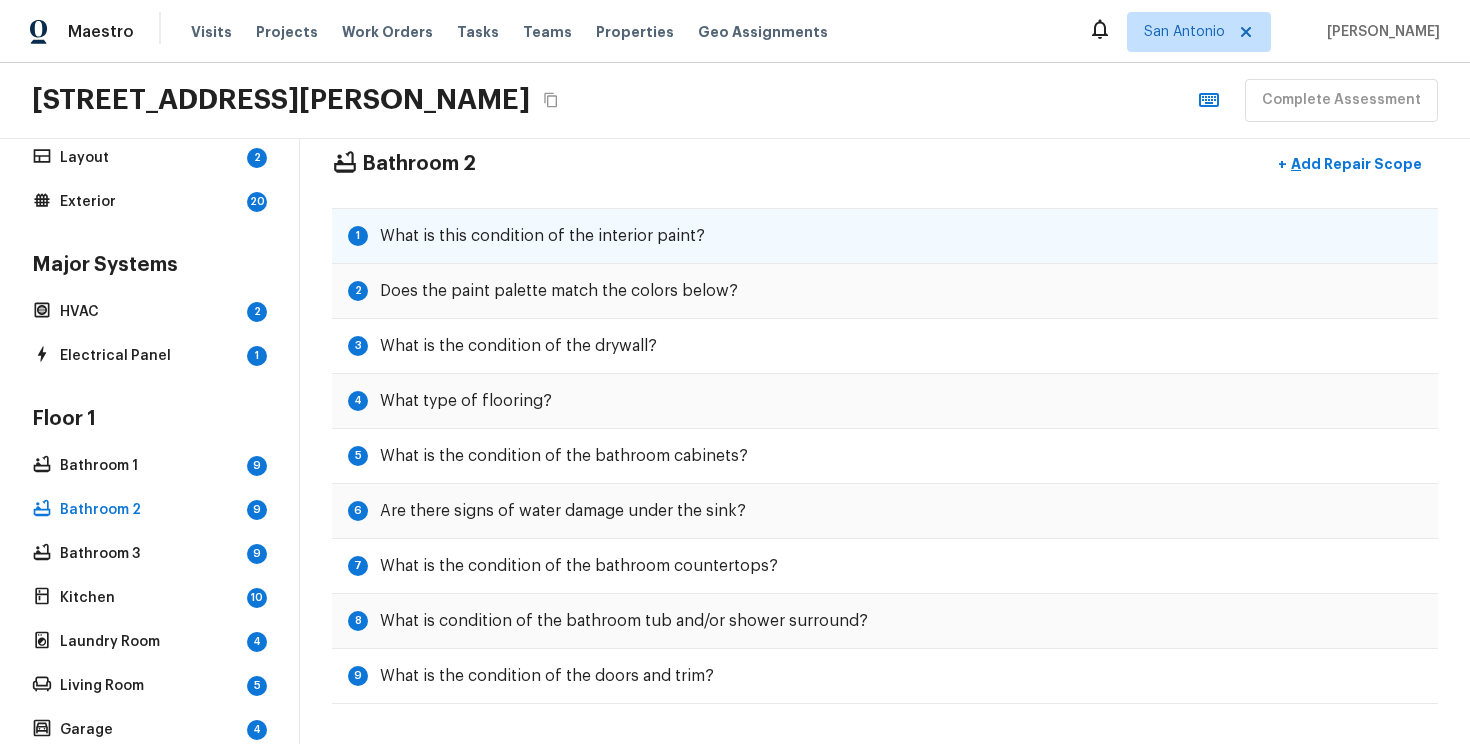 click on "What is this condition of the interior paint?" at bounding box center [542, 236] 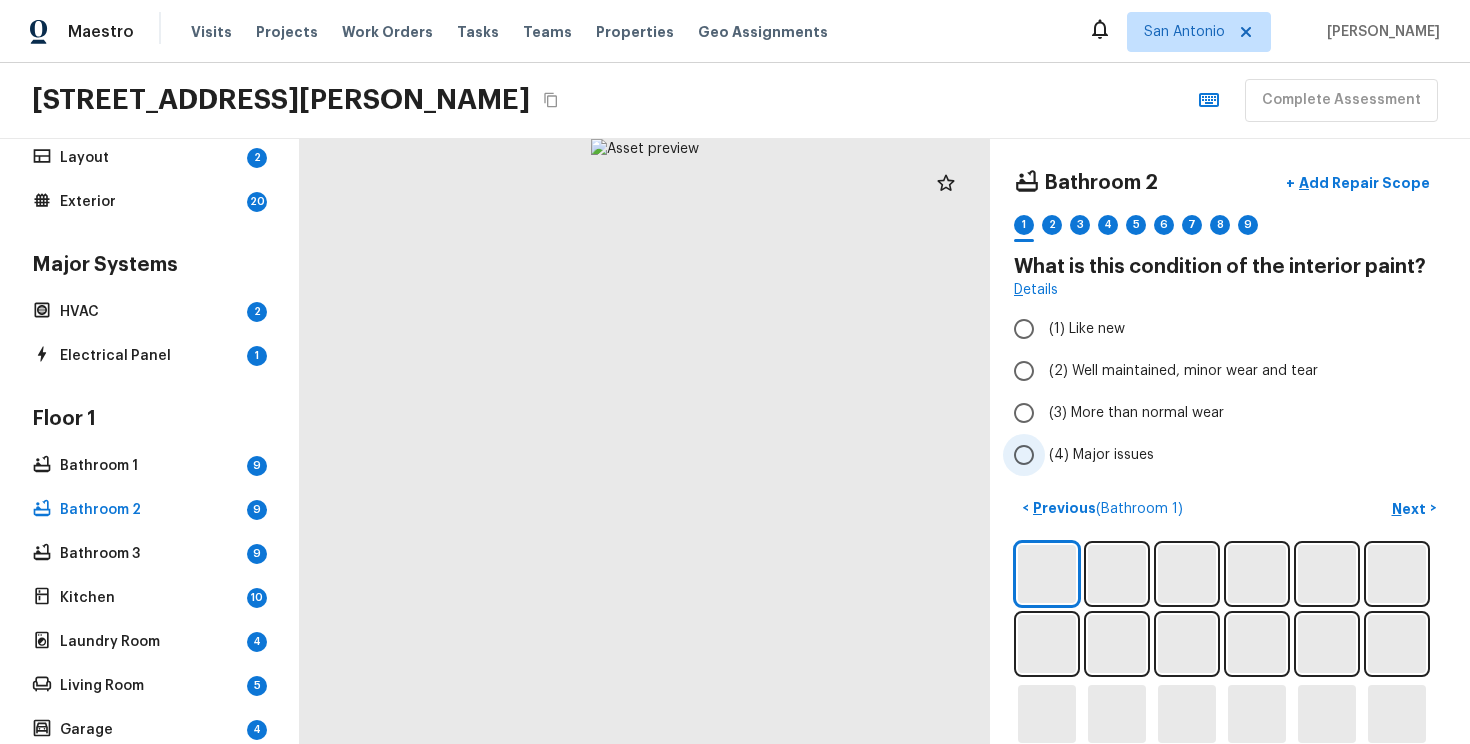 scroll, scrollTop: 97, scrollLeft: 0, axis: vertical 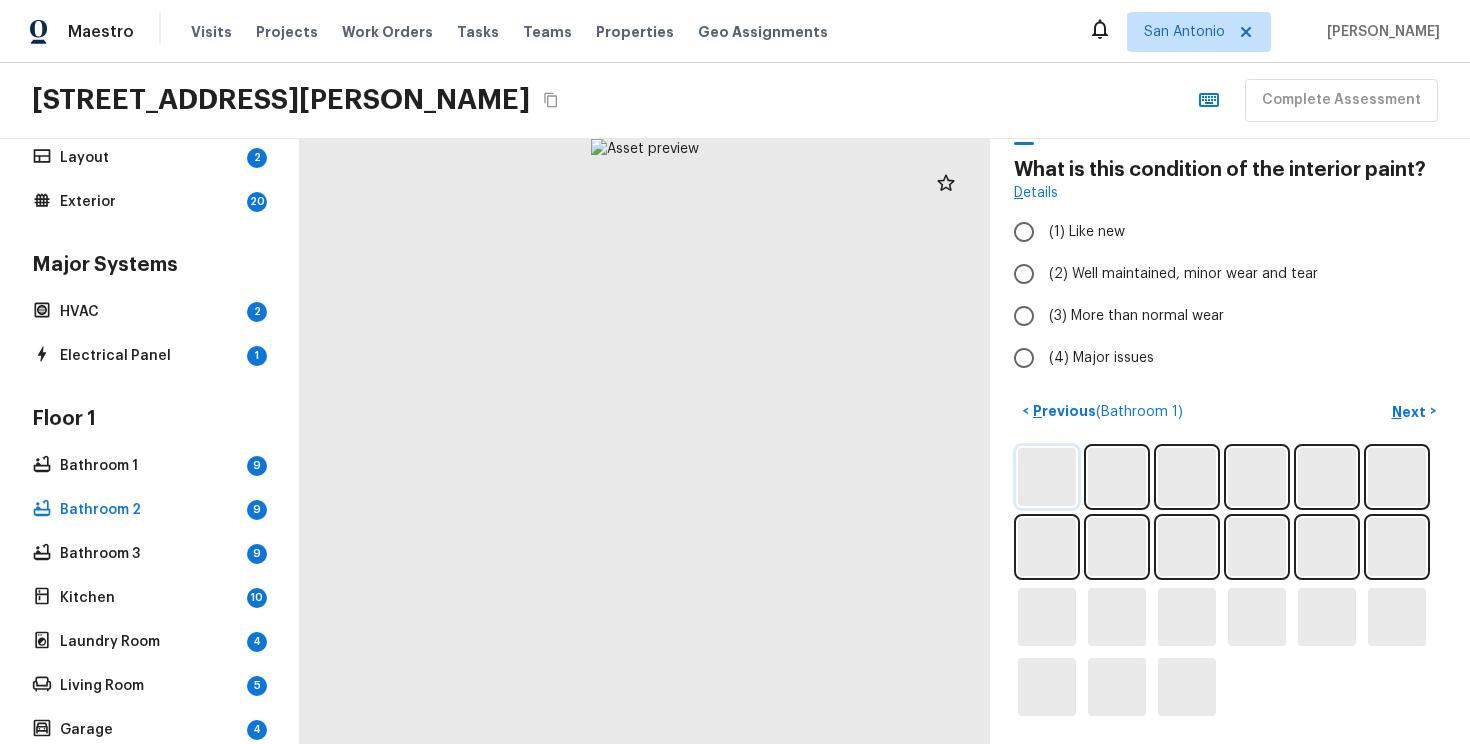 click at bounding box center (1047, 477) 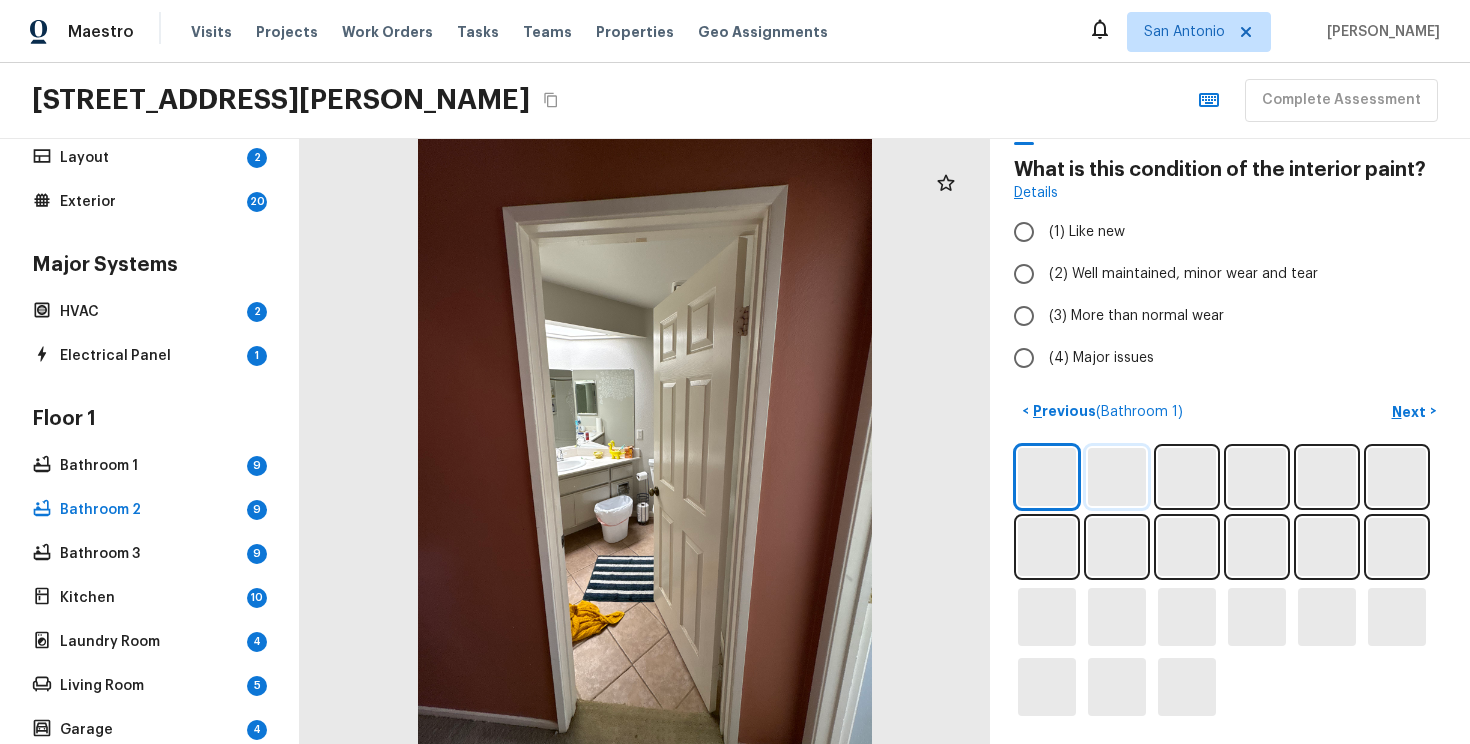 click at bounding box center (1117, 477) 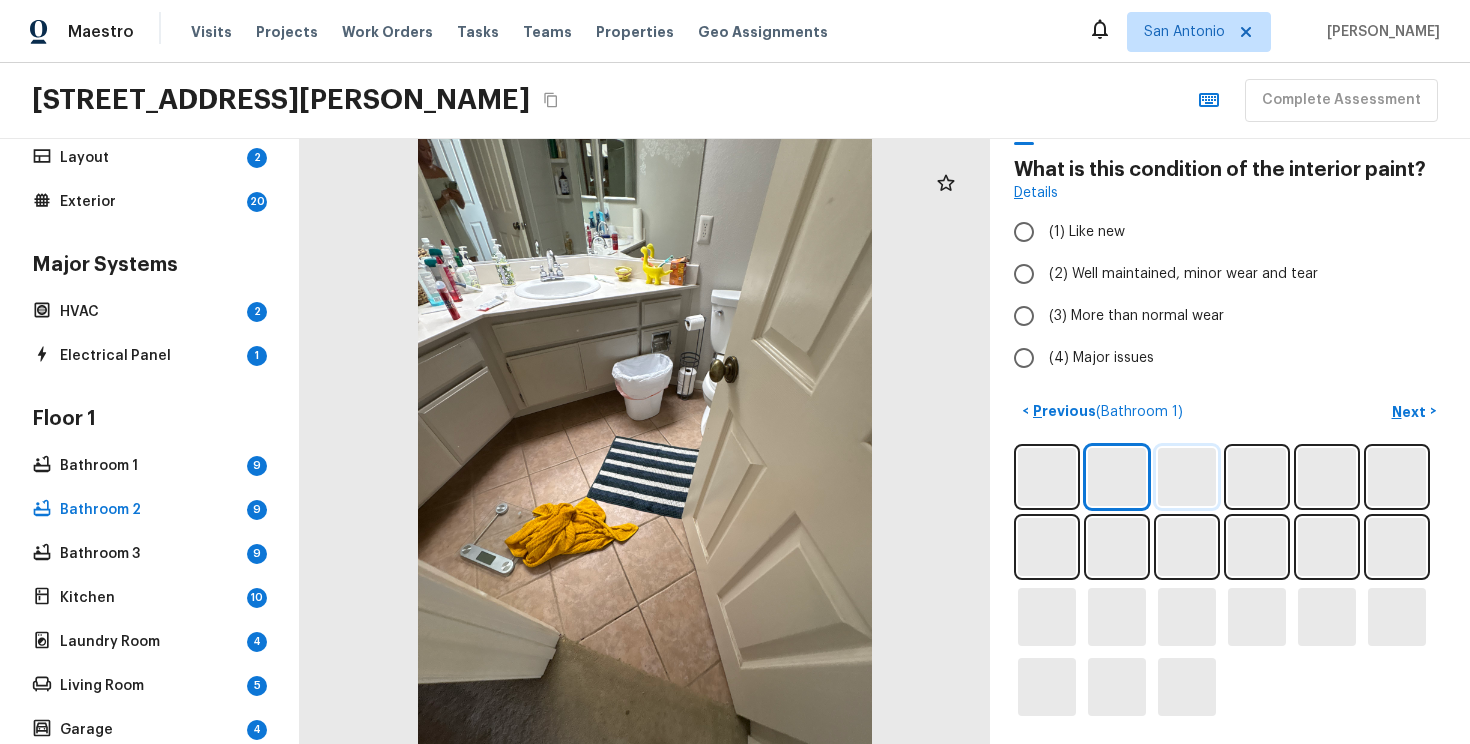click at bounding box center (1187, 477) 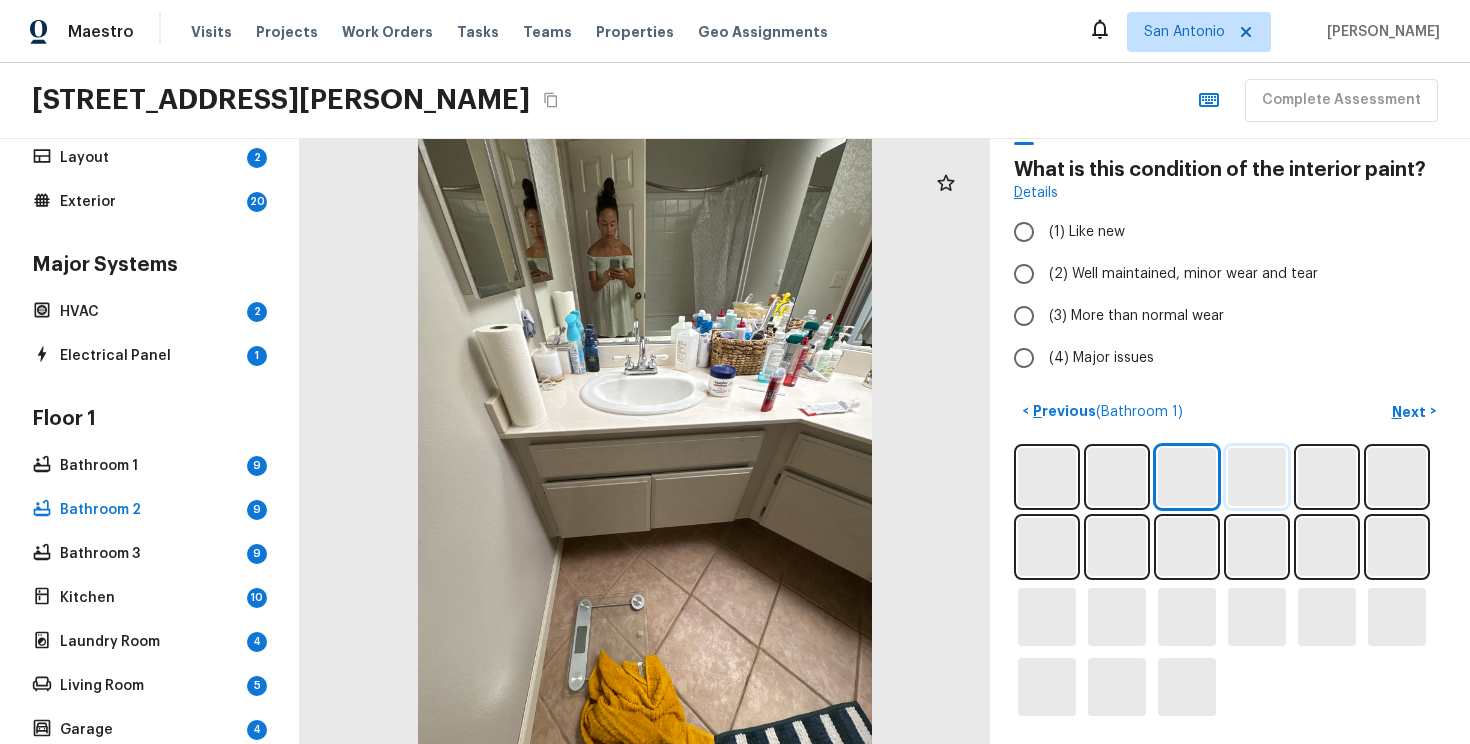 click at bounding box center (1257, 477) 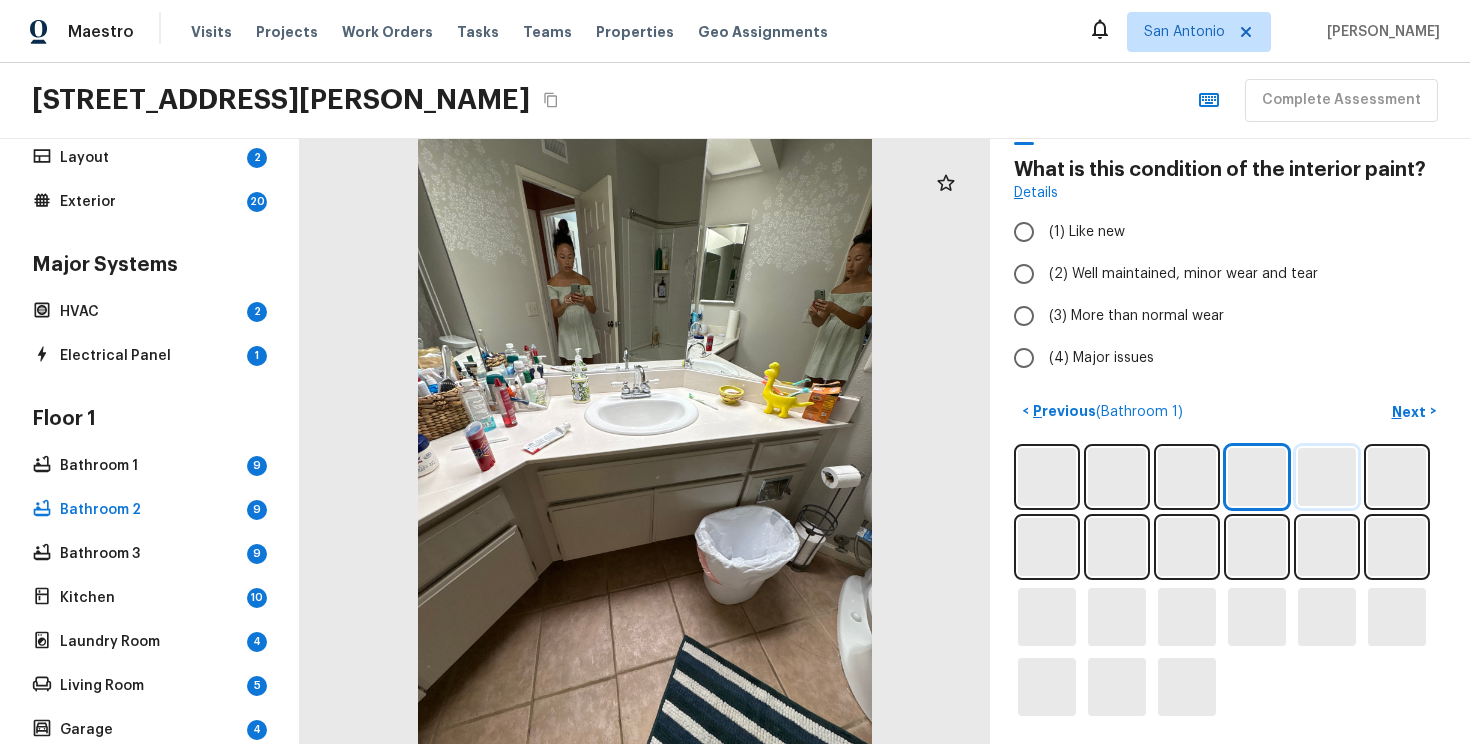 click at bounding box center [1327, 477] 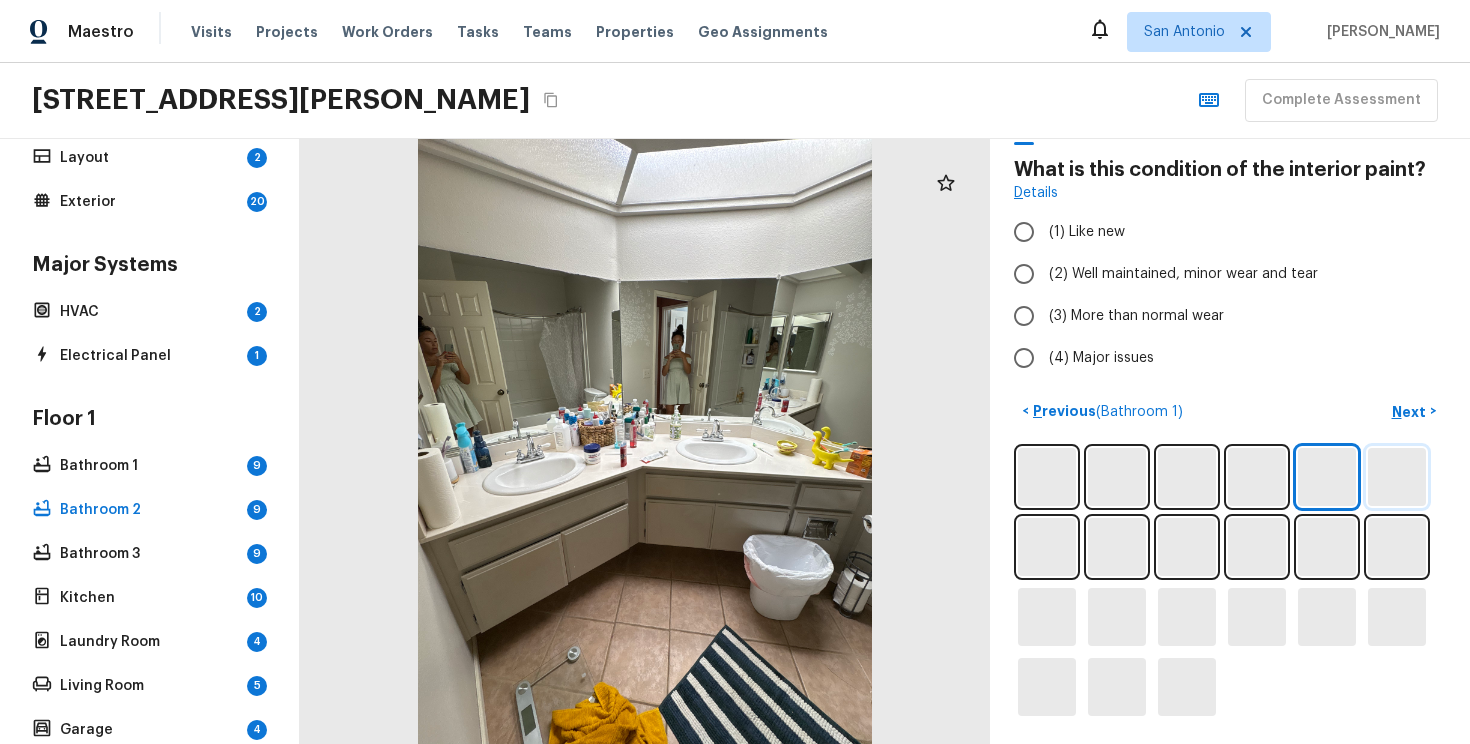 click at bounding box center (1397, 477) 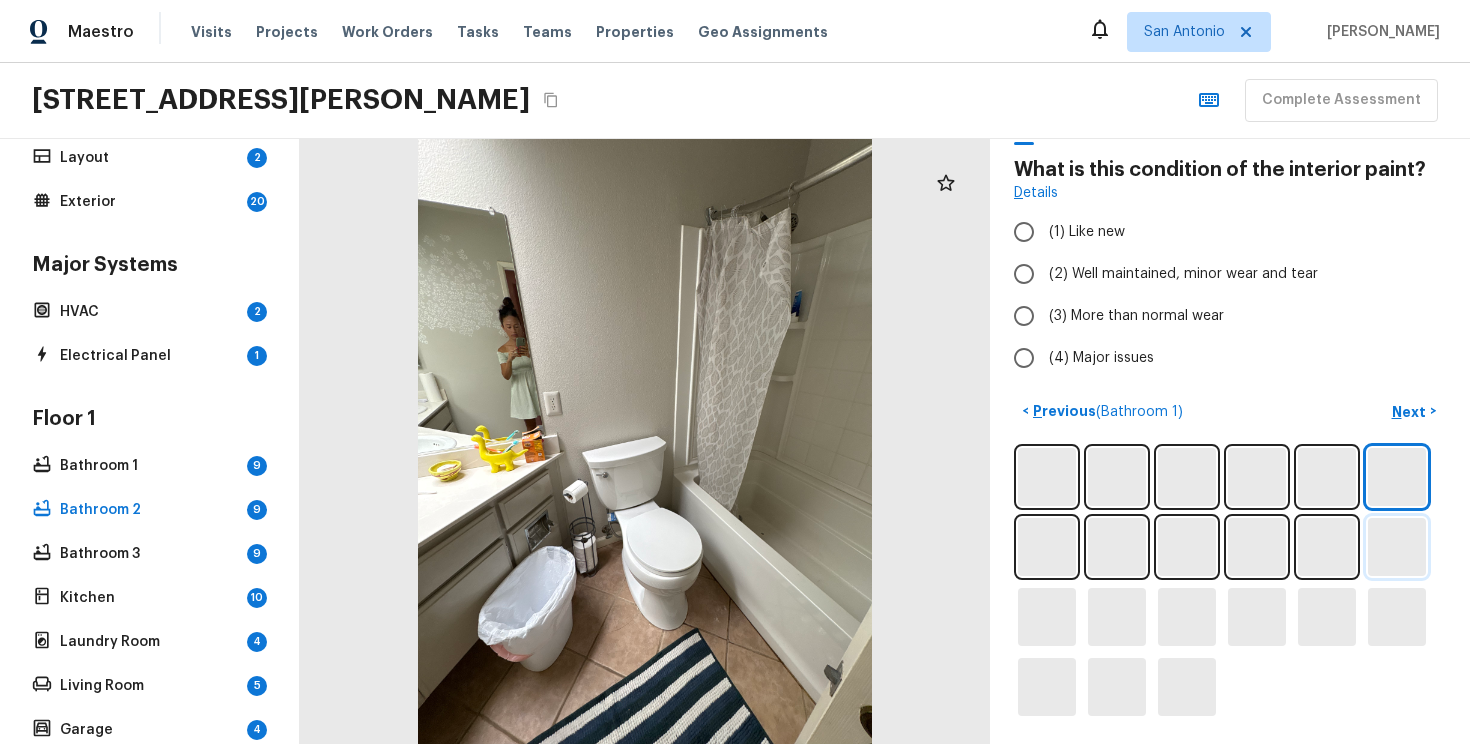 click at bounding box center [1397, 547] 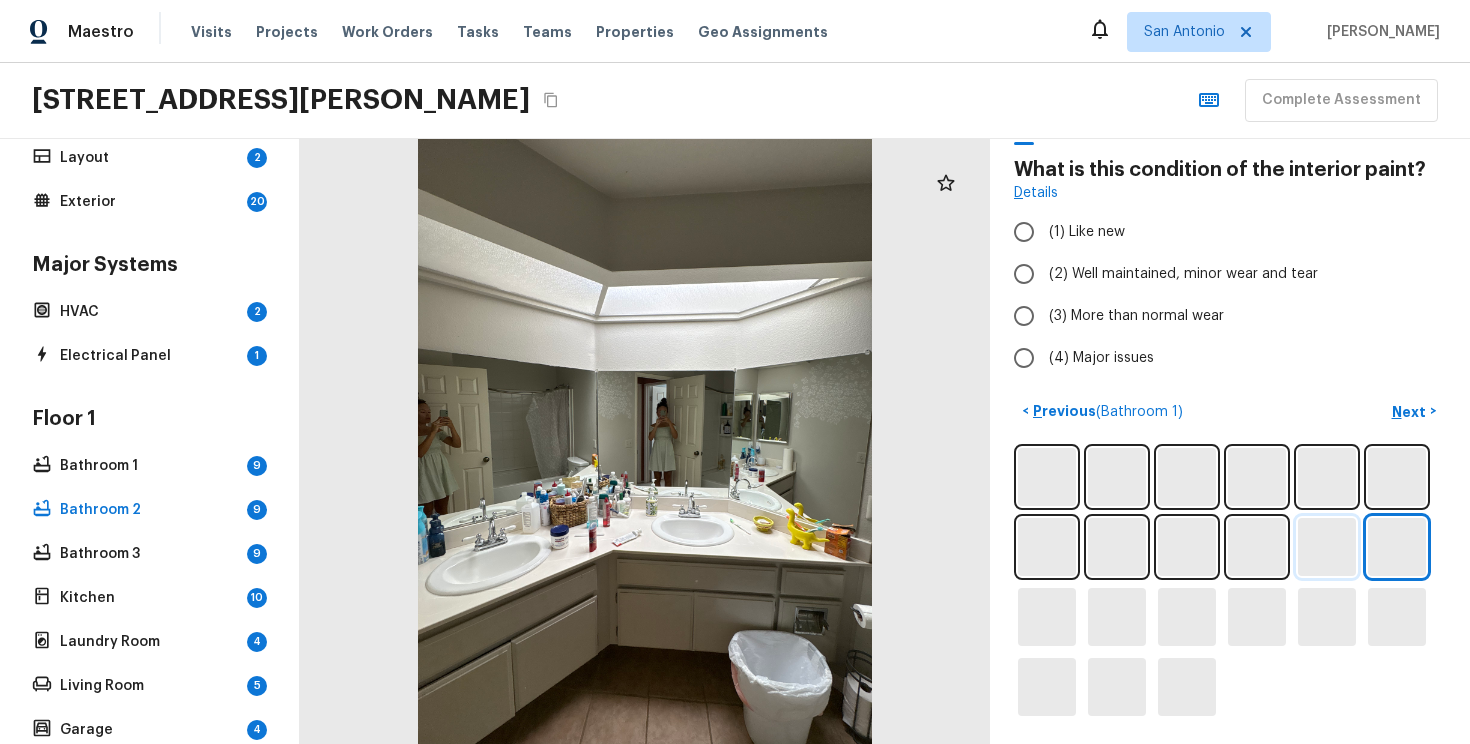 click at bounding box center [1327, 547] 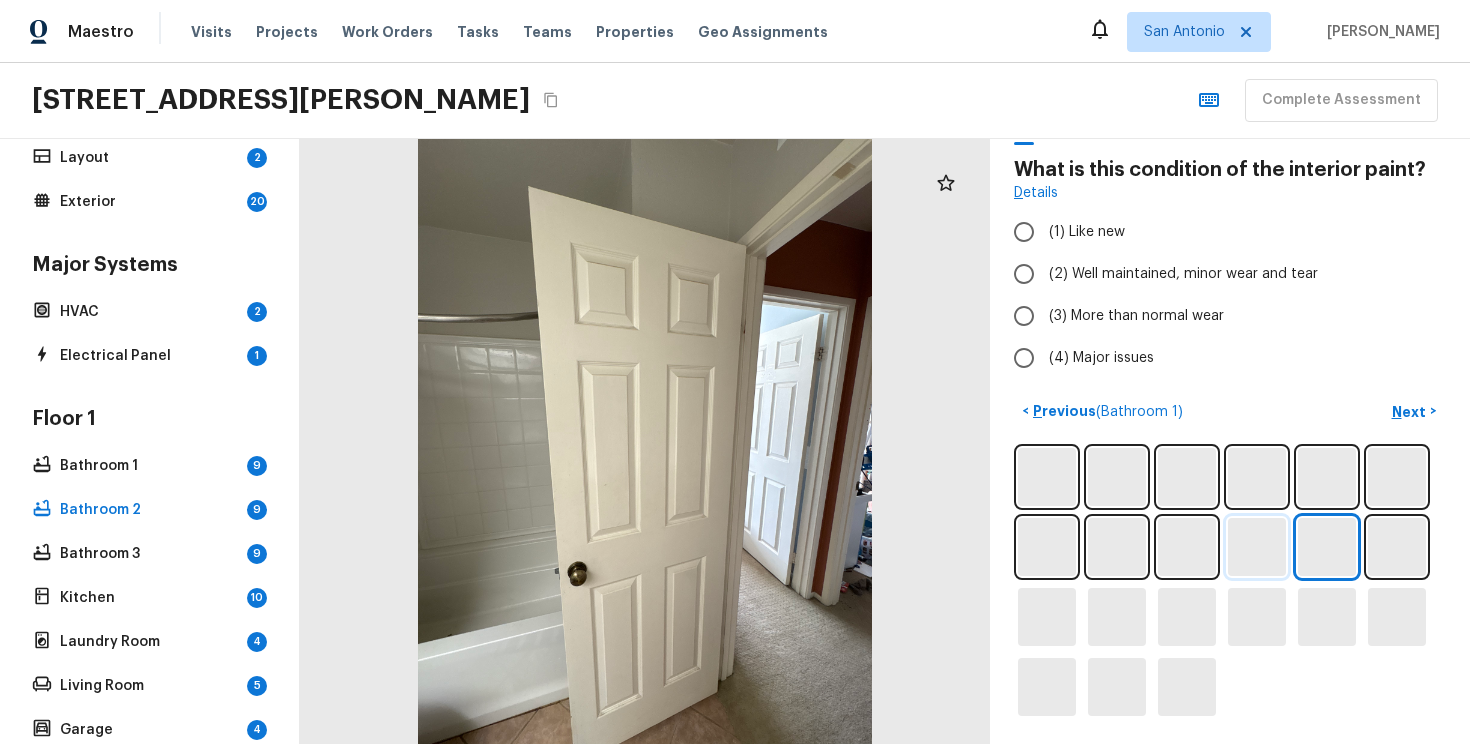 click at bounding box center [1257, 547] 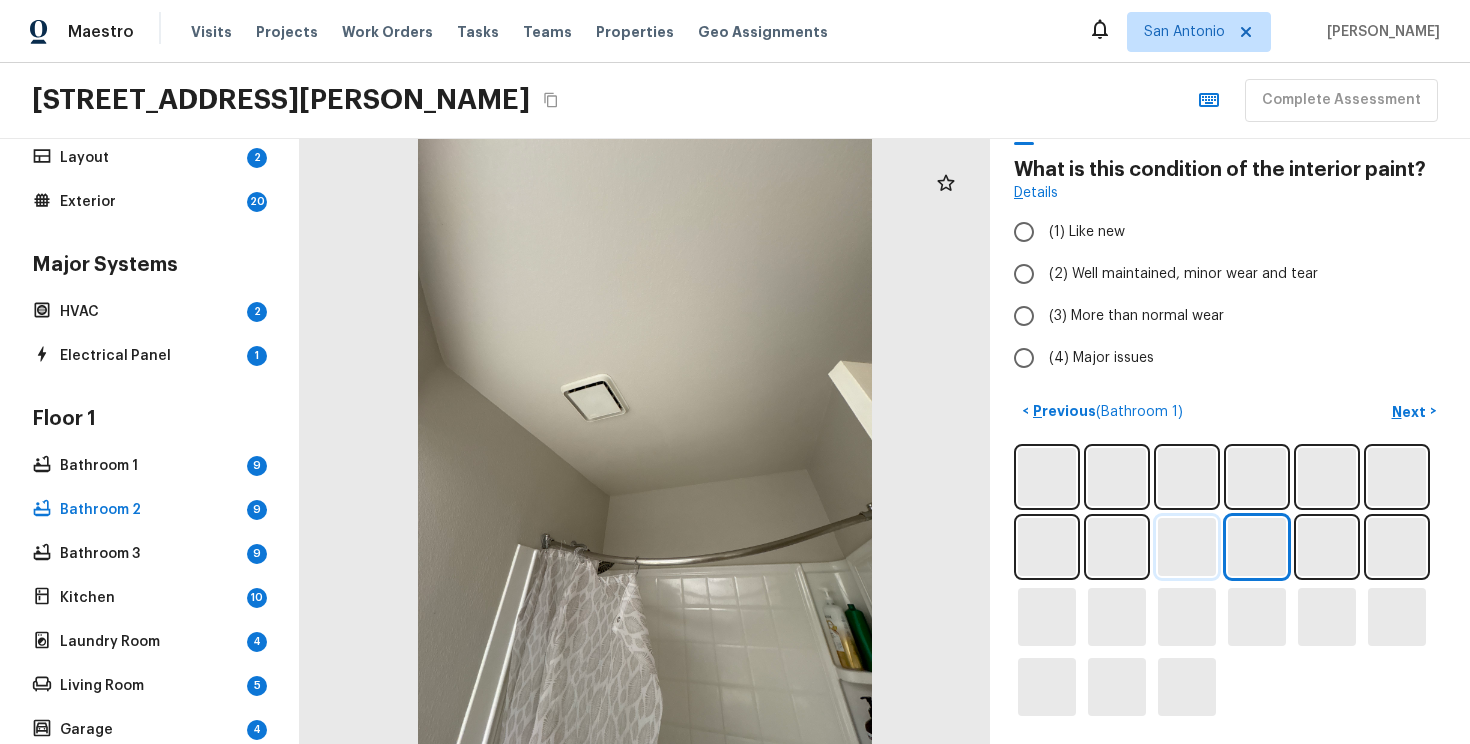 click at bounding box center (1187, 547) 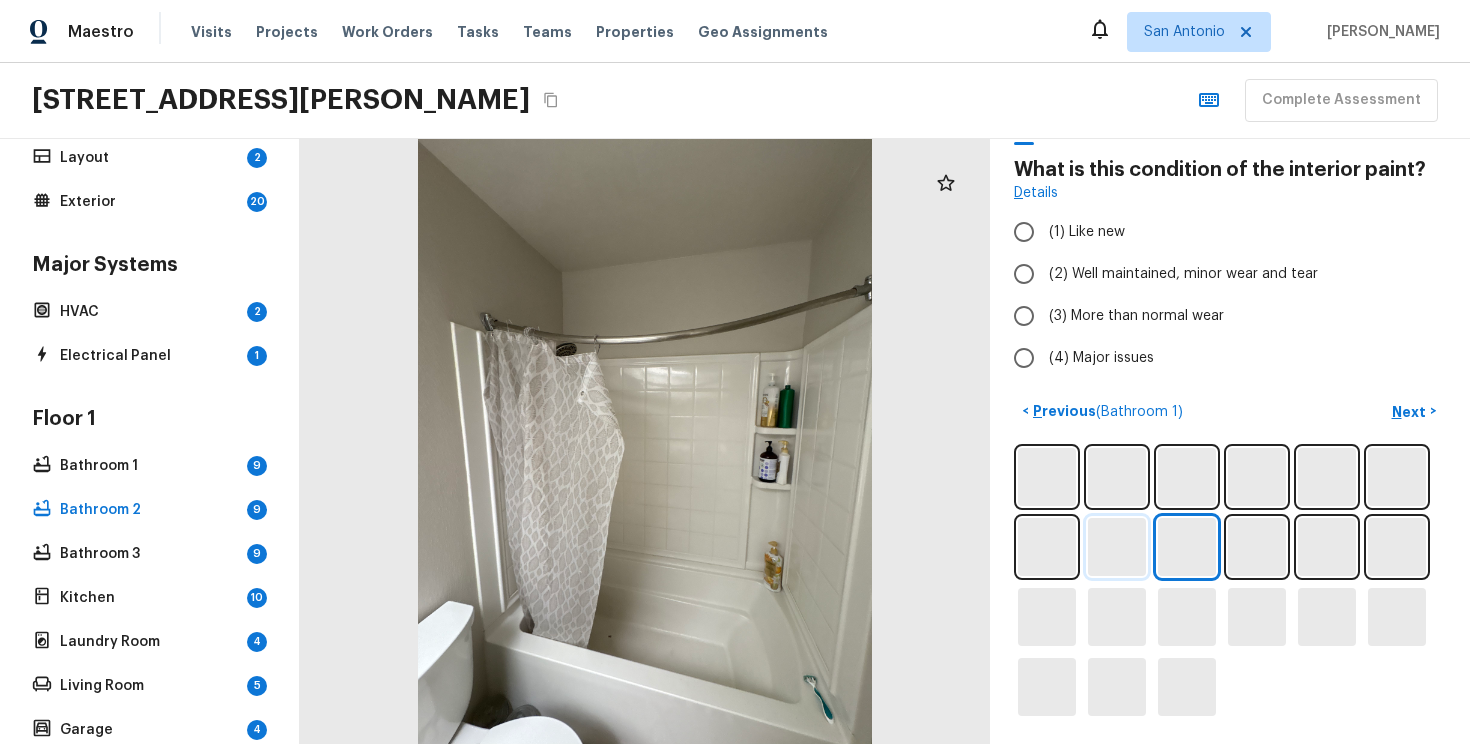 click at bounding box center [1117, 547] 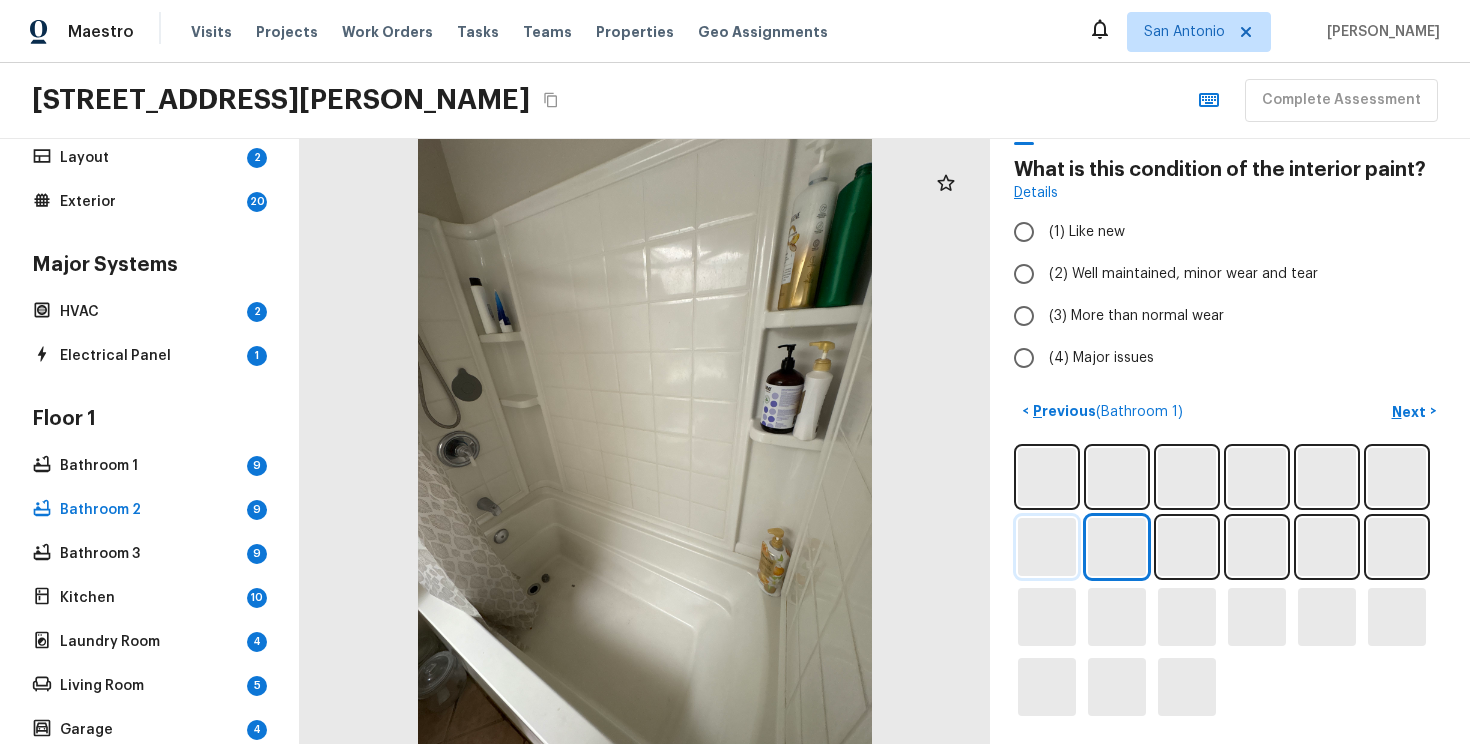 click at bounding box center (1047, 547) 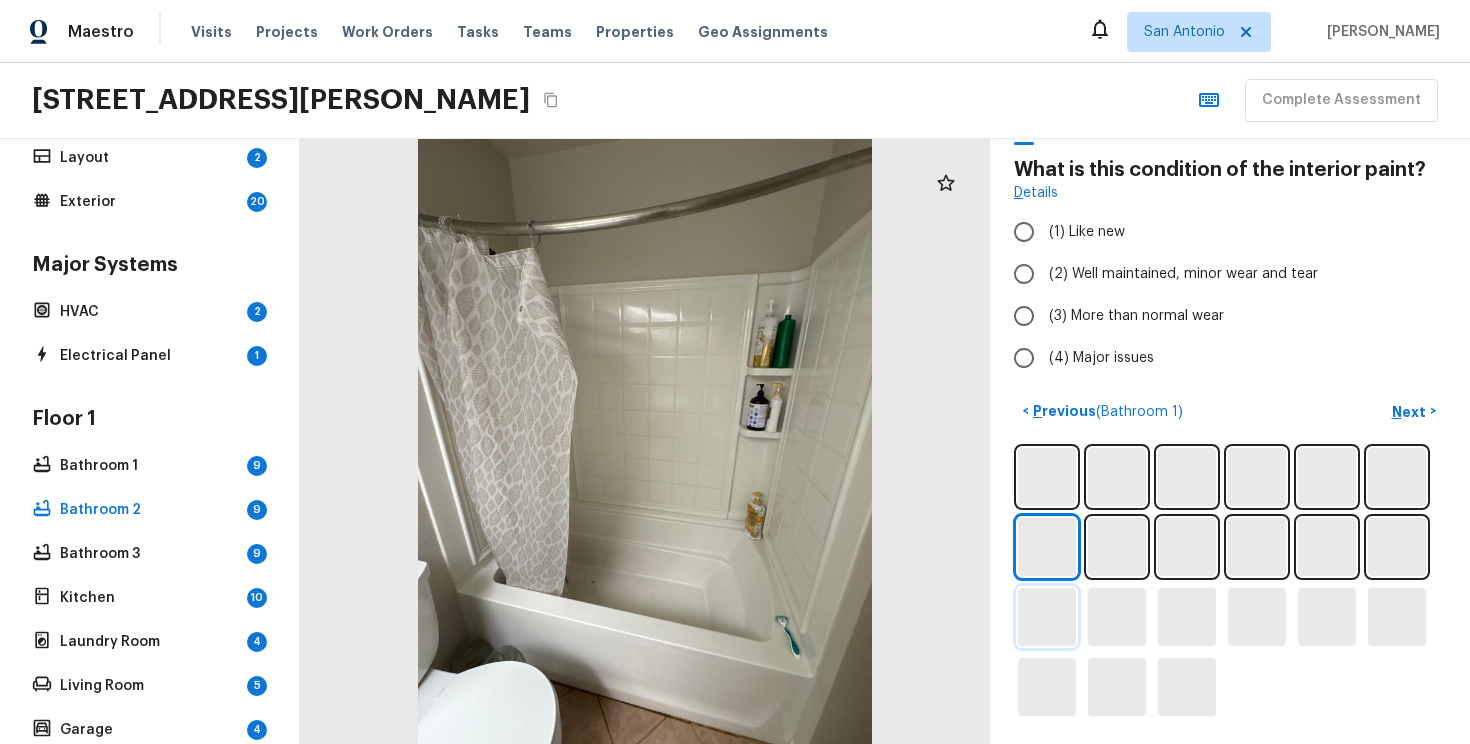 click at bounding box center (1047, 617) 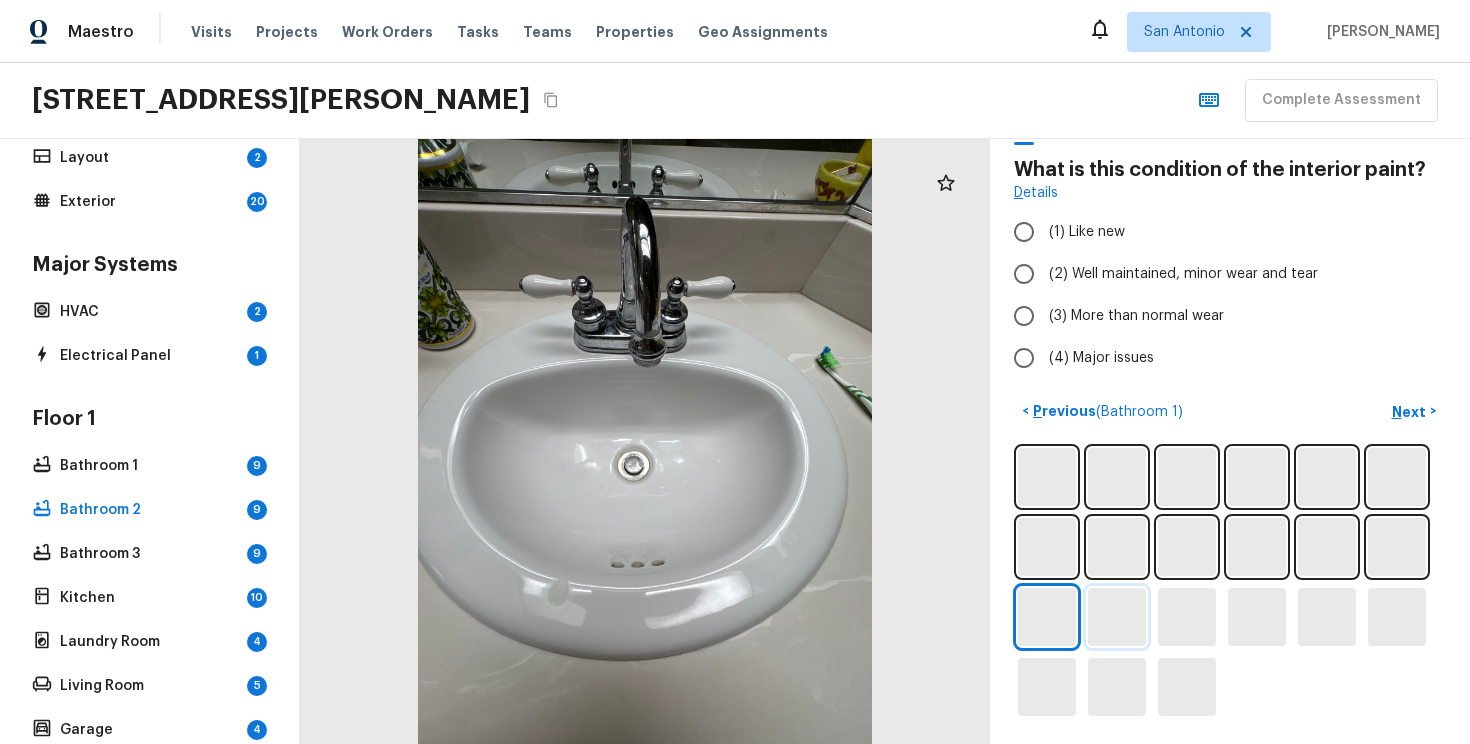 click at bounding box center [1117, 617] 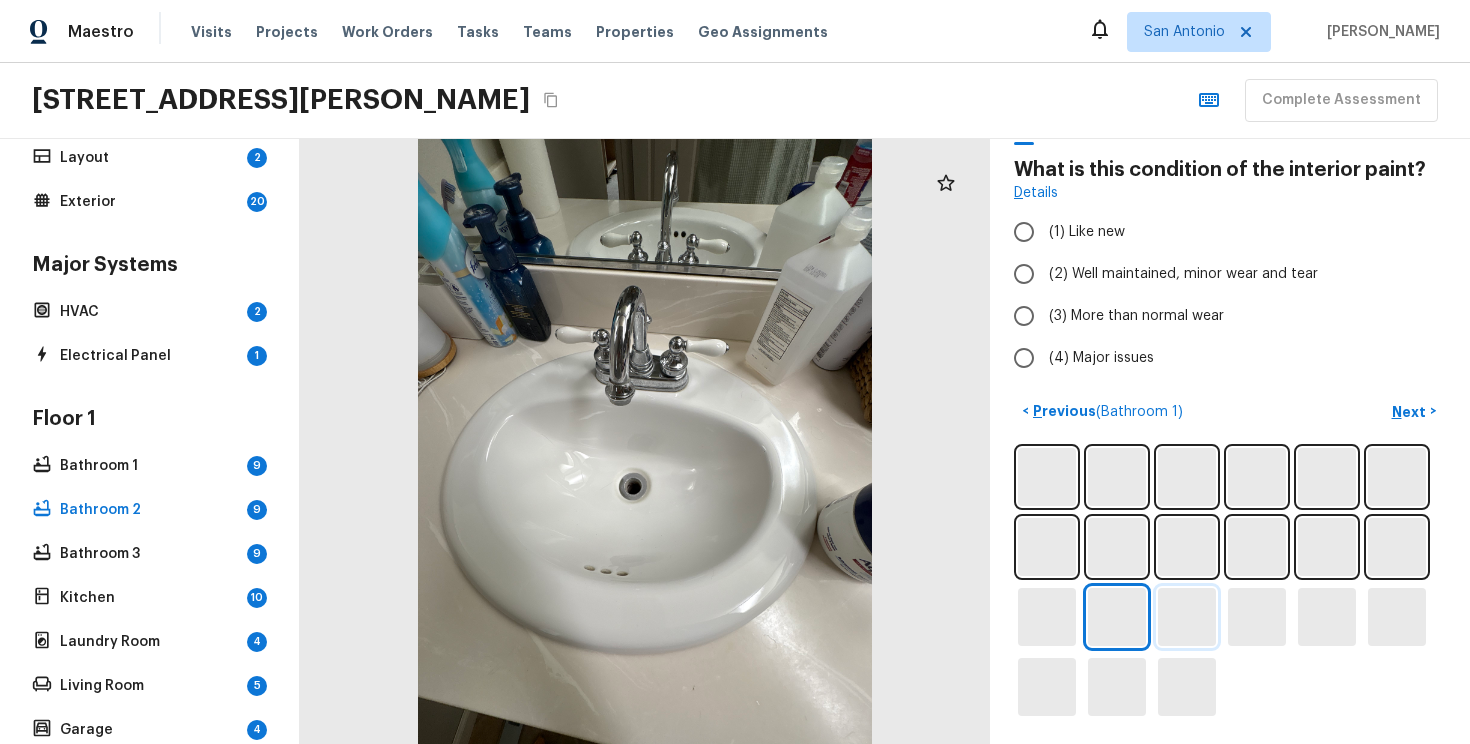 click at bounding box center (1187, 617) 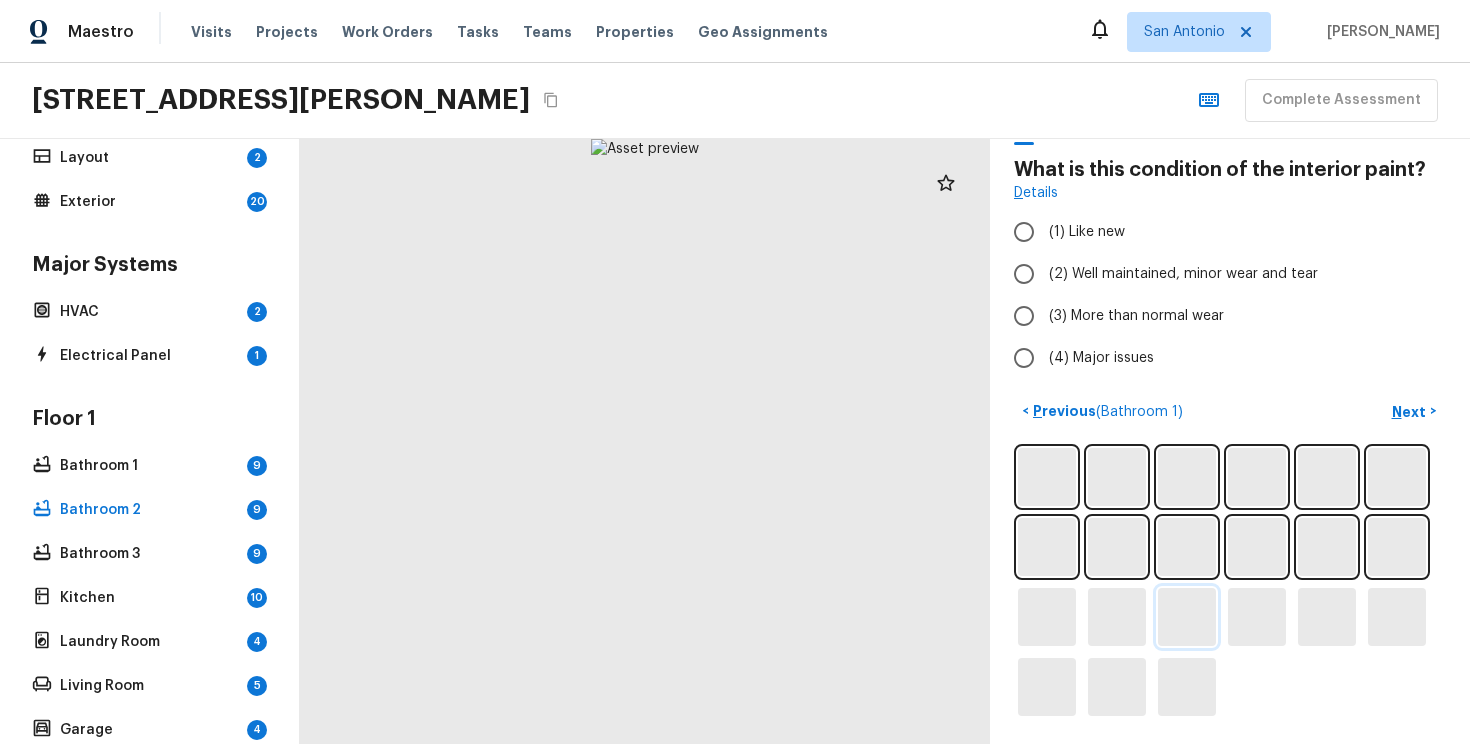 click at bounding box center (1187, 617) 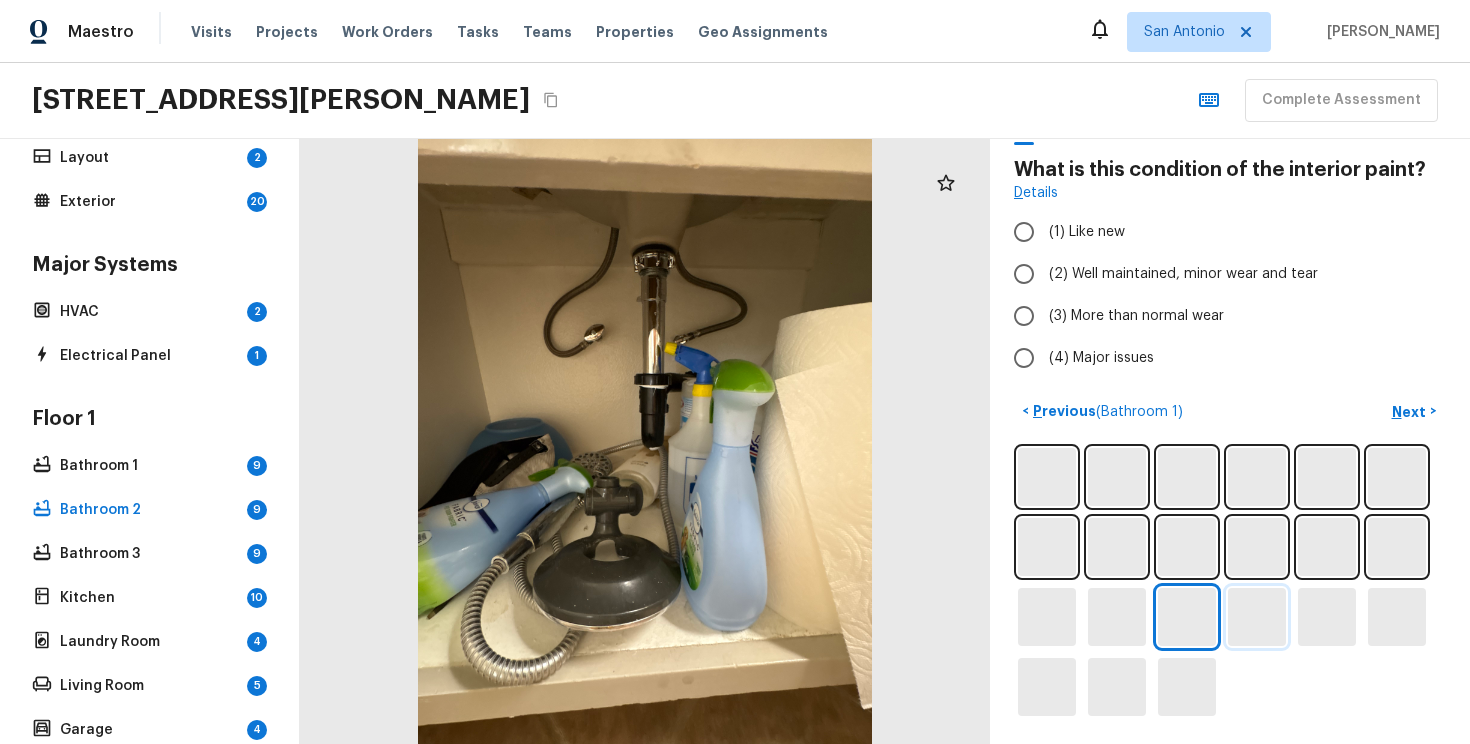 click at bounding box center (1257, 617) 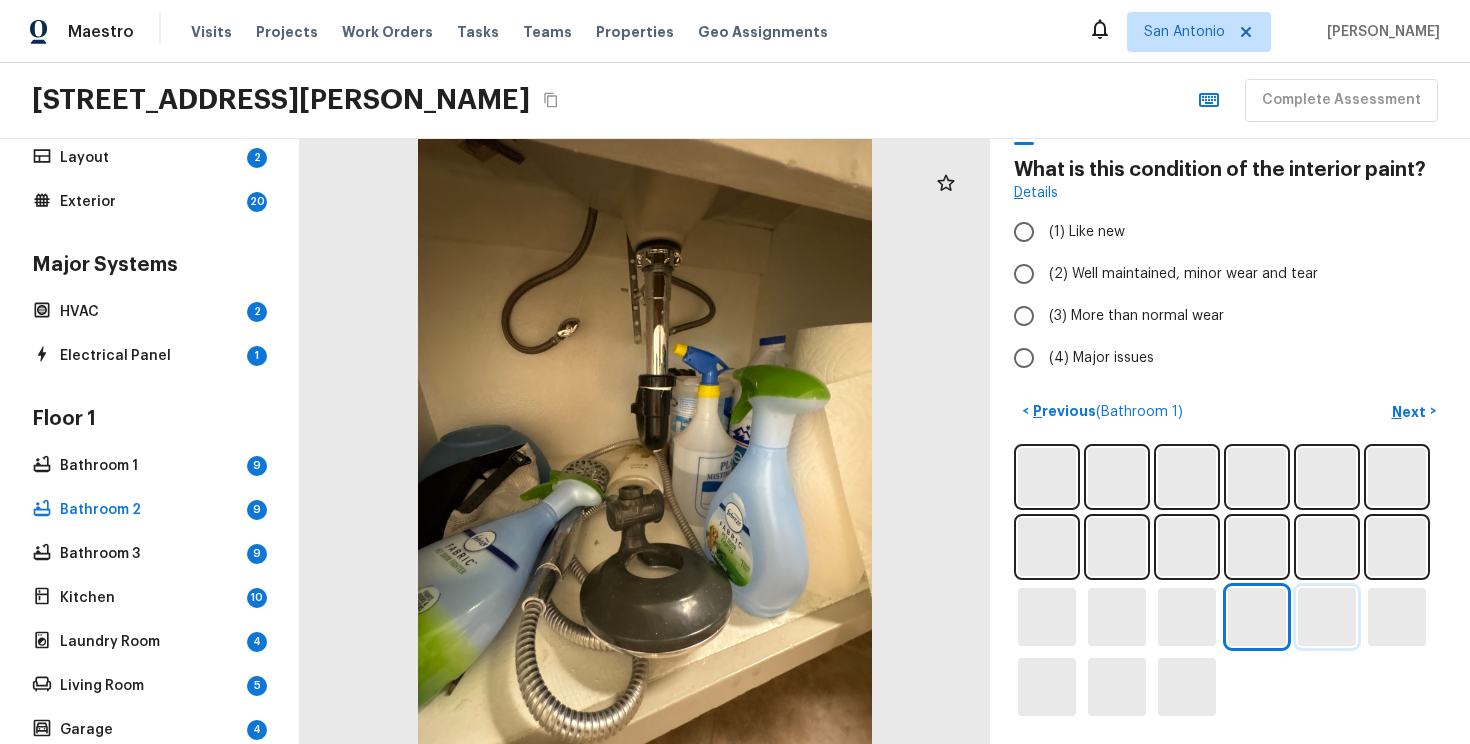 click at bounding box center (1327, 617) 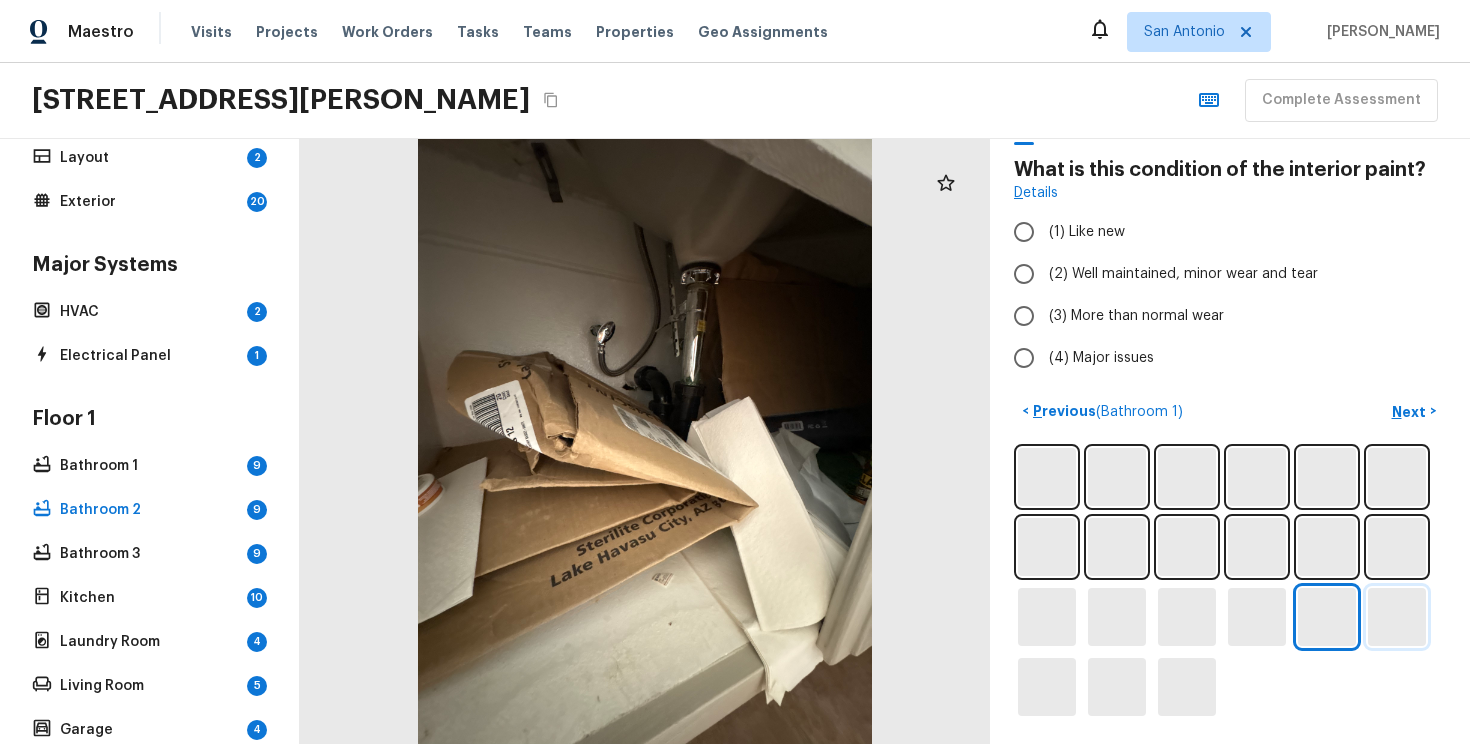 click at bounding box center (1397, 617) 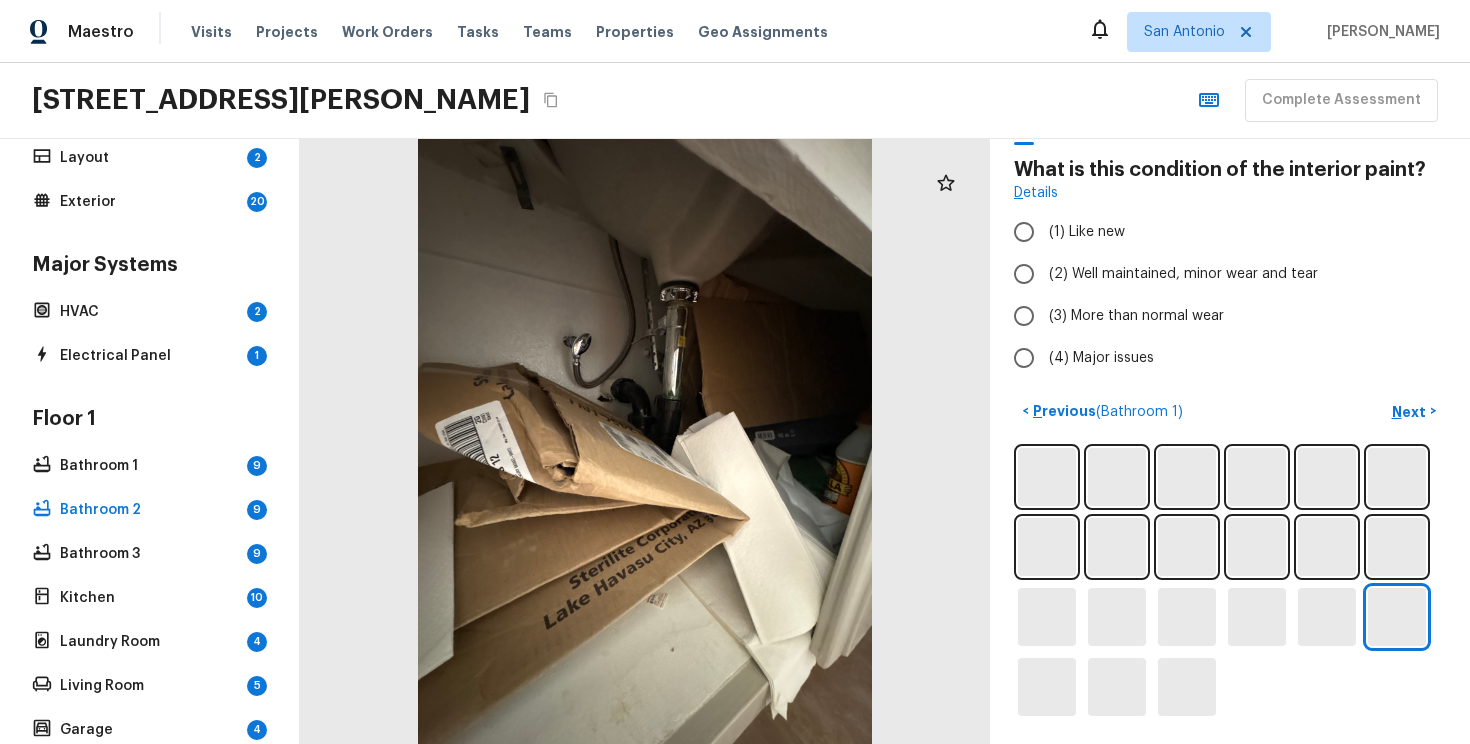 click at bounding box center [1230, 582] 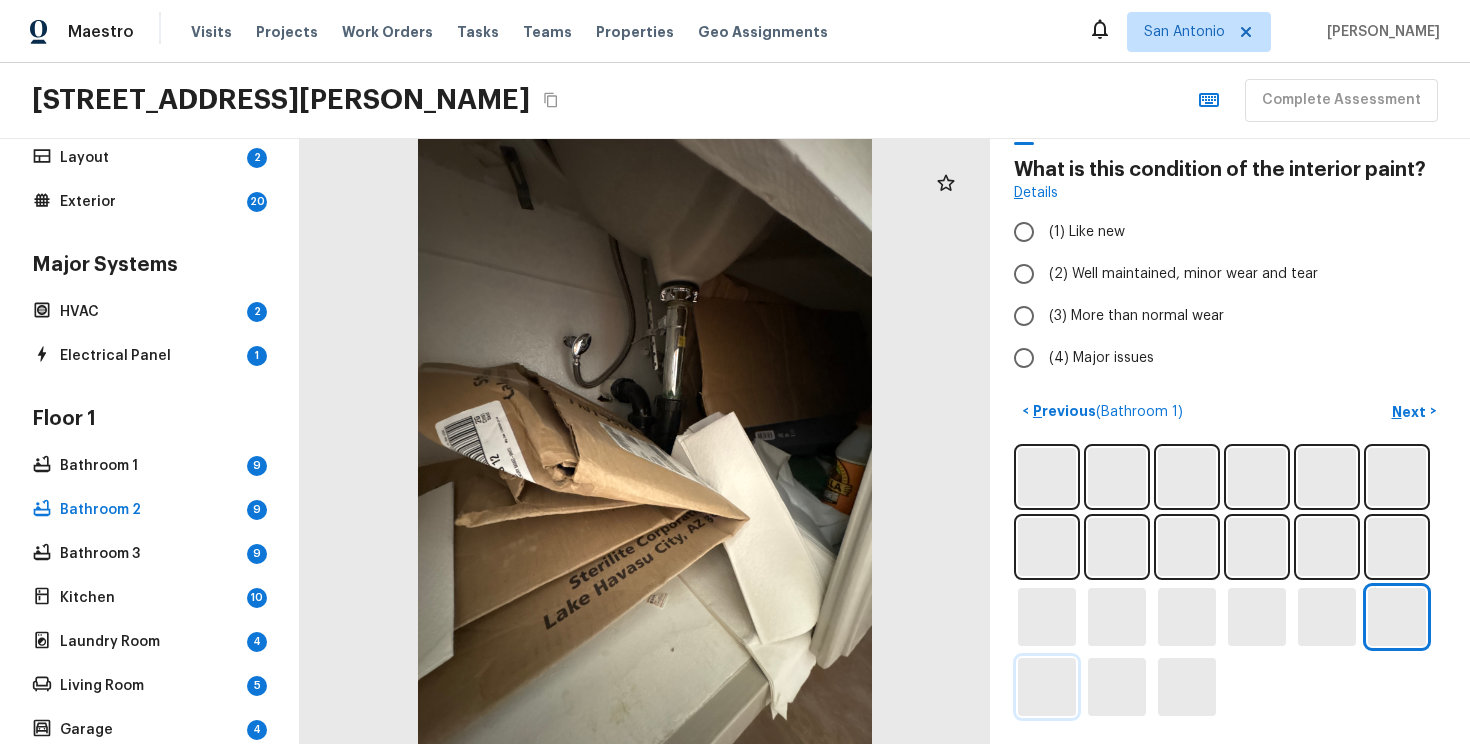click at bounding box center (1047, 687) 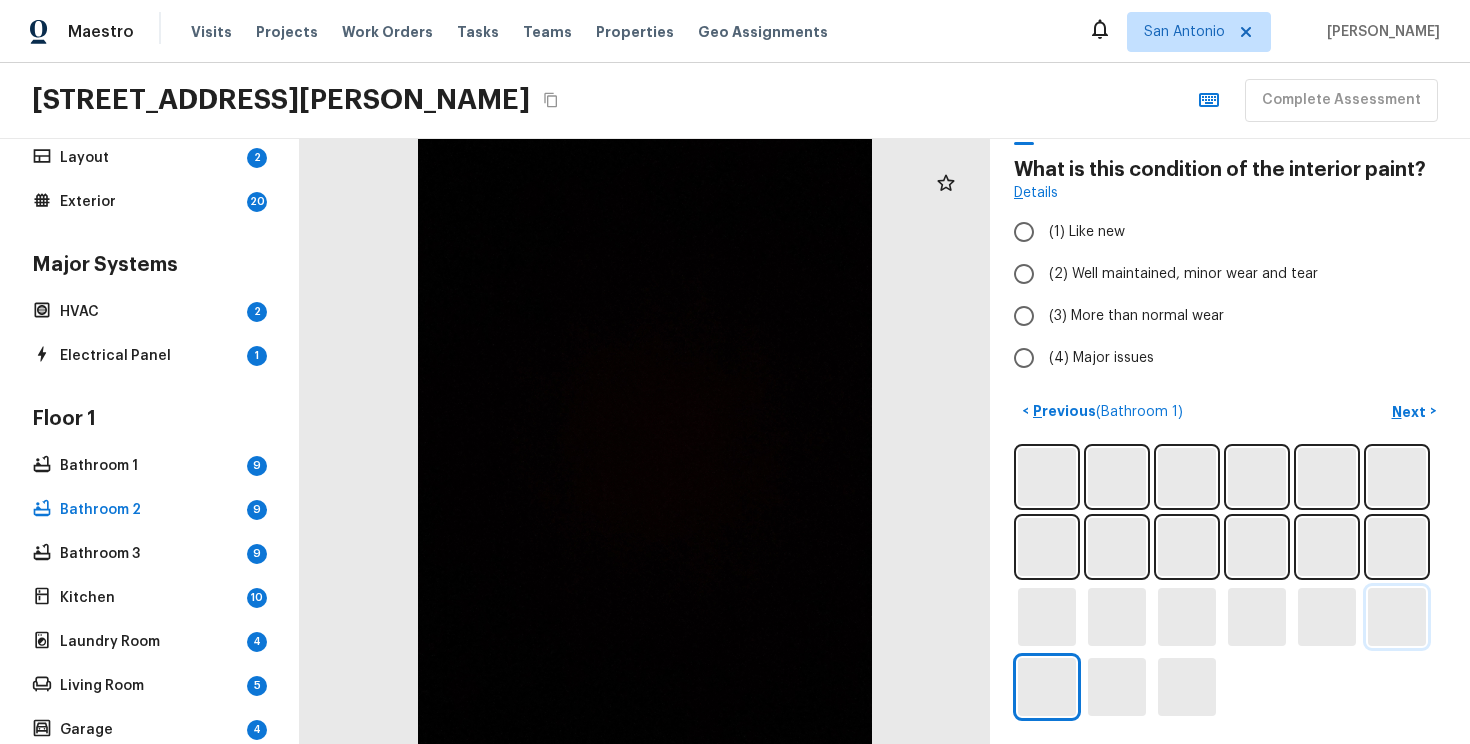 click at bounding box center (1397, 617) 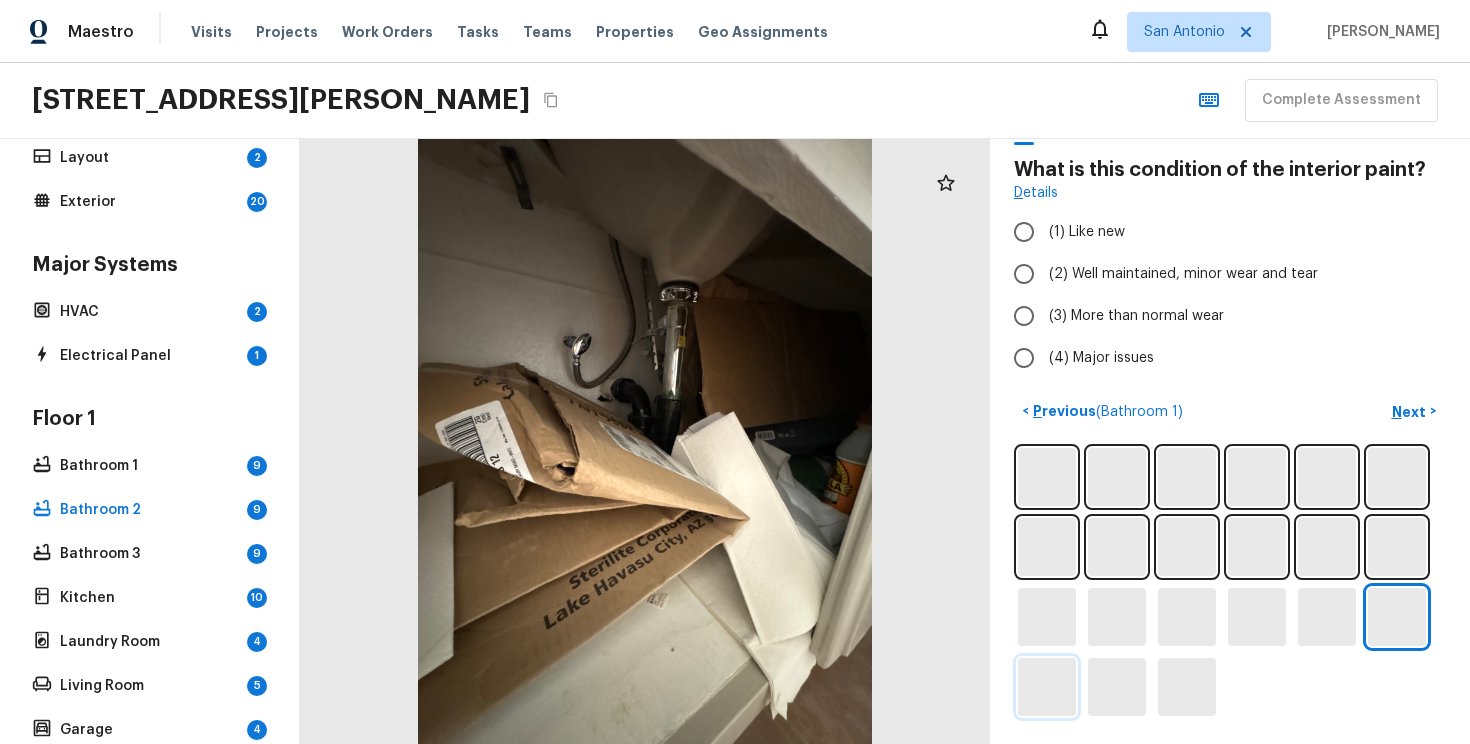 click at bounding box center (1047, 687) 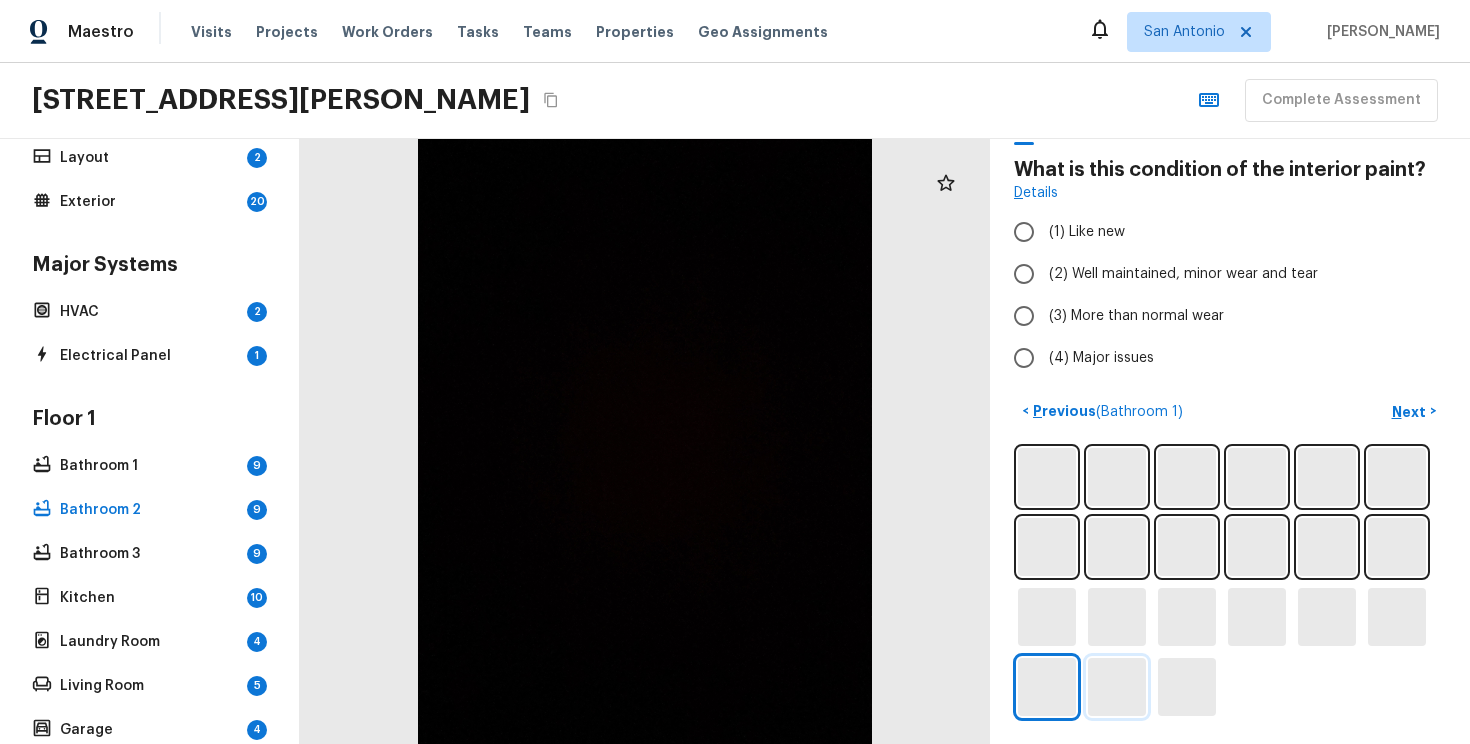 click at bounding box center [1117, 687] 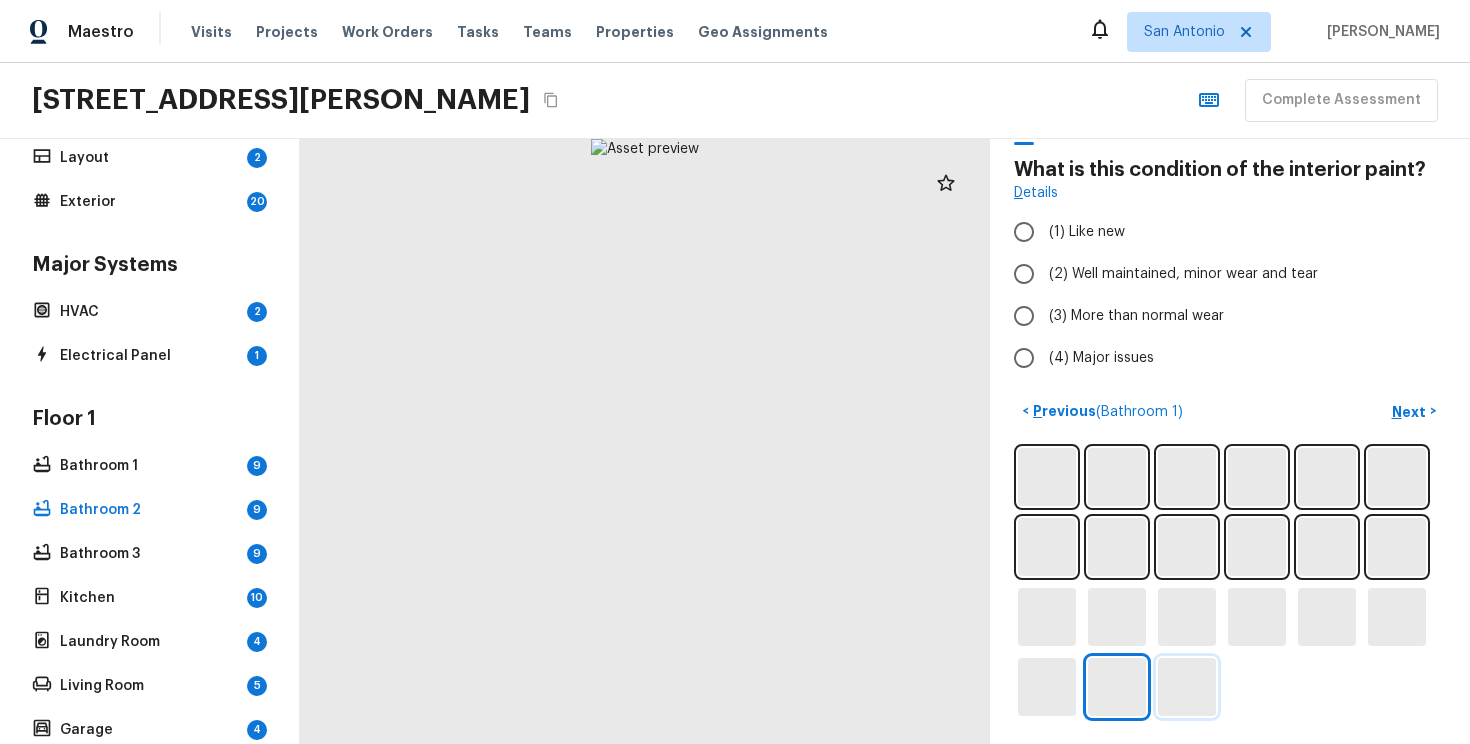 click at bounding box center [1187, 687] 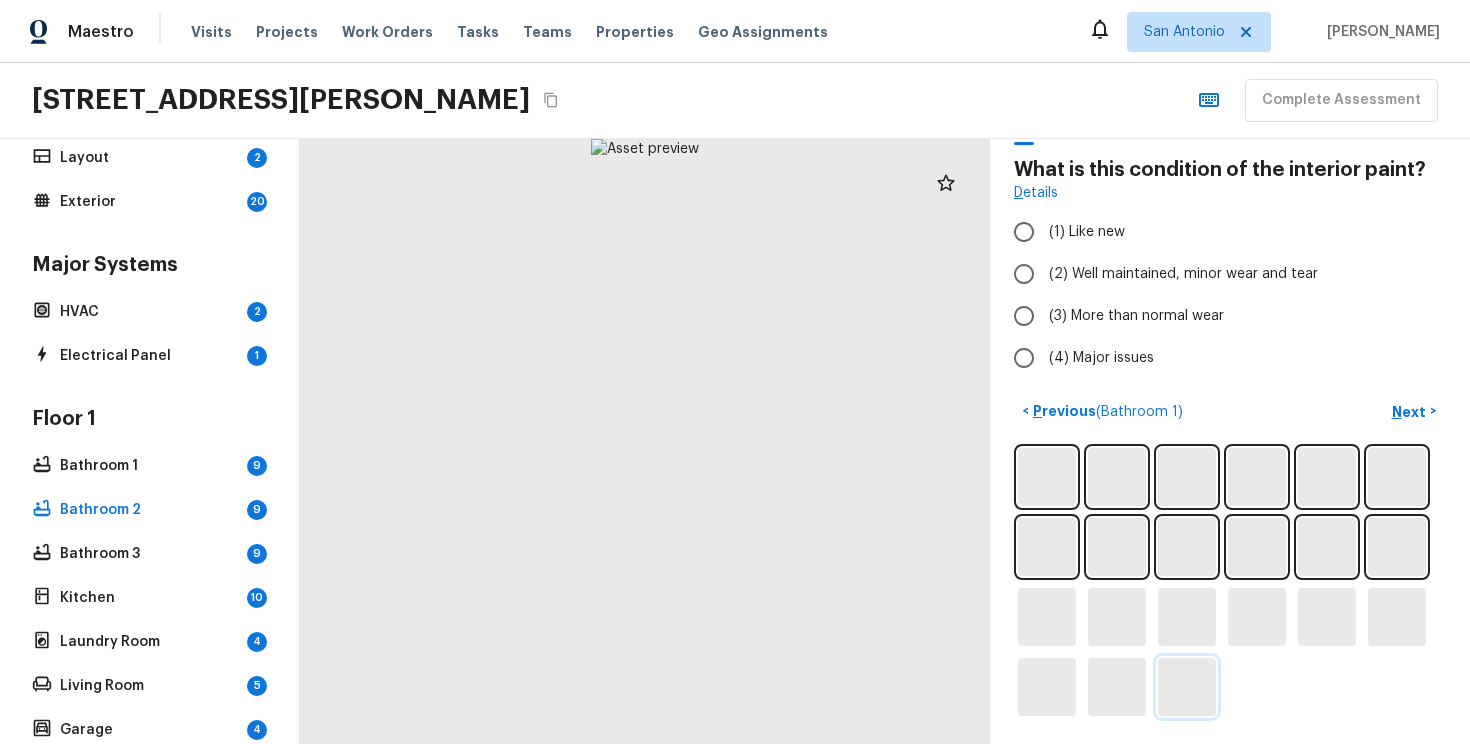 click at bounding box center (1187, 687) 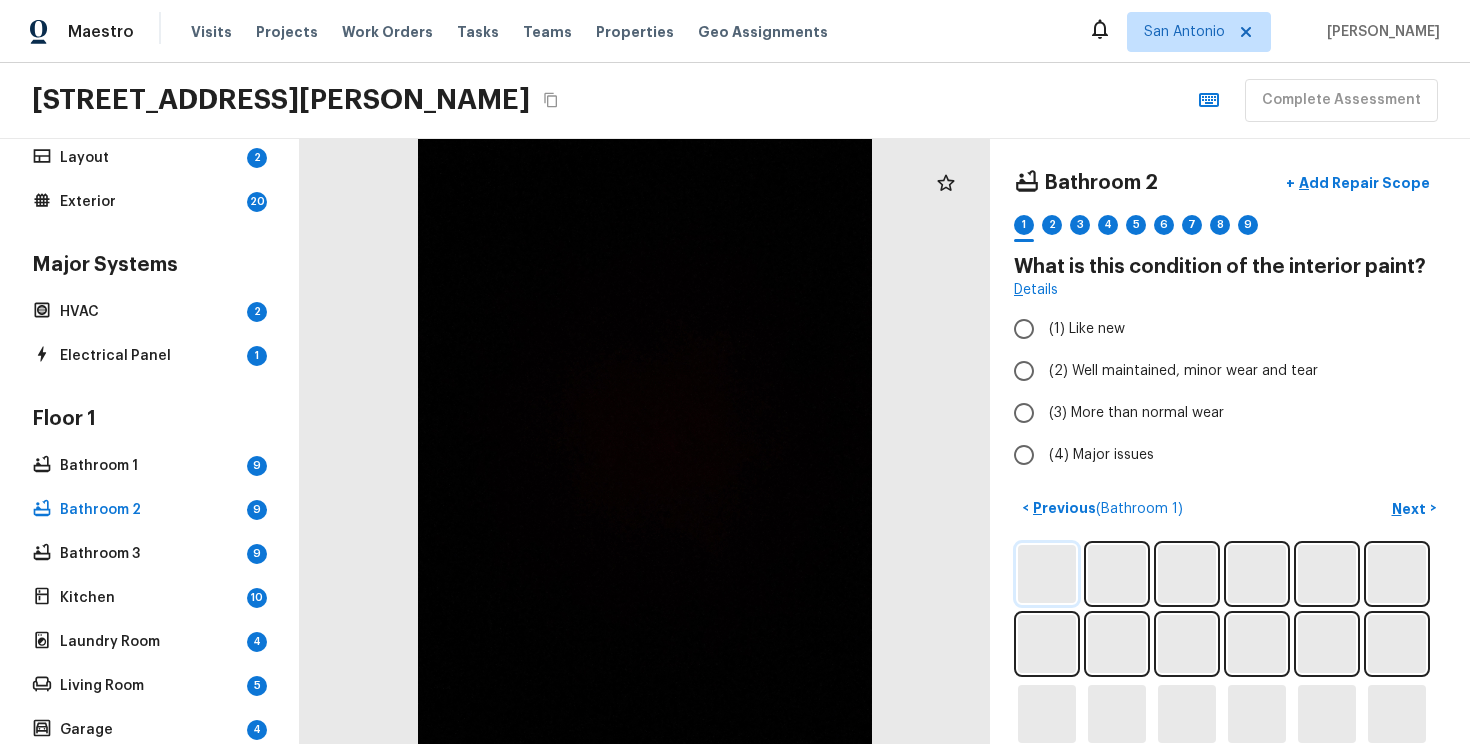 scroll, scrollTop: 97, scrollLeft: 0, axis: vertical 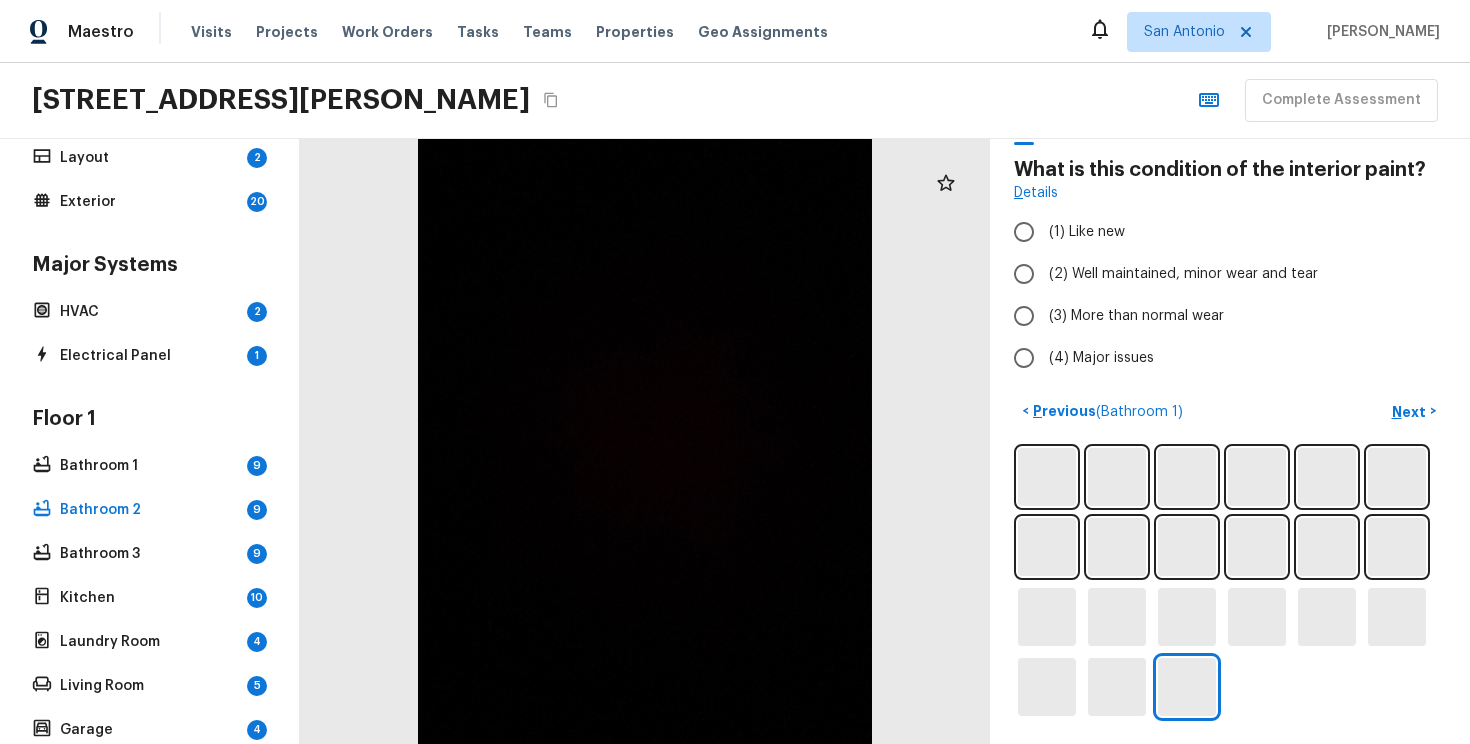 click on "Bathroom 2 + Add Repair Scope 1 2 3 4 5 6 7 8 9 What is this condition of the interior paint? Details (1) Like new (2) Well maintained, minor wear and tear (3) More than normal wear (4) Major issues < Previous  ( Bathroom 1 ) Next >" at bounding box center (1230, 441) 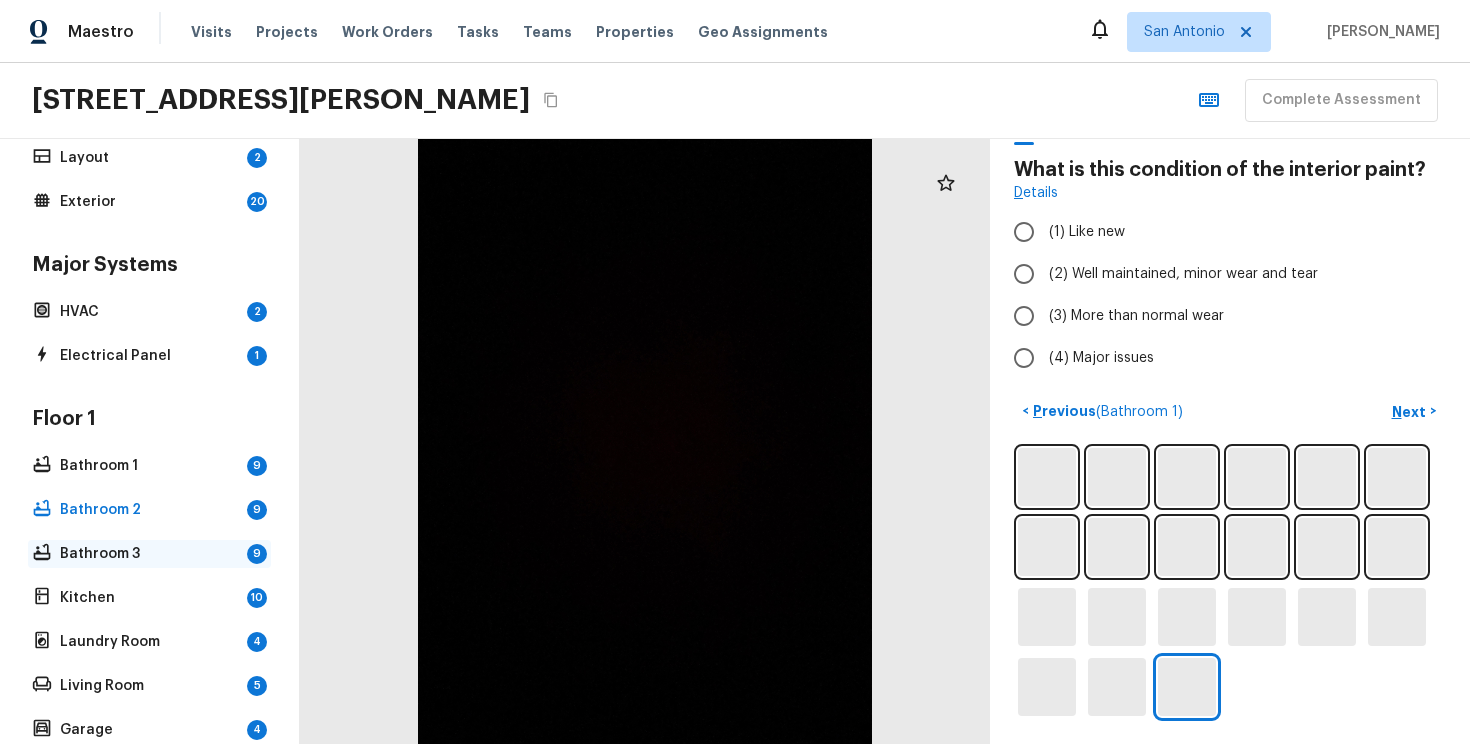 click on "Bathroom 3" at bounding box center [149, 554] 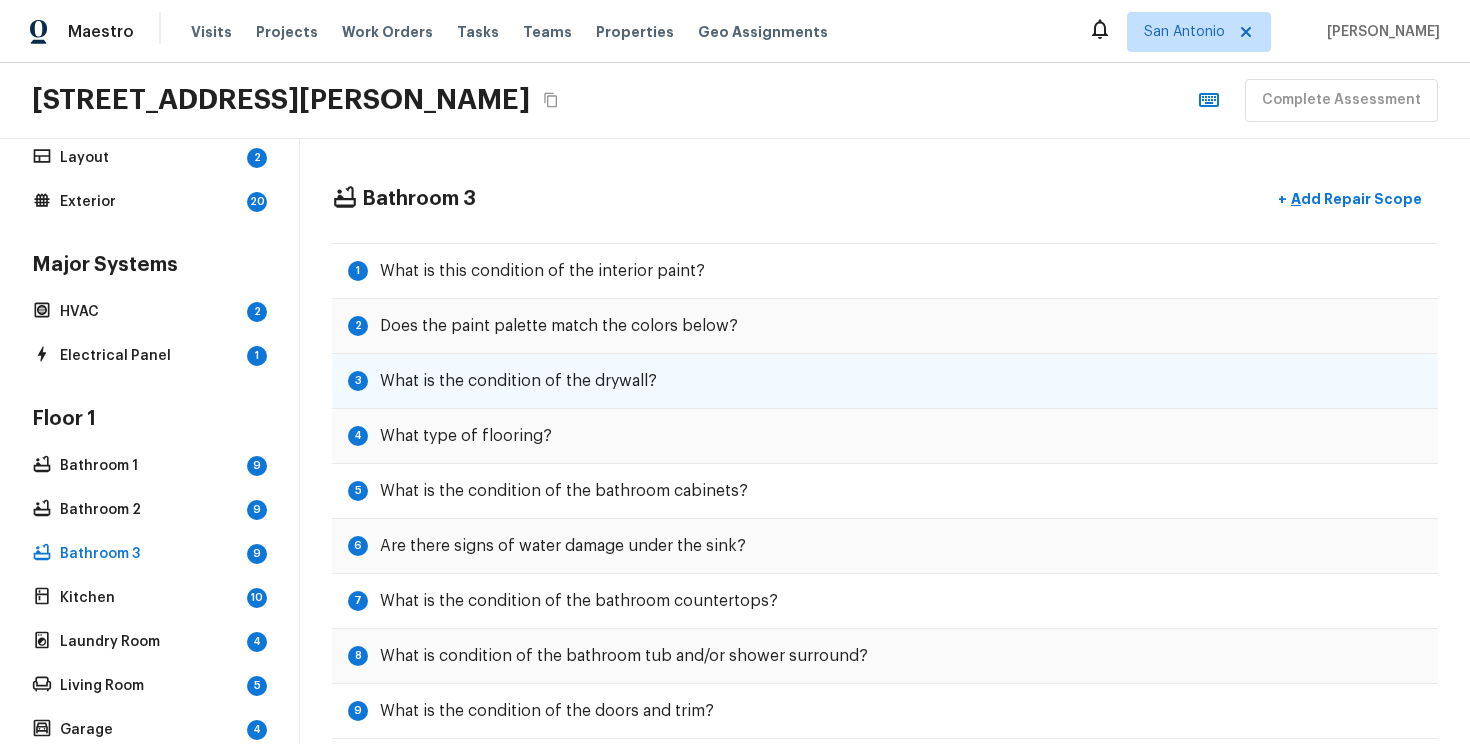 scroll, scrollTop: 35, scrollLeft: 0, axis: vertical 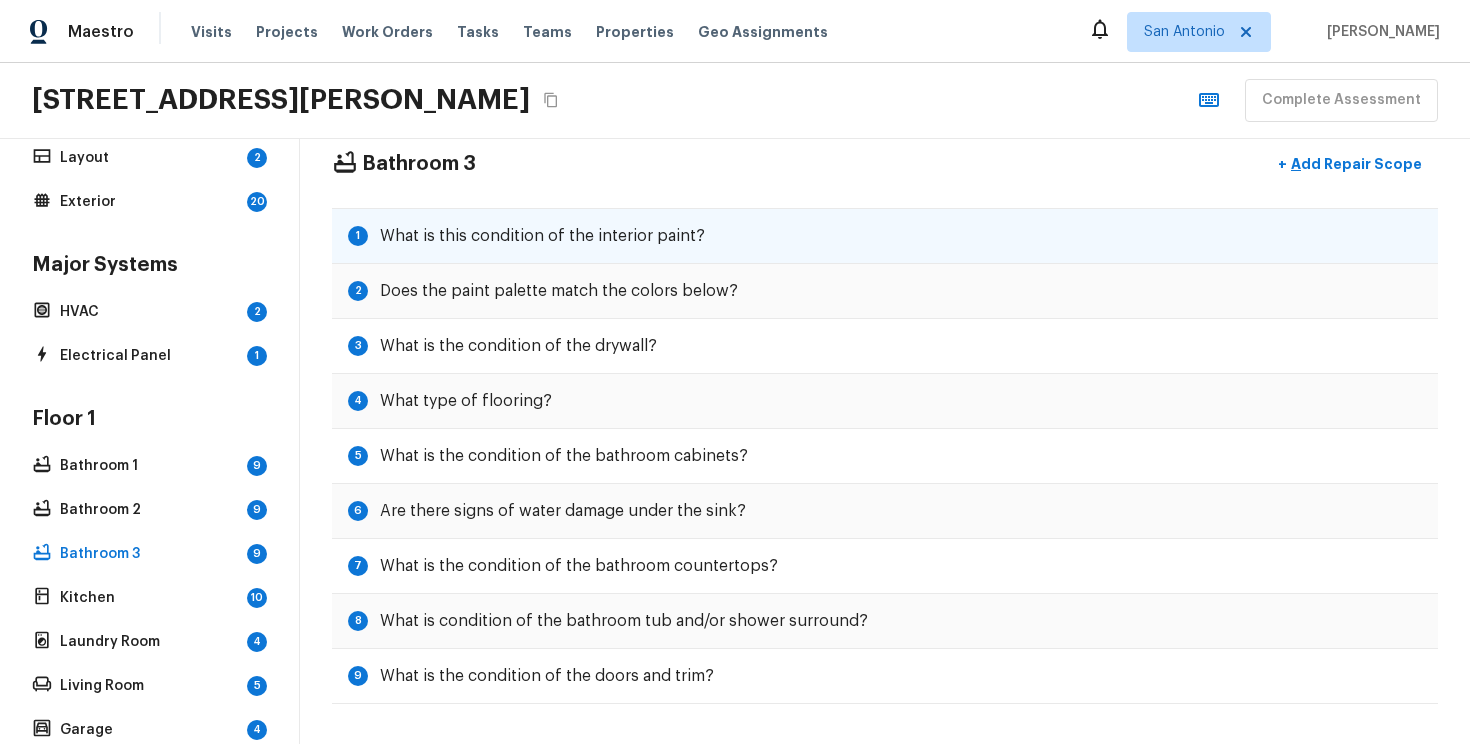click on "What is this condition of the interior paint?" at bounding box center (542, 236) 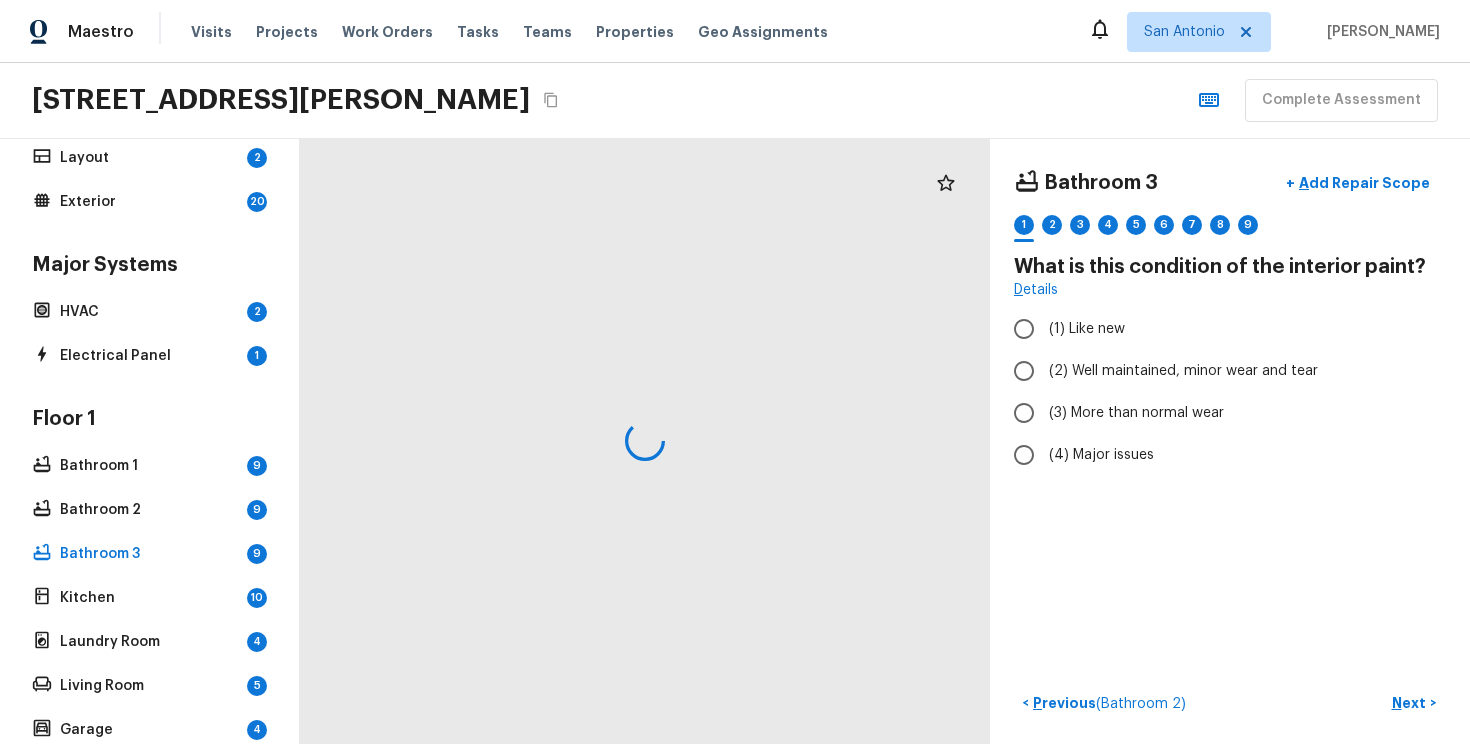 scroll, scrollTop: 0, scrollLeft: 0, axis: both 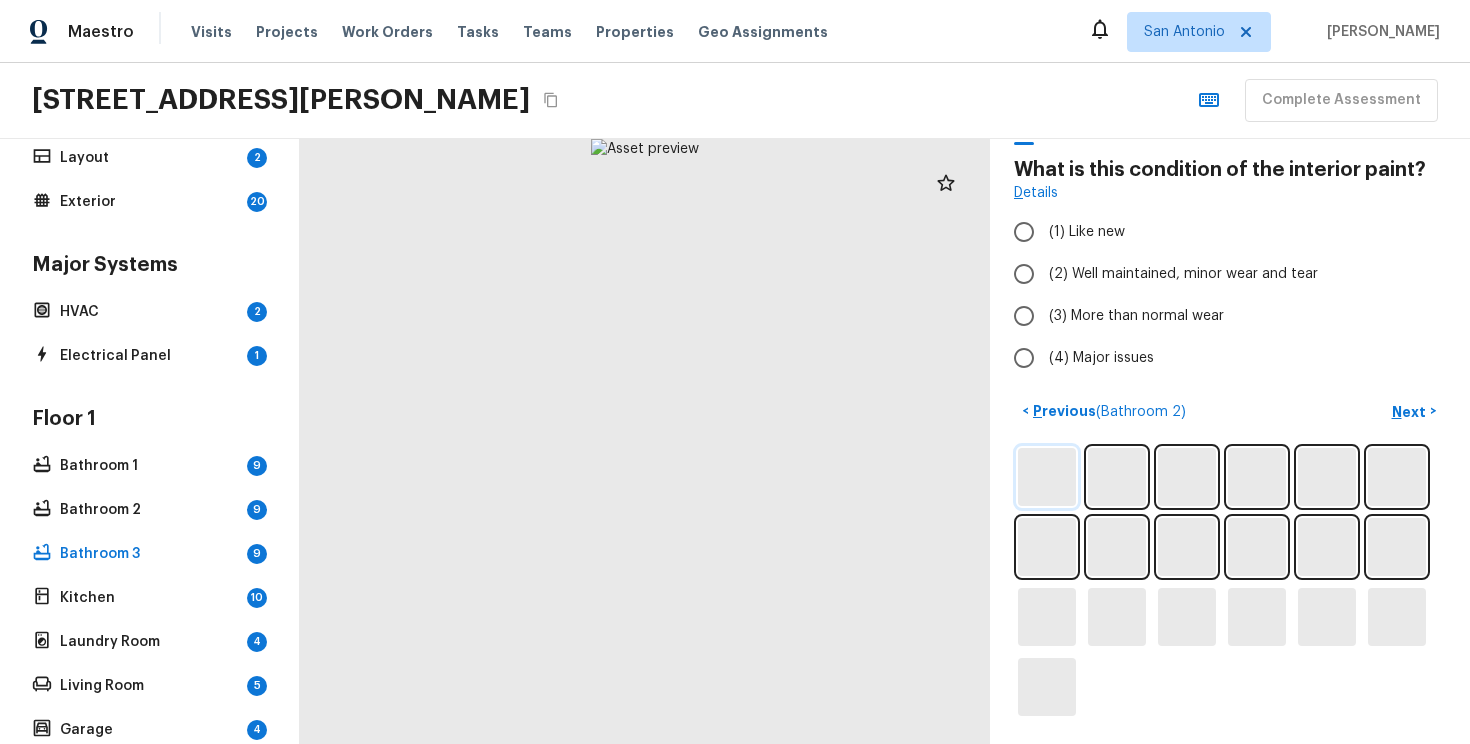 click at bounding box center [1047, 477] 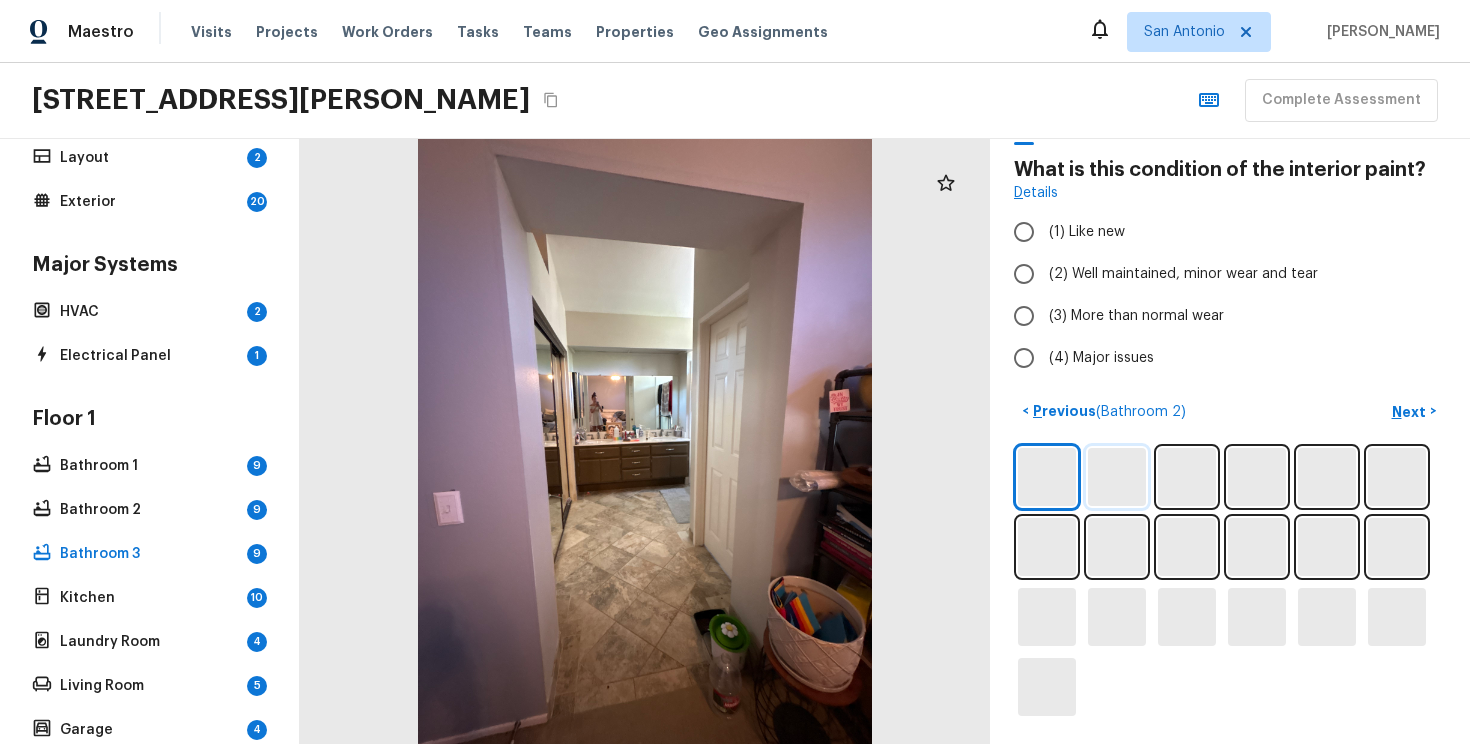 click at bounding box center (1117, 477) 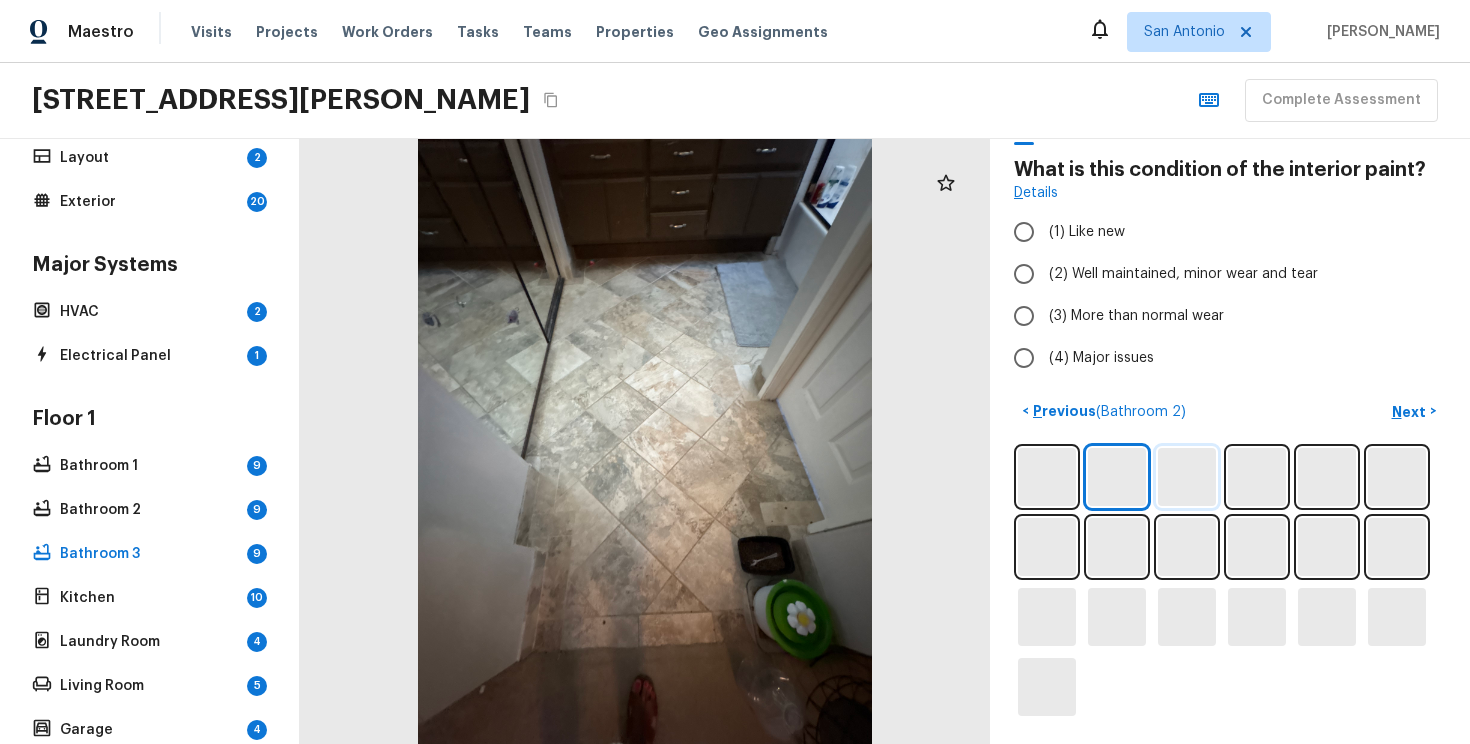 click at bounding box center [1187, 477] 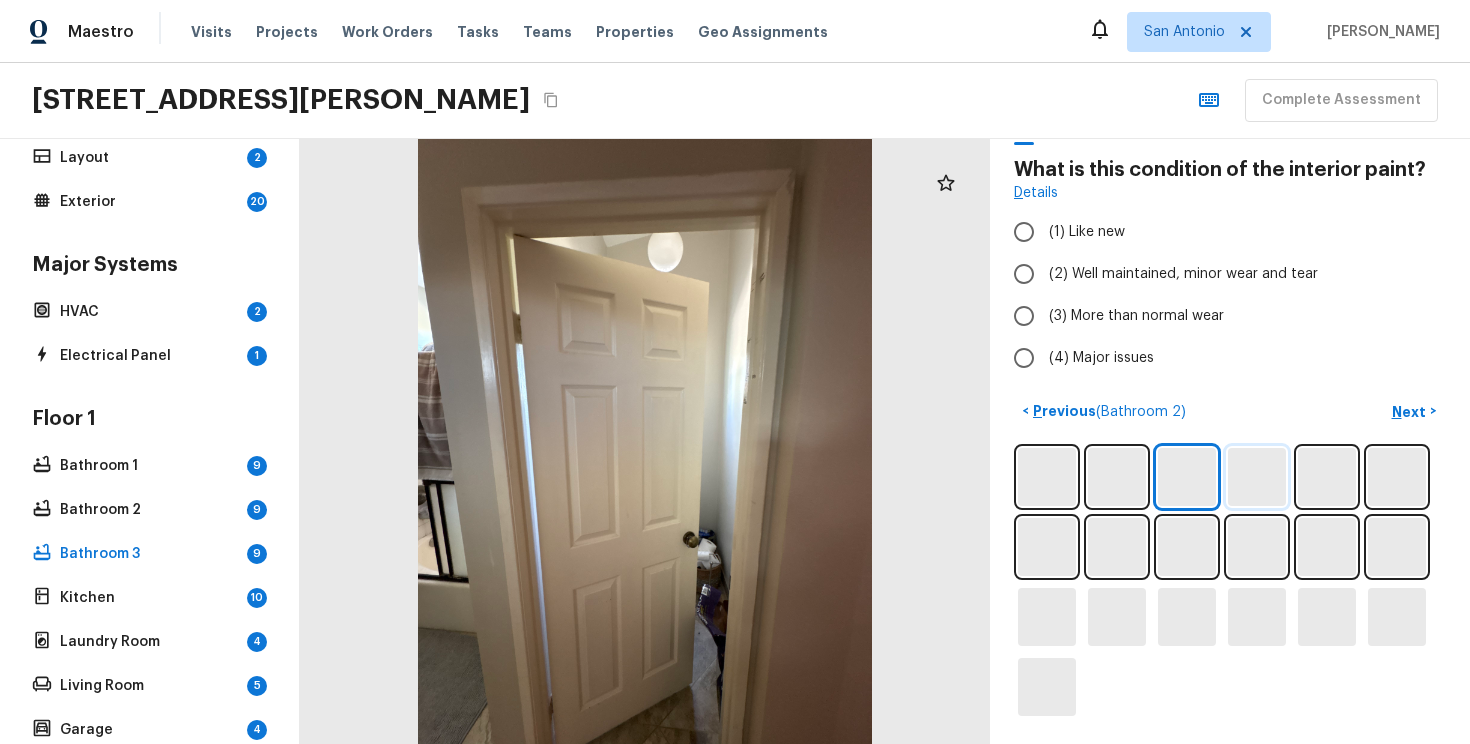 click at bounding box center (1257, 477) 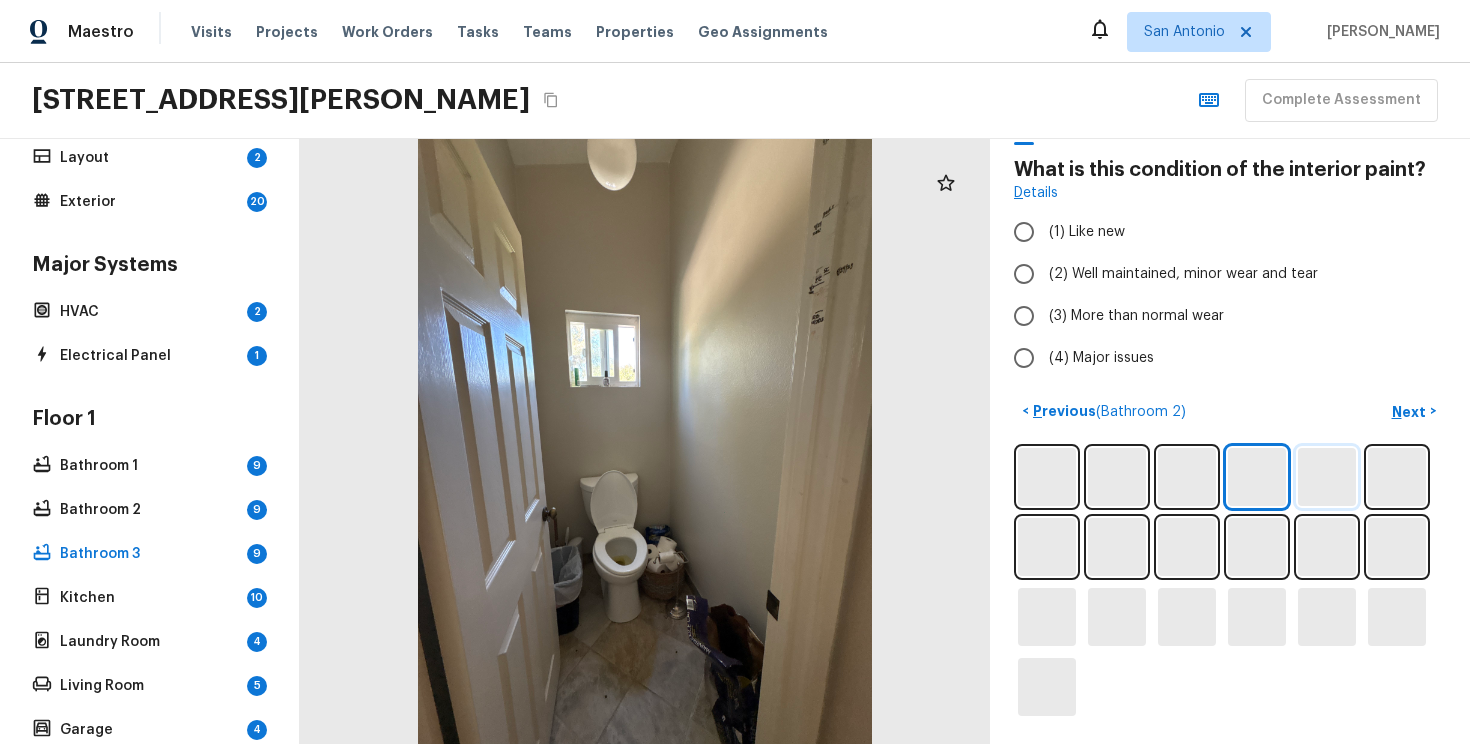 click at bounding box center [1327, 477] 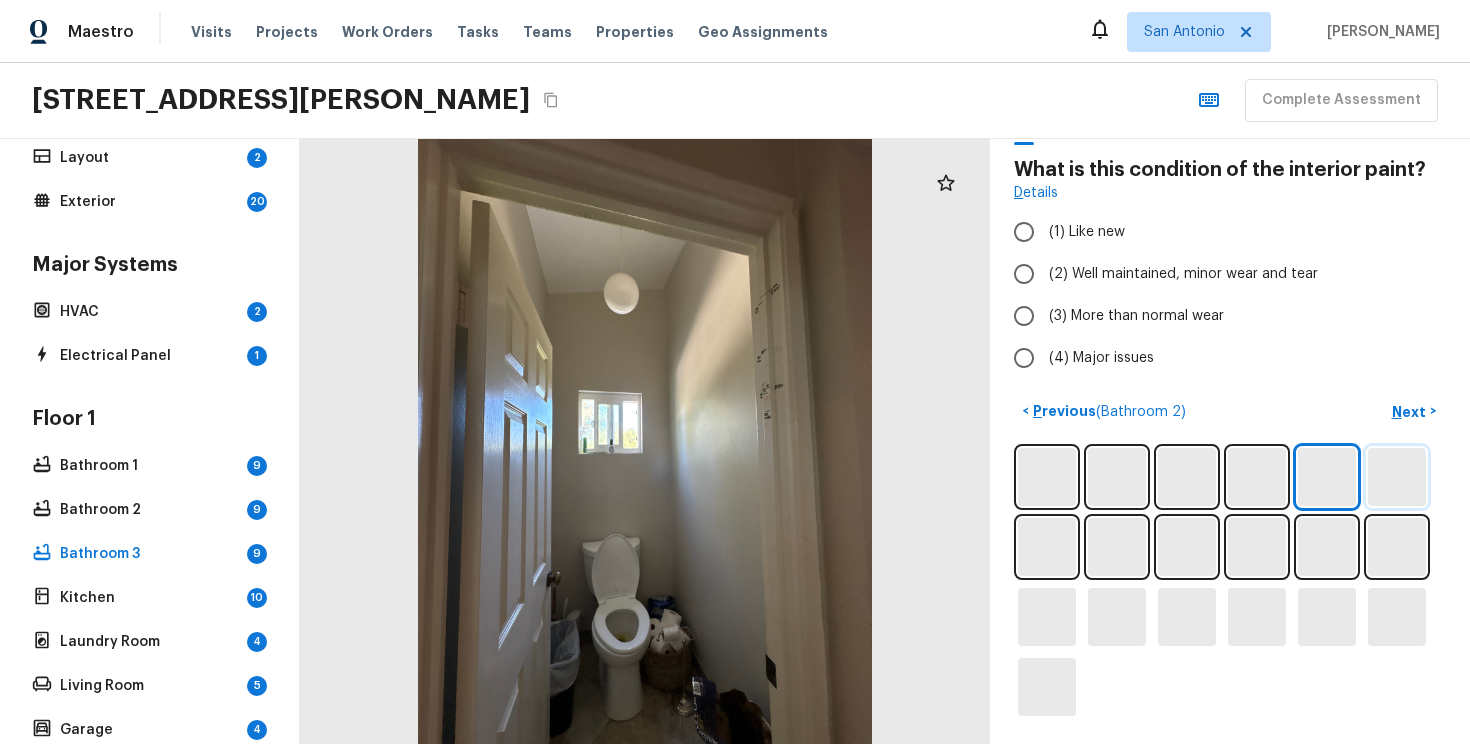 click at bounding box center (1397, 477) 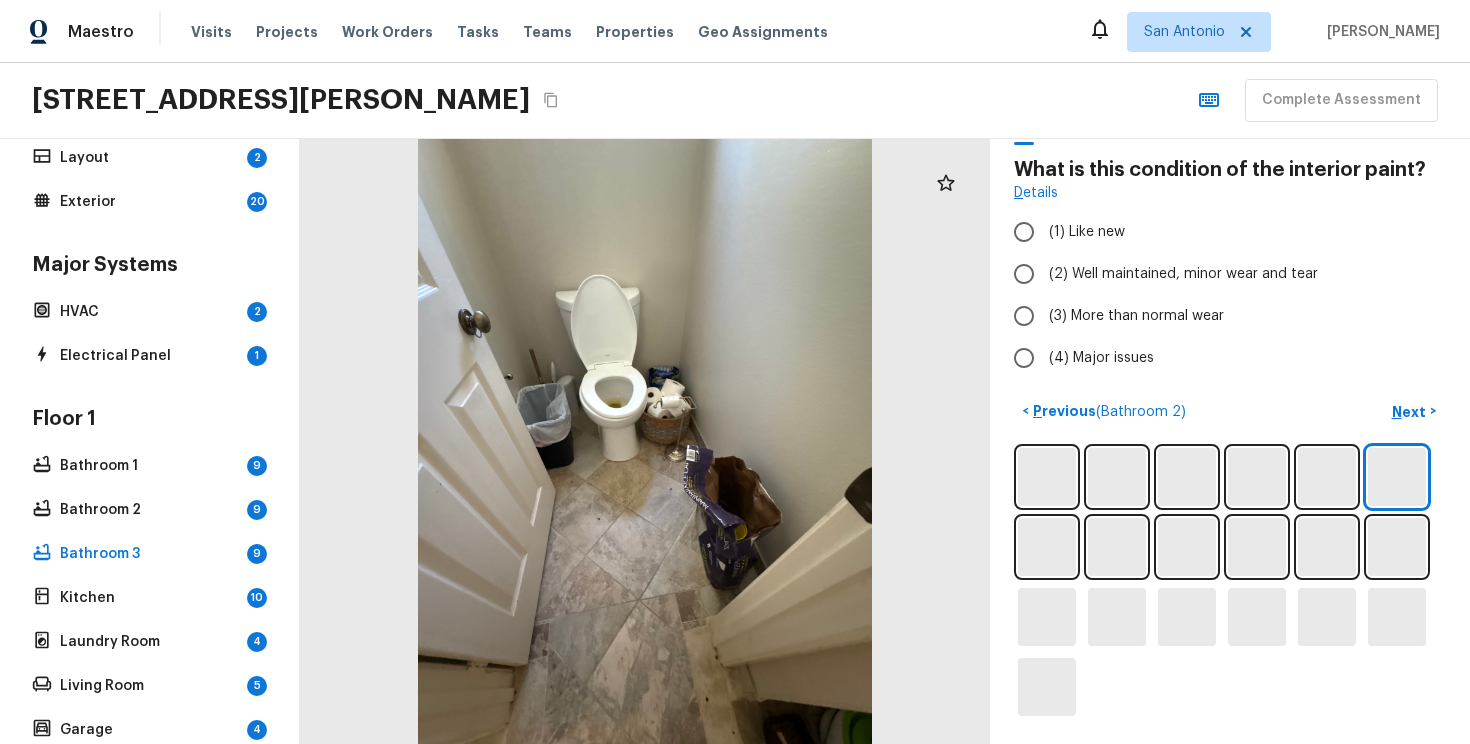 click at bounding box center (1230, 582) 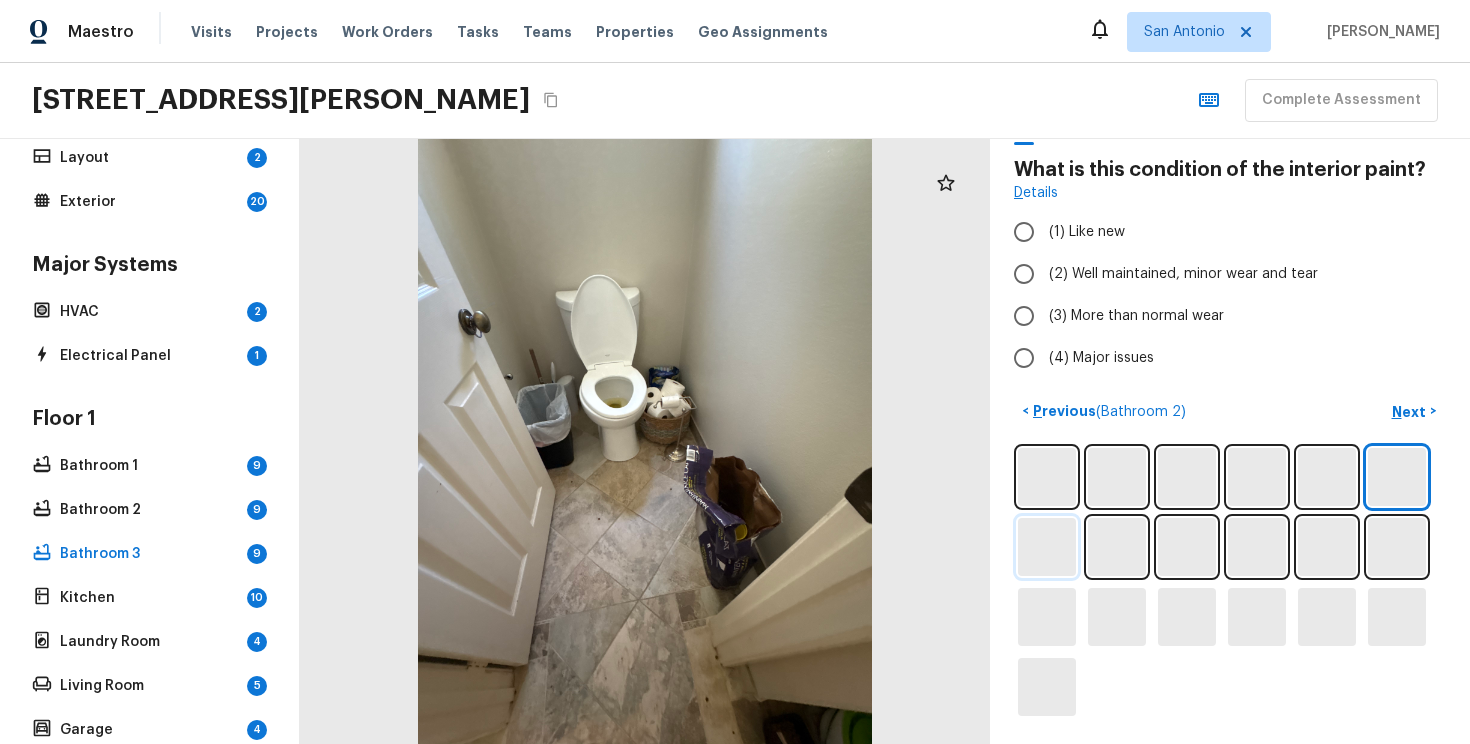 click at bounding box center [1047, 547] 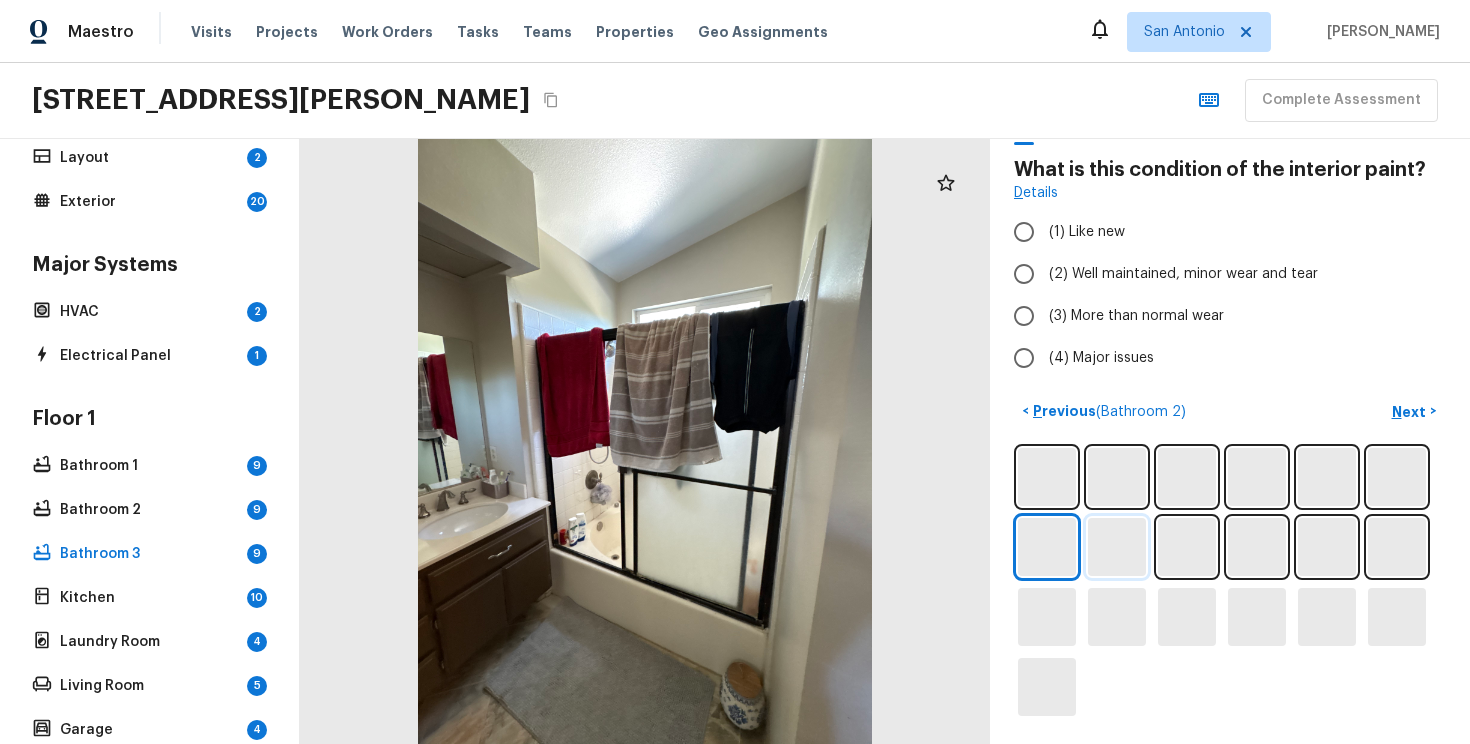 click at bounding box center (1117, 547) 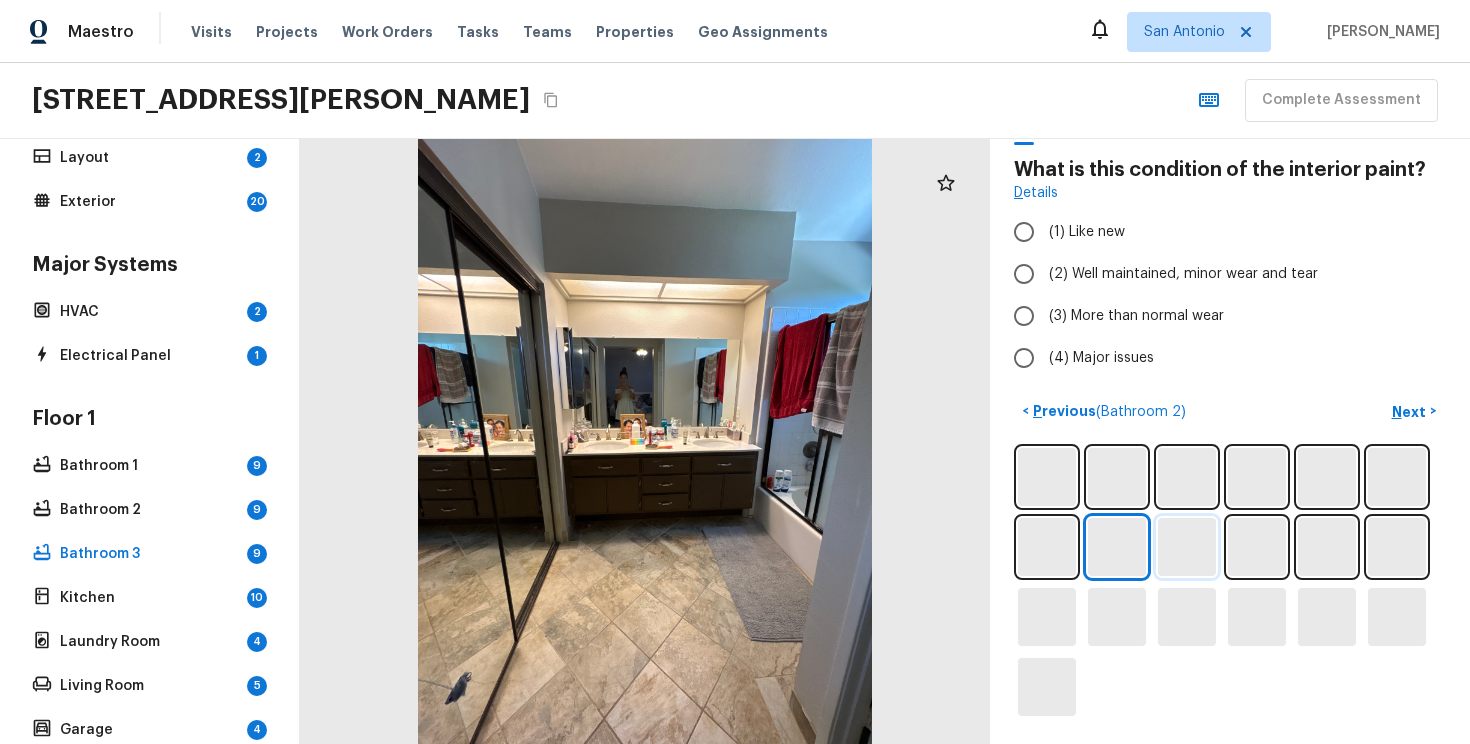 click at bounding box center (1187, 547) 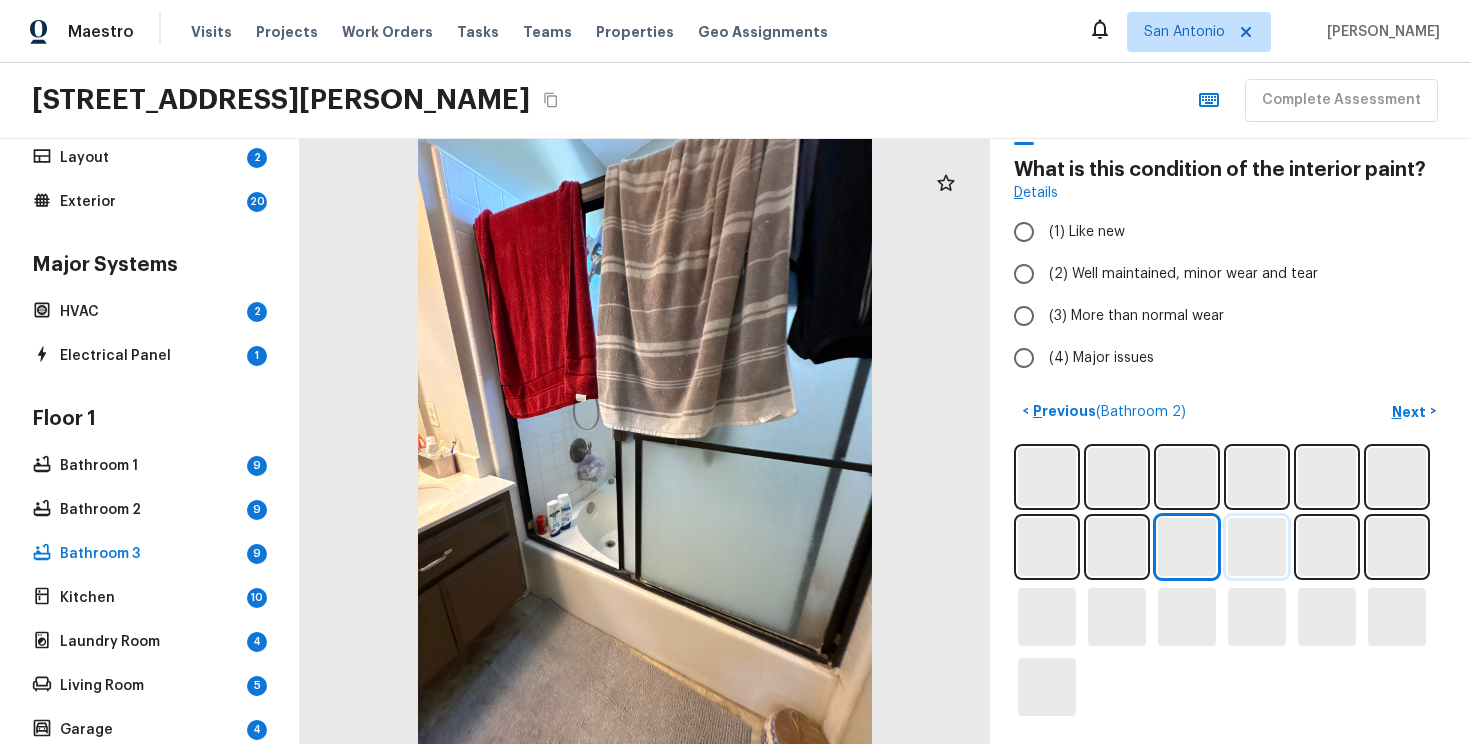 click at bounding box center [1257, 547] 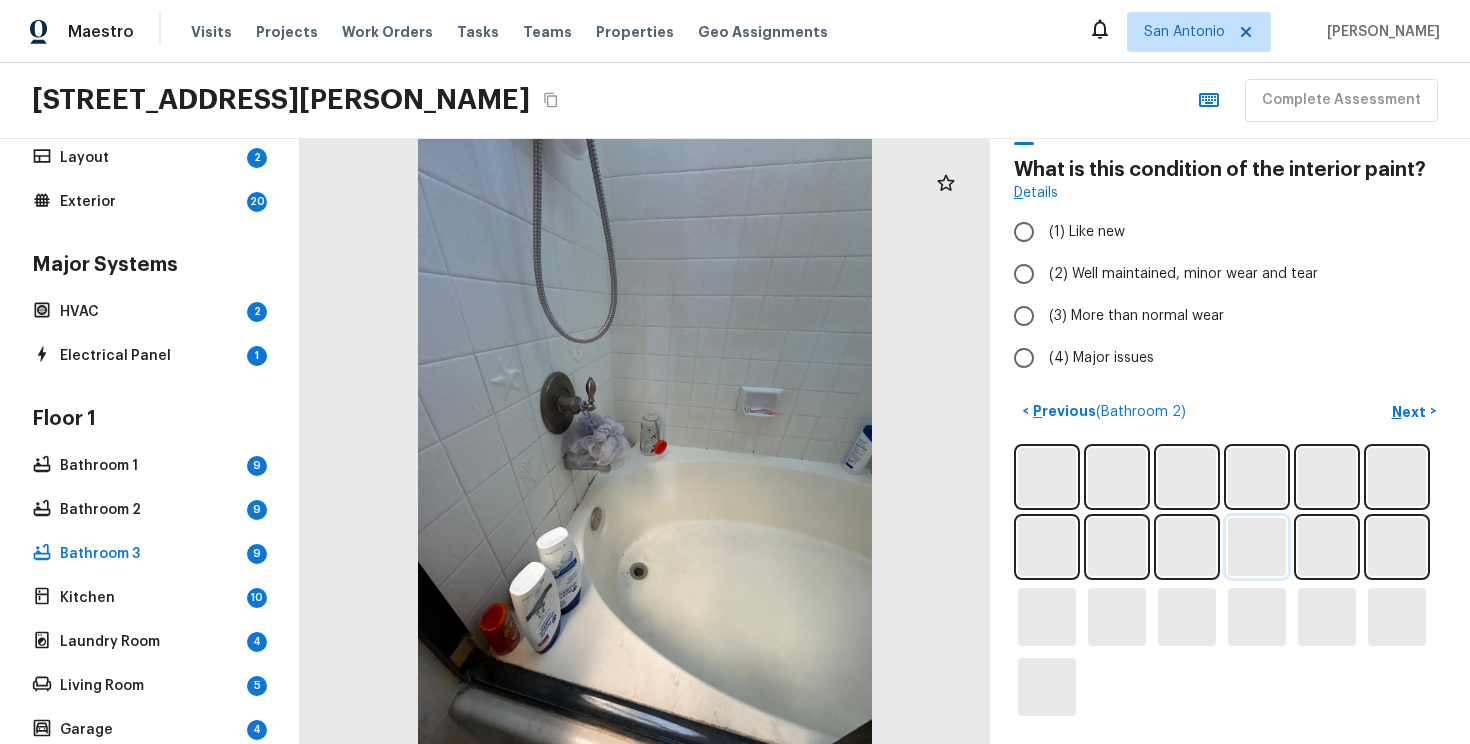 click at bounding box center [1257, 547] 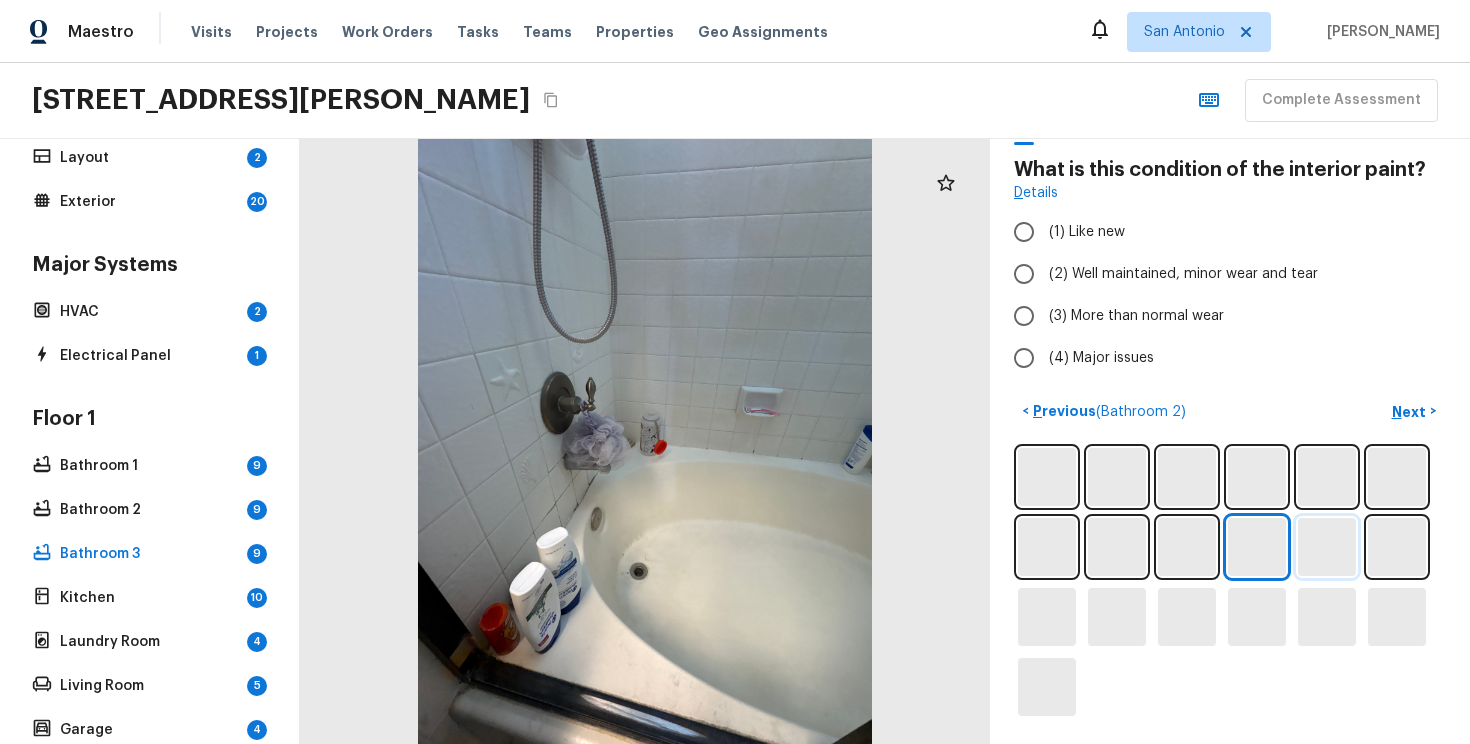 click at bounding box center (1327, 547) 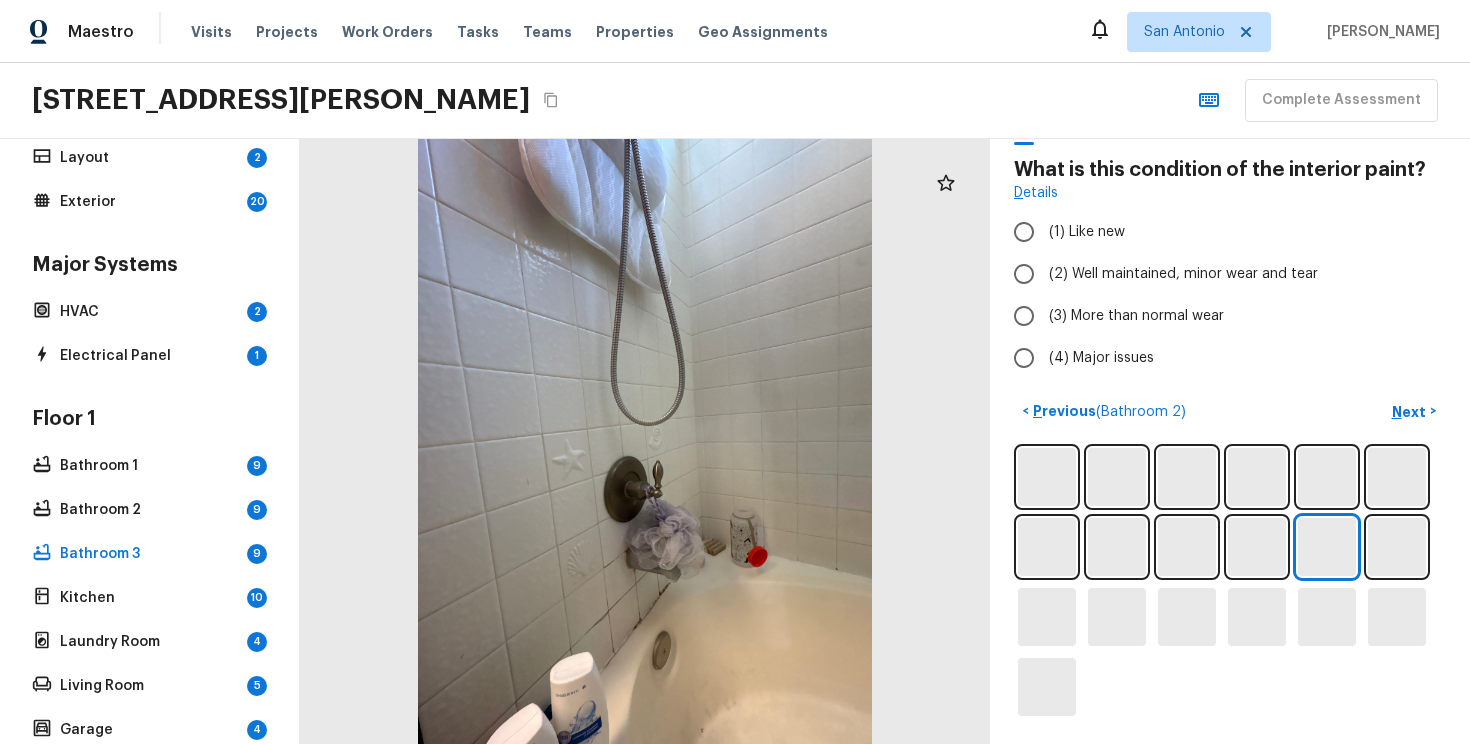 click at bounding box center (1230, 582) 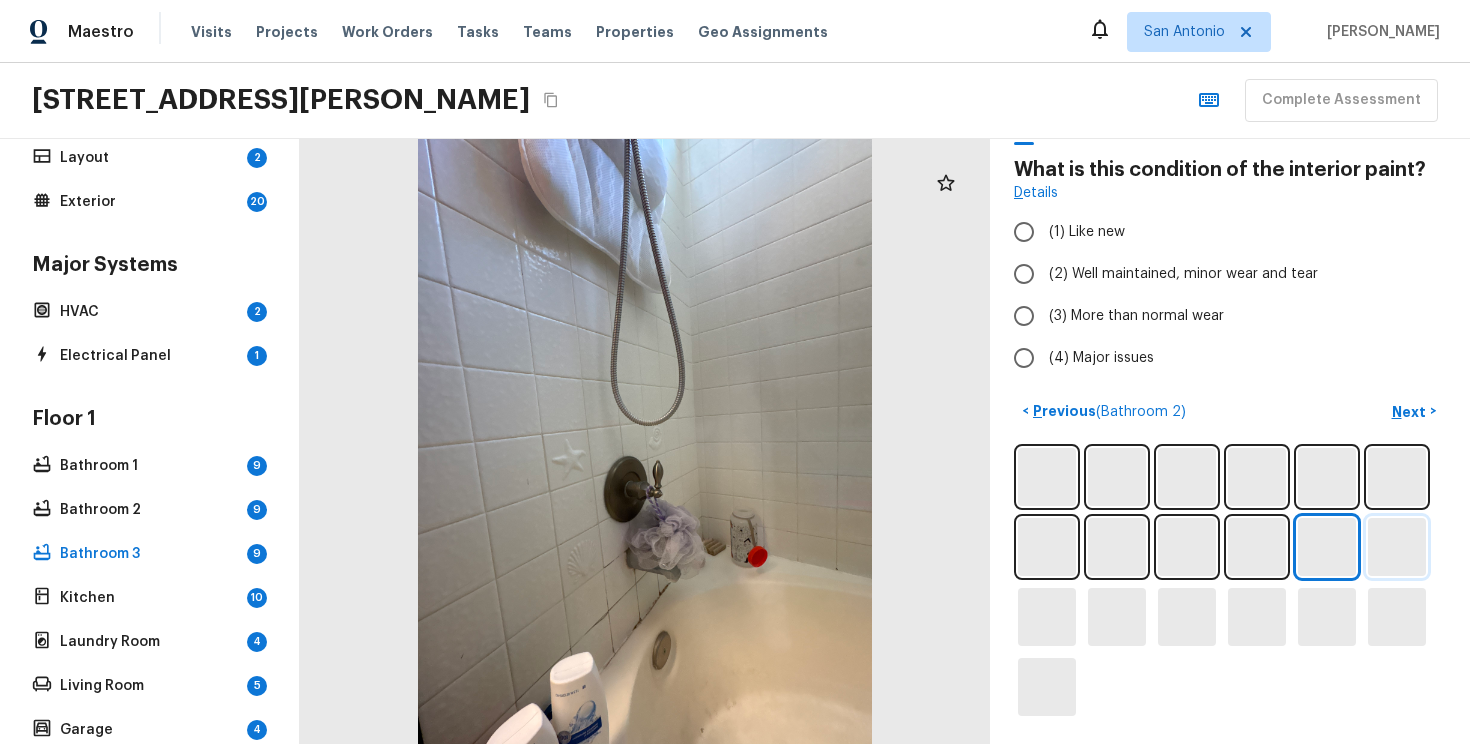 click at bounding box center [1397, 547] 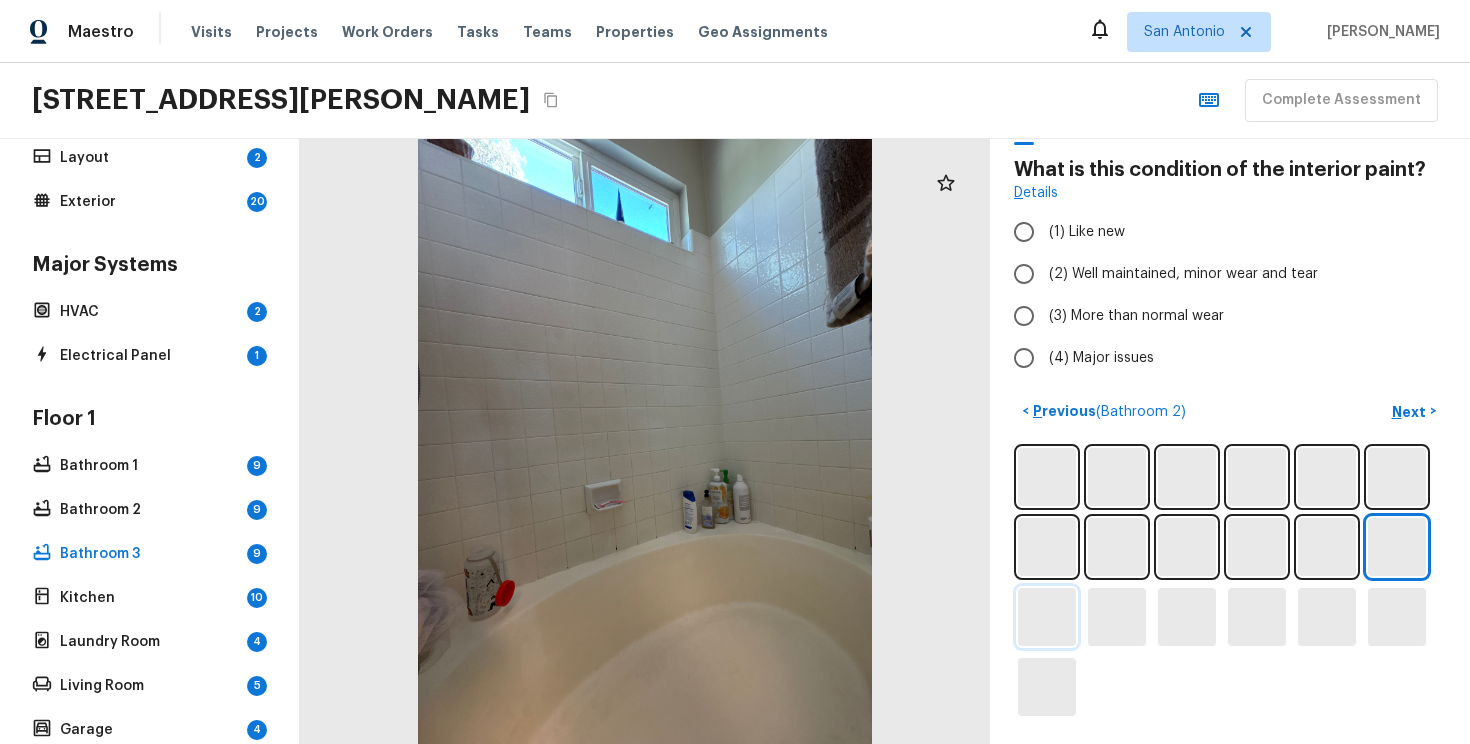 click at bounding box center (1047, 617) 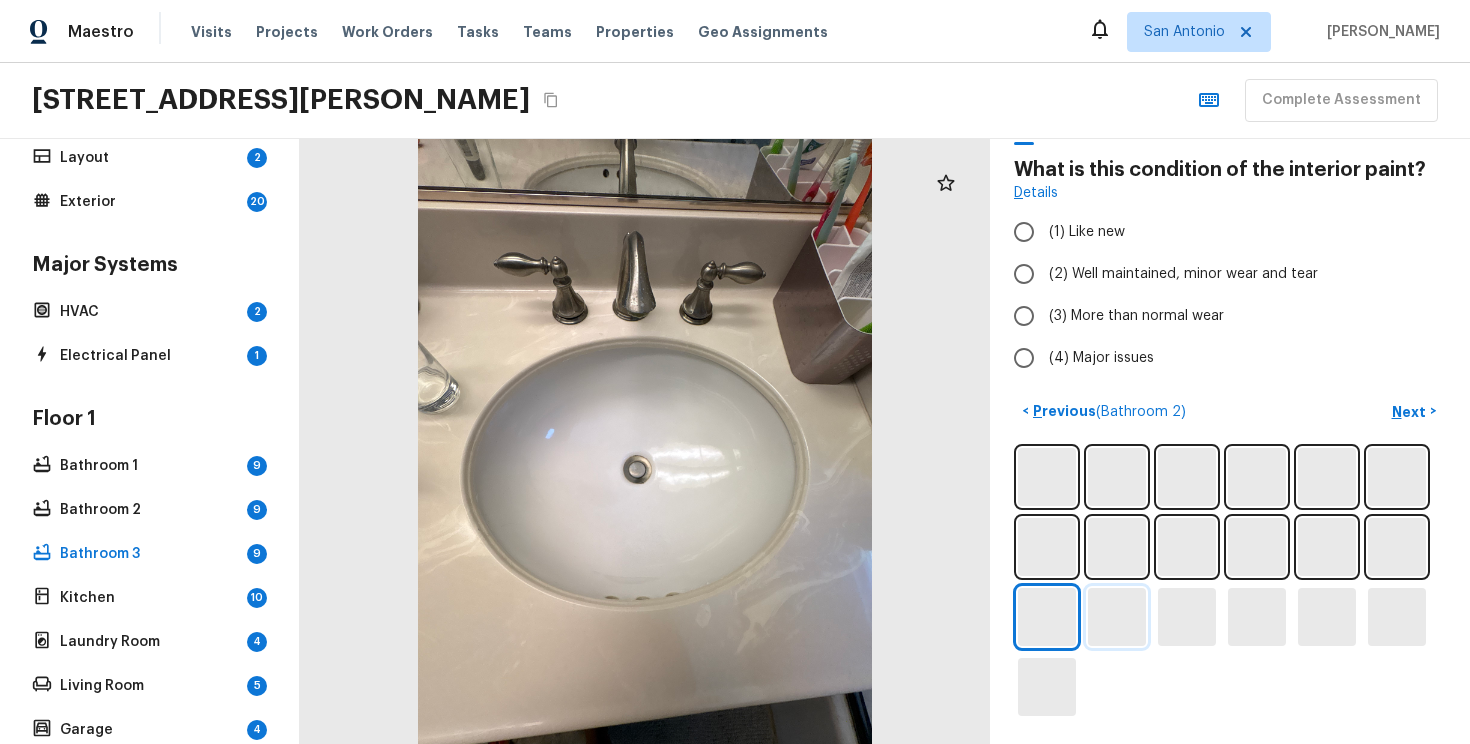 click at bounding box center [1117, 617] 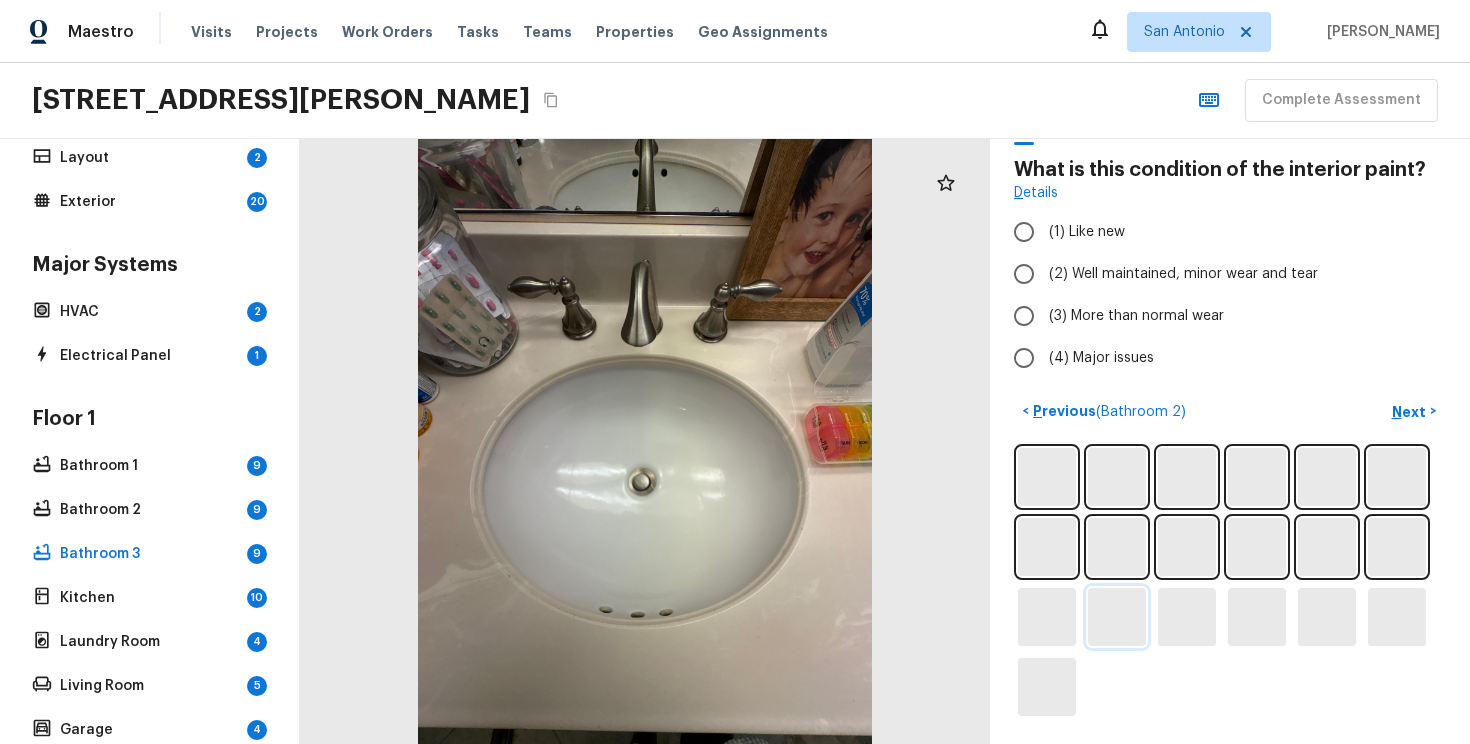 click at bounding box center [1117, 617] 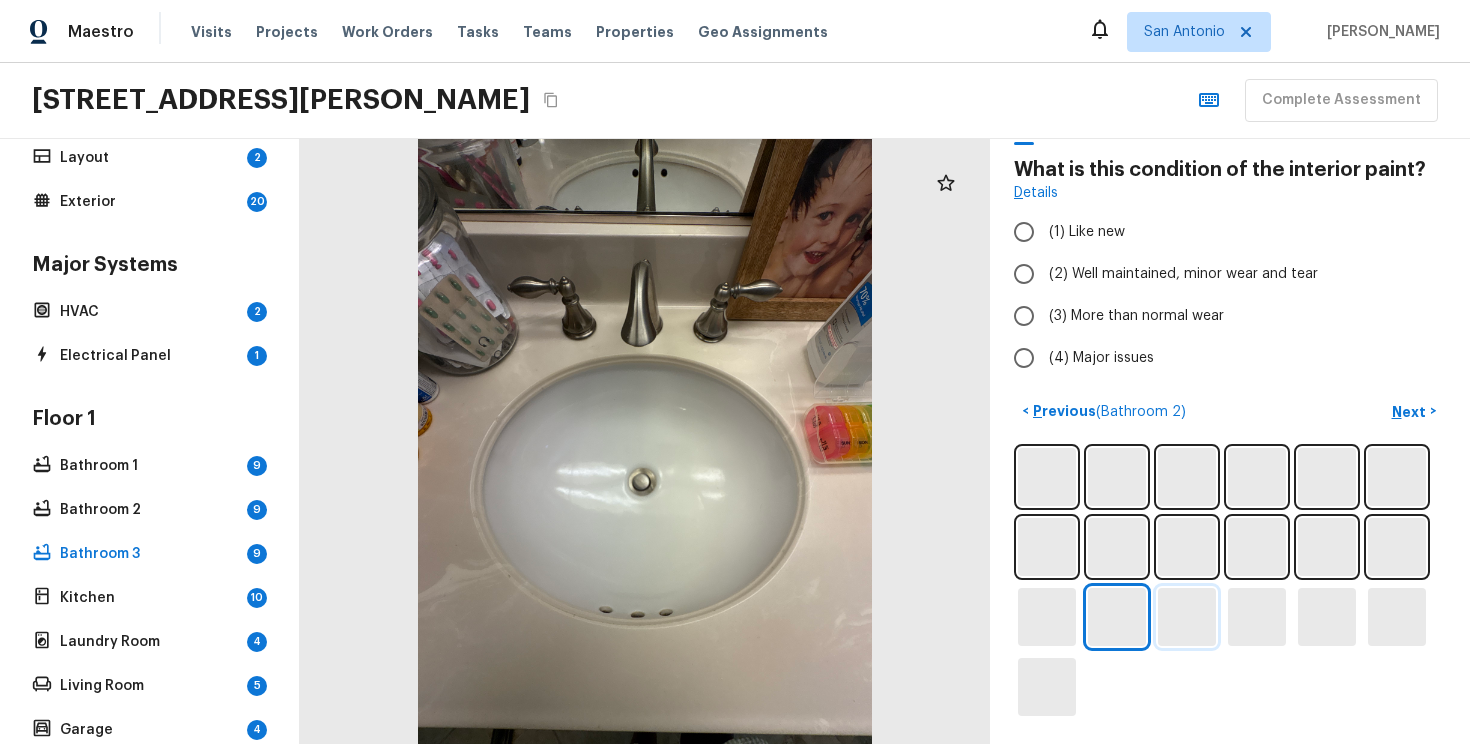 click at bounding box center (1187, 617) 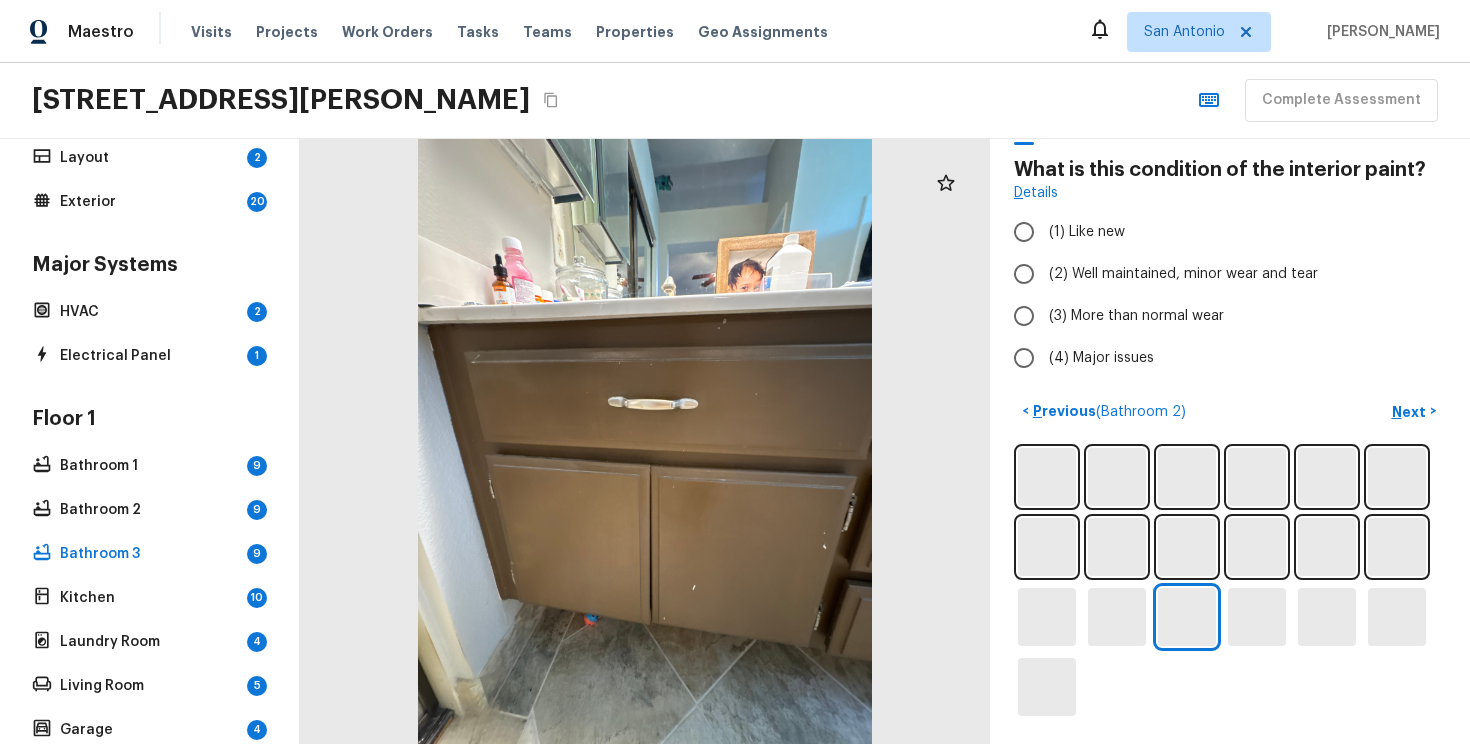 click at bounding box center [1230, 582] 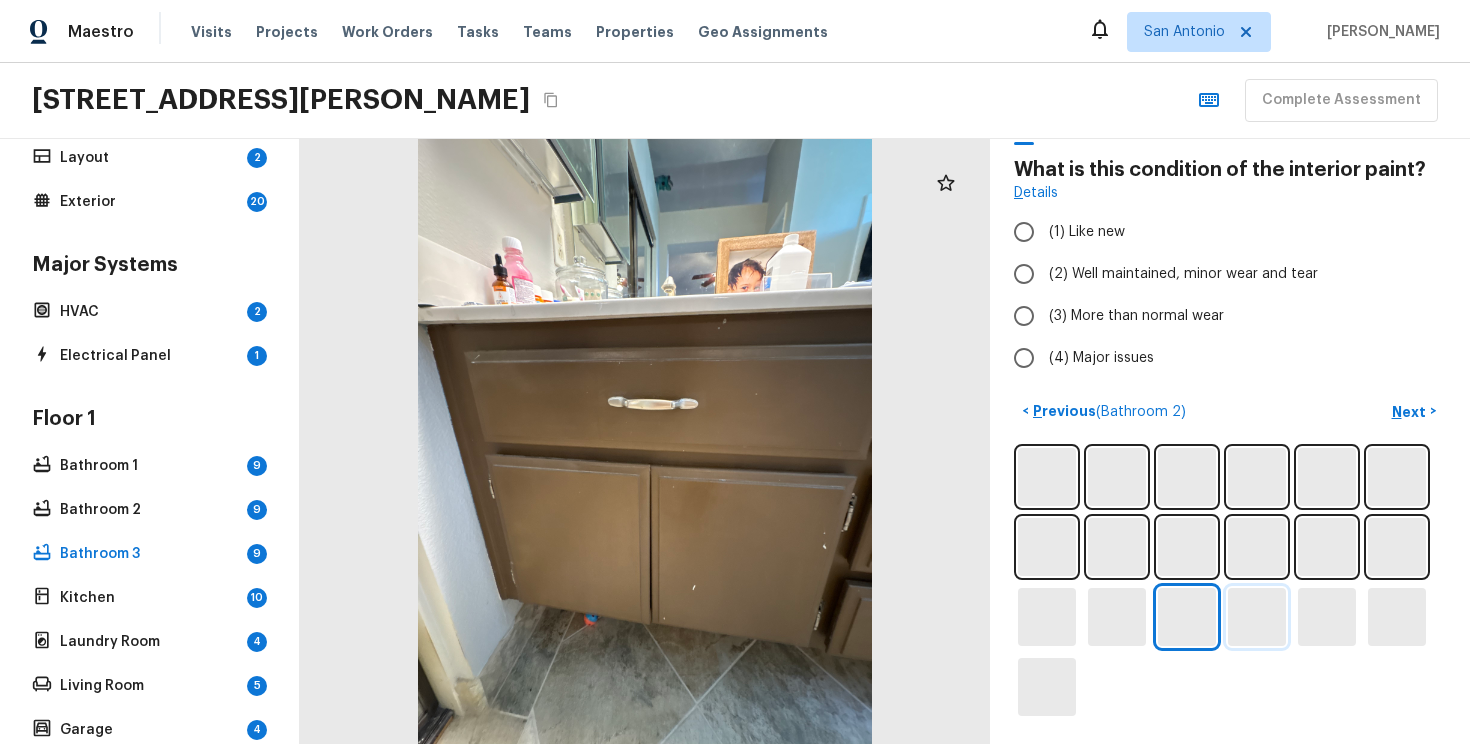 click at bounding box center (1257, 617) 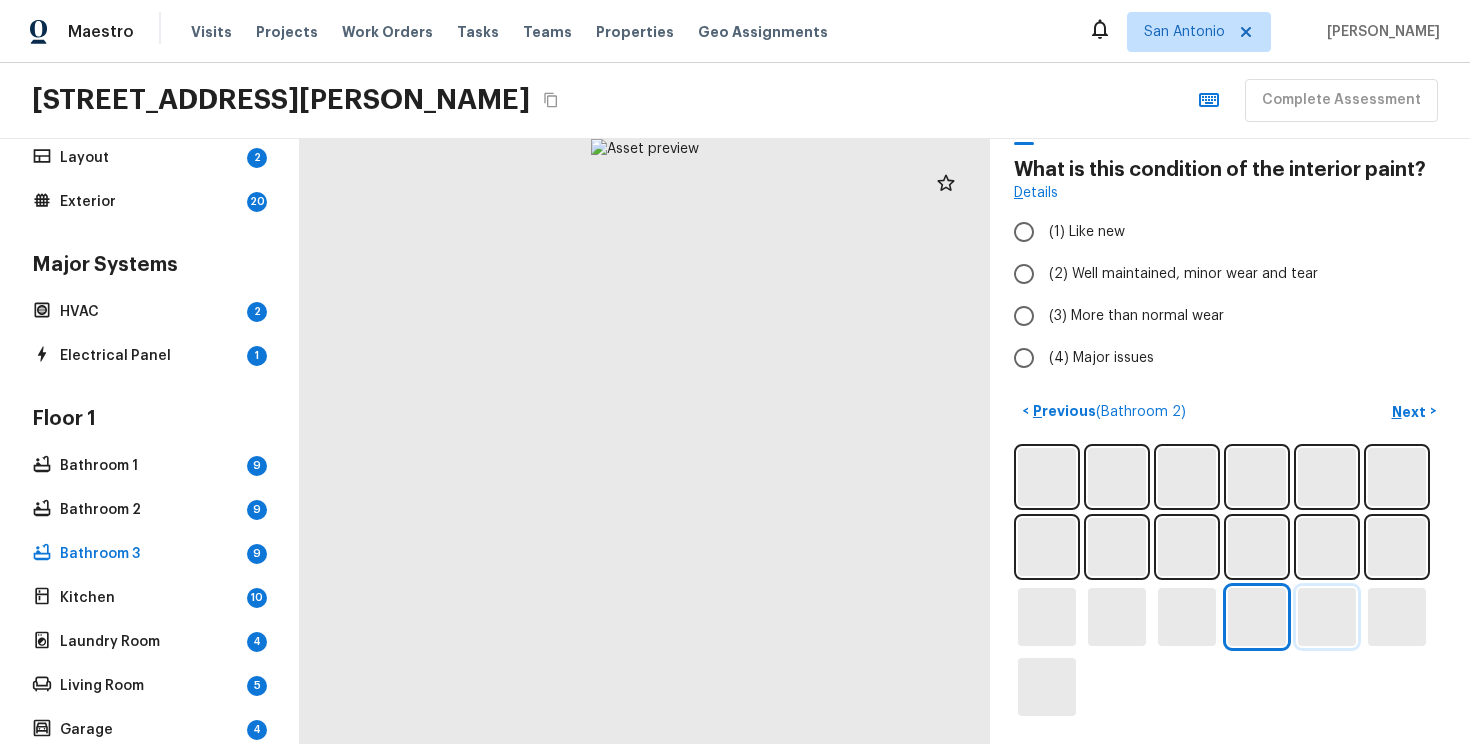 click at bounding box center (1327, 617) 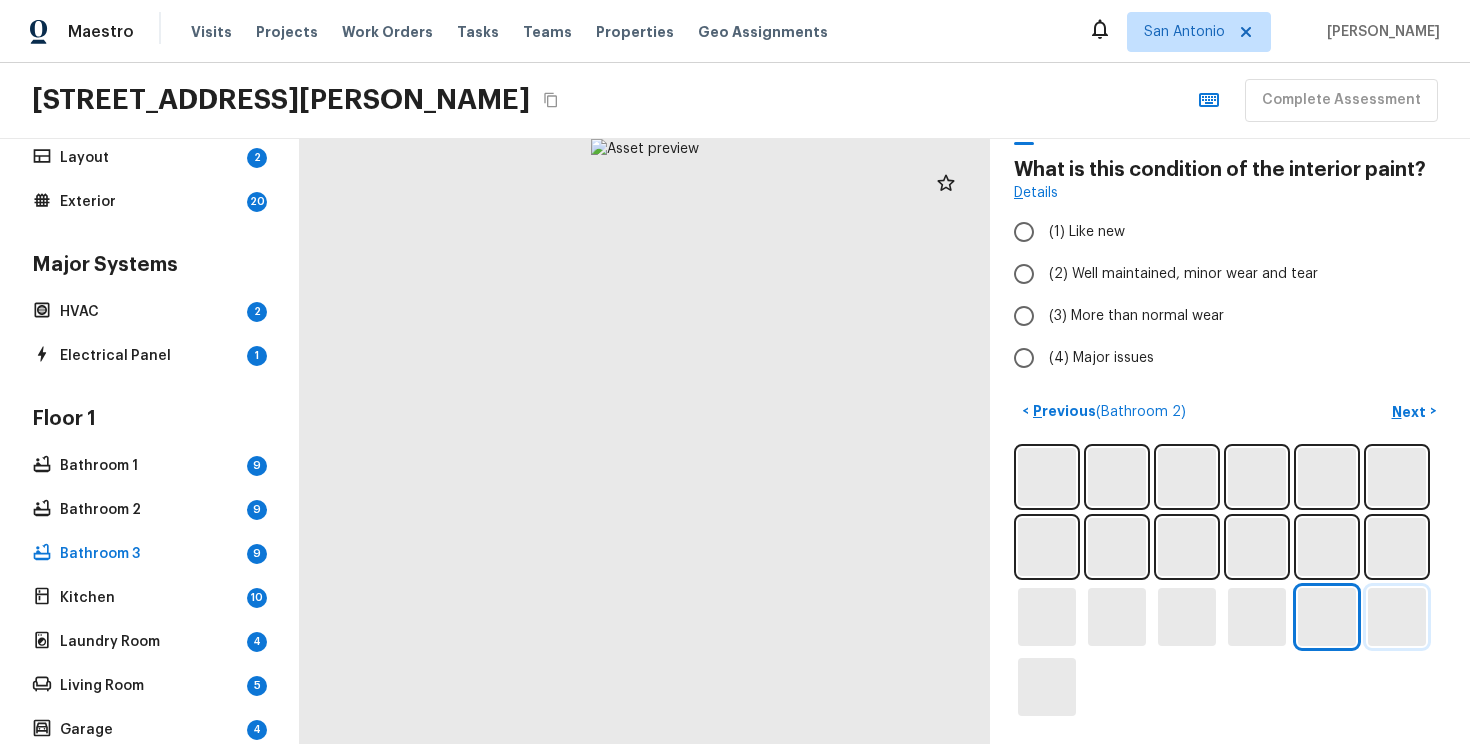 click at bounding box center (1397, 617) 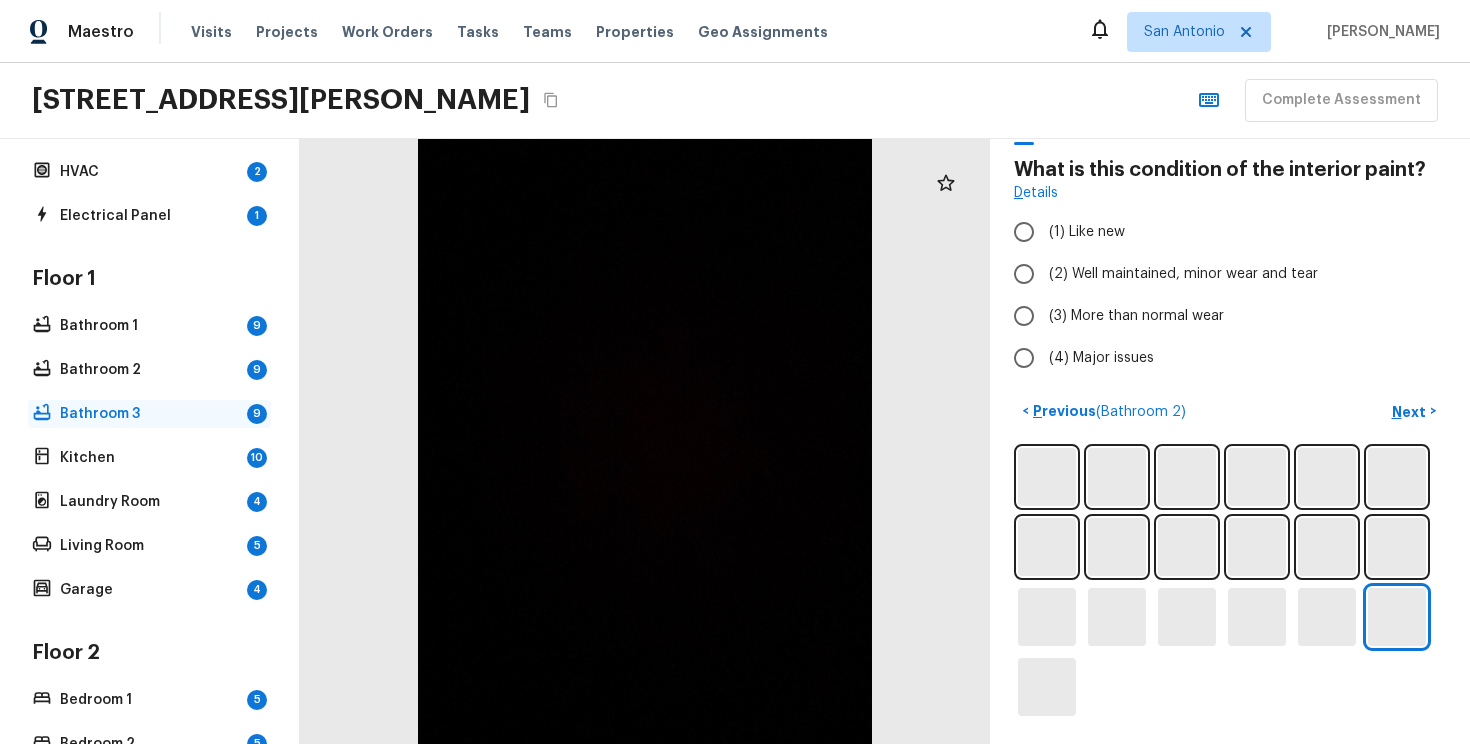 scroll, scrollTop: 240, scrollLeft: 0, axis: vertical 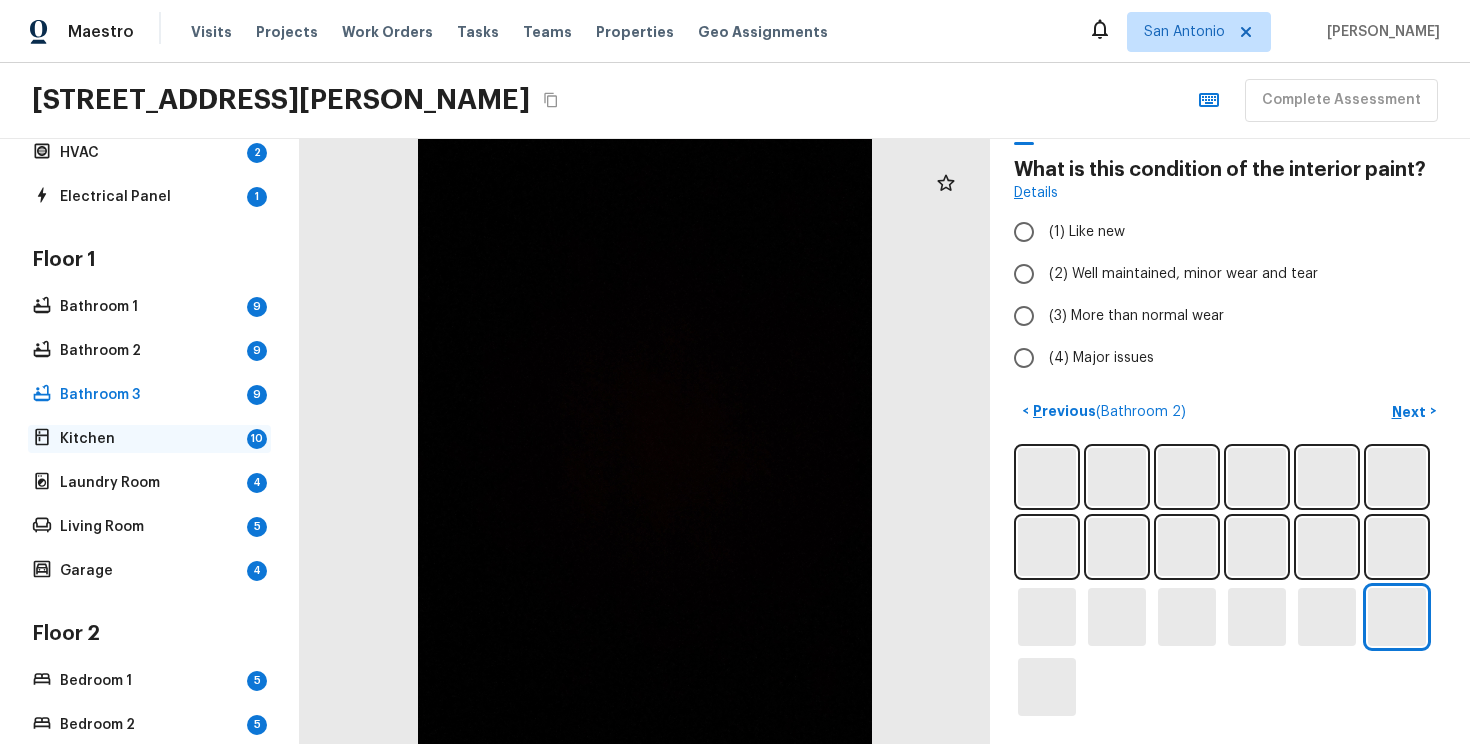 click on "Kitchen 10" at bounding box center (149, 439) 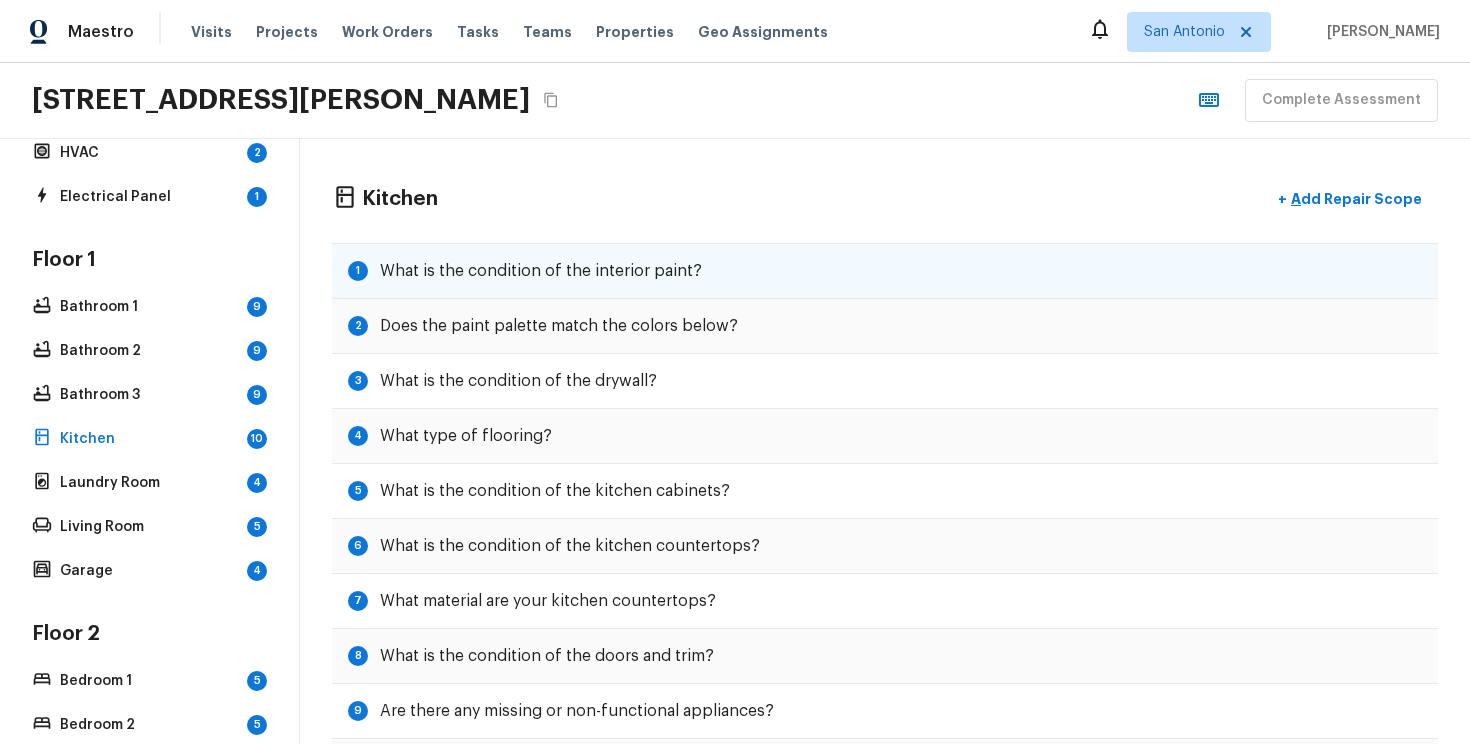 click on "1 What is the condition of the interior paint?" at bounding box center (885, 271) 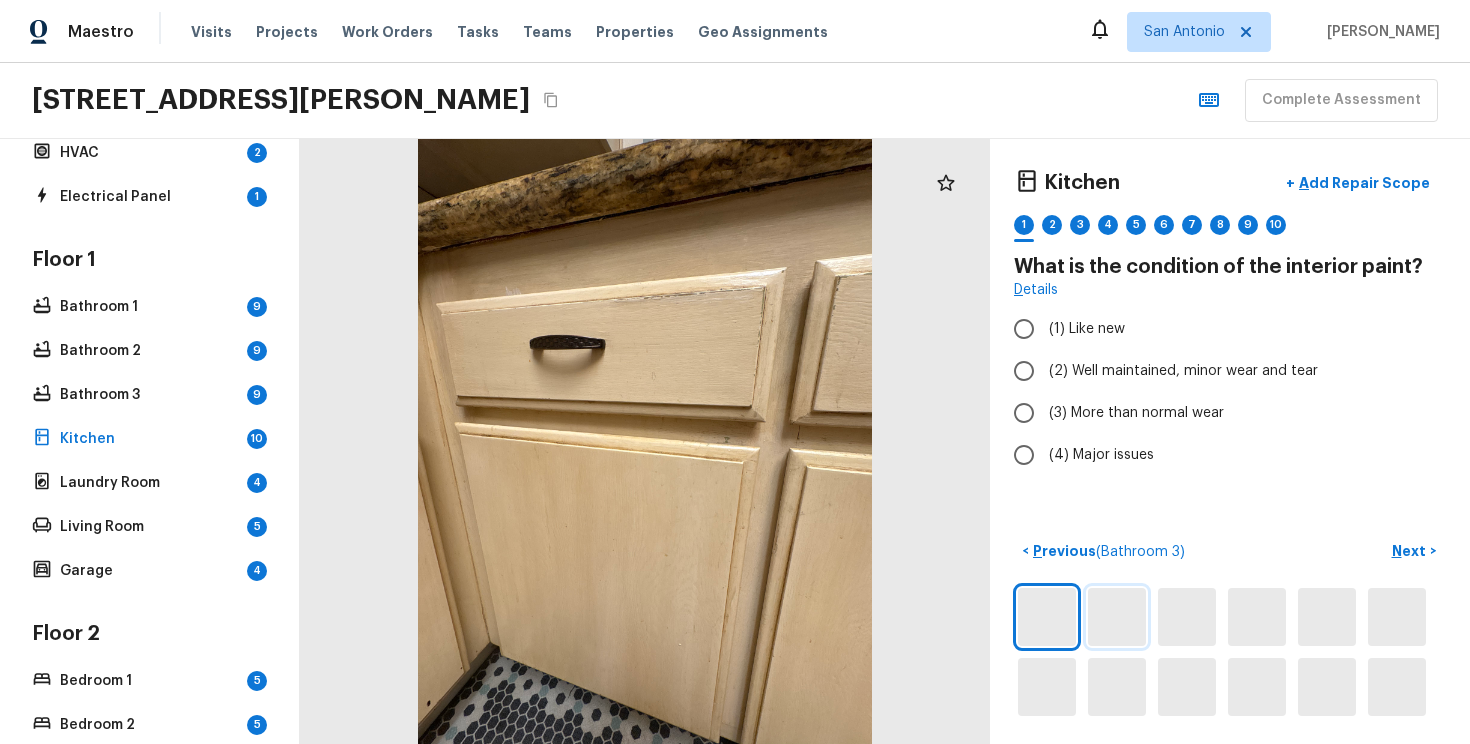 click at bounding box center (1117, 617) 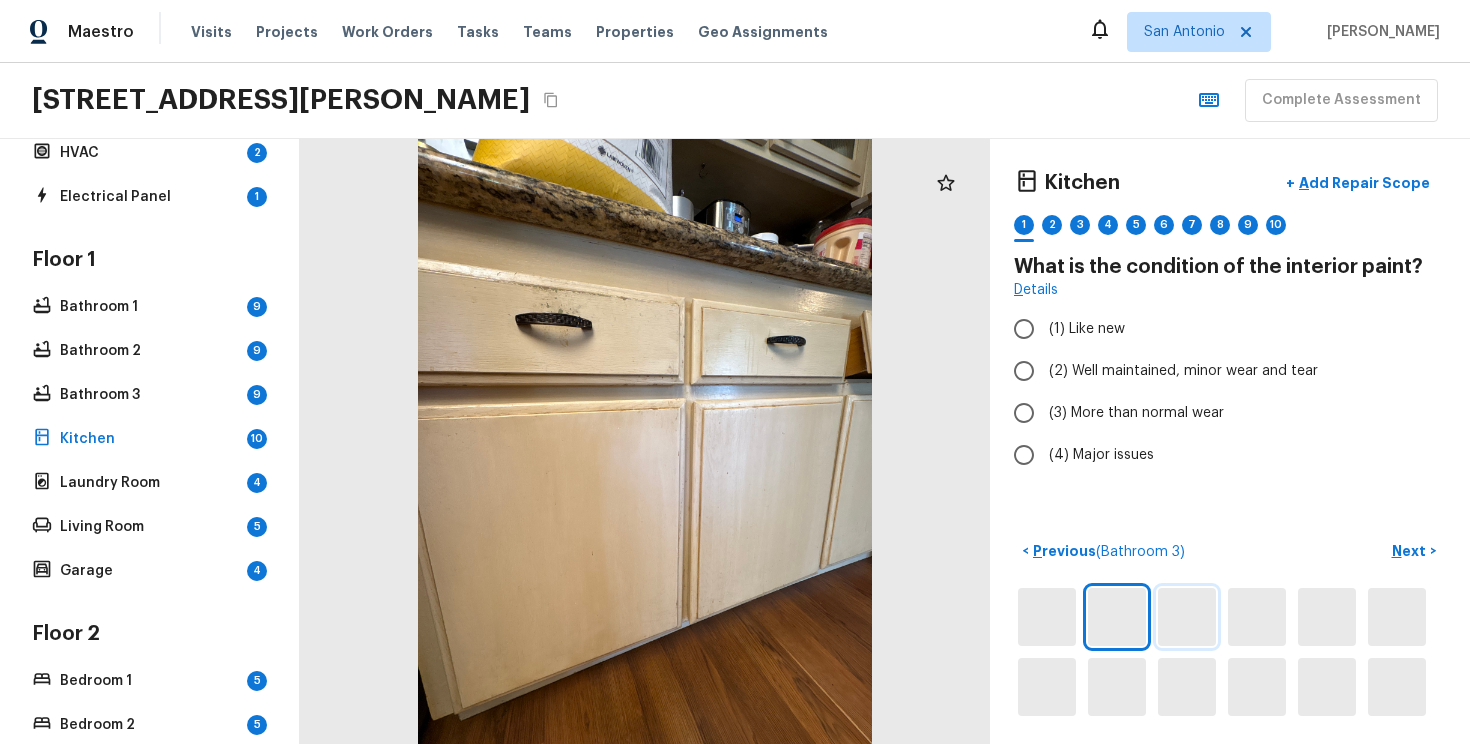click at bounding box center [1187, 617] 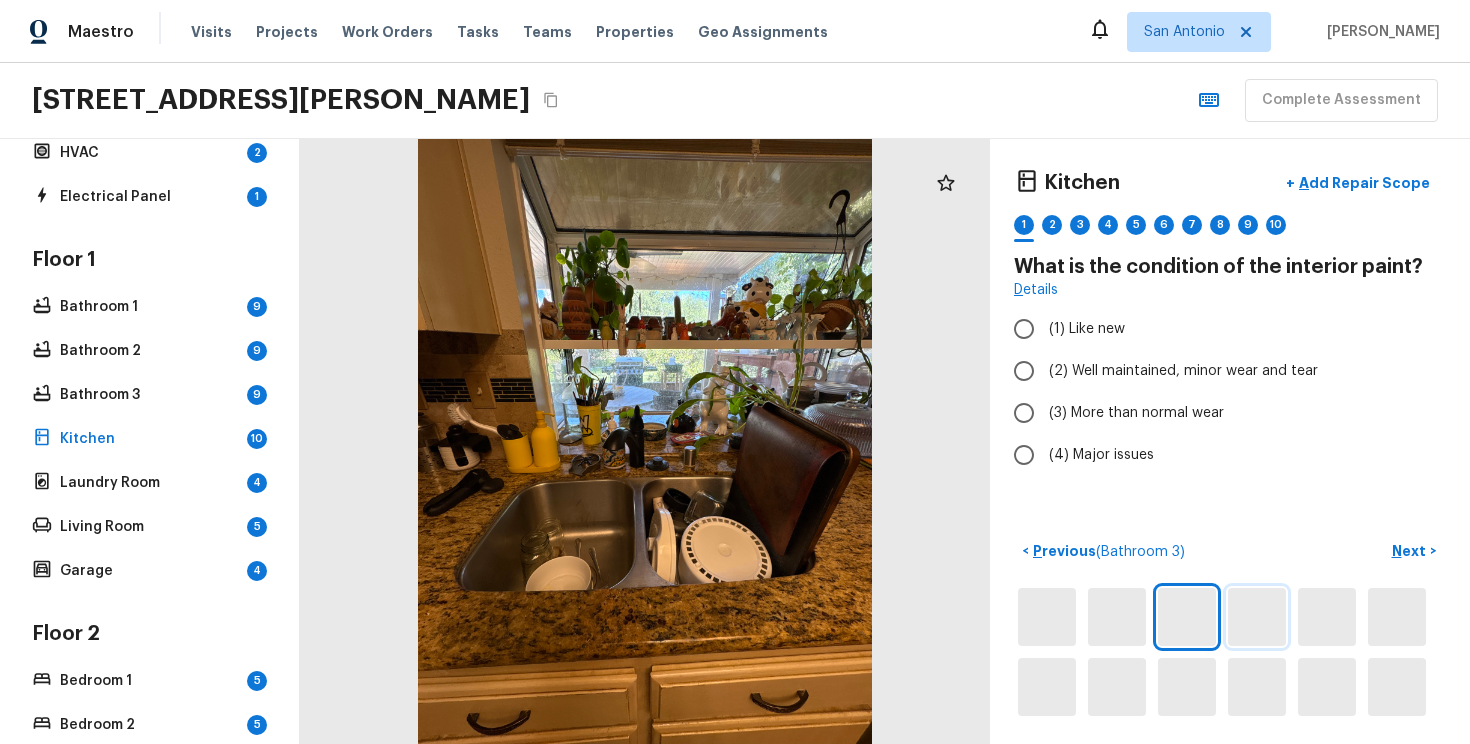 click at bounding box center (1257, 617) 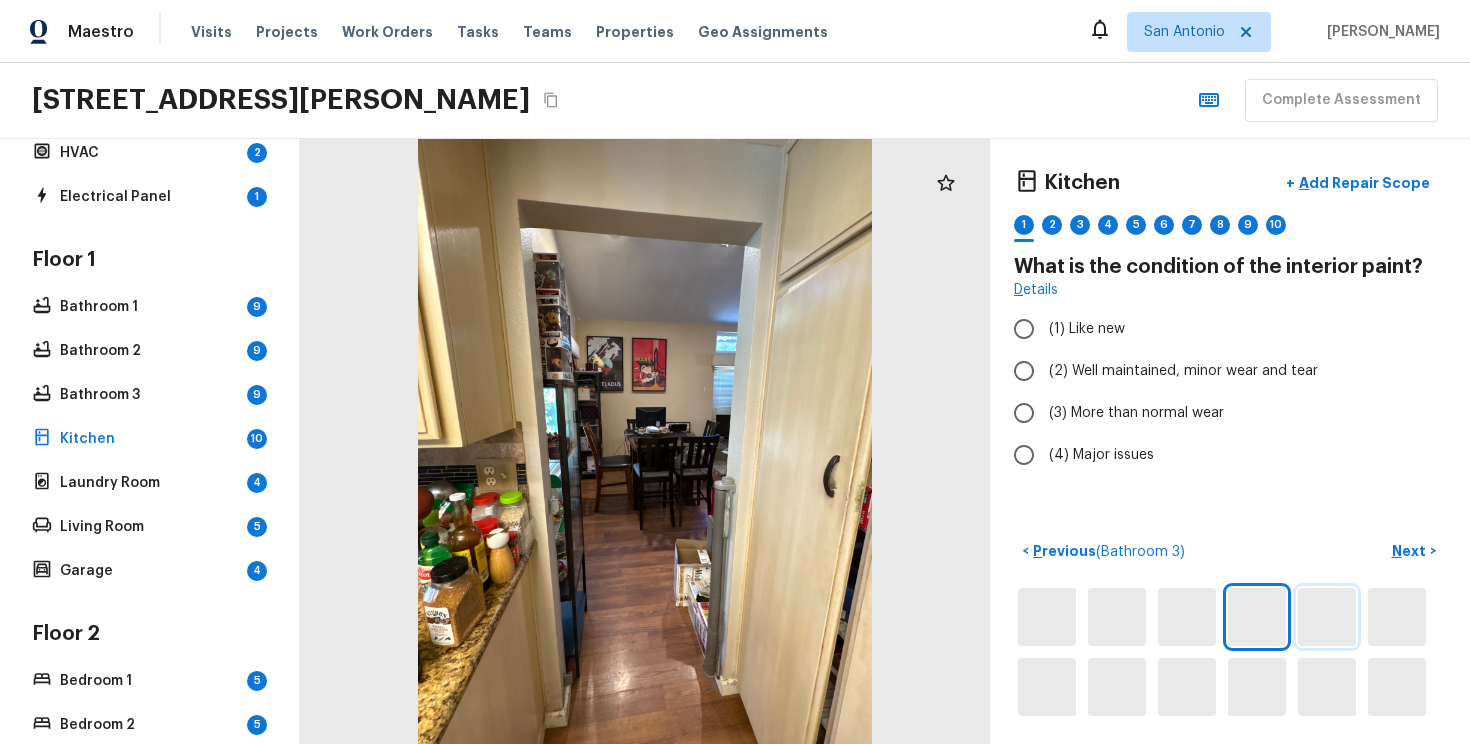 click at bounding box center [1327, 617] 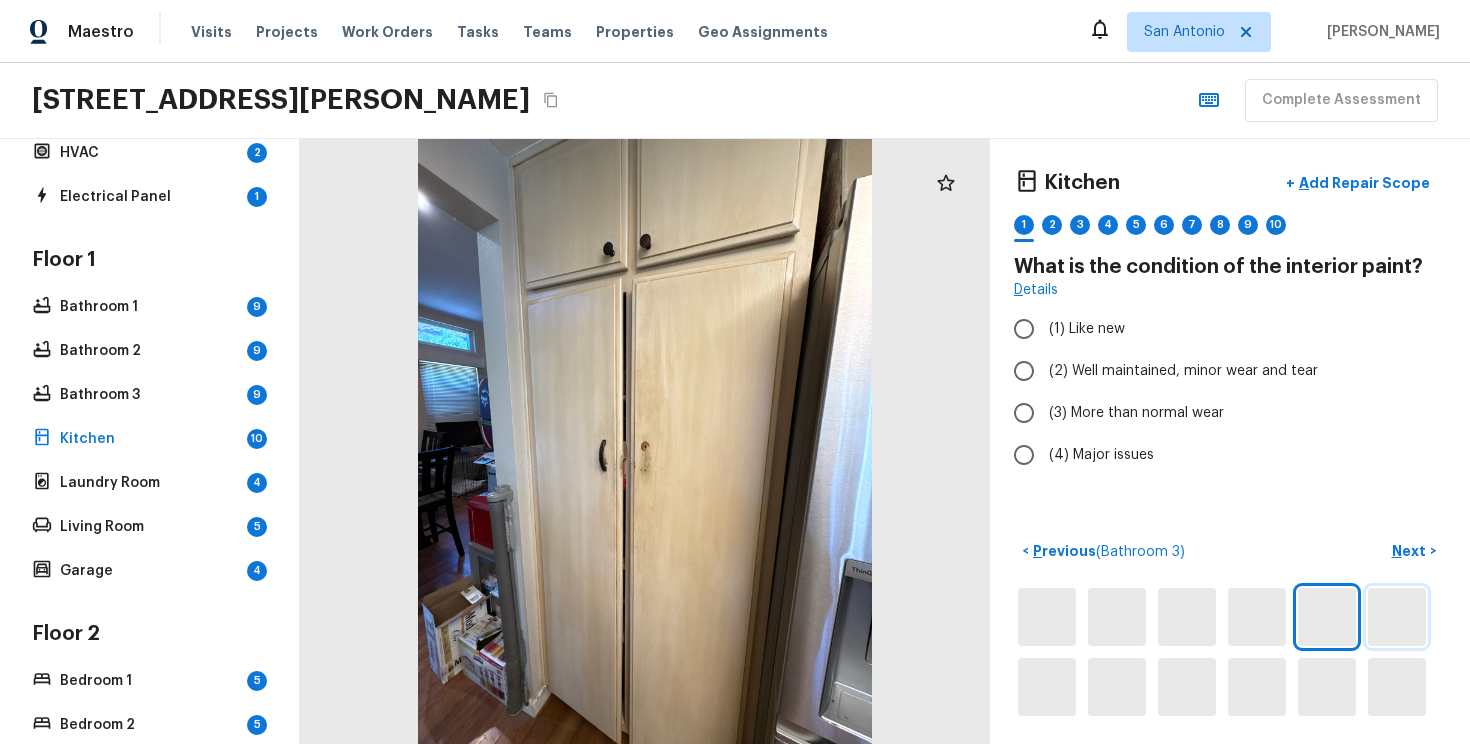 click at bounding box center (1397, 617) 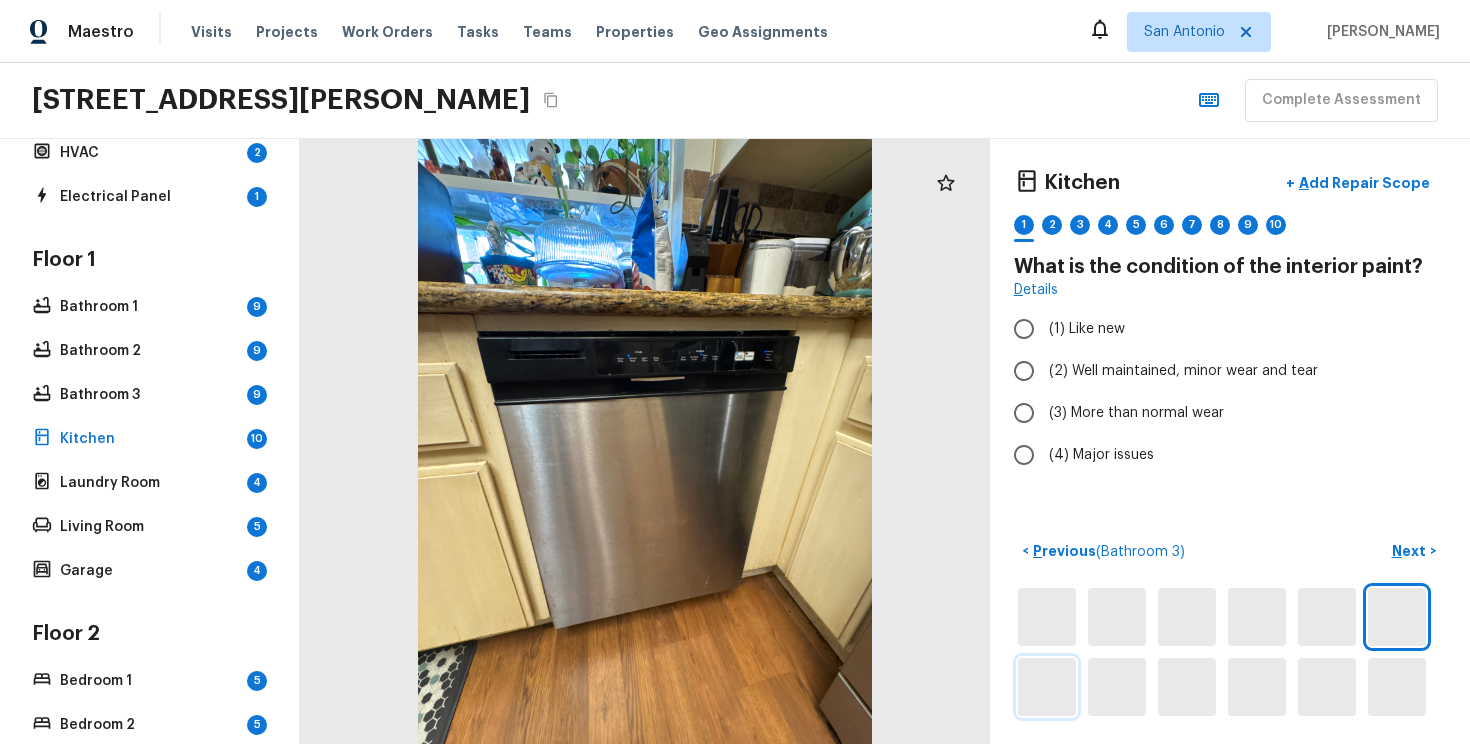 click at bounding box center [1047, 687] 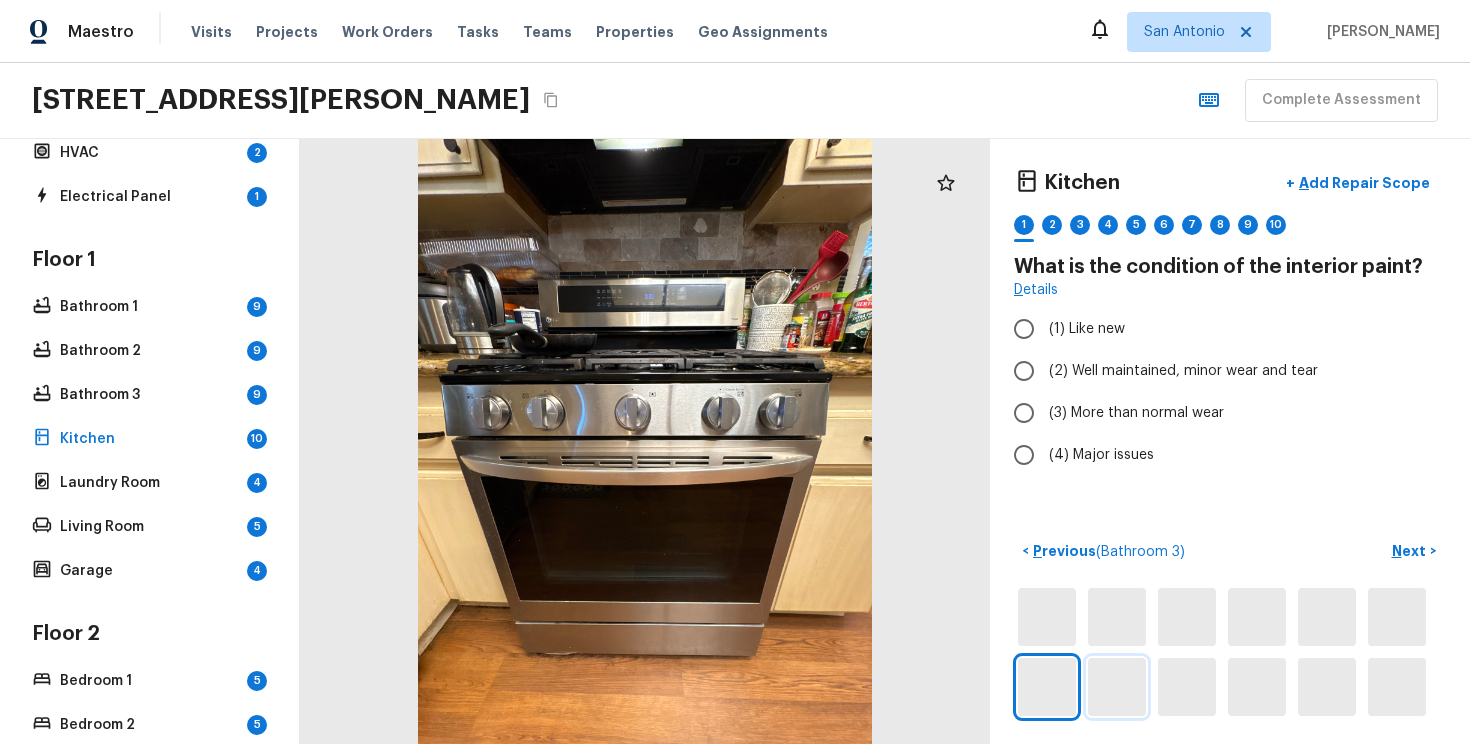 click at bounding box center (1117, 687) 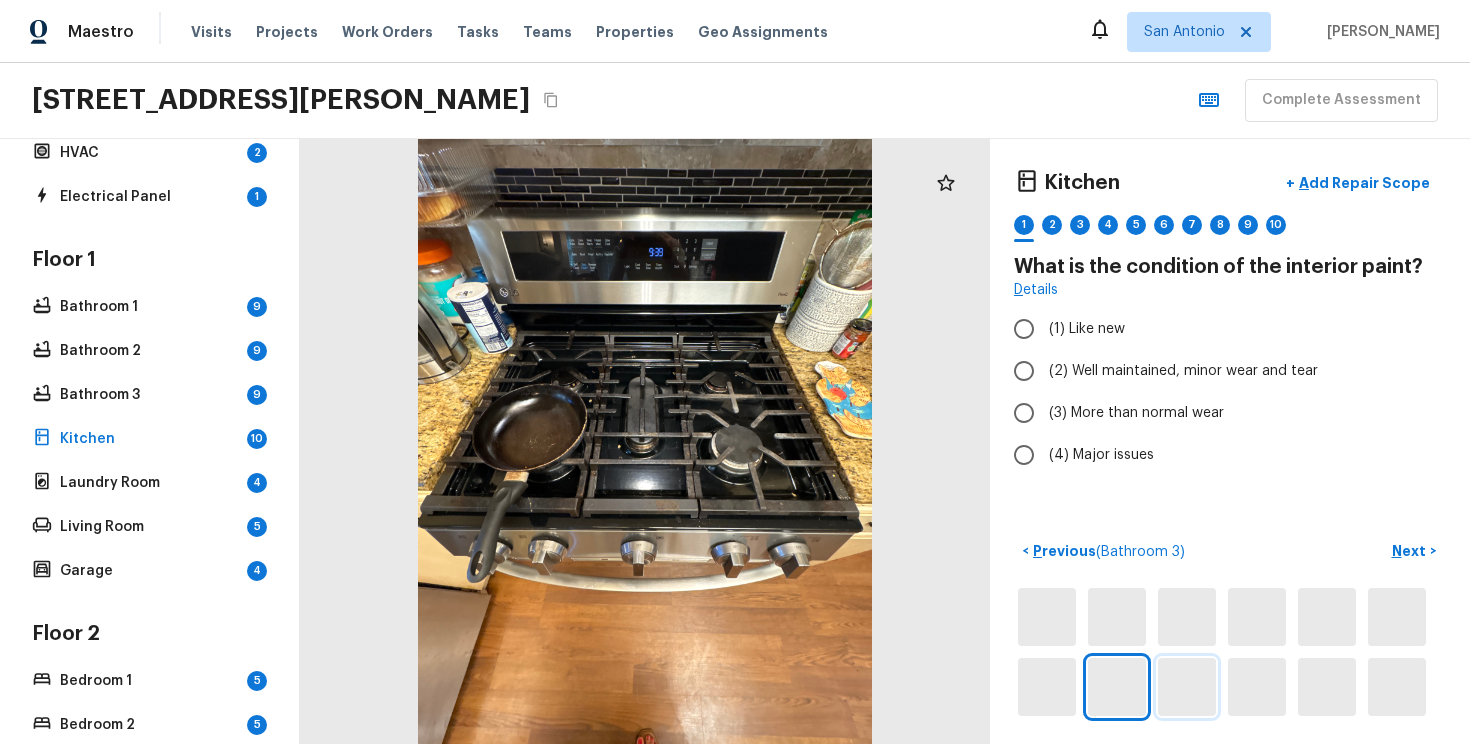 click at bounding box center (1187, 687) 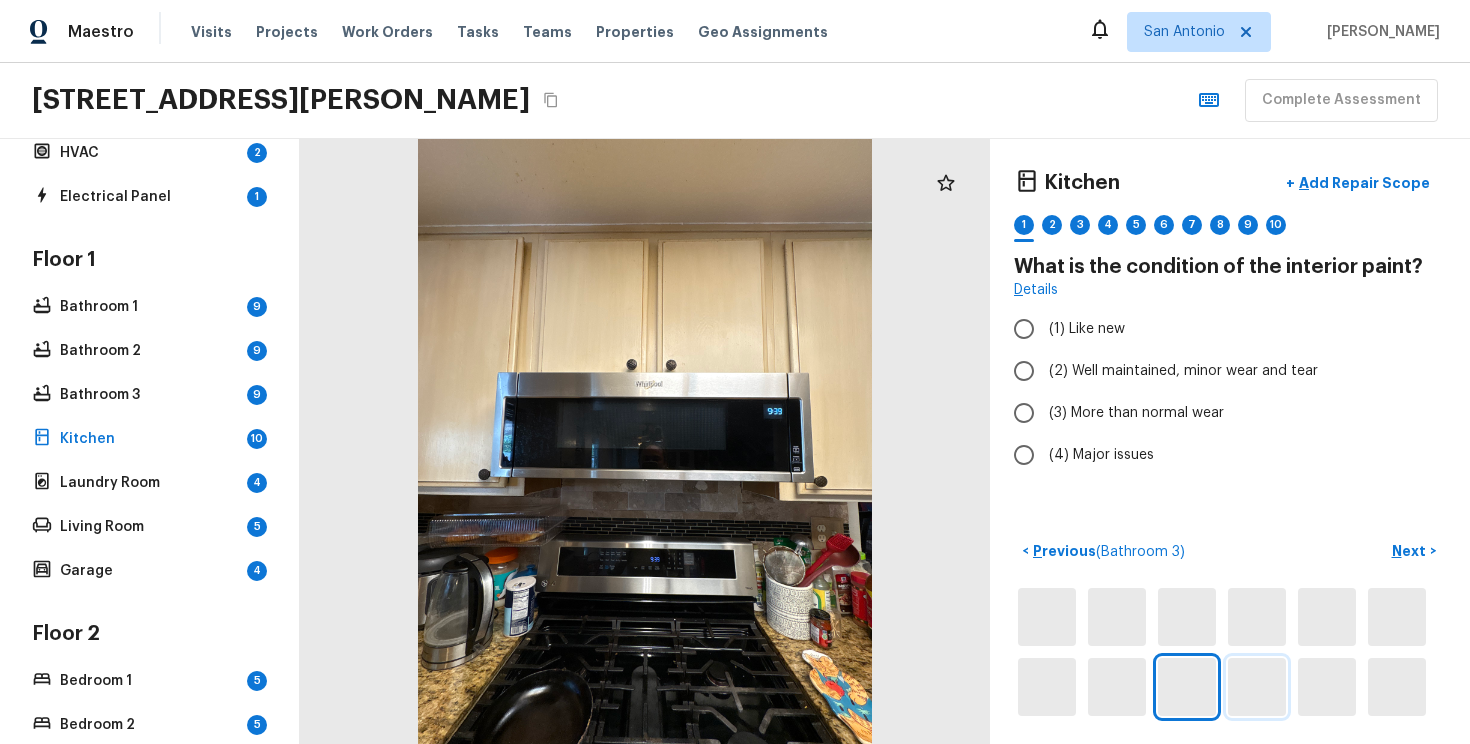 click at bounding box center (1257, 687) 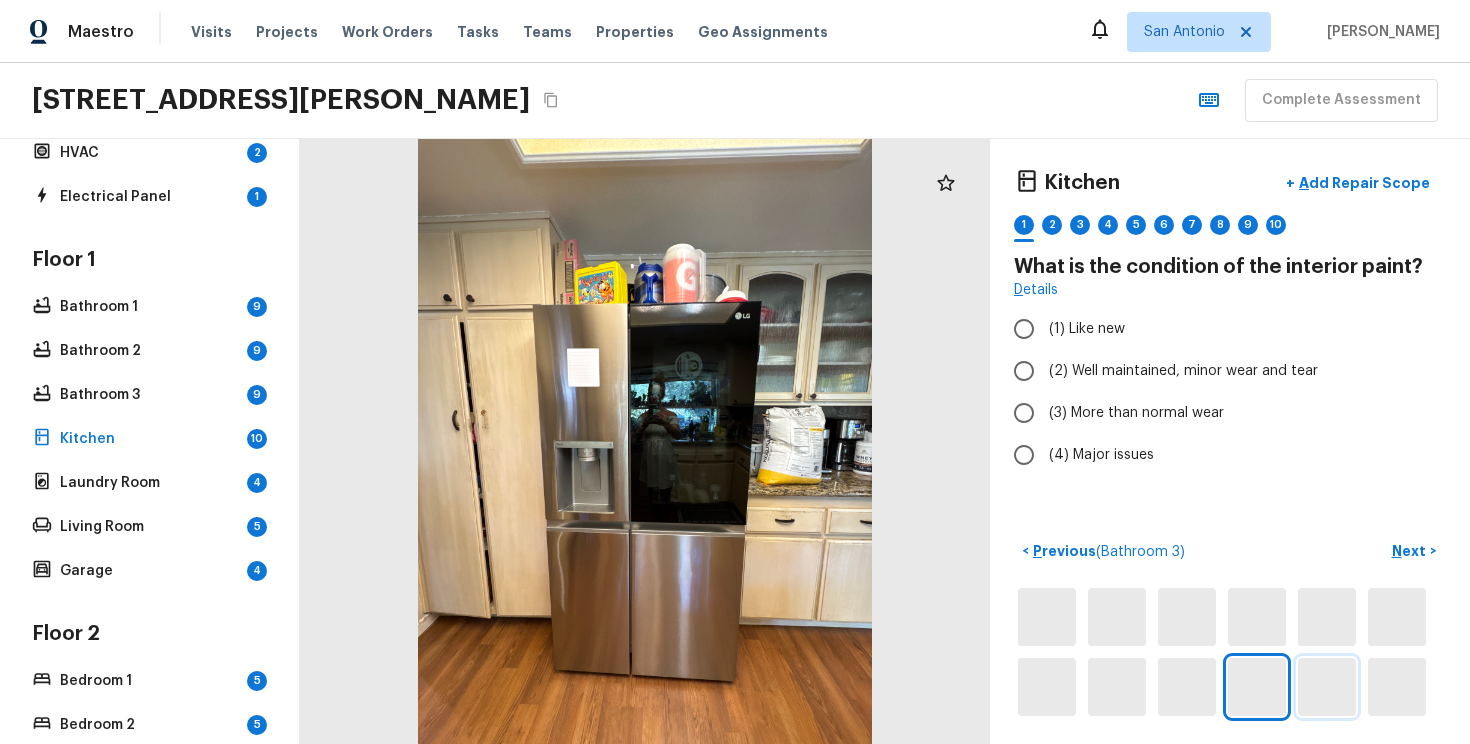 click at bounding box center (1327, 687) 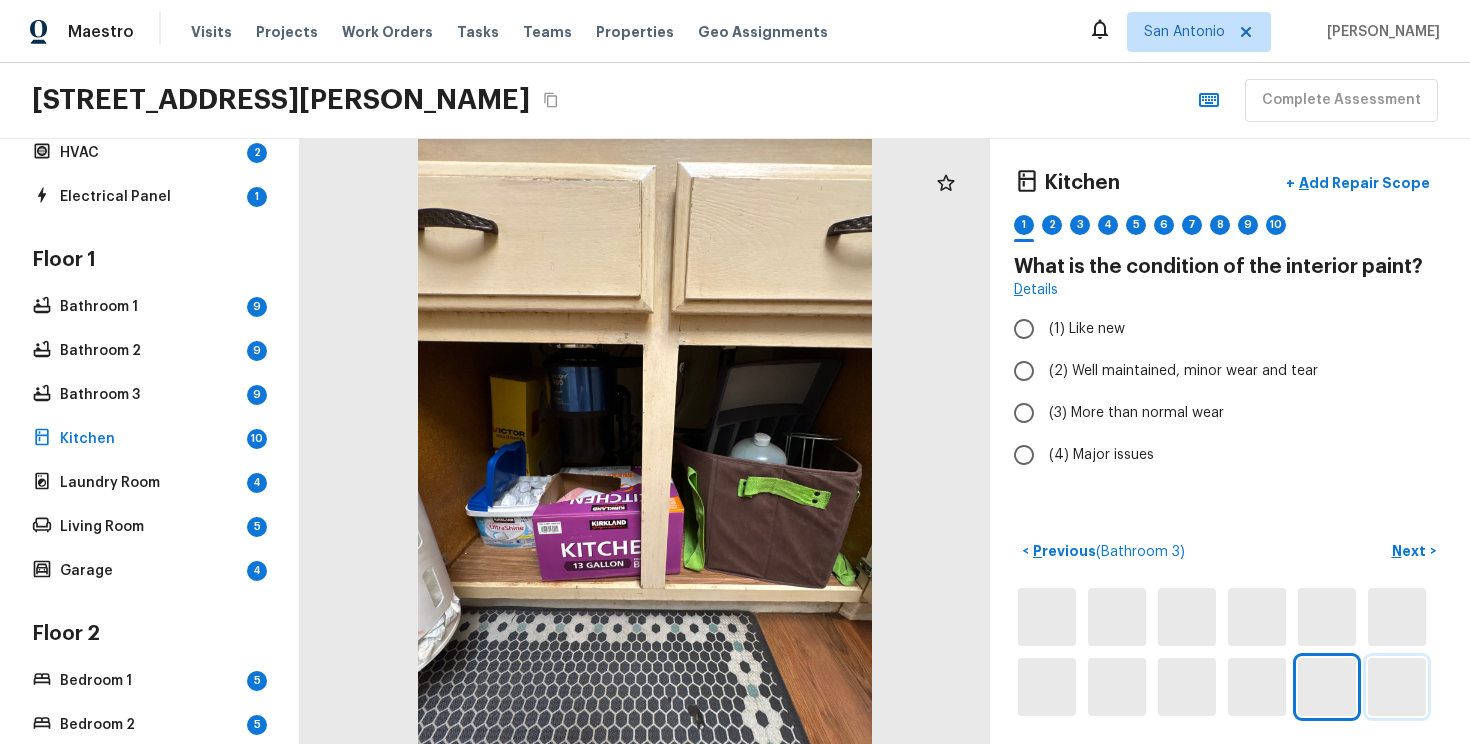 click at bounding box center [1397, 687] 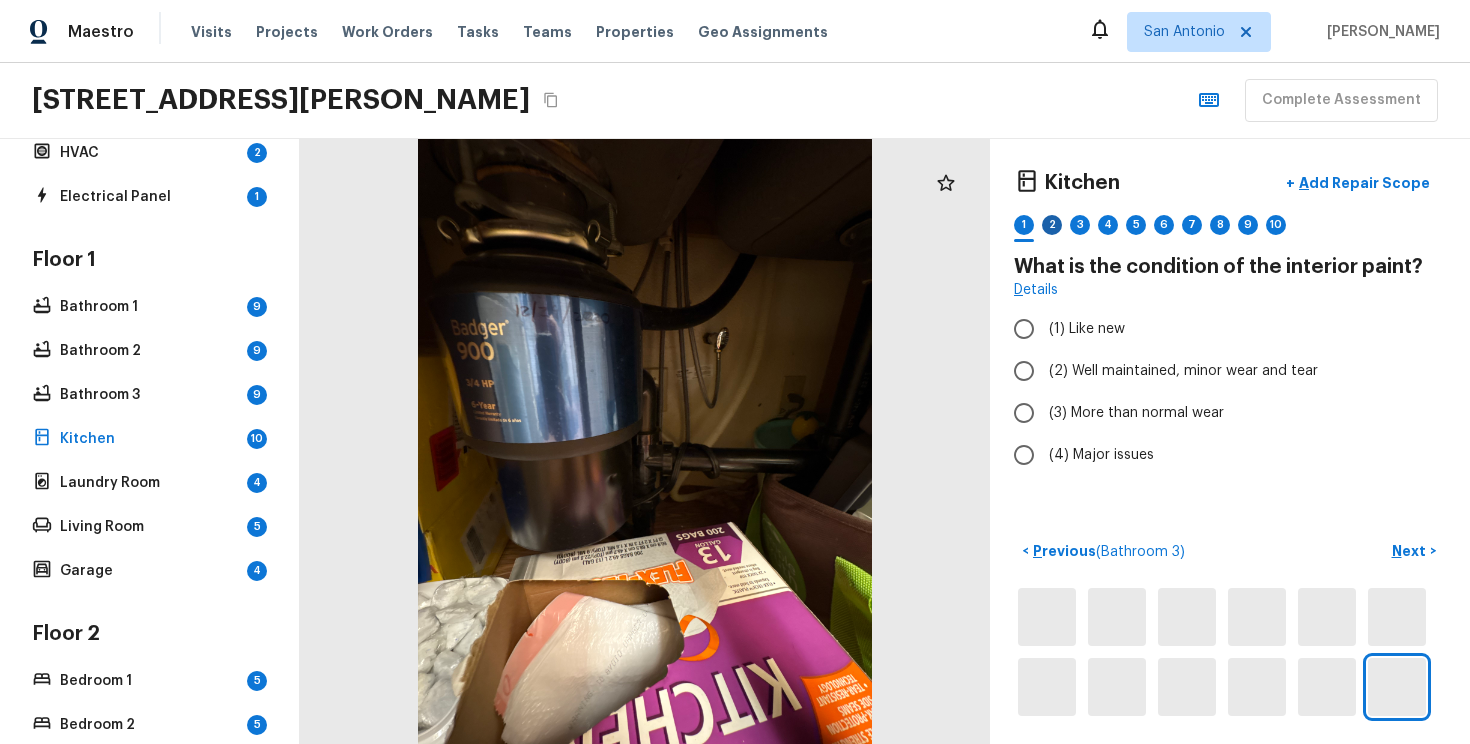 click on "2" at bounding box center (1052, 225) 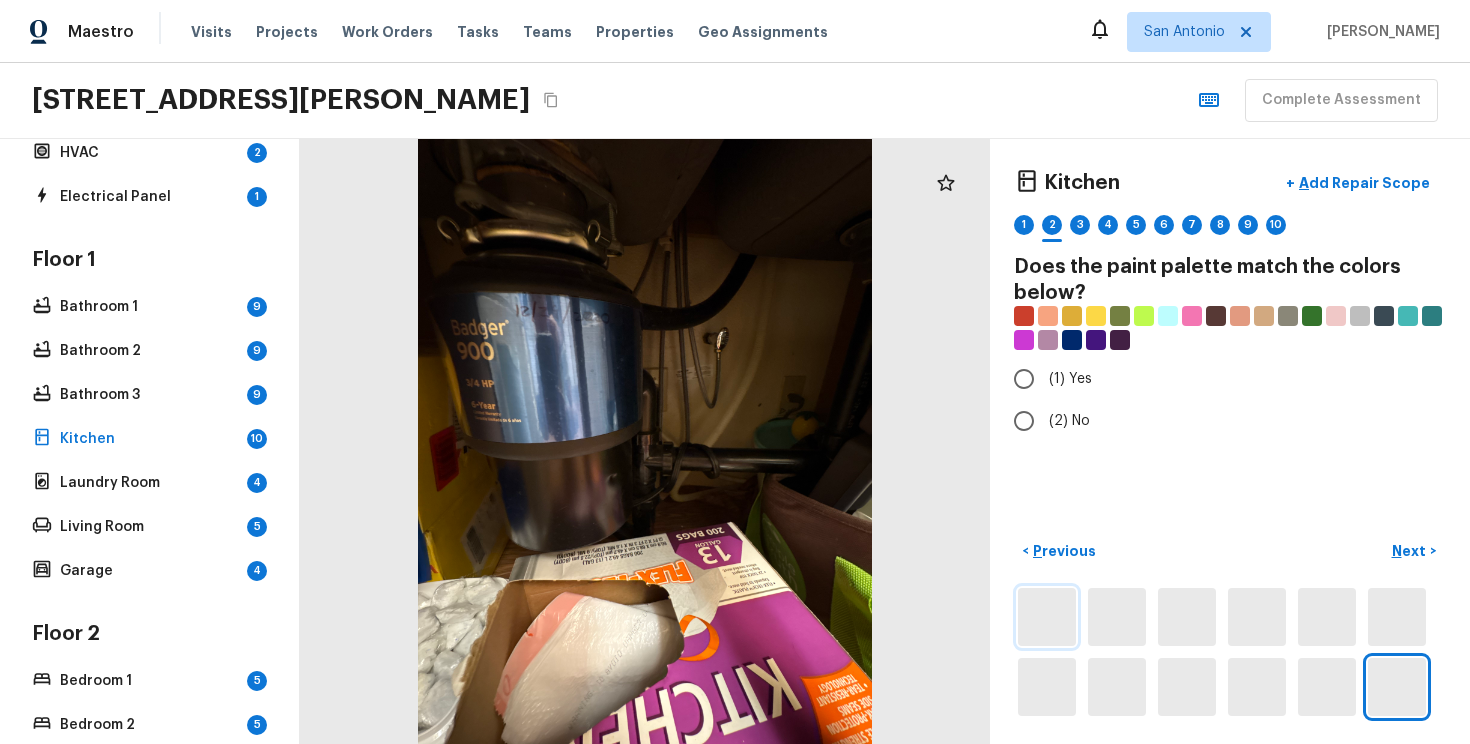 click at bounding box center (1047, 617) 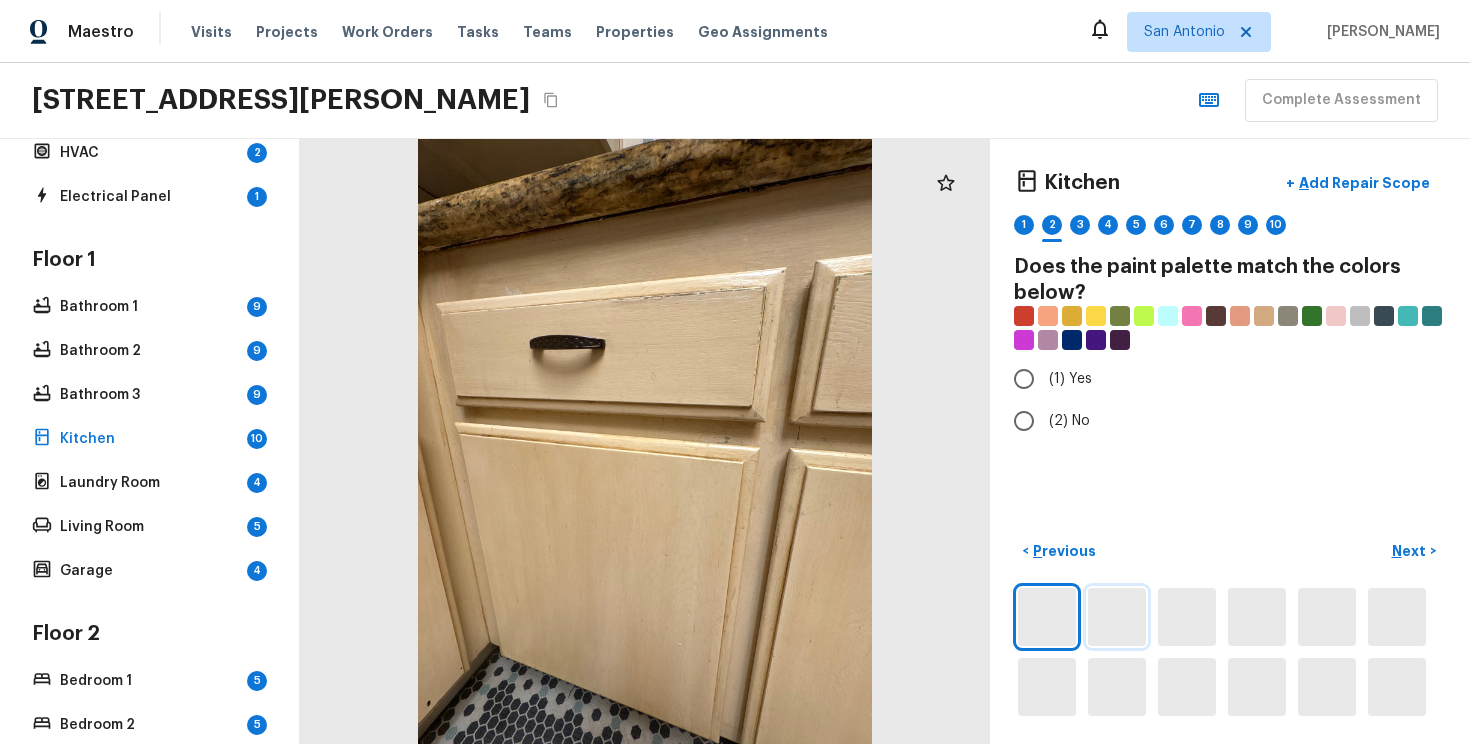 click at bounding box center (1117, 617) 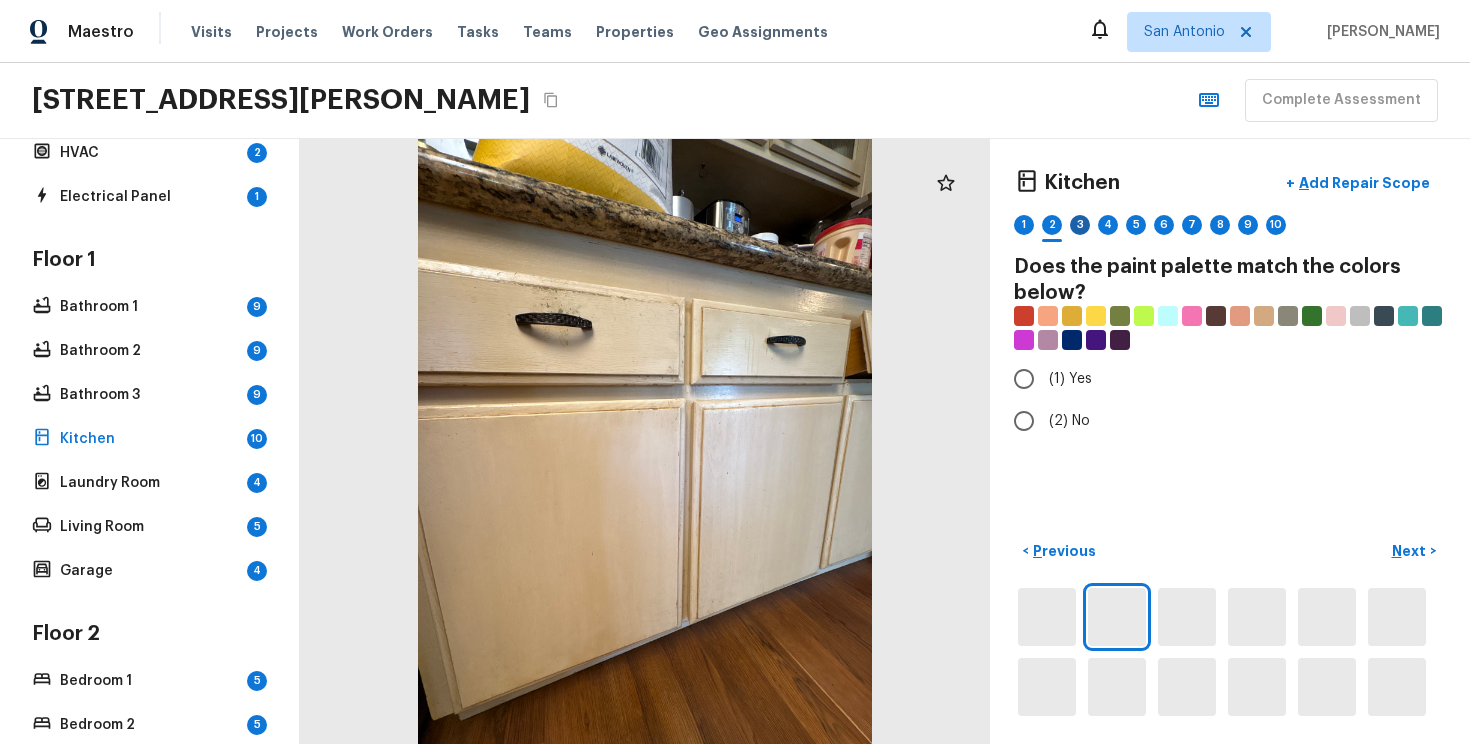 click on "3" at bounding box center (1080, 225) 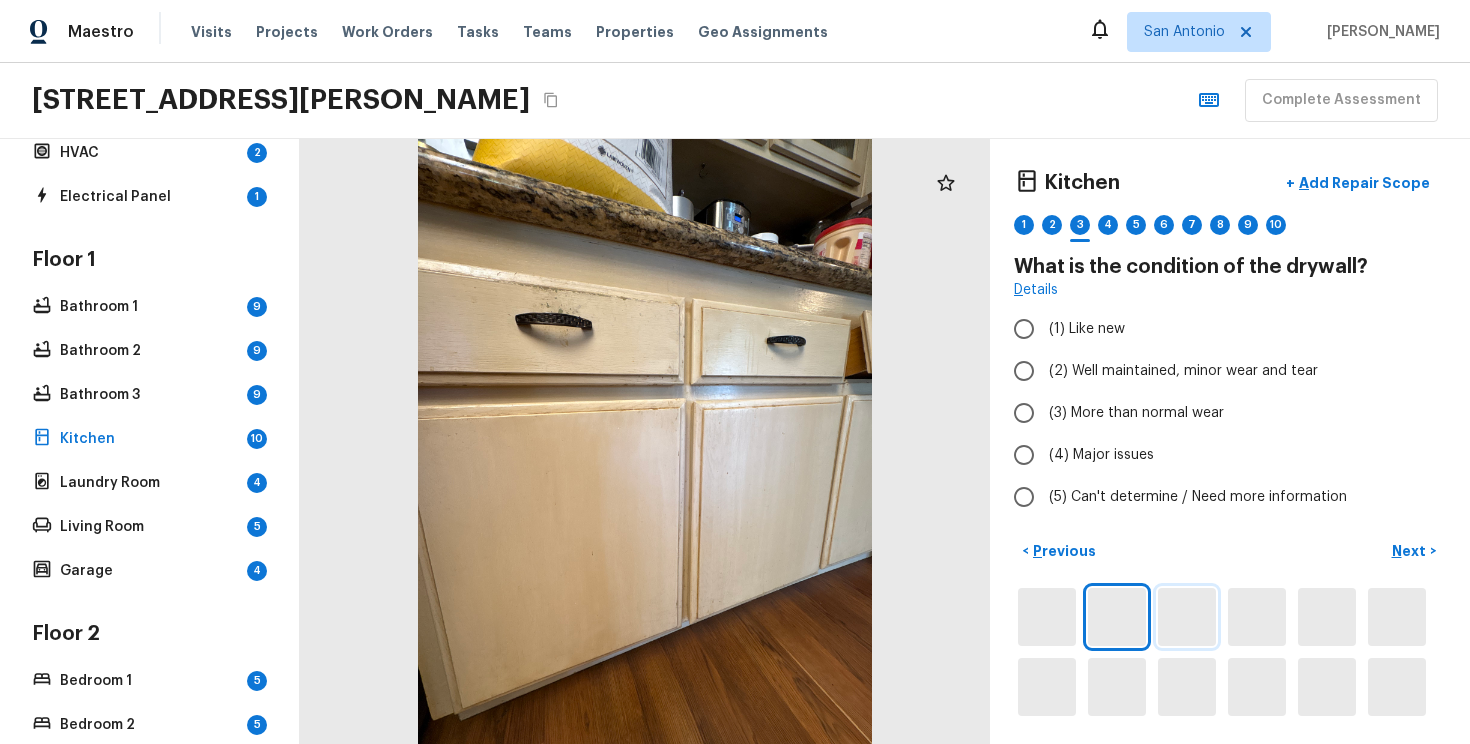 click at bounding box center [1187, 617] 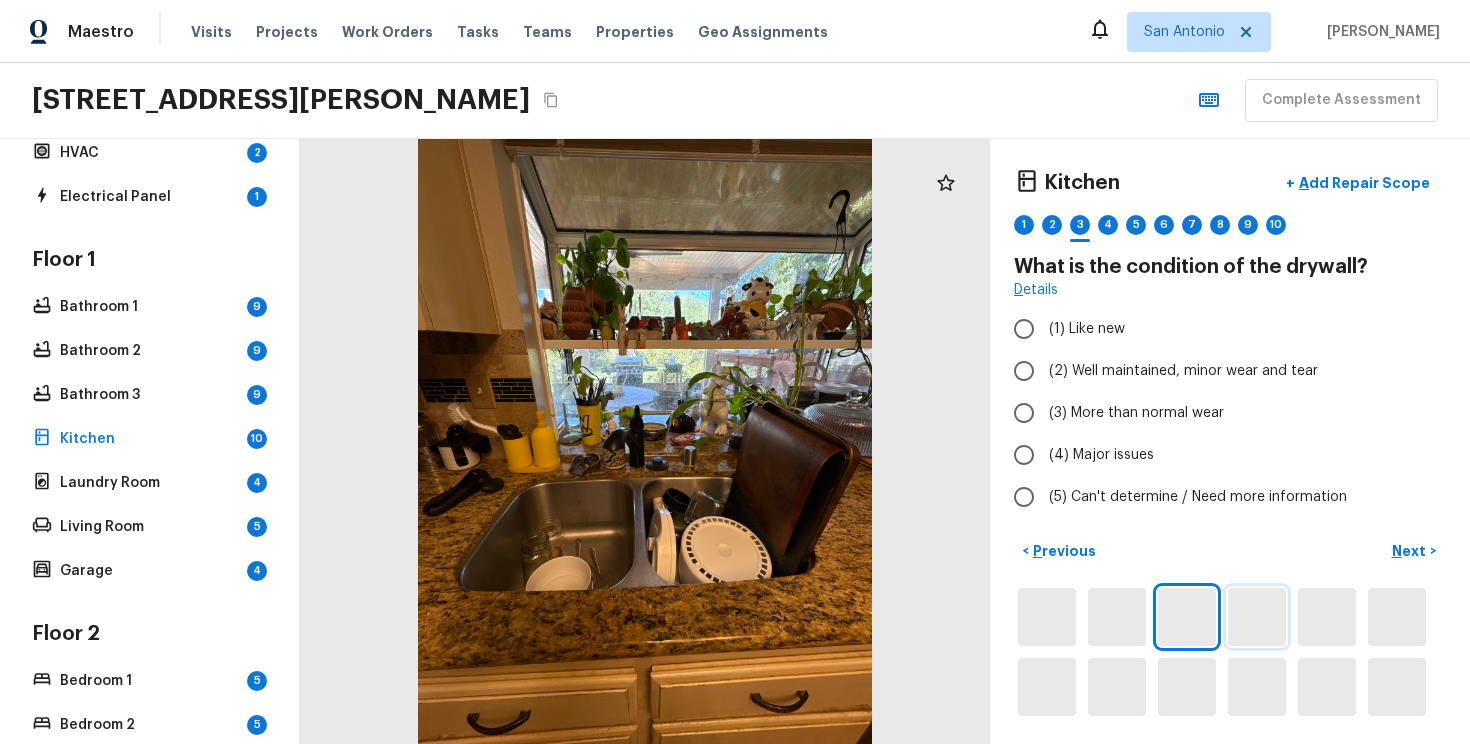 click at bounding box center (1257, 617) 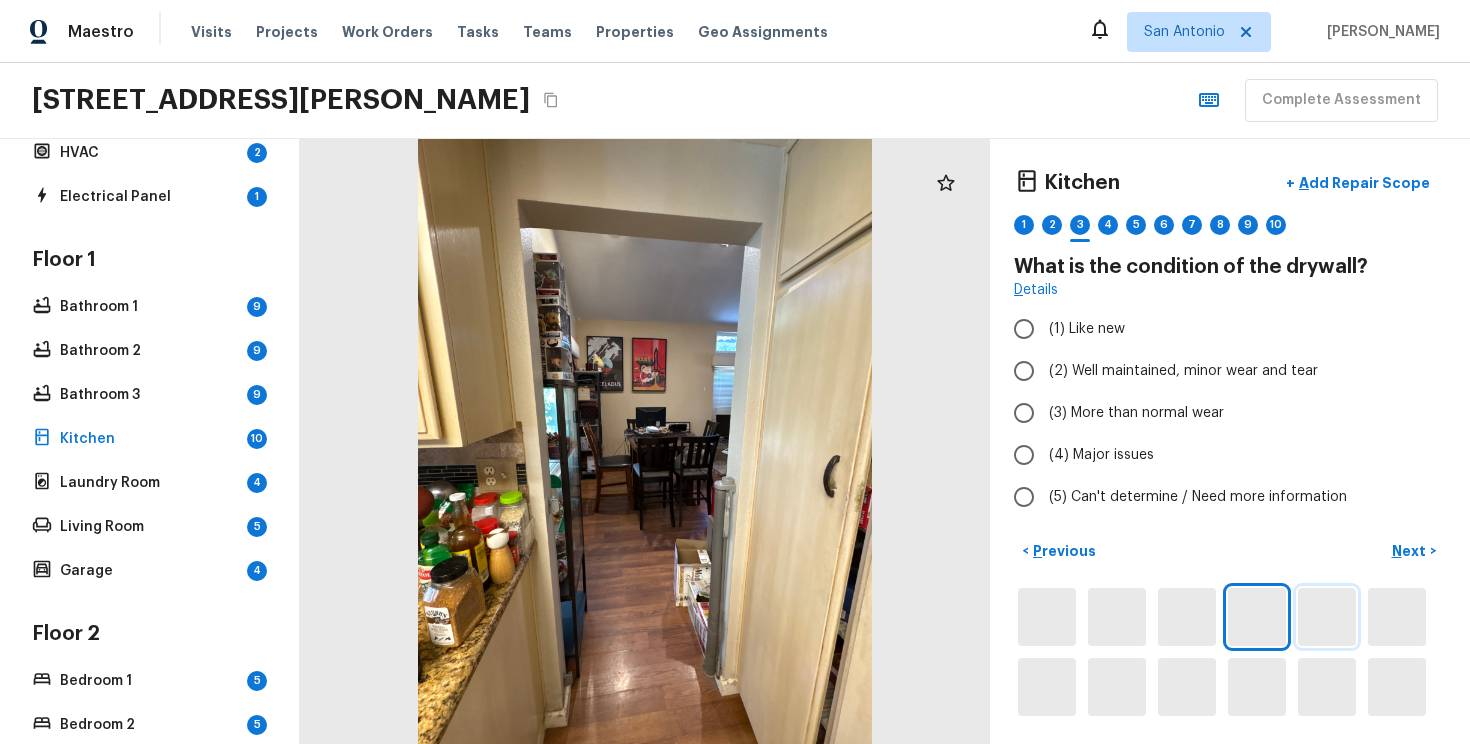 click at bounding box center (1327, 617) 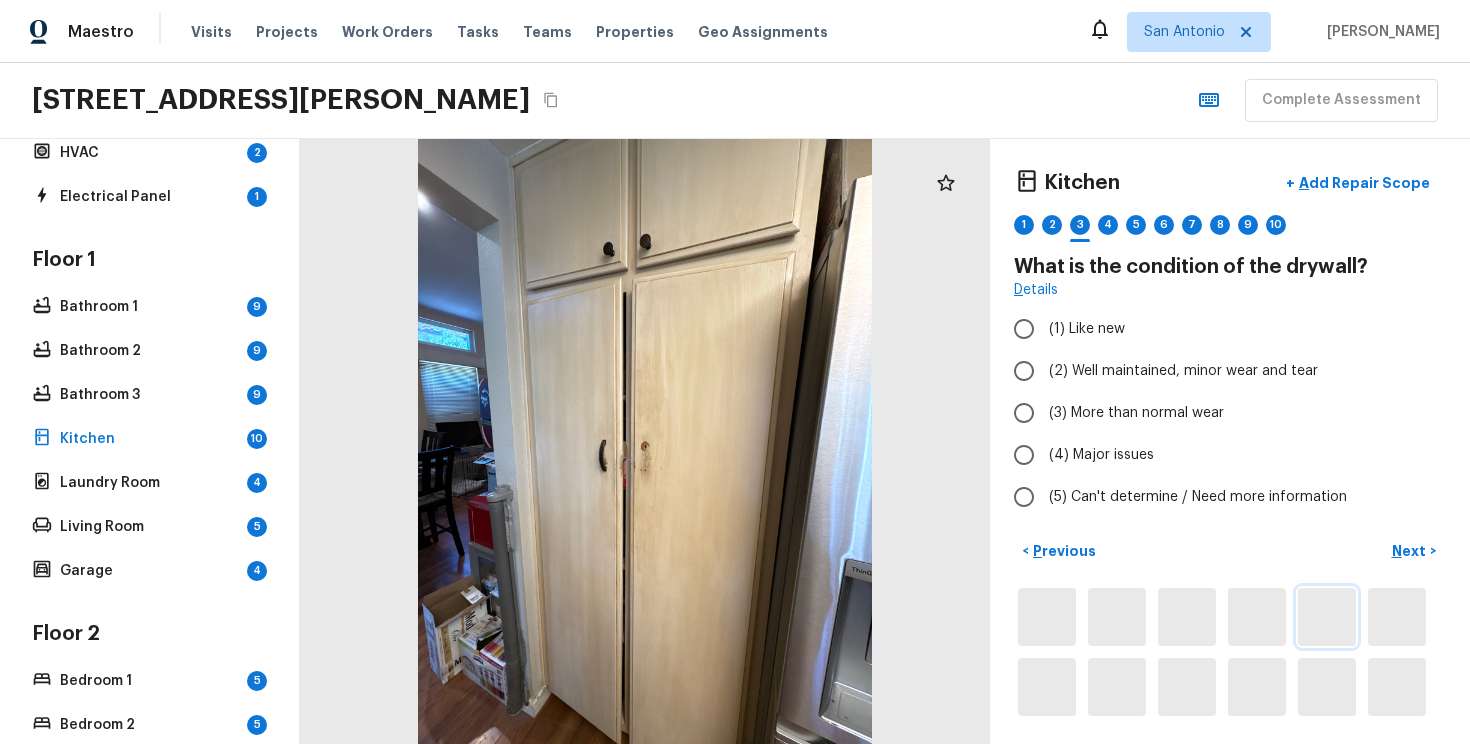 click at bounding box center (1327, 617) 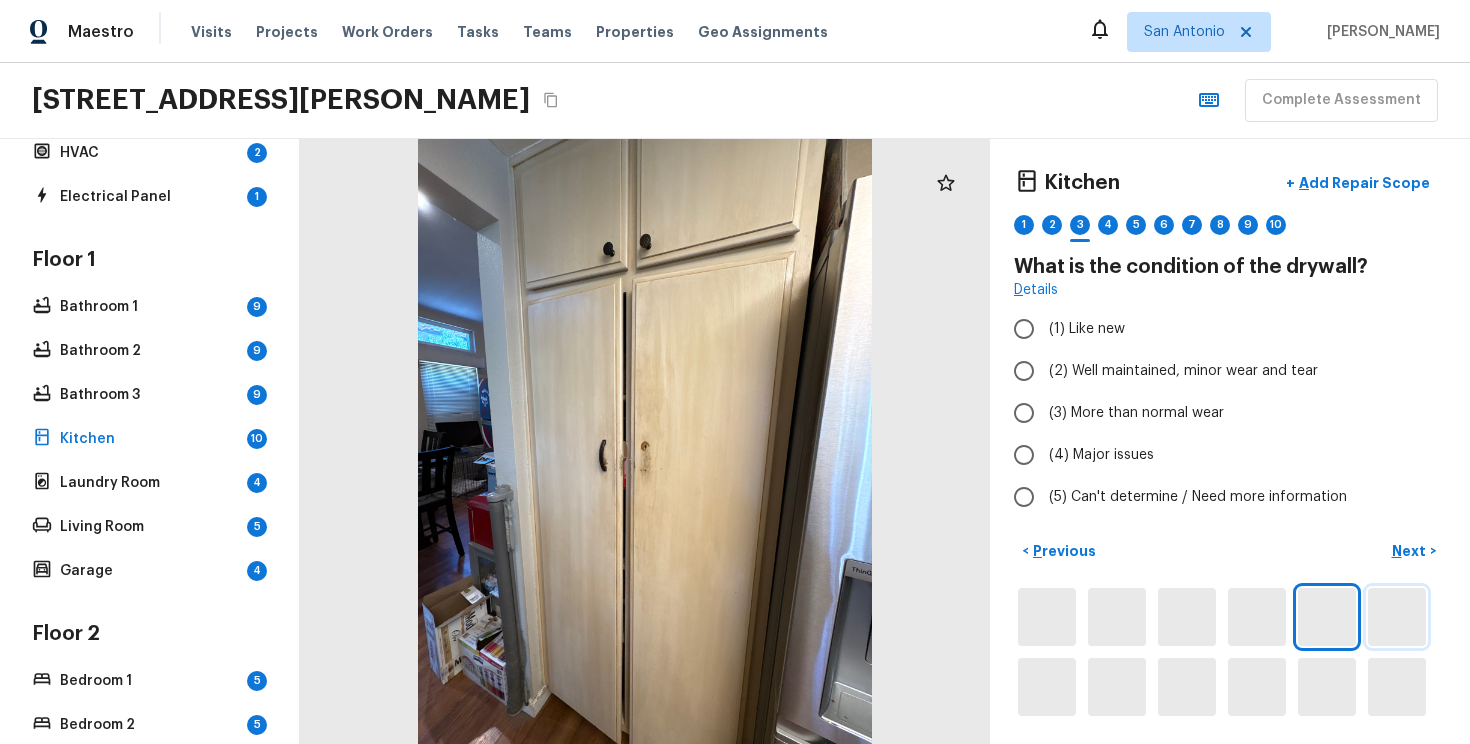 click at bounding box center [1397, 617] 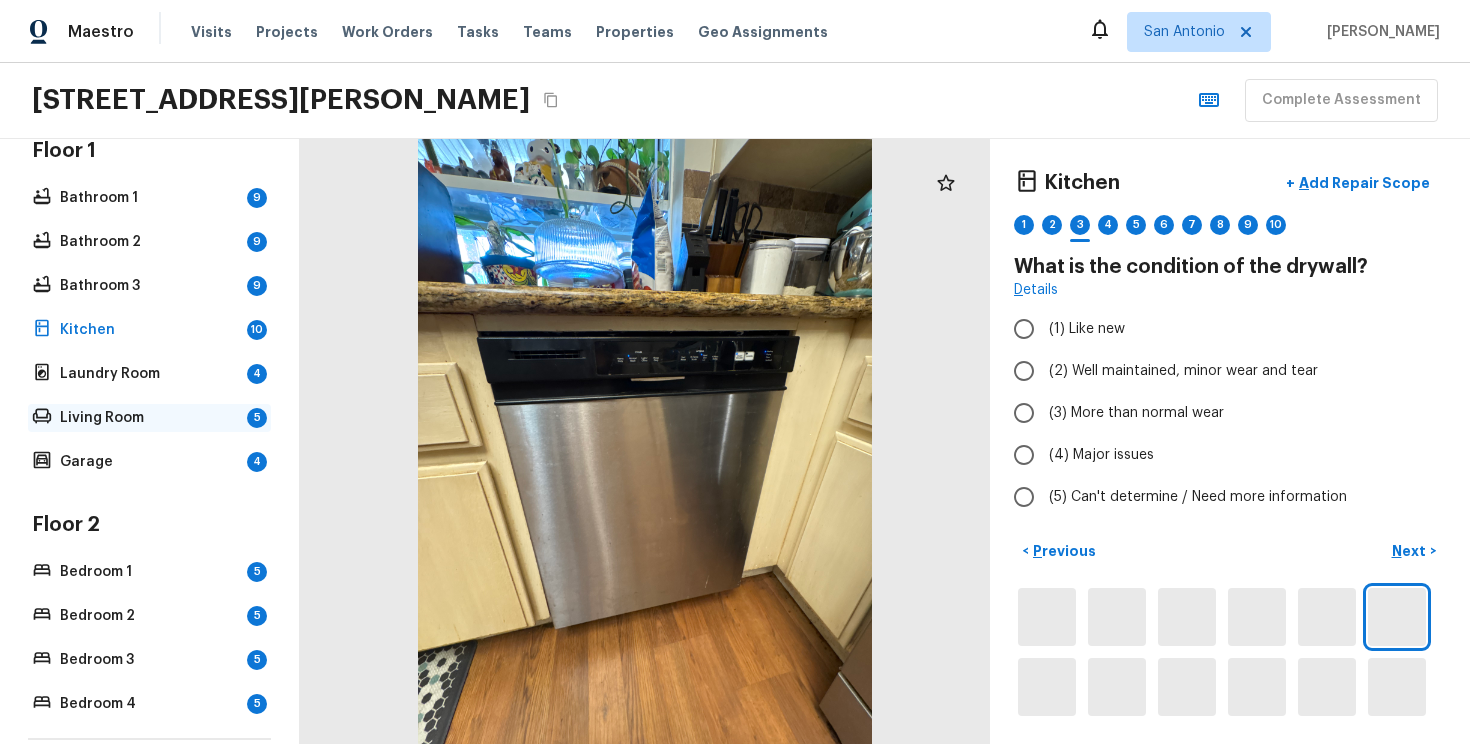 scroll, scrollTop: 378, scrollLeft: 0, axis: vertical 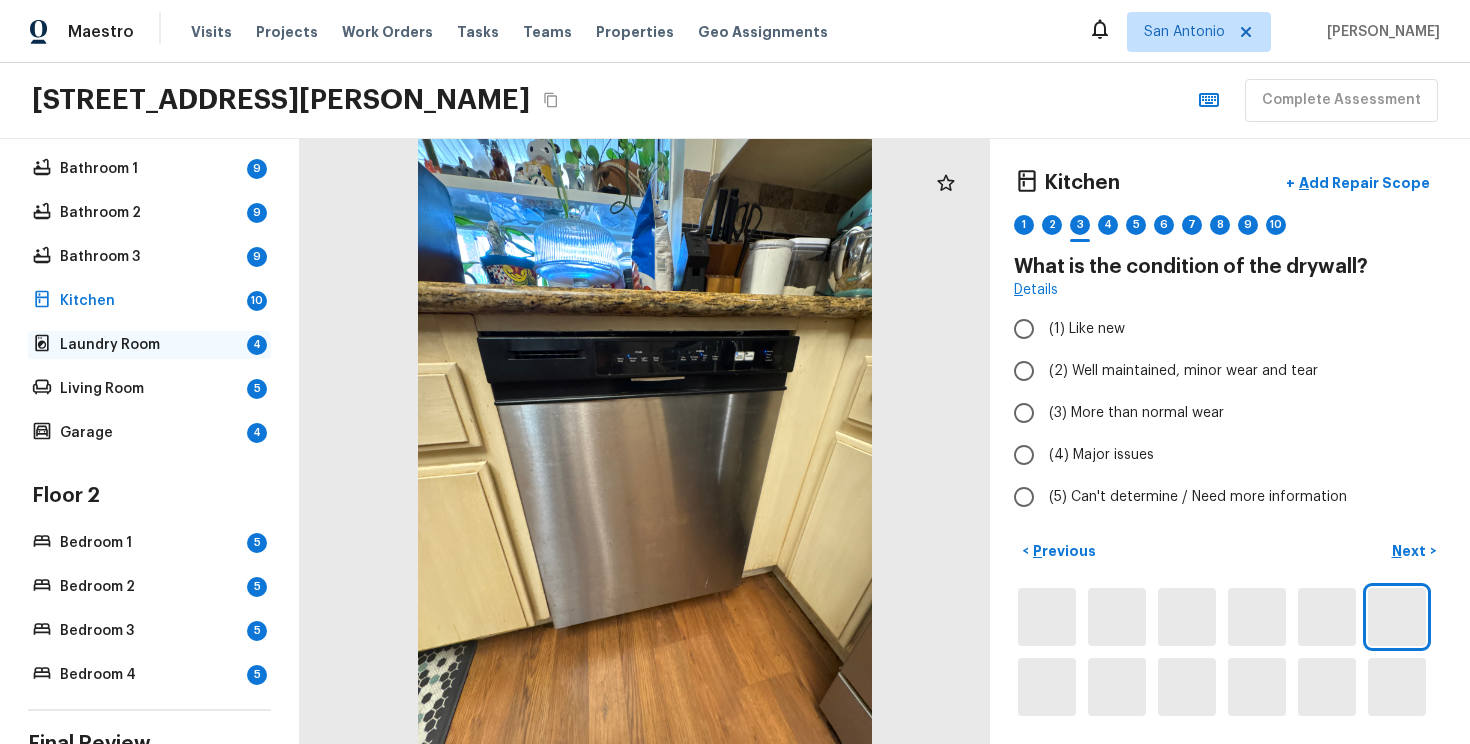 click on "Laundry Room" at bounding box center [149, 345] 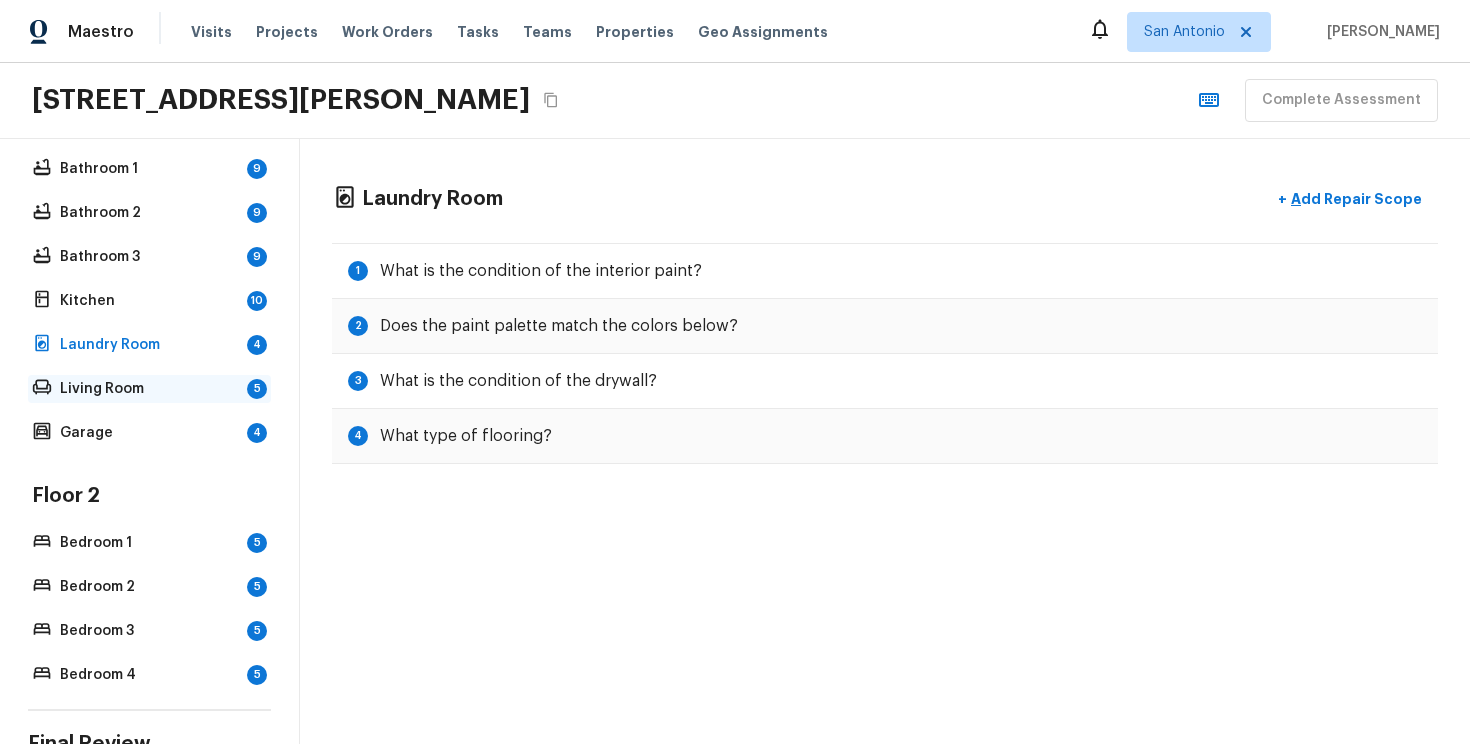 click on "Living Room 5" at bounding box center (149, 389) 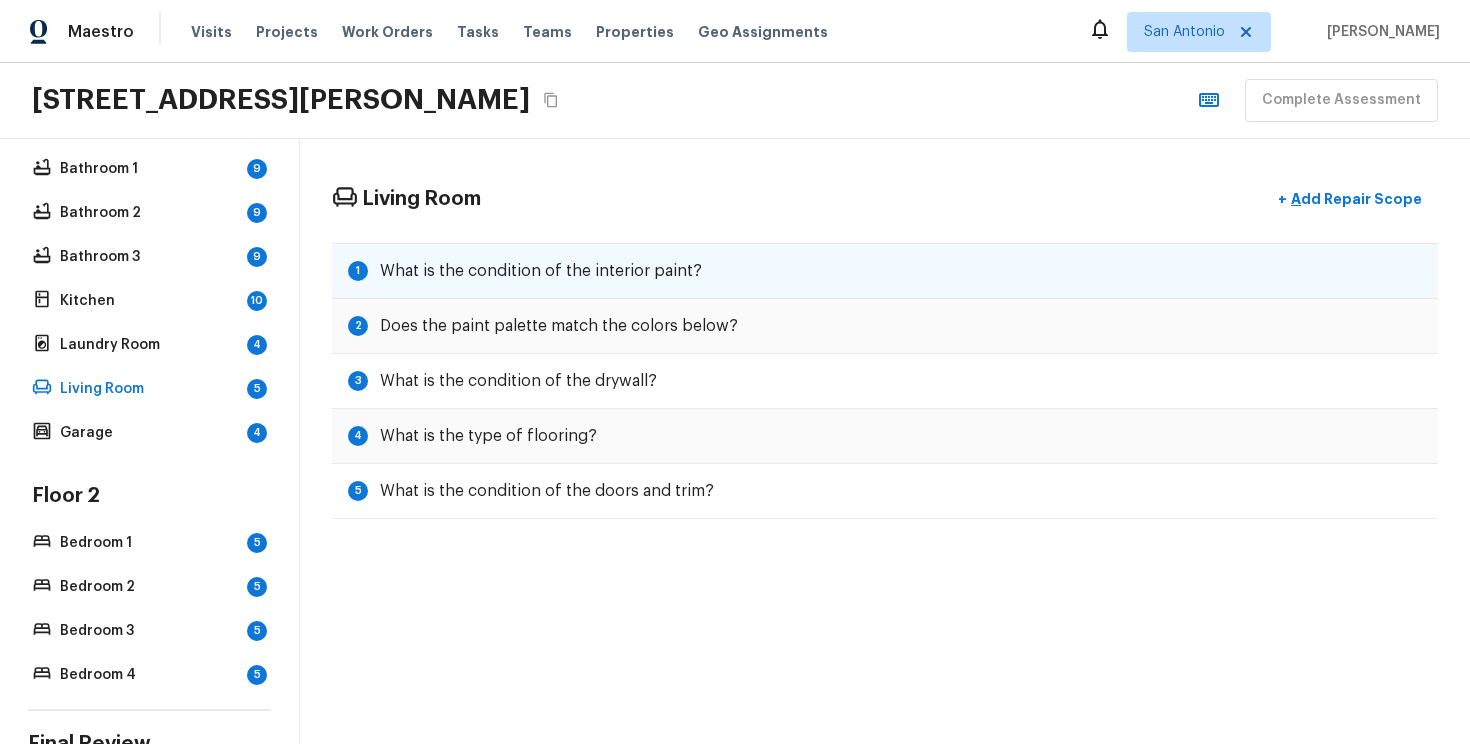 click on "1 What is the condition of the interior paint?" at bounding box center [885, 271] 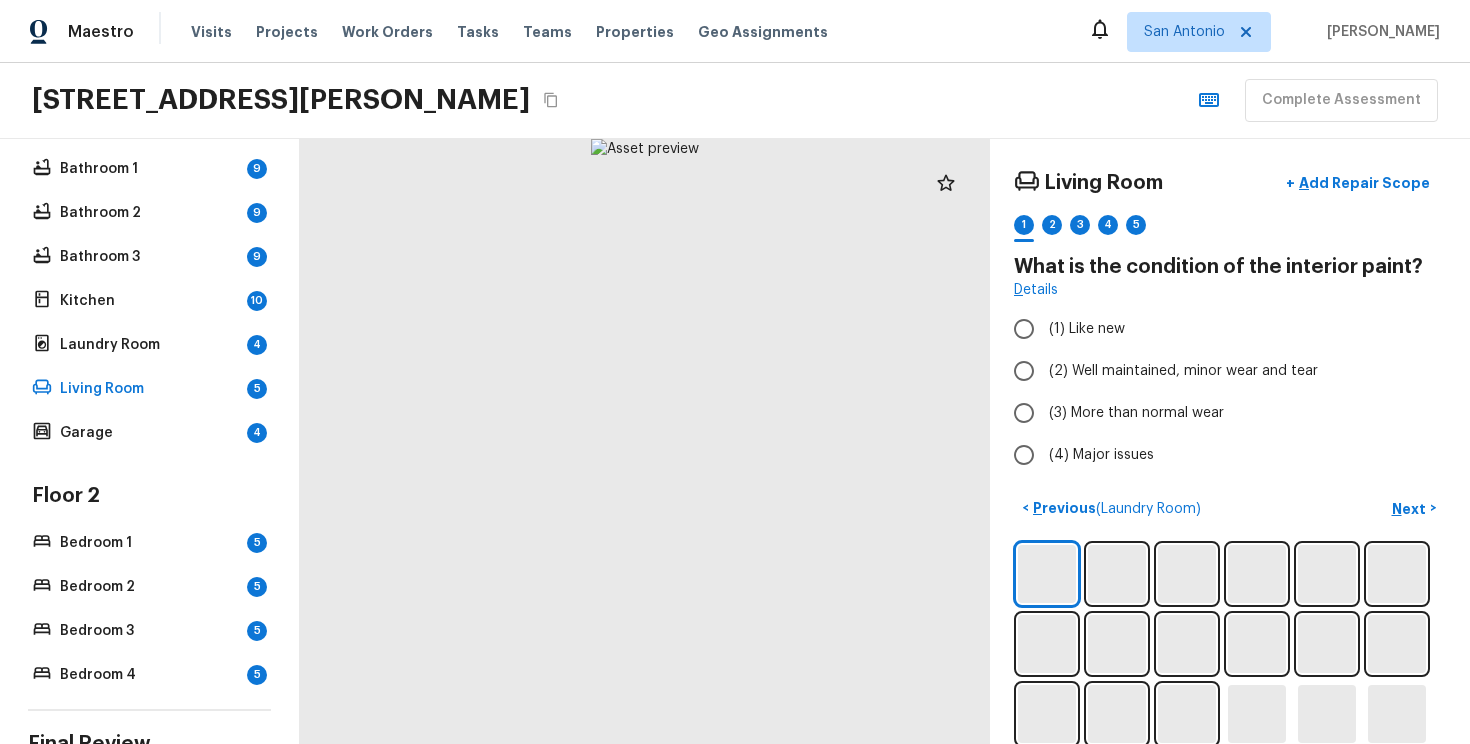 scroll, scrollTop: 97, scrollLeft: 0, axis: vertical 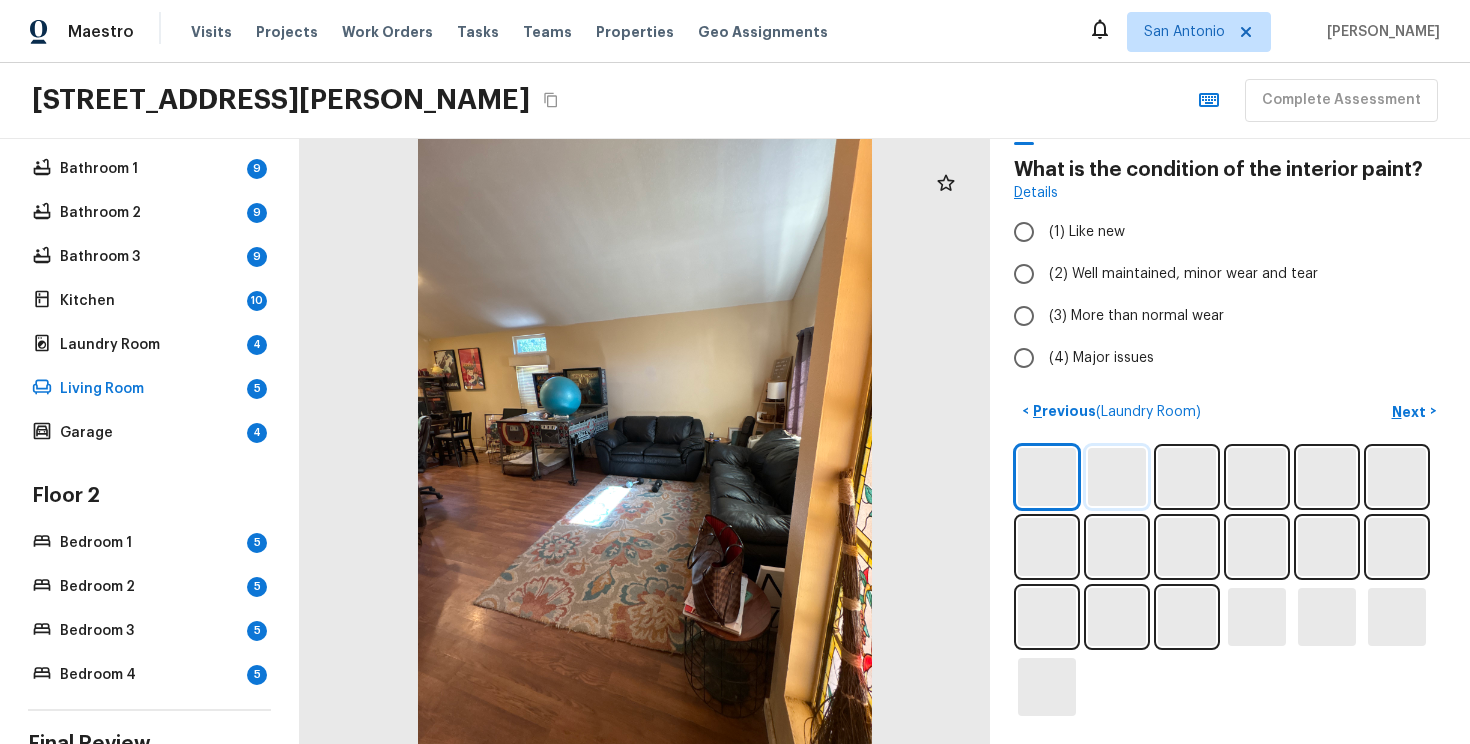 click at bounding box center (1117, 477) 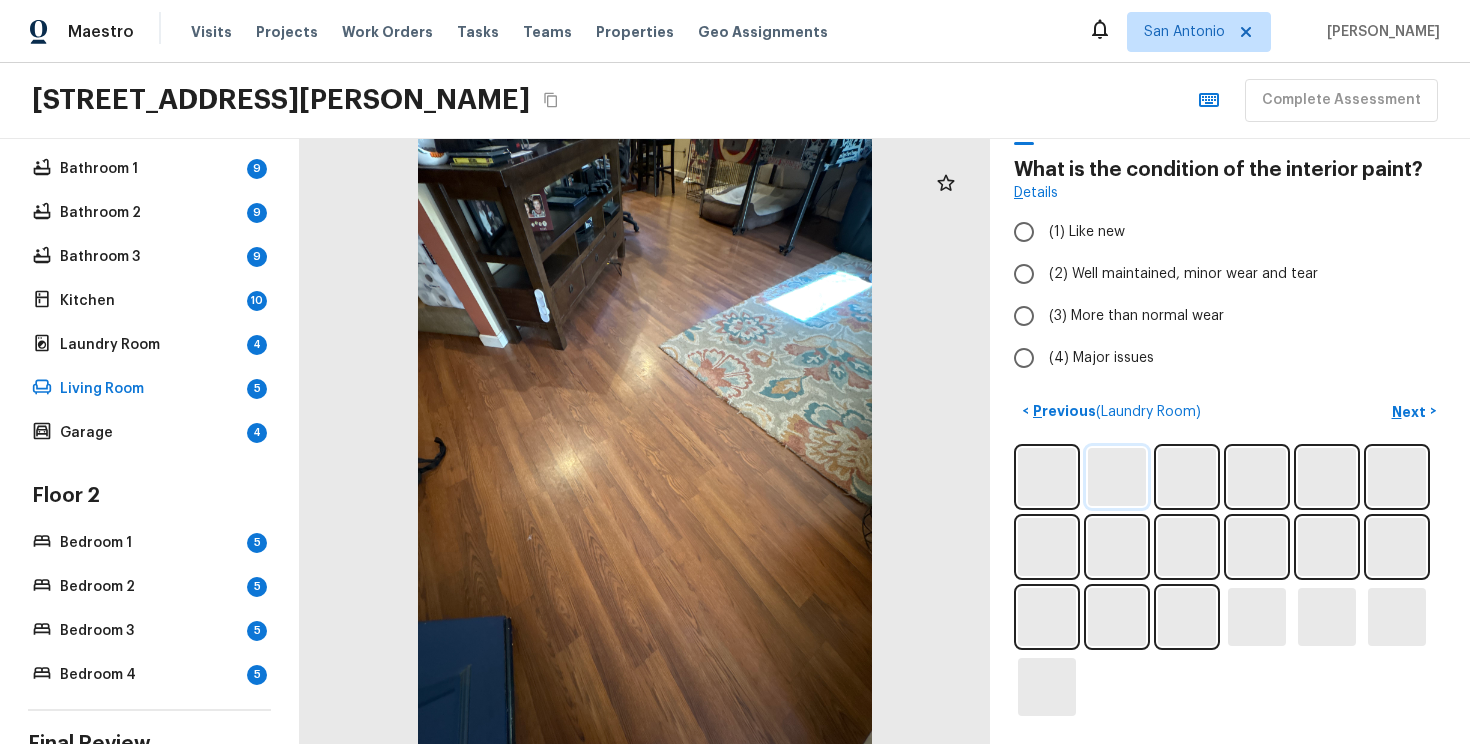 click at bounding box center [1117, 477] 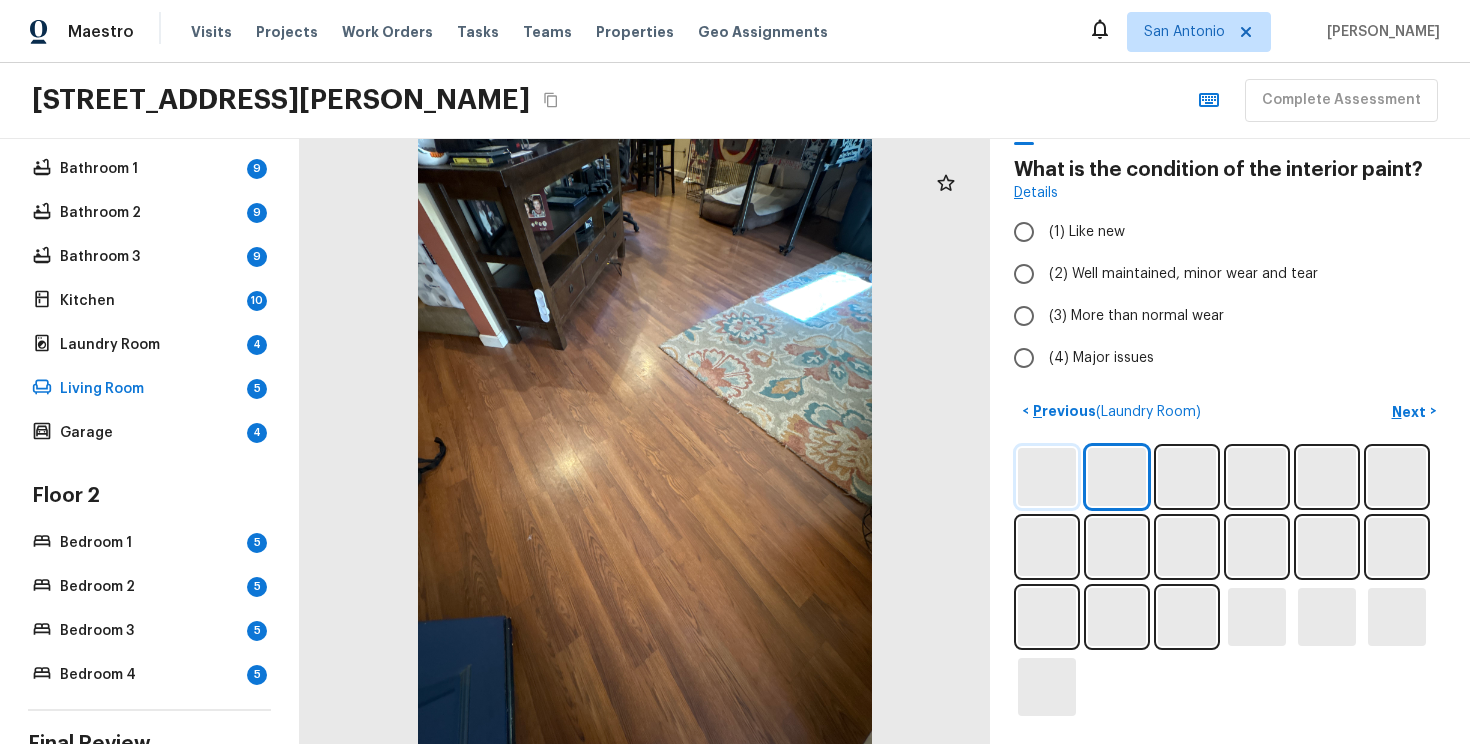click at bounding box center (1047, 477) 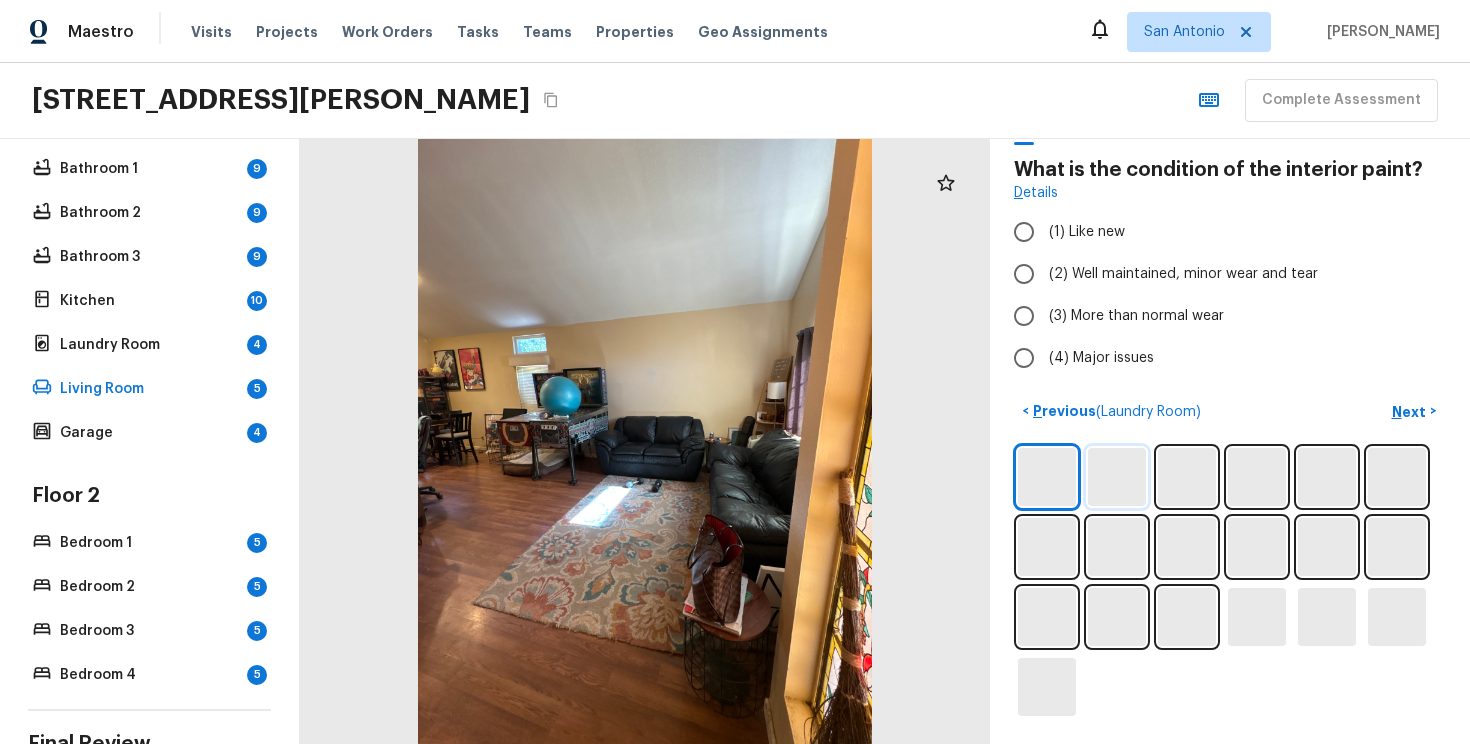 click at bounding box center [1117, 477] 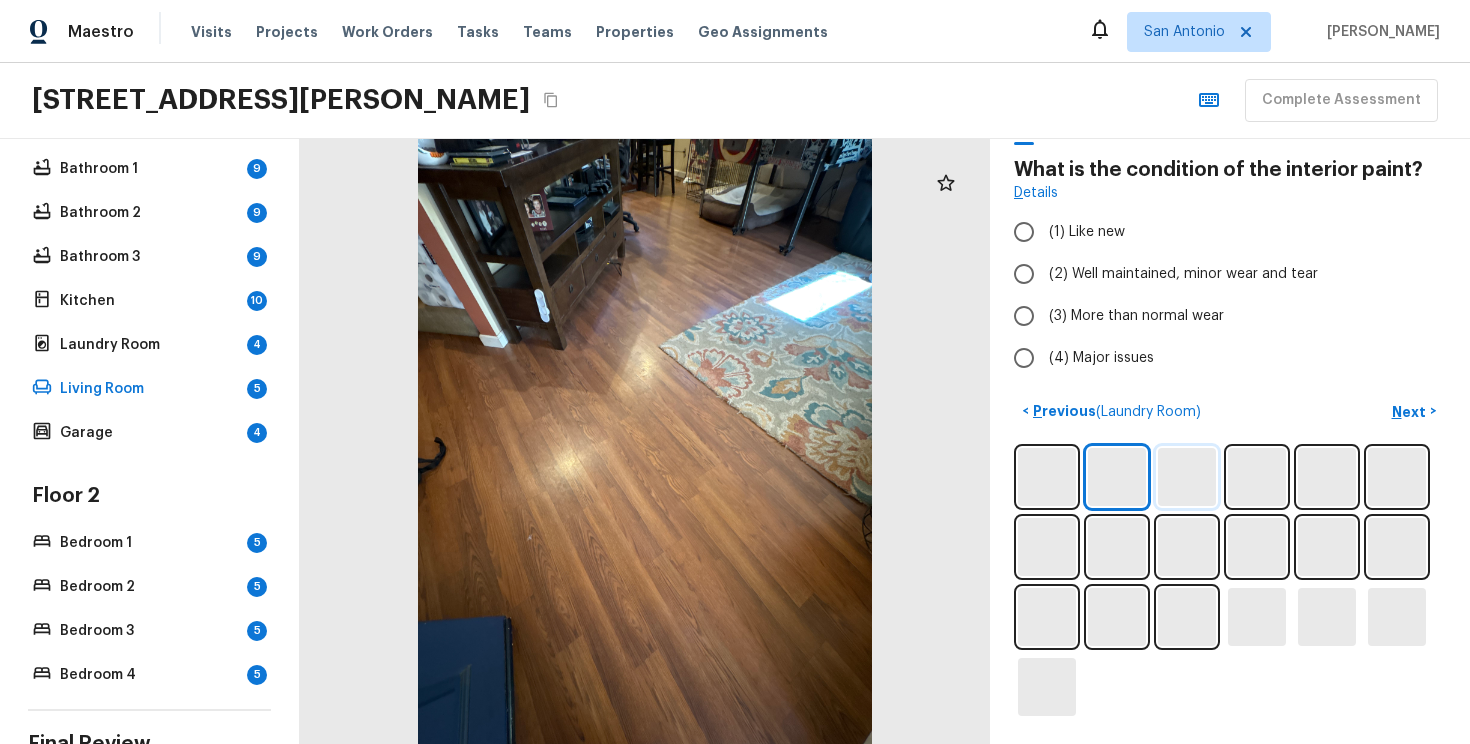 click at bounding box center (1187, 477) 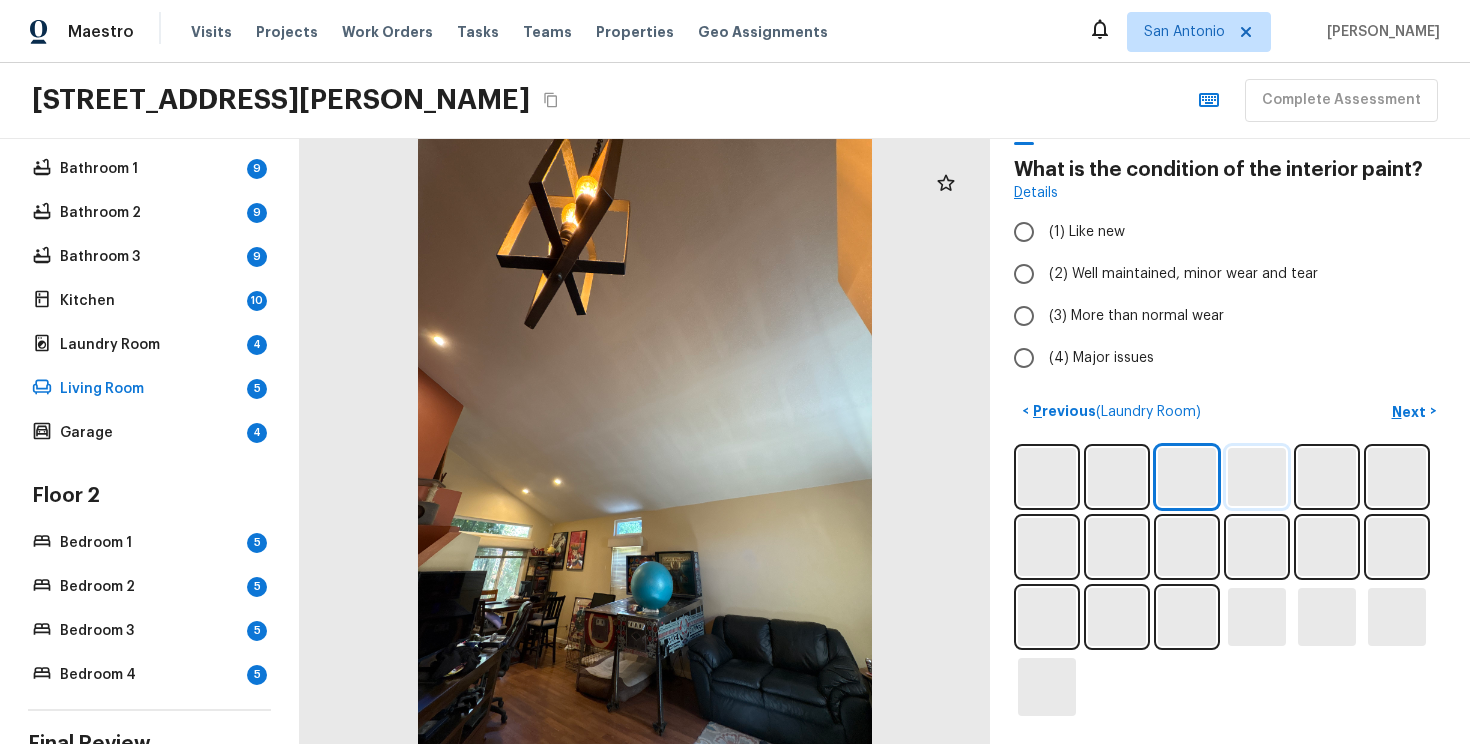click at bounding box center (1257, 477) 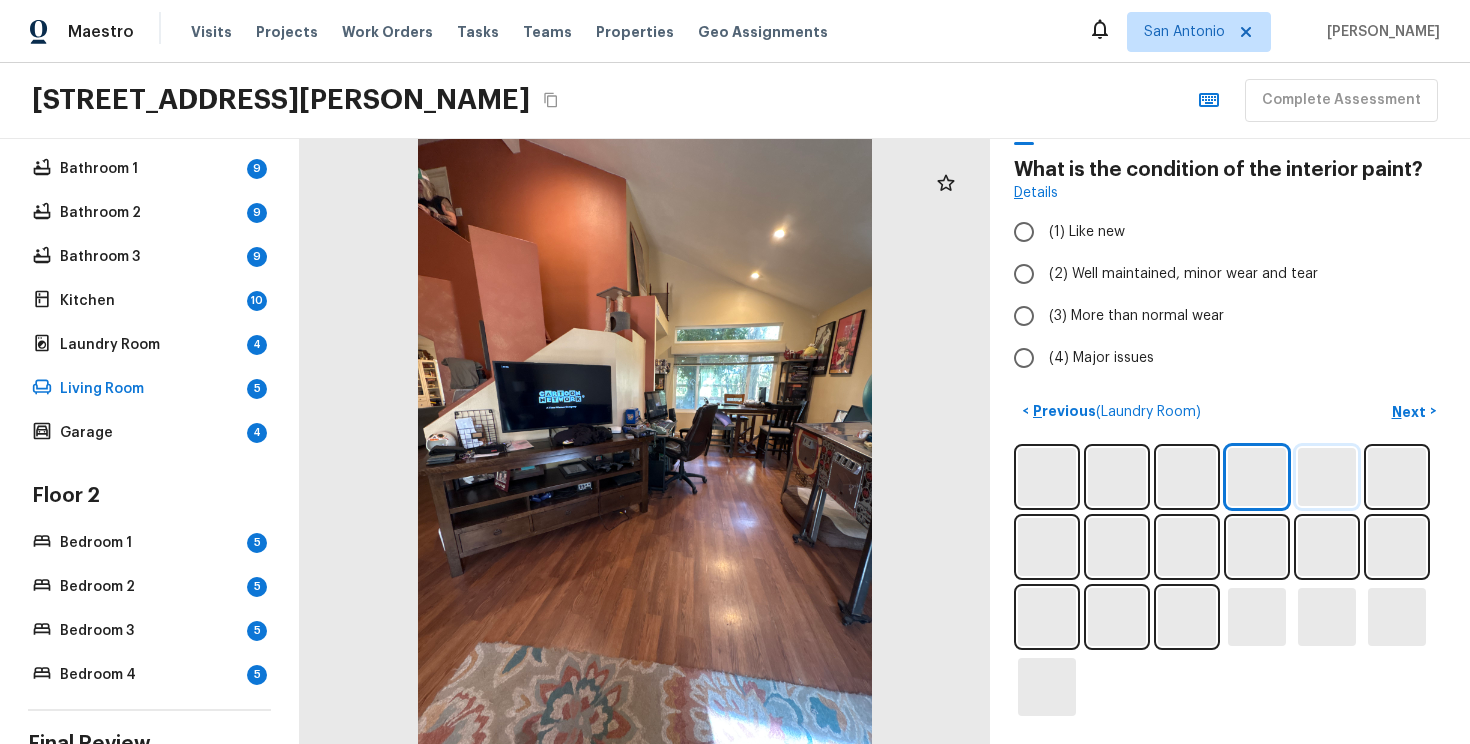 click at bounding box center (1327, 477) 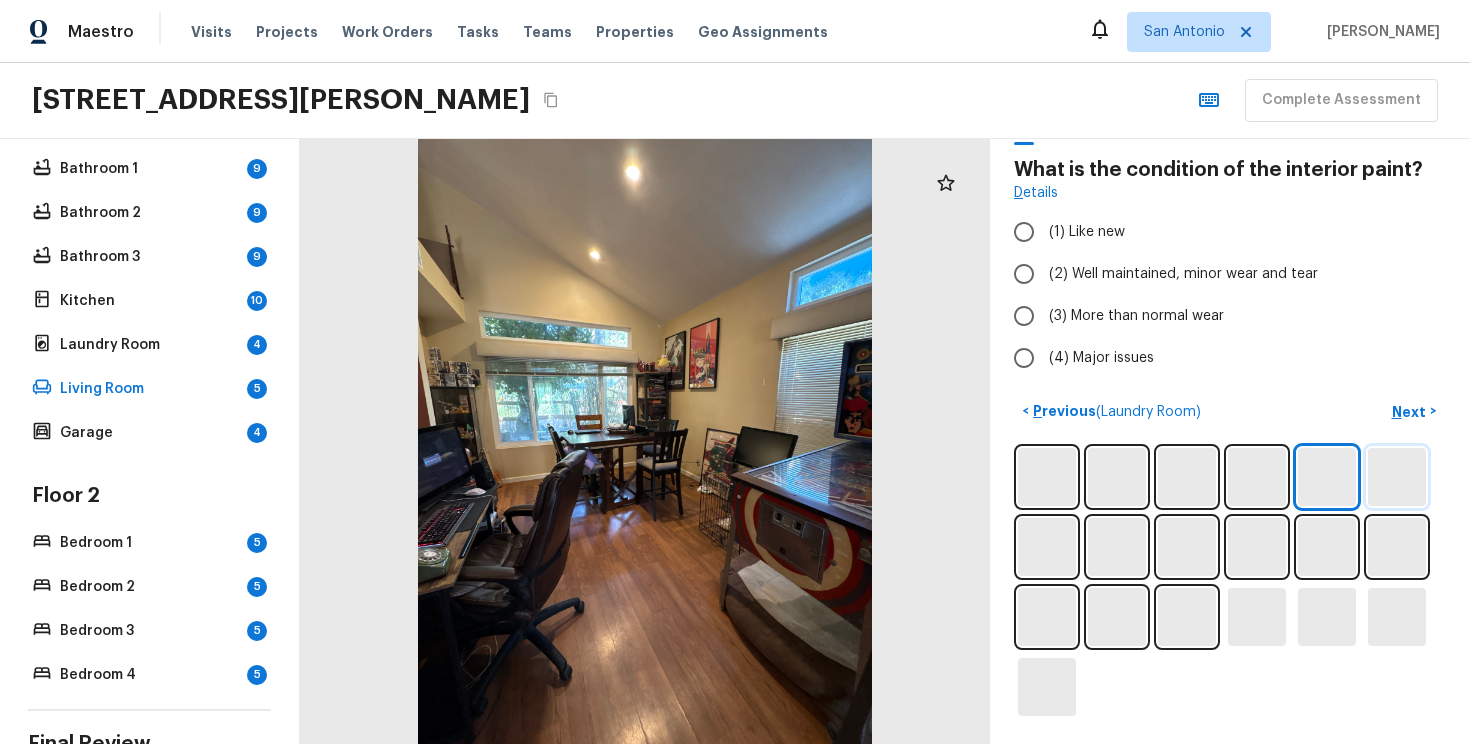 click at bounding box center (1397, 477) 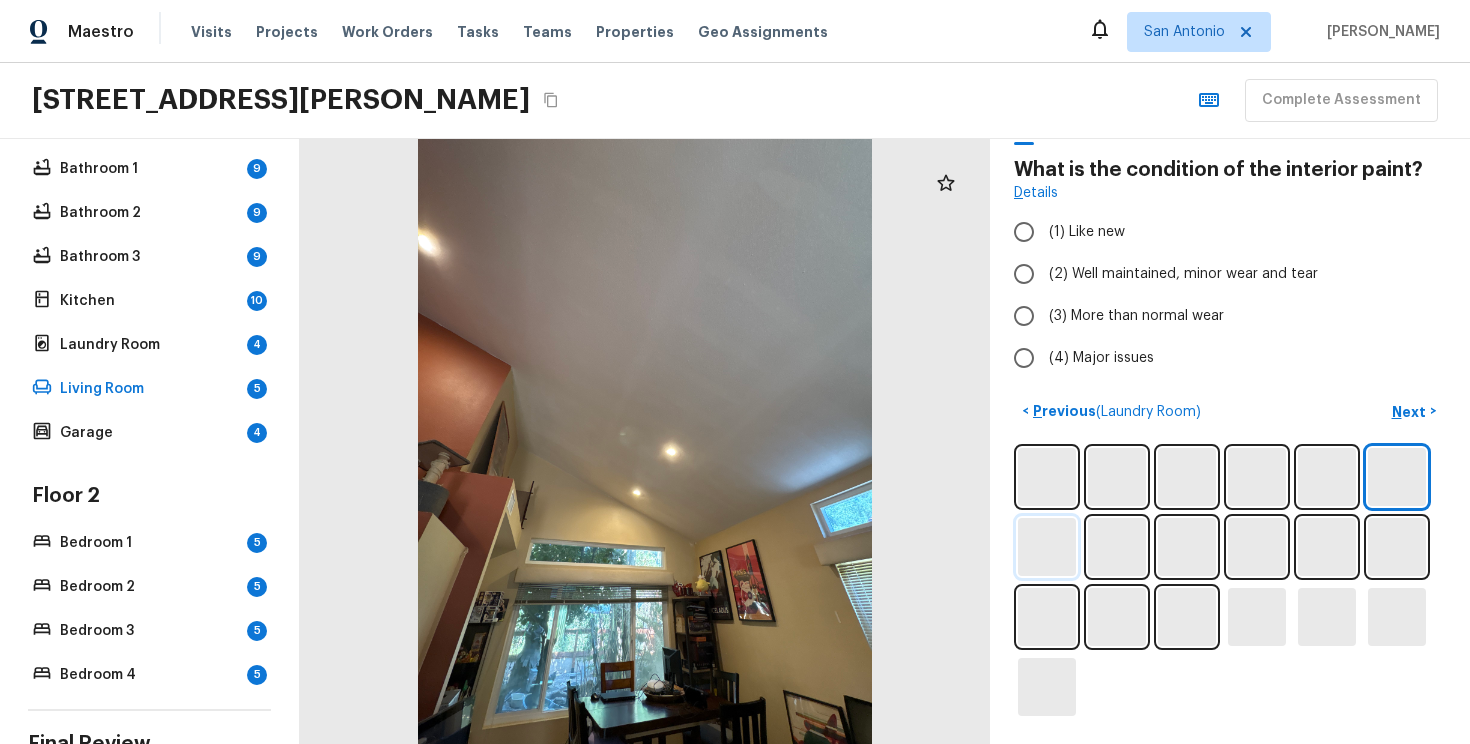 click at bounding box center (1047, 547) 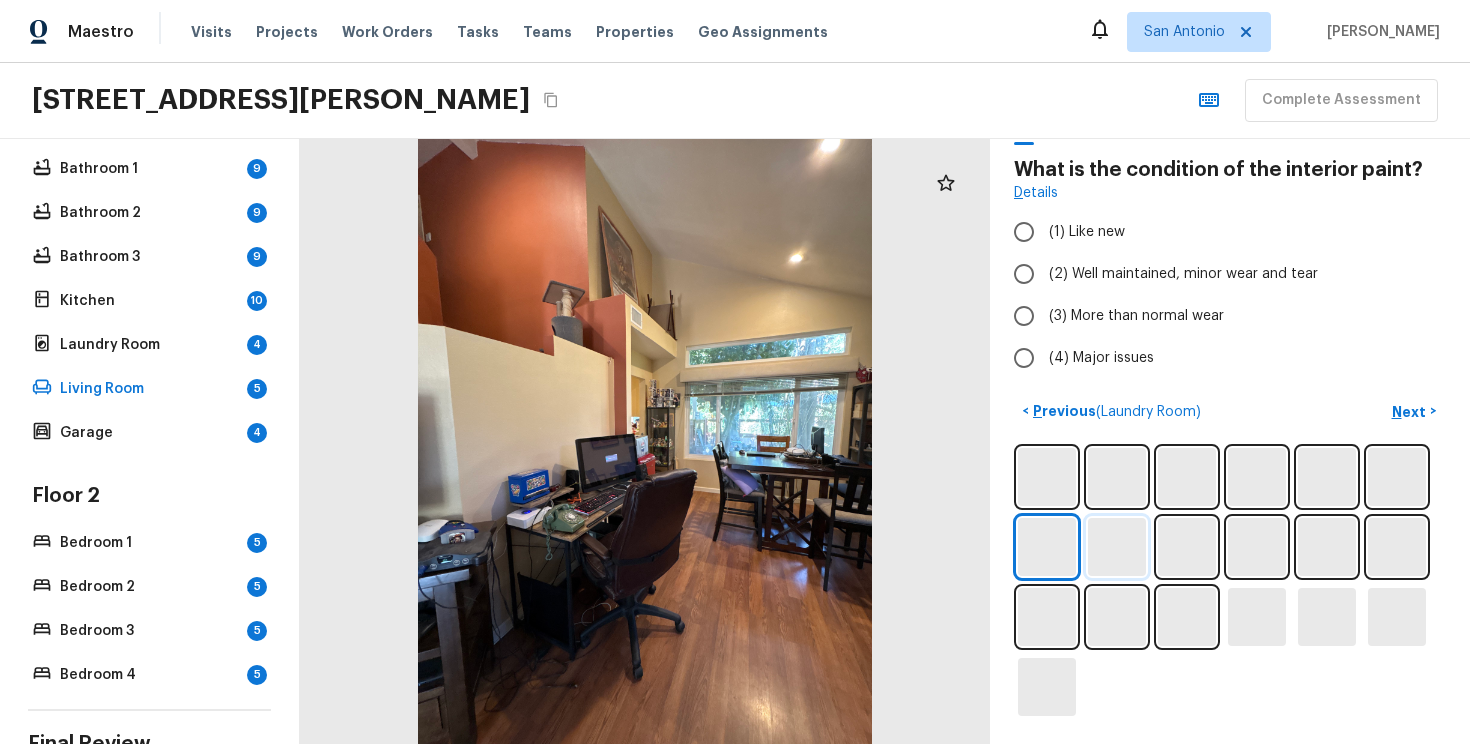 click at bounding box center (1117, 547) 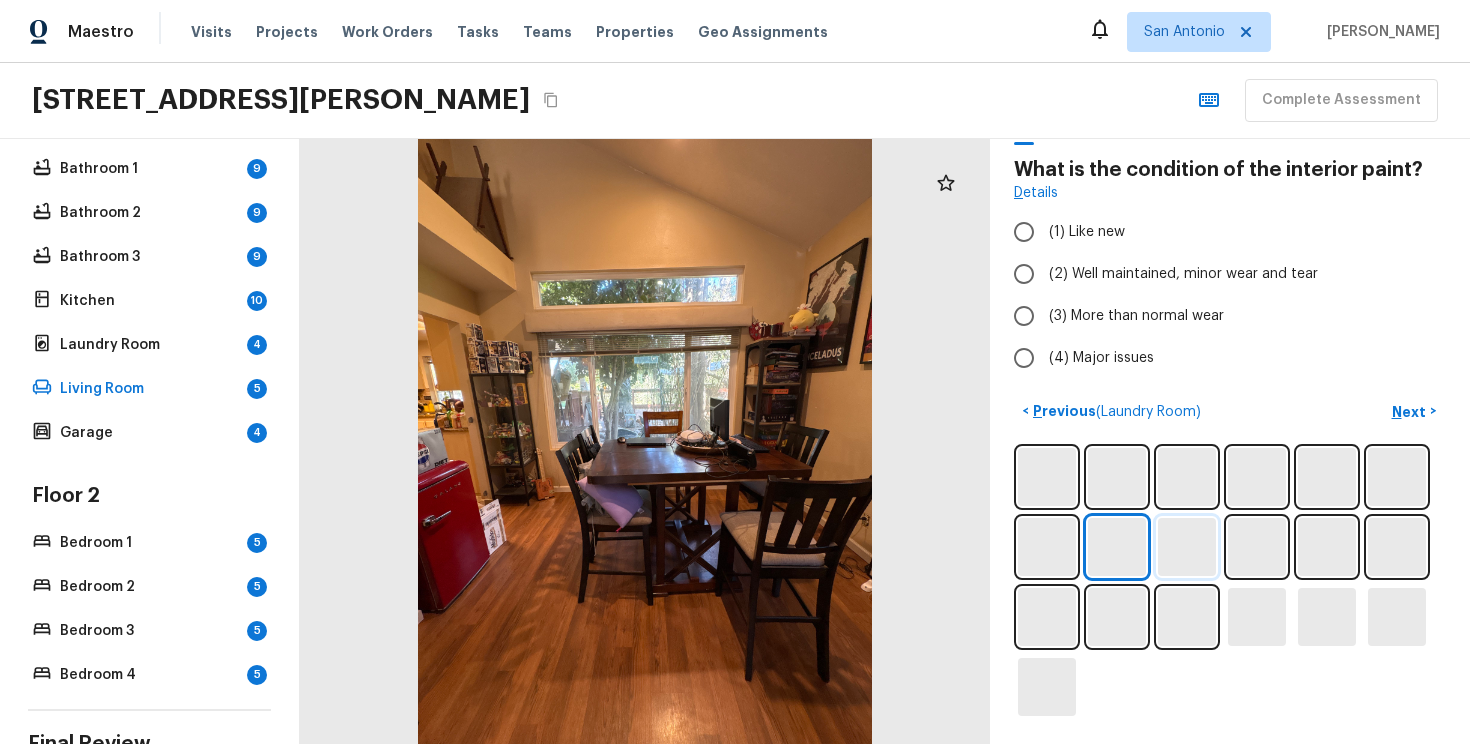 click at bounding box center [1187, 547] 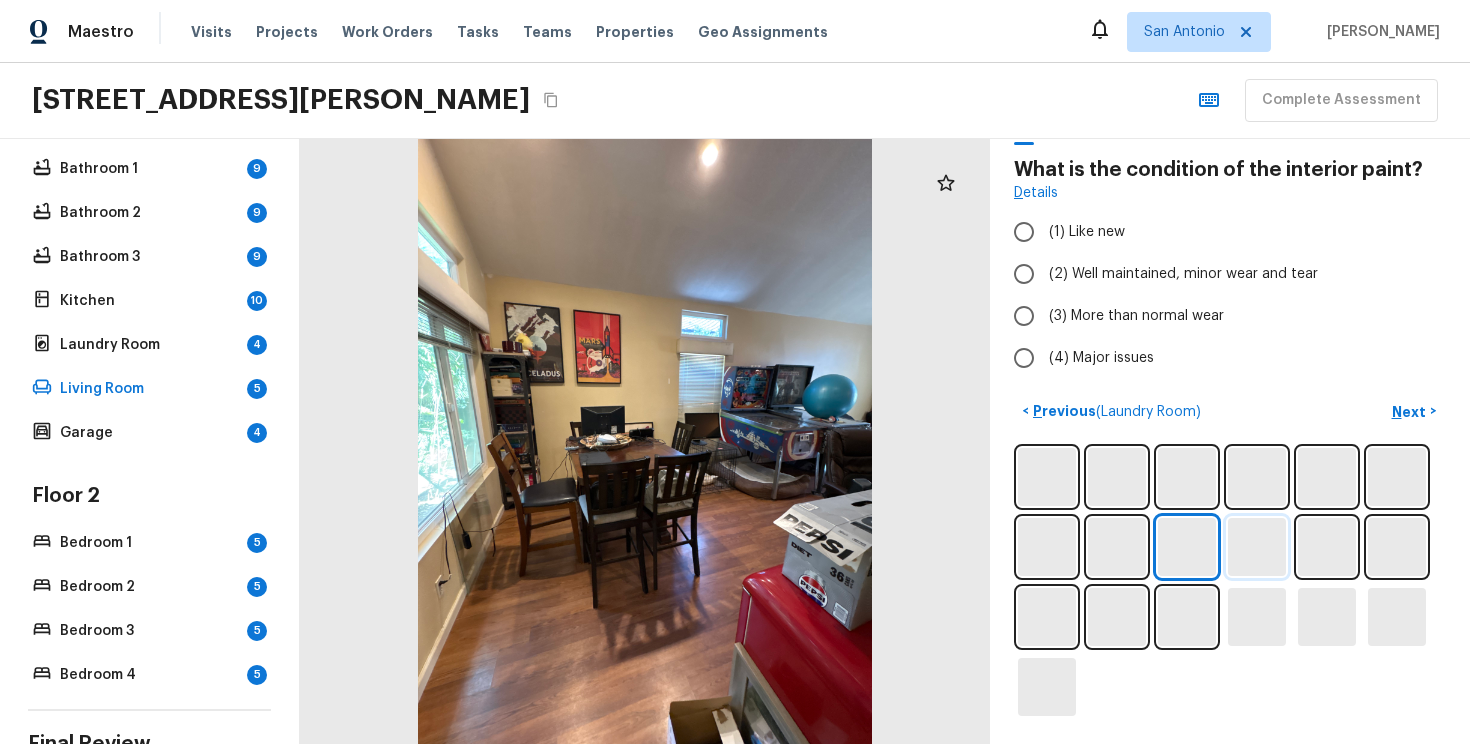 click at bounding box center (1257, 547) 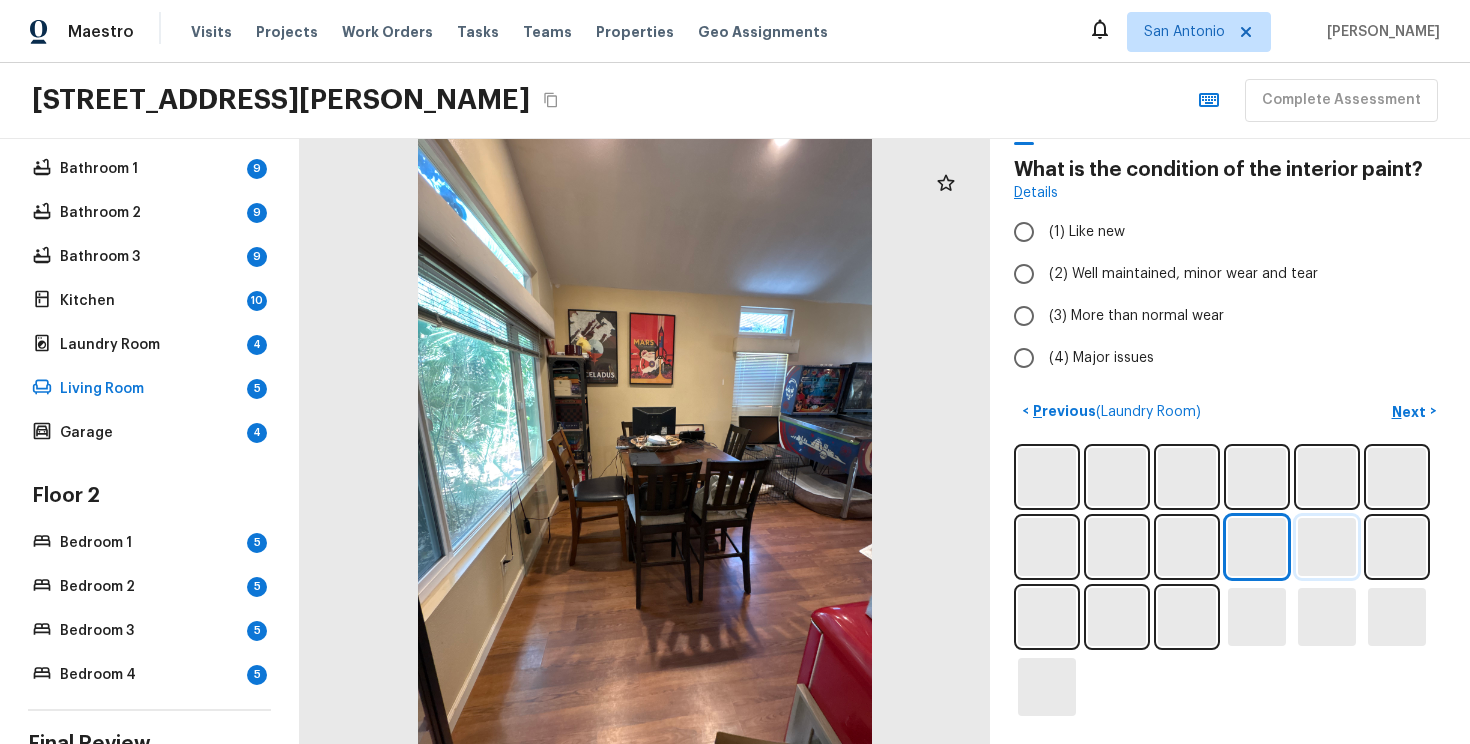 click at bounding box center (1327, 547) 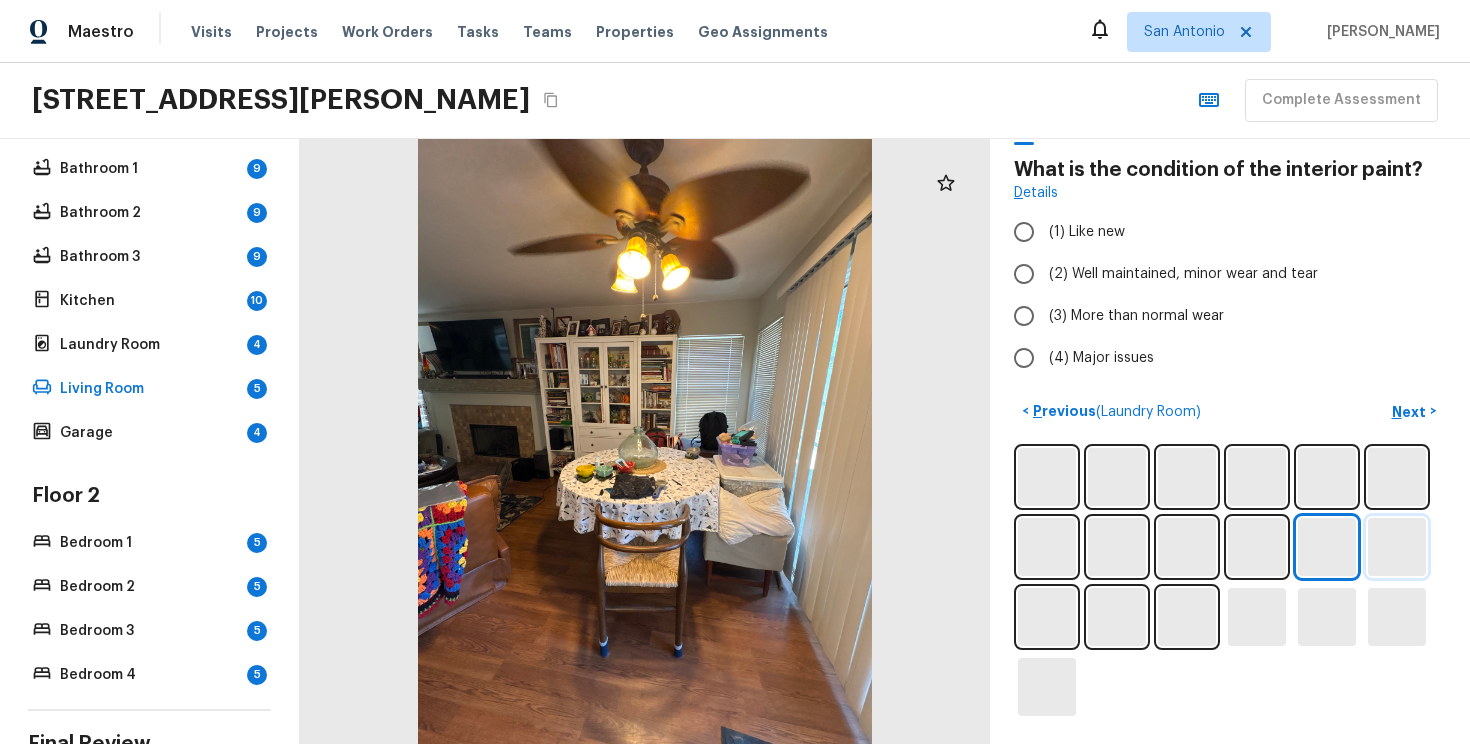 click at bounding box center (1397, 547) 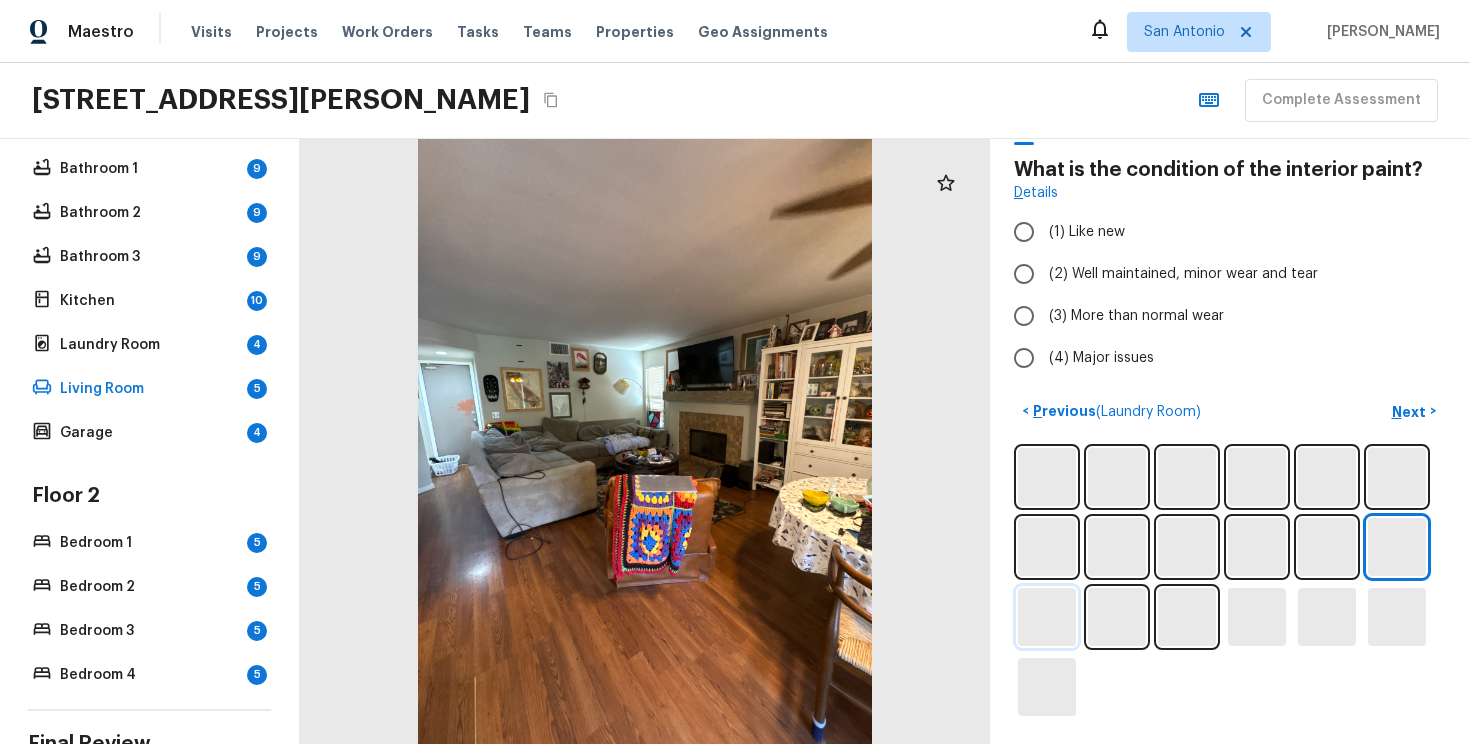 click at bounding box center [1047, 617] 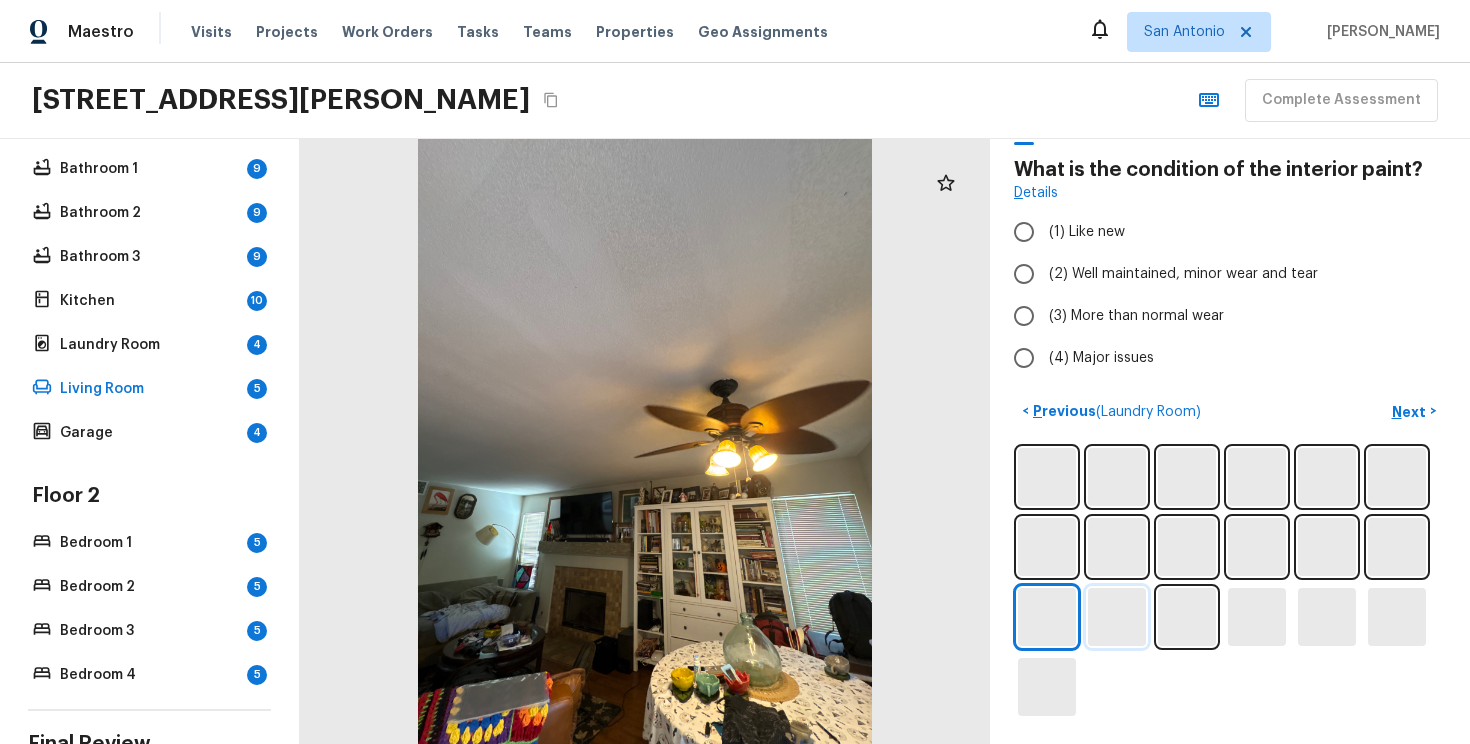 click at bounding box center (1117, 617) 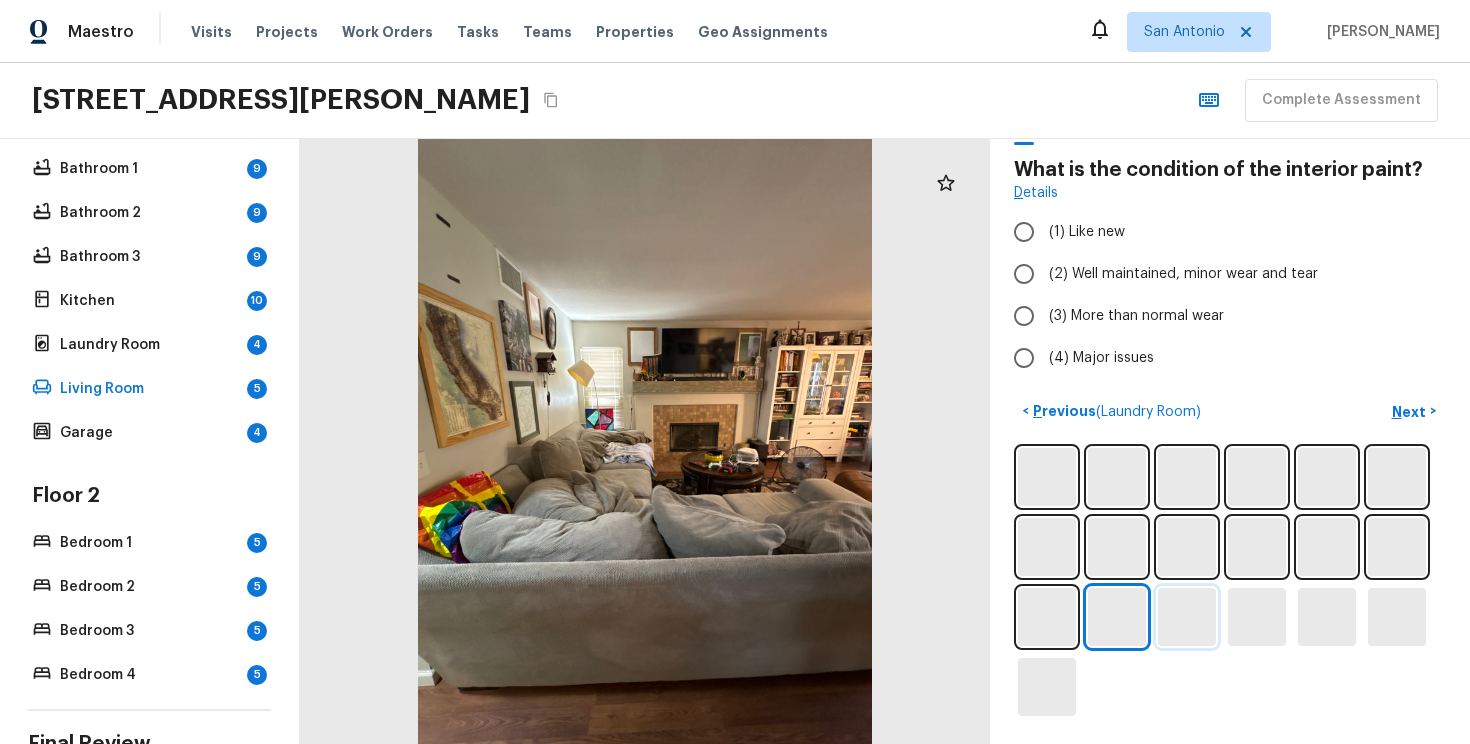 click at bounding box center (1187, 617) 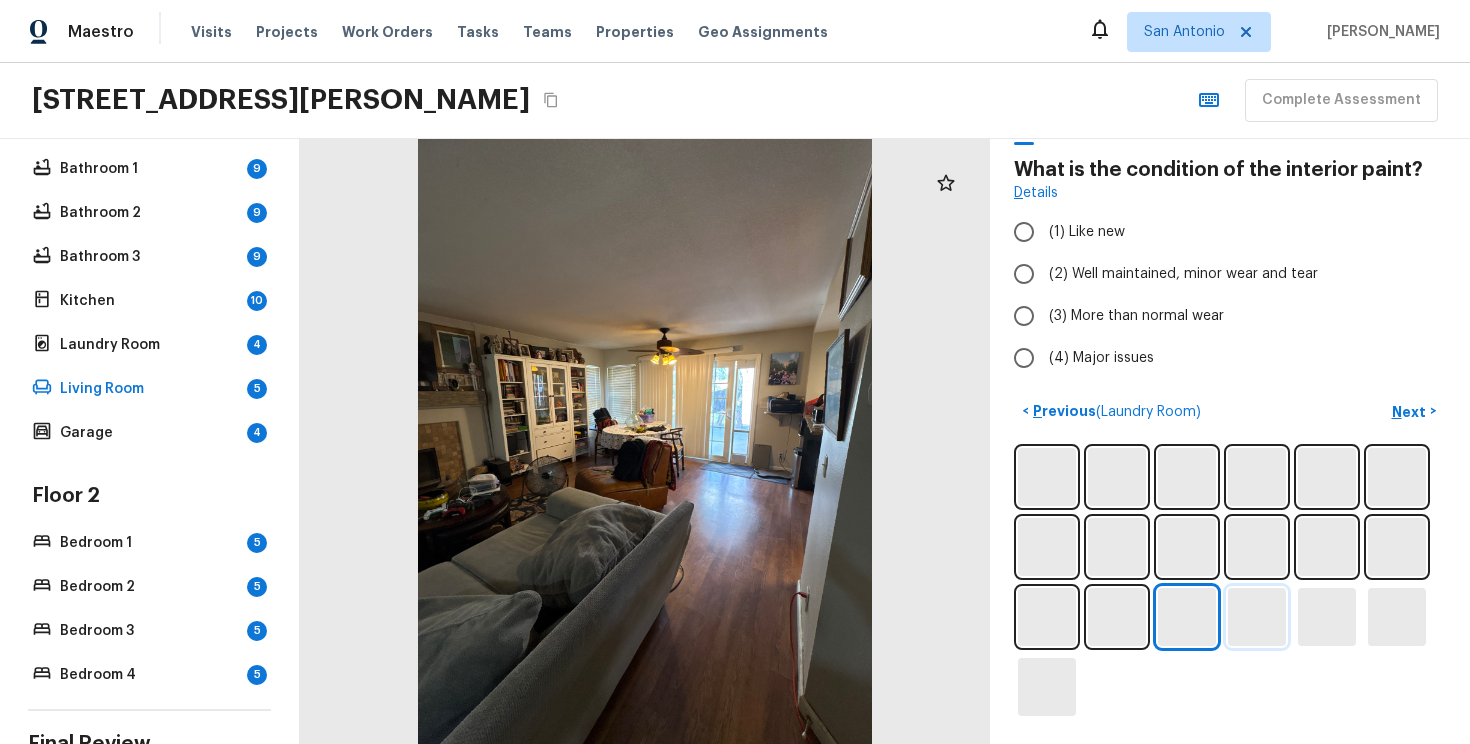 click at bounding box center (1257, 617) 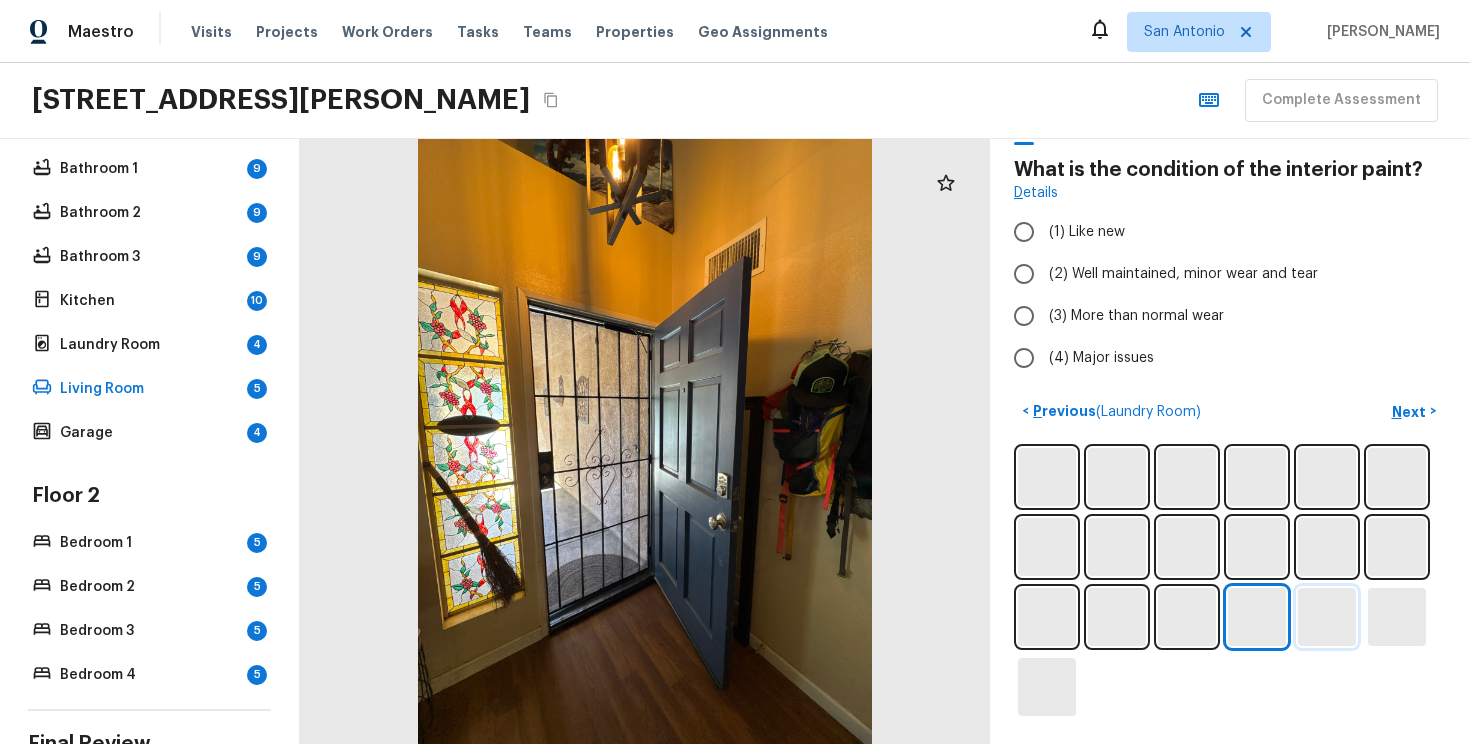 click at bounding box center (1327, 617) 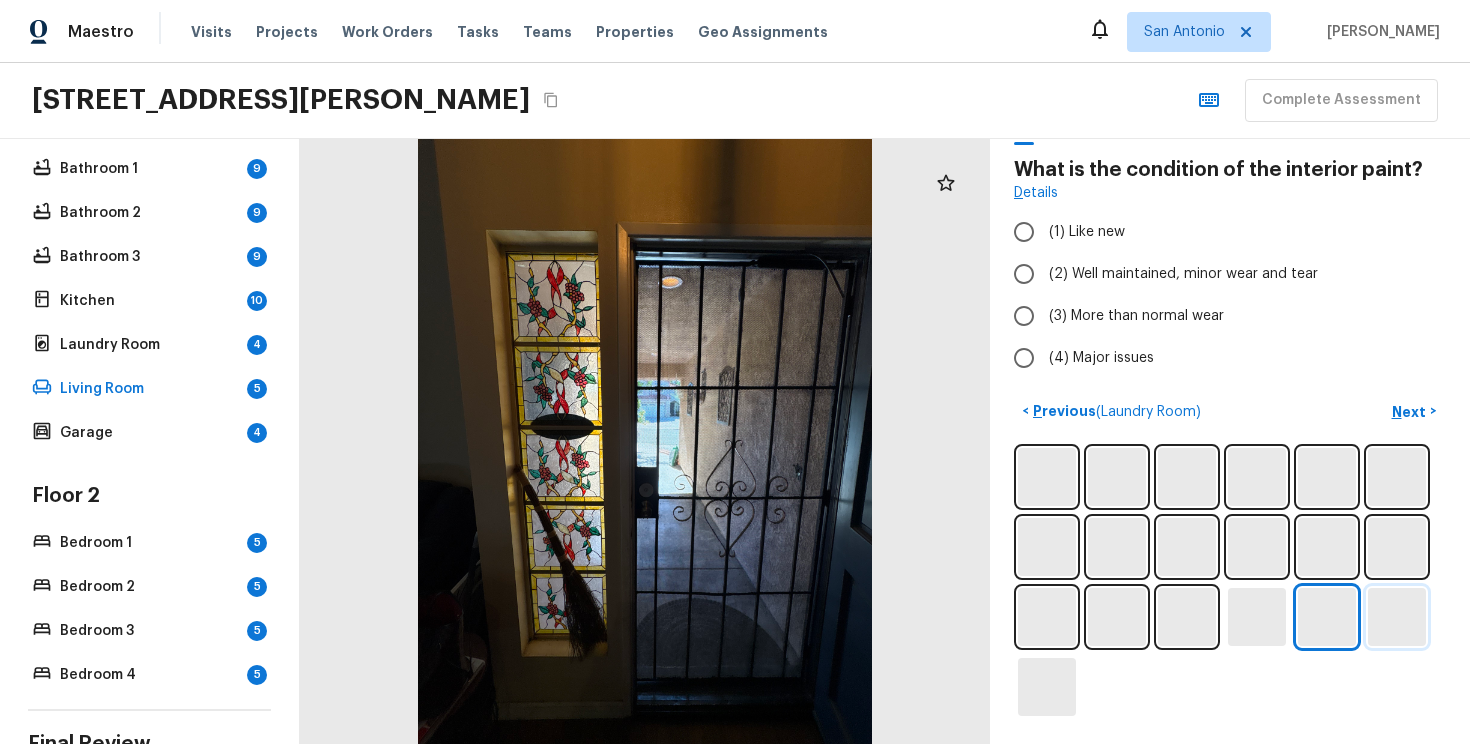 click at bounding box center [1397, 617] 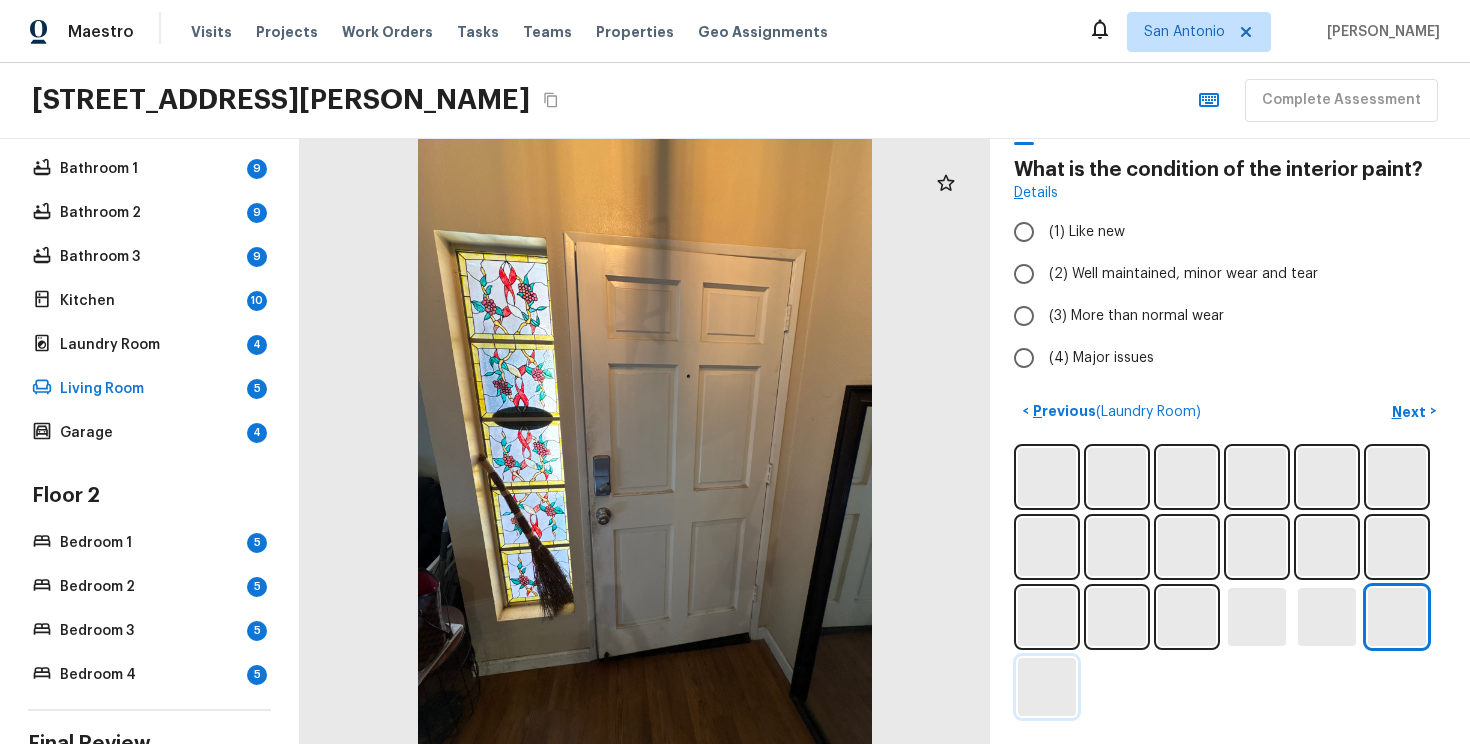 click at bounding box center [1047, 687] 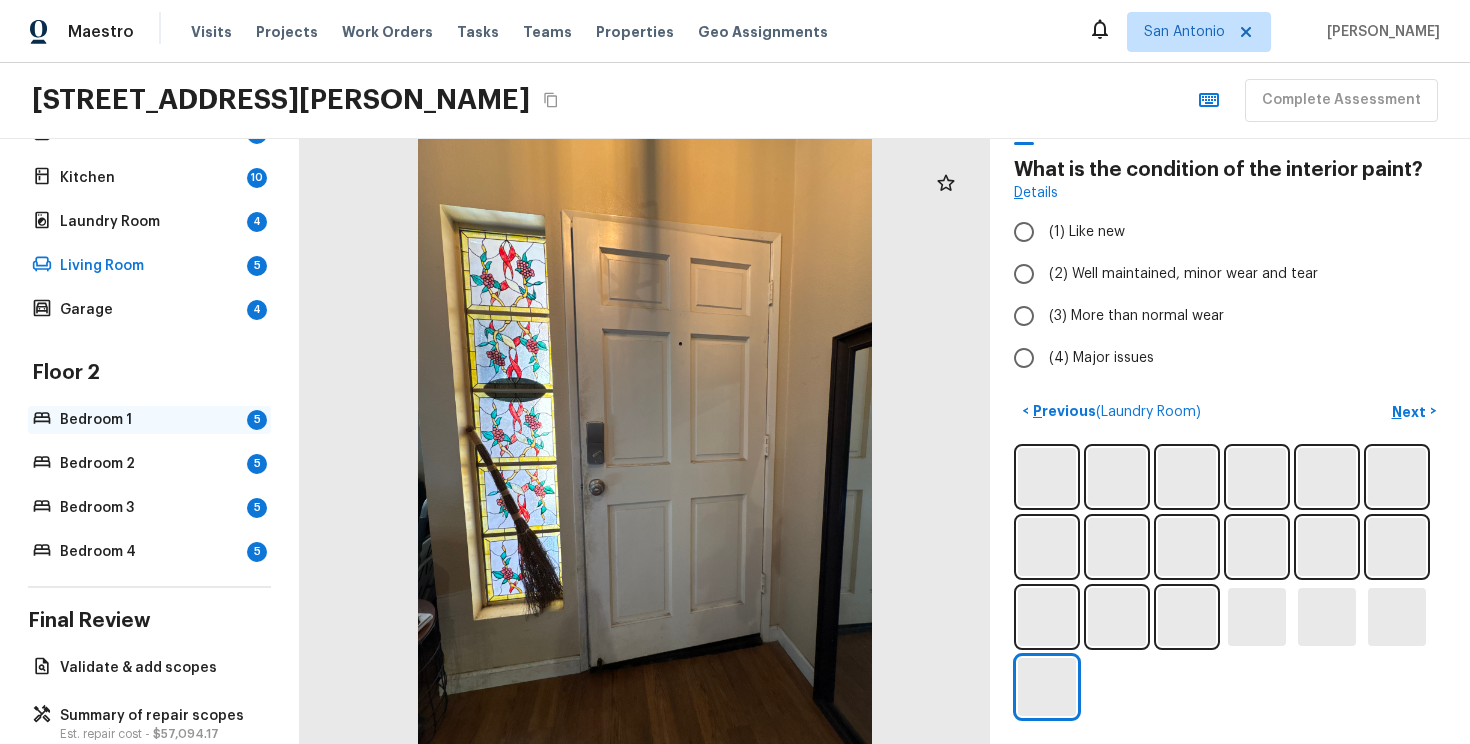 scroll, scrollTop: 518, scrollLeft: 0, axis: vertical 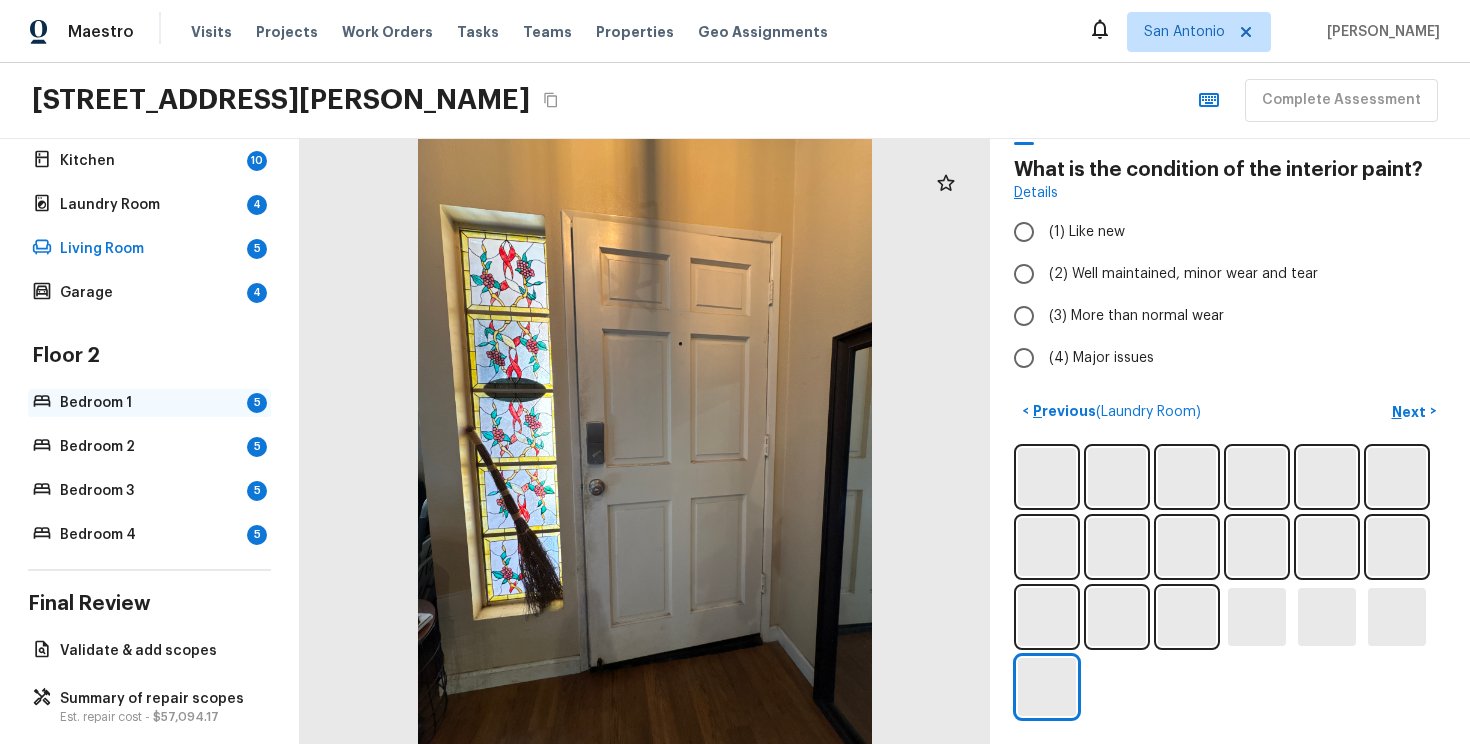 click on "Bedroom 1 5" at bounding box center (149, 403) 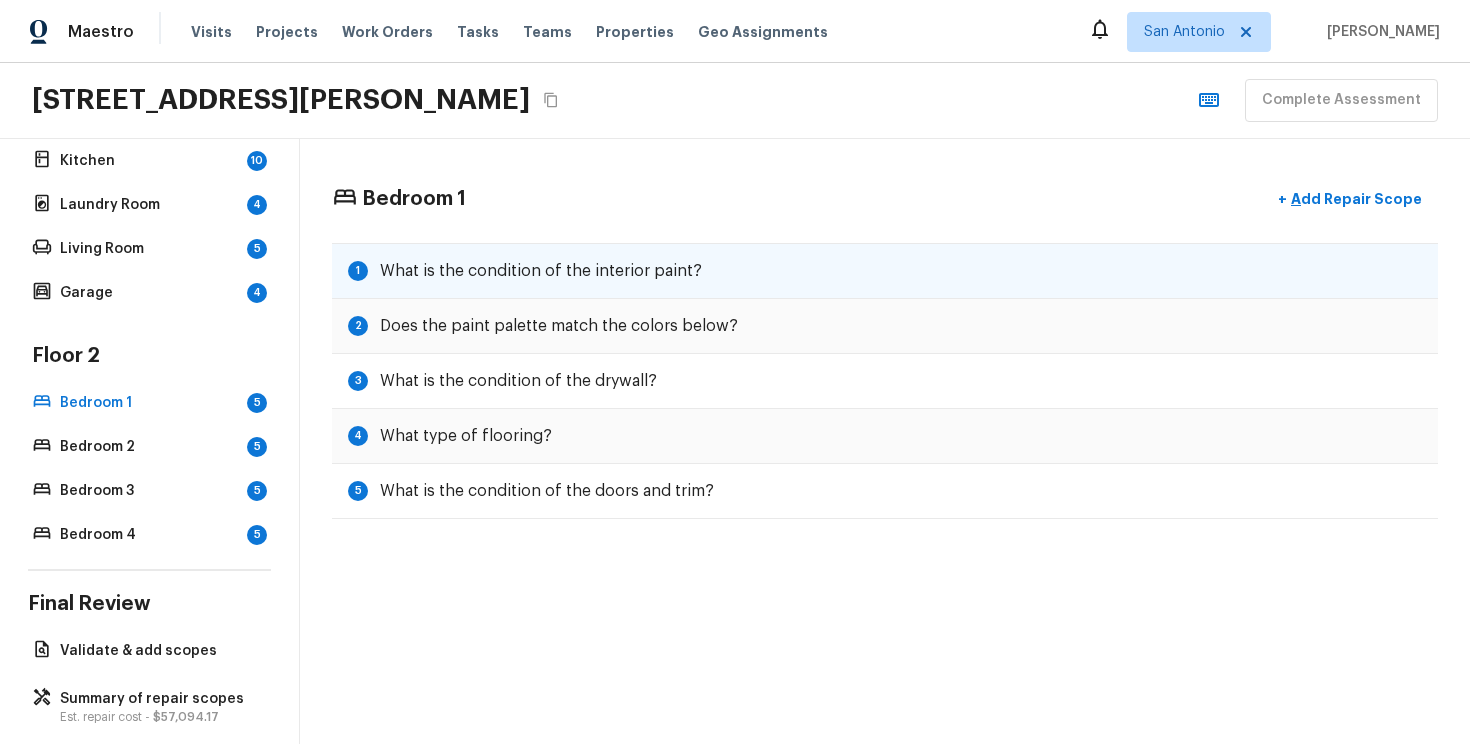 click on "1 What is the condition of the interior paint?" at bounding box center [885, 271] 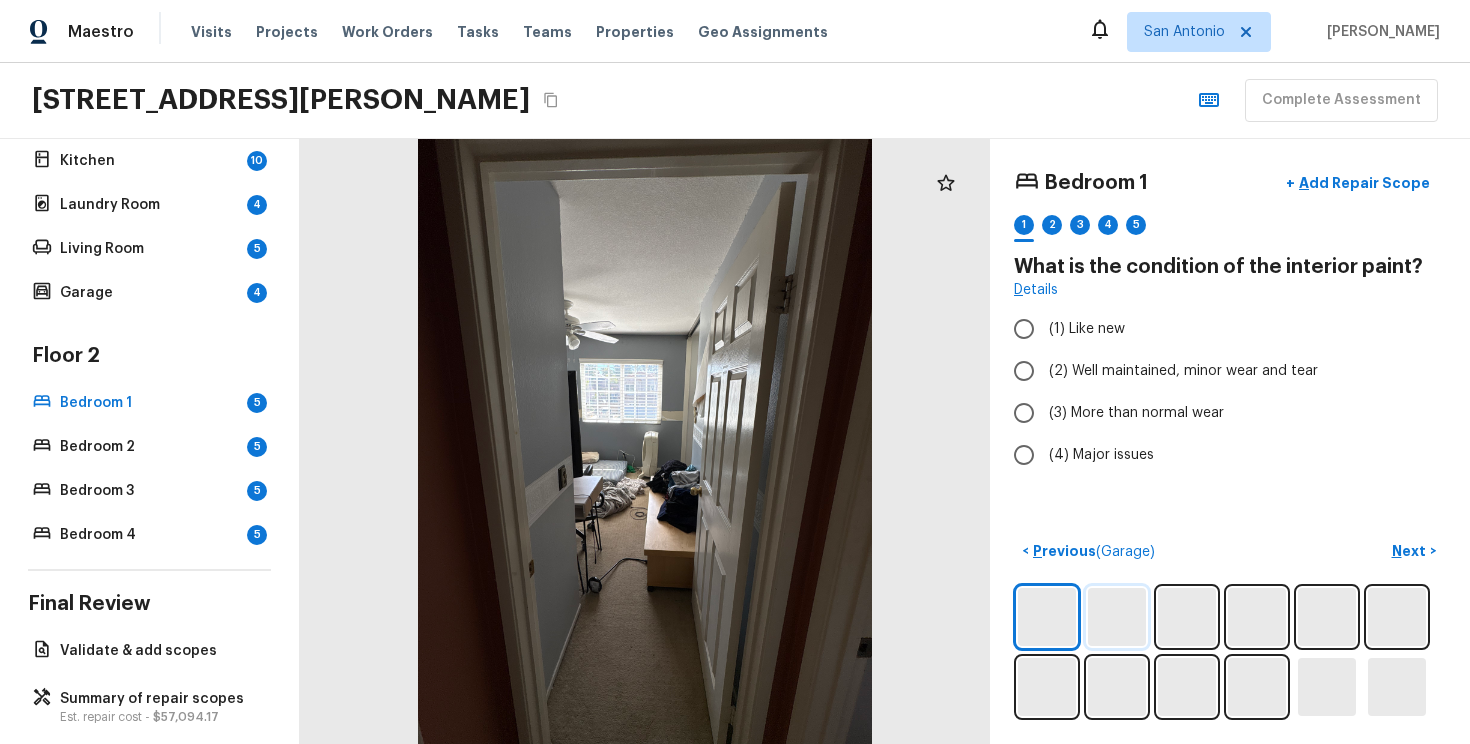 click at bounding box center (1117, 617) 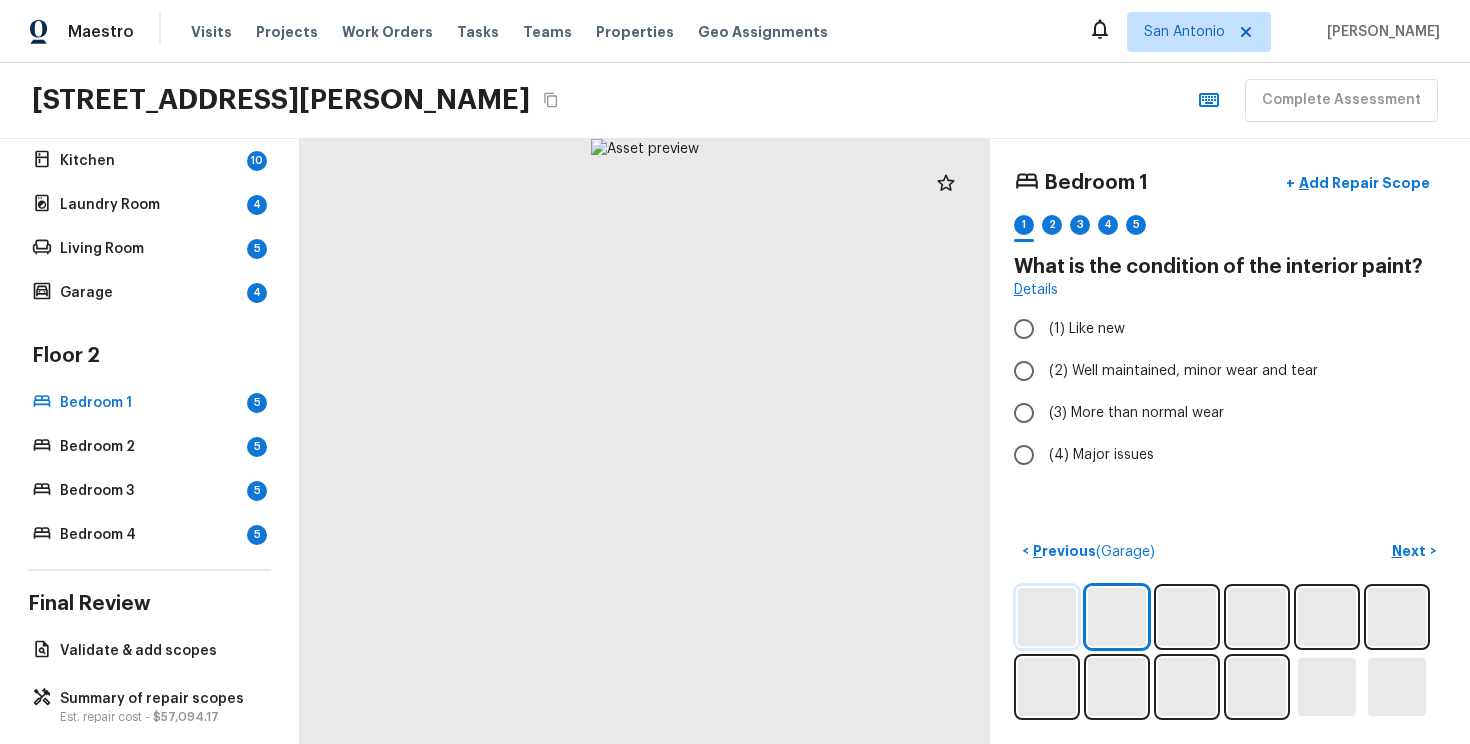 click at bounding box center (1047, 617) 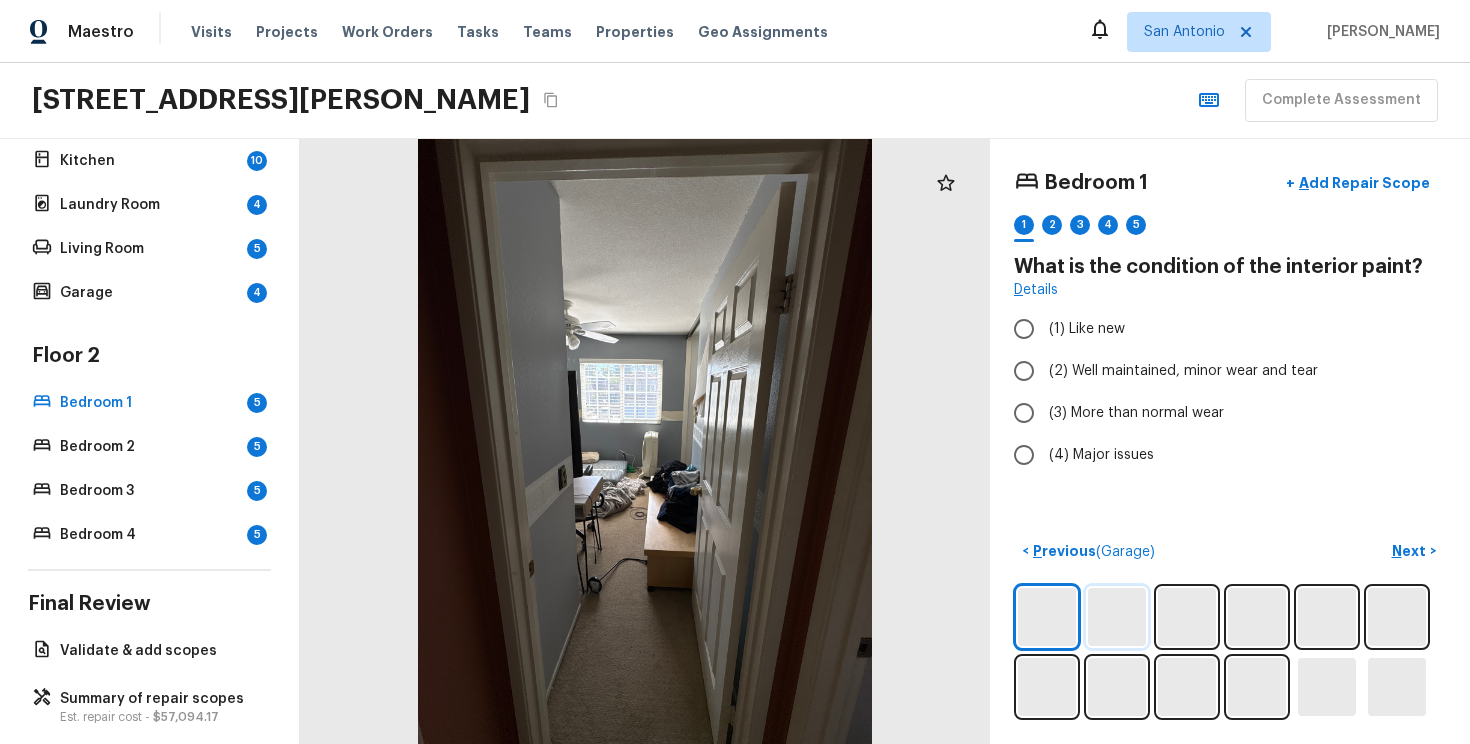 click at bounding box center [1117, 617] 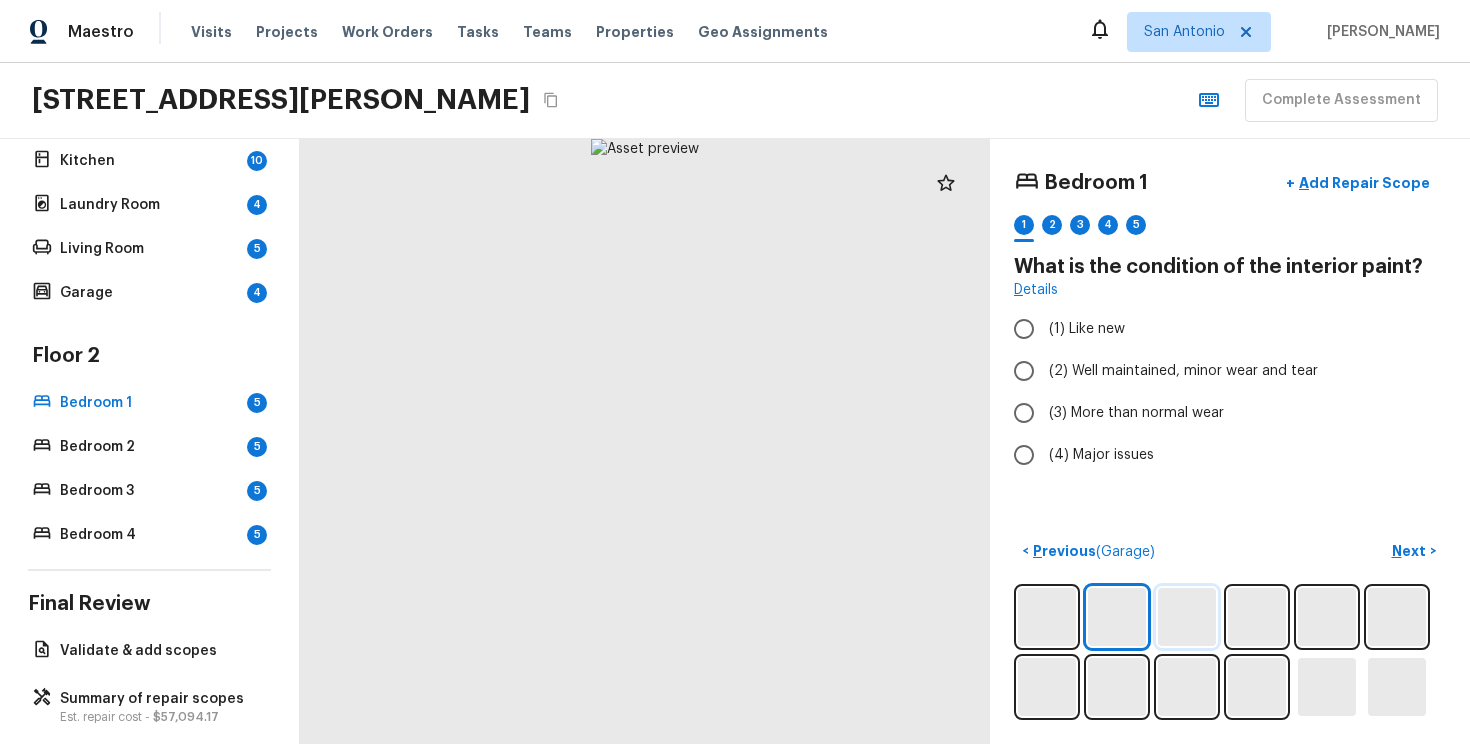 click at bounding box center (1187, 617) 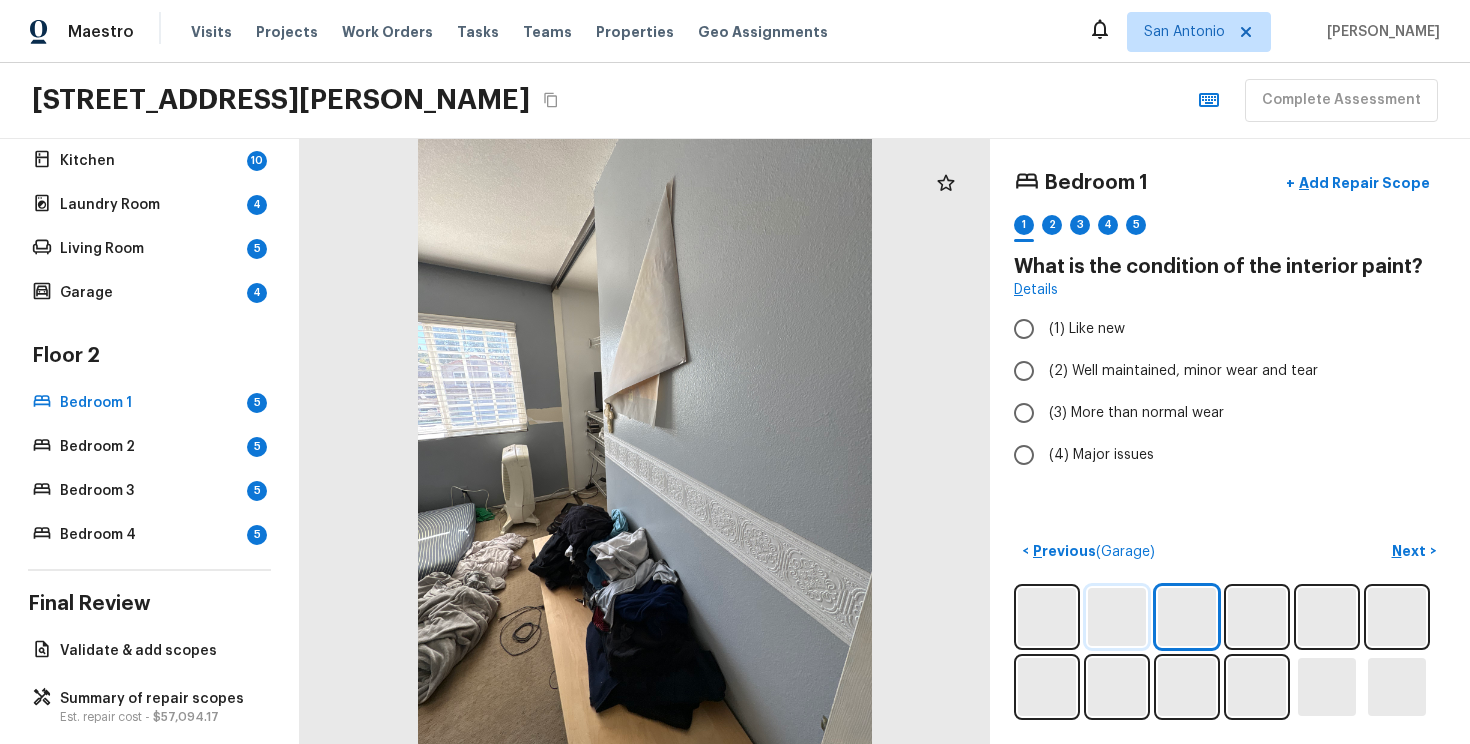 click at bounding box center (1117, 617) 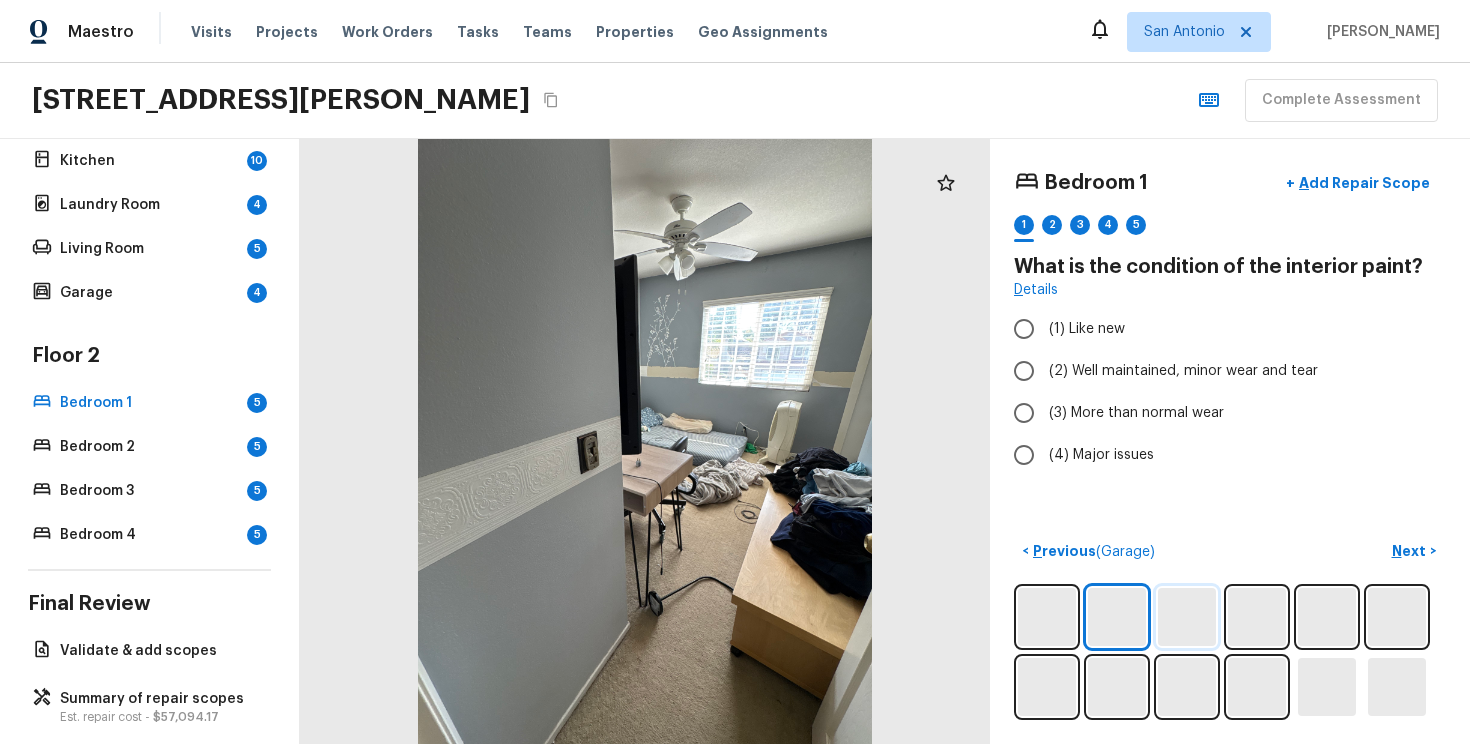 click at bounding box center [1187, 617] 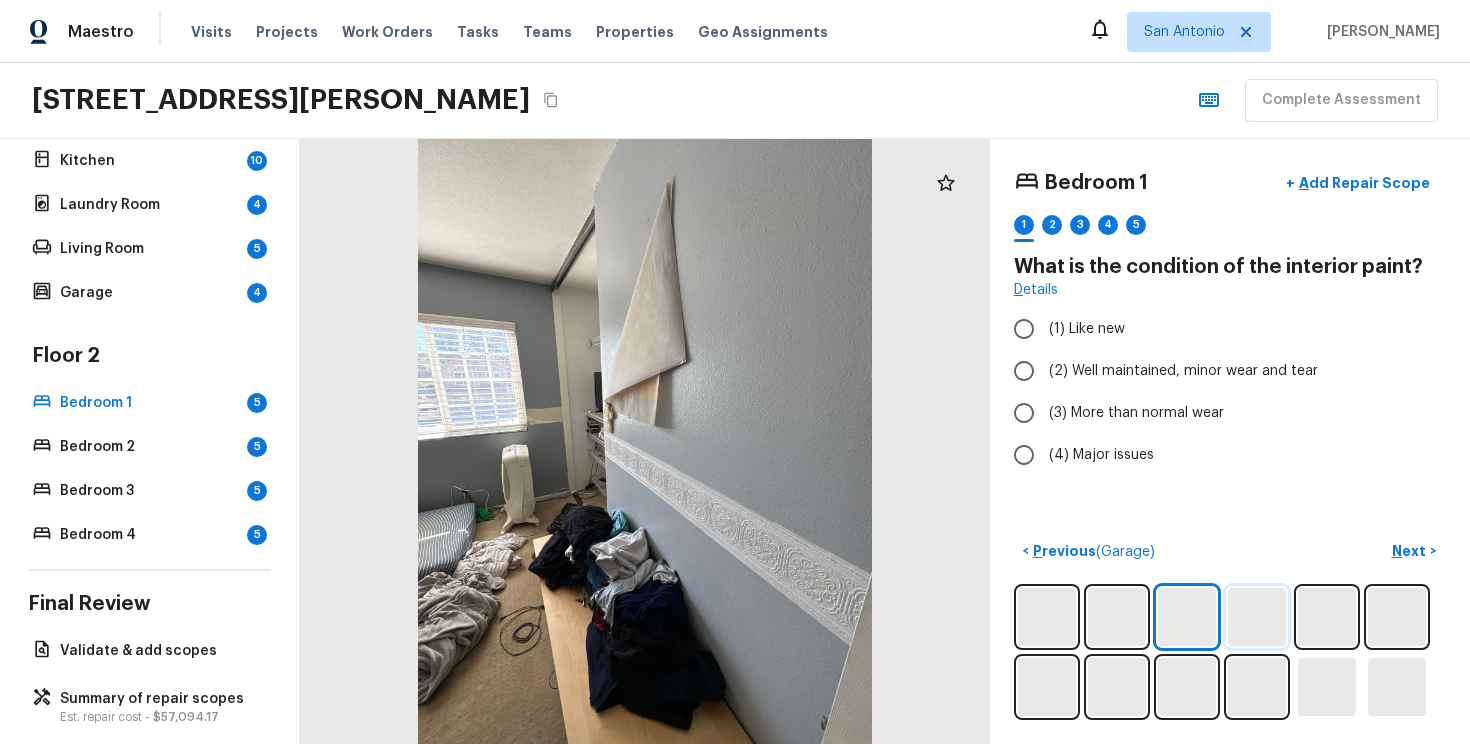 click at bounding box center (1257, 617) 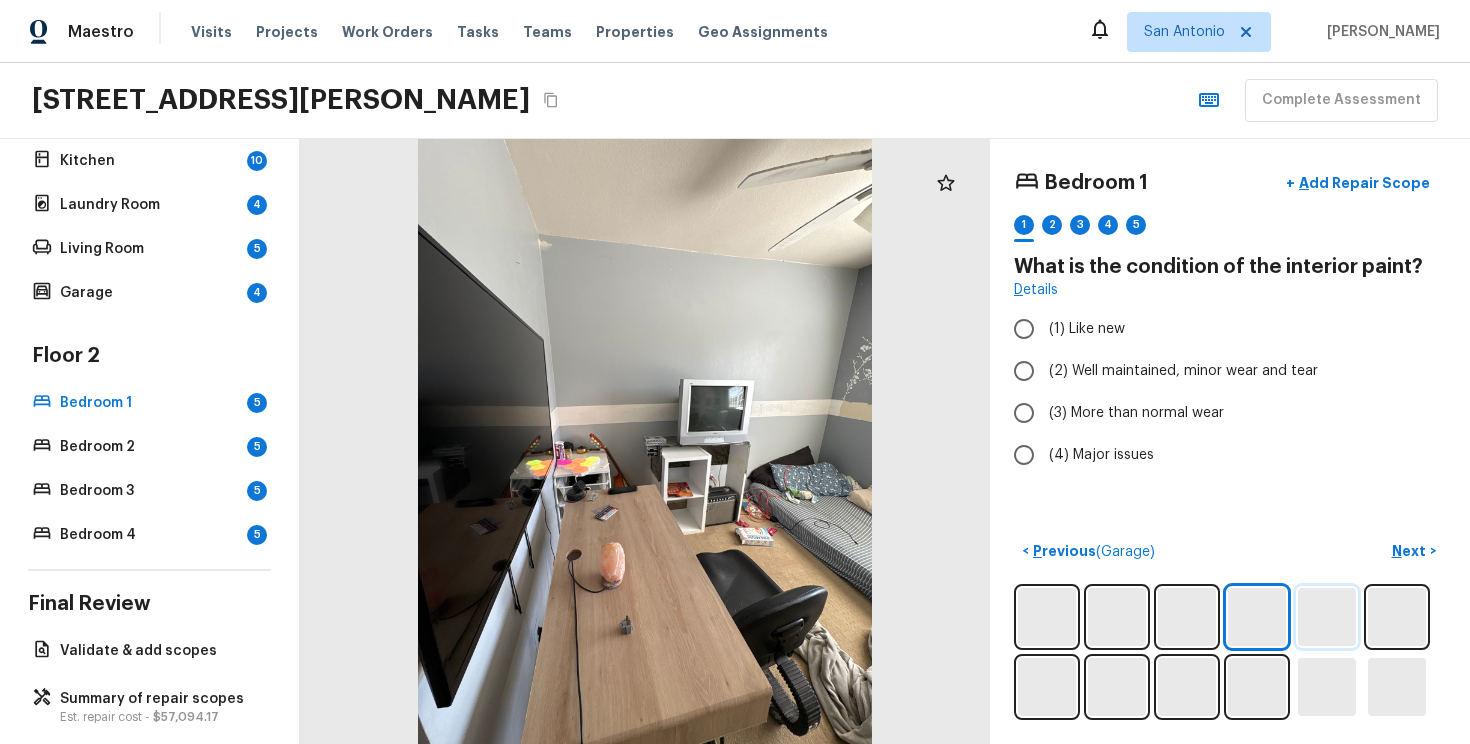 click at bounding box center (1327, 617) 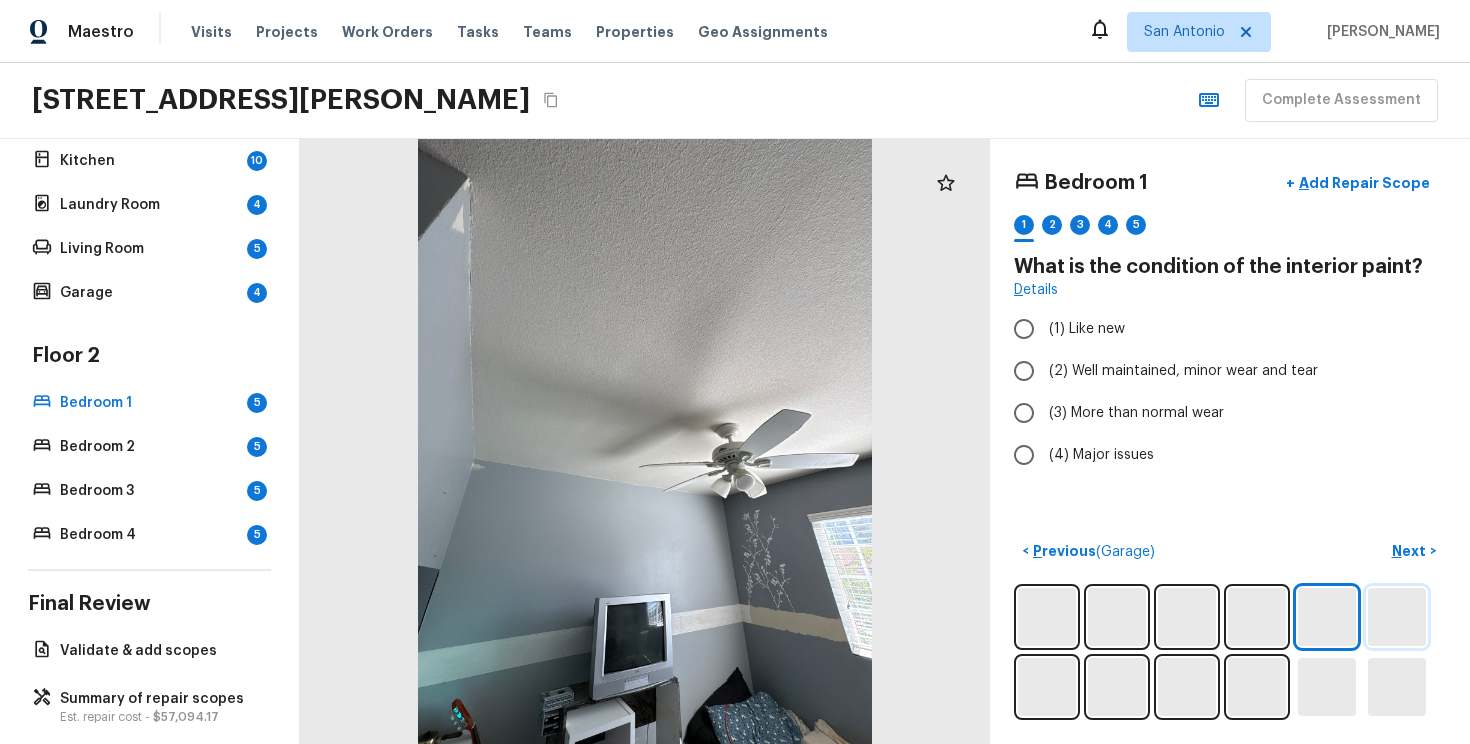 click at bounding box center (1397, 617) 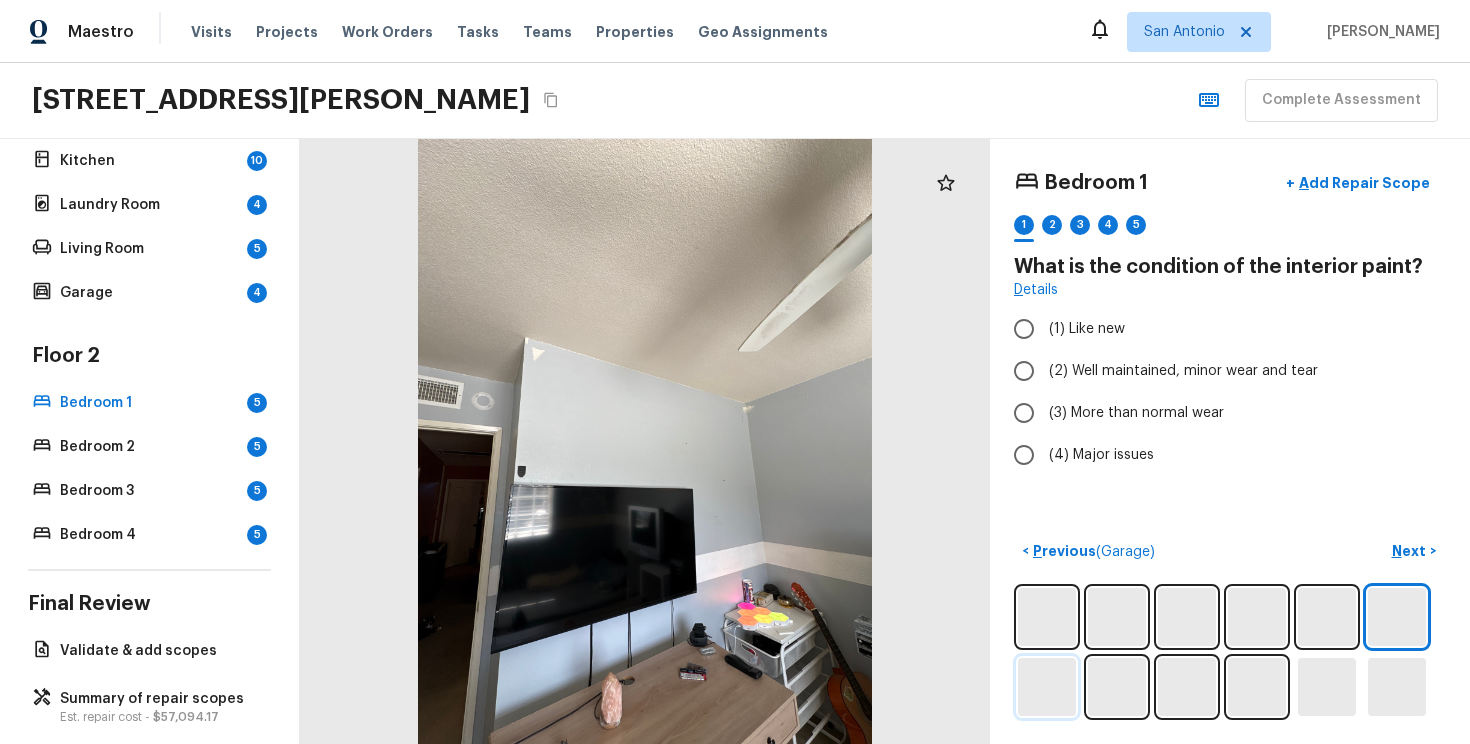 click at bounding box center [1047, 687] 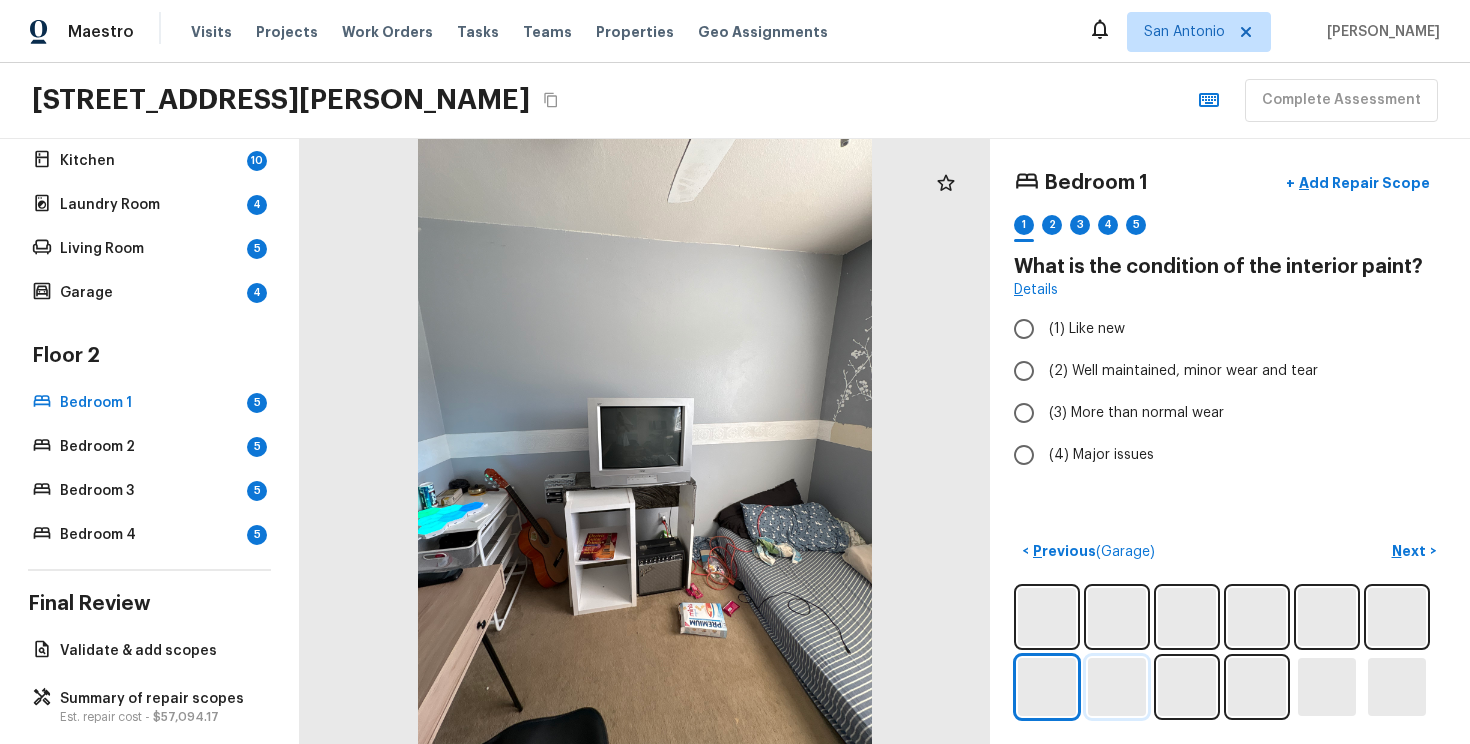 click at bounding box center (1117, 687) 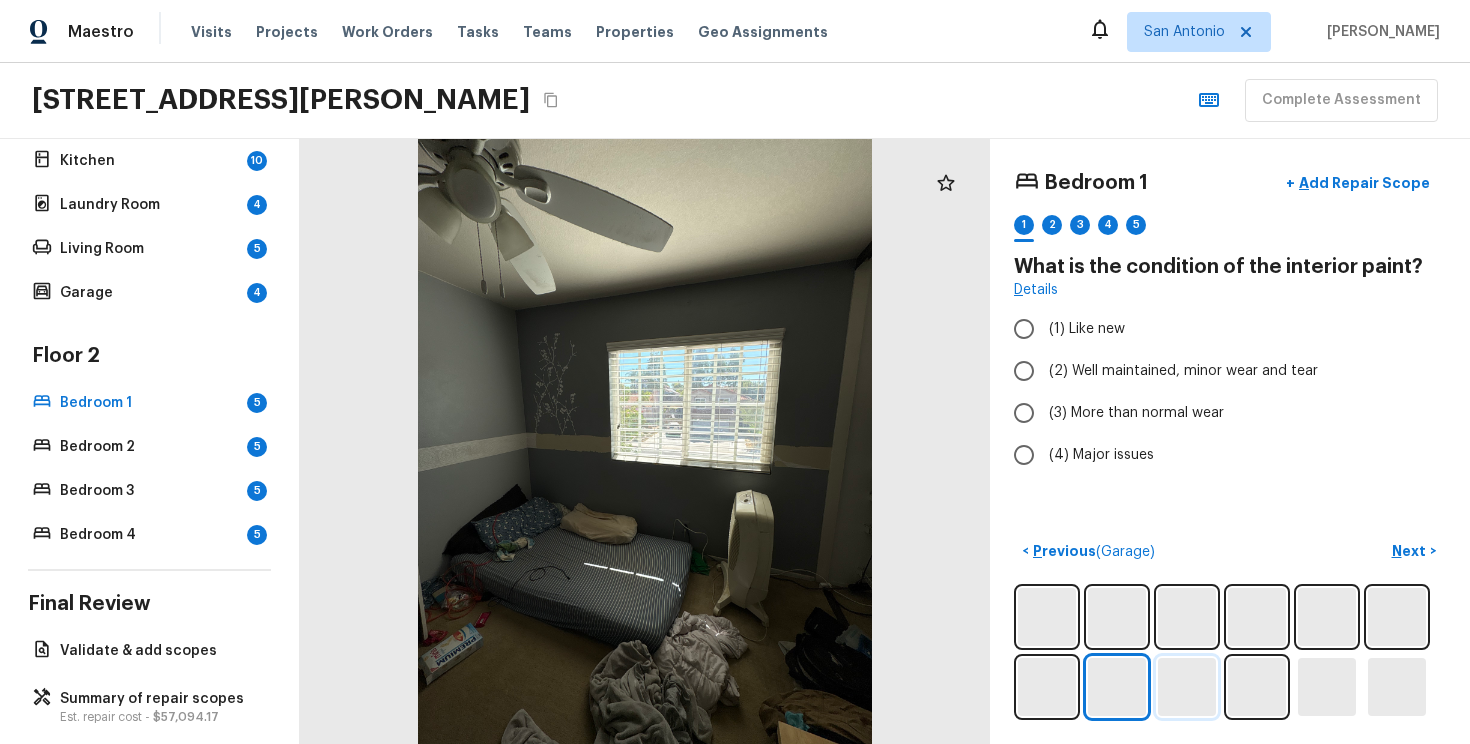 click at bounding box center [1187, 687] 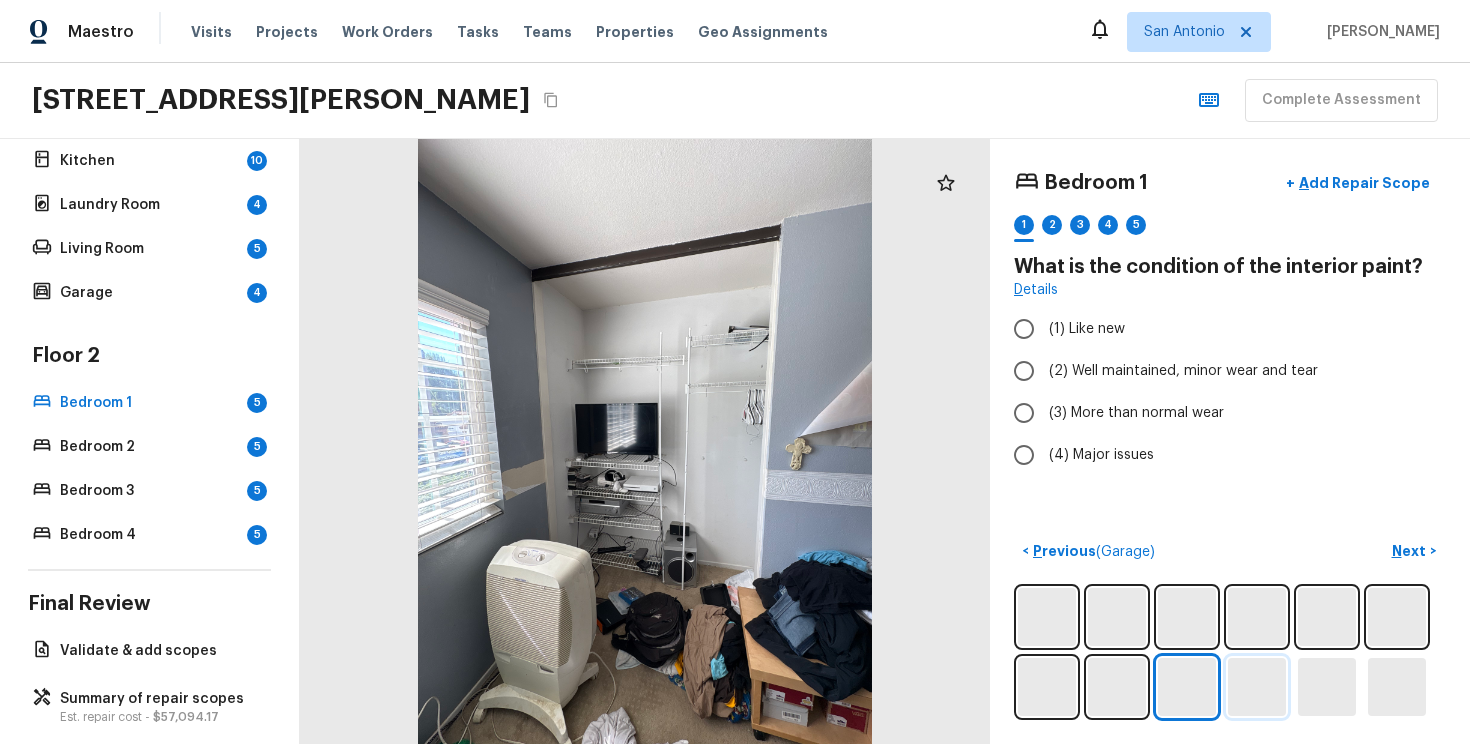 click at bounding box center (1257, 687) 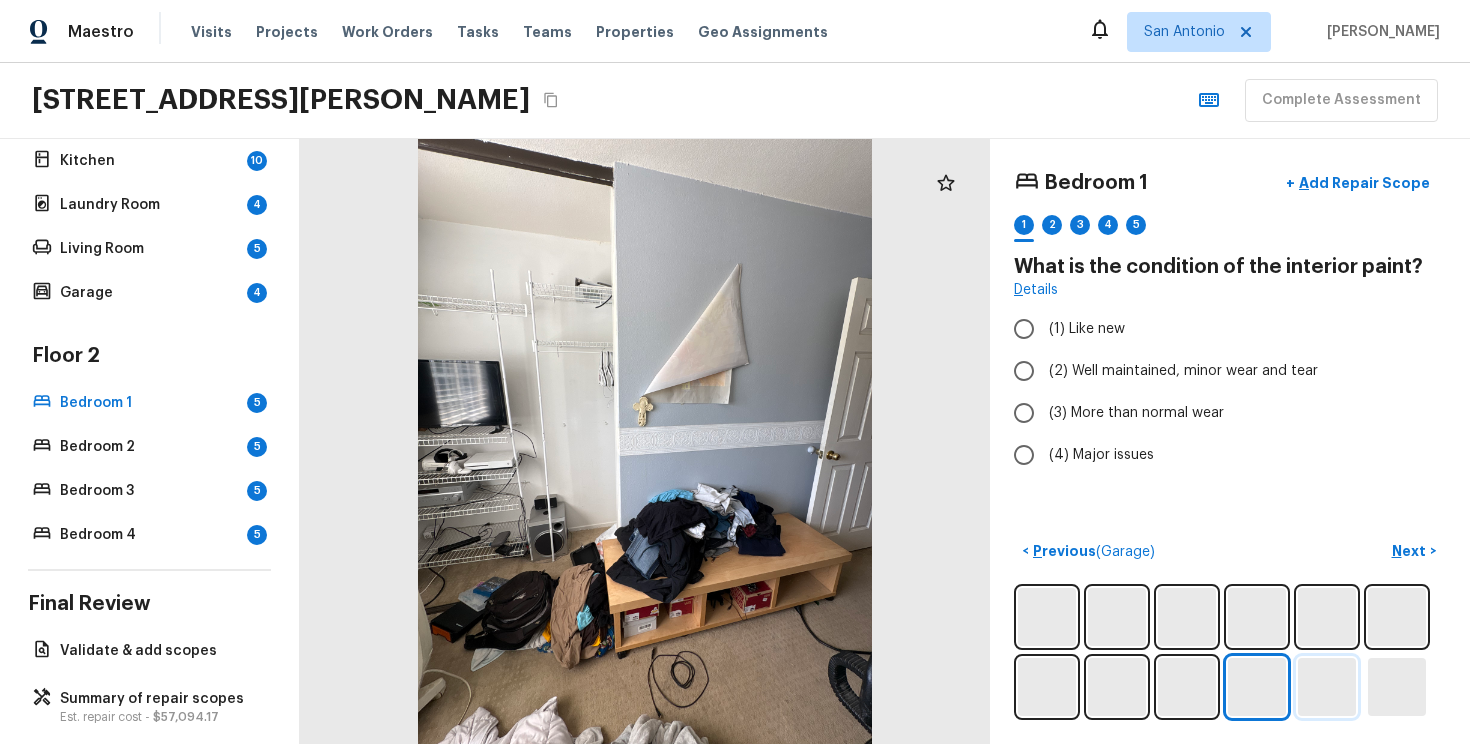 click at bounding box center (1327, 687) 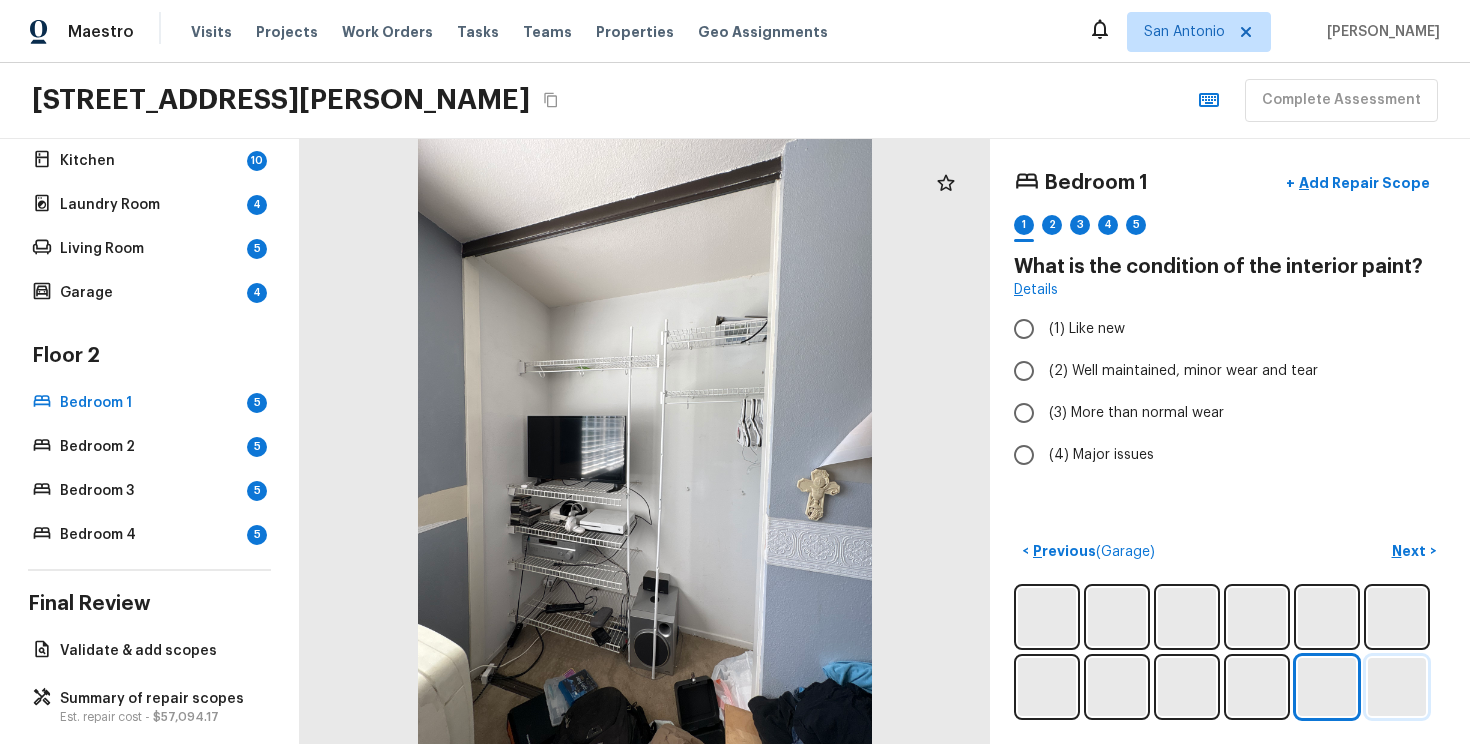 click at bounding box center [1397, 687] 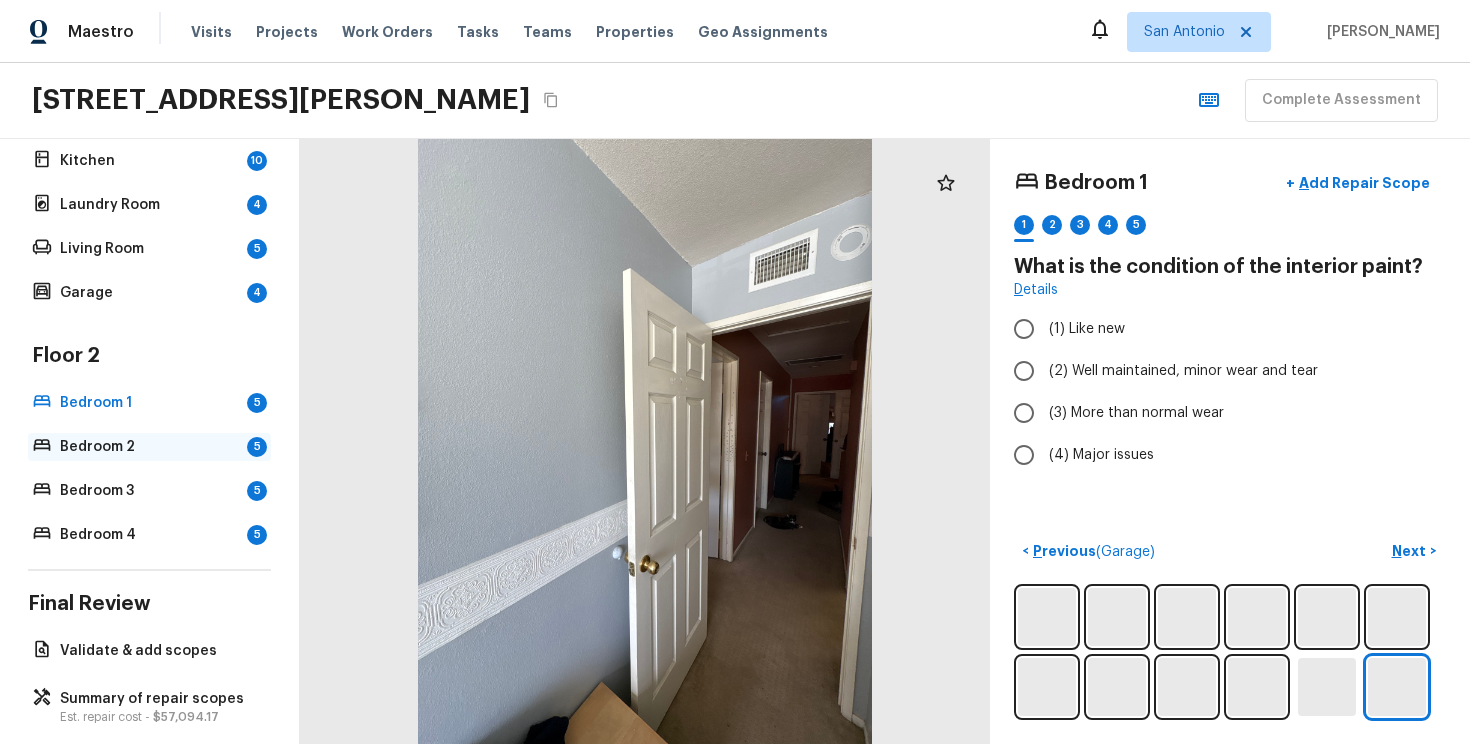 click on "Bedroom 2" at bounding box center [149, 447] 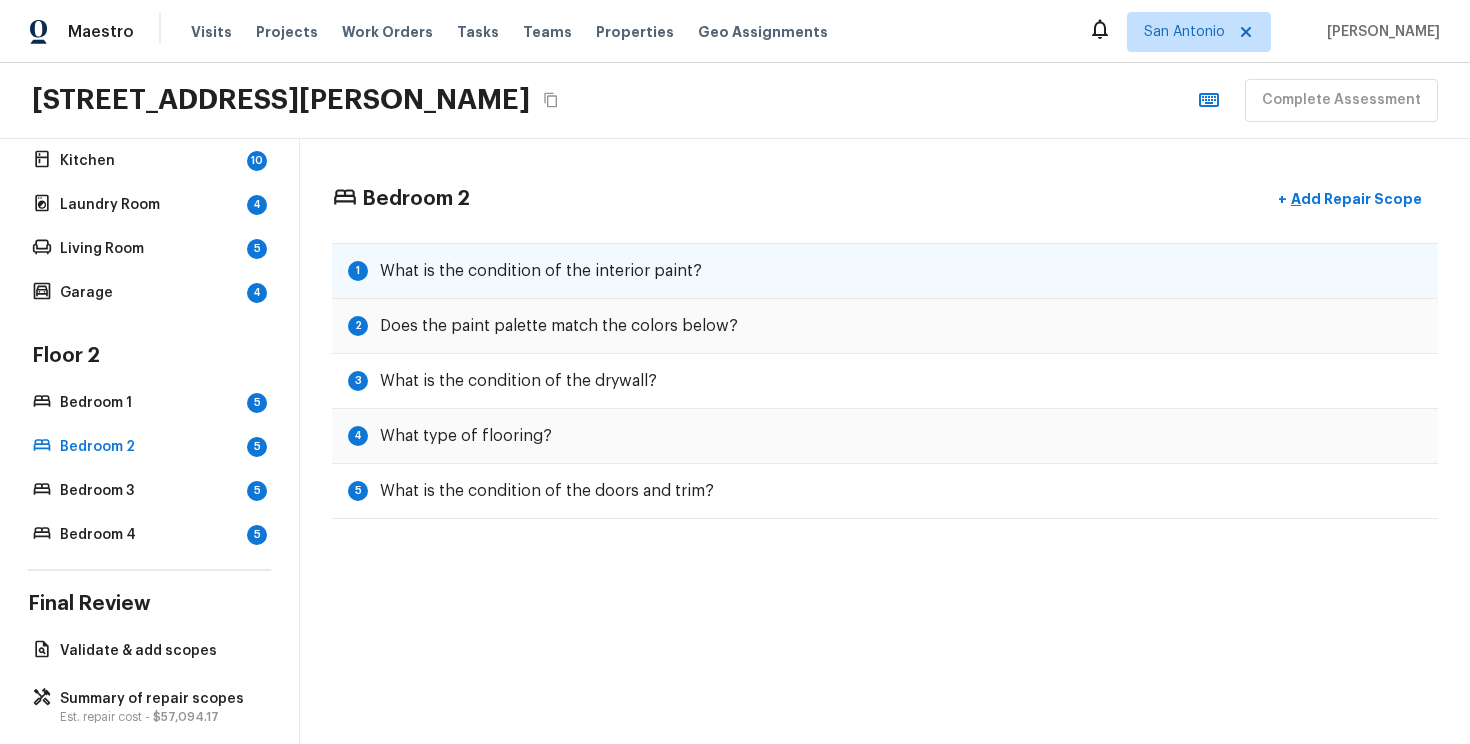 click on "1 What is the condition of the interior paint?" at bounding box center [885, 271] 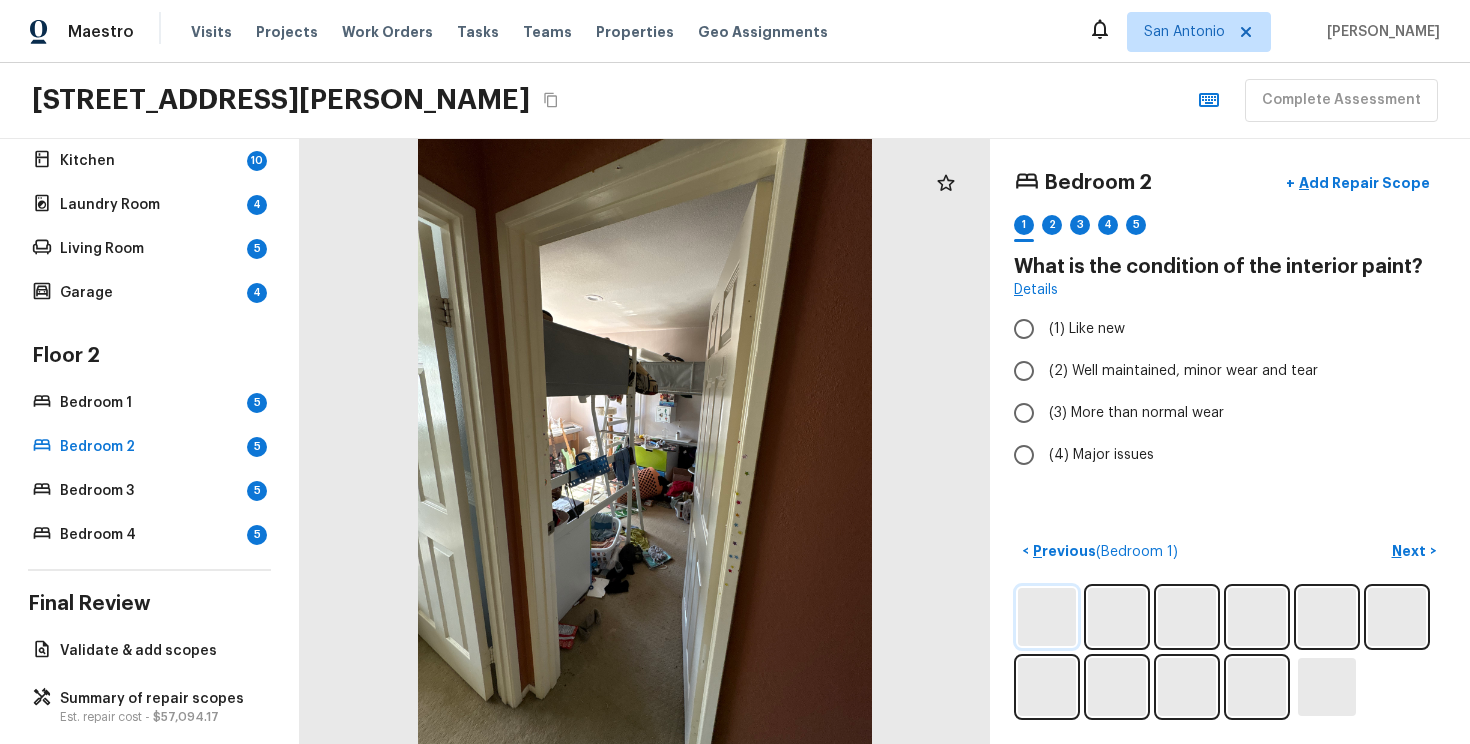 click at bounding box center [1047, 617] 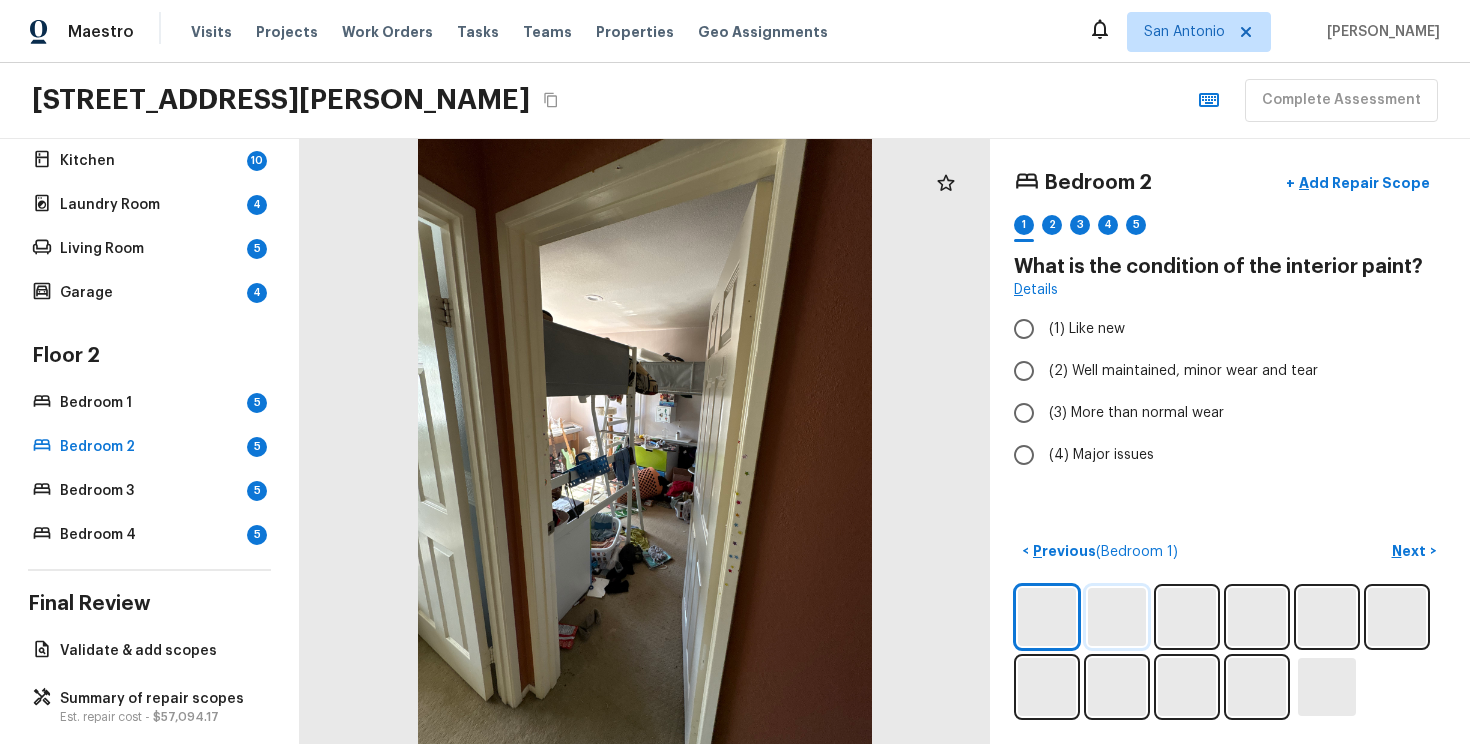 click at bounding box center (1117, 617) 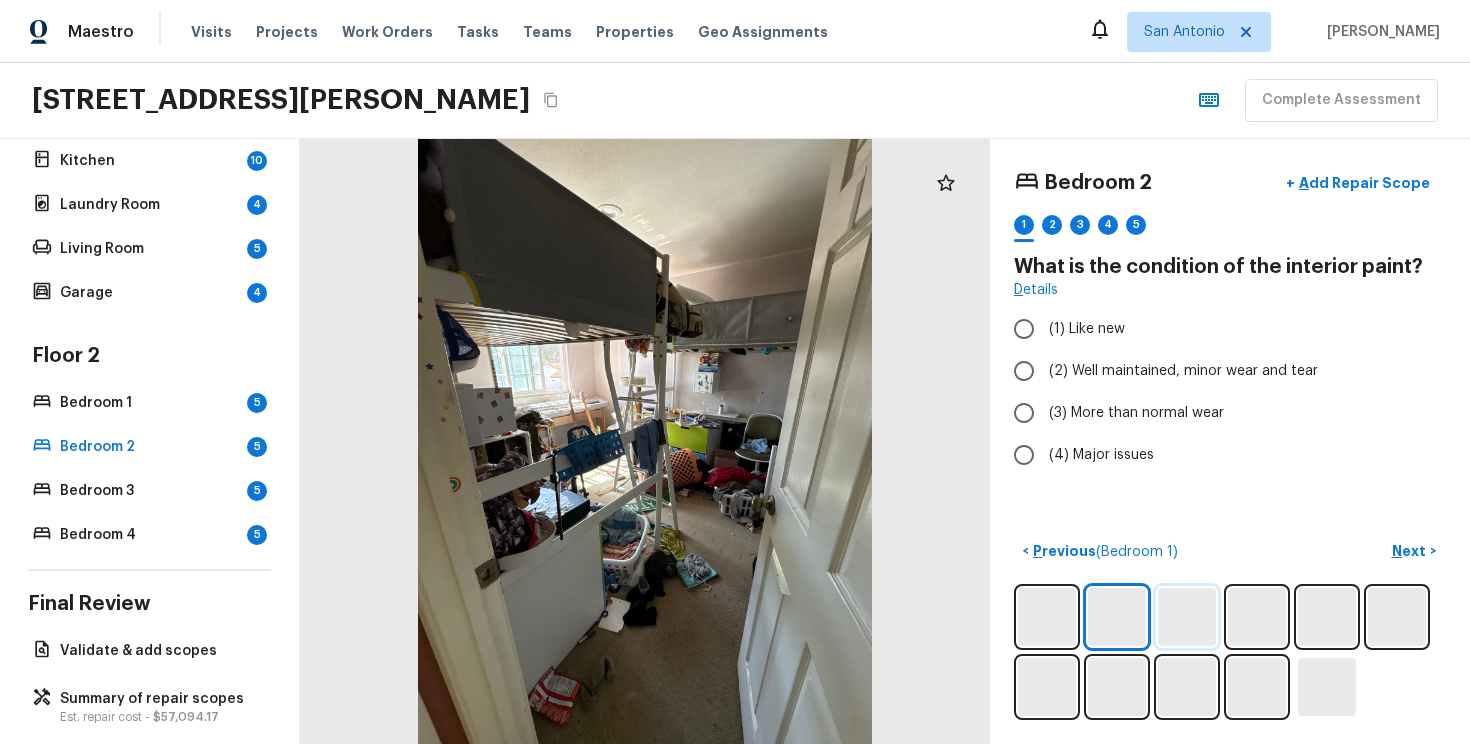 click at bounding box center (1187, 617) 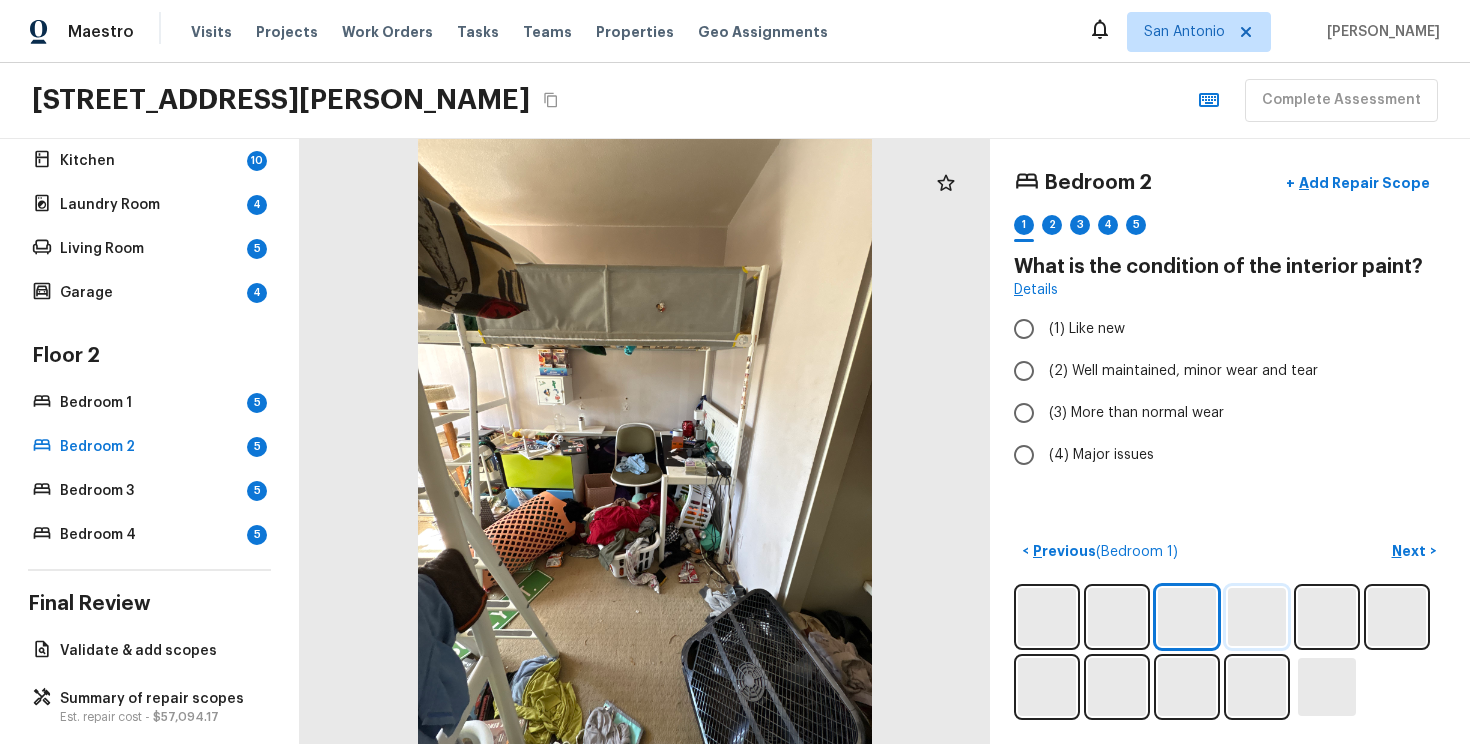 click at bounding box center (1257, 617) 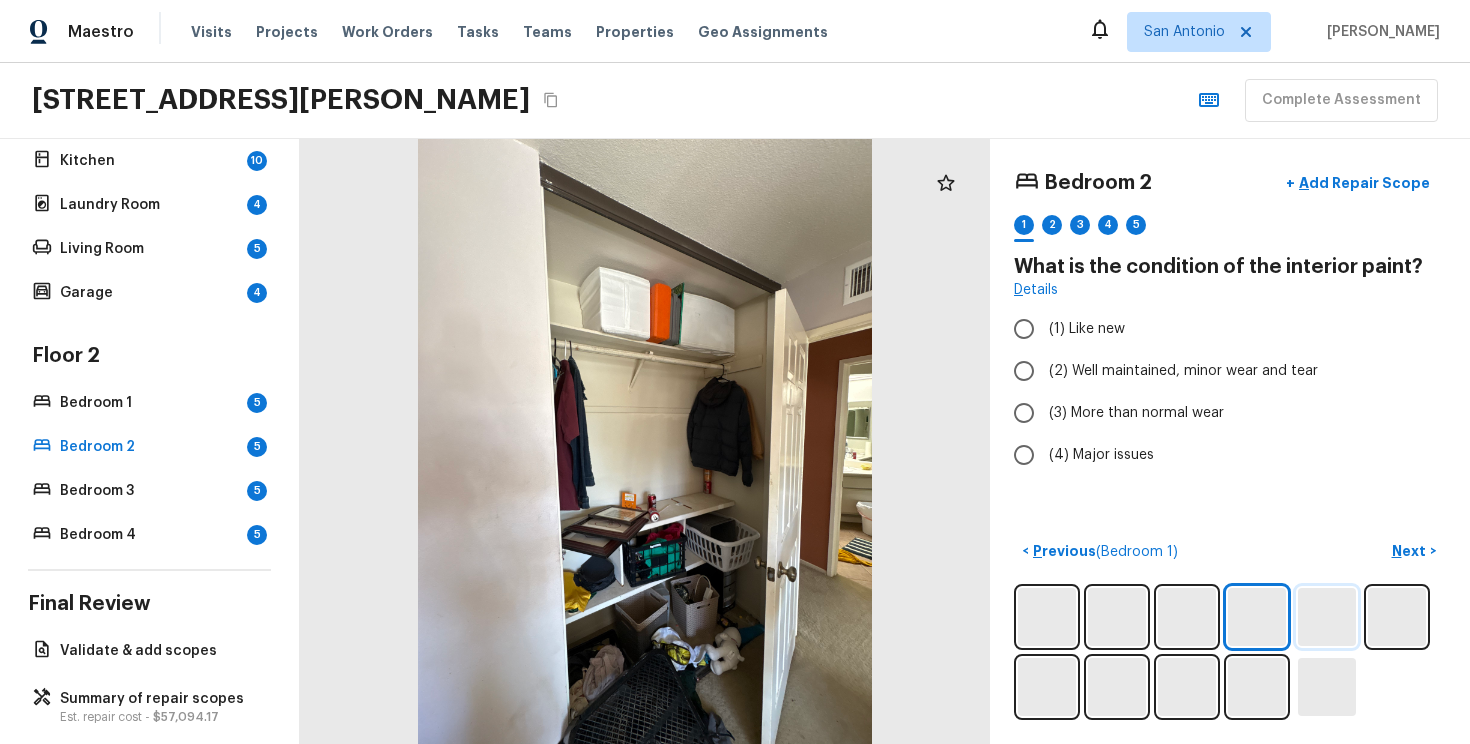 click at bounding box center [1327, 617] 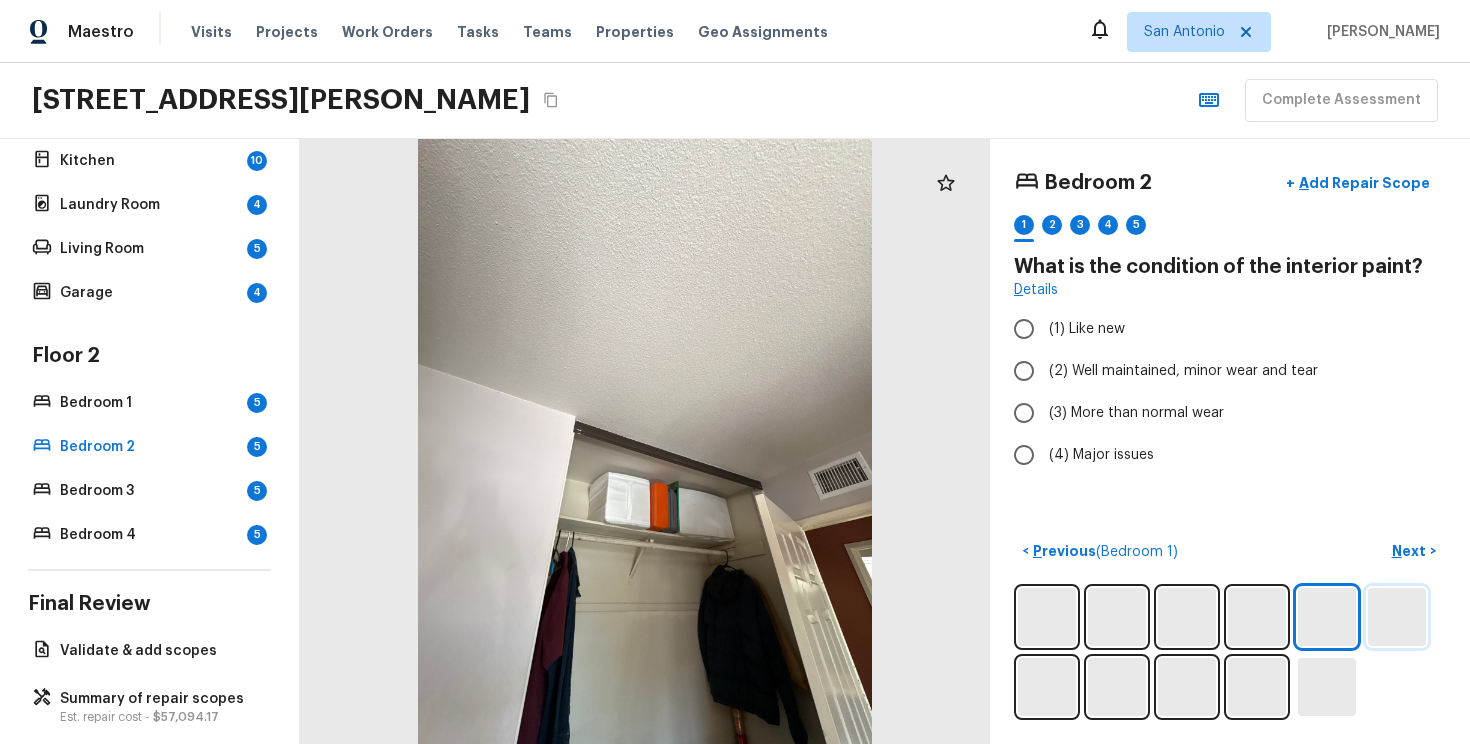 click at bounding box center [1397, 617] 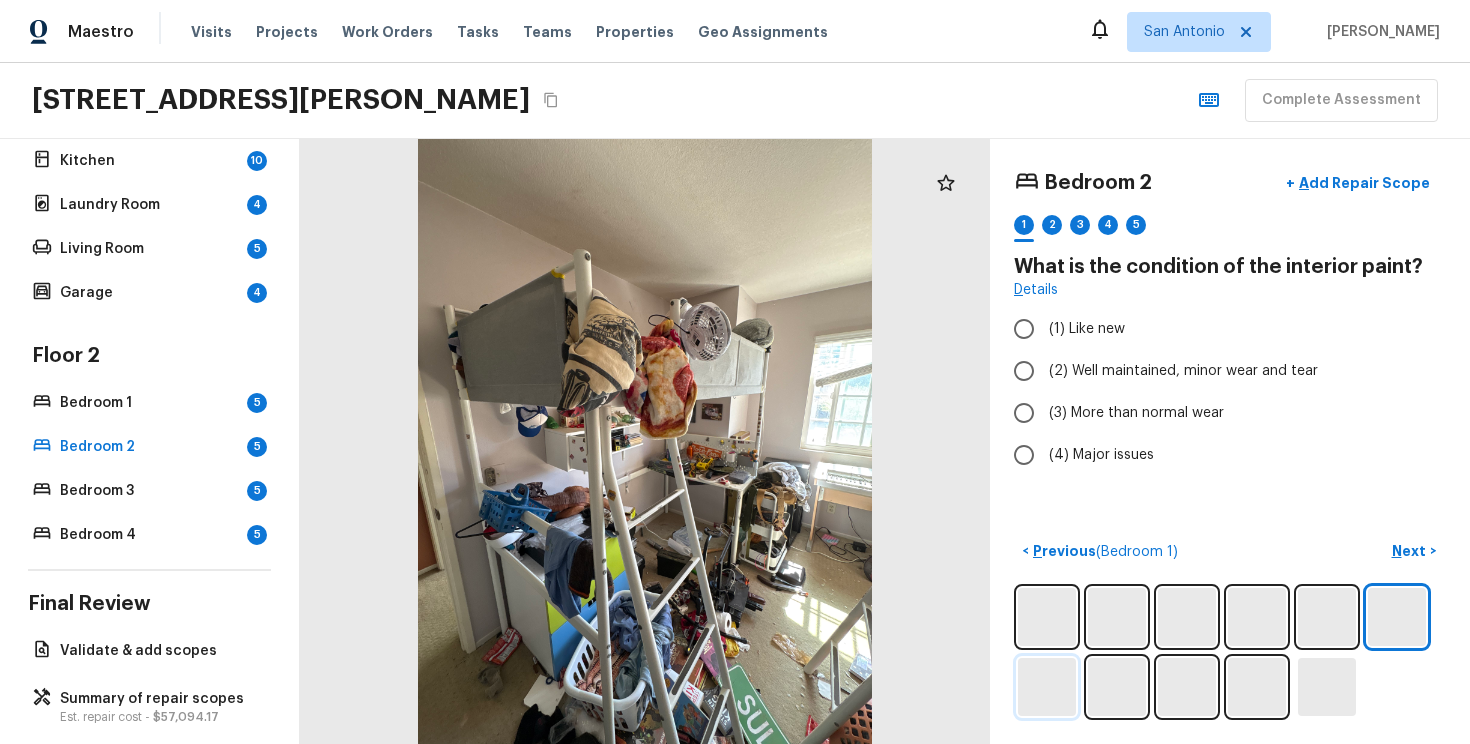 click at bounding box center (1047, 687) 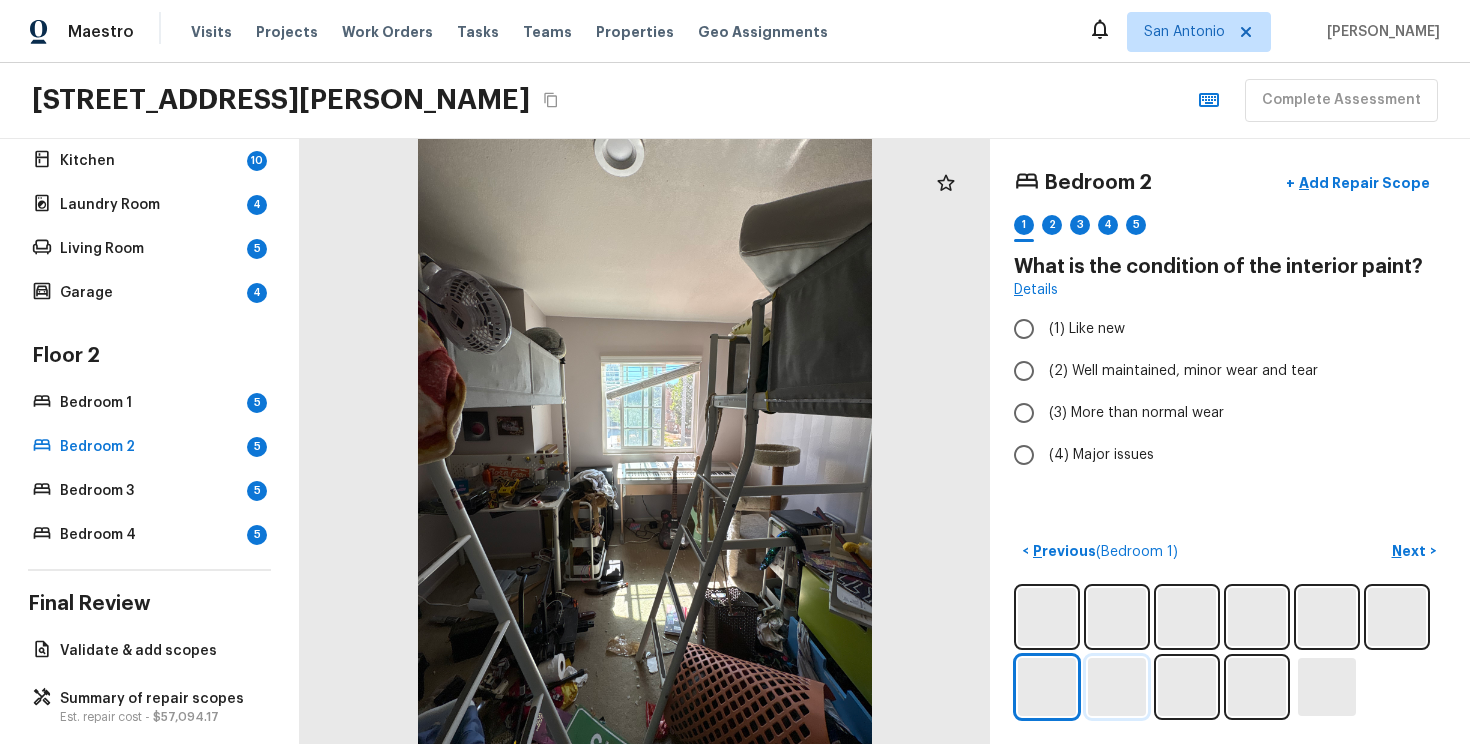 click at bounding box center (1117, 687) 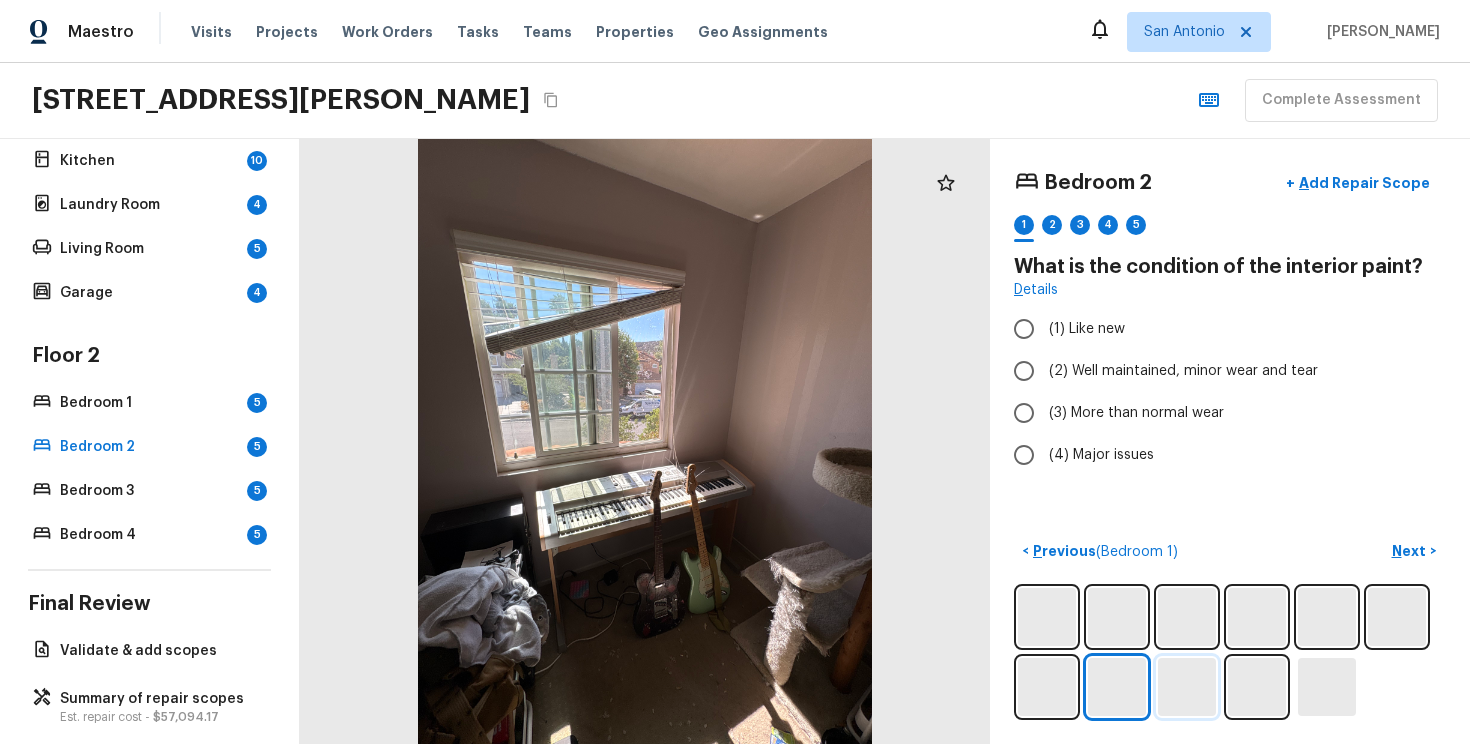click at bounding box center (1187, 687) 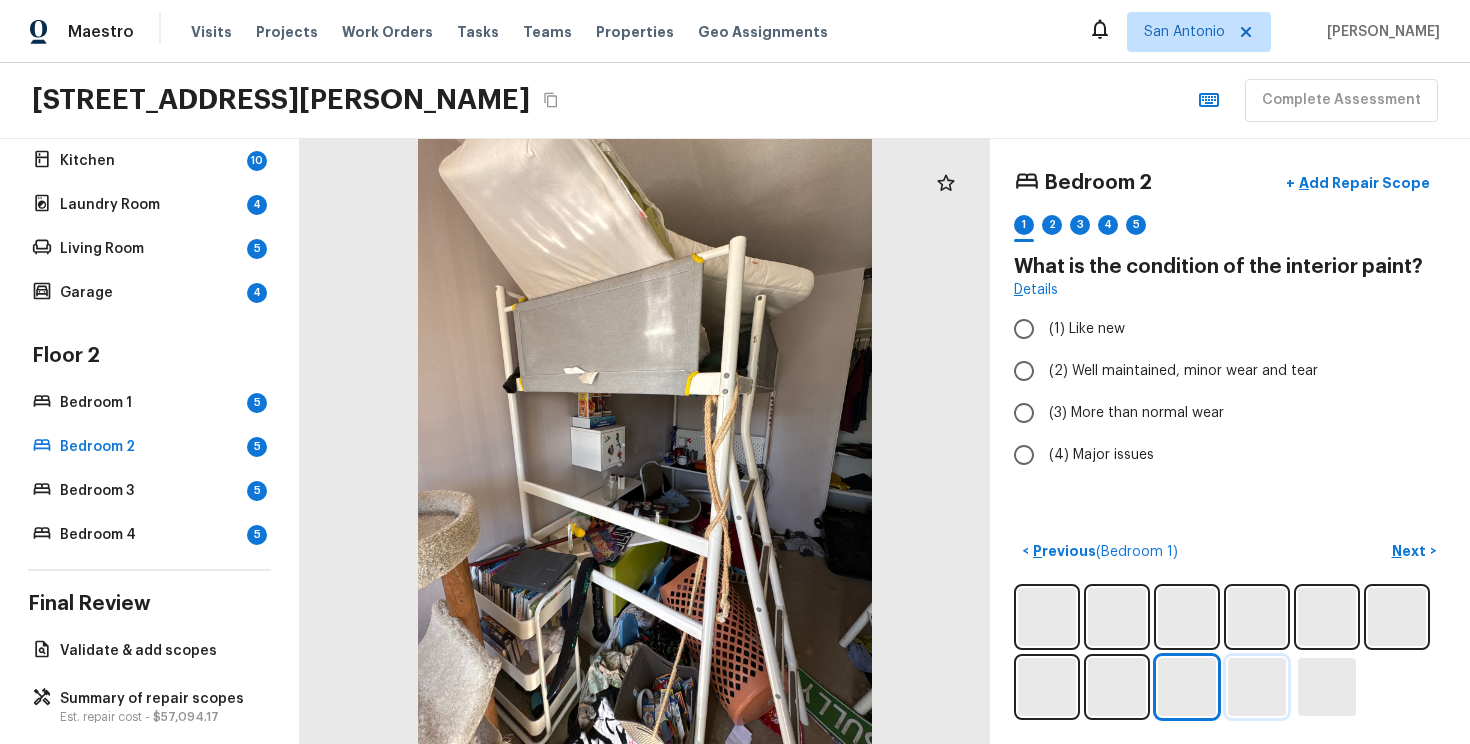 click at bounding box center (1257, 687) 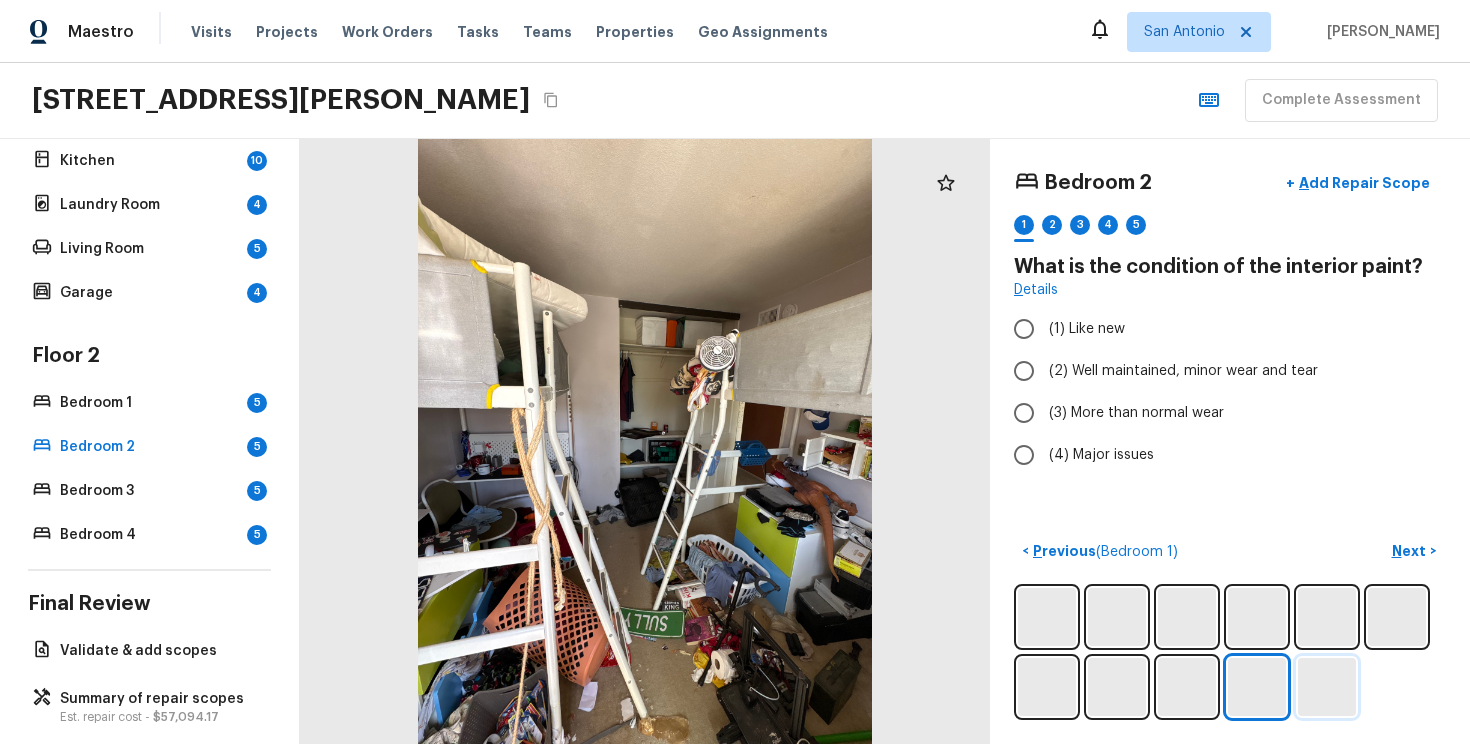 click at bounding box center [1327, 687] 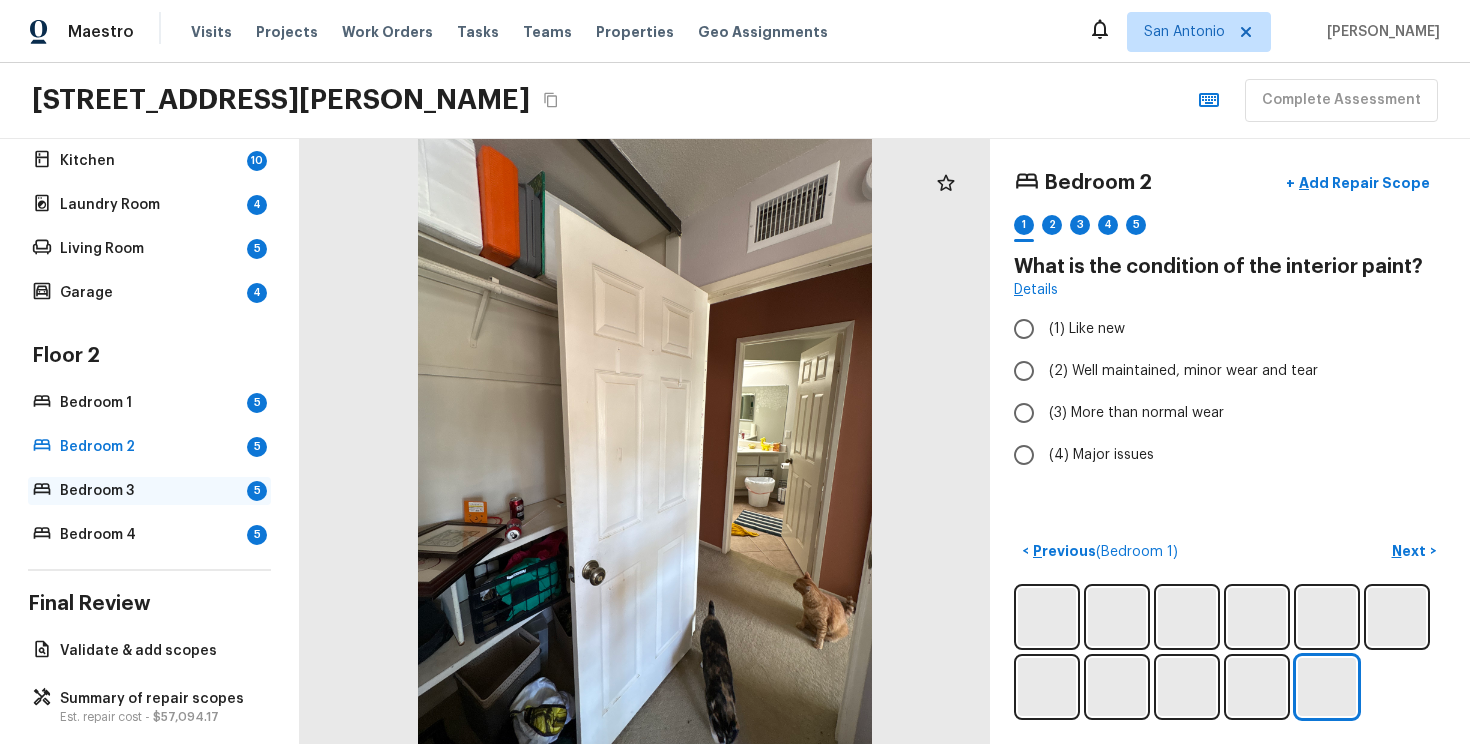 click on "Bedroom 3" at bounding box center [149, 491] 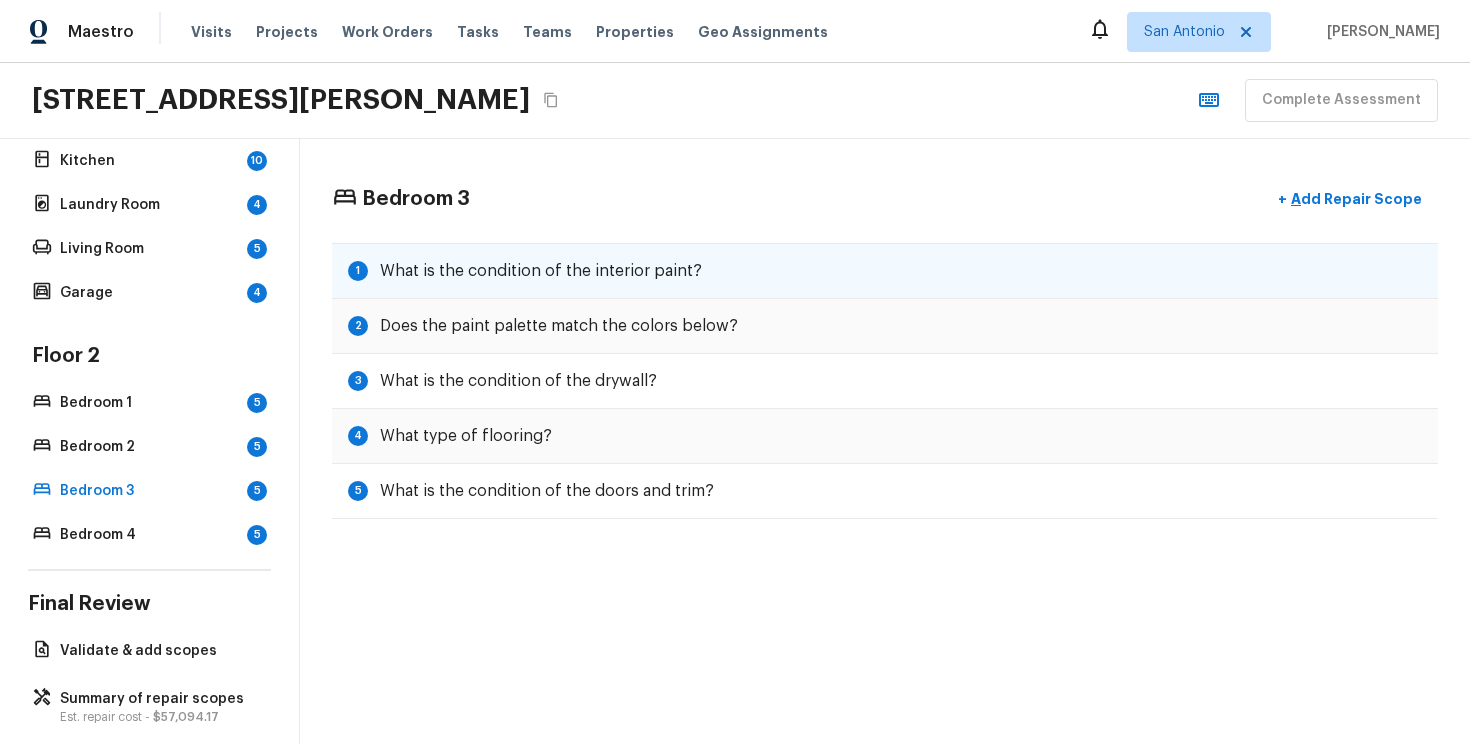 click on "What is the condition of the interior paint?" at bounding box center (541, 271) 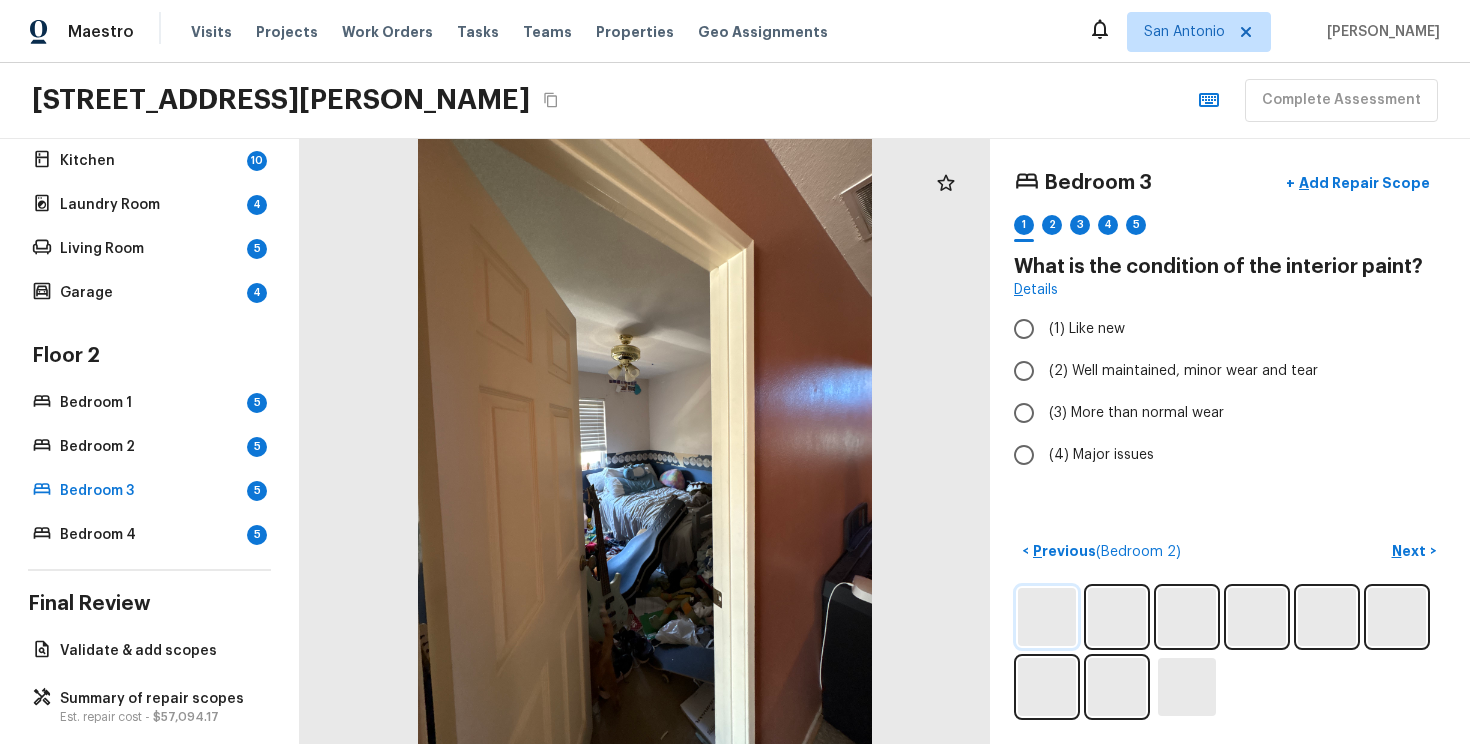 click at bounding box center (1047, 617) 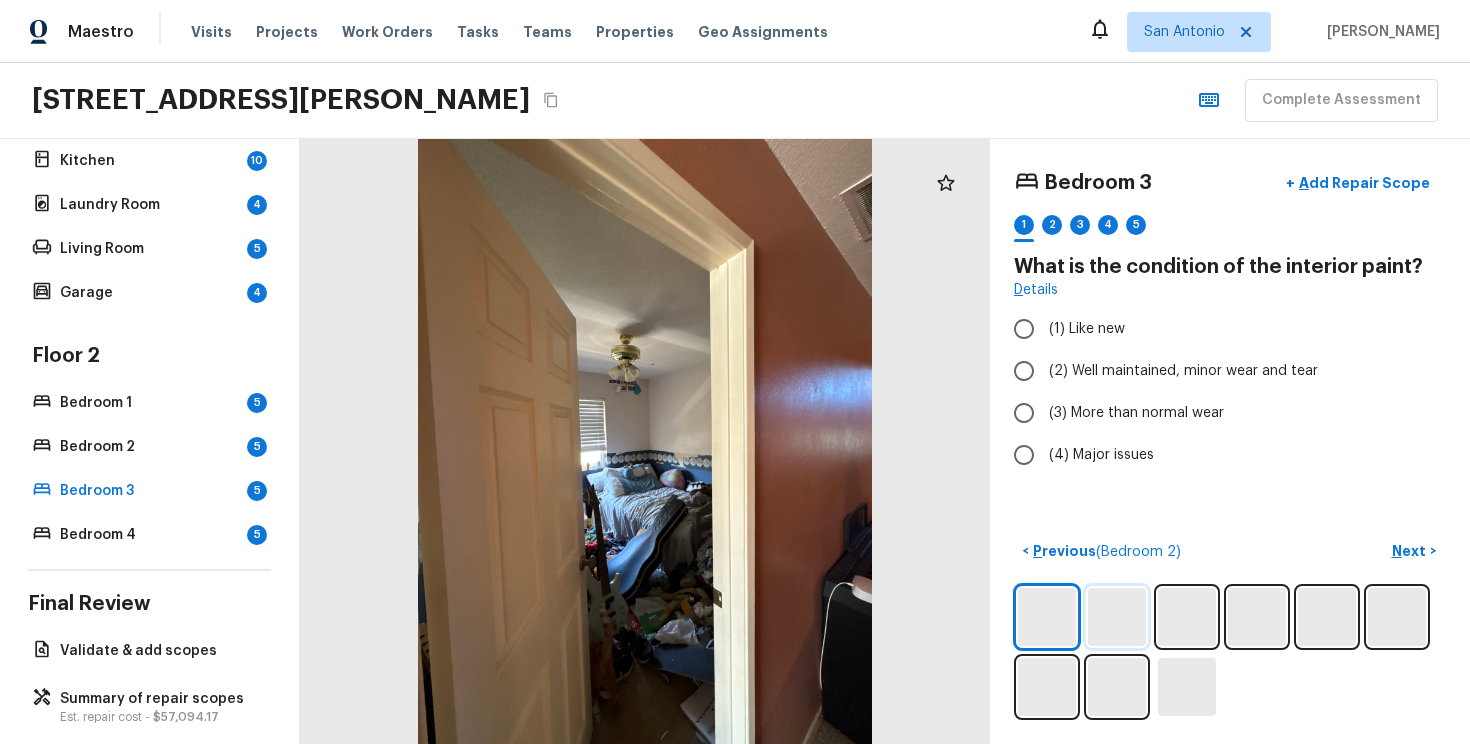 click at bounding box center (1117, 617) 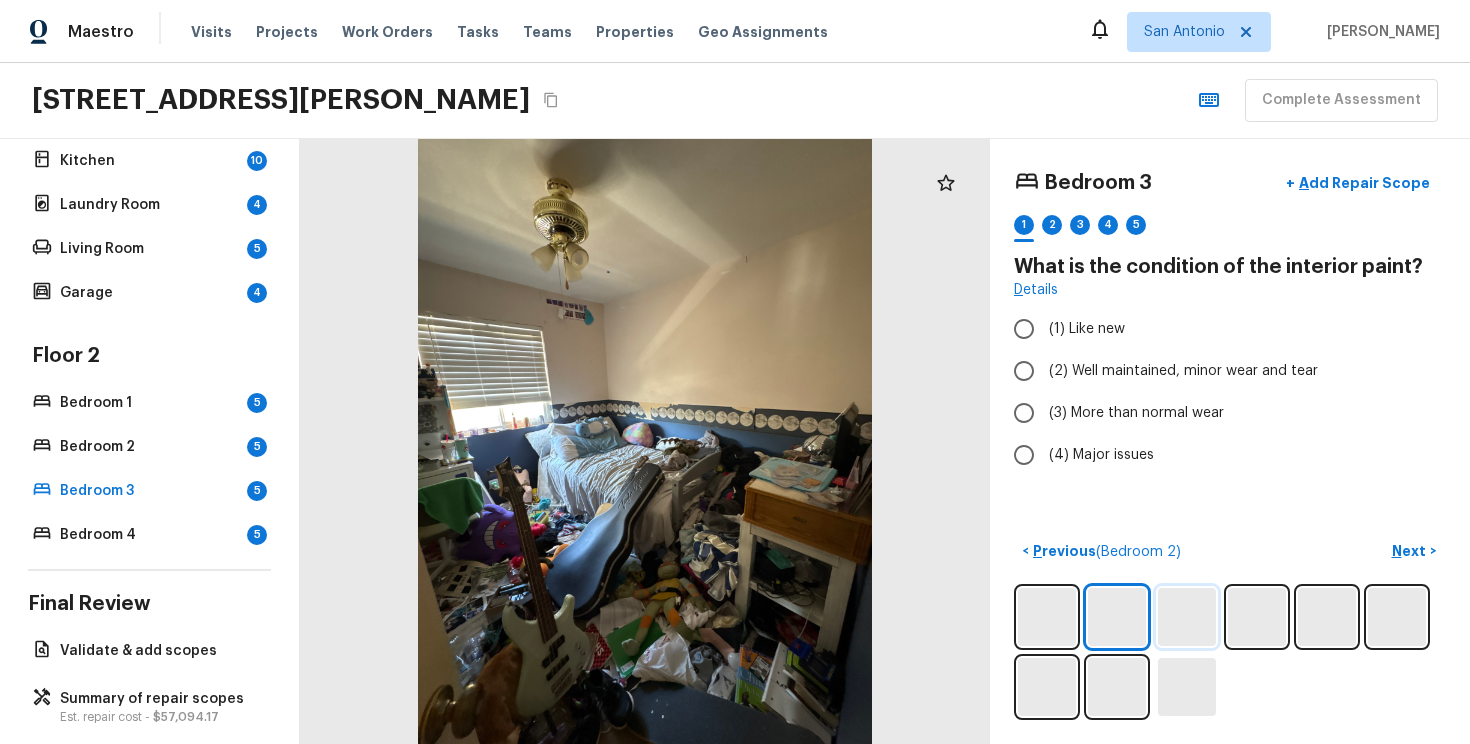 click at bounding box center [1187, 617] 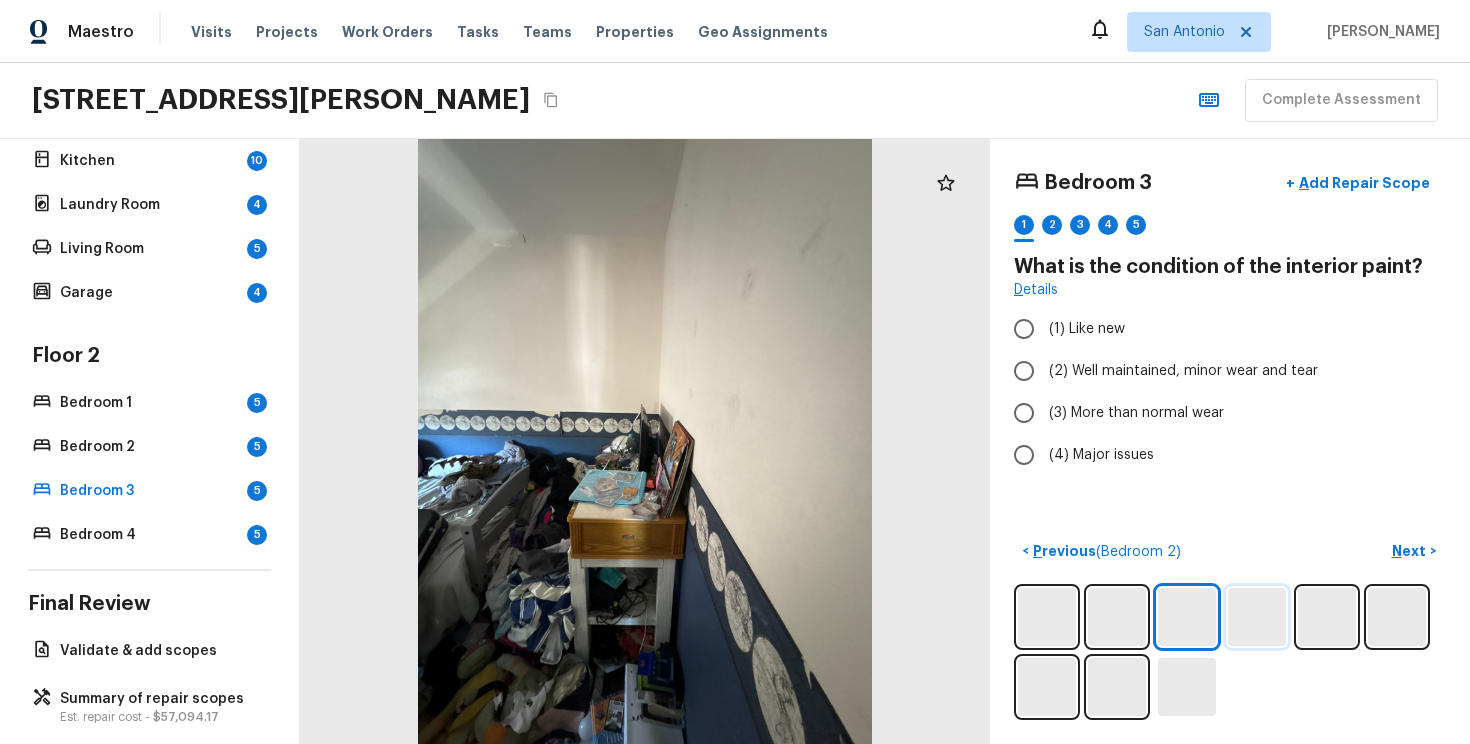 click at bounding box center (1257, 617) 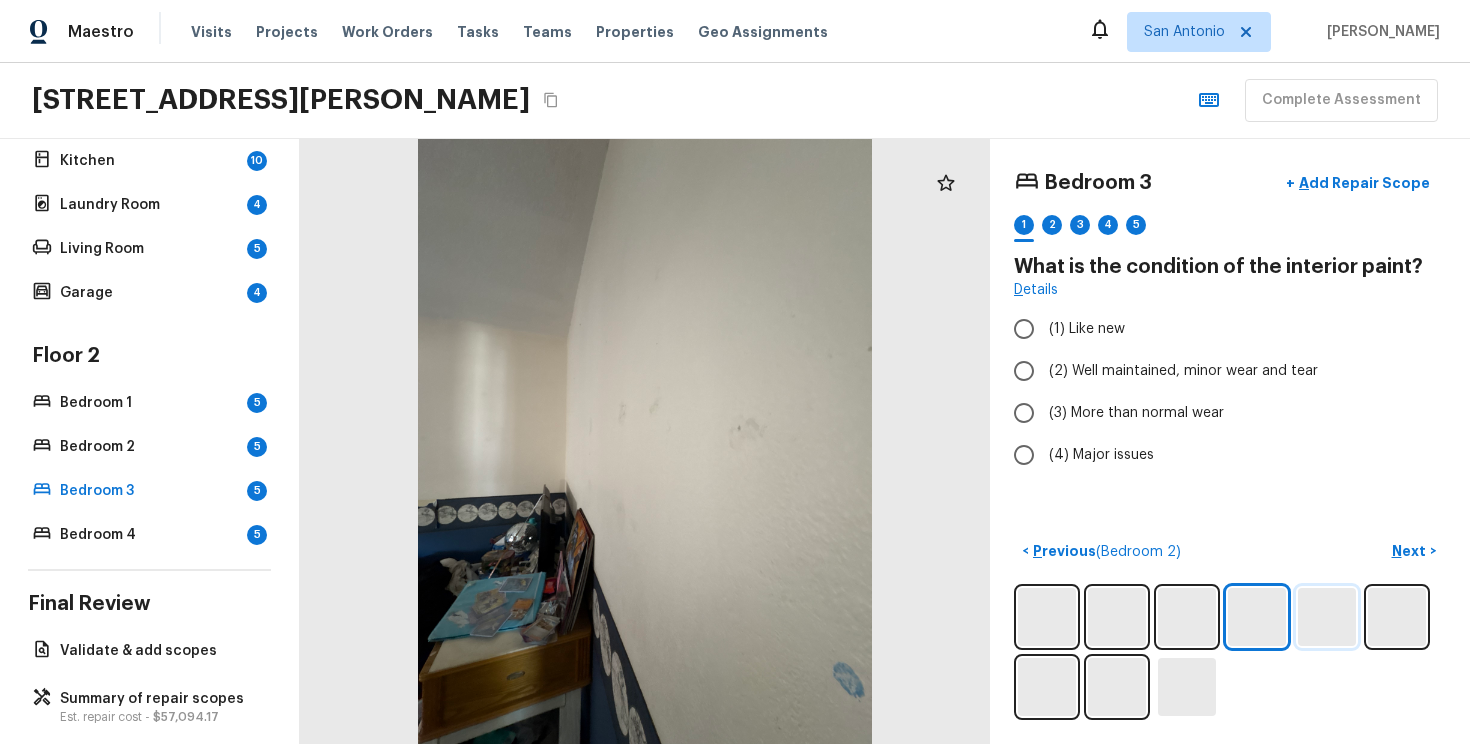 click at bounding box center [1327, 617] 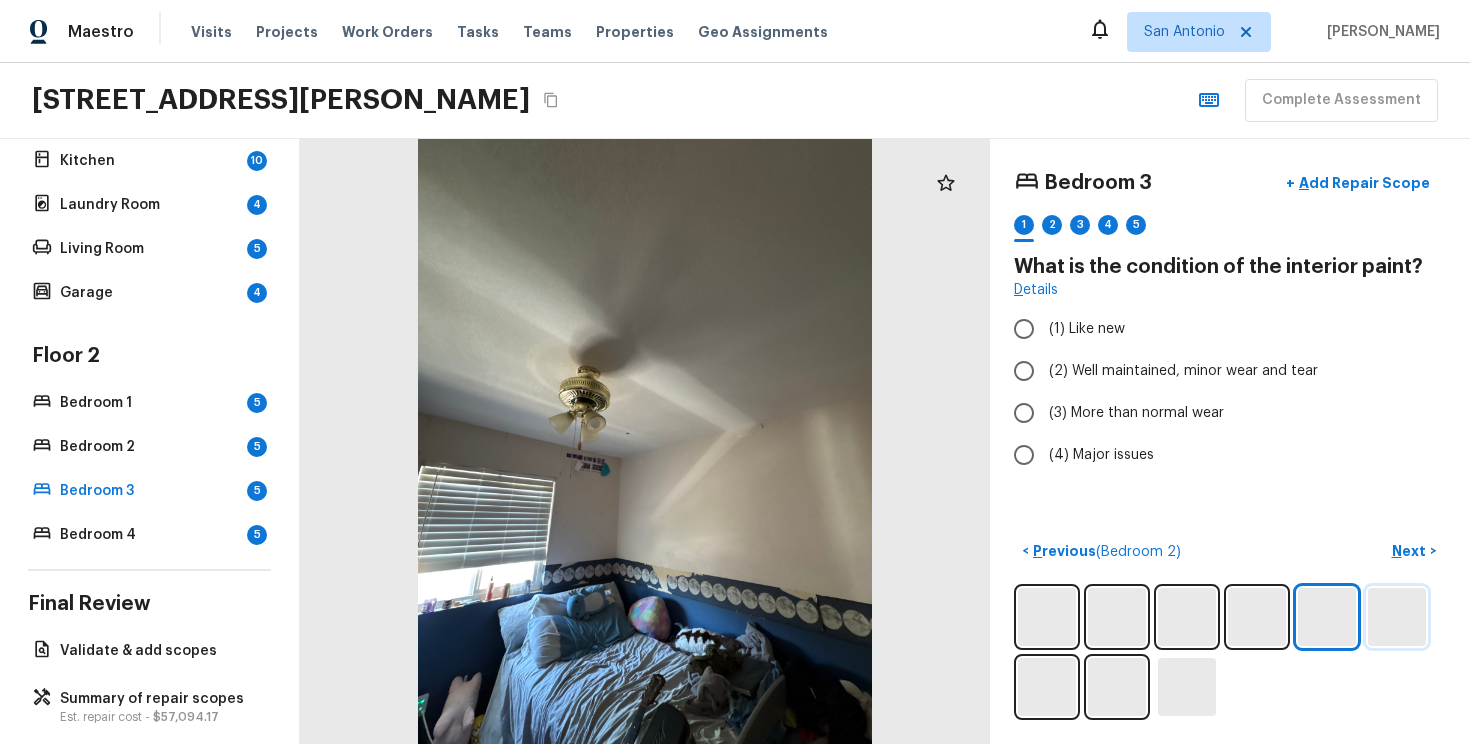 click at bounding box center [1397, 617] 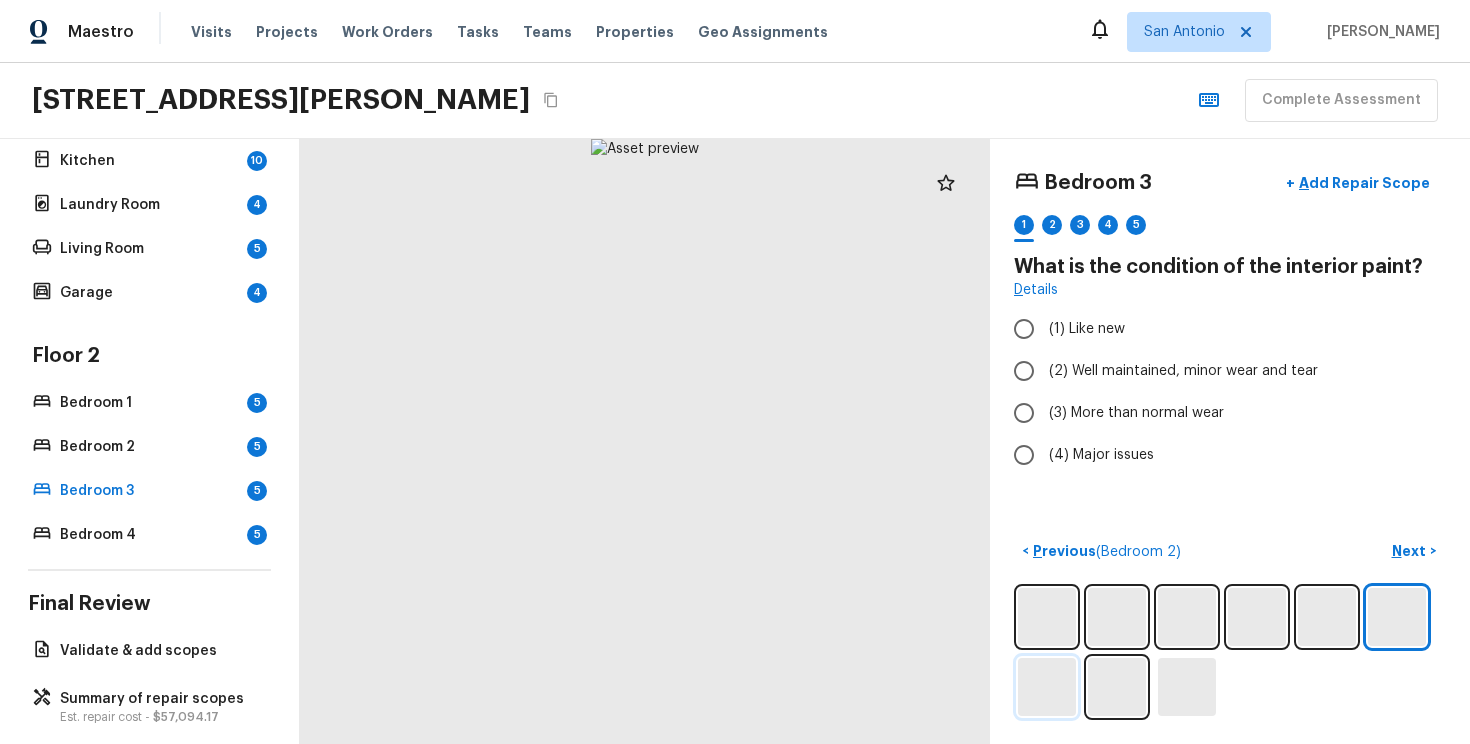 click at bounding box center (1047, 687) 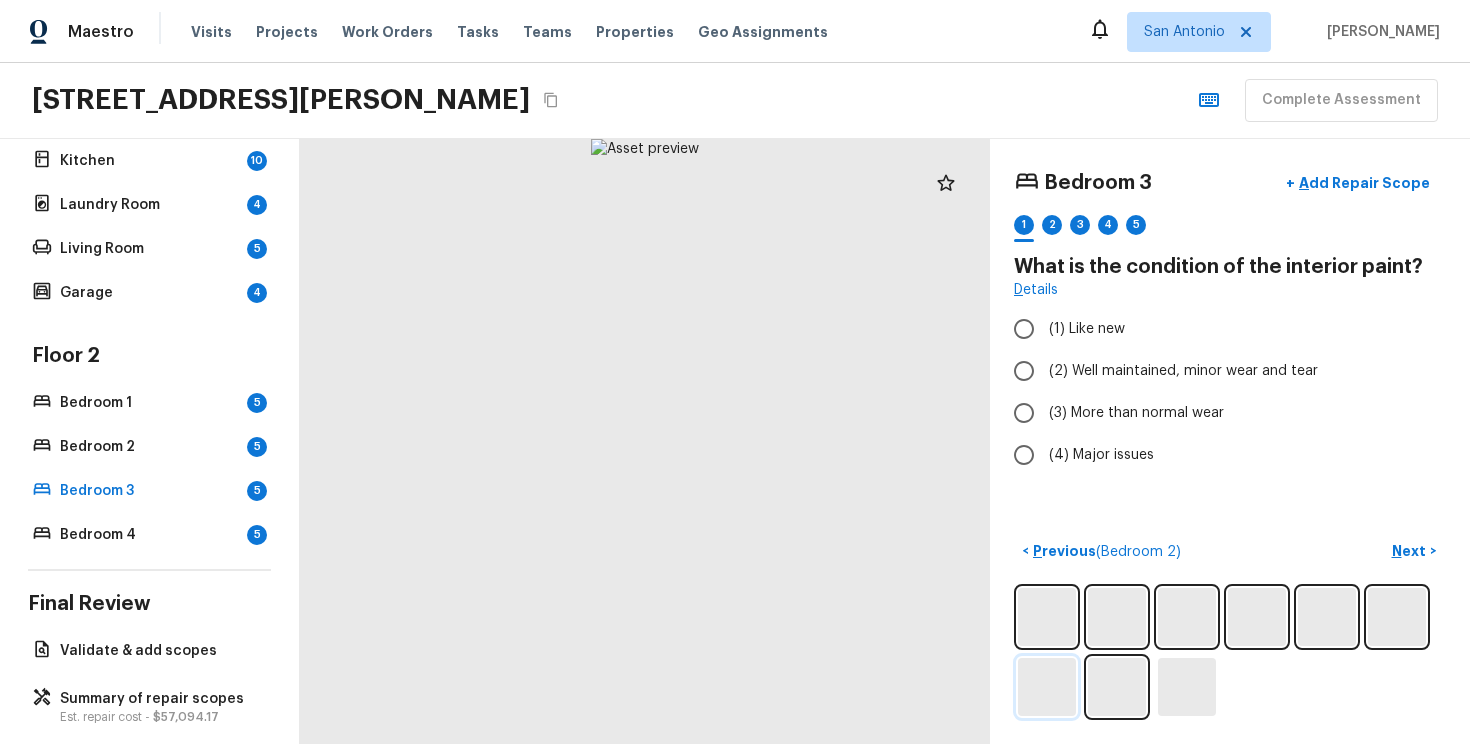click at bounding box center [1047, 687] 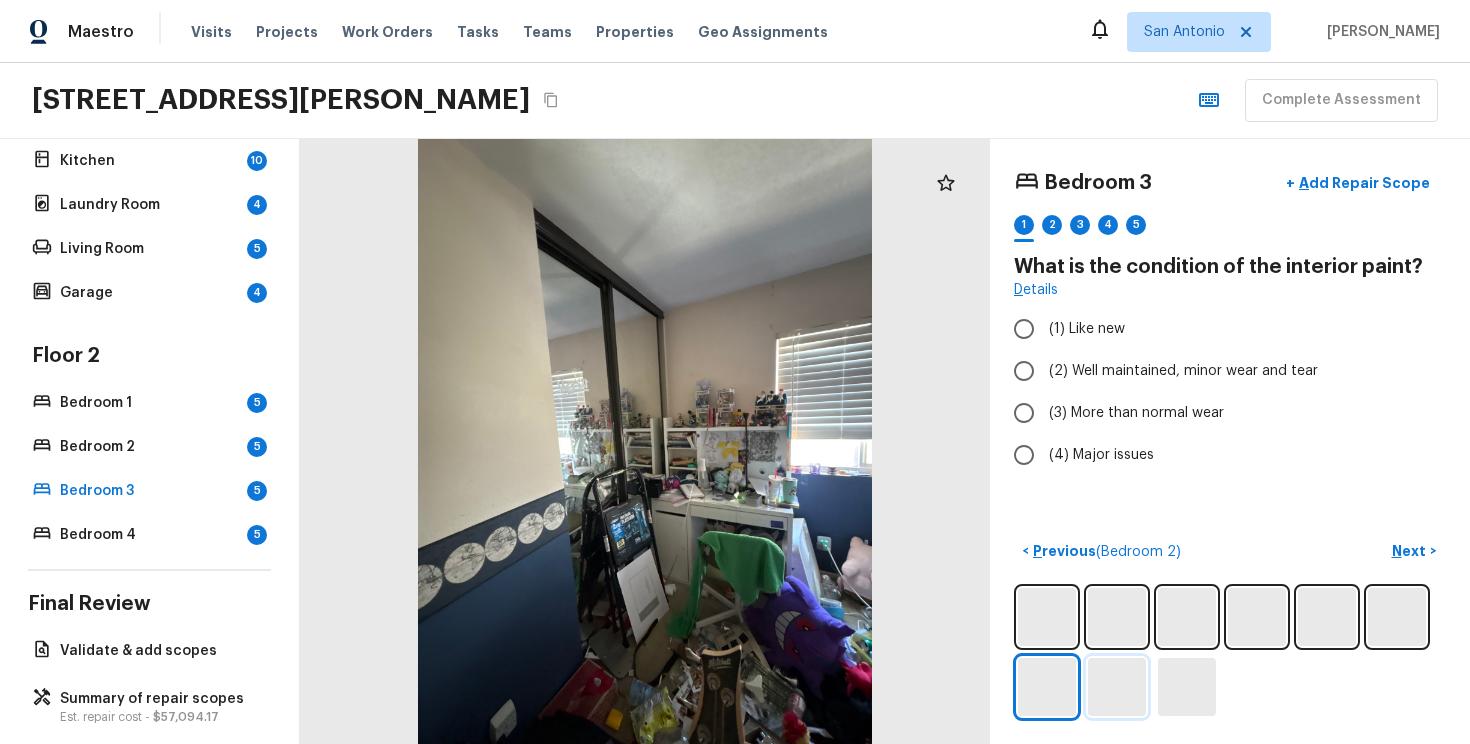 click at bounding box center [1117, 687] 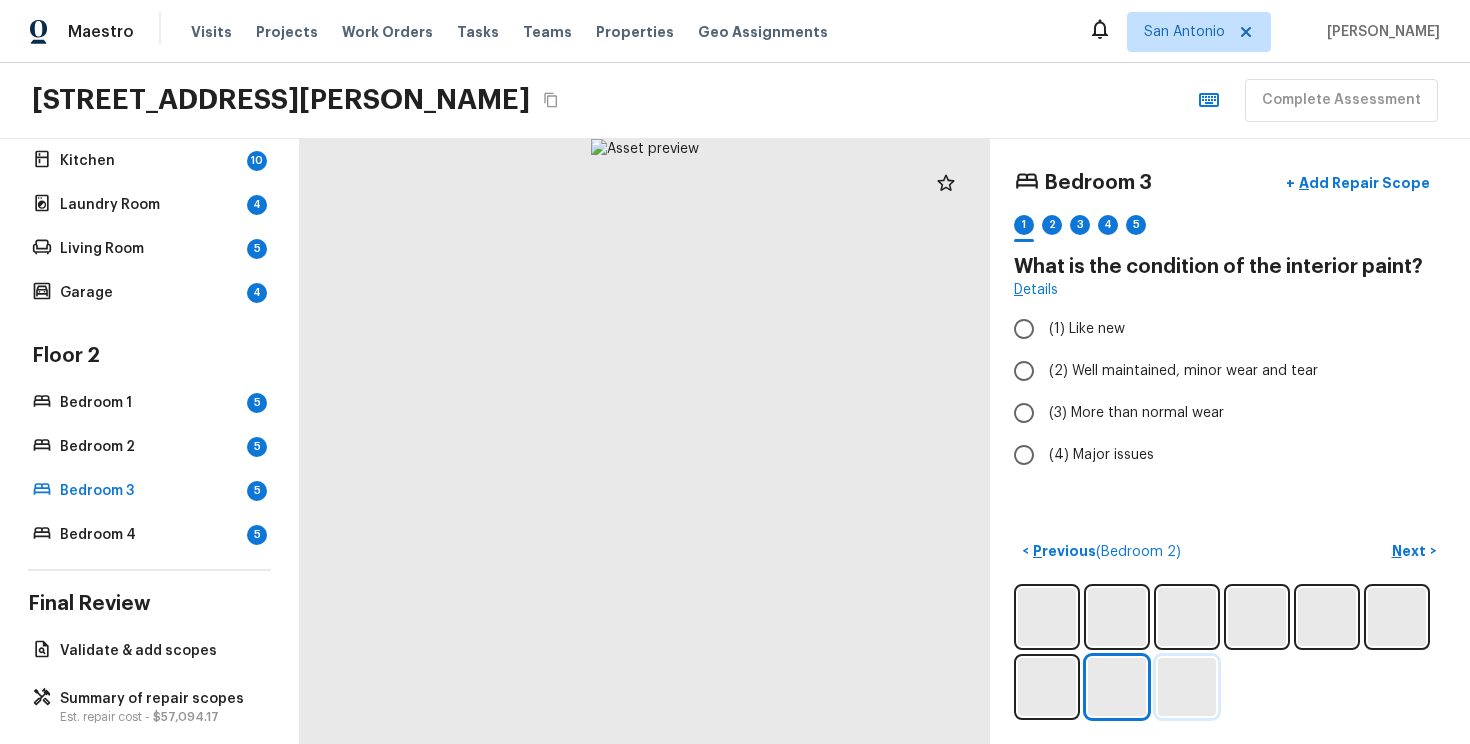 click at bounding box center [1187, 687] 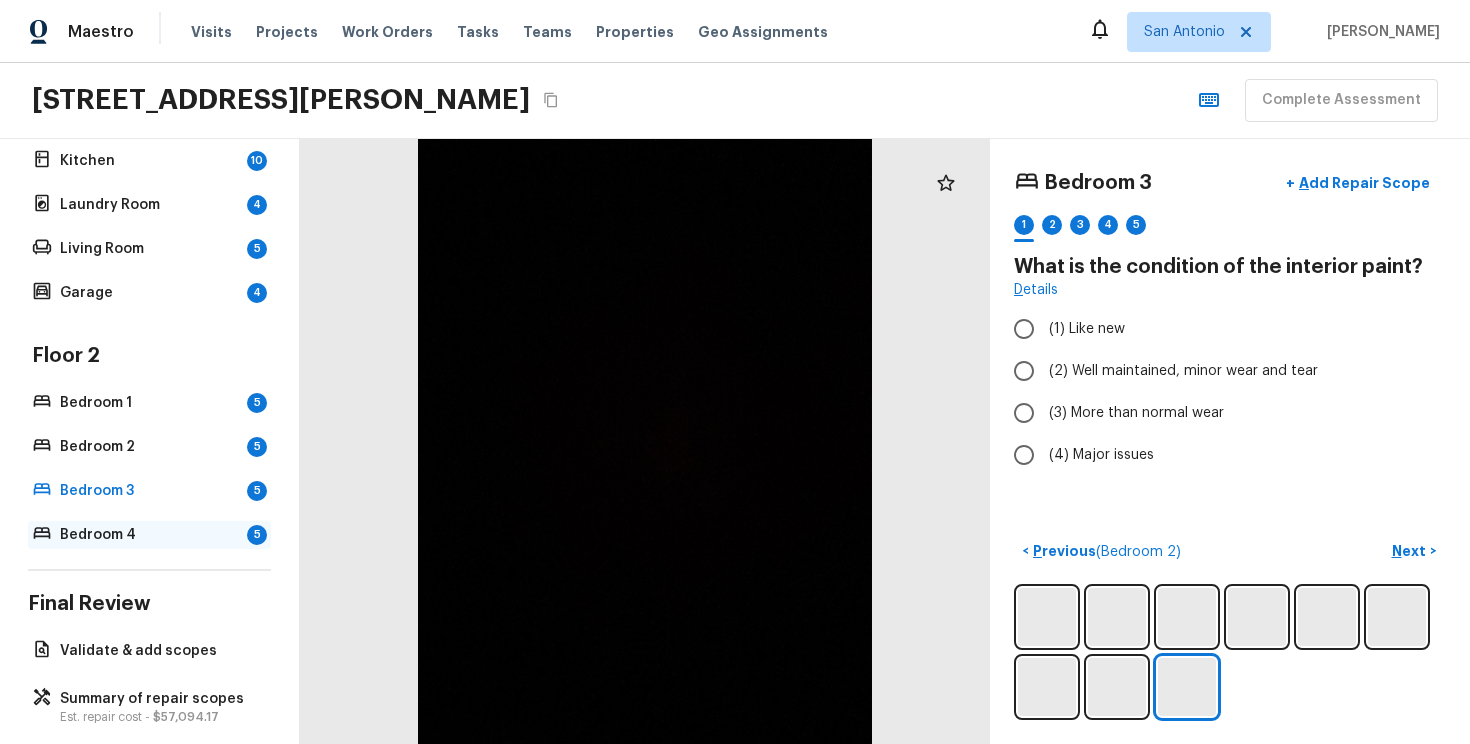 click on "Bedroom 4" at bounding box center (149, 535) 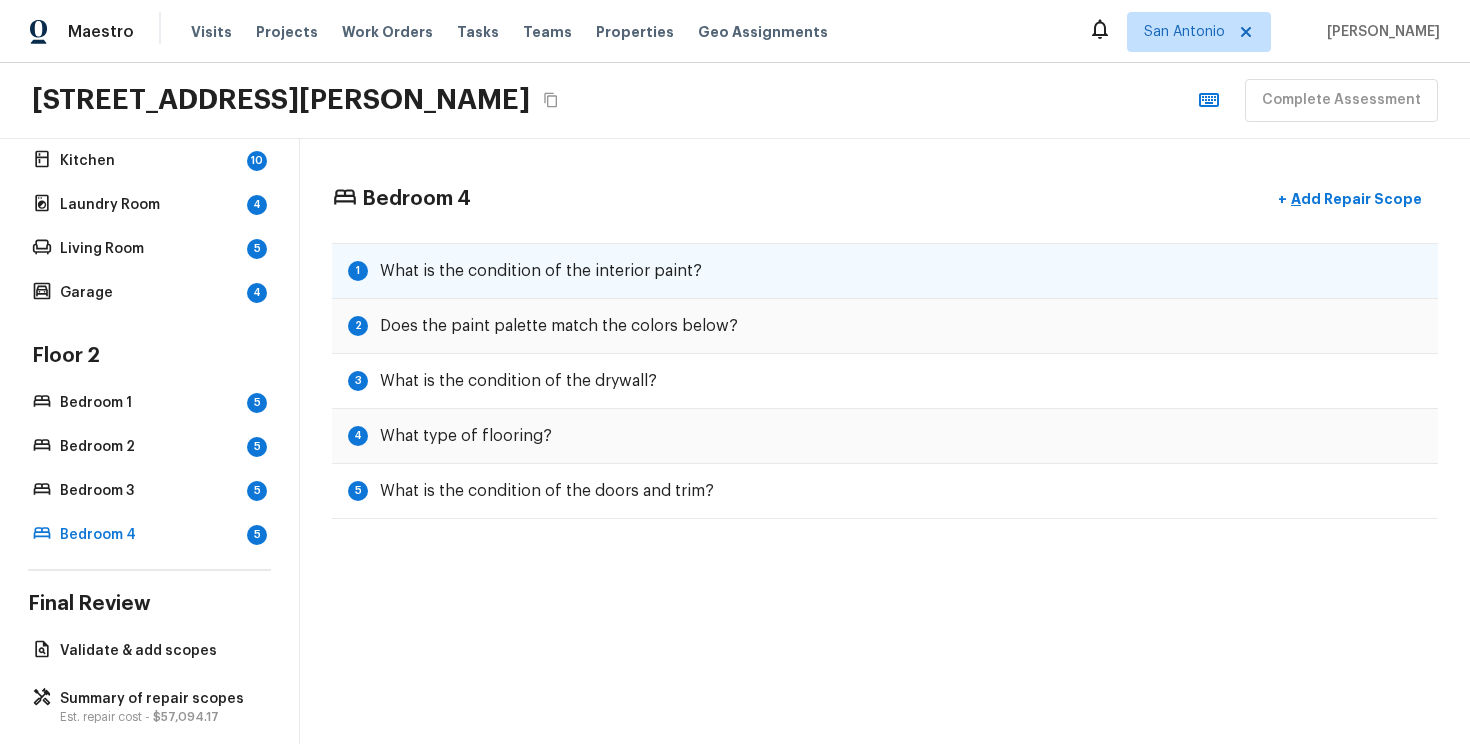 click on "What is the condition of the interior paint?" at bounding box center (541, 271) 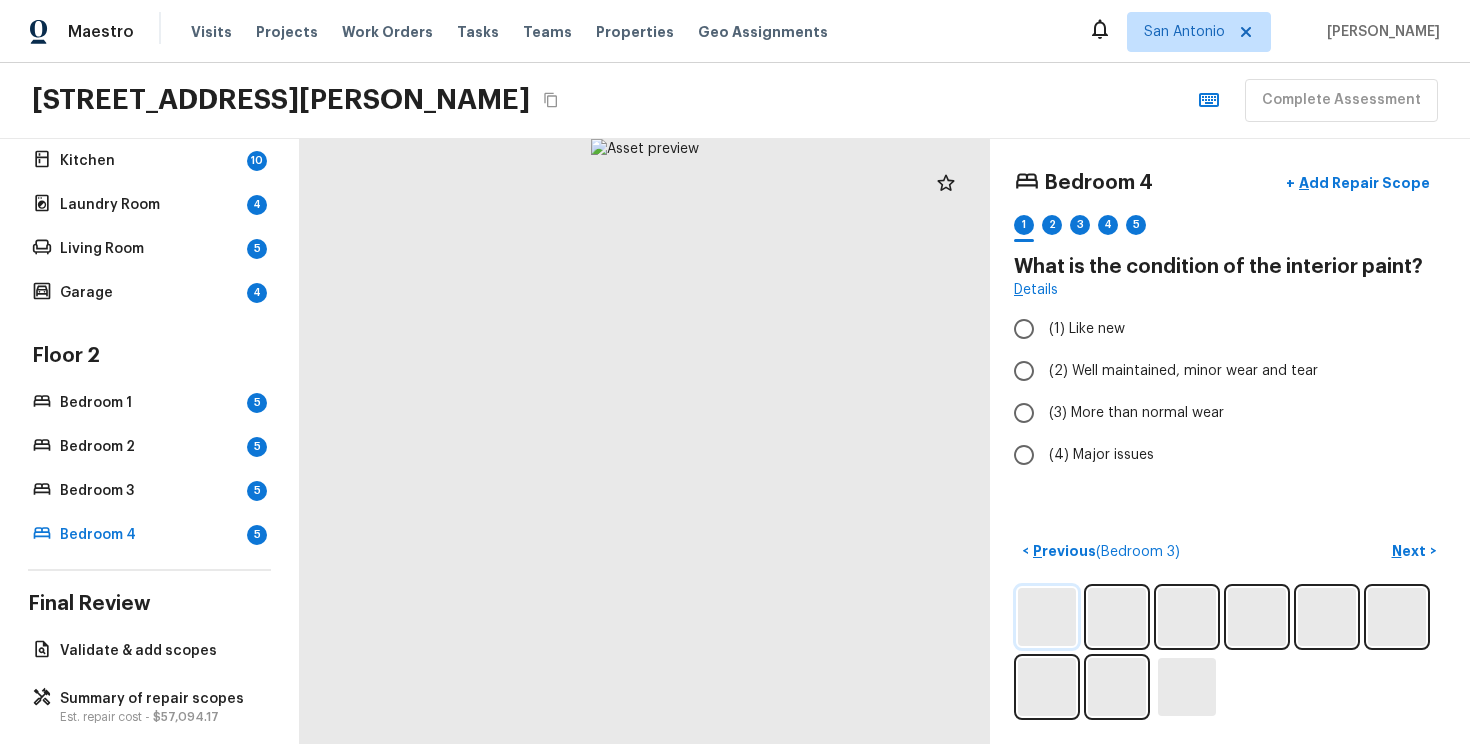 click at bounding box center [1047, 617] 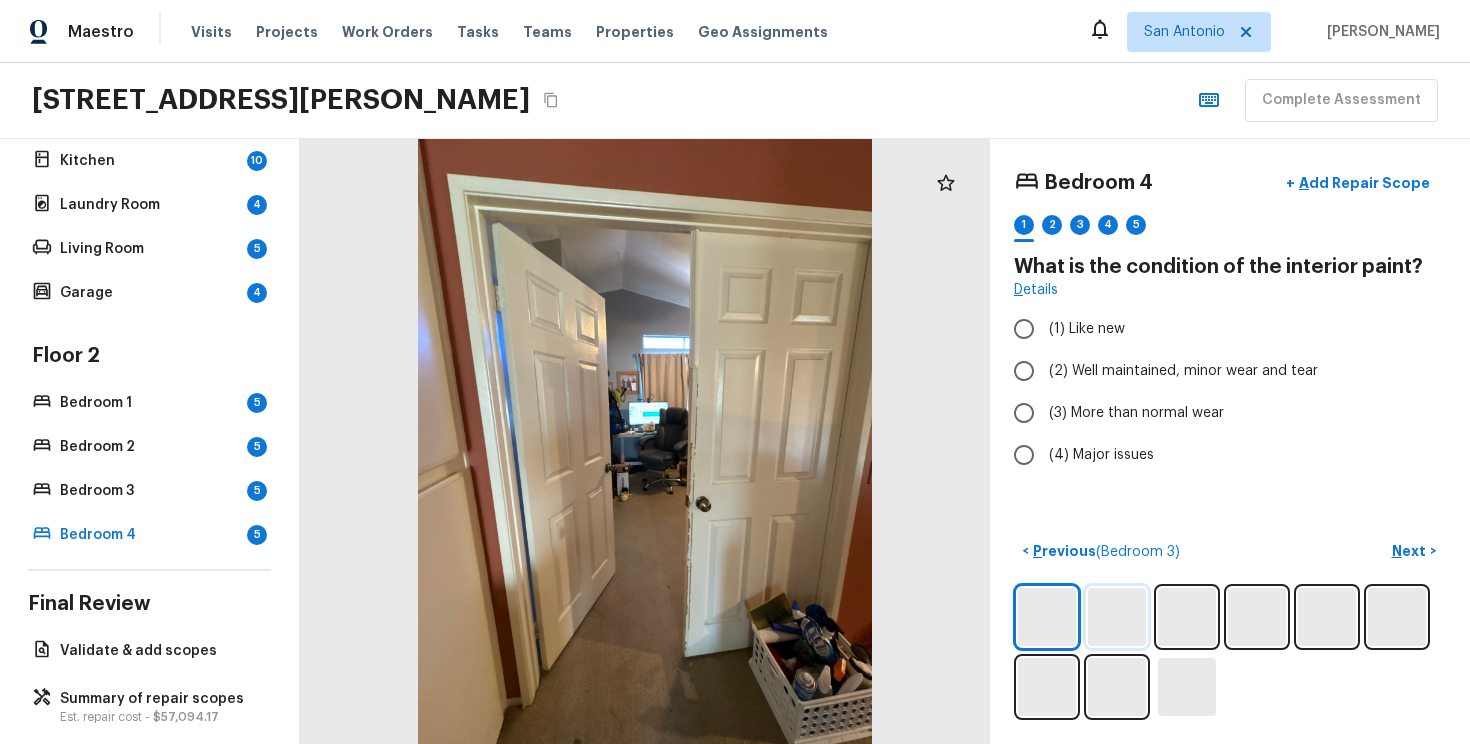 click at bounding box center [1117, 617] 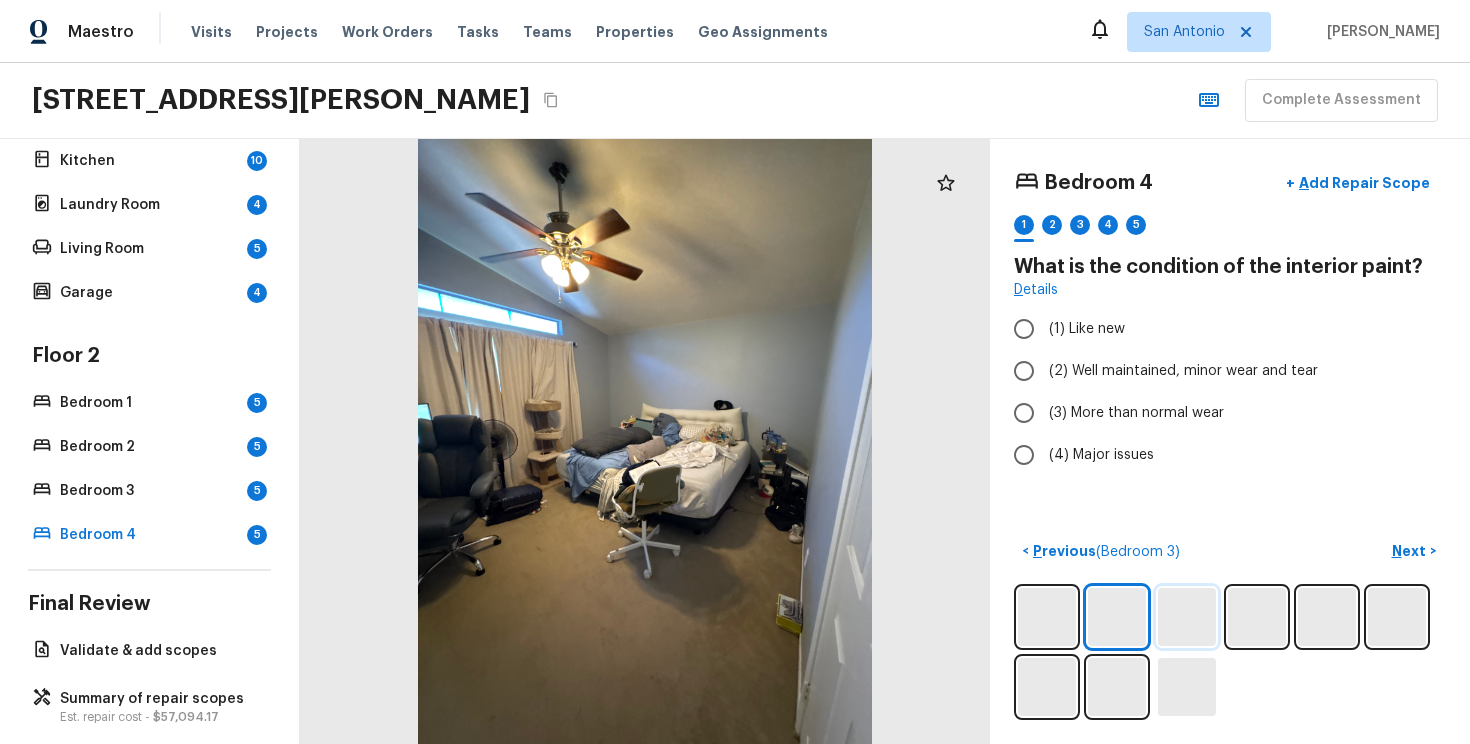 click at bounding box center [1187, 617] 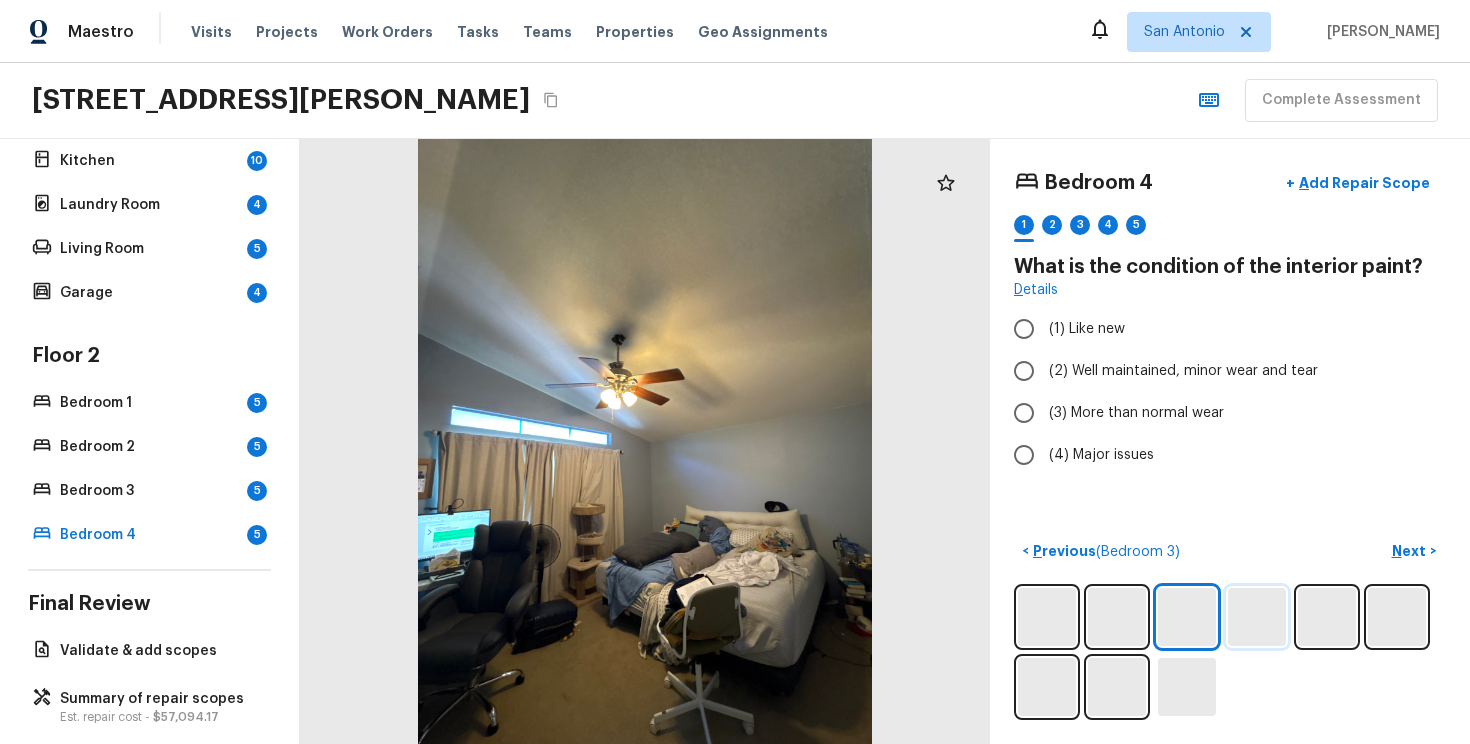 click at bounding box center [1257, 617] 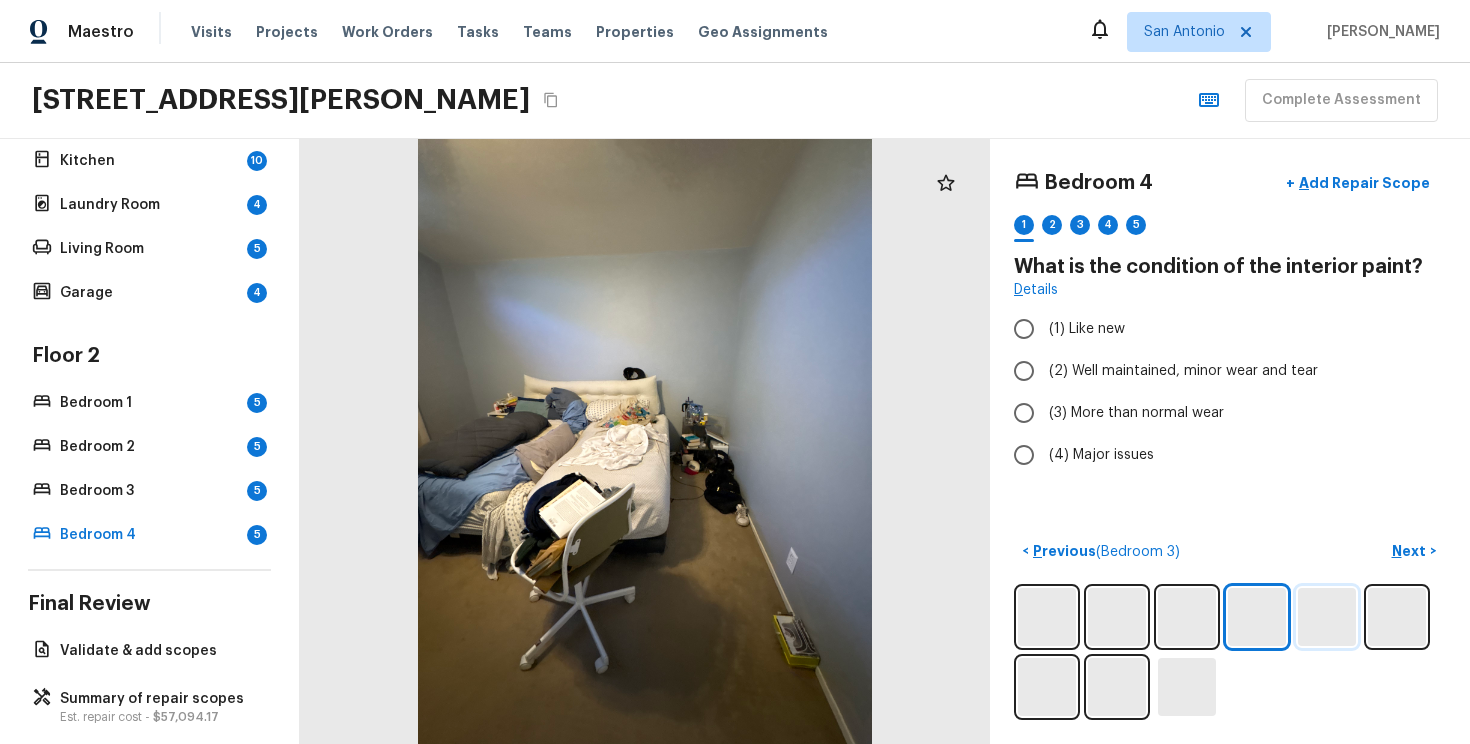click at bounding box center [1327, 617] 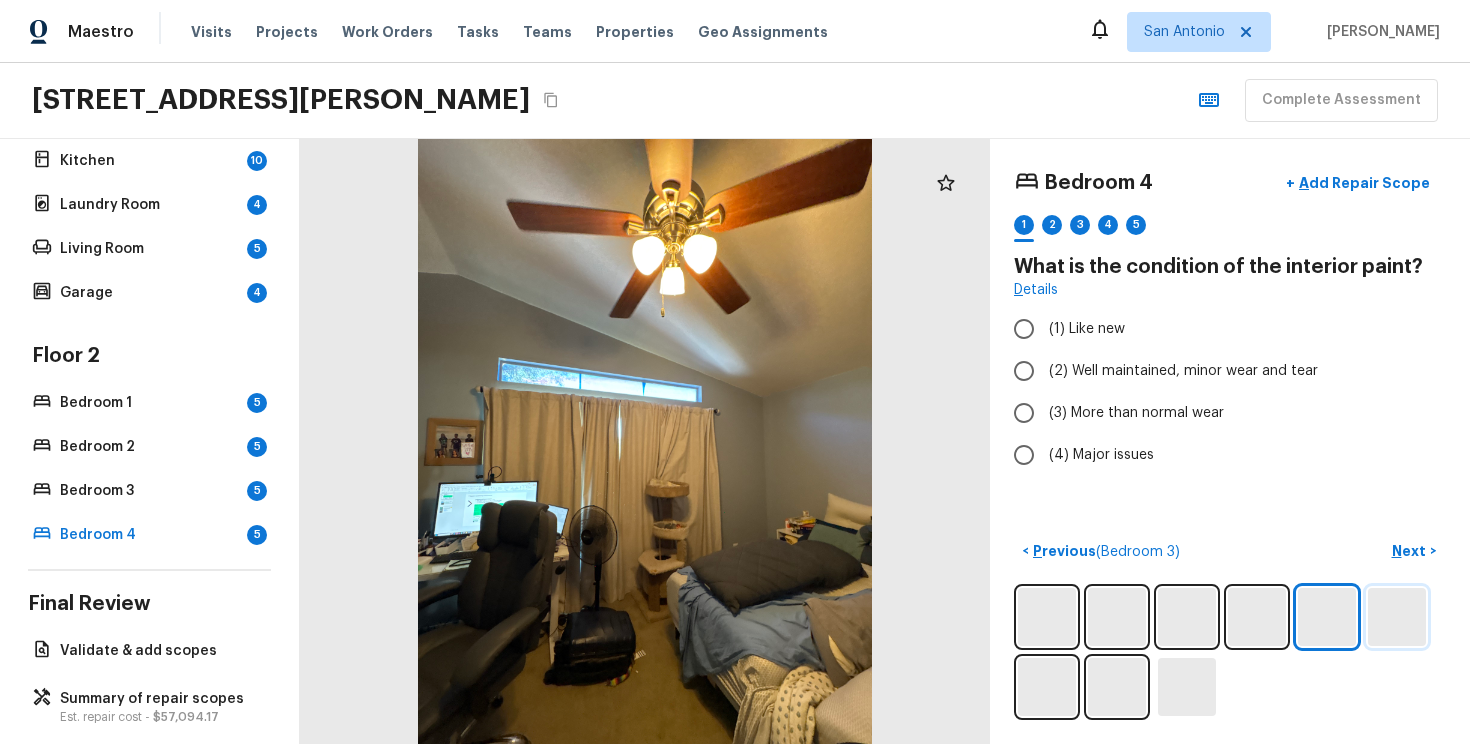 click at bounding box center (1397, 617) 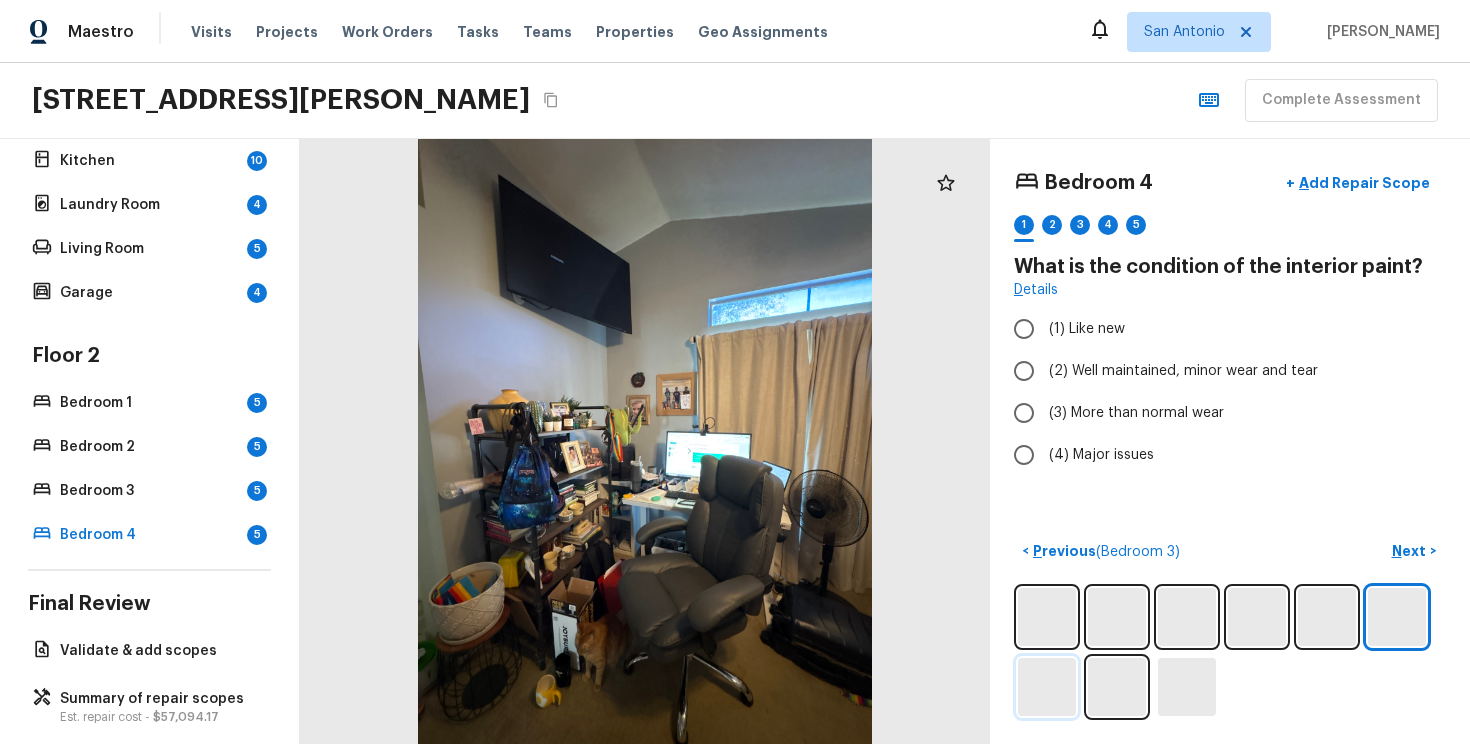 click at bounding box center [1047, 687] 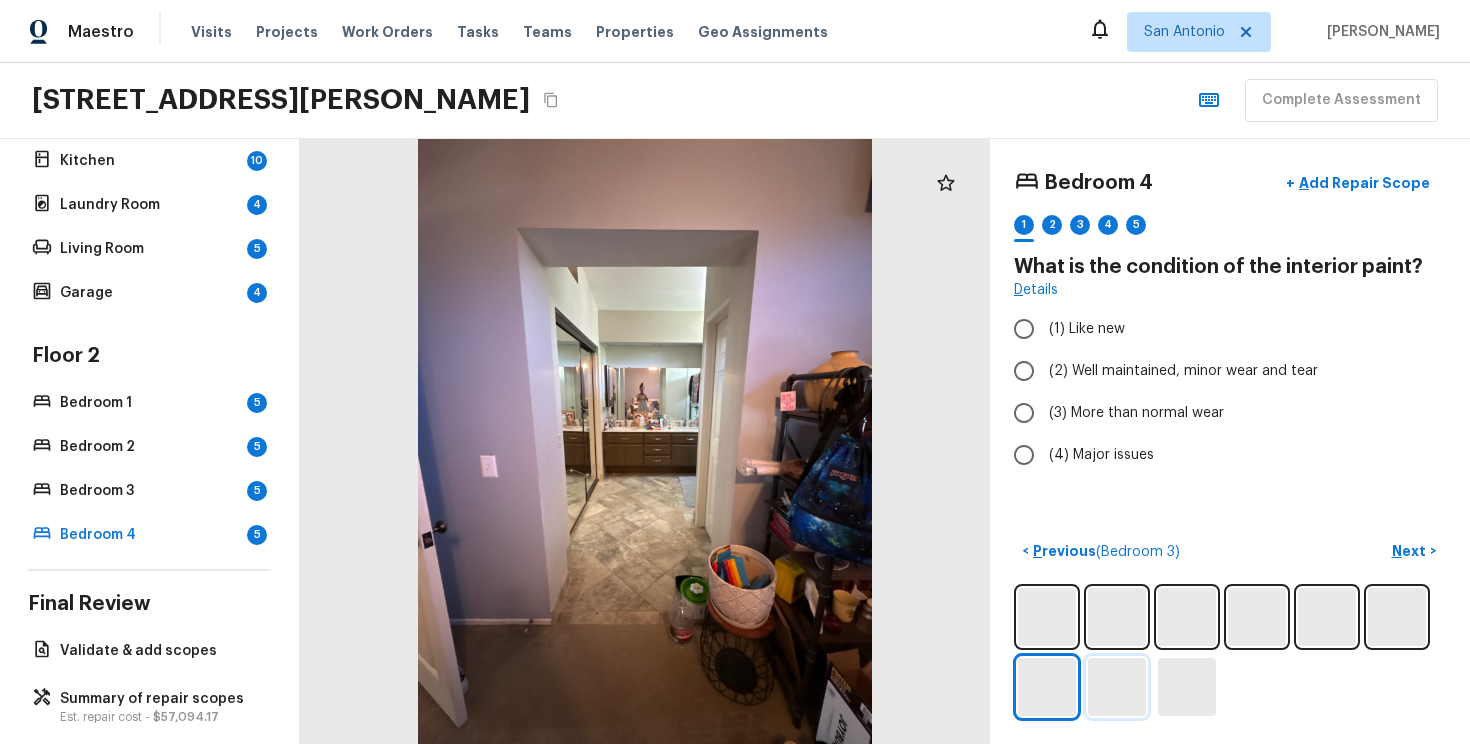 click at bounding box center [1117, 687] 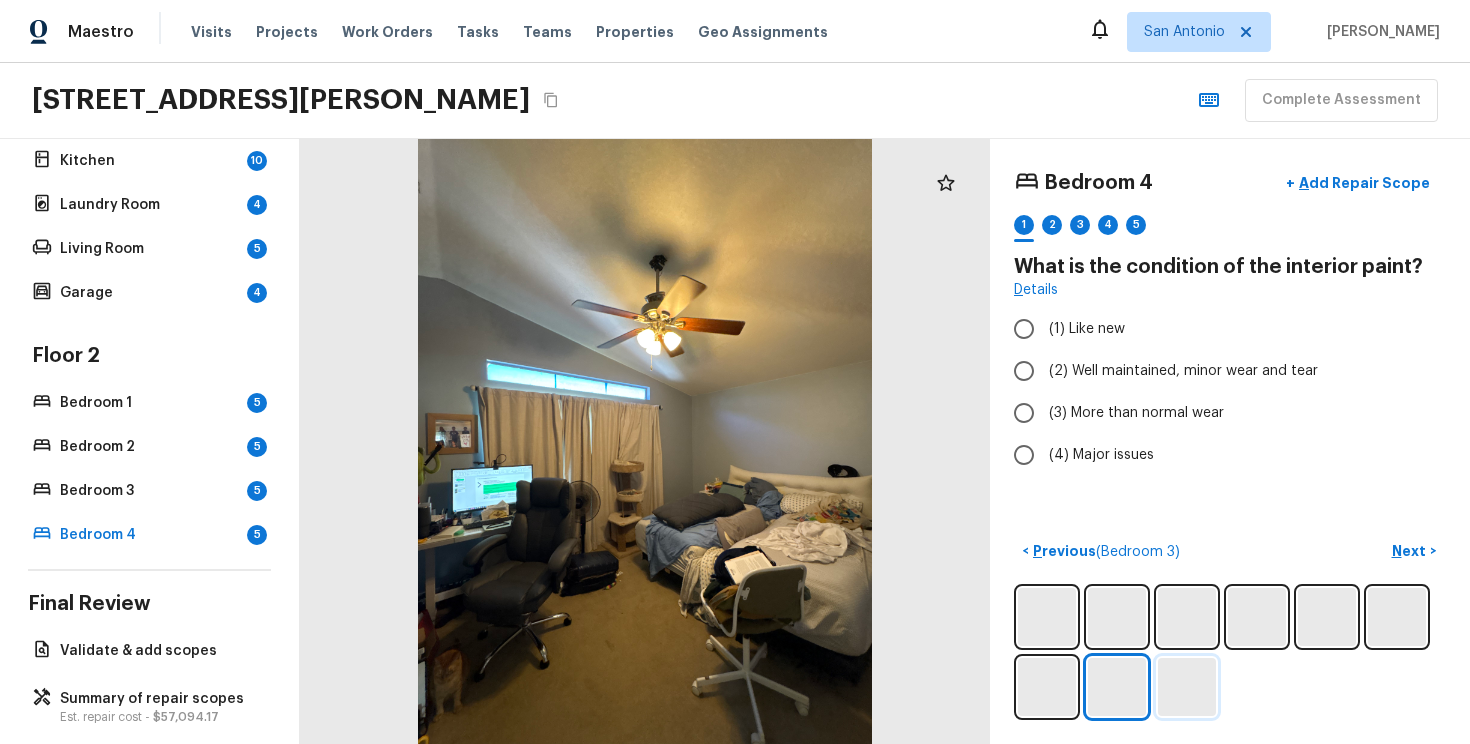click at bounding box center (1187, 687) 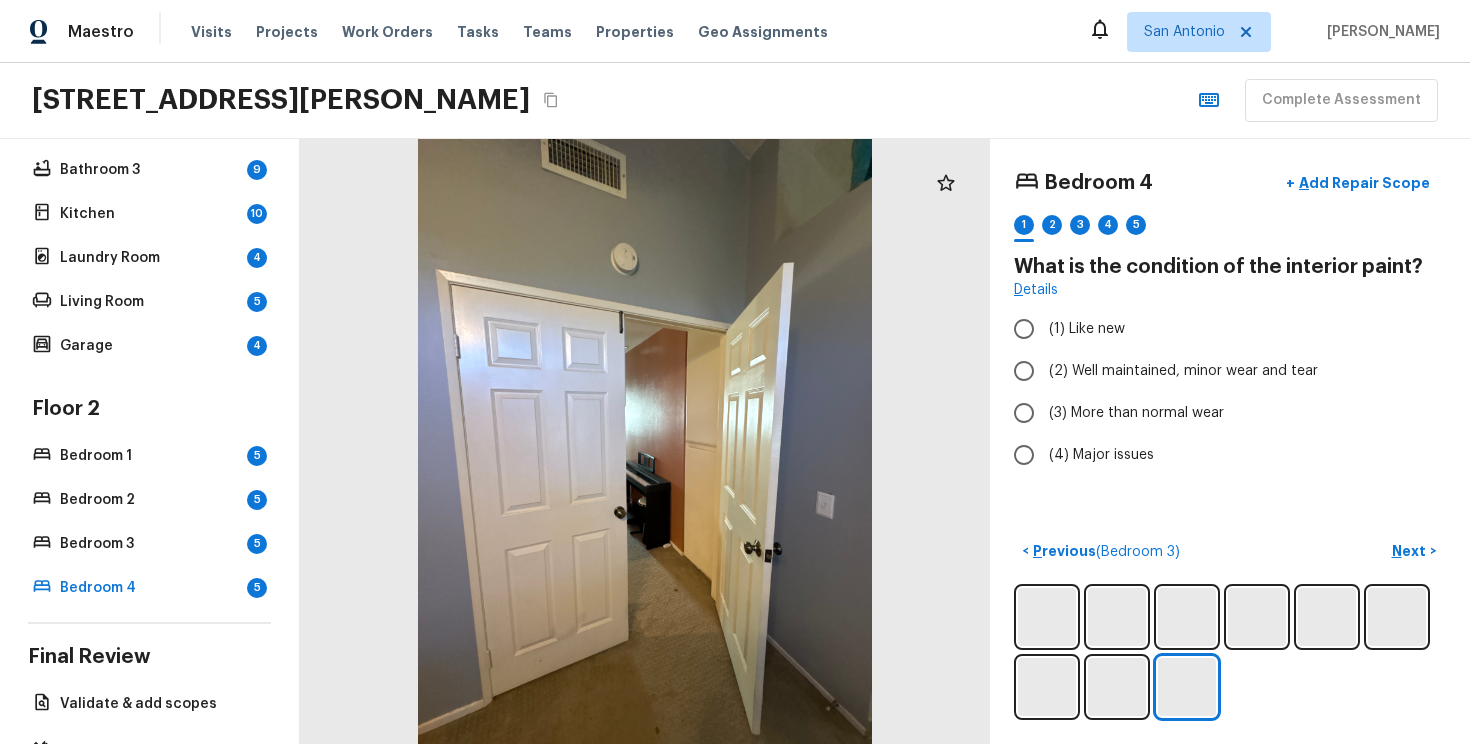scroll, scrollTop: 466, scrollLeft: 0, axis: vertical 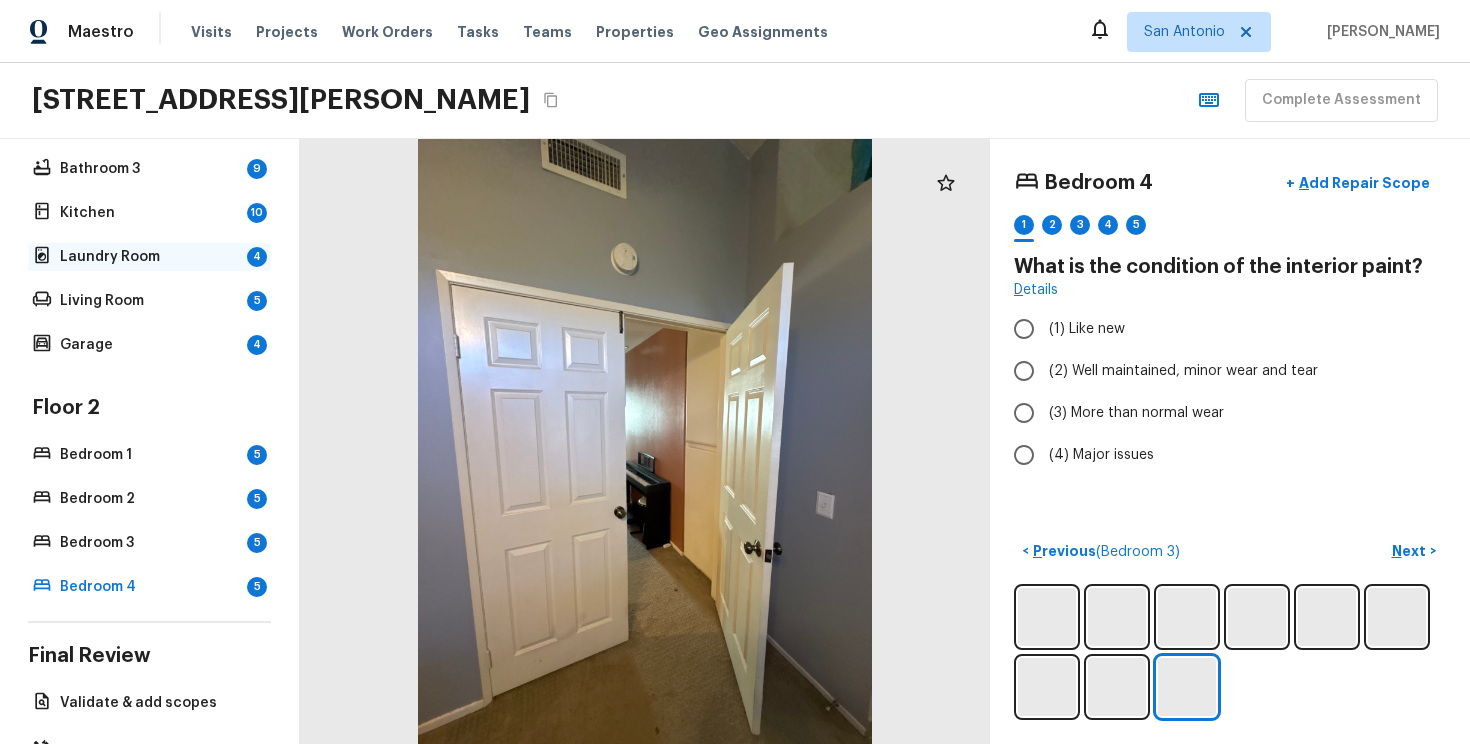 click on "Laundry Room" at bounding box center [149, 257] 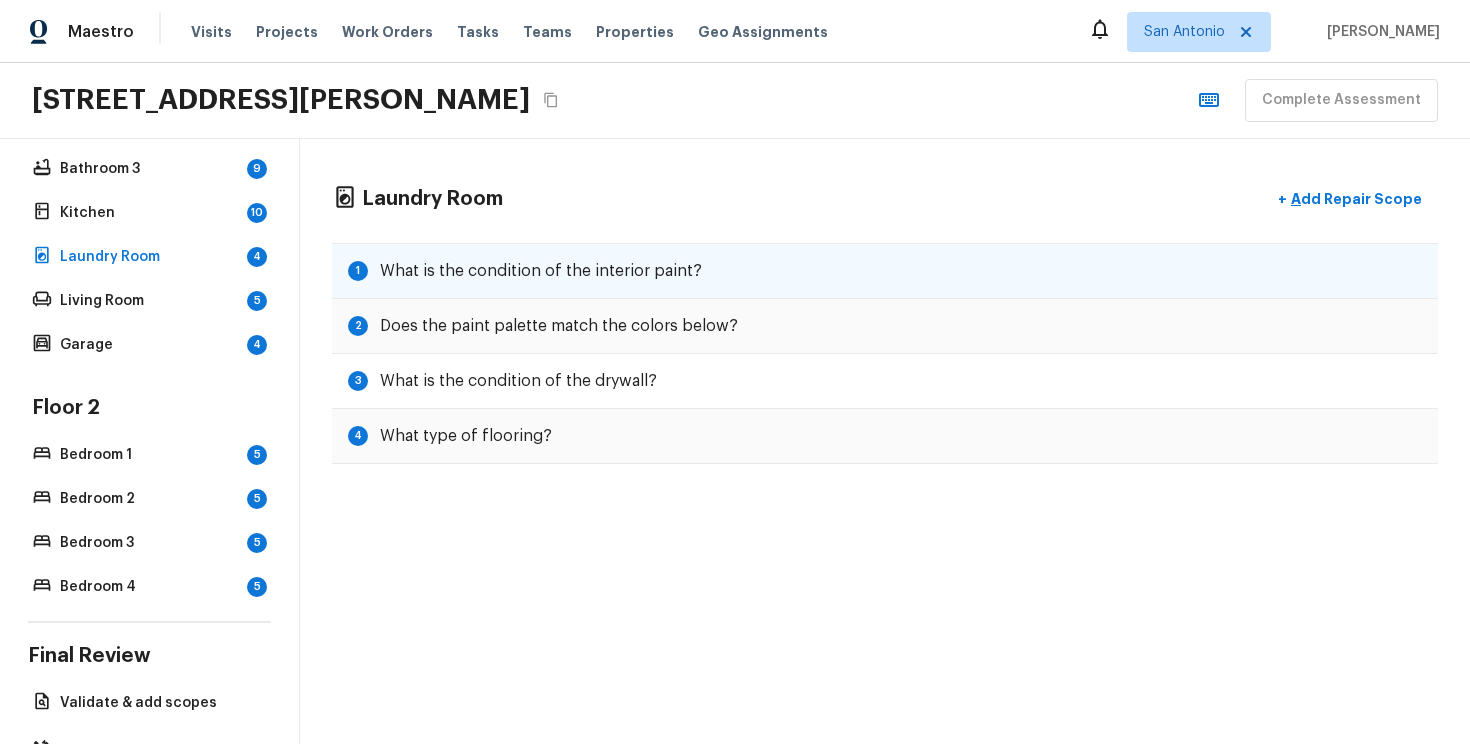 click on "What is the condition of the interior paint?" at bounding box center [541, 271] 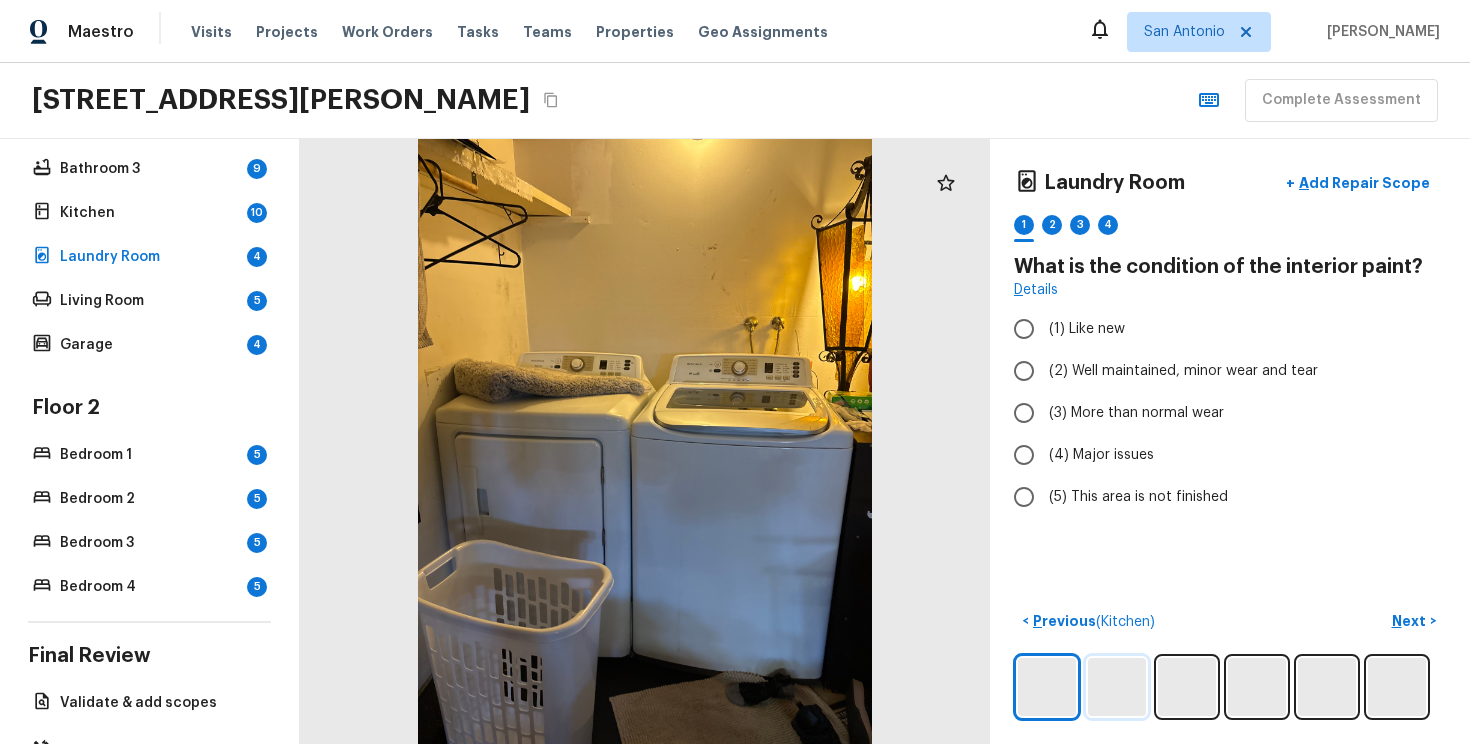 click at bounding box center (1117, 687) 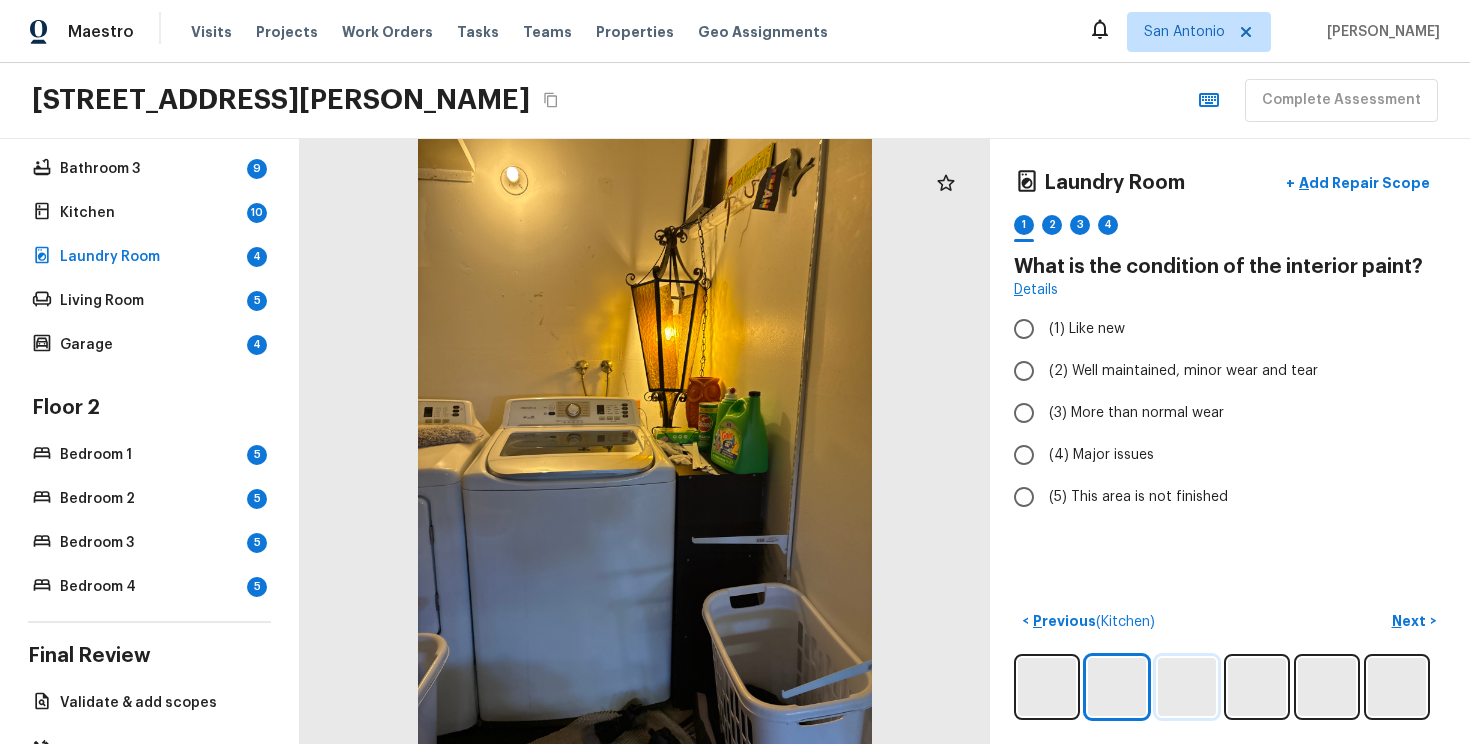 click at bounding box center [1187, 687] 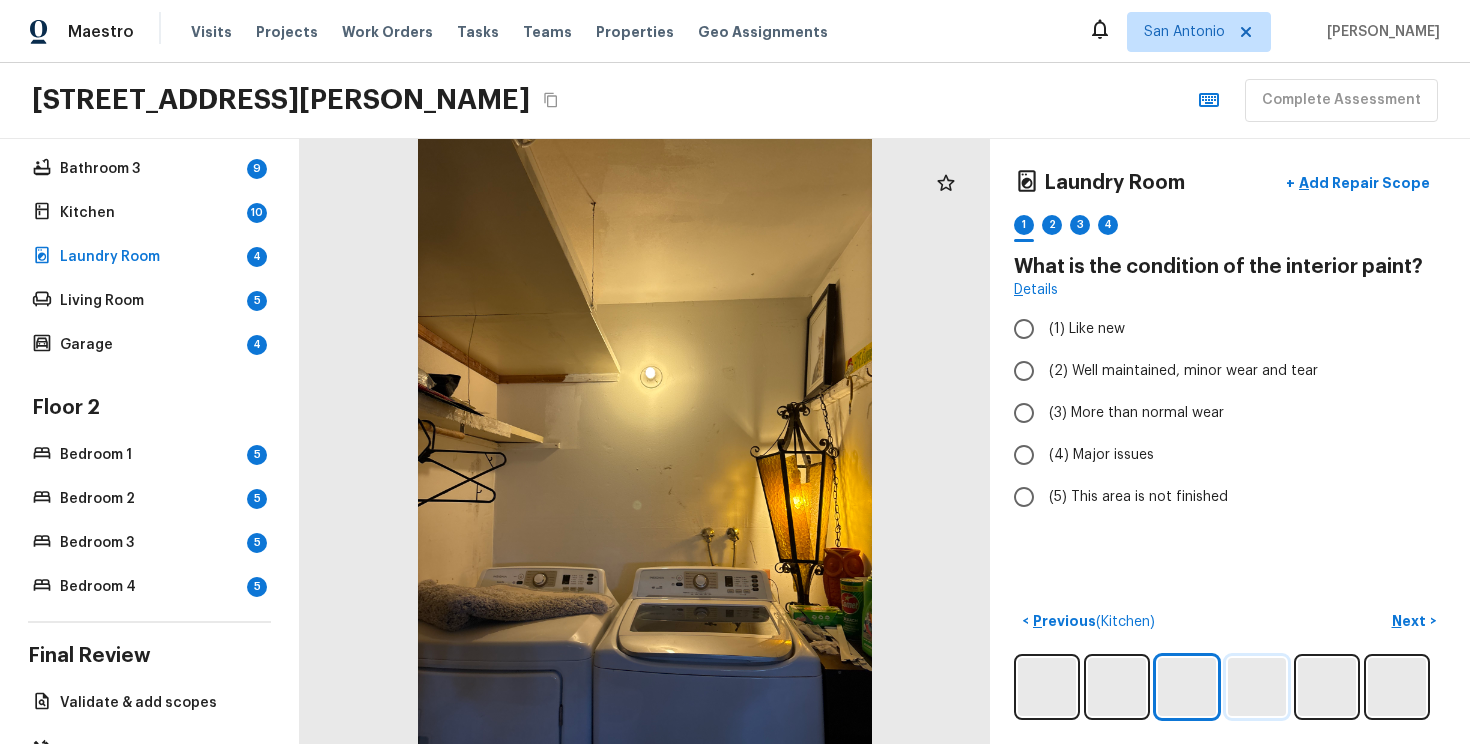 click at bounding box center (1257, 687) 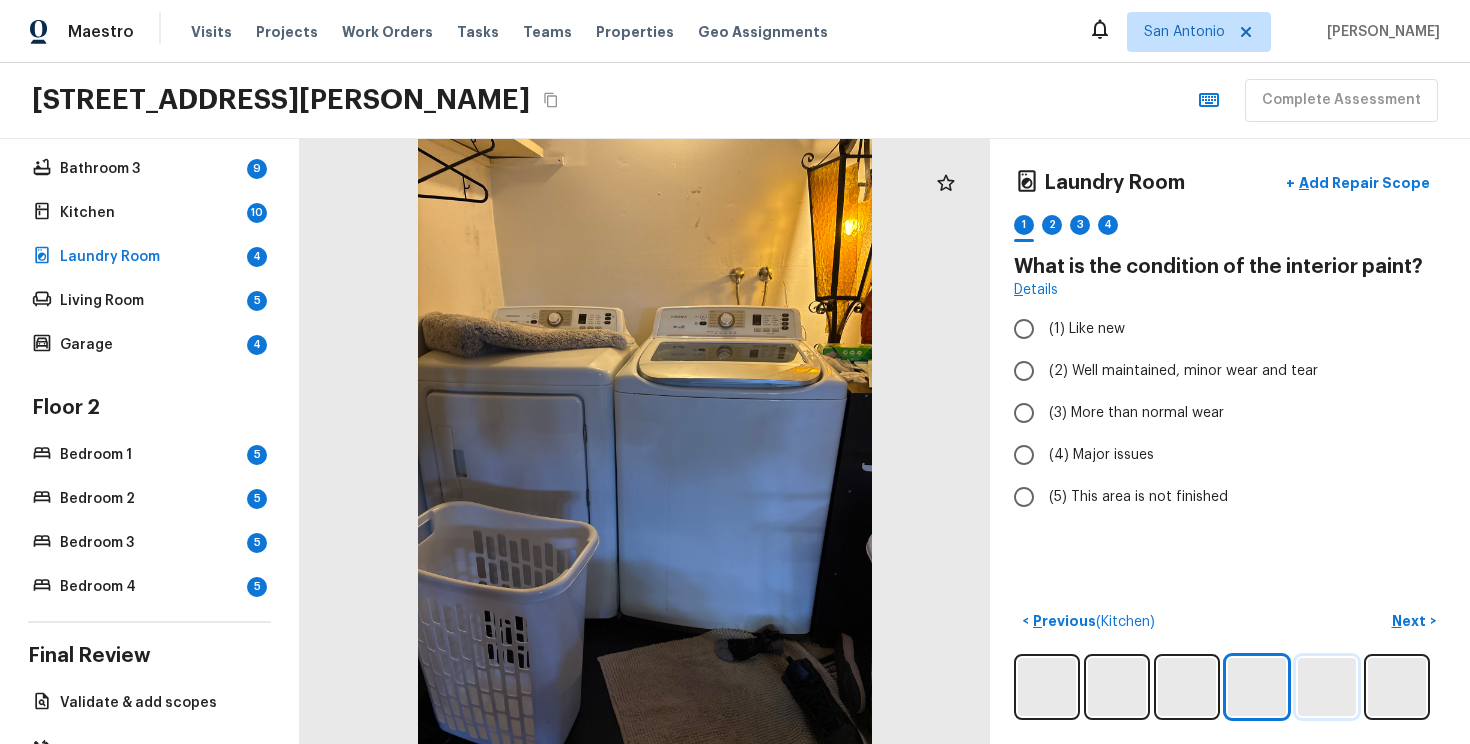 click at bounding box center [1327, 687] 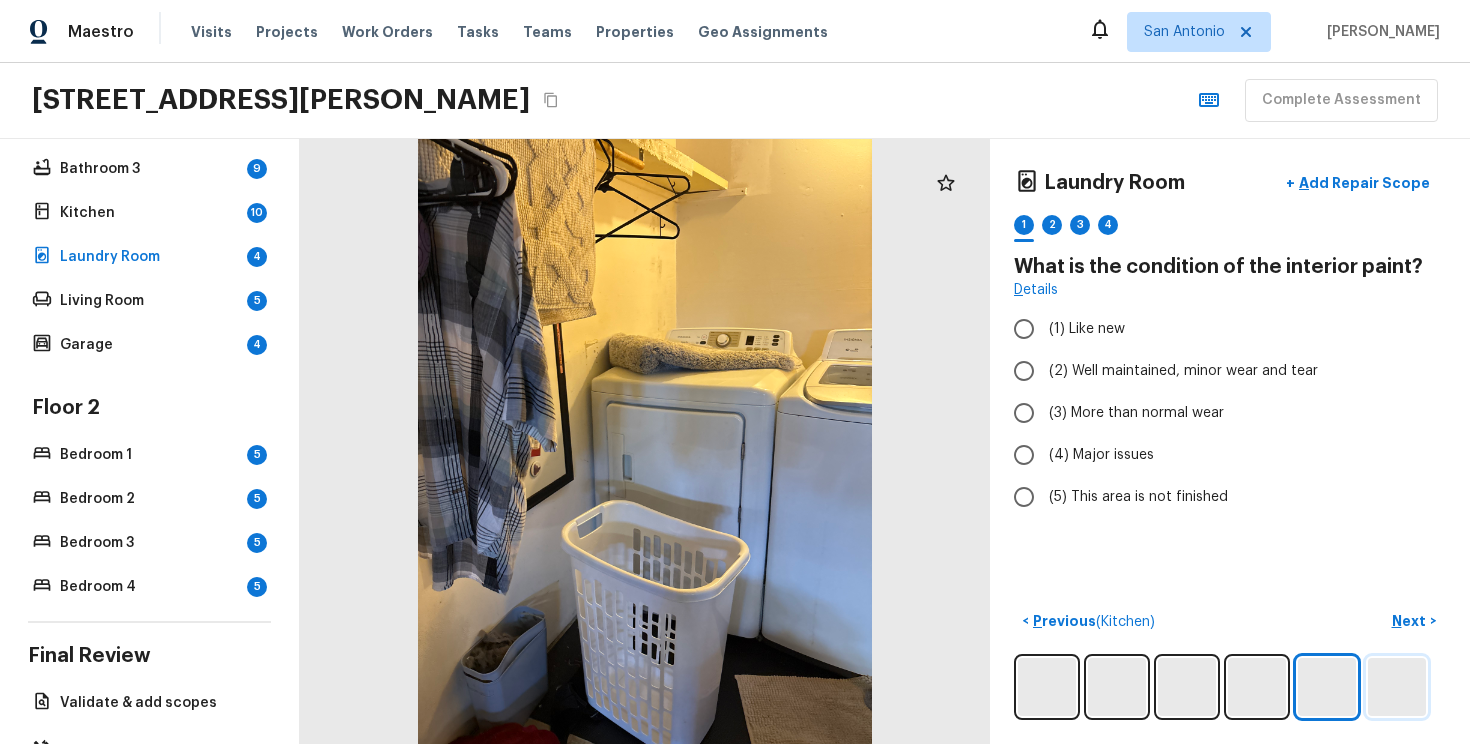 click at bounding box center (1397, 687) 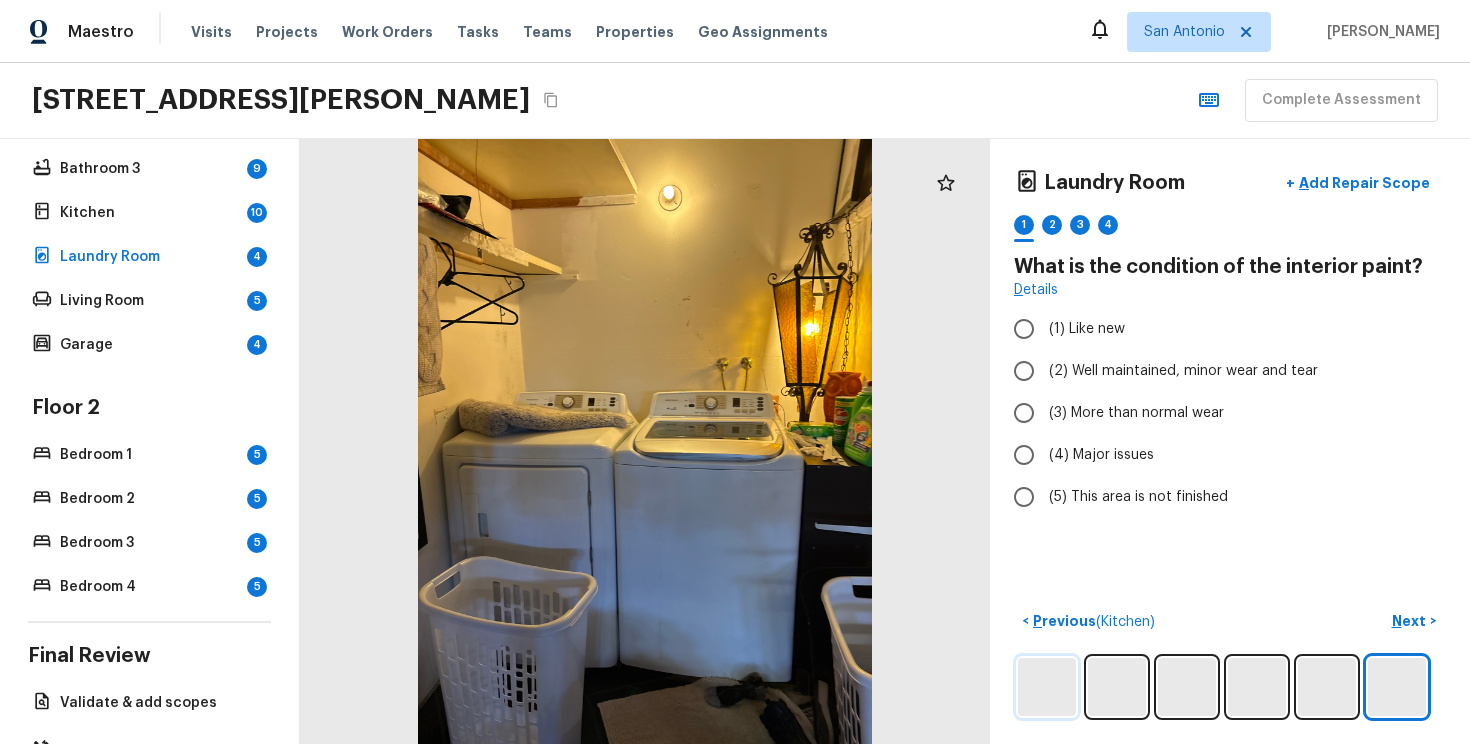 click at bounding box center (1047, 687) 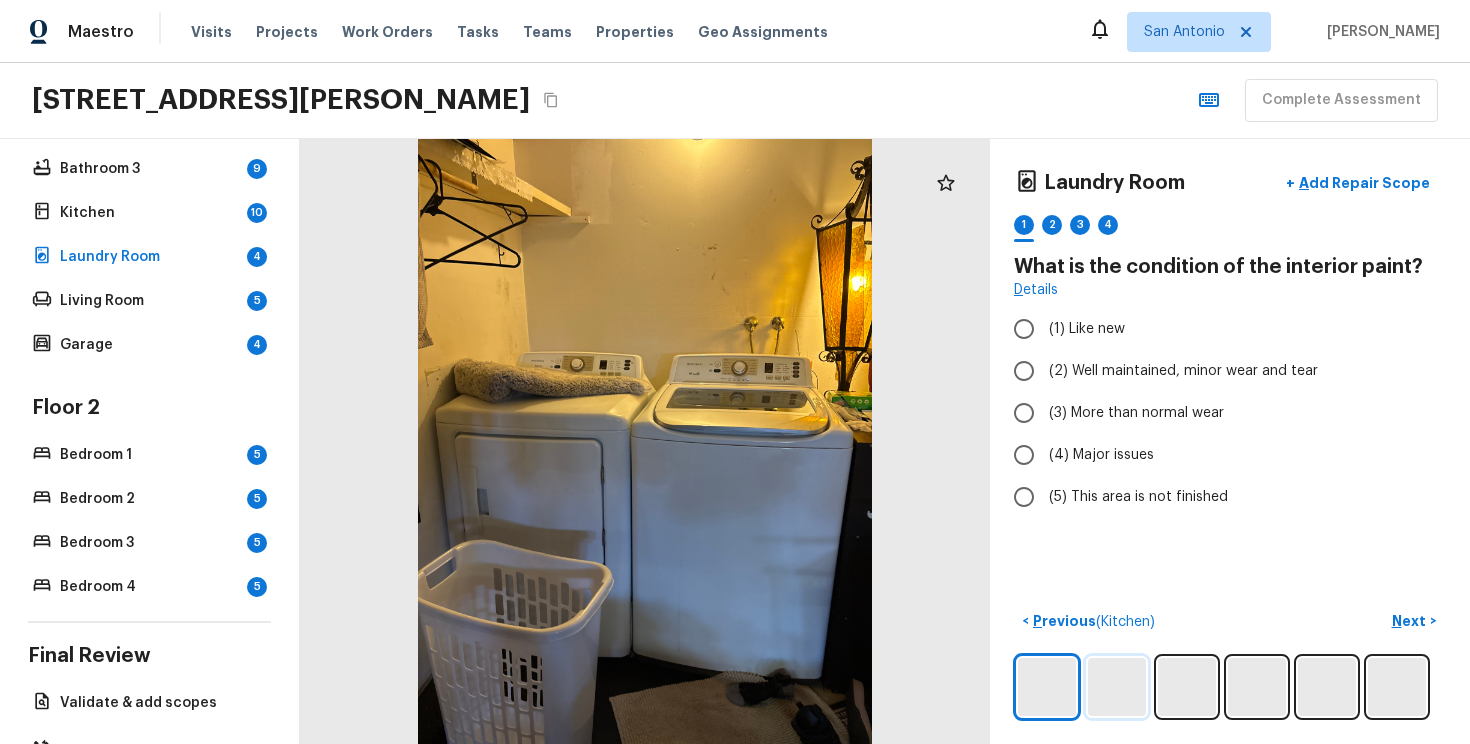 click at bounding box center (1117, 687) 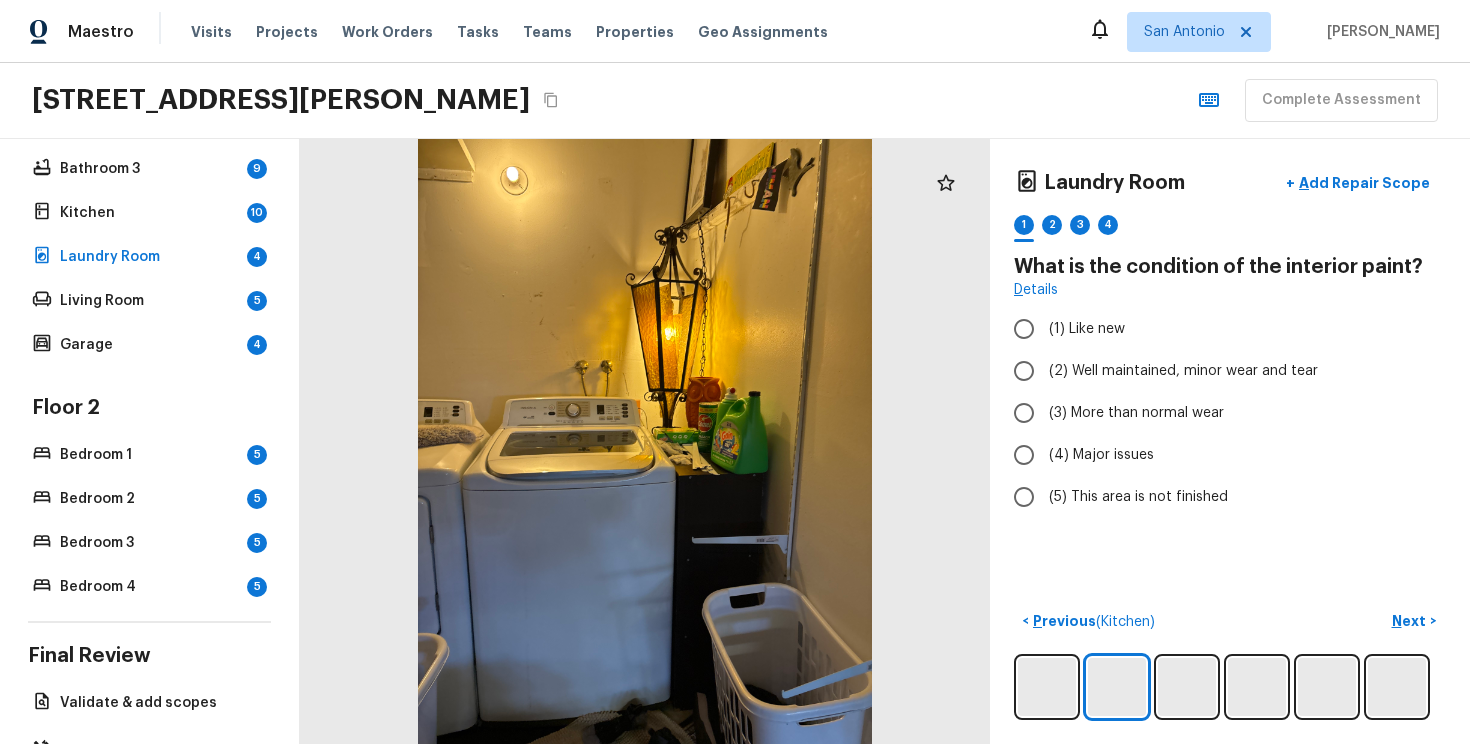 click at bounding box center [1230, 687] 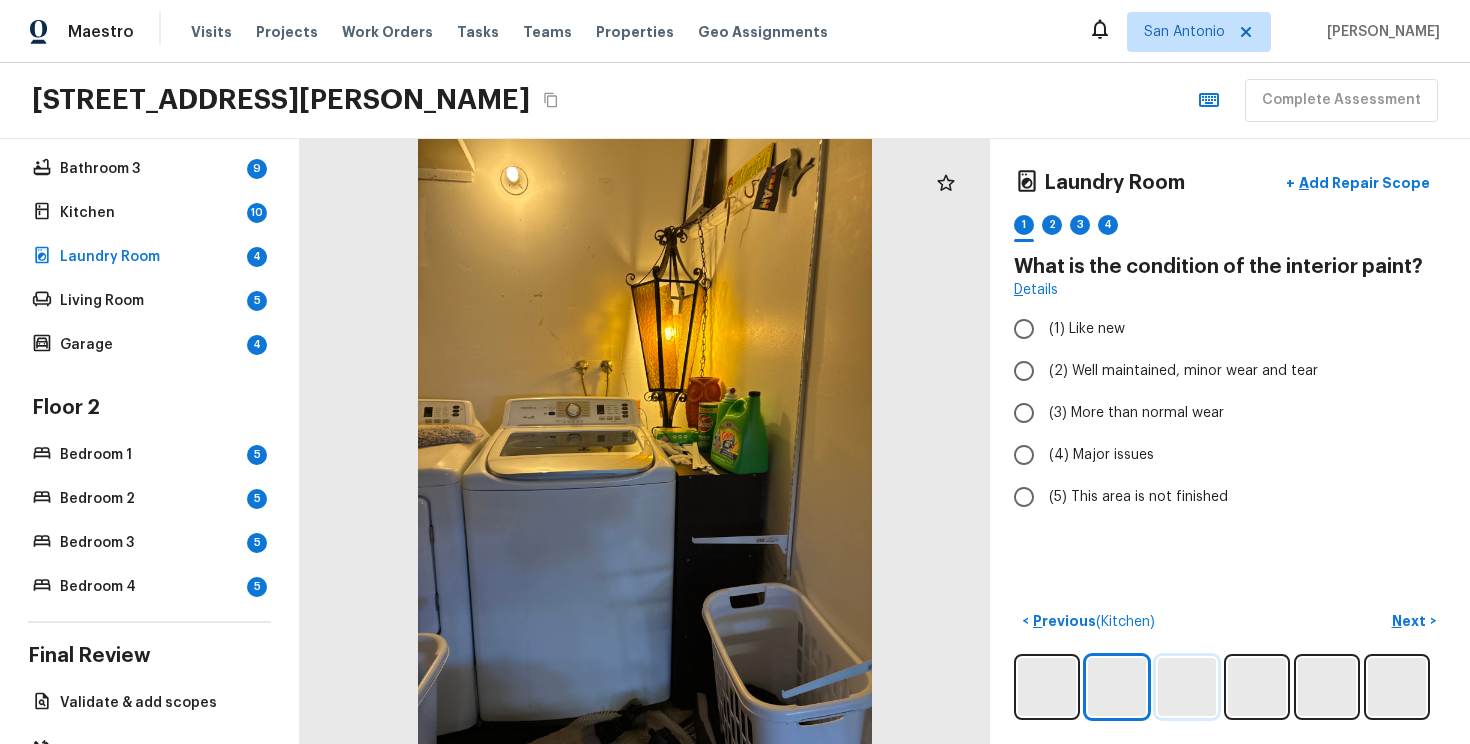 click at bounding box center (1187, 687) 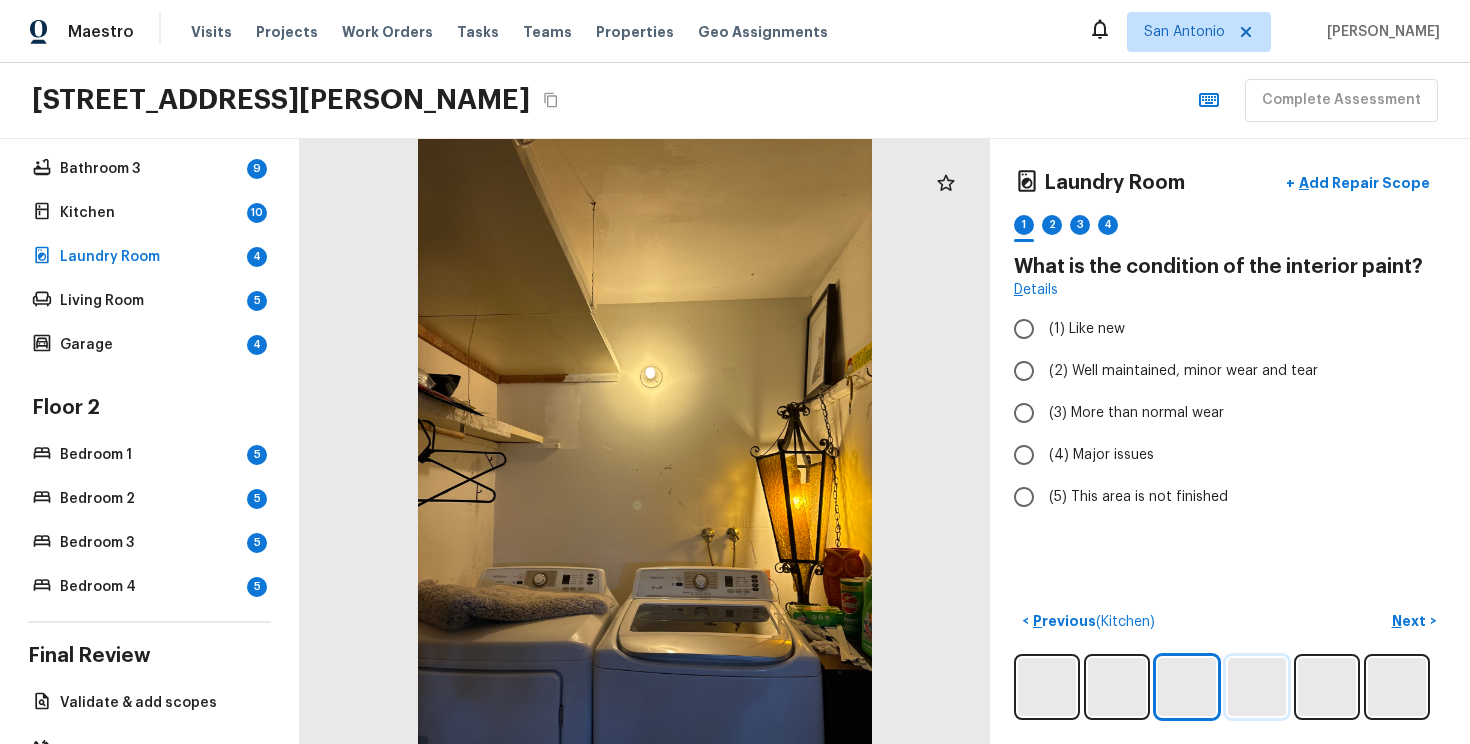 click at bounding box center [1257, 687] 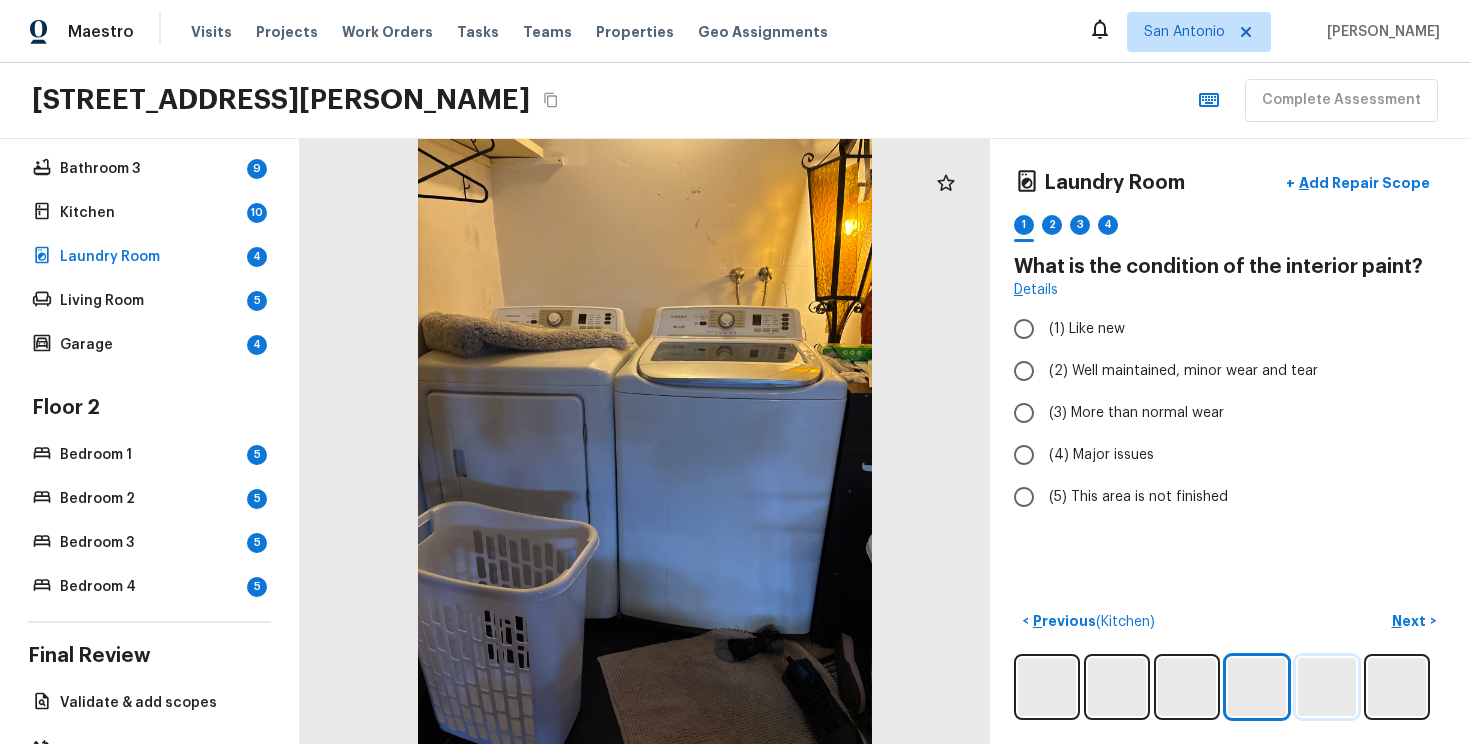 click at bounding box center (1327, 687) 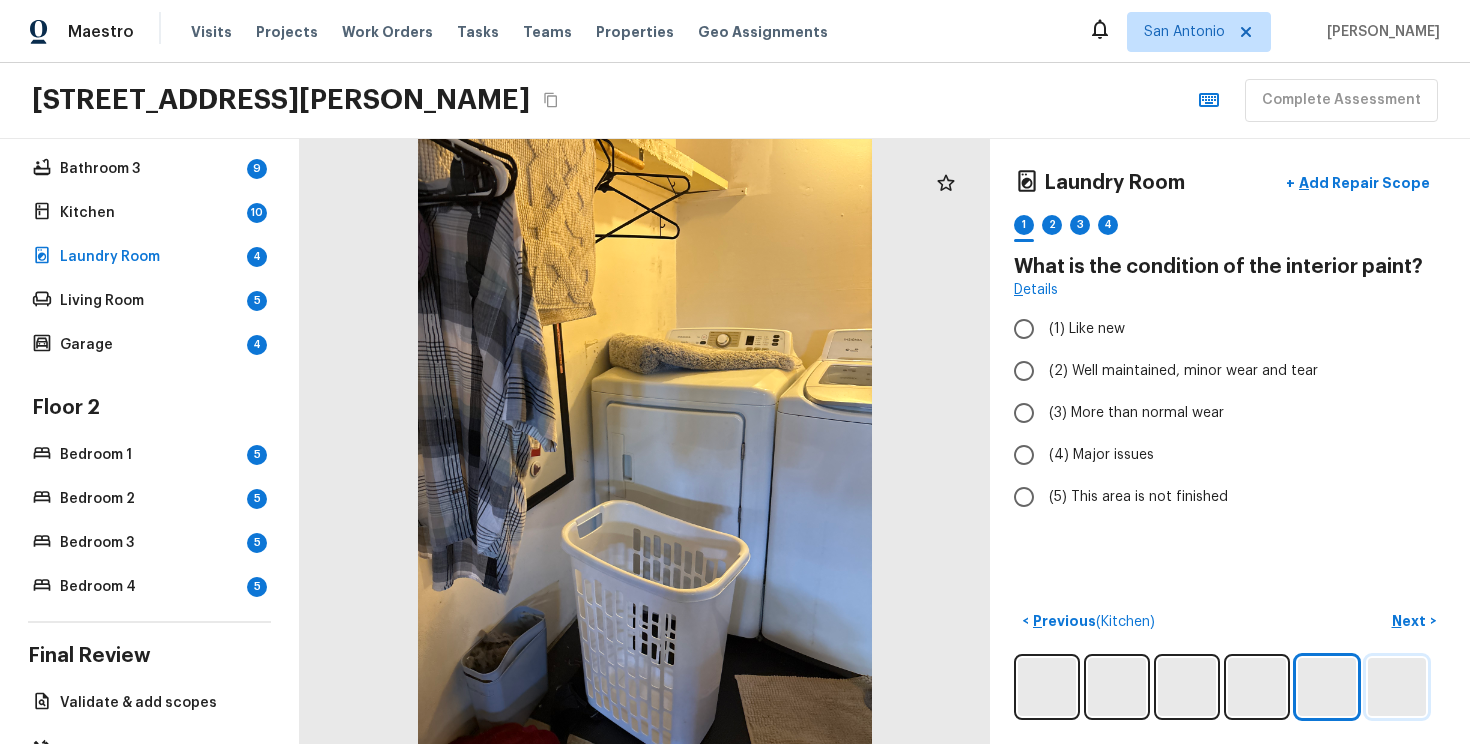 click at bounding box center (1397, 687) 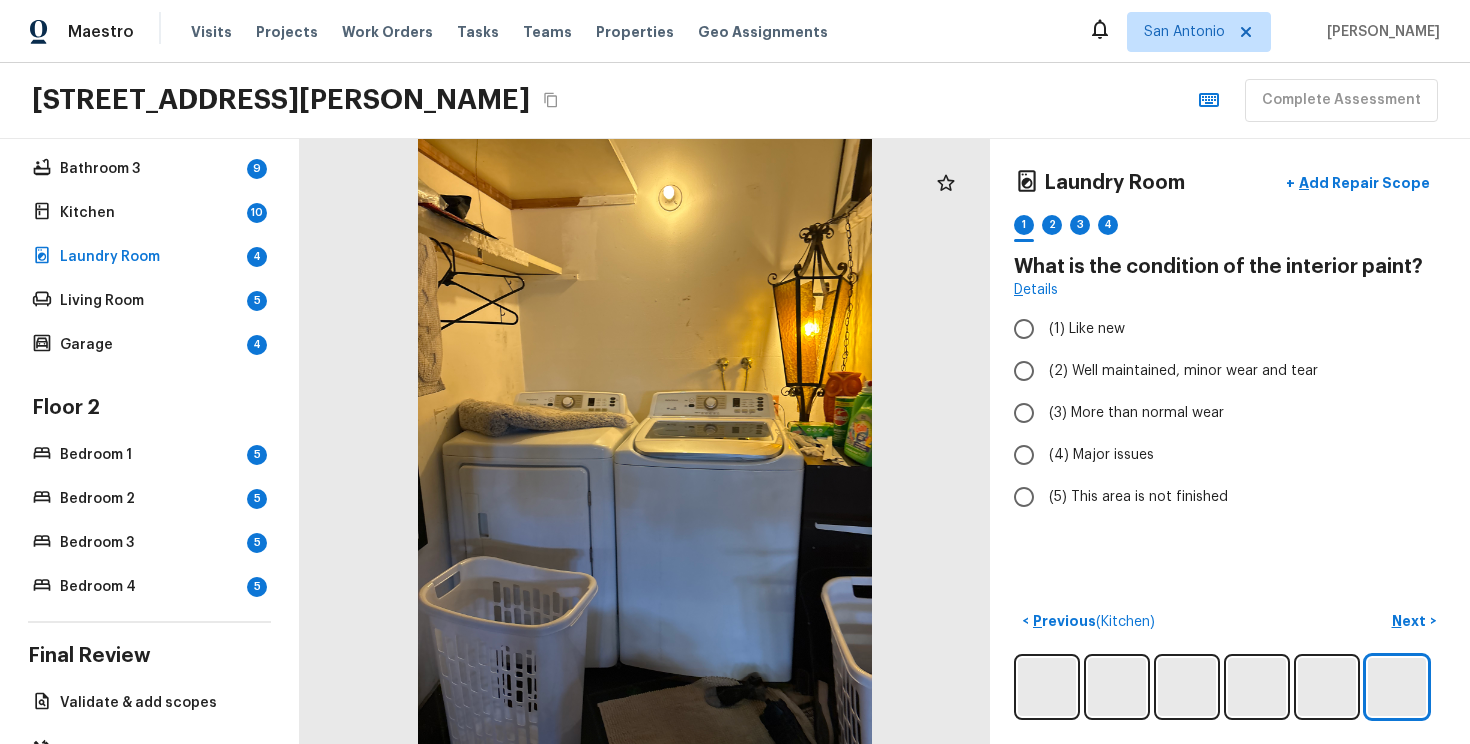 click on "Floor 1 Bathroom 1 9 Bathroom 2 9 Bathroom 3 9 Kitchen 10 Laundry Room 4 Living Room 5 Garage 4" at bounding box center [149, 190] 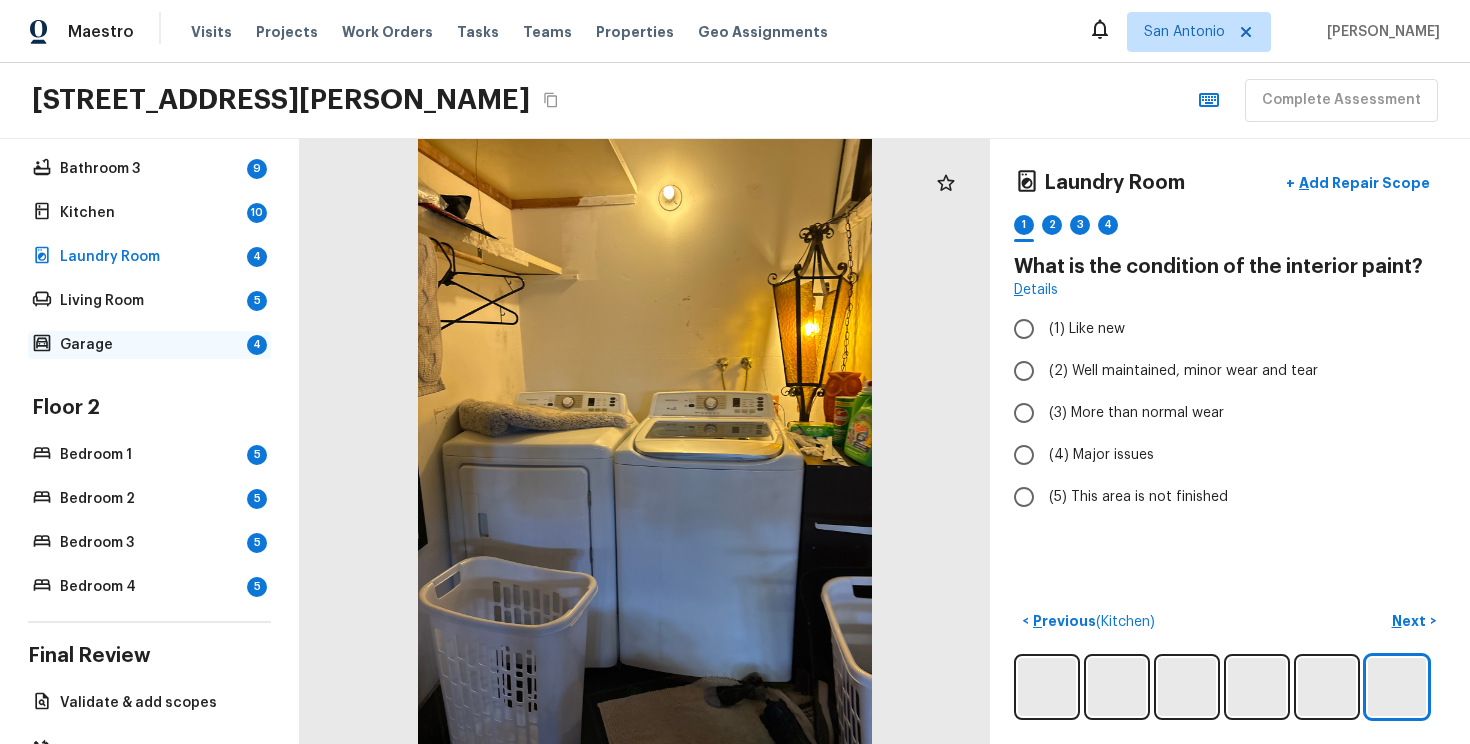 click on "Garage" at bounding box center [149, 345] 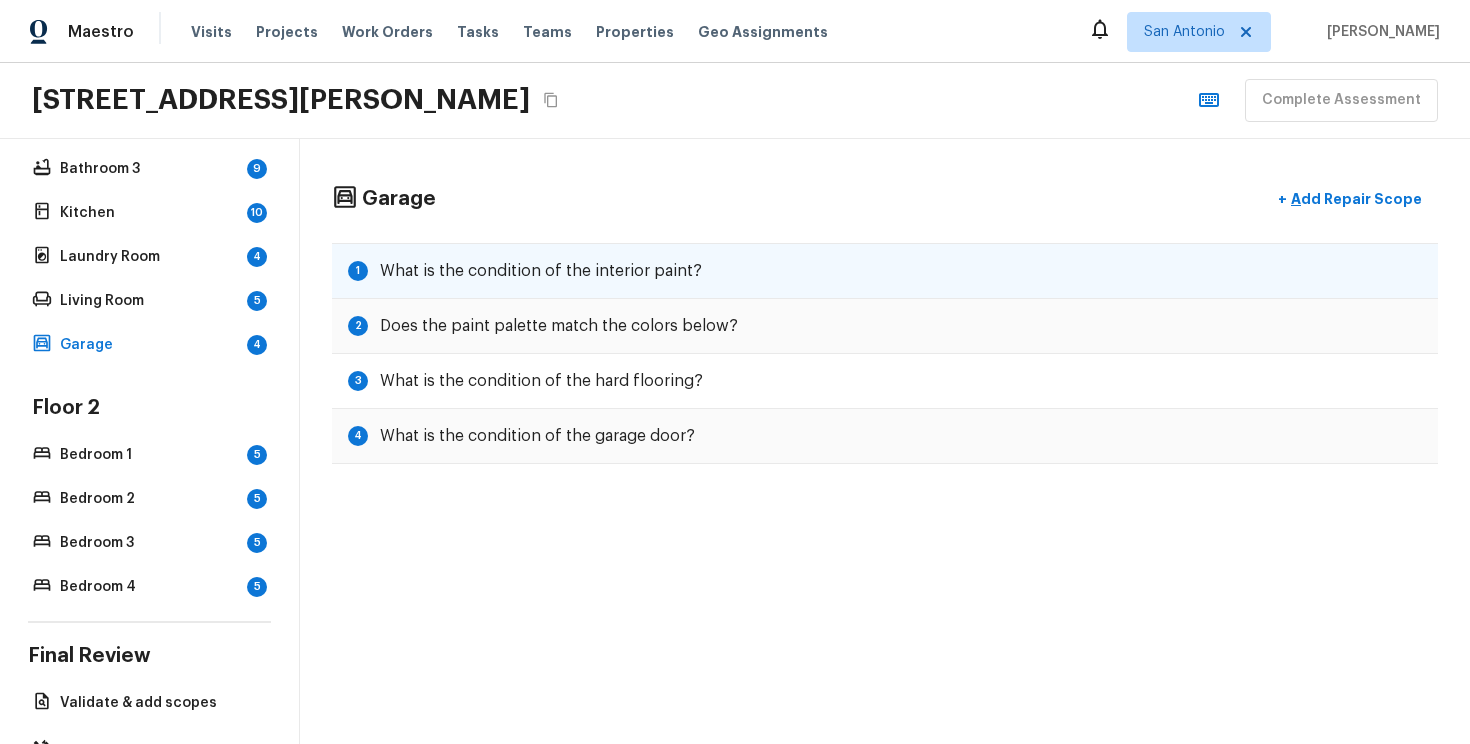 click on "1 What is the condition of the interior paint?" at bounding box center [885, 271] 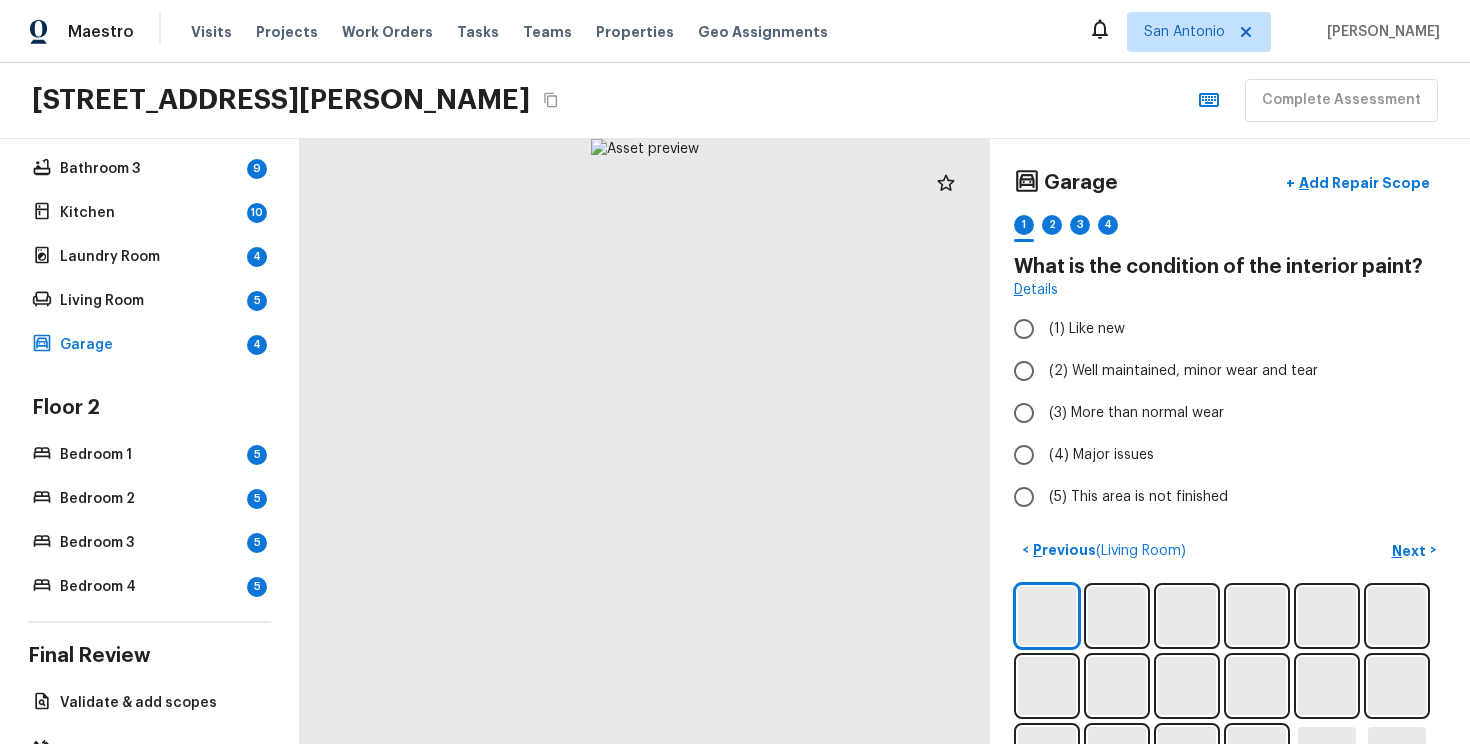 scroll, scrollTop: 139, scrollLeft: 0, axis: vertical 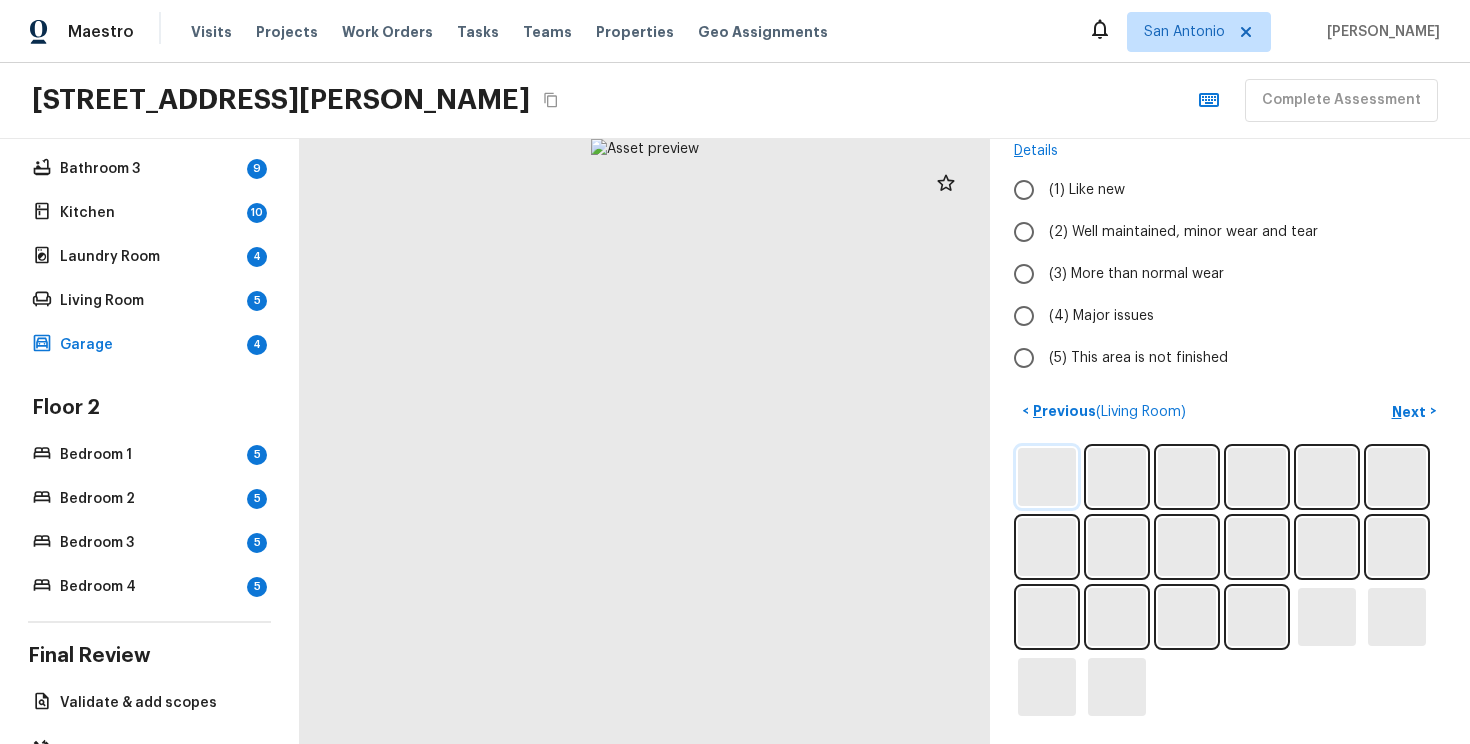 click at bounding box center (1047, 477) 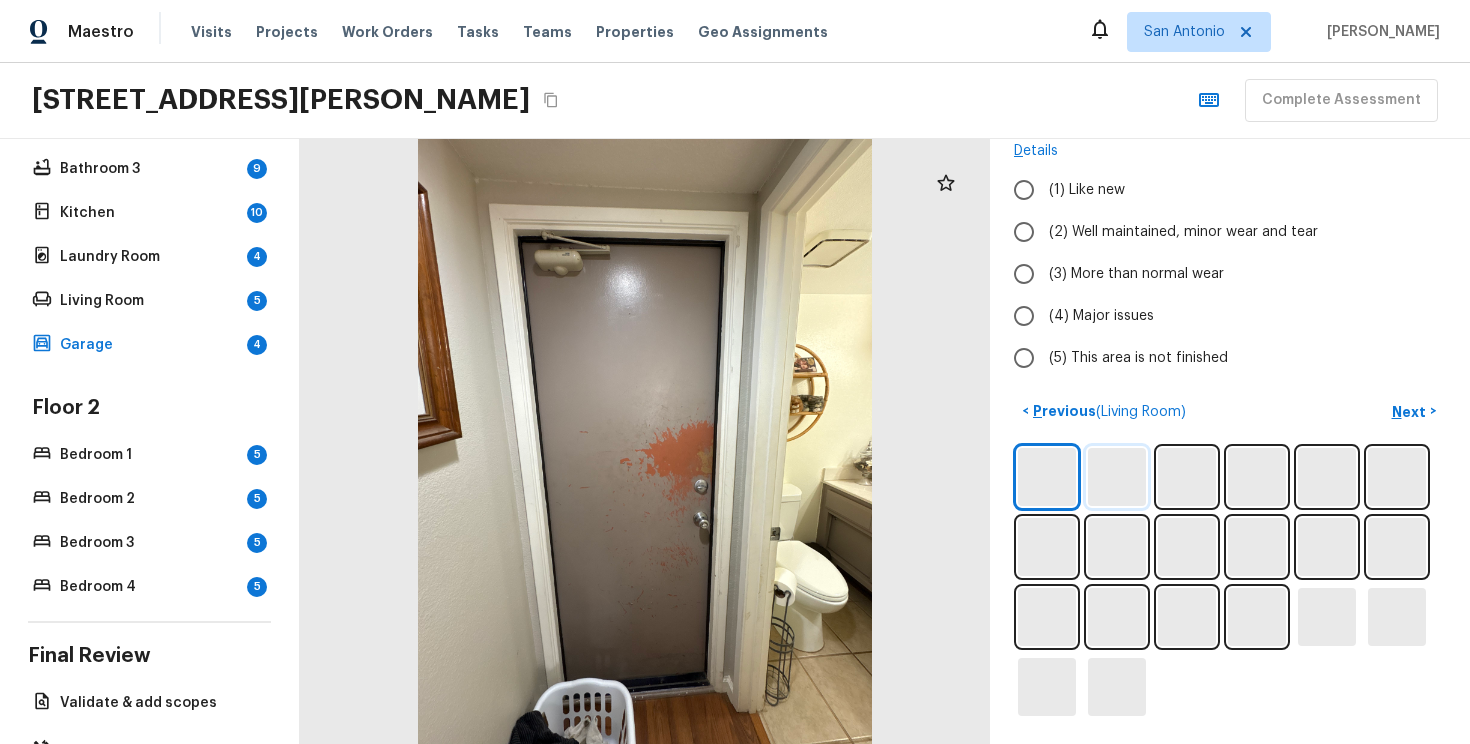 click at bounding box center [1117, 477] 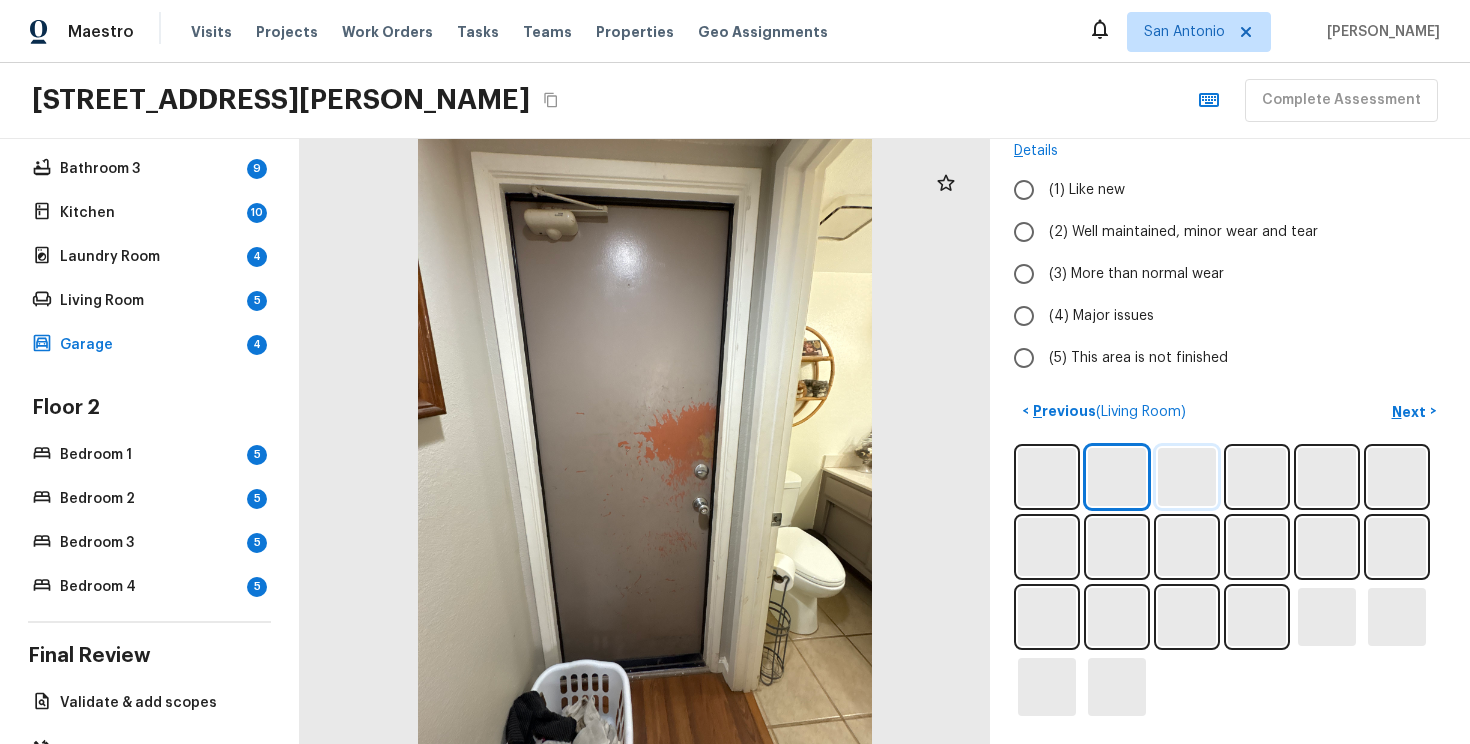 click at bounding box center [1187, 477] 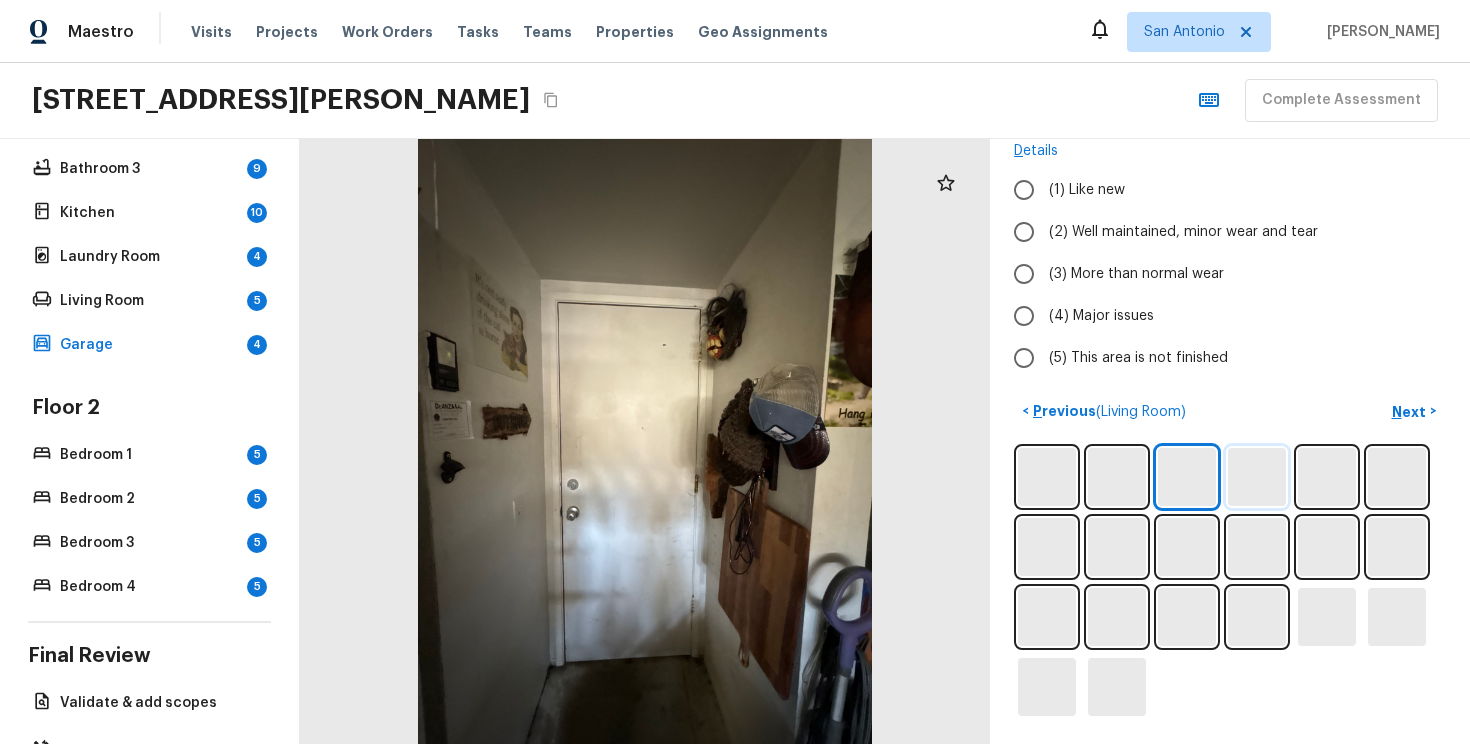 click at bounding box center [1257, 477] 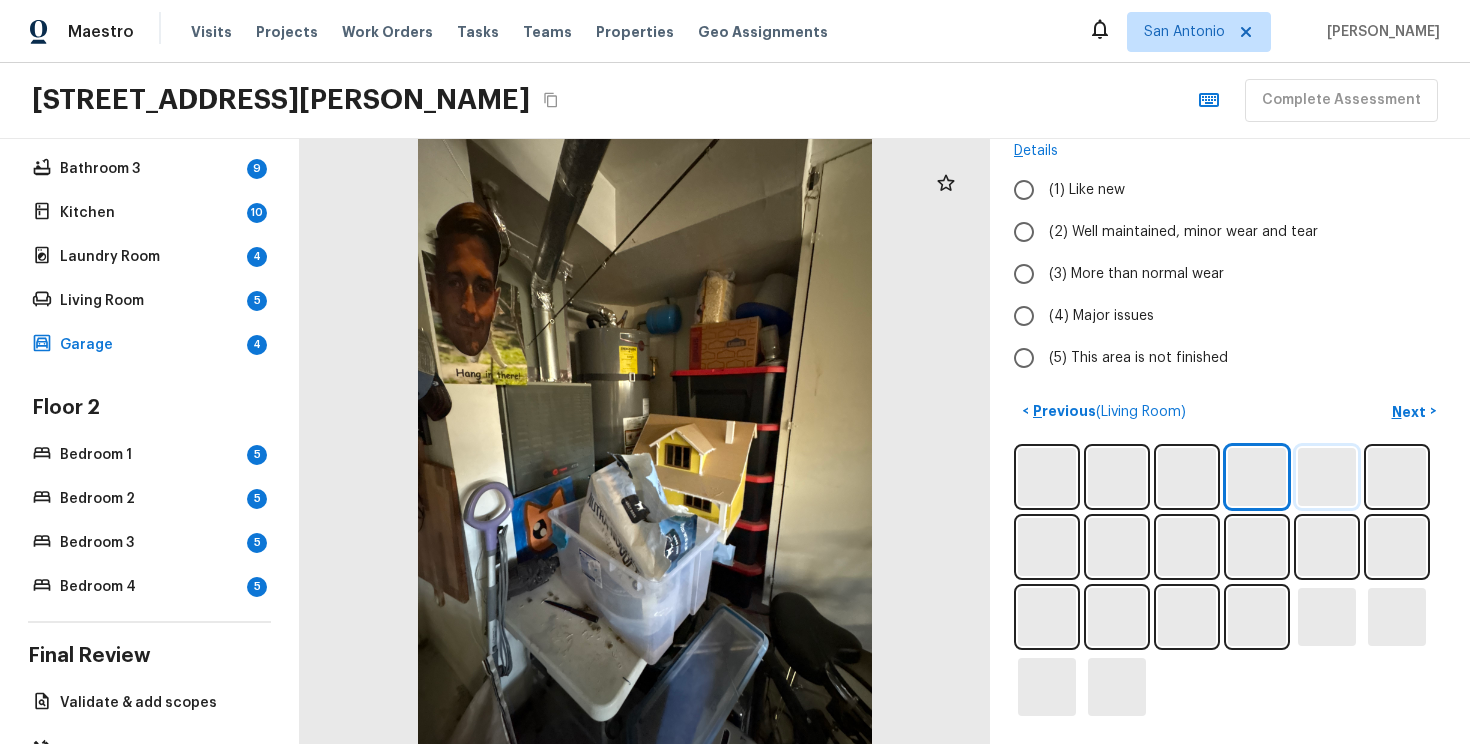 click at bounding box center (1327, 477) 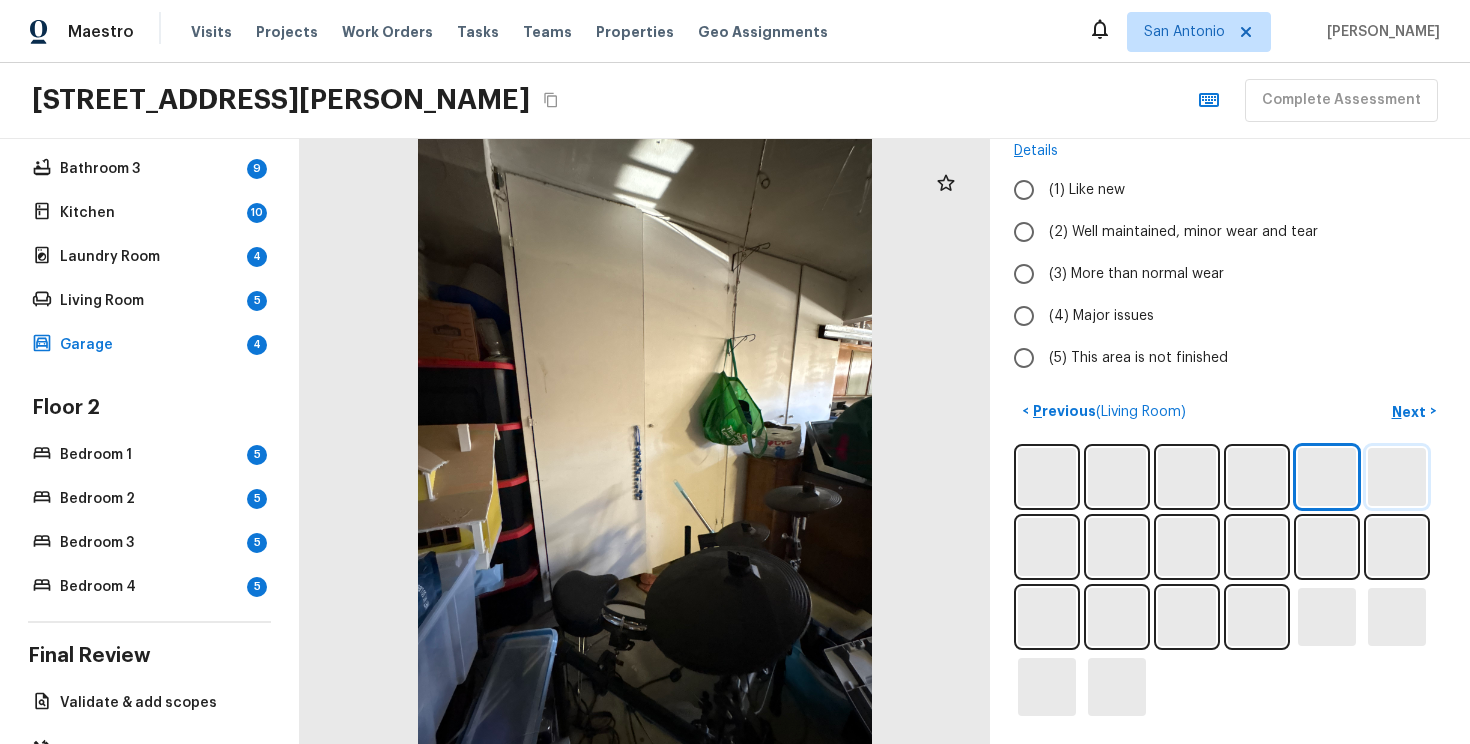 click at bounding box center [1397, 477] 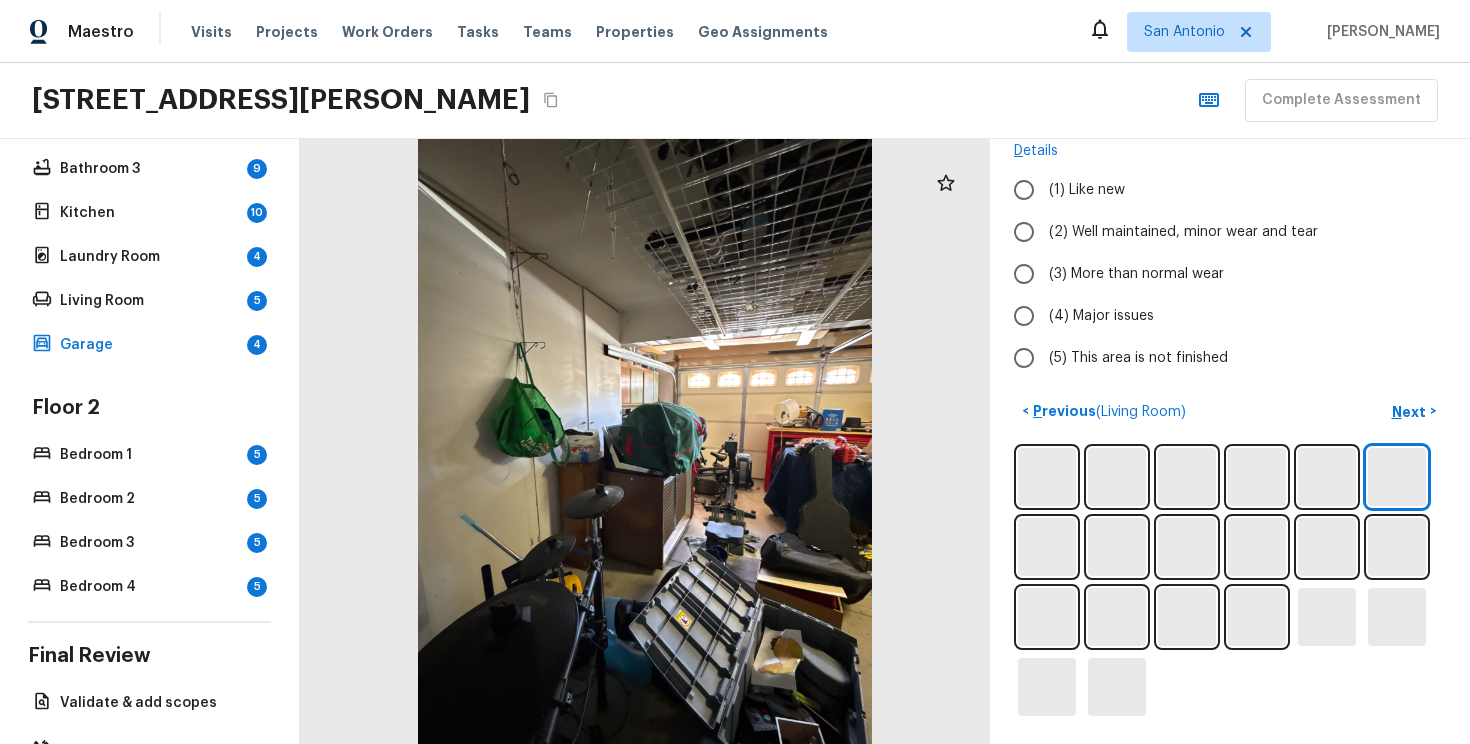 click at bounding box center [1230, 582] 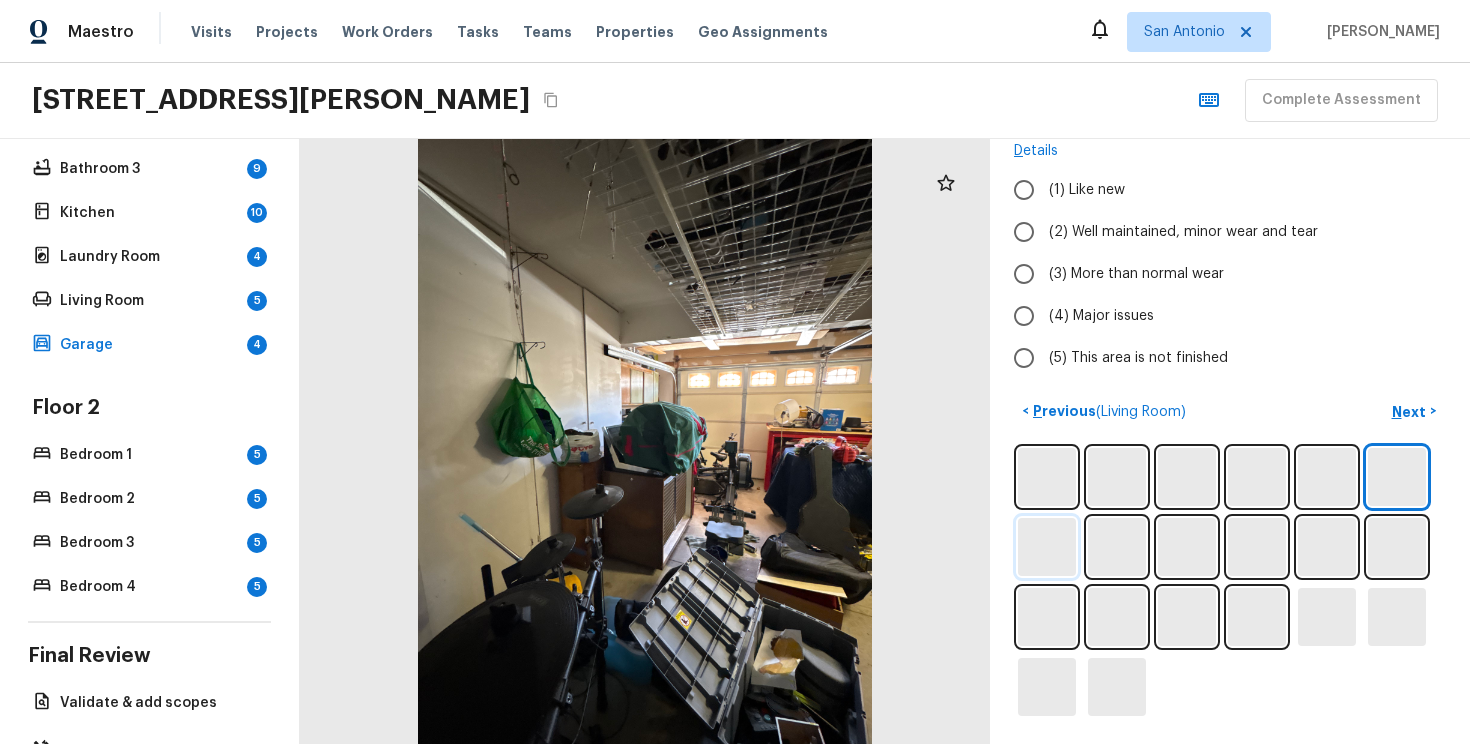 click at bounding box center [1047, 547] 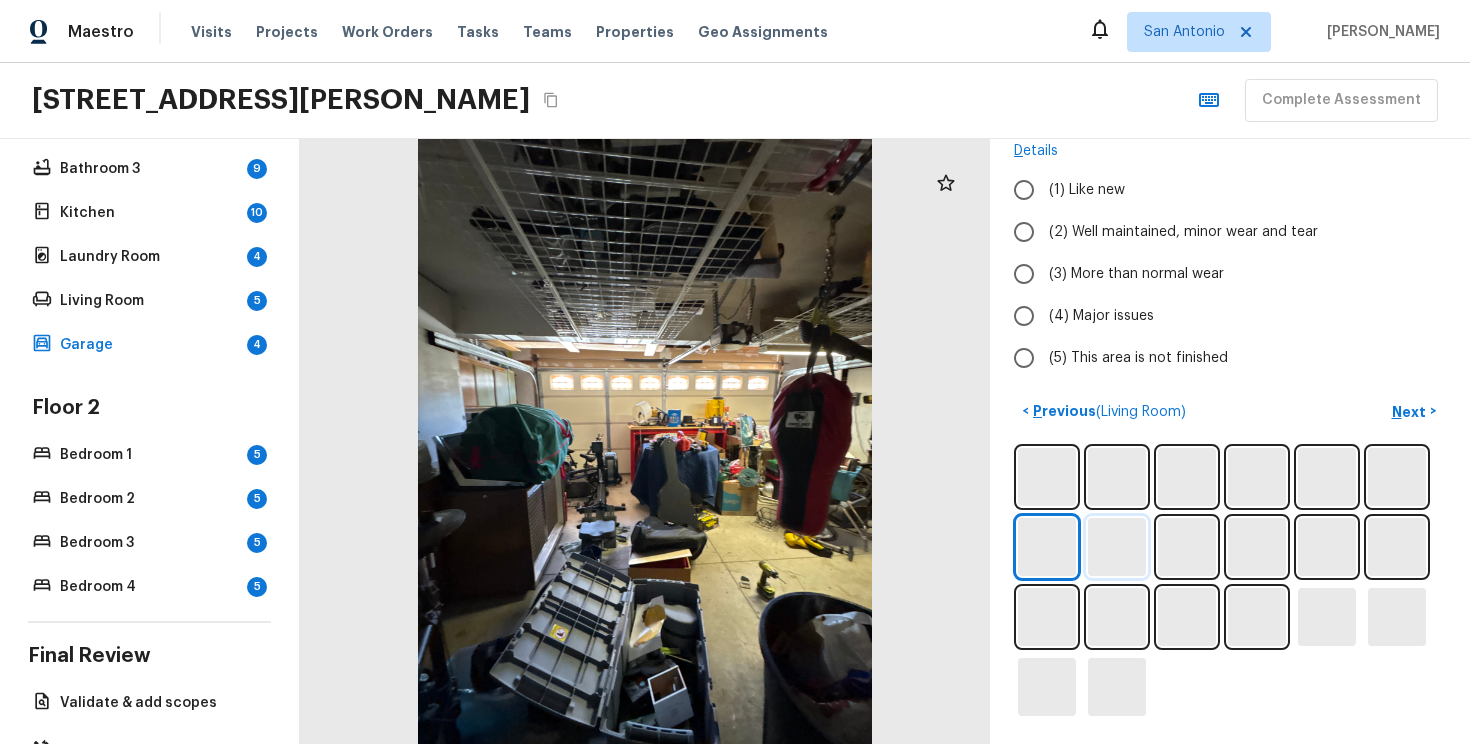 click at bounding box center (1117, 547) 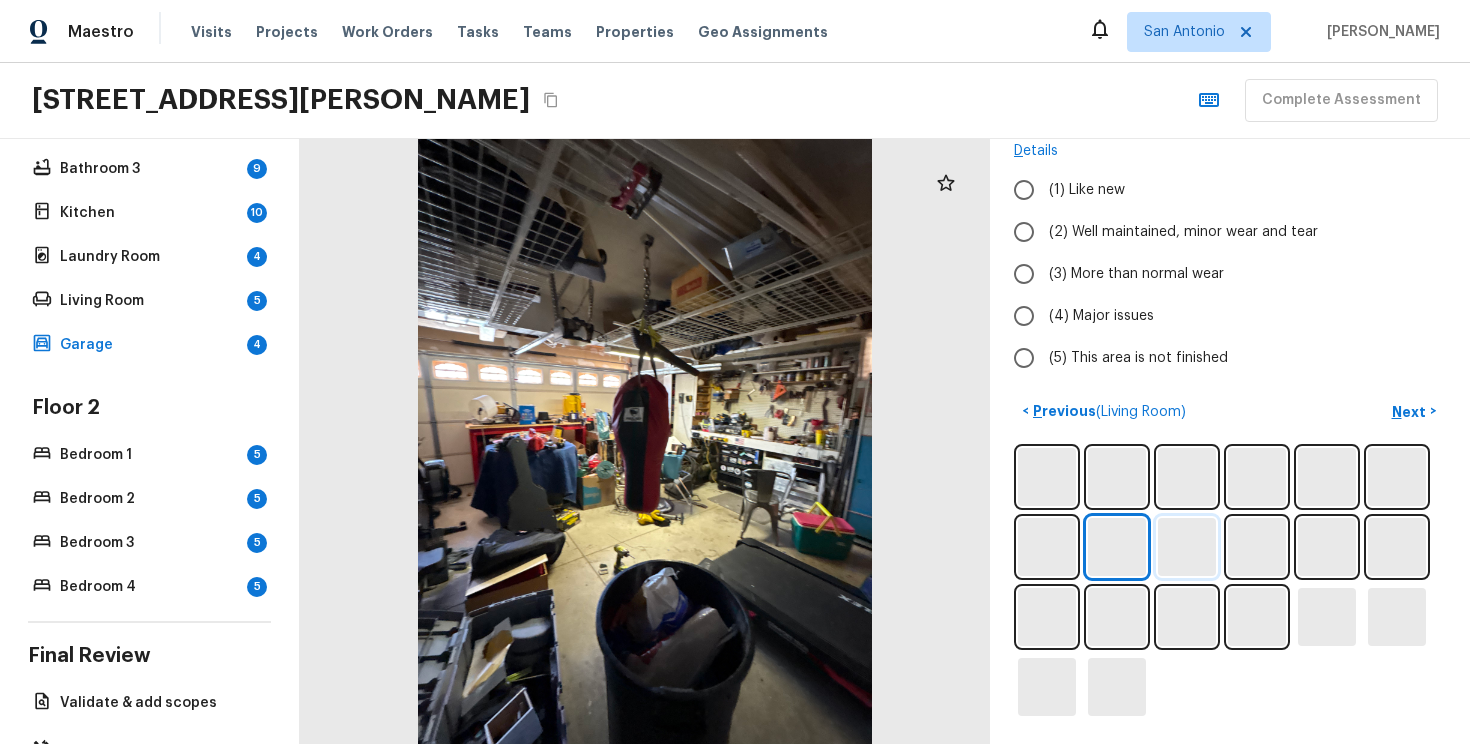 click at bounding box center (1187, 547) 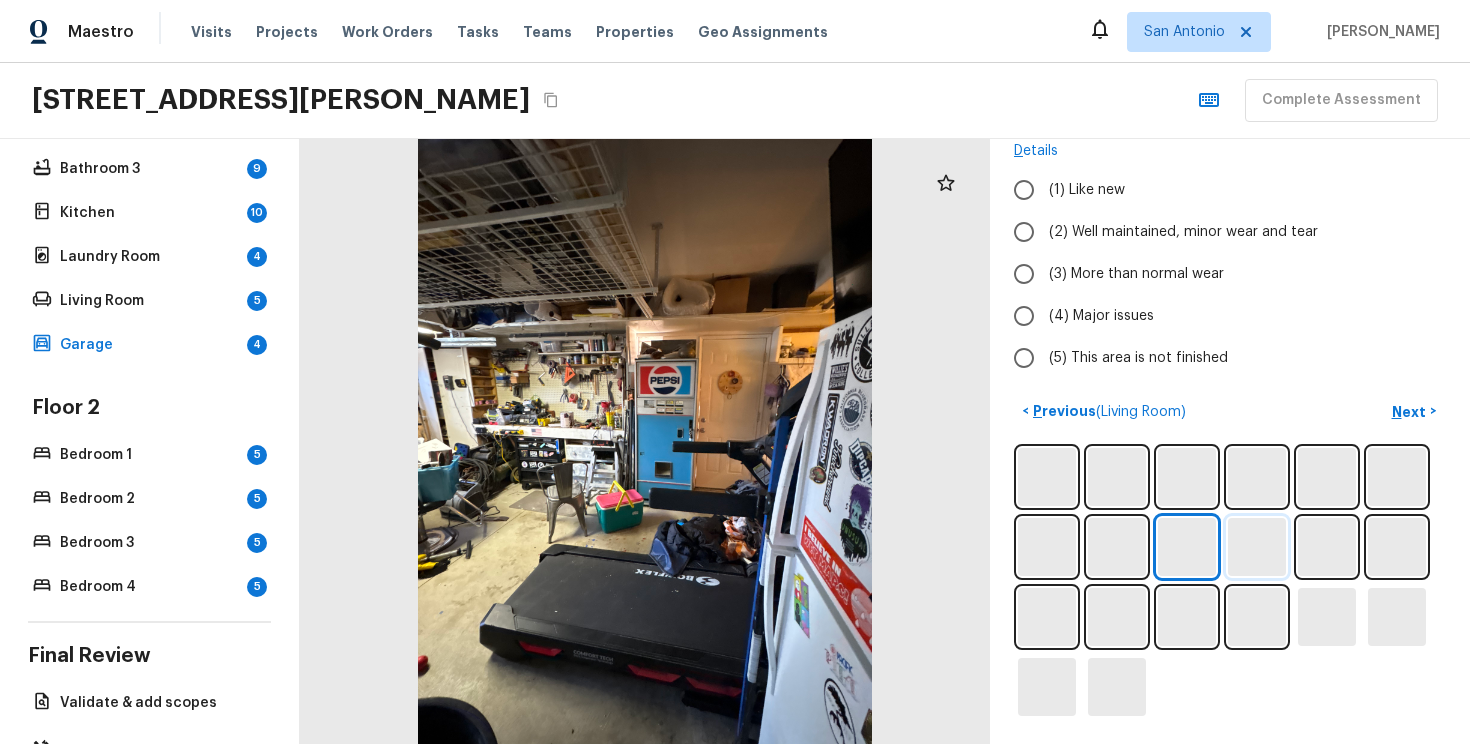 click at bounding box center [1257, 547] 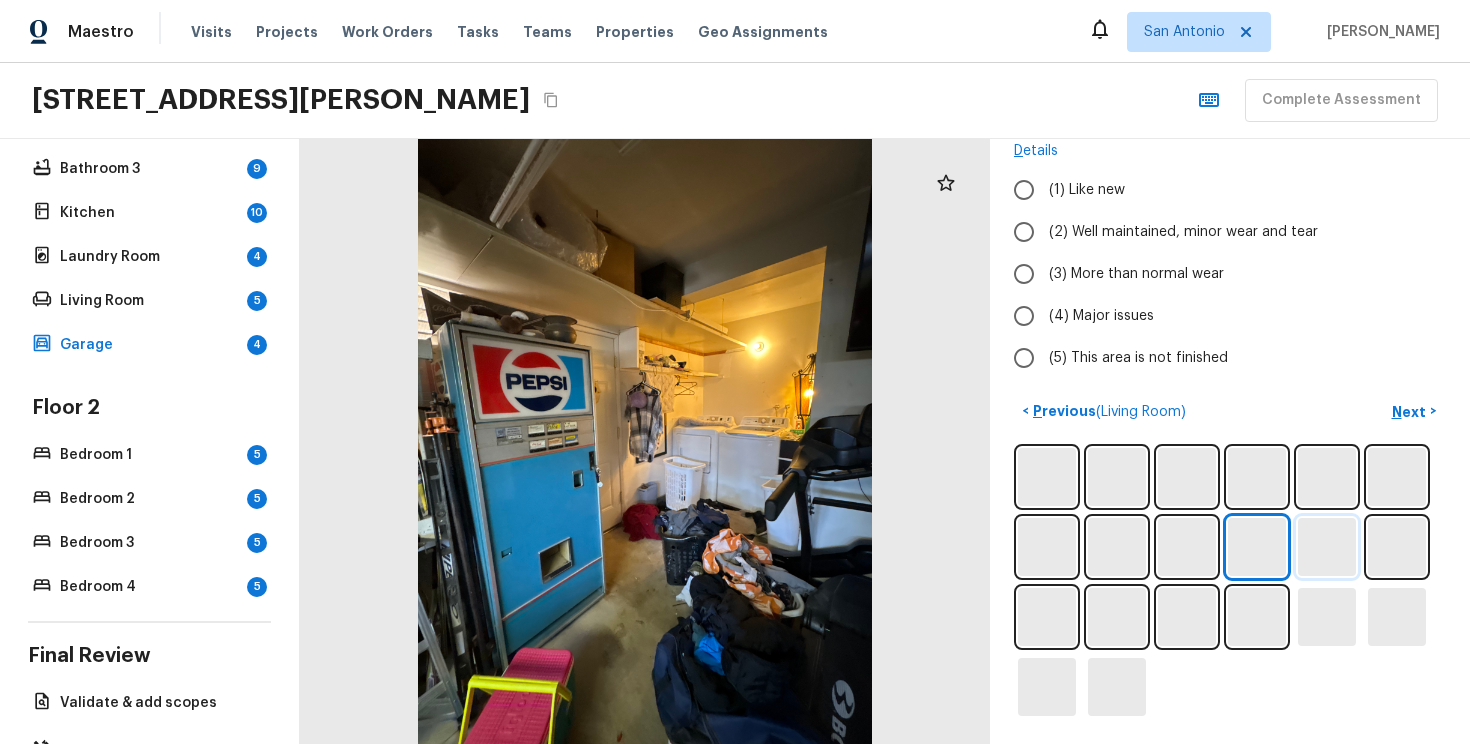 click at bounding box center (1327, 547) 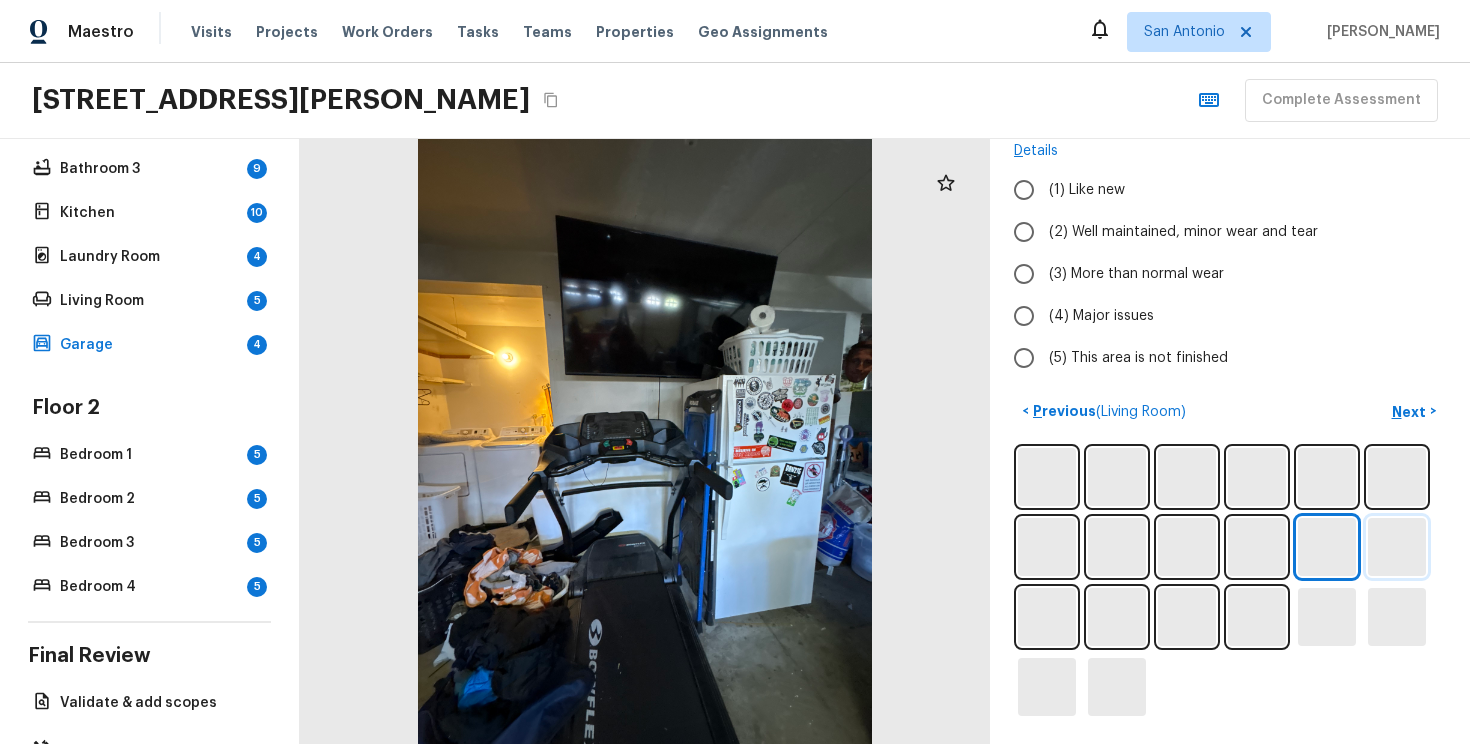 click at bounding box center [1397, 547] 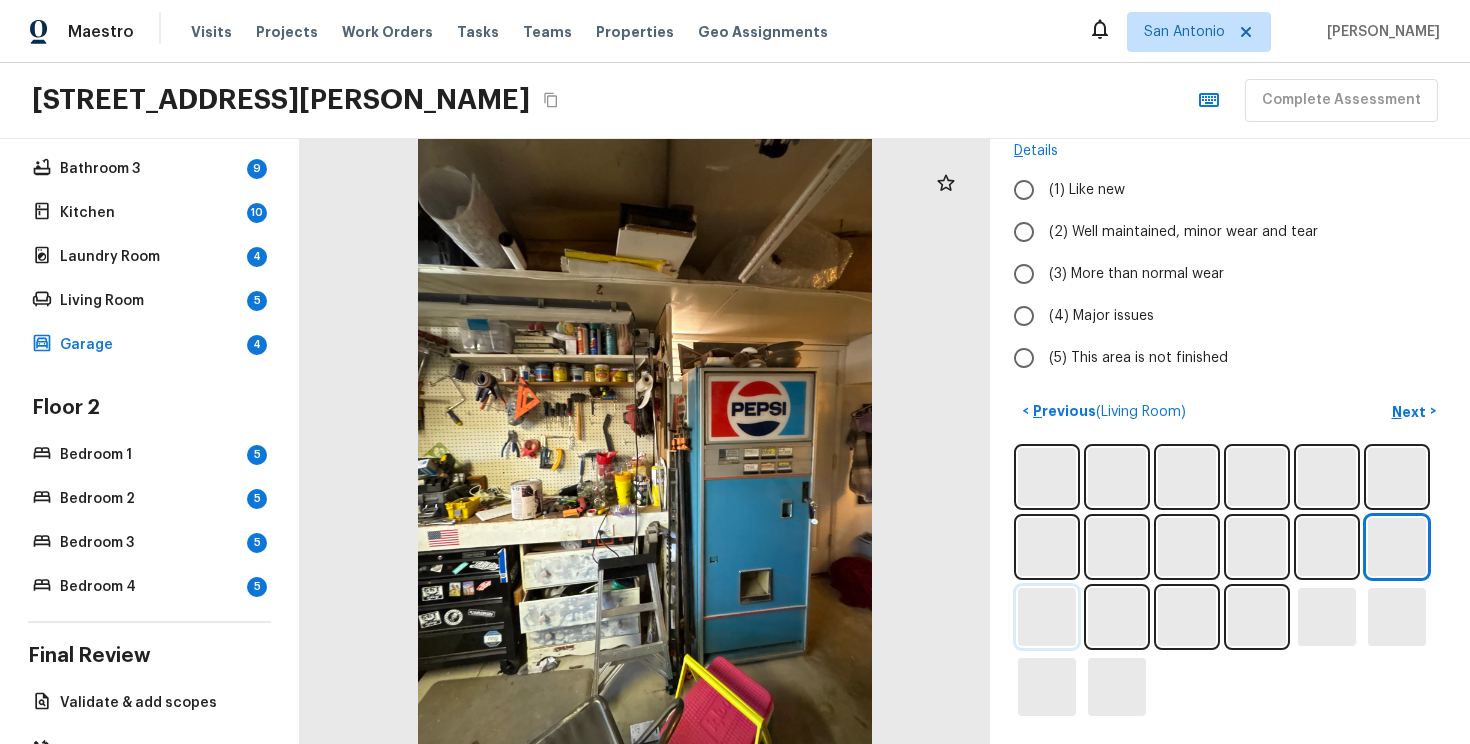 click at bounding box center (1047, 617) 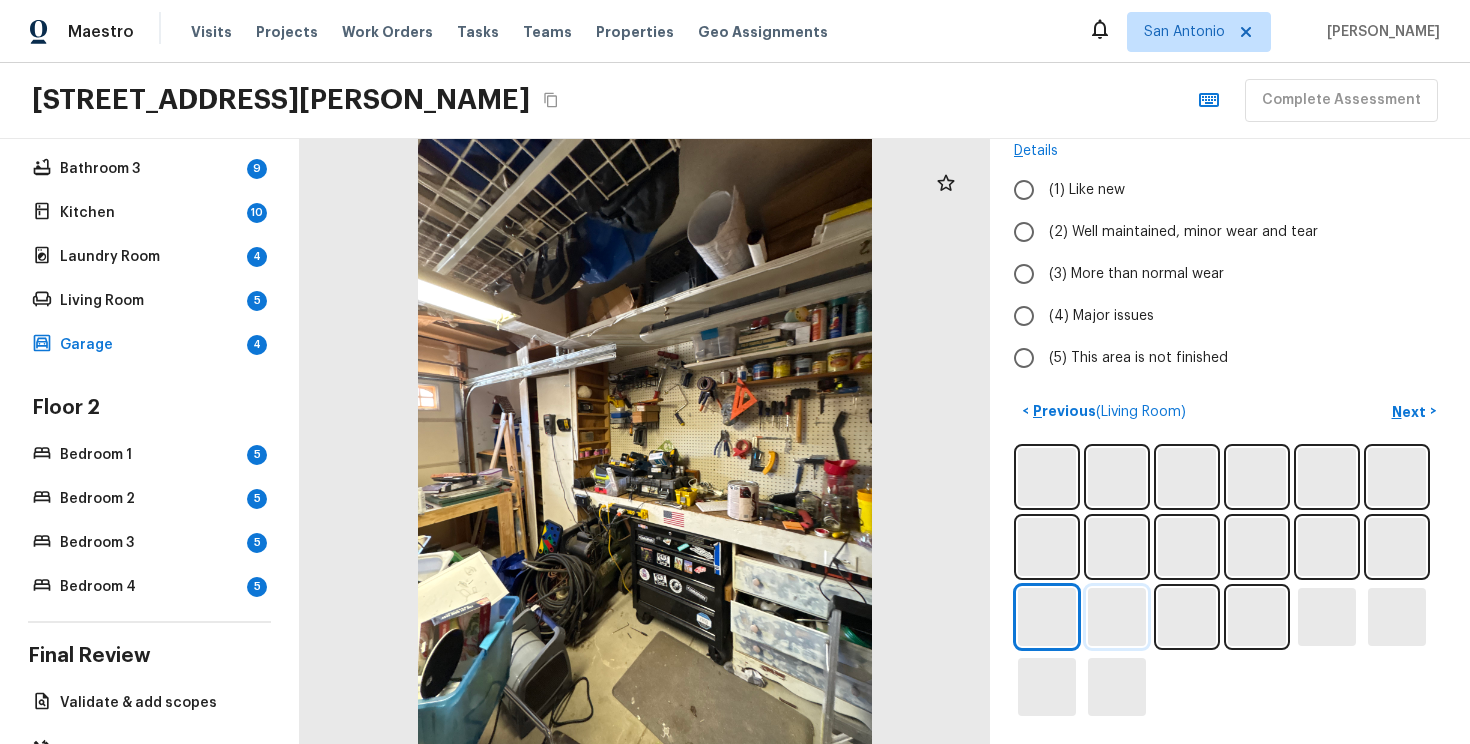 click at bounding box center [1117, 617] 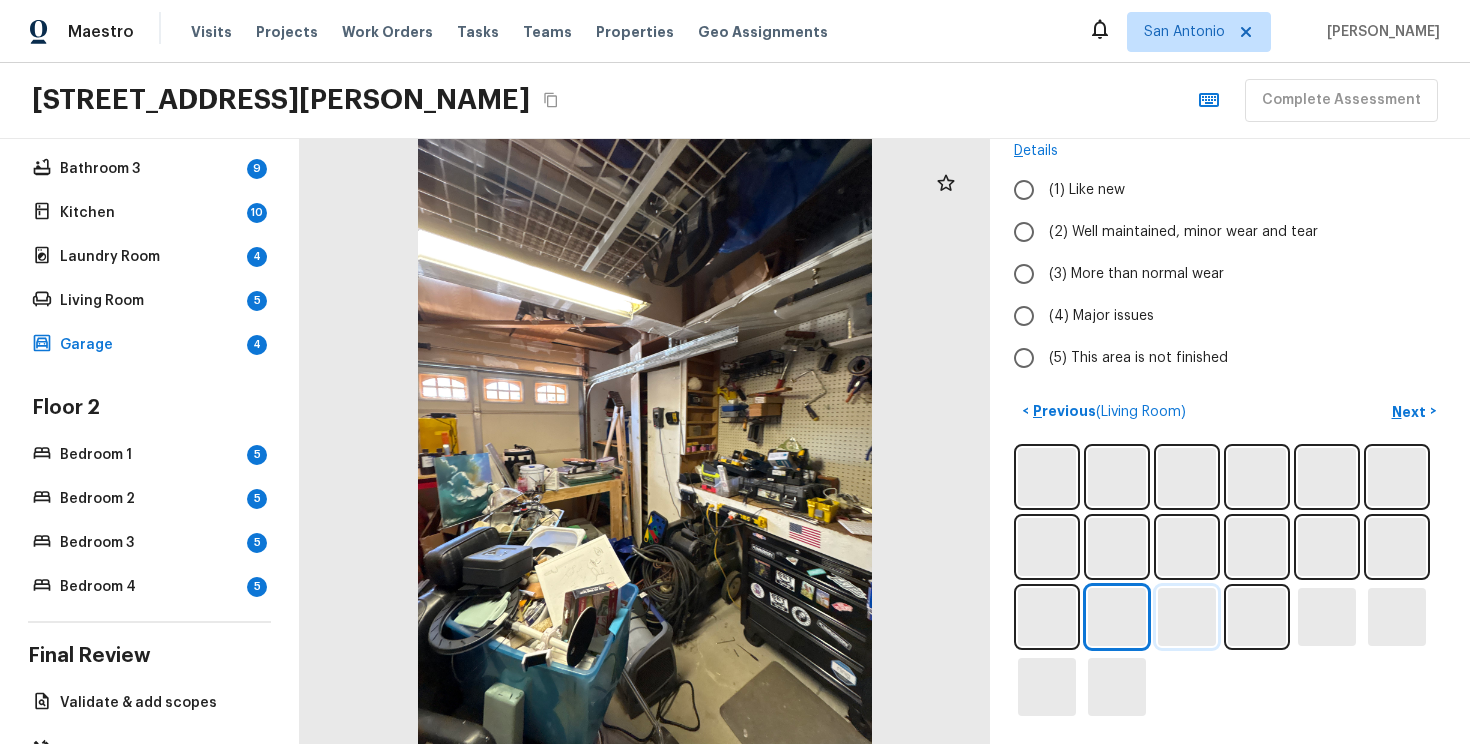 click at bounding box center (1187, 617) 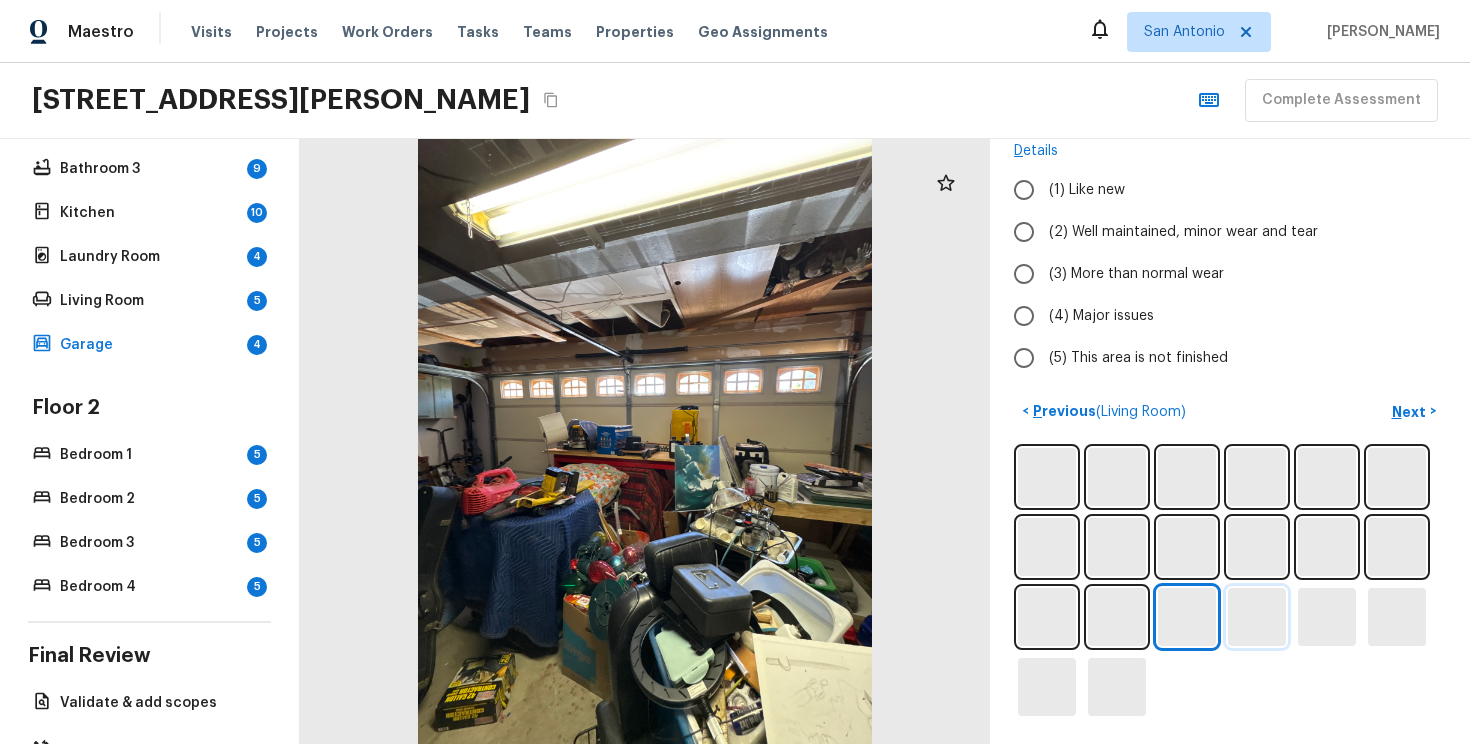 click at bounding box center (1257, 617) 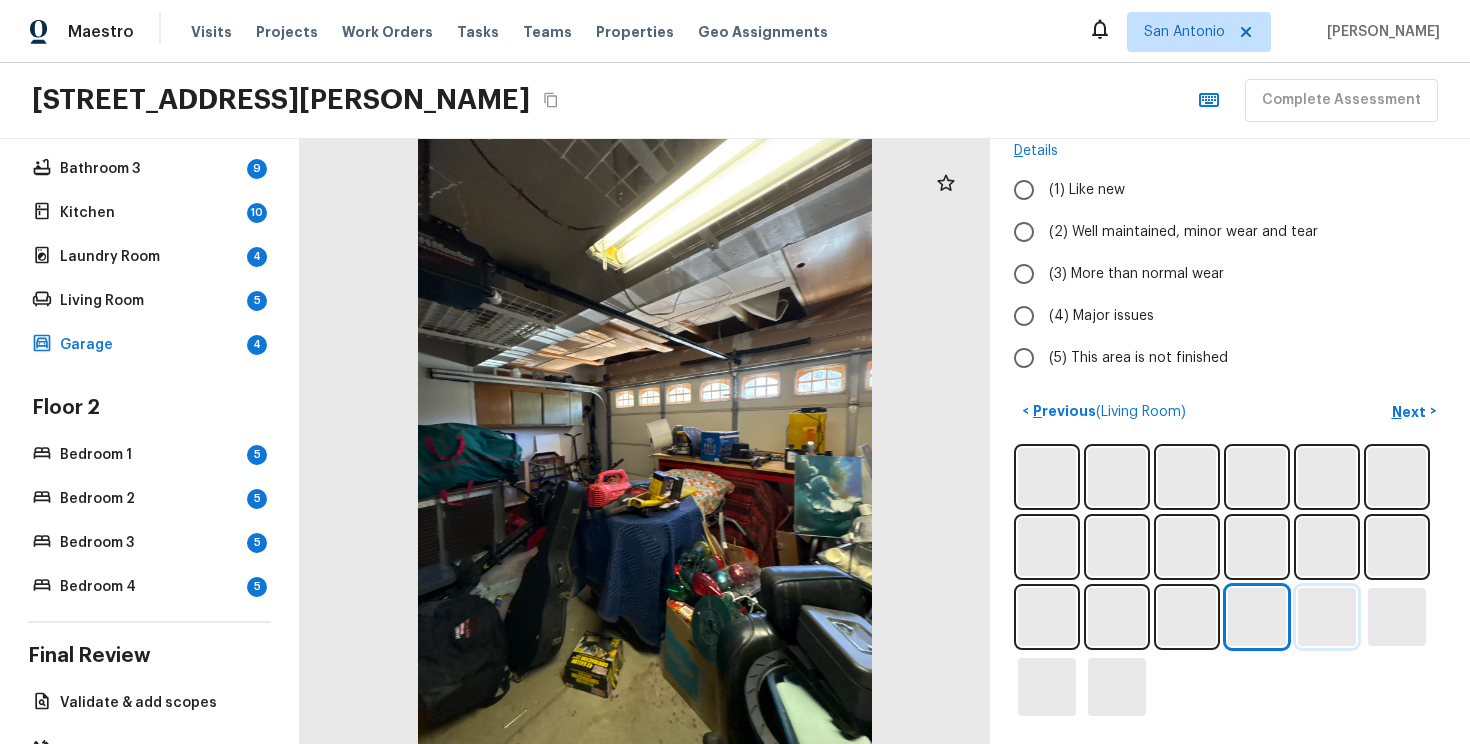 click at bounding box center [1327, 617] 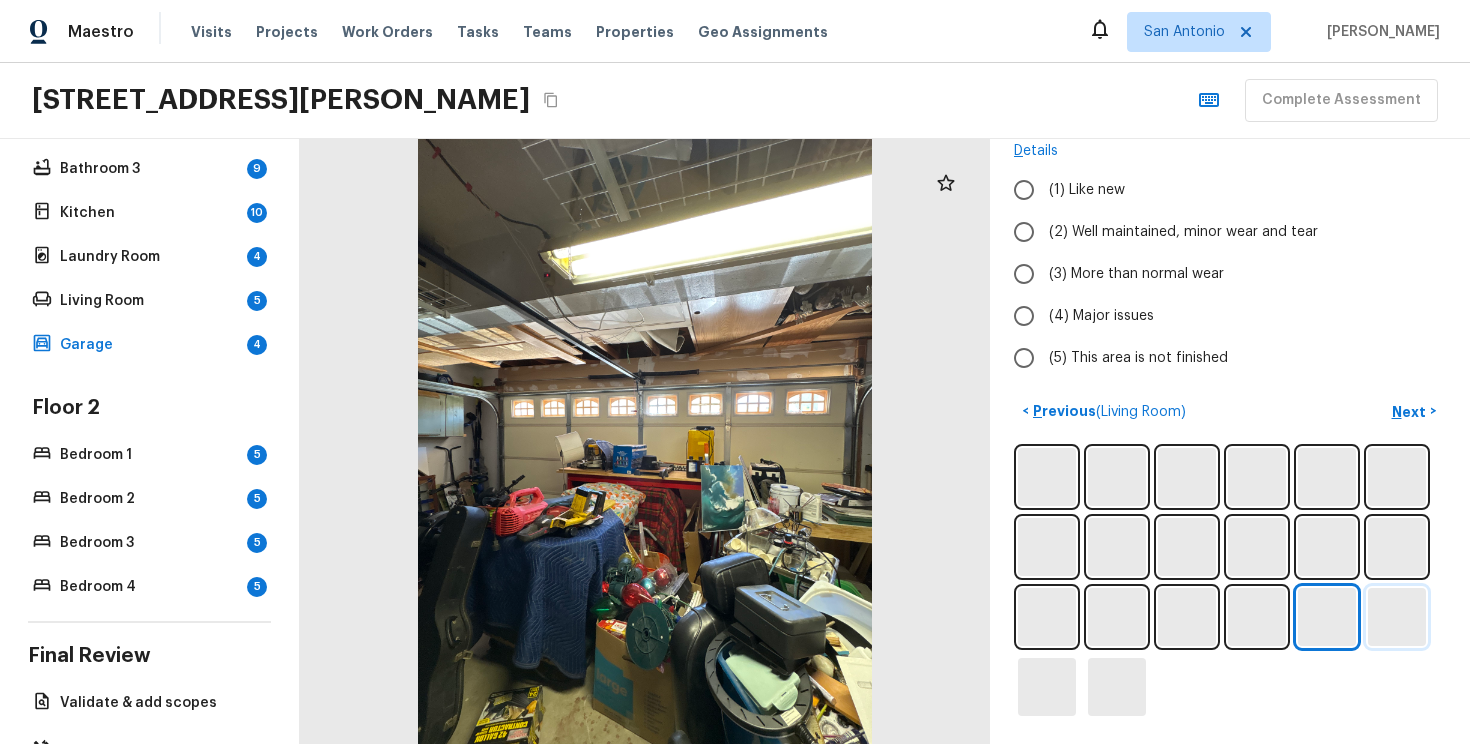 click at bounding box center (1397, 617) 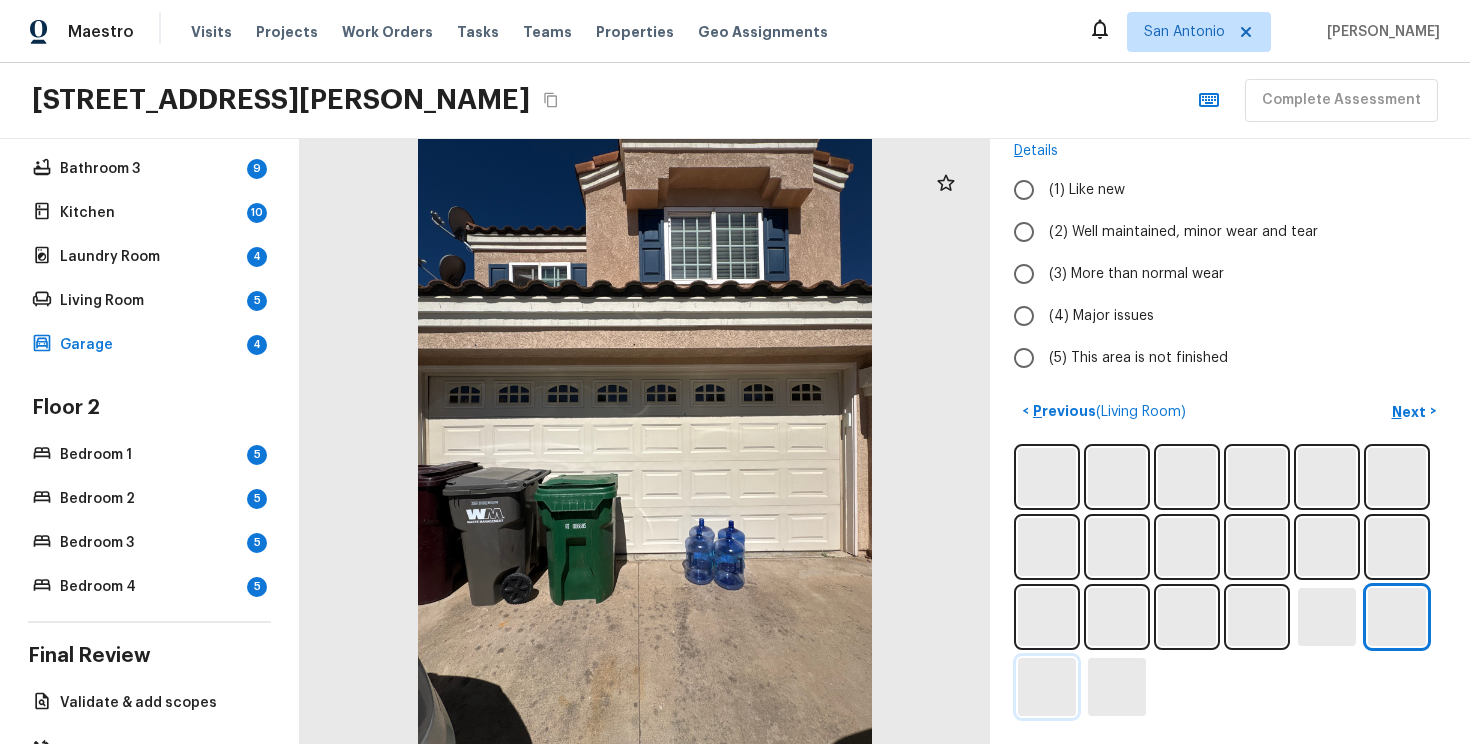 click at bounding box center [1047, 687] 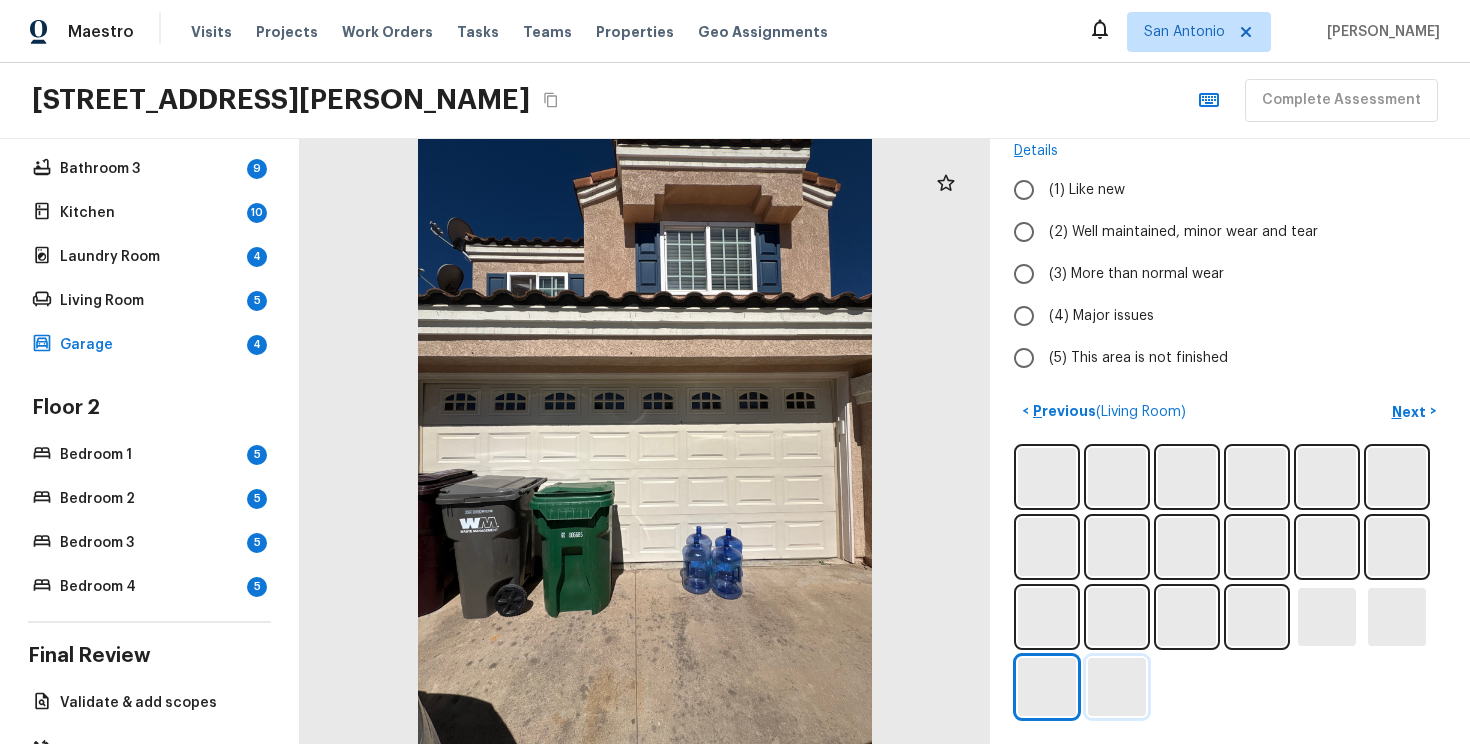 click at bounding box center [1117, 687] 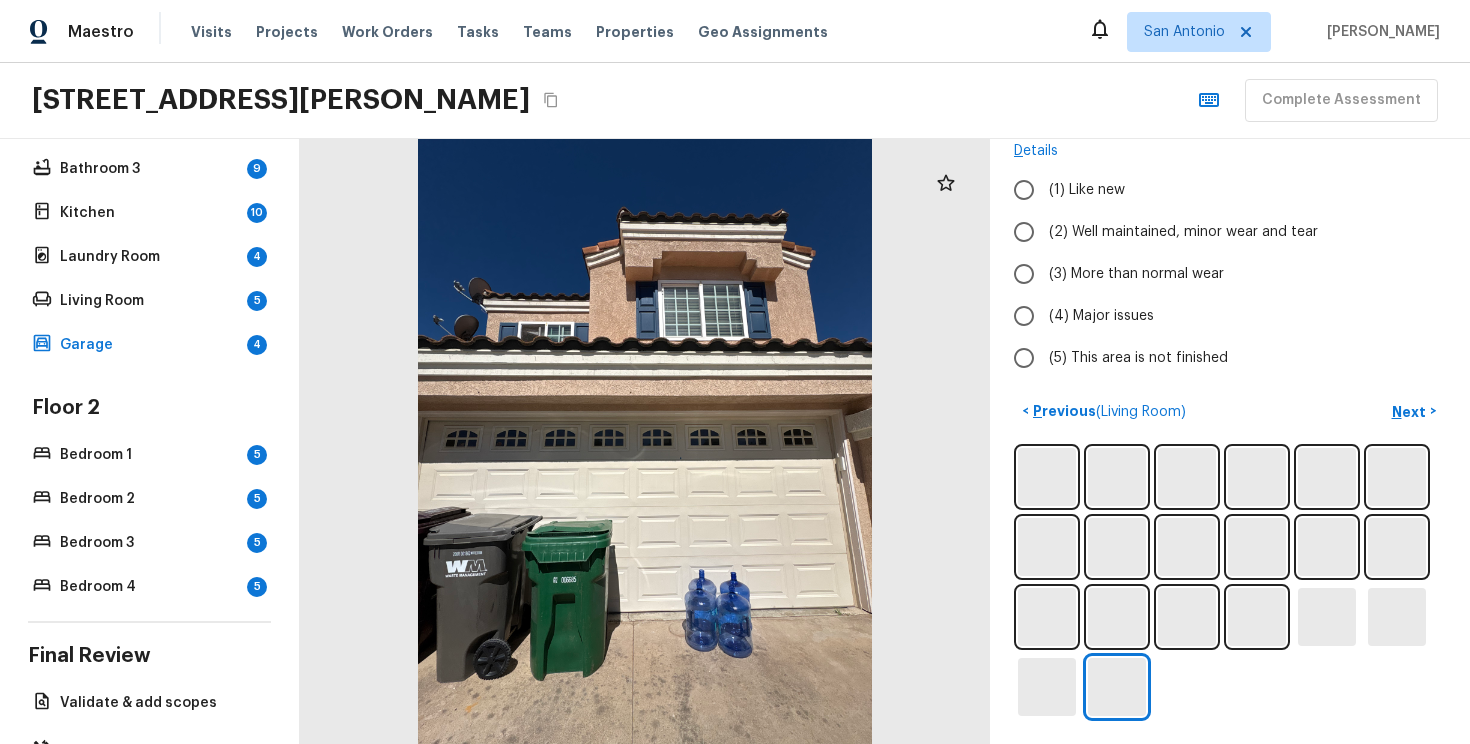 scroll, scrollTop: 543, scrollLeft: 0, axis: vertical 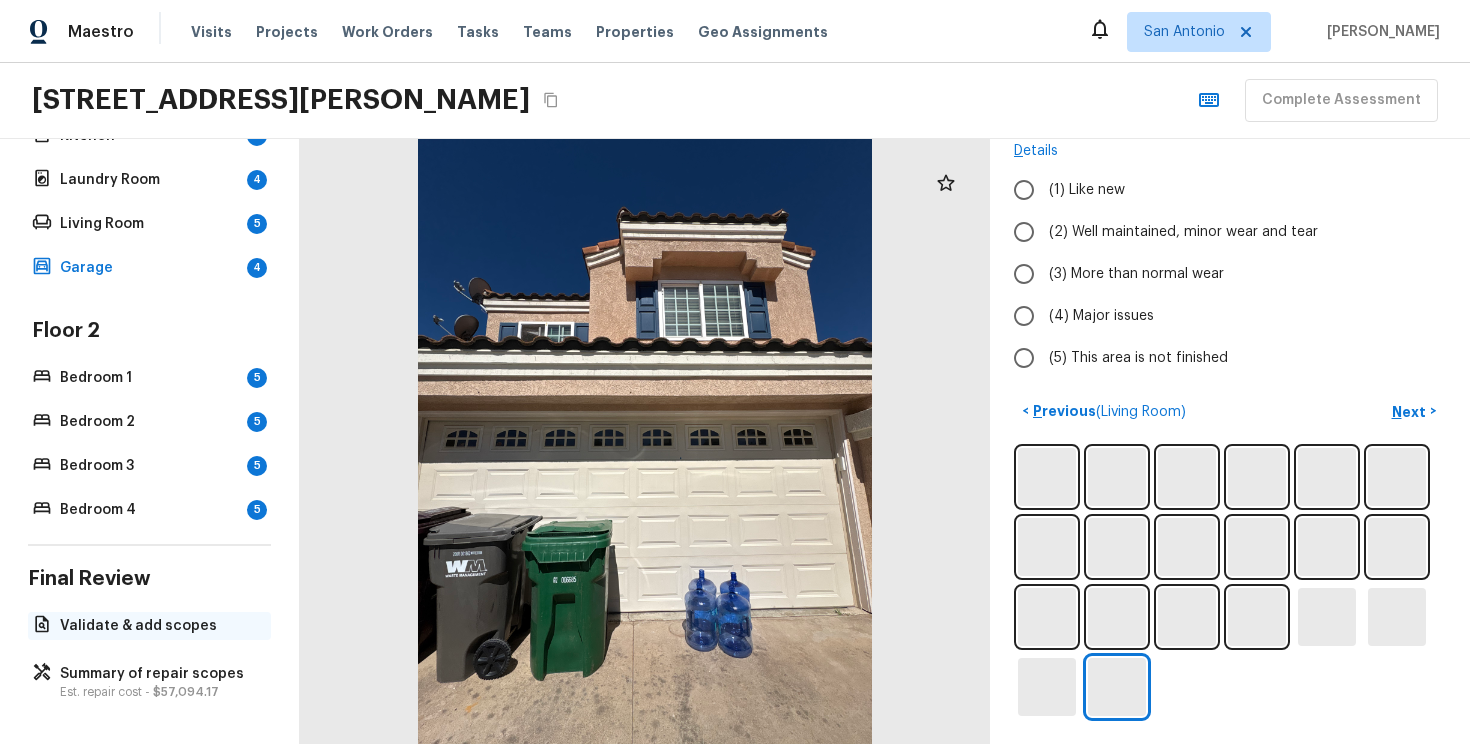 click on "Validate & add scopes" at bounding box center [149, 626] 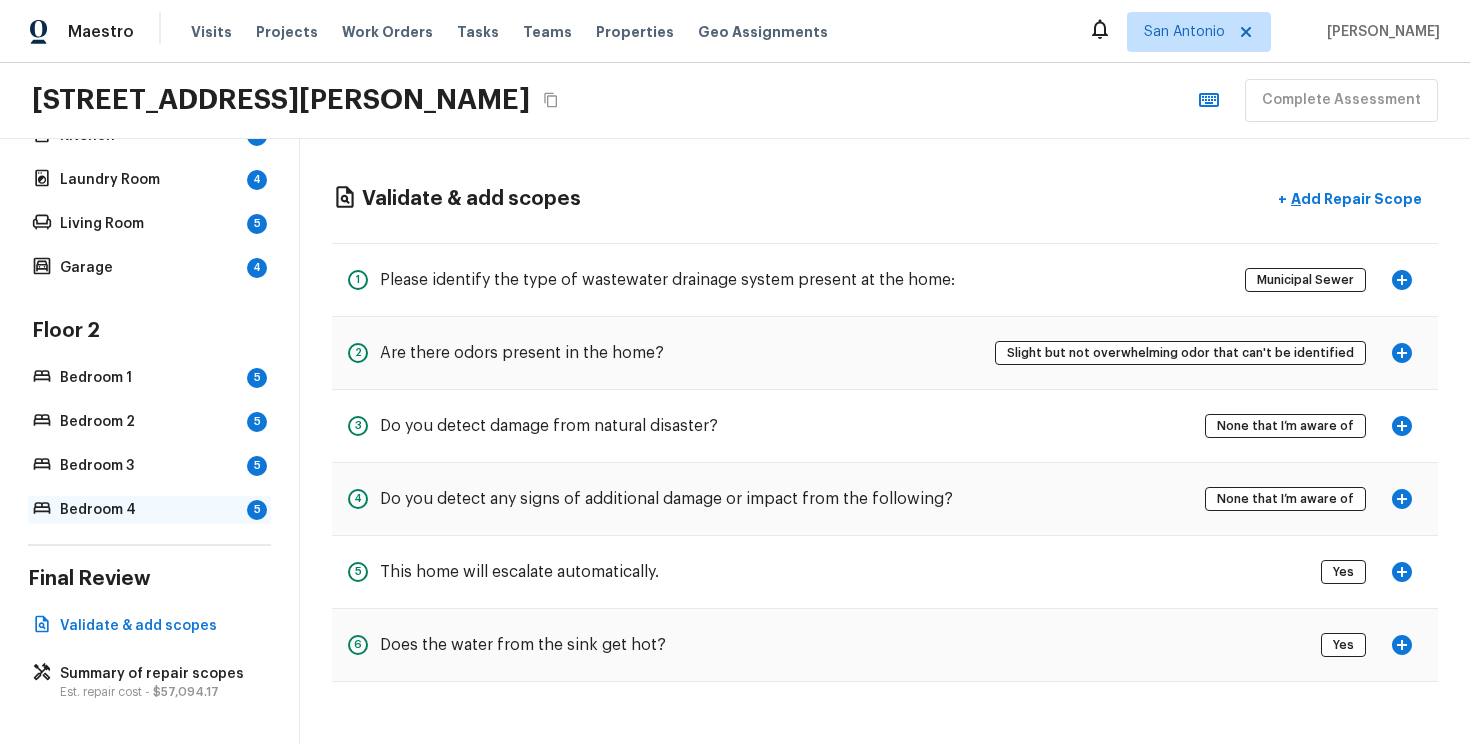 click on "Bedroom 4 5" at bounding box center [149, 510] 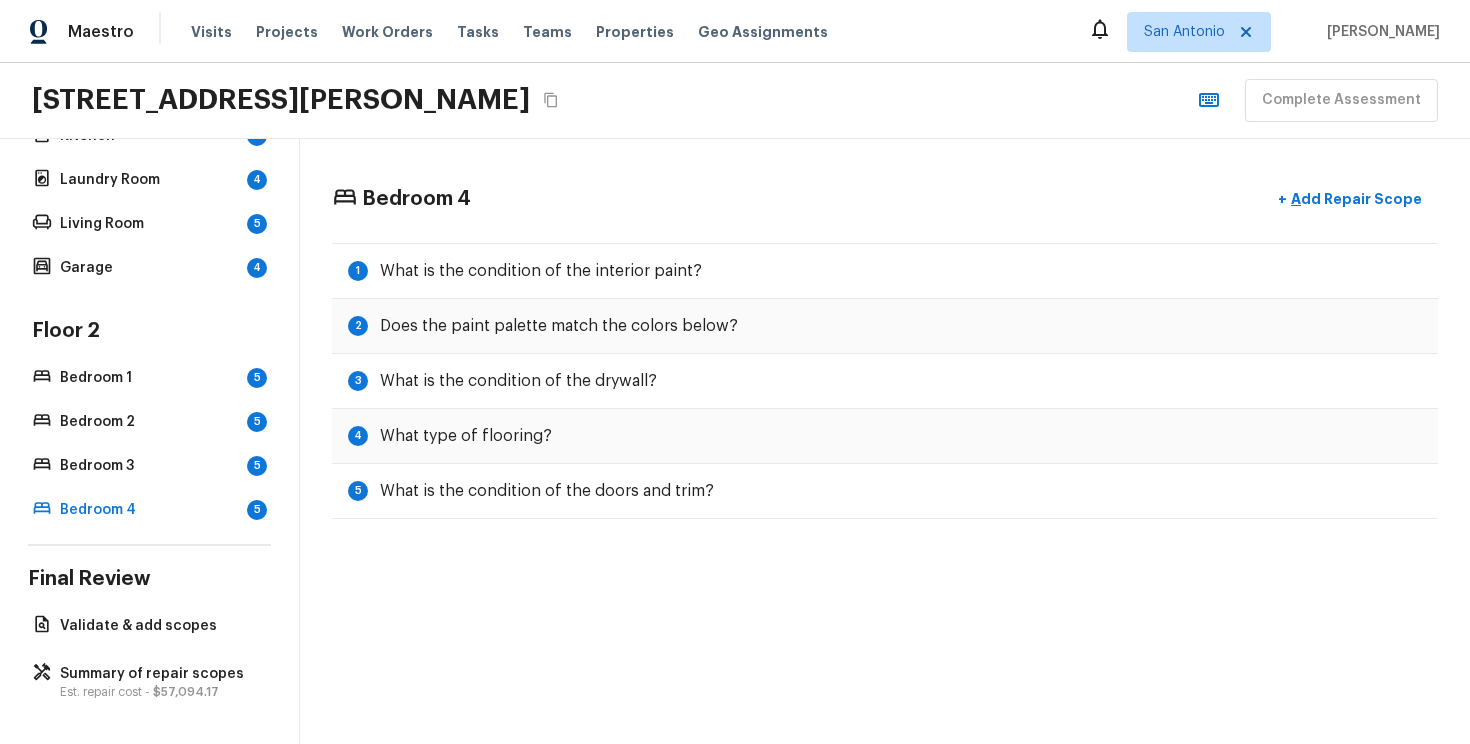 click 